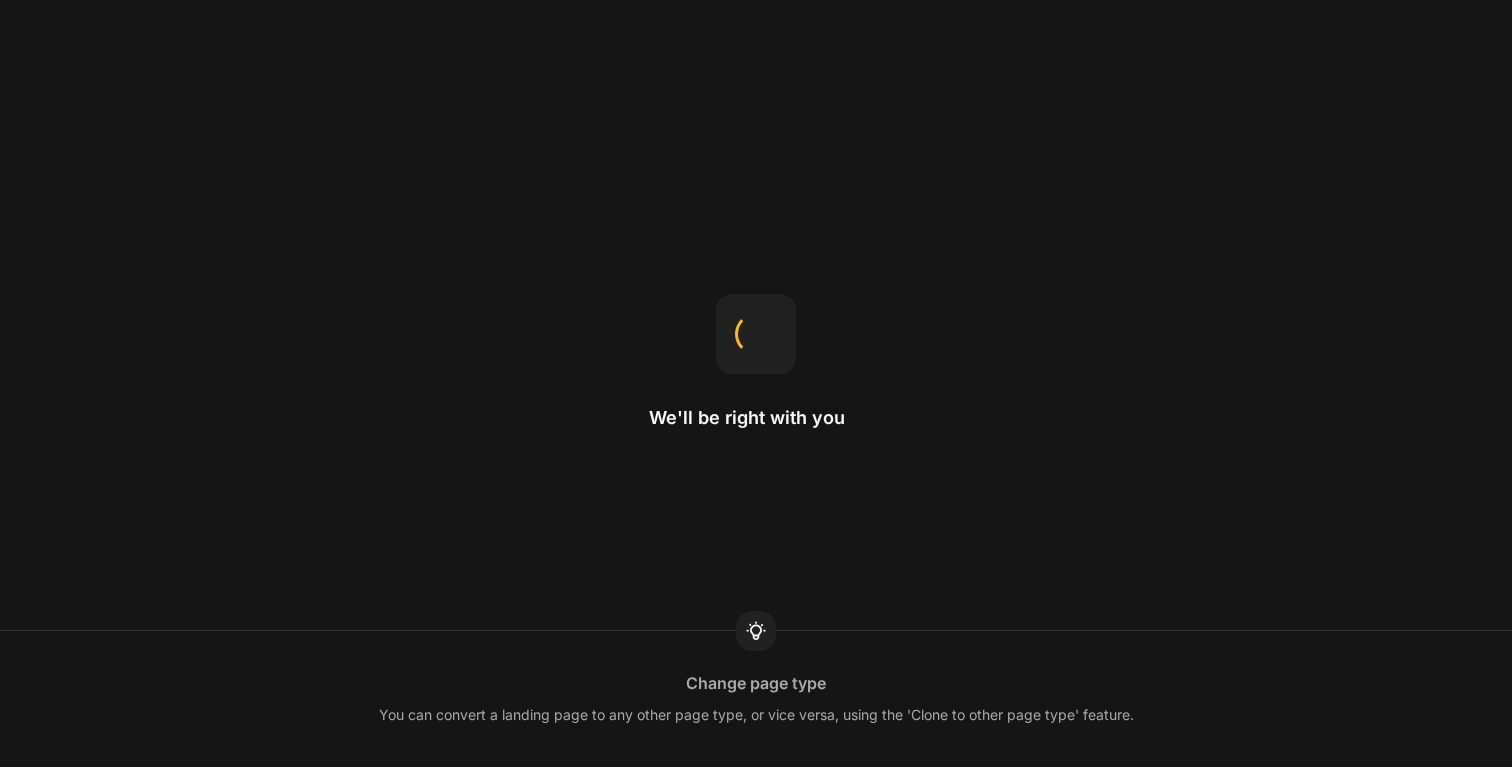 scroll, scrollTop: 0, scrollLeft: 0, axis: both 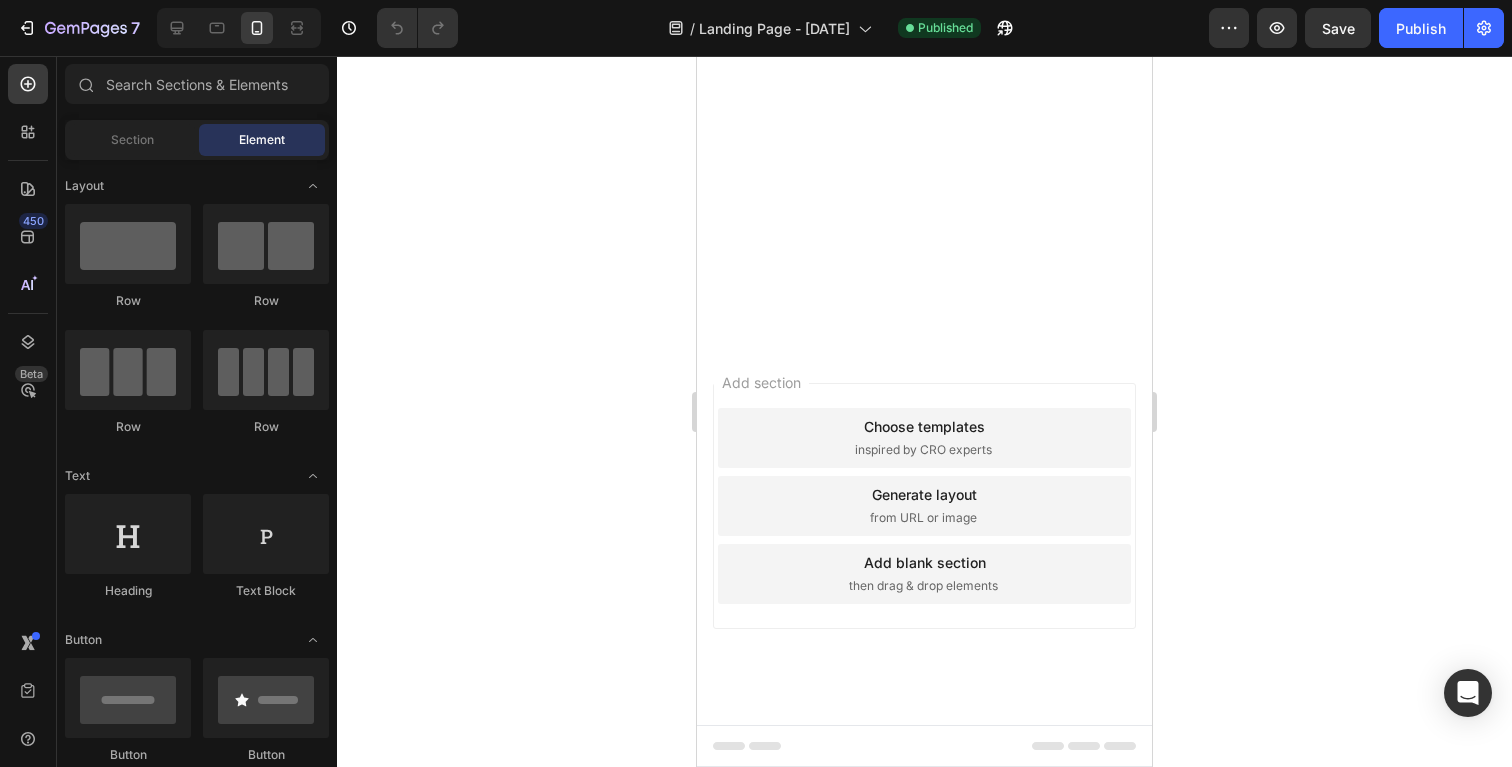 click on "Kommentare :" at bounding box center [924, -2152] 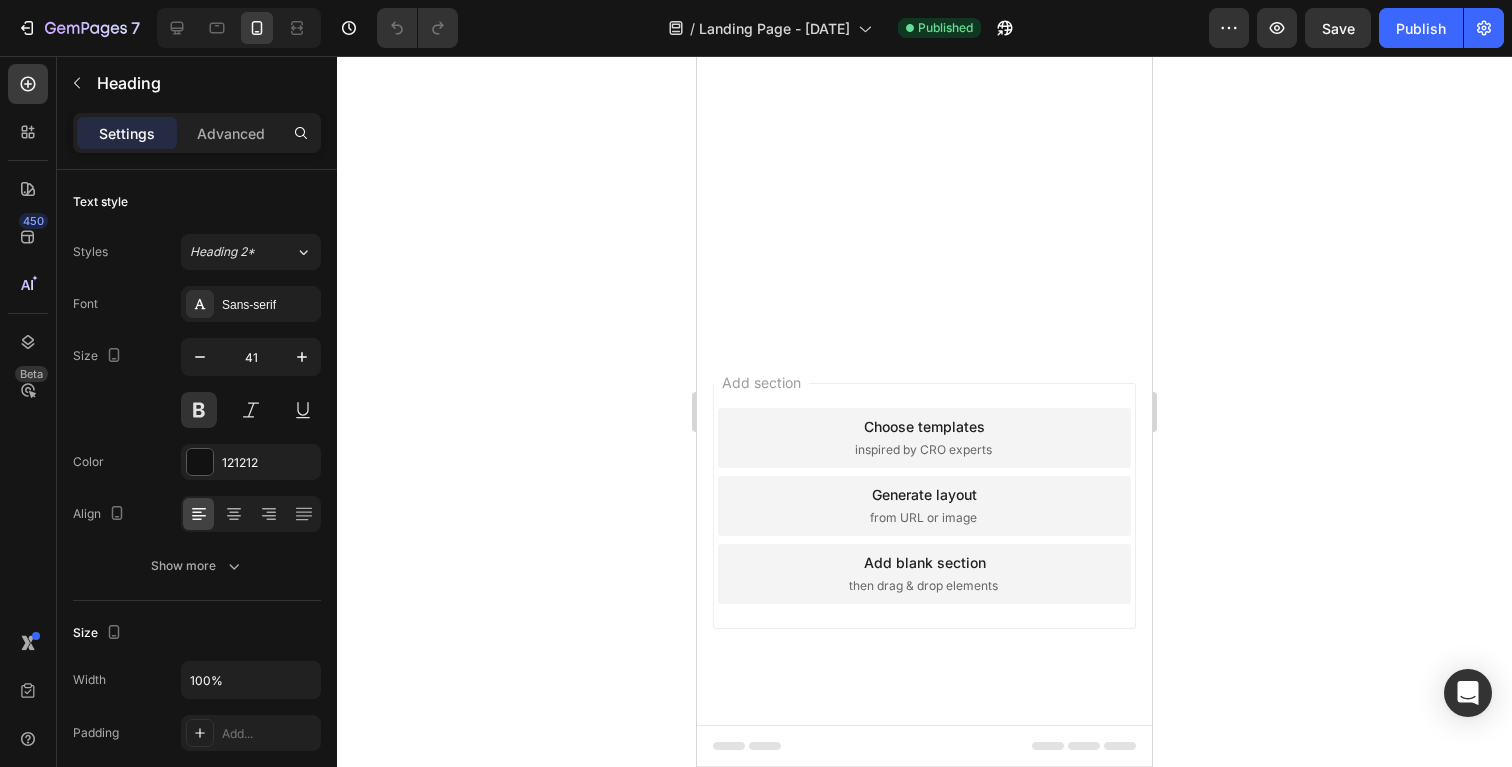 click 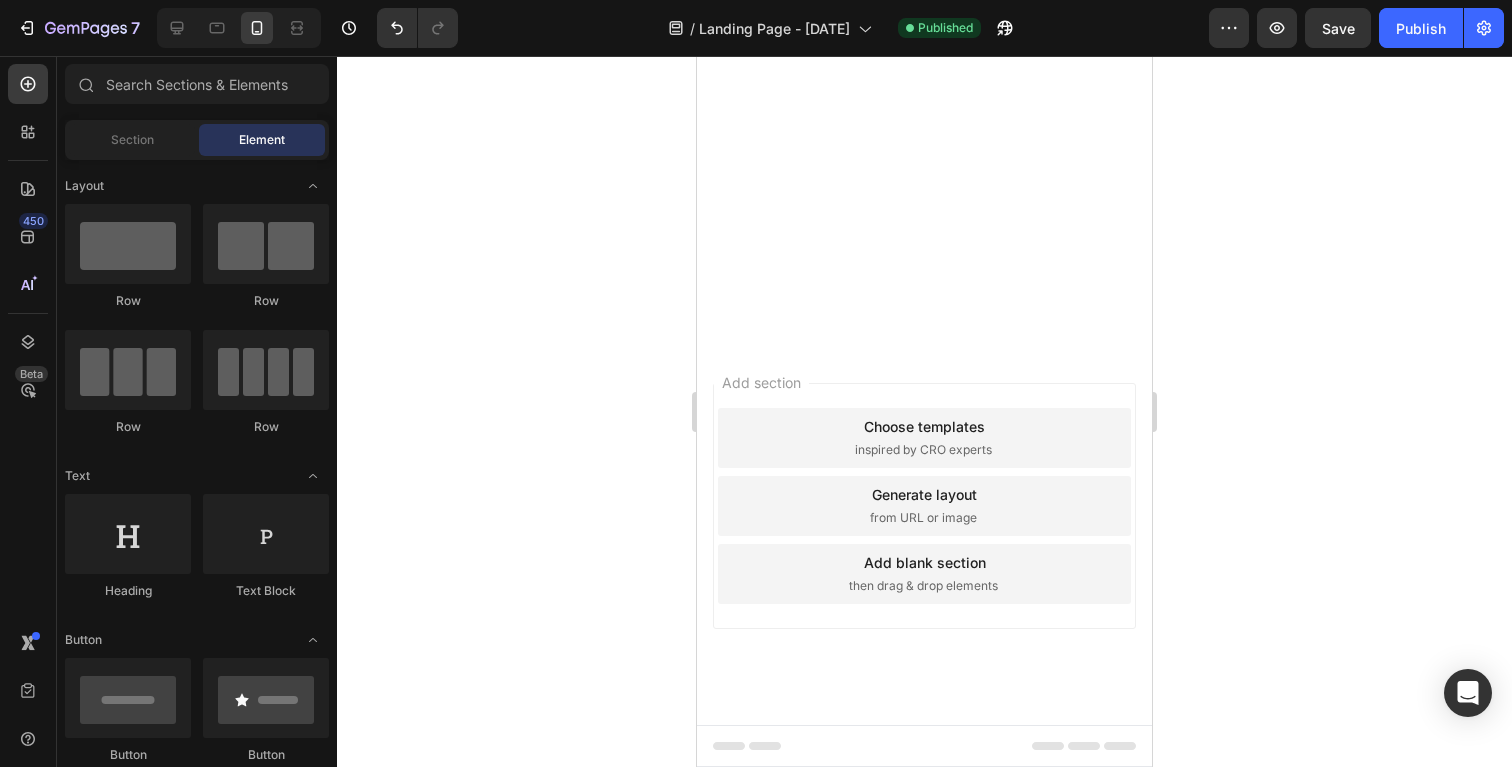 click on "Drop element here" at bounding box center [937, -2074] 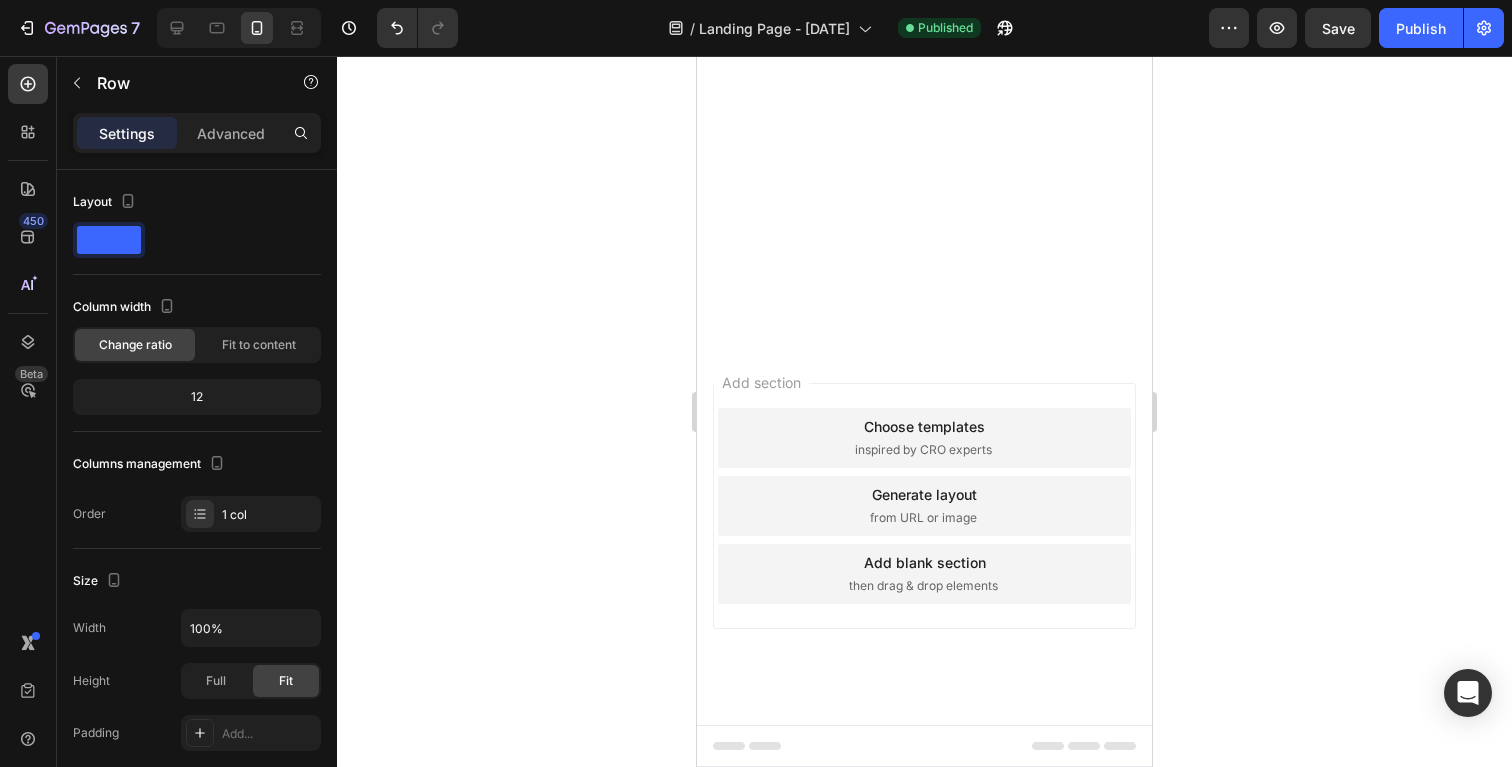 click on "Drop element here" at bounding box center (924, -2074) 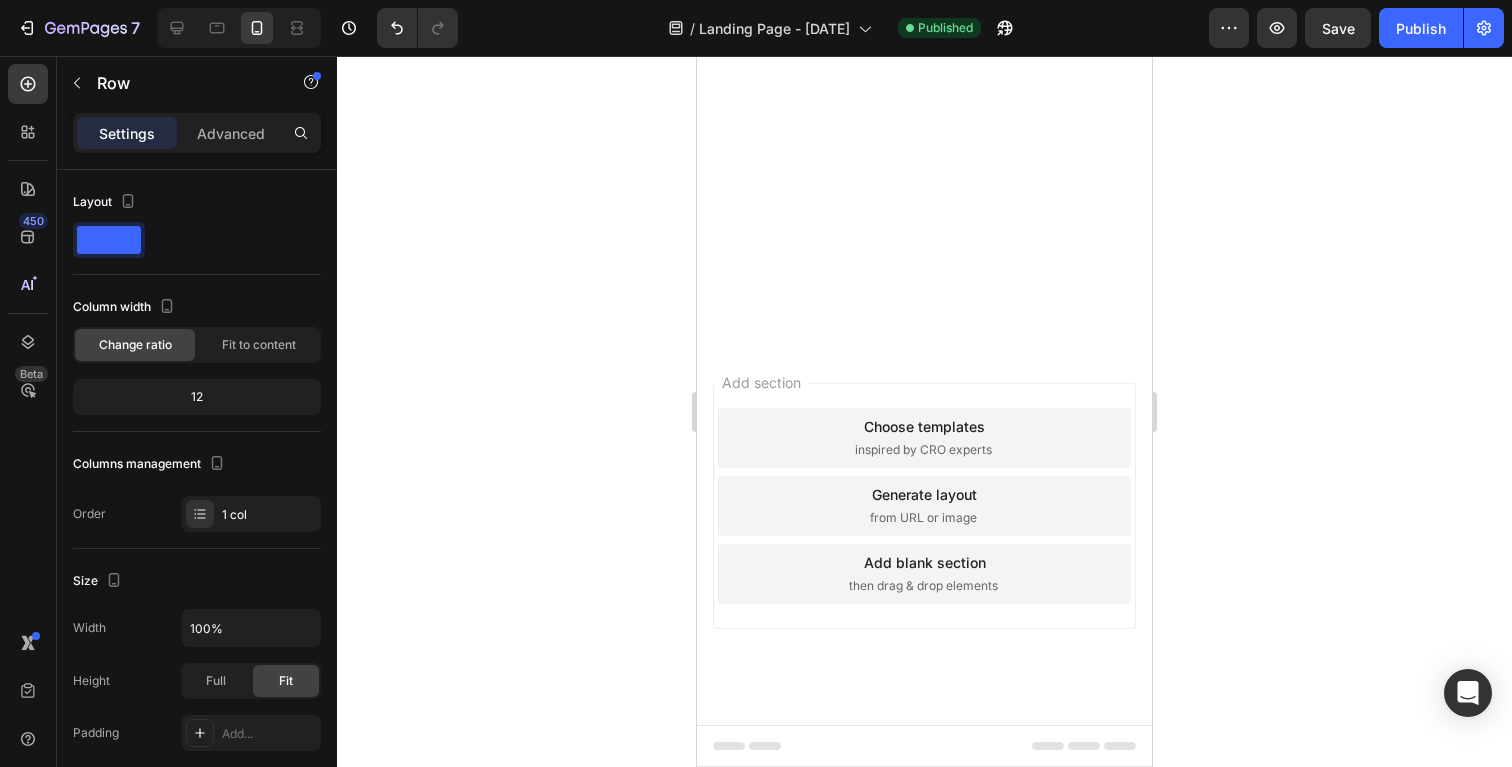click 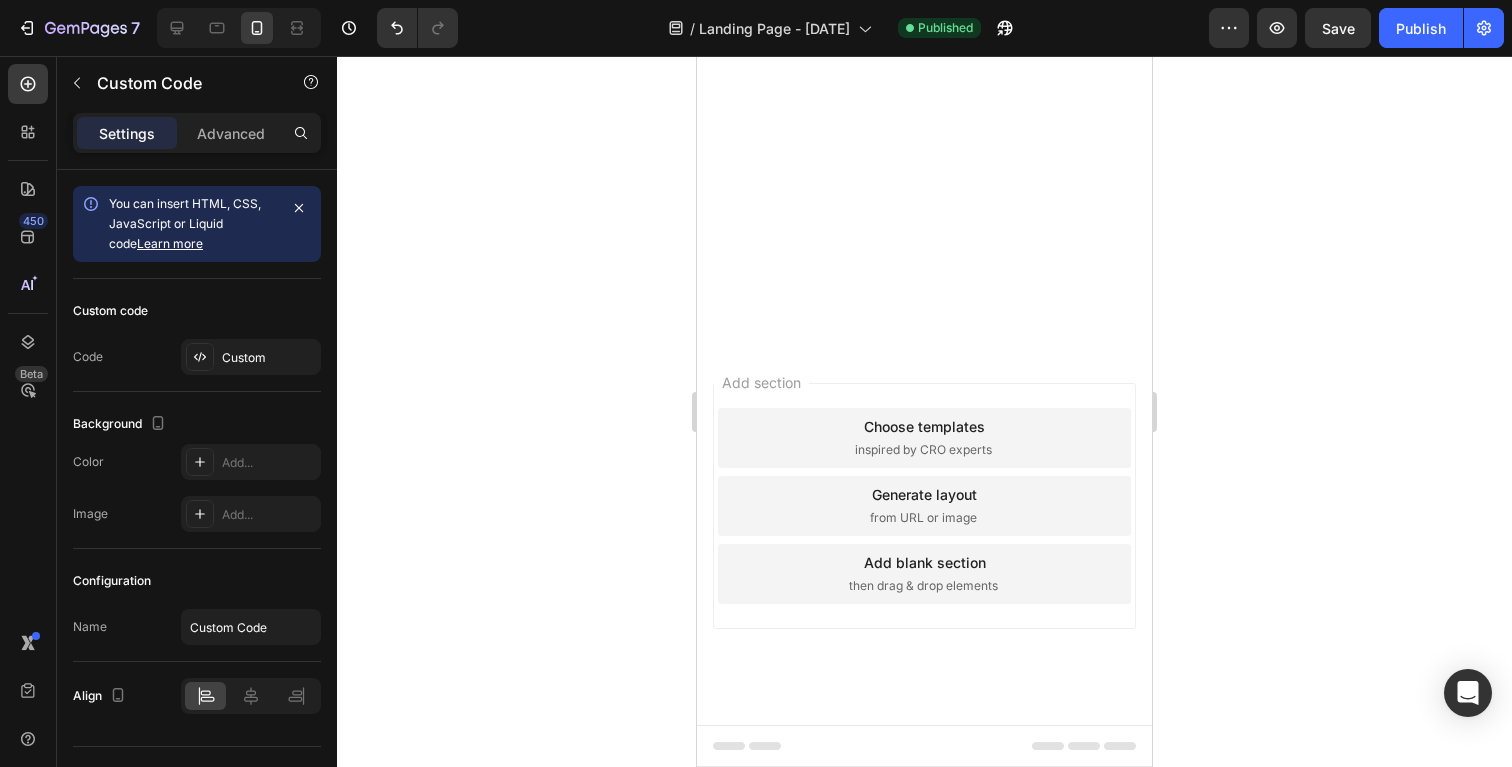 click on "Publish the page to see the content." at bounding box center (924, -2079) 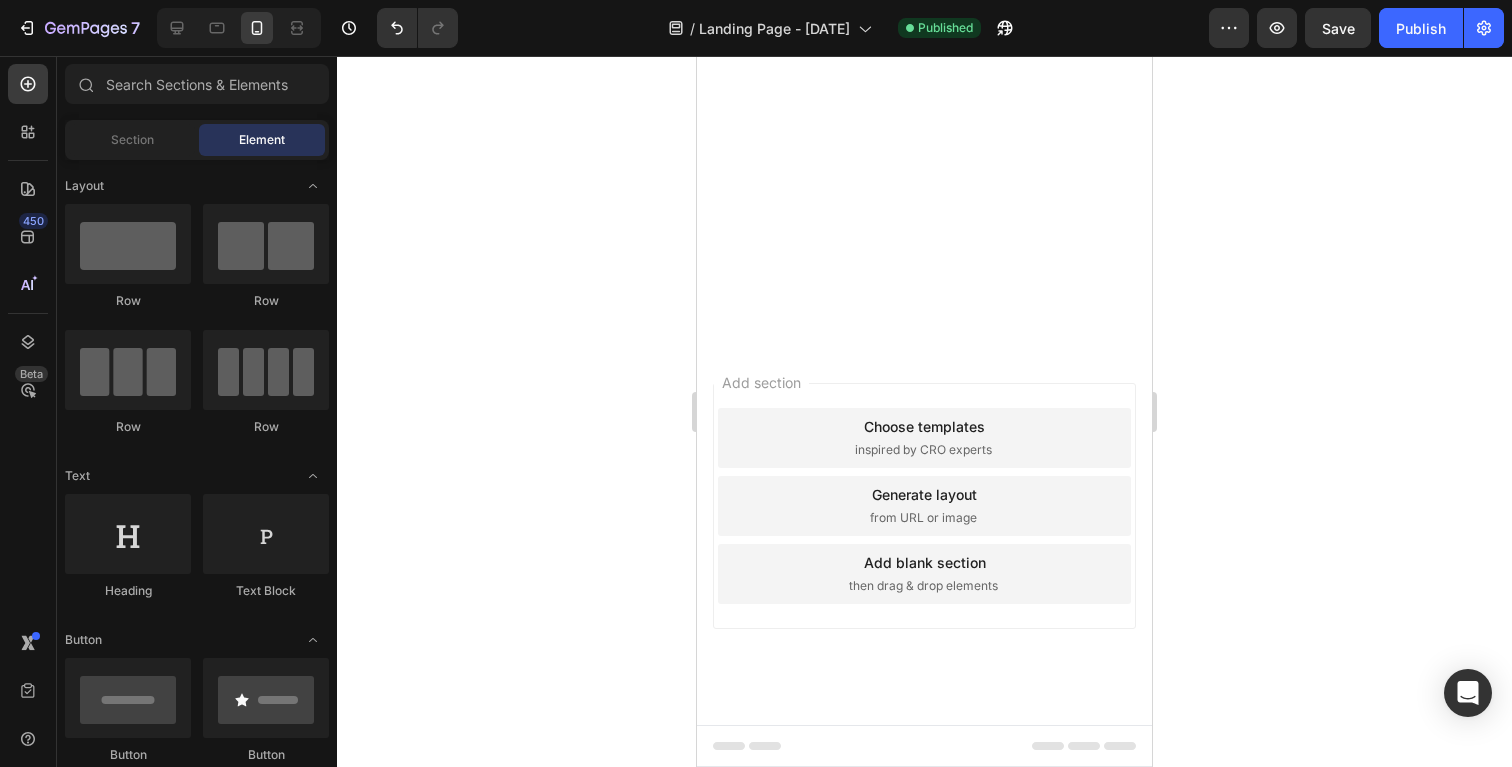 click 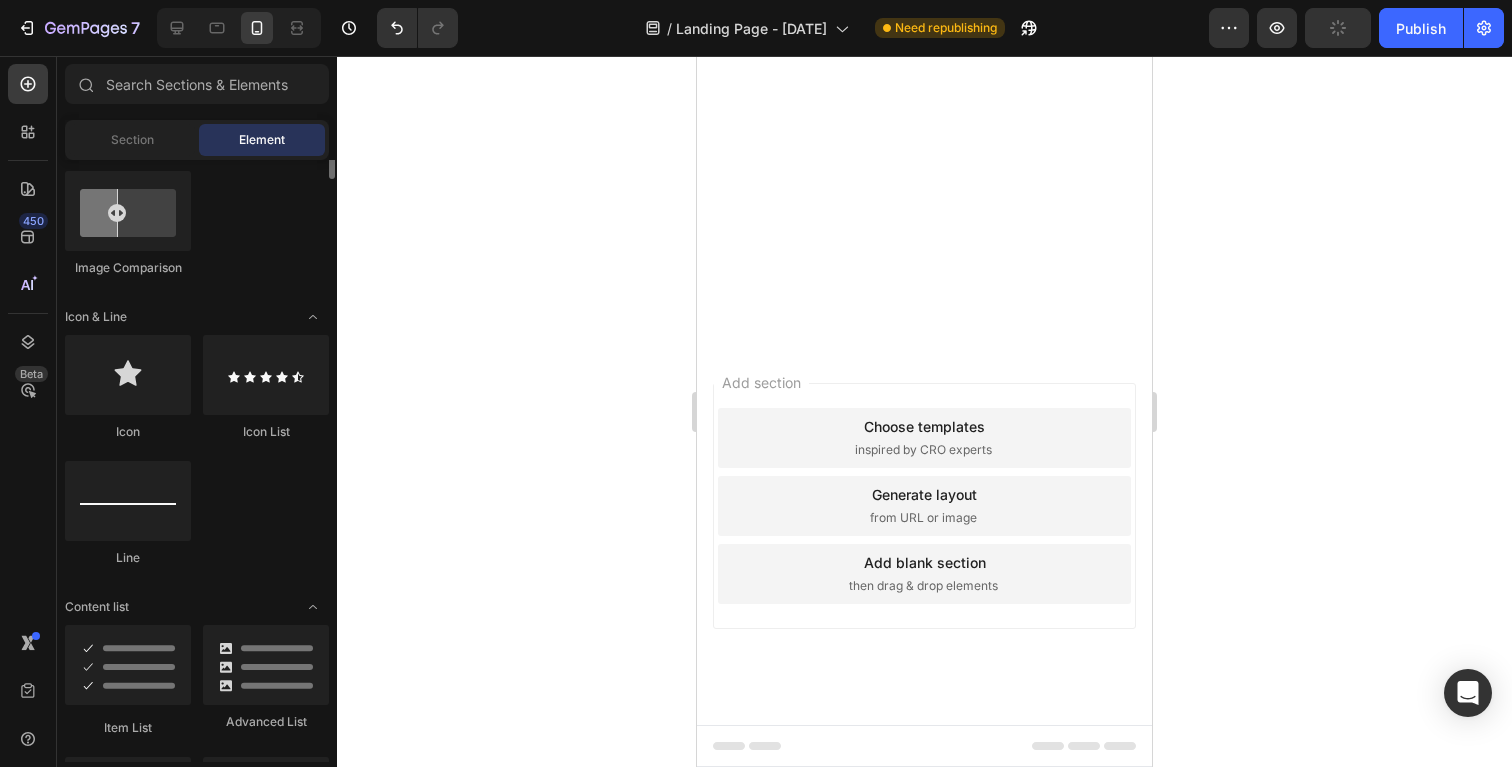 scroll, scrollTop: 1165, scrollLeft: 0, axis: vertical 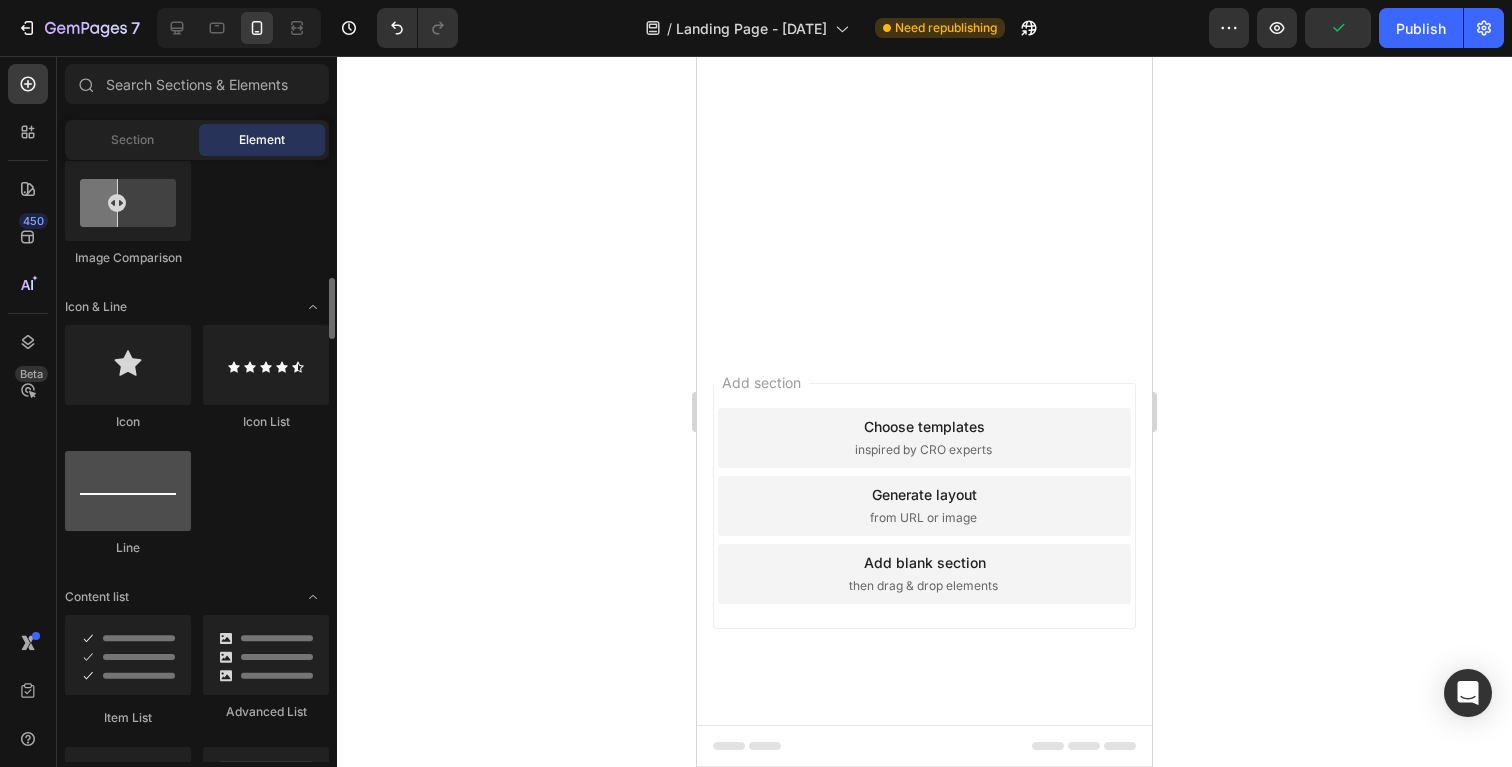 click at bounding box center (128, 491) 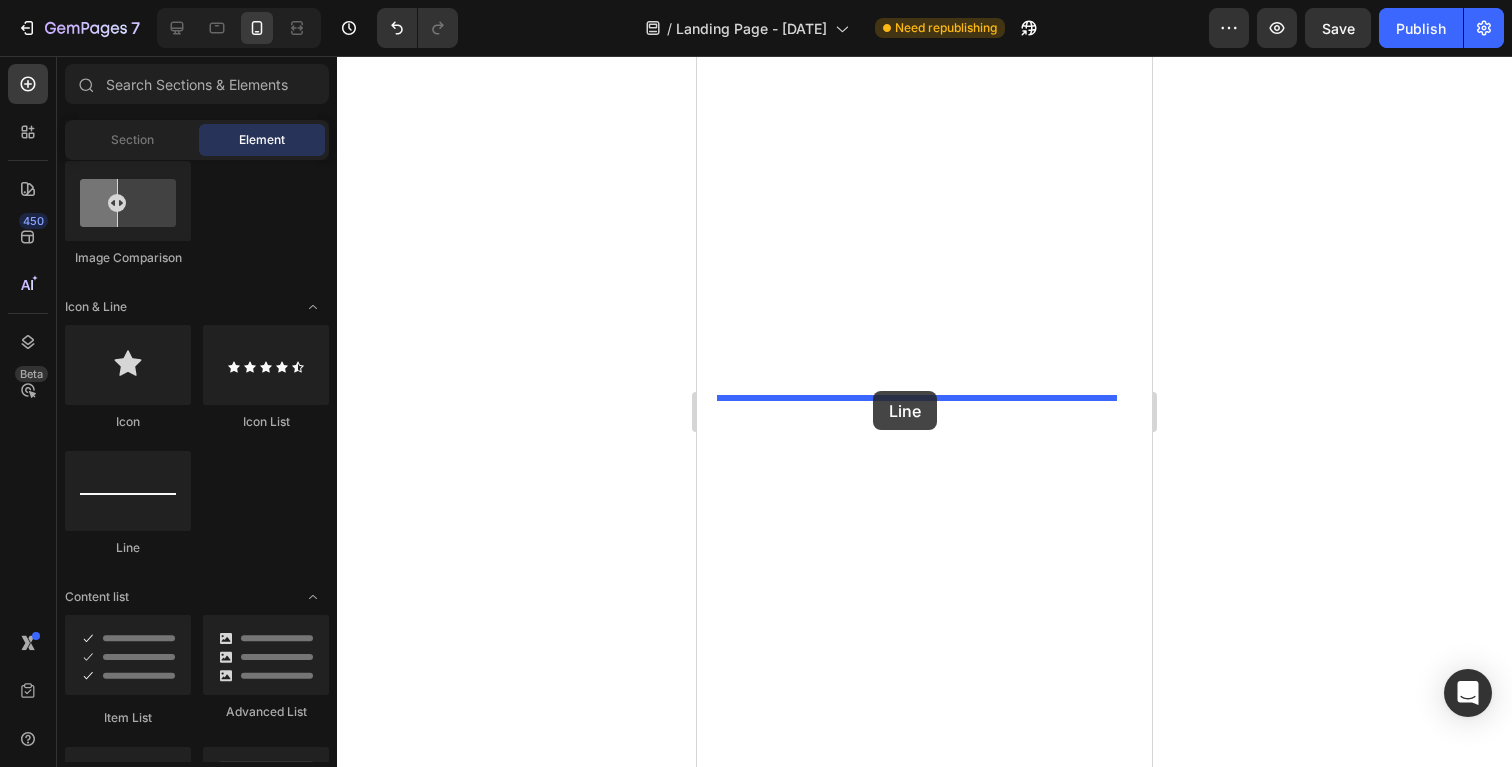 drag, startPoint x: 858, startPoint y: 581, endPoint x: 872, endPoint y: 391, distance: 190.51509 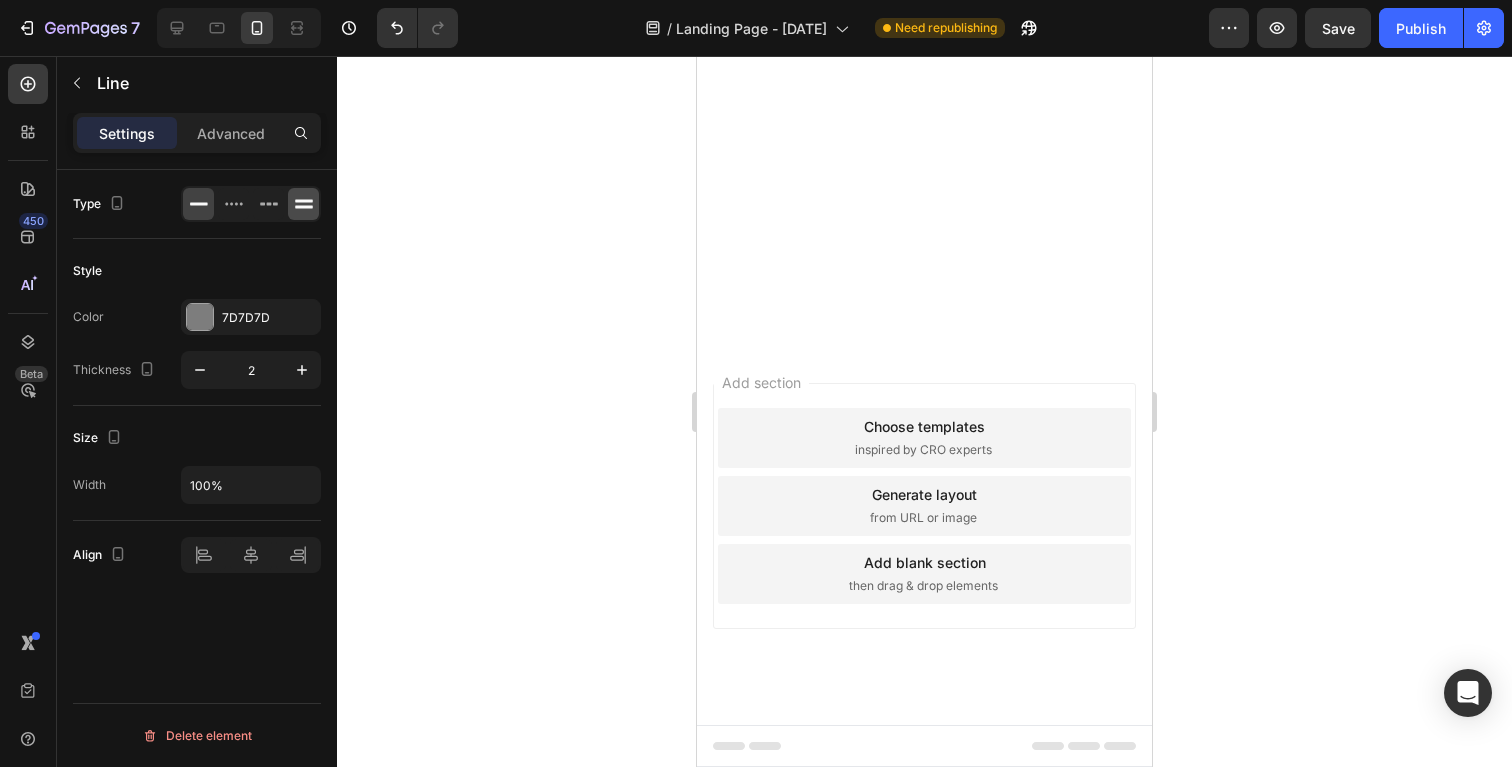 click 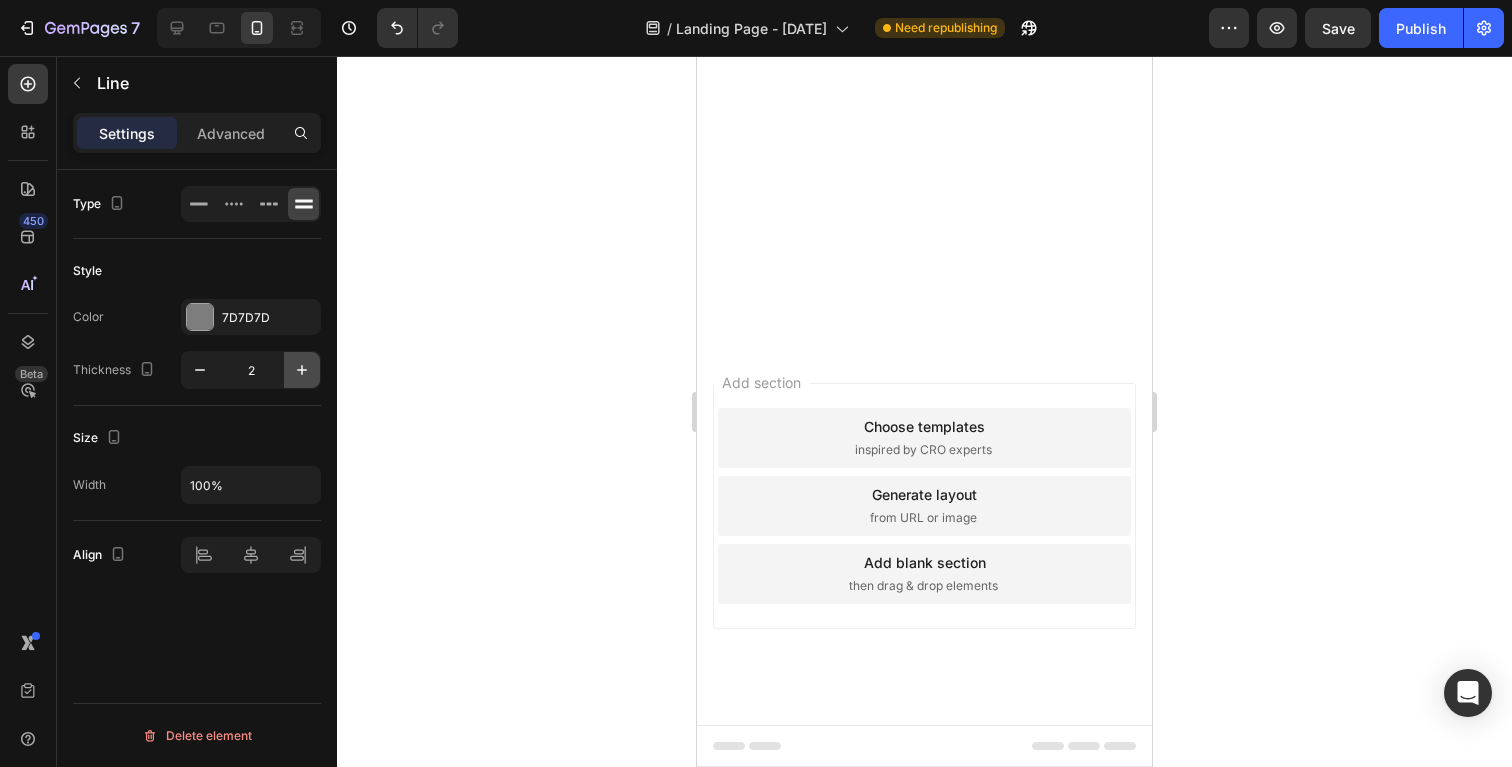 click at bounding box center [302, 370] 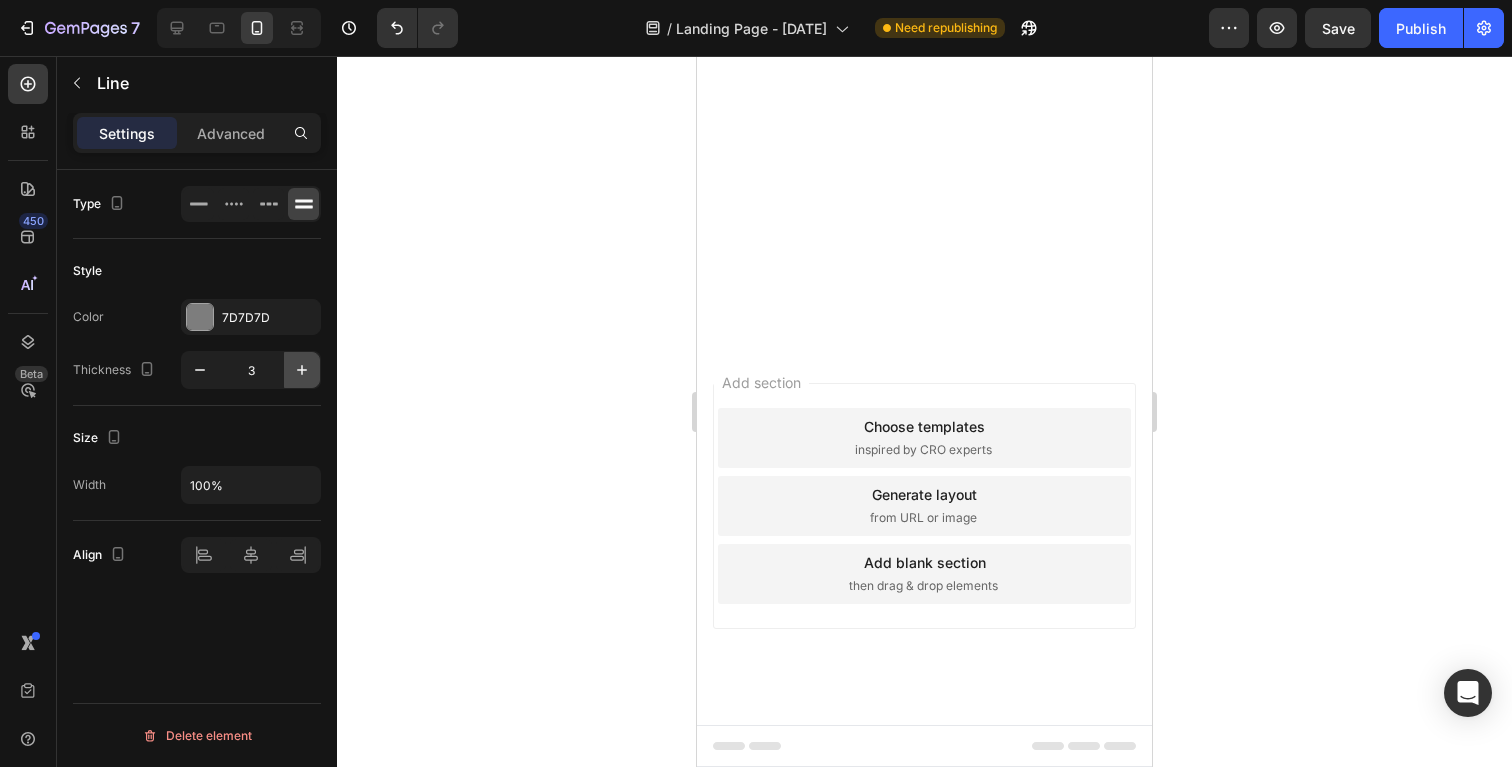 click at bounding box center (302, 370) 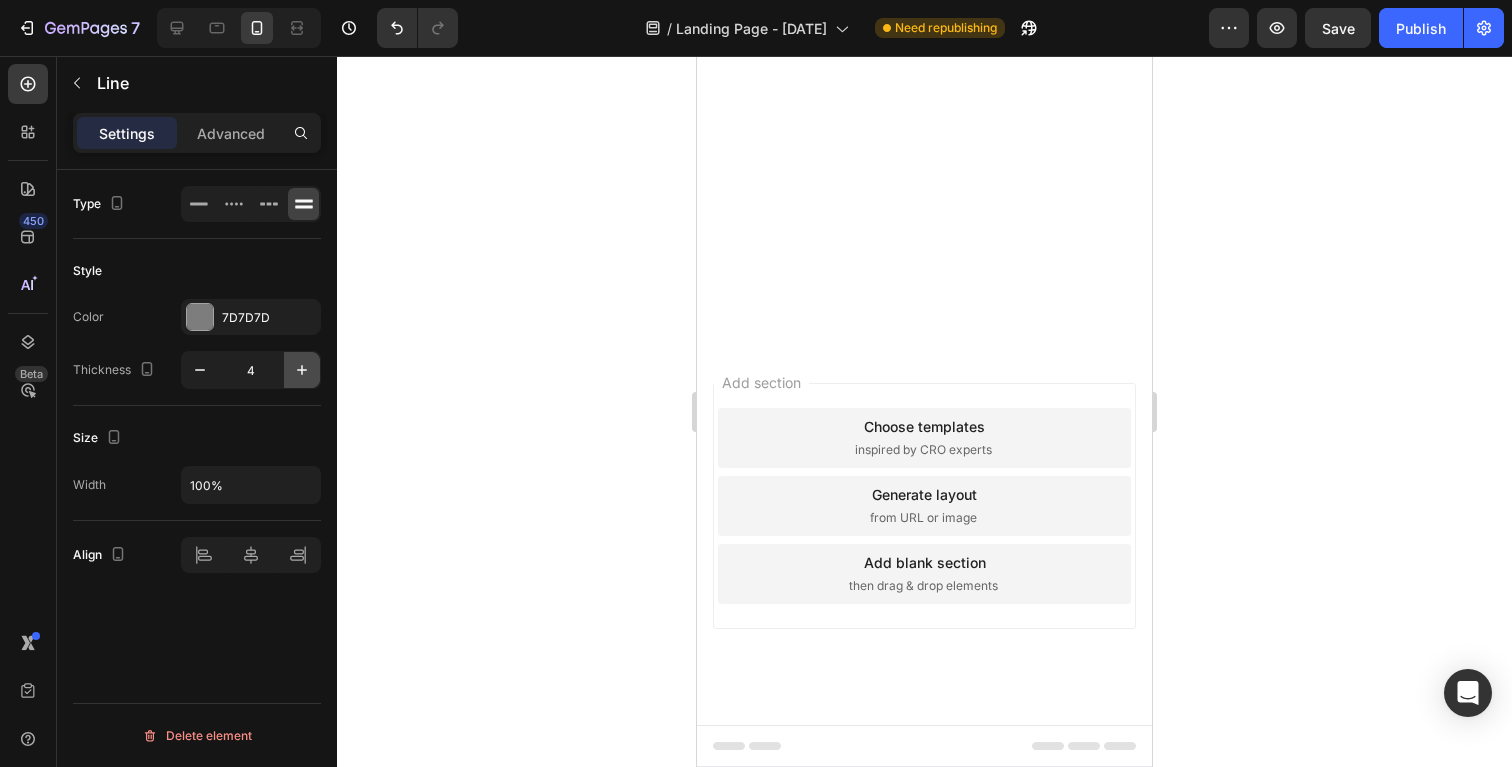 click at bounding box center [302, 370] 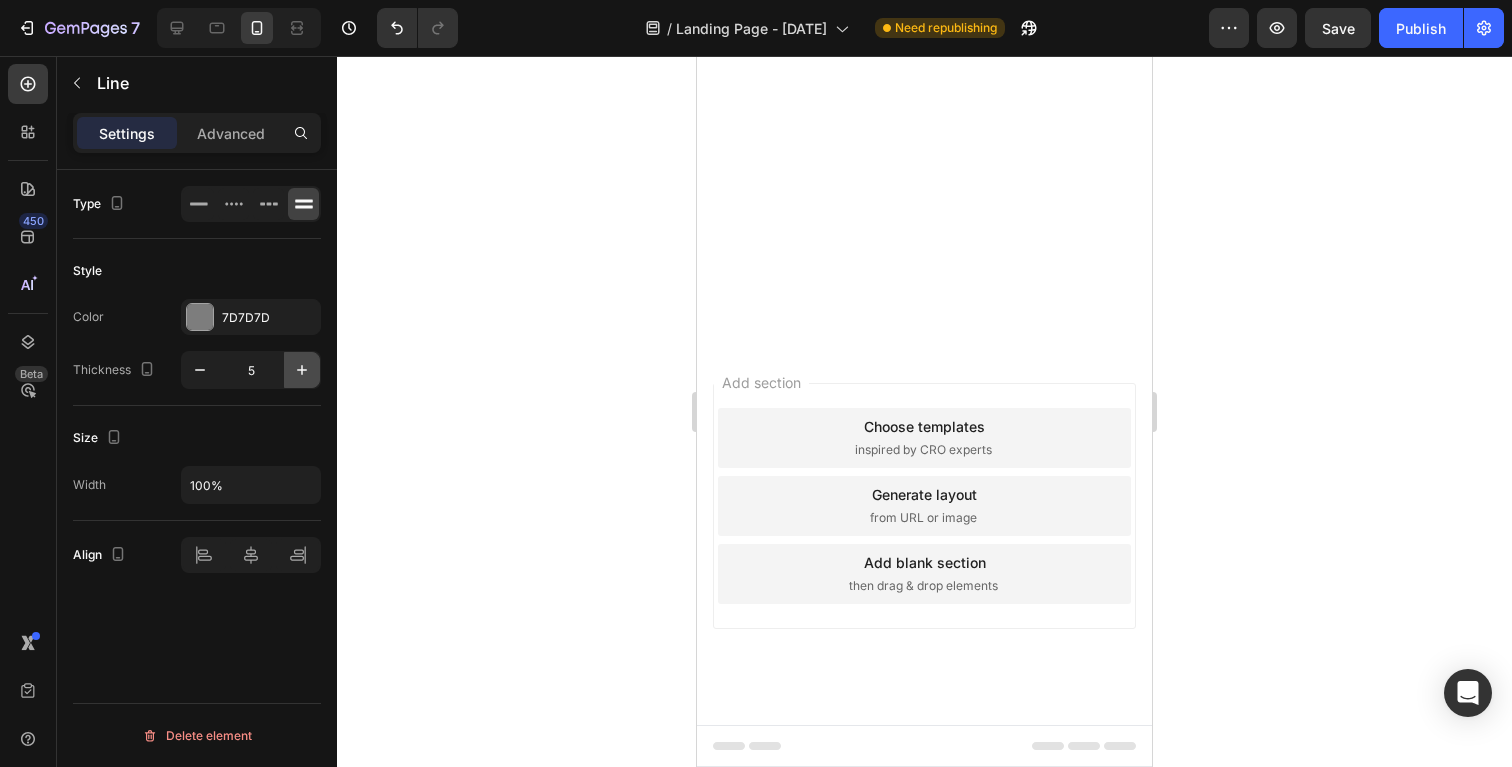 click at bounding box center (302, 370) 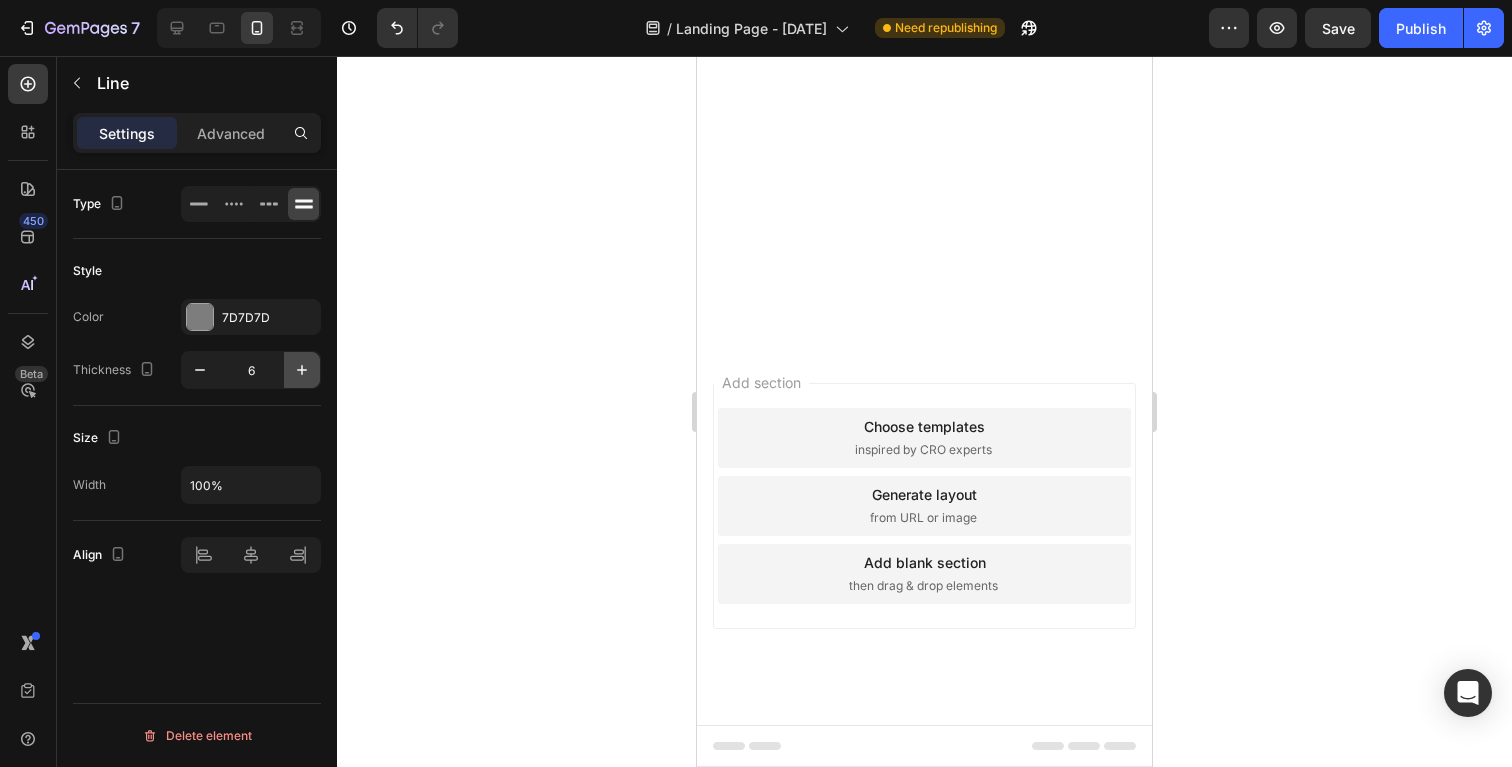 click at bounding box center [302, 370] 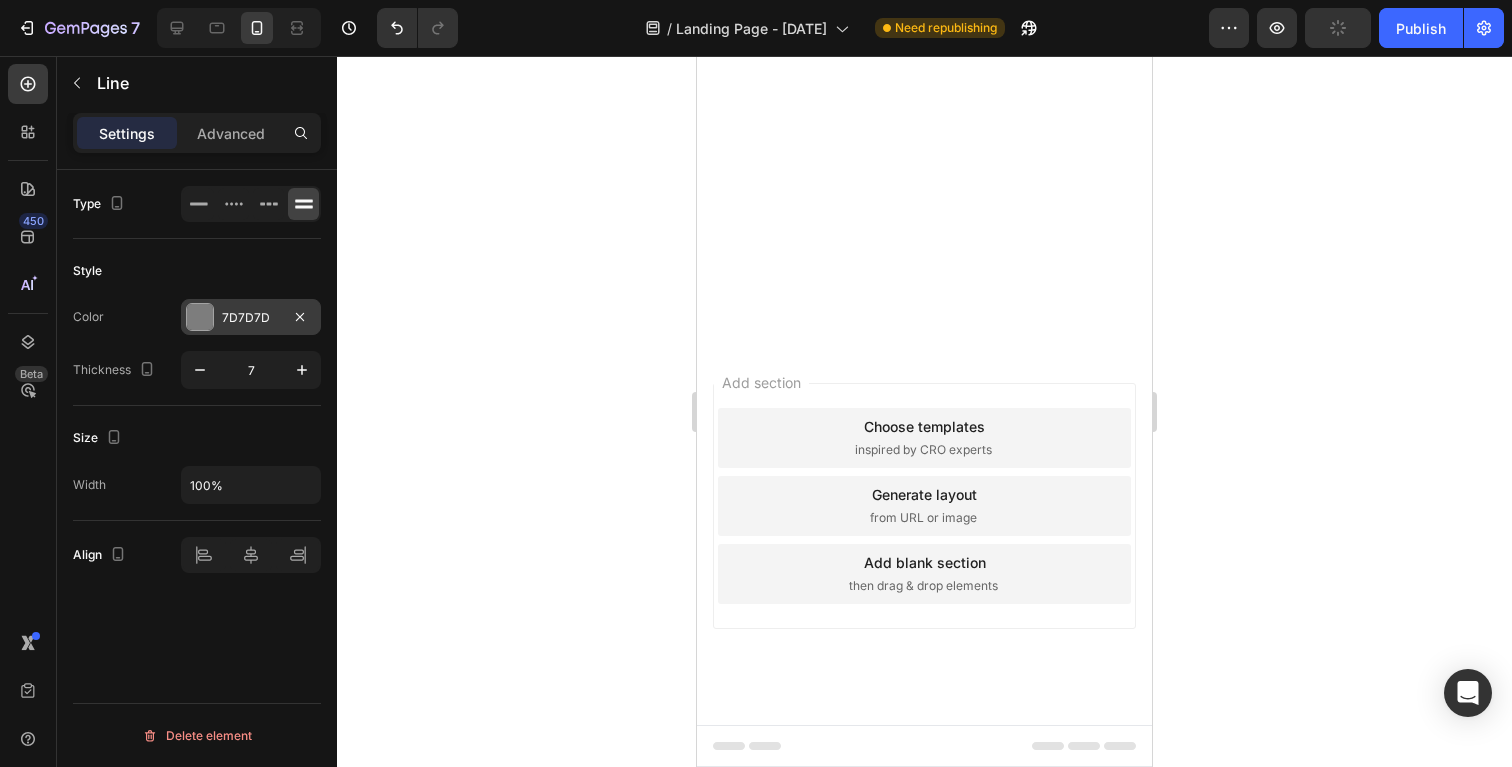 click at bounding box center (200, 317) 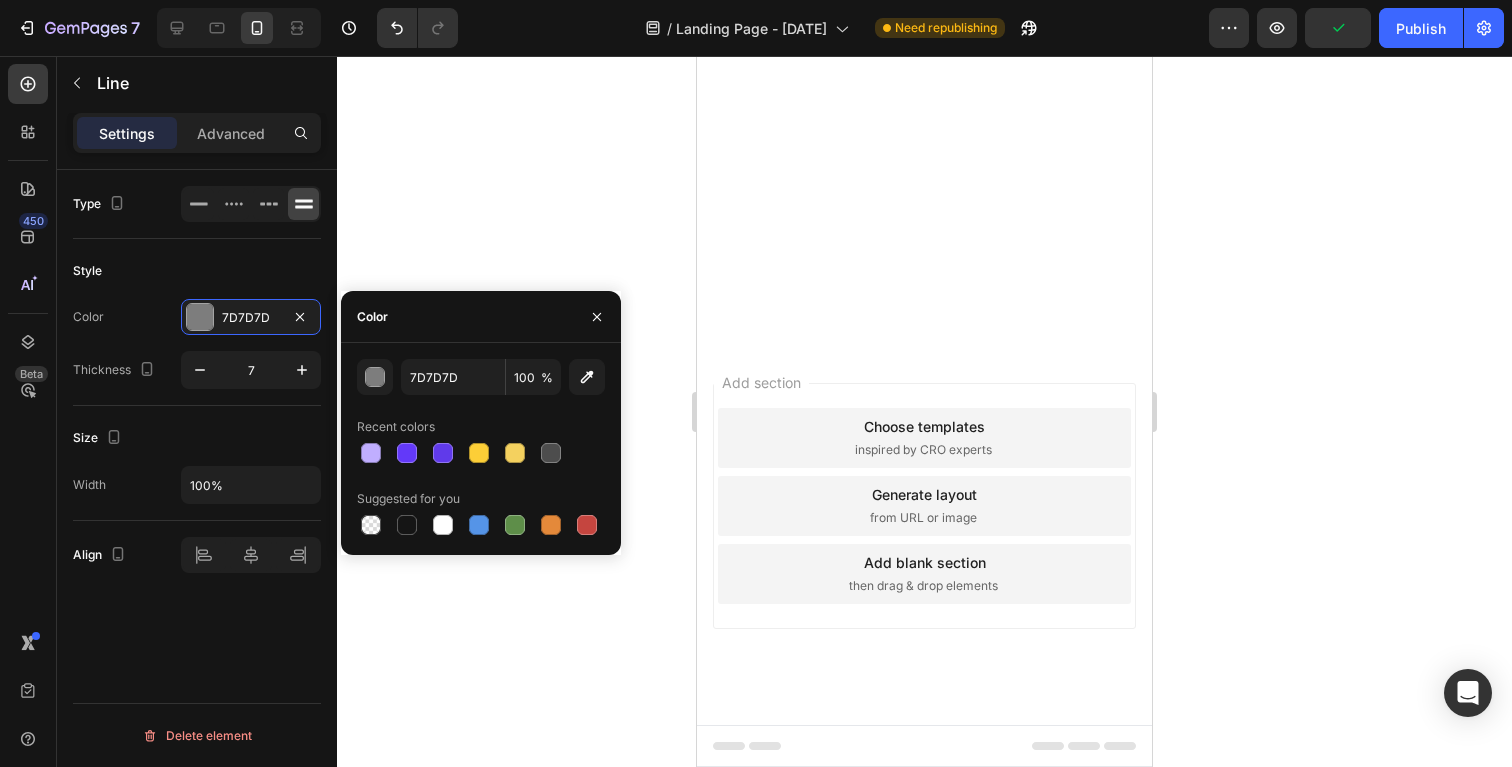 click 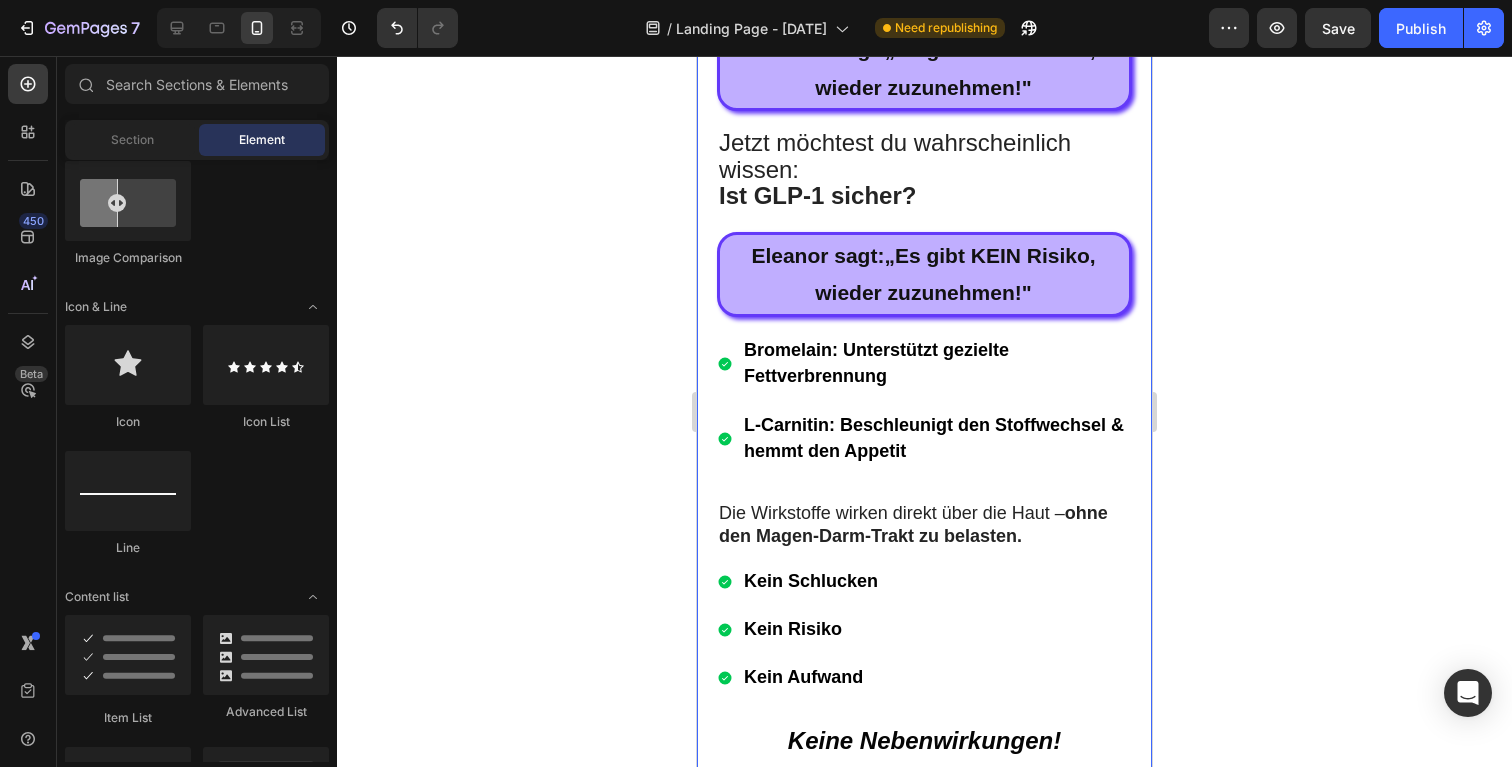 scroll, scrollTop: 14031, scrollLeft: 0, axis: vertical 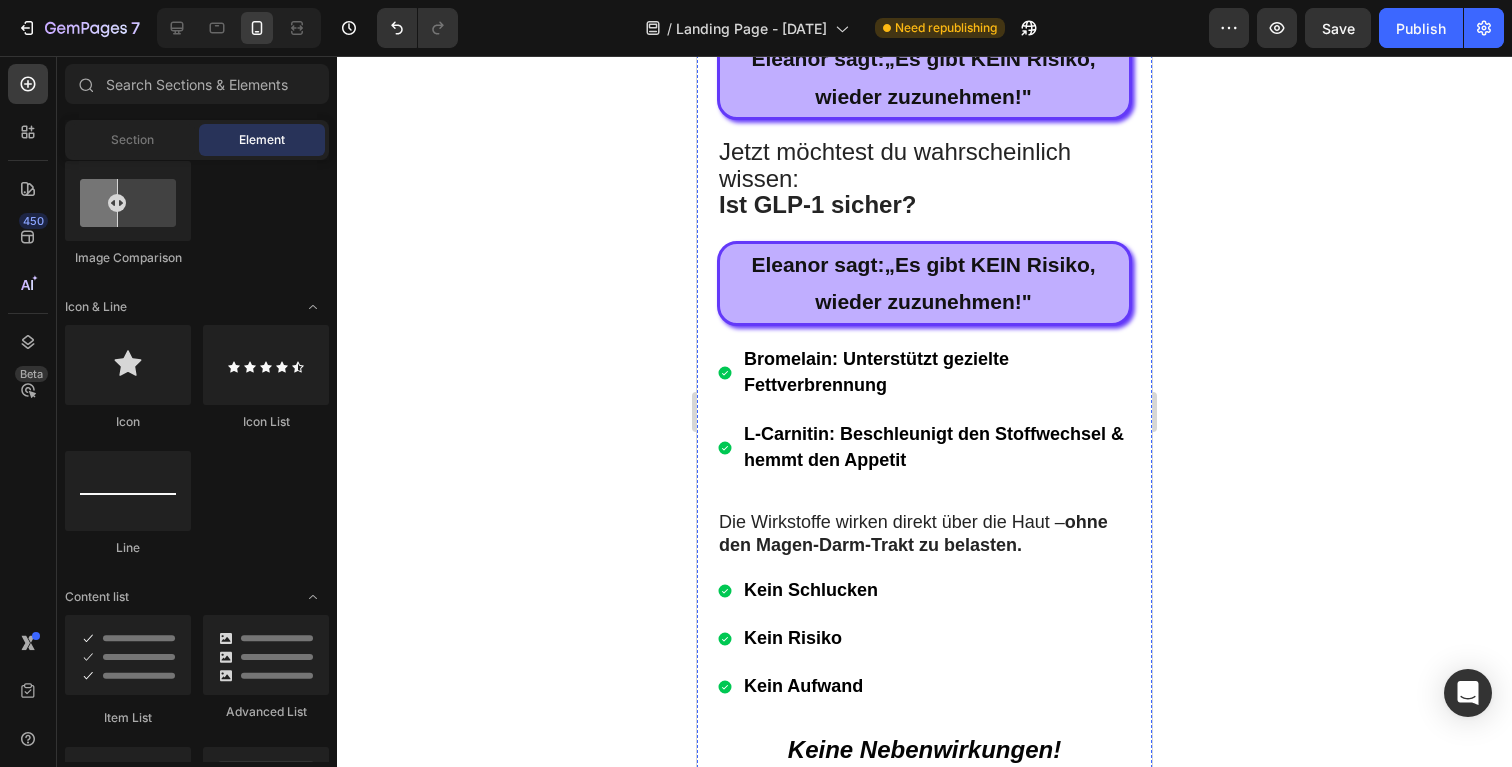 click at bounding box center [924, -615] 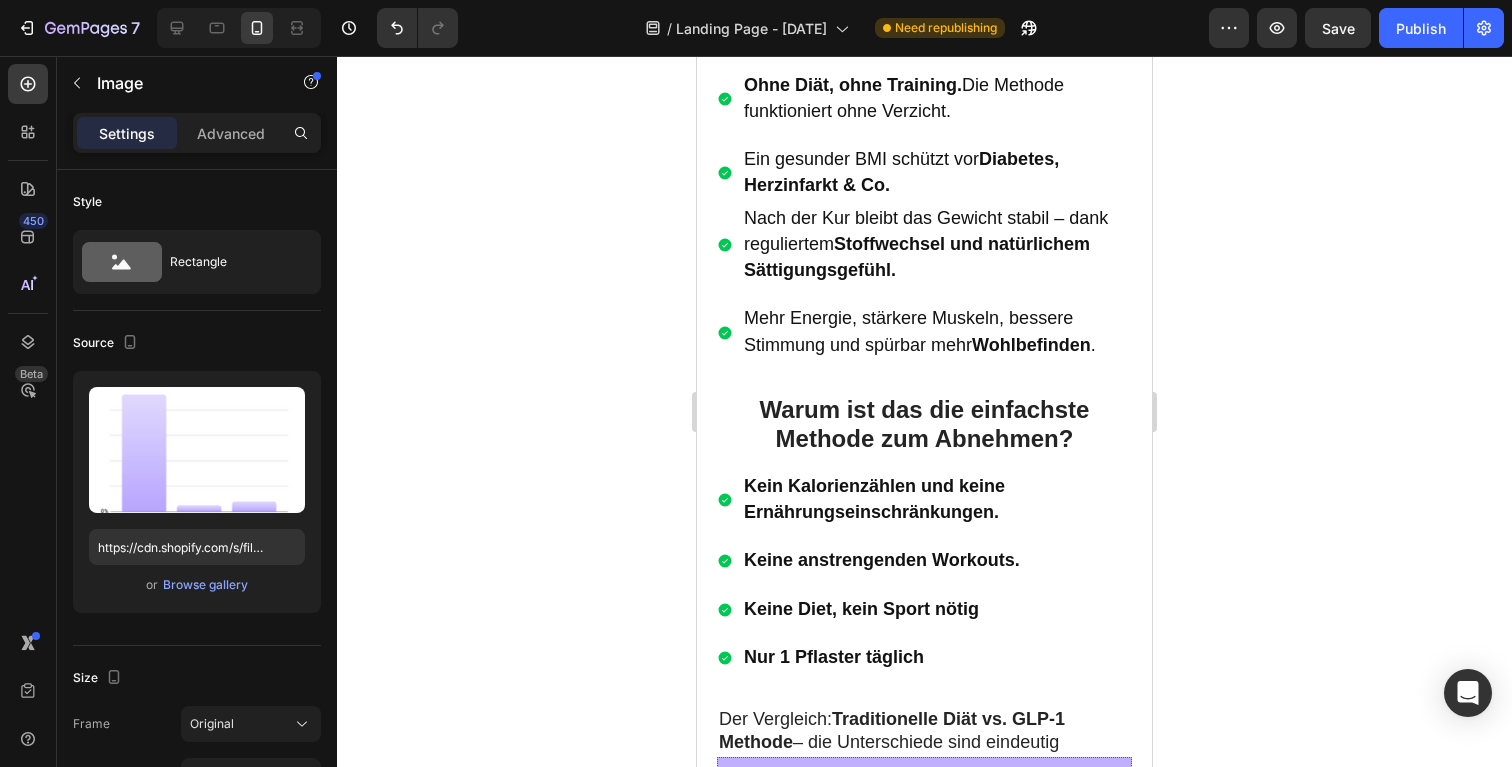 scroll, scrollTop: 12555, scrollLeft: 0, axis: vertical 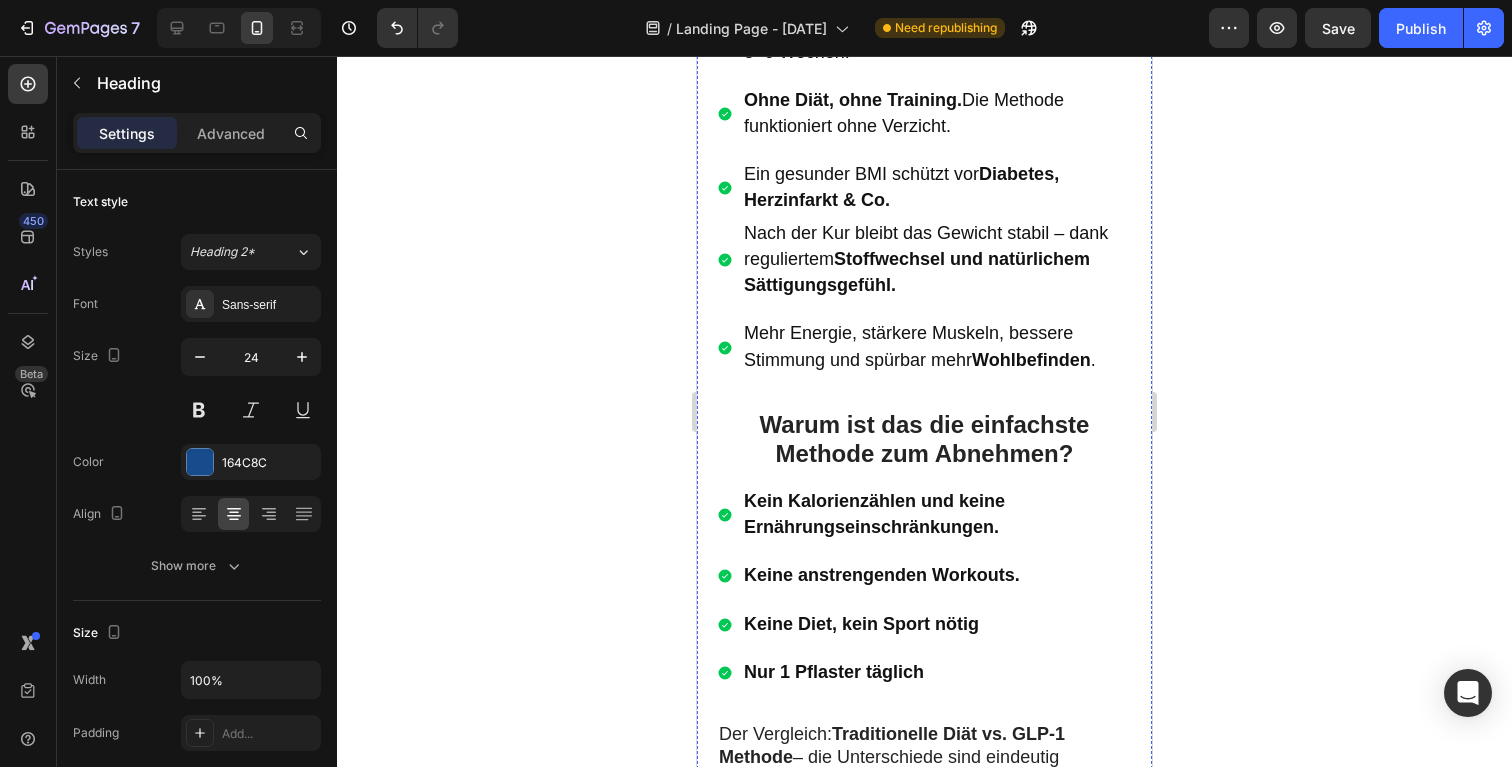 click on "„ Die Fettverbrennung erfolgt  zu 100 % natürlich  – ohne Risiko für Allergien oder Nebenwirkungen“, sagt [NAME] “" at bounding box center [924, -248] 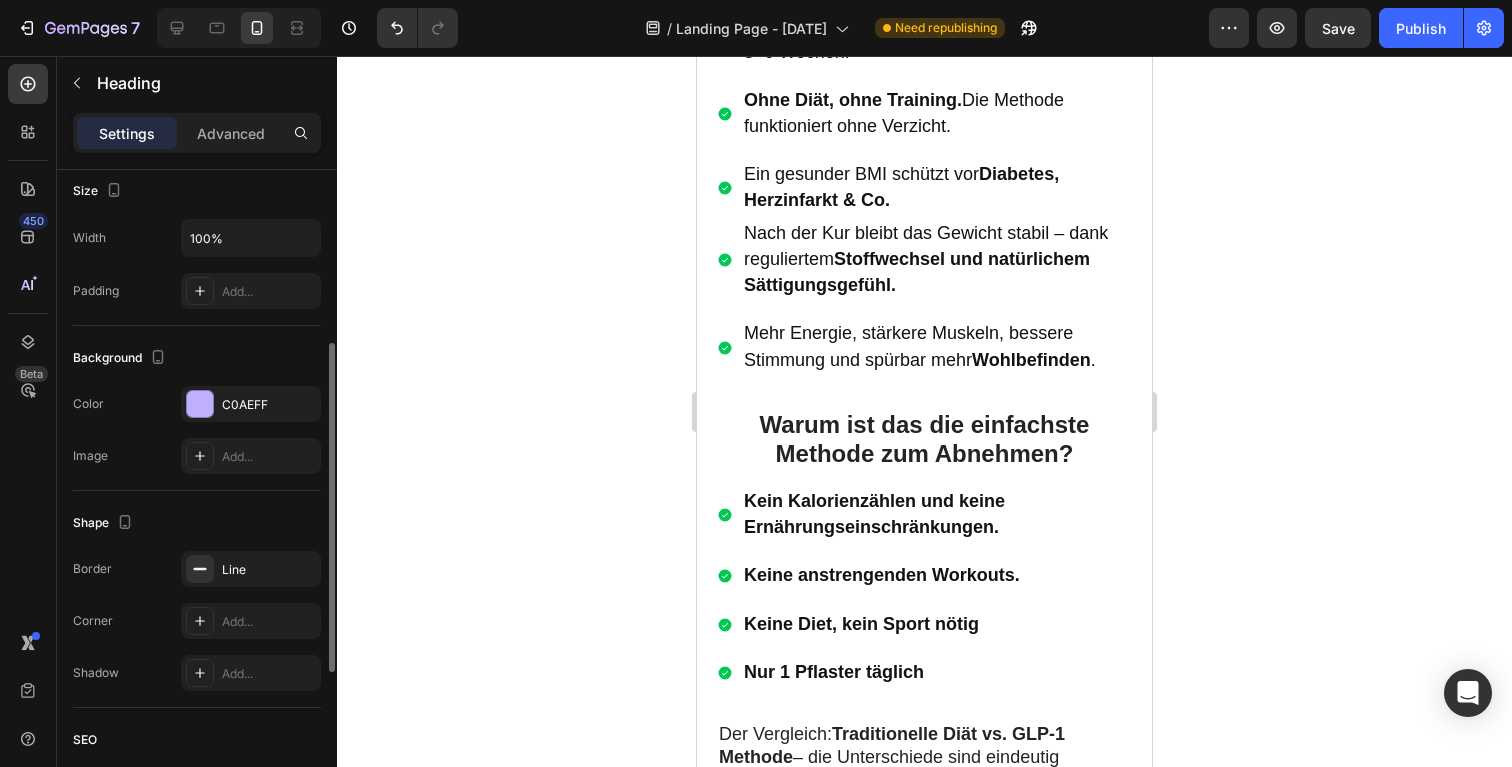 scroll, scrollTop: 463, scrollLeft: 0, axis: vertical 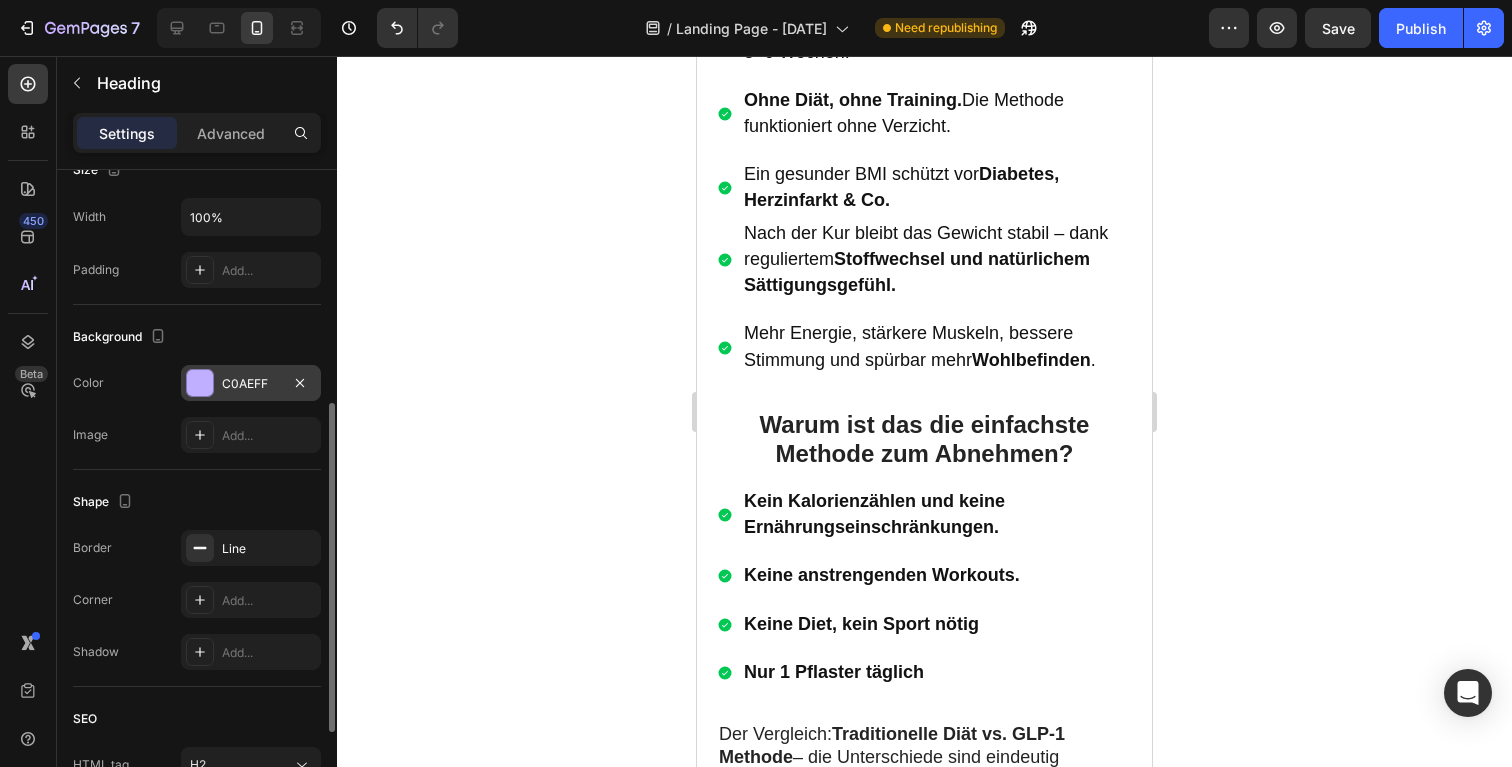 click on "C0AEFF" at bounding box center (251, 383) 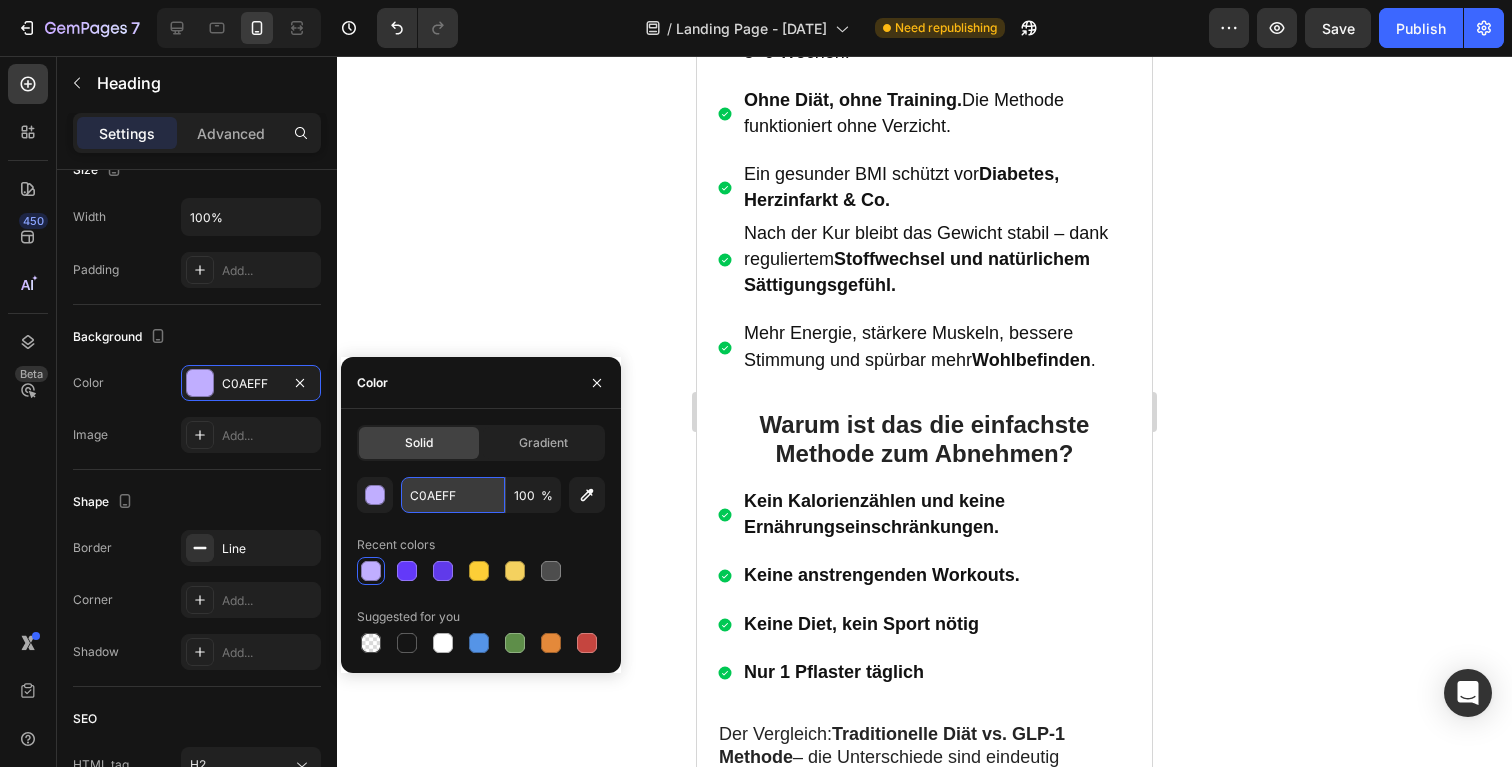 click on "C0AEFF" at bounding box center [453, 495] 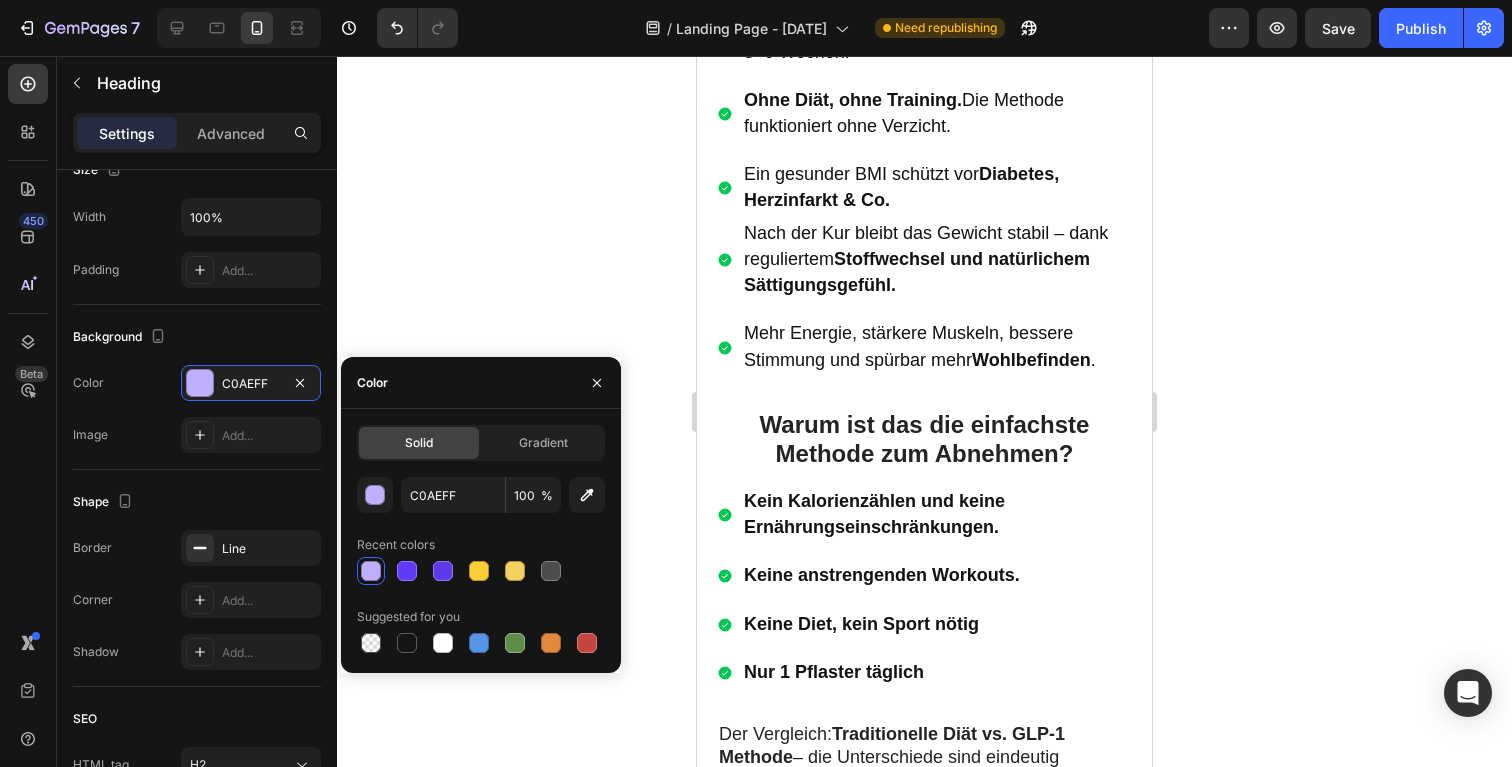 click 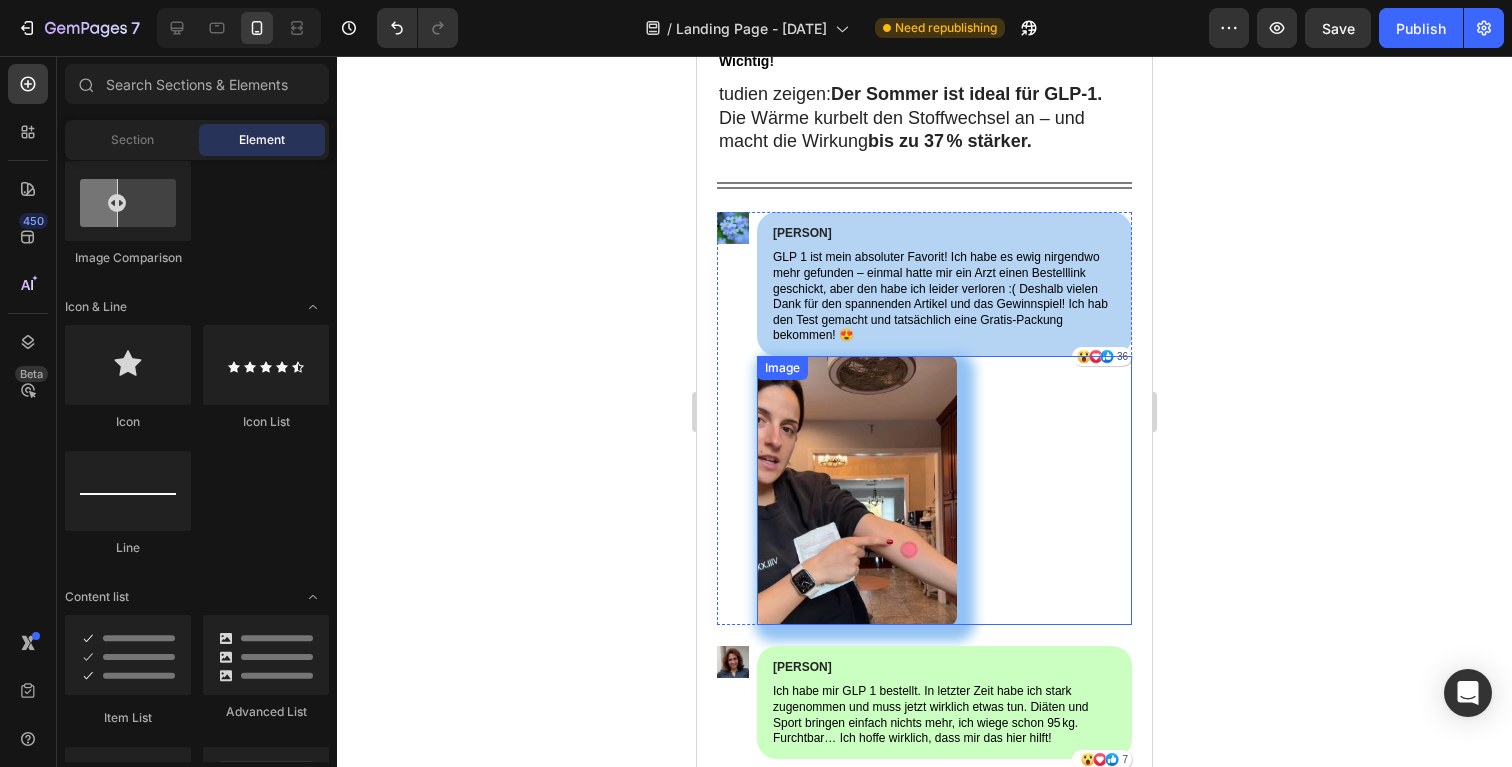 scroll, scrollTop: 19530, scrollLeft: 0, axis: vertical 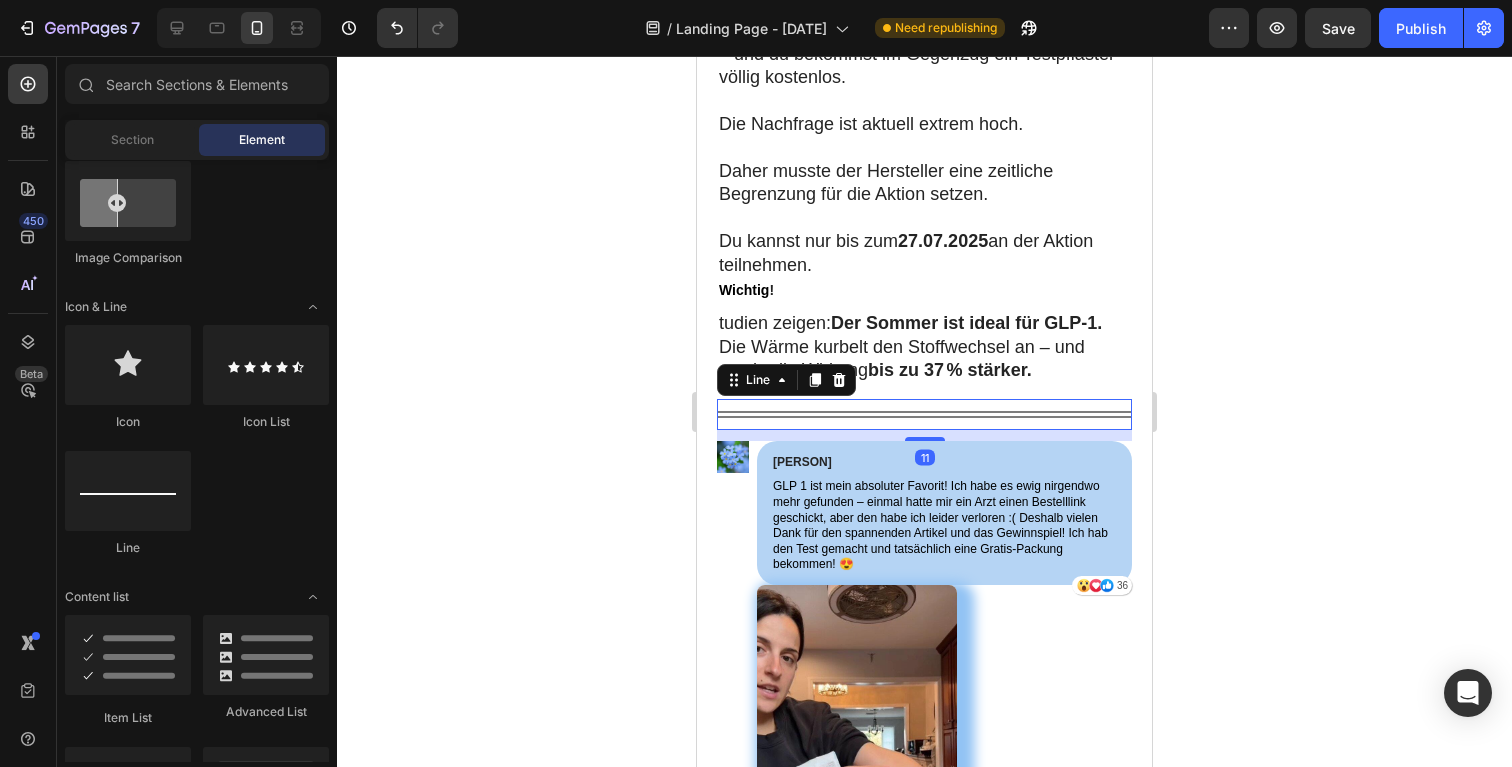 click at bounding box center (924, 414) 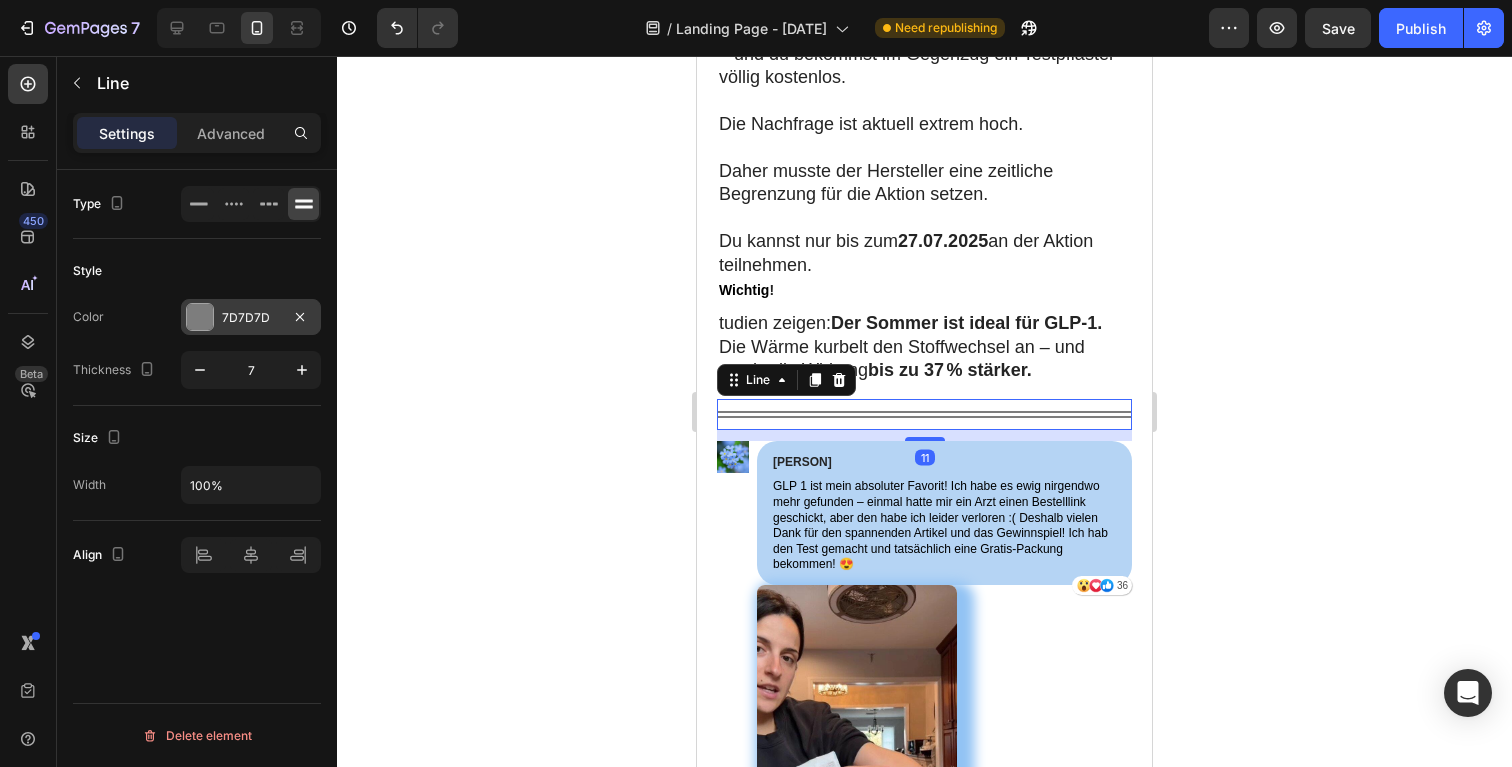 drag, startPoint x: 199, startPoint y: 312, endPoint x: 220, endPoint y: 331, distance: 28.319605 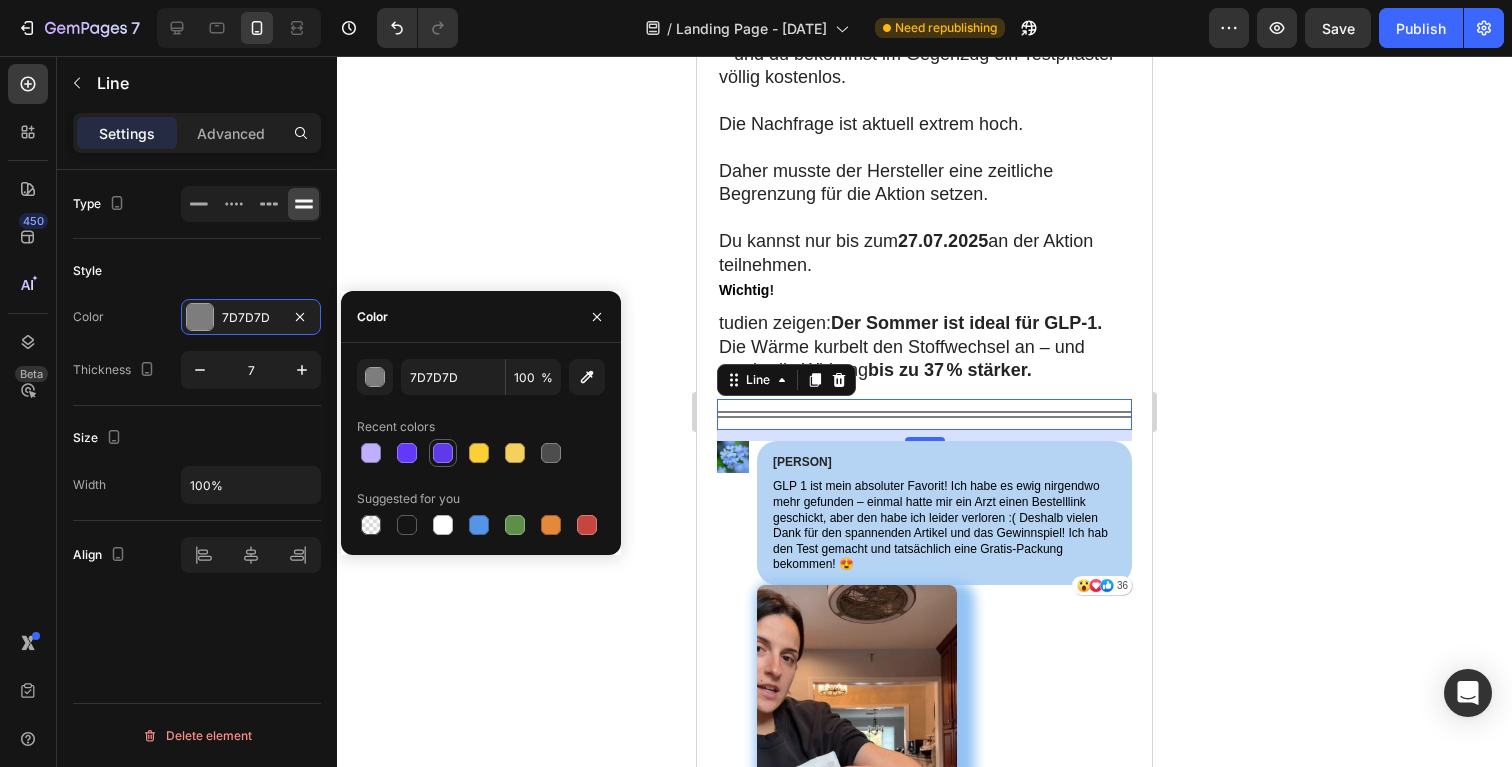 click at bounding box center [443, 453] 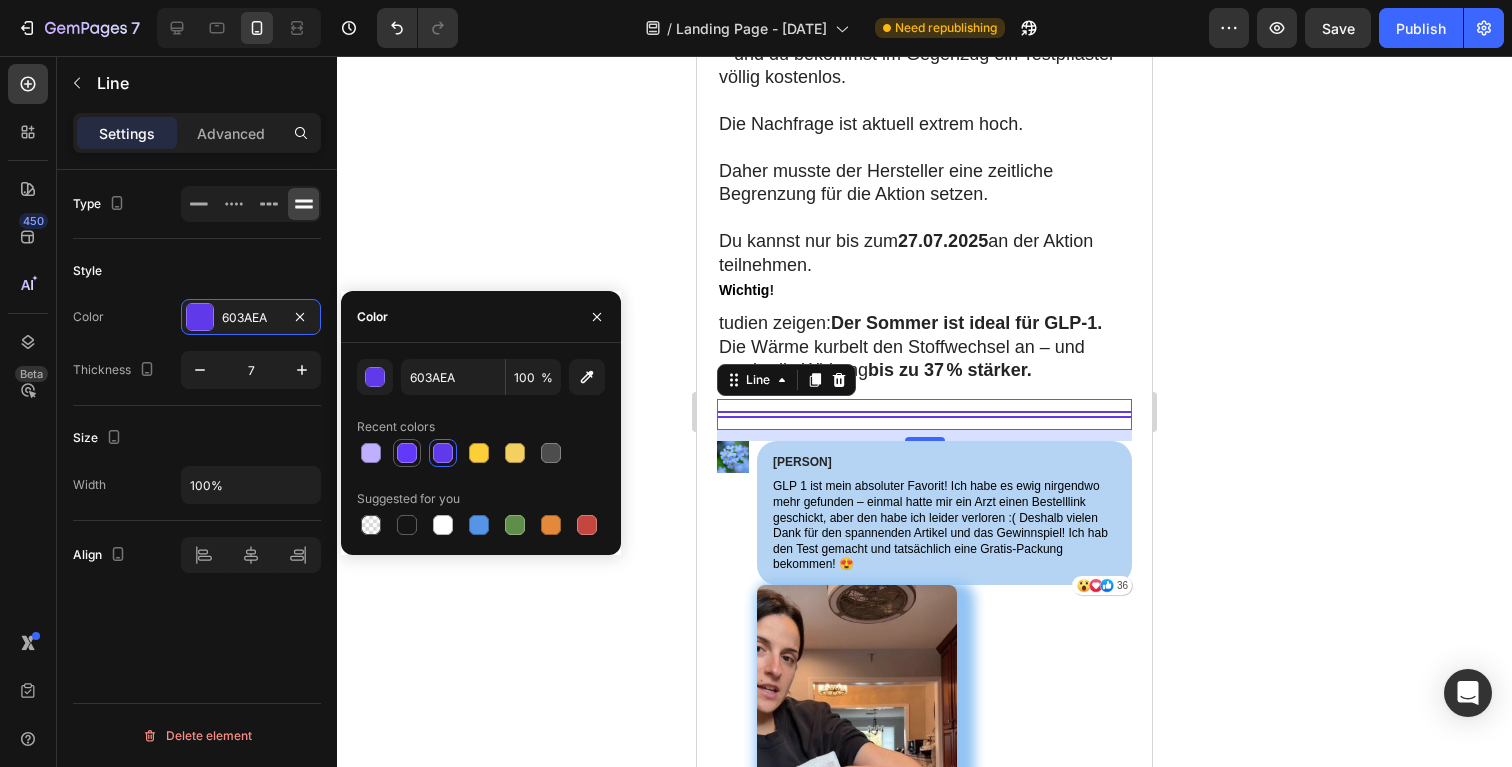 click at bounding box center [407, 453] 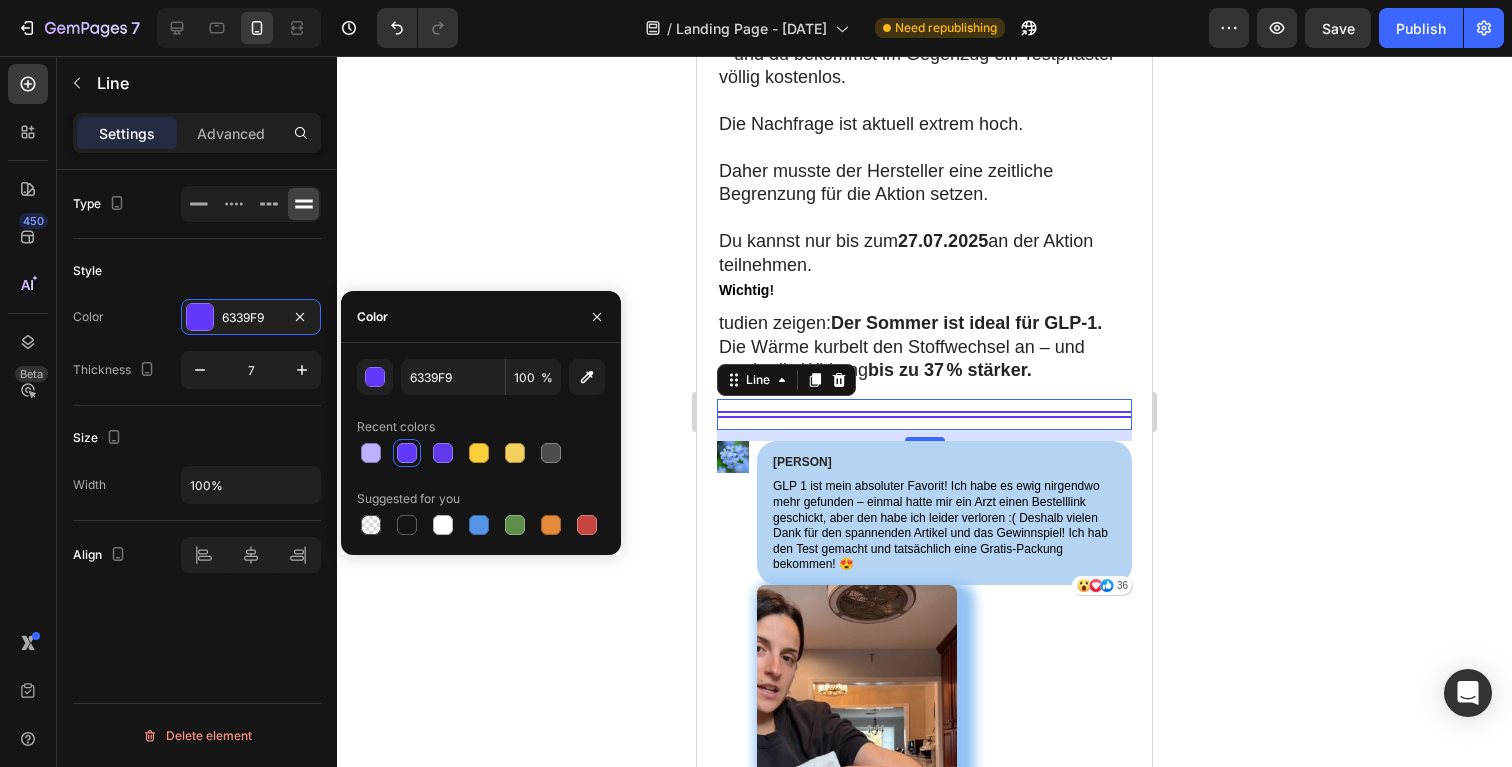 click 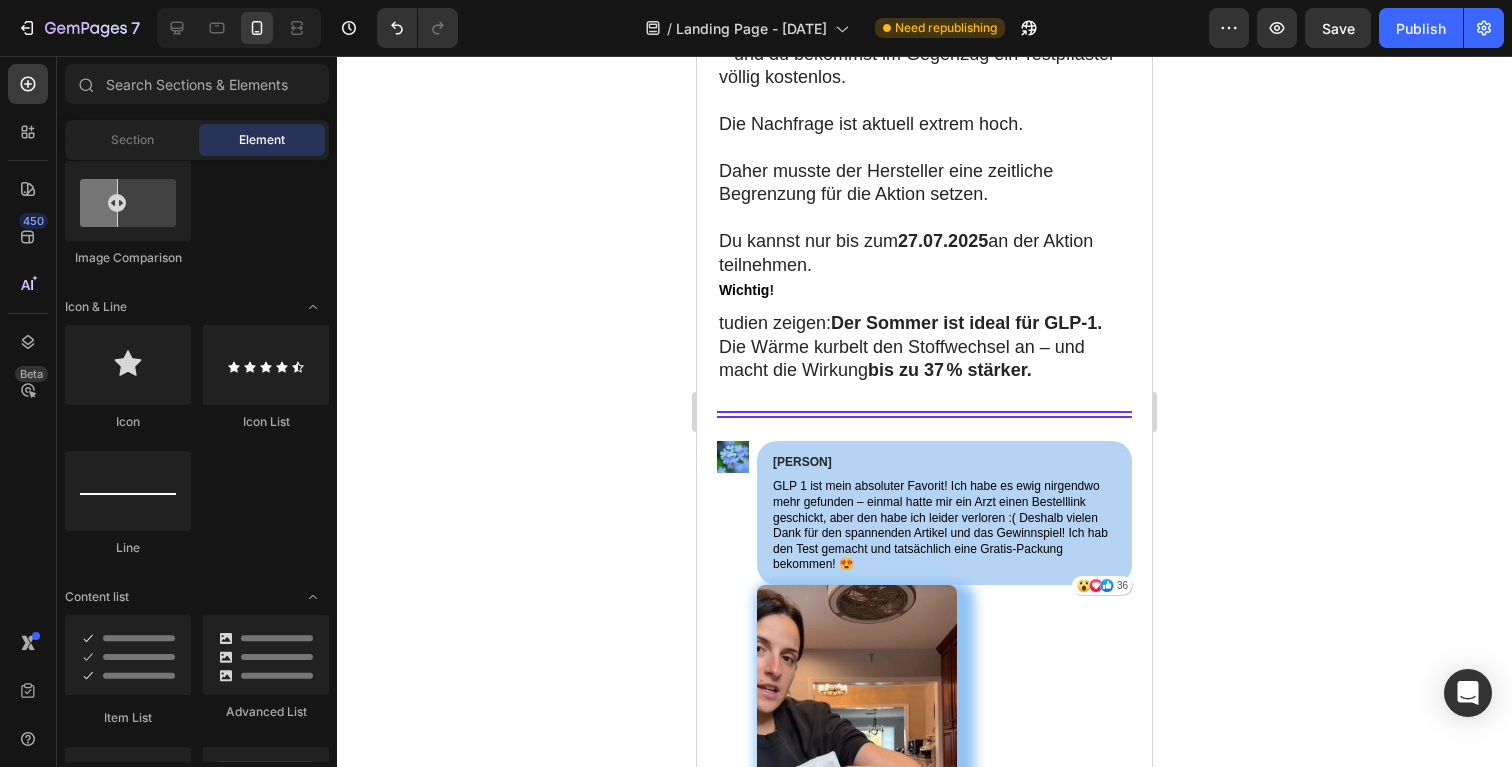 click 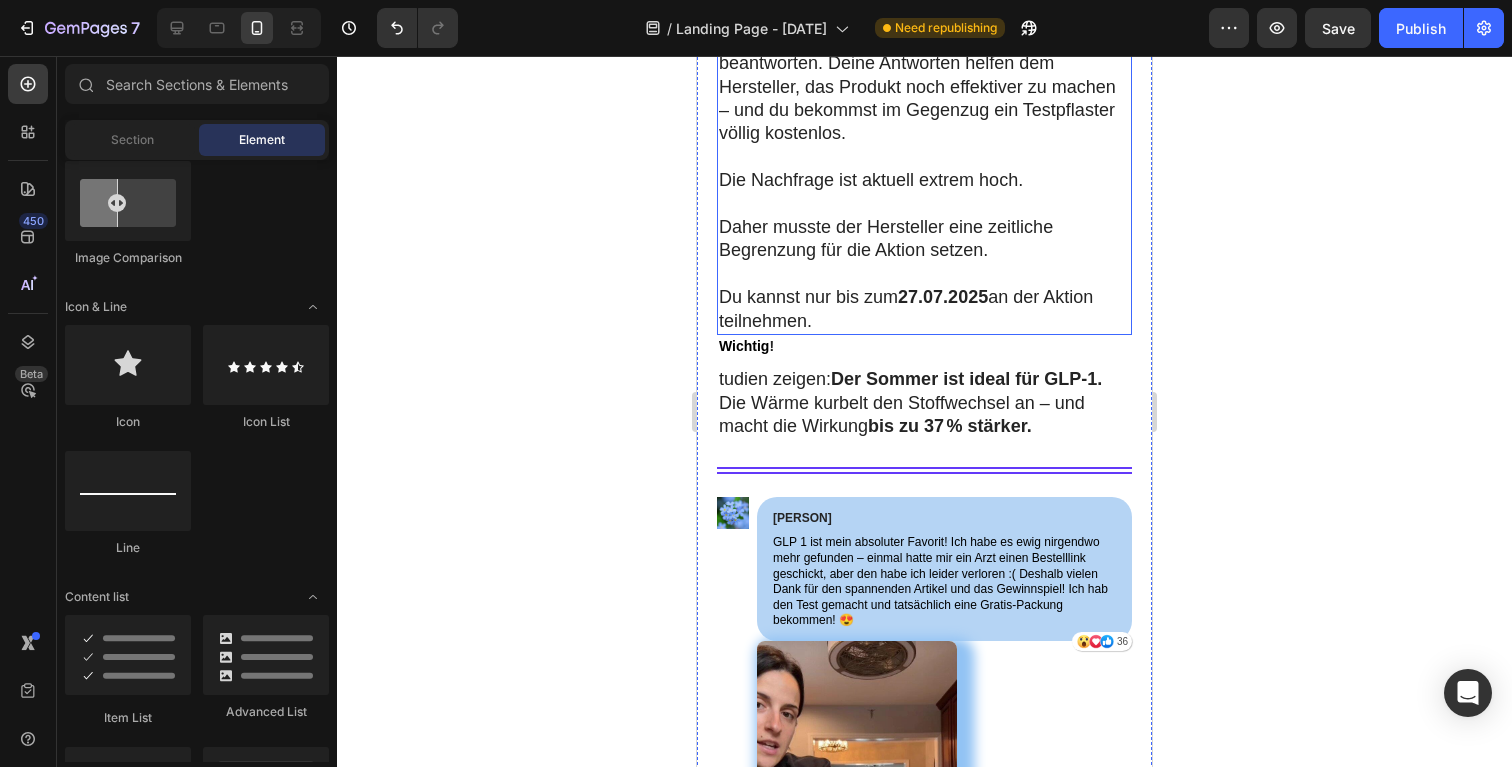 scroll, scrollTop: 19790, scrollLeft: 0, axis: vertical 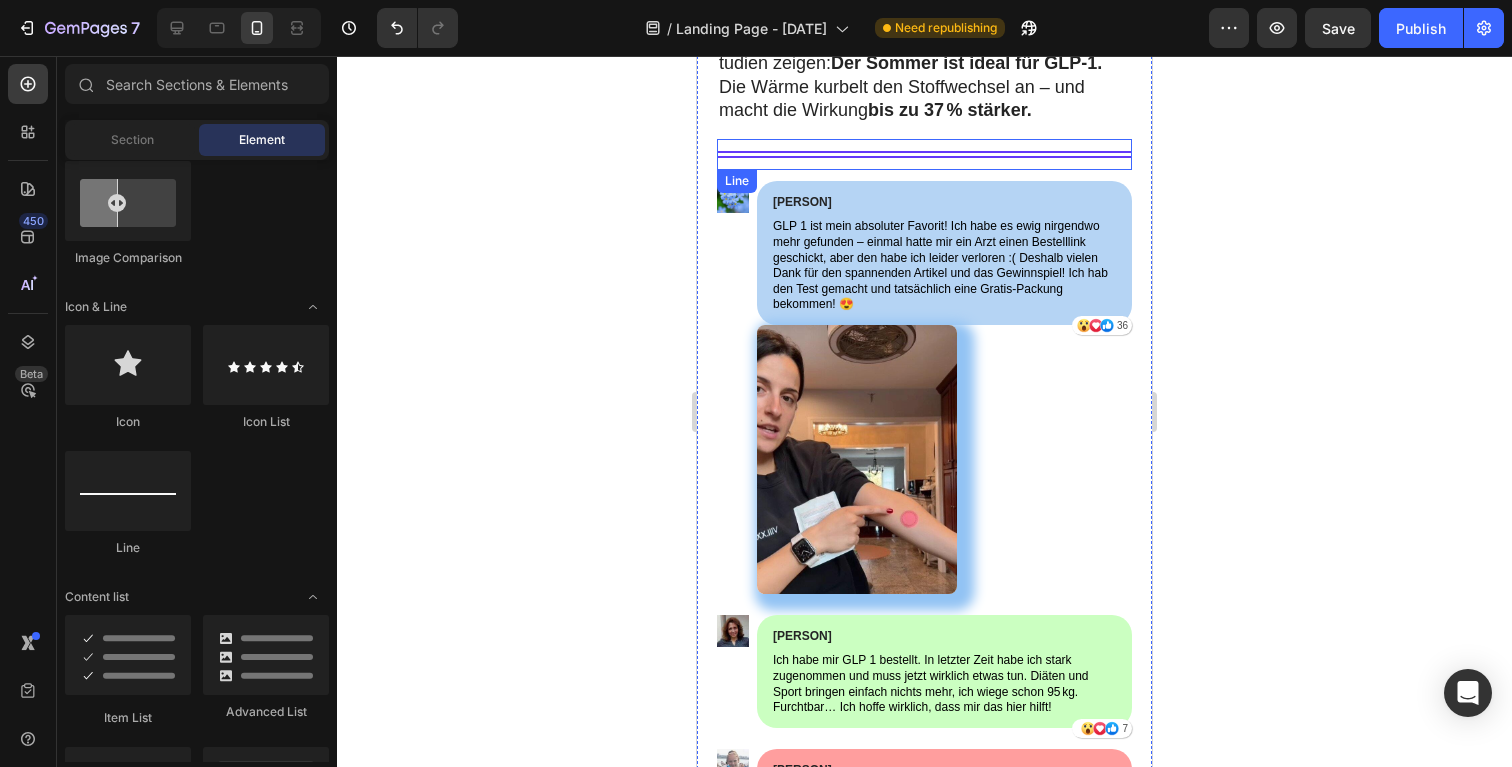 click at bounding box center (924, 154) 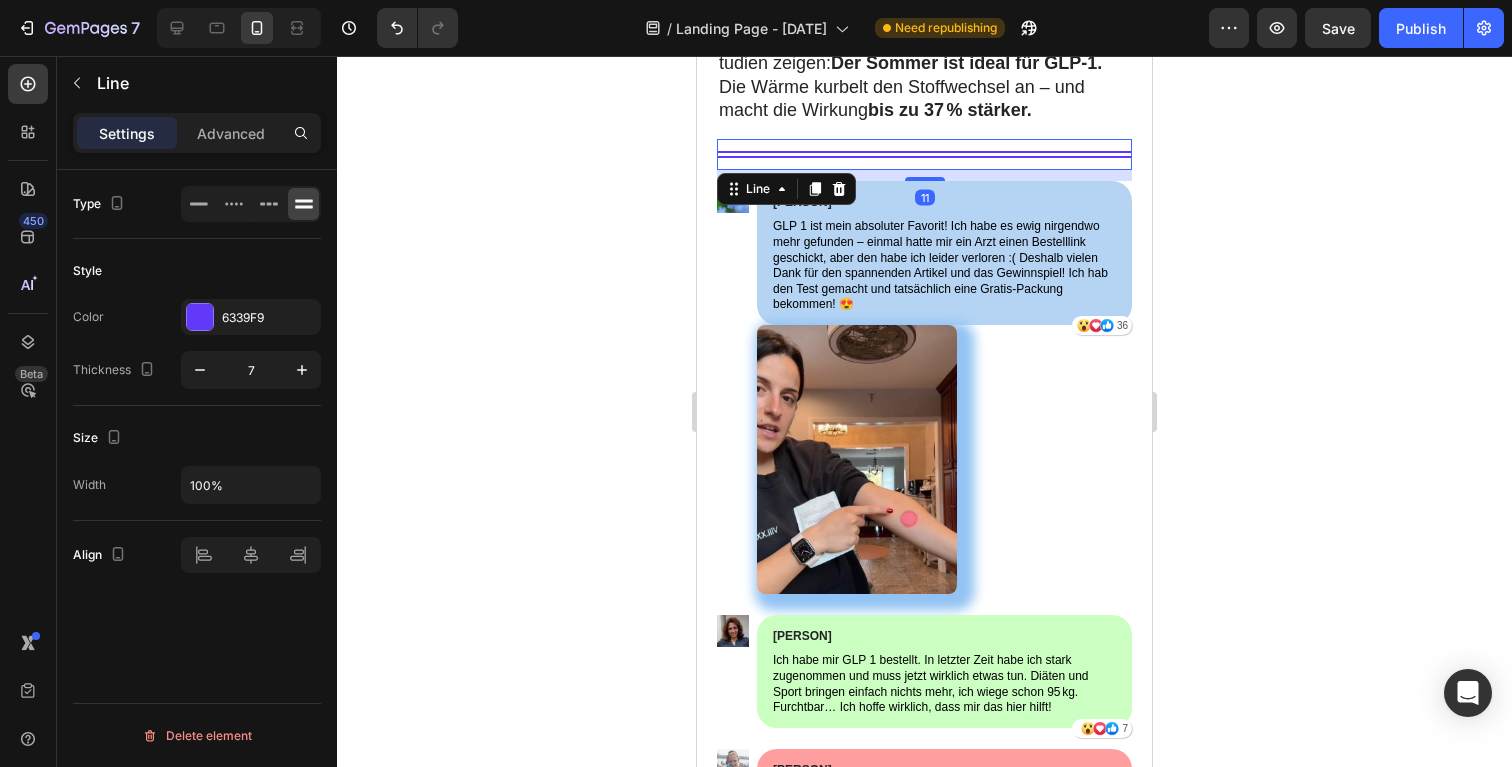 click on "Color 6339F9 Thickness 7" at bounding box center (197, 344) 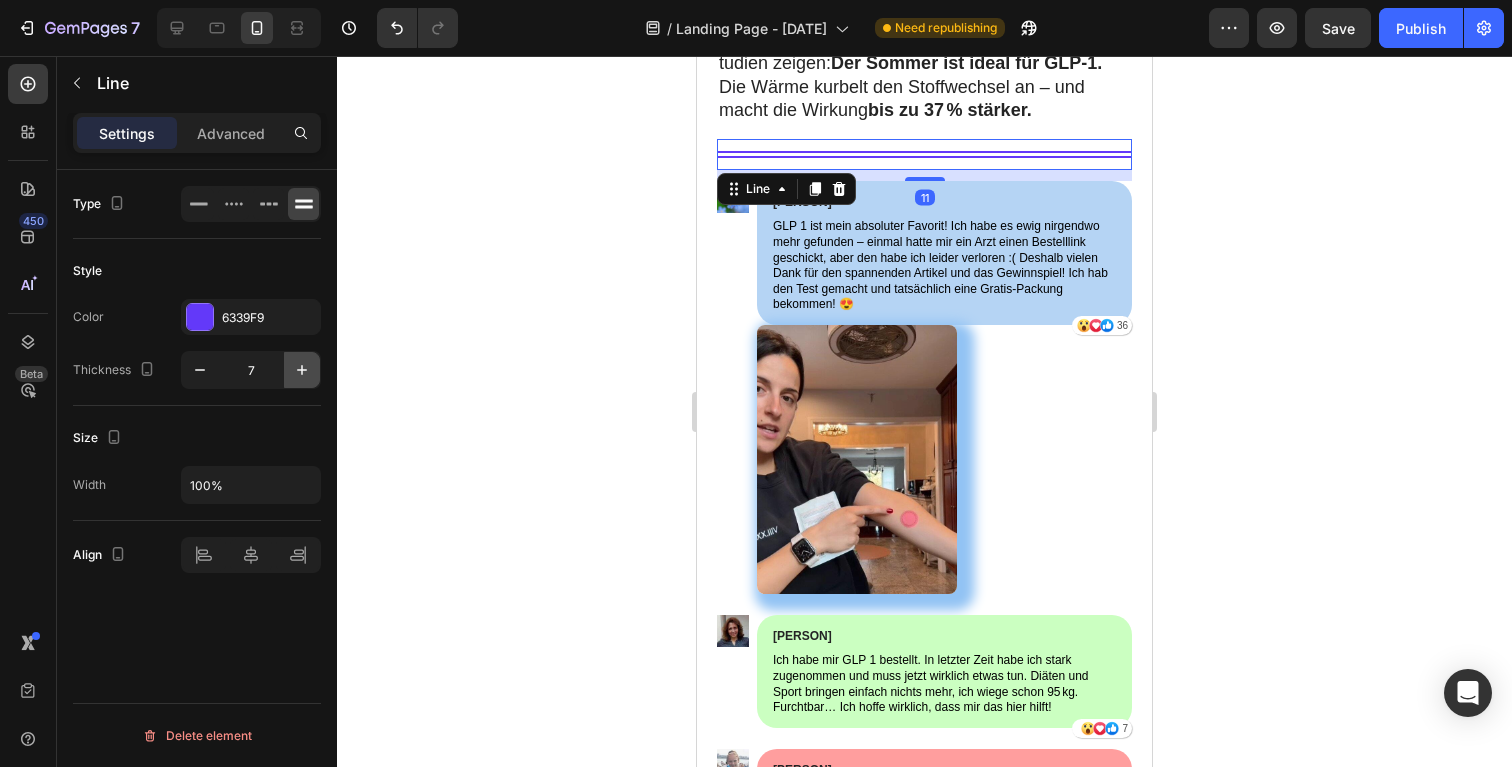 click 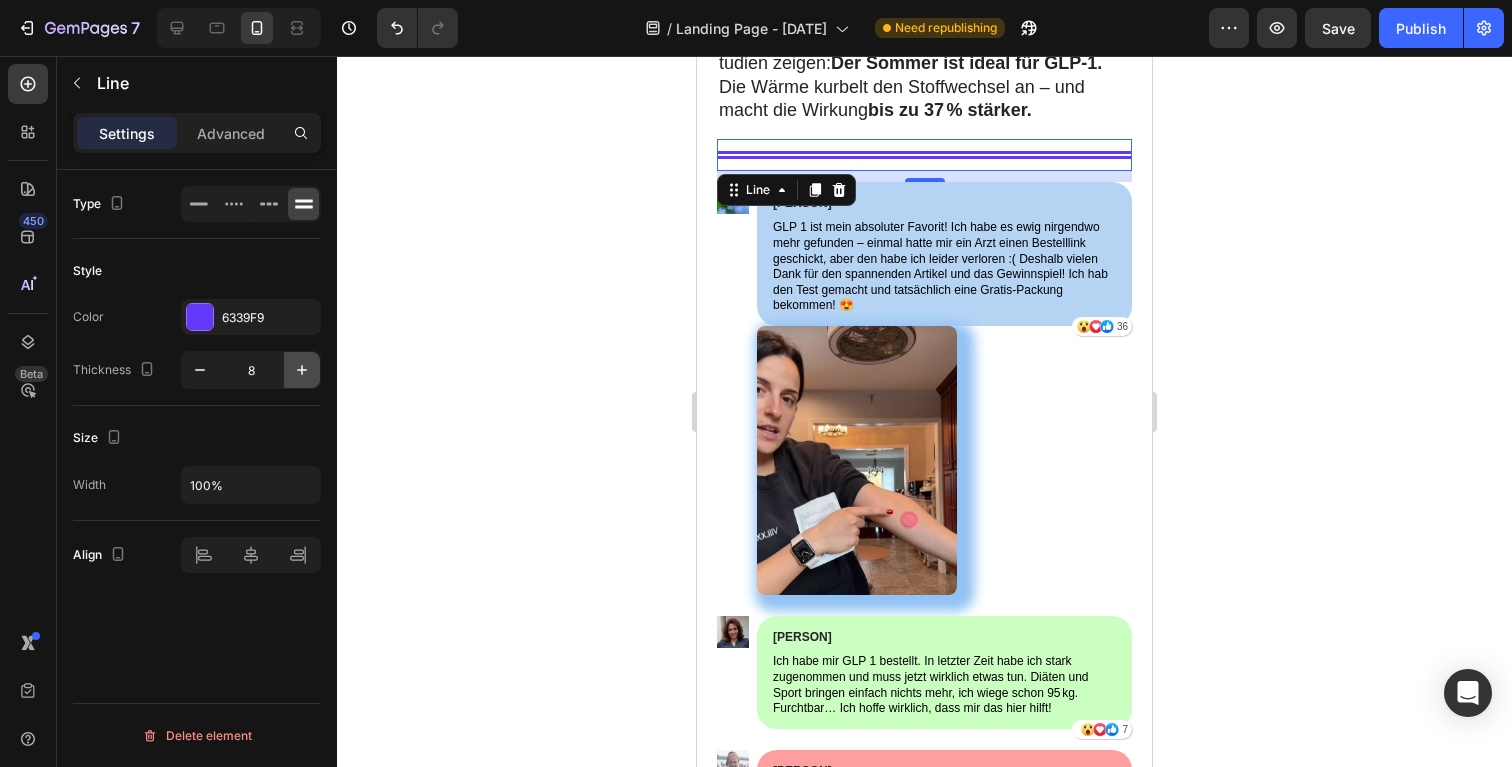 click 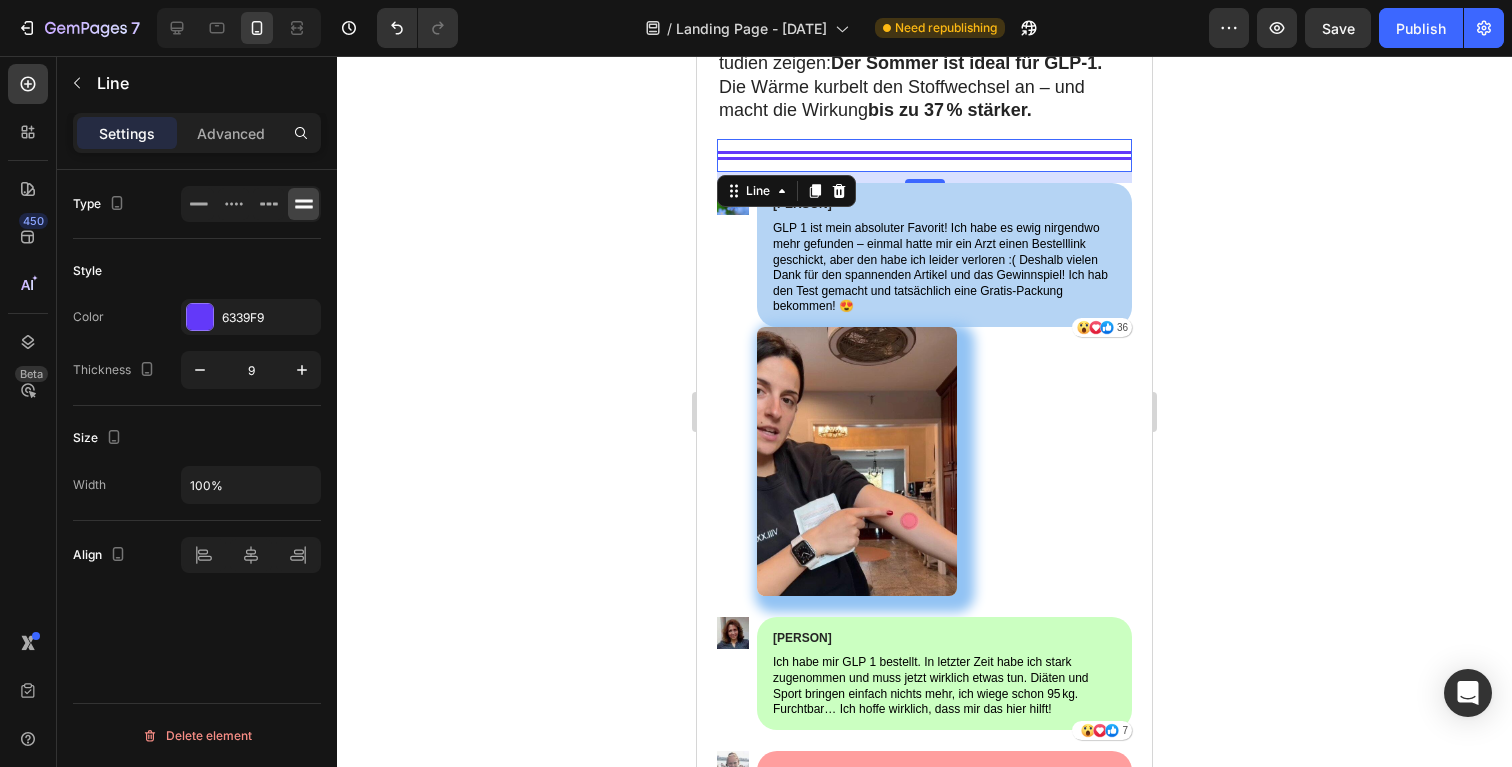 click 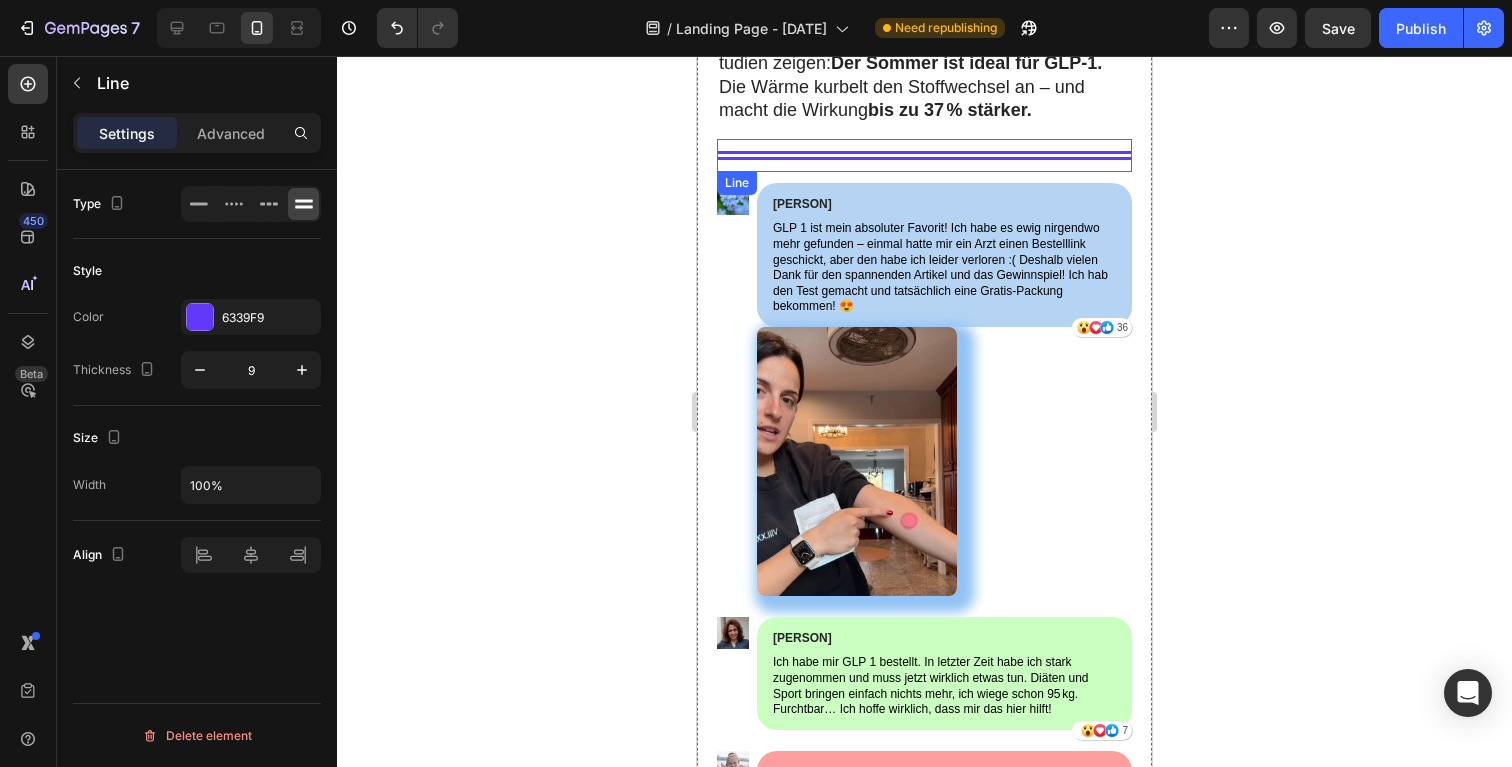 click at bounding box center [924, 155] 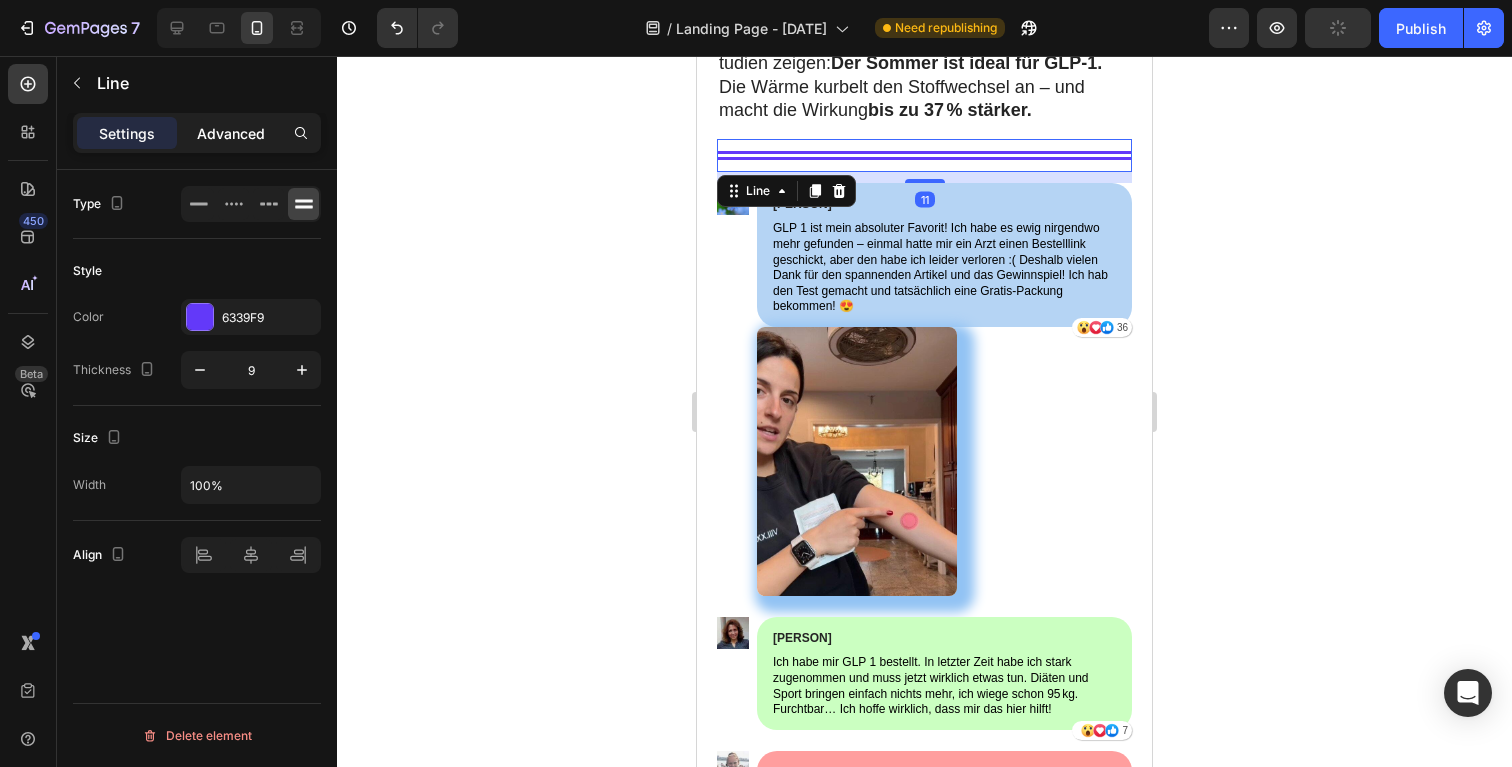 click on "Advanced" at bounding box center [231, 133] 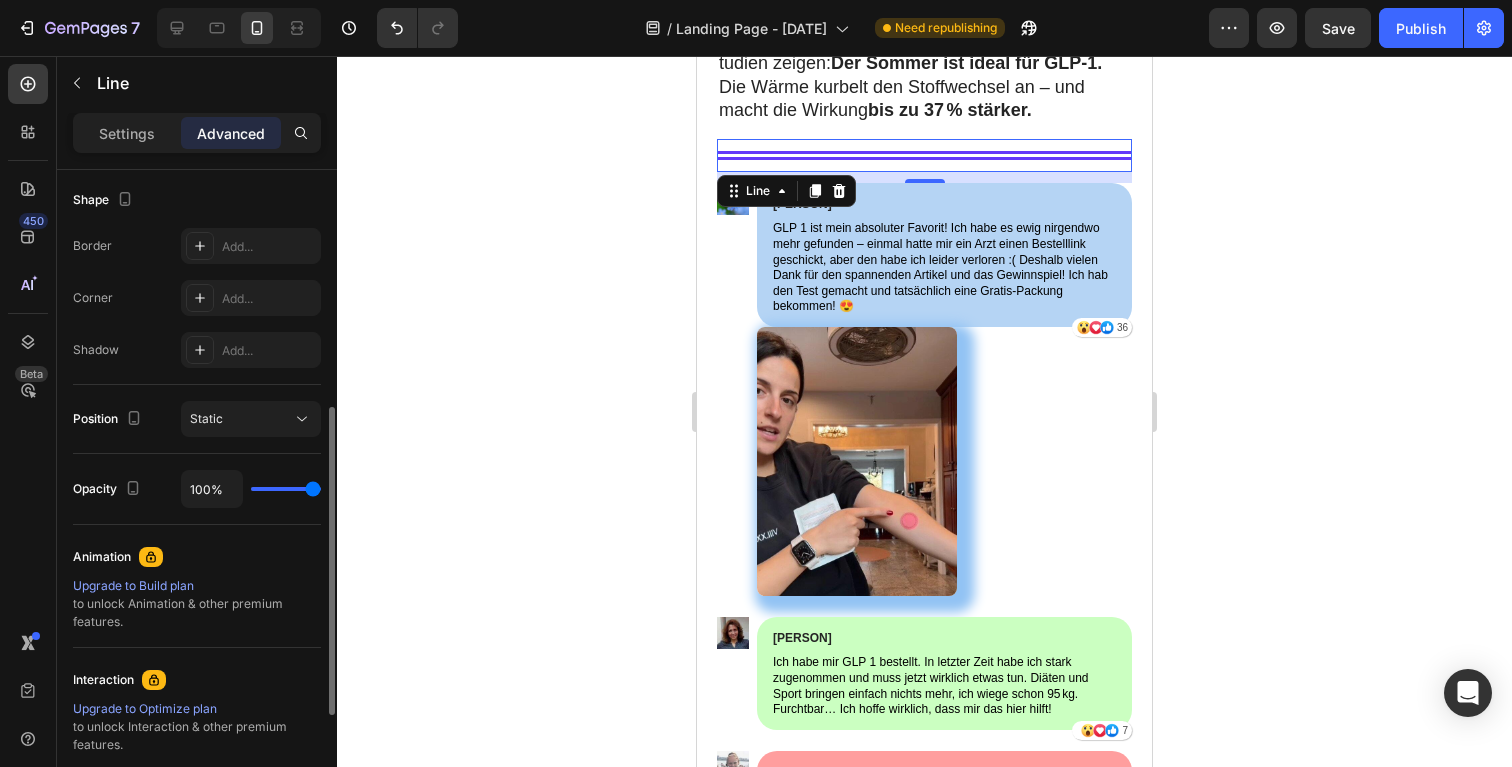 scroll, scrollTop: 0, scrollLeft: 0, axis: both 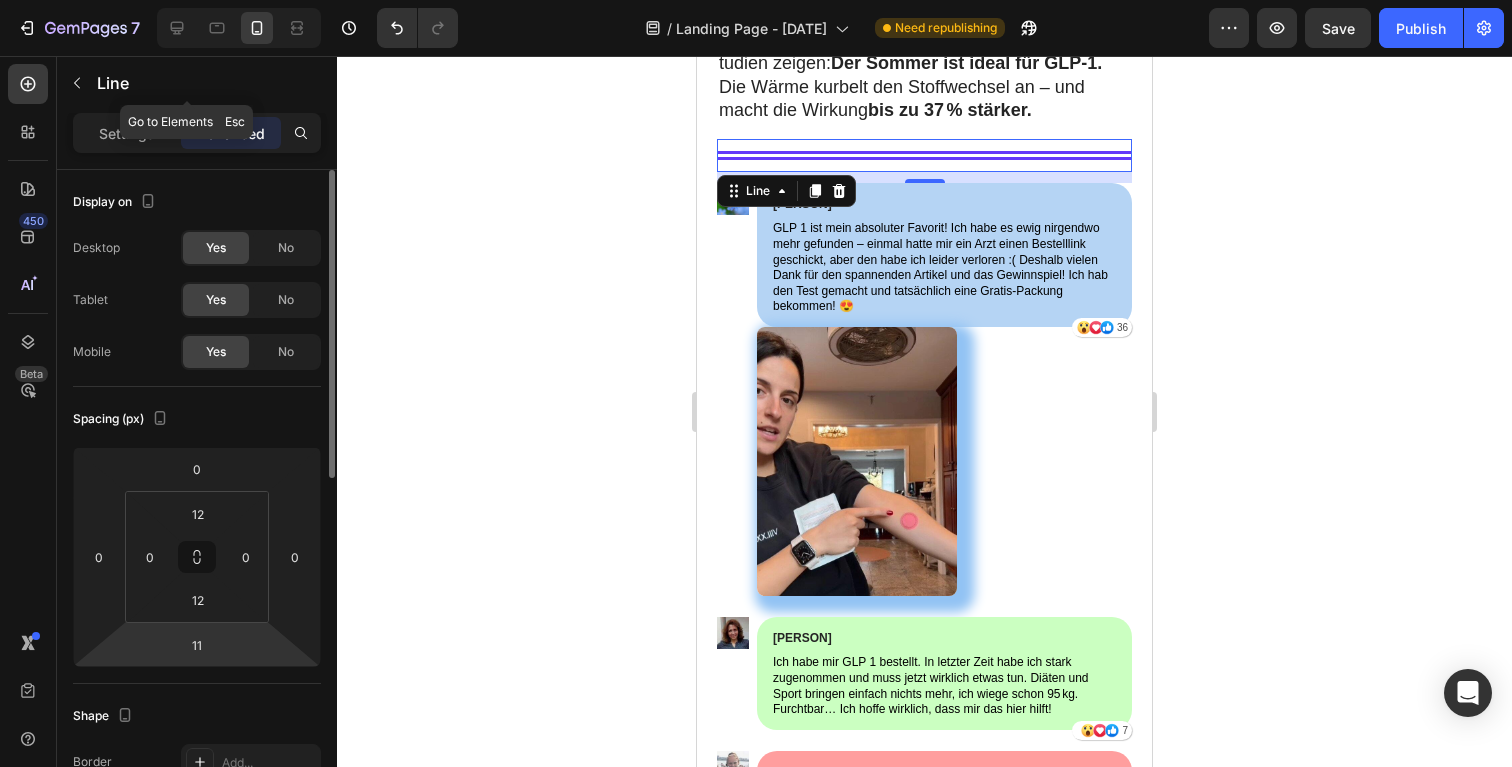 click on "Line" 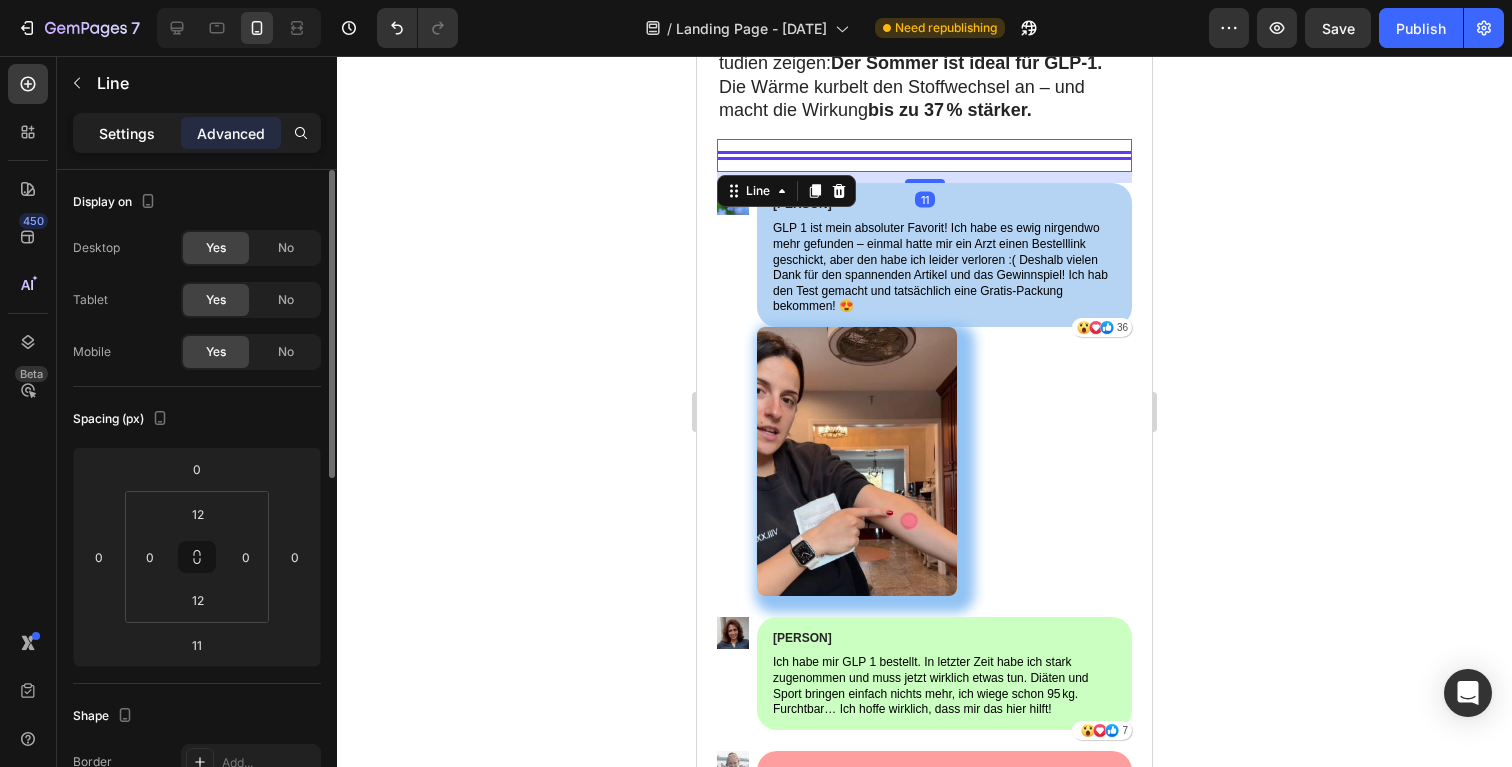 click on "Settings" at bounding box center (127, 133) 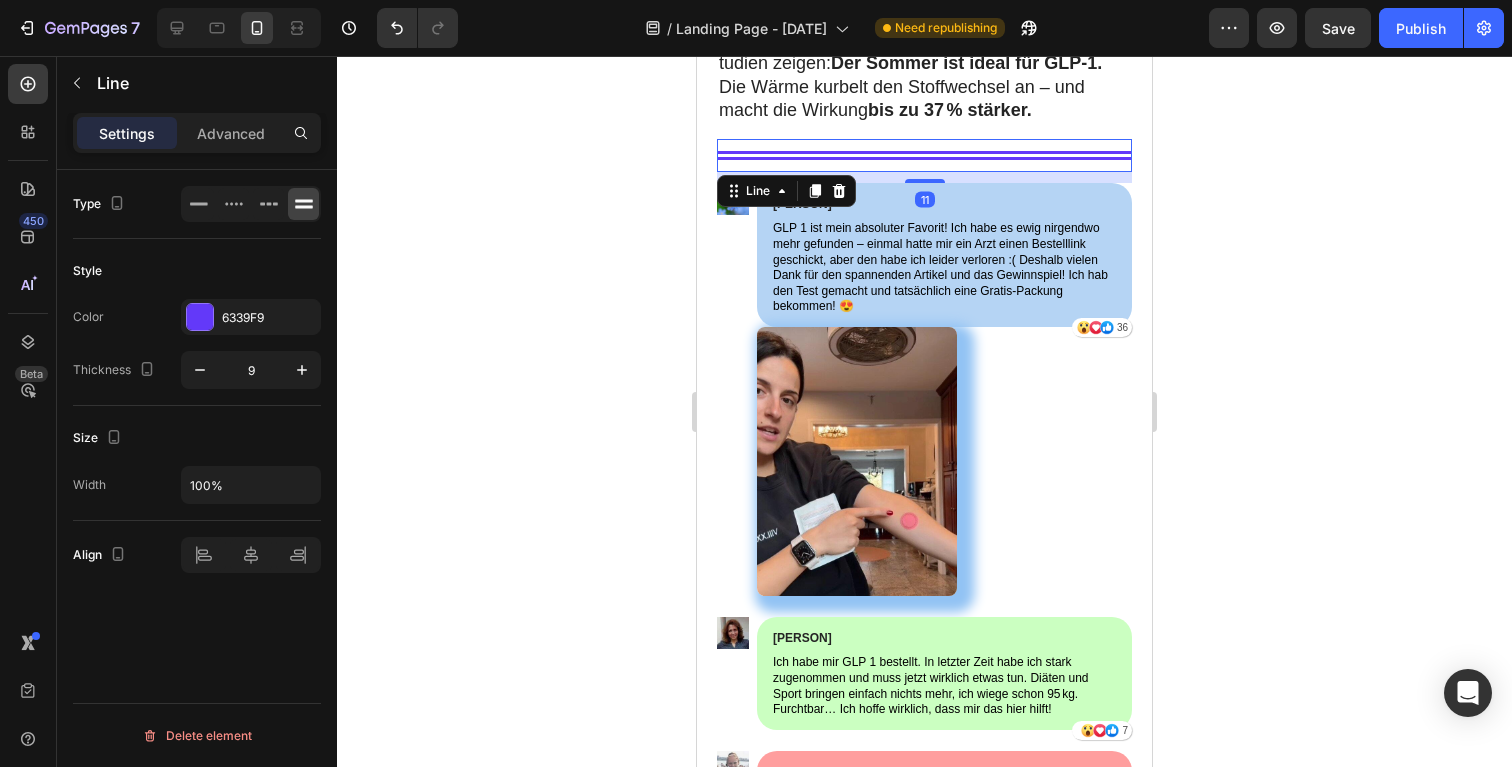 click 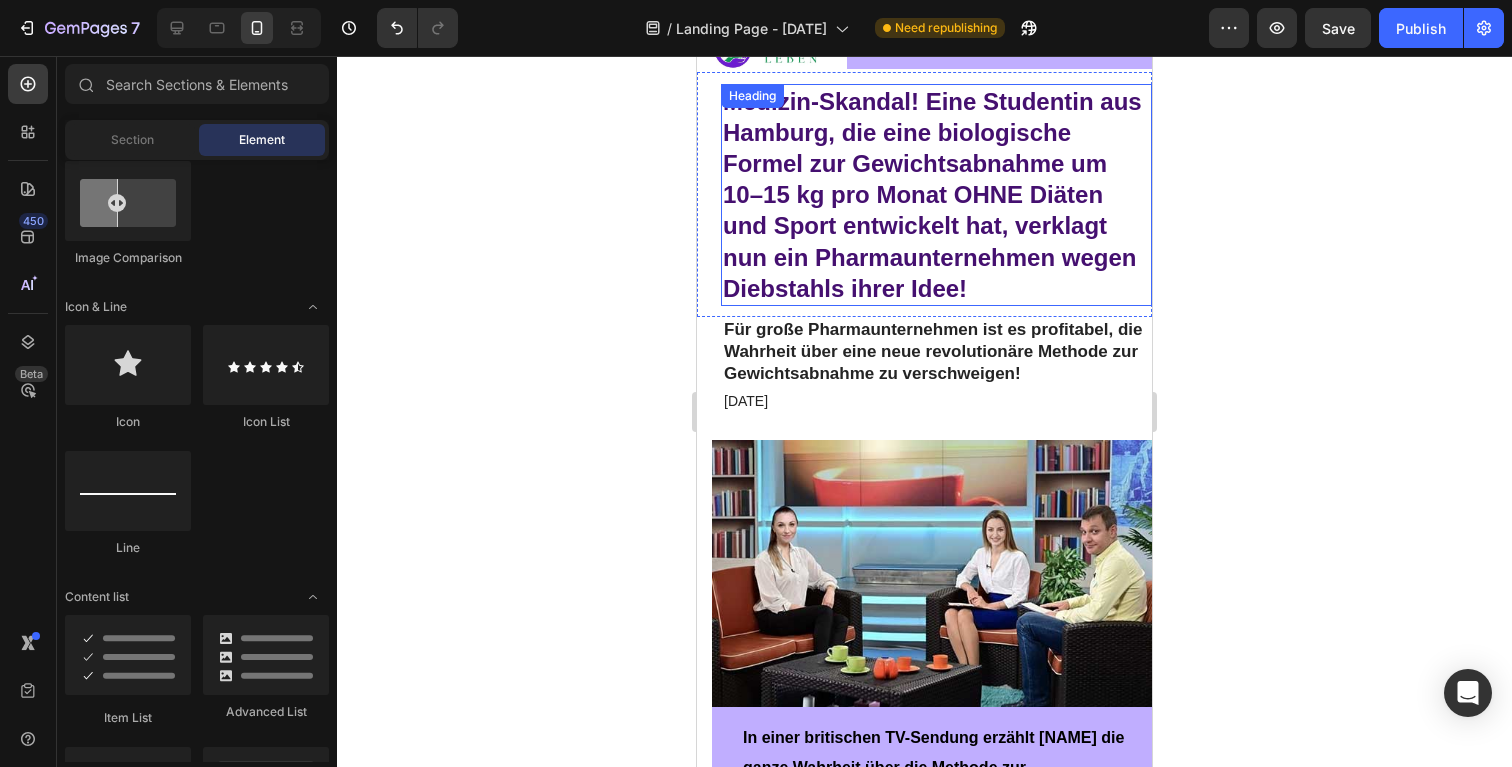 scroll, scrollTop: 59, scrollLeft: 0, axis: vertical 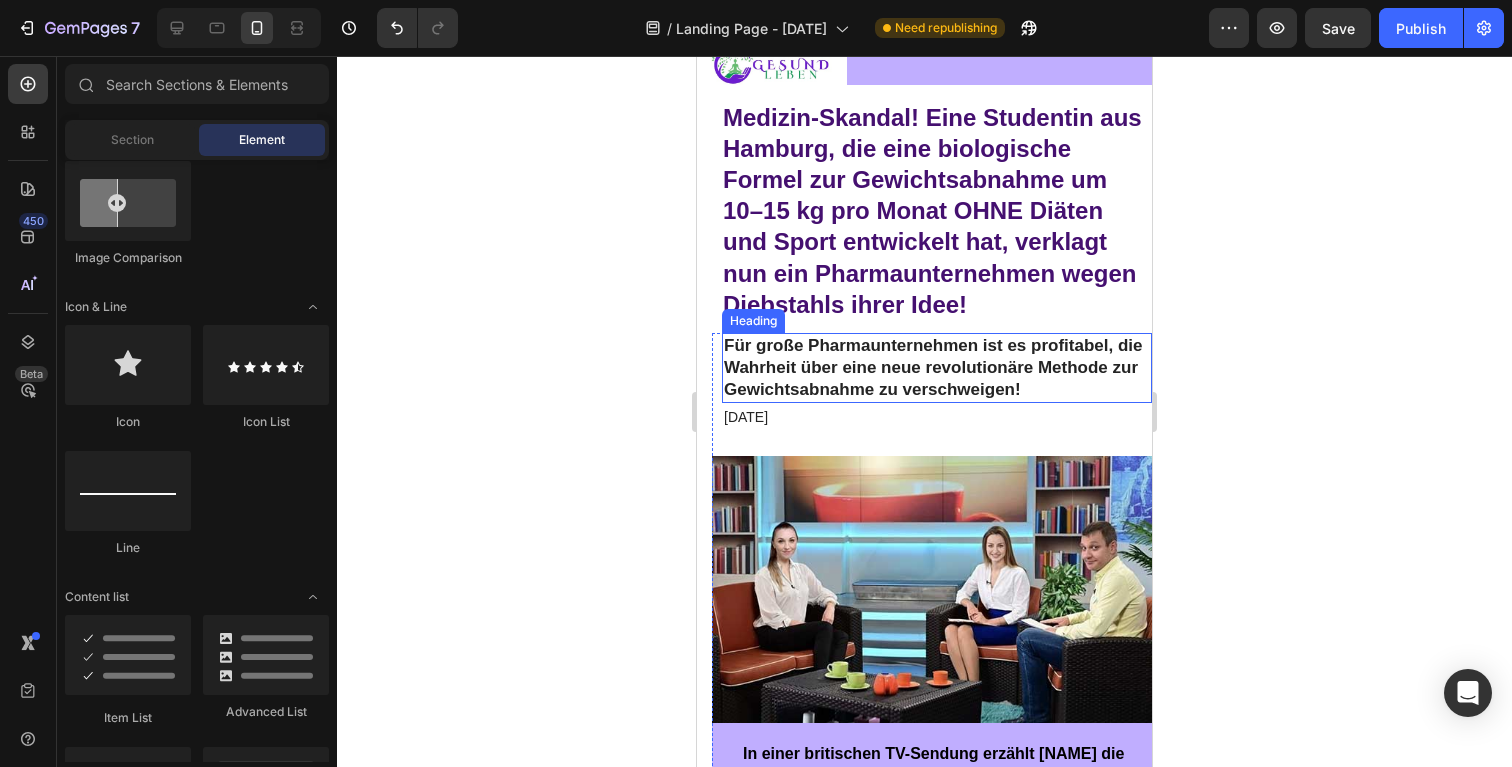 click on "Medizin-Skandal! Eine Studentin aus Hamburg, die eine biologische Formel zur Gewichtsabnahme um 10–15 kg pro Monat OHNE Diäten und Sport entwickelt hat, verklagt nun ein Pharmaunternehmen wegen Diebstahls ihrer Idee!" at bounding box center (932, 211) 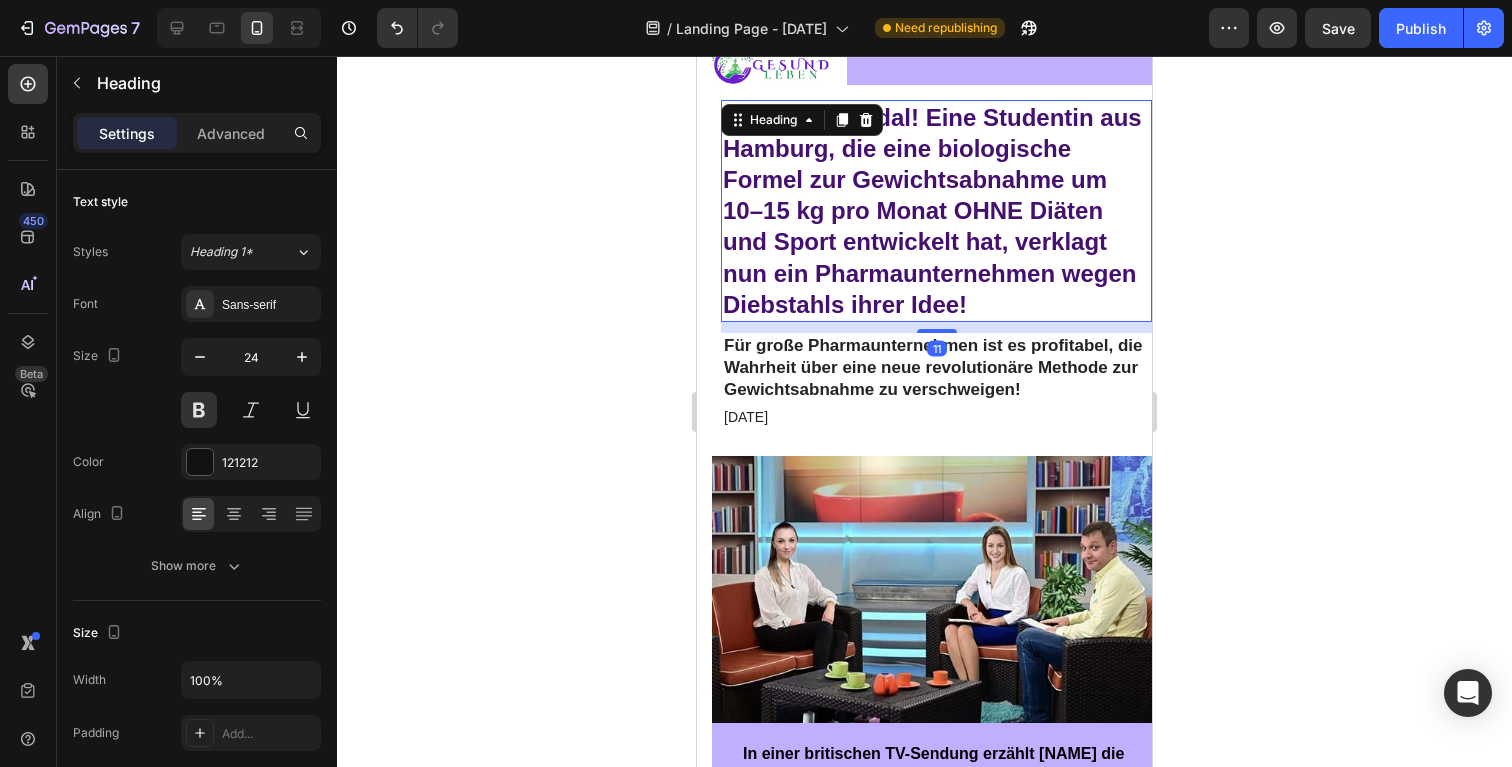 click on "Medizin-Skandal! Eine Studentin aus Hamburg, die eine biologische Formel zur Gewichtsabnahme um 10–15 kg pro Monat OHNE Diäten und Sport entwickelt hat, verklagt nun ein Pharmaunternehmen wegen Diebstahls ihrer Idee!" at bounding box center [936, 211] 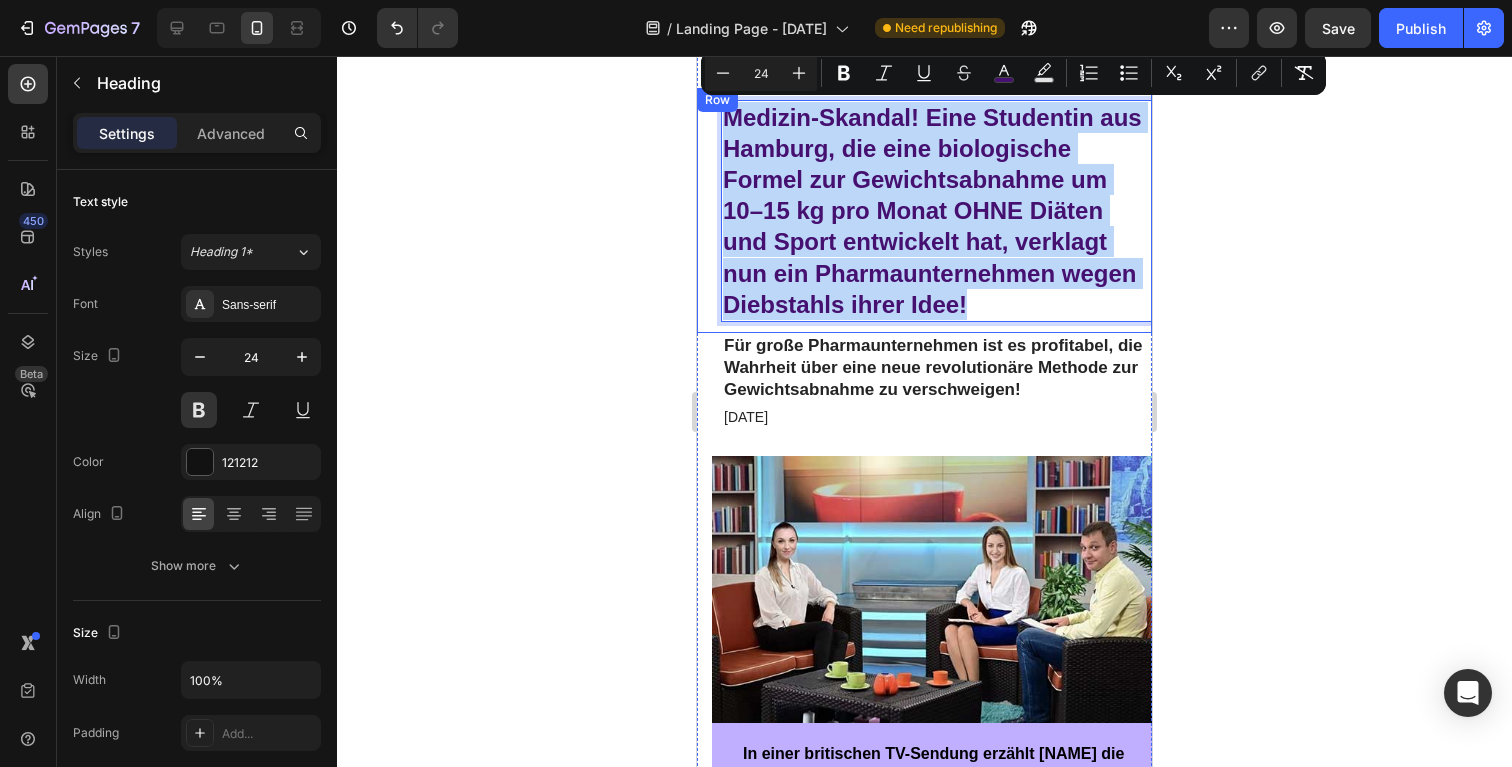 drag, startPoint x: 1058, startPoint y: 303, endPoint x: 698, endPoint y: 112, distance: 407.53036 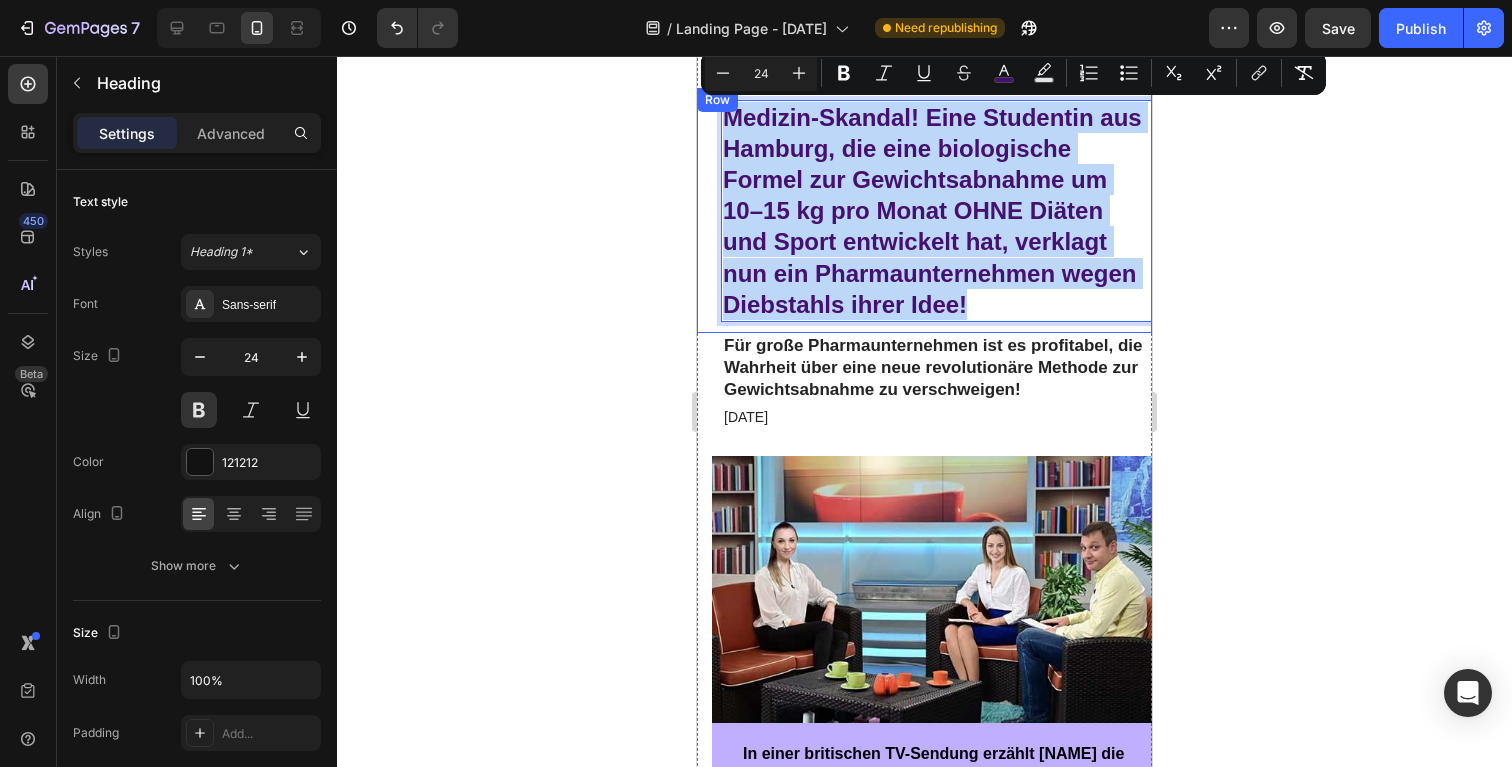 click on "Medizin-Skandal! Eine Studentin aus Hamburg, die eine biologische Formel zur Gewichtsabnahme um 10–15 kg pro Monat OHNE Diäten und Sport entwickelt hat, verklagt nun ein Pharmaunternehmen wegen Diebstahls ihrer Idee! Heading   11" at bounding box center [924, 210] 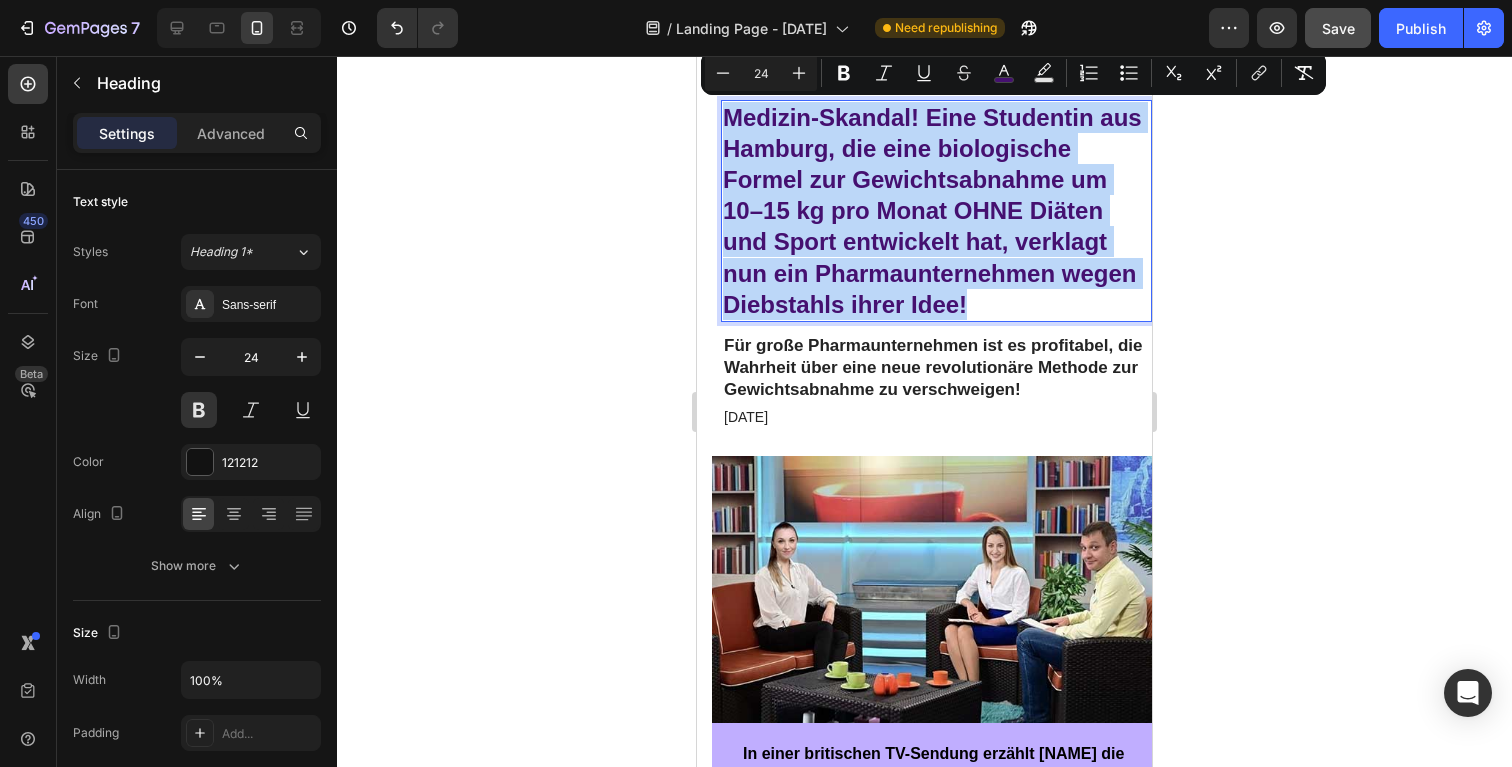 copy on "Medizin-Skandal! Eine Studentin aus Hamburg, die eine biologische Formel zur Gewichtsabnahme um 10–15 kg pro Monat OHNE Diäten und Sport entwickelt hat, verklagt nun ein Pharmaunternehmen wegen Diebstahls ihrer Idee!" 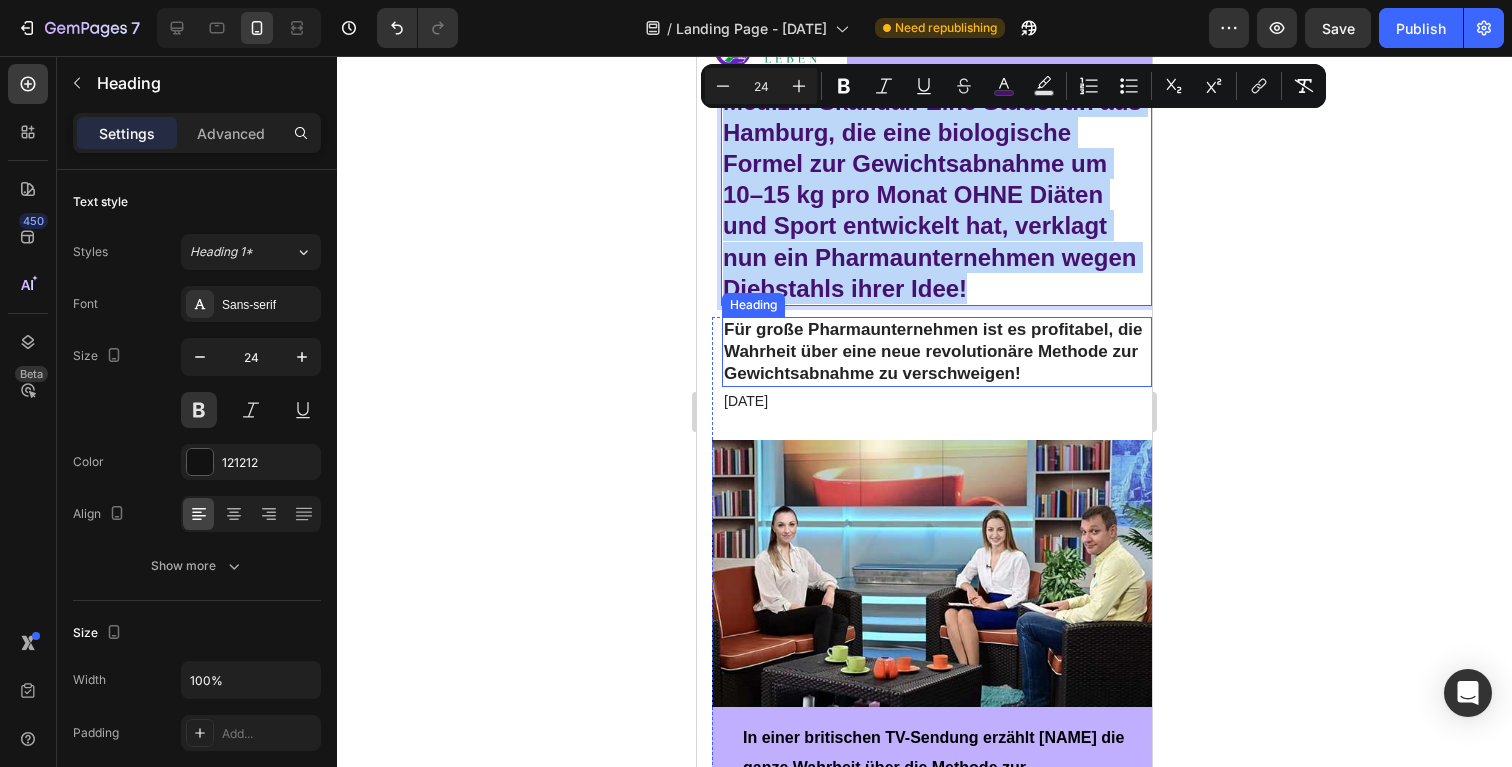 scroll, scrollTop: 0, scrollLeft: 0, axis: both 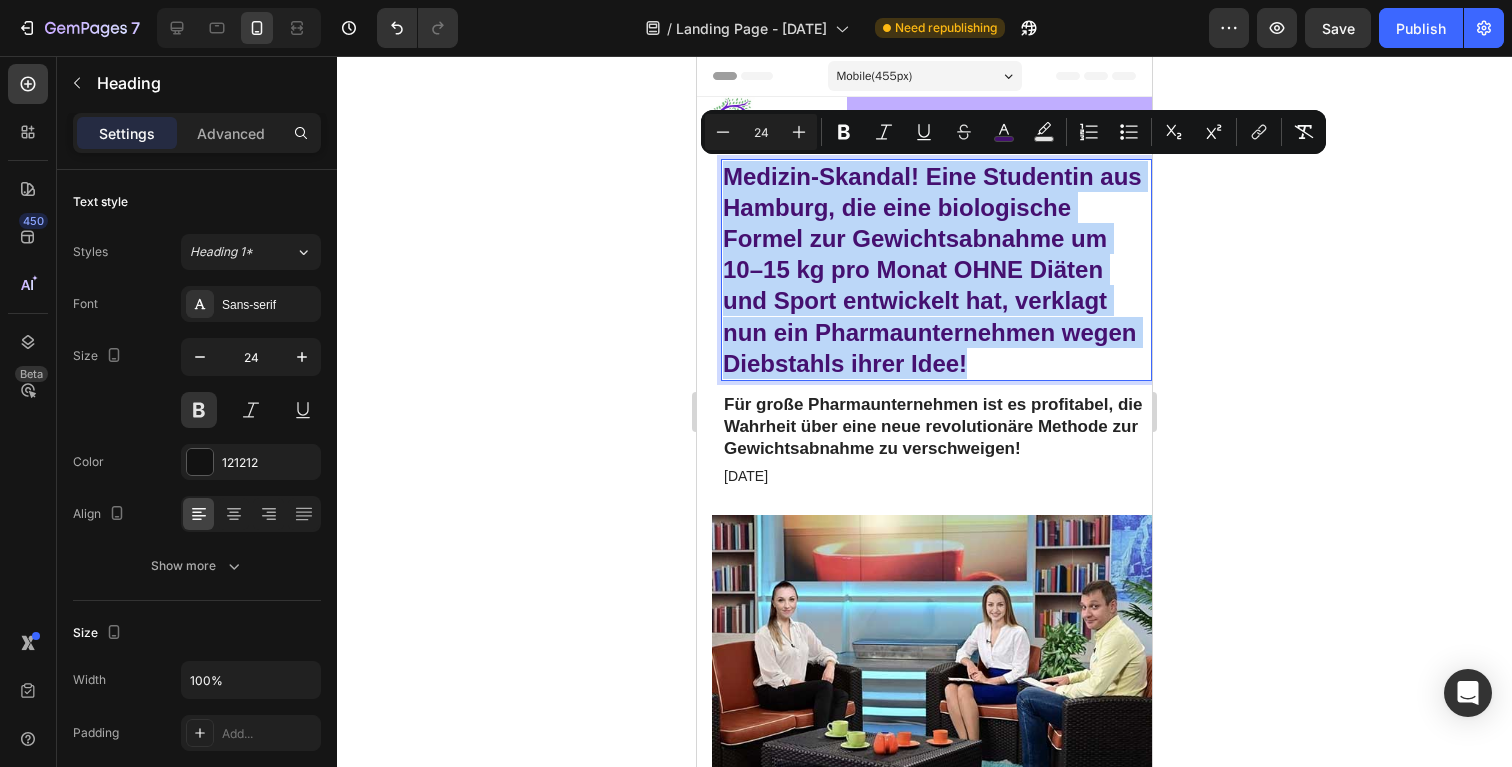 click on "Medizin-Skandal! Eine Studentin aus Hamburg, die eine biologische Formel zur Gewichtsabnahme um 10–15 kg pro Monat OHNE Diäten und Sport entwickelt hat, verklagt nun ein Pharmaunternehmen wegen Diebstahls ihrer Idee!" at bounding box center (936, 270) 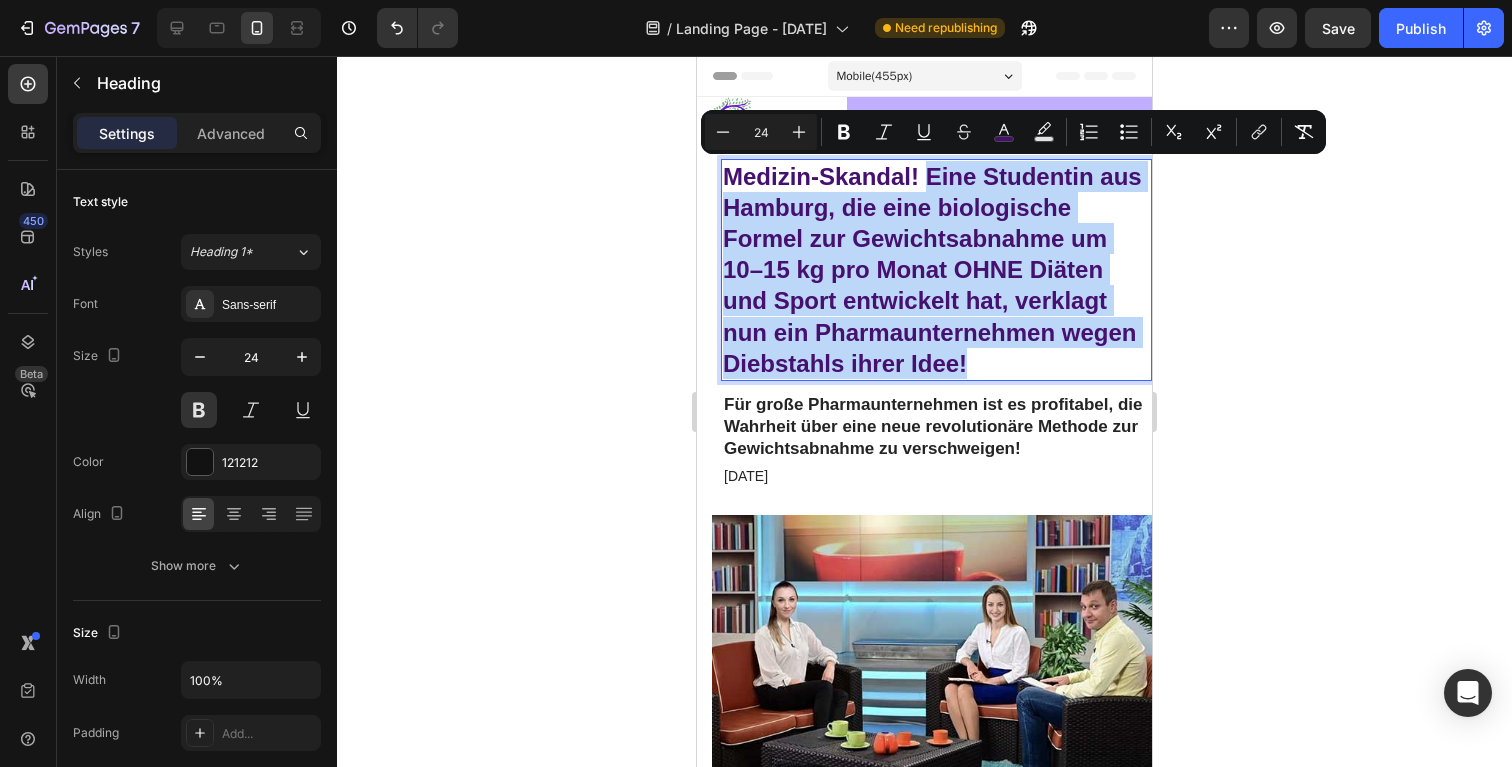 drag, startPoint x: 1074, startPoint y: 364, endPoint x: 924, endPoint y: 177, distance: 239.72693 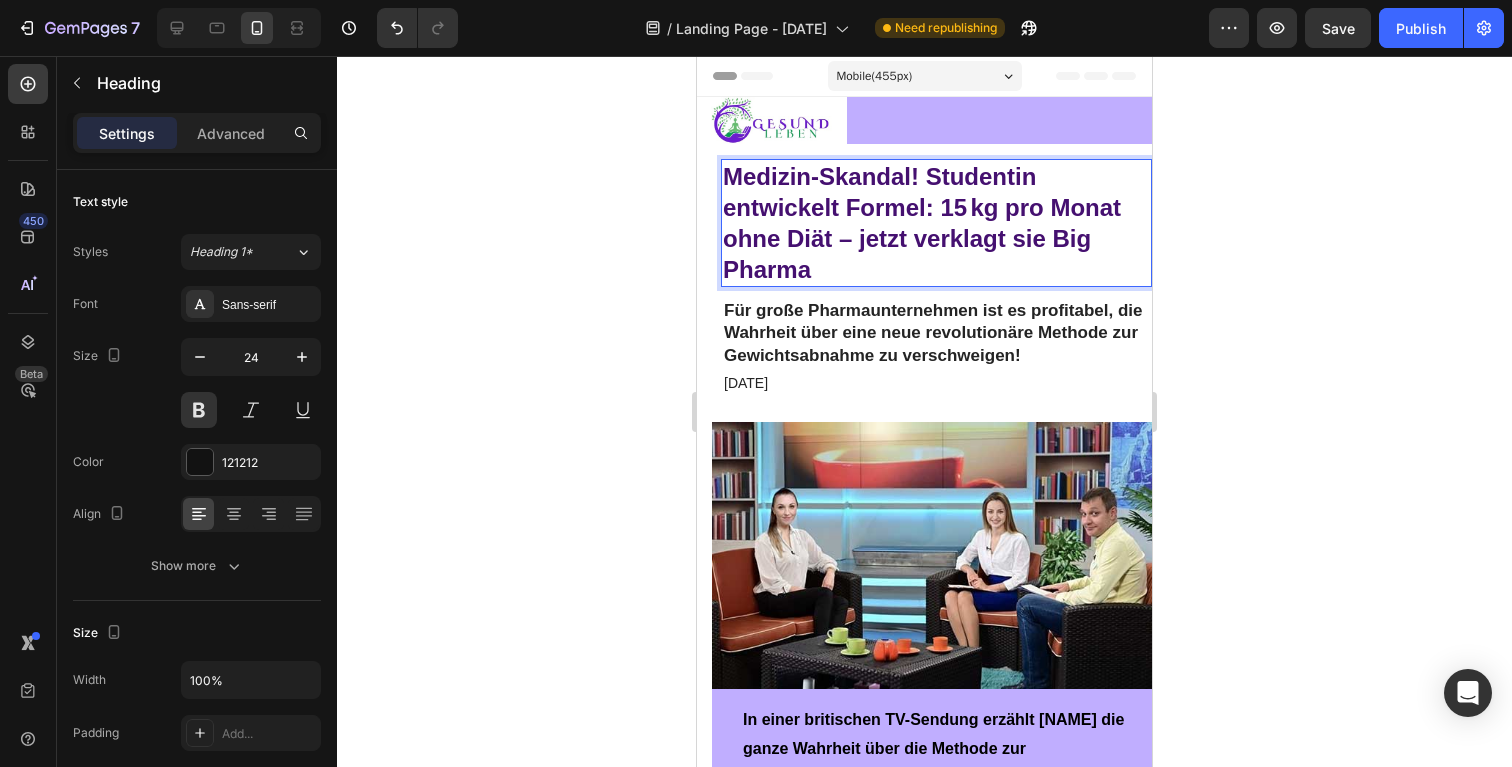 click on "Medizin-Skandal! Studentin entwickelt Formel: 15 kg pro Monat ohne Diät – jetzt verklagt sie Big Pharma" at bounding box center (922, 223) 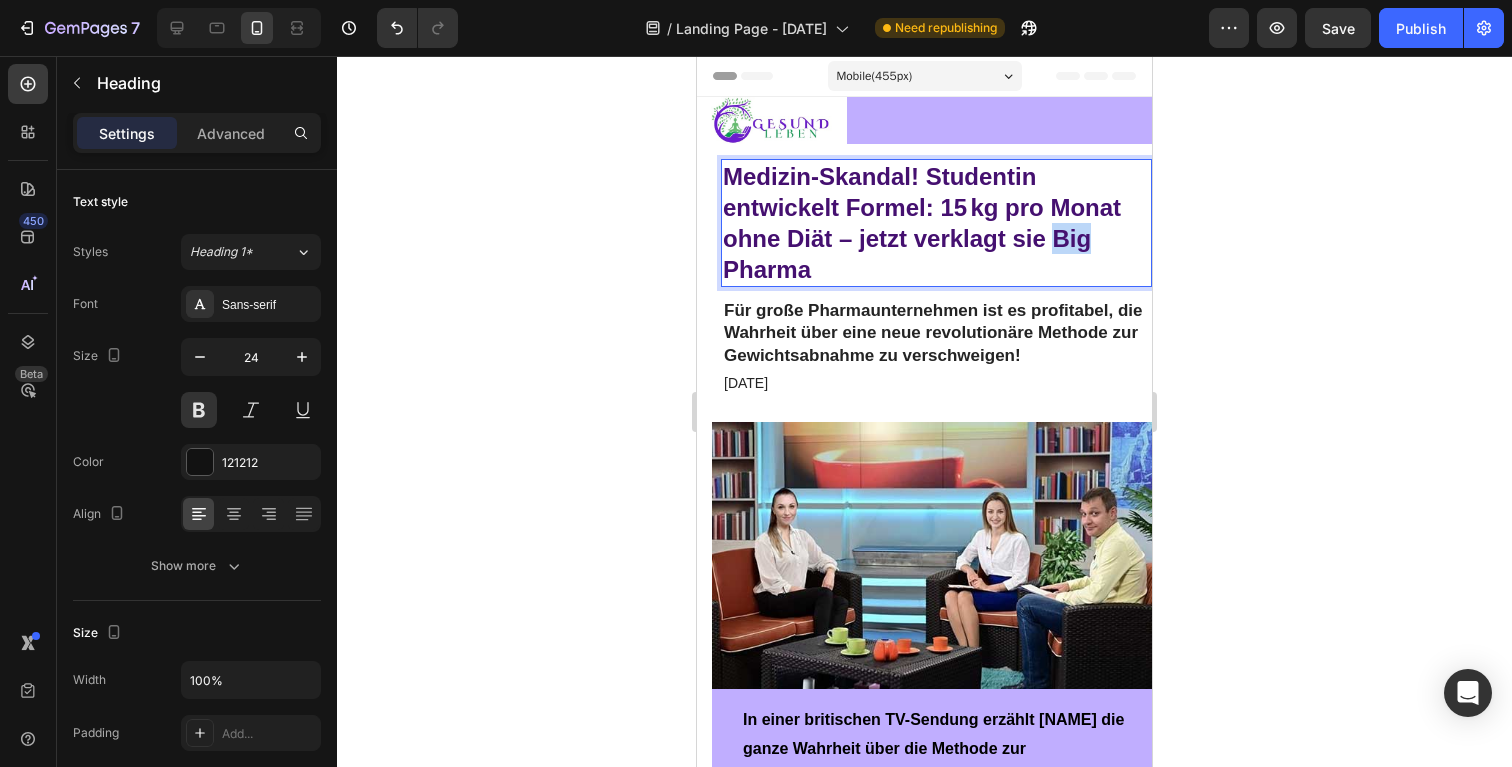 click on "Medizin-Skandal! Studentin entwickelt Formel: 15 kg pro Monat ohne Diät – jetzt verklagt sie Big Pharma" at bounding box center (922, 223) 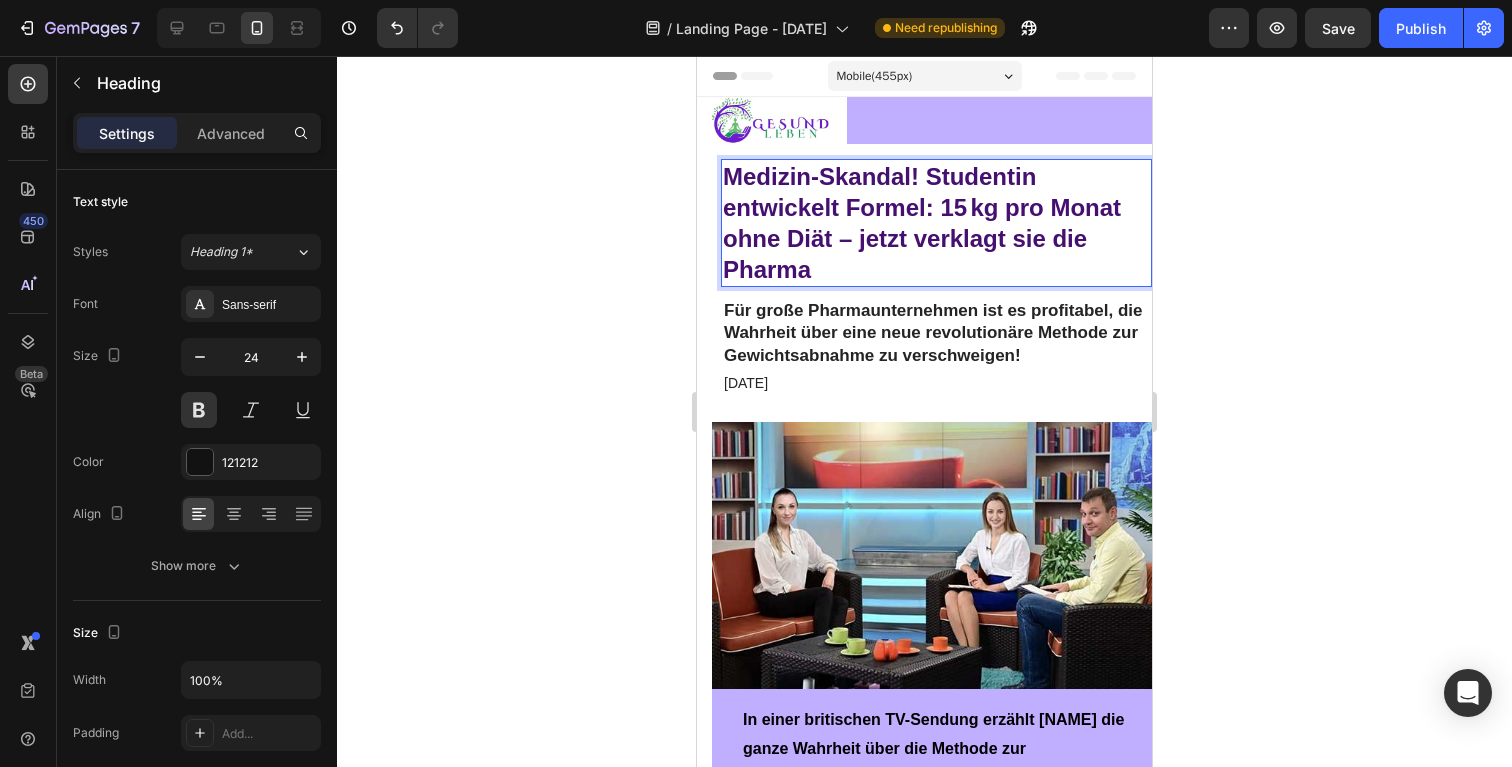 click on "Medizin-Skandal! Studentin entwickelt Formel: 15 kg pro Monat ohne Diät – jetzt verklagt sie die Pharma" at bounding box center [936, 223] 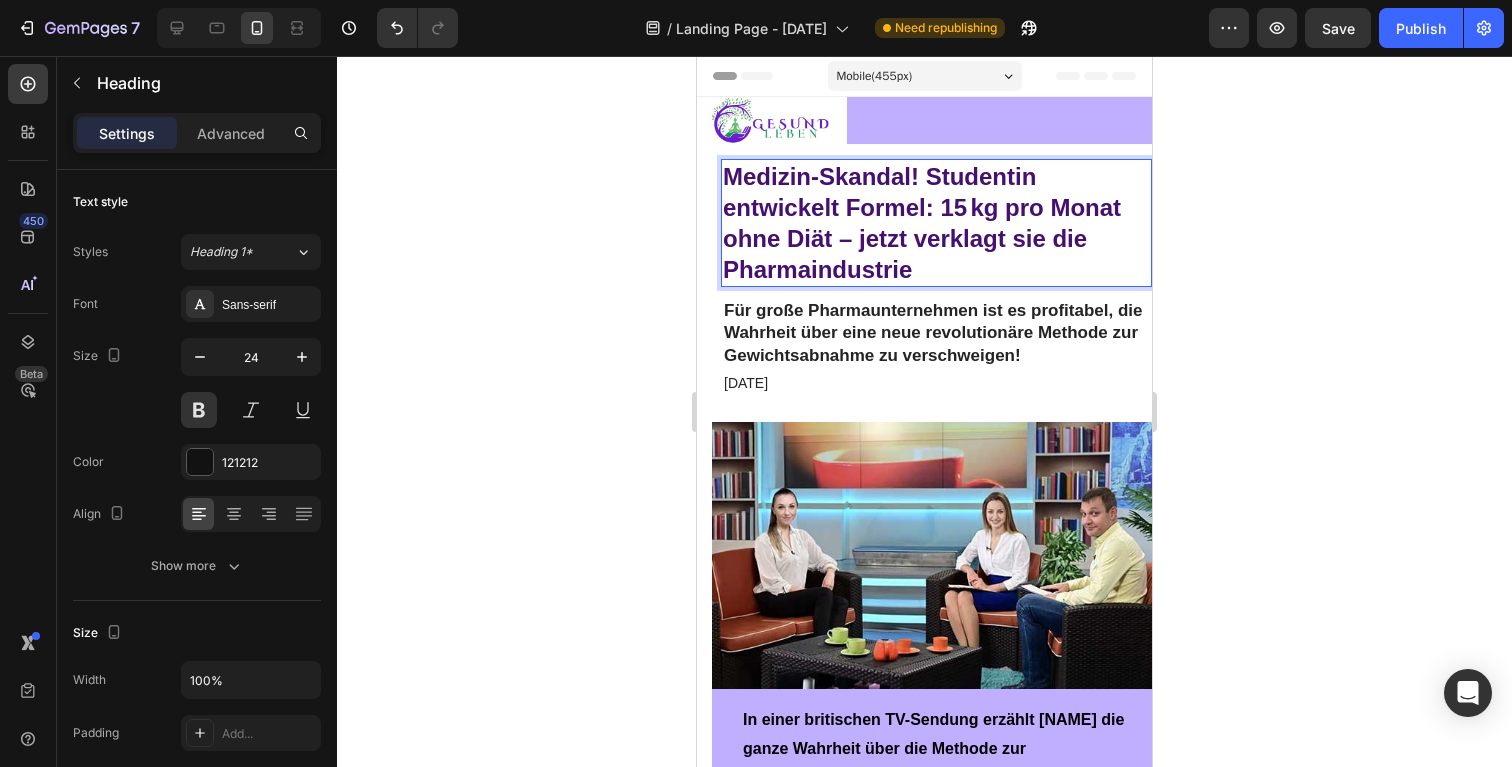 click 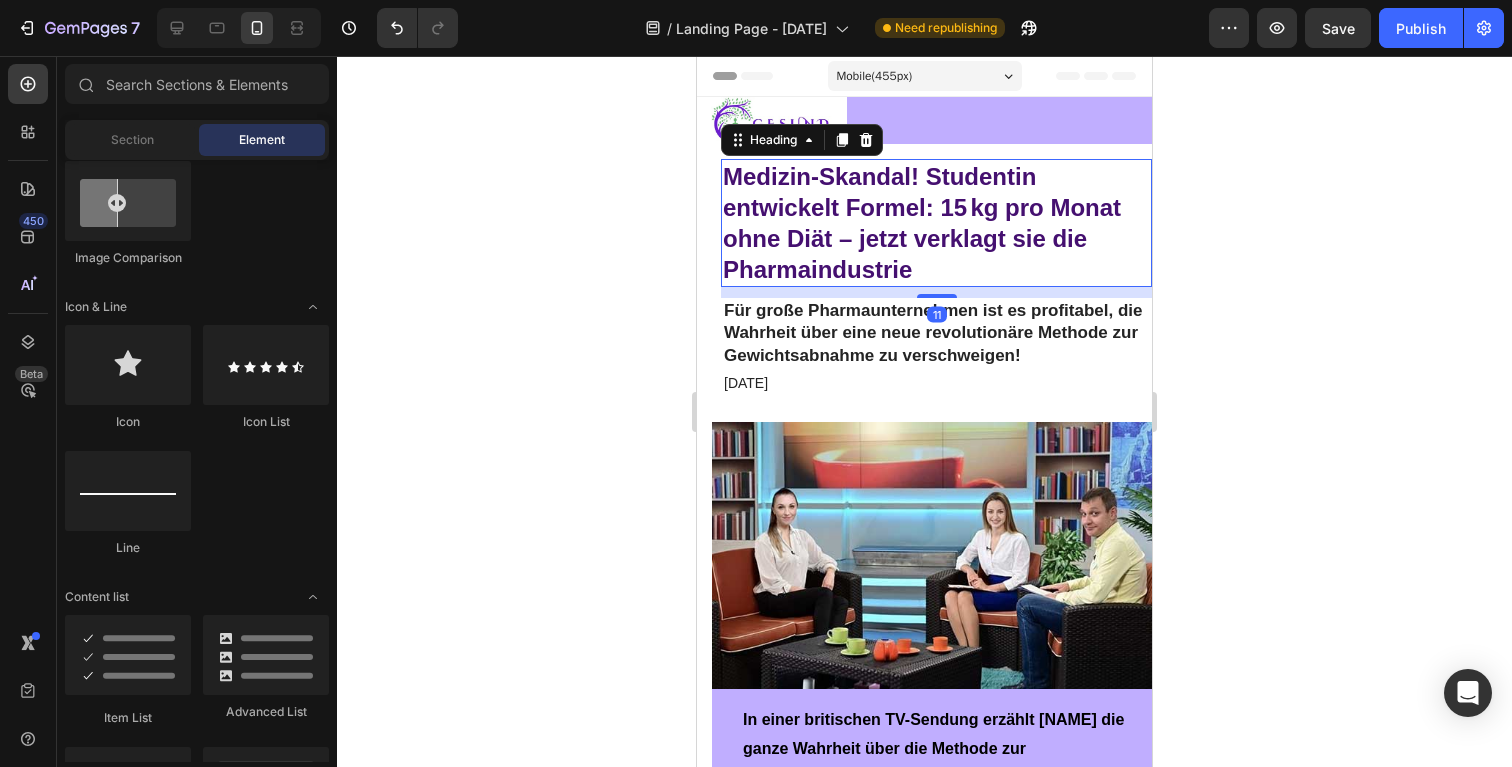 click on "Medizin-Skandal! Studentin entwickelt Formel: 15 kg pro Monat ohne Diät – jetzt verklagt sie die Pharmaindustrie" at bounding box center (922, 223) 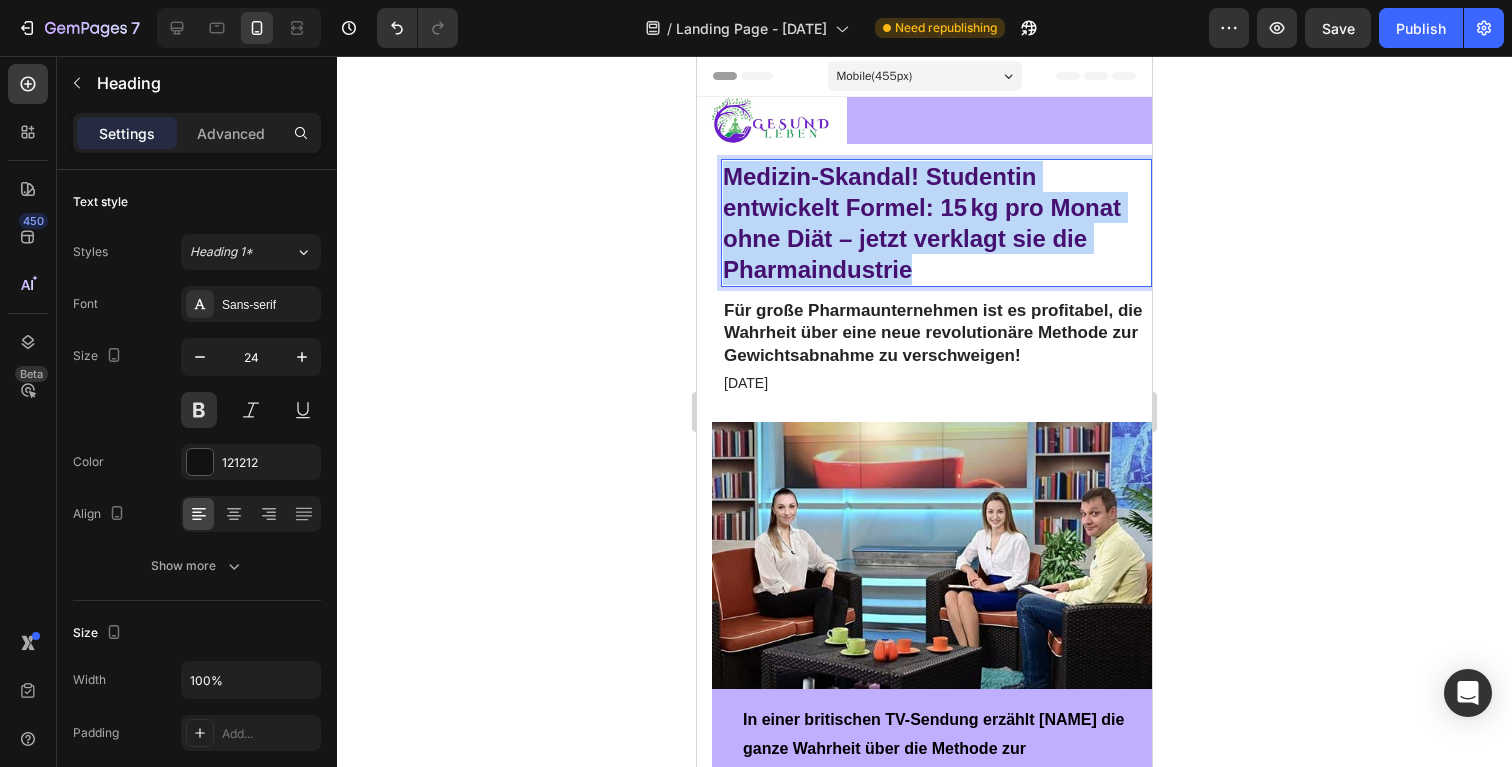 click on "Medizin-Skandal! Studentin entwickelt Formel: 15 kg pro Monat ohne Diät – jetzt verklagt sie die Pharmaindustrie" at bounding box center (922, 223) 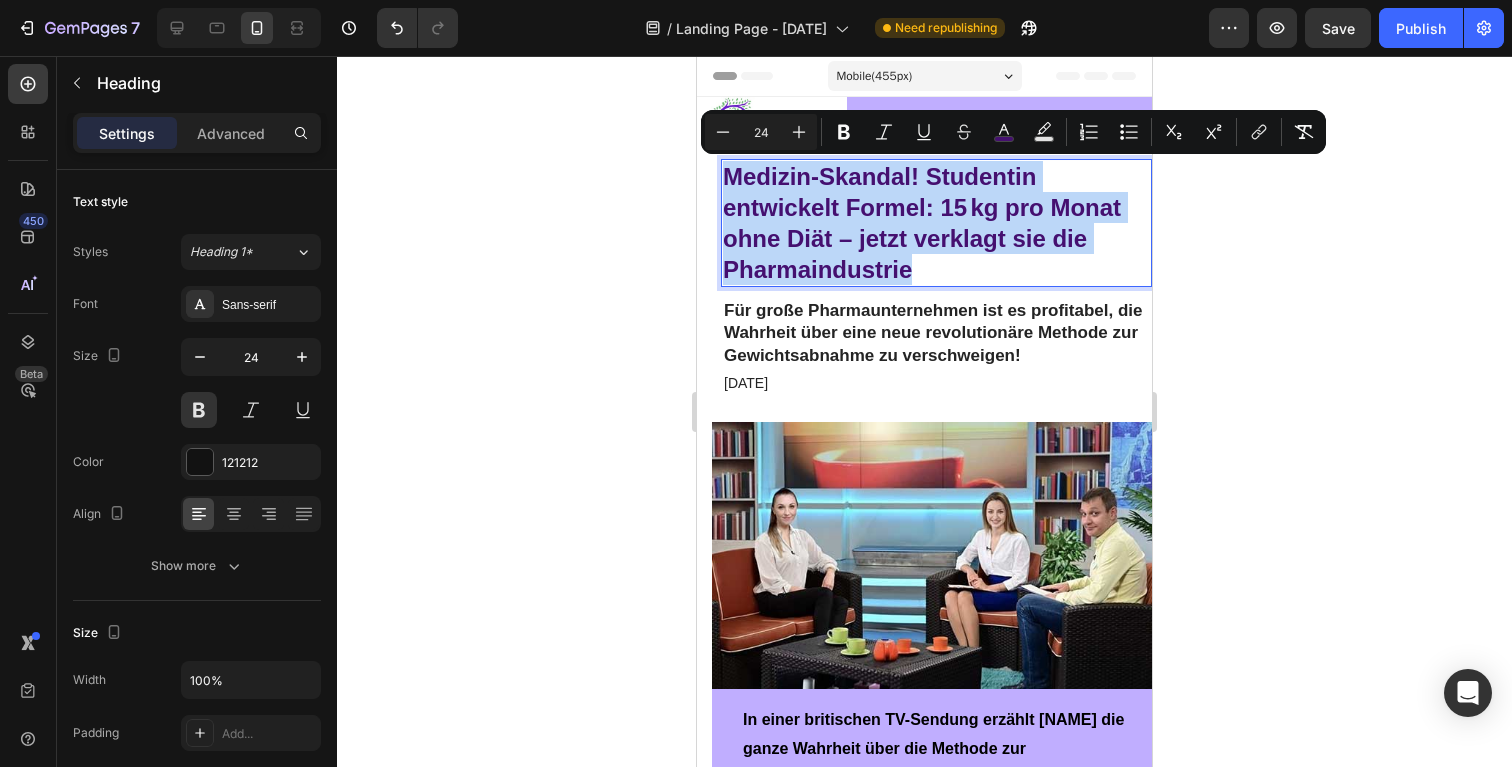 click on "Medizin-Skandal! Studentin entwickelt Formel: 15 kg pro Monat ohne Diät – jetzt verklagt sie die Pharmaindustrie" at bounding box center [922, 223] 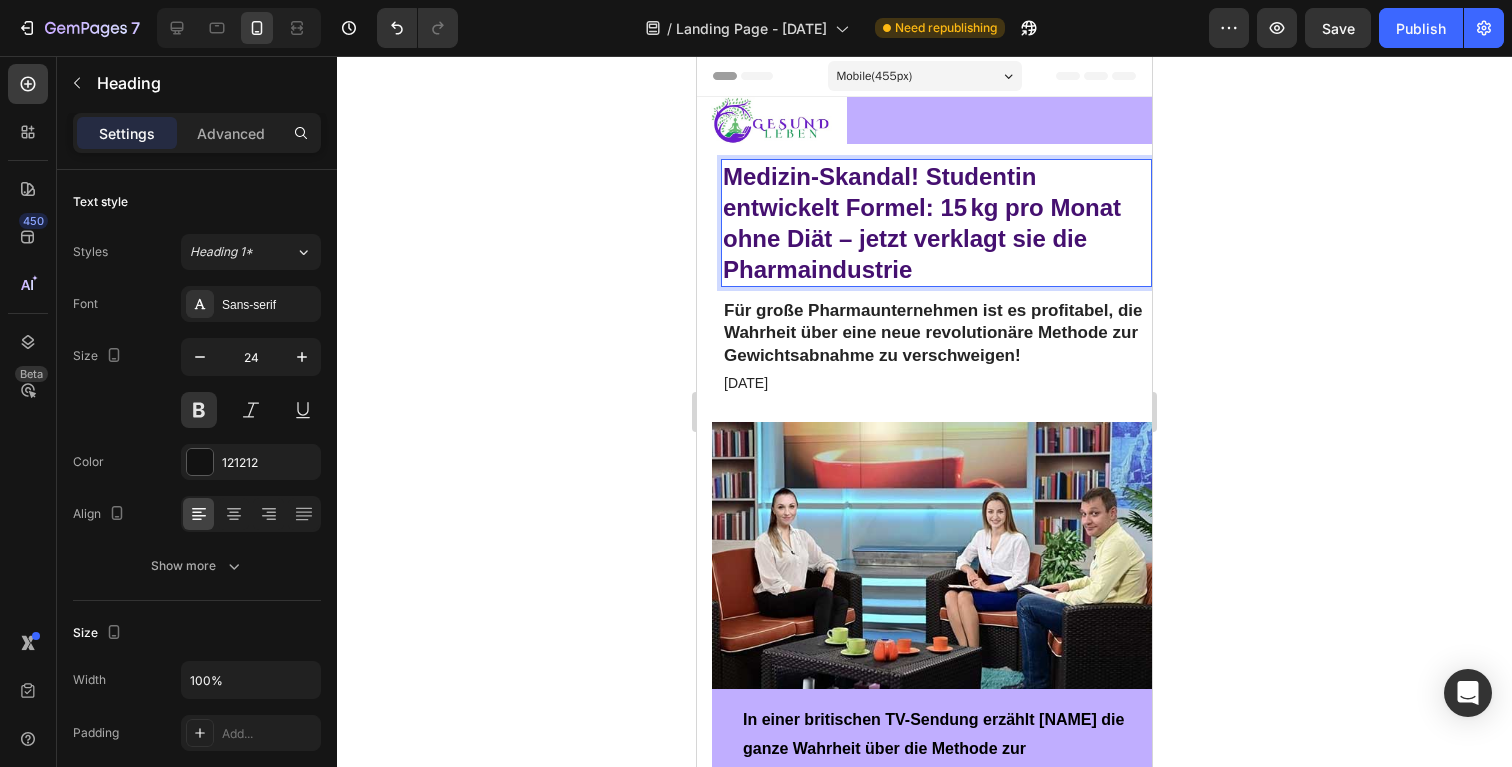click on "Medizin-Skandal! Studentin entwickelt Formel: 15 kg pro Monat ohne Diät – jetzt verklagt sie die Pharmaindustrie" at bounding box center [922, 223] 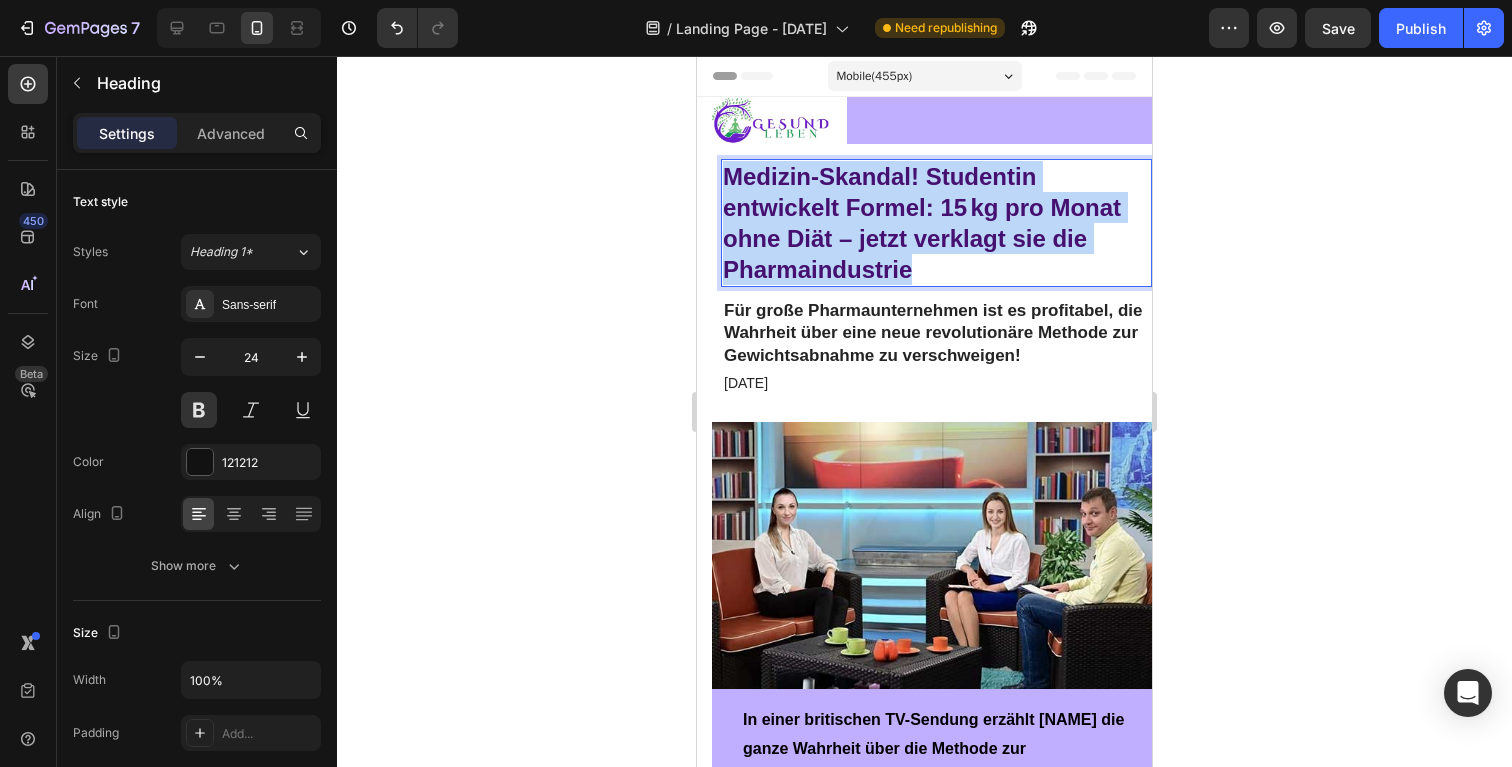 drag, startPoint x: 906, startPoint y: 254, endPoint x: 787, endPoint y: 101, distance: 193.82982 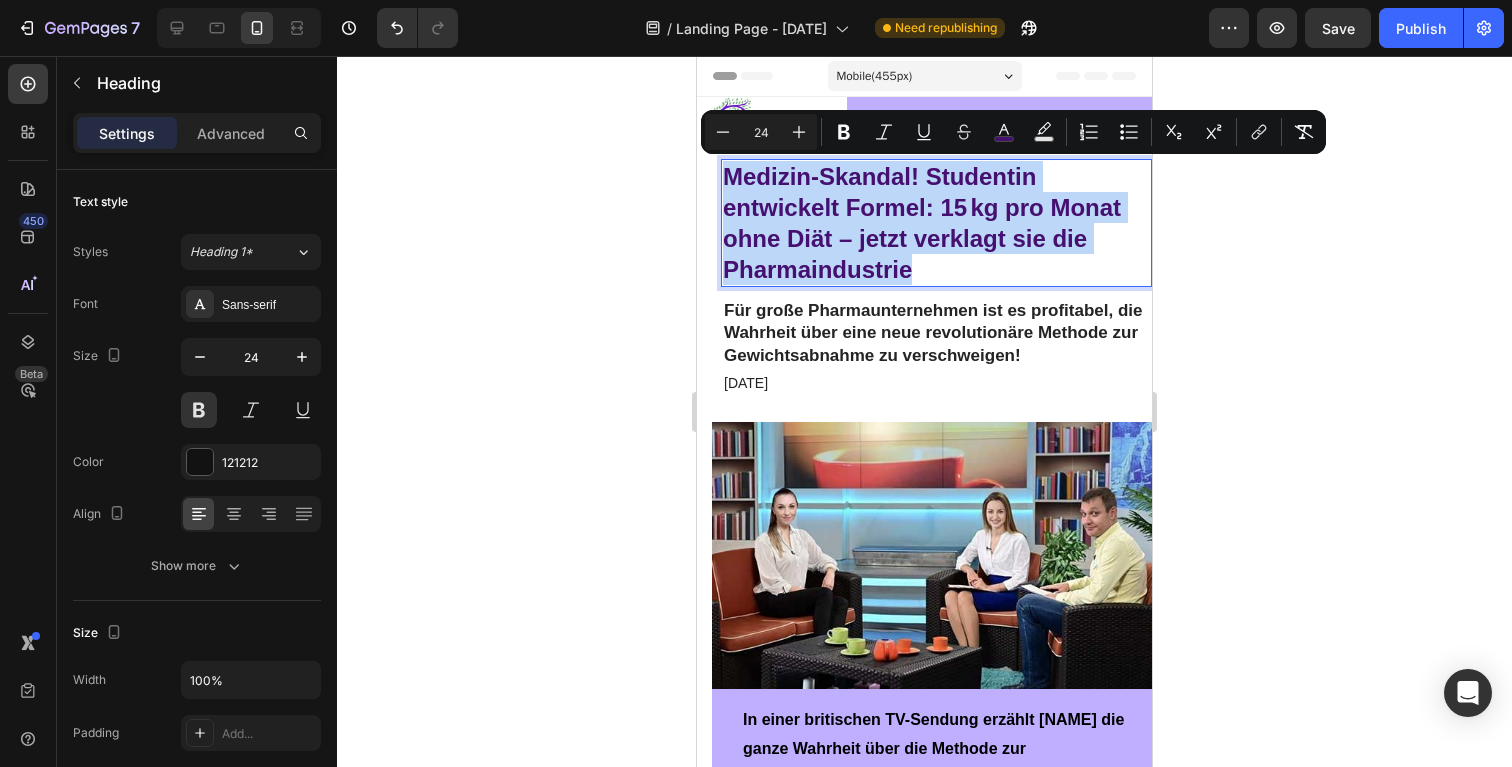 copy on "Medizin-Skandal! Studentin entwickelt Formel: 15 kg pro Monat ohne Diät – jetzt verklagt sie die Pharmaindustrie" 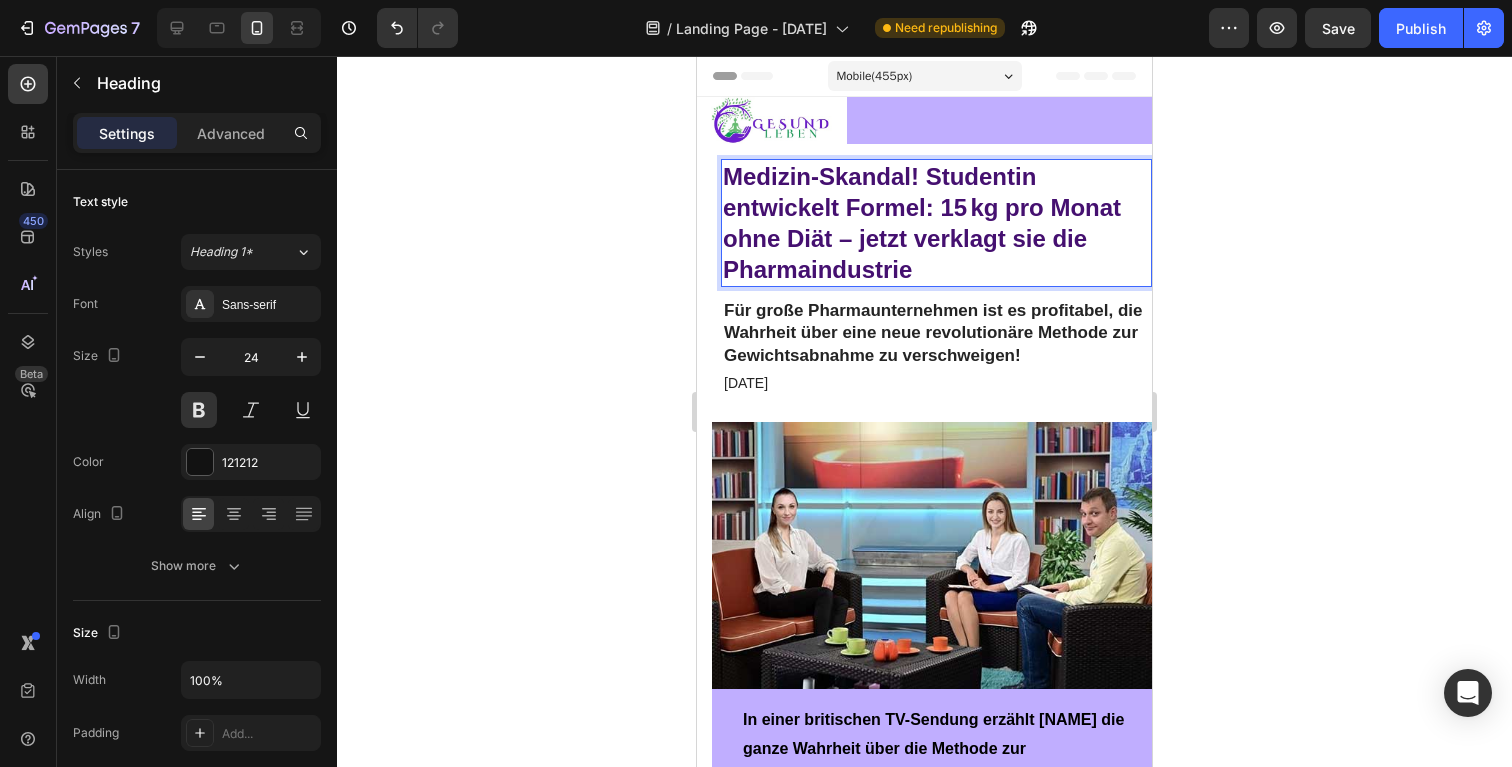 drag, startPoint x: 942, startPoint y: 275, endPoint x: 971, endPoint y: 266, distance: 30.364452 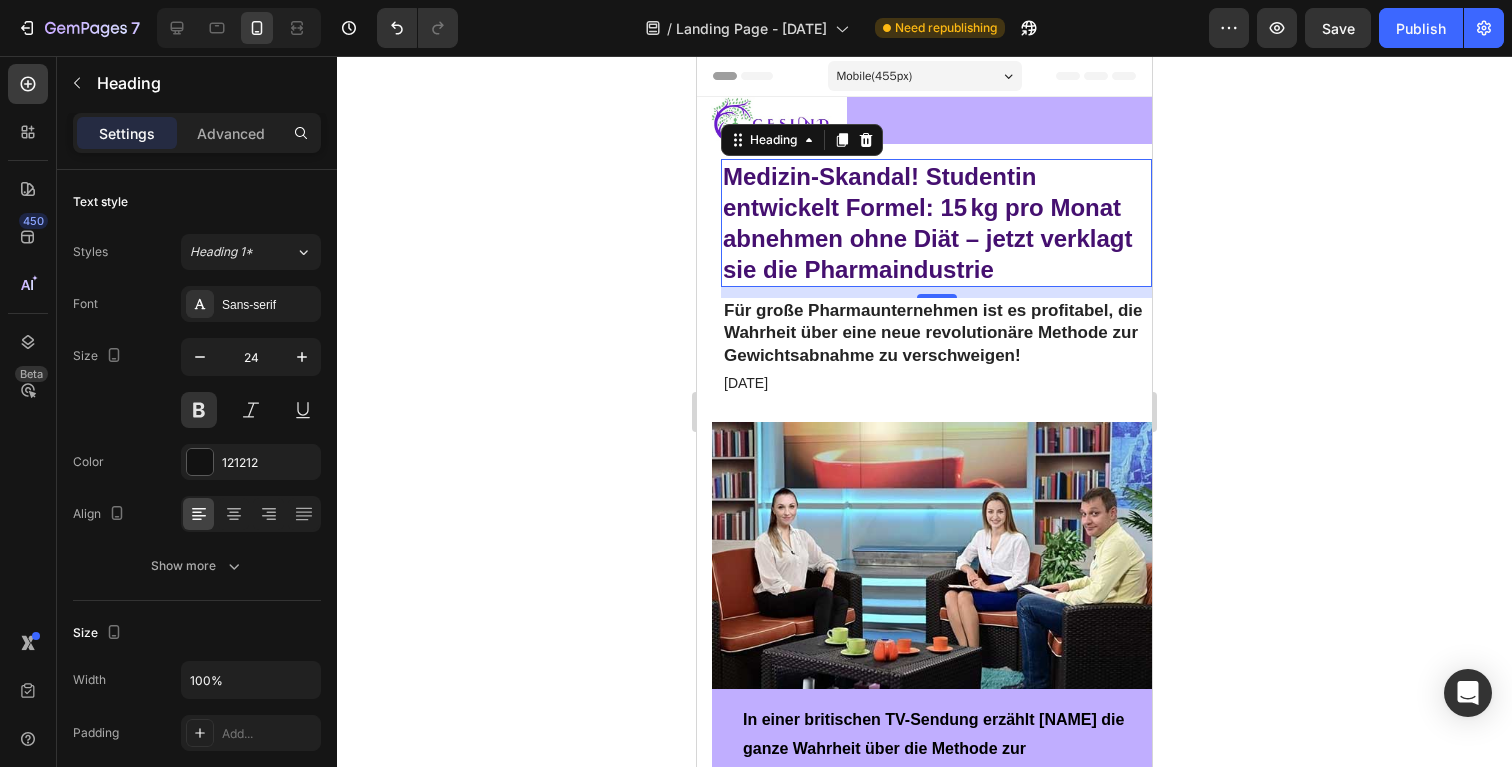 click 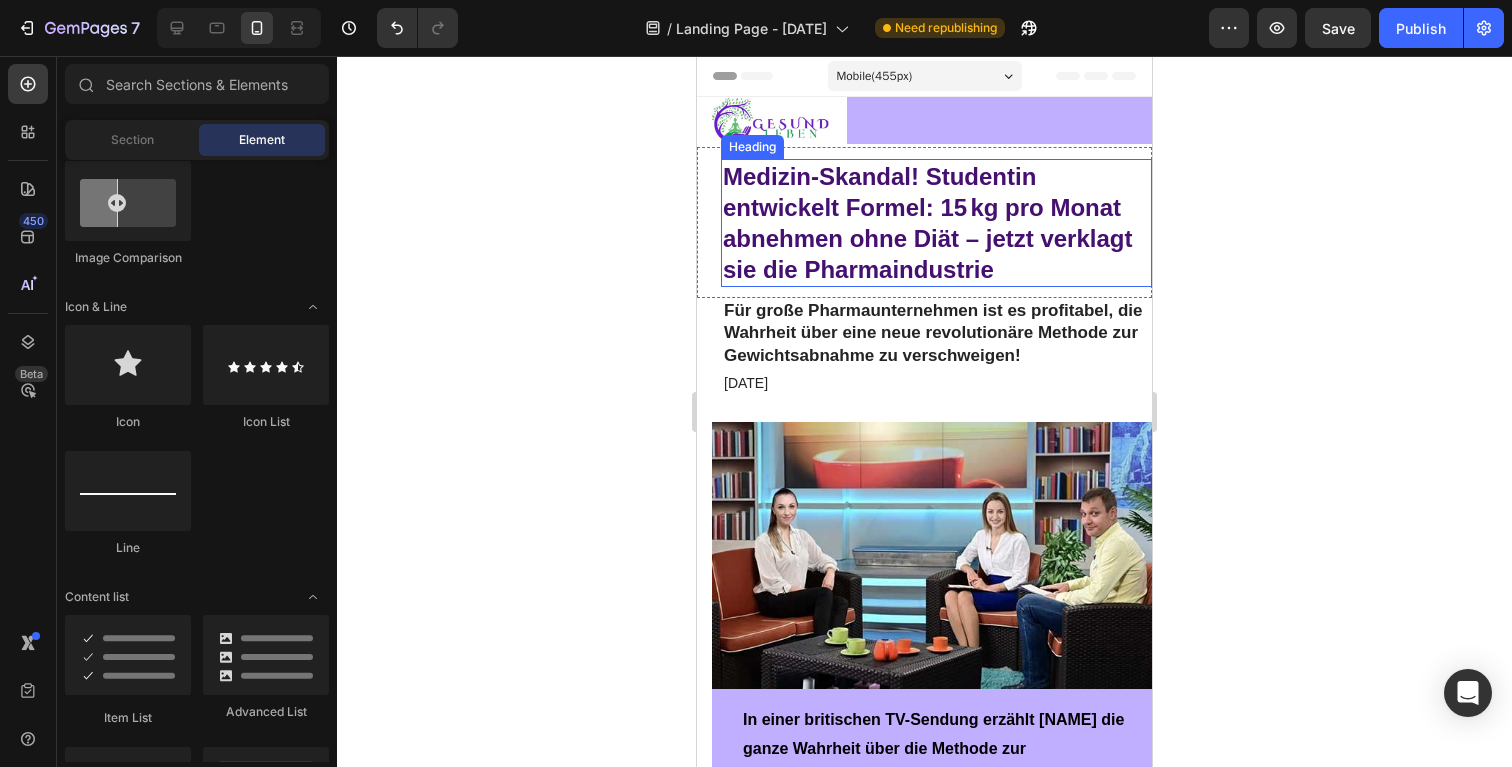 click on "Medizin-Skandal! Studentin entwickelt Formel: 15 kg pro Monat abnehmen ohne Diät – jetzt verklagt sie die Pharmaindustrie" at bounding box center (927, 223) 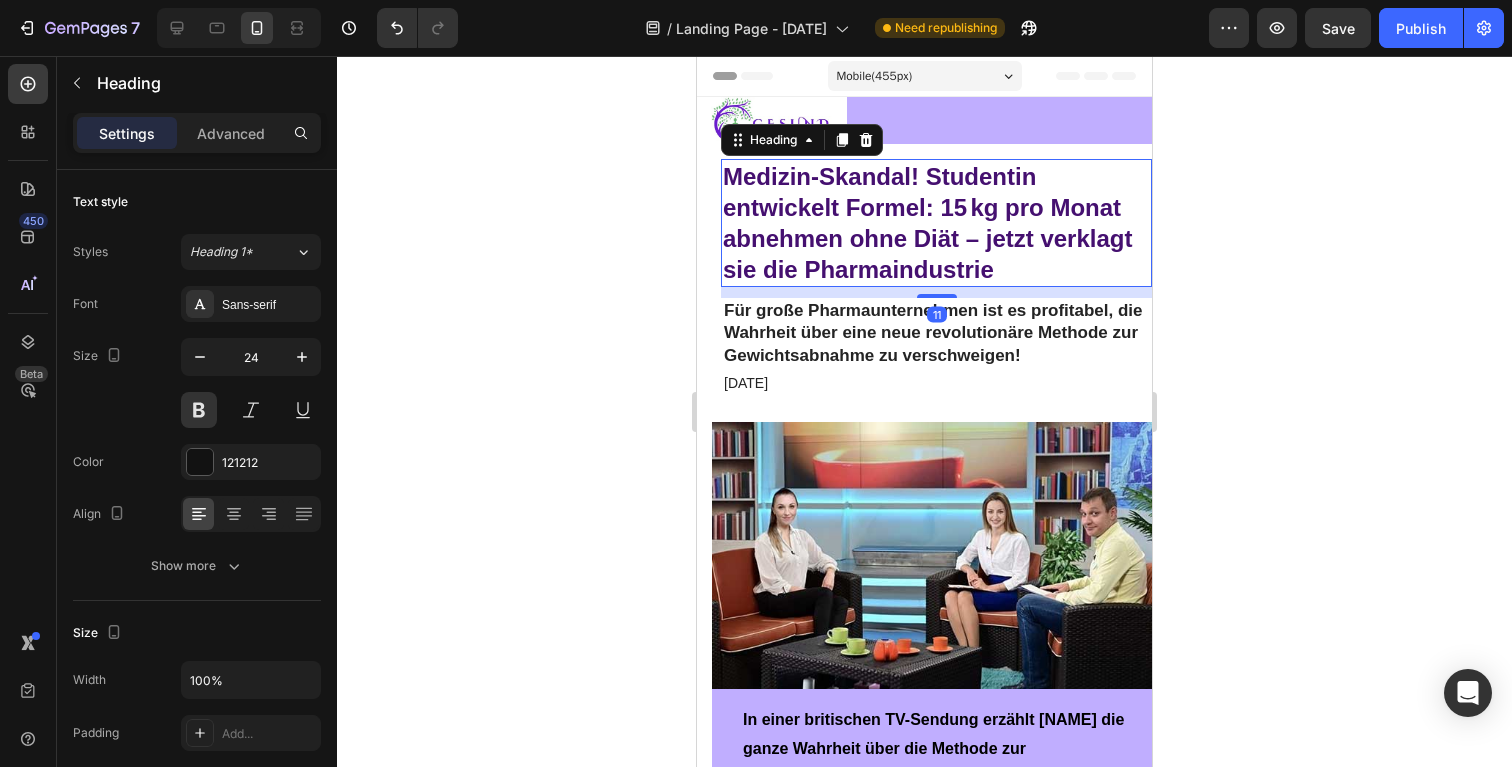 click 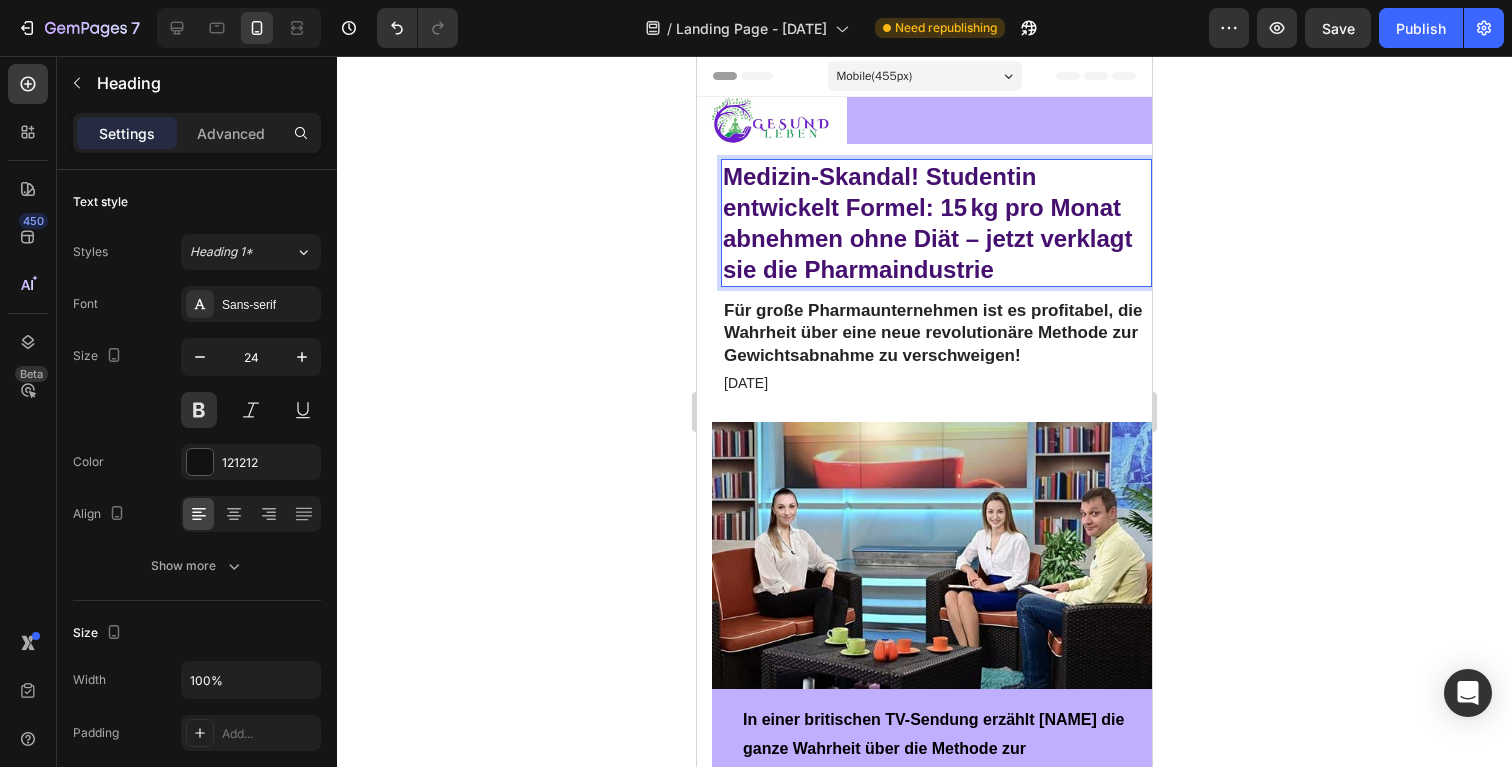 click on "Medizin-Skandal! Studentin entwickelt Formel: 15 kg pro Monat abnehmen ohne Diät – jetzt verklagt sie die Pharmaindustrie" at bounding box center [927, 223] 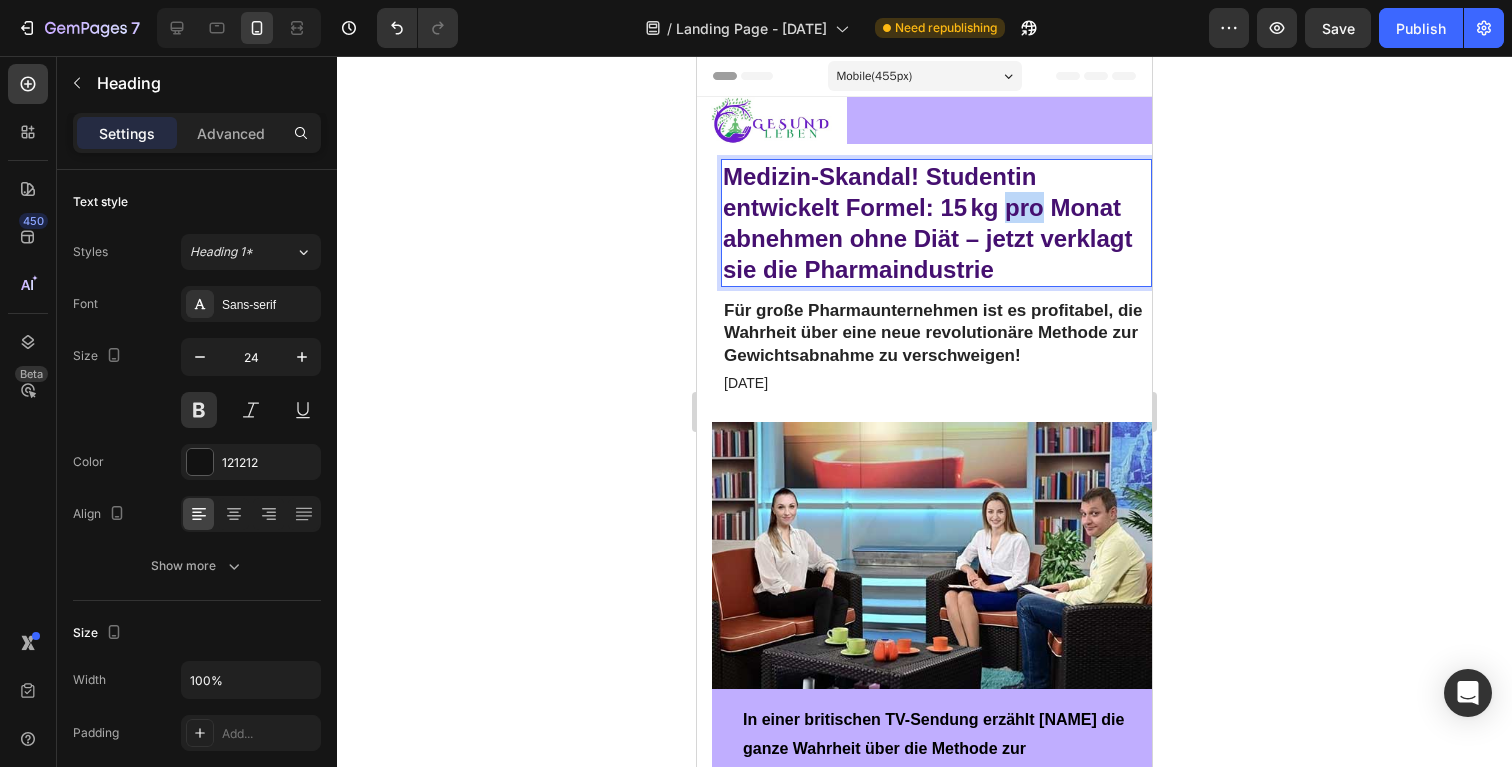 click on "Medizin-Skandal! Studentin entwickelt Formel: 15 kg pro Monat abnehmen ohne Diät – jetzt verklagt sie die Pharmaindustrie" at bounding box center (927, 223) 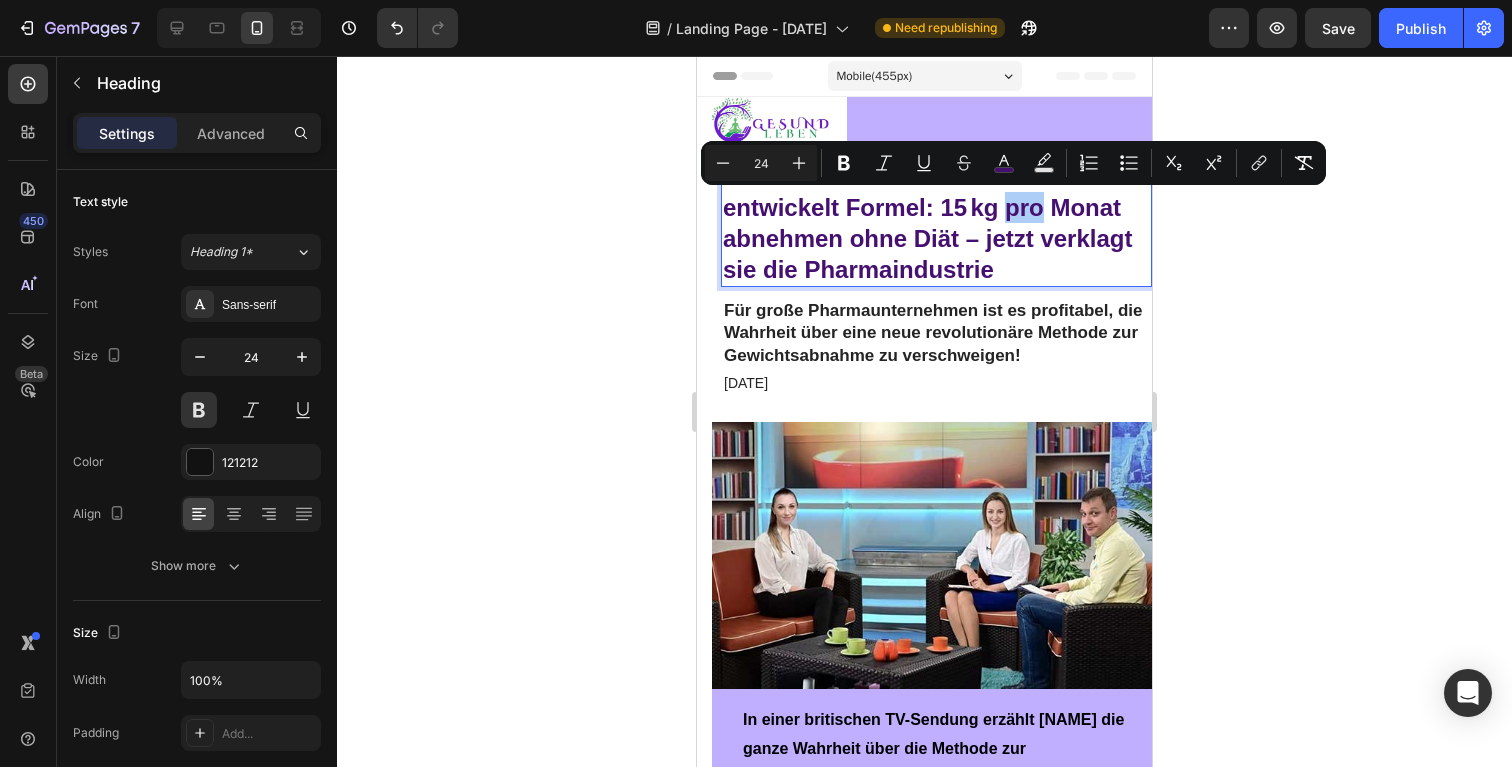 click 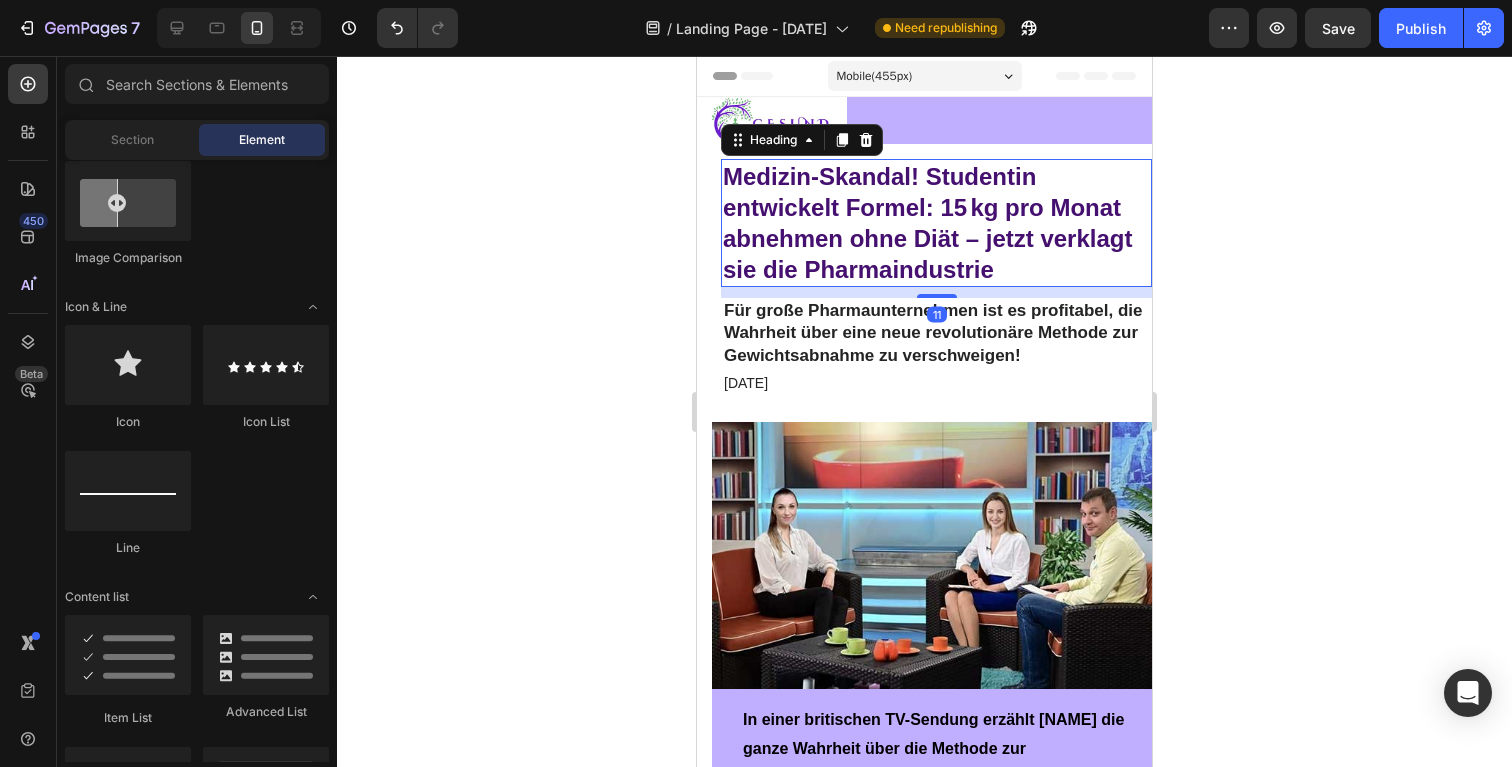 click on "Medizin-Skandal! Studentin entwickelt Formel: 15 kg pro Monat abnehmen ohne Diät – jetzt verklagt sie die Pharmaindustrie" at bounding box center [927, 223] 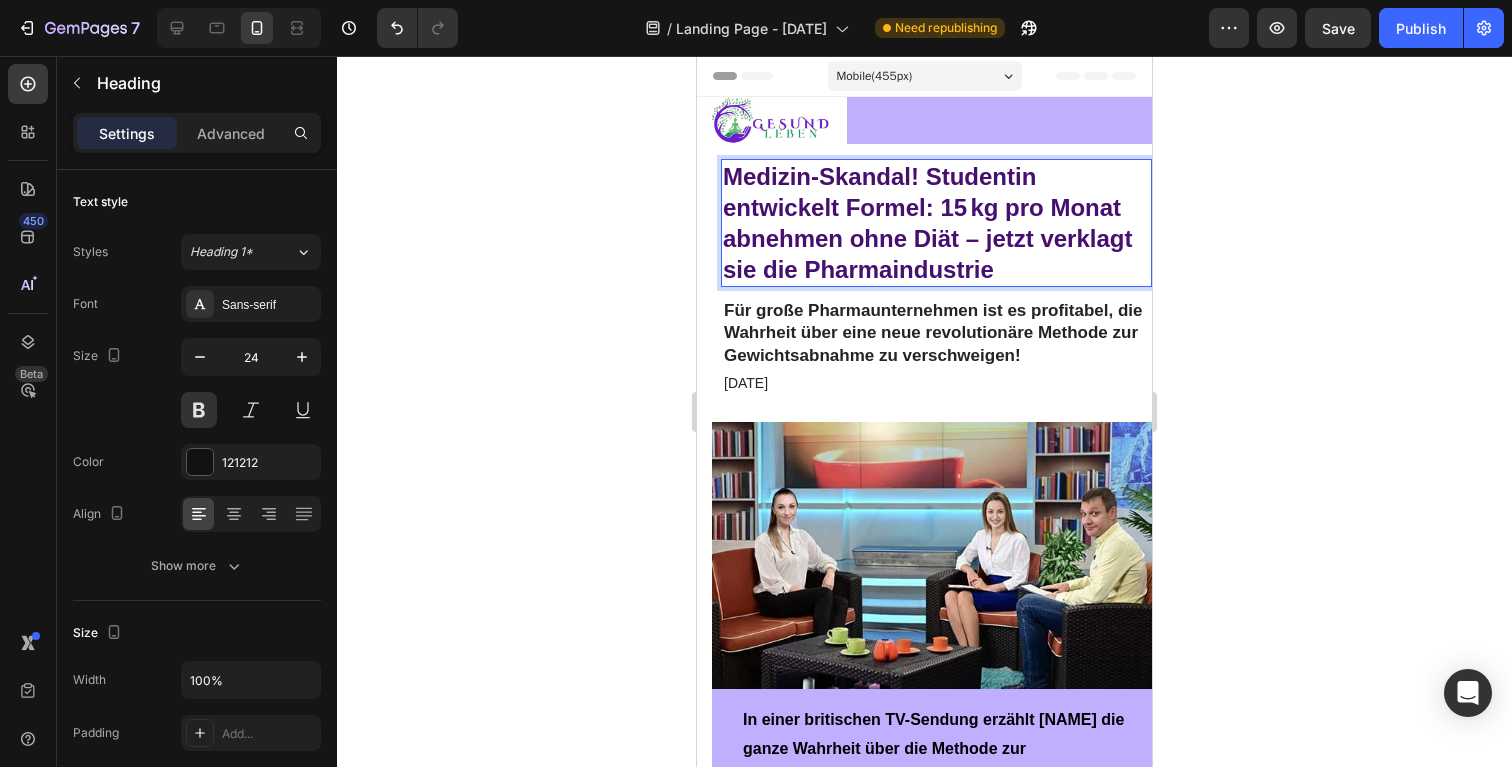 click on "Medizin-Skandal! Studentin entwickelt Formel: 15 kg pro Monat abnehmen ohne Diät – jetzt verklagt sie die Pharmaindustrie" at bounding box center (927, 223) 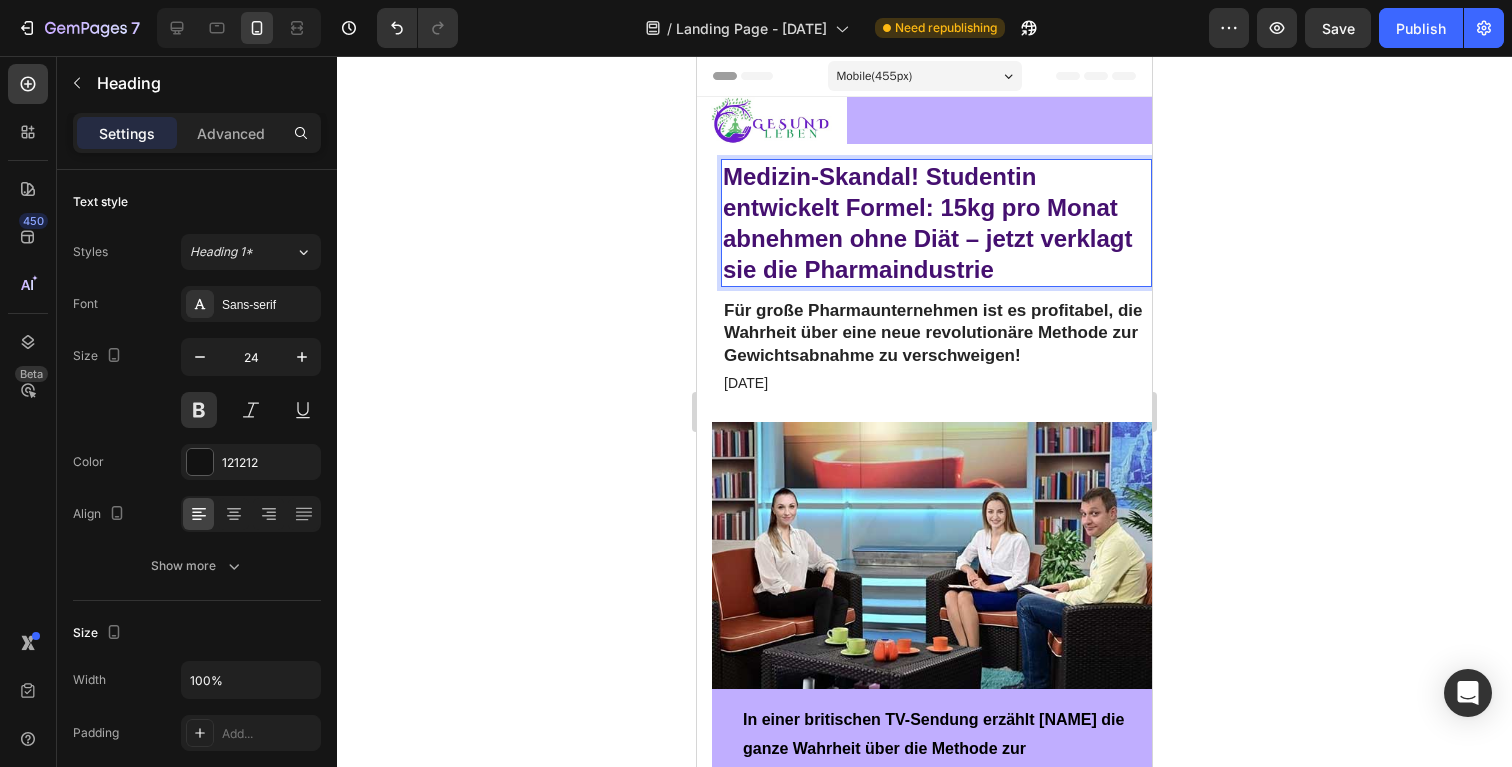 click 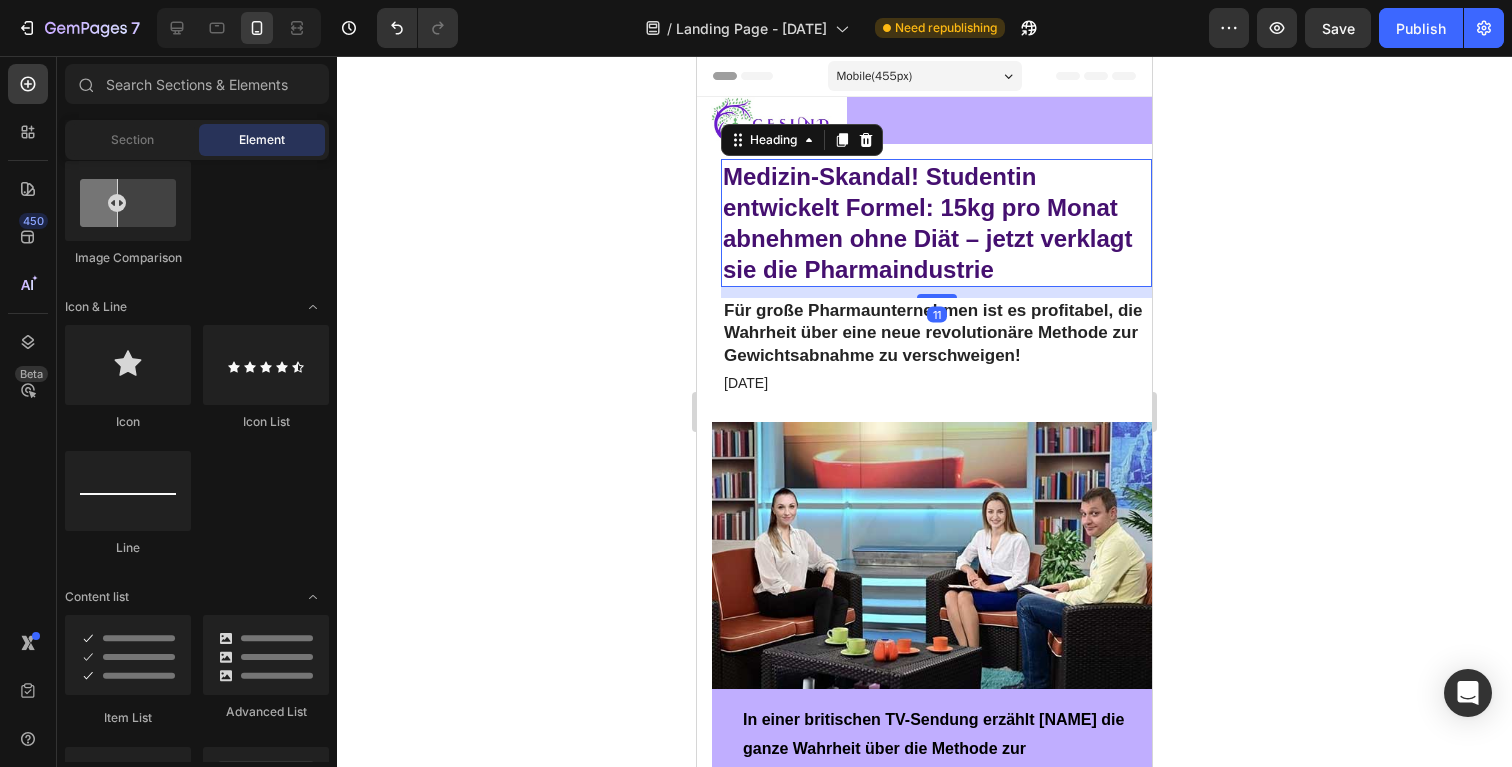 click on "Medizin-Skandal! Studentin entwickelt Formel: 15kg pro Monat abnehmen ohne Diät – jetzt verklagt sie die Pharmaindustrie" at bounding box center [927, 223] 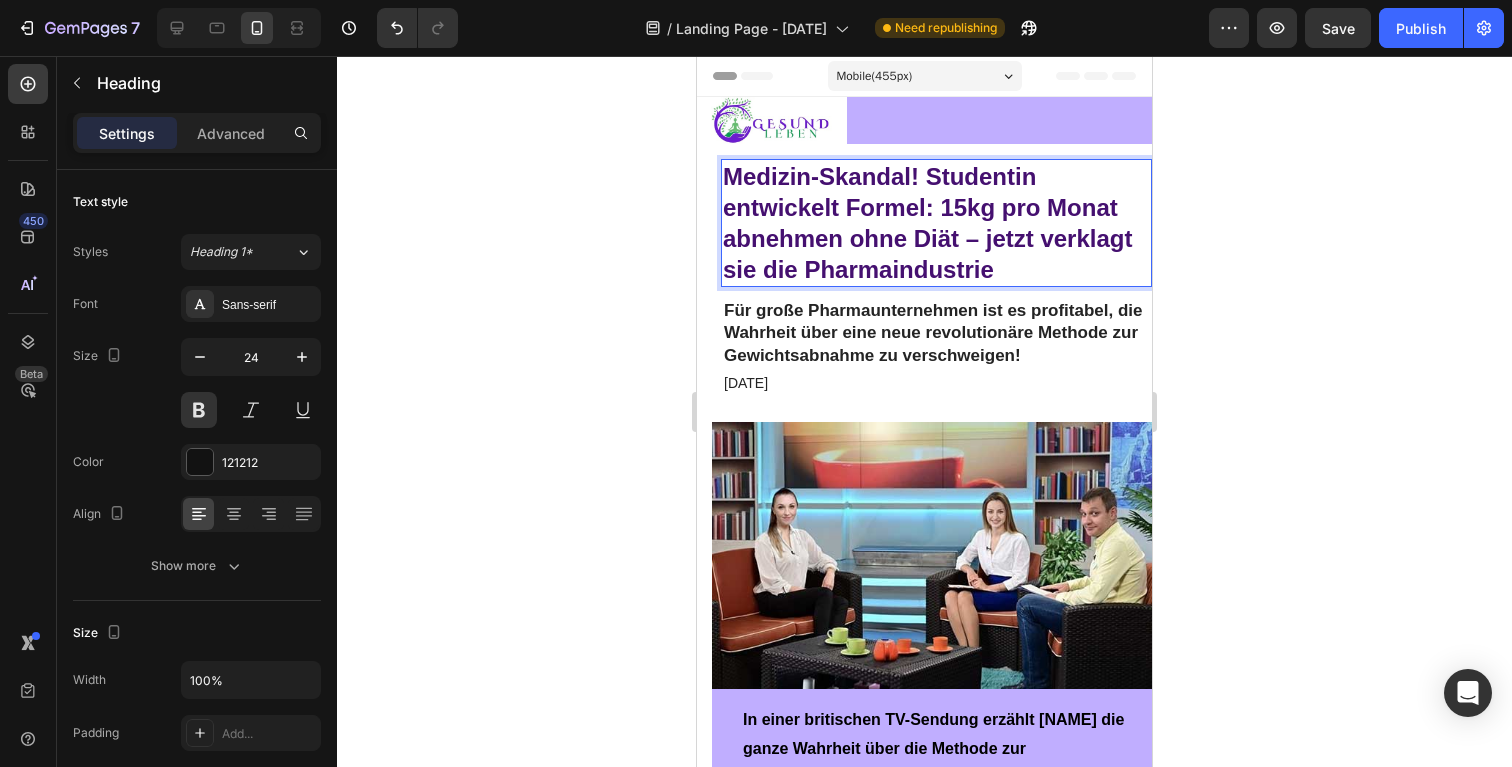 click on "Medizin-Skandal! Studentin entwickelt Formel: 15kg pro Monat abnehmen ohne Diät – jetzt verklagt sie die Pharmaindustrie" at bounding box center [927, 223] 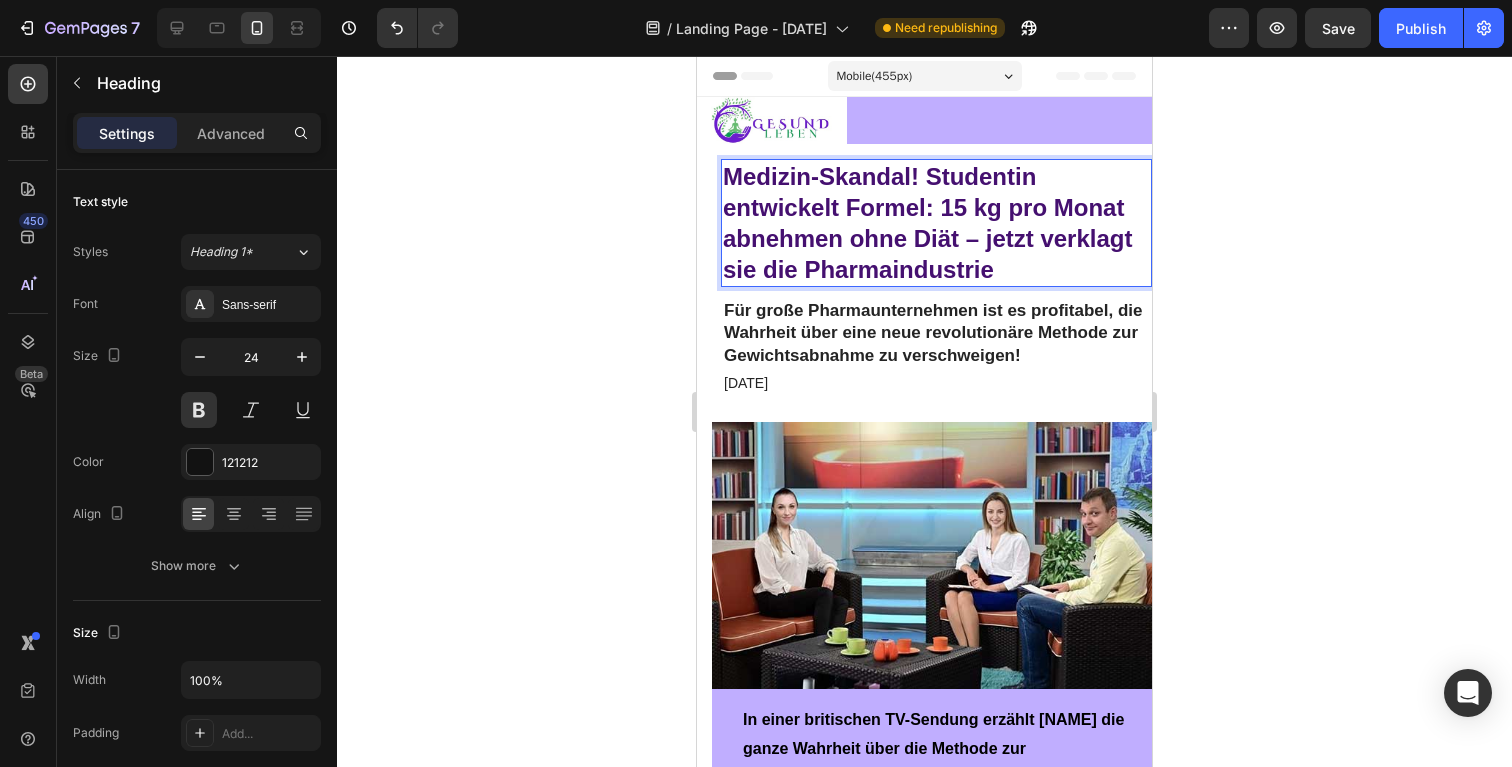 click 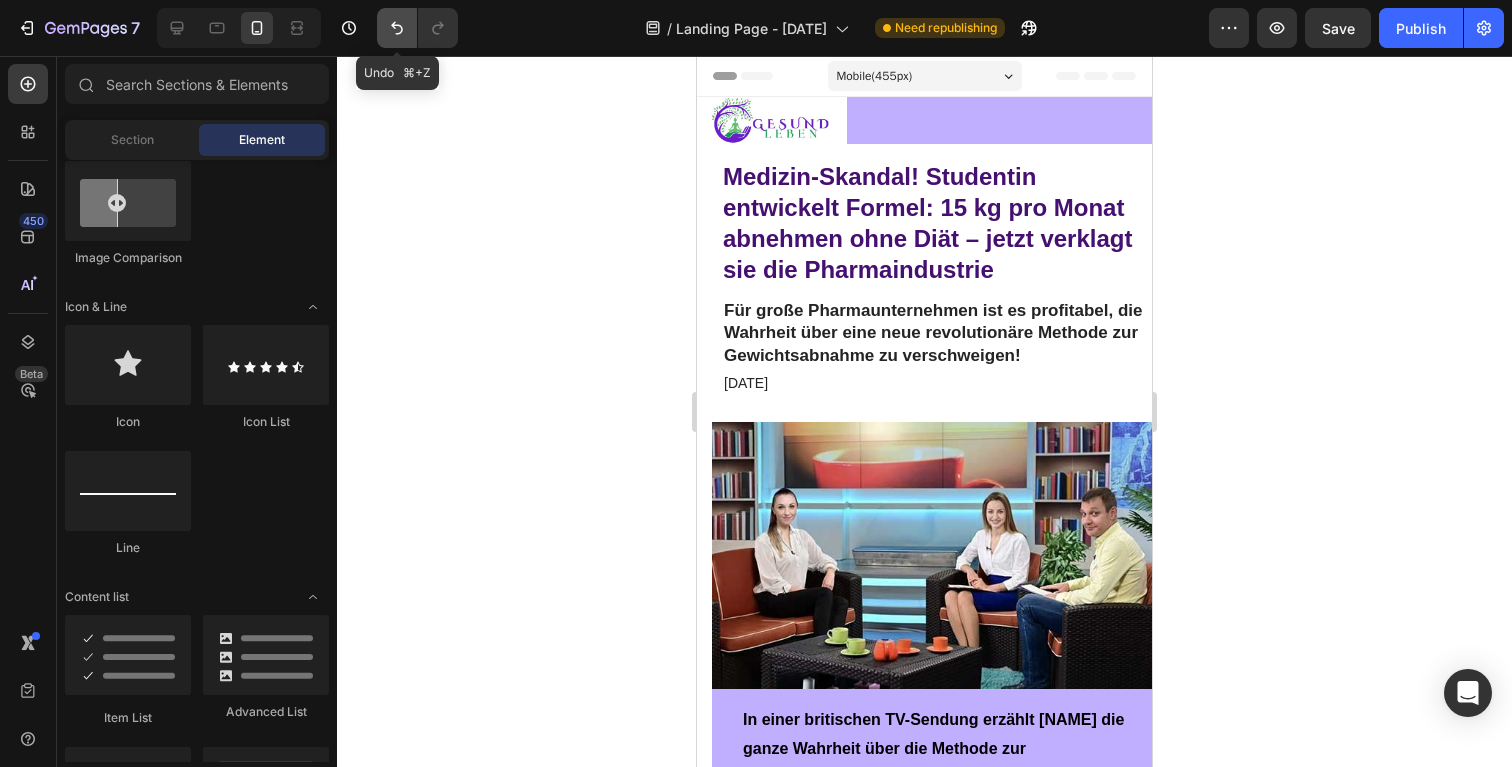 click 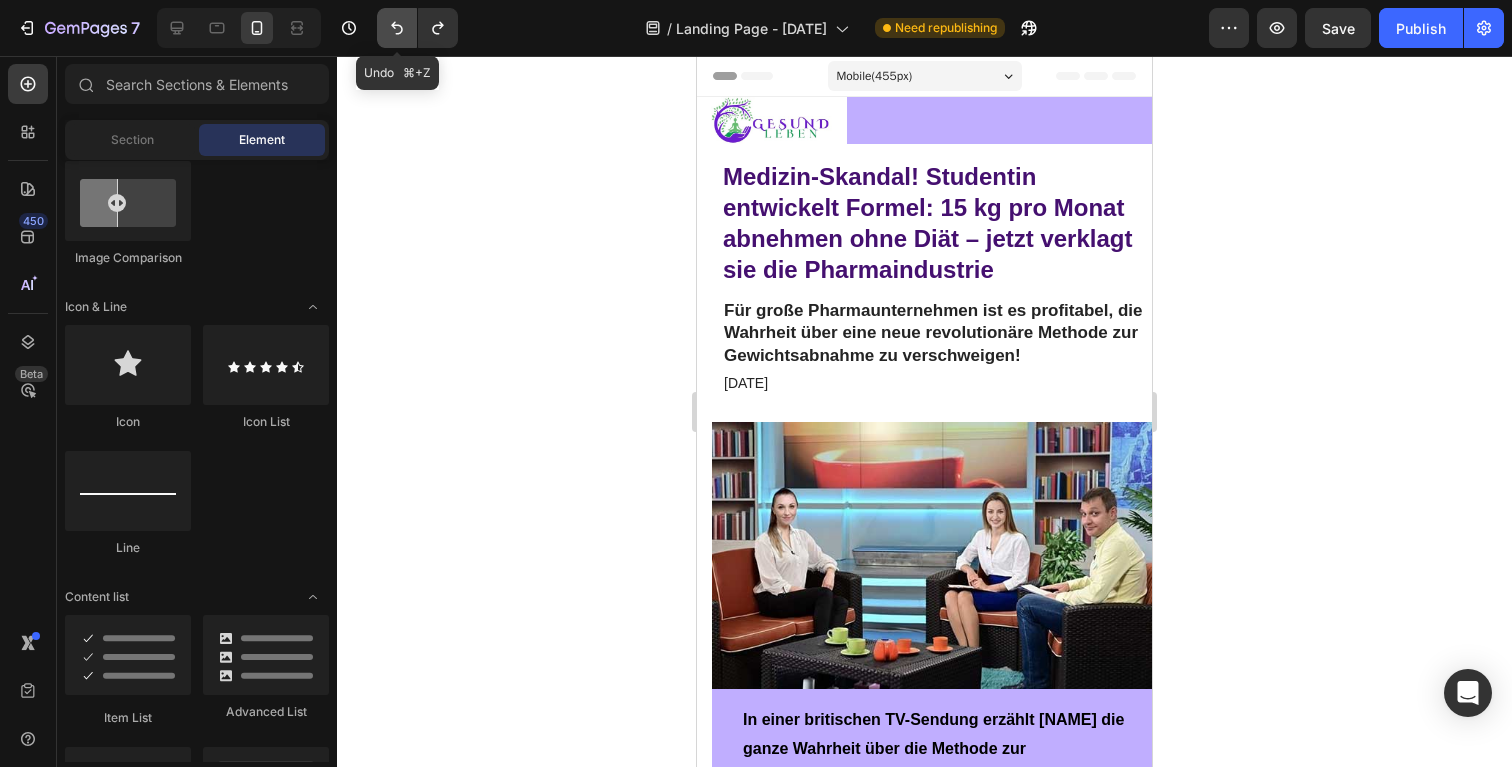 click 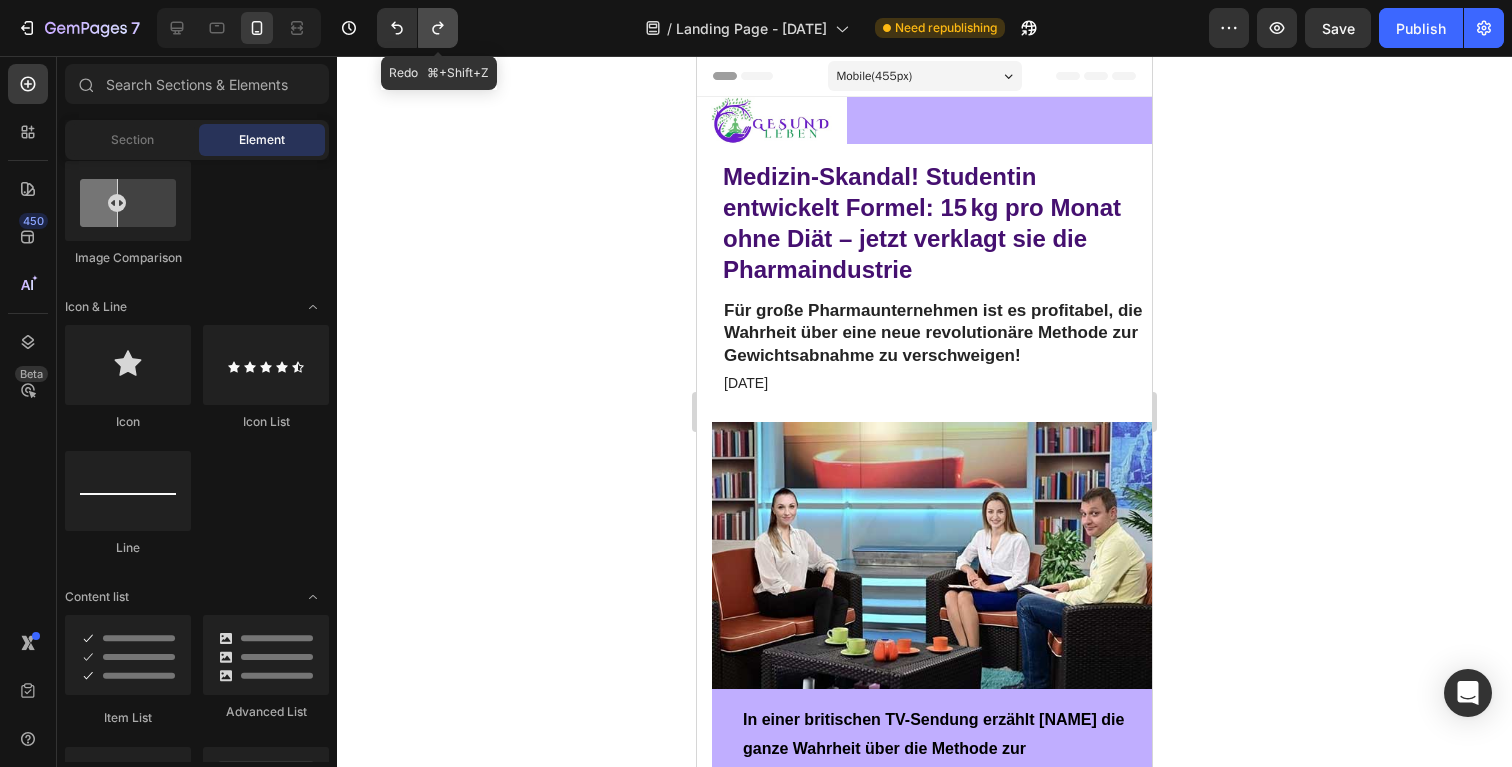 click 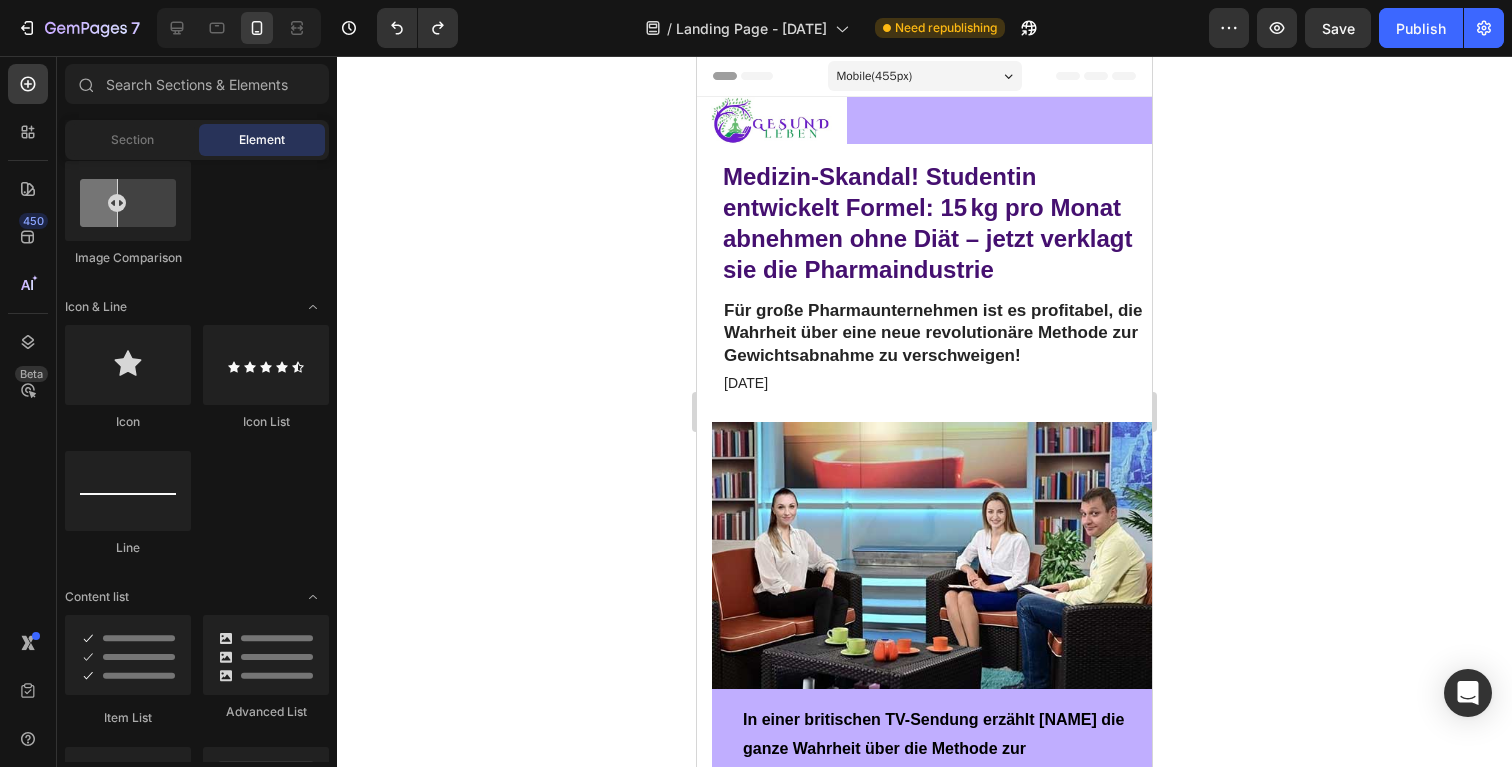 click 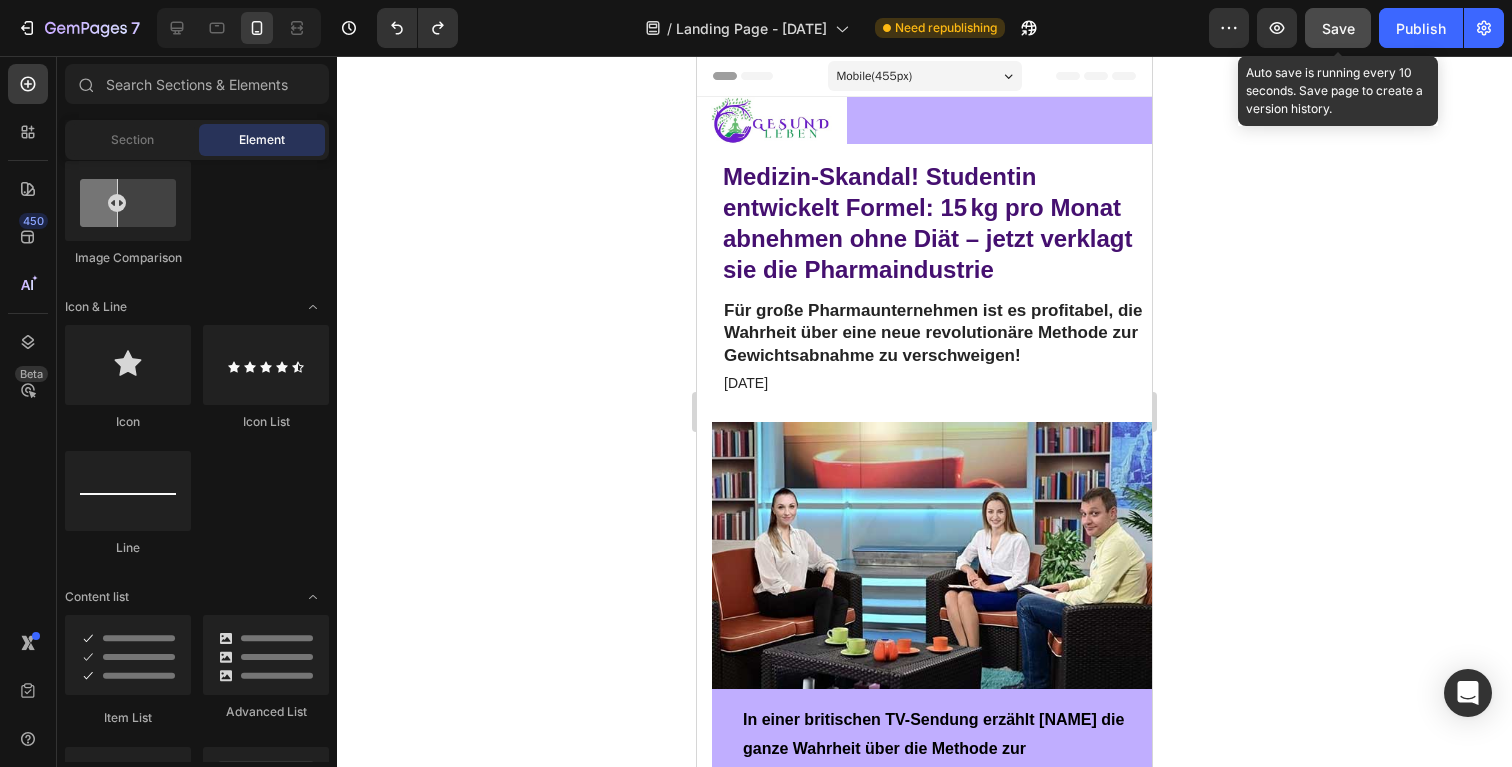 click on "Save" 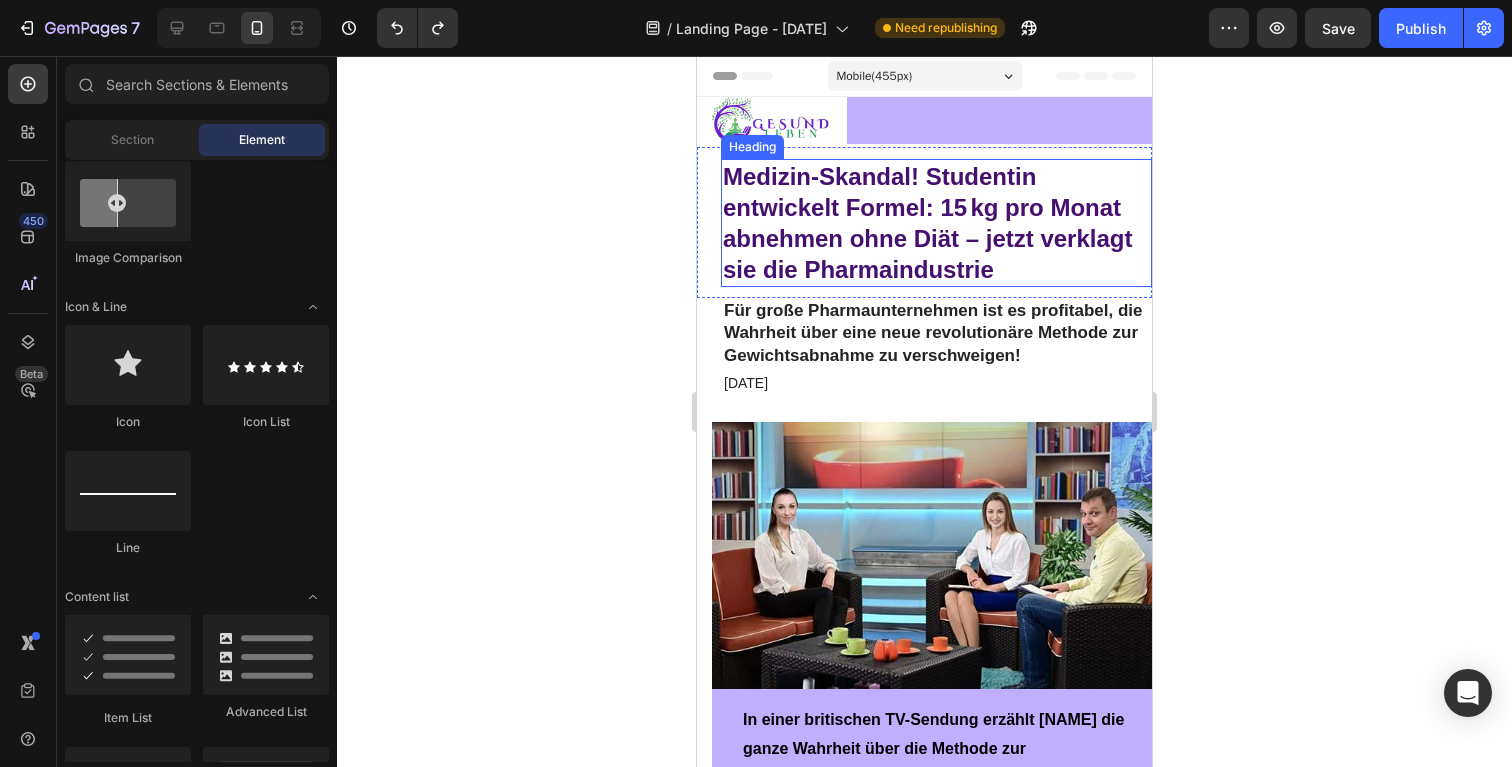 click on "Medizin-Skandal! Studentin entwickelt Formel: 15 kg pro Monat abnehmen ohne Diät – jetzt verklagt sie die Pharmaindustrie" at bounding box center (927, 223) 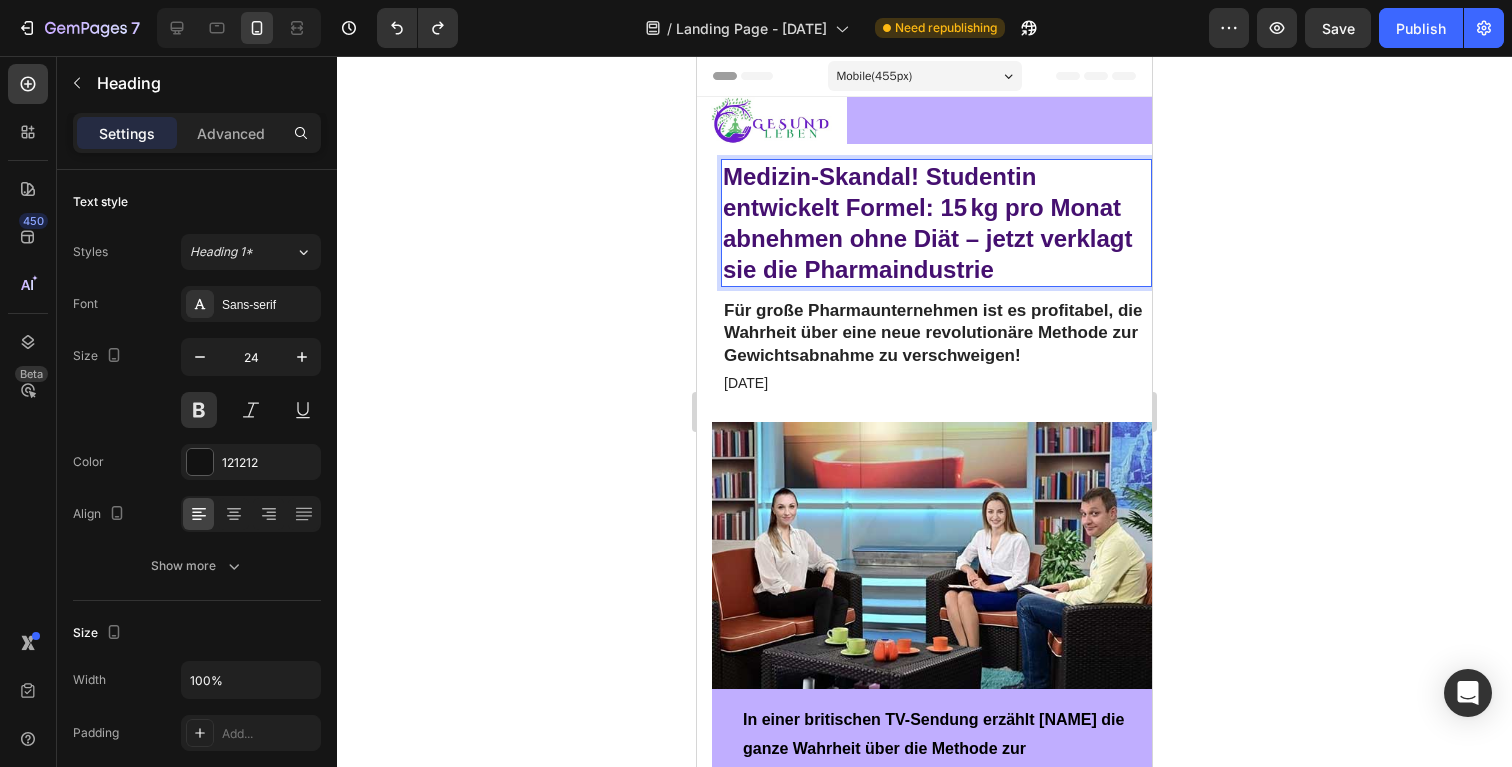 click on "Medizin-Skandal! Studentin entwickelt Formel: 15 kg pro Monat abnehmen ohne Diät – jetzt verklagt sie die Pharmaindustrie" at bounding box center [936, 223] 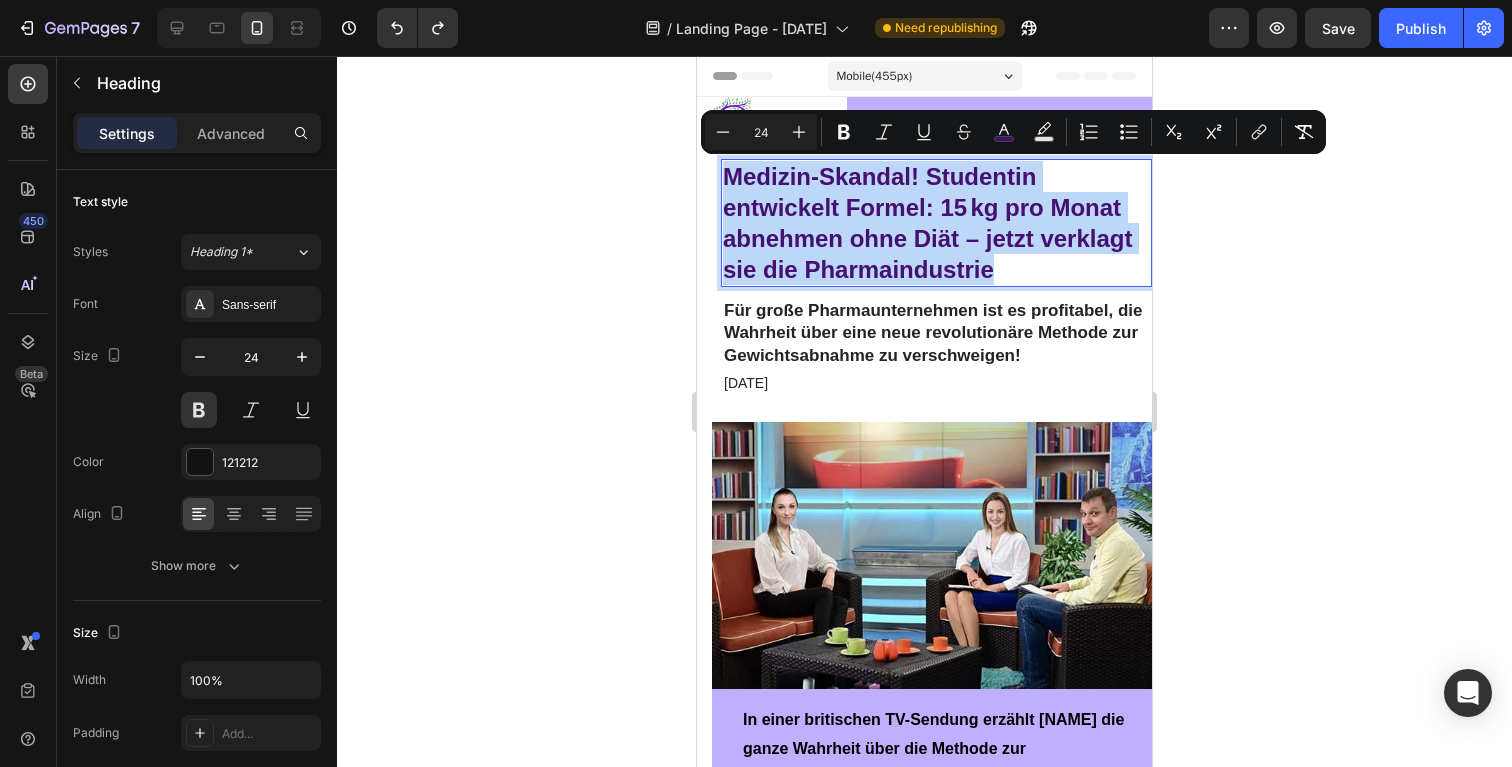 drag, startPoint x: 839, startPoint y: 228, endPoint x: 724, endPoint y: 173, distance: 127.47549 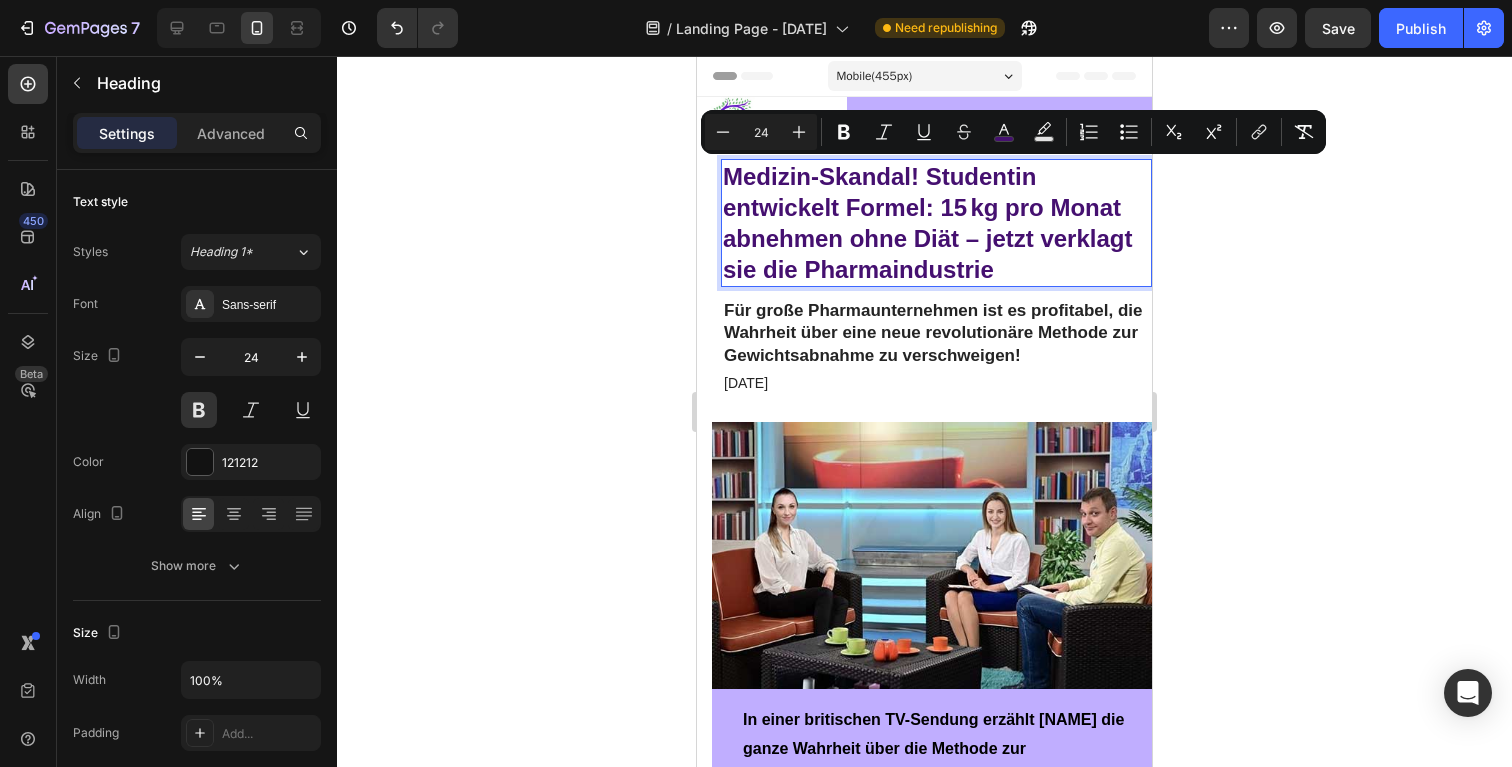 click 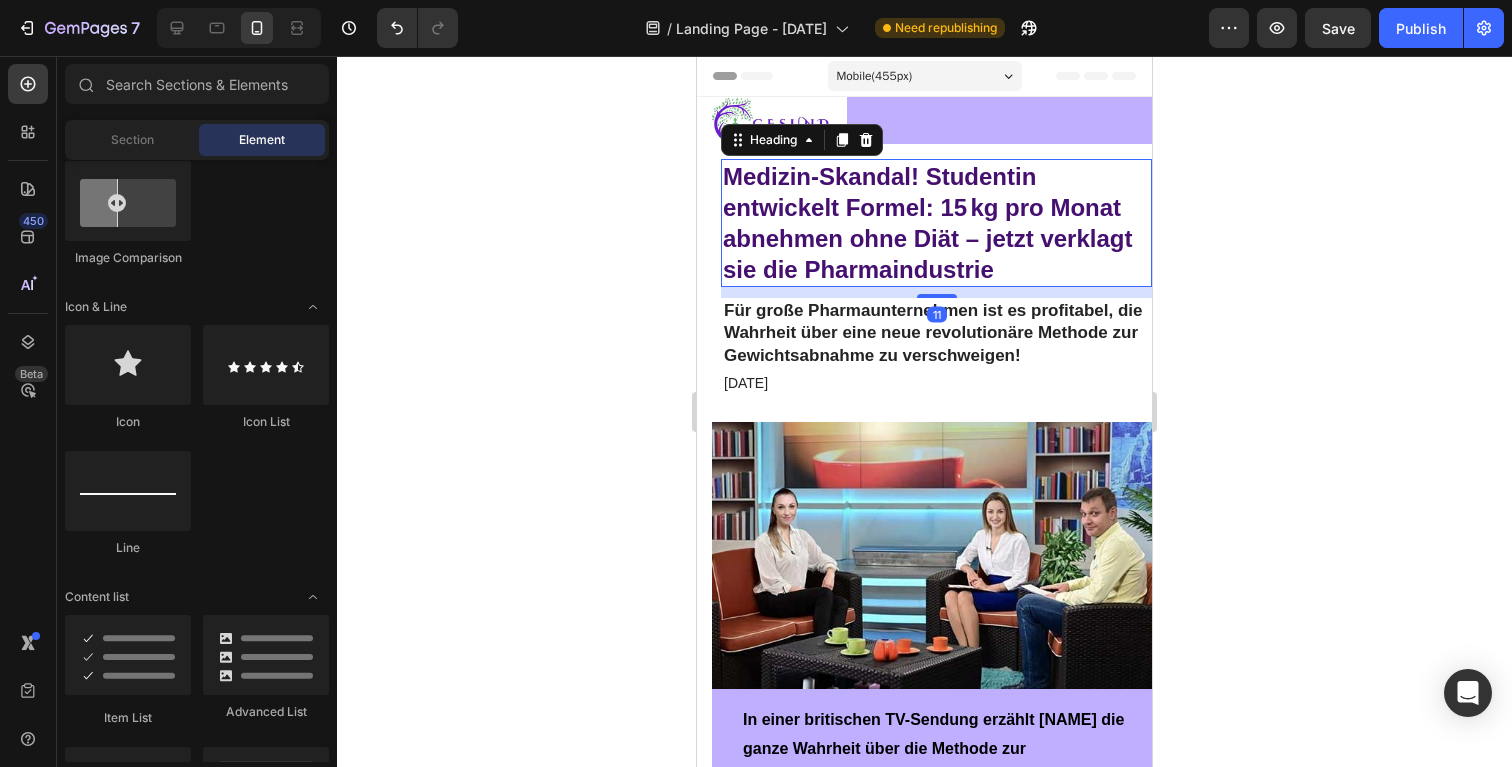 click on "Medizin-Skandal! Studentin entwickelt Formel: 15 kg pro Monat abnehmen ohne Diät – jetzt verklagt sie die Pharmaindustrie" at bounding box center (927, 223) 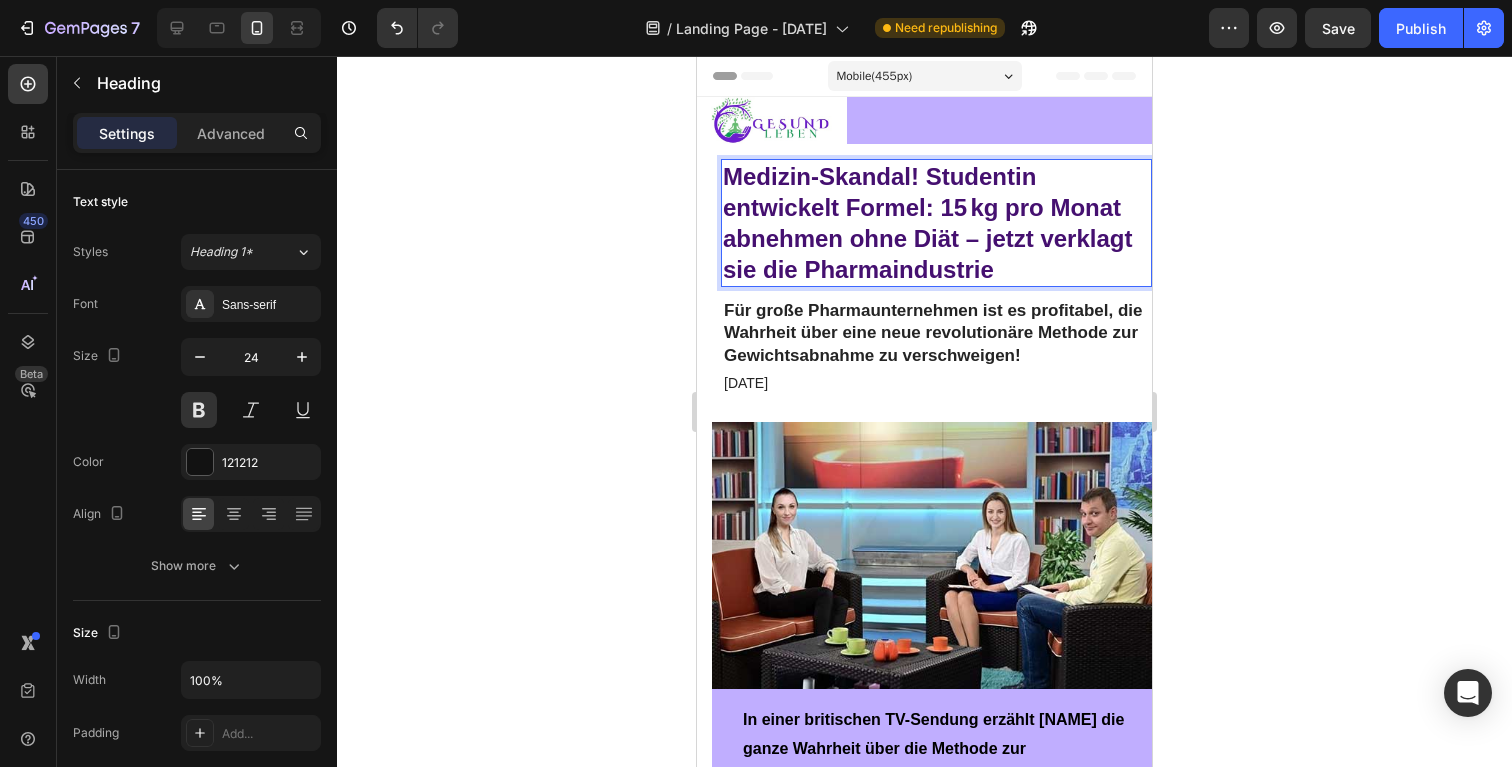 click 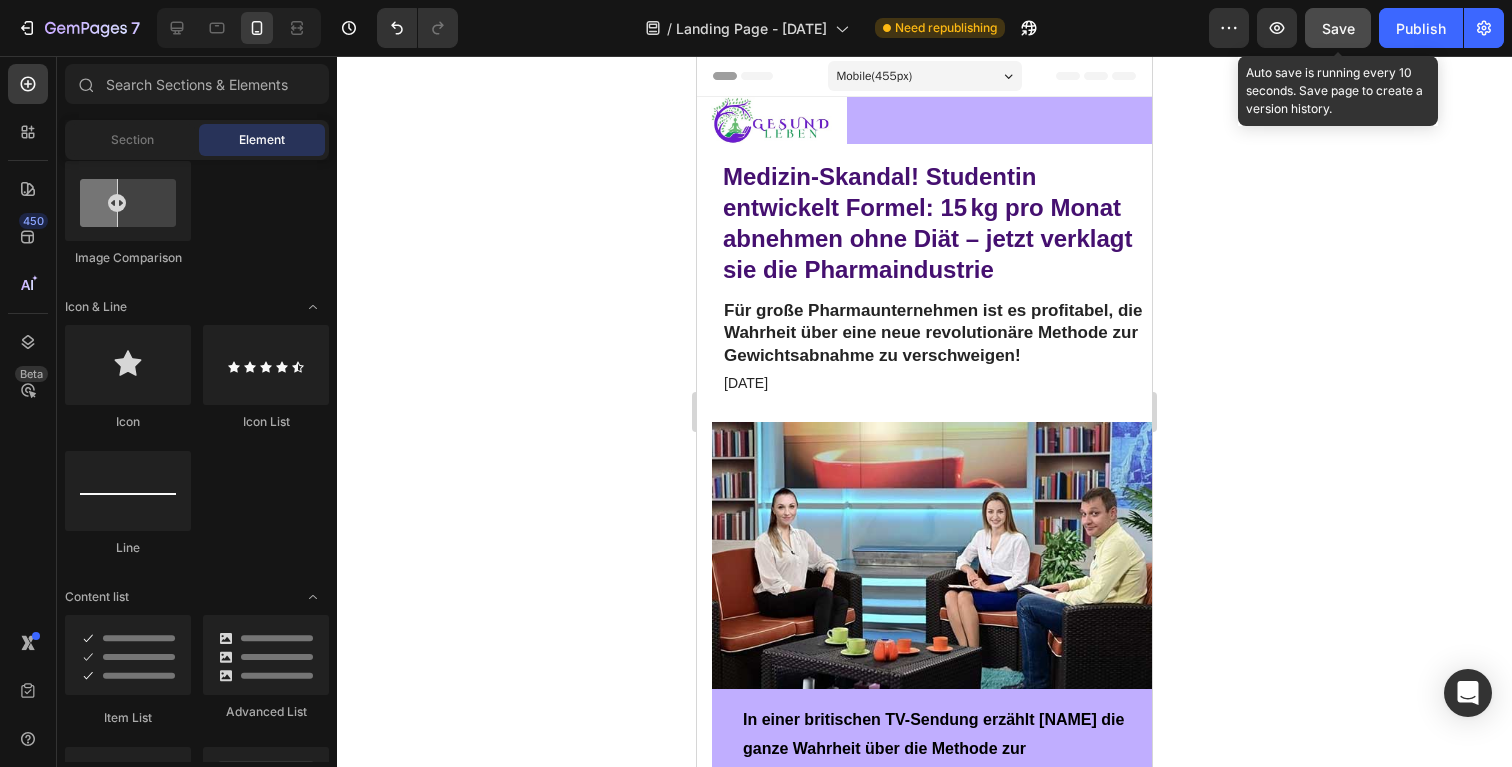 click on "Save" at bounding box center (1338, 28) 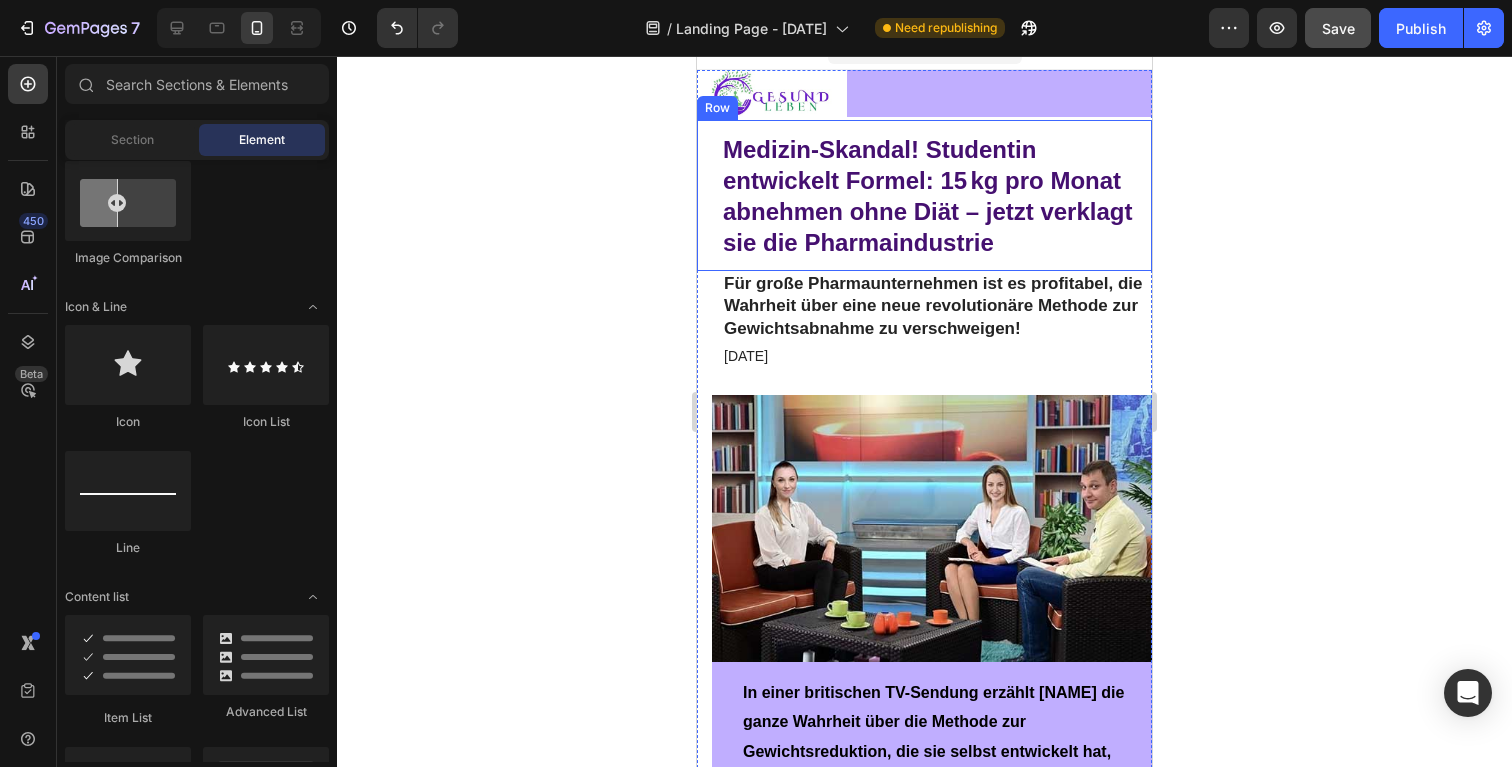 scroll, scrollTop: 33, scrollLeft: 0, axis: vertical 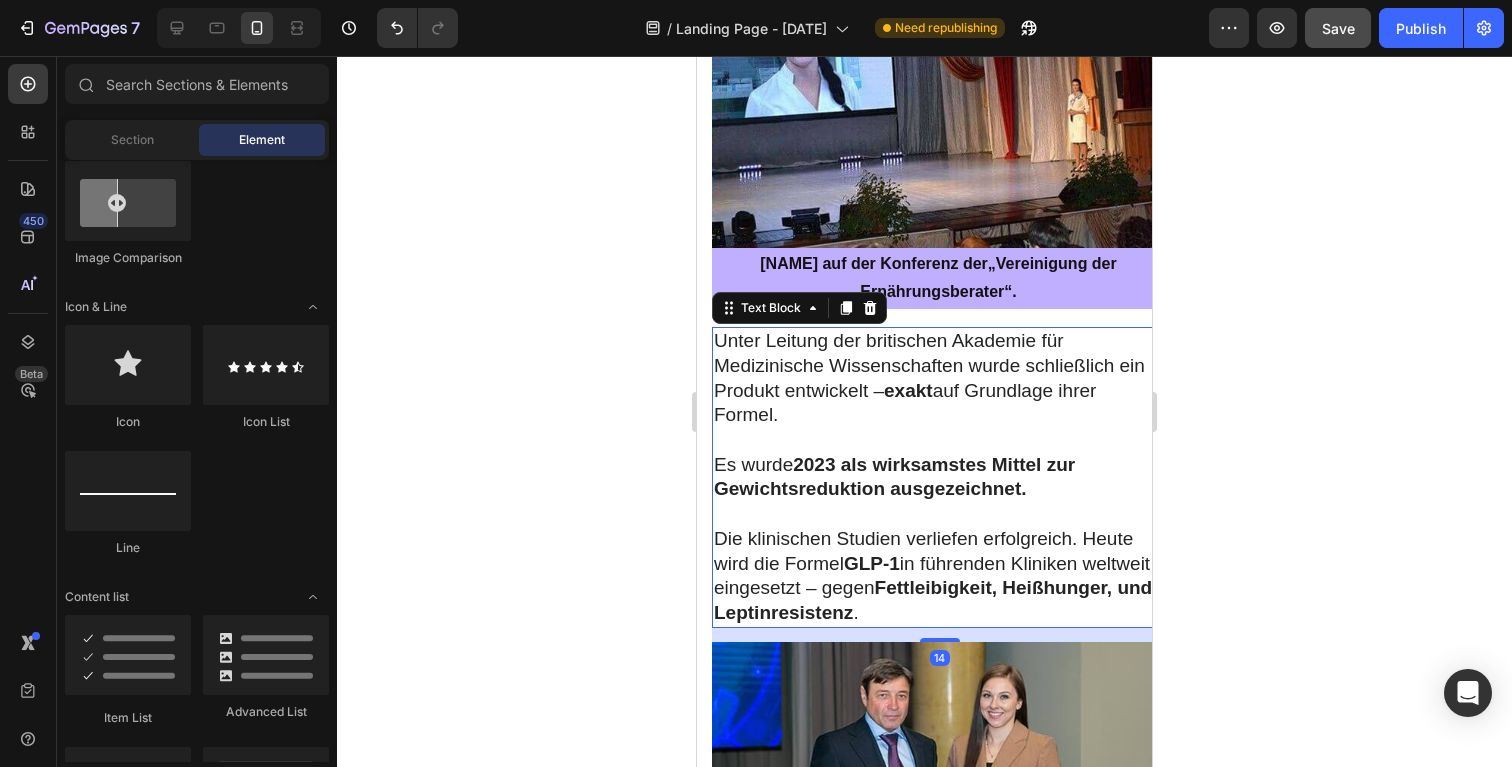click on "2023 als wirksamstes Mittel zur Gewichtsreduktion ausgezeichnet." at bounding box center (894, 477) 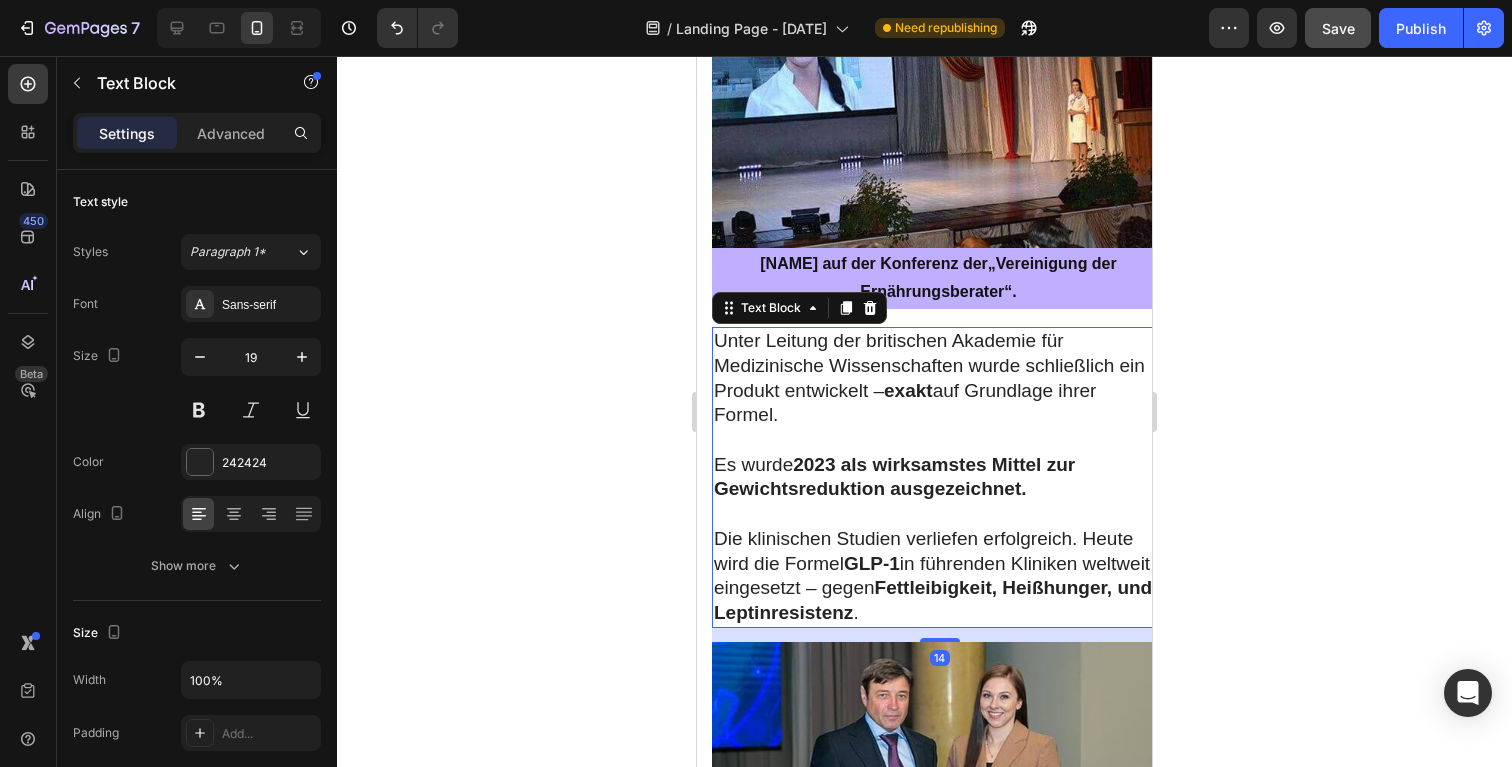 click on "Die klinischen Studien verliefen erfolgreich. Heute wird die Formel  GLP-1  in führenden Kliniken weltweit eingesetzt – gegen  Fettleibigkeit, Heißhunger, und Leptinresistenz ." at bounding box center [939, 576] 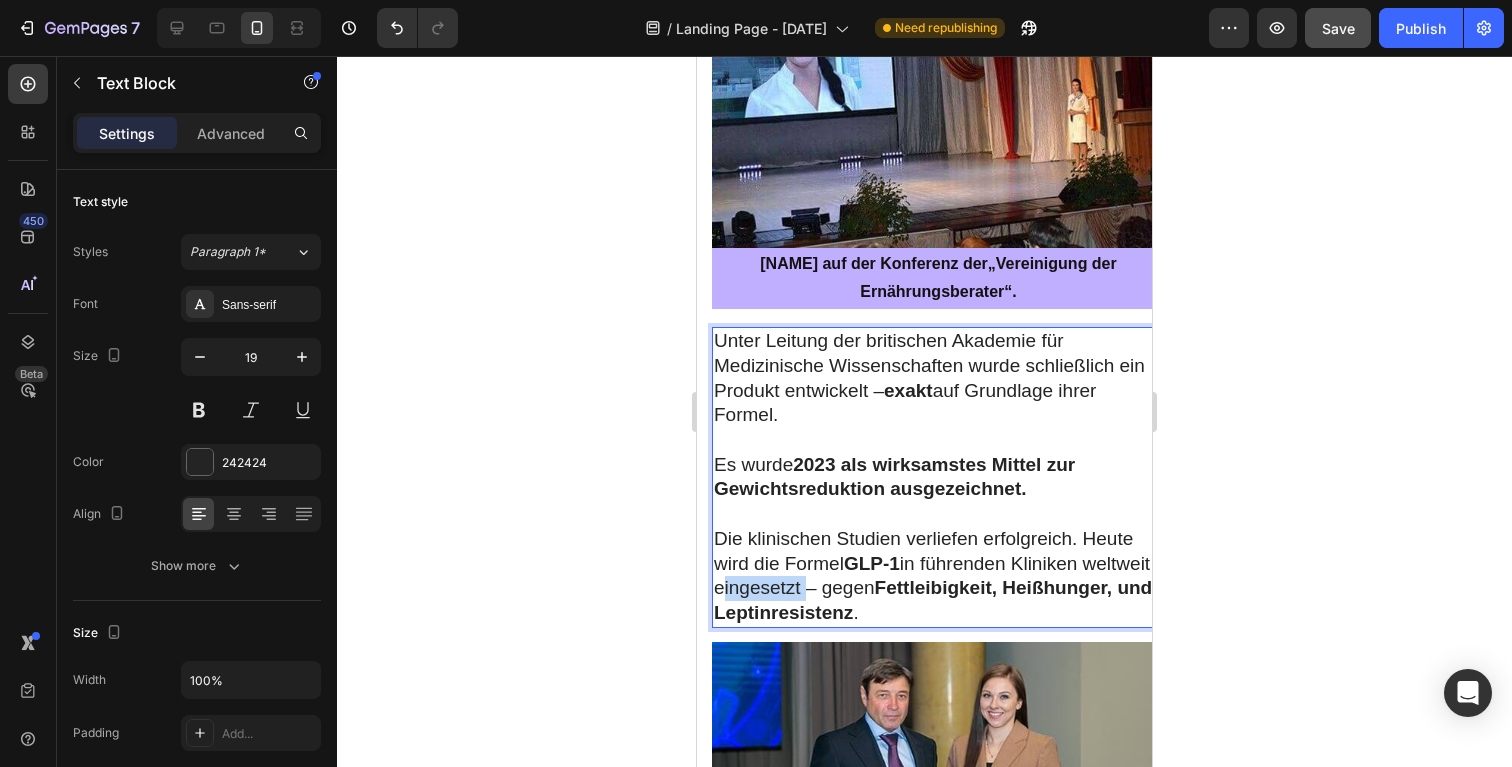 click on "Die klinischen Studien verliefen erfolgreich. Heute wird die Formel  GLP-1  in führenden Kliniken weltweit eingesetzt – gegen  Fettleibigkeit, Heißhunger, und Leptinresistenz ." at bounding box center [939, 576] 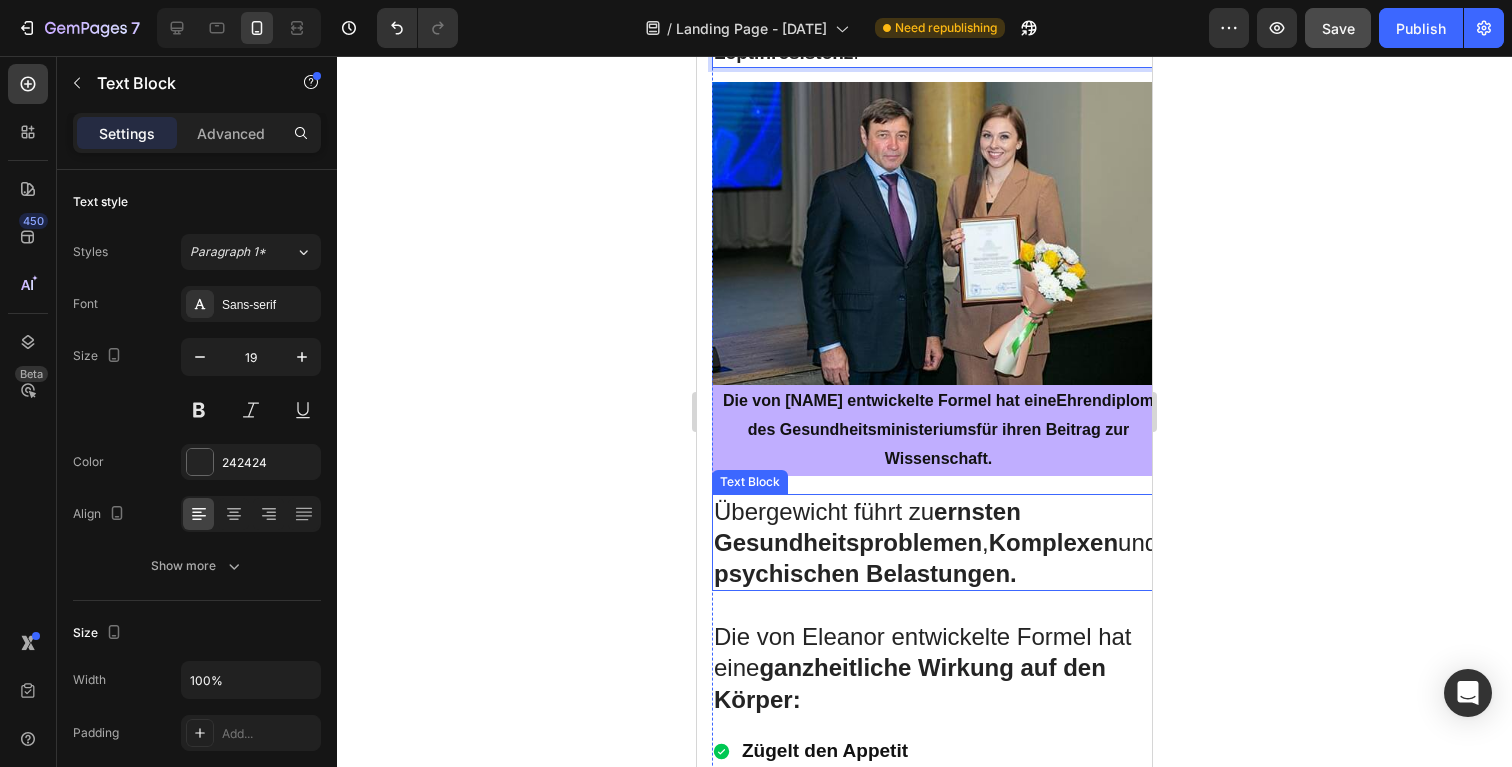 scroll, scrollTop: 5456, scrollLeft: 0, axis: vertical 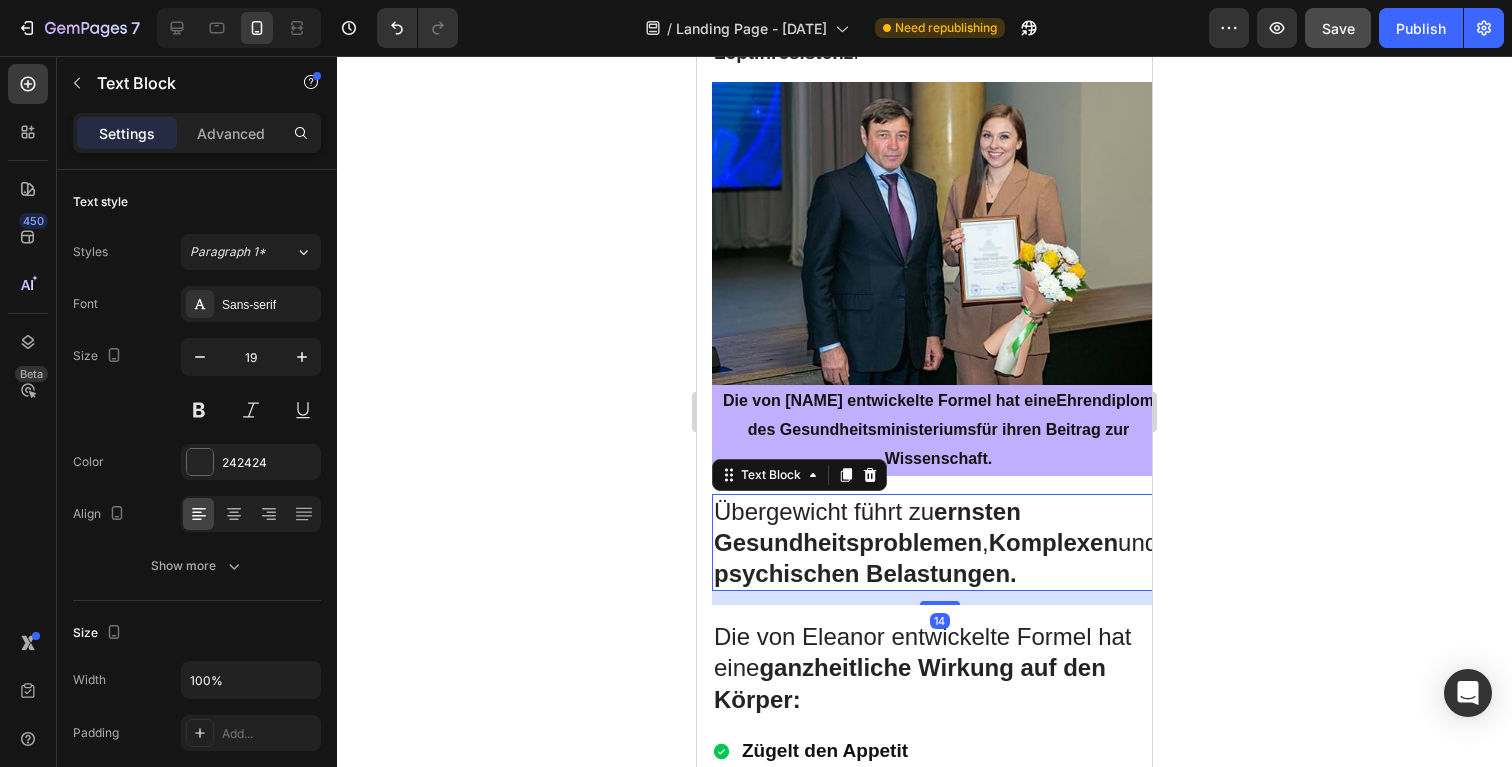 click on "psychischen Belastungen." at bounding box center (865, 573) 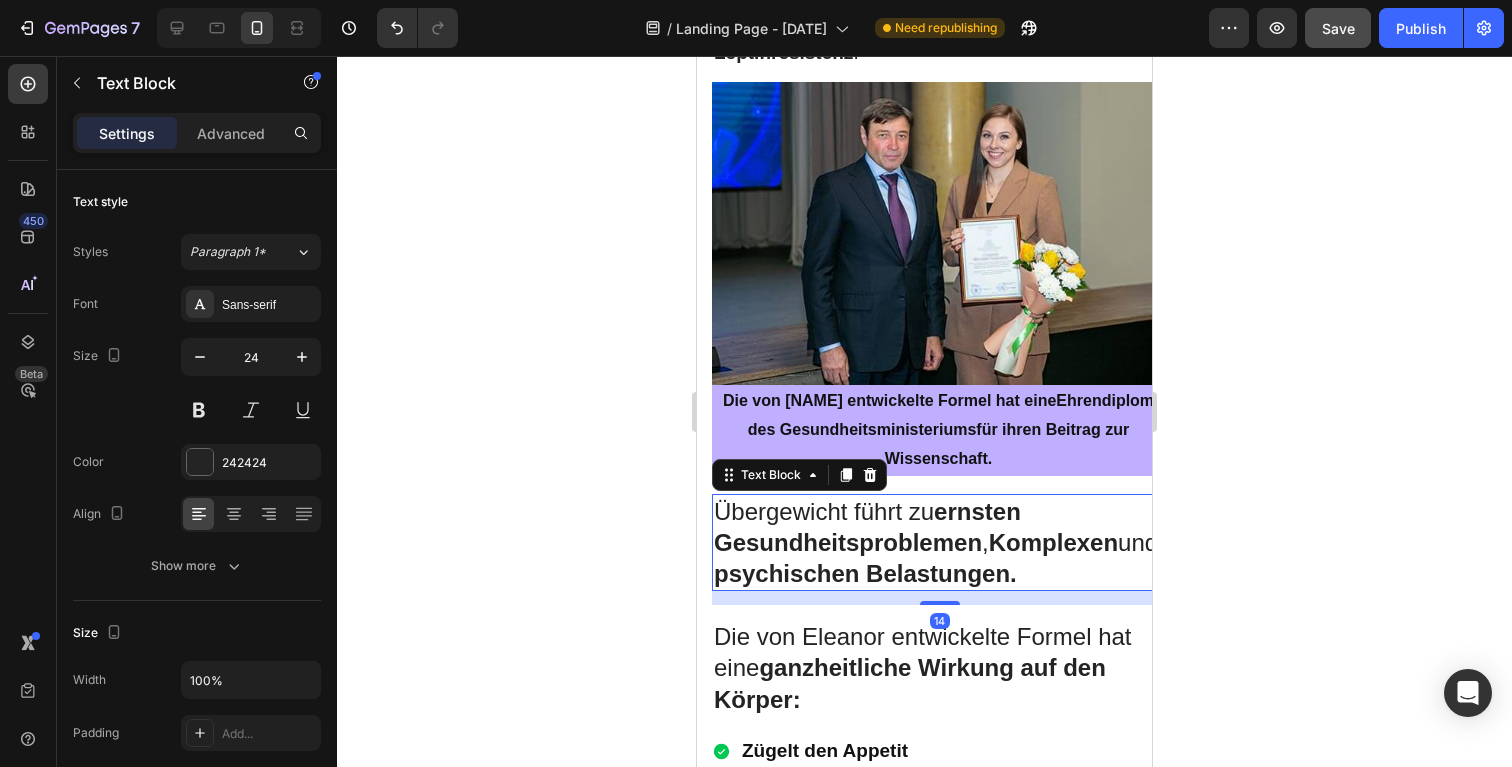 click on "psychischen Belastungen." at bounding box center (865, 573) 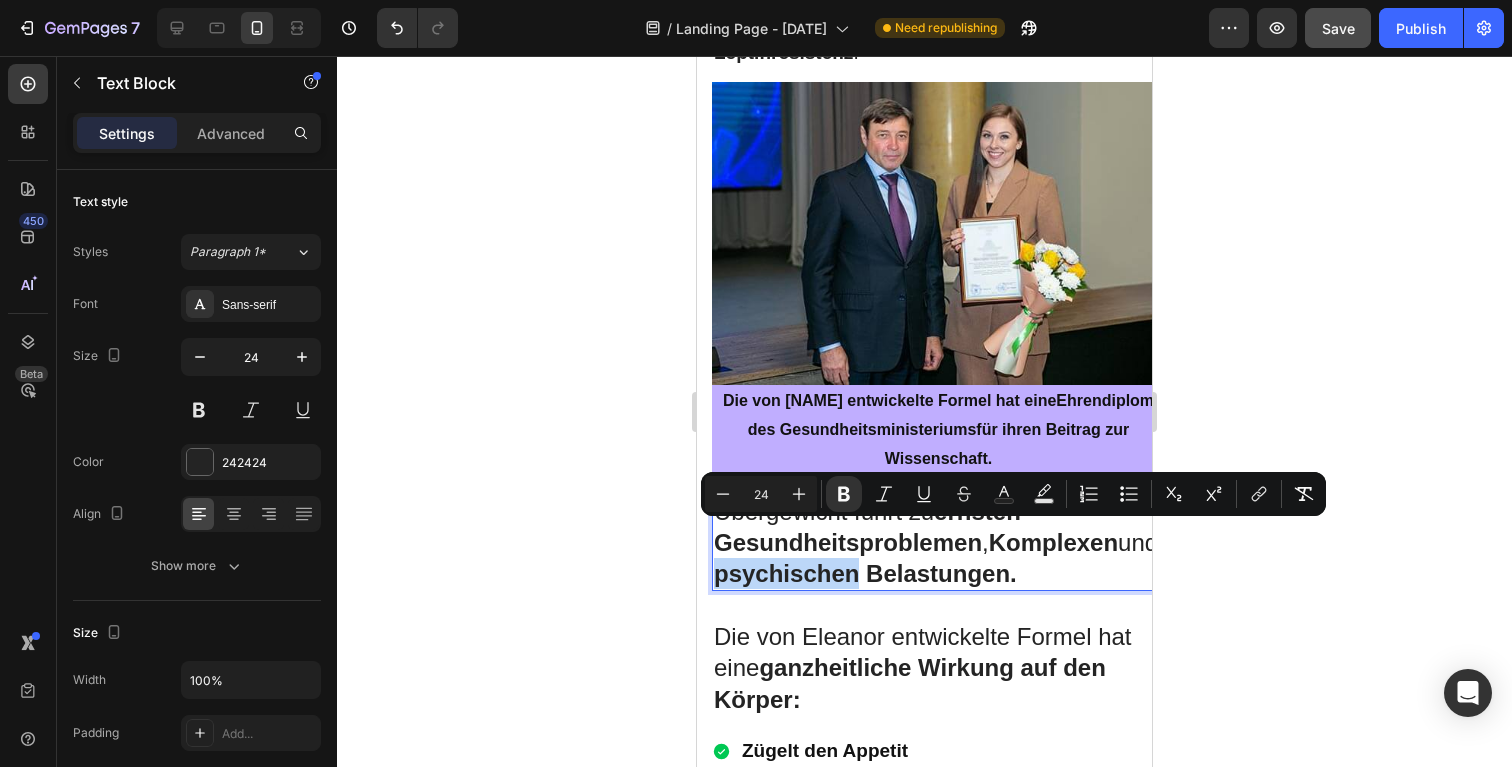 click on "psychischen Belastungen." at bounding box center (865, 573) 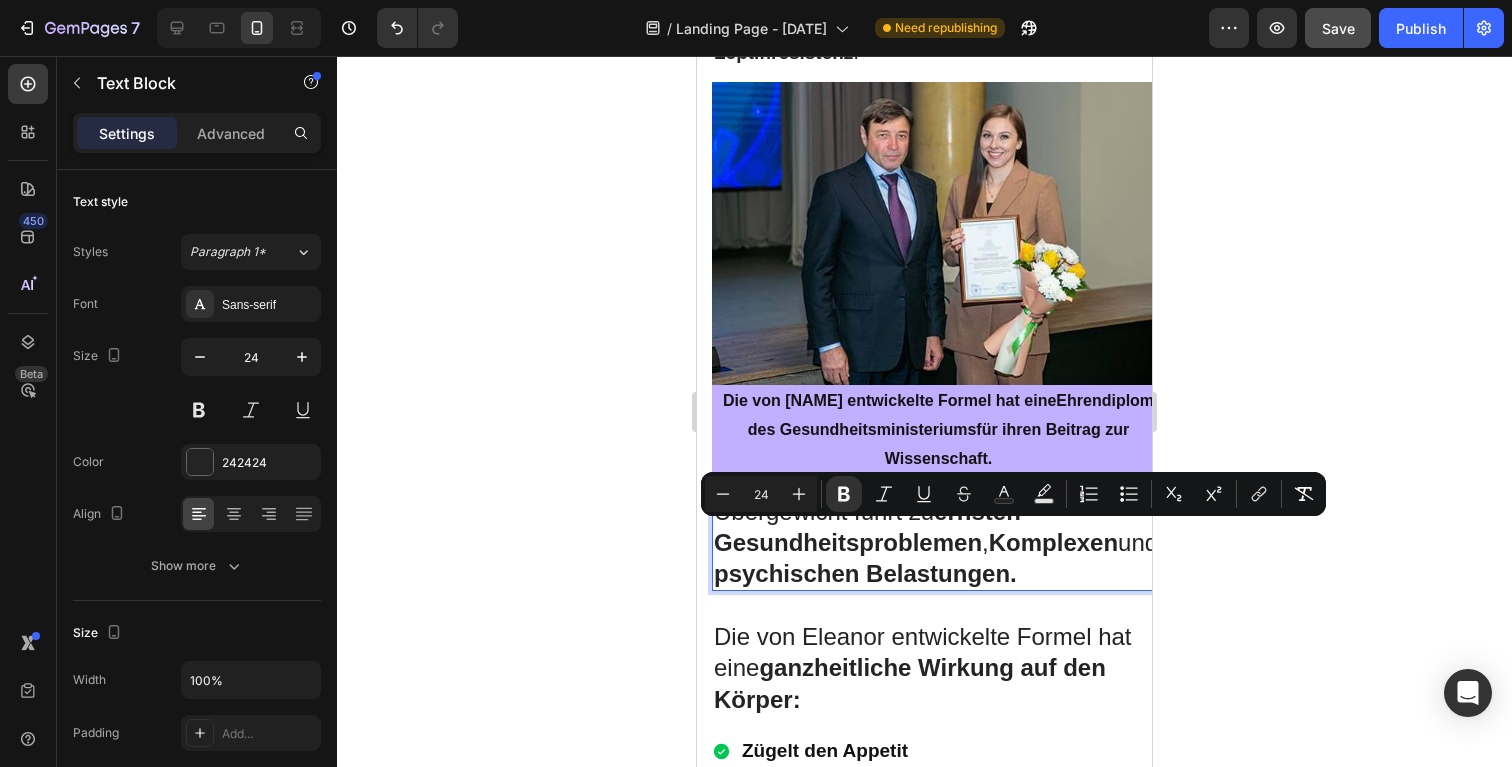 click on "Übergewicht führt zu  ernsten Gesundheitsproblemen ,  Komplexen  und  psychischen Belastungen." at bounding box center (939, 543) 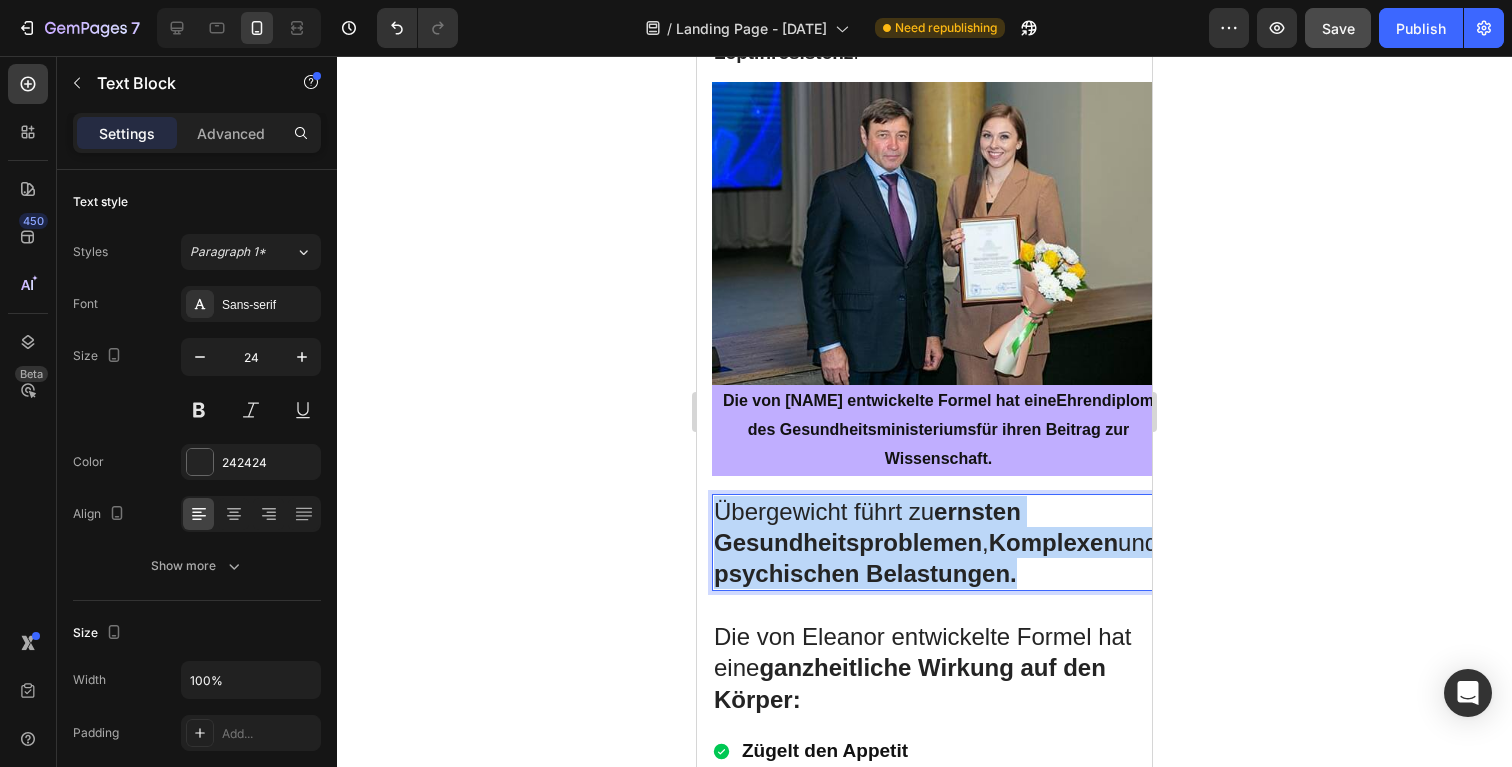 drag, startPoint x: 885, startPoint y: 515, endPoint x: 1058, endPoint y: 410, distance: 202.37094 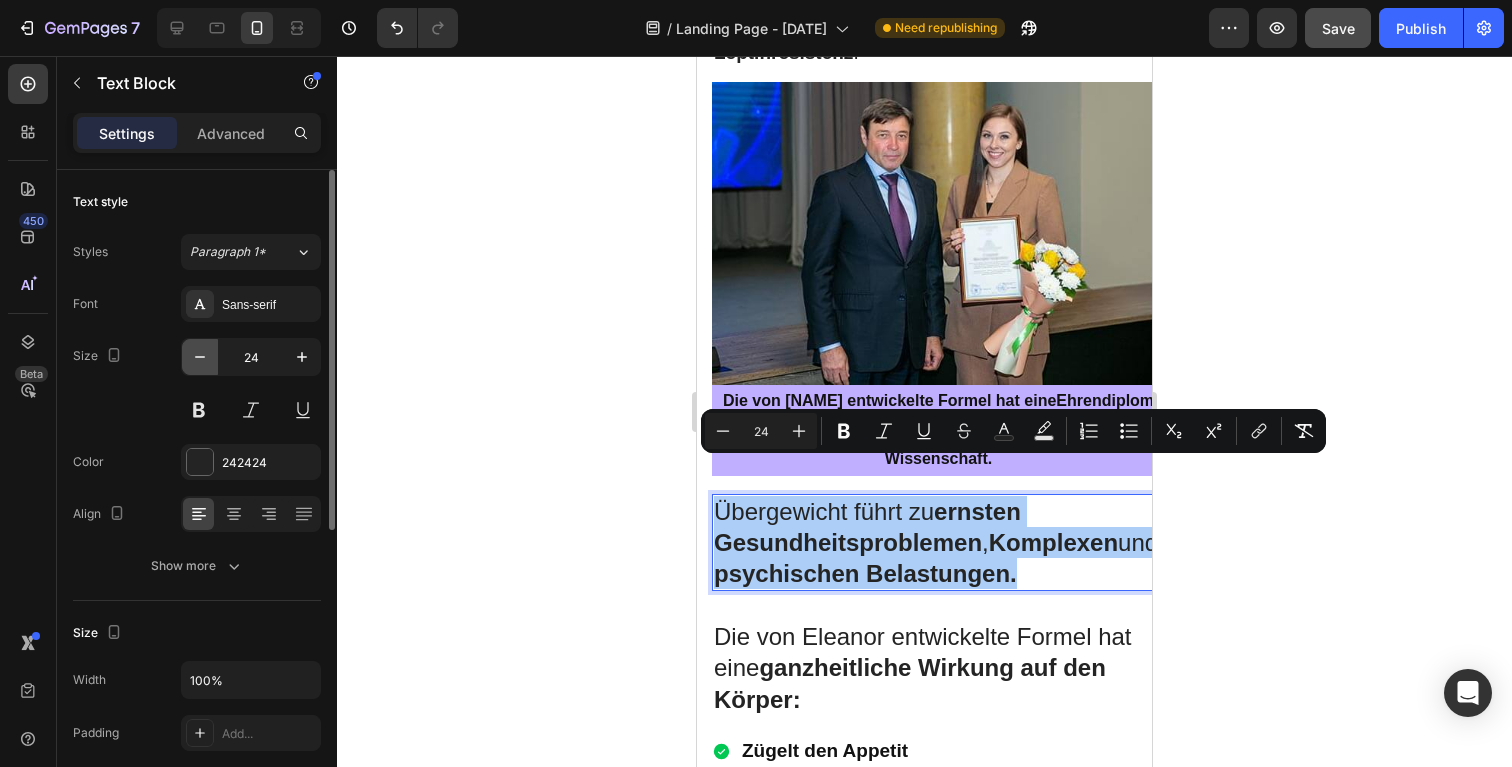 click 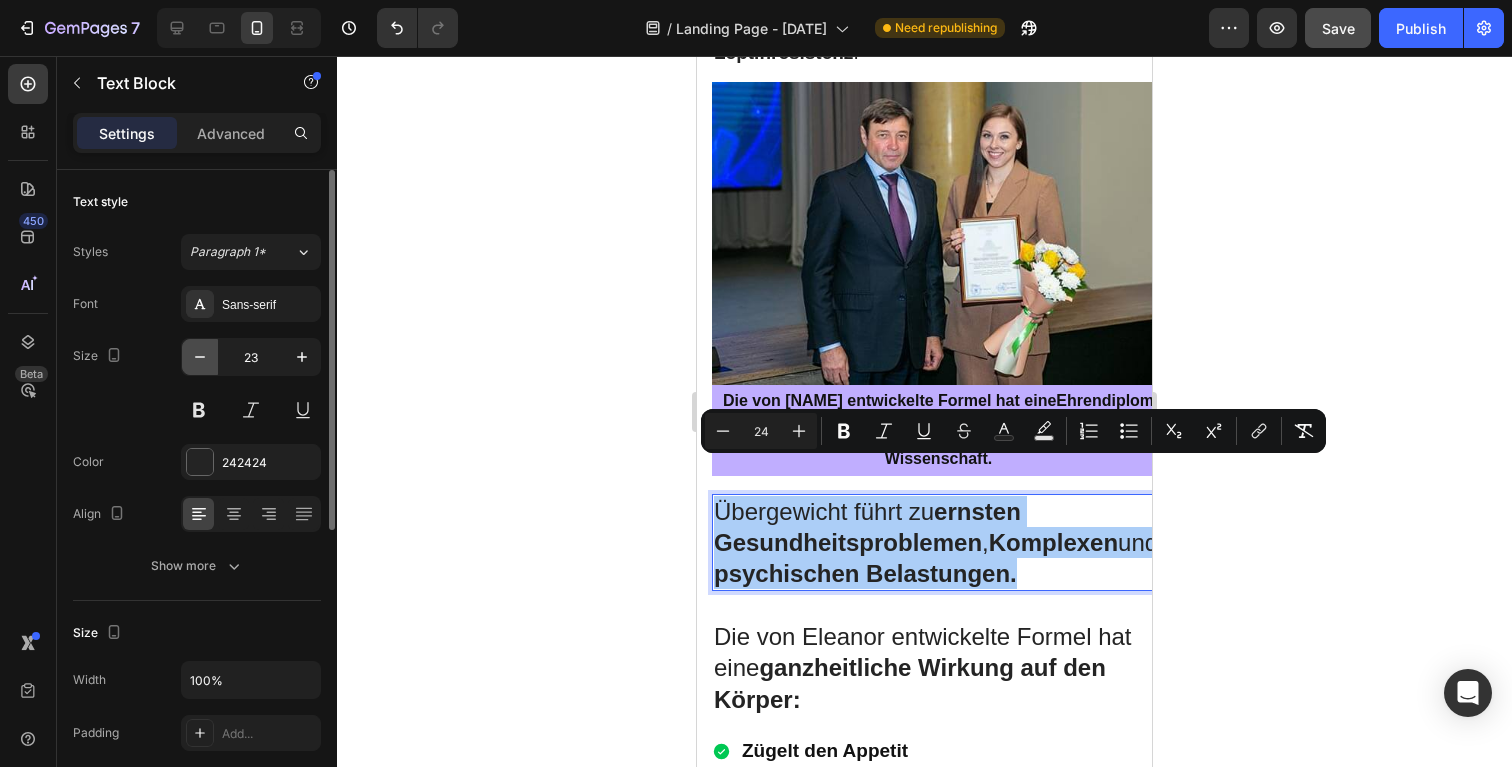 click 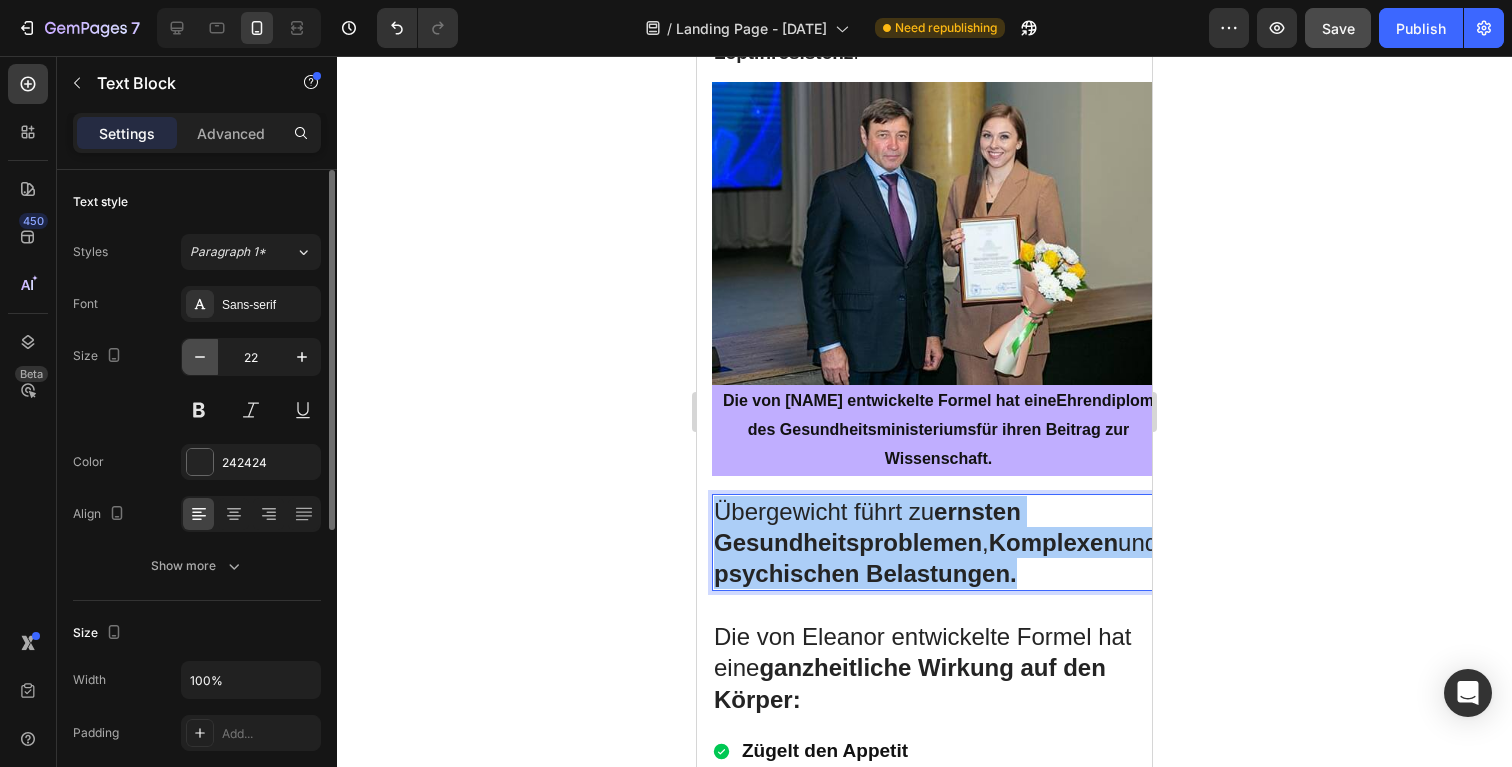 click 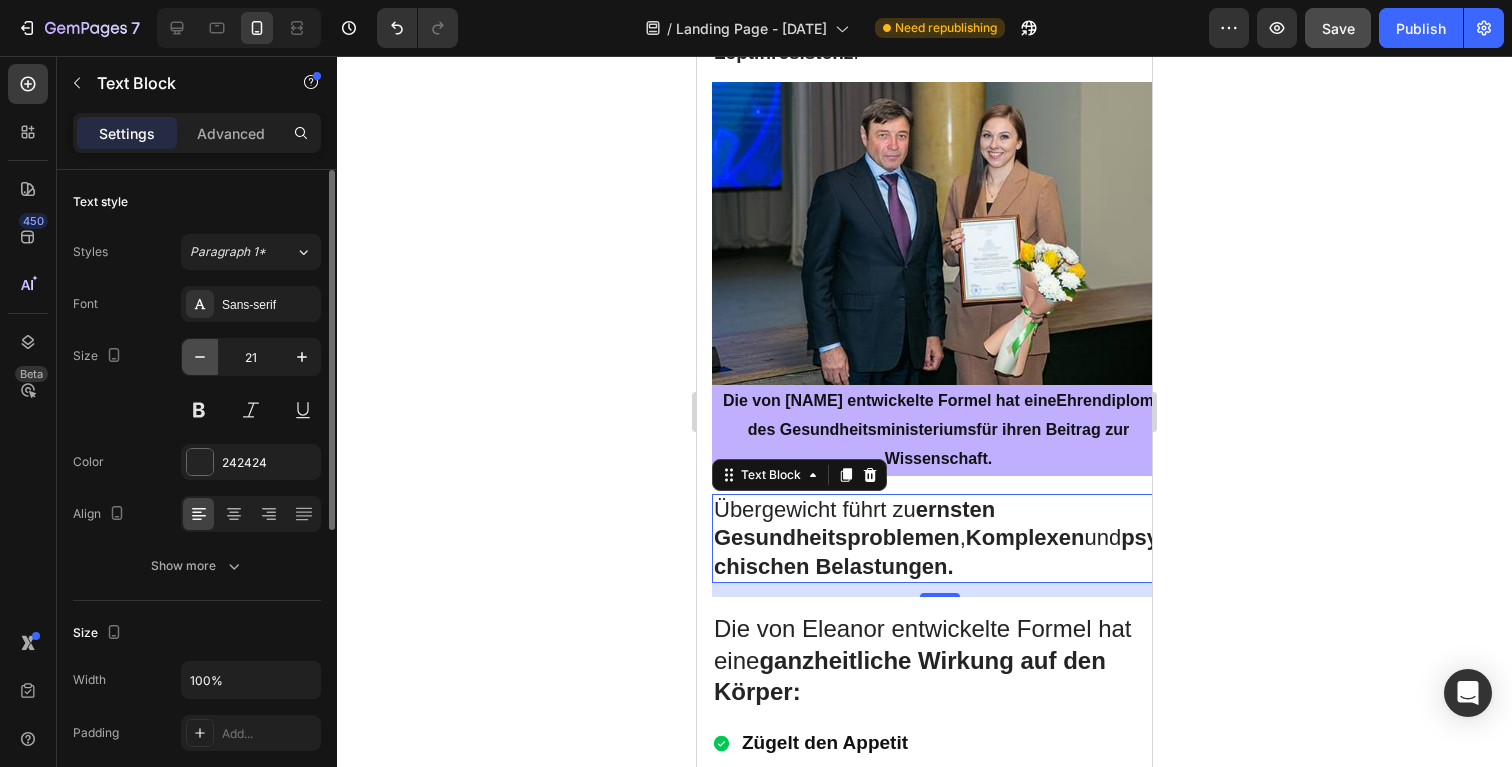 click 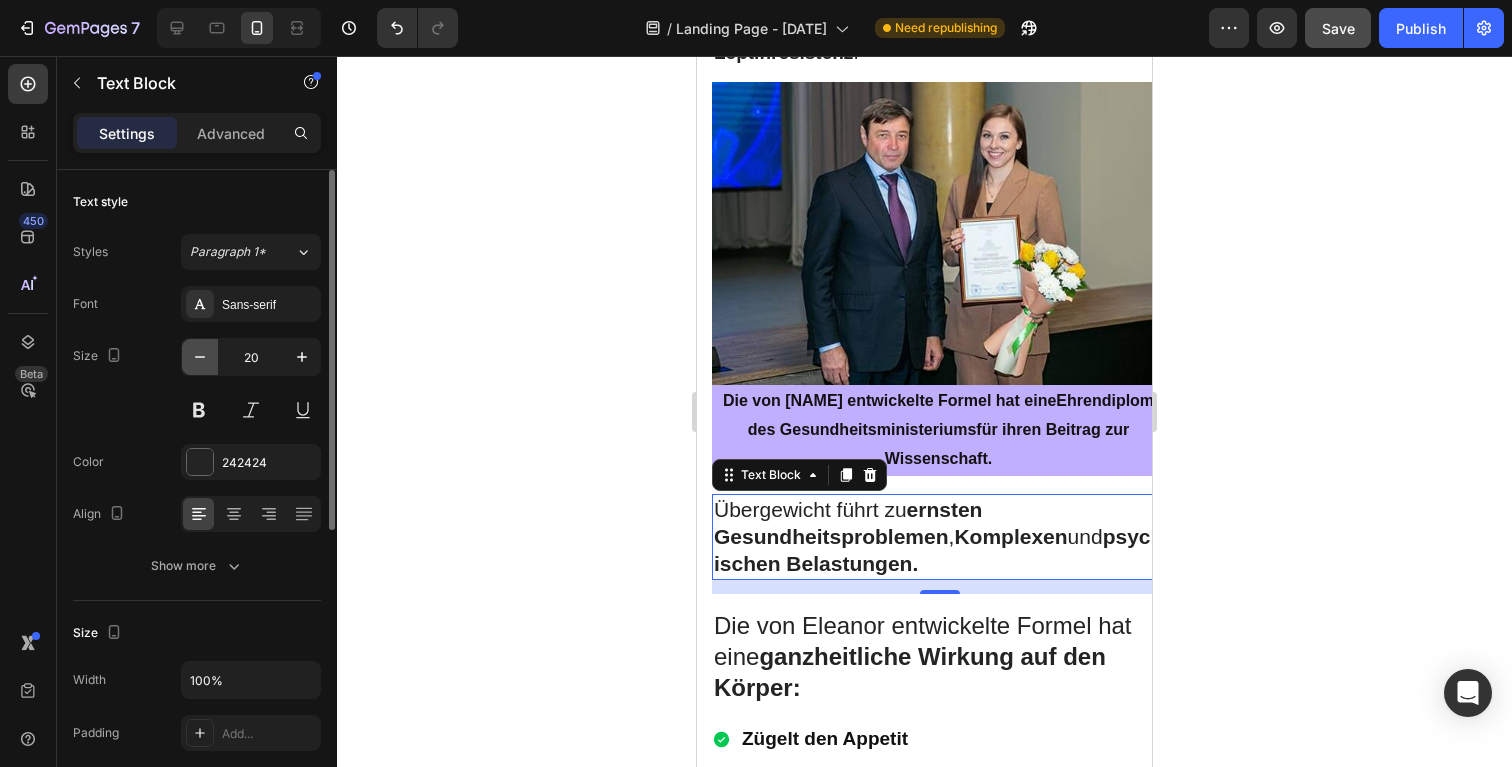 click 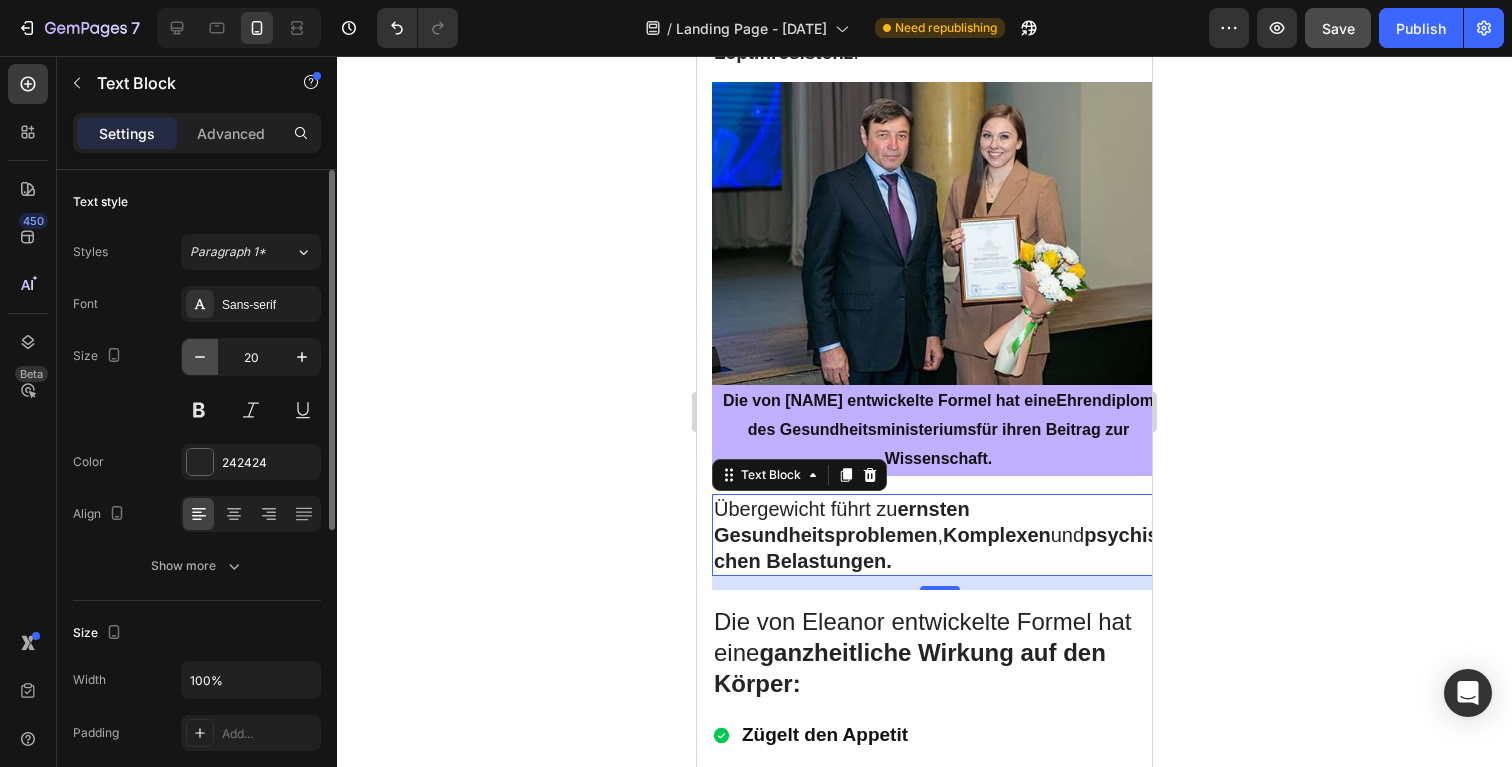 type on "19" 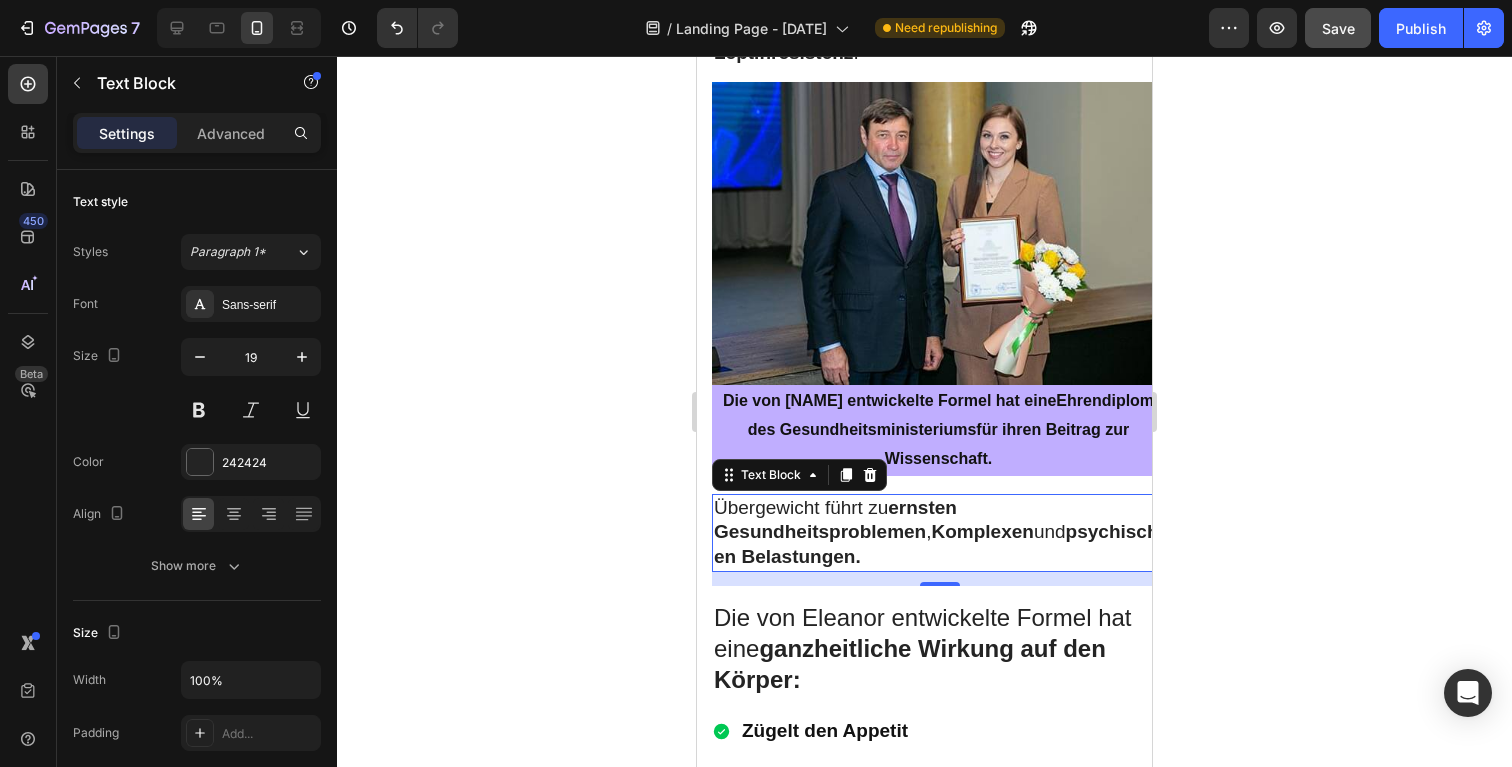 click 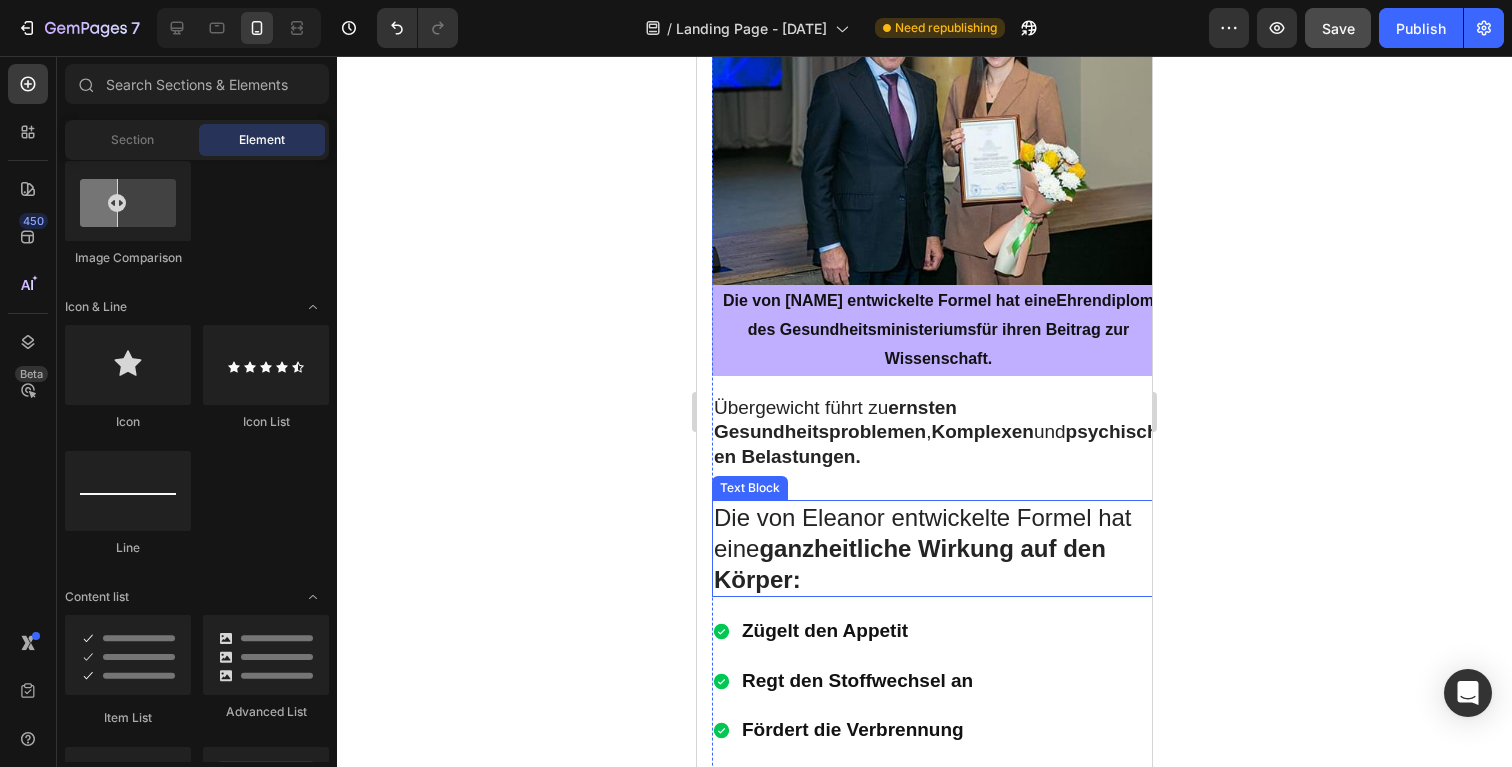 scroll, scrollTop: 5596, scrollLeft: 0, axis: vertical 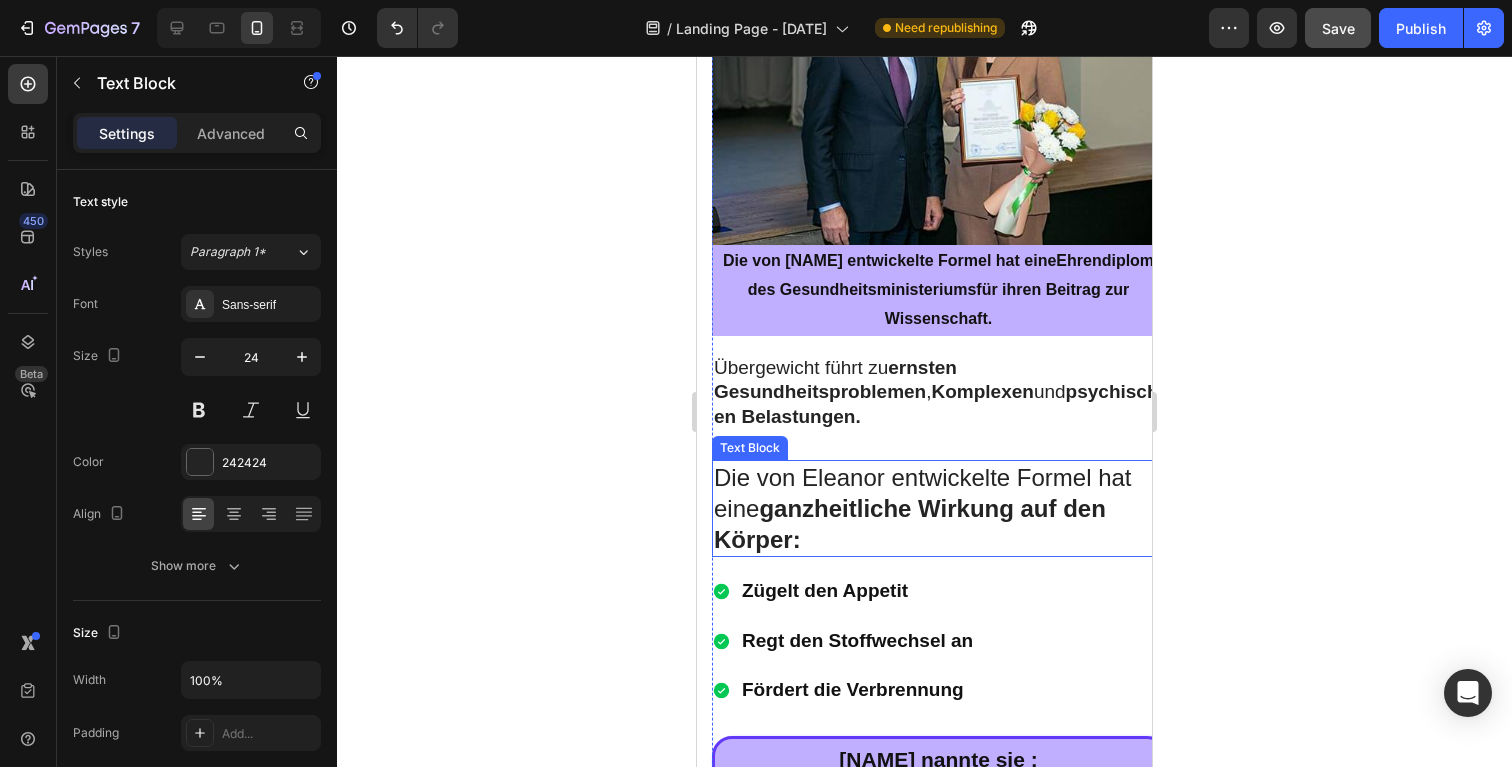 click on "Die von Eleanor entwickelte Formel hat eine  ganzheitliche   Wirkung auf den Körper:" at bounding box center [923, 508] 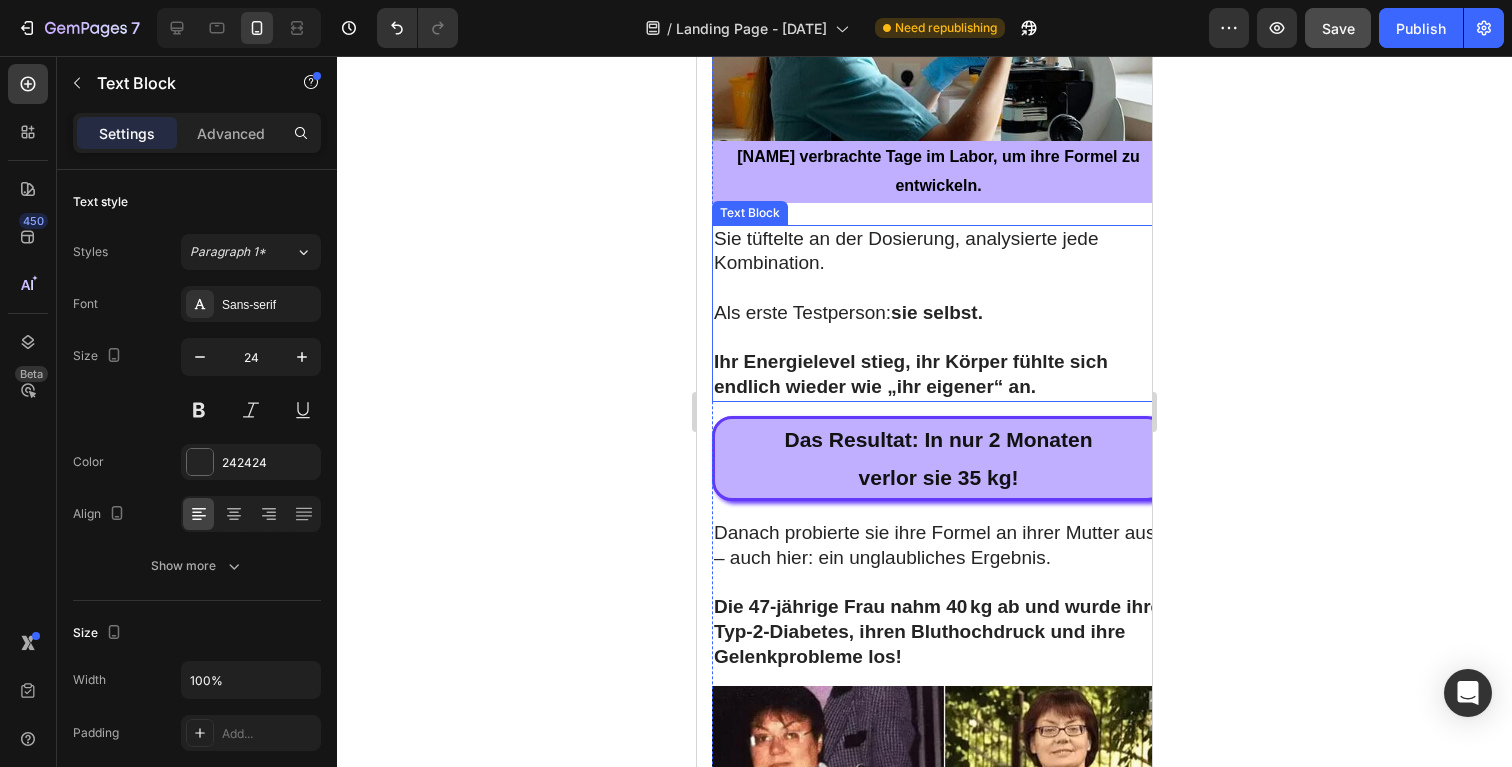 scroll, scrollTop: 2754, scrollLeft: 0, axis: vertical 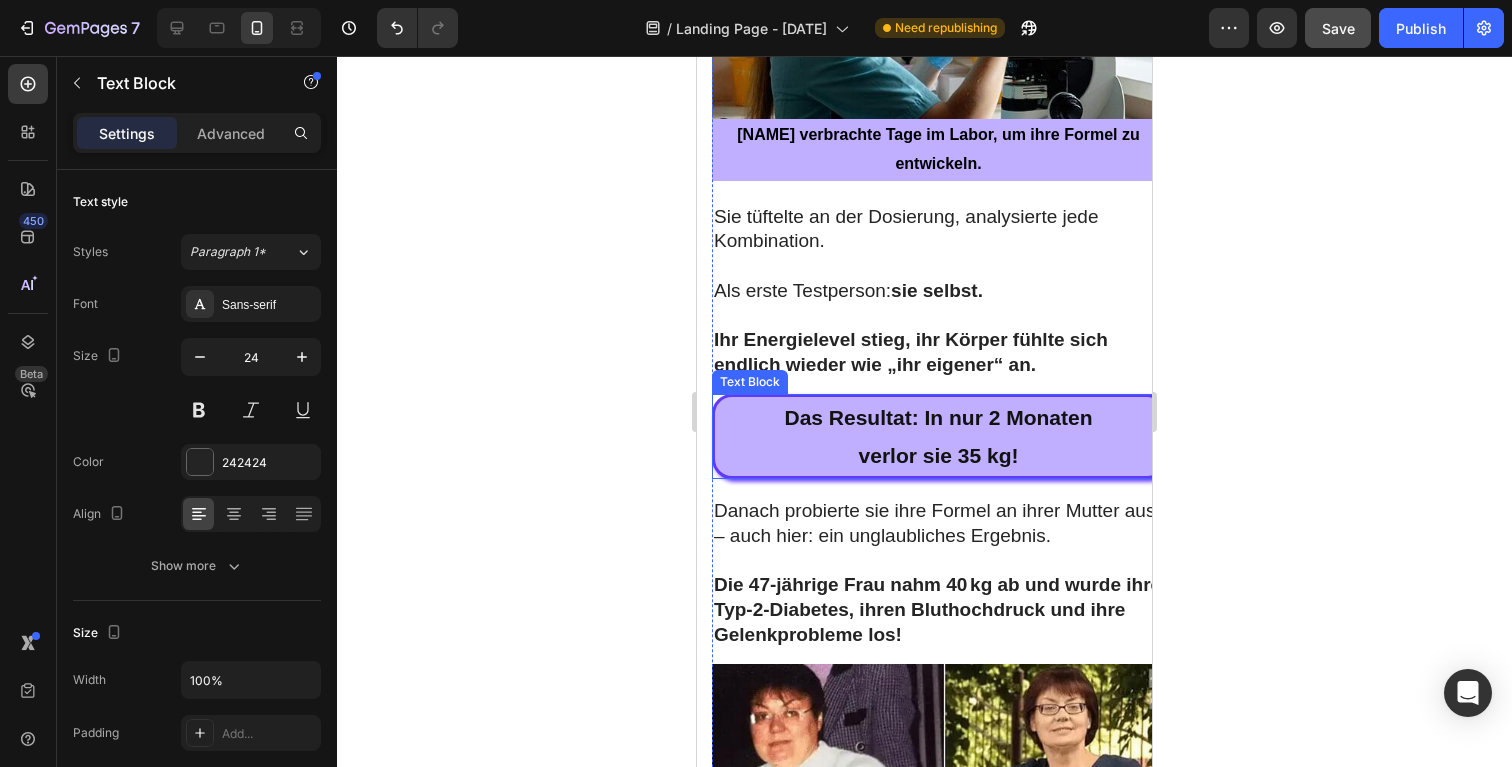 click on "verlor sie 35 kg!" at bounding box center (938, 456) 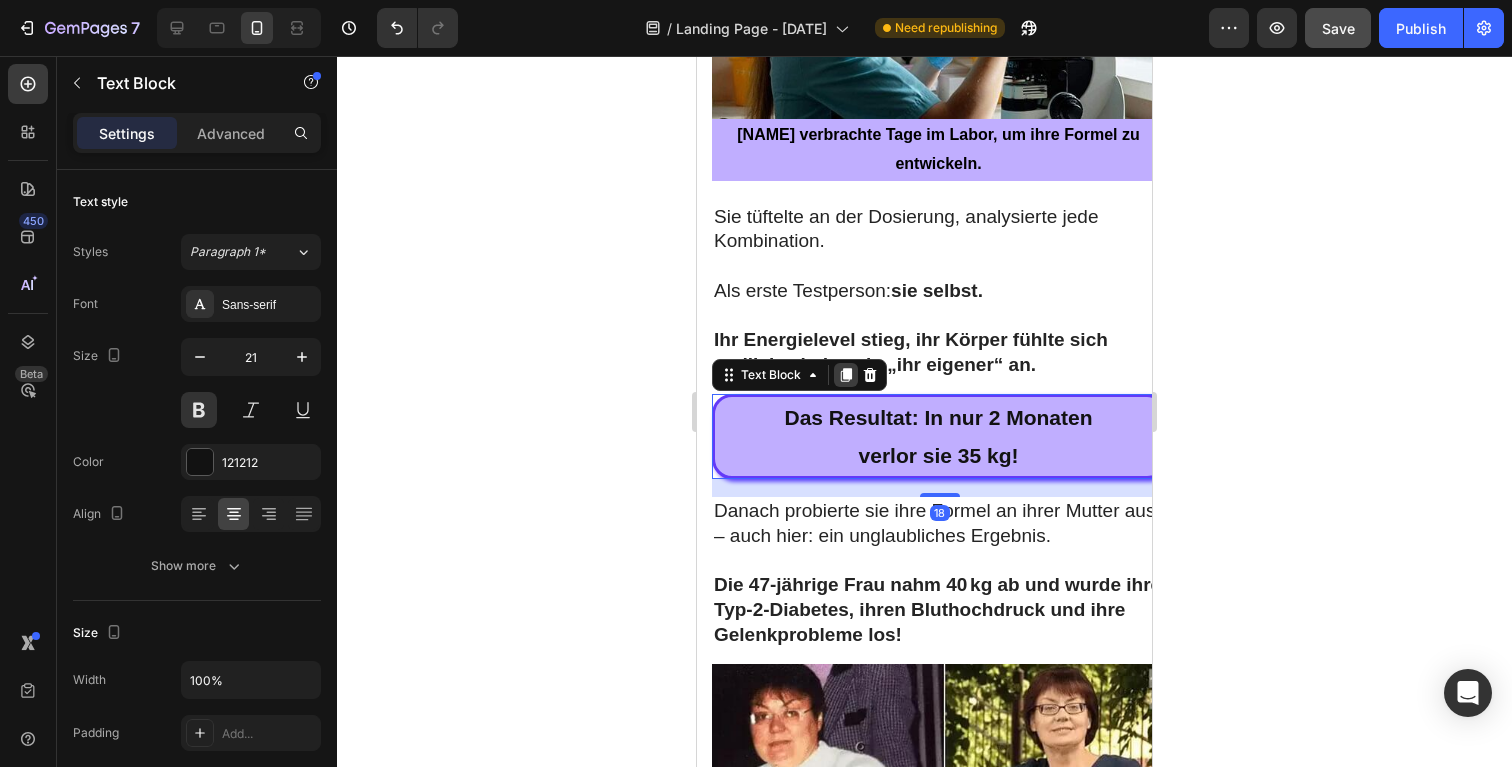 click 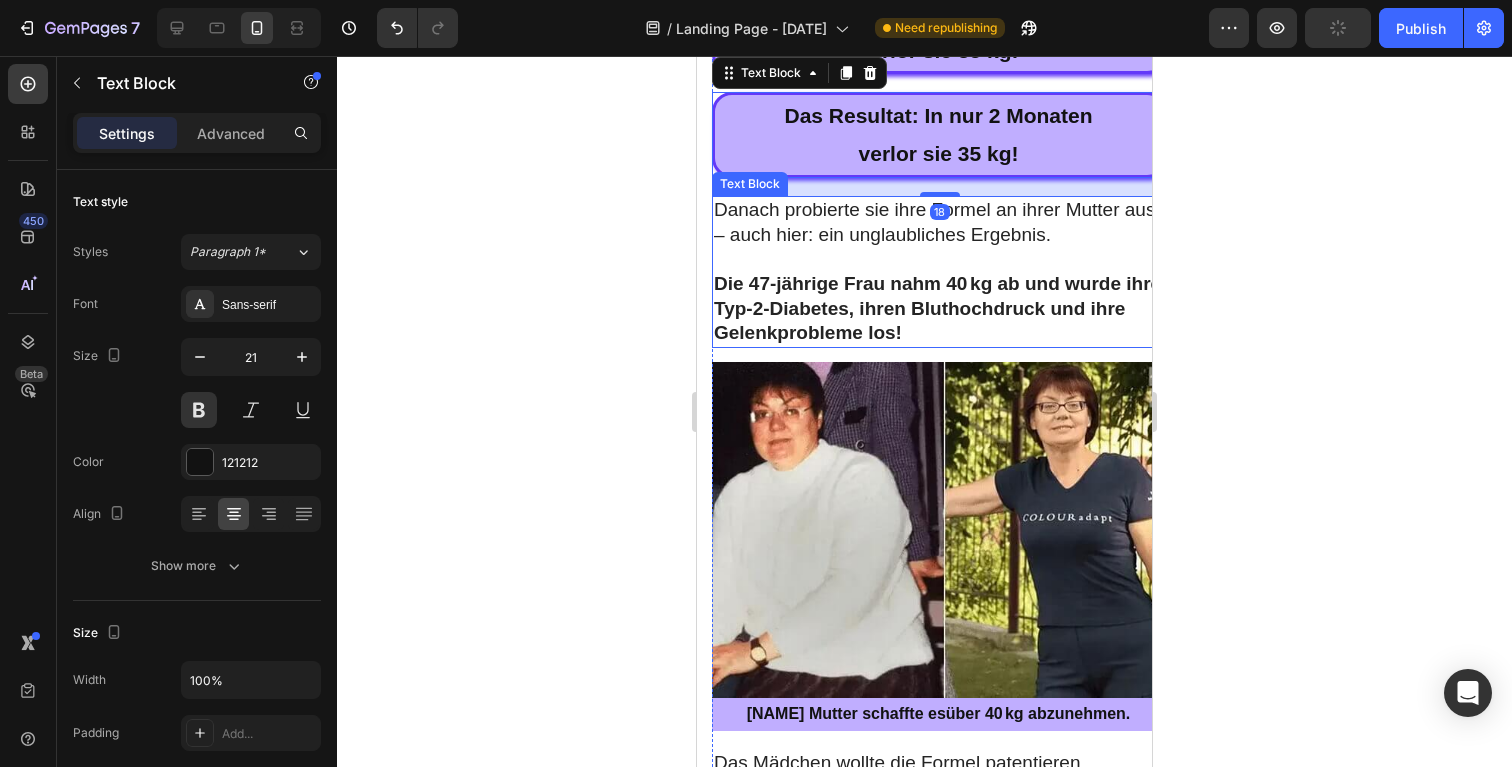 scroll, scrollTop: 3134, scrollLeft: 0, axis: vertical 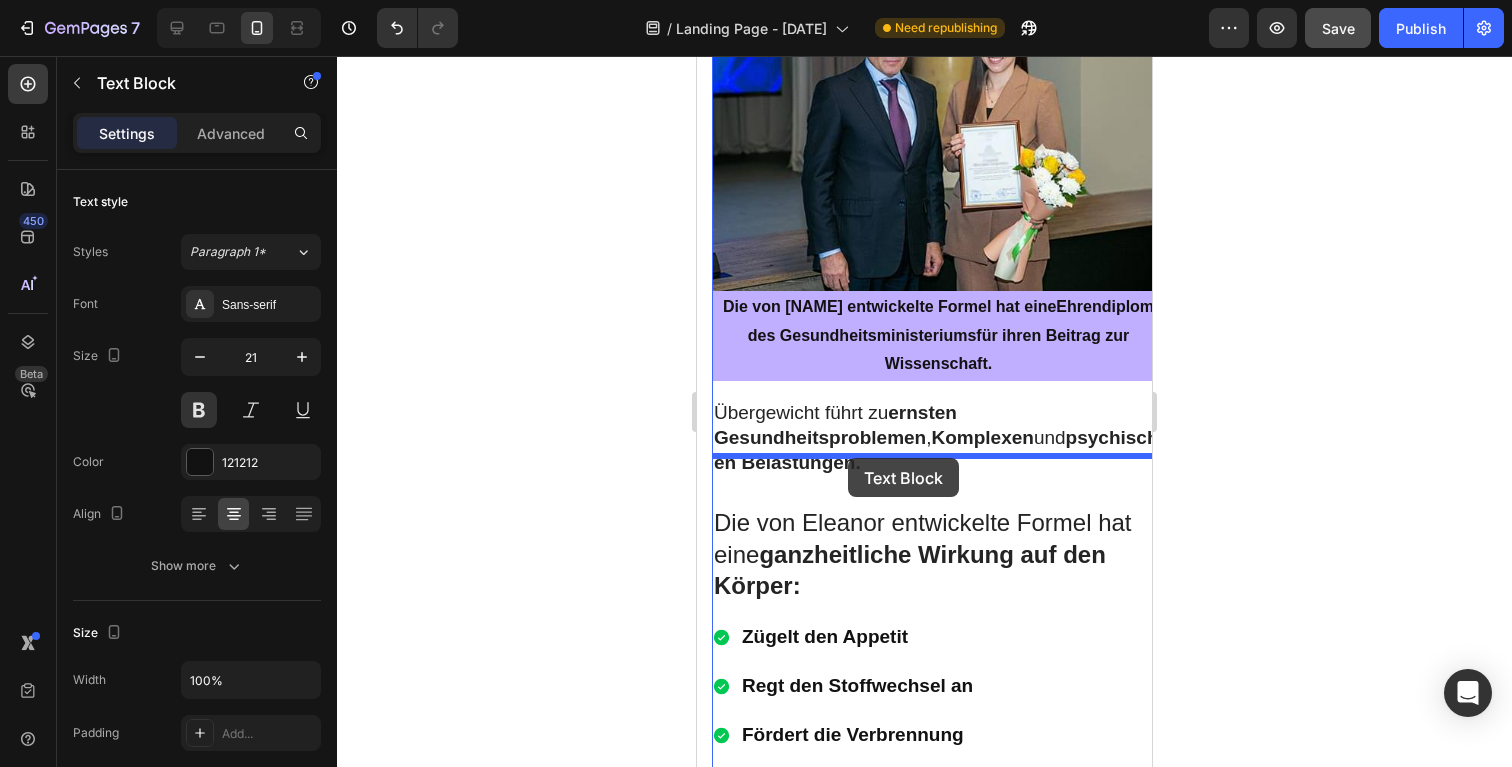 drag, startPoint x: 765, startPoint y: 188, endPoint x: 858, endPoint y: 458, distance: 285.56784 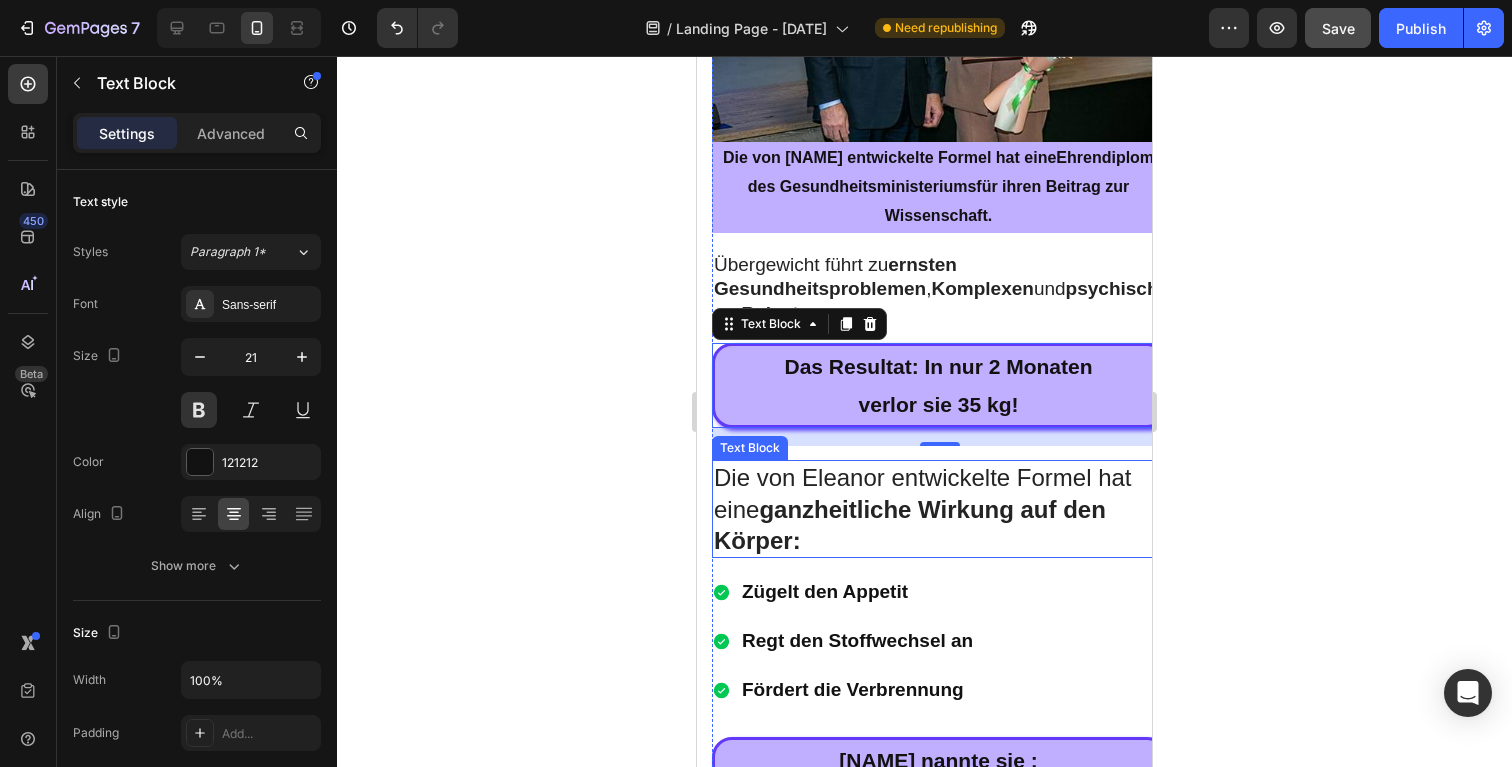 scroll, scrollTop: 5700, scrollLeft: 0, axis: vertical 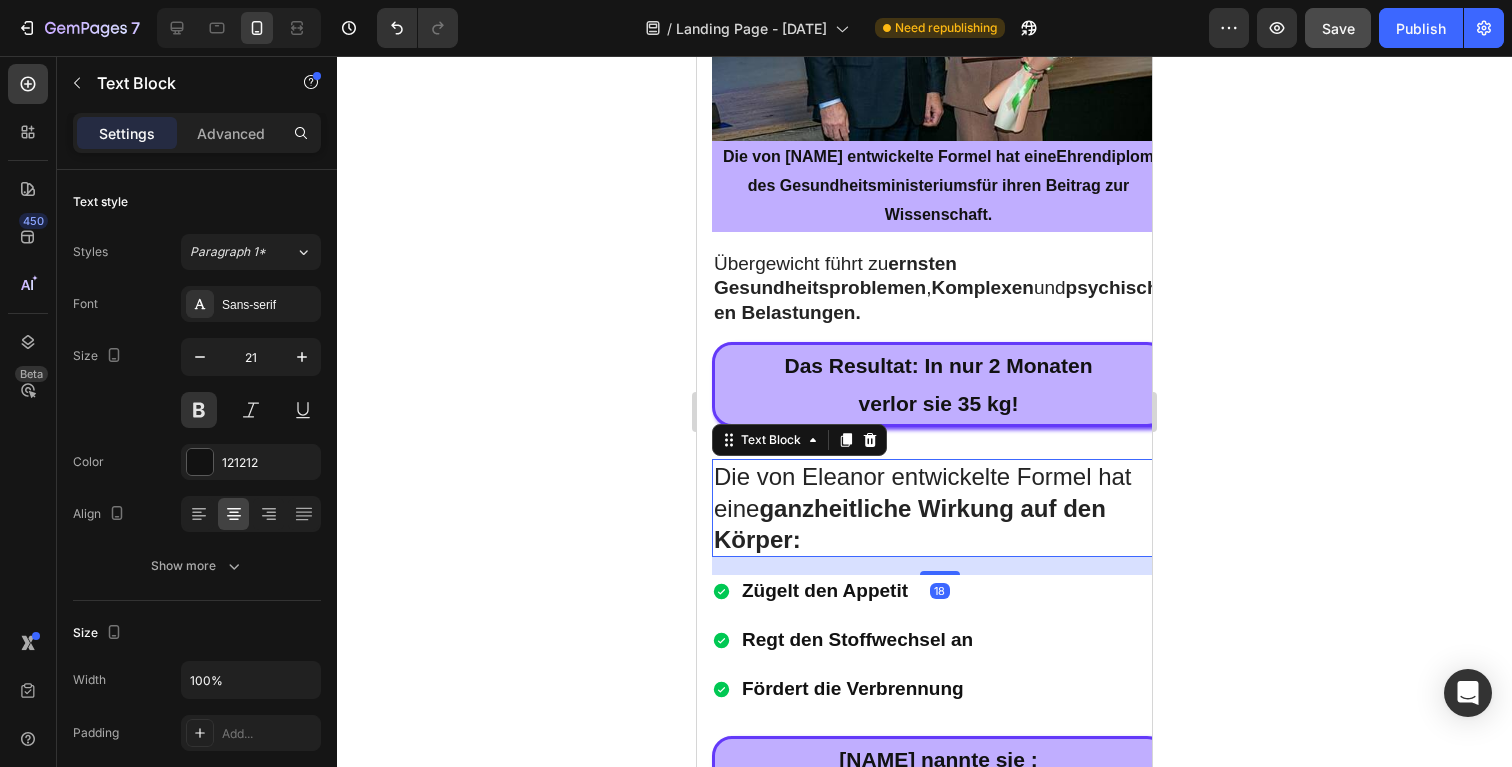 click on "ganzheitliche" at bounding box center (835, 508) 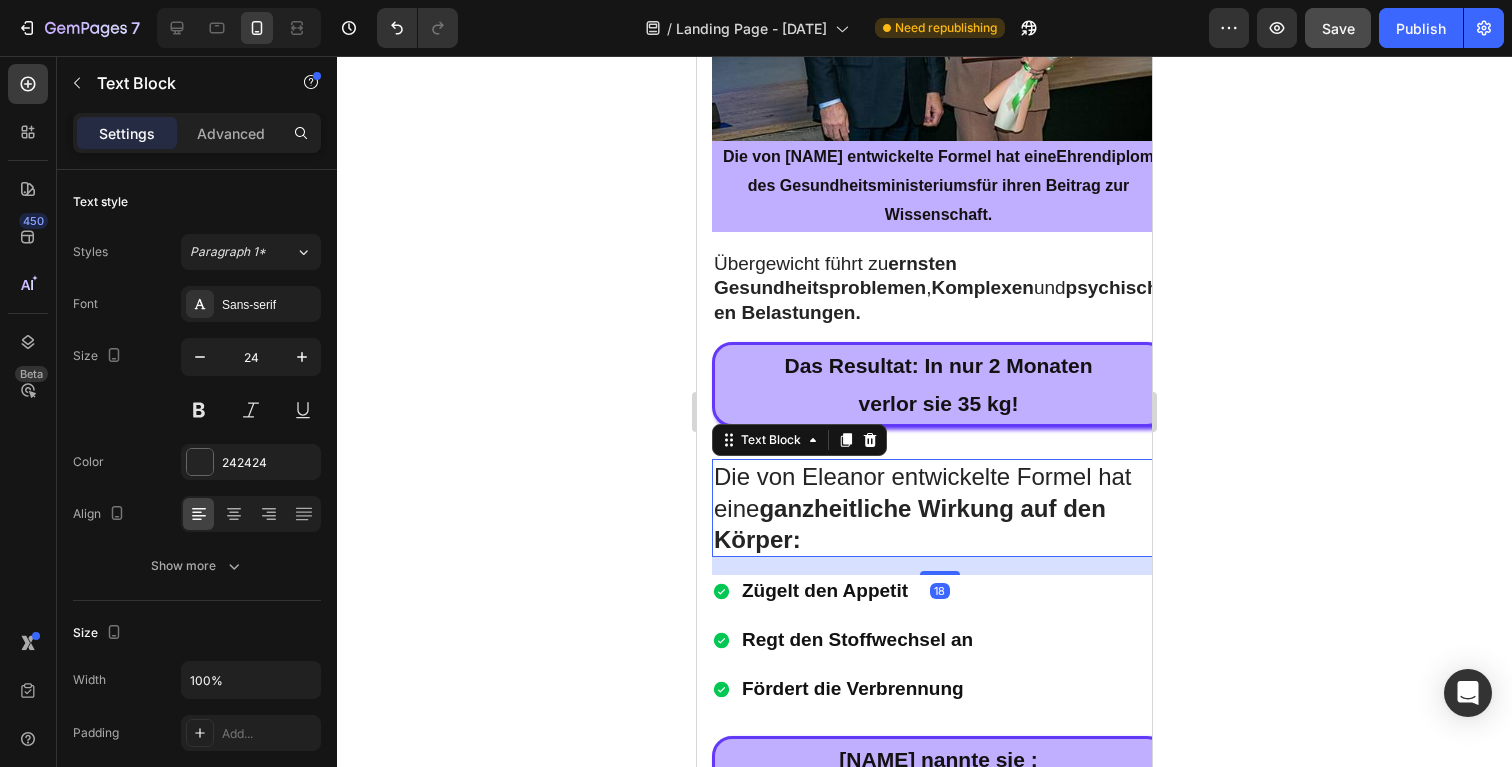 drag, startPoint x: 866, startPoint y: 484, endPoint x: 848, endPoint y: 496, distance: 21.633308 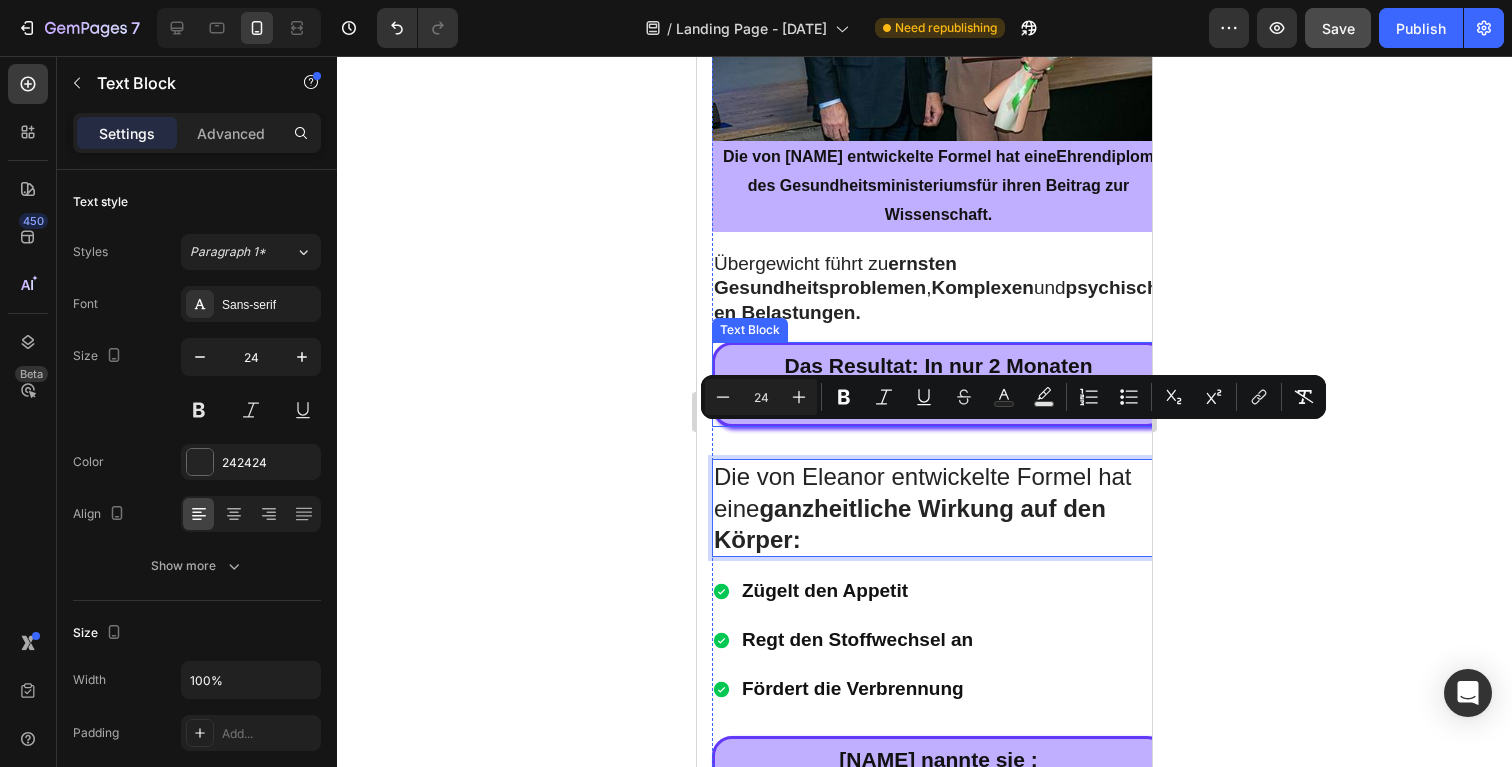 click on "verlor sie 35 kg!" at bounding box center (938, 404) 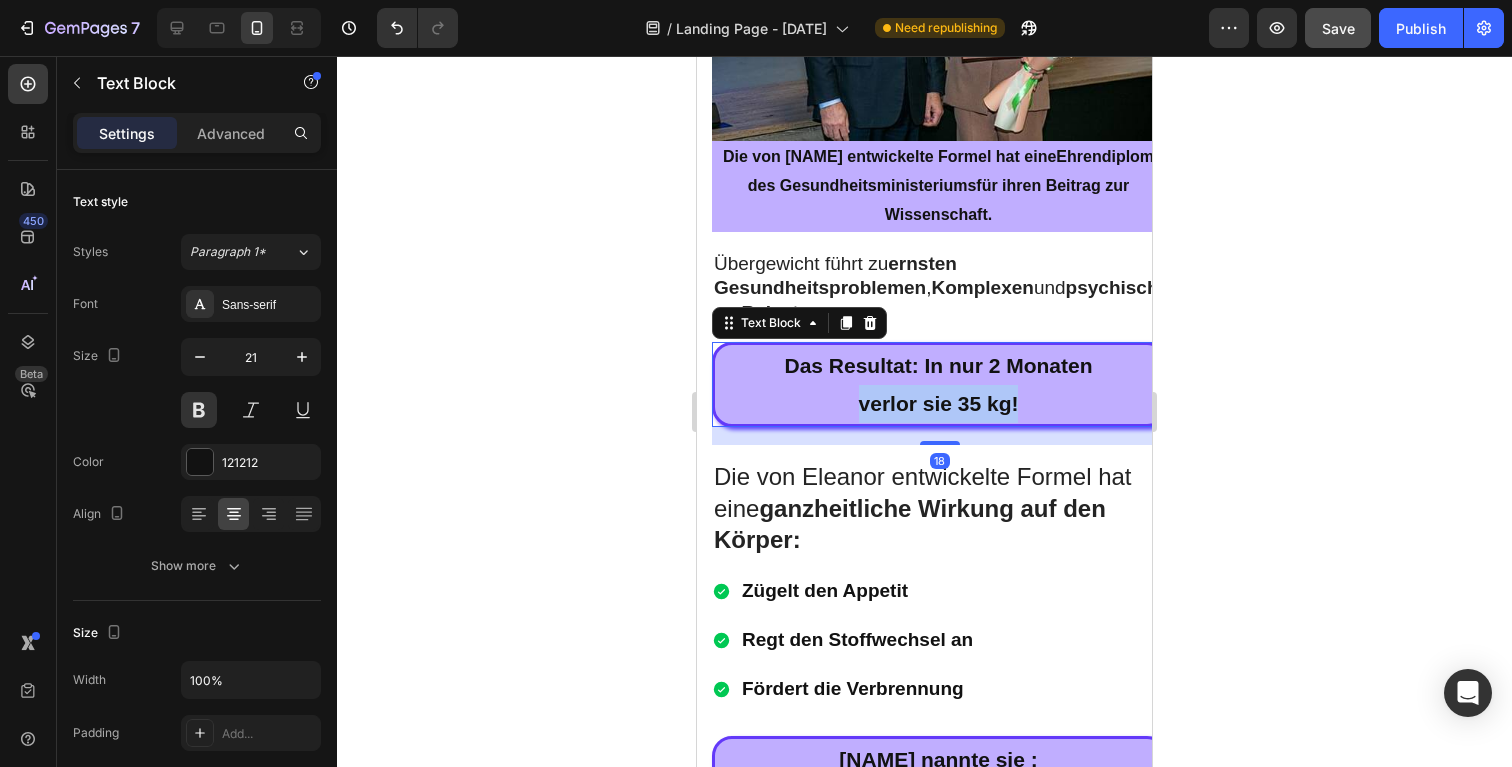 click on "verlor sie 35 kg!" at bounding box center [938, 404] 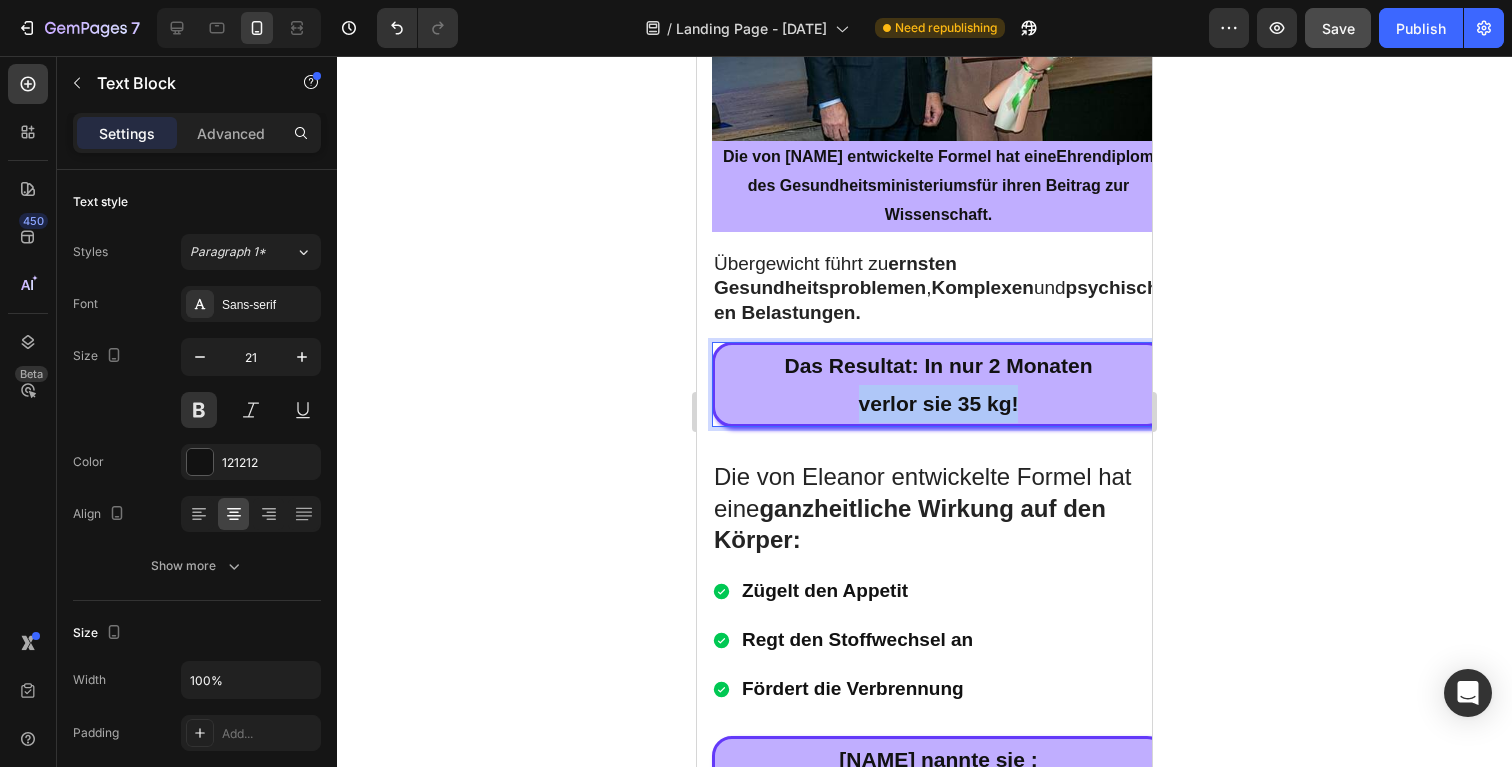 click on "verlor sie 35 kg!" at bounding box center (938, 404) 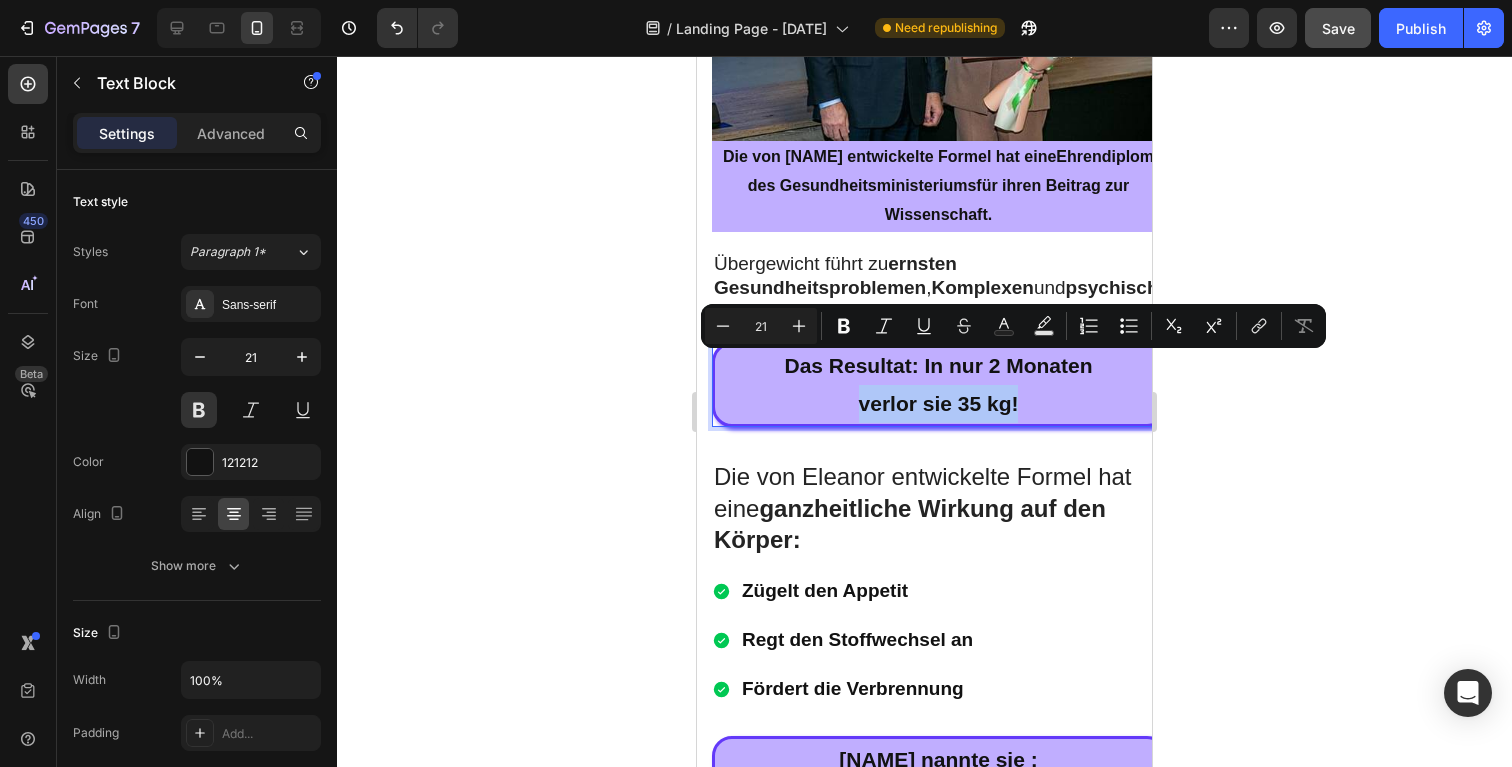 click on "verlor sie 35 kg!" at bounding box center [938, 404] 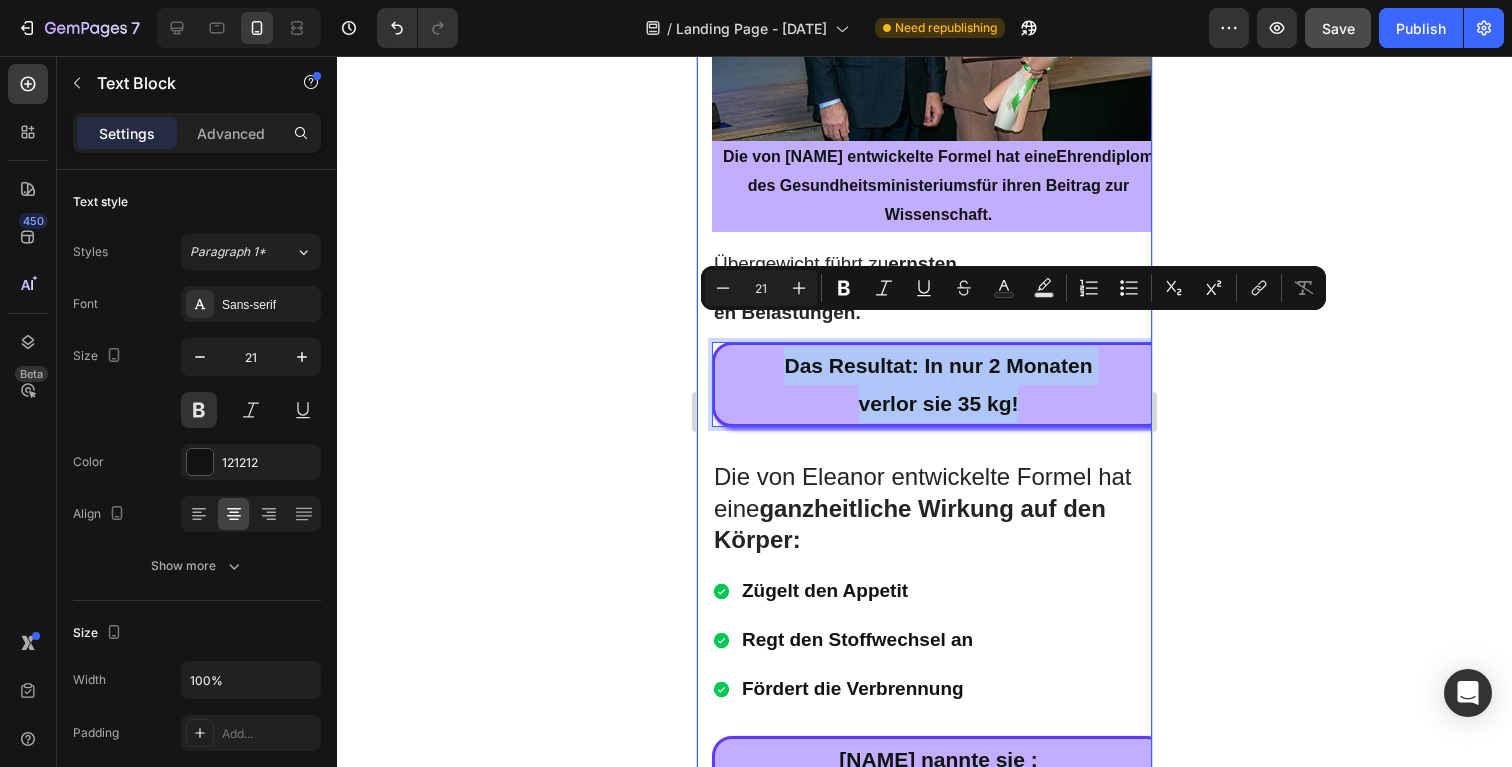 drag, startPoint x: 1029, startPoint y: 366, endPoint x: 697, endPoint y: 314, distance: 336.0476 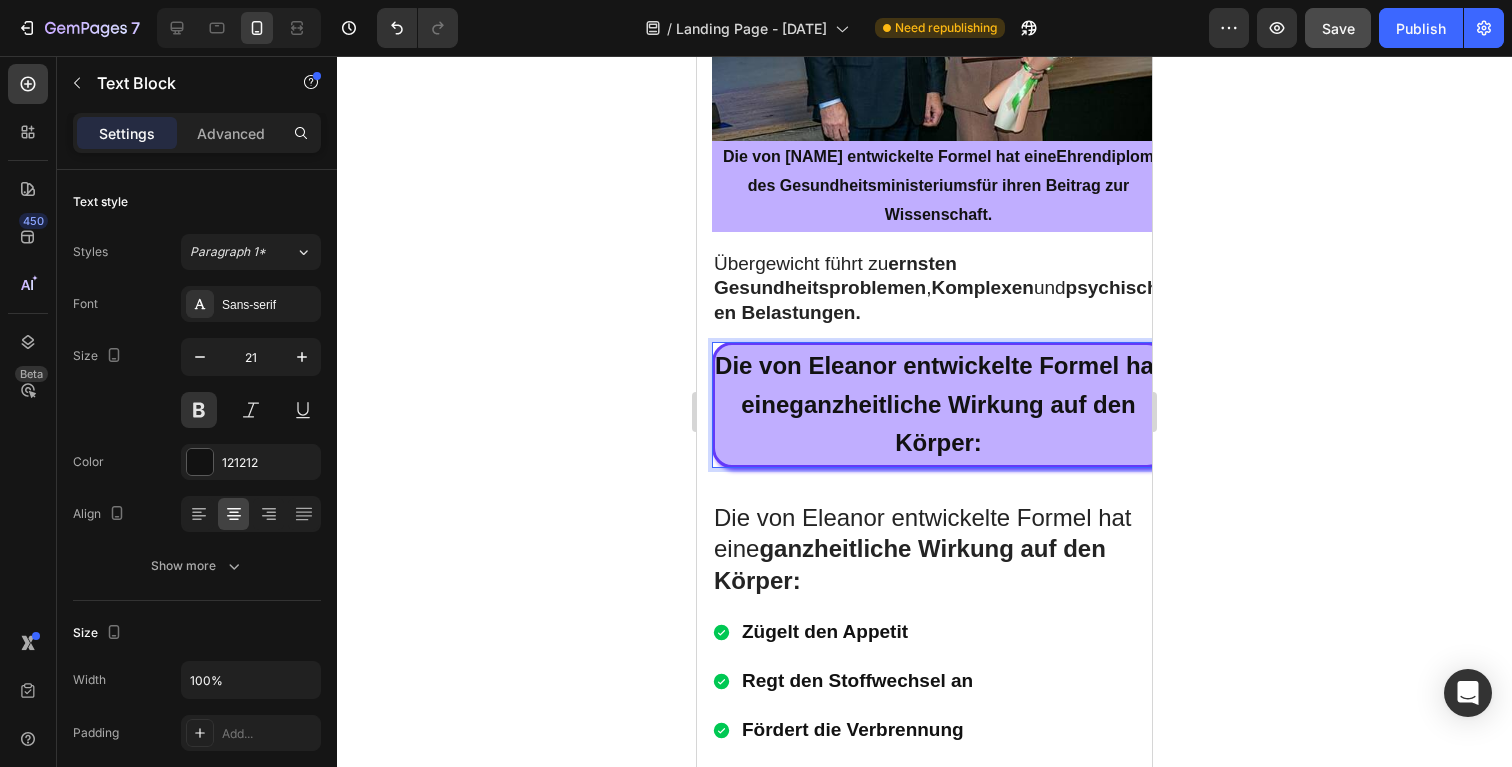 click 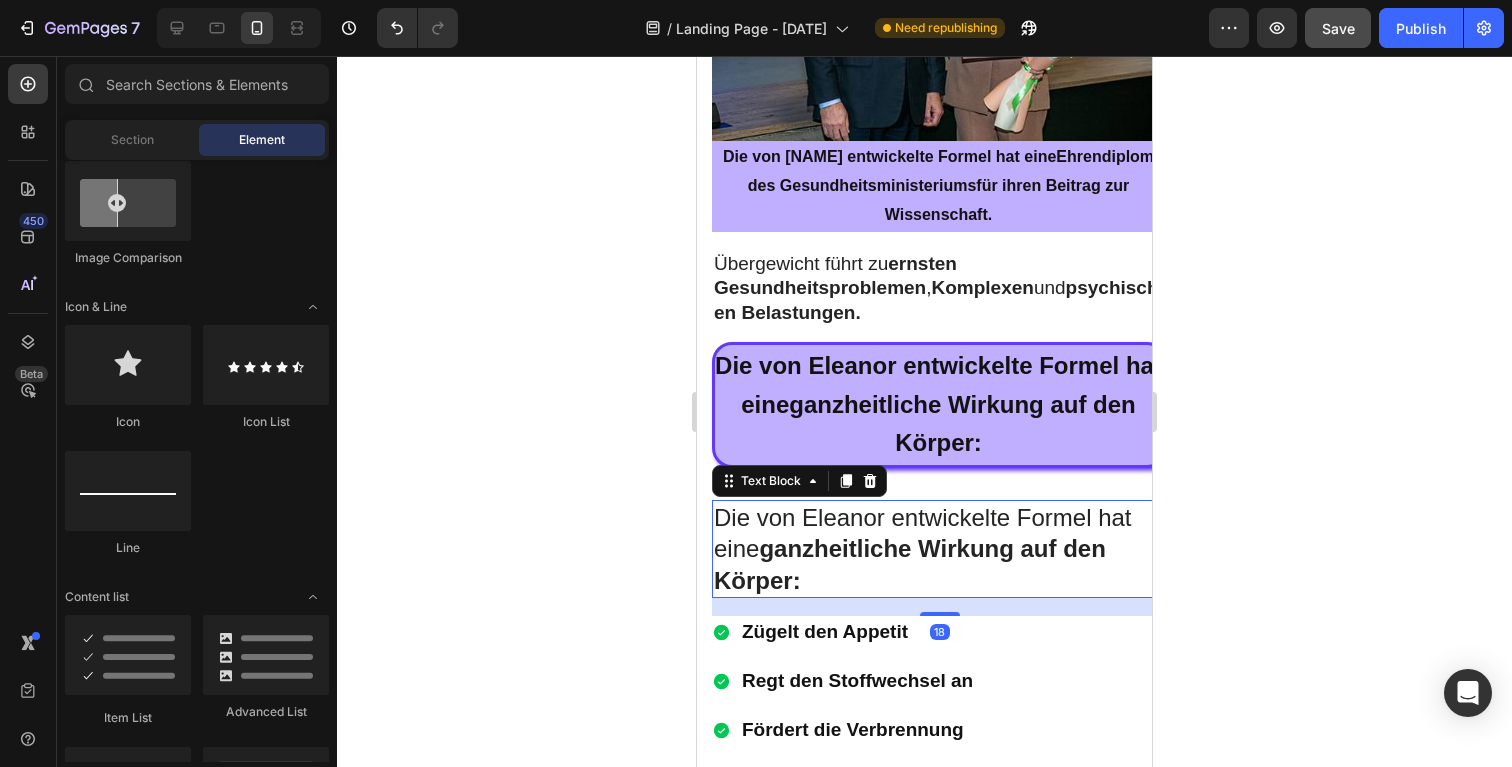 click on "Die von Eleanor entwickelte Formel hat eine  ganzheitliche   Wirkung auf den Körper:" at bounding box center [923, 548] 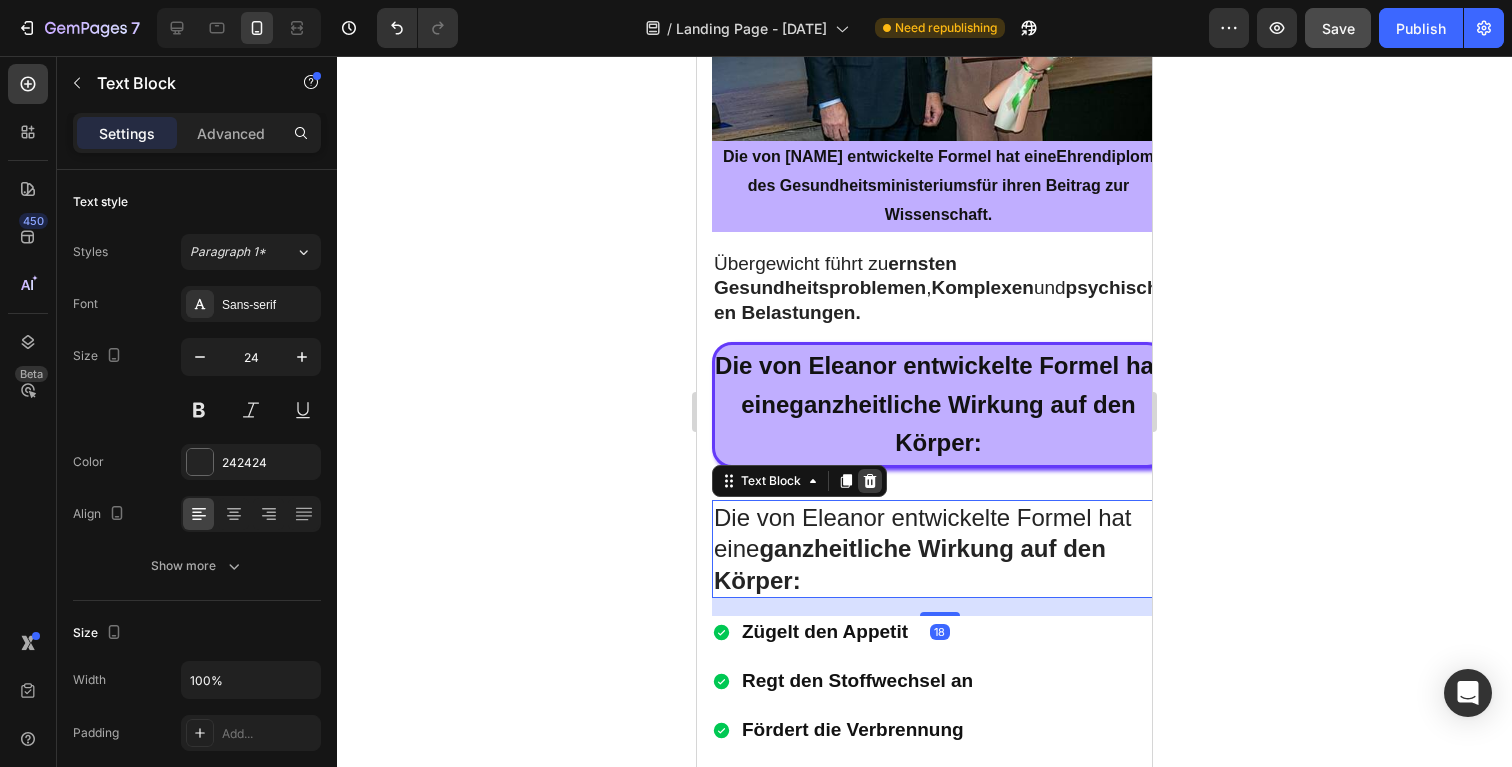 click 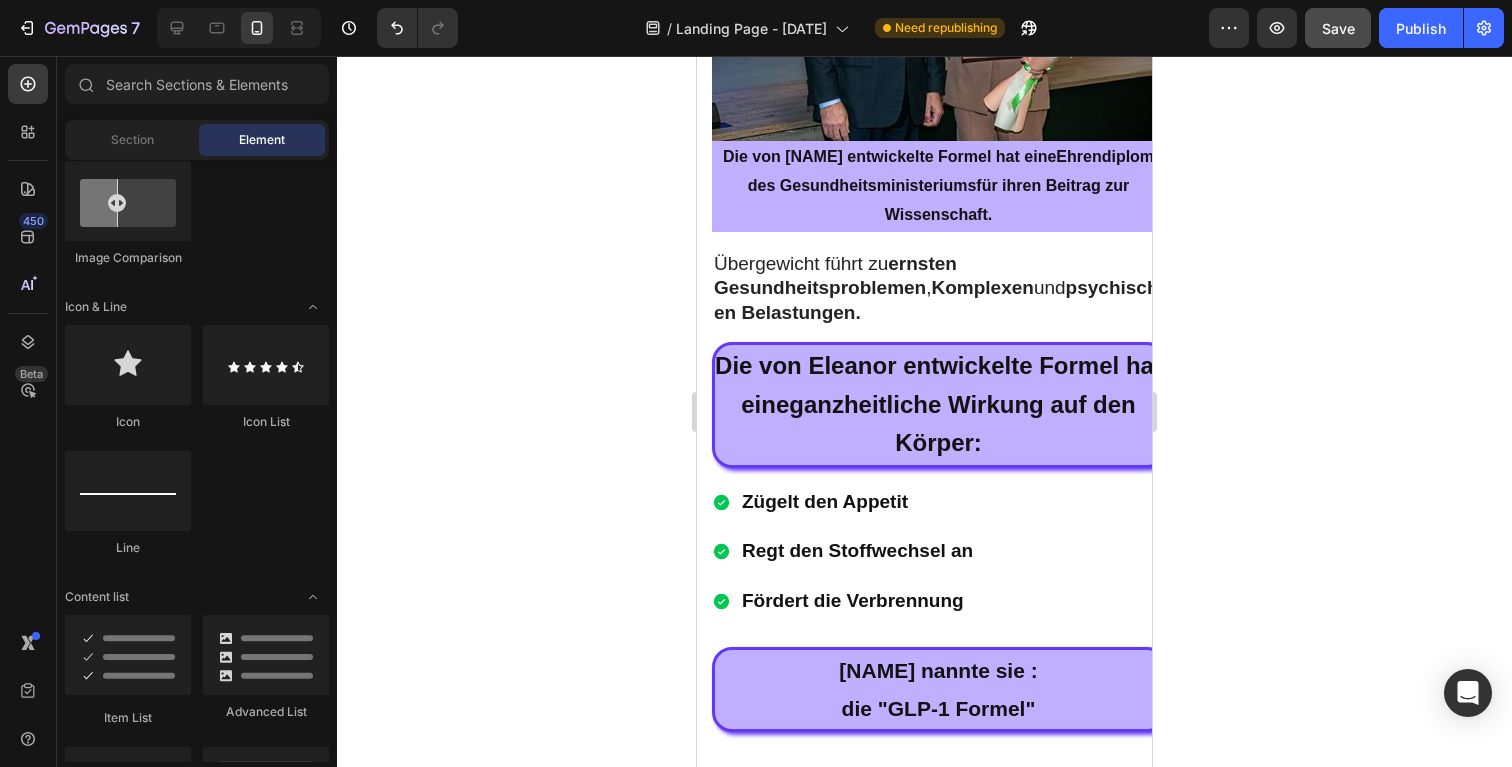 click 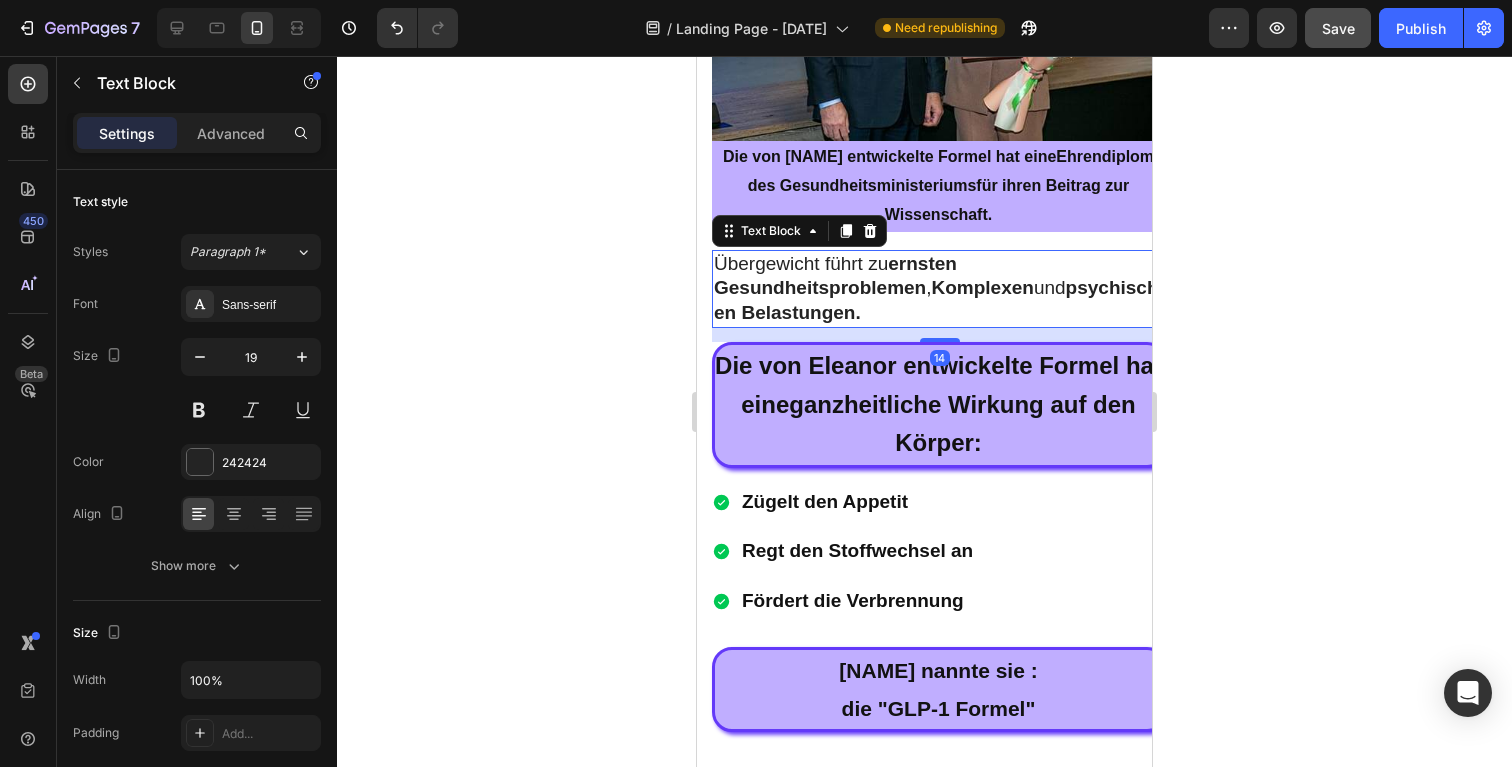 click on "Übergewicht führt zu  ernsten Gesundheitsproblemen ,  Komplexen  und  psychischen Belastungen." at bounding box center [939, 289] 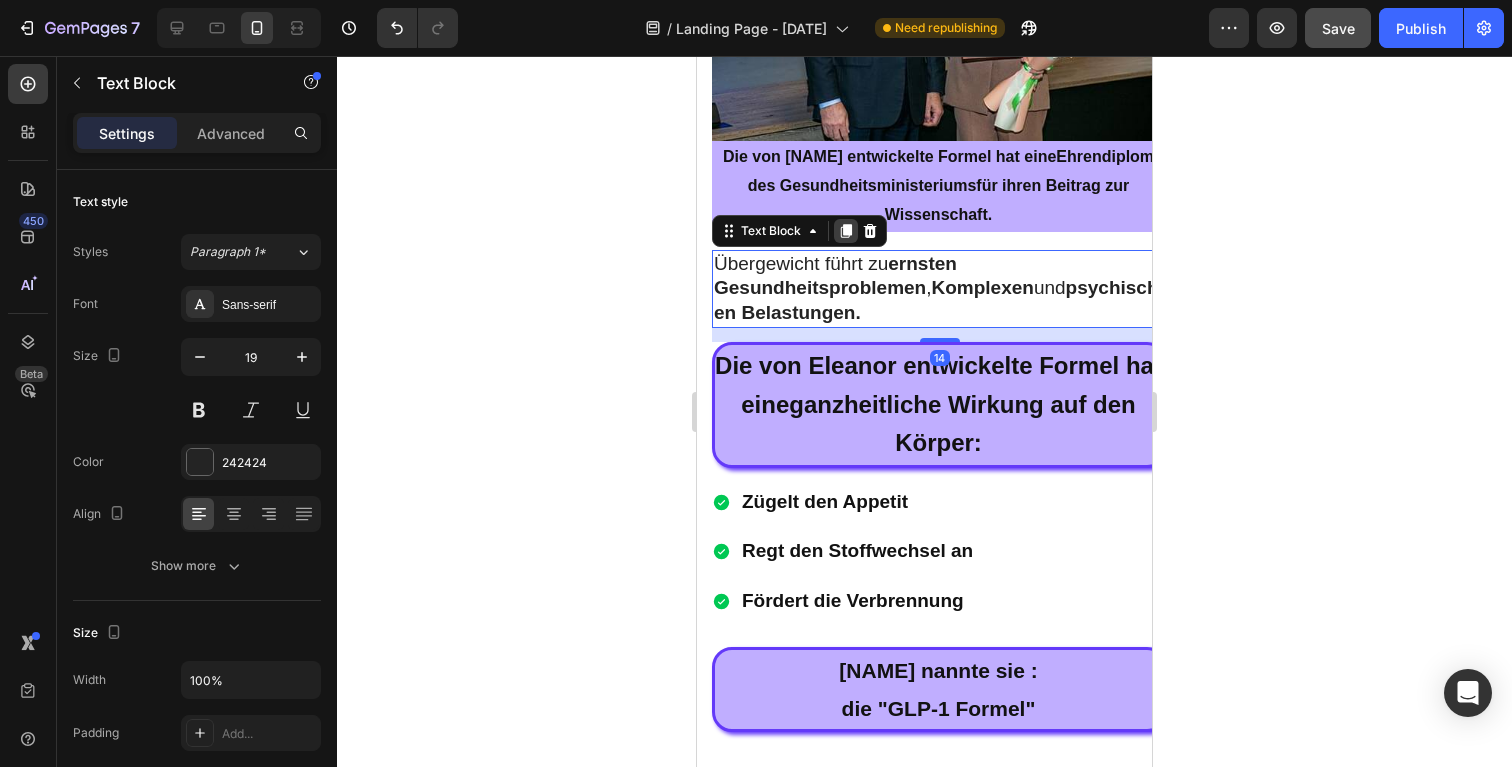 click 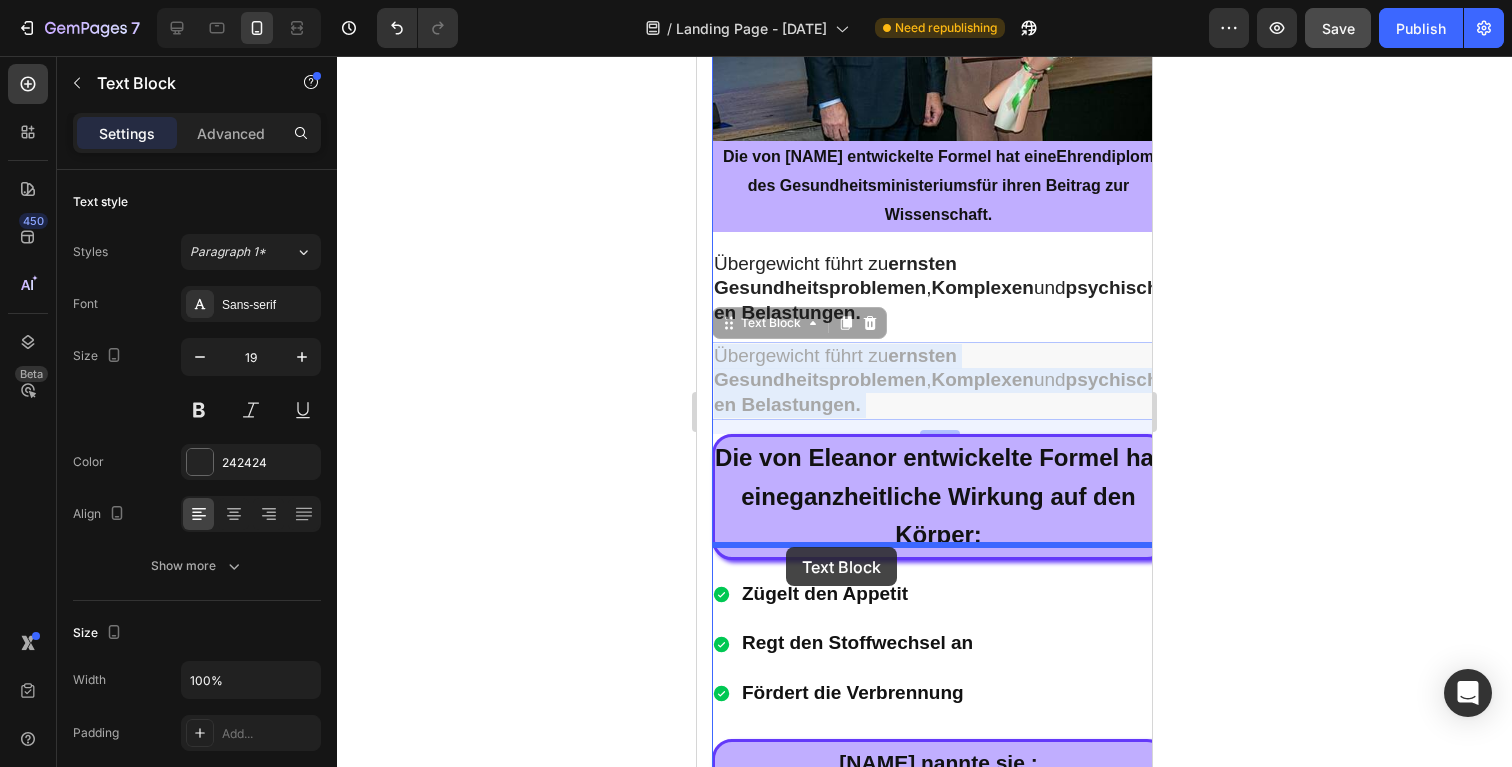 drag, startPoint x: 821, startPoint y: 345, endPoint x: 786, endPoint y: 547, distance: 205.00975 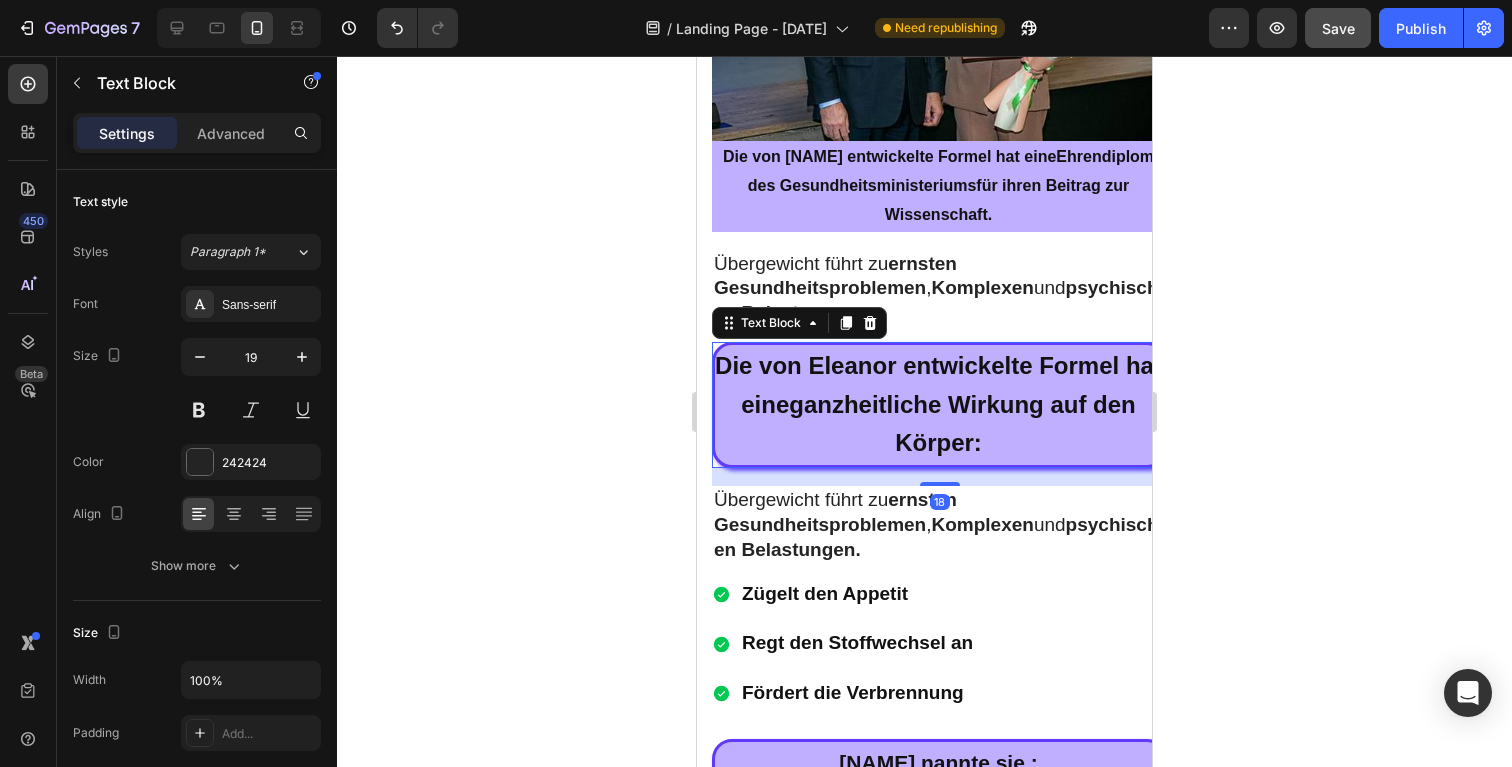 click on "Die von Eleanor entwickelte Formel hat eine  ganzheitliche   Wirkung auf den Körper:" at bounding box center (938, 405) 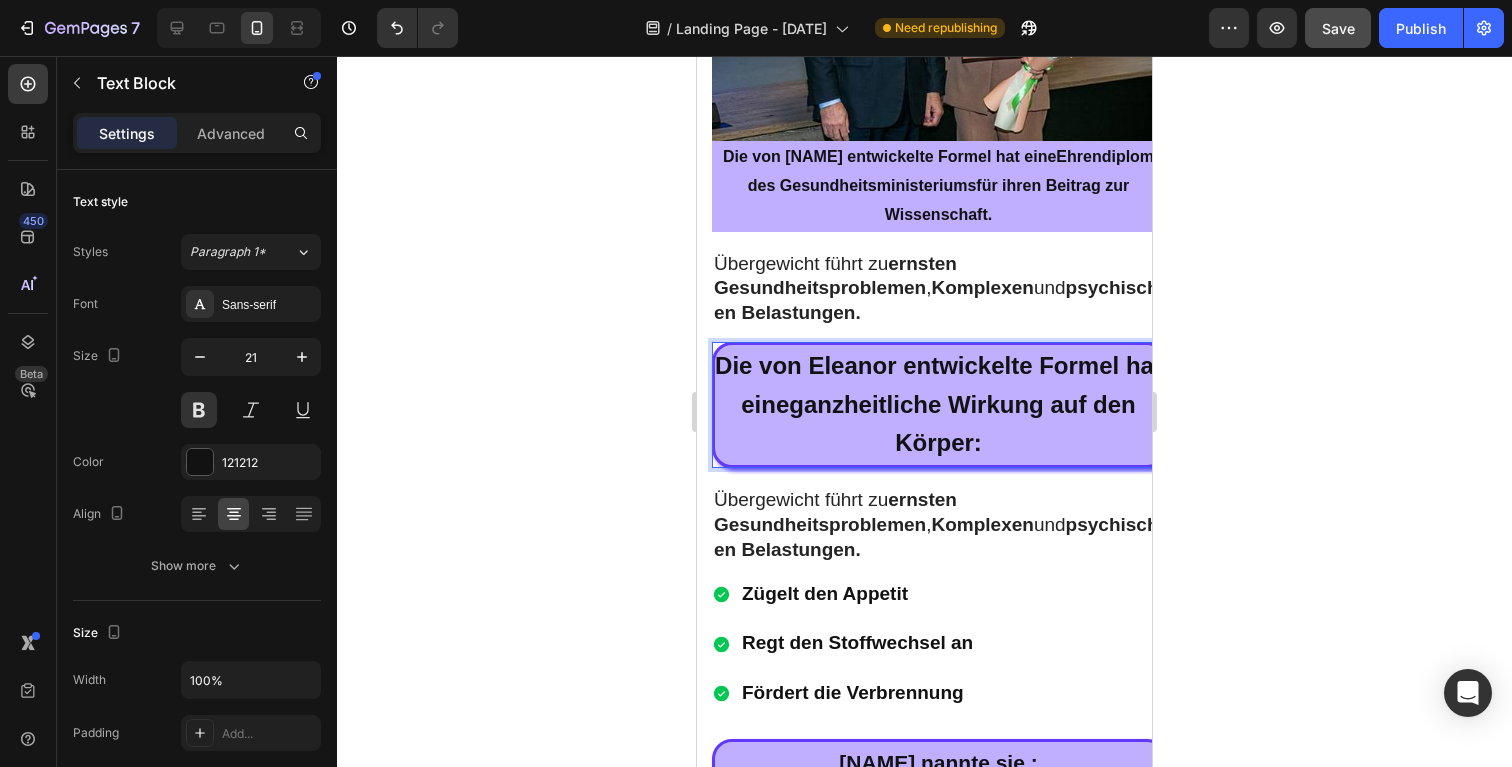 drag, startPoint x: 1022, startPoint y: 413, endPoint x: 671, endPoint y: 332, distance: 360.2249 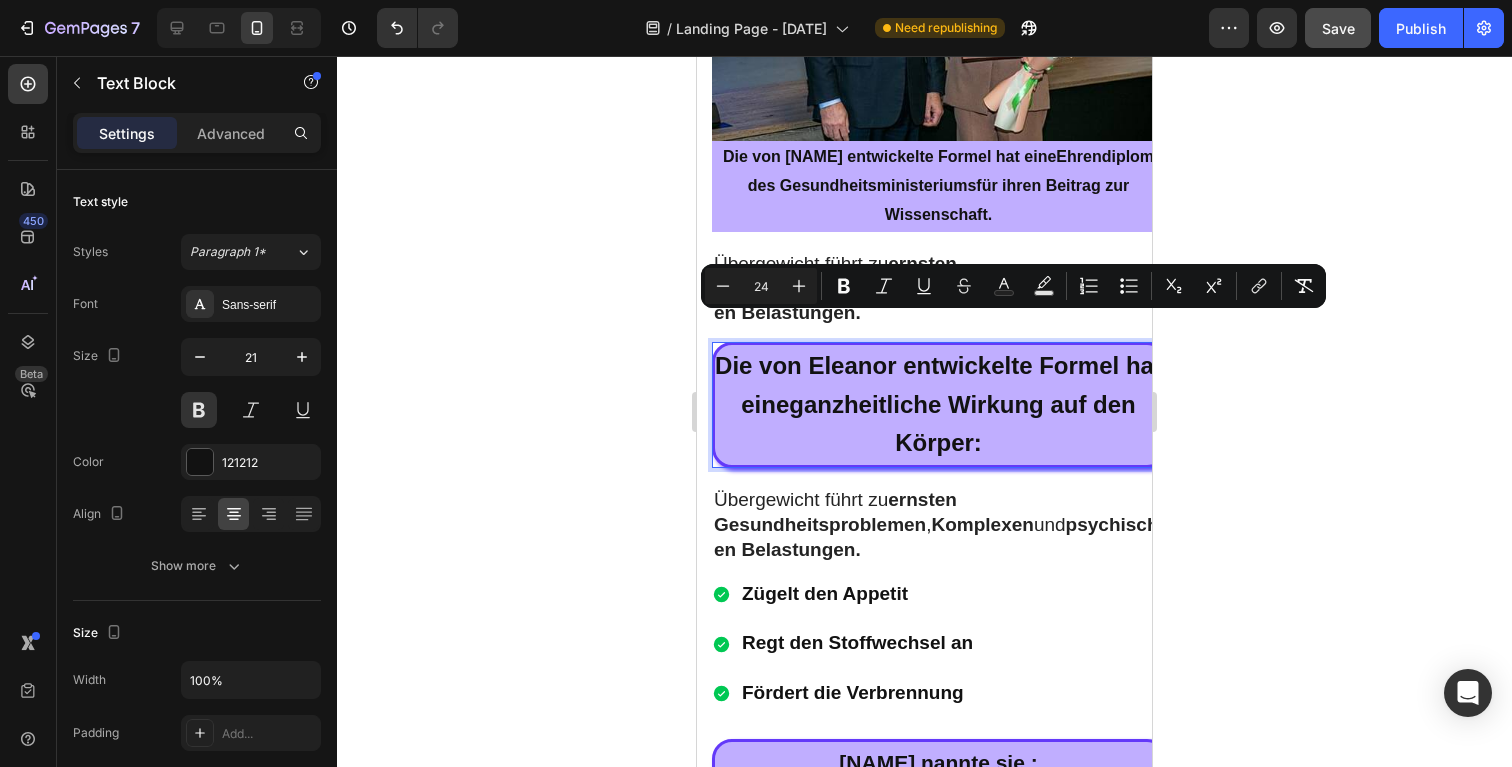copy on "Die von Eleanor entwickelte Formel hat eine  ganzheitliche   Wirkung auf den Körper:" 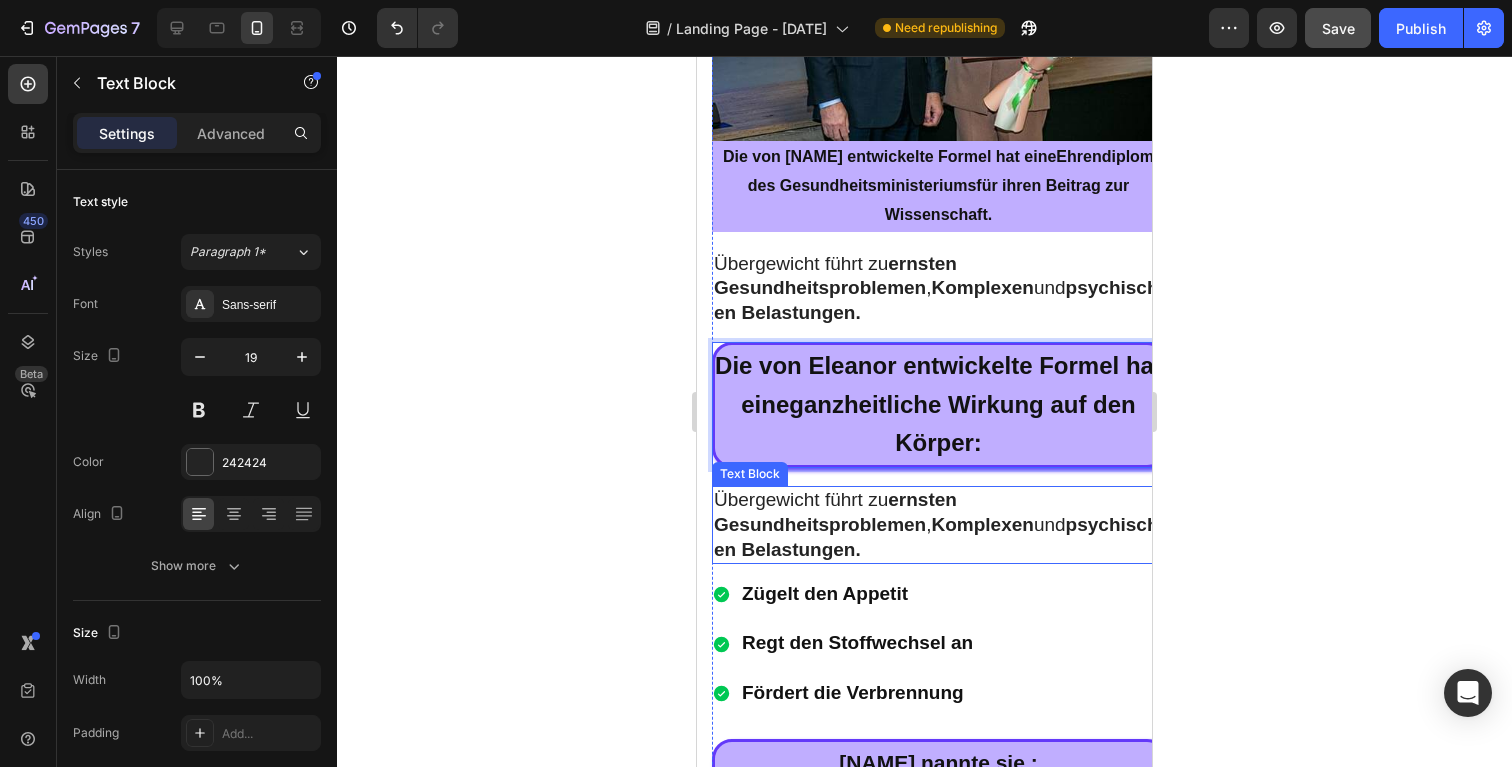 click on "ernsten Gesundheitsproblemen" at bounding box center (835, 512) 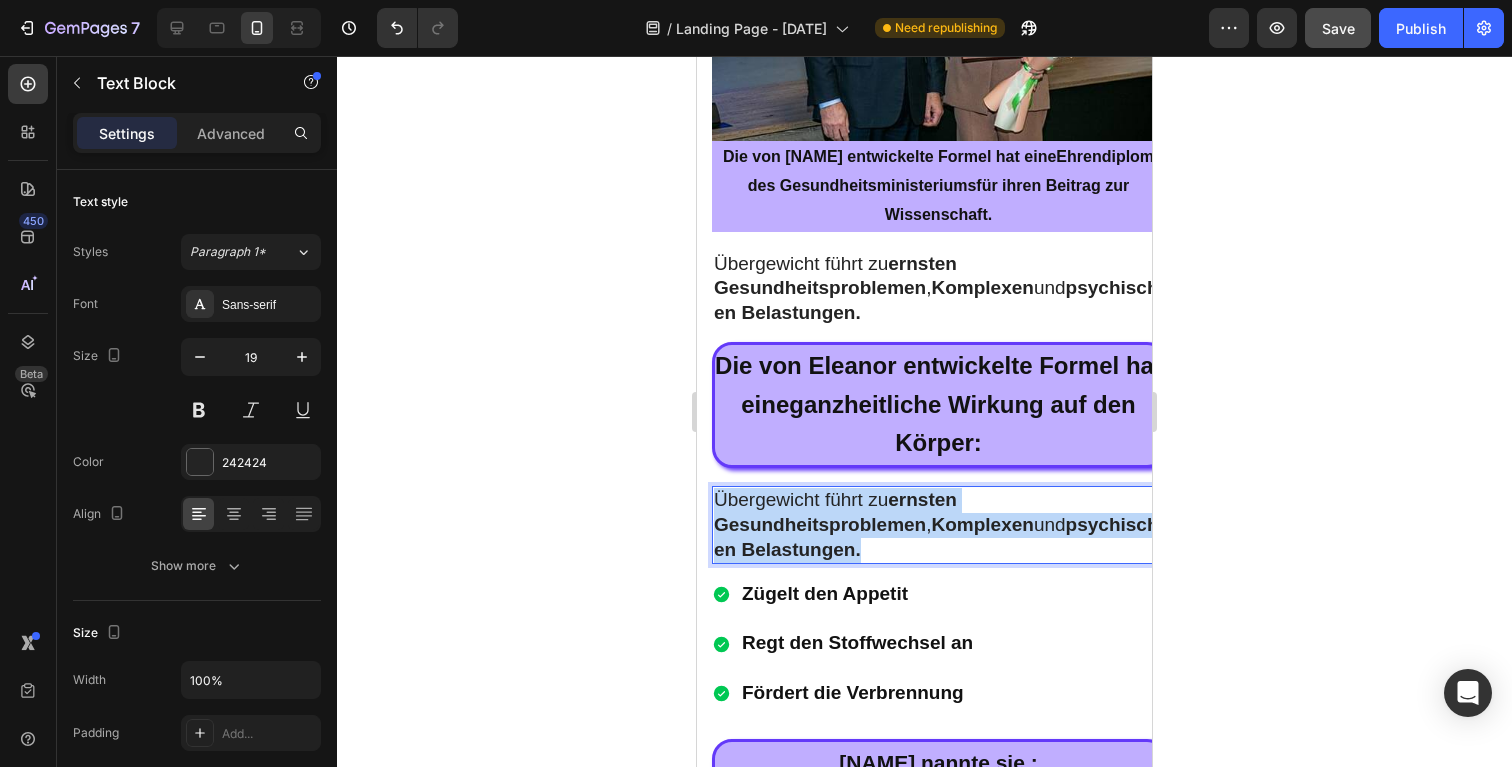 drag, startPoint x: 960, startPoint y: 510, endPoint x: 712, endPoint y: 459, distance: 253.18965 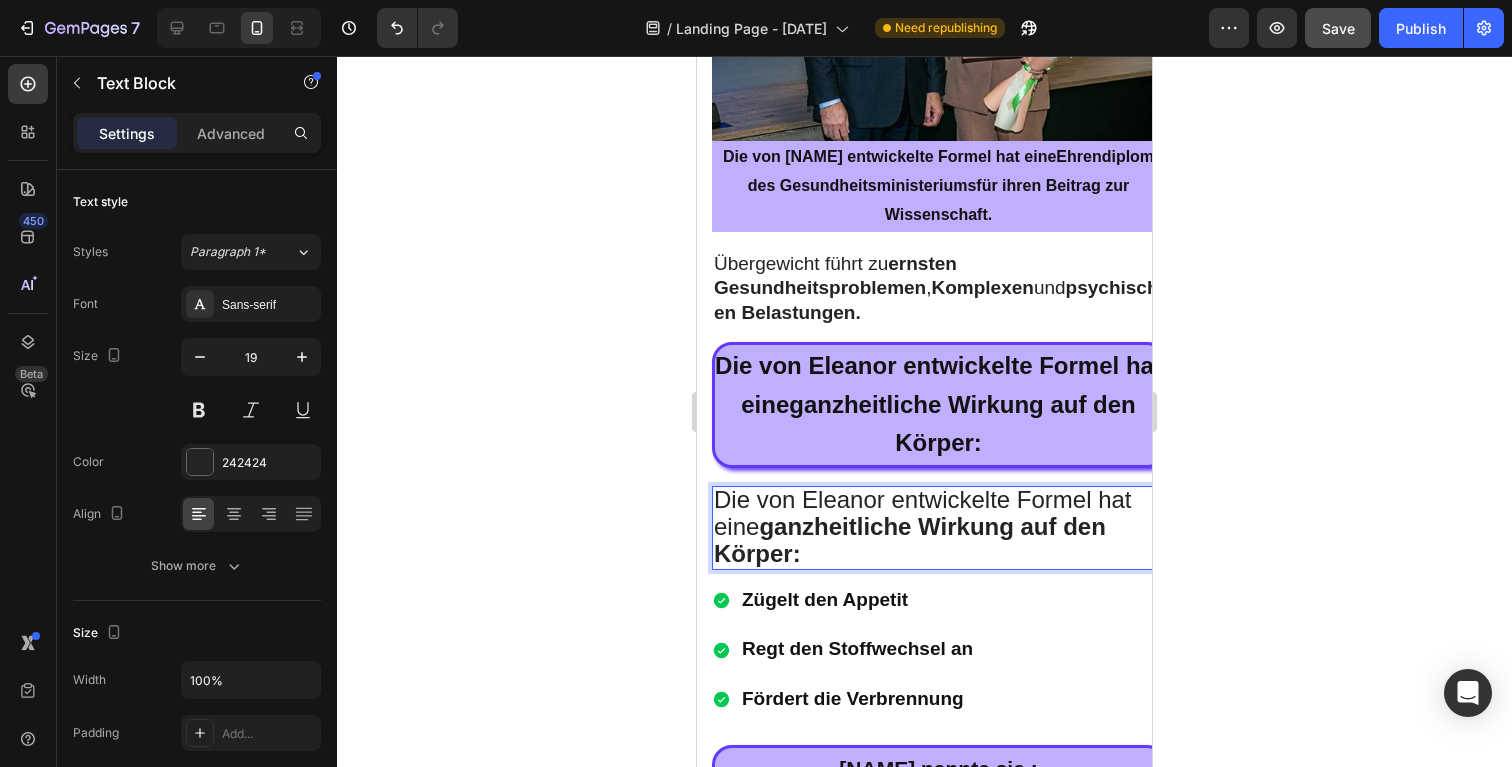 click 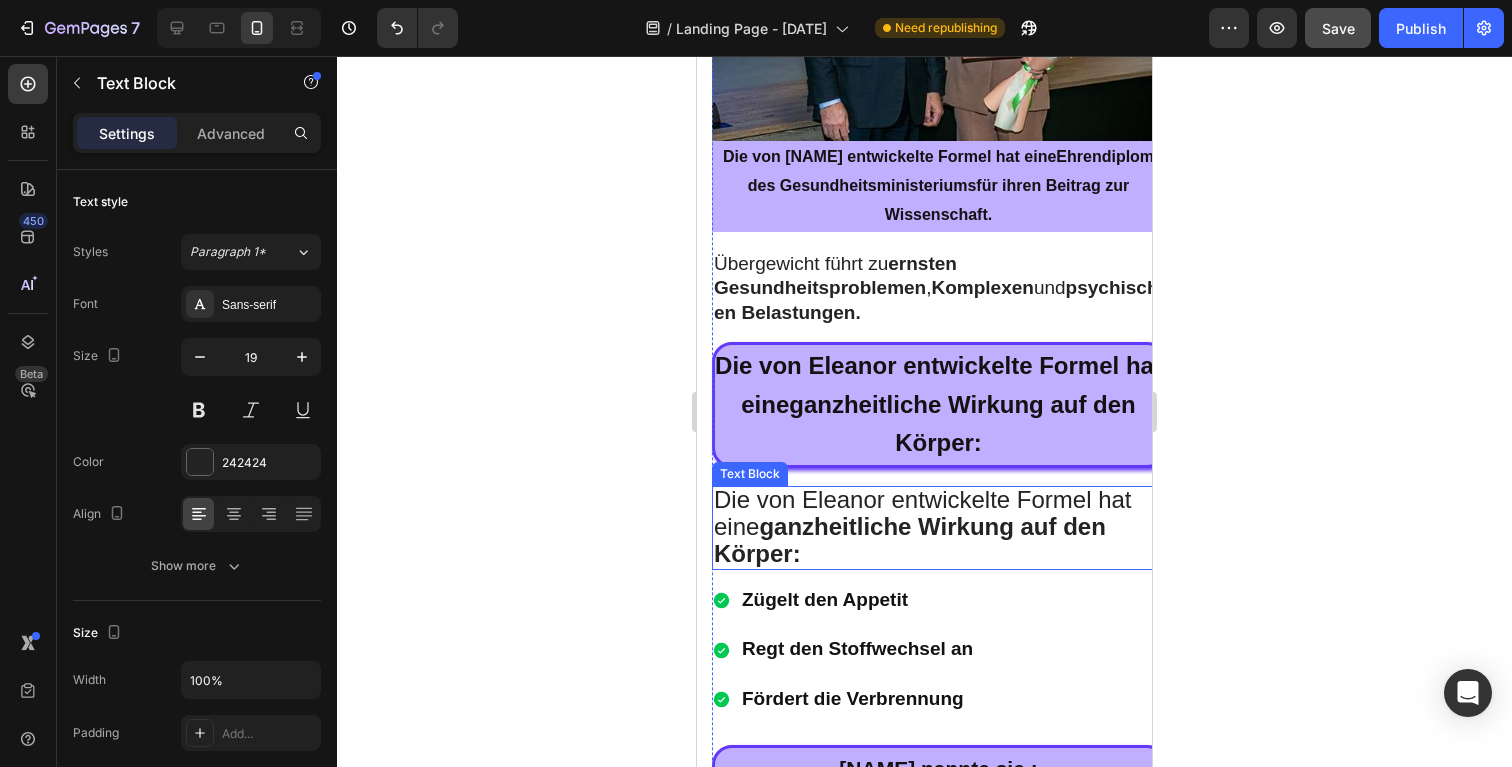 click on "Die von Eleanor entwickelte Formel hat eine  ganzheitliche   Wirkung auf den Körper:" at bounding box center [939, 528] 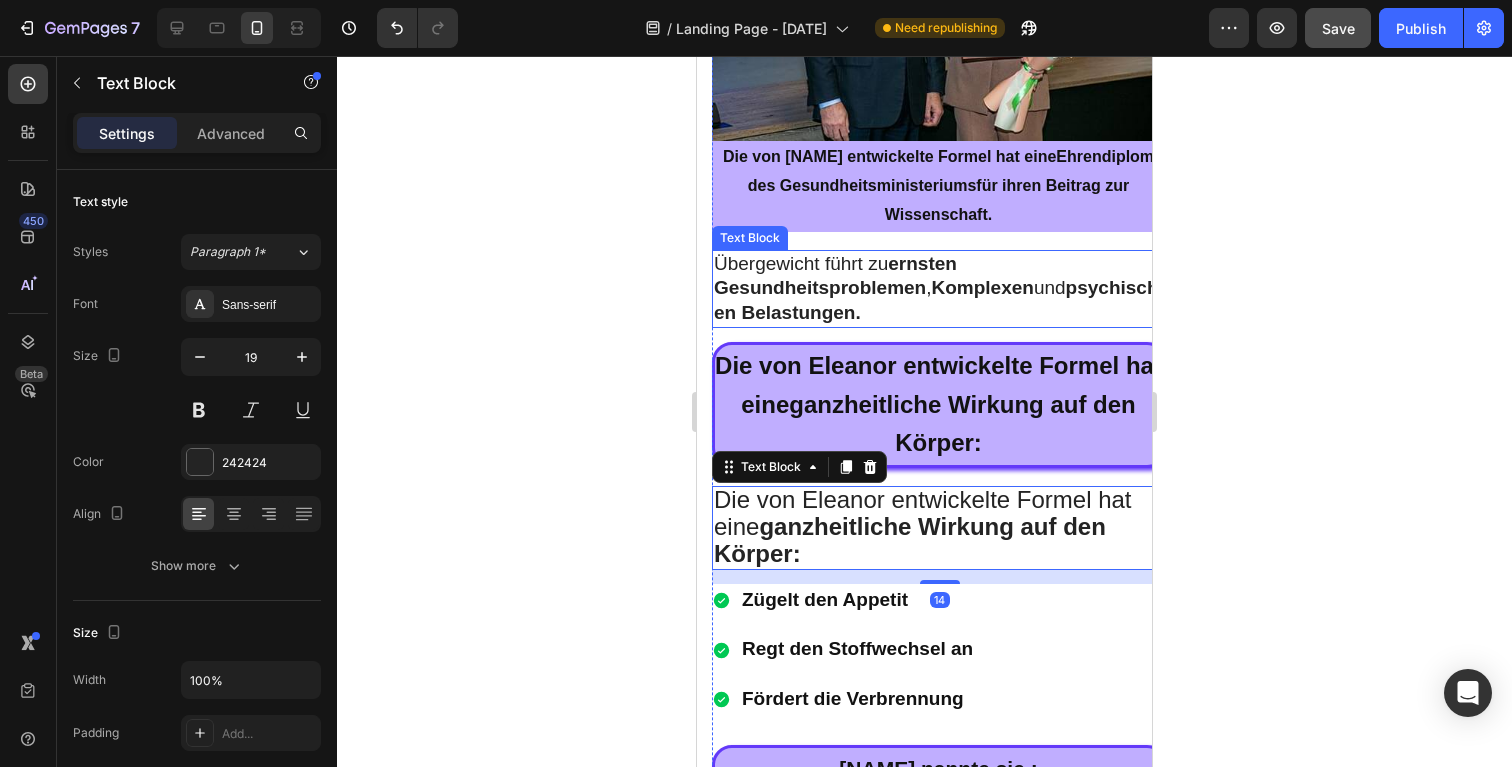 click on "psychischen Belastungen." at bounding box center [936, 300] 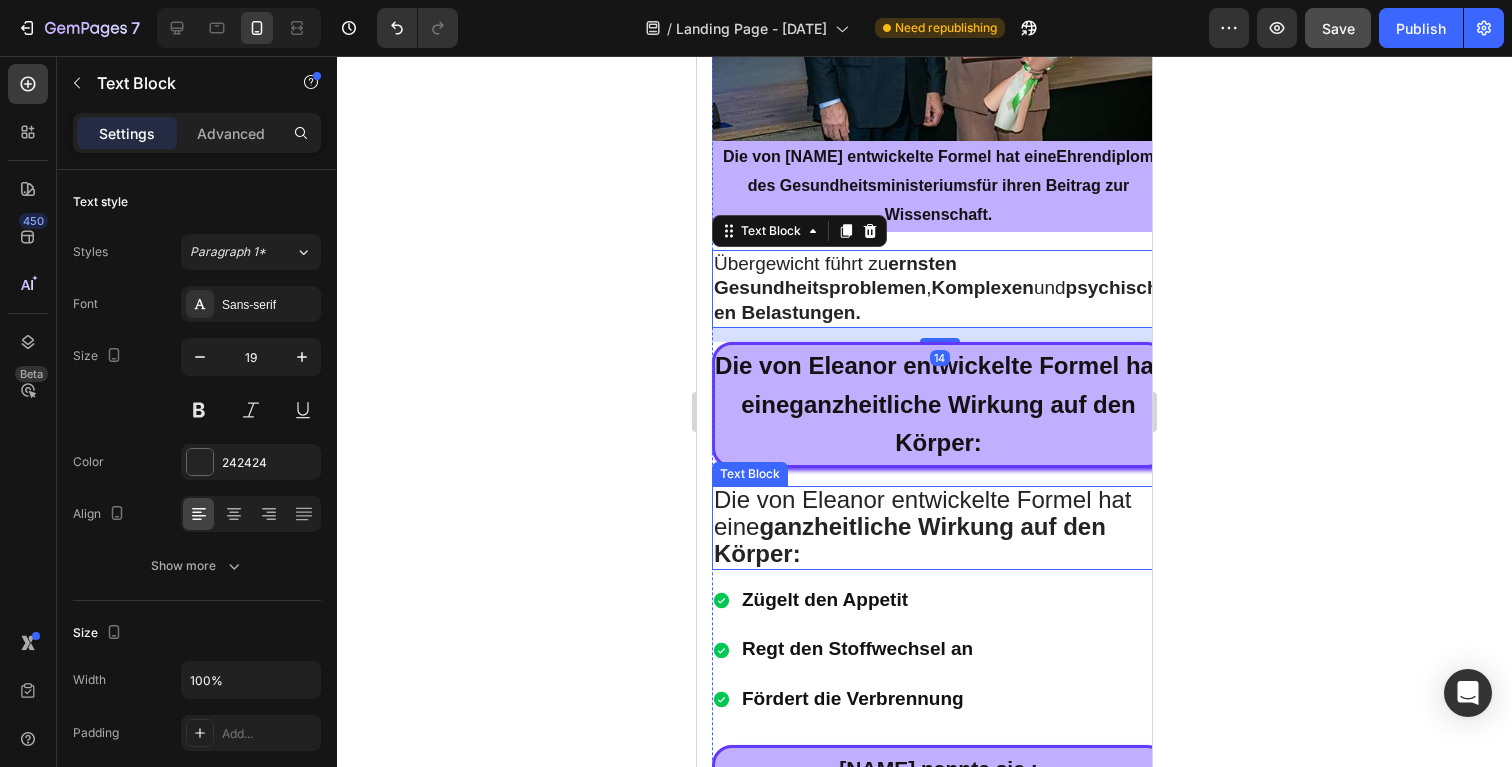 click on "Die von Eleanor entwickelte Formel hat eine  ganzheitliche   Wirkung auf den Körper:" at bounding box center (939, 528) 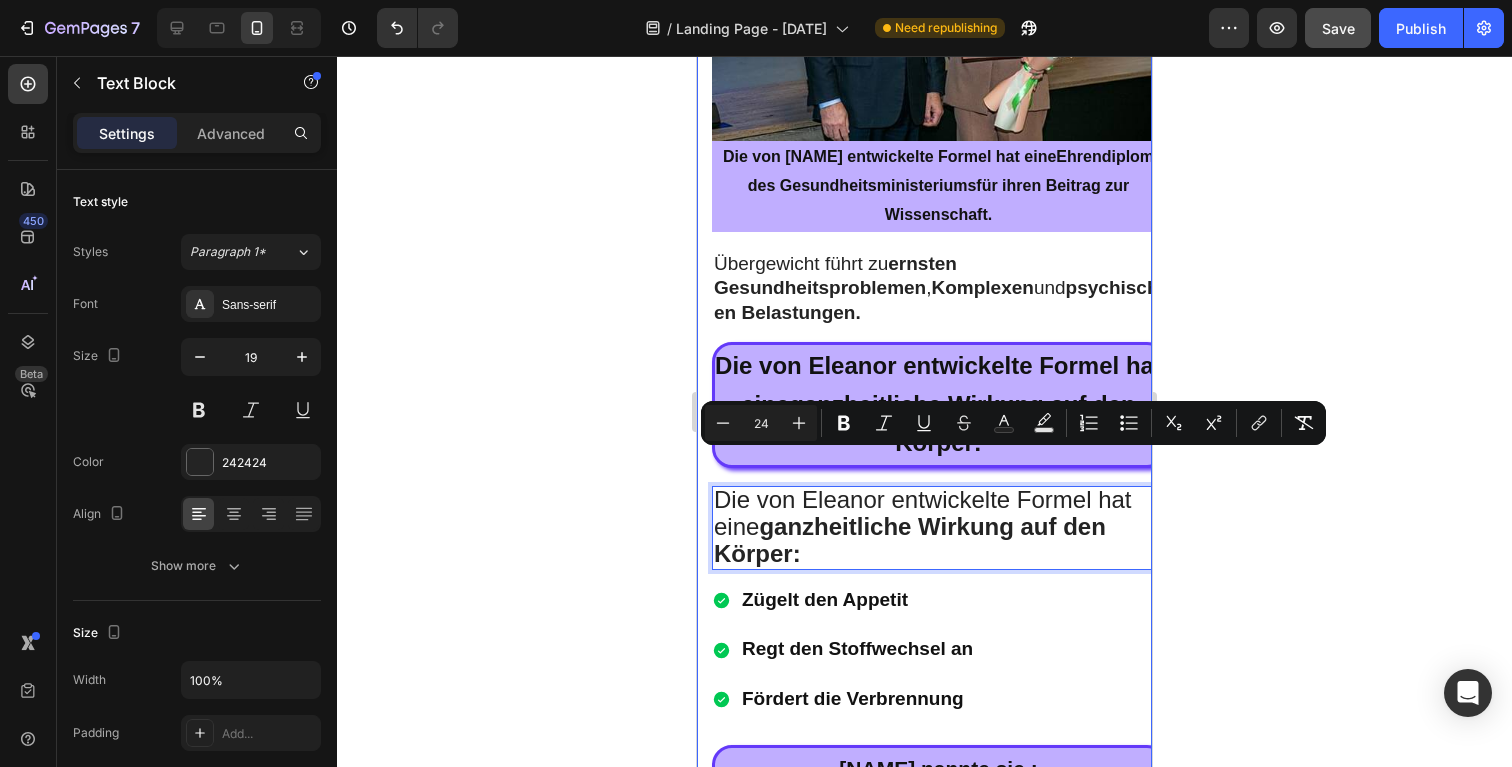 drag, startPoint x: 849, startPoint y: 524, endPoint x: 1293, endPoint y: 483, distance: 445.889 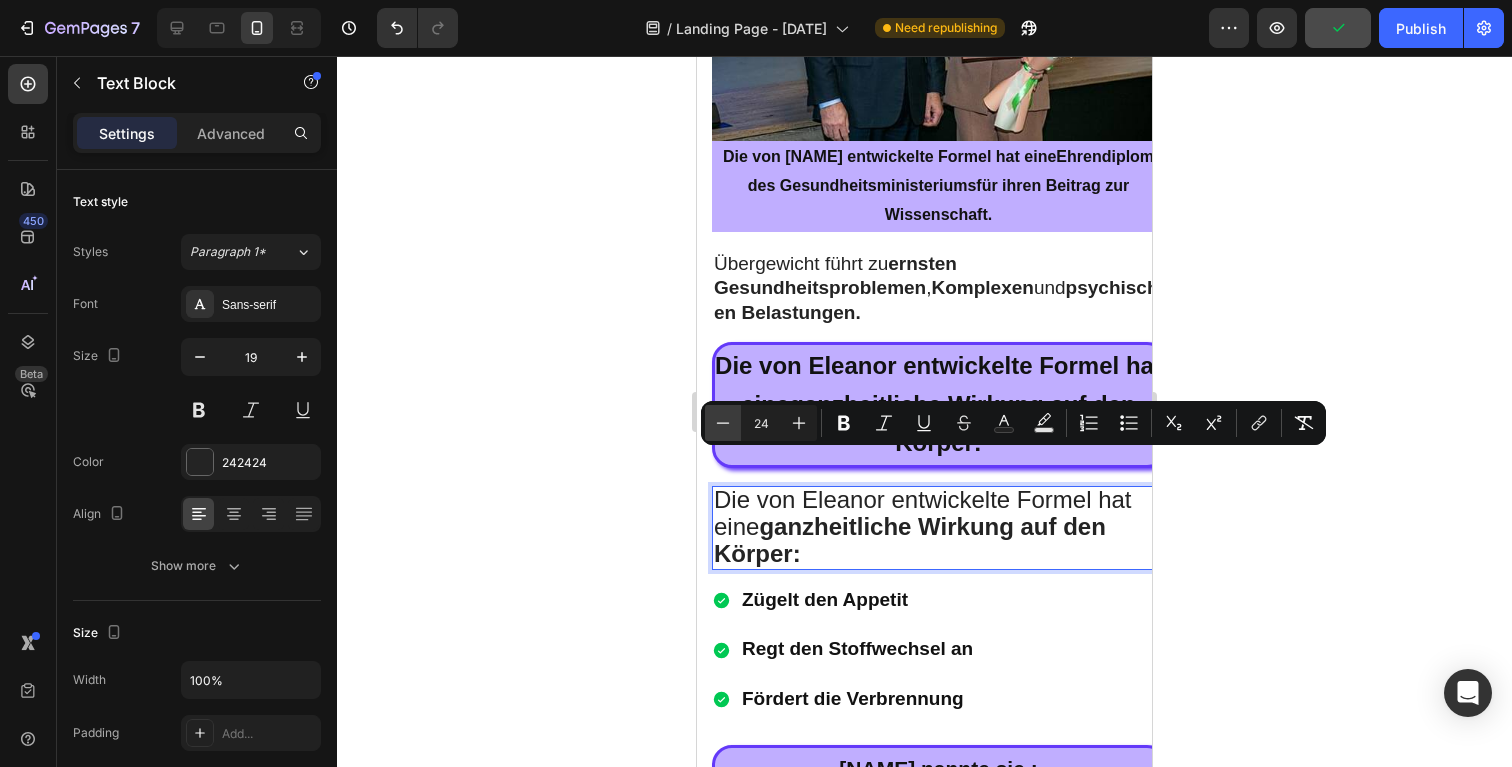 click 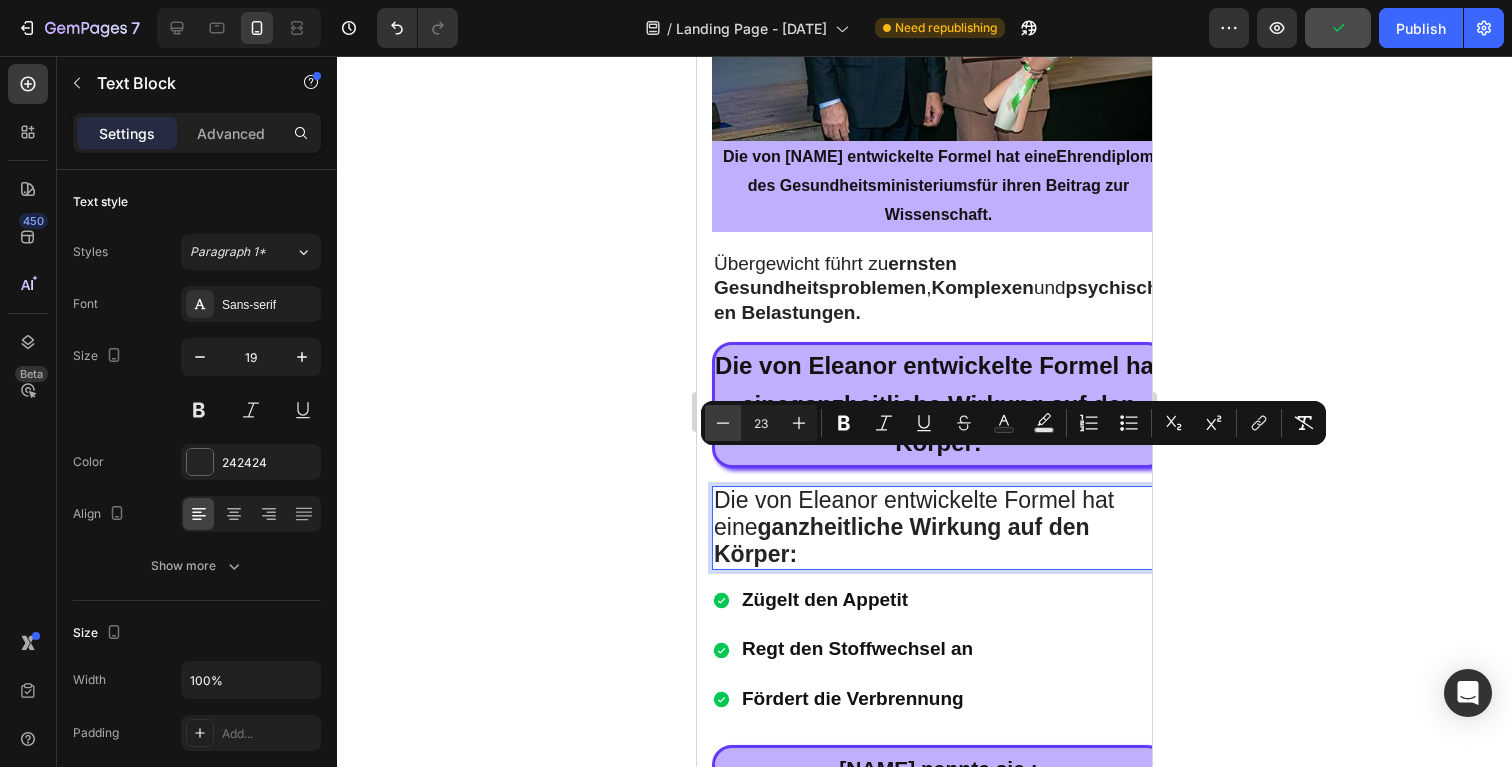 click 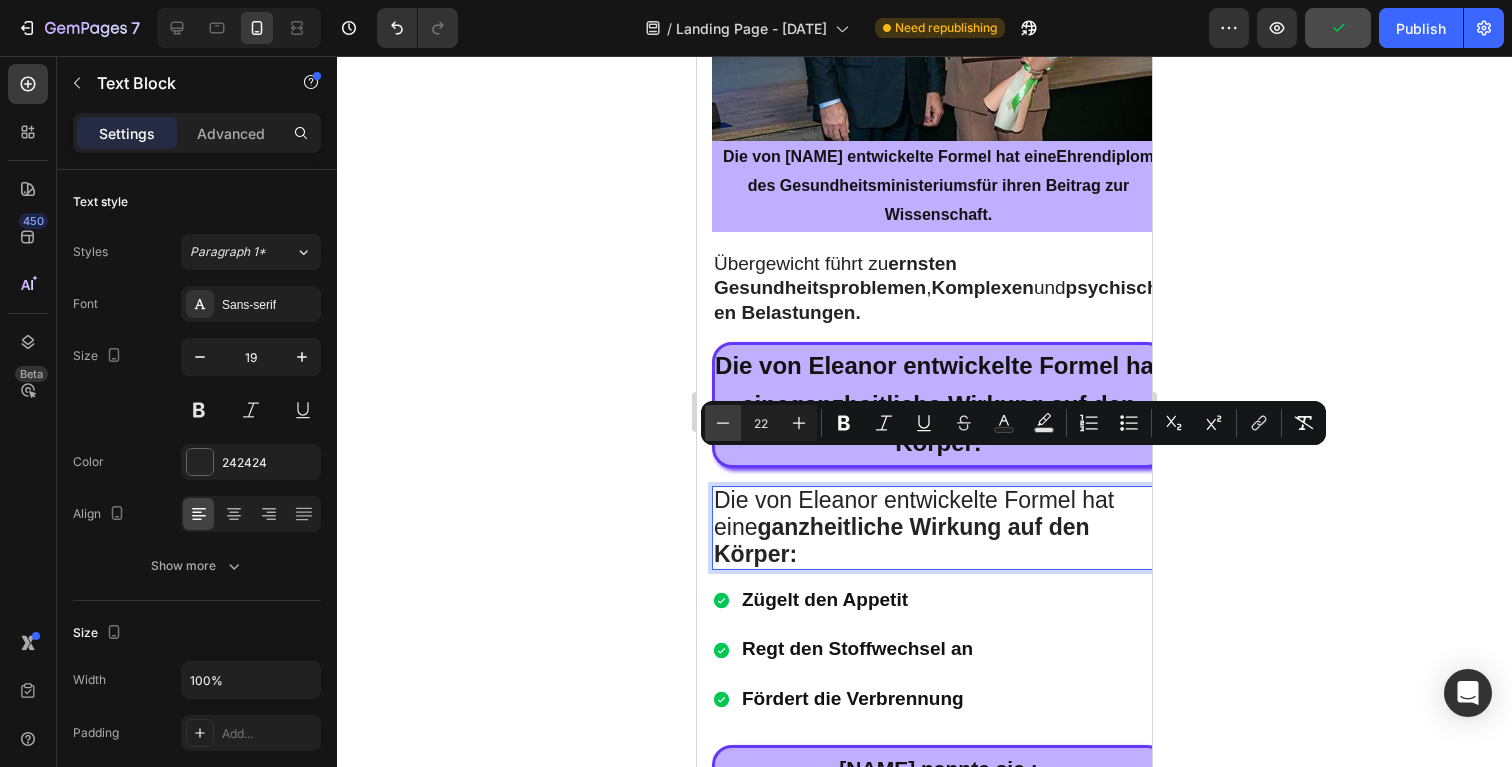 click 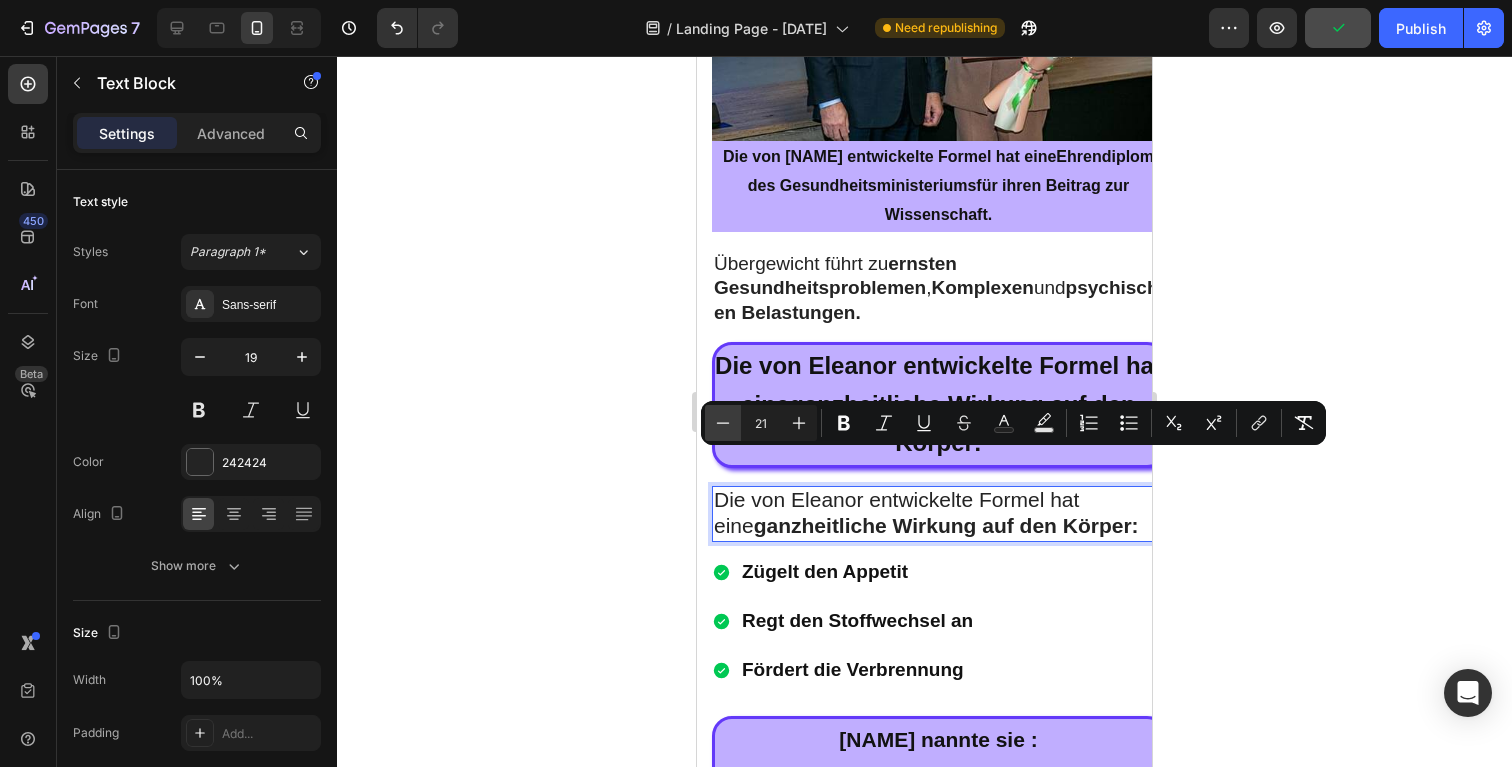 click 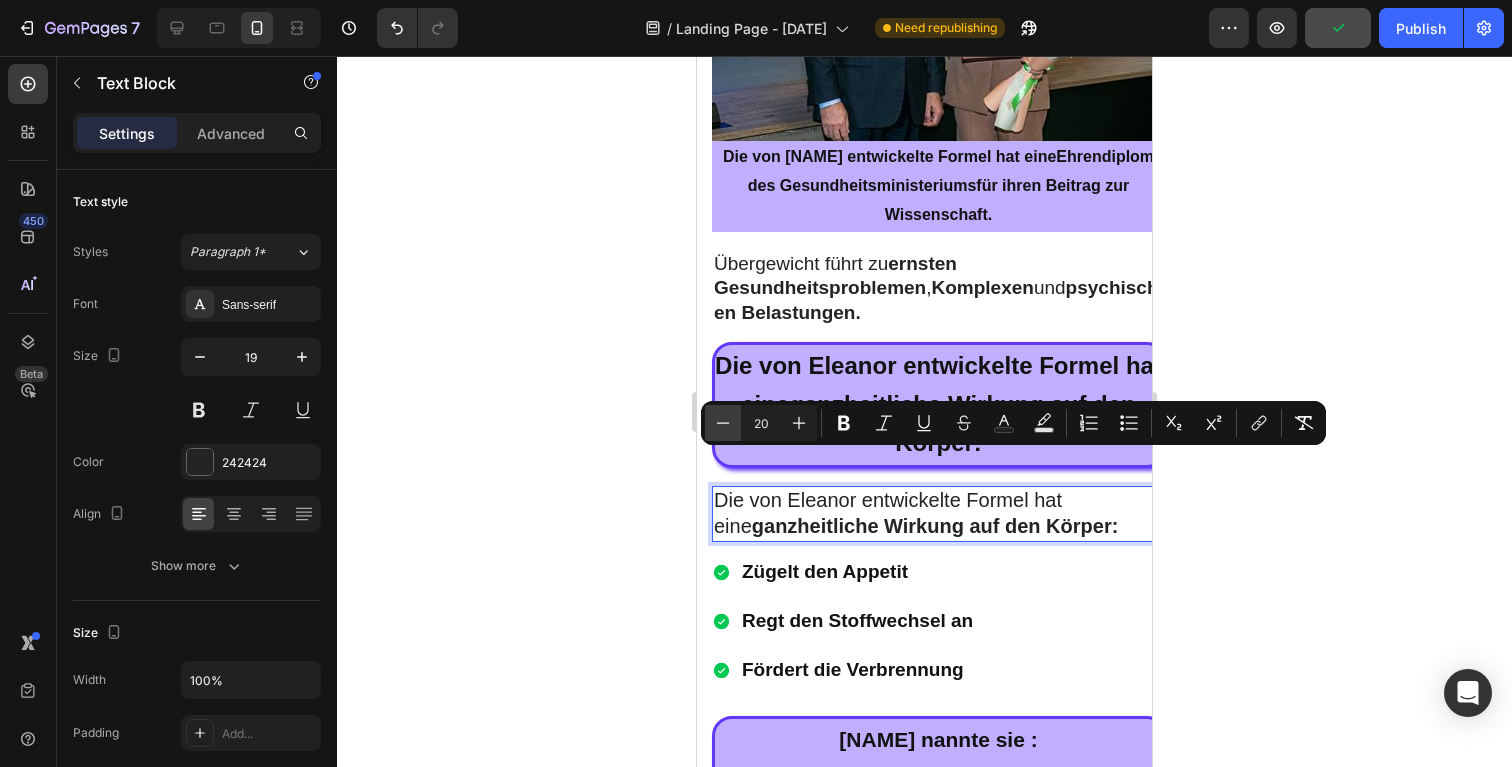 click 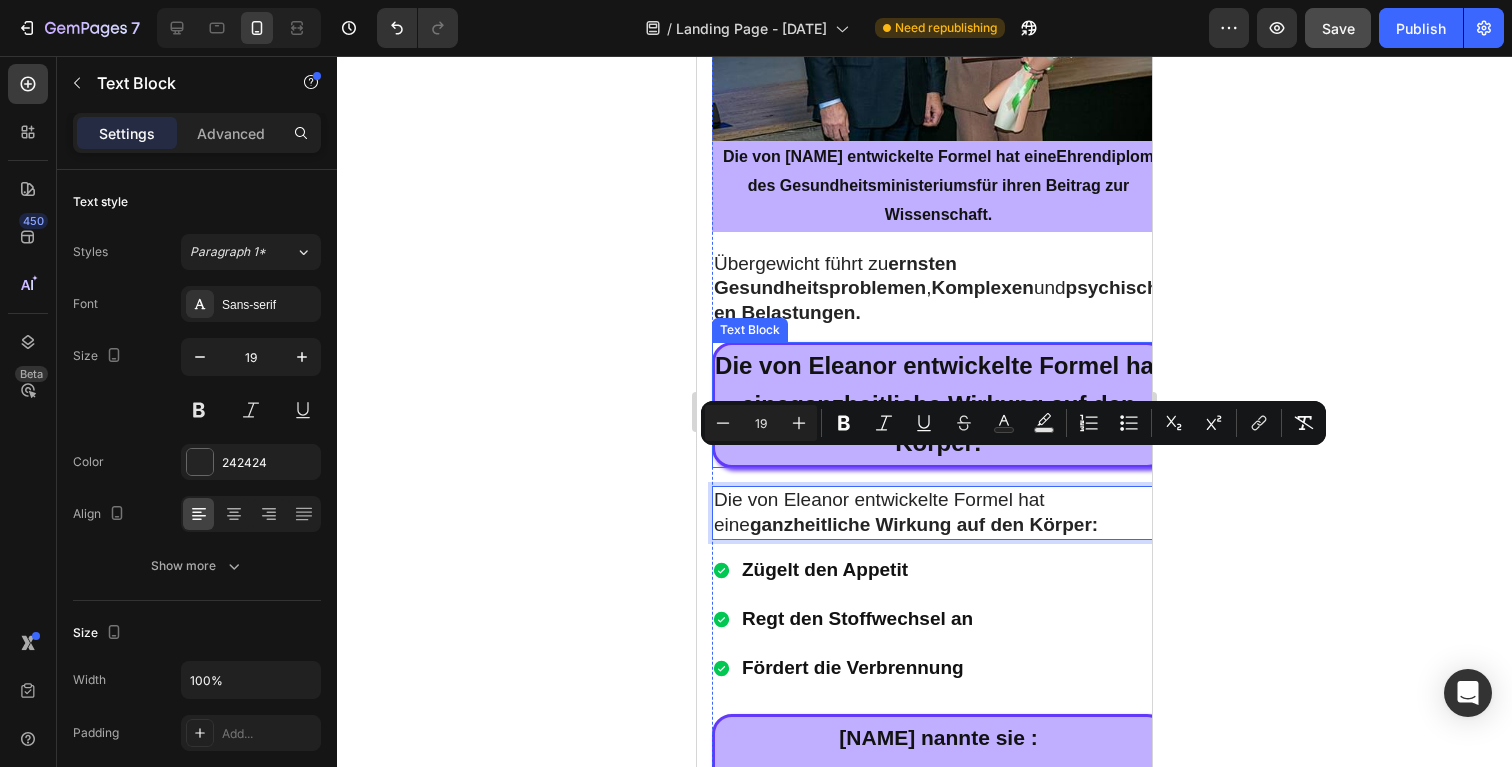 click 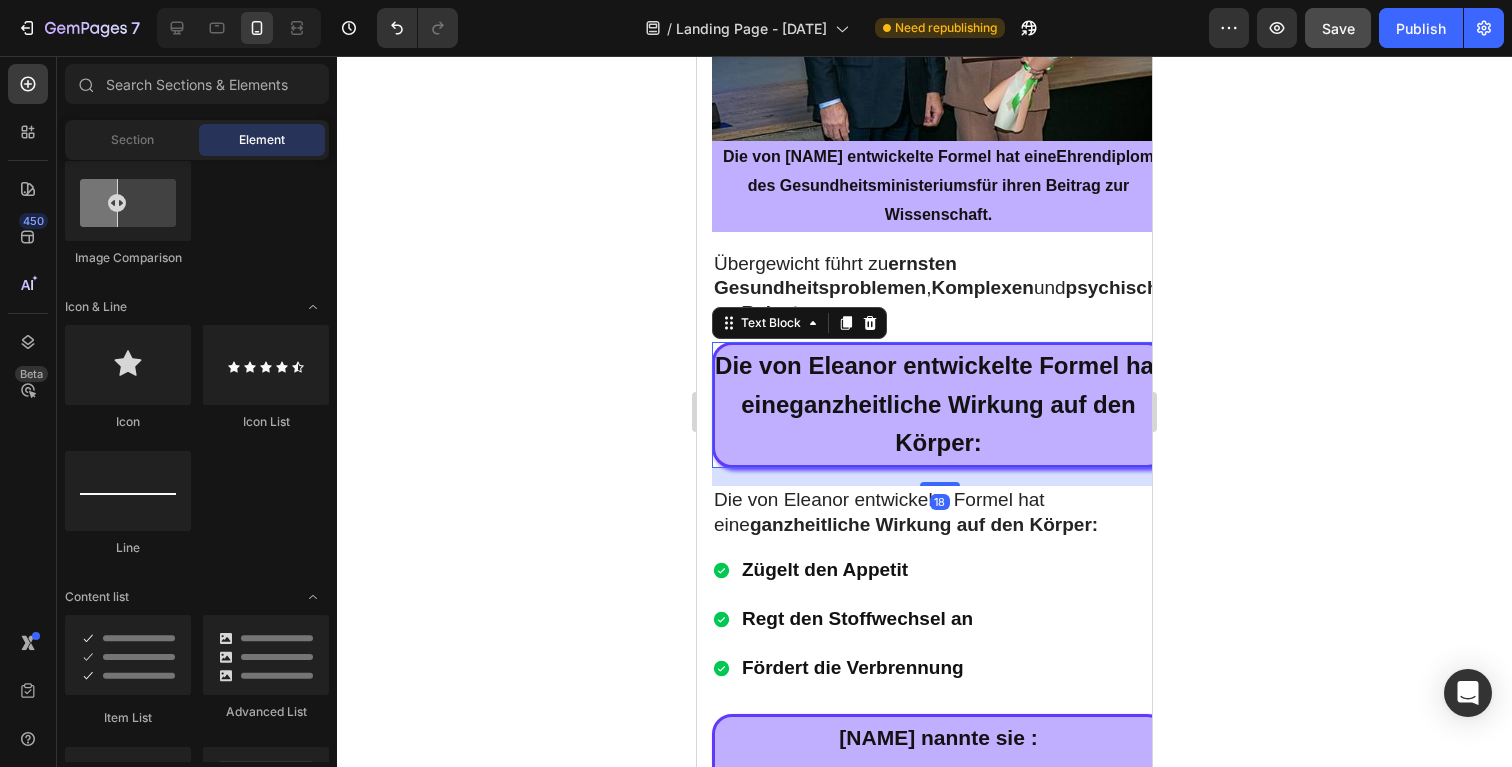 click on "Die von Eleanor entwickelte Formel hat eine  ganzheitliche   Wirkung auf den Körper:" at bounding box center (938, 405) 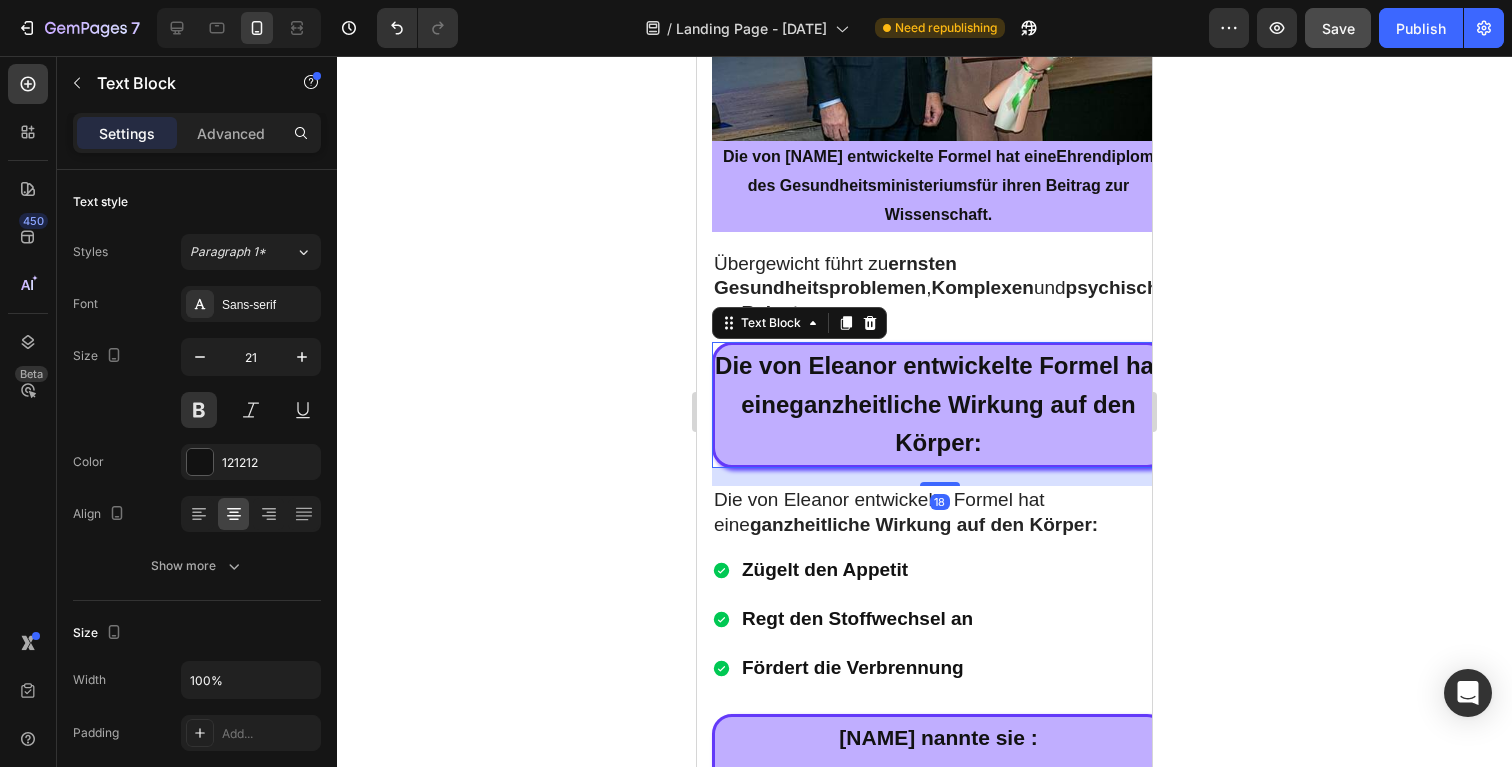 click on "Text Block" at bounding box center (799, 323) 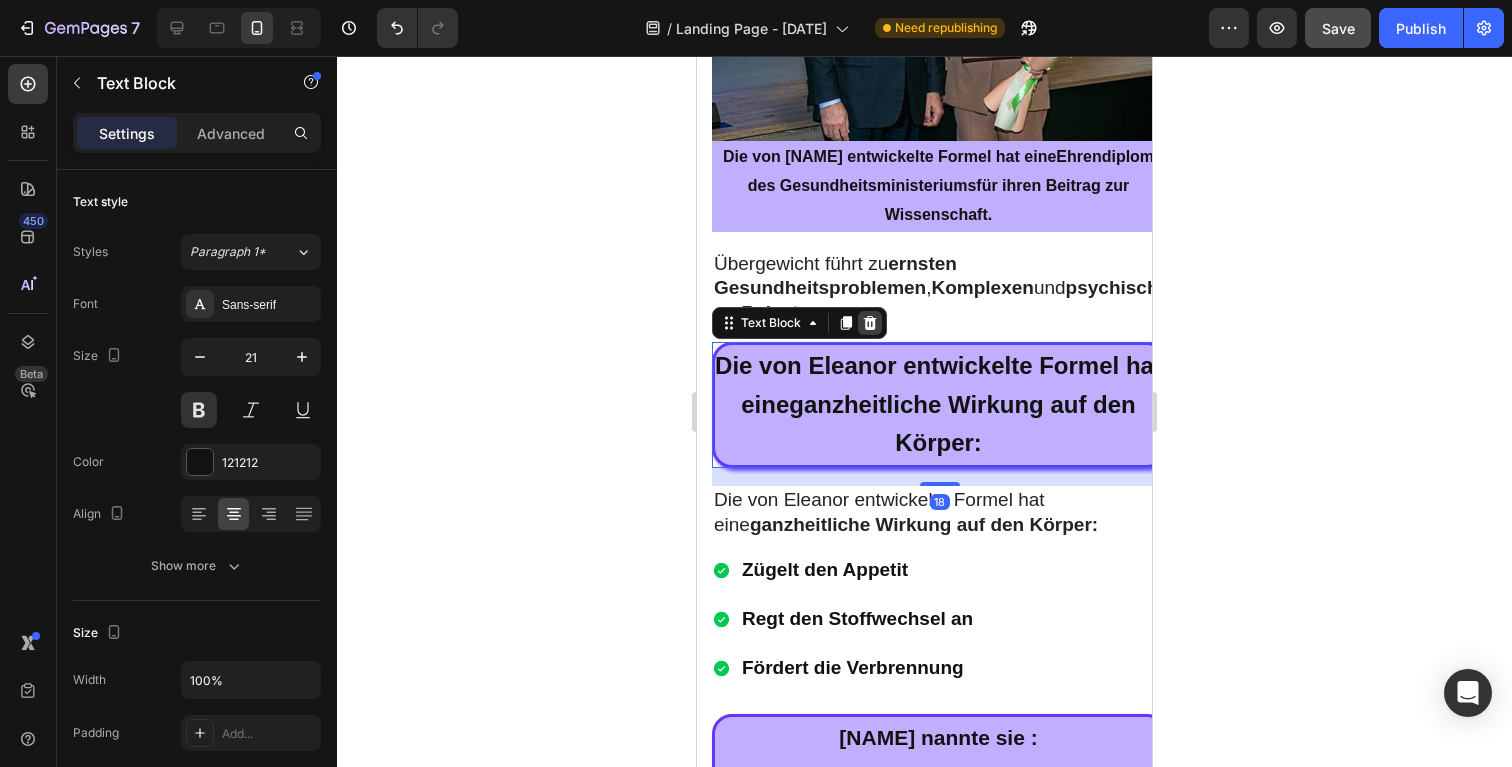 click 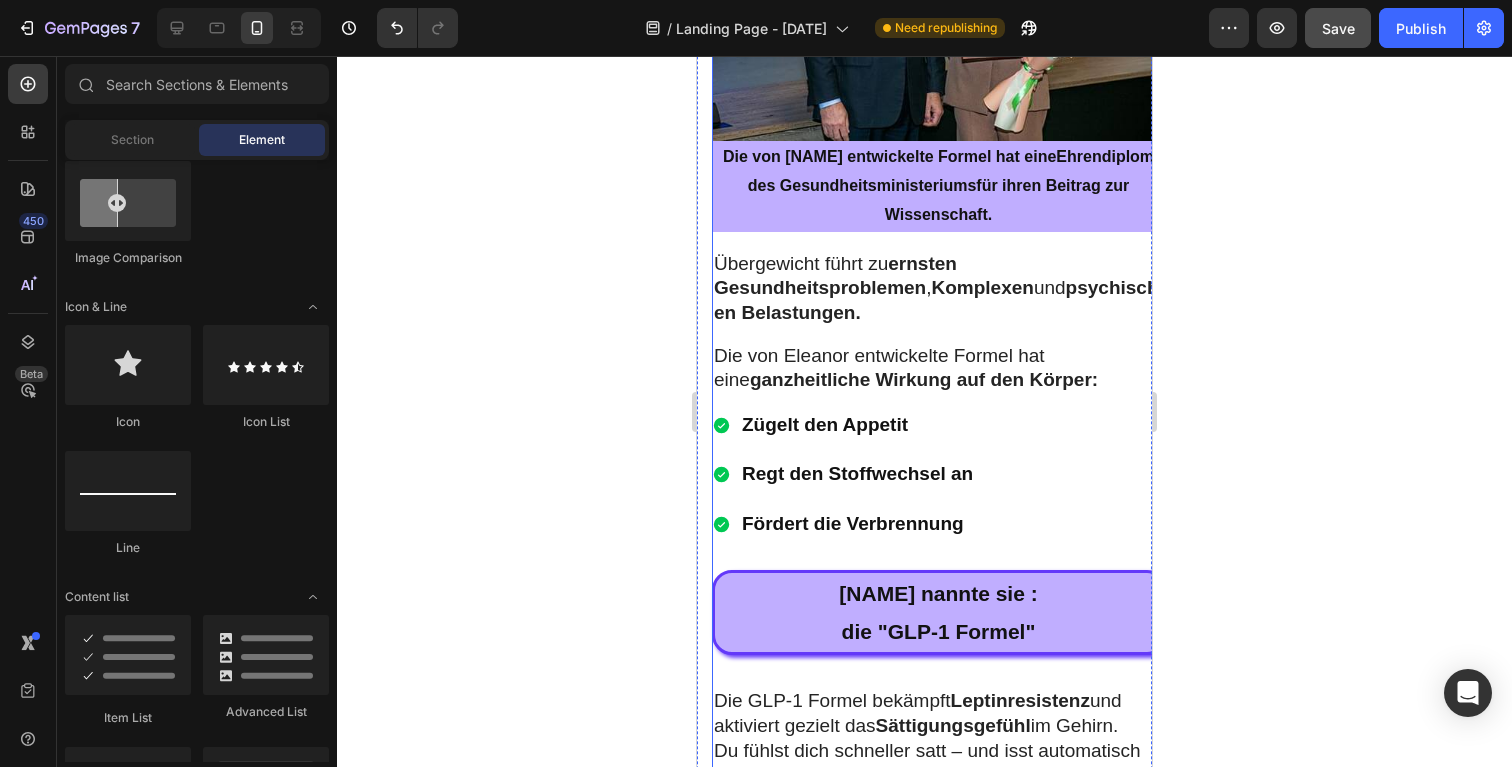 click 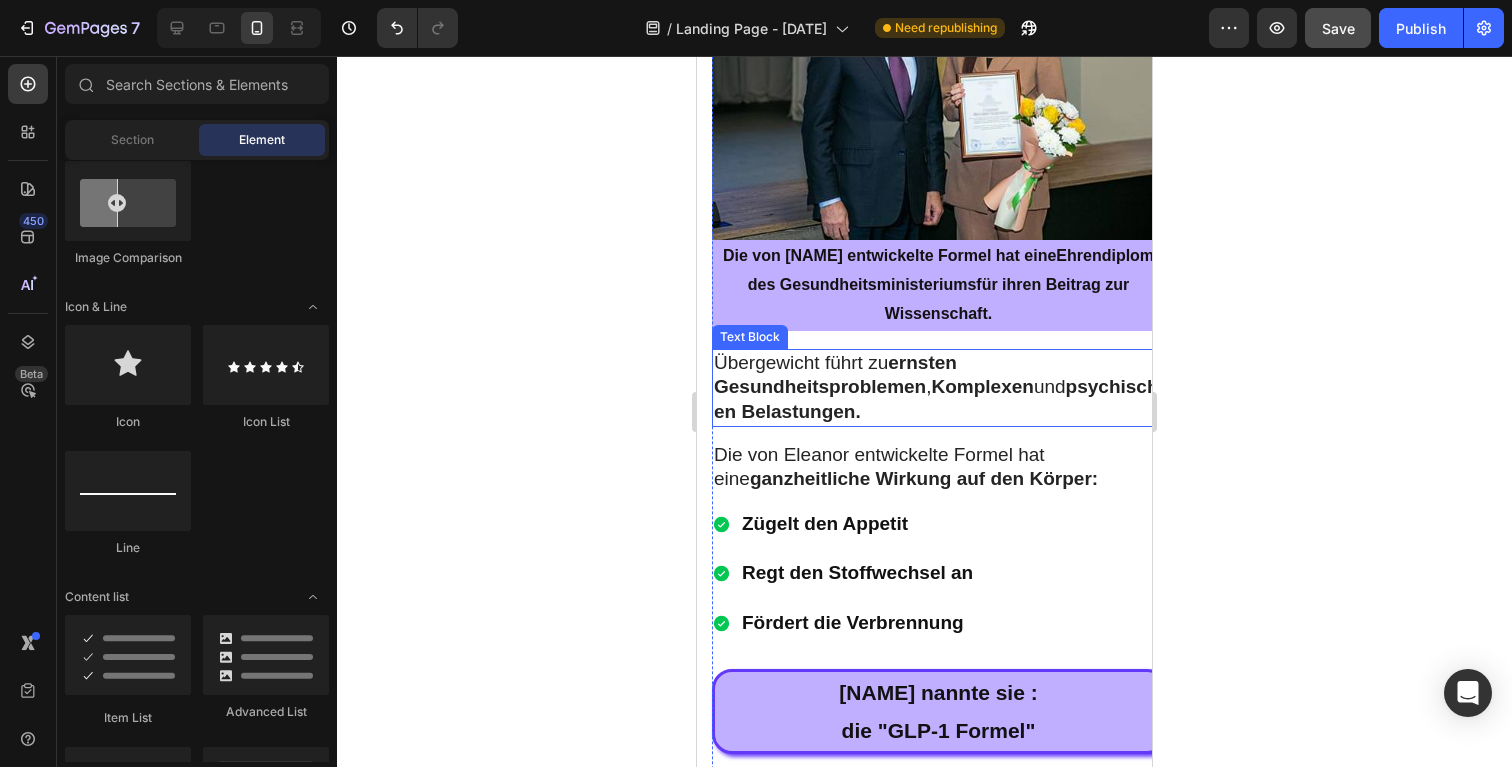 scroll, scrollTop: 5598, scrollLeft: 0, axis: vertical 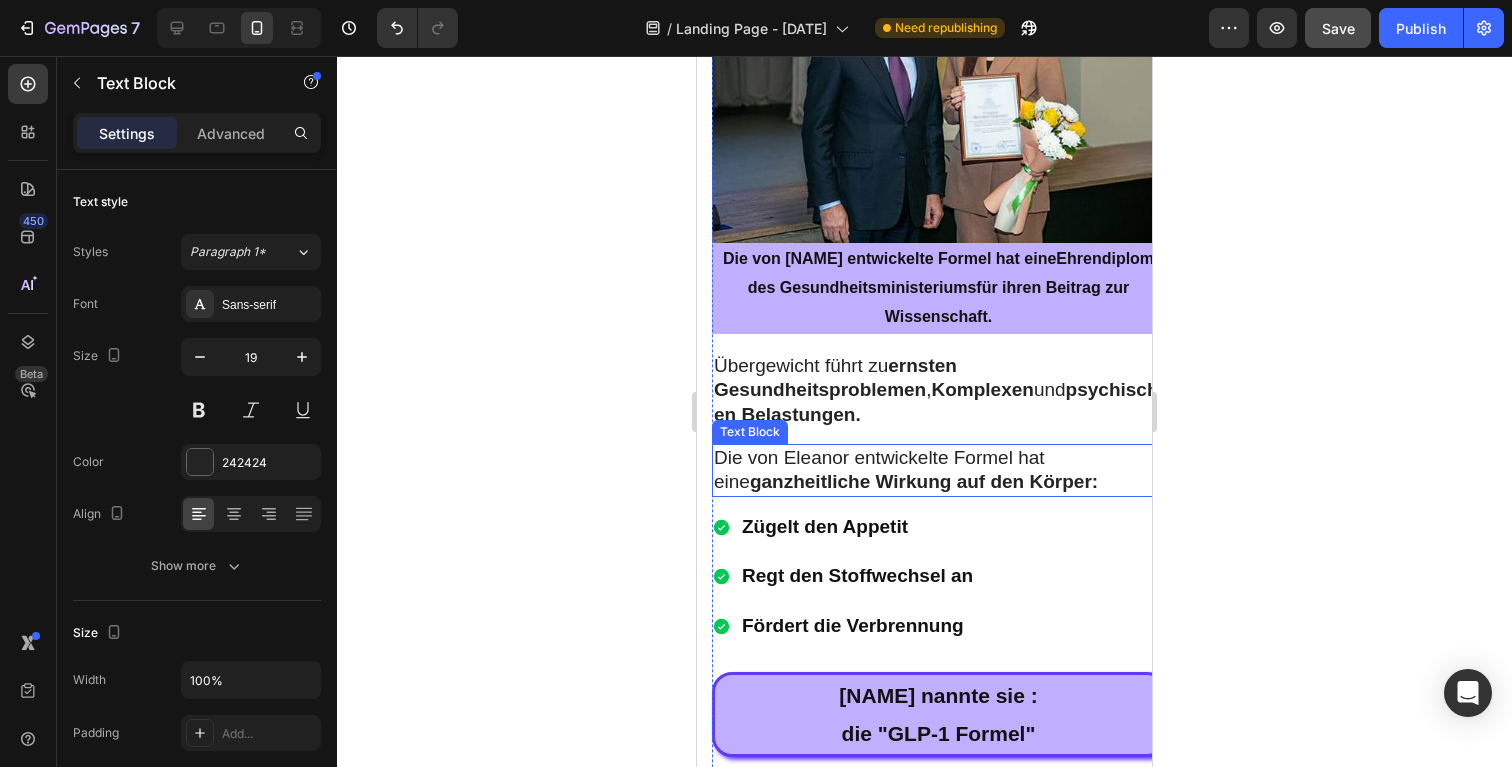 click on "Die von Eleanor entwickelte Formel hat eine  ganzheitliche   Wirkung auf den Körper:" at bounding box center (906, 470) 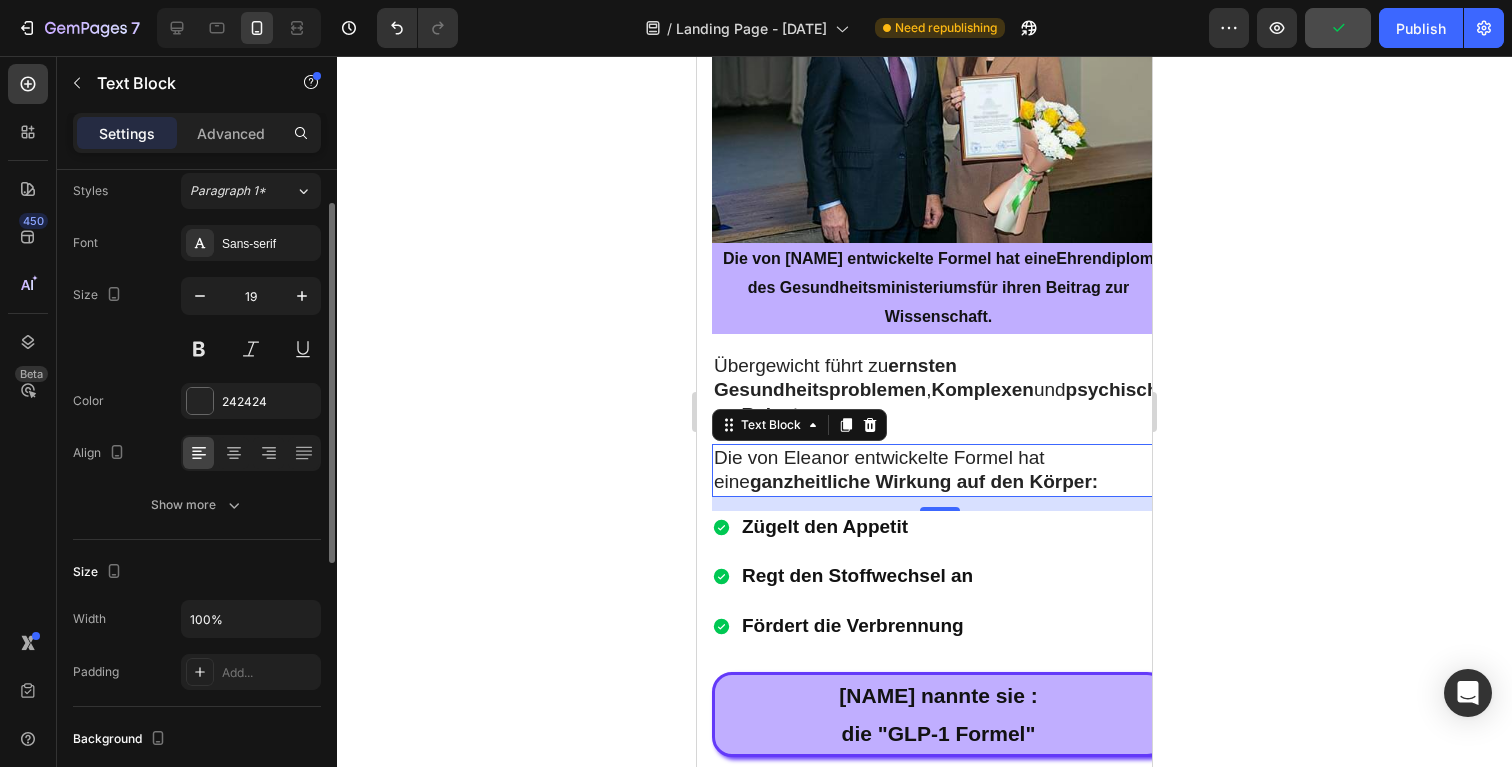 scroll, scrollTop: 0, scrollLeft: 0, axis: both 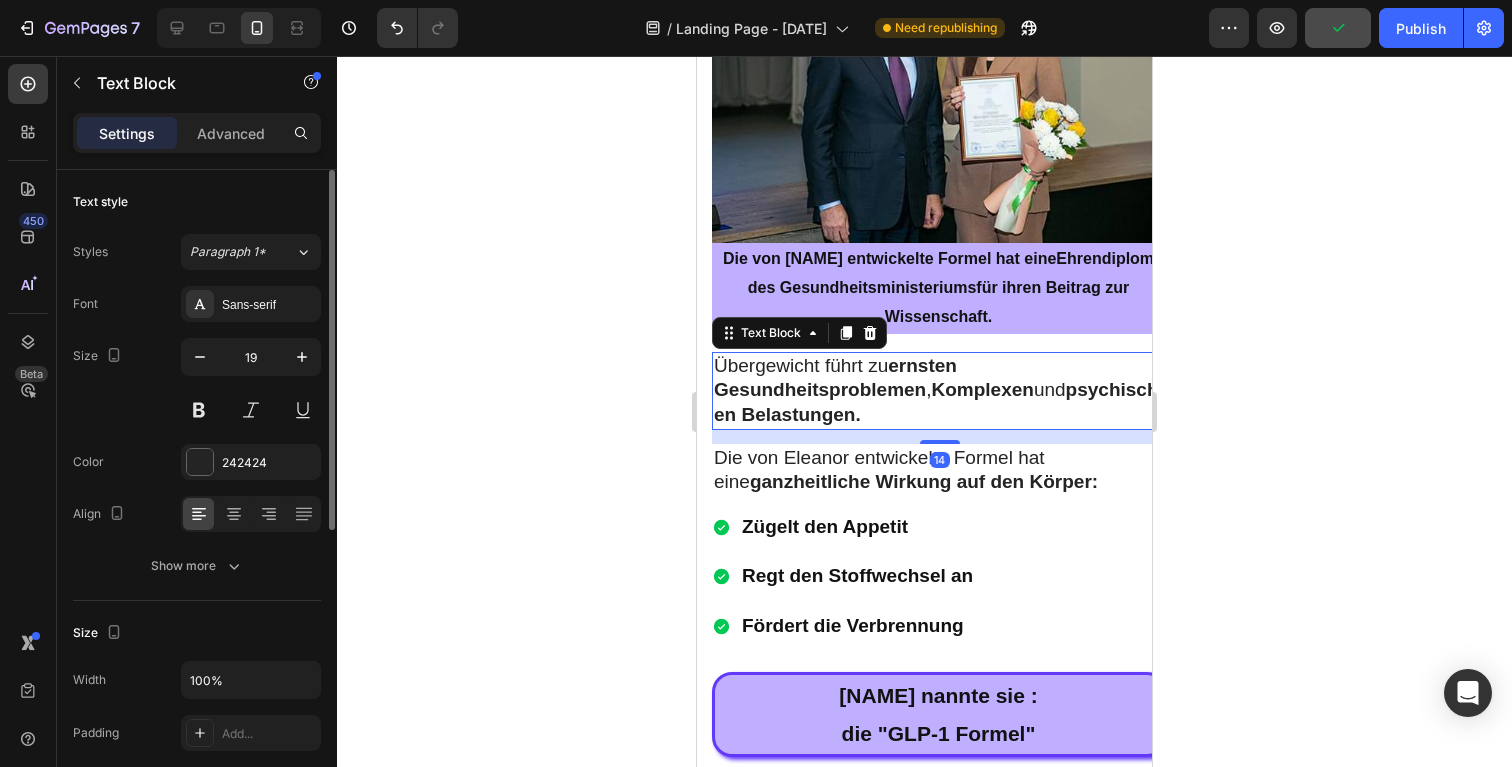 click on "Übergewicht führt zu  ernsten Gesundheitsproblemen ,  Komplexen  und  psychischen Belastungen." at bounding box center [939, 391] 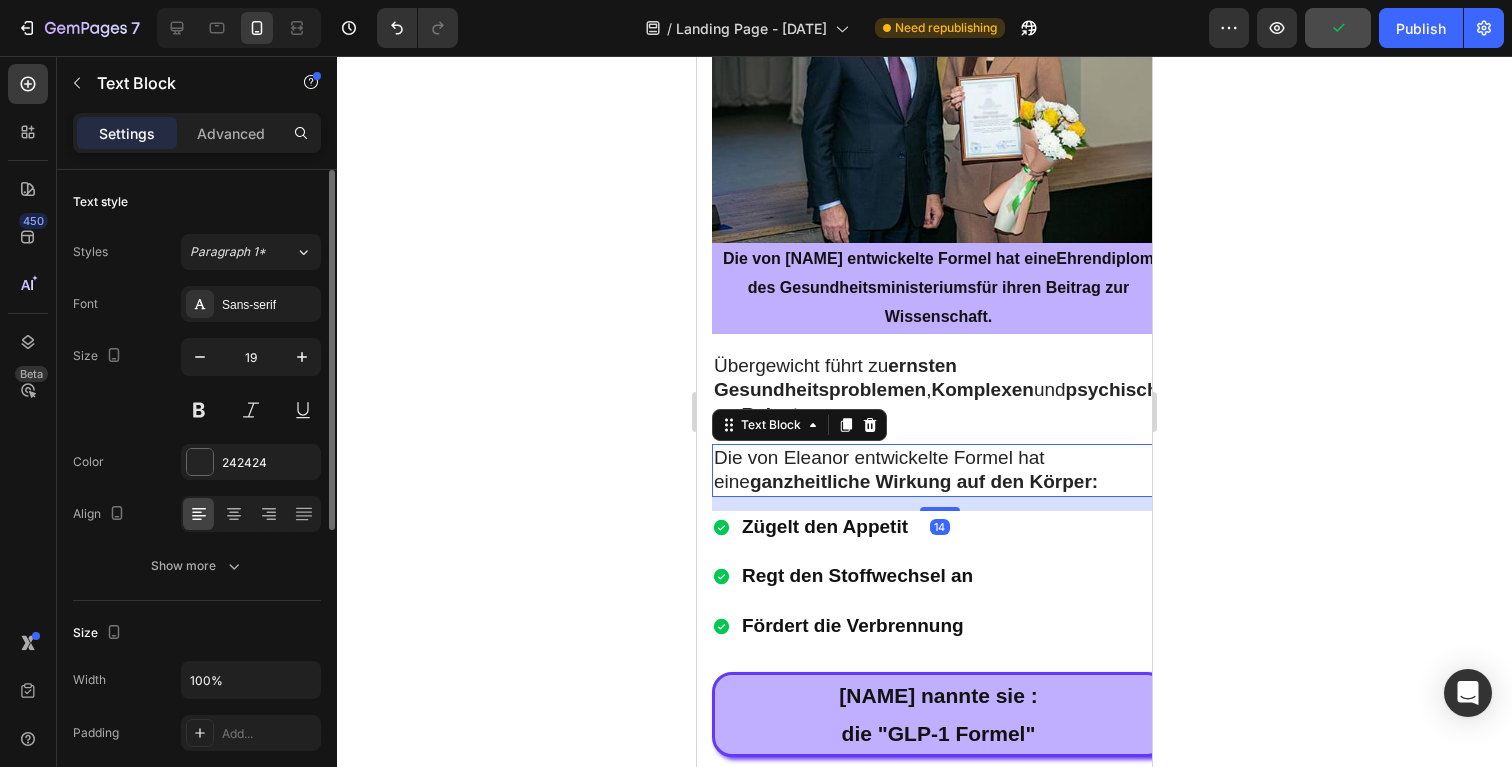 click on "Die von Eleanor entwickelte Formel hat eine  ganzheitliche   Wirkung auf den Körper:" at bounding box center (939, 470) 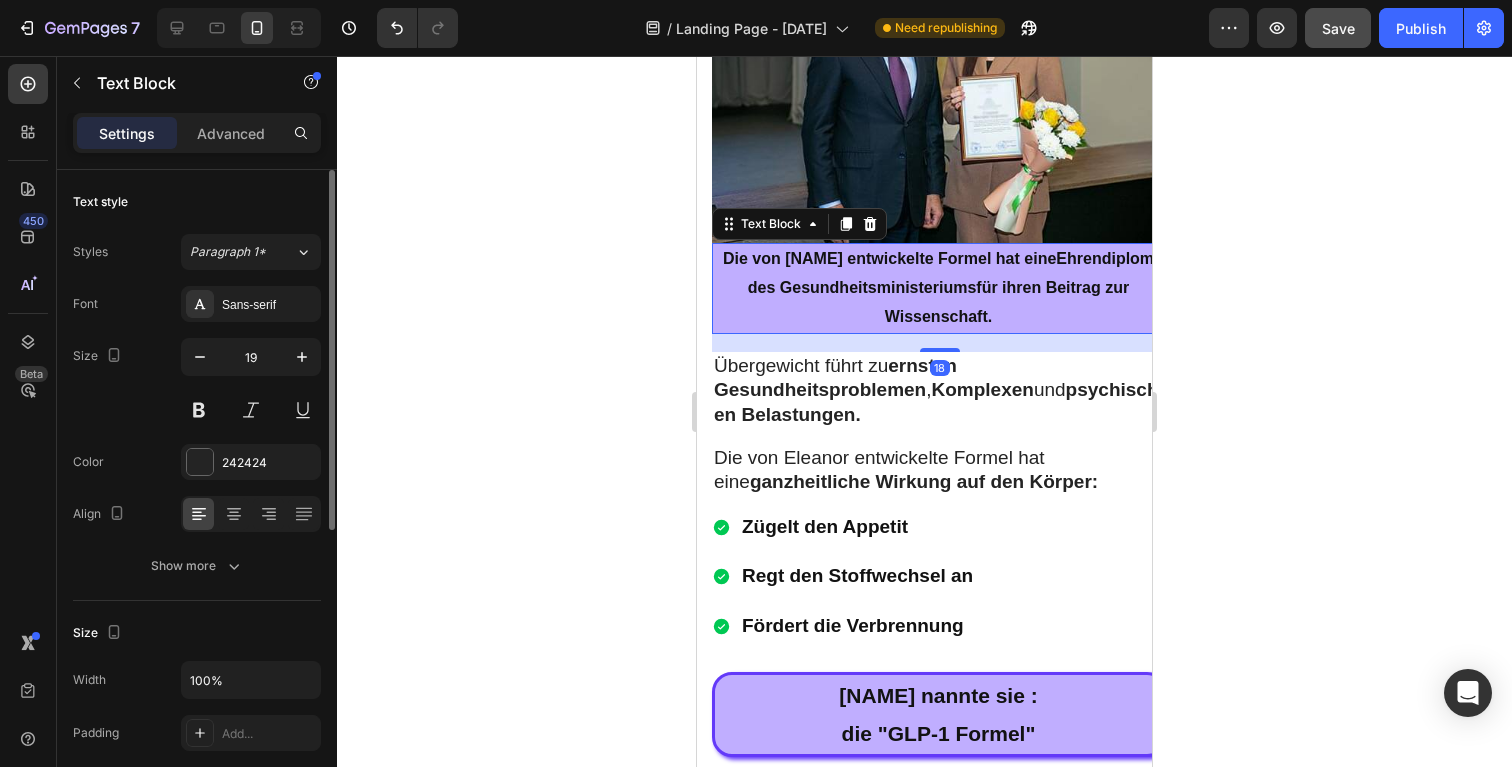 click on "[NAME] erhielt ein  Ehrendiplom des Gesundheitsministeriums  für ihren Beitrag zur Wissenschaft." at bounding box center [938, 288] 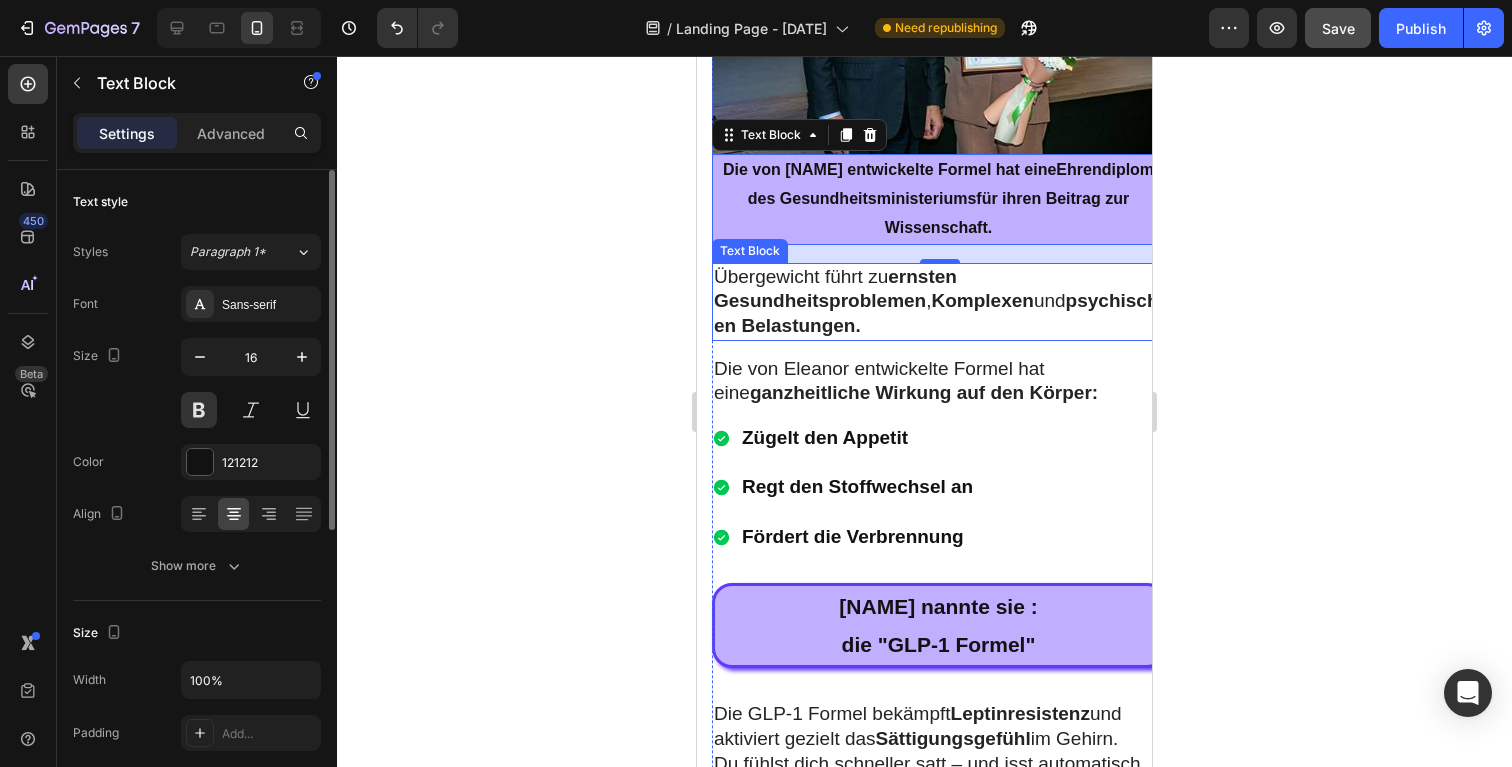 scroll, scrollTop: 5580, scrollLeft: 0, axis: vertical 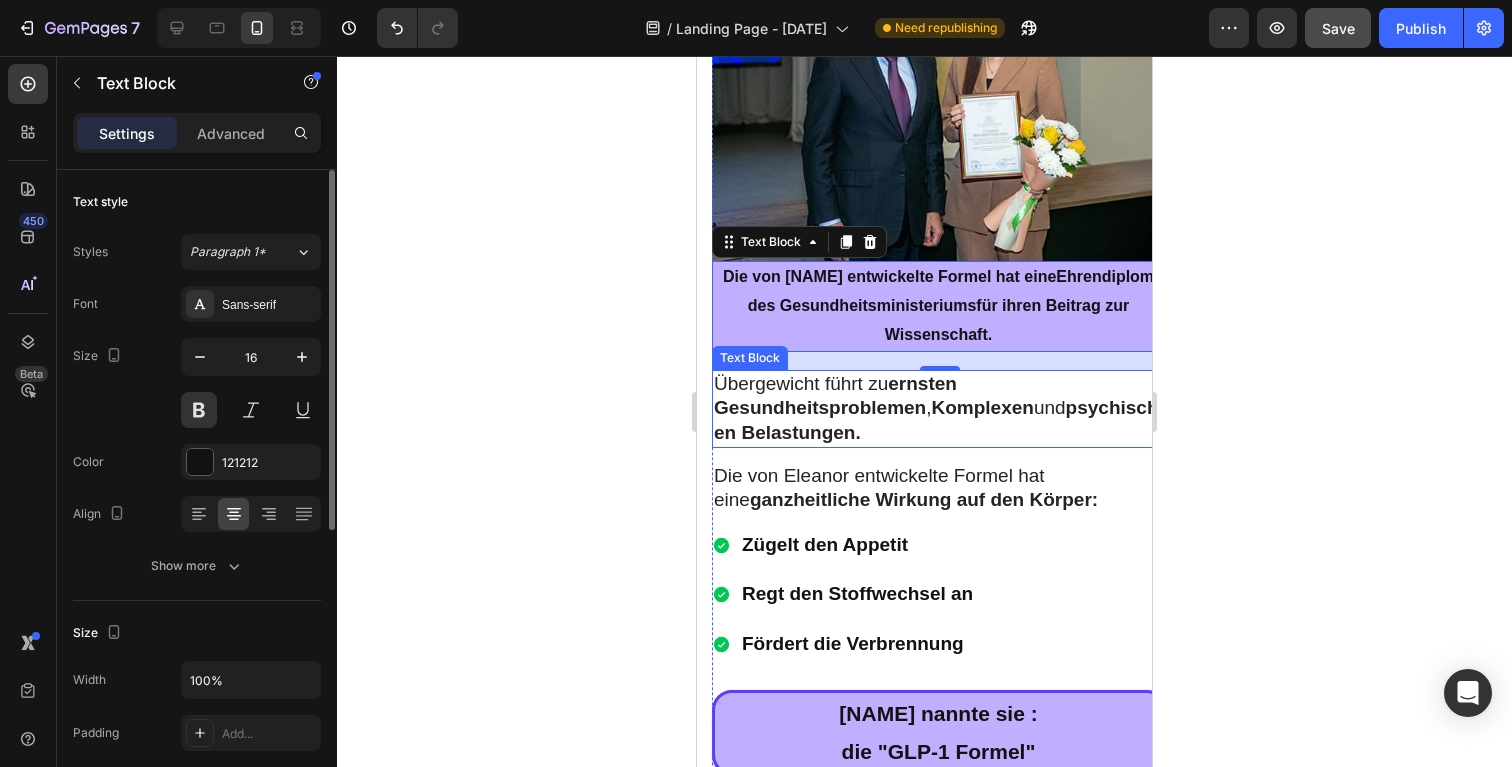 click 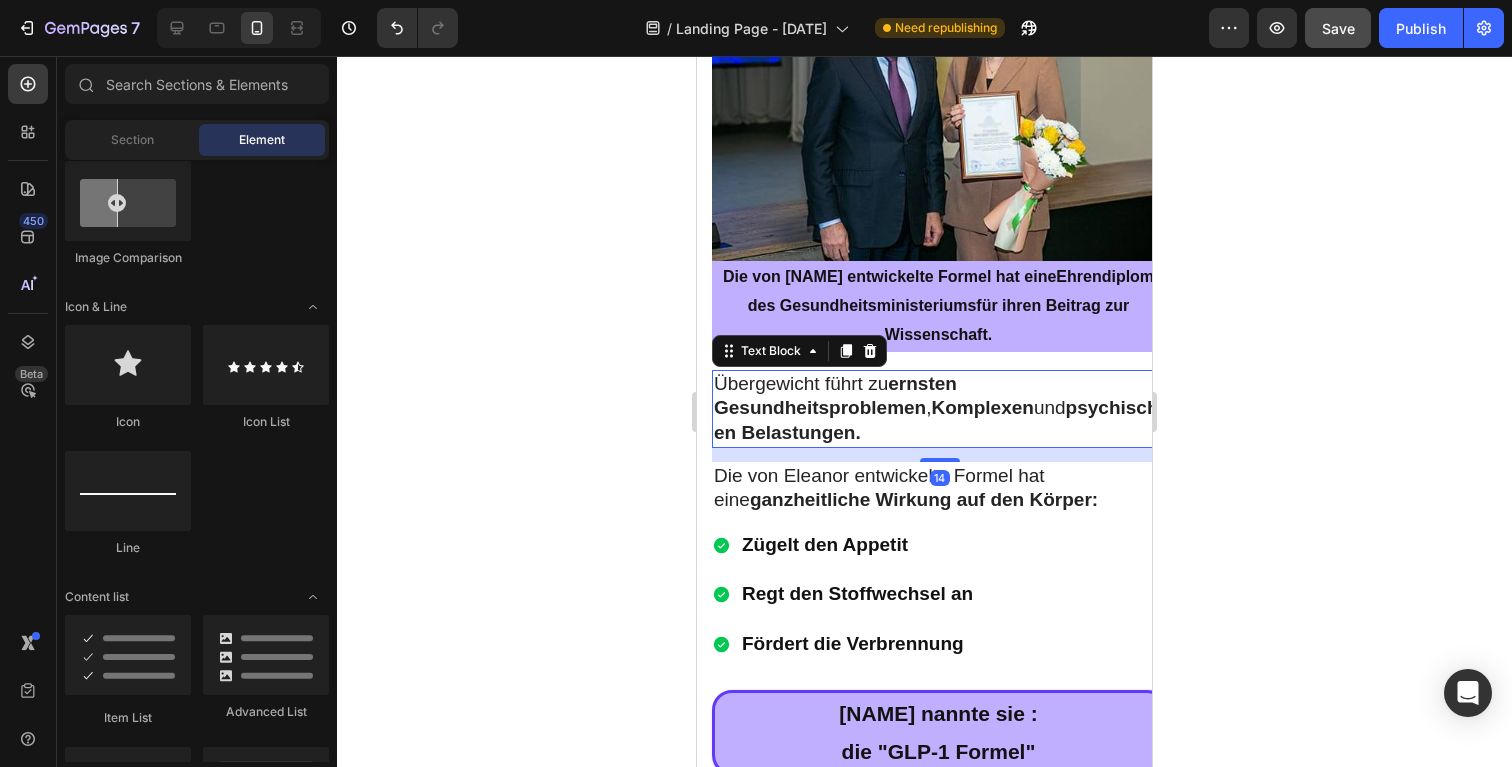 click on "psychischen Belastungen." at bounding box center [936, 420] 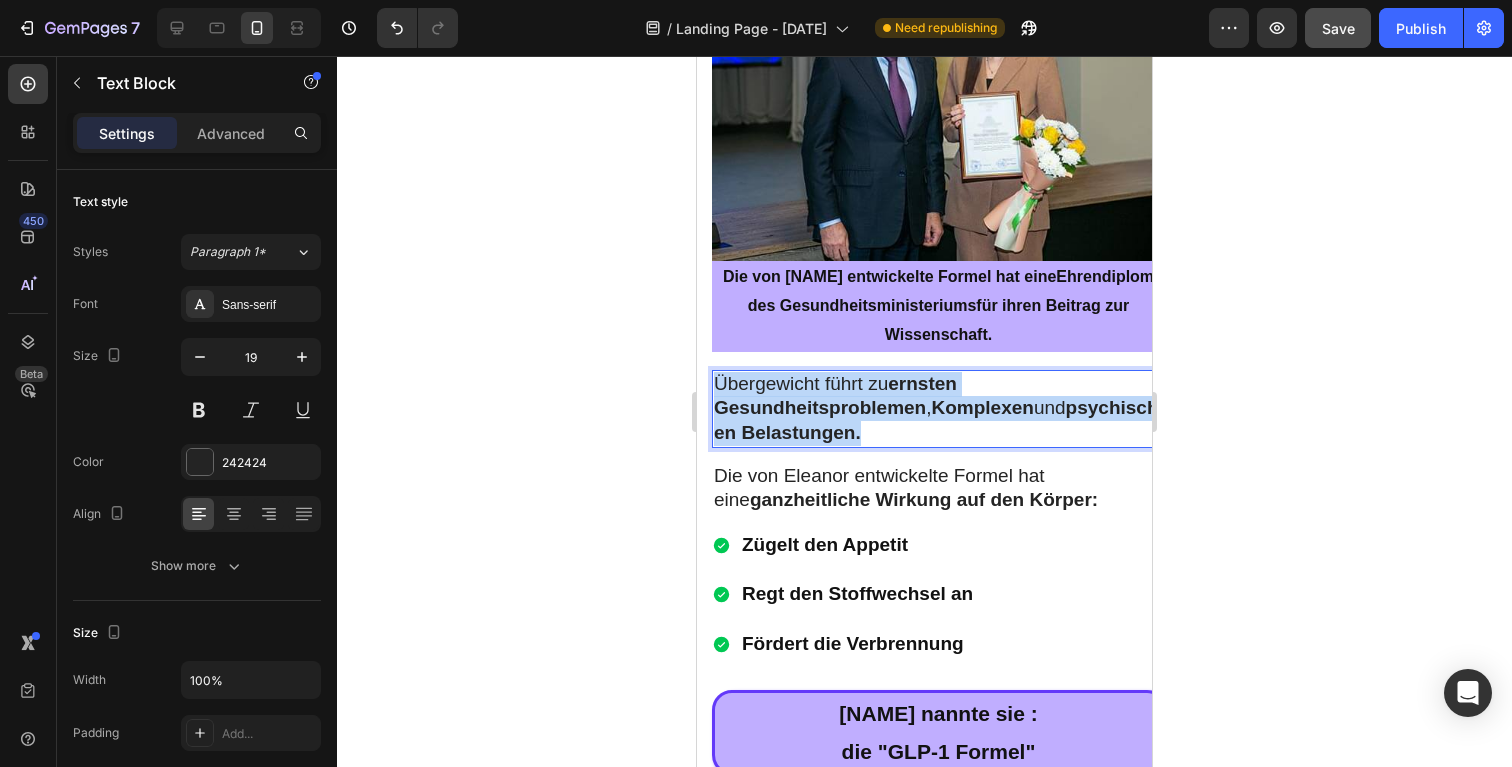 click on "psychischen Belastungen." at bounding box center (936, 420) 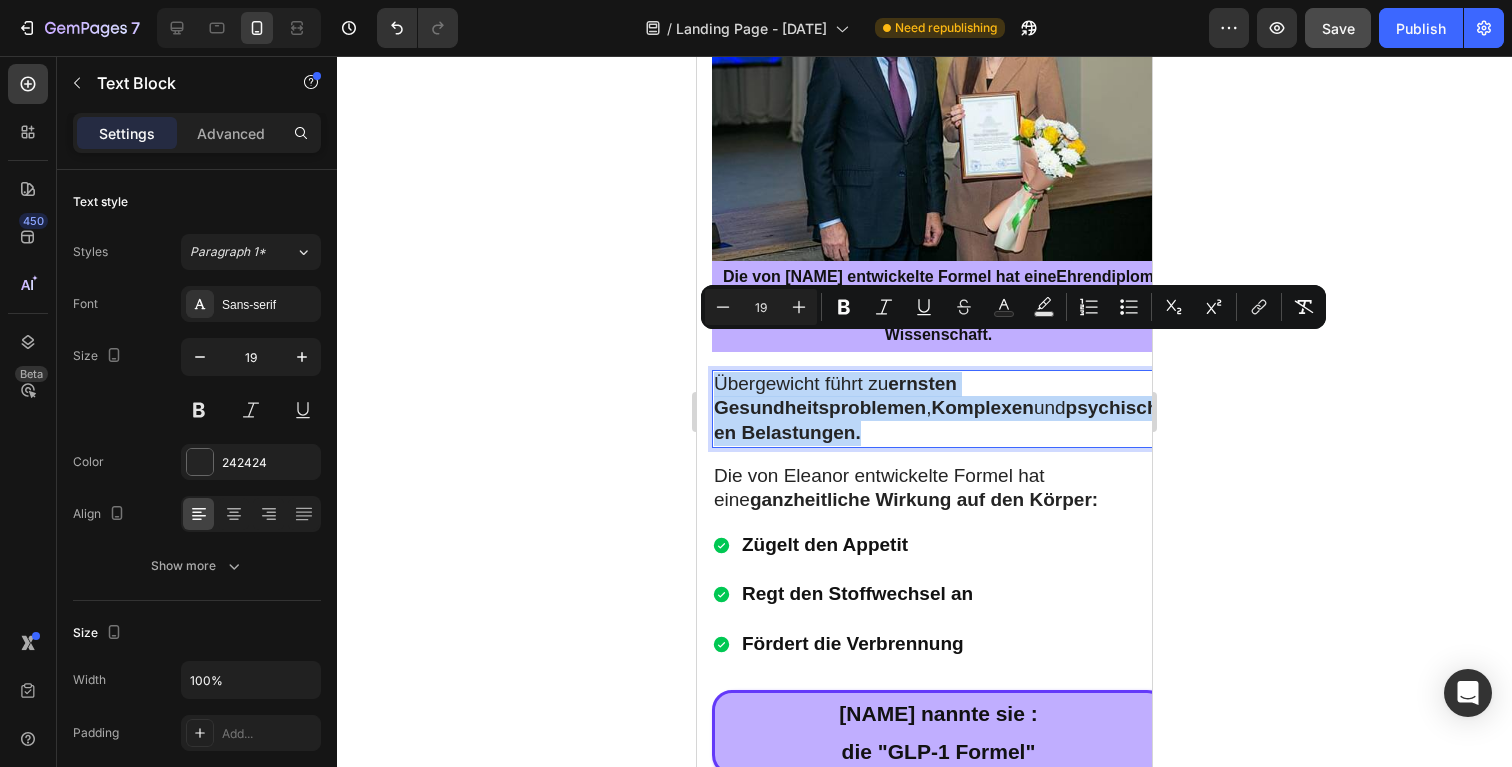 click on "psychischen Belastungen." at bounding box center (936, 420) 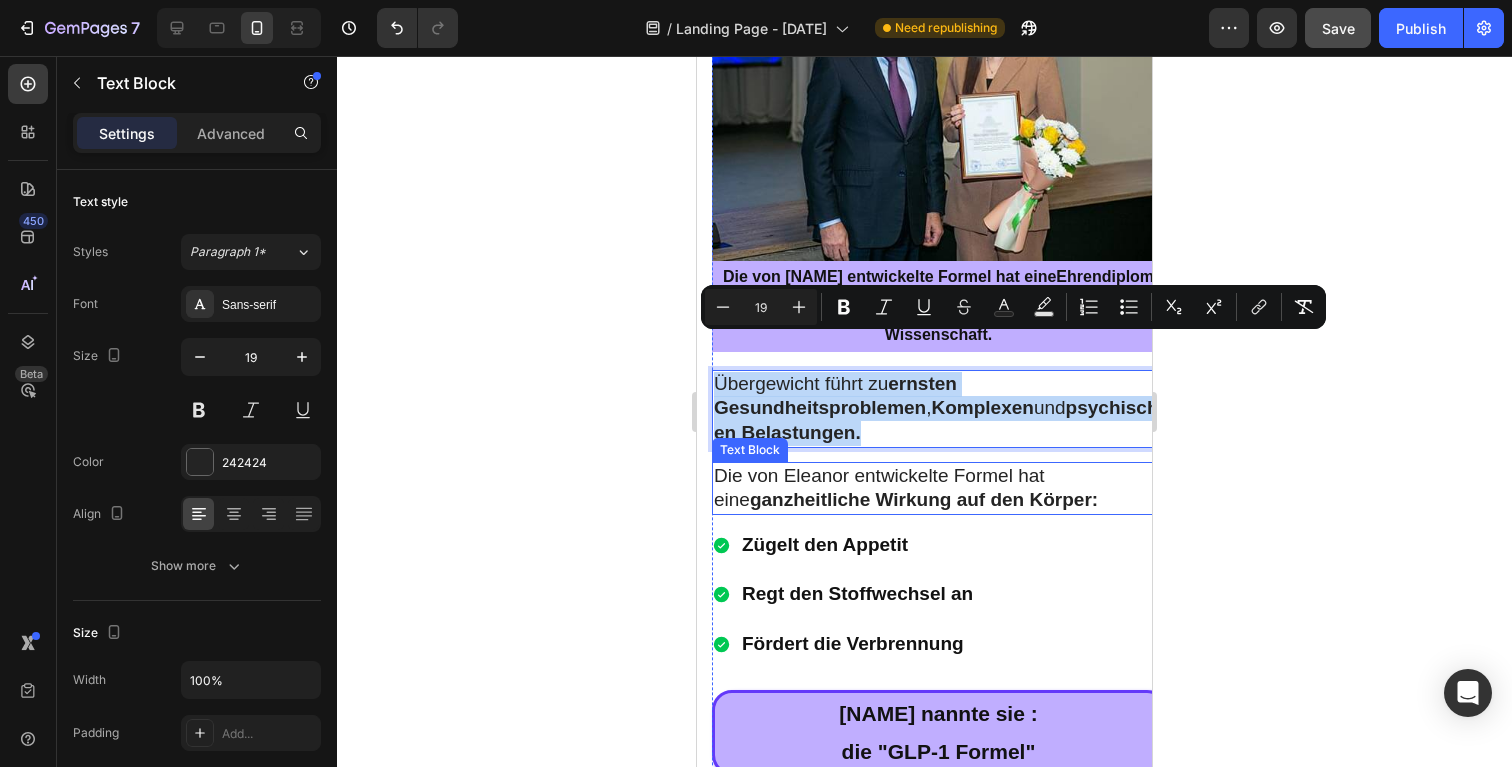 click on "Wirkung auf den Körper:" at bounding box center [987, 499] 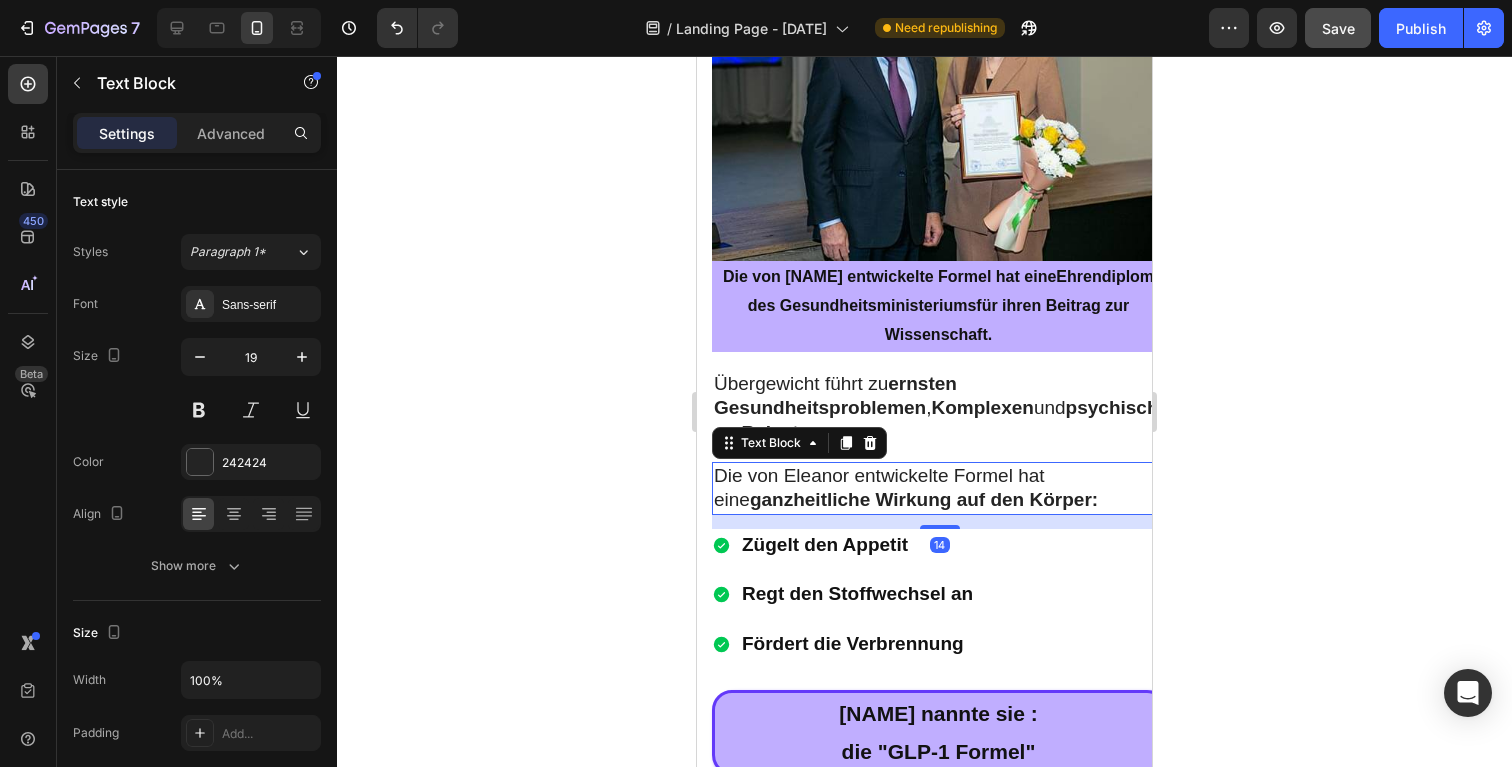 click on "Wirkung auf den Körper:" at bounding box center (987, 499) 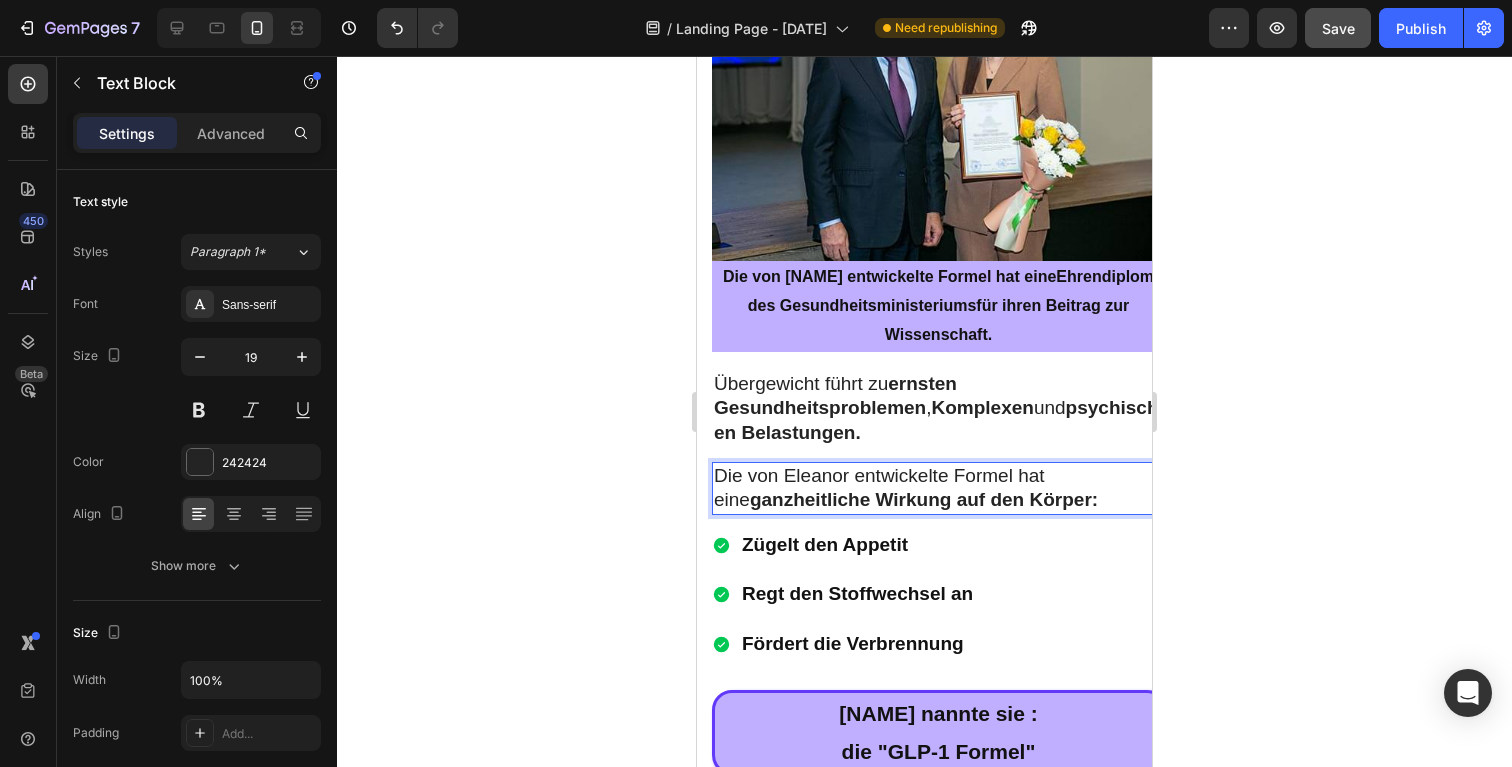 click on "Wirkung auf den Körper:" at bounding box center (987, 499) 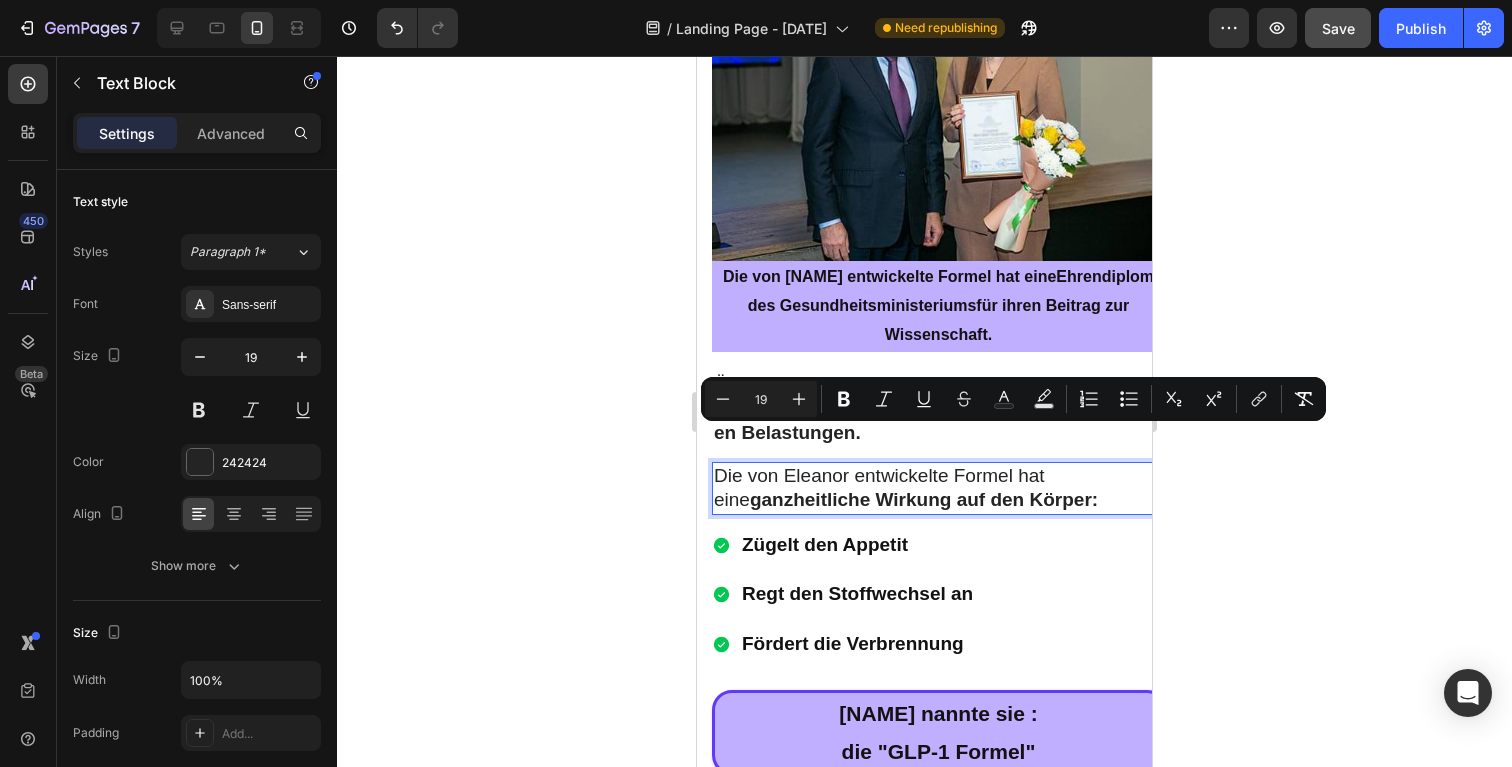 click 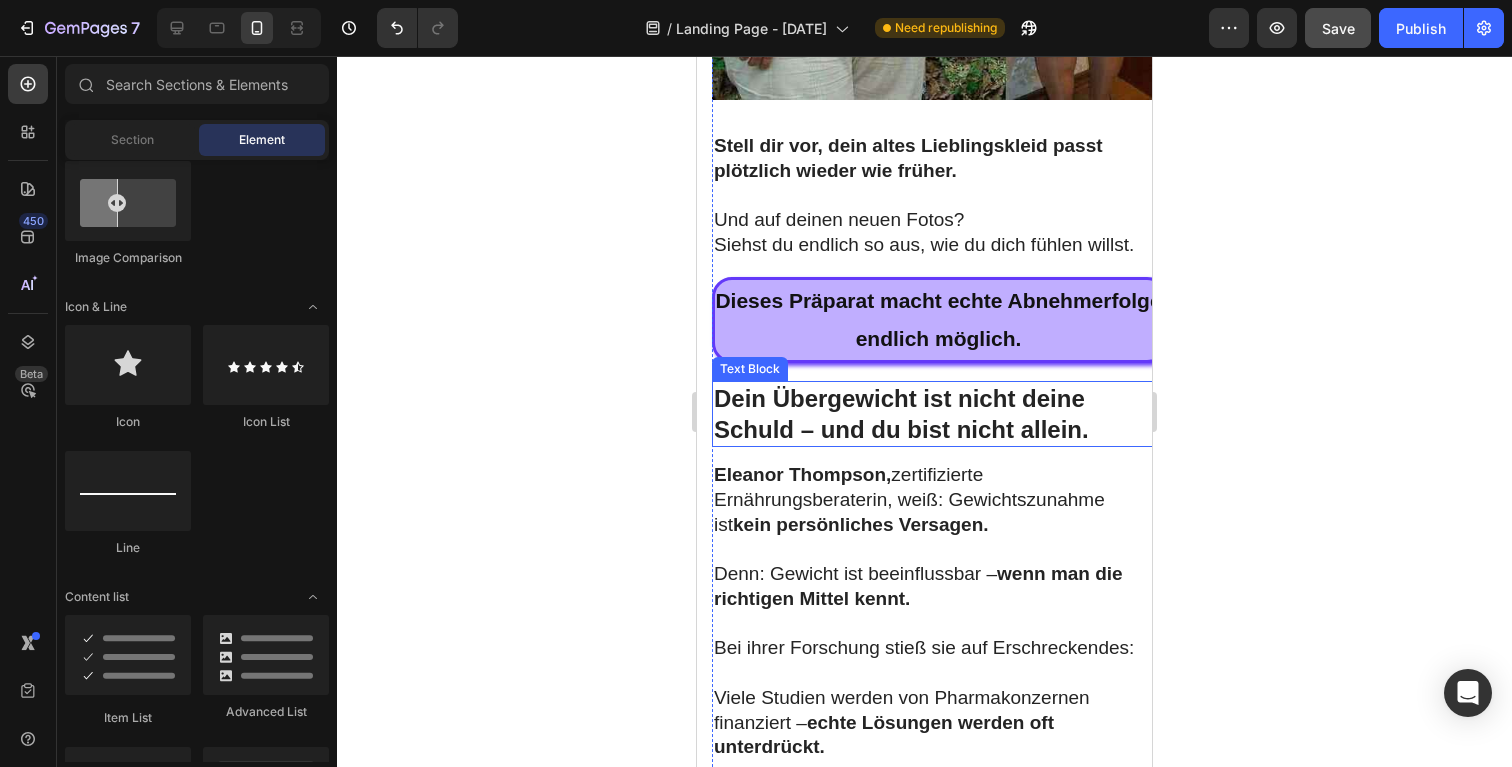 scroll, scrollTop: 8607, scrollLeft: 0, axis: vertical 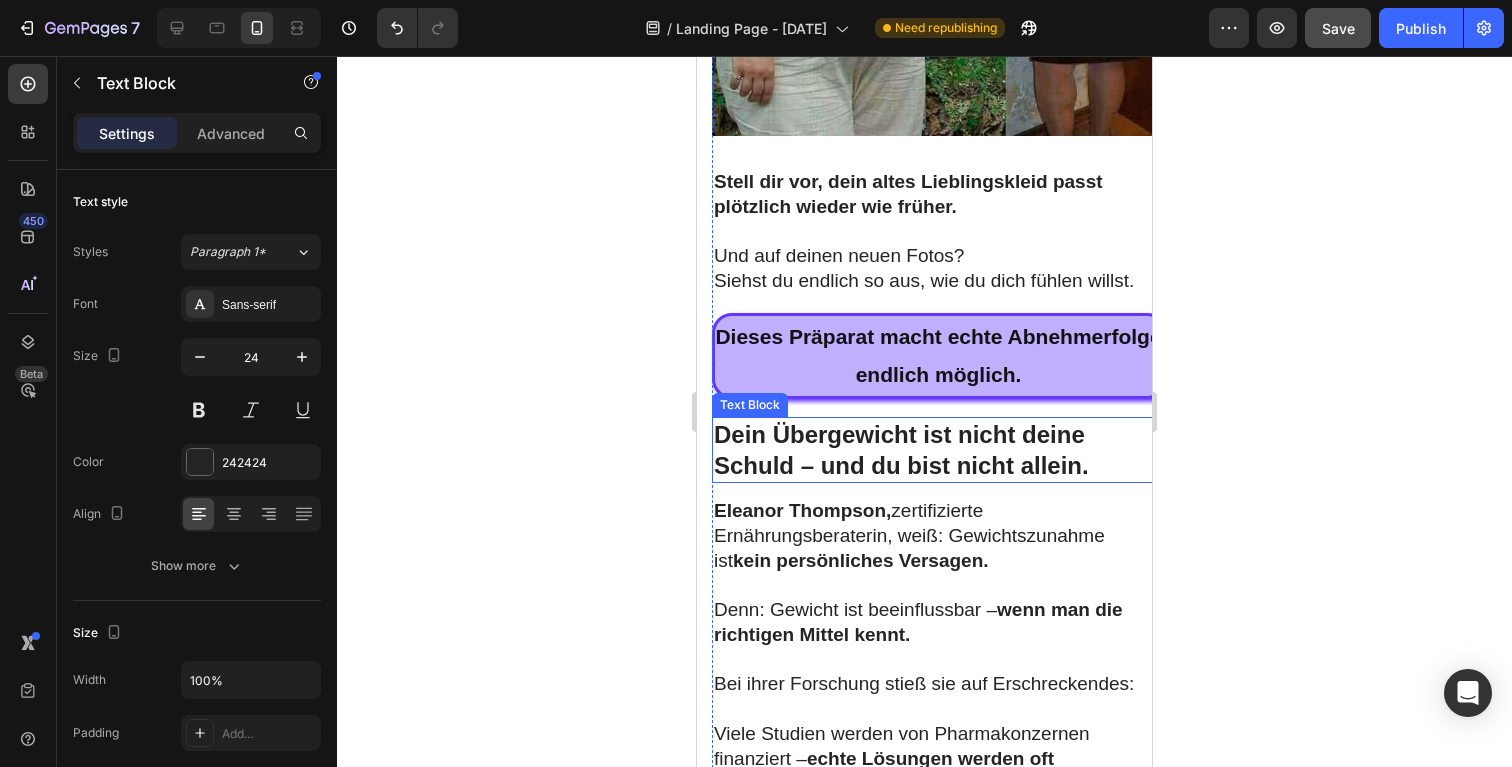 click on "Dein Übergewicht ist nicht deine Schuld – und du bist nicht allein." at bounding box center (901, 450) 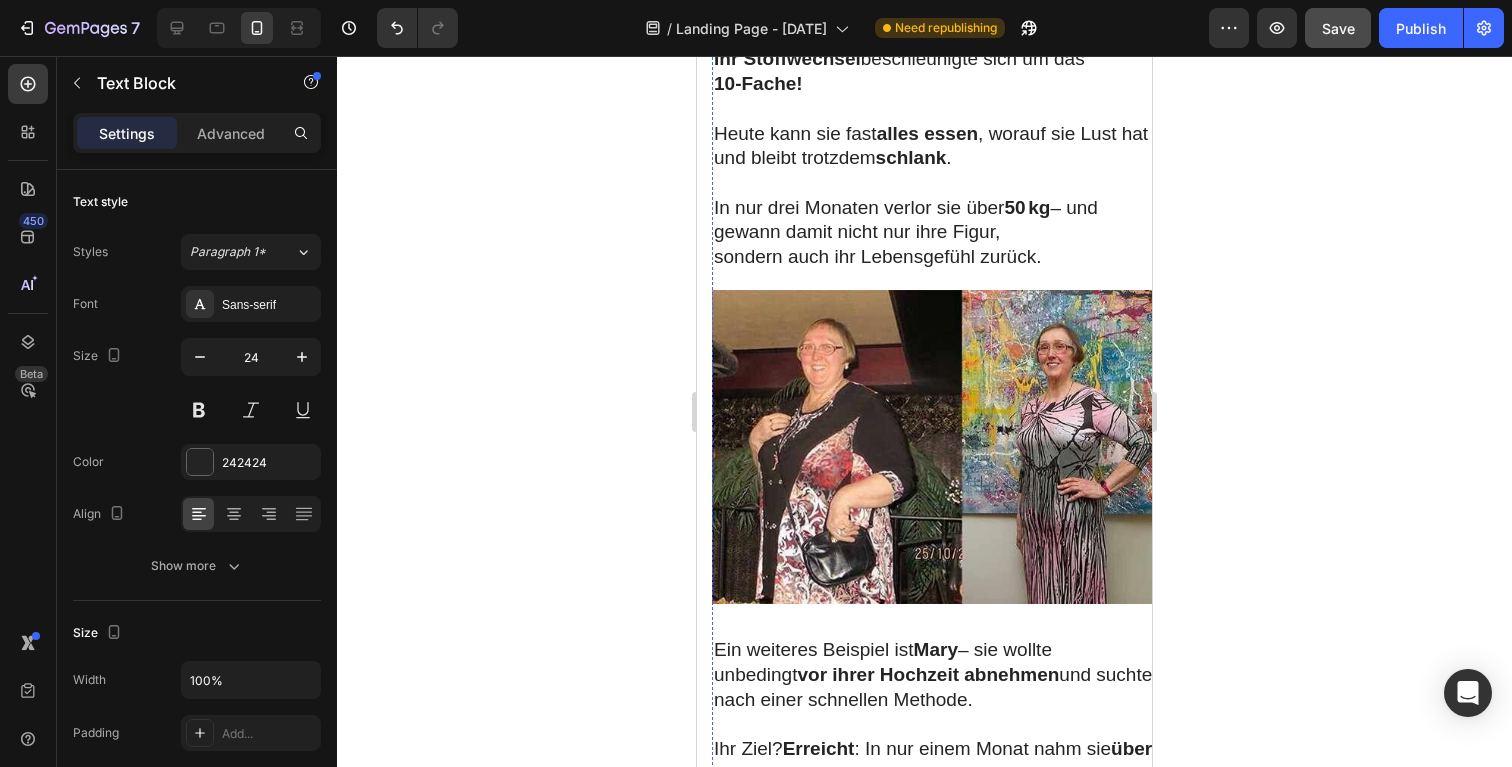 scroll, scrollTop: 7165, scrollLeft: 0, axis: vertical 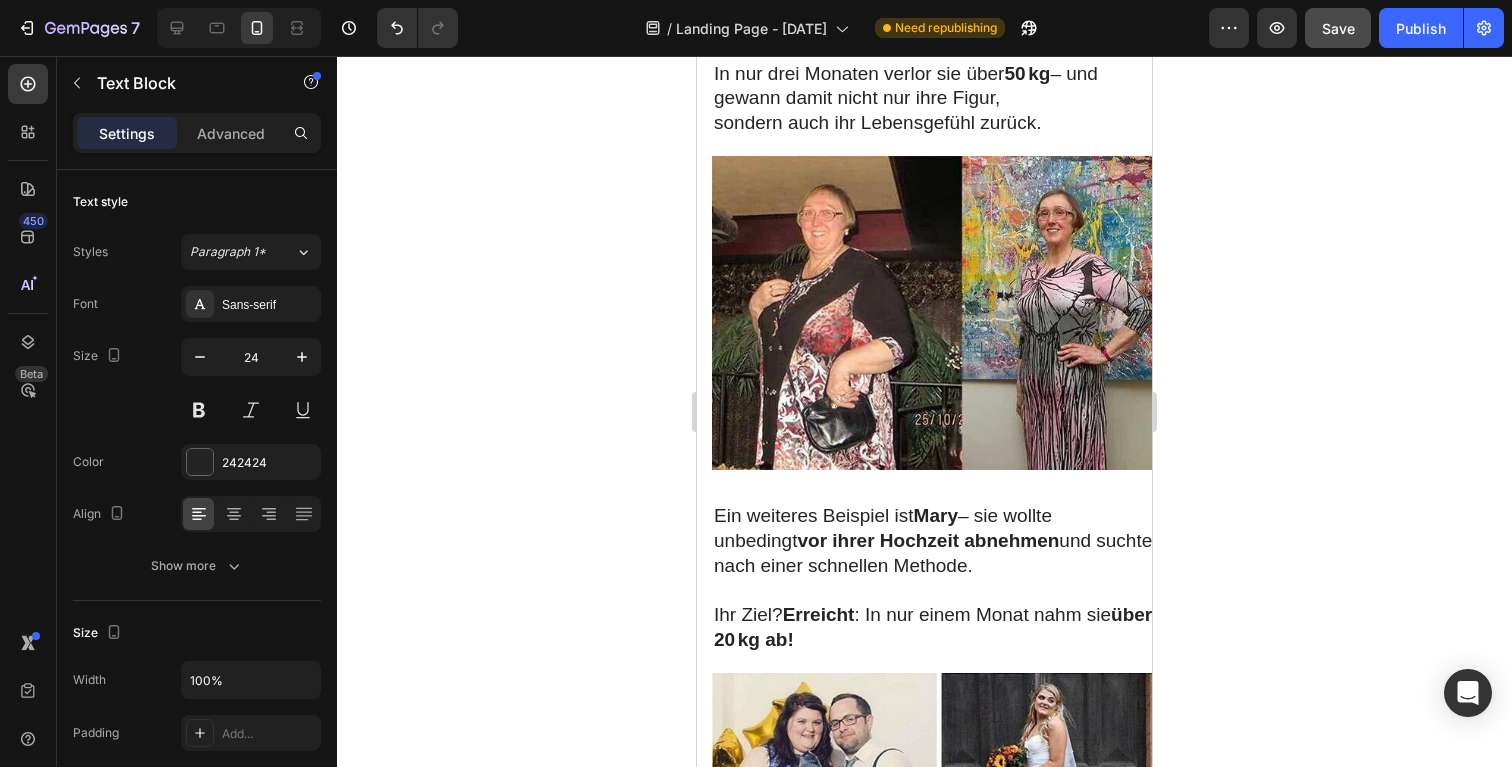click on "Dein Übergewicht ist nicht deine Schuld – und du bist nicht allein." at bounding box center (901, 1923) 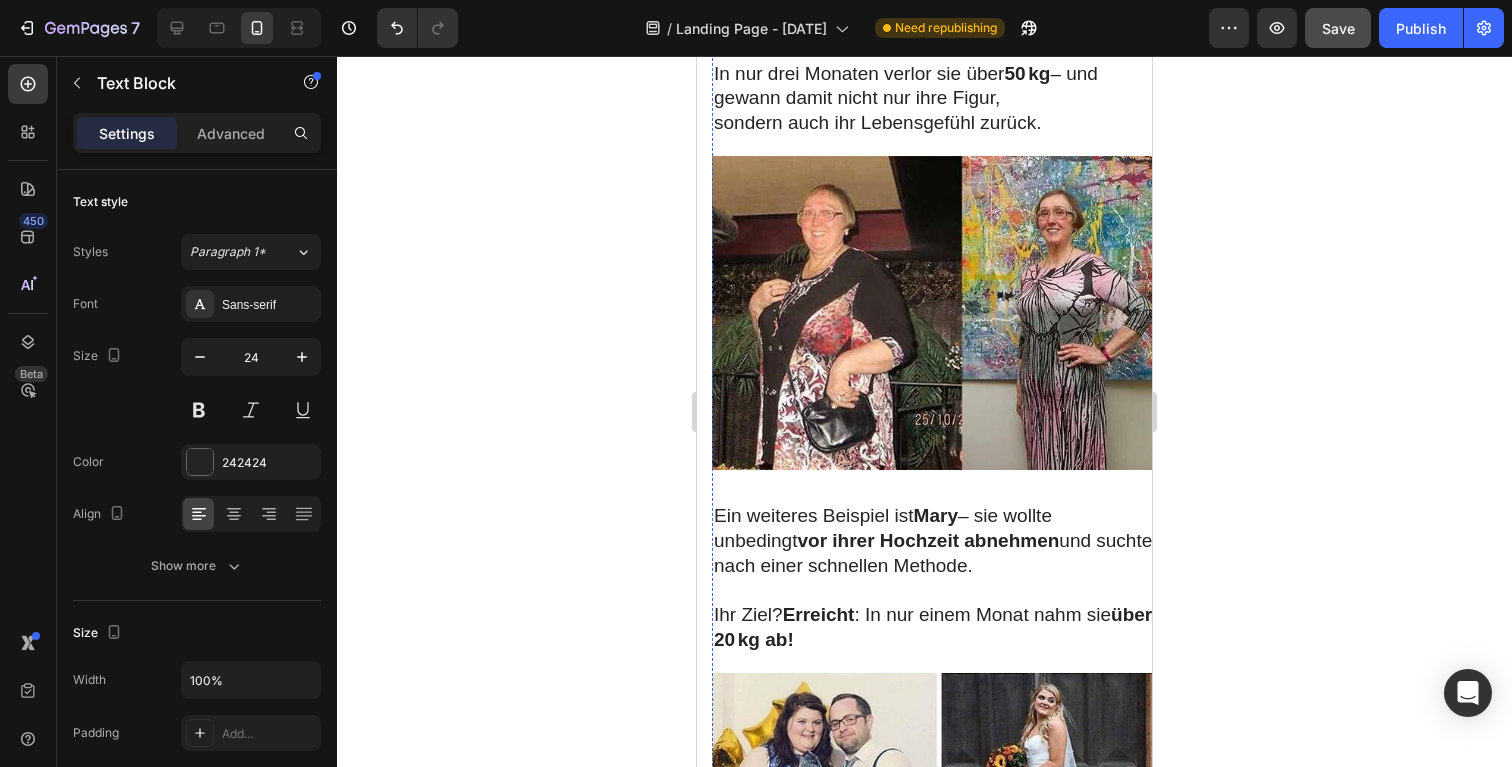 drag, startPoint x: 1022, startPoint y: 480, endPoint x: 1012, endPoint y: 503, distance: 25.079872 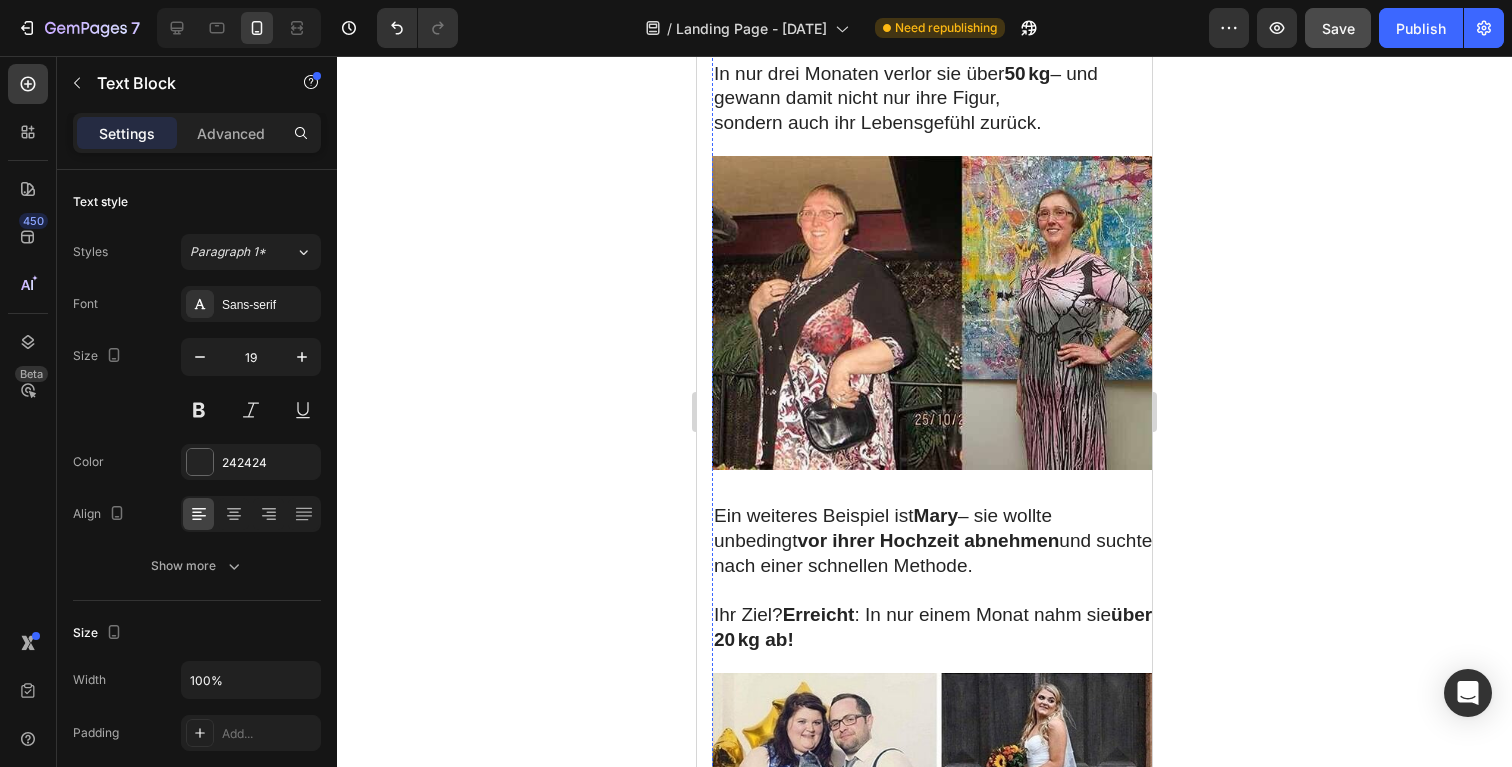 click on "Dein Übergewicht ist nicht deine Schuld – und du bist nicht allein." at bounding box center (939, 1923) 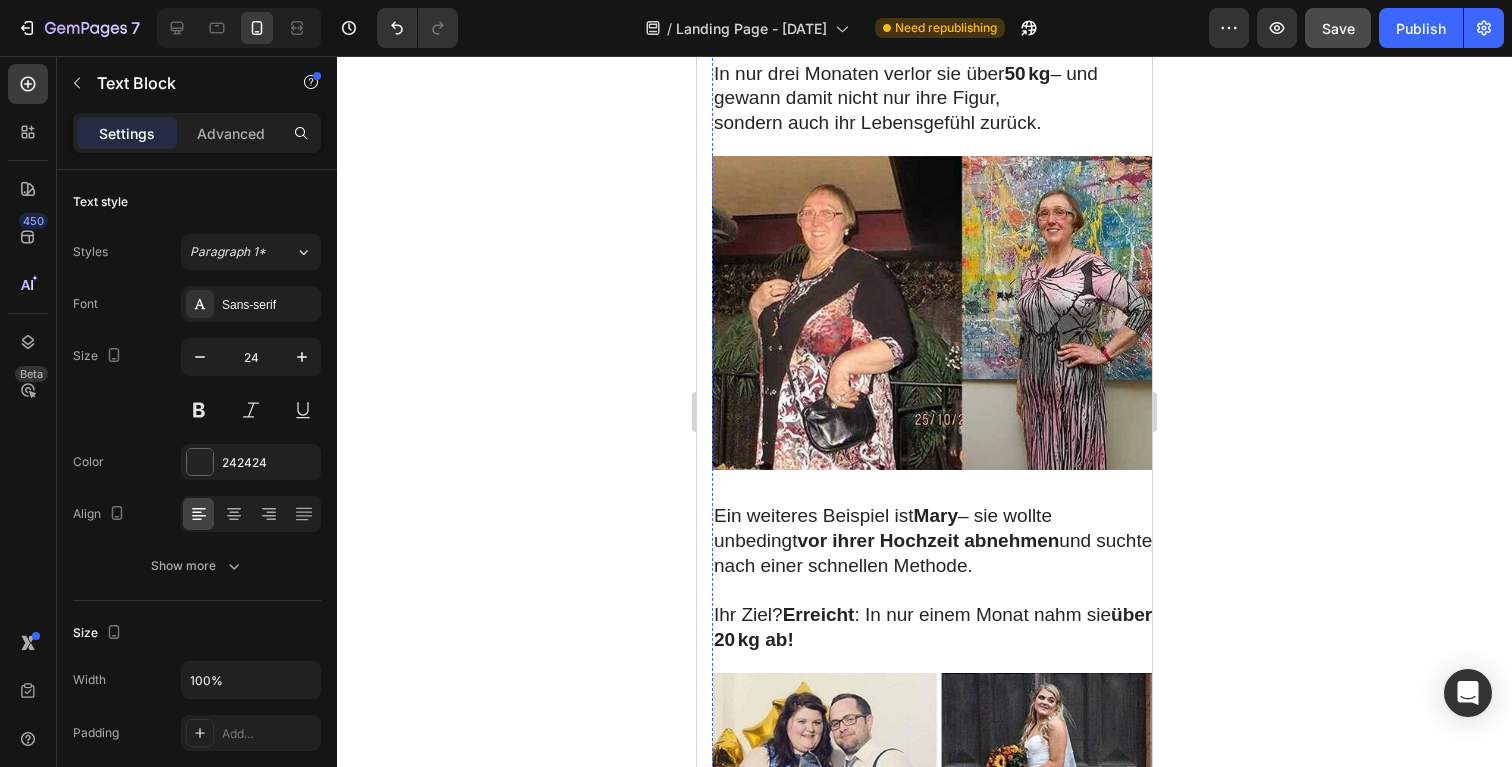 click on "[NAME] [LAST],  zertifizierte Ernährungsberaterin, weiß: Gewichtszunahme ist  kein persönliches Versagen." at bounding box center [939, 2009] 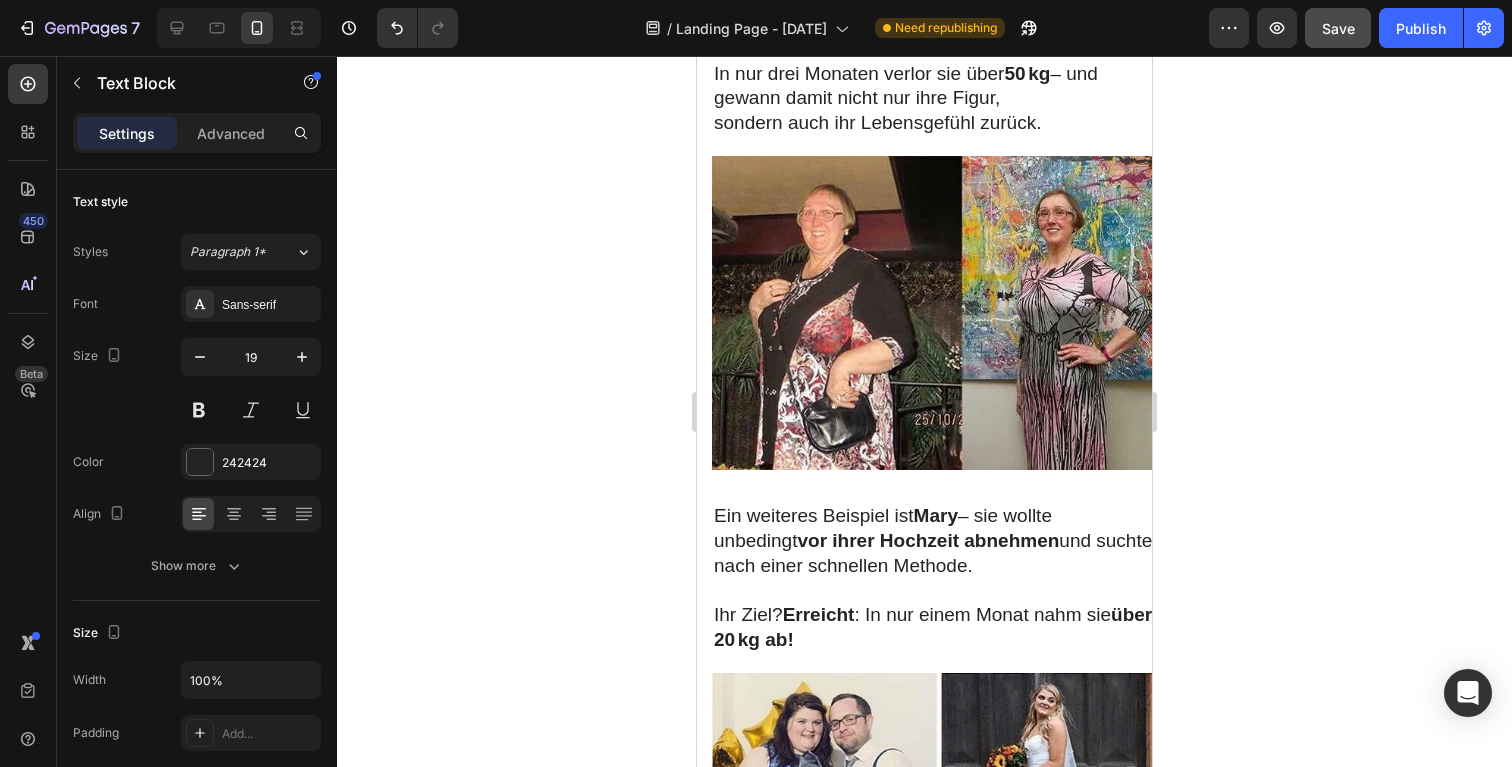 click on "Dein Übergewicht ist nicht deine Schuld – und du bist nicht allein." at bounding box center (901, 1923) 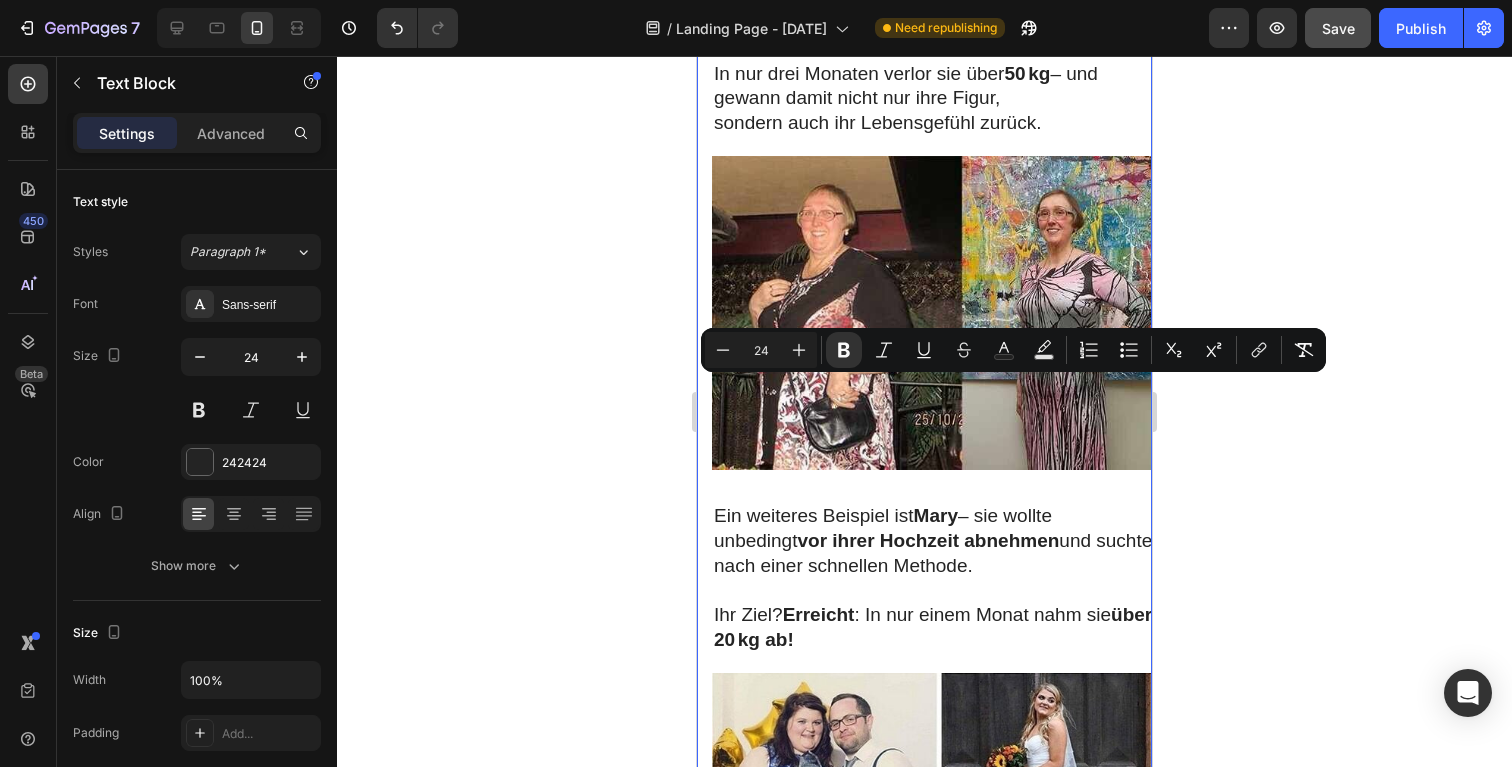 drag, startPoint x: 1092, startPoint y: 426, endPoint x: 708, endPoint y: 394, distance: 385.33102 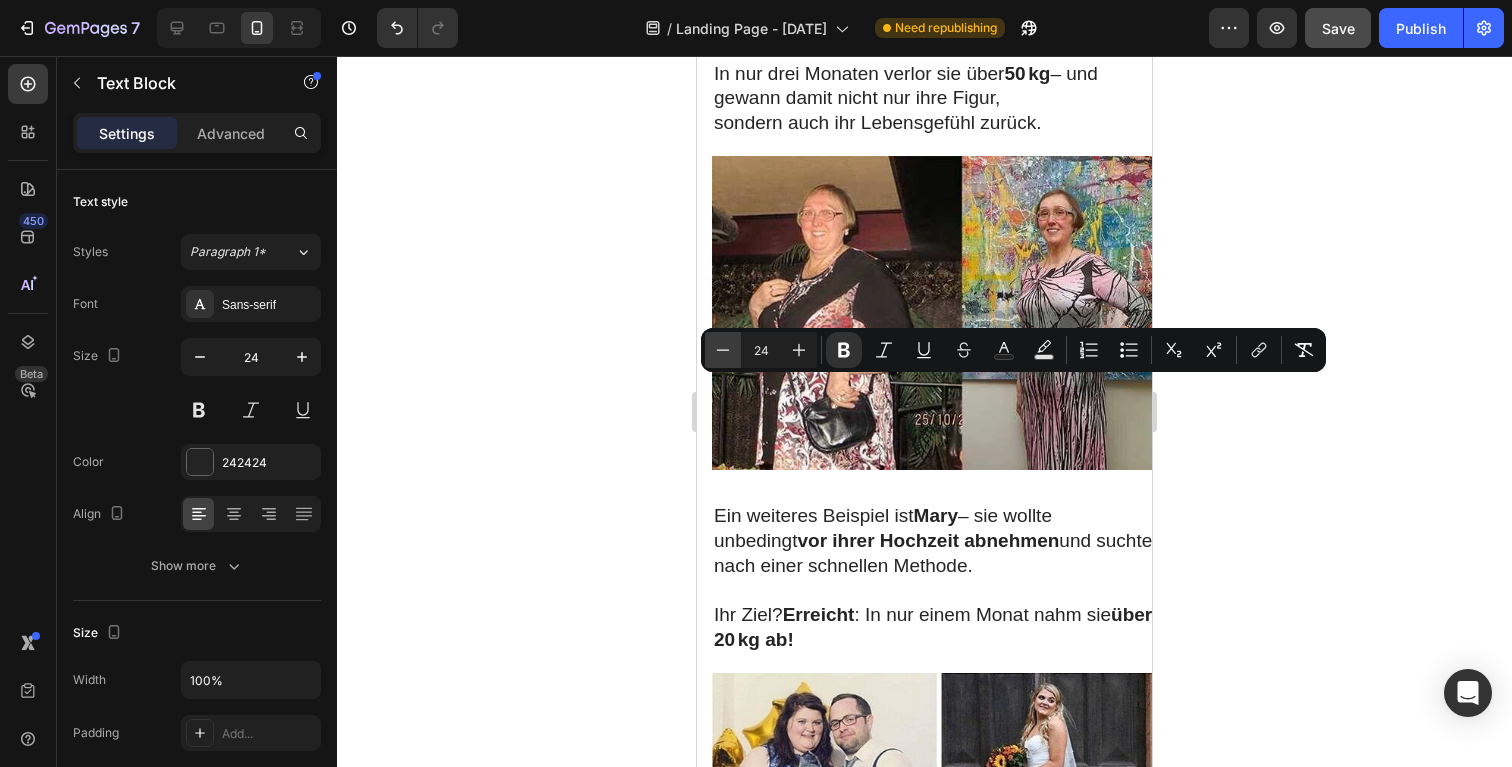 click 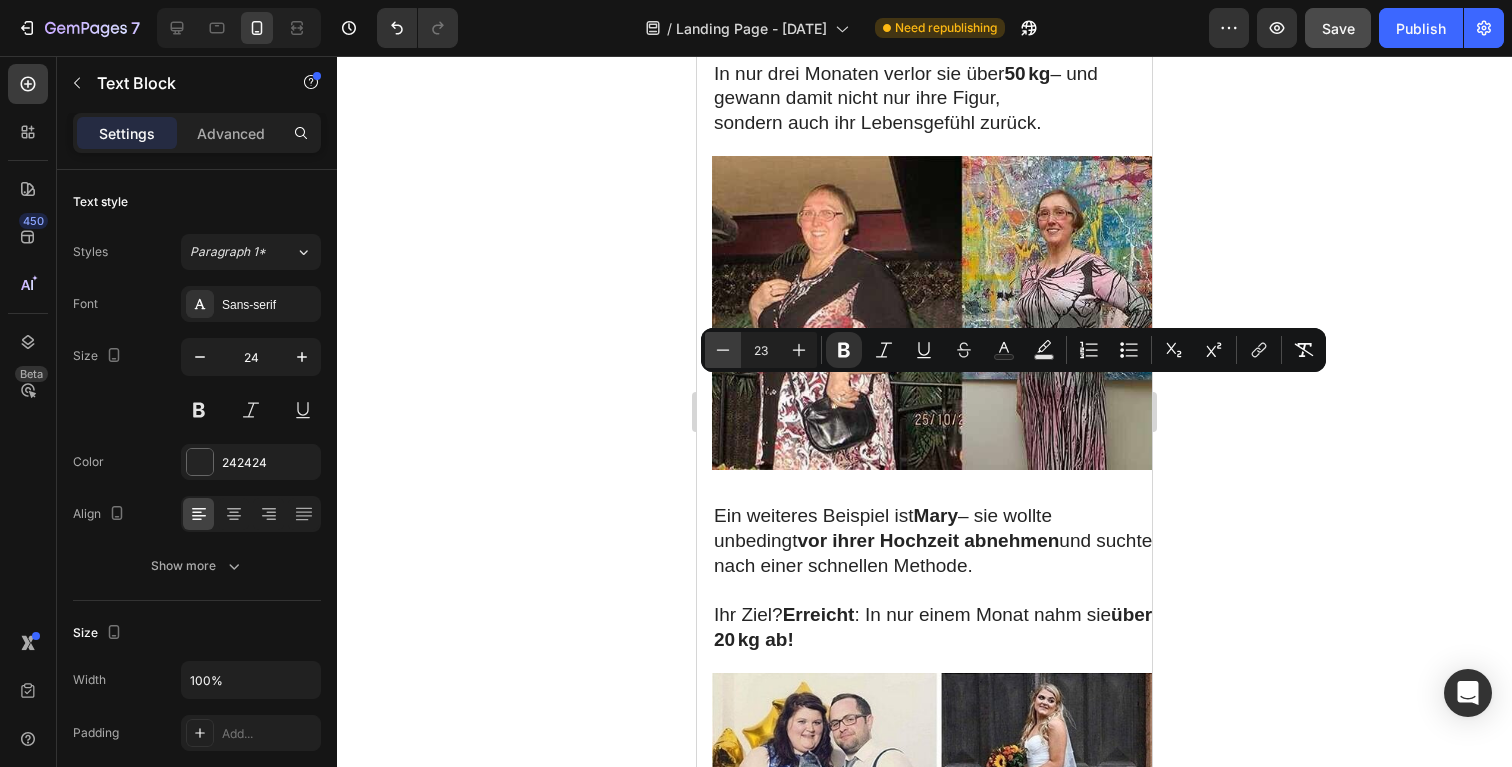 click 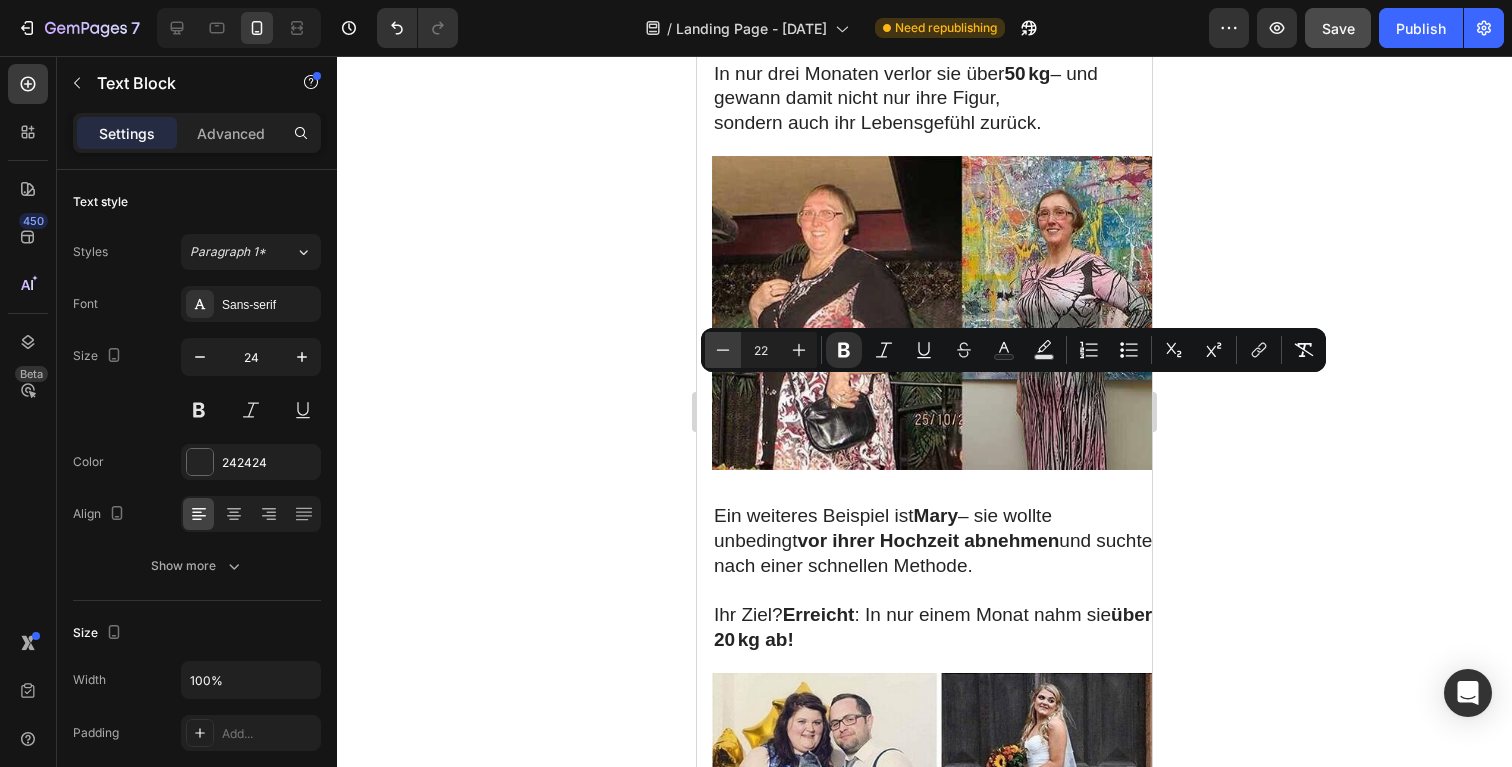 click 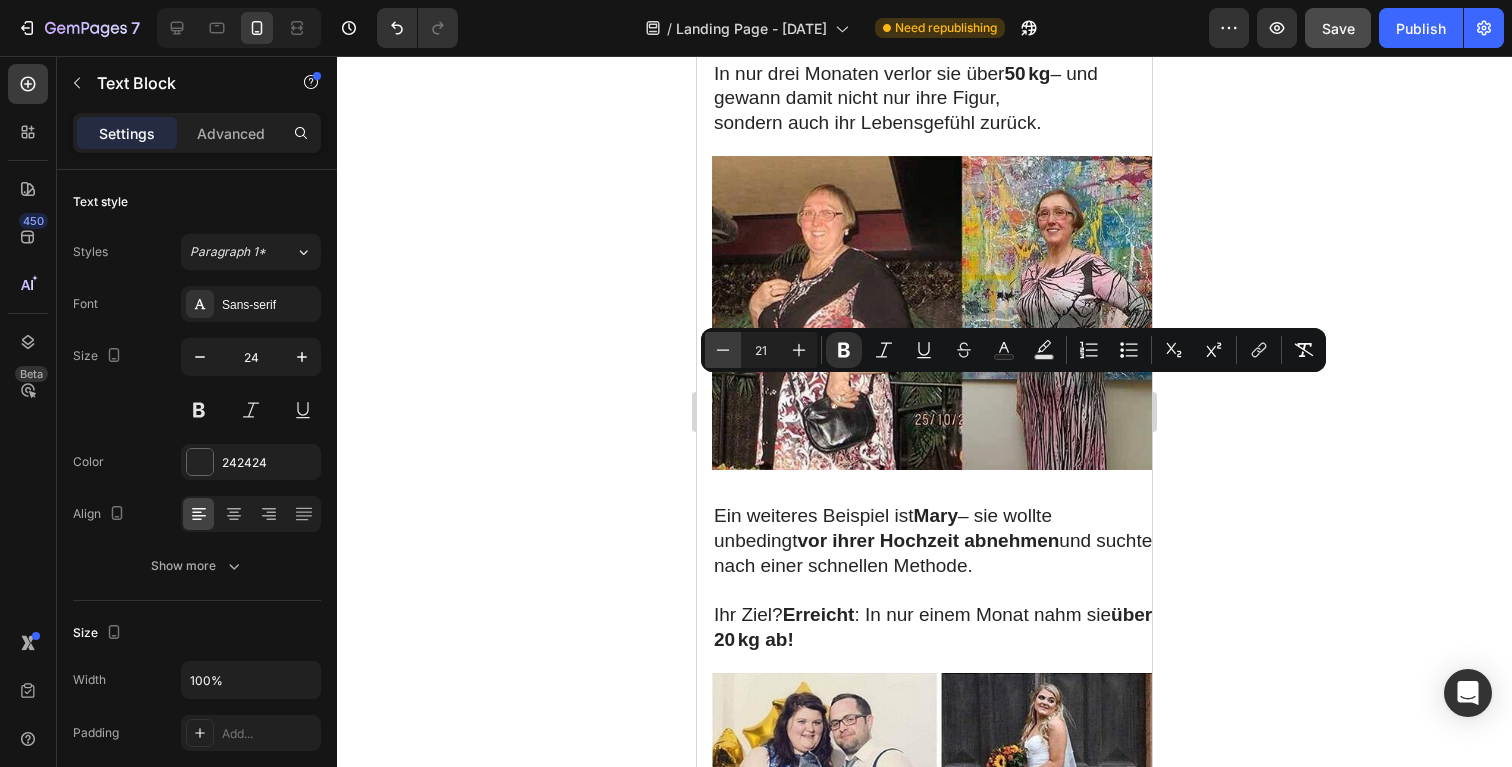 click 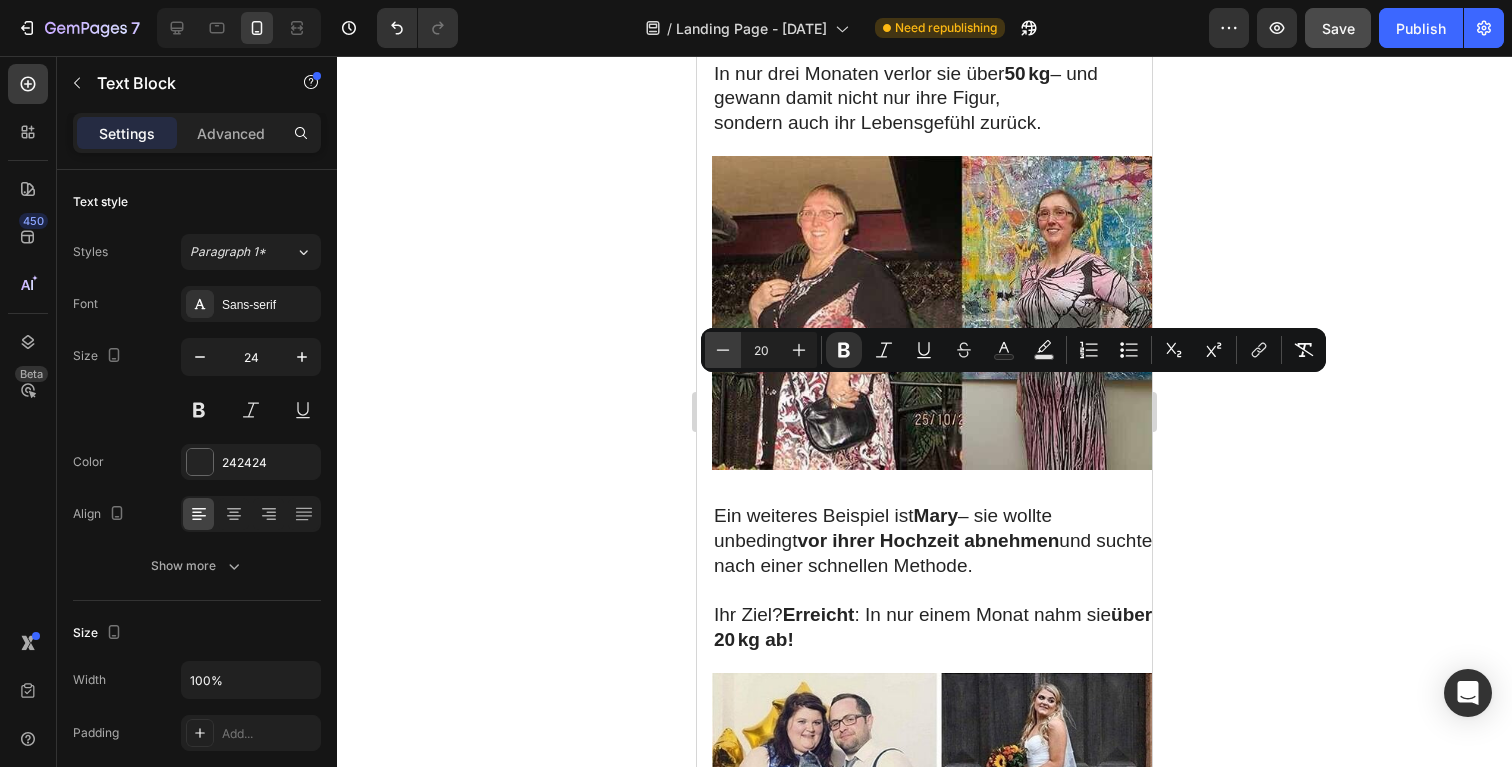 click 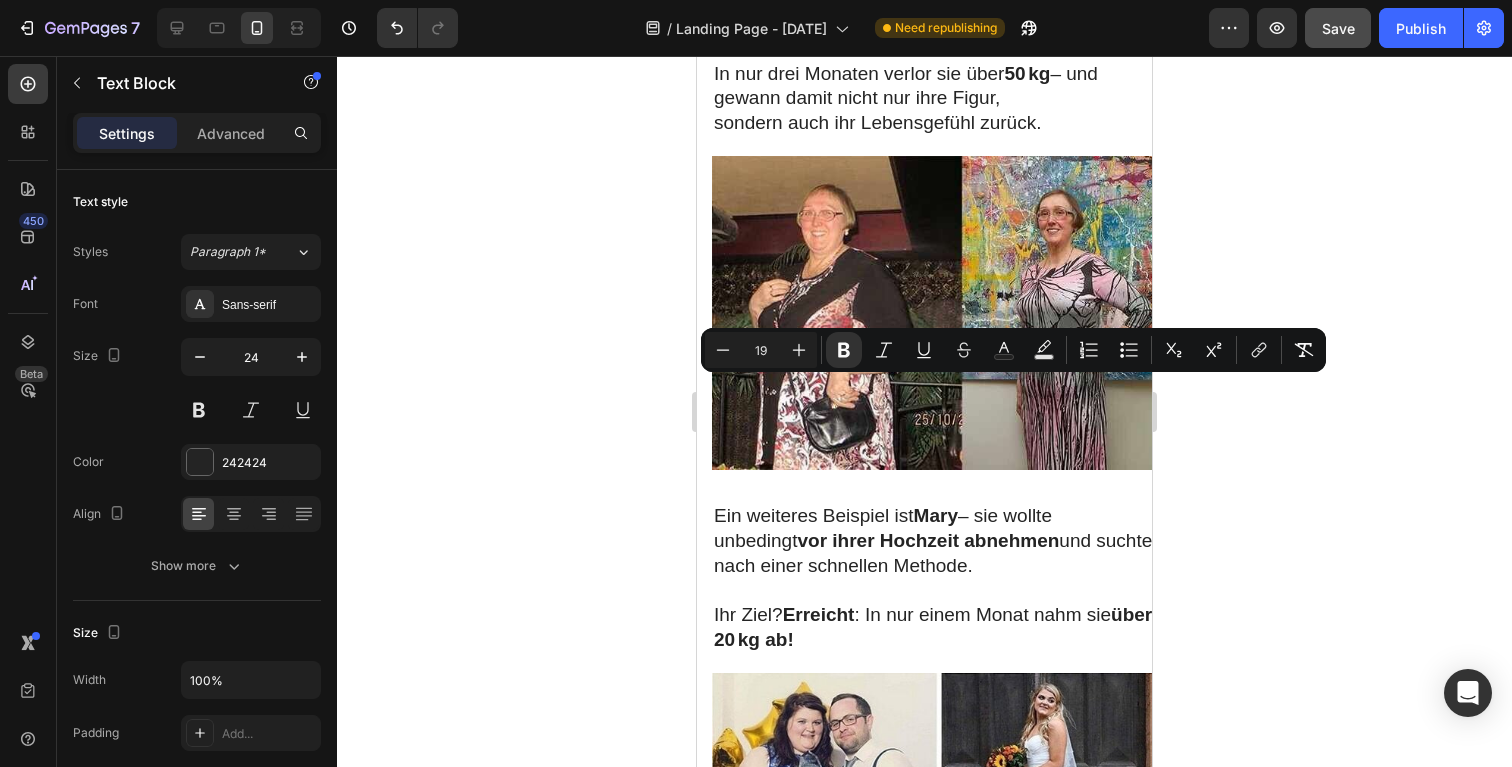 click 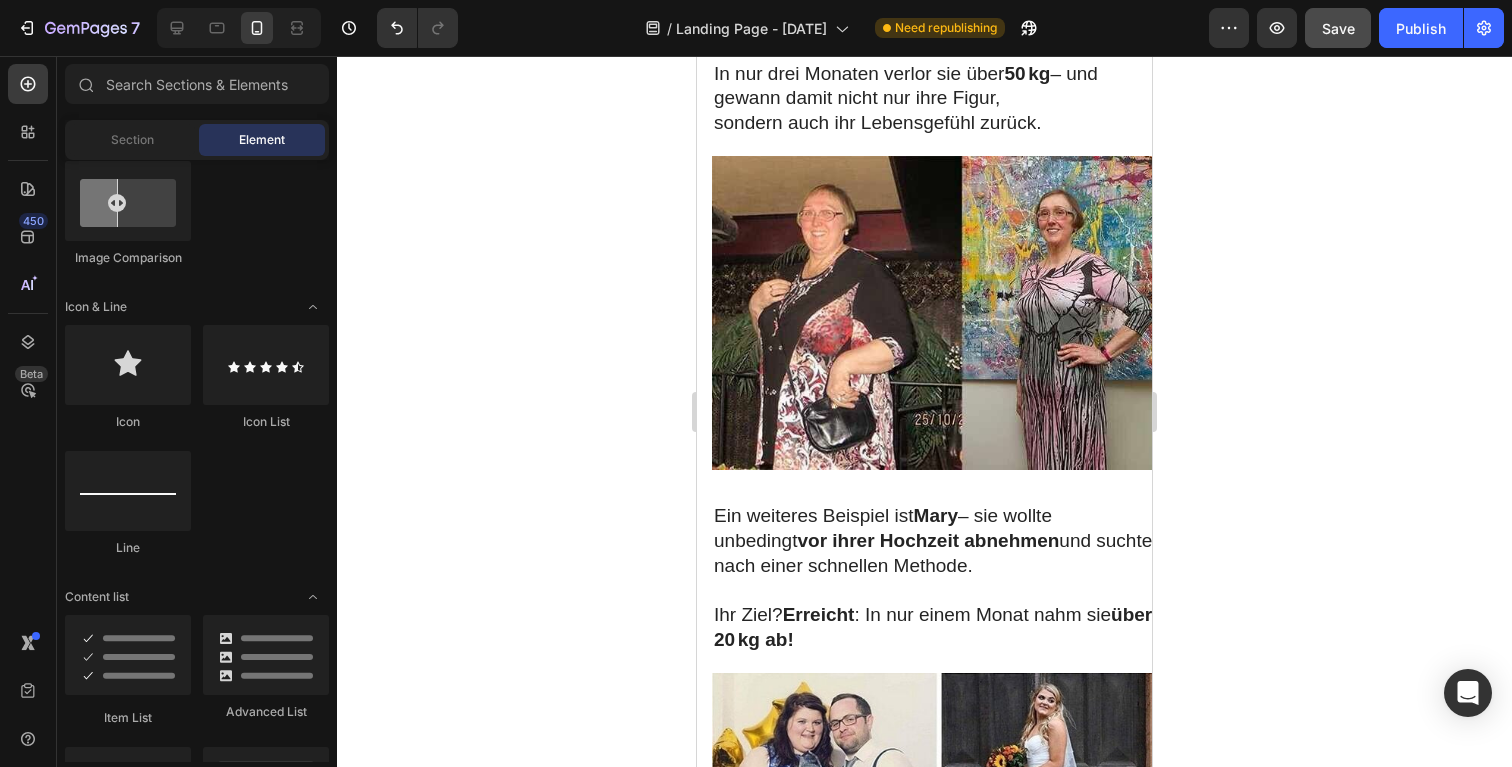 click on "Dein Übergewicht ist nicht deine Schuld – und du bist nicht allein." at bounding box center (937, 1926) 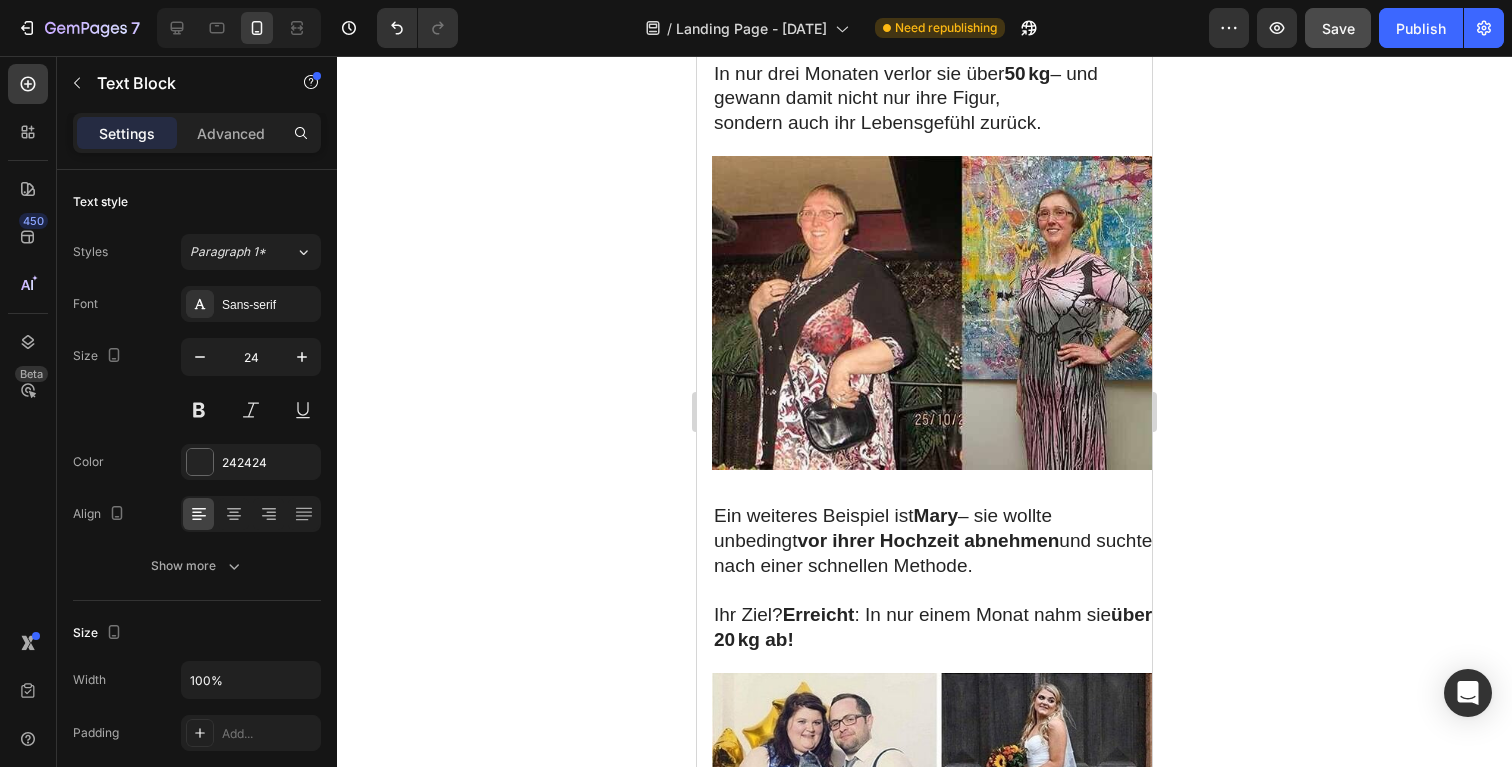 click on "Dein Übergewicht ist nicht deine Schuld – und du bist nicht allein." at bounding box center (937, 1926) 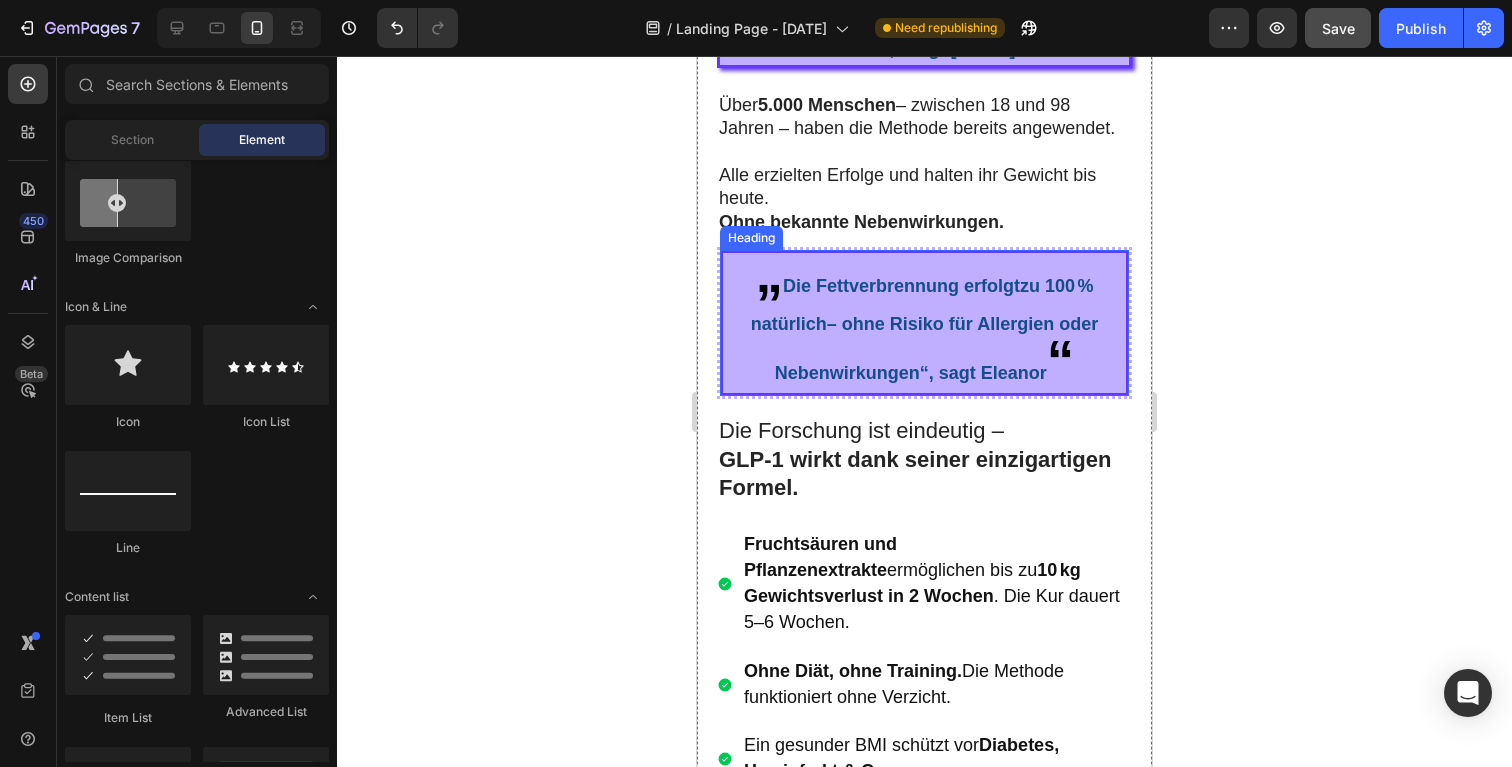 scroll, scrollTop: 11739, scrollLeft: 0, axis: vertical 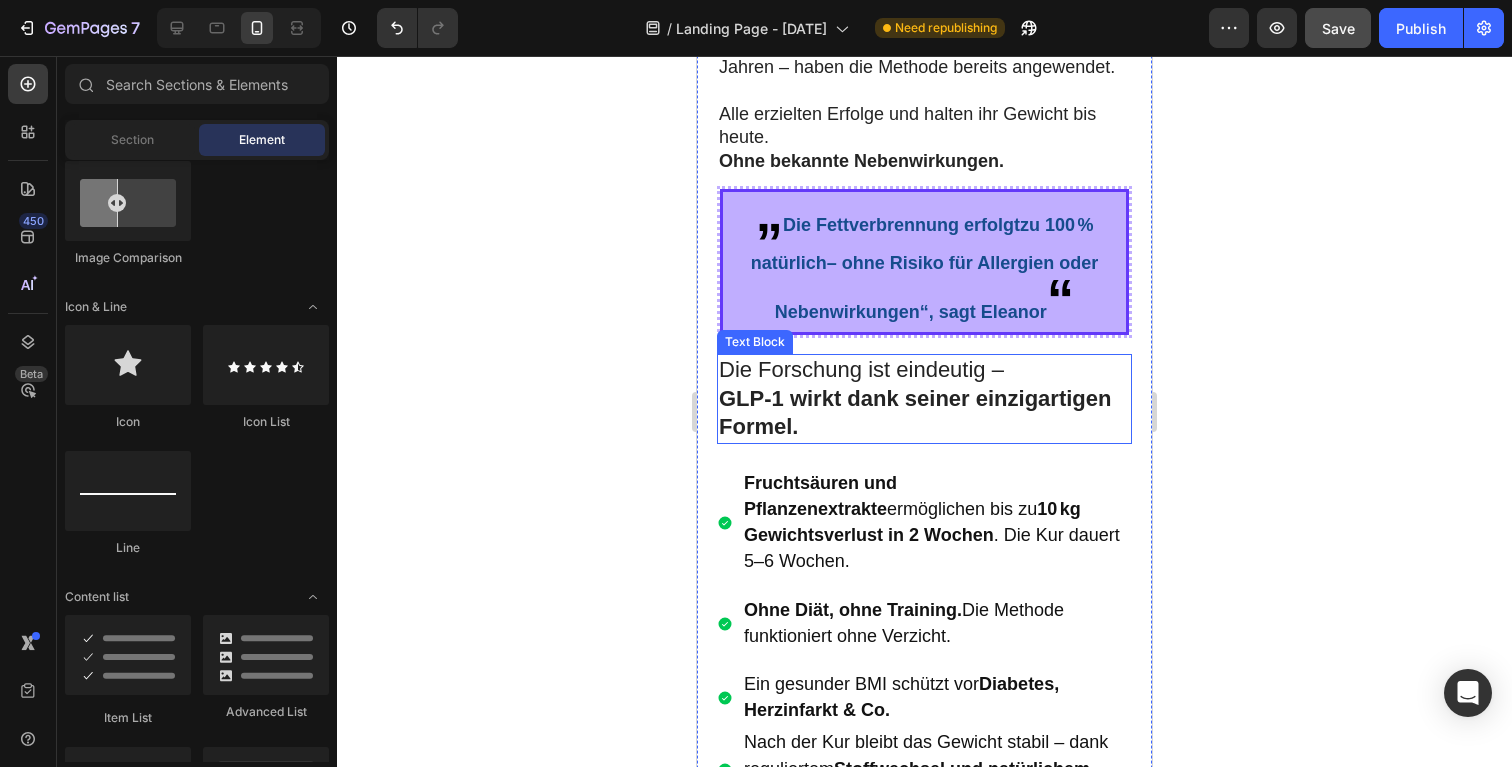 click on "GLP-1 wirkt dank seiner einzigartigen Formel." at bounding box center [915, 413] 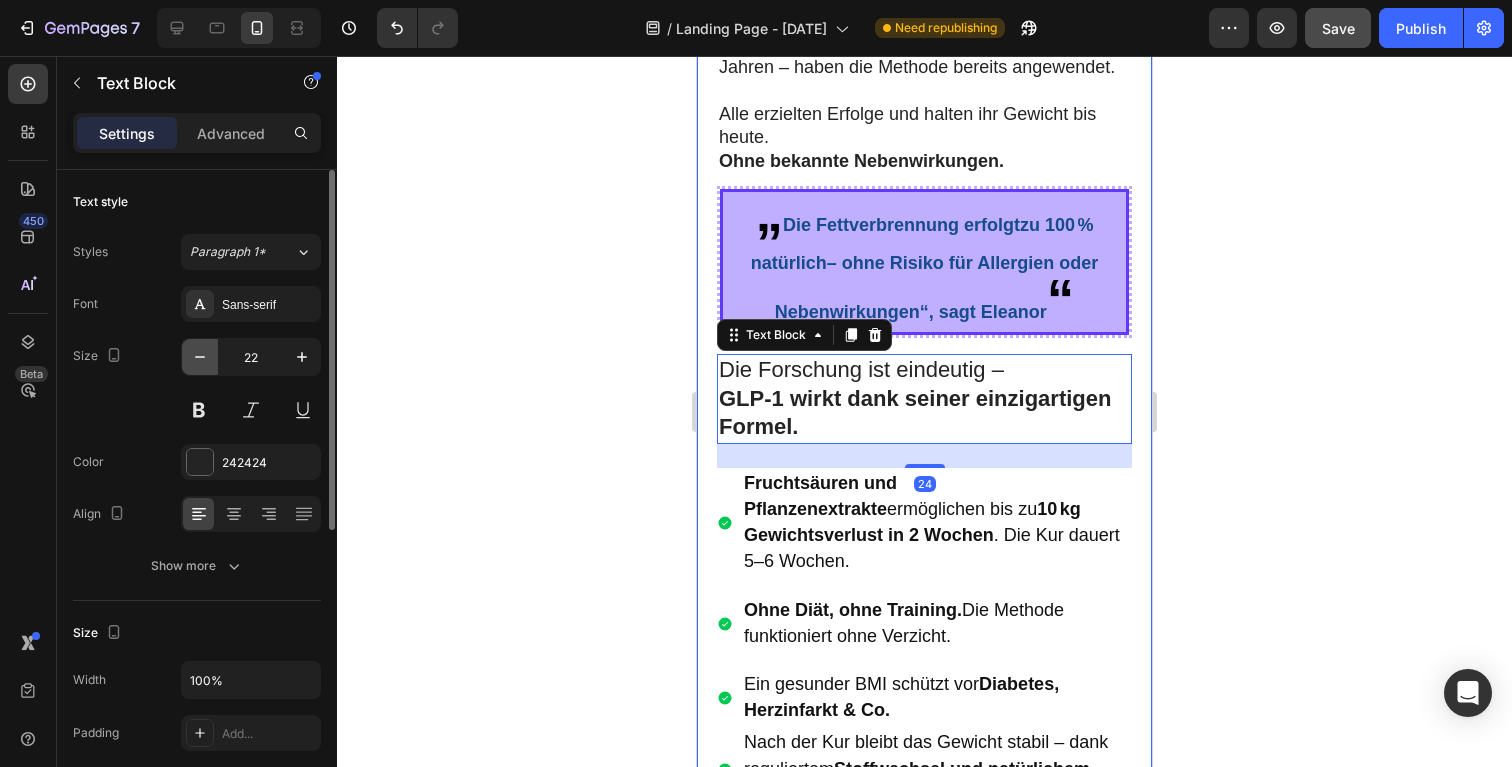 click 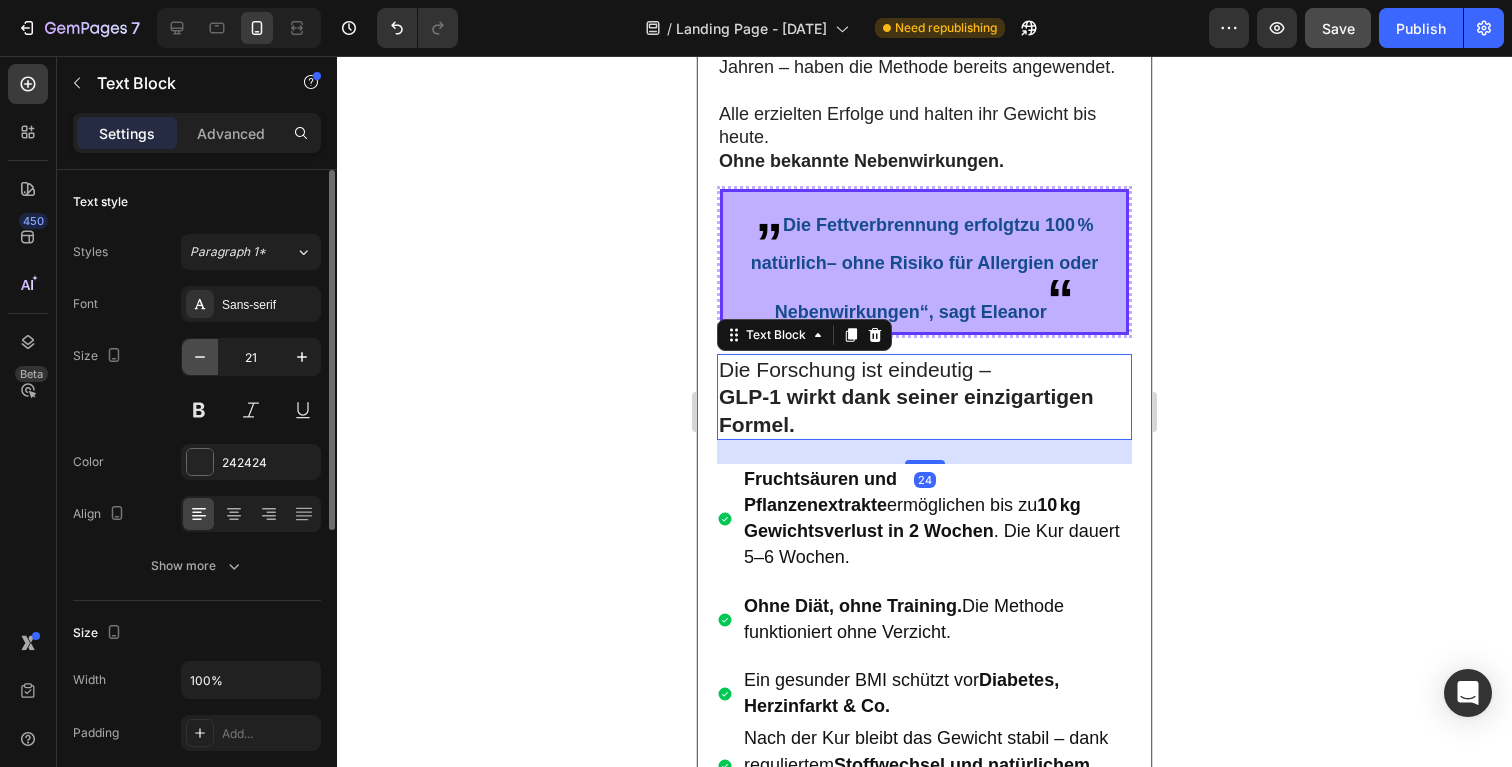 click 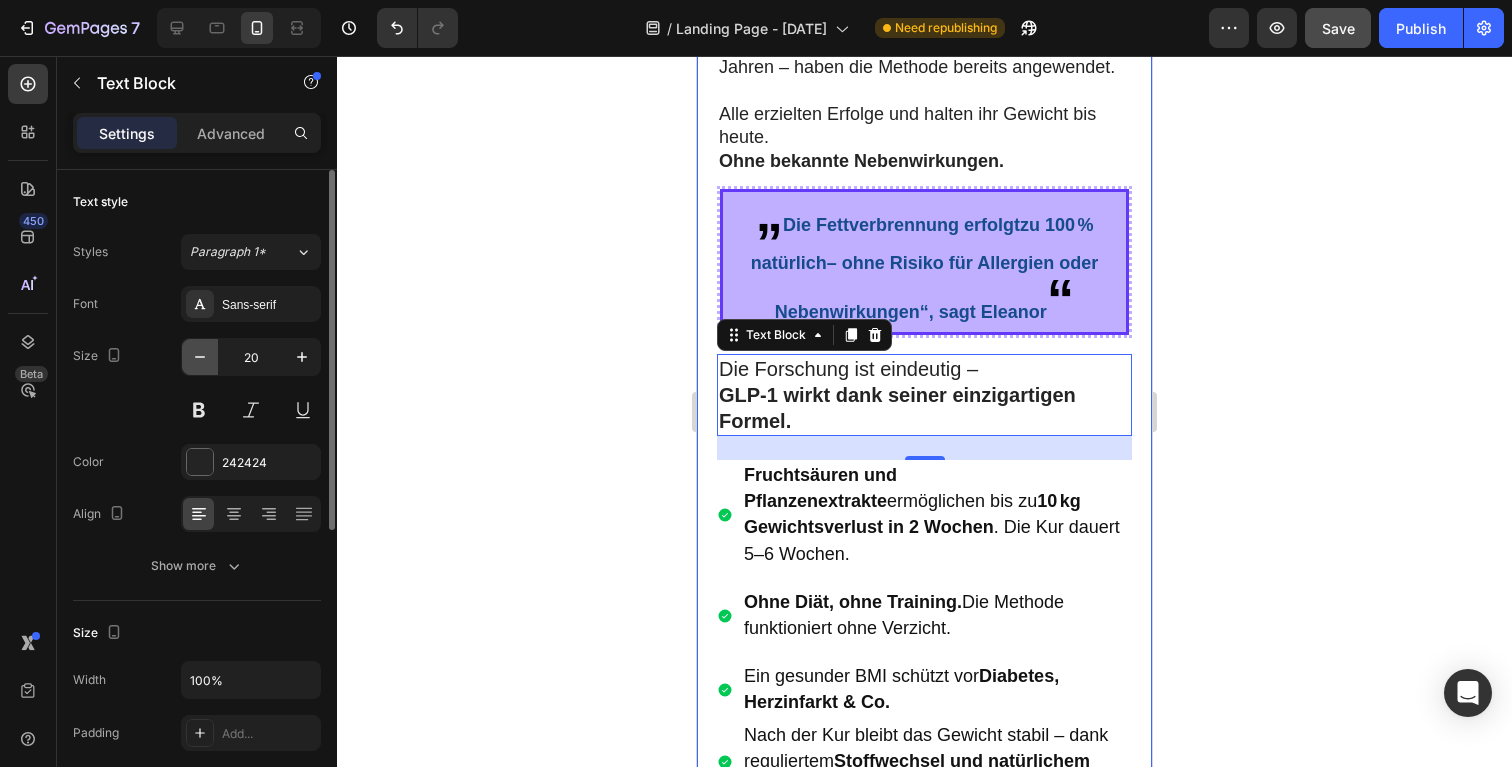 click 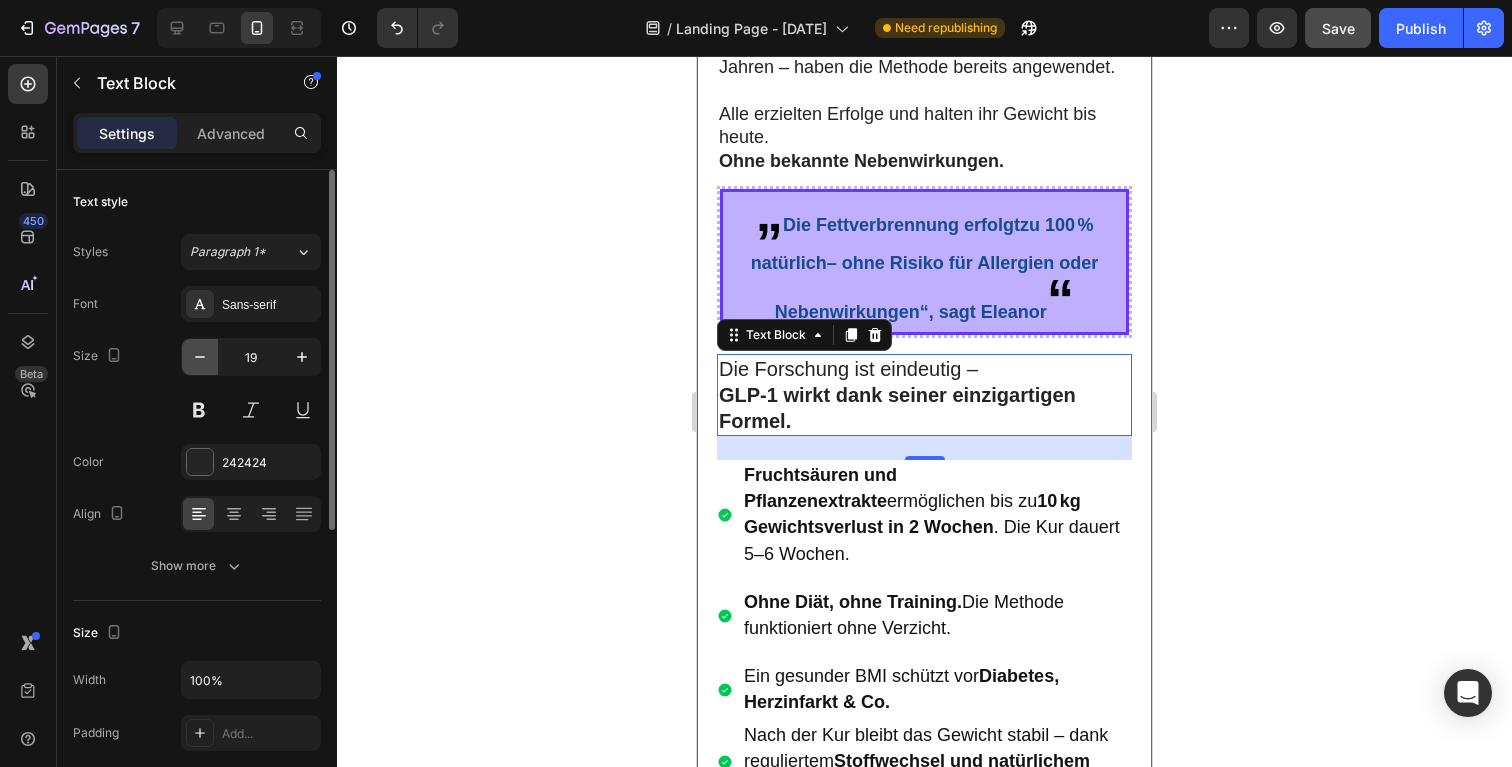 click 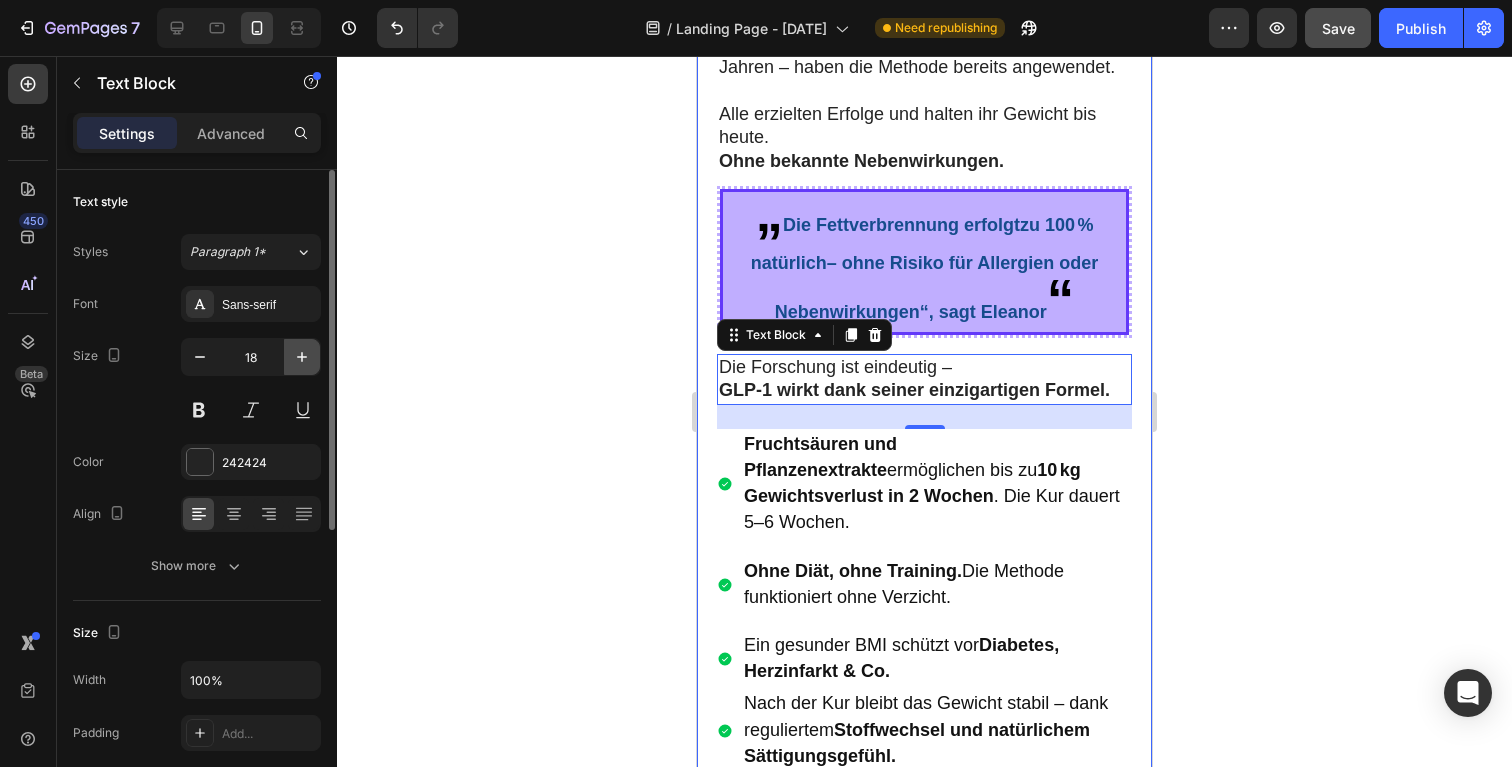 click at bounding box center (302, 357) 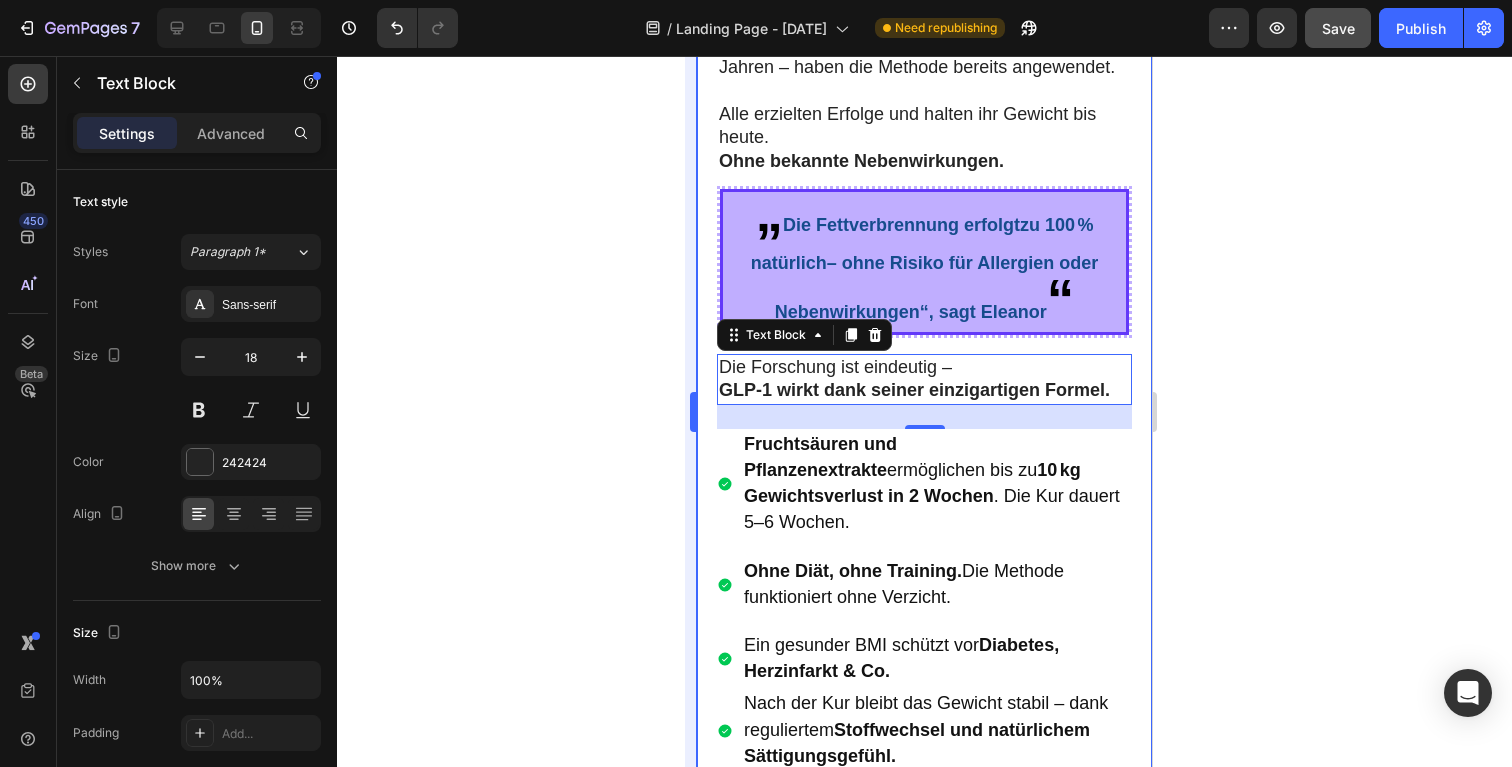 type on "19" 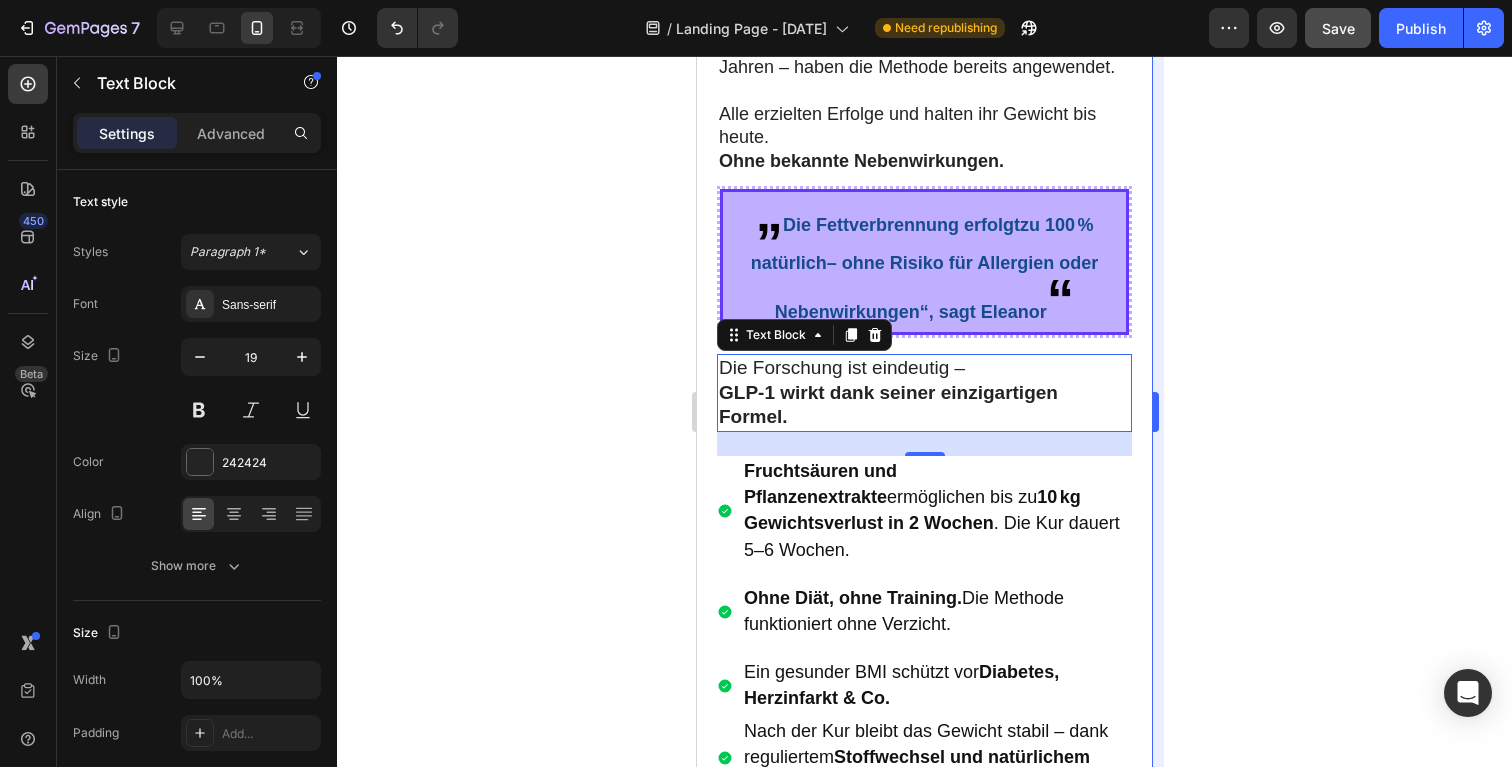 drag, startPoint x: 1272, startPoint y: 333, endPoint x: 1162, endPoint y: 351, distance: 111.463 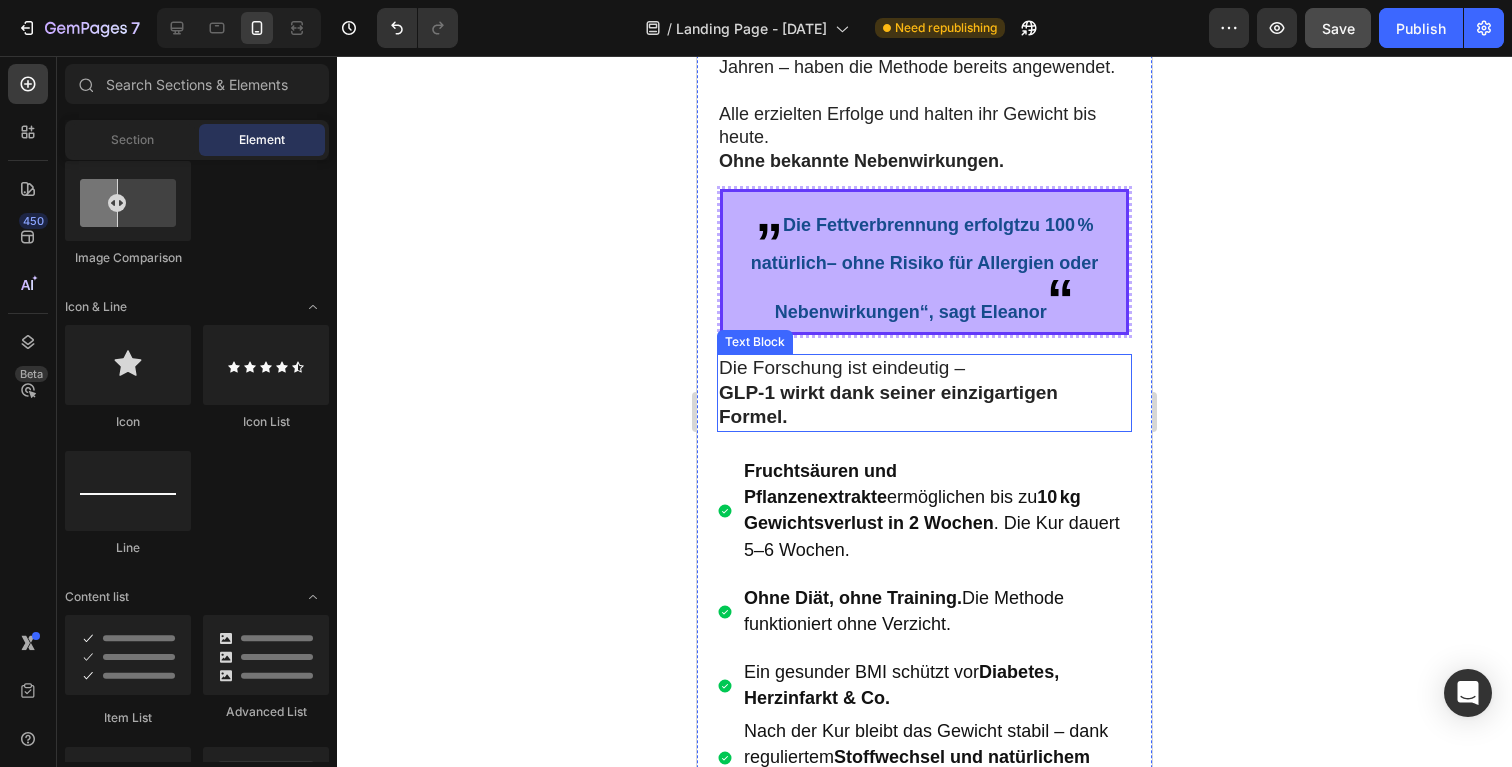 click on "GLP-1 wirkt dank seiner einzigartigen Formel." at bounding box center (924, 405) 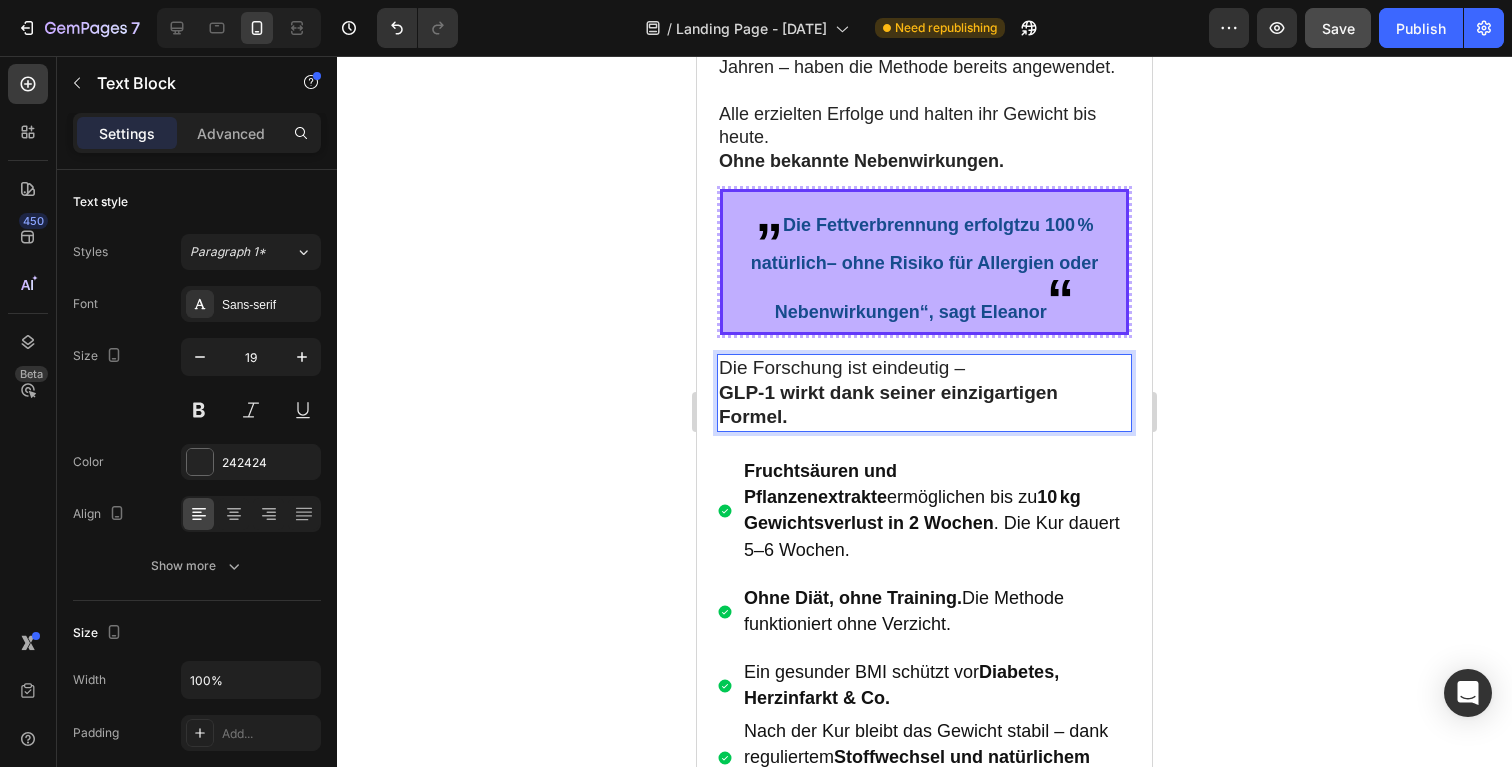 click on "GLP-1 wirkt dank seiner einzigartigen Formel." at bounding box center [924, 405] 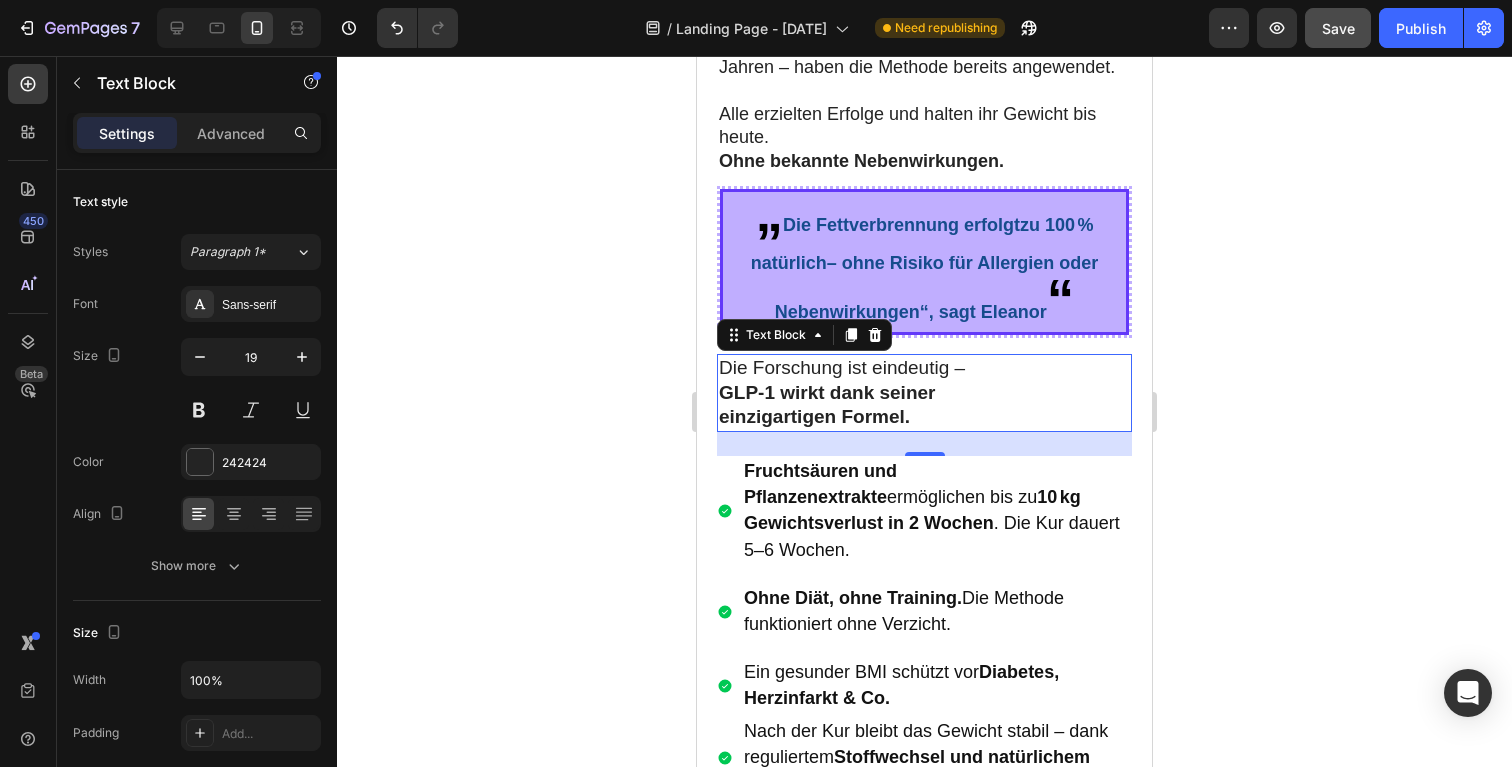 drag, startPoint x: 1452, startPoint y: 295, endPoint x: 1442, endPoint y: 301, distance: 11.661903 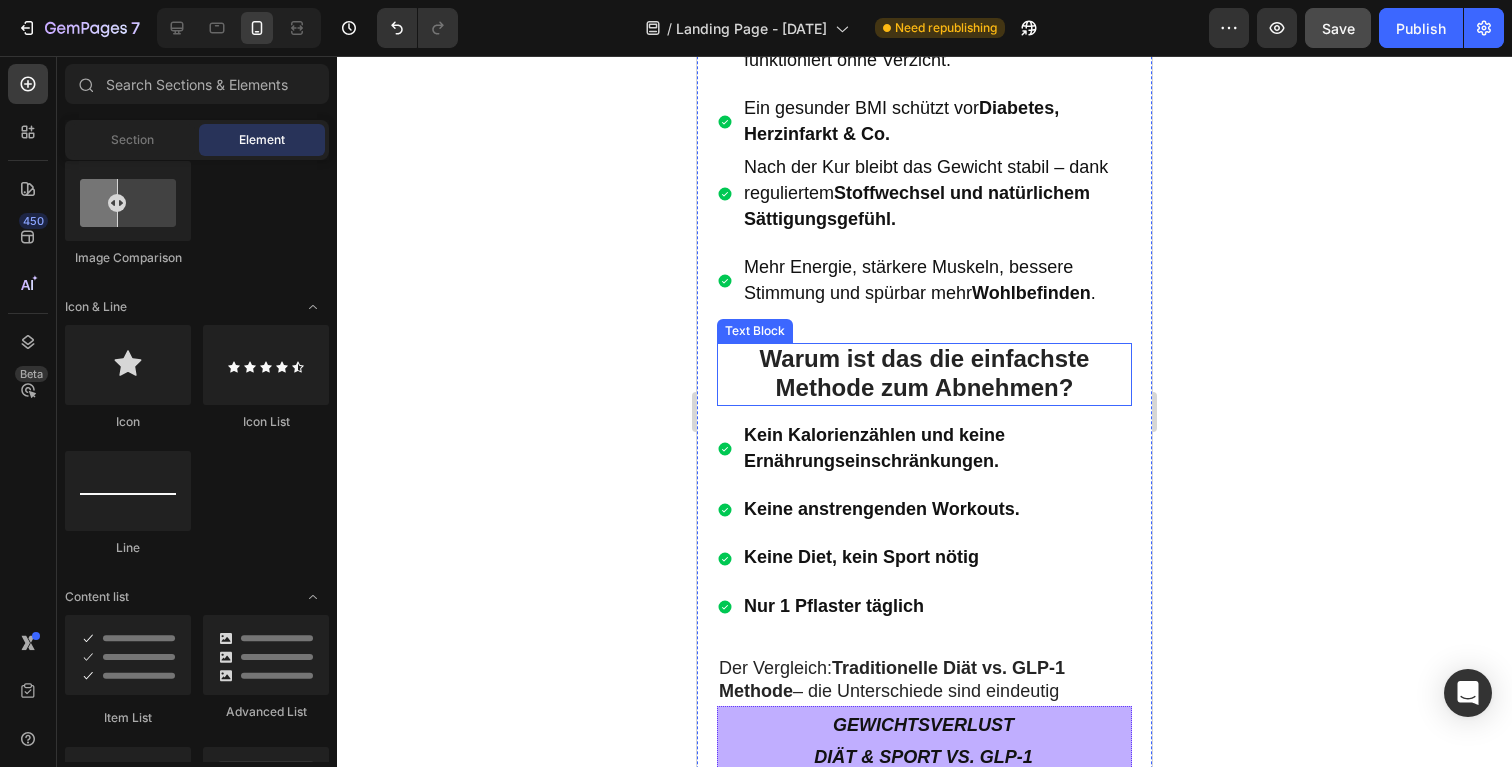 scroll, scrollTop: 12305, scrollLeft: 0, axis: vertical 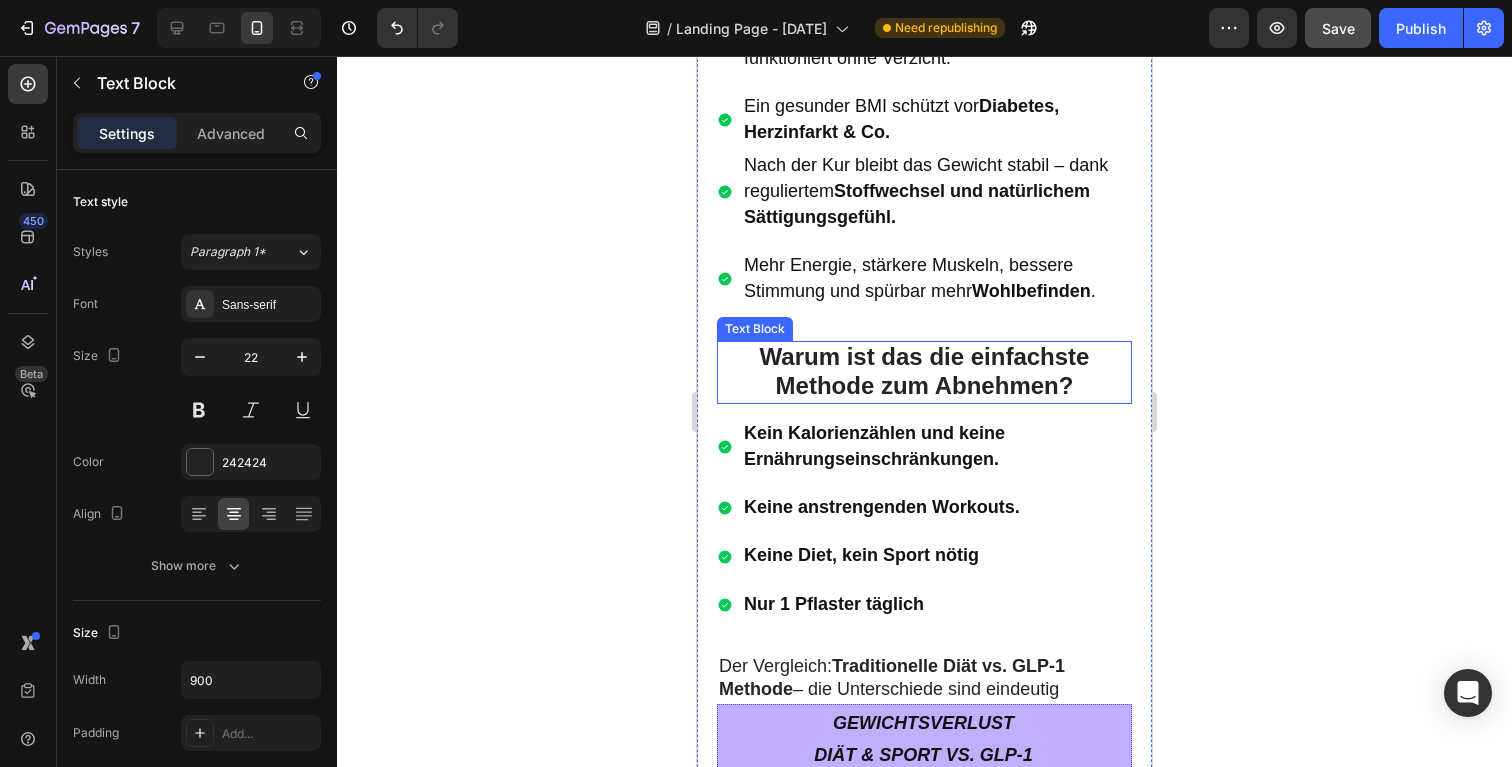 click on "Warum ist das die einfachste Methode zum Abnehmen?" at bounding box center (925, 371) 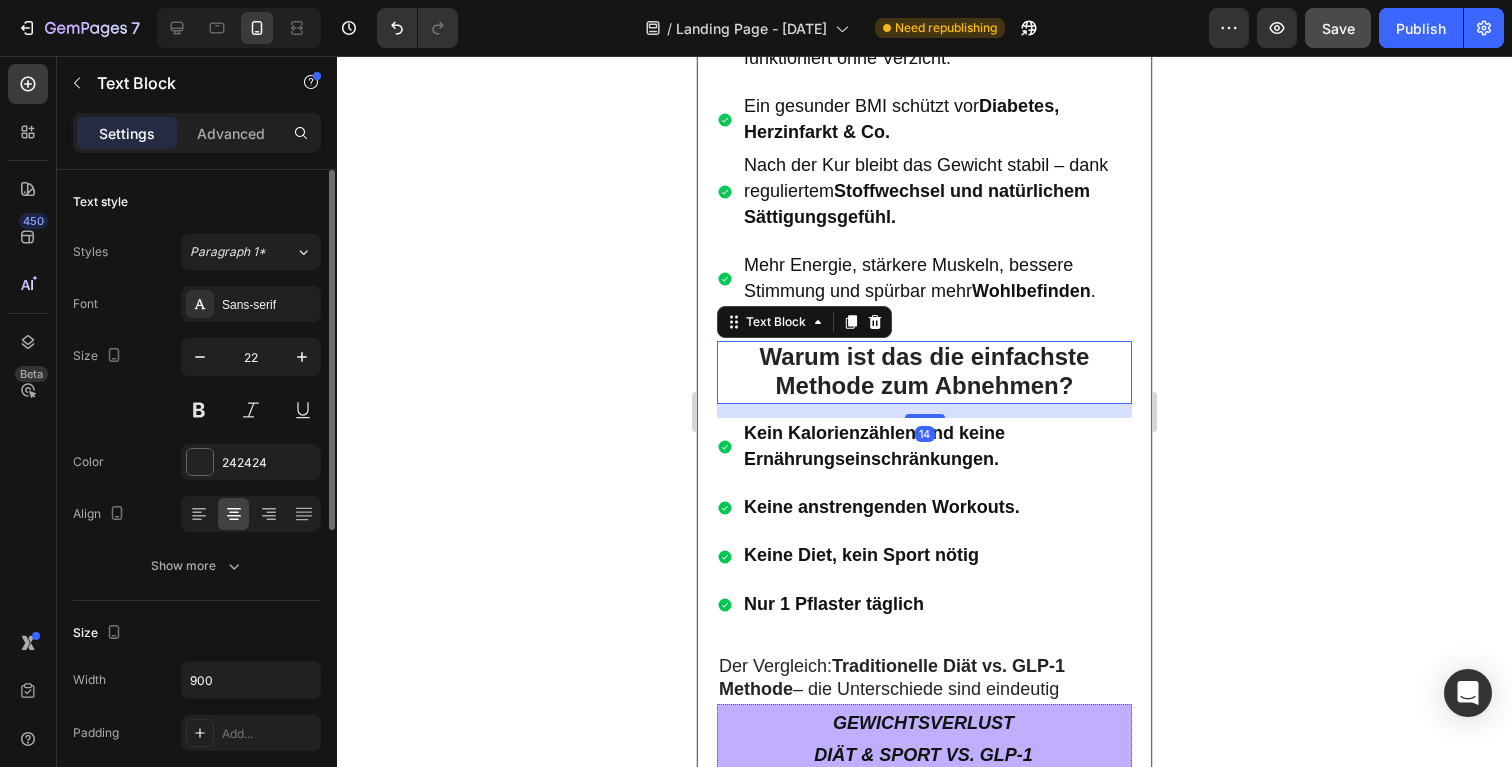 click on "Size 22" at bounding box center [197, 383] 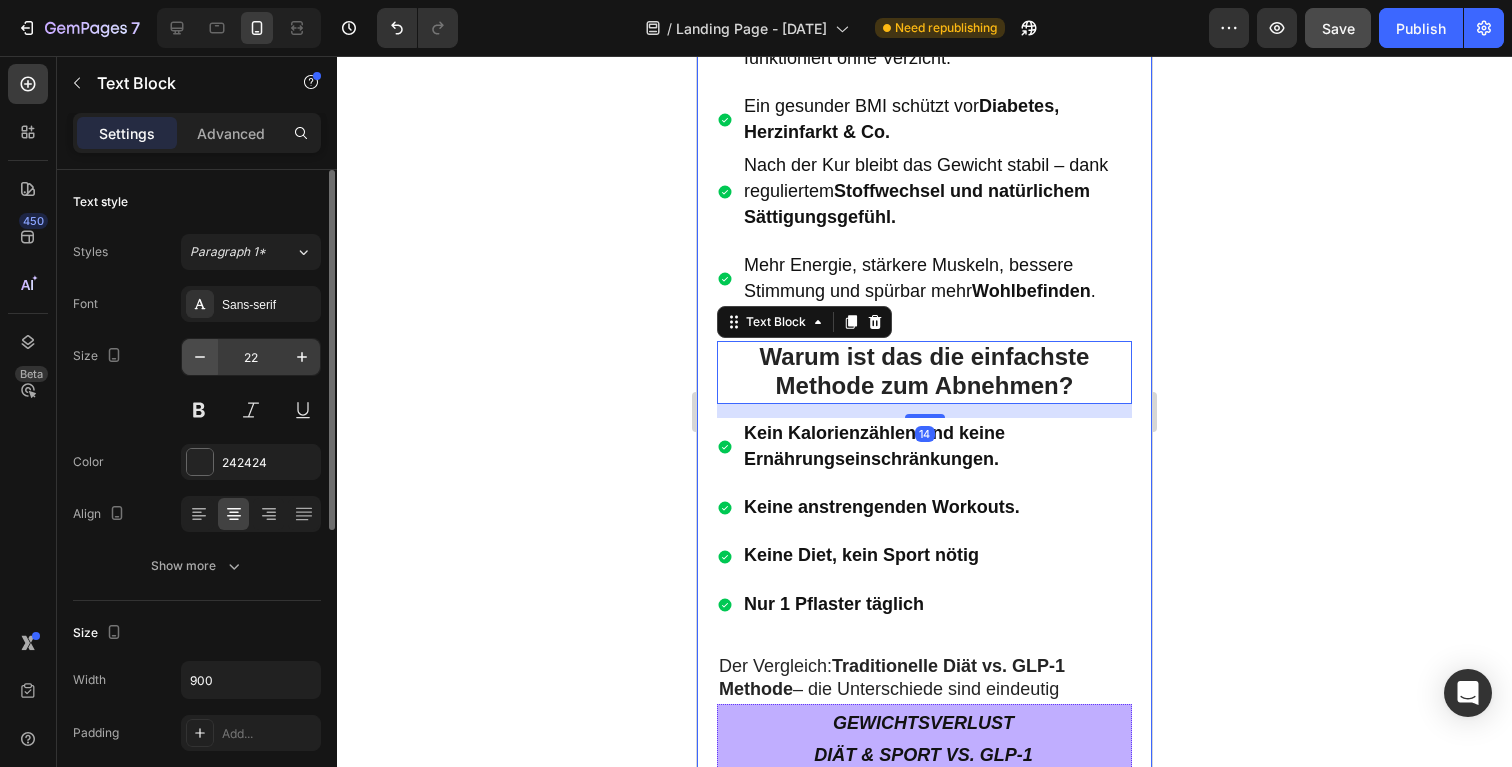 click 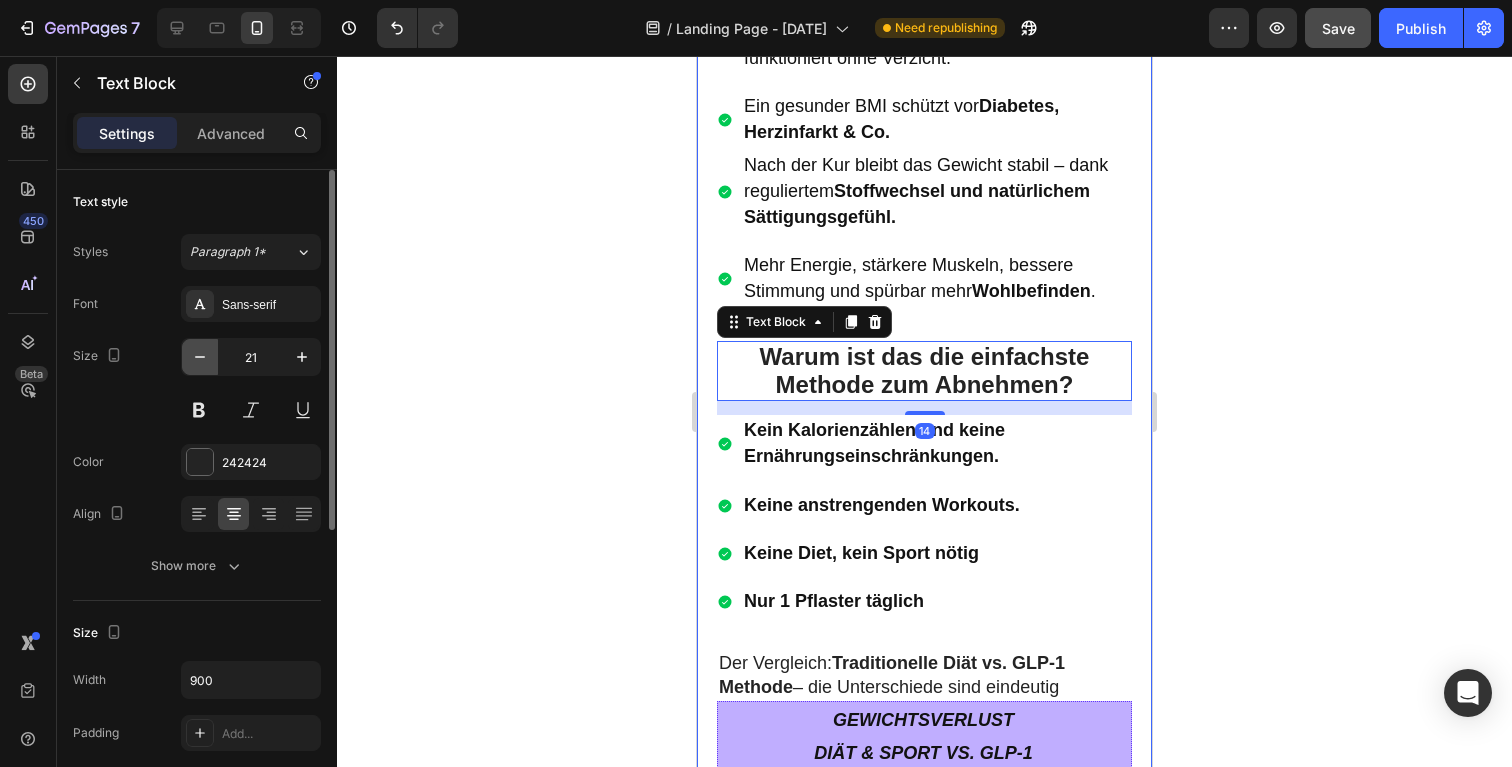 click 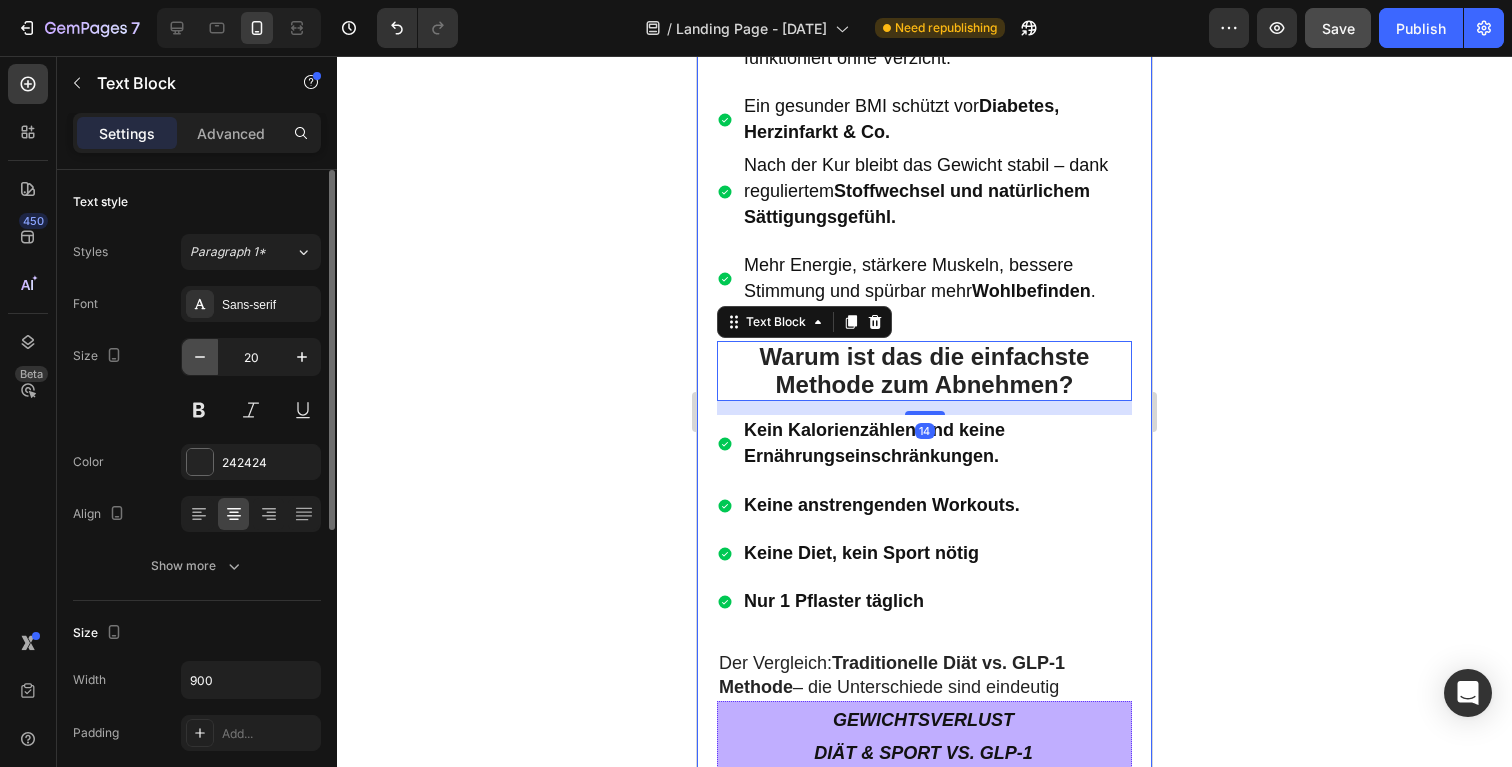 click 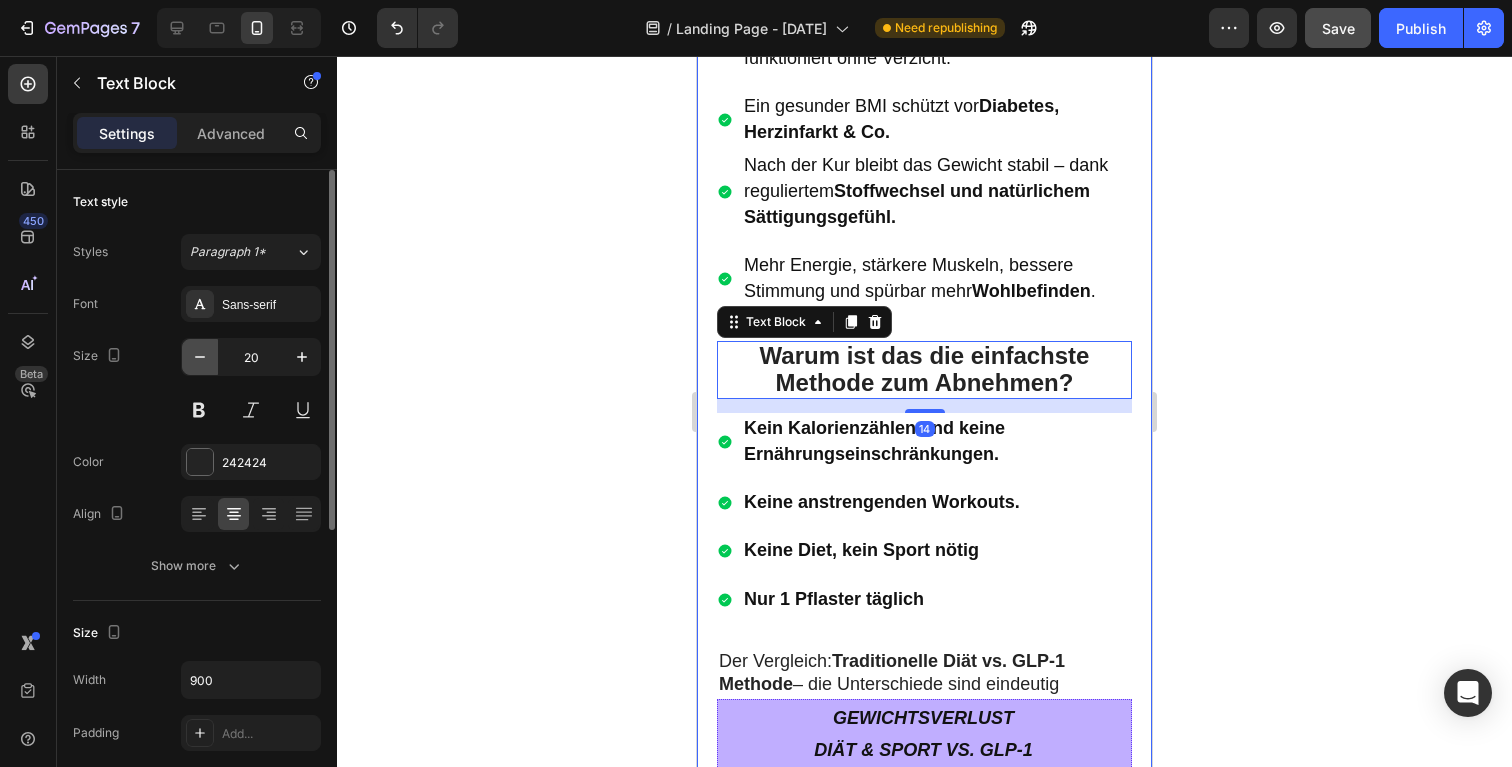 click 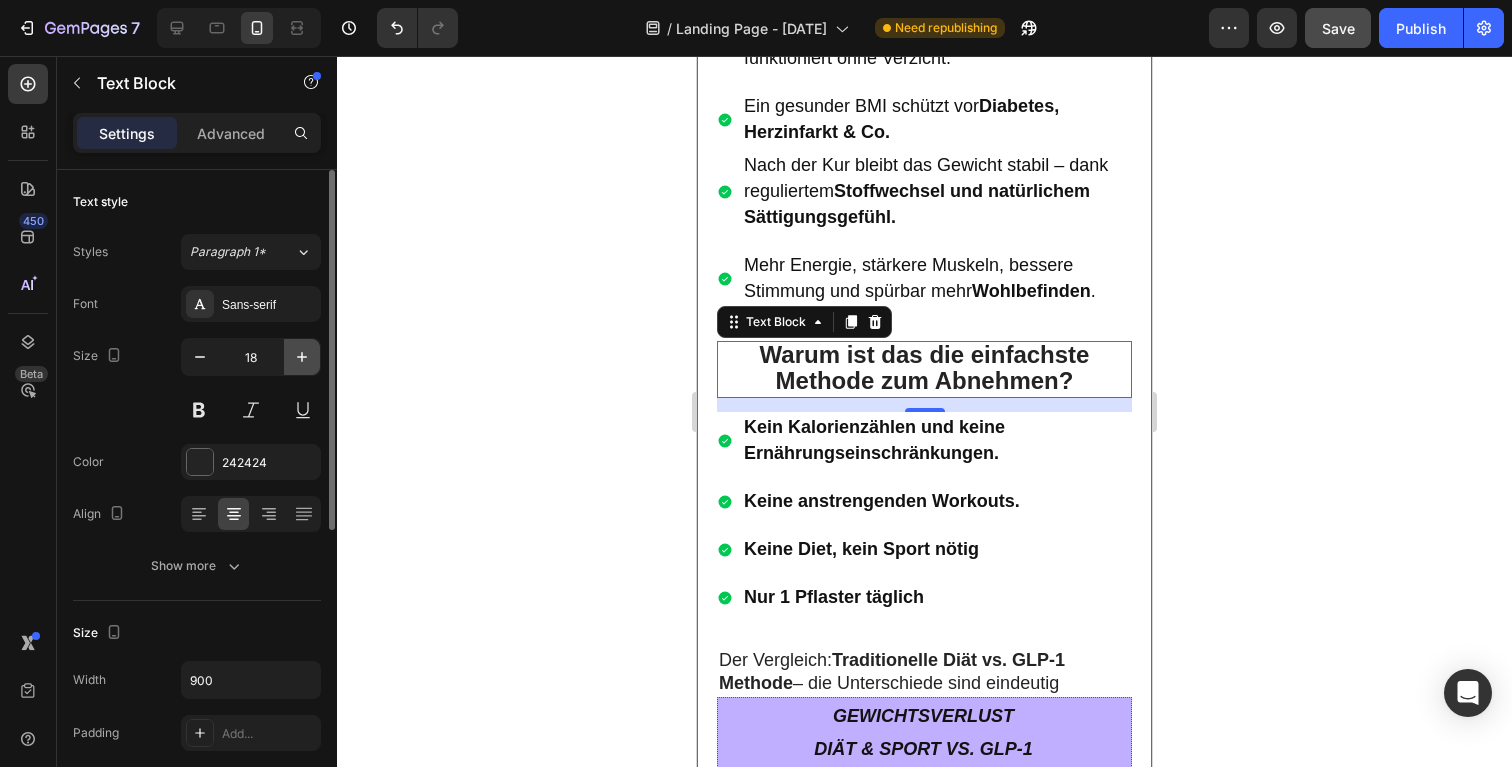 click 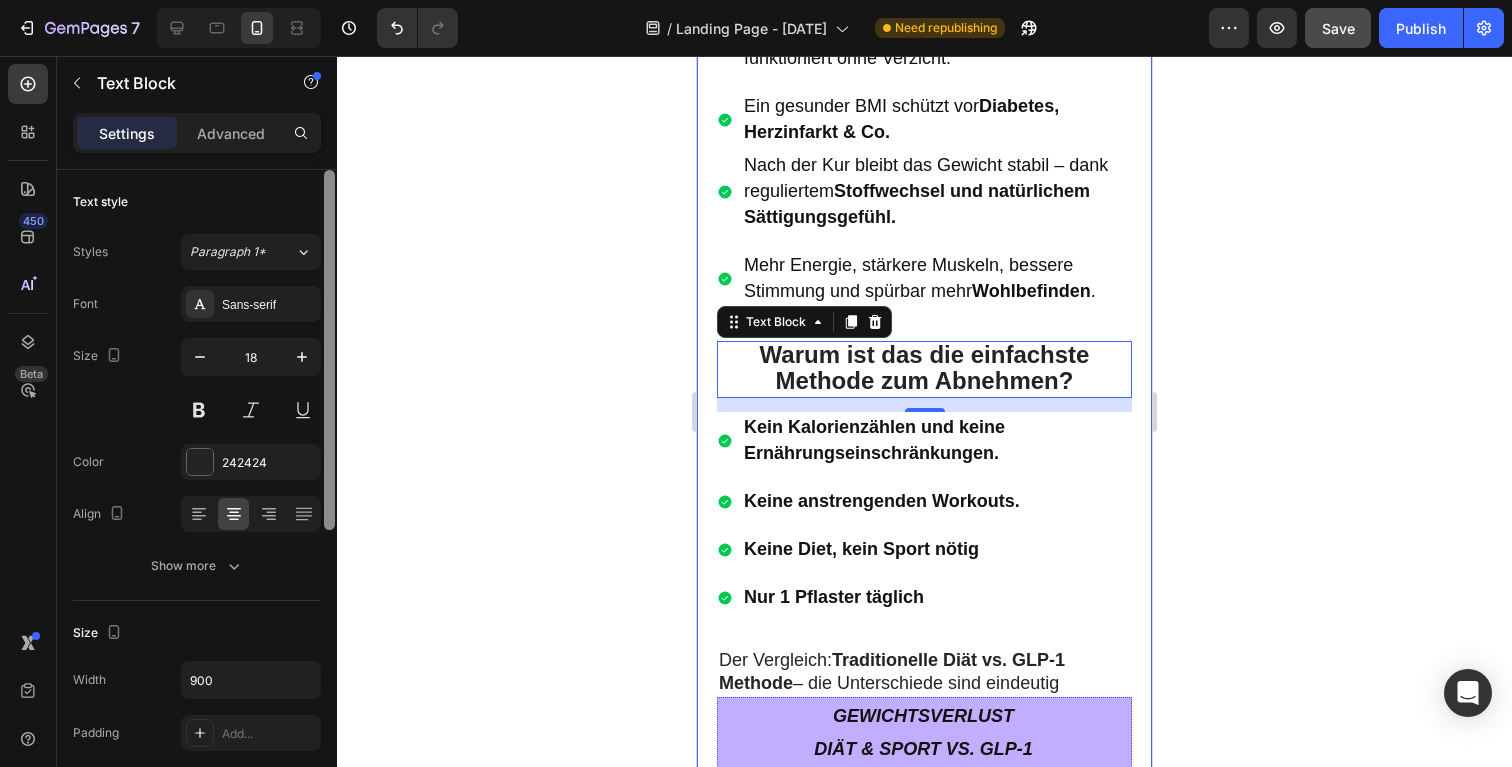type on "19" 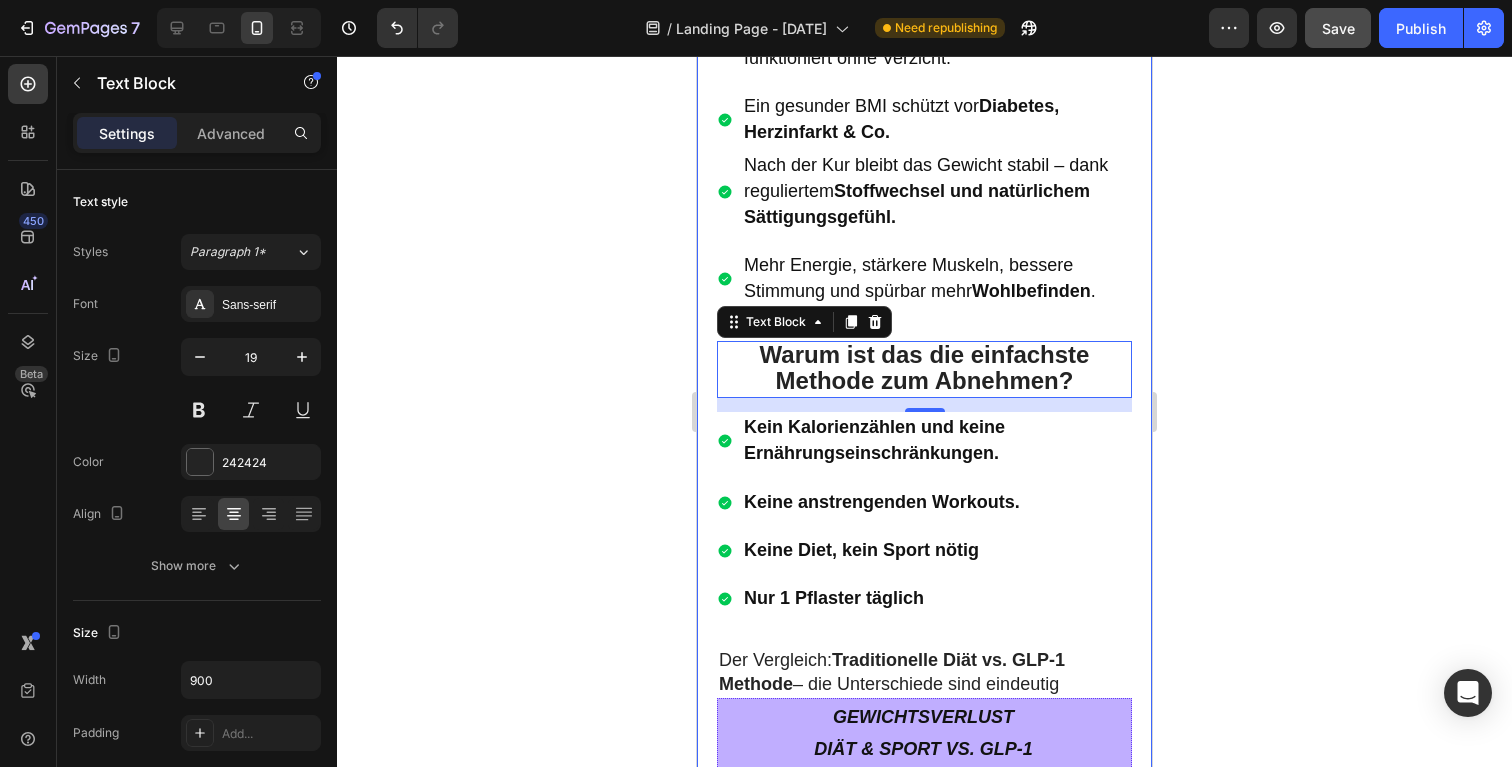 click 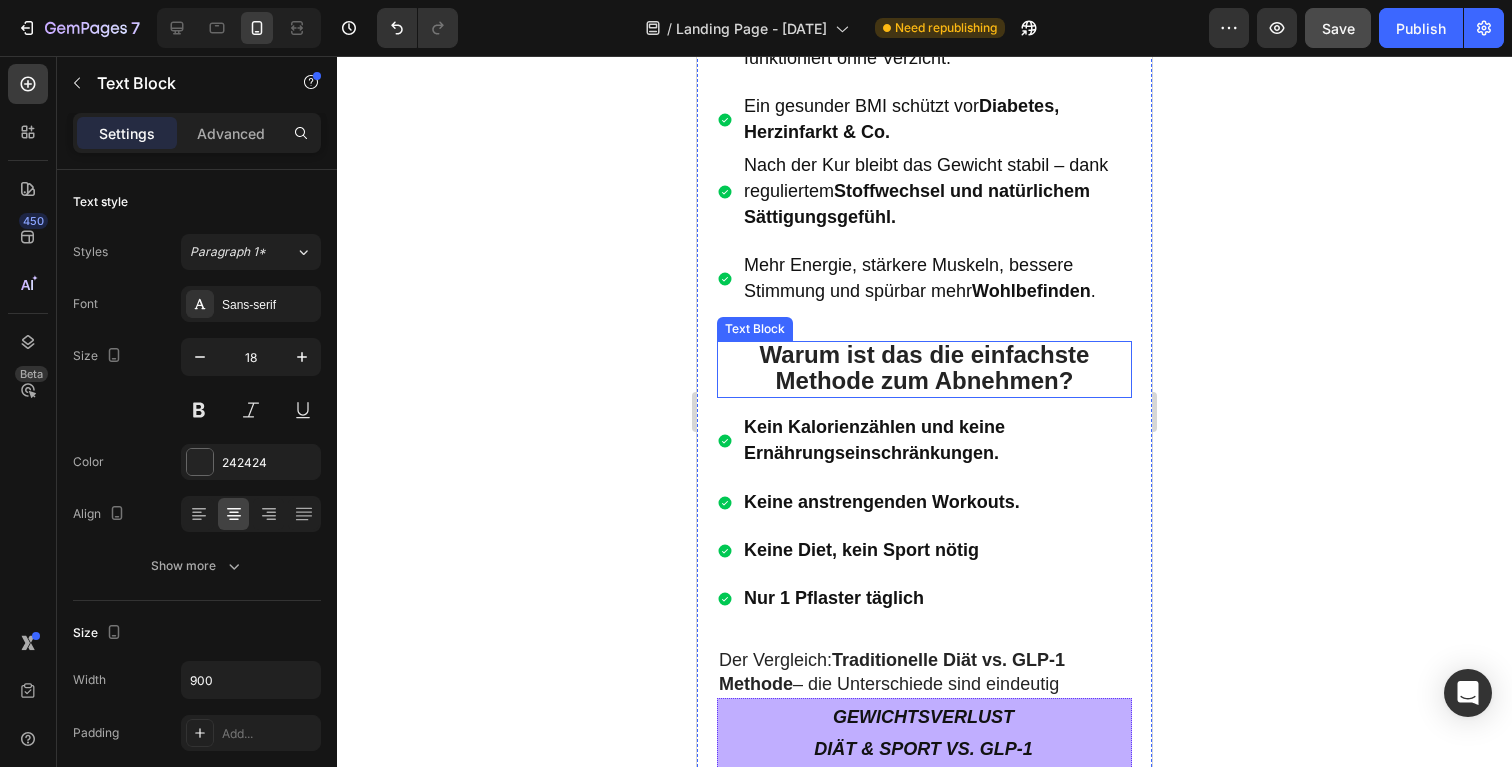 drag, startPoint x: 961, startPoint y: 346, endPoint x: 962, endPoint y: 366, distance: 20.024984 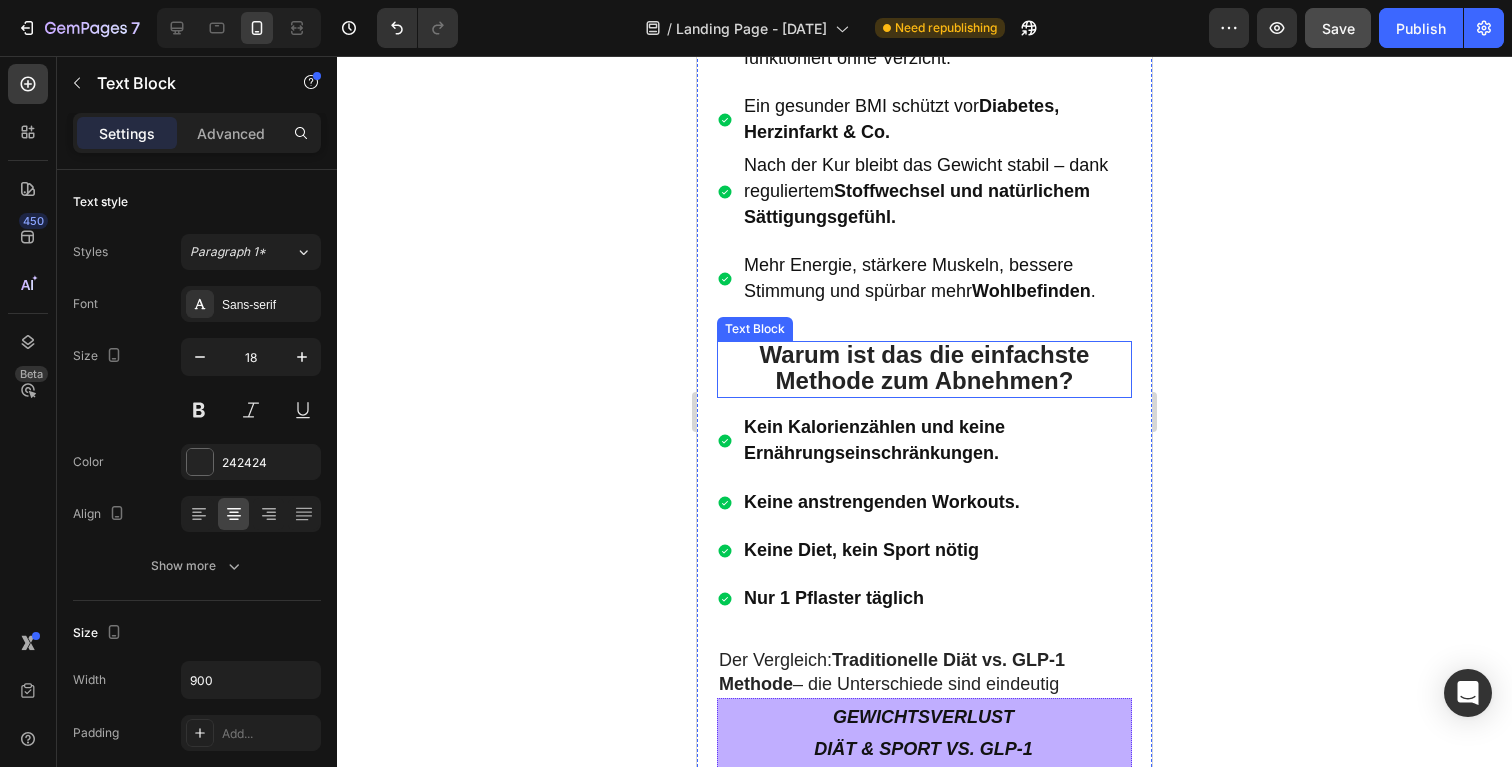 click on "Warum ist das die einfachste Methode zum Abnehmen?" at bounding box center [925, 368] 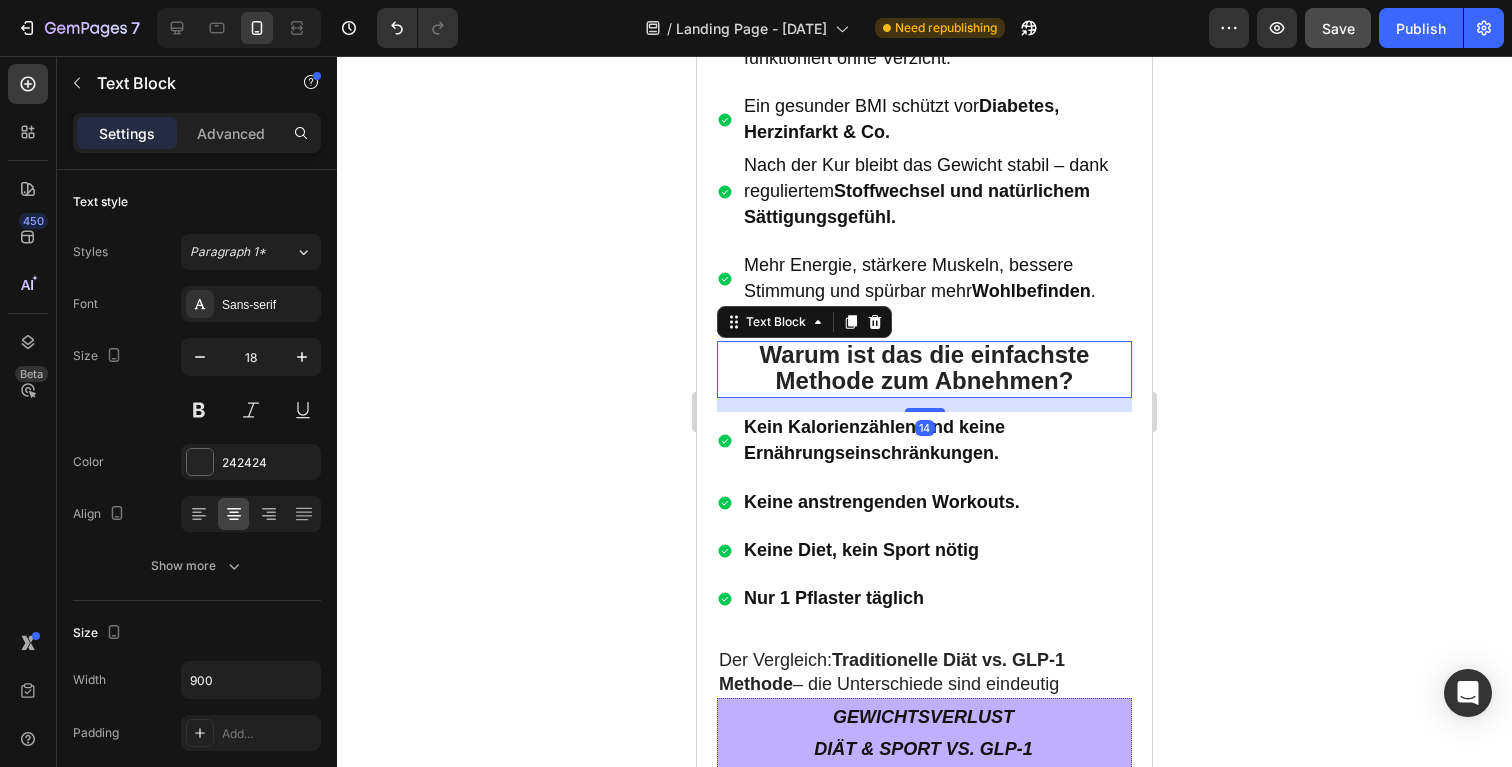 click on "Warum ist das die einfachste Methode zum Abnehmen?" at bounding box center [925, 368] 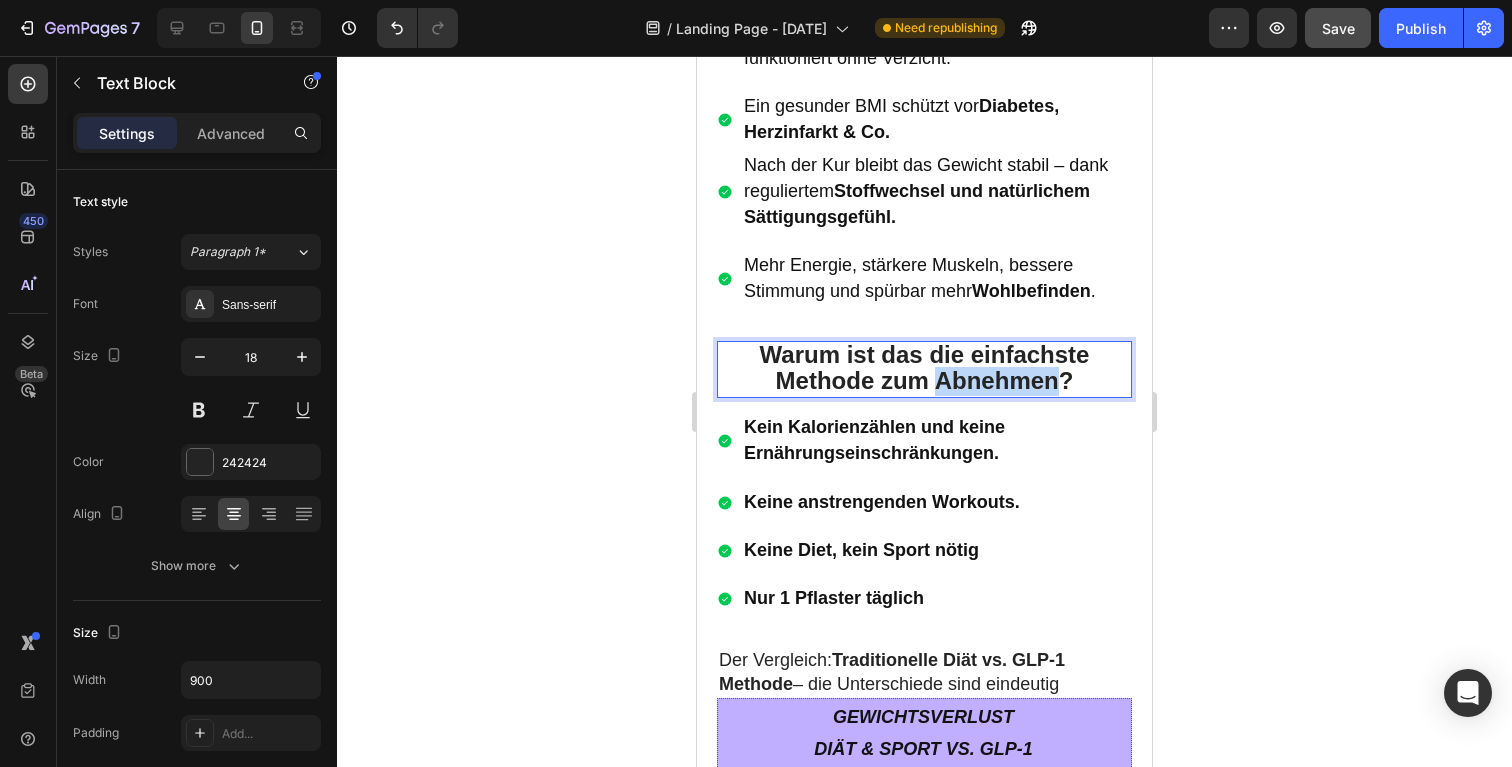click on "Warum ist das die einfachste Methode zum Abnehmen?" at bounding box center (925, 368) 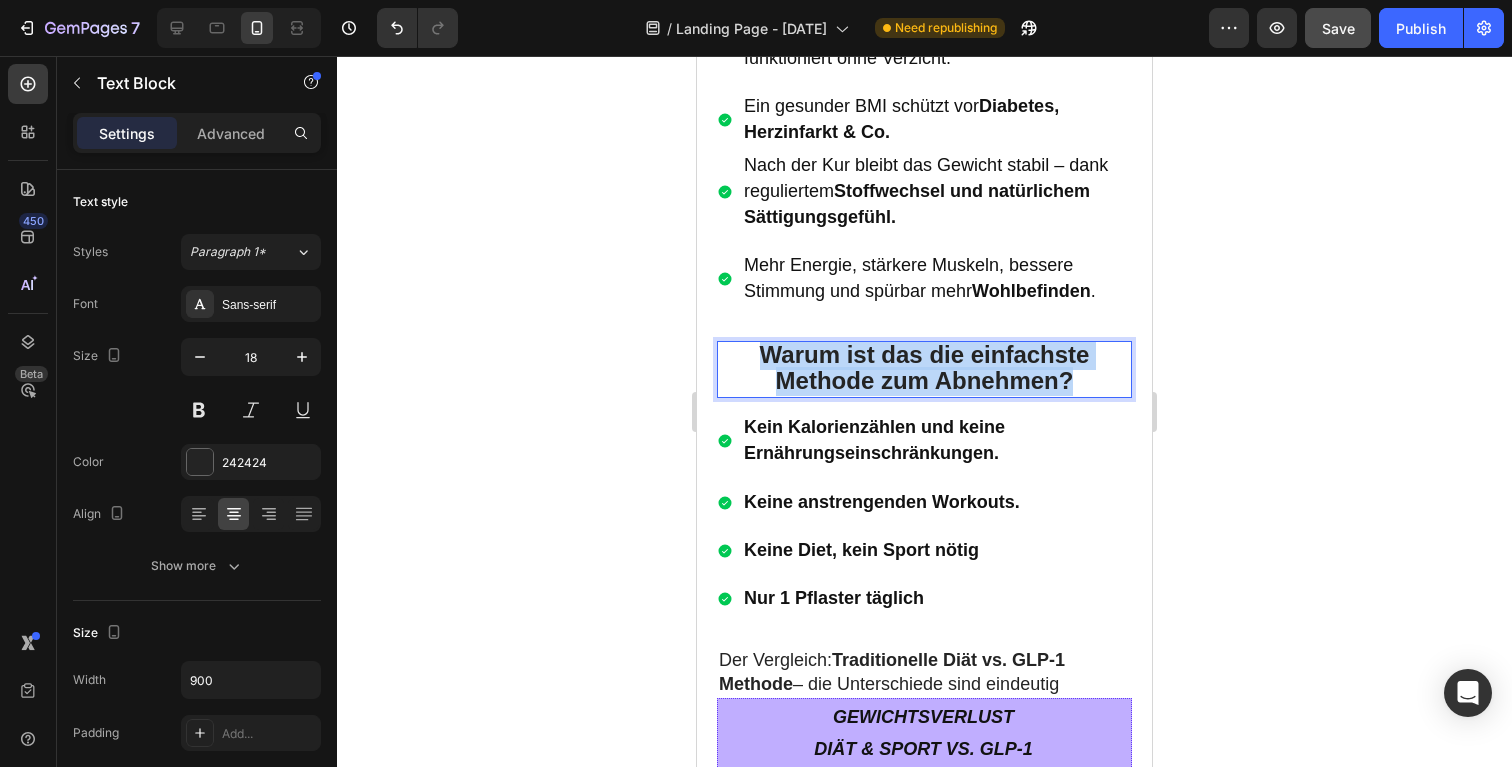 click on "Warum ist das die einfachste Methode zum Abnehmen?" at bounding box center [925, 368] 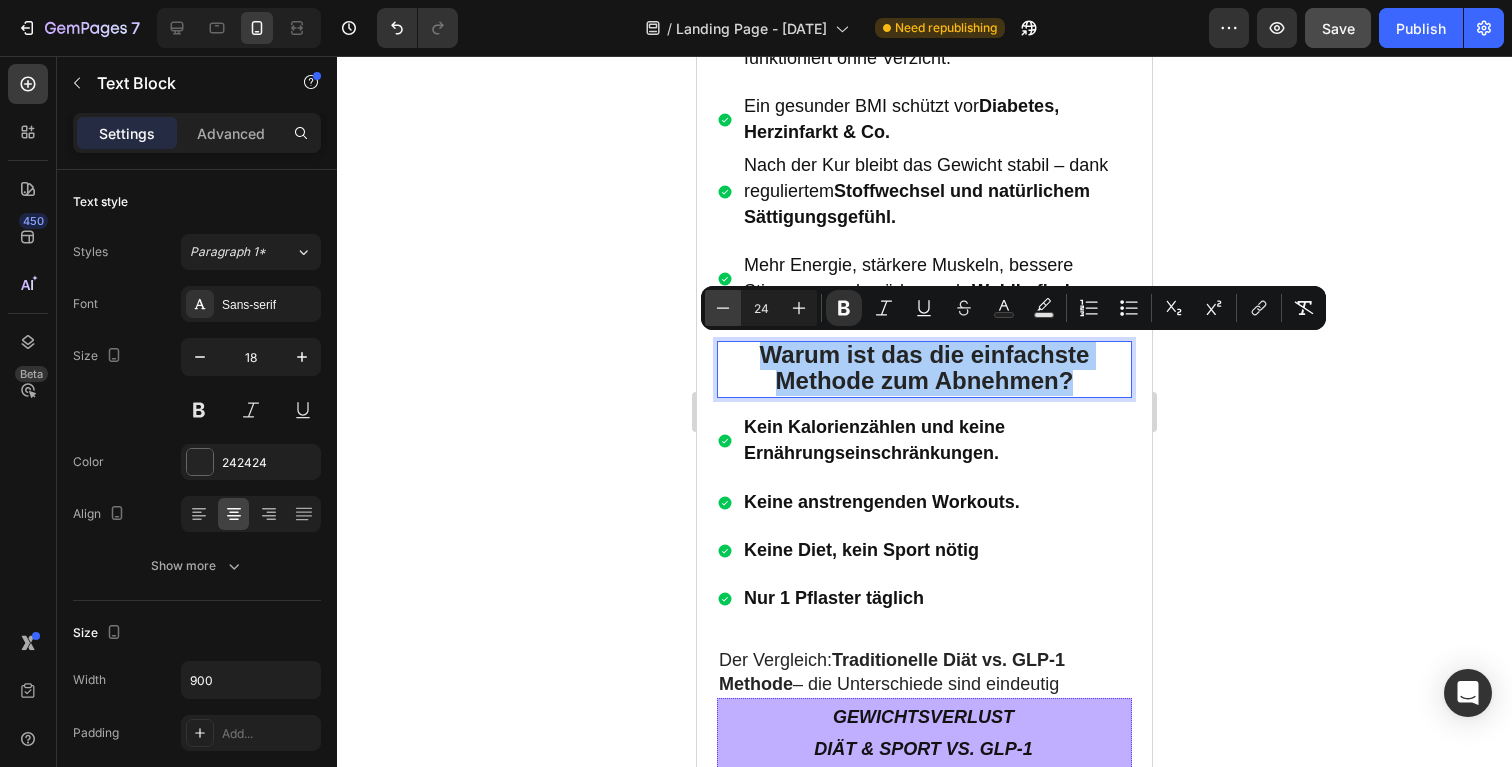 click on "Minus" at bounding box center [723, 308] 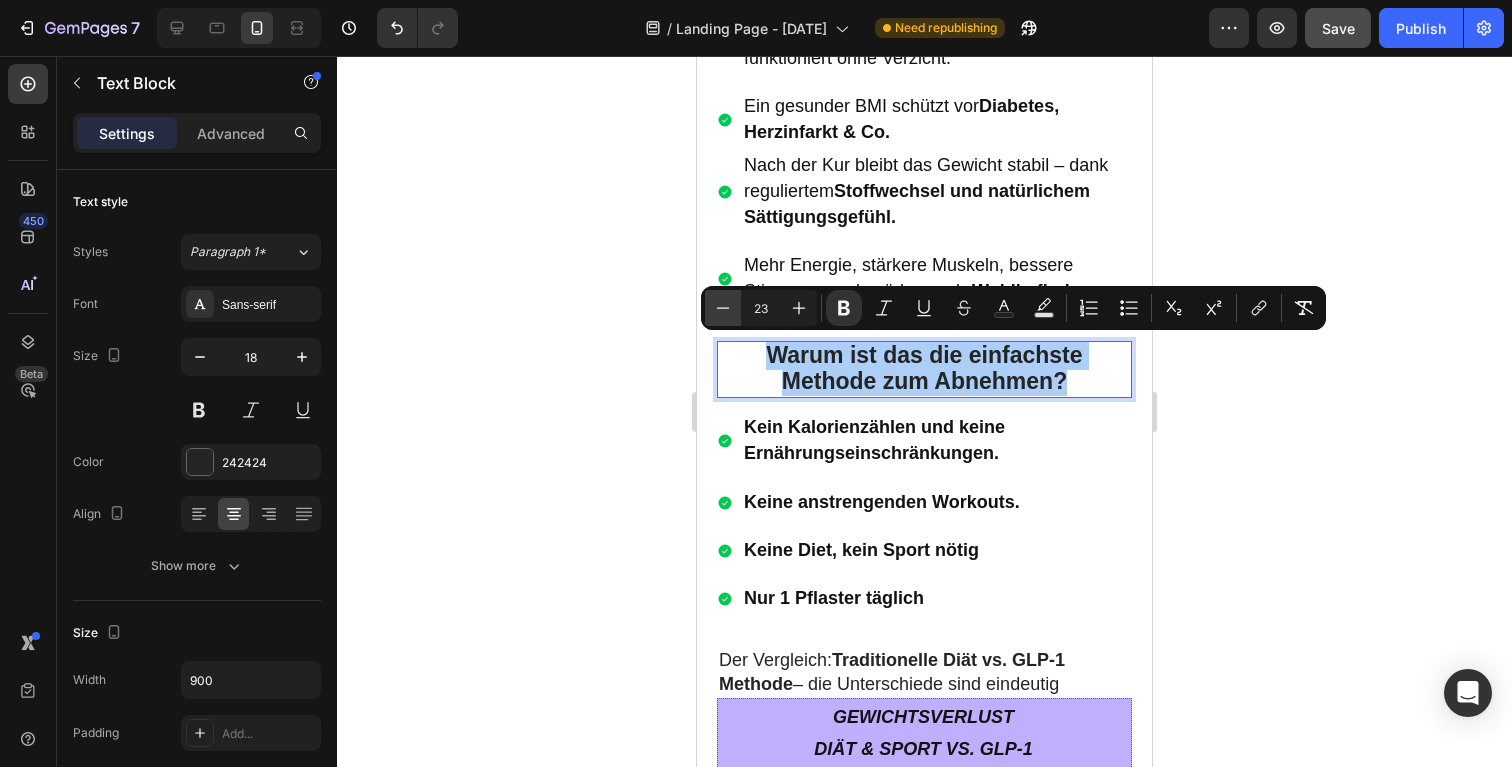 click on "Minus" at bounding box center [723, 308] 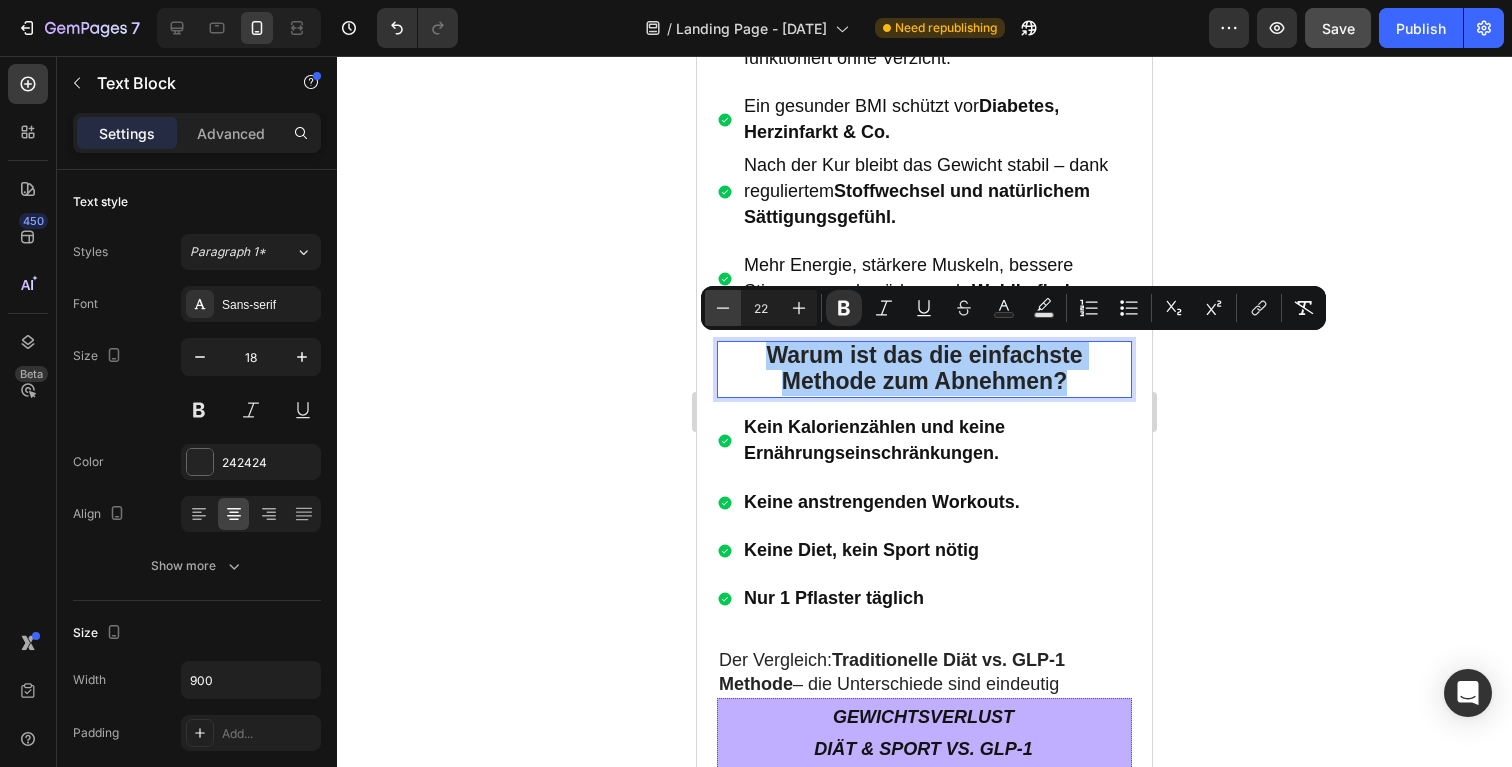click on "Minus" at bounding box center [723, 308] 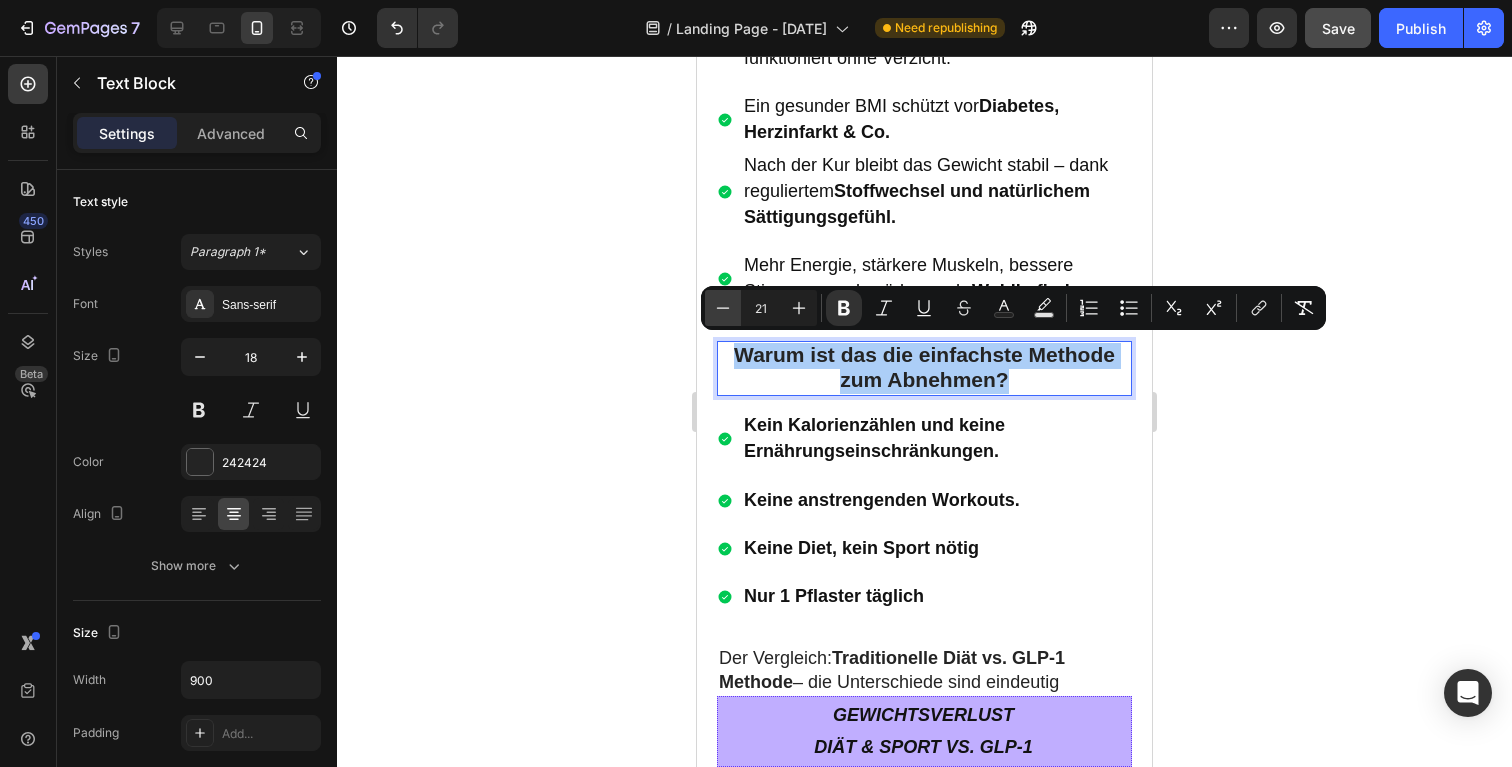 click on "Minus" at bounding box center [723, 308] 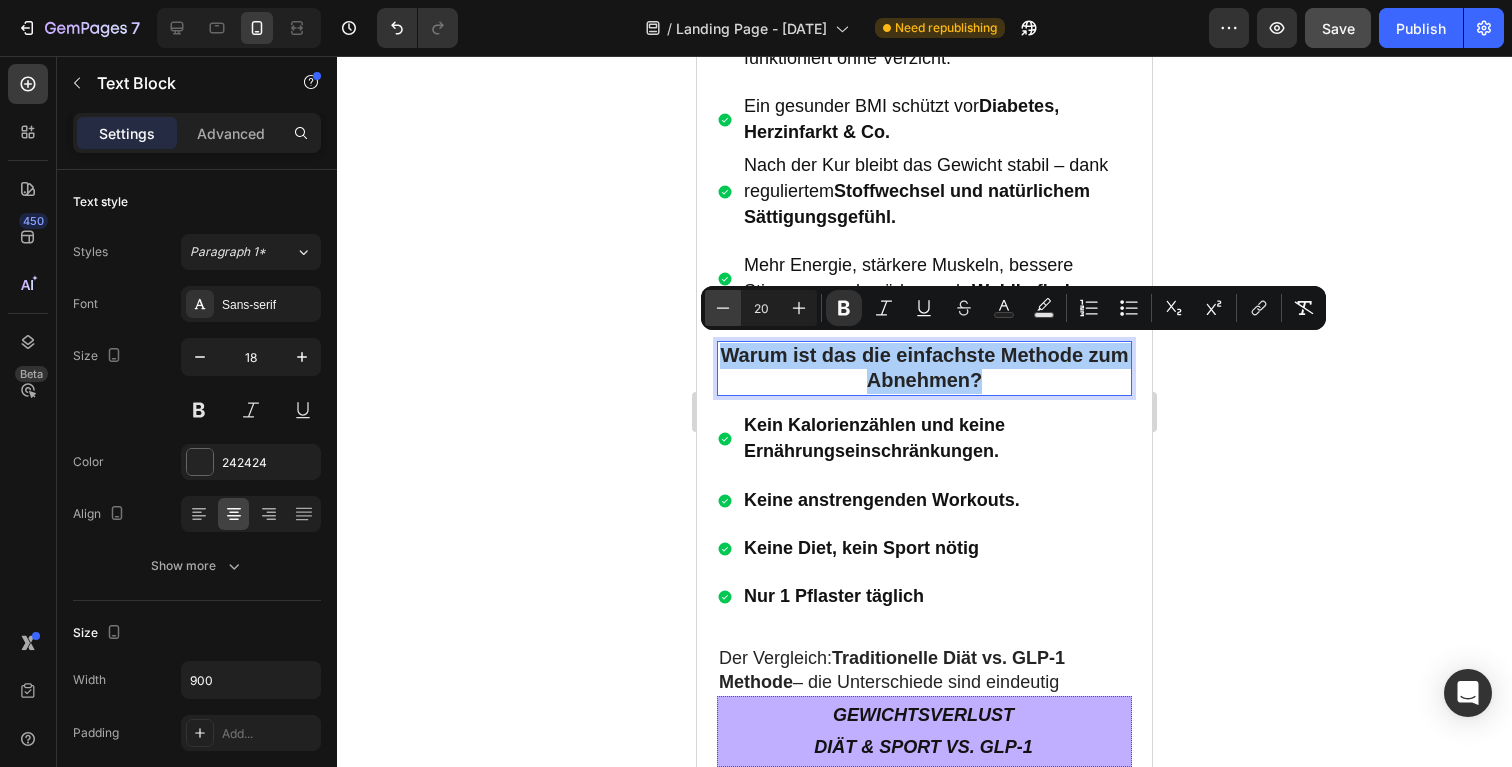 click on "Minus" at bounding box center [723, 308] 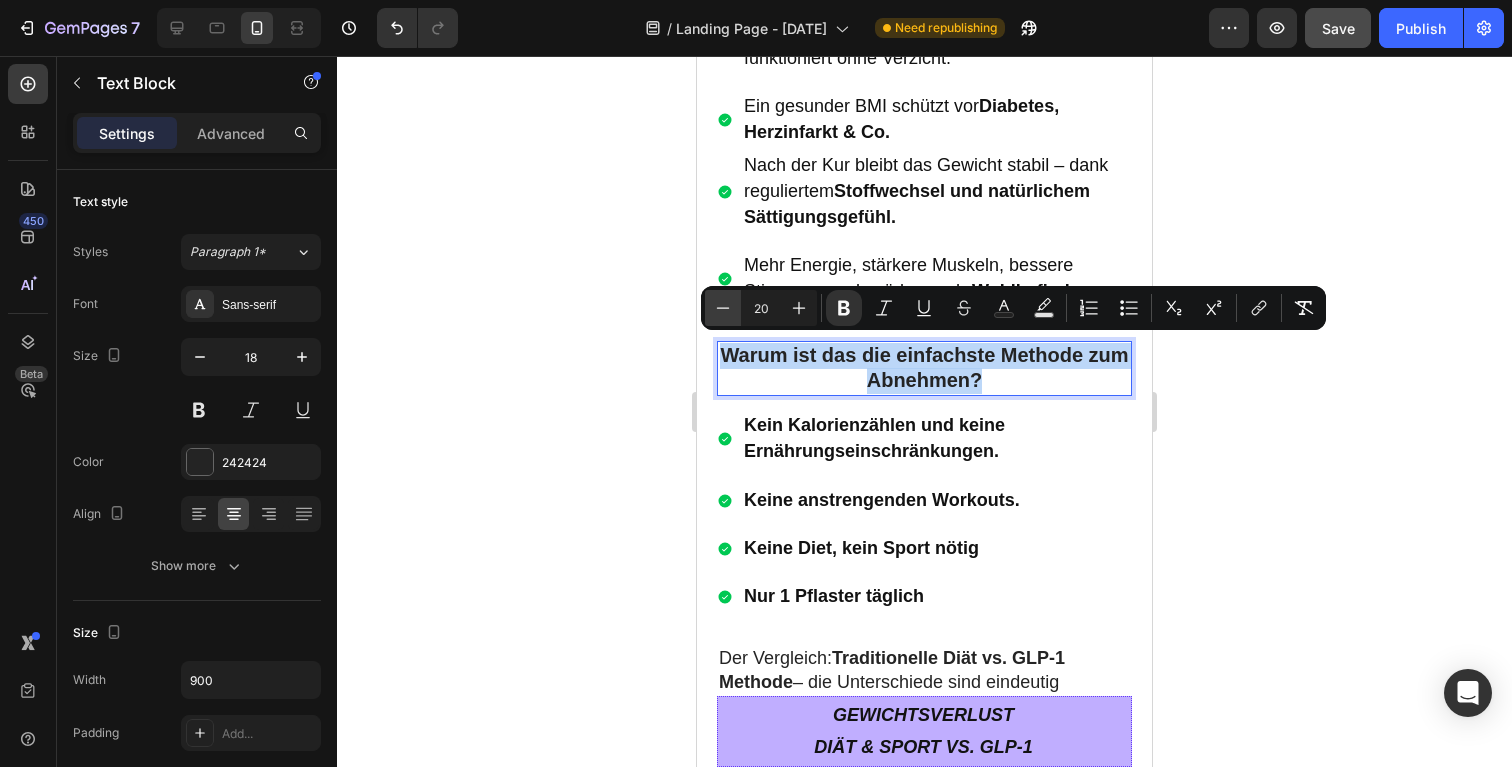 type on "19" 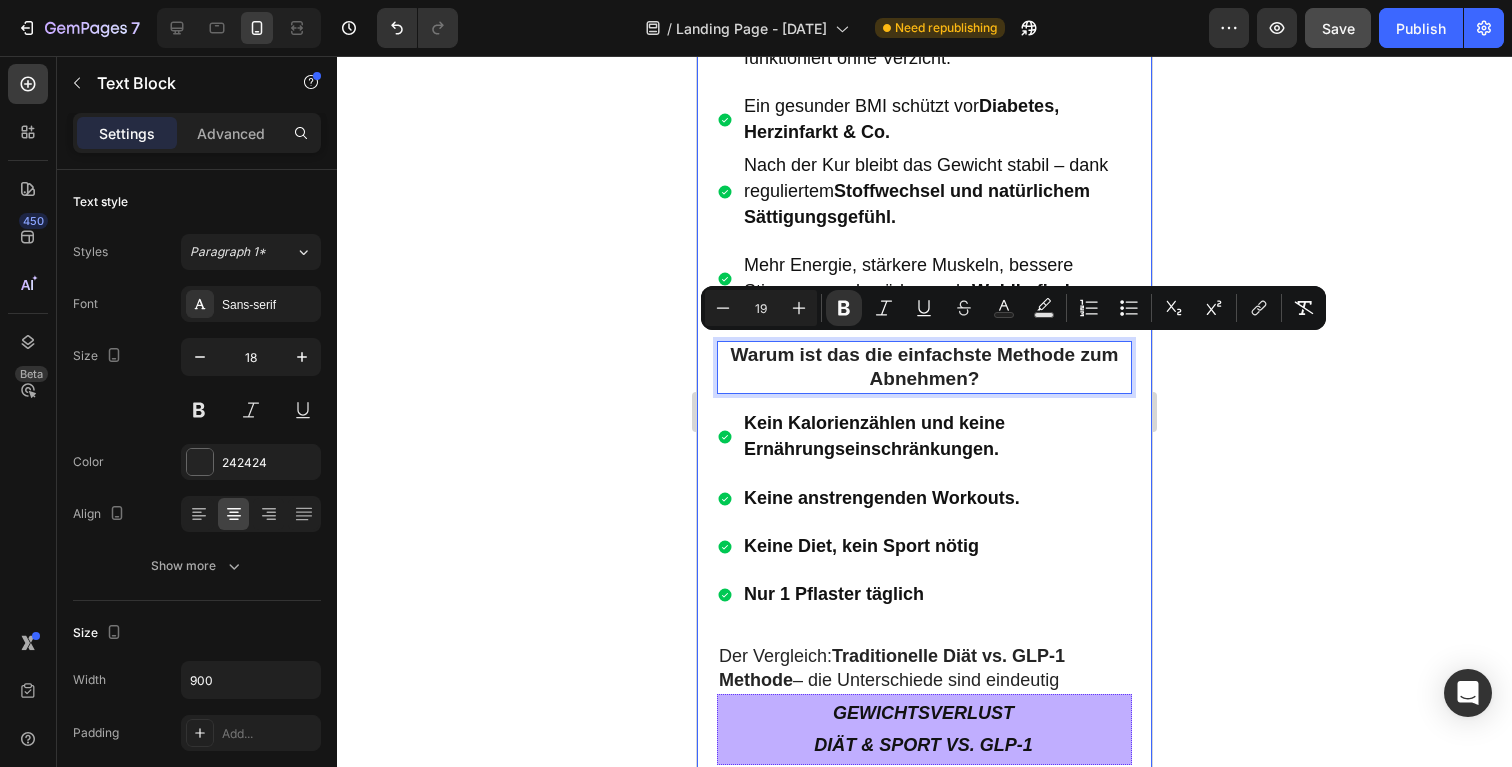 click 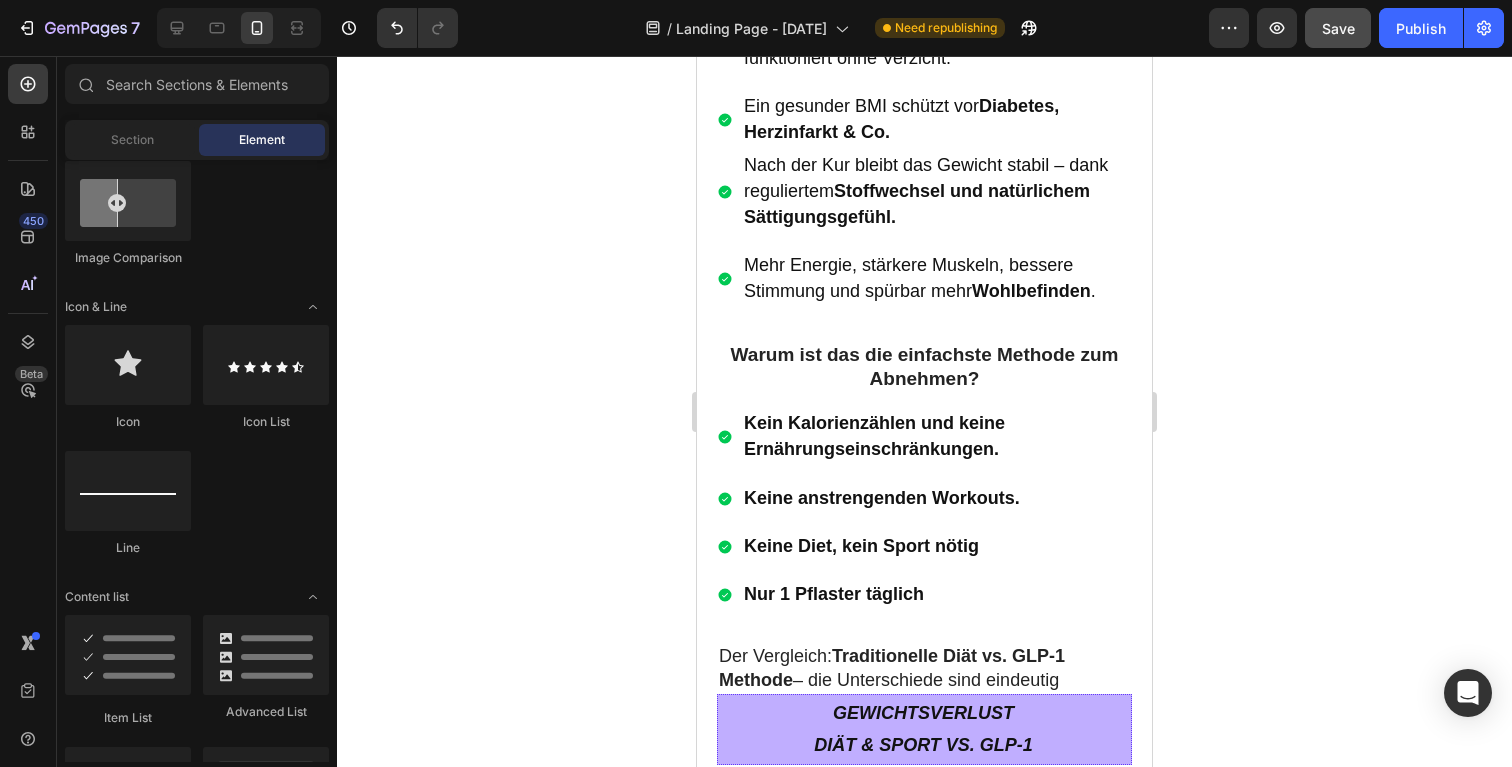 click 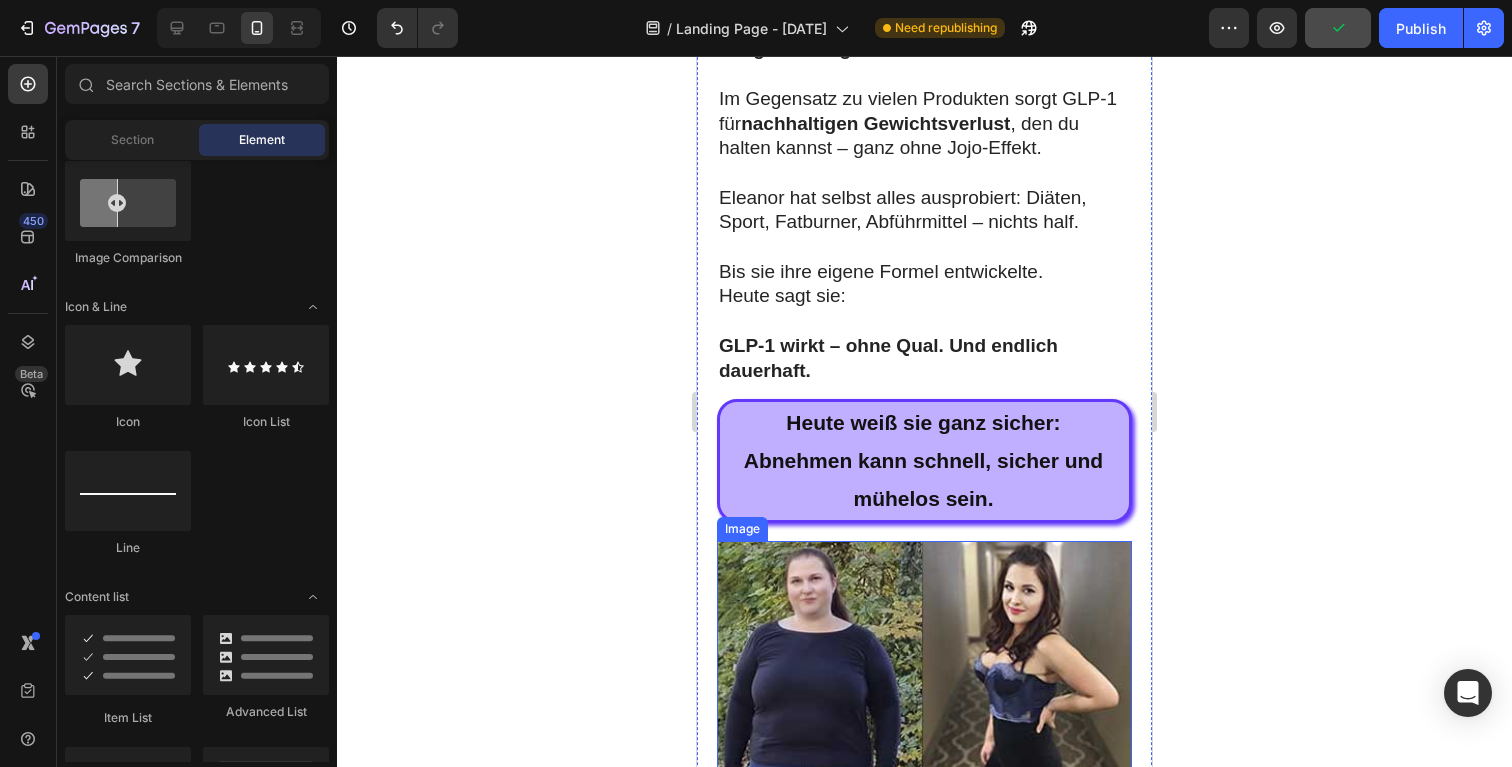 scroll, scrollTop: 10358, scrollLeft: 0, axis: vertical 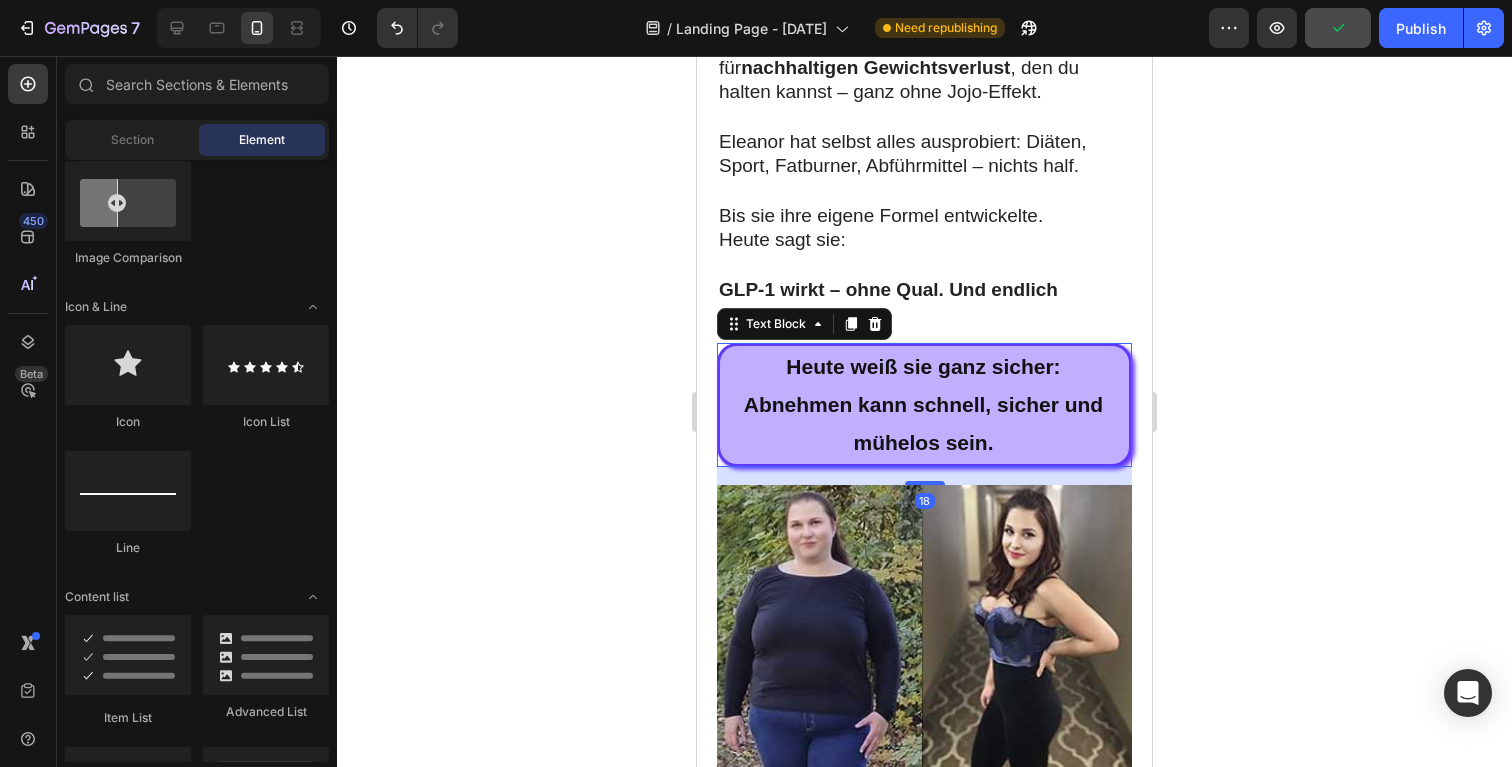 click on "Heute weiß sie ganz sicher: Abnehmen kann schnell, sicher und mühelos sein." at bounding box center [923, 404] 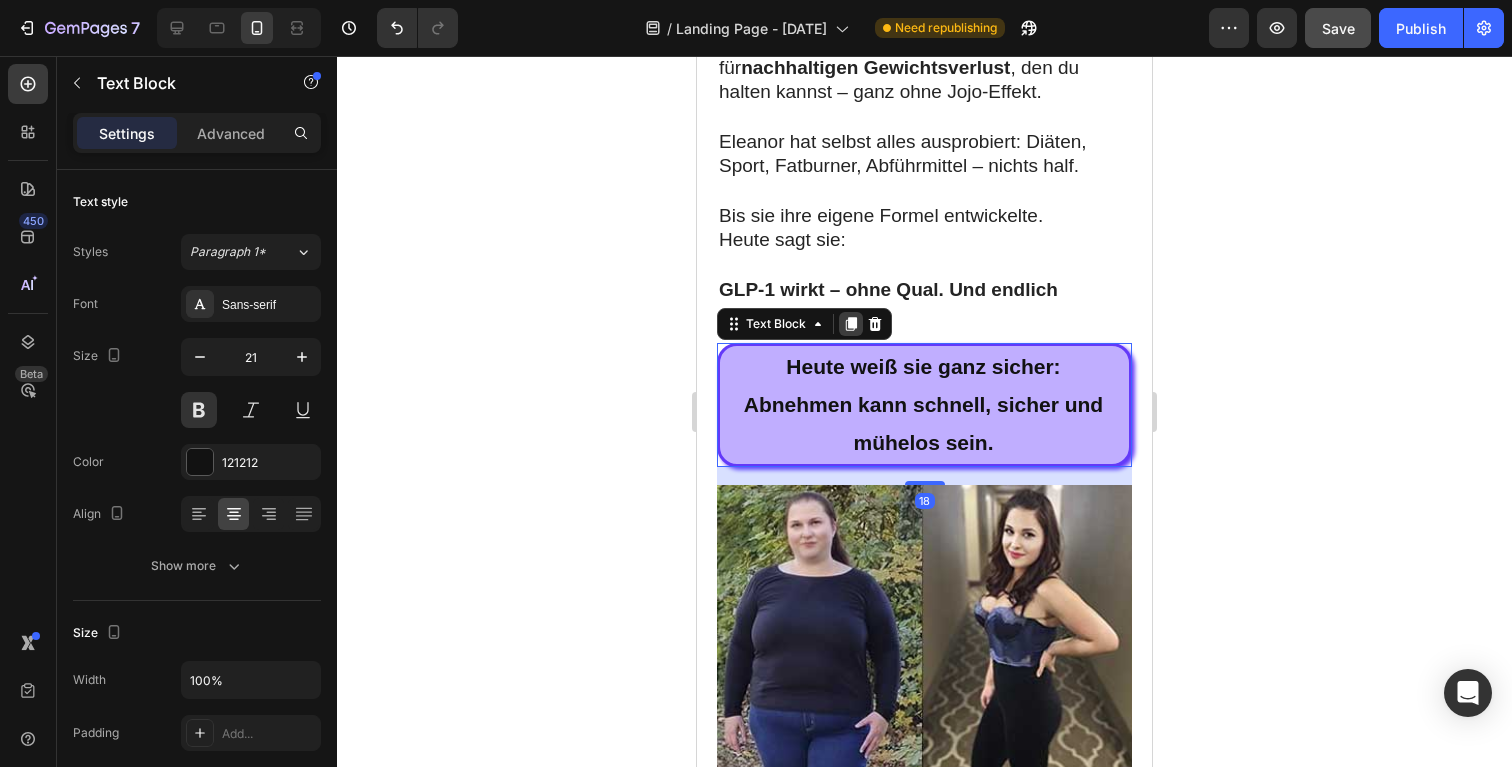 click at bounding box center (851, 324) 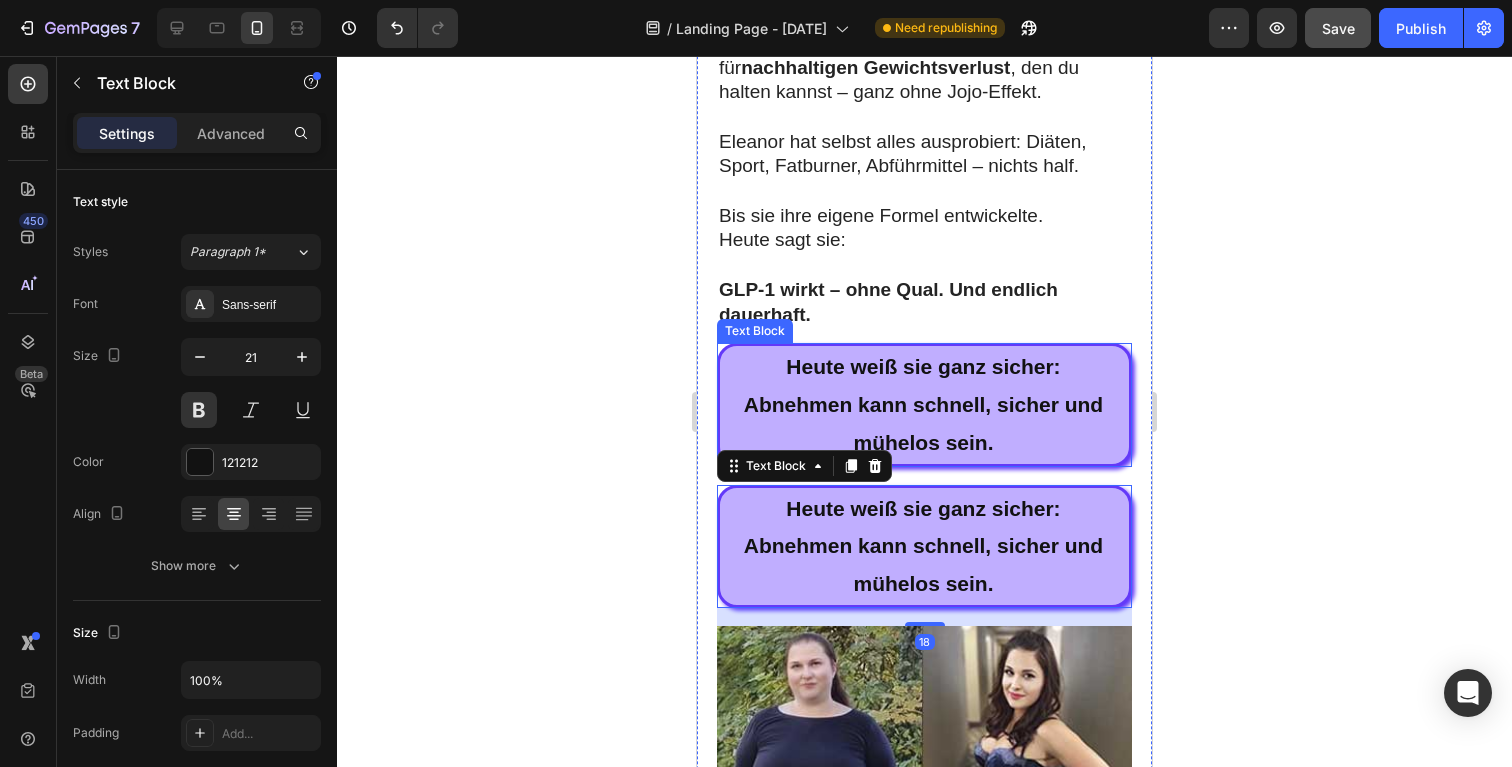 scroll, scrollTop: 10768, scrollLeft: 0, axis: vertical 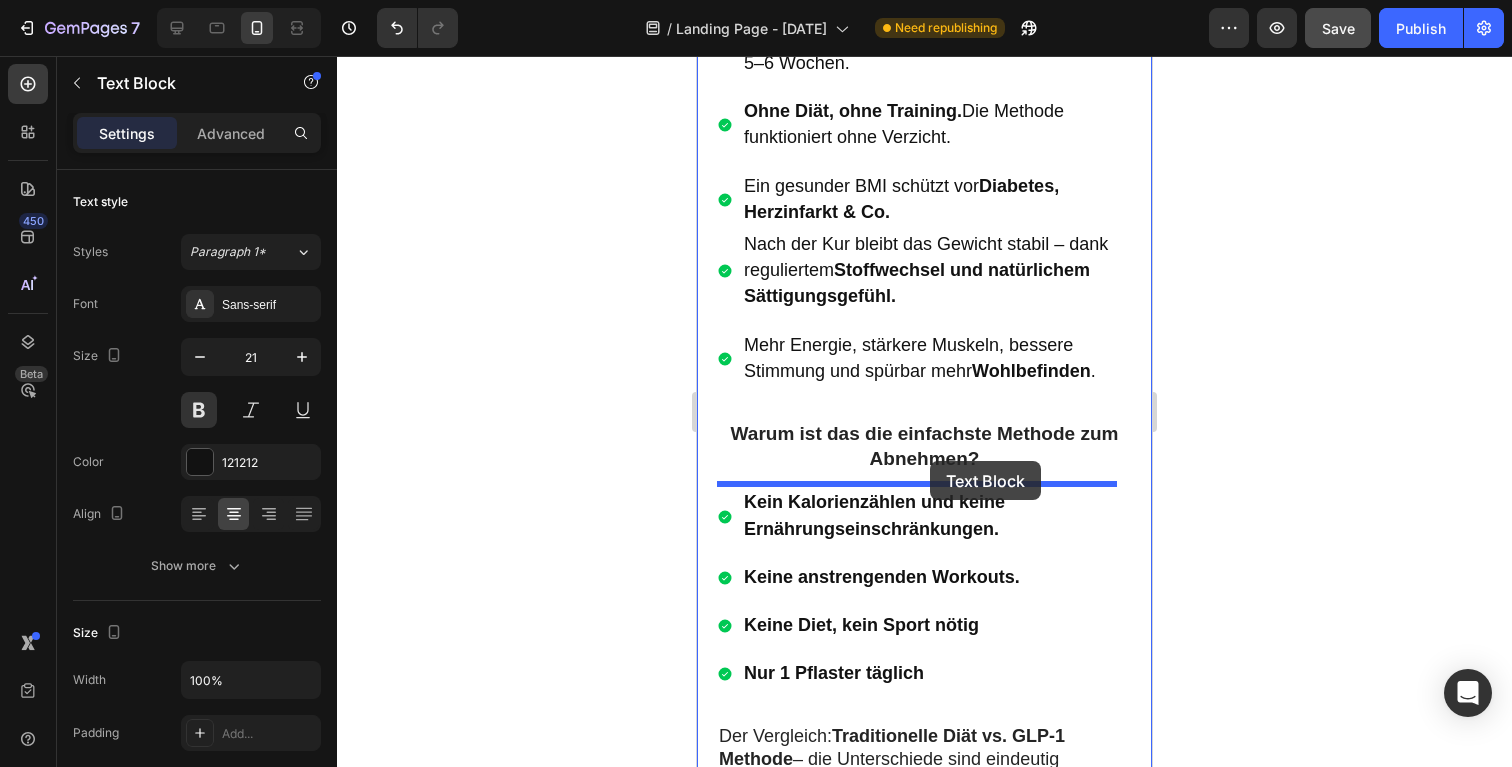 drag, startPoint x: 777, startPoint y: 193, endPoint x: 930, endPoint y: 461, distance: 308.59845 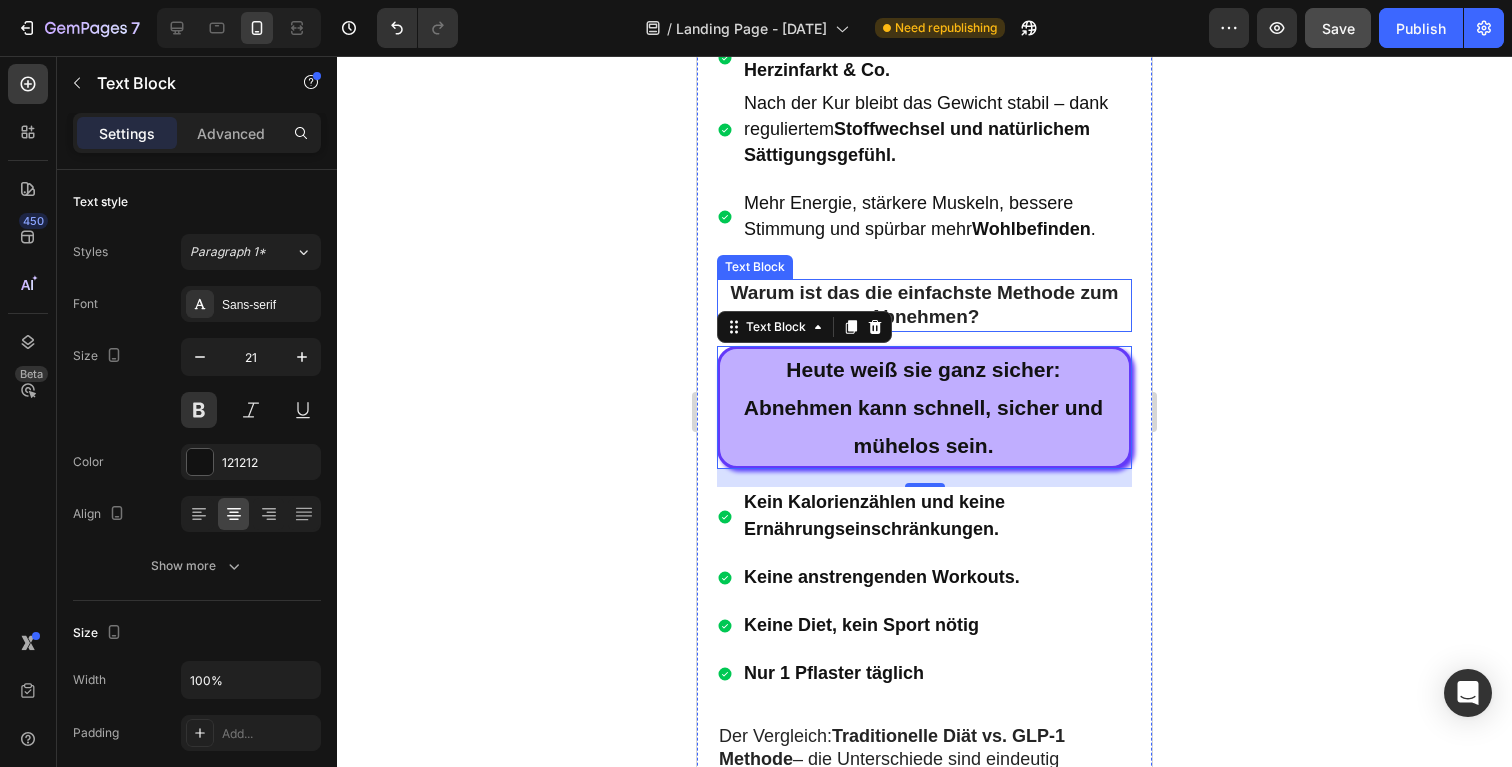 scroll, scrollTop: 12226, scrollLeft: 0, axis: vertical 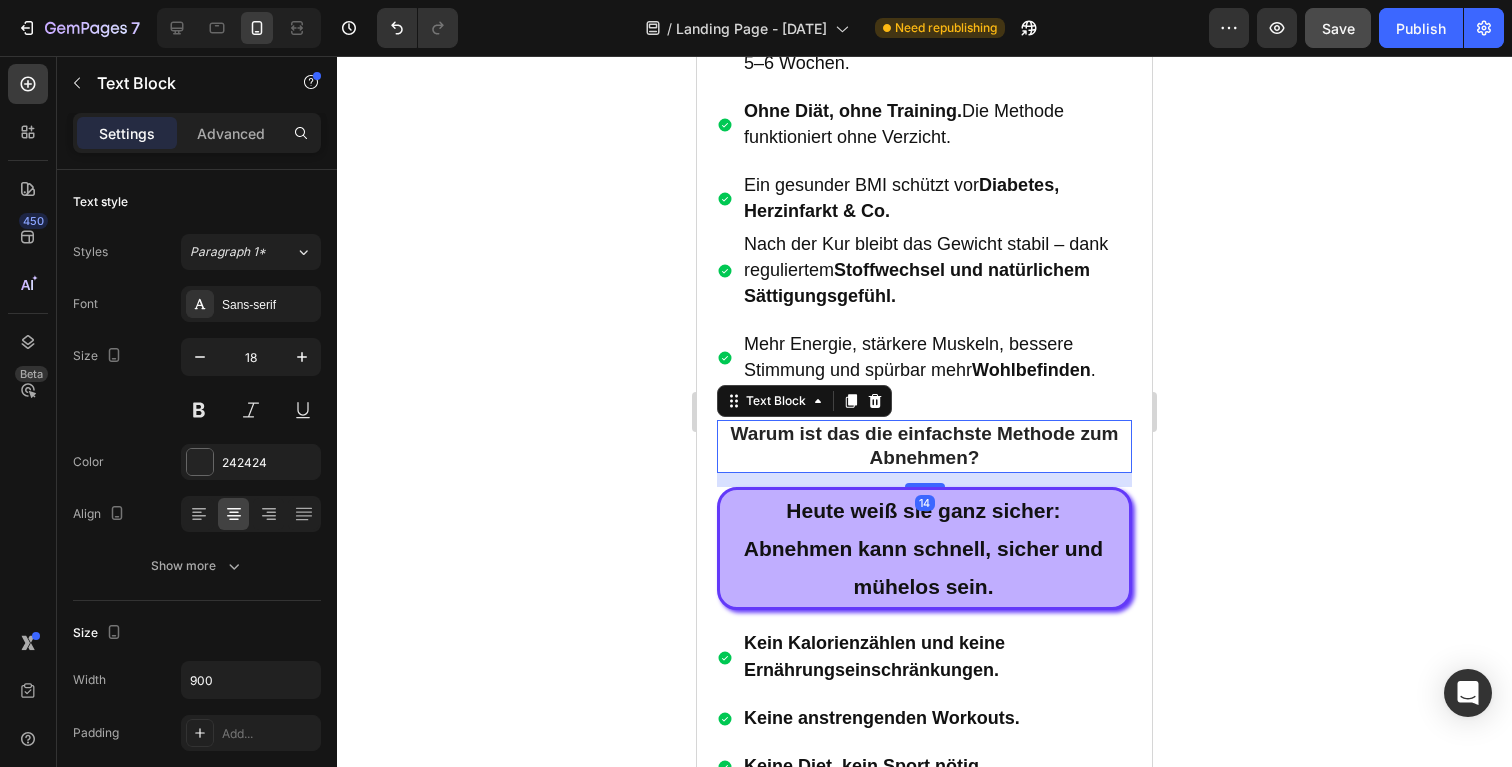 click on "Warum ist das die einfachste Methode zum Abnehmen?" at bounding box center [925, 446] 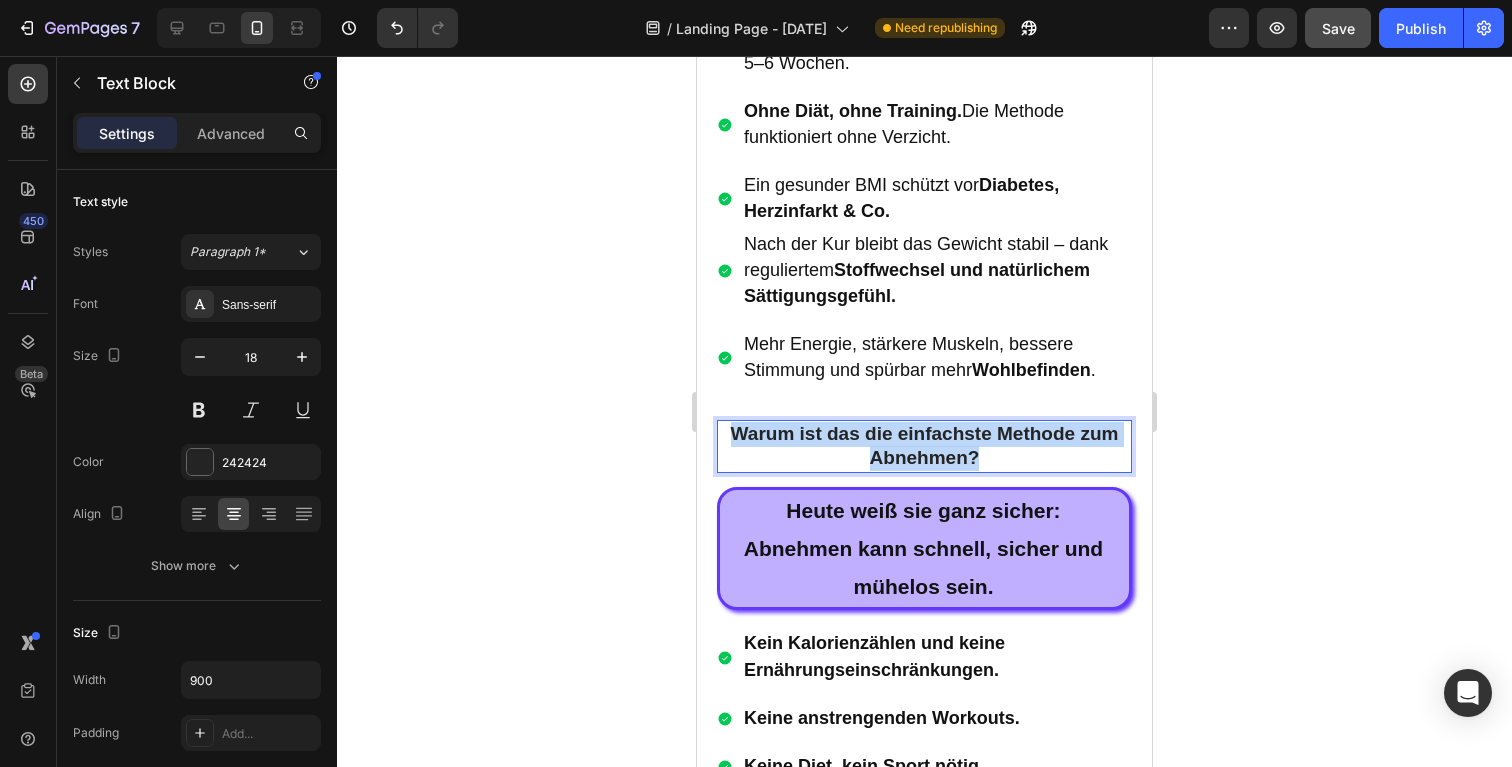click on "Warum ist das die einfachste Methode zum Abnehmen?" at bounding box center [925, 446] 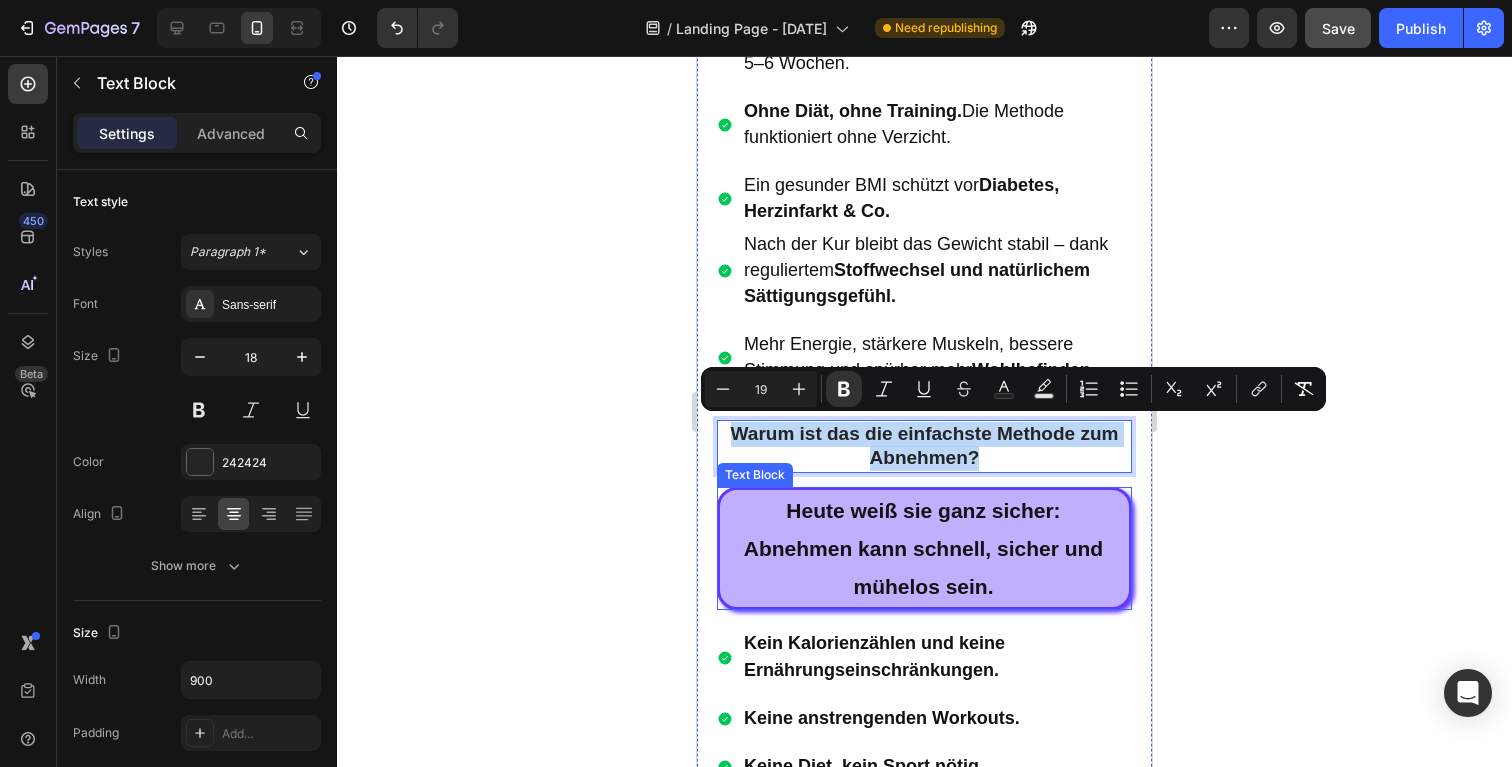 click on "Abnehmen kann schnell, sicher und mühelos sein." at bounding box center (923, 567) 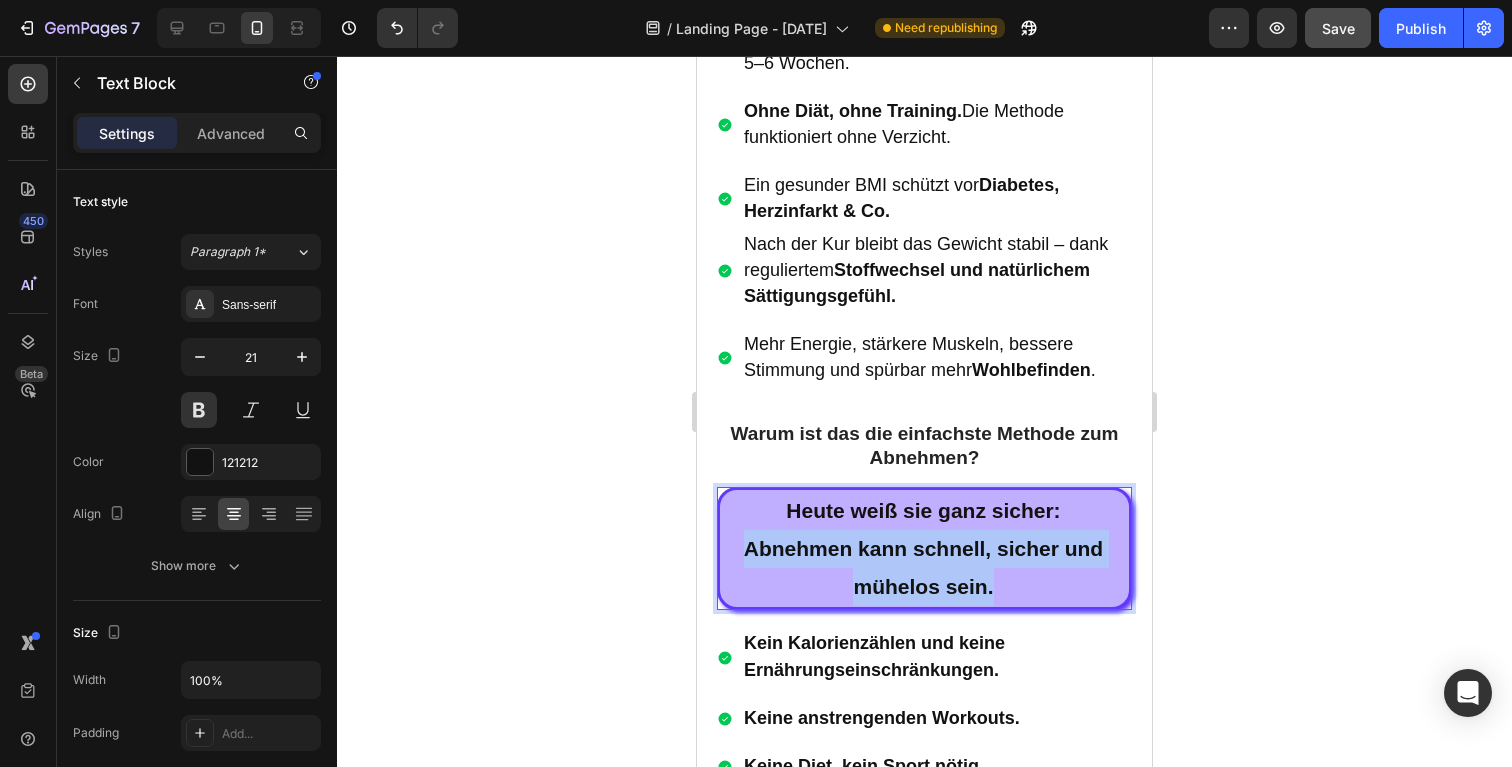 click on "Abnehmen kann schnell, sicher und mühelos sein." at bounding box center [923, 567] 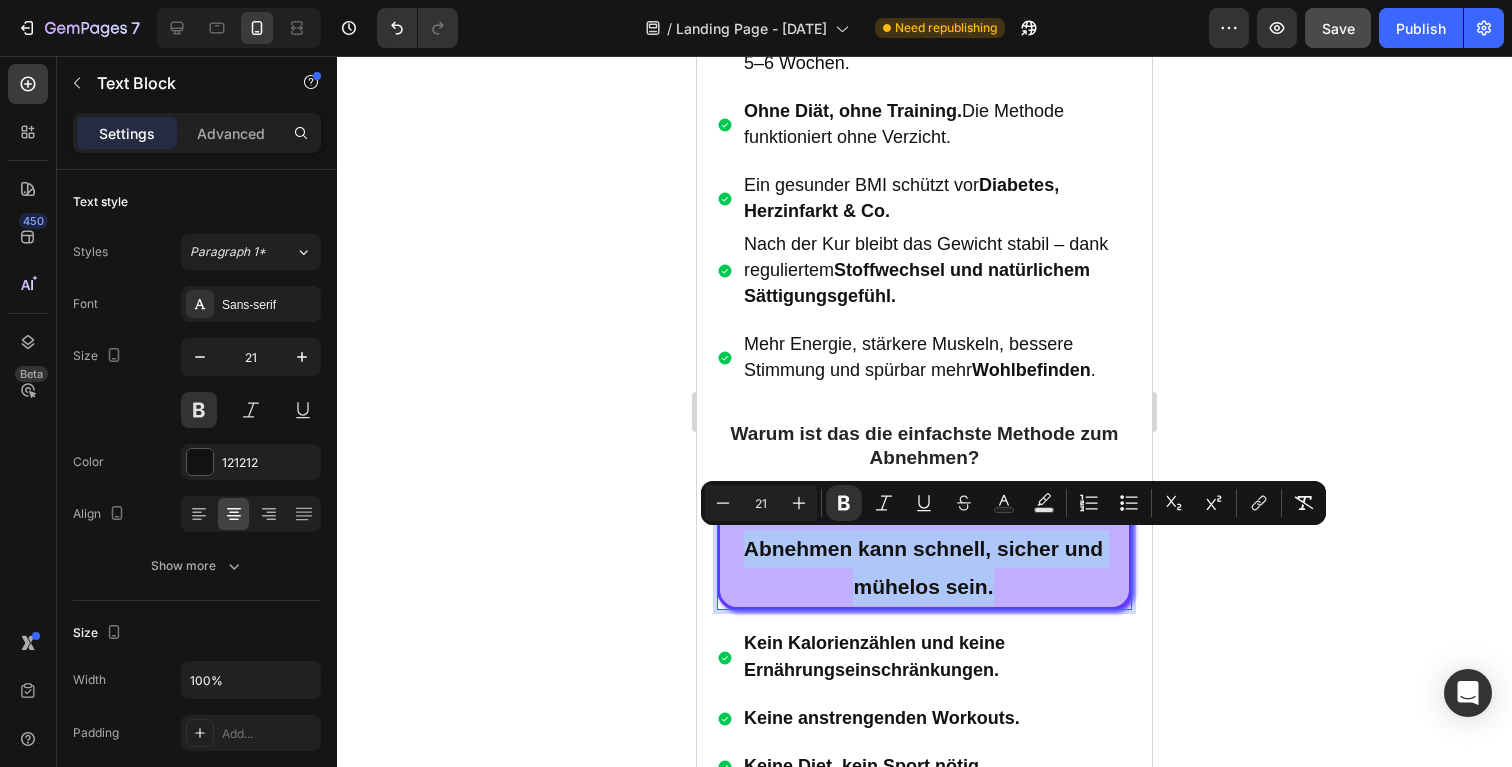 click on "Heute weiß sie ganz sicher: Abnehmen kann schnell, sicher und mühelos sein." at bounding box center [923, 548] 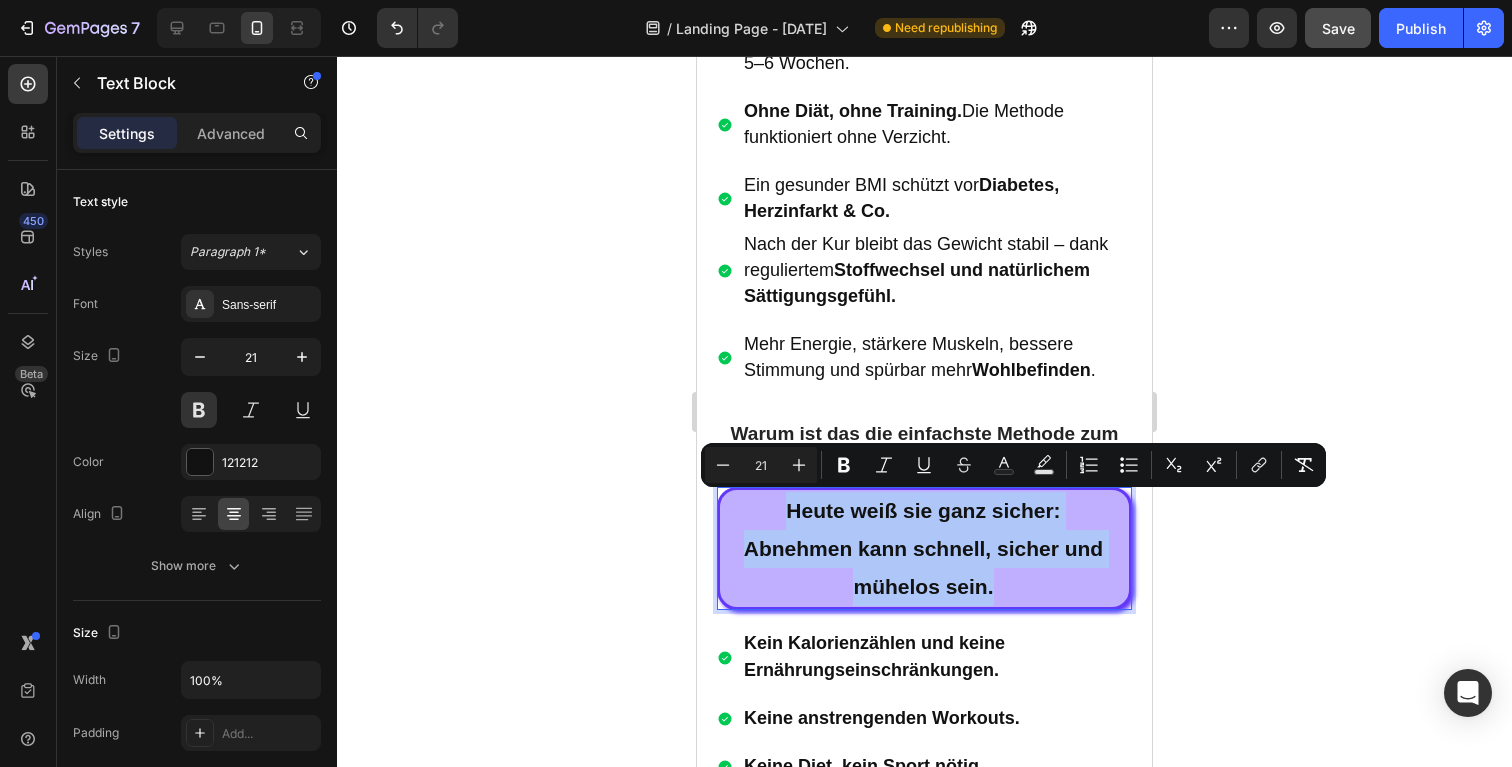 drag, startPoint x: 989, startPoint y: 580, endPoint x: 748, endPoint y: 523, distance: 247.64894 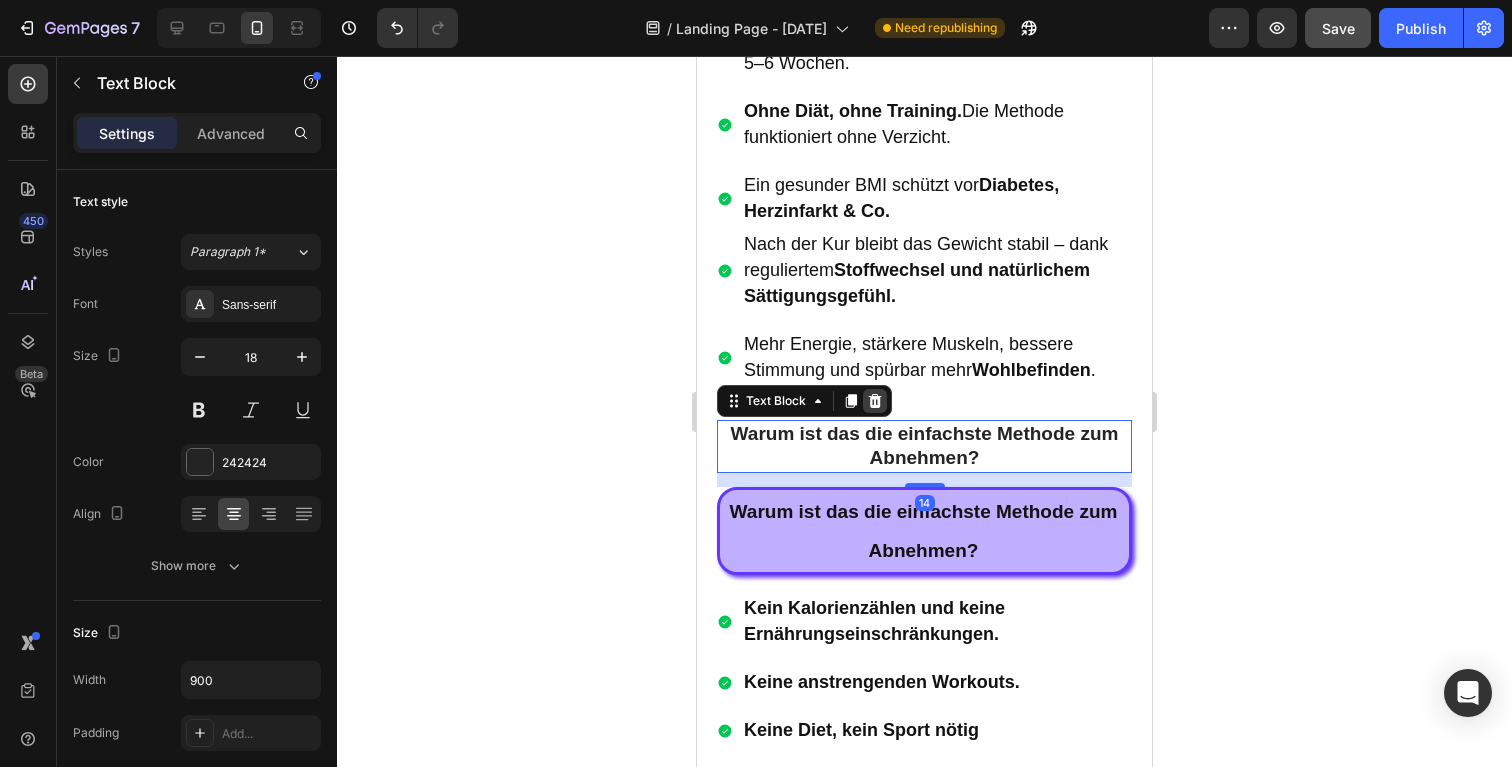 click 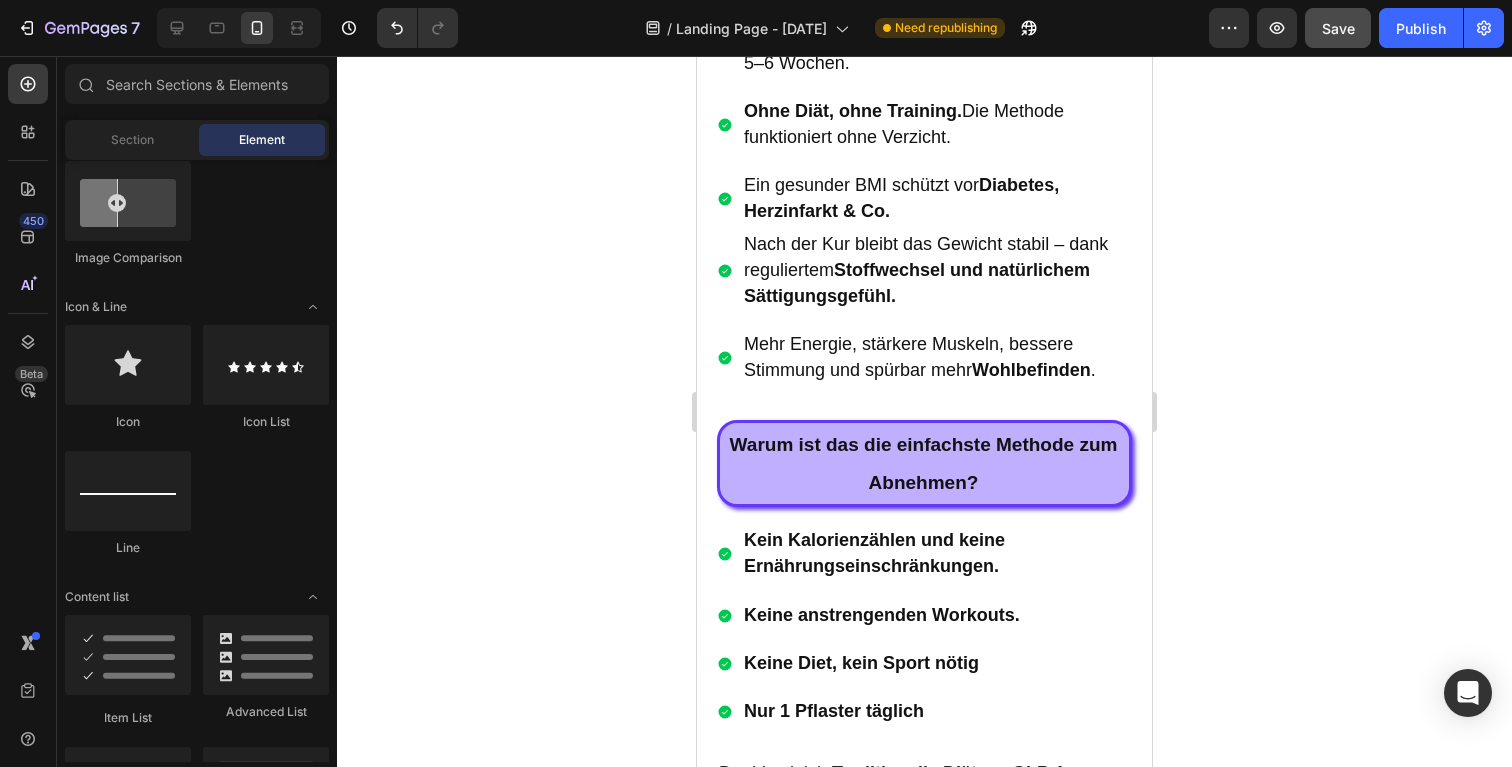 click 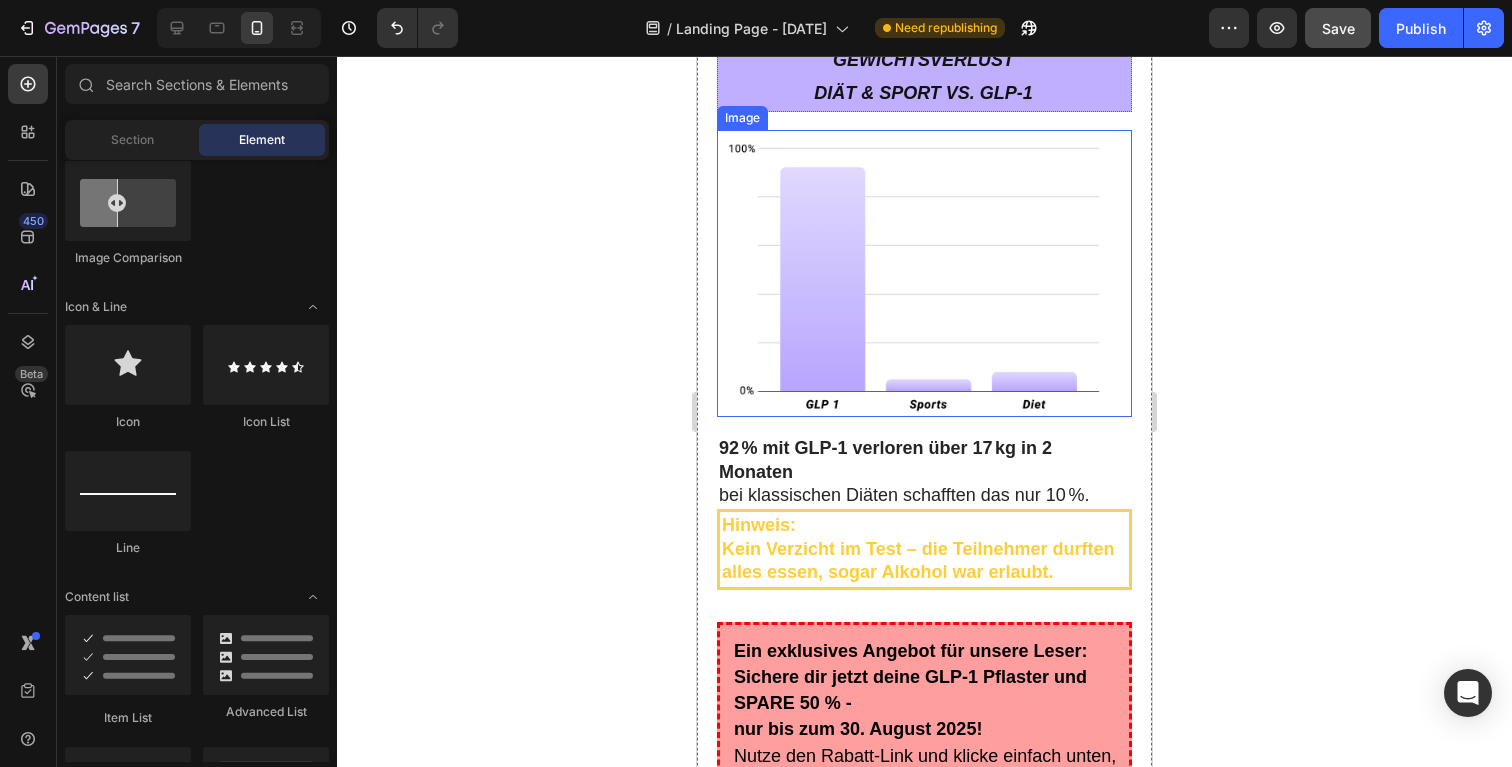 scroll, scrollTop: 13006, scrollLeft: 0, axis: vertical 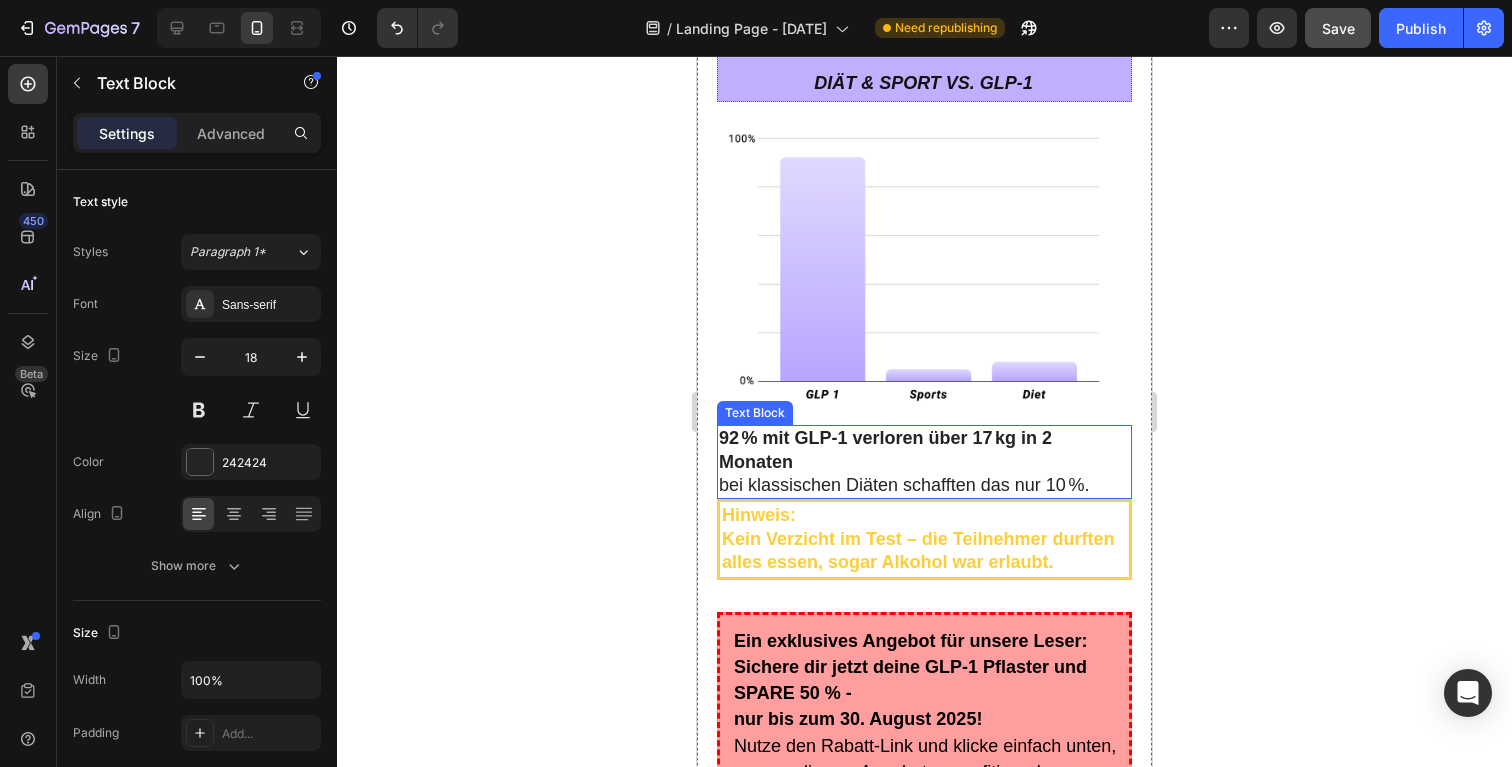 click on "92 % mit GLP-1 verloren über 17 kg in 2 Monaten bei klassischen Diäten schafften das nur 10 %." at bounding box center (924, 462) 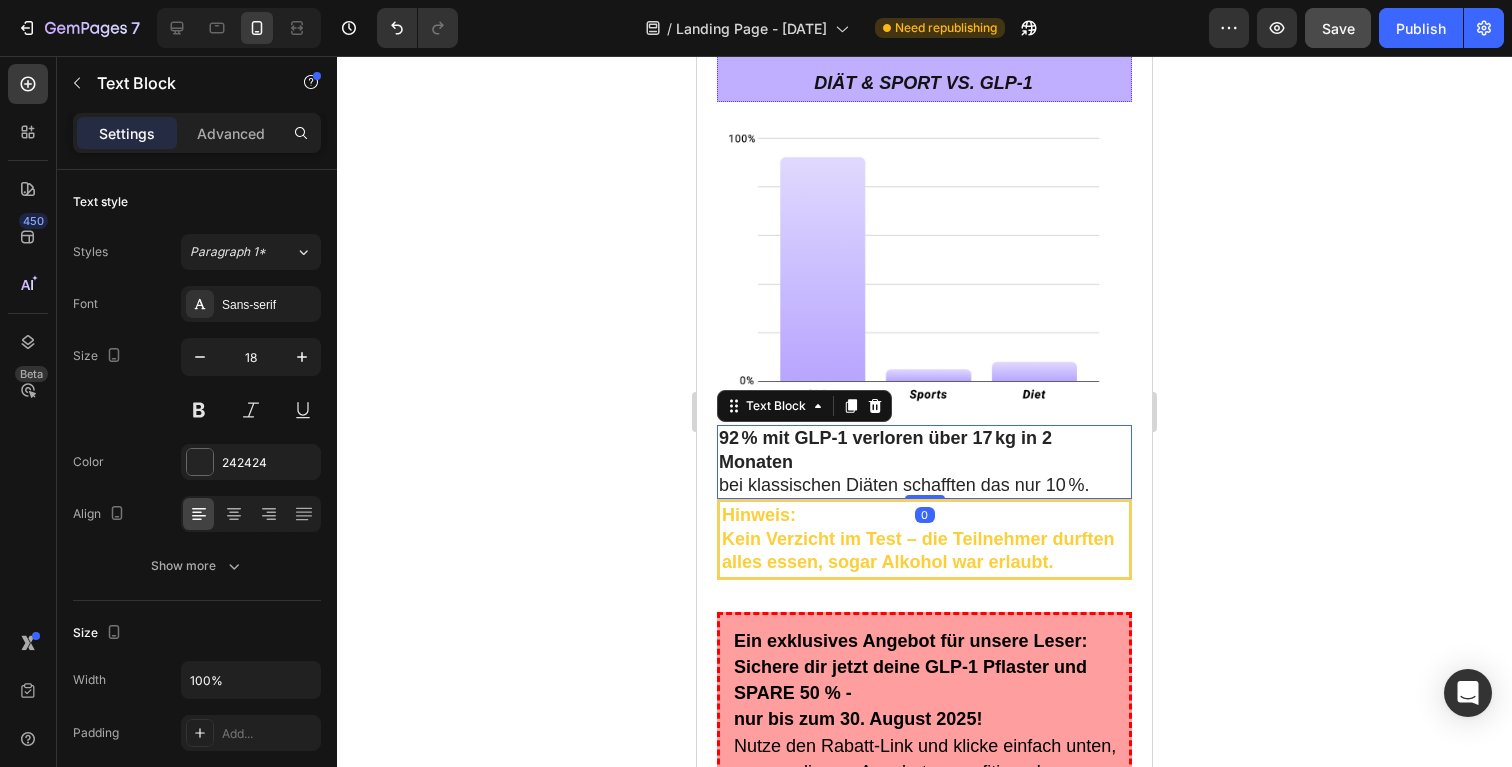 click on "92 % mit GLP-1 verloren über 17 kg in 2 Monaten bei klassischen Diäten schafften das nur 10 %." at bounding box center [924, 462] 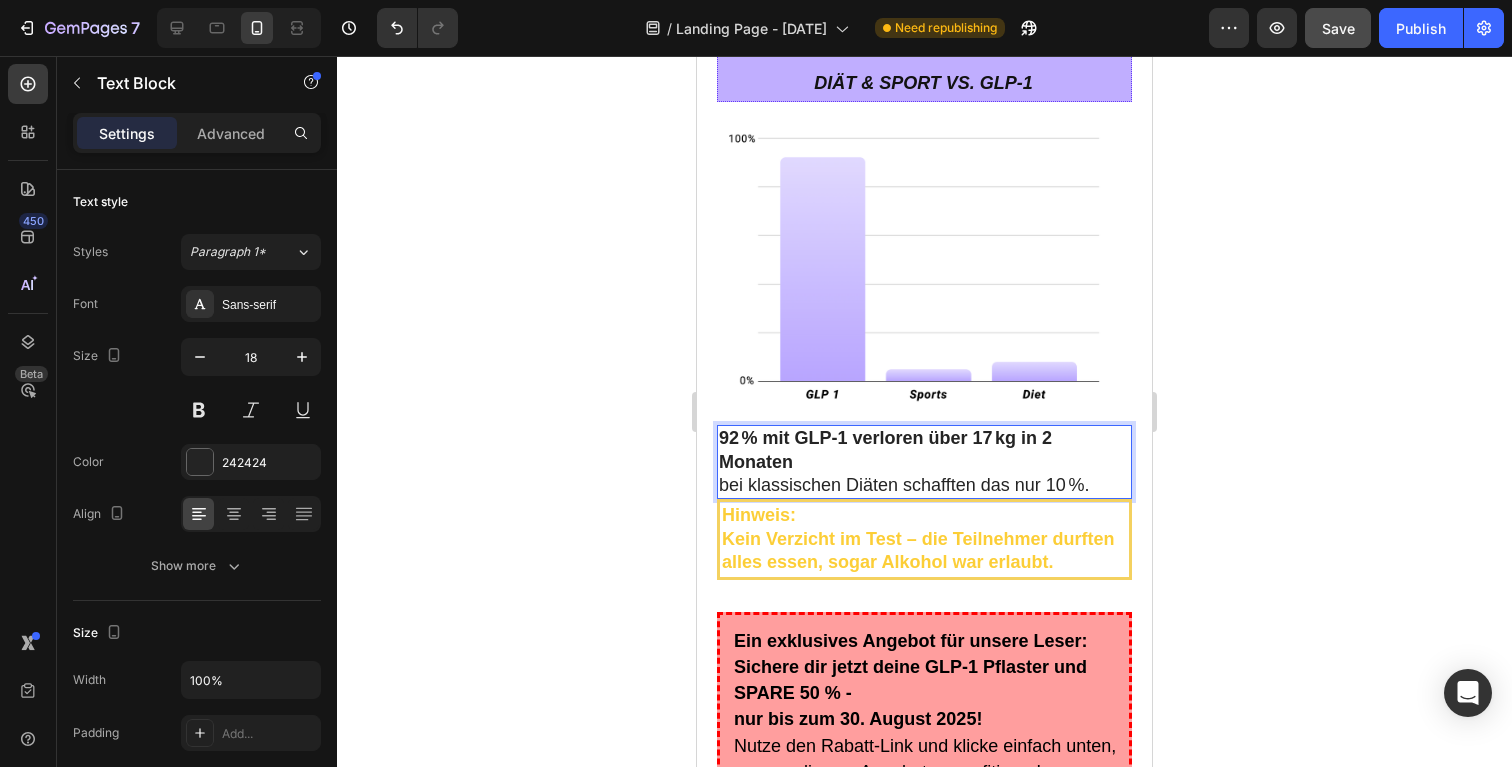 click on "92 % mit GLP-1 verloren über 17 kg in 2 Monaten bei klassischen Diäten schafften das nur 10 %." at bounding box center [924, 462] 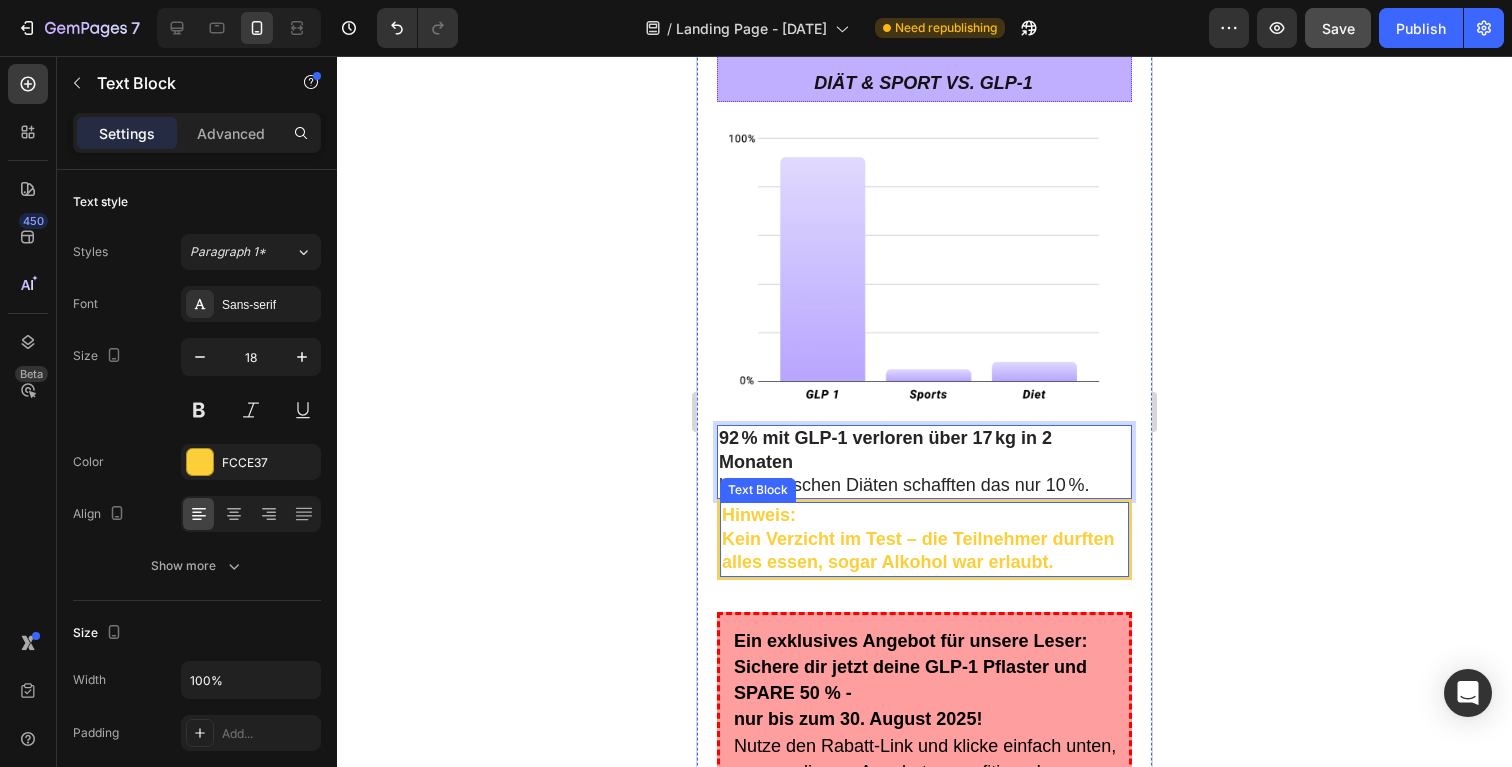 click on "Hinweis:  Kein Verzicht im Test – die Teilnehmer durften alles essen, sogar Alkohol war erlaubt." at bounding box center (924, 539) 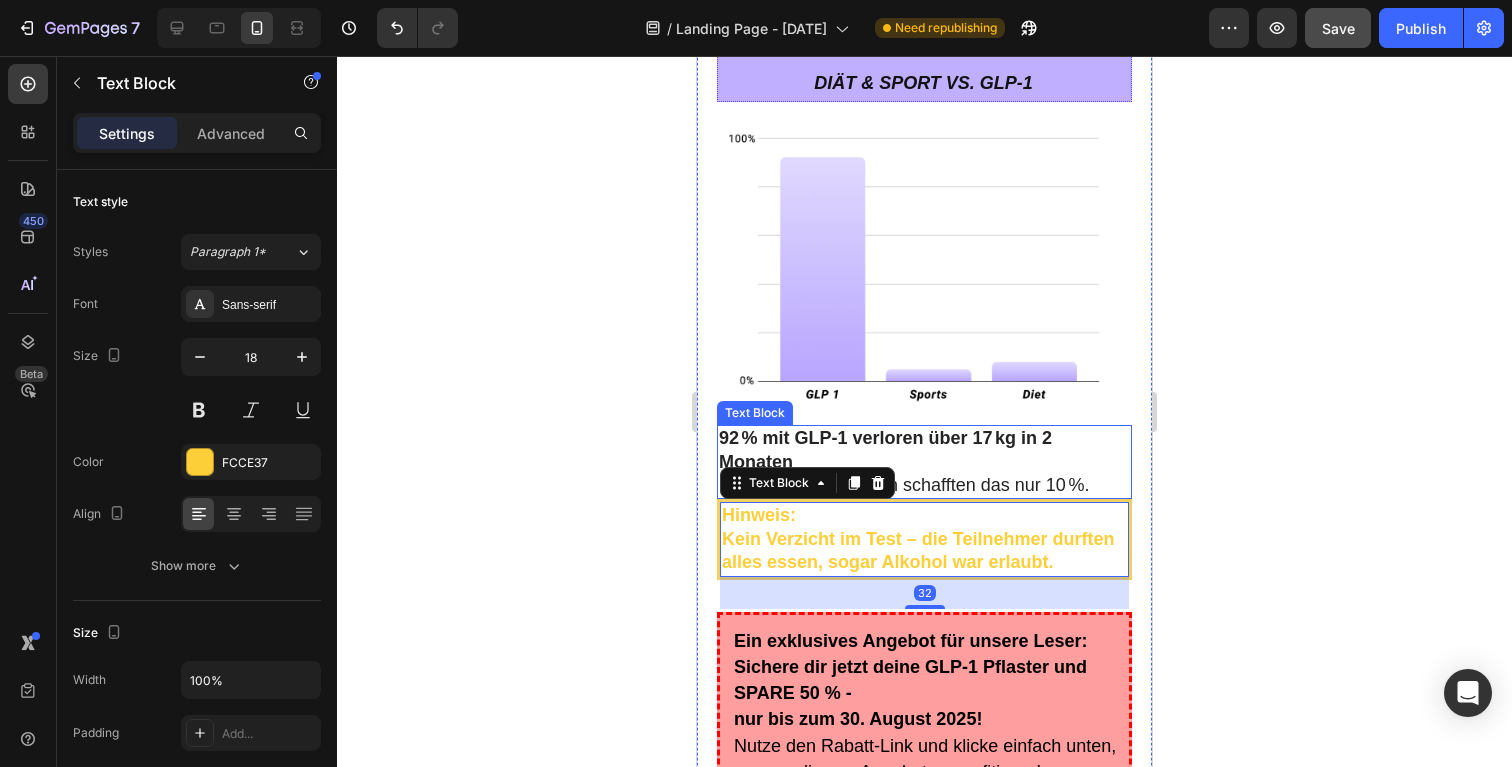 click on "92 % mit GLP-1 verloren über 17 kg in 2 Monaten bei klassischen Diäten schafften das nur 10 %." at bounding box center (924, 462) 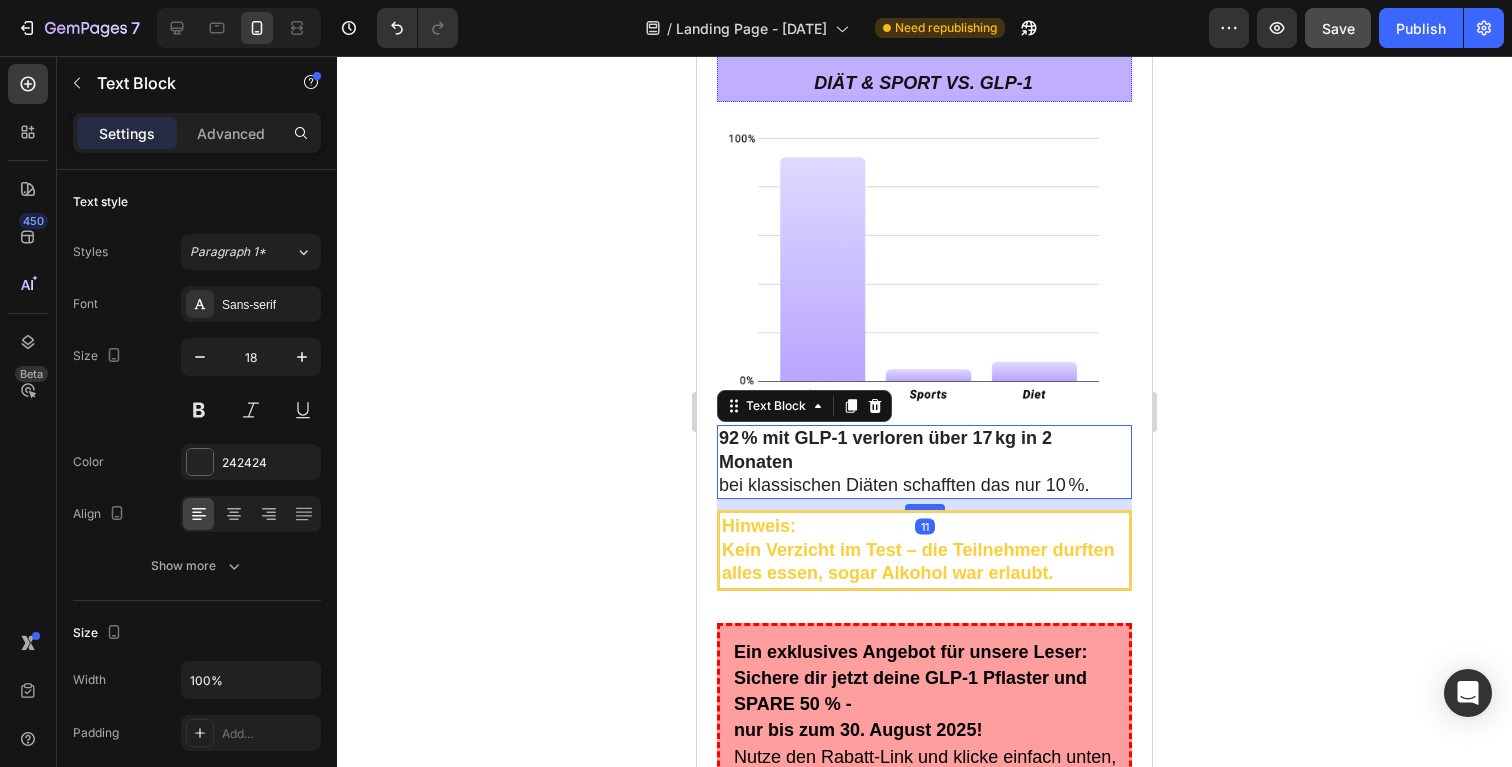 drag, startPoint x: 922, startPoint y: 482, endPoint x: 922, endPoint y: 493, distance: 11 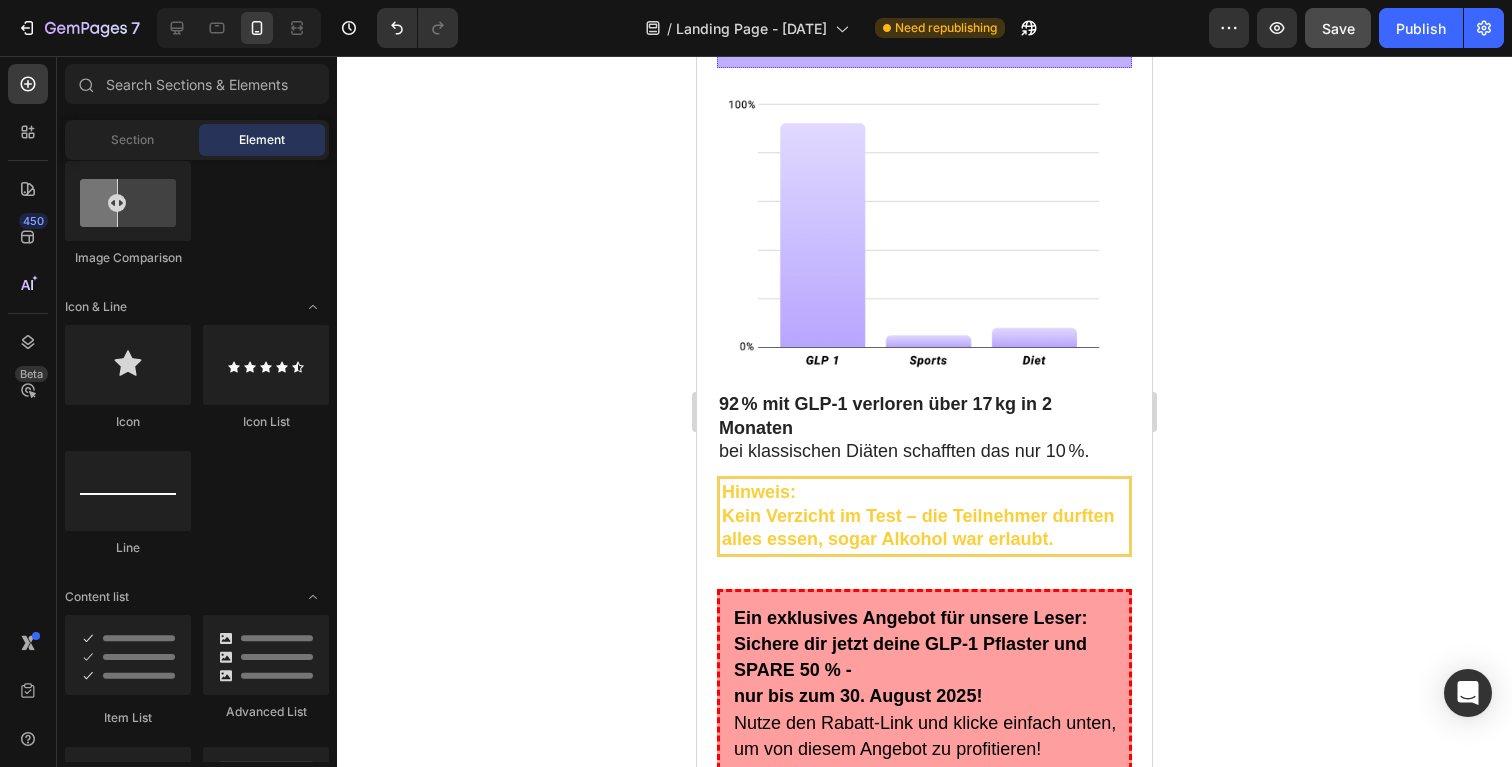 scroll, scrollTop: 13068, scrollLeft: 0, axis: vertical 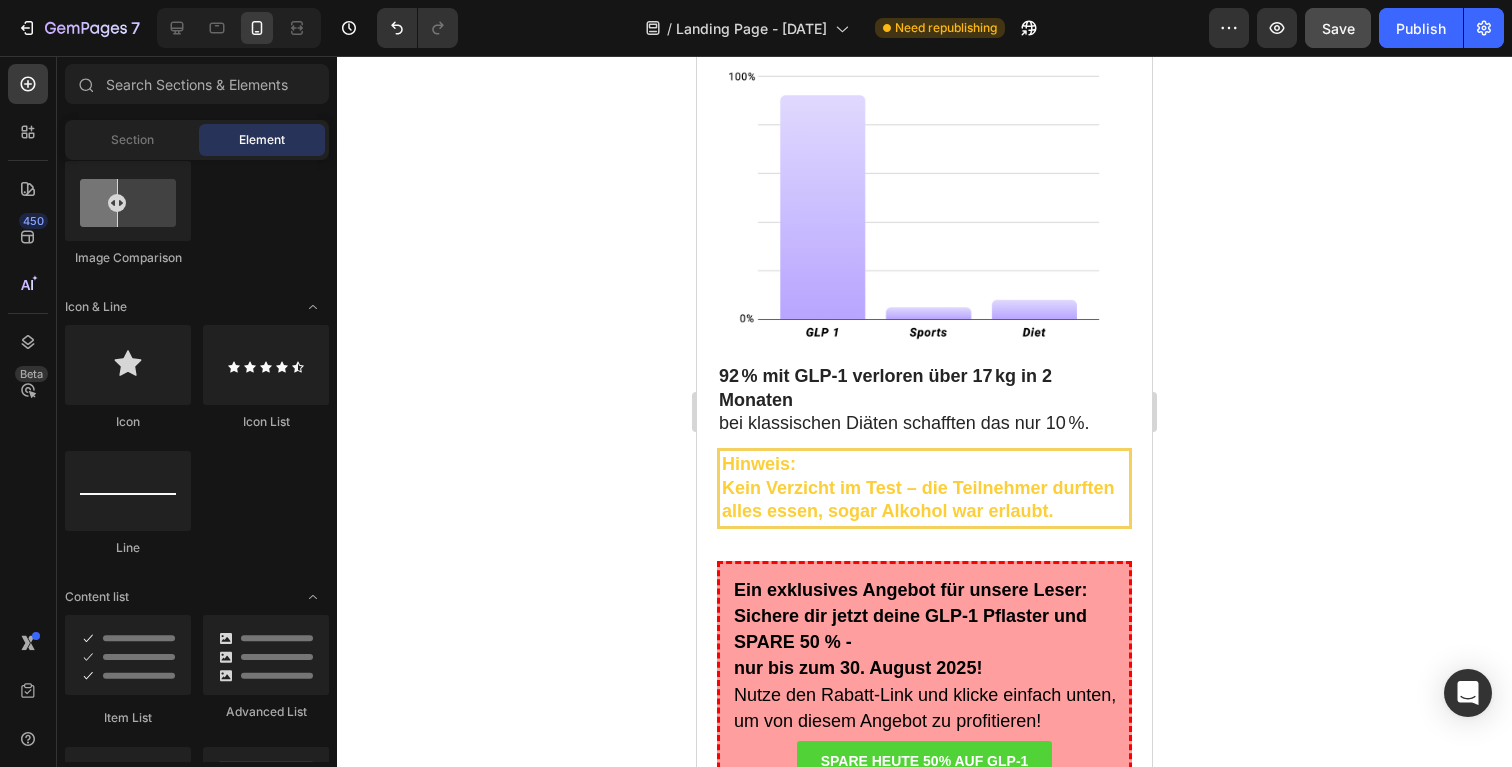 click 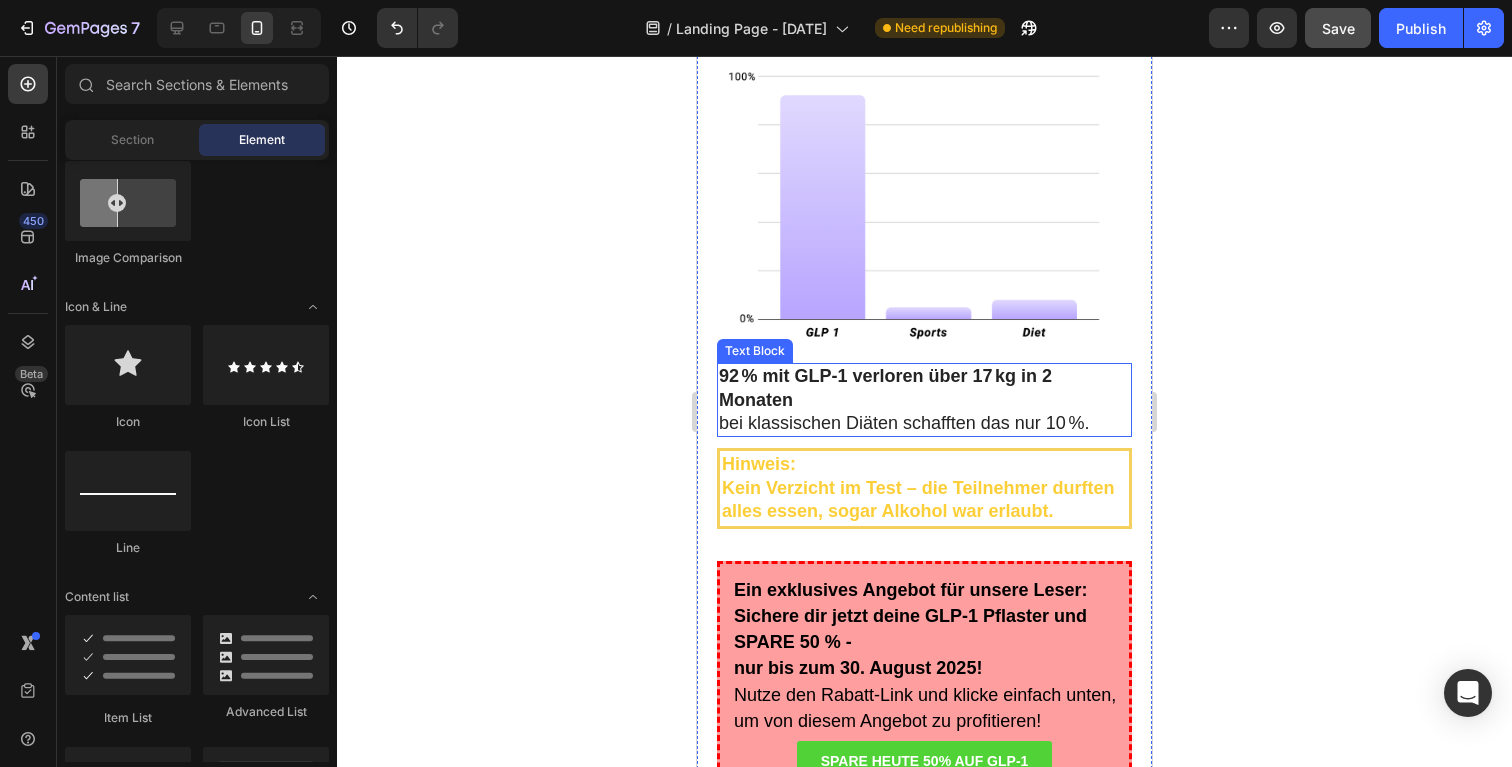 click on "92 % mit GLP-1 verloren über 17 kg in 2 Monaten bei klassischen Diäten schafften das nur 10 %." at bounding box center (924, 400) 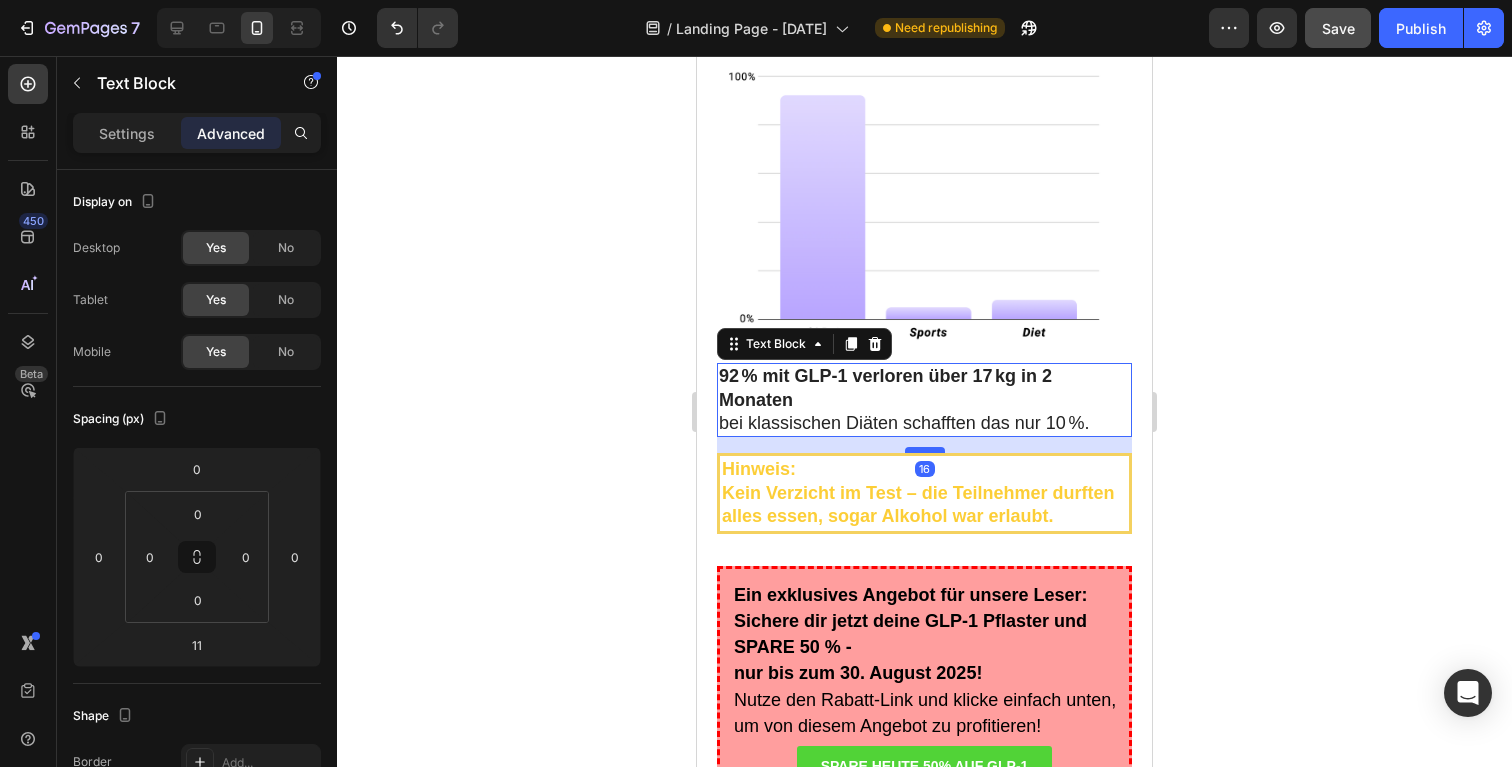 click at bounding box center (925, 450) 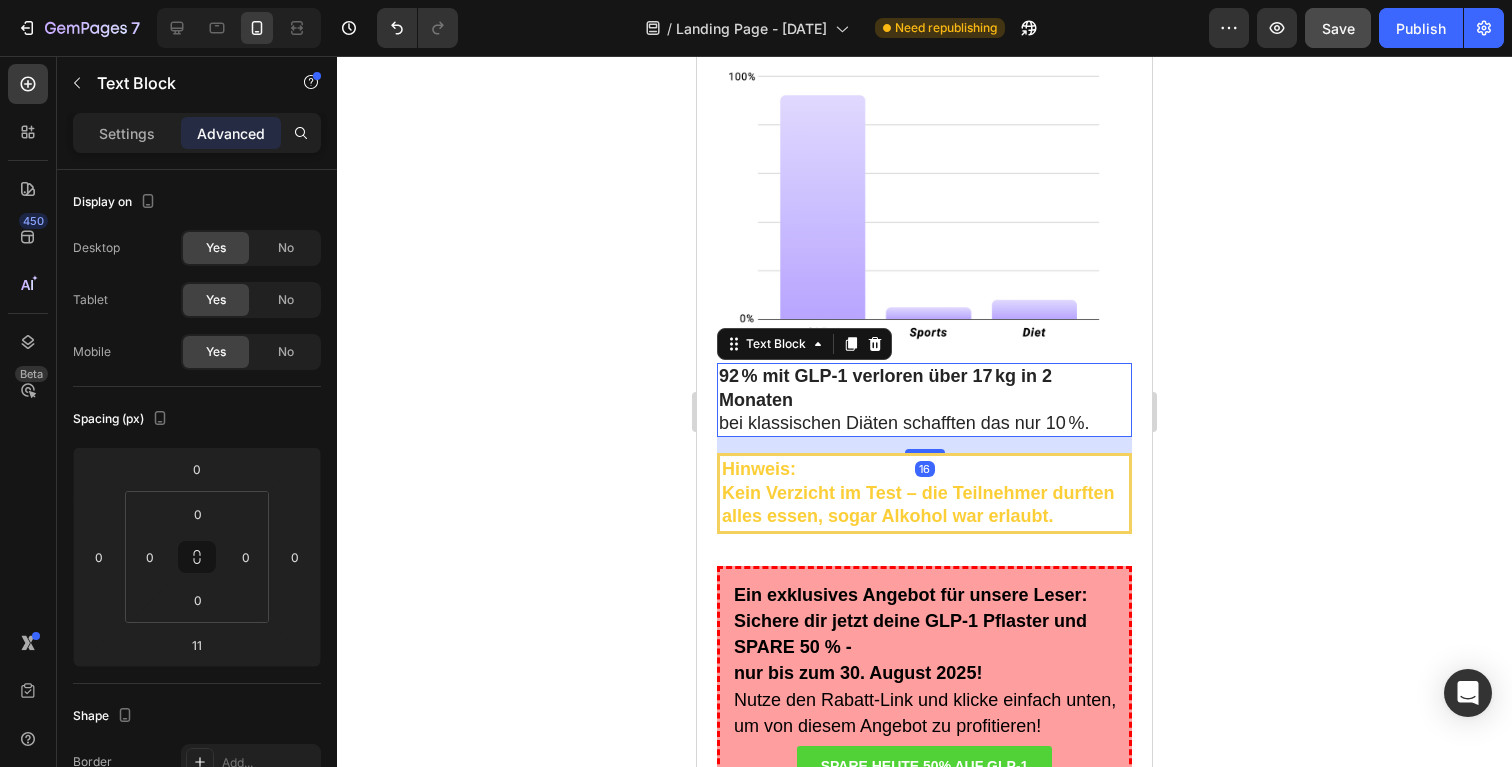 type on "16" 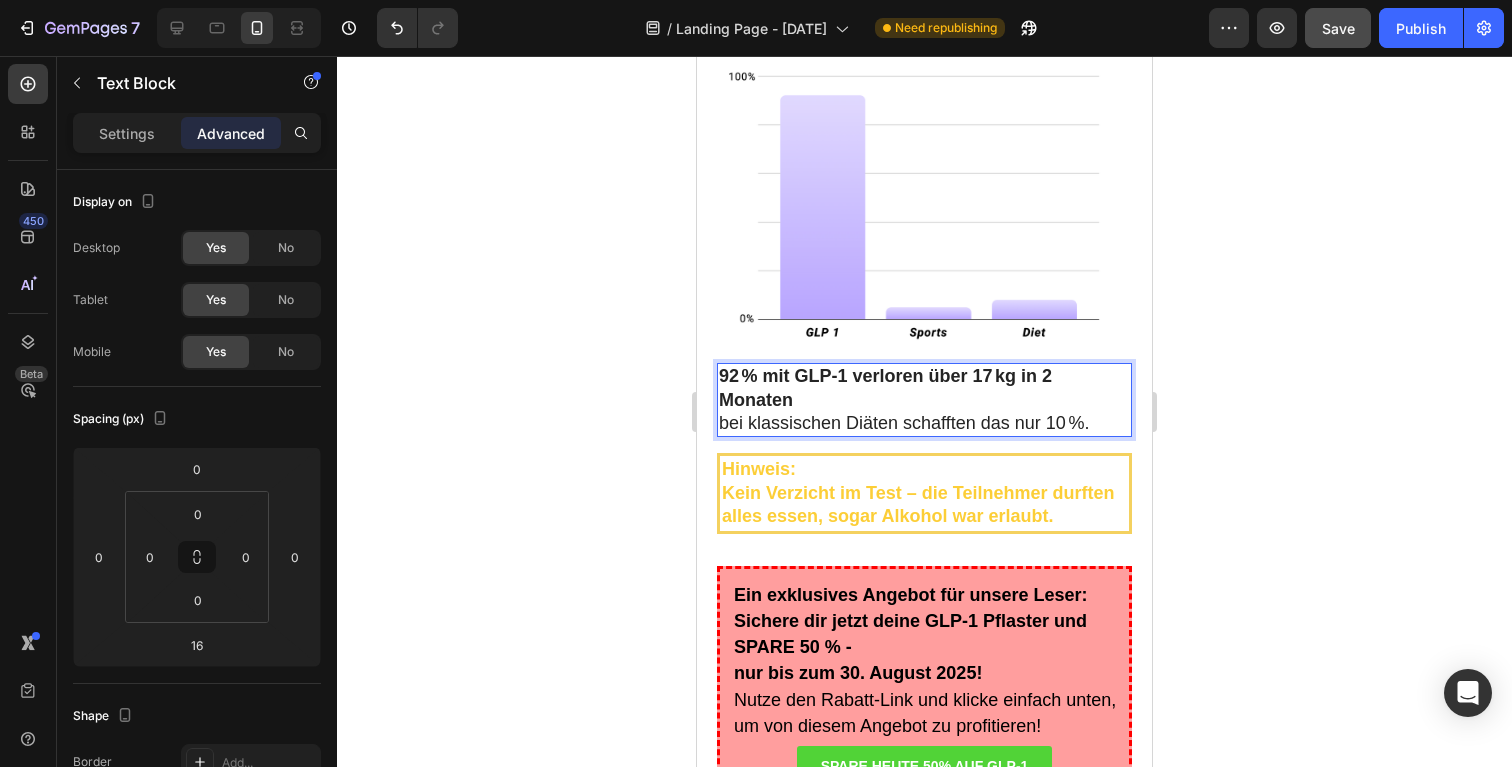 click on "92 % mit GLP-1 verloren über 17 kg in 2 Monaten bei klassischen Diäten schafften das nur 10 %." at bounding box center (924, 400) 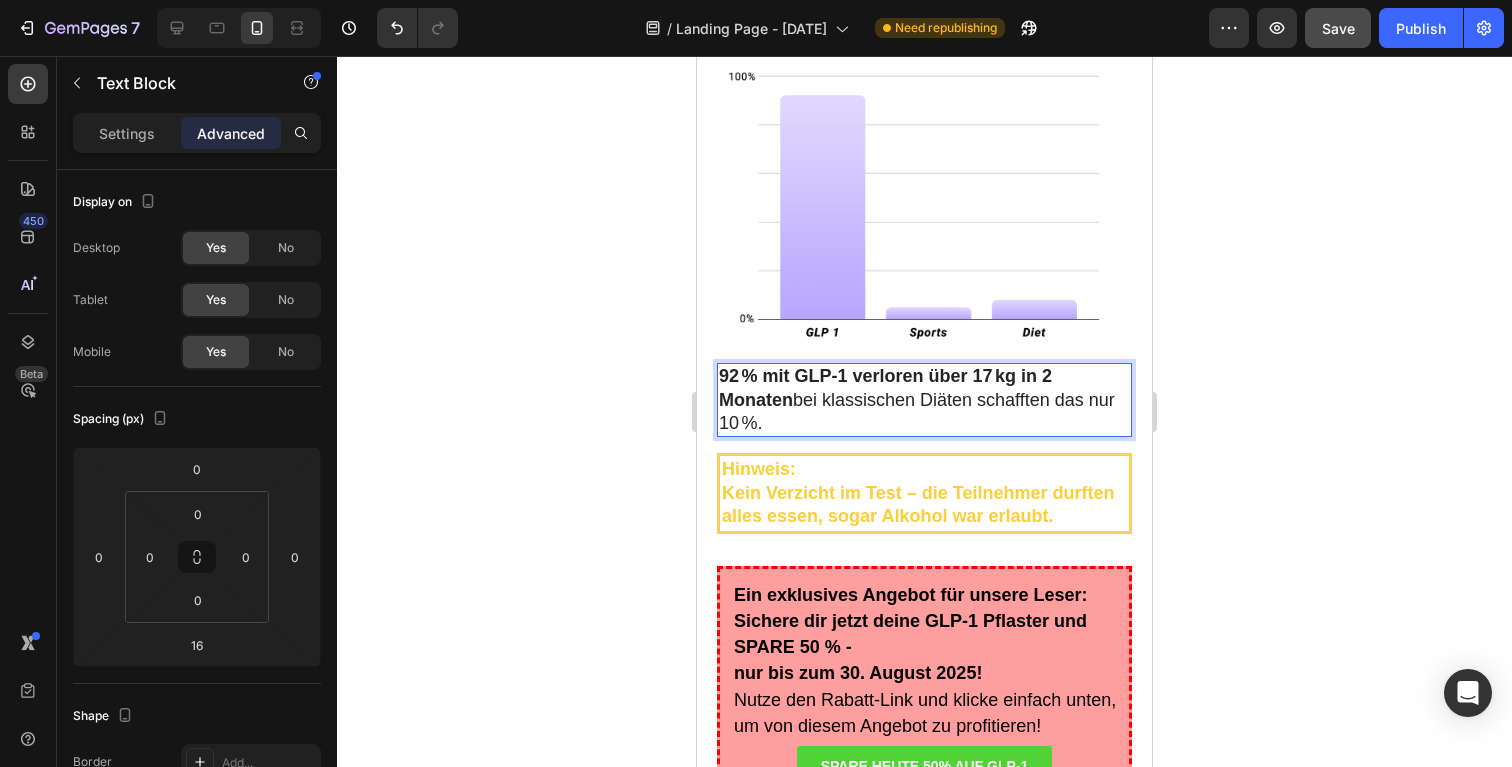 click on "92 % mit GLP-1 verloren über 17 kg in 2 Monaten bei klassischen Diäten schafften das nur 10 %." at bounding box center (924, 400) 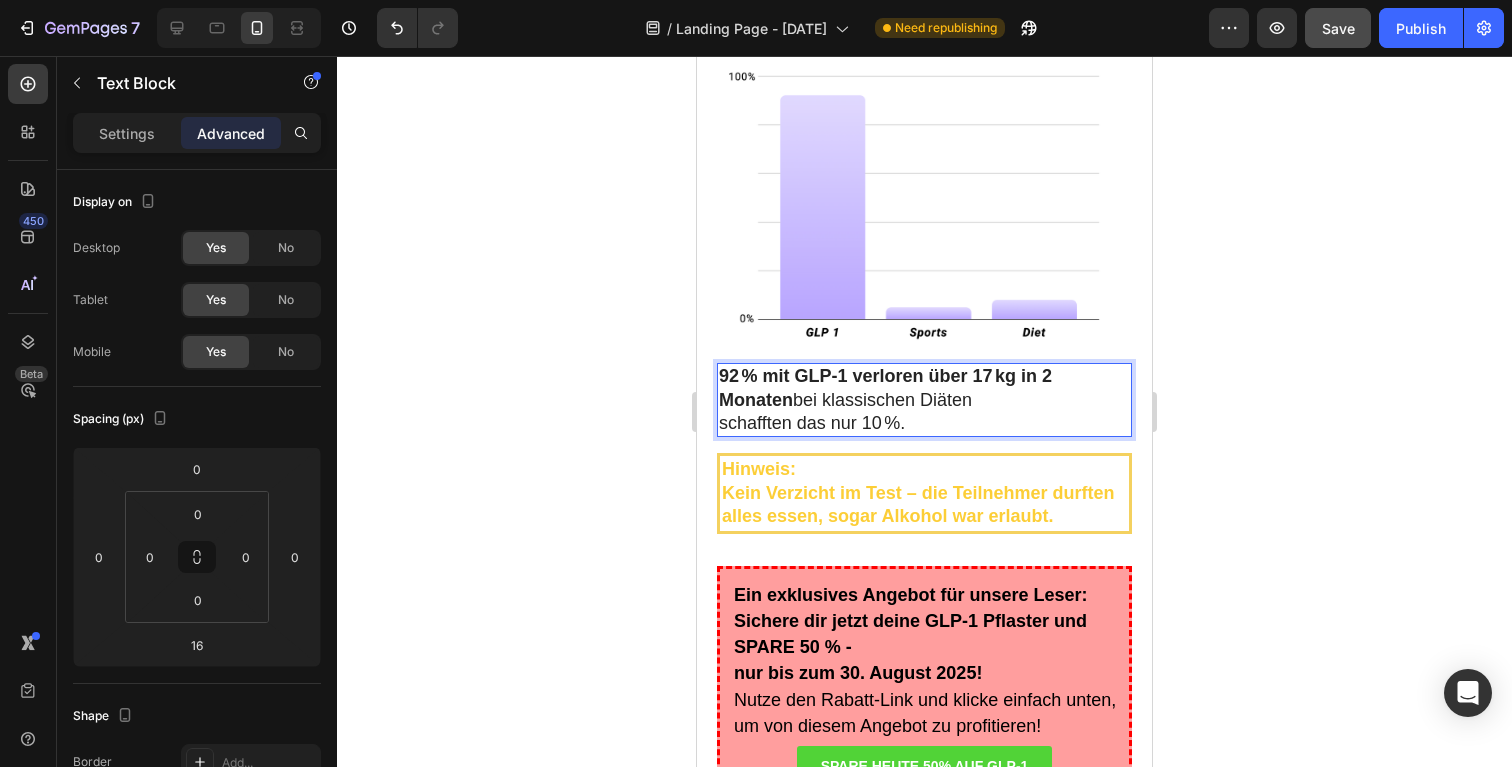 click 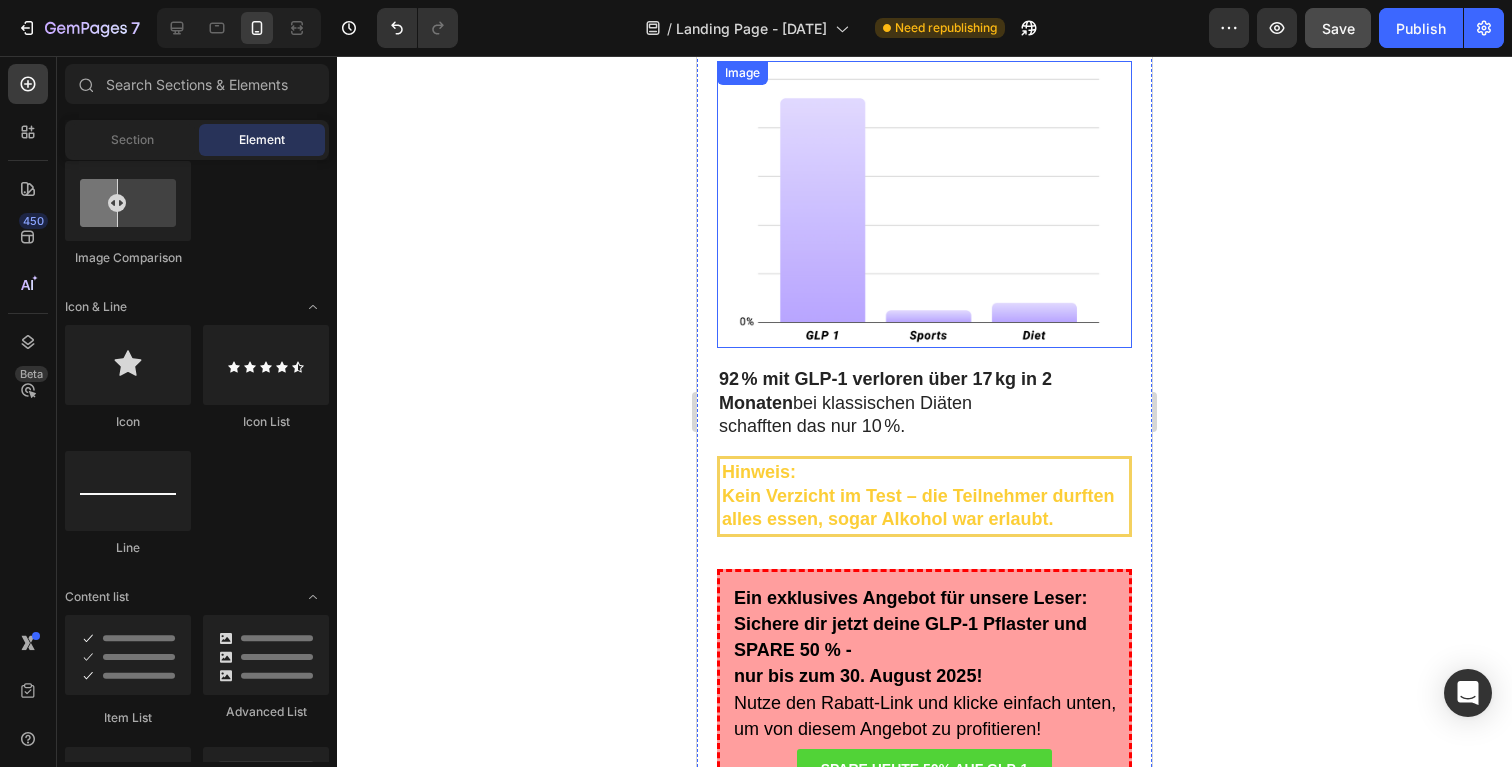 scroll, scrollTop: 13560, scrollLeft: 0, axis: vertical 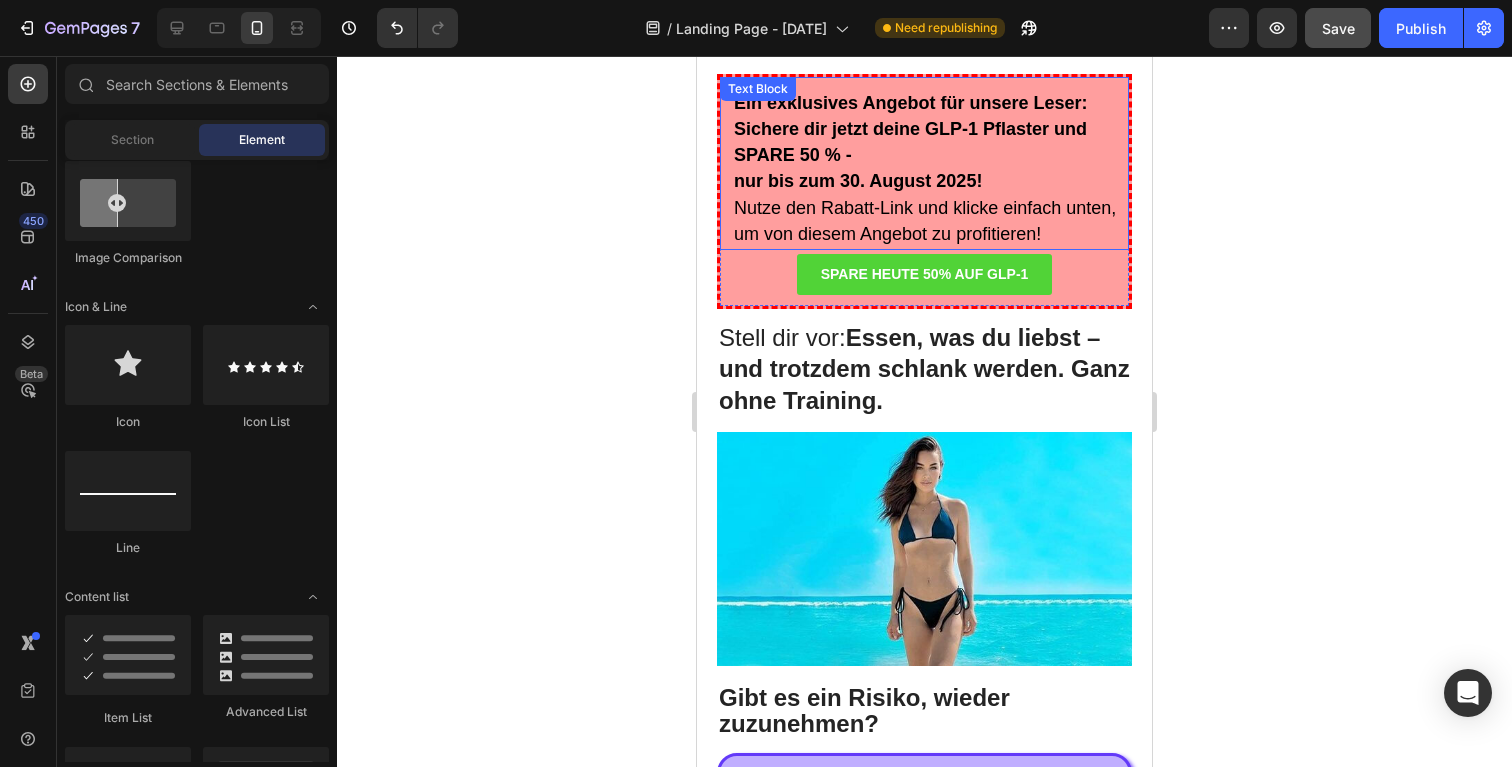 click on "nur bis zum 30. August 2025!" at bounding box center (930, 182) 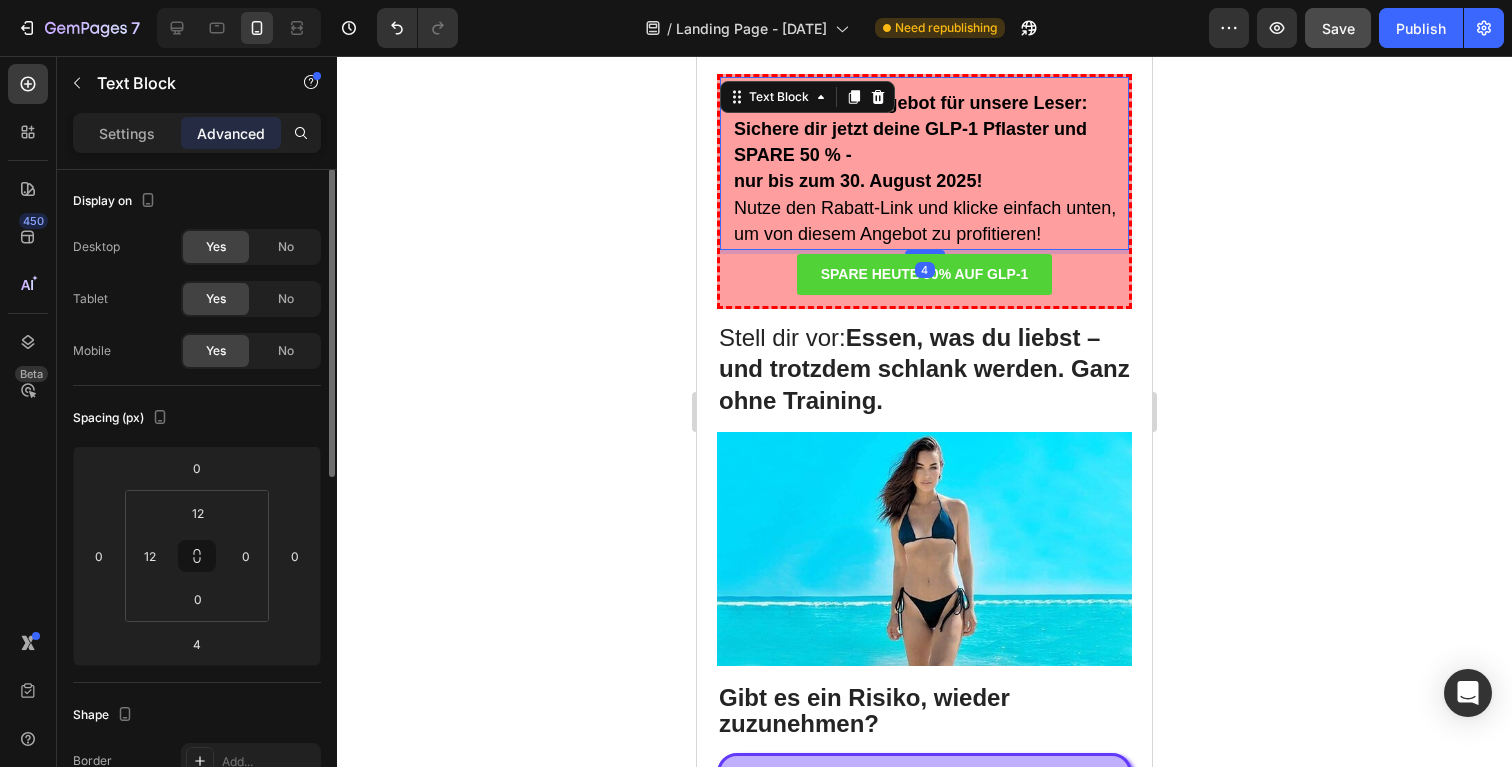 scroll, scrollTop: 734, scrollLeft: 0, axis: vertical 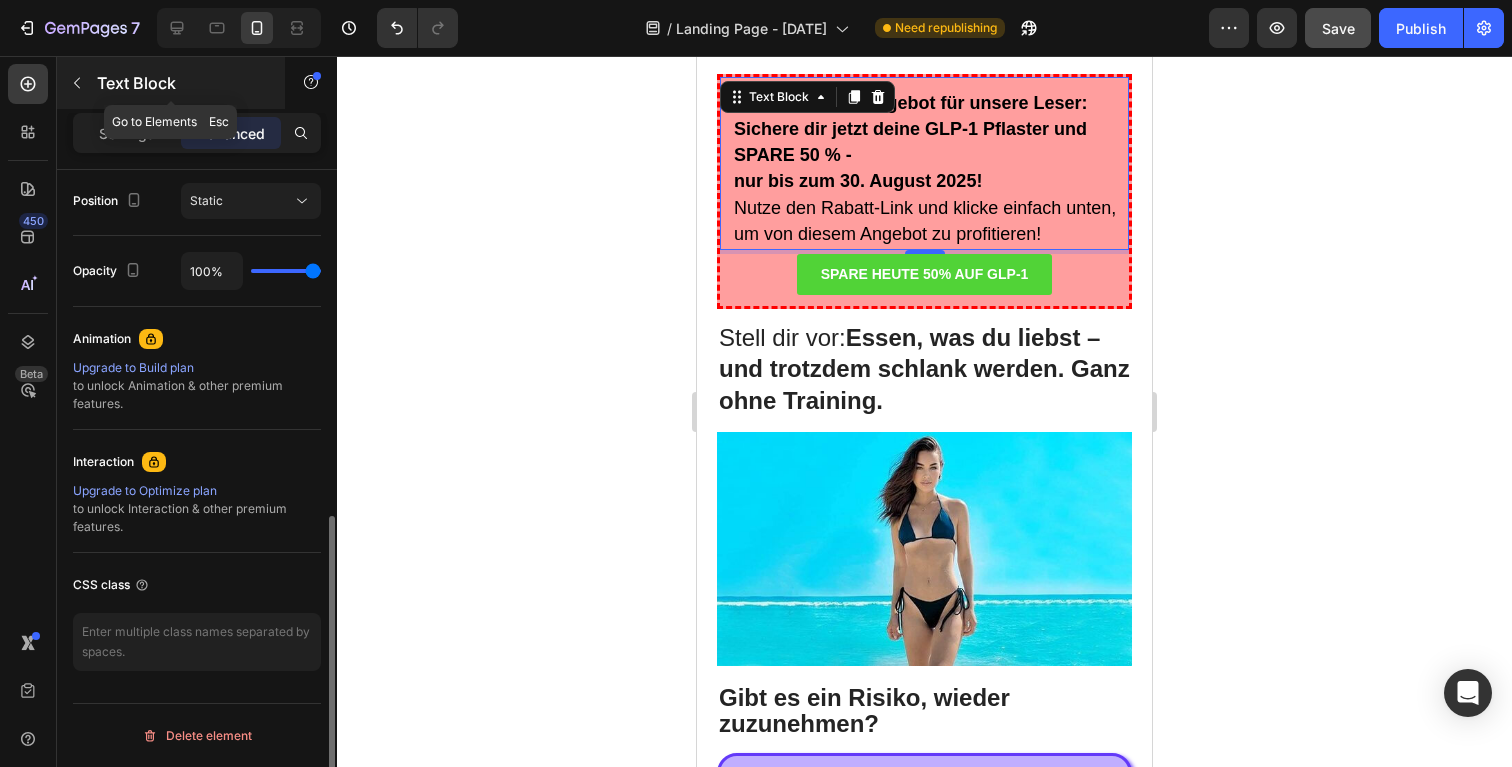 click 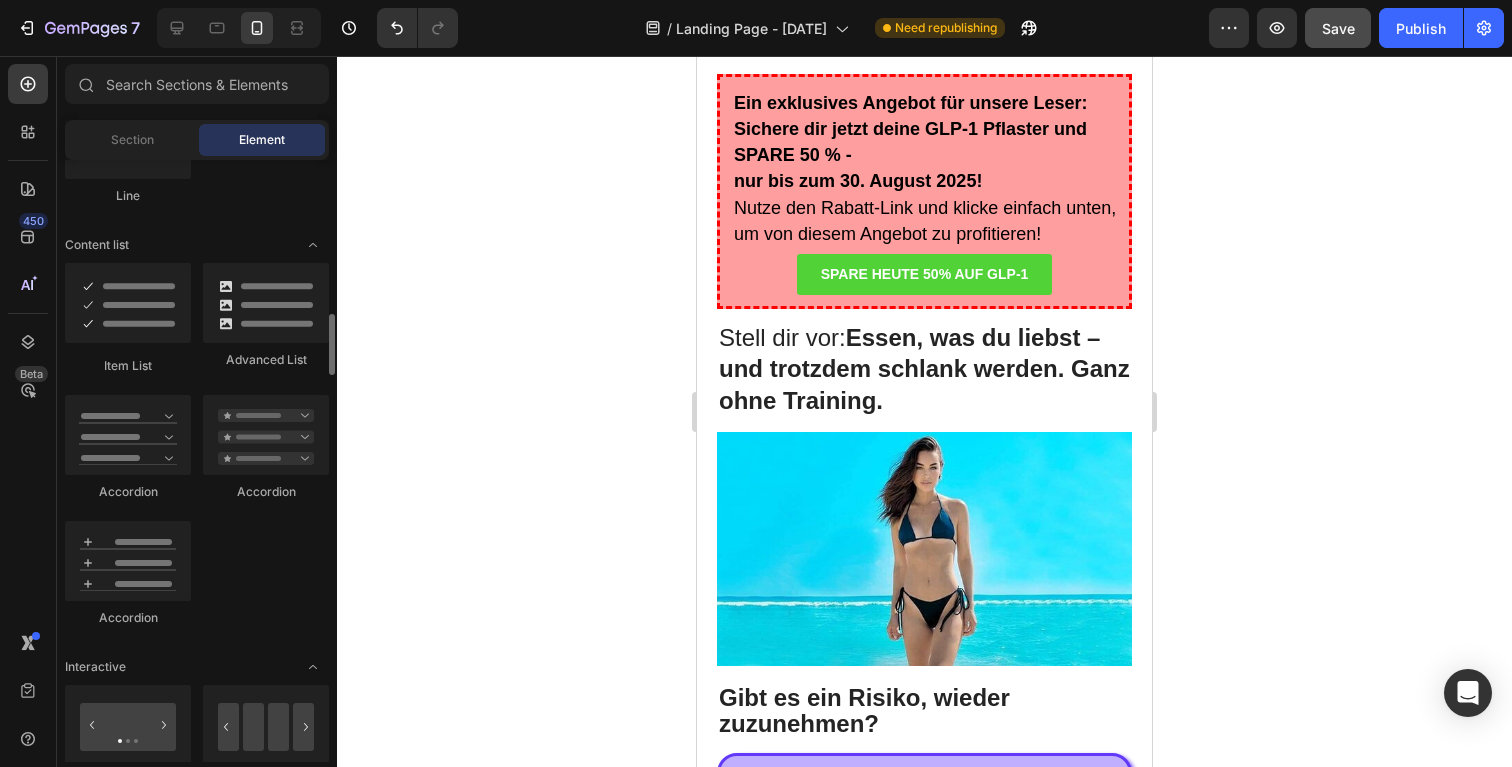 scroll, scrollTop: 0, scrollLeft: 0, axis: both 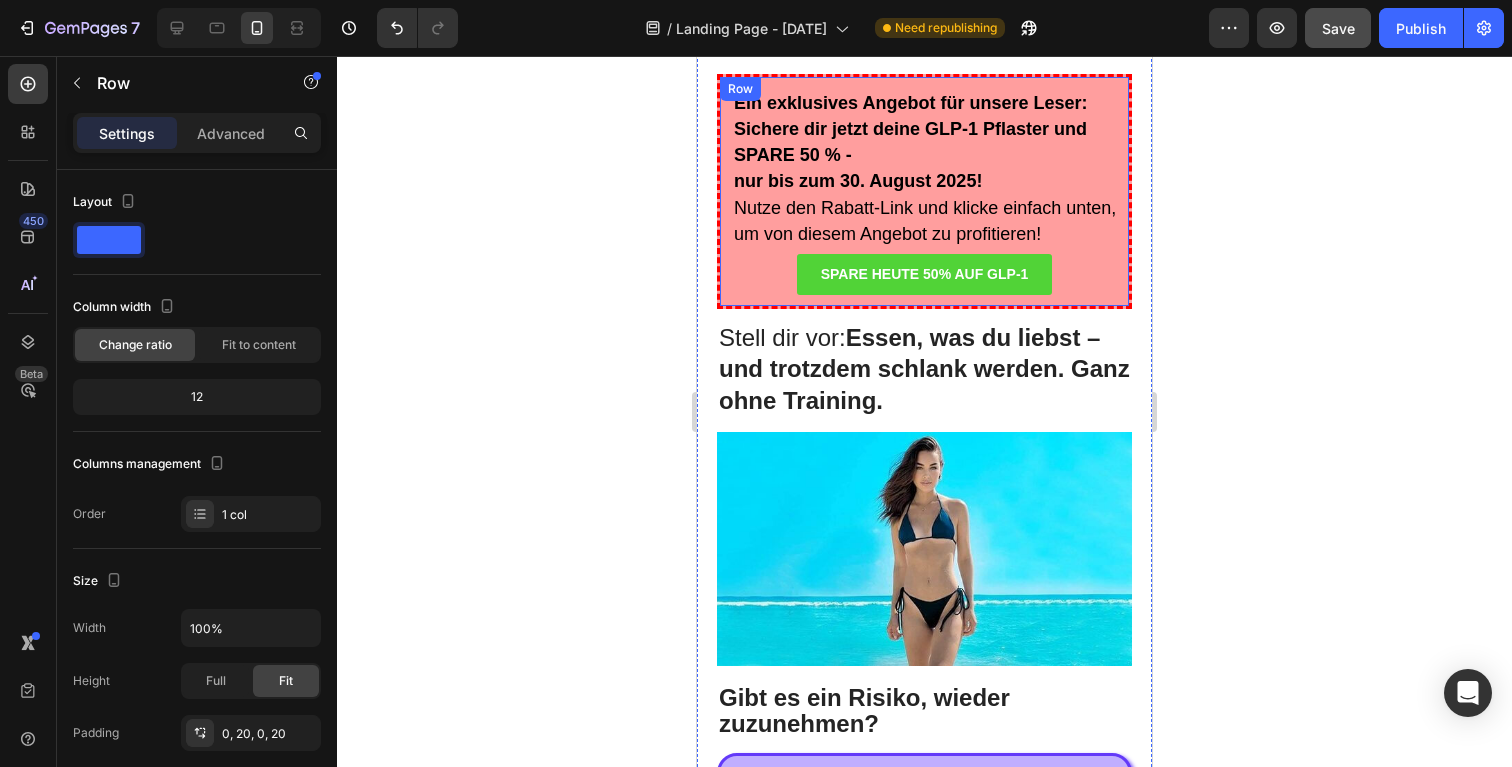 click on "[NAME] war enttäuscht: Ihr eigener Professor unterstützte teure, riskante Produkte – aber blockierte ihre natürliche und günstige Lösung.   Später erfuhr sie: Mitarbeiter ihres Instituts hatten heimlich Studien mit ihrer Formel durchgeführt – mit überraschend positiven Ergebnissen.   Die Folge : Sie verkauften die Ergebniss samt Formel an ein Pharmaunternehmen.   Dort wurde ein neues Produkt entwickelt.  Doch es war schwächer, falsch dosiert – und viel teurer.   Trotz vollmundiger Versprechen zeigte es kaum Wirkung.   Für diese Konzerne zählt nur der Umsatz –  nicht die Gesundheit der Menschen. Text Block Image Ich konnte nicht zusehen, wie meine Formel missbraucht wurde. Ich musste die Wahrheit sagen.   [NAME] gründete die eigene Produktion – 100 % natürlich, wirksam und deutlich günstiger.   Ihre Formel kann laut ihr  bis zu 14 kg pro Woche  ermöglichen – ohne großen Aufwand.   Der Rechtsstreit läuft, doch [NAME] bleibt überzeugt.   Sie empfiehlt,  Text Block ." at bounding box center (924, 1711) 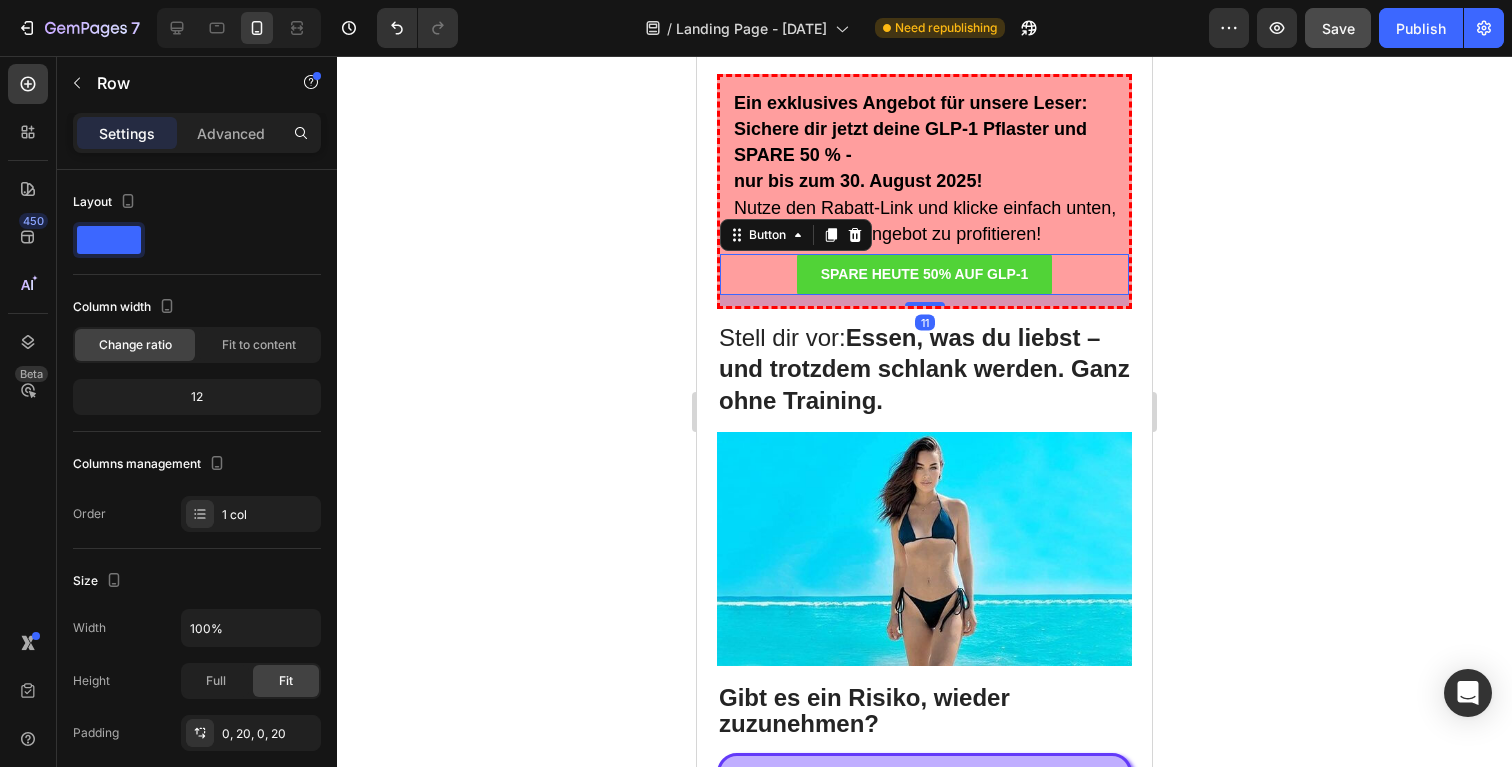 click on "SPARE HEUTE 50% AUF GLP-1 Button   11" at bounding box center (924, 274) 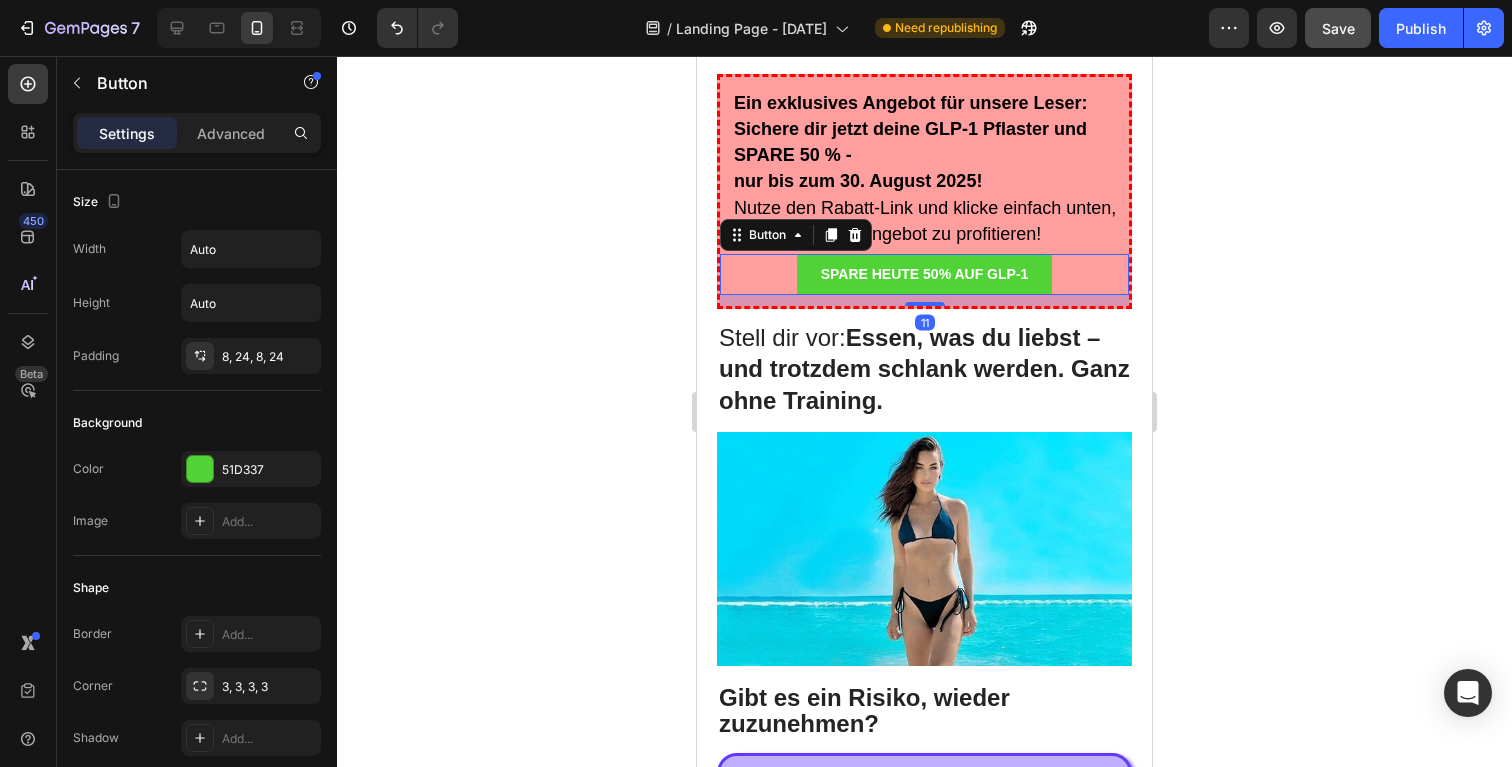 click on "SPARE HEUTE 50% AUF GLP-1 Button   11" at bounding box center (924, 274) 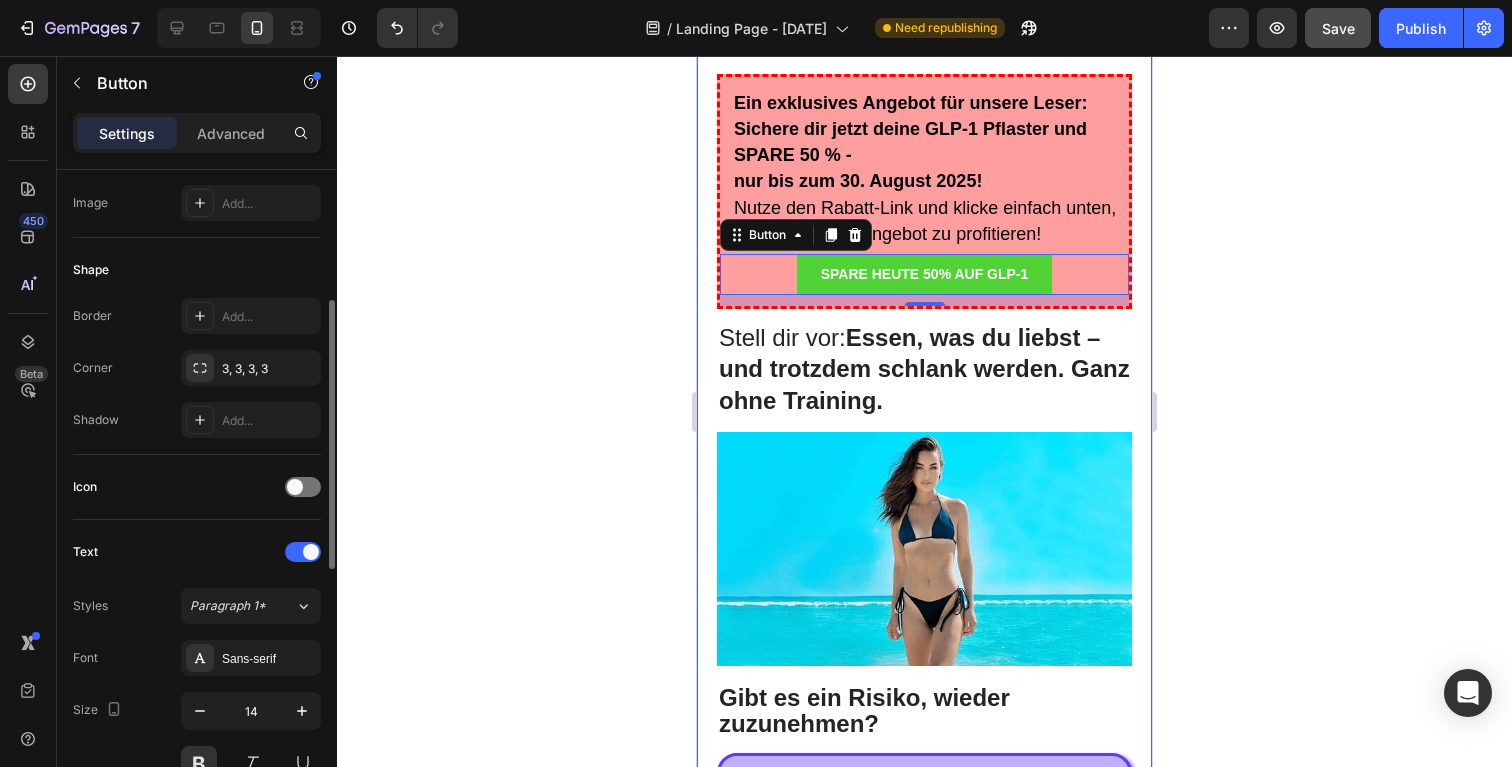 drag, startPoint x: 243, startPoint y: 142, endPoint x: 238, endPoint y: 168, distance: 26.476404 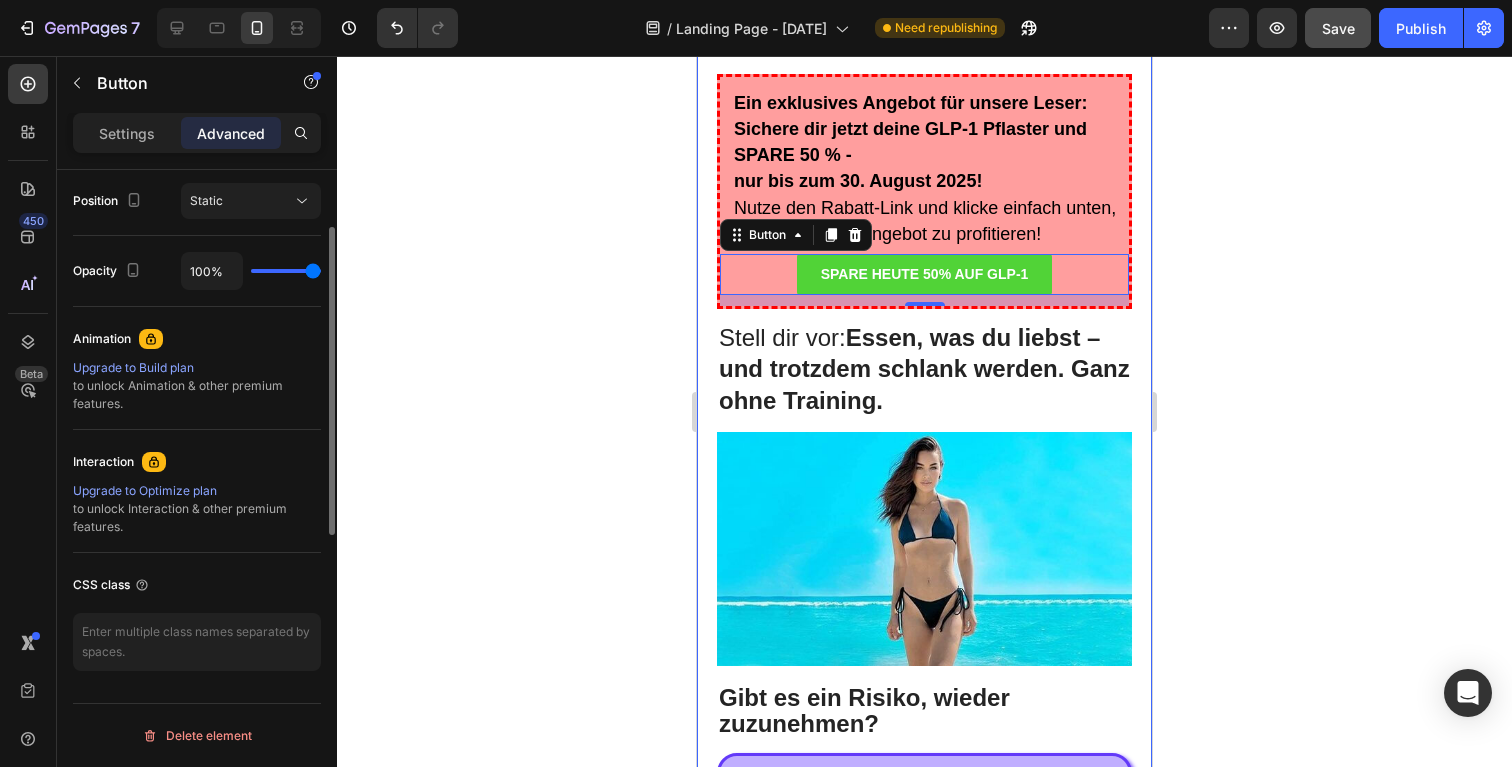 scroll, scrollTop: 538, scrollLeft: 0, axis: vertical 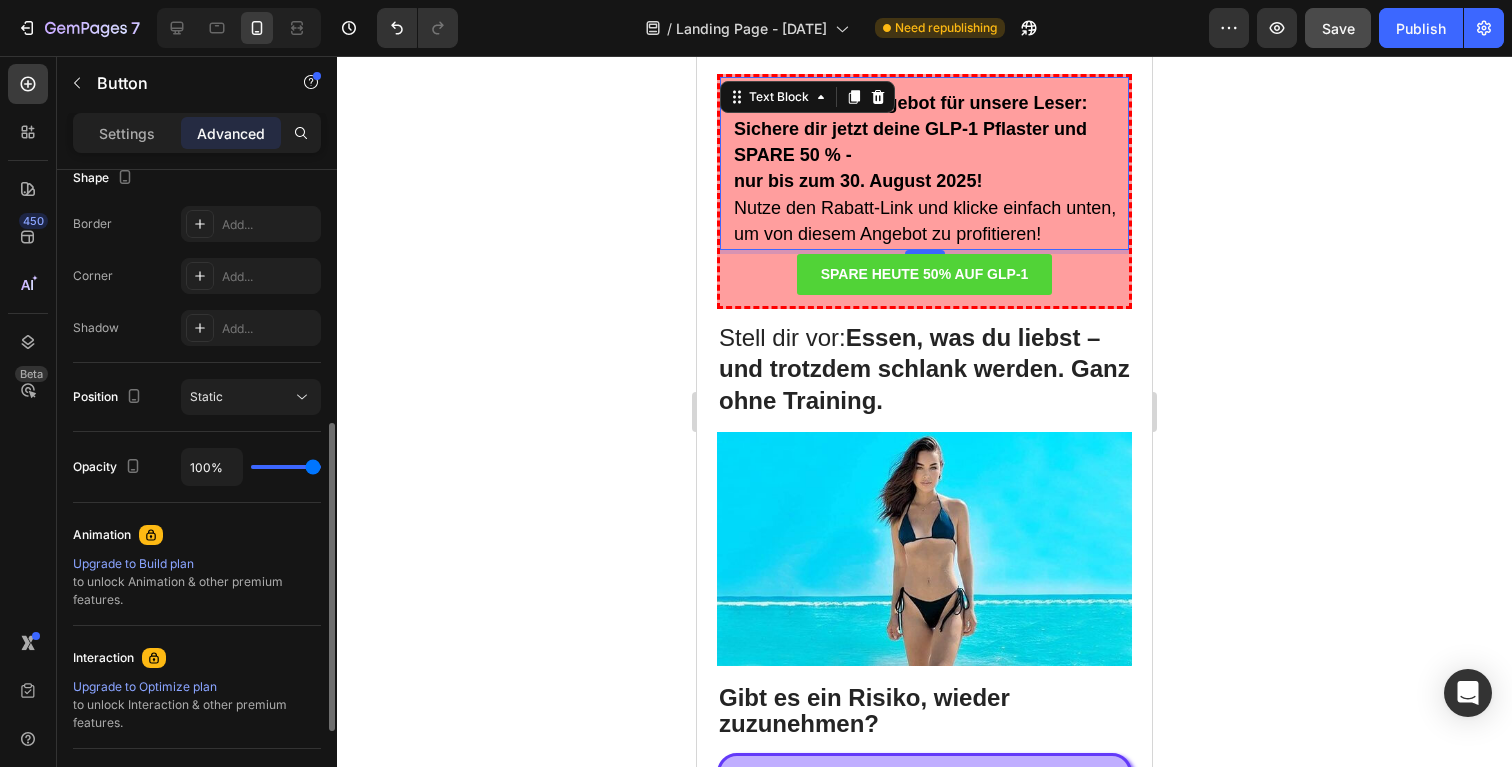 click on "nur bis zum 30. August 2025!" at bounding box center [930, 182] 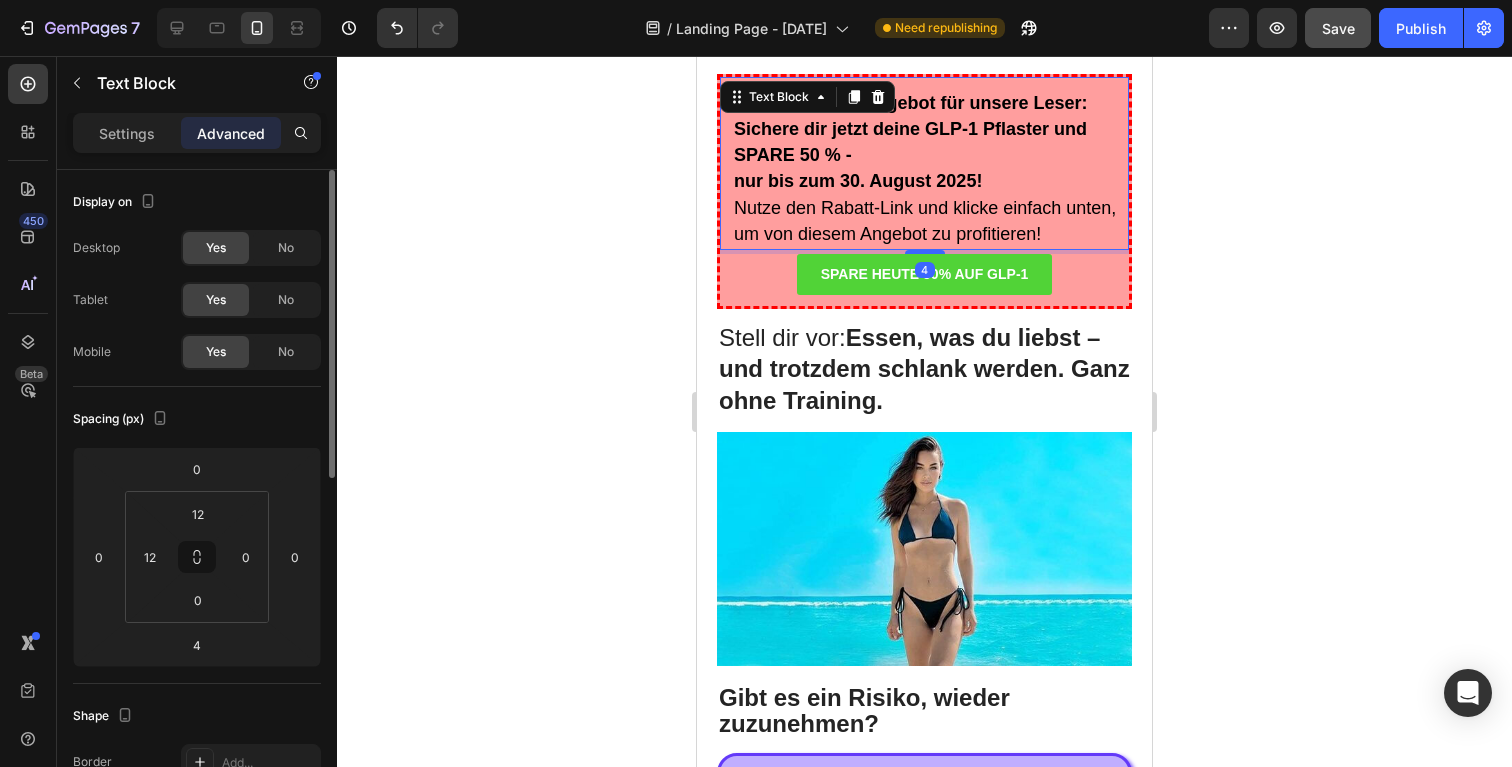 drag, startPoint x: 1105, startPoint y: 189, endPoint x: 847, endPoint y: 199, distance: 258.19373 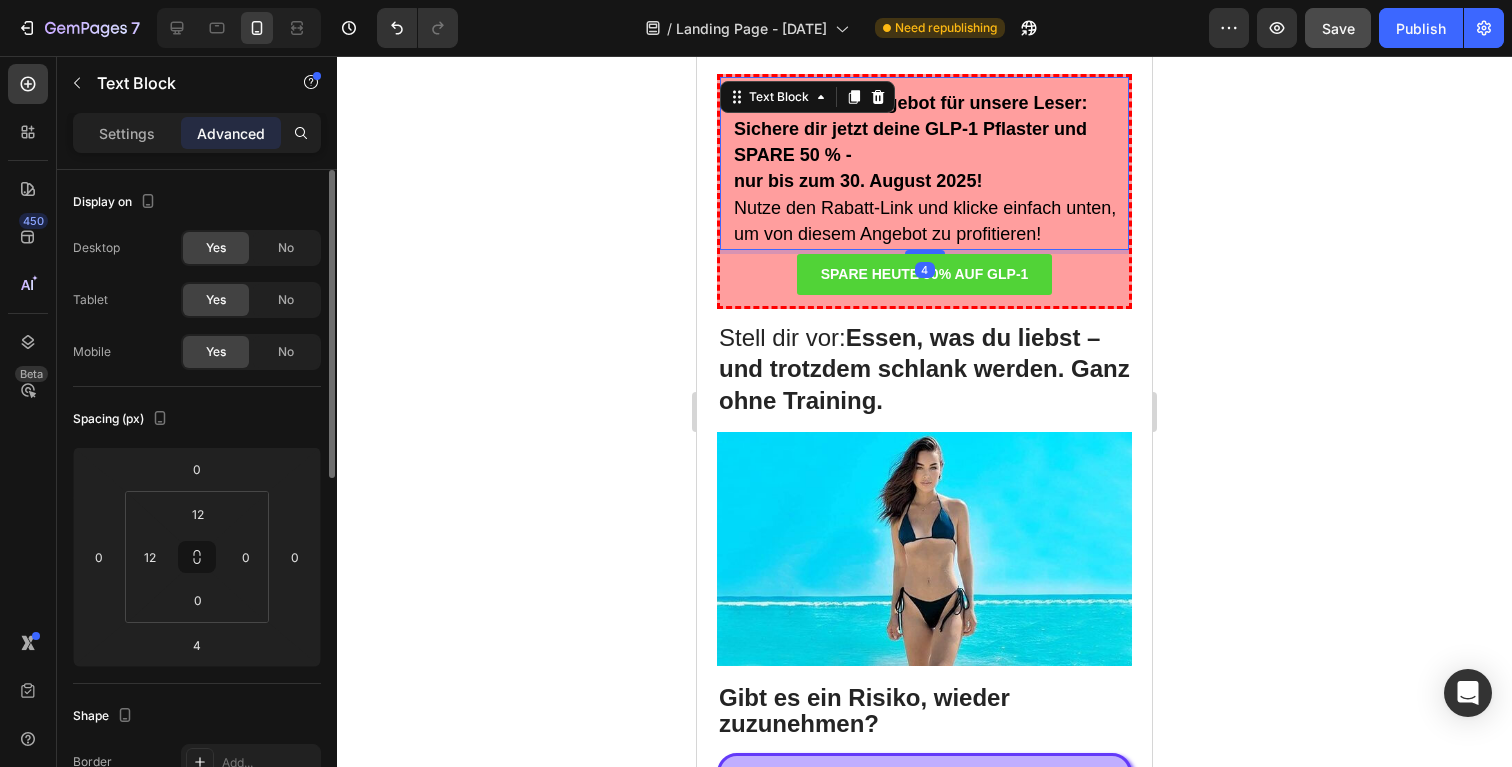 click on "nur bis zum 30. August 2025!" at bounding box center (930, 182) 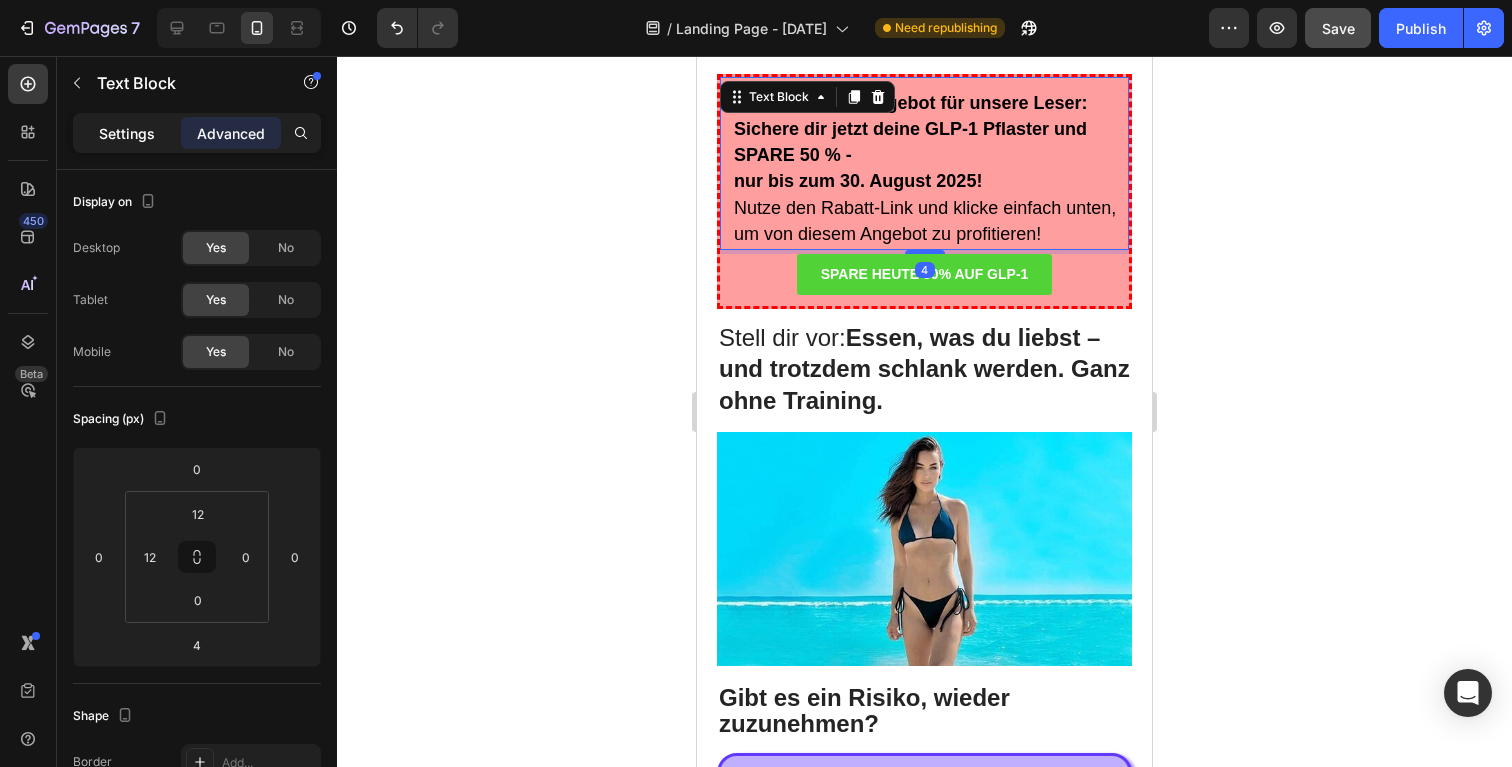 click on "Settings" 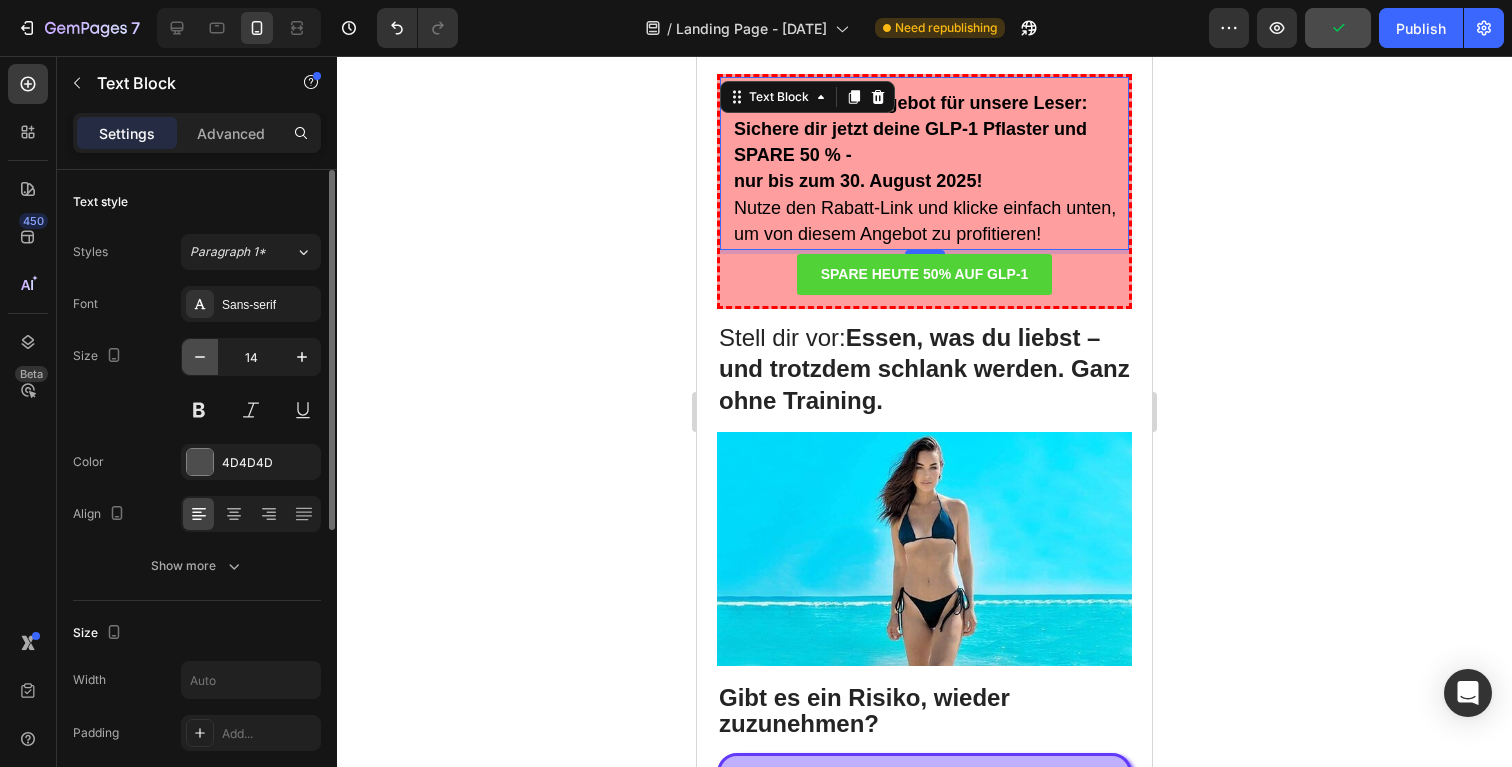 scroll, scrollTop: 195, scrollLeft: 0, axis: vertical 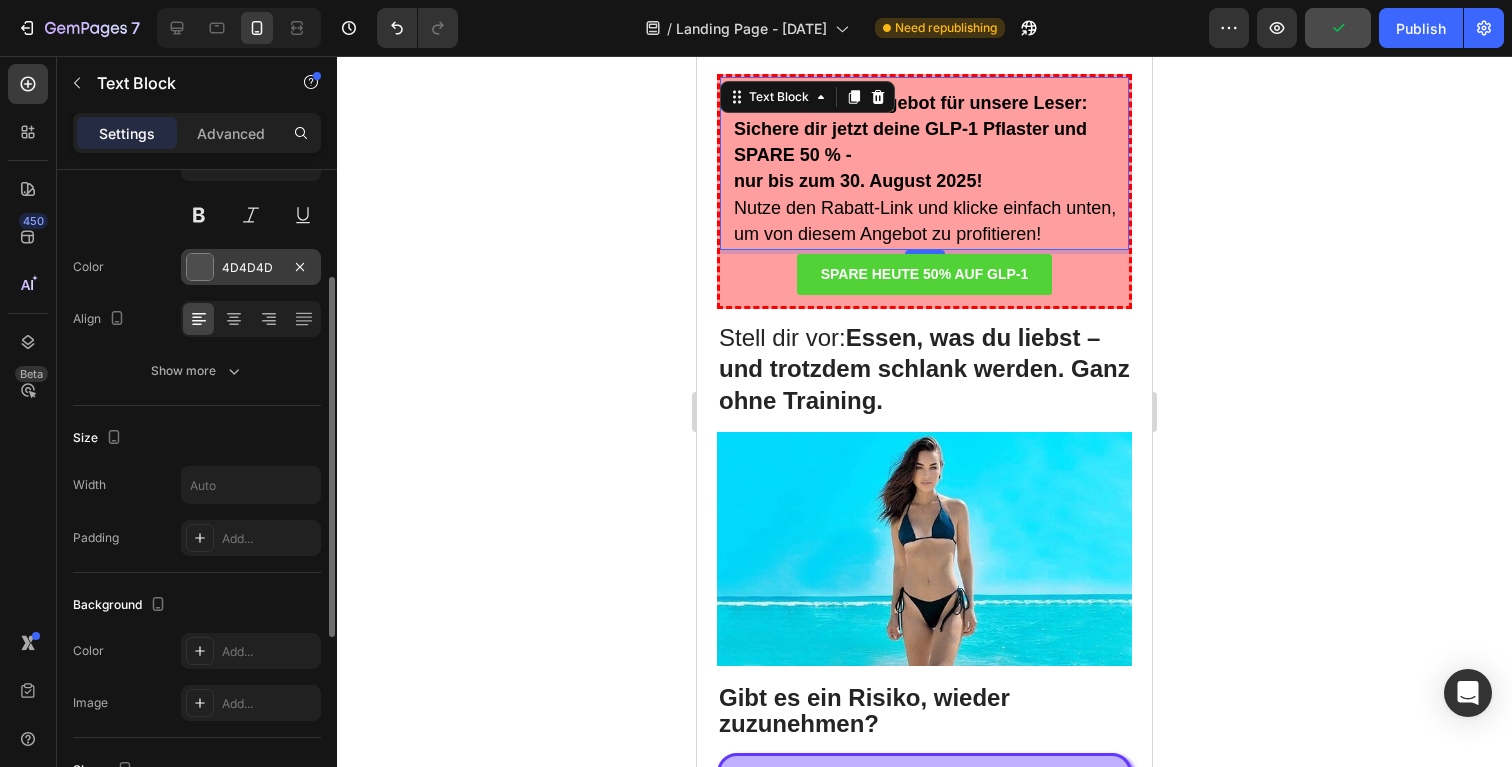 click at bounding box center (200, 267) 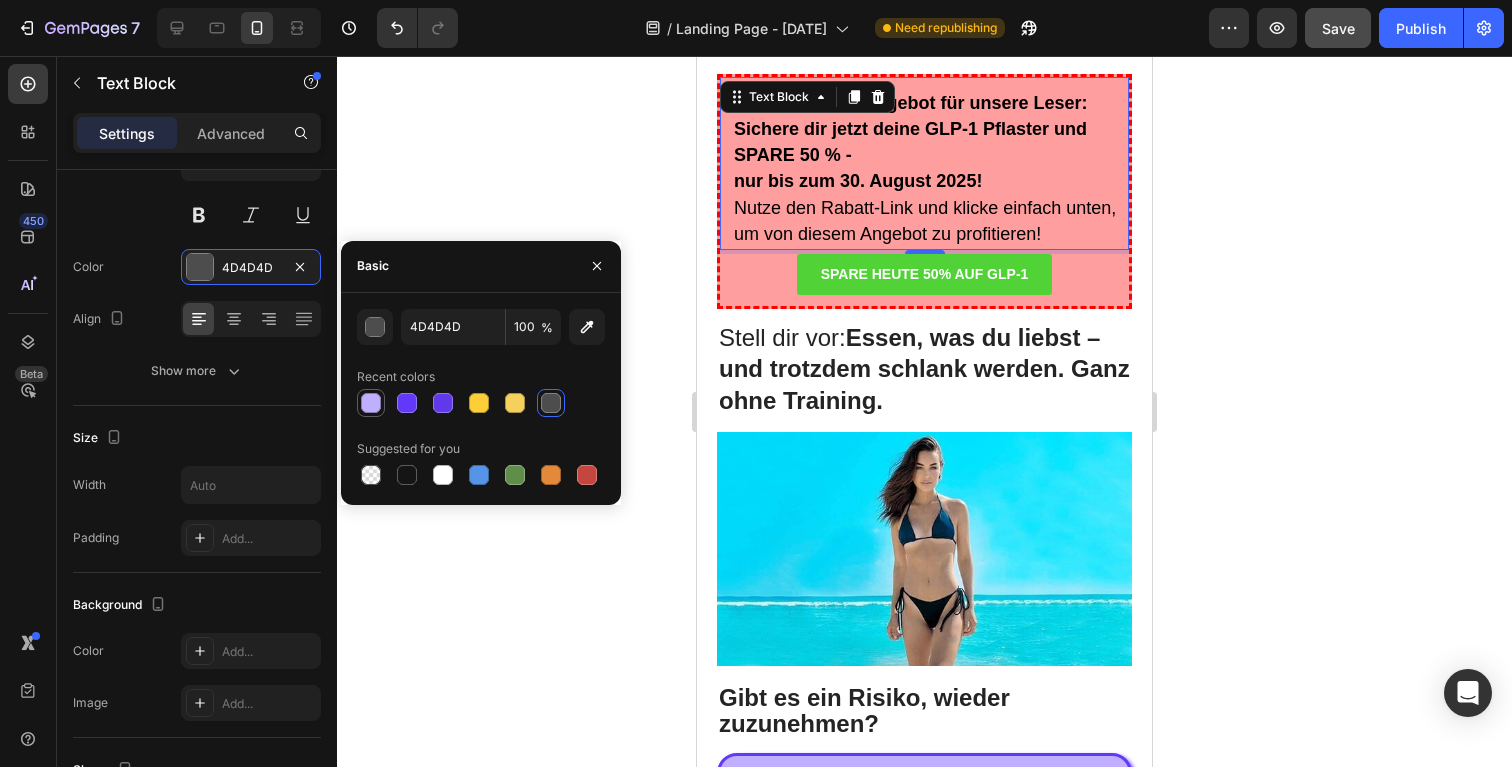 click at bounding box center (371, 403) 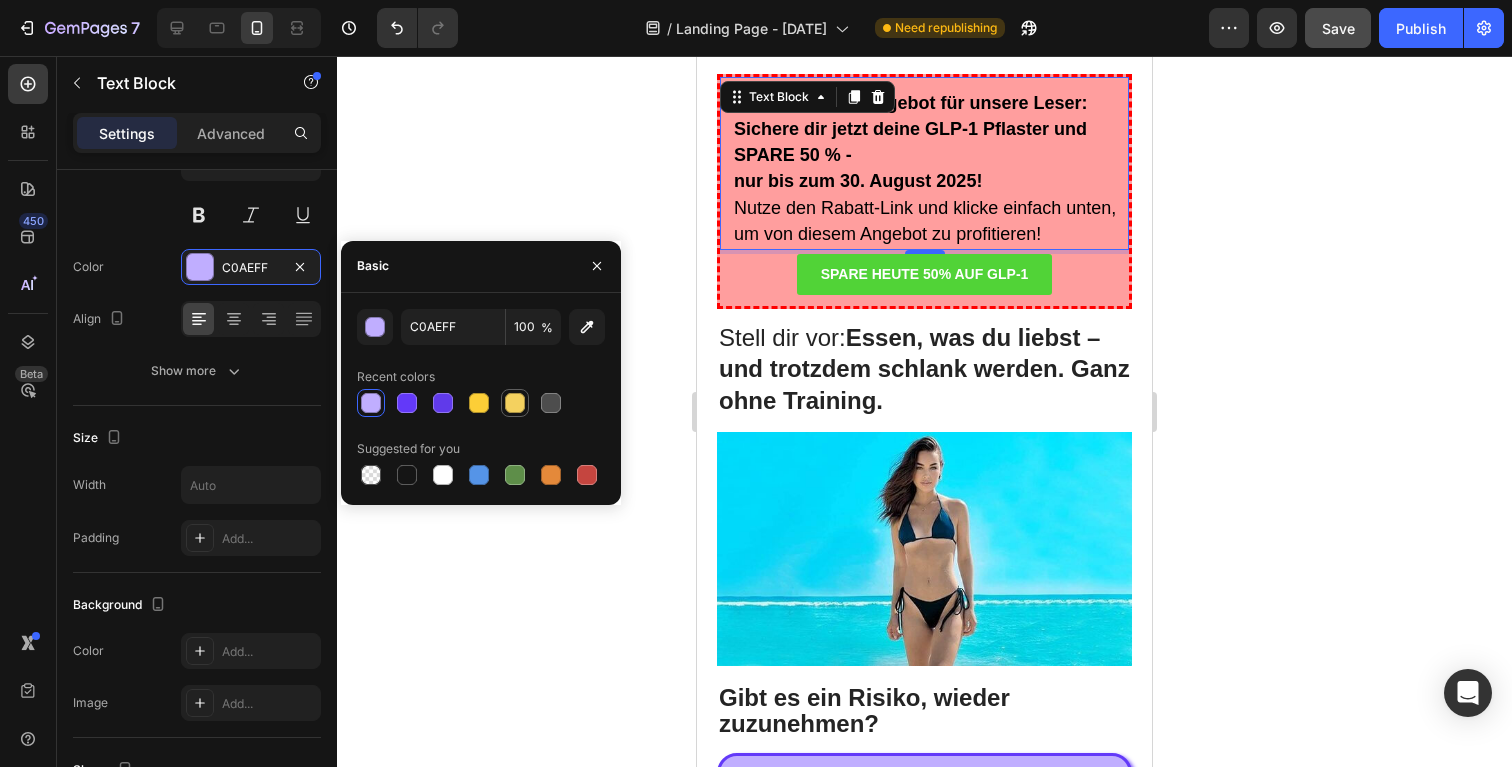 drag, startPoint x: 510, startPoint y: 399, endPoint x: 526, endPoint y: 400, distance: 16.03122 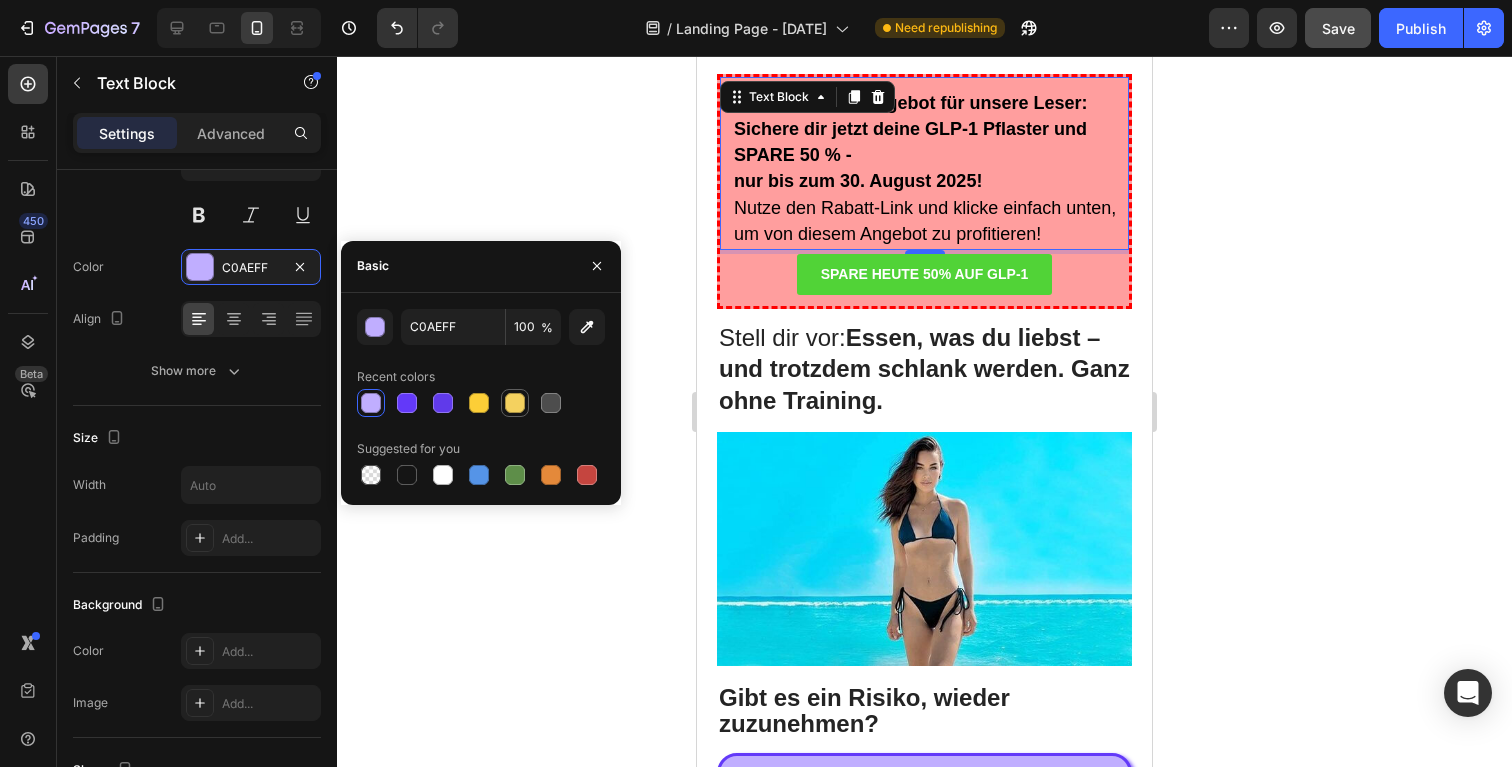 click at bounding box center (515, 403) 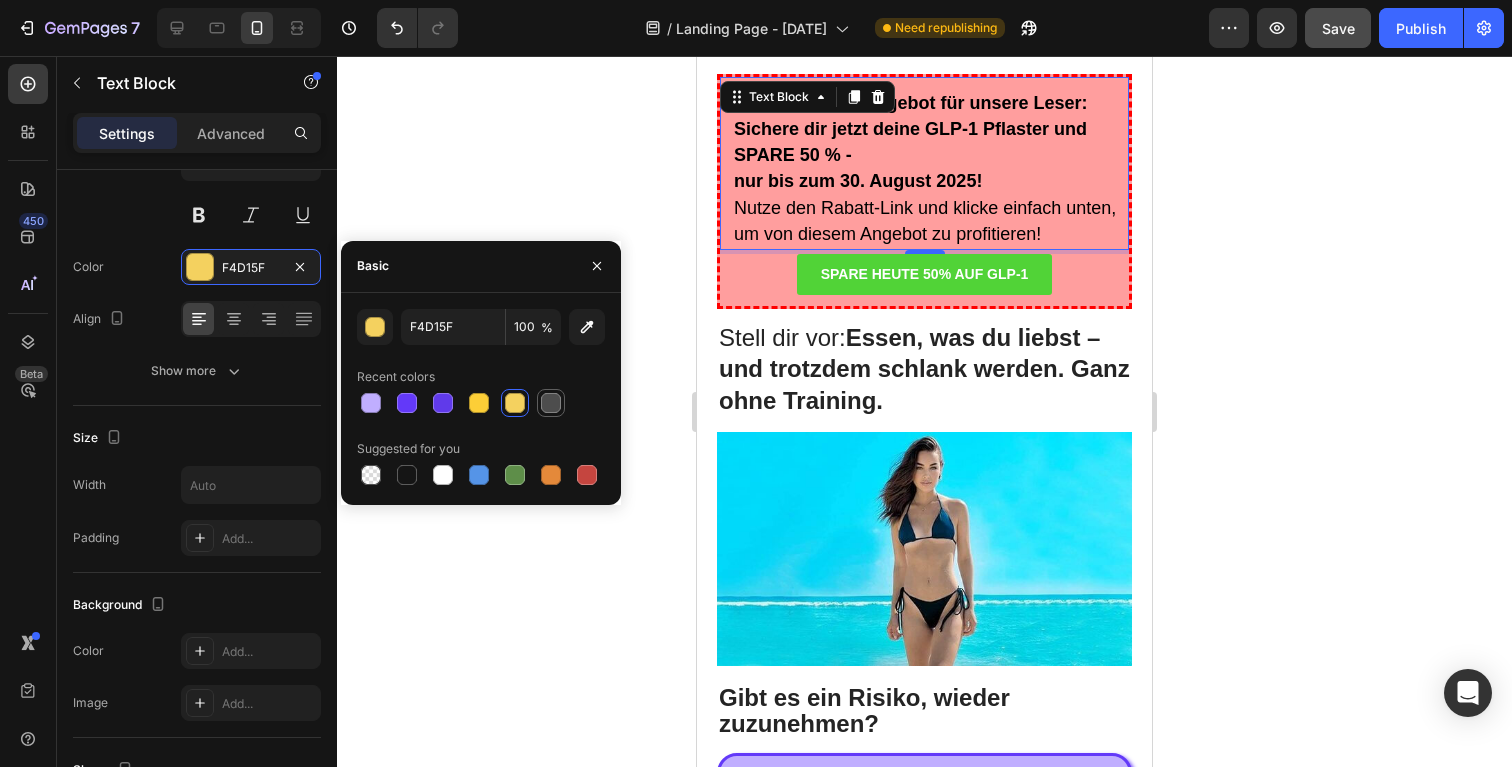 click at bounding box center (551, 403) 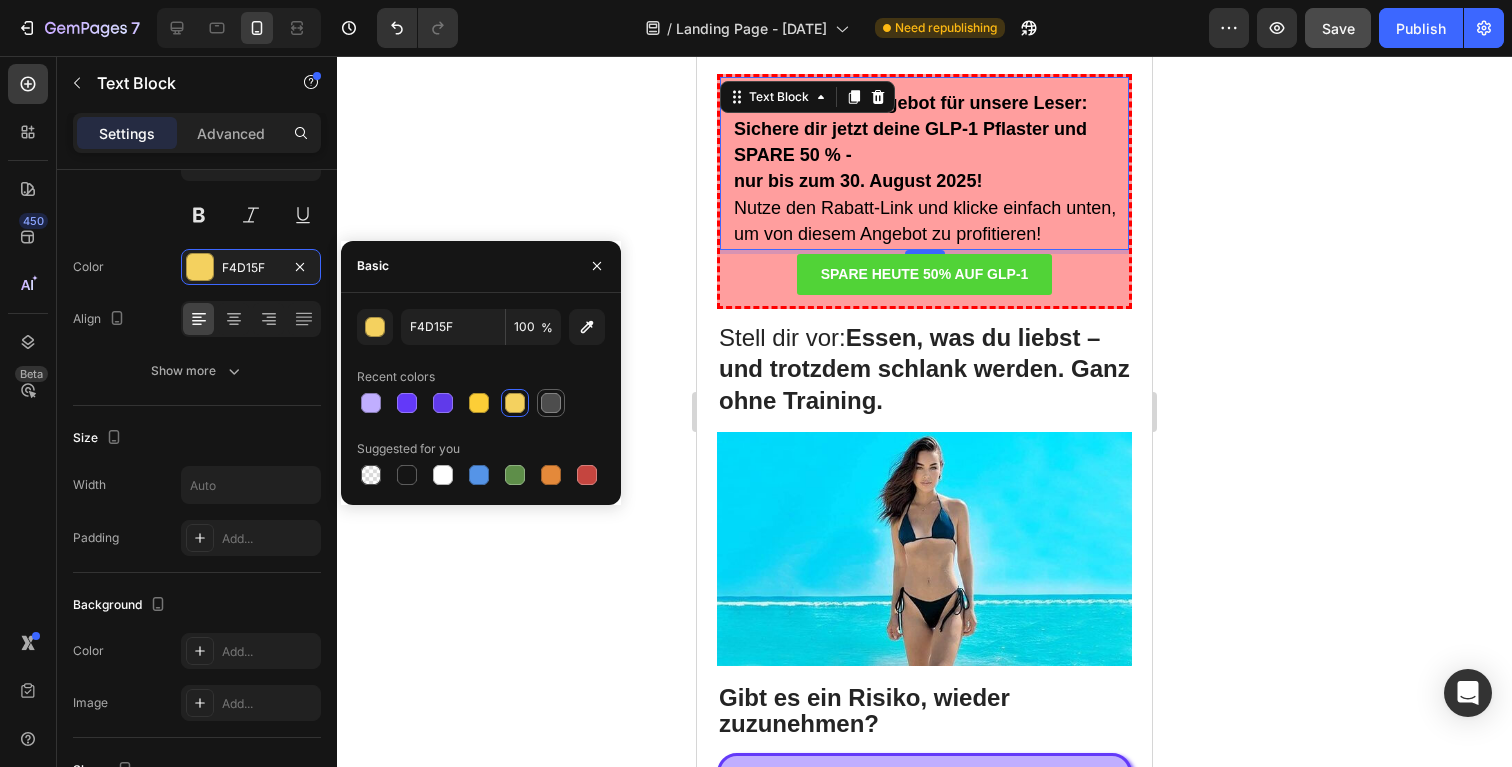type on "4D4D4D" 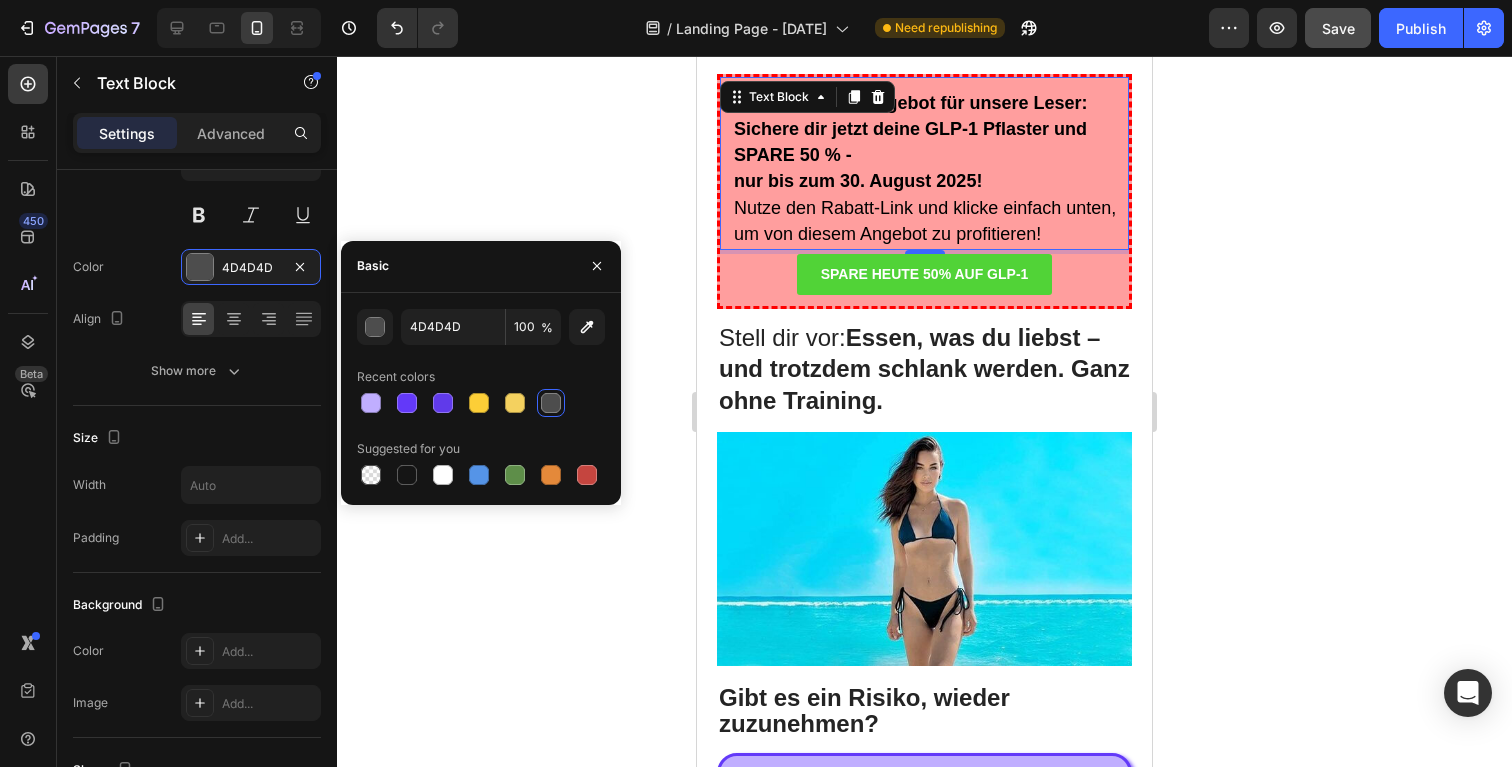 drag, startPoint x: 661, startPoint y: 183, endPoint x: 676, endPoint y: 178, distance: 15.811388 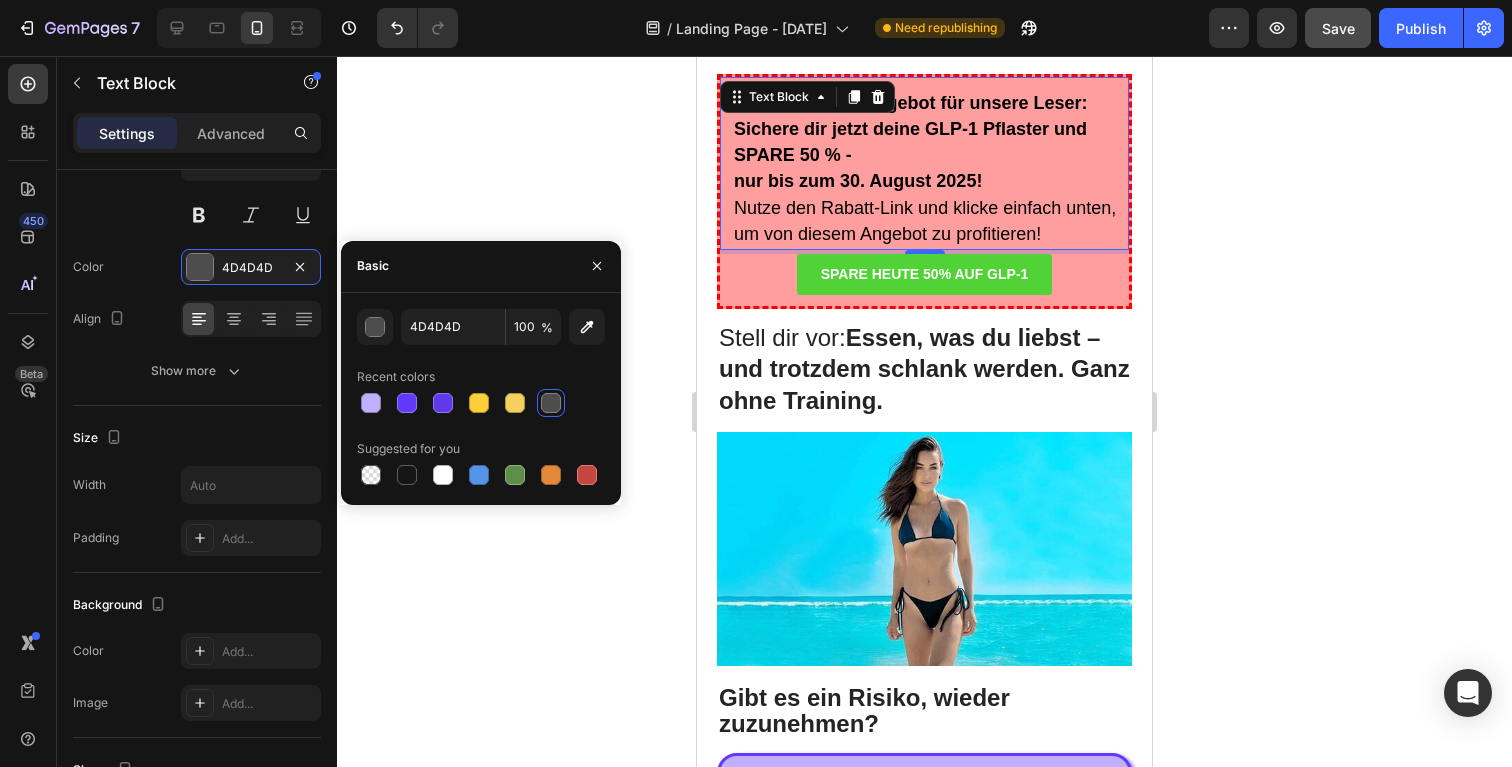 click 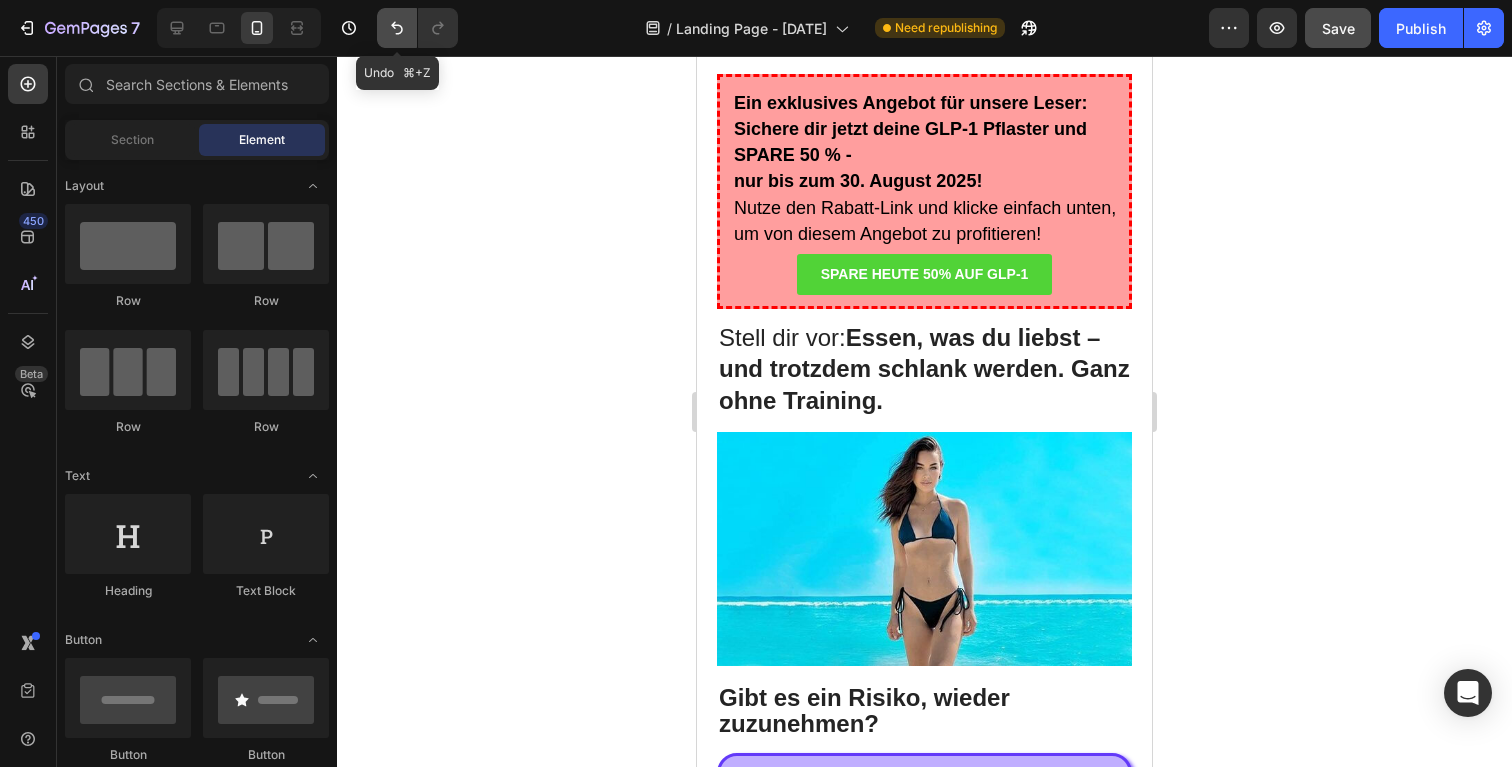 click 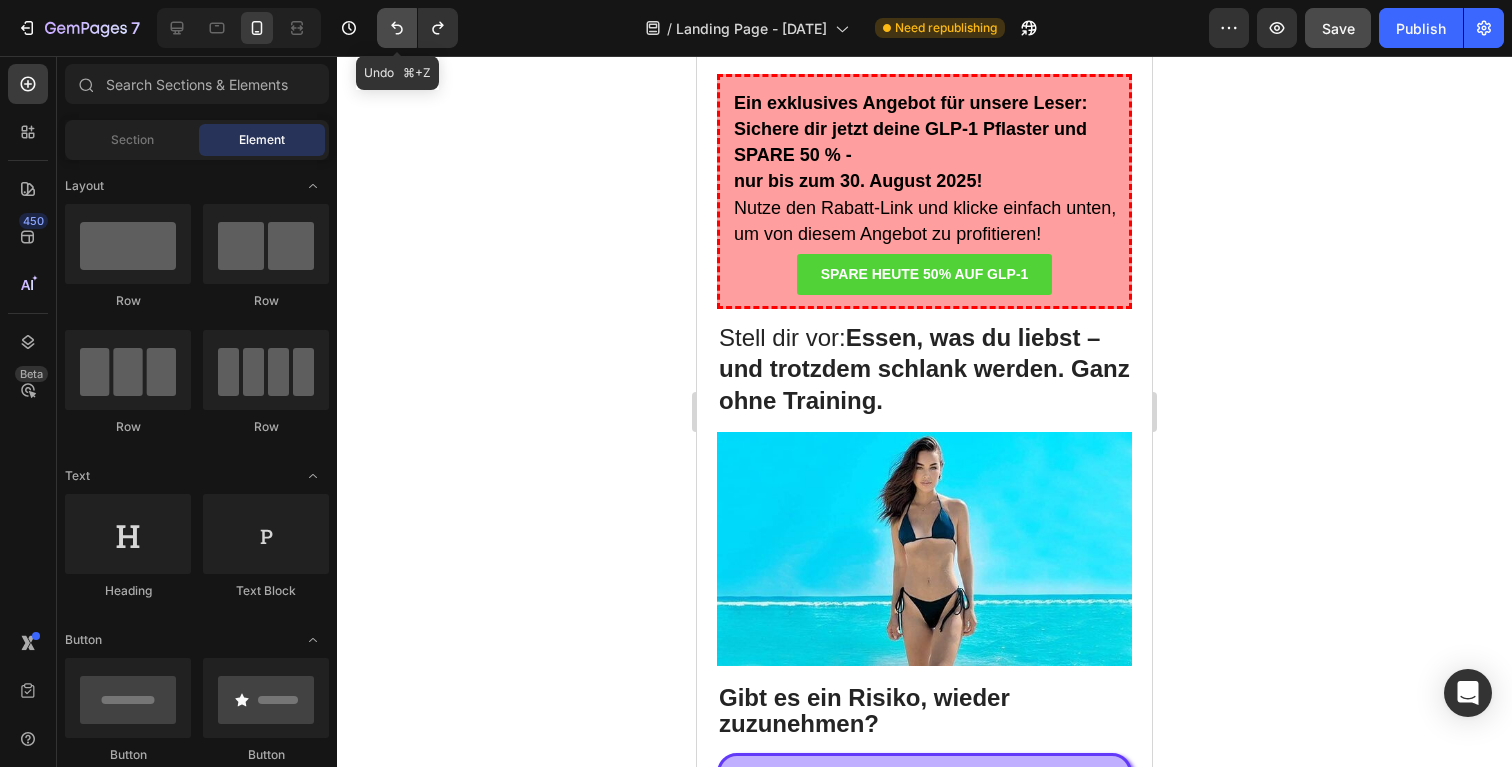 click 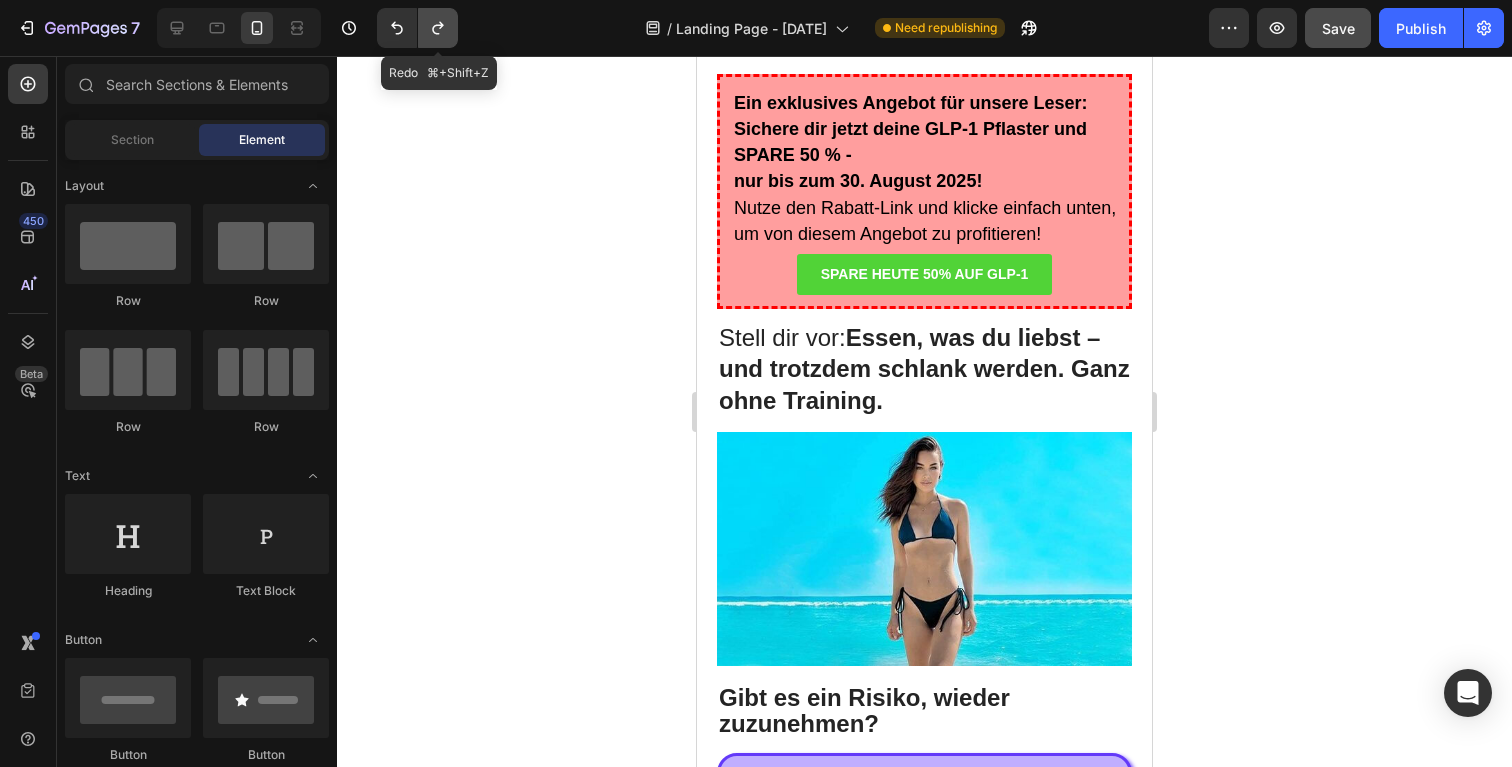 click 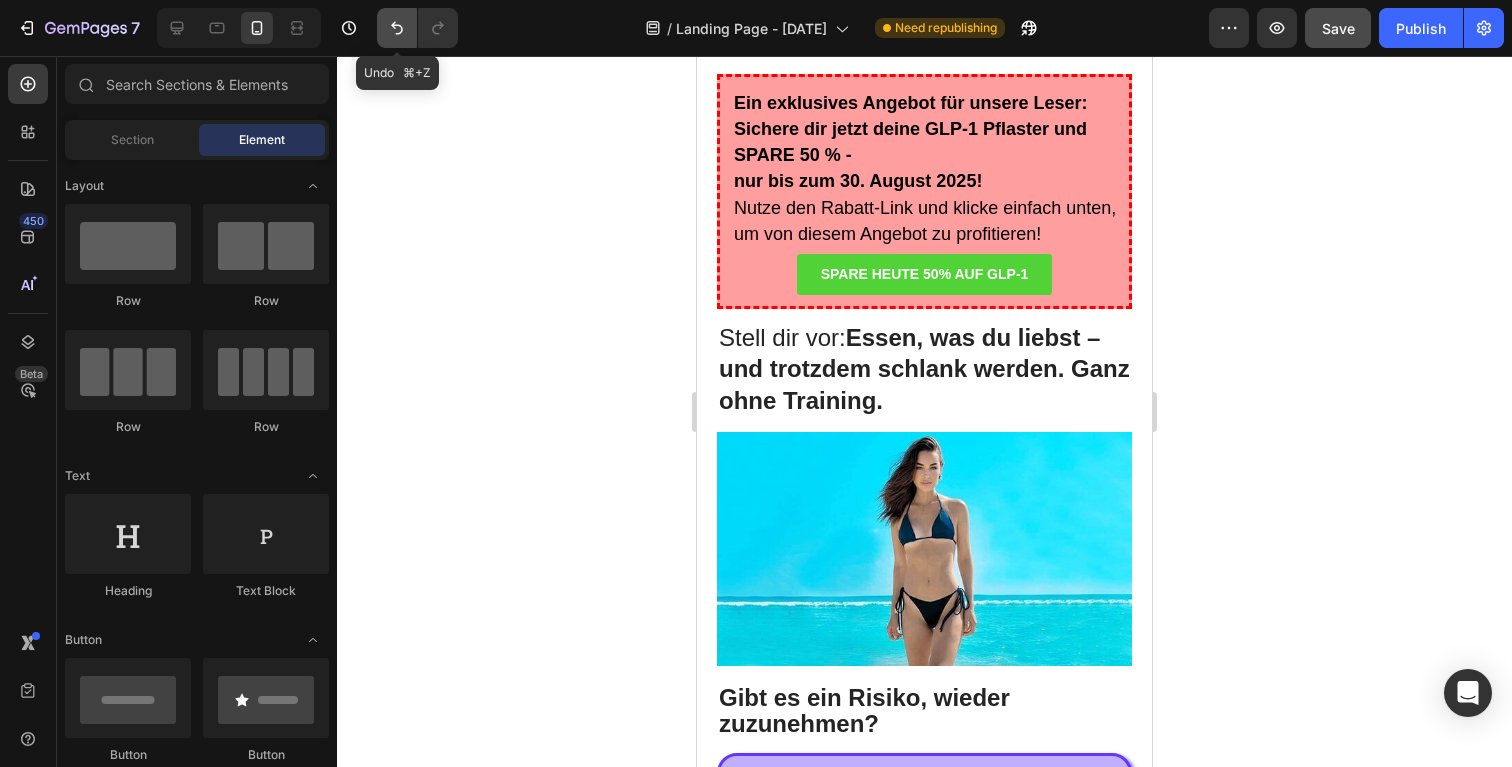 click 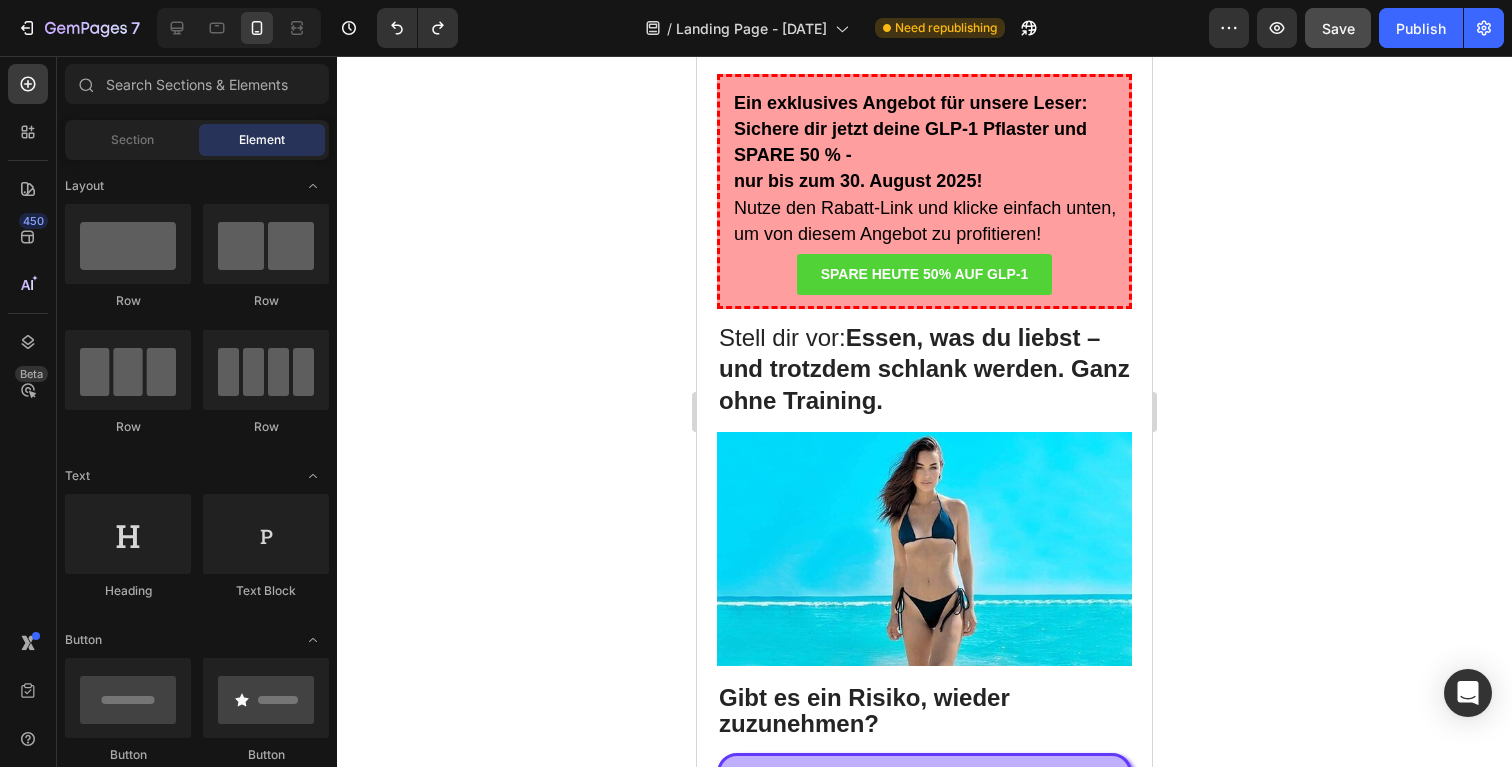 click 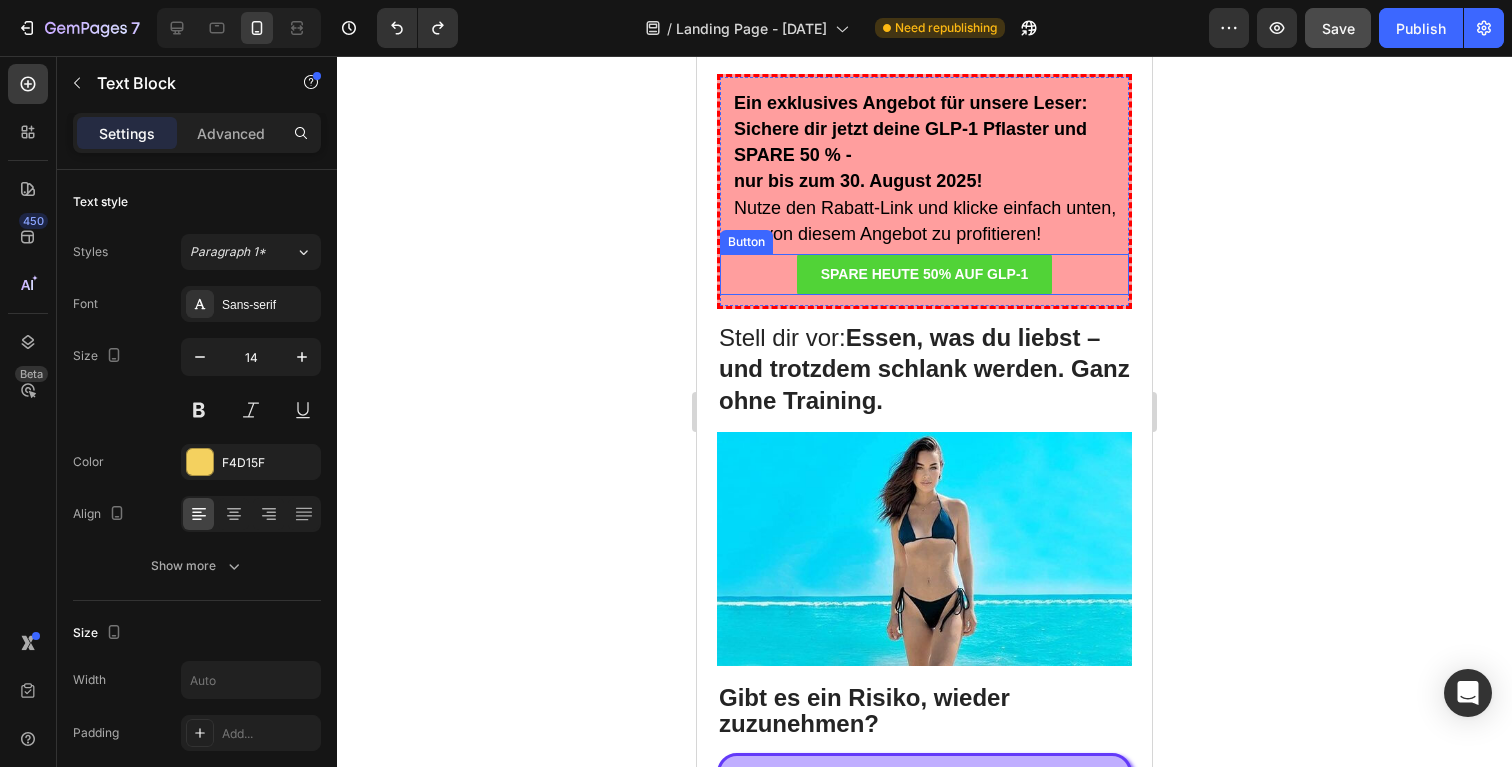 click on "Nutze den Rabatt-Link und klicke einfach unten, um von diesem Angebot zu profitieren!" at bounding box center [925, 221] 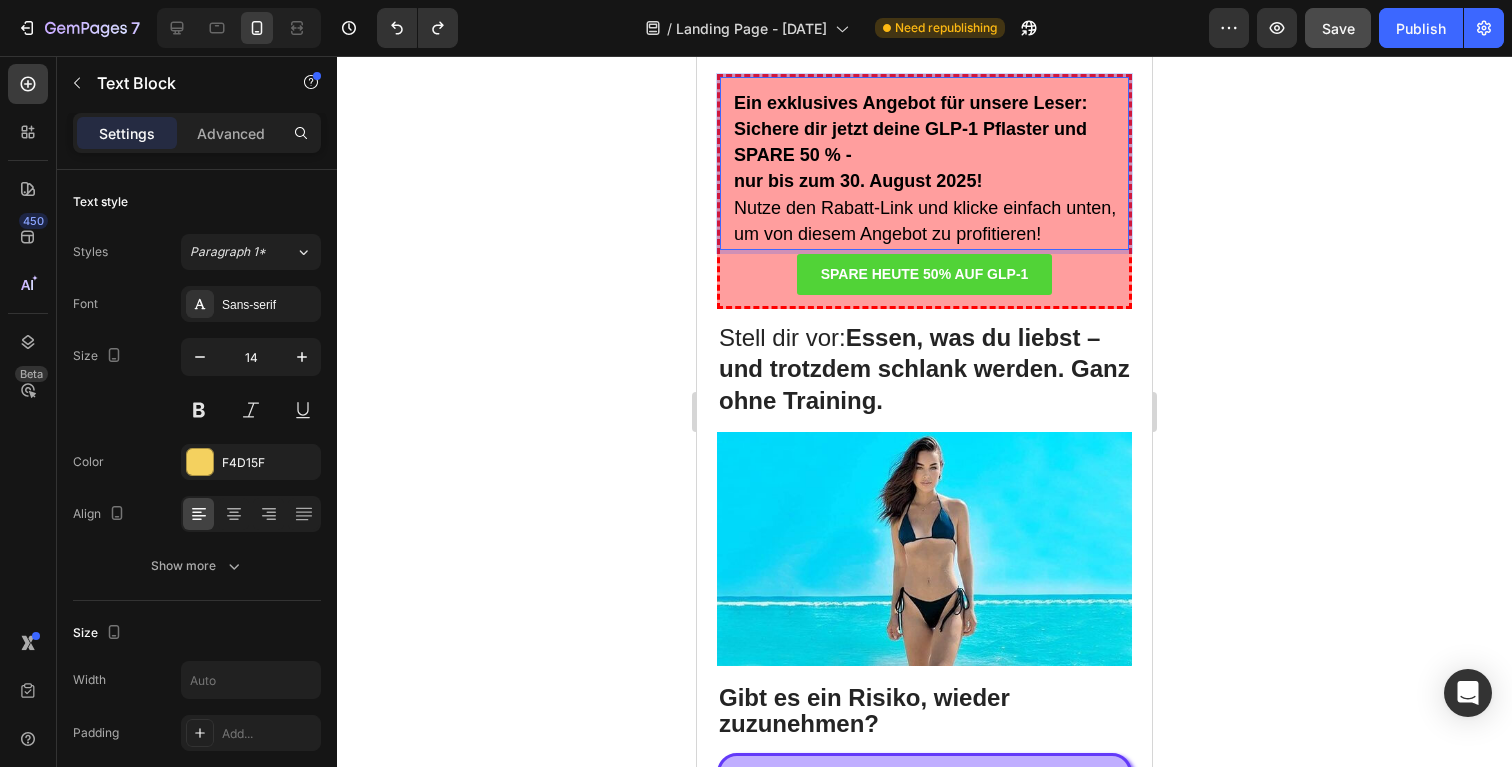 click on "nur bis zum 30. August 2025!" at bounding box center (930, 182) 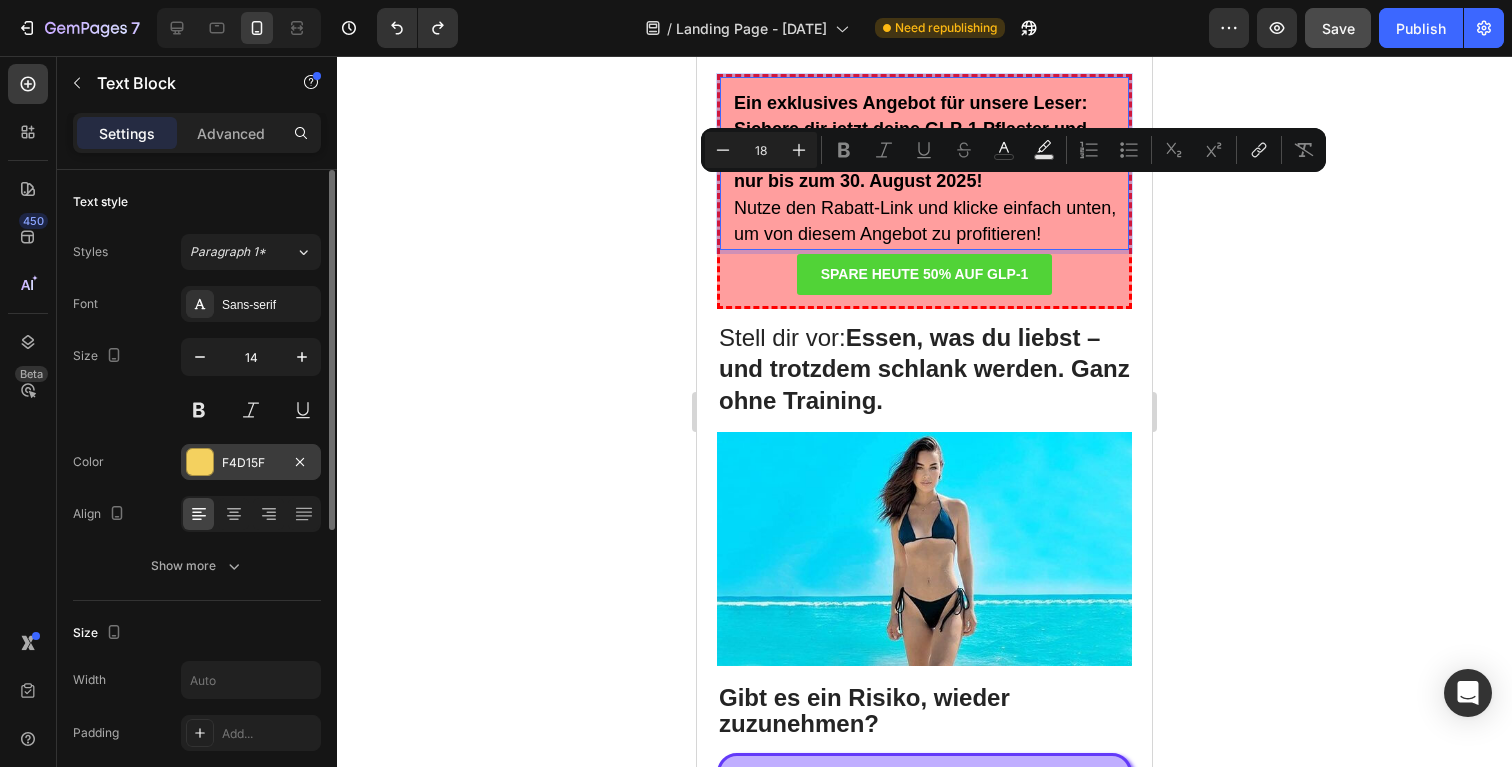 click on "F4D15F" at bounding box center [251, 462] 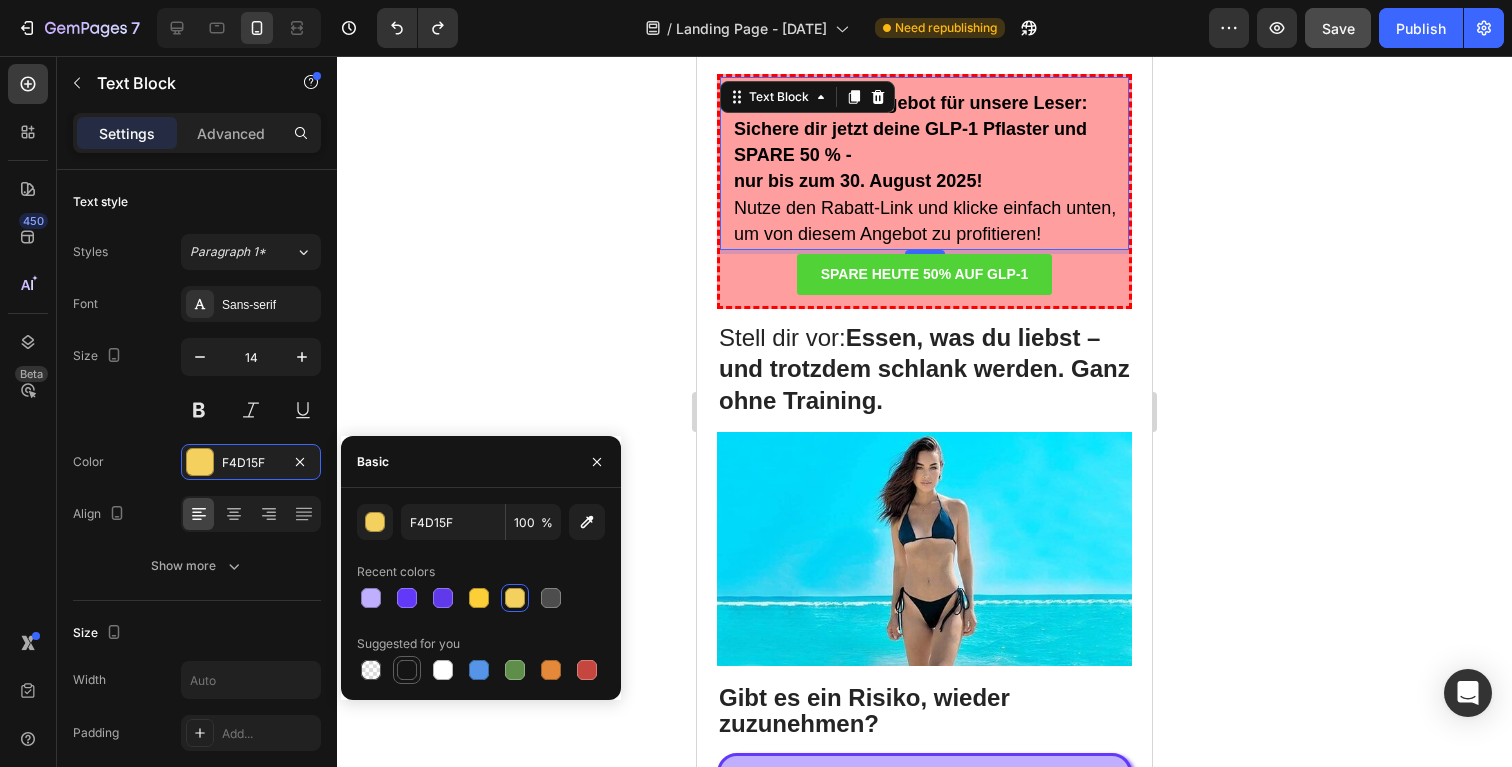 click at bounding box center [407, 670] 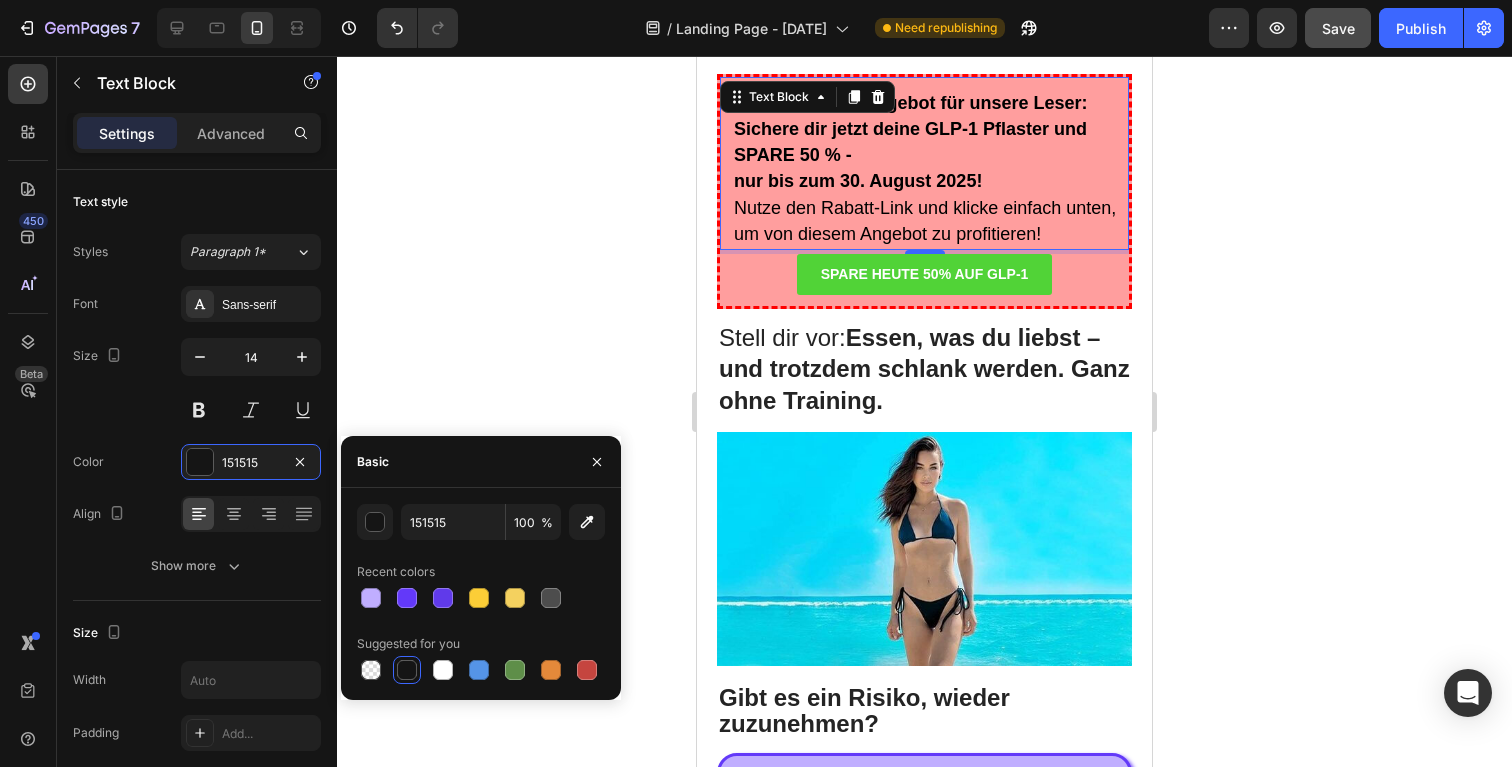 click 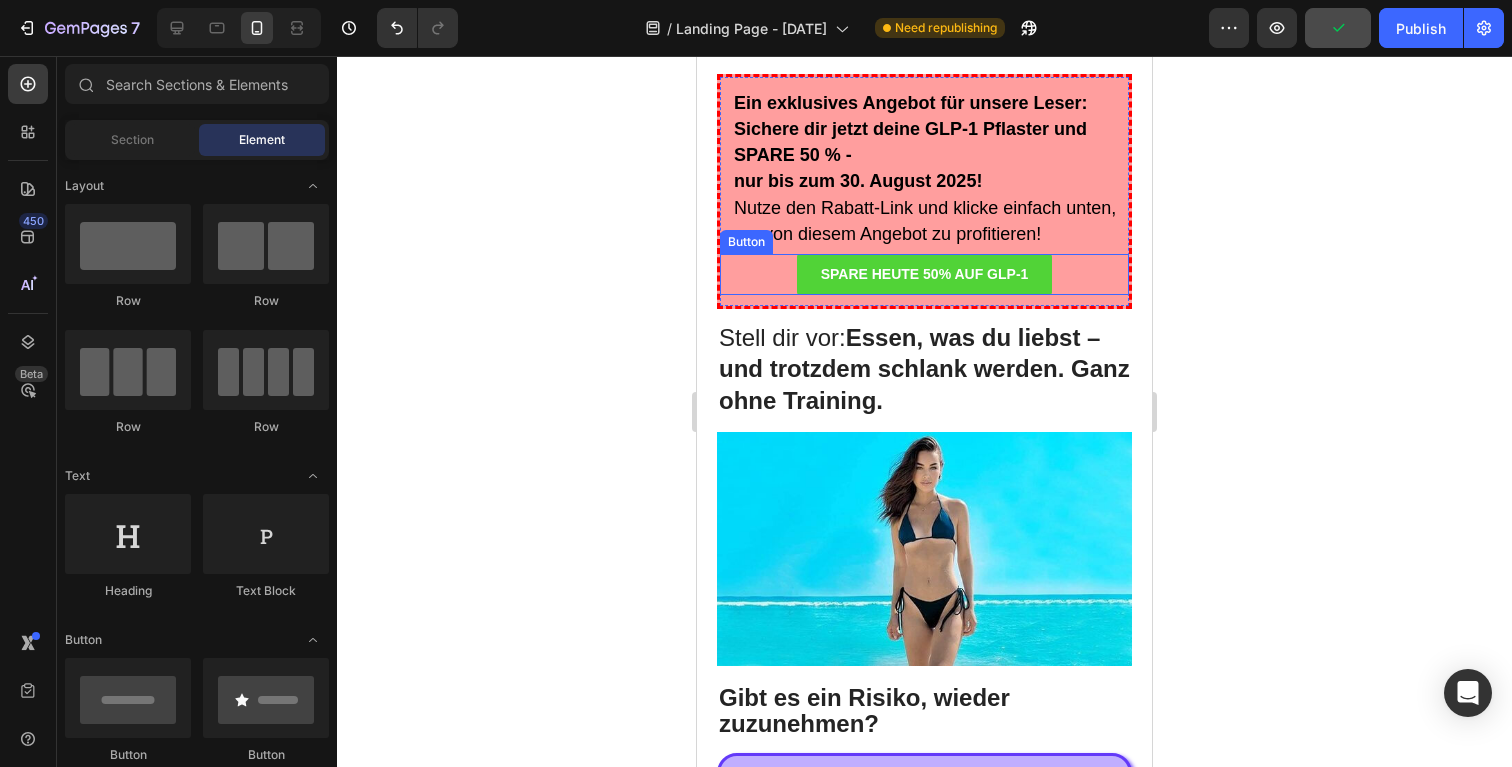 click on "SPARE HEUTE 50% AUF GLP-1 Button" at bounding box center (924, 274) 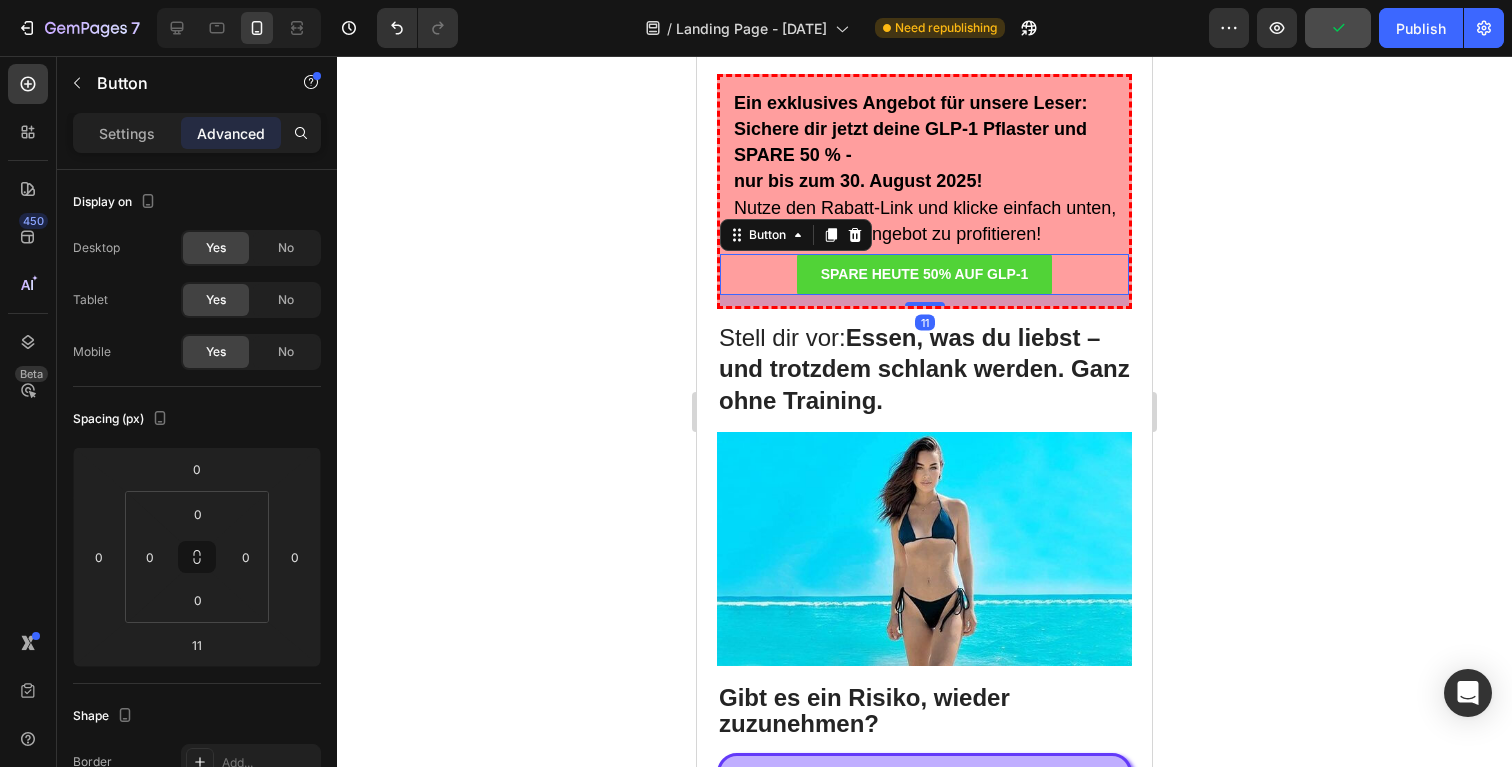 click on "SPARE HEUTE 50% AUF GLP-1 Button   11" at bounding box center (924, 274) 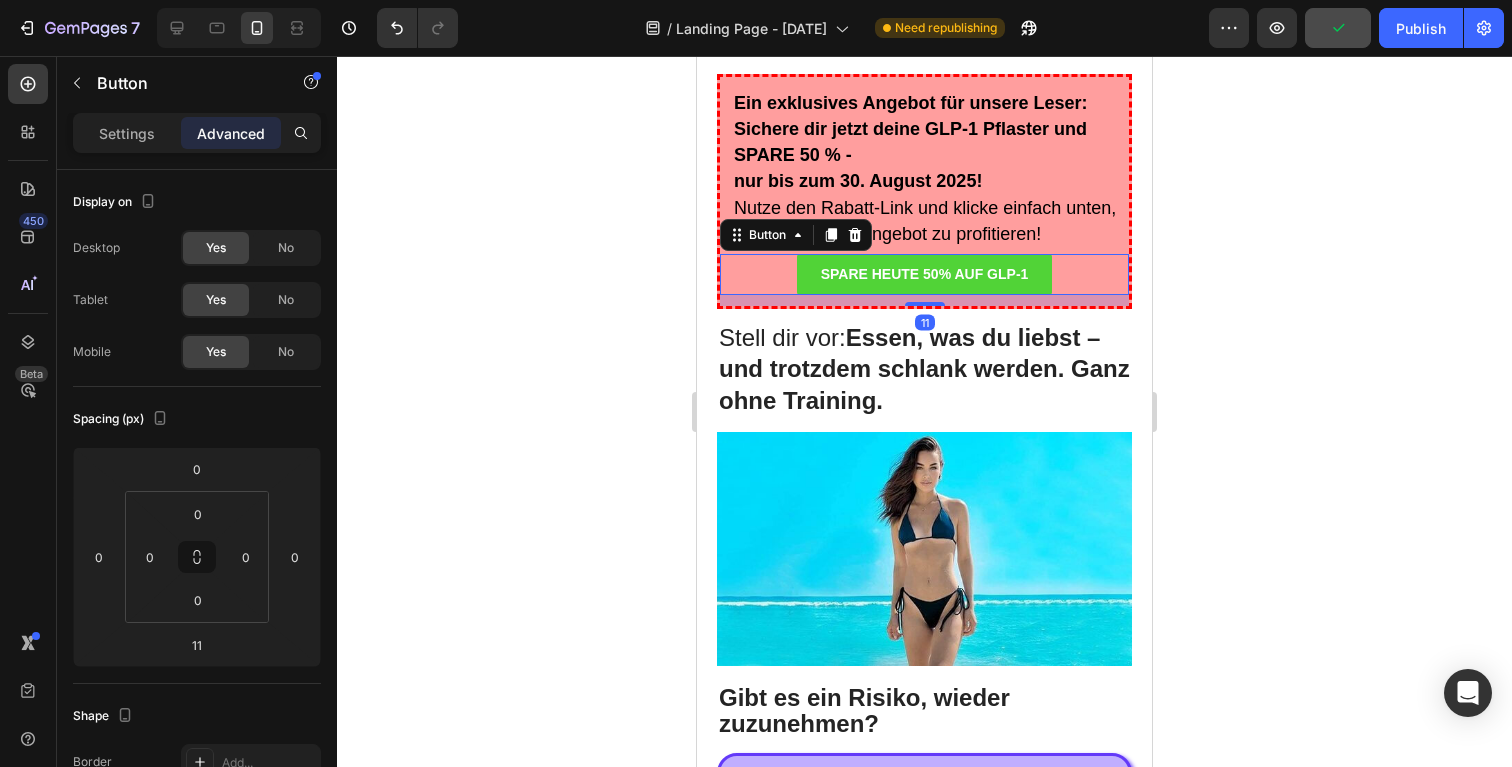 click on "11" at bounding box center (924, 300) 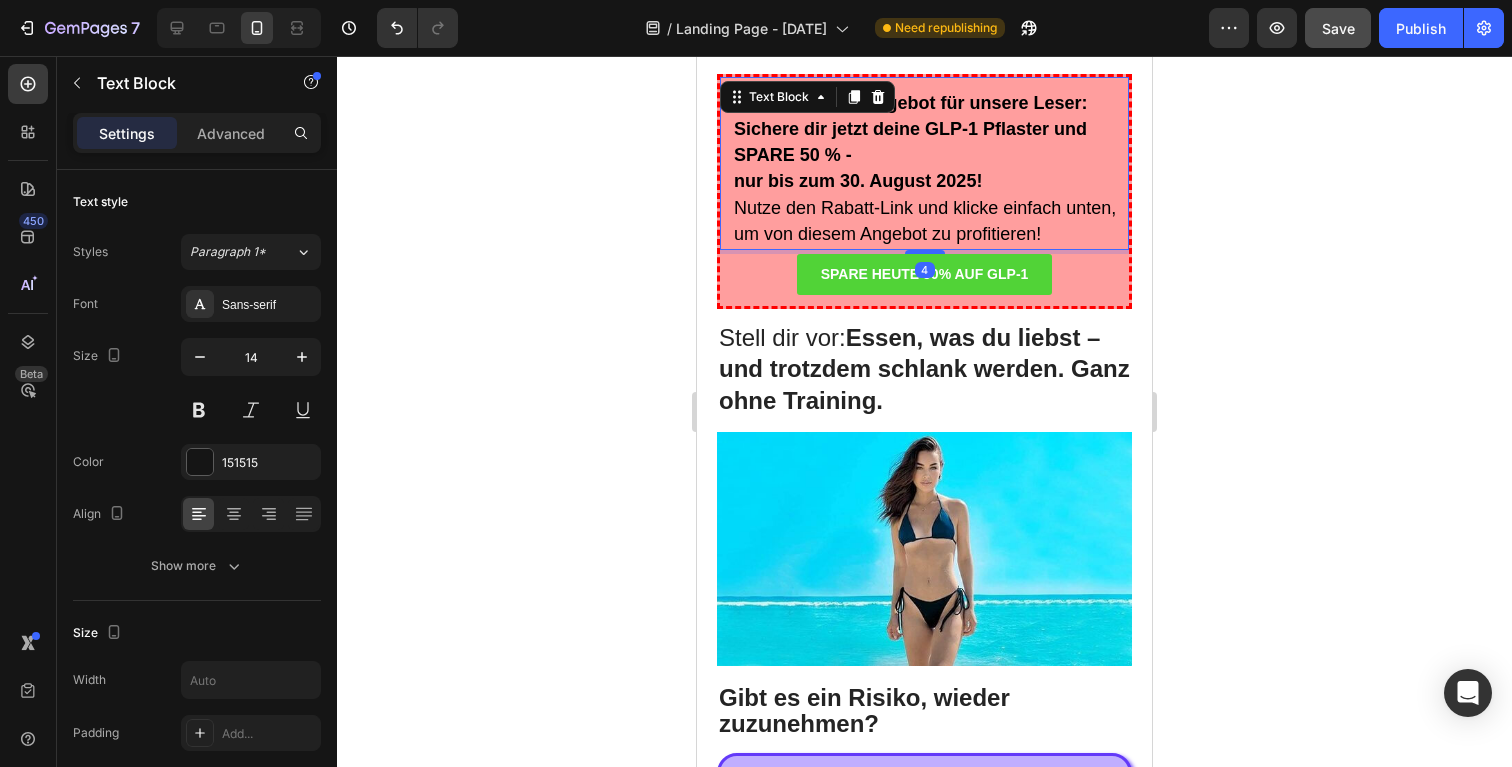 click on "Ein exklusives Angebot für unsere Leser: Sichere dir jetzt deine GLP-1 Pflaster und SPARE 50 % -  nur bis zum 30. August 2025! Nutze den Rabatt-Link und klicke einfach unten, um von diesem Angebot zu profitieren!" at bounding box center [930, 169] 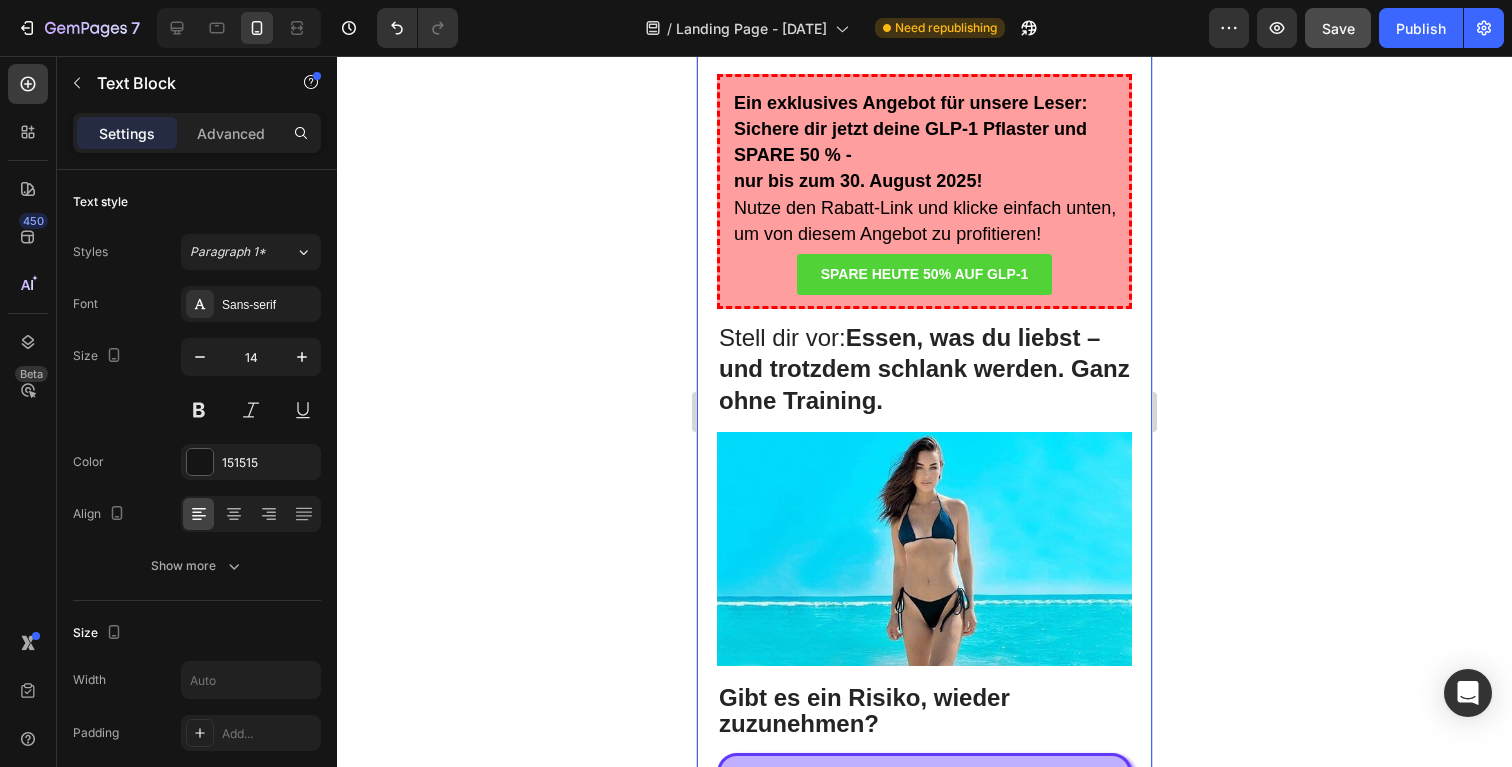 click on "[NAME] war enttäuscht: Ihr eigener Professor unterstützte teure, riskante Produkte – aber blockierte ihre natürliche und günstige Lösung.   Später erfuhr sie: Mitarbeiter ihres Instituts hatten heimlich Studien mit ihrer Formel durchgeführt – mit überraschend positiven Ergebnissen.   Die Folge : Sie verkauften die Ergebniss samt Formel an ein Pharmaunternehmen.   Dort wurde ein neues Produkt entwickelt.  Doch es war schwächer, falsch dosiert – und viel teurer.   Trotz vollmundiger Versprechen zeigte es kaum Wirkung.   Für diese Konzerne zählt nur der Umsatz –  nicht die Gesundheit der Menschen. Text Block Image Ich konnte nicht zusehen, wie meine Formel missbraucht wurde. Ich musste die Wahrheit sagen.   [NAME] gründete die eigene Produktion – 100 % natürlich, wirksam und deutlich günstiger.   Ihre Formel kann laut ihr  bis zu 14 kg pro Woche  ermöglichen – ohne großen Aufwand.   Der Rechtsstreit läuft, doch [NAME] bleibt überzeugt.   Sie empfiehlt,  Text Block ." at bounding box center (924, 1711) 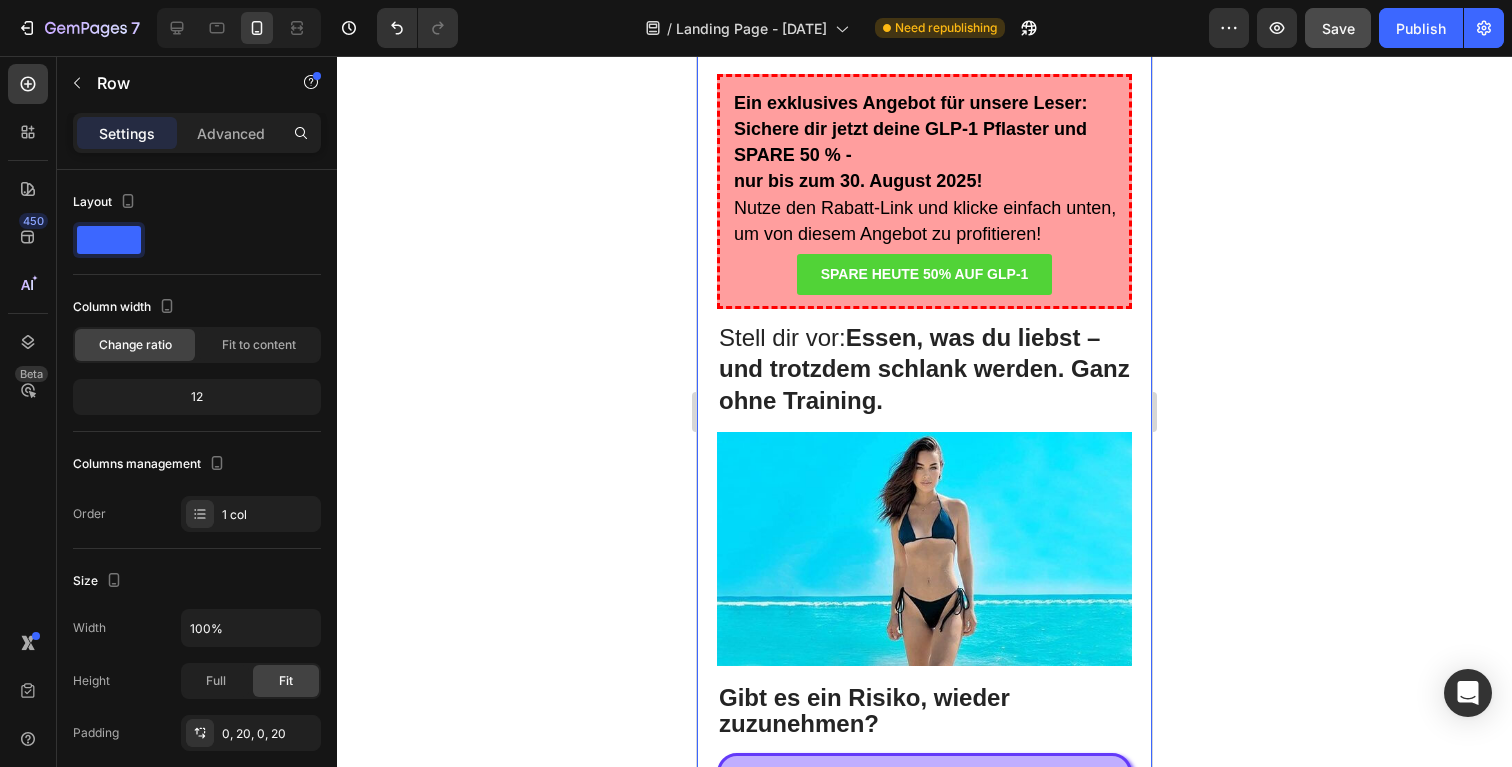 click on "[NAME] war enttäuscht: Ihr eigener Professor unterstützte teure, riskante Produkte – aber blockierte ihre natürliche und günstige Lösung.   Später erfuhr sie: Mitarbeiter ihres Instituts hatten heimlich Studien mit ihrer Formel durchgeführt – mit überraschend positiven Ergebnissen.   Die Folge : Sie verkauften die Ergebniss samt Formel an ein Pharmaunternehmen.   Dort wurde ein neues Produkt entwickelt.  Doch es war schwächer, falsch dosiert – und viel teurer.   Trotz vollmundiger Versprechen zeigte es kaum Wirkung.   Für diese Konzerne zählt nur der Umsatz –  nicht die Gesundheit der Menschen. Text Block Image Ich konnte nicht zusehen, wie meine Formel missbraucht wurde. Ich musste die Wahrheit sagen.   [NAME] gründete die eigene Produktion – 100 % natürlich, wirksam und deutlich günstiger.   Ihre Formel kann laut ihr  bis zu 14 kg pro Woche  ermöglichen – ohne großen Aufwand.   Der Rechtsstreit läuft, doch [NAME] bleibt überzeugt.   Sie empfiehlt,  Text Block ." at bounding box center [924, 1711] 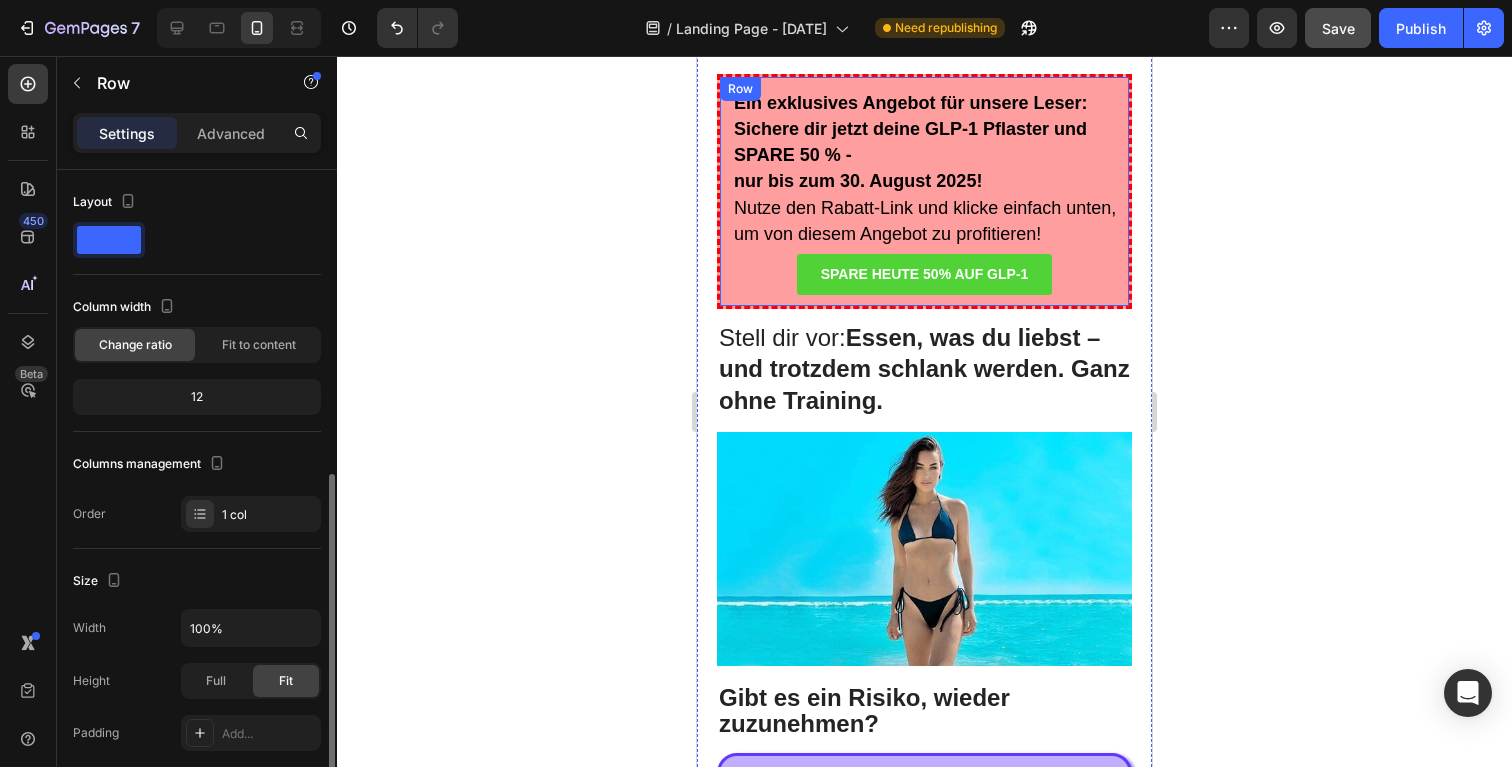 click on "Ein exklusives Angebot für unsere Leser: Sichere dir jetzt deine GLP-1 Pflaster und SPARE 50 % -  nur bis zum 30. August 2025! Nutze den Rabatt-Link und klicke einfach unten, um von diesem Angebot zu profitieren! Text Block SPARE HEUTE 50% AUF GLP-1 Button Row" at bounding box center [924, 191] 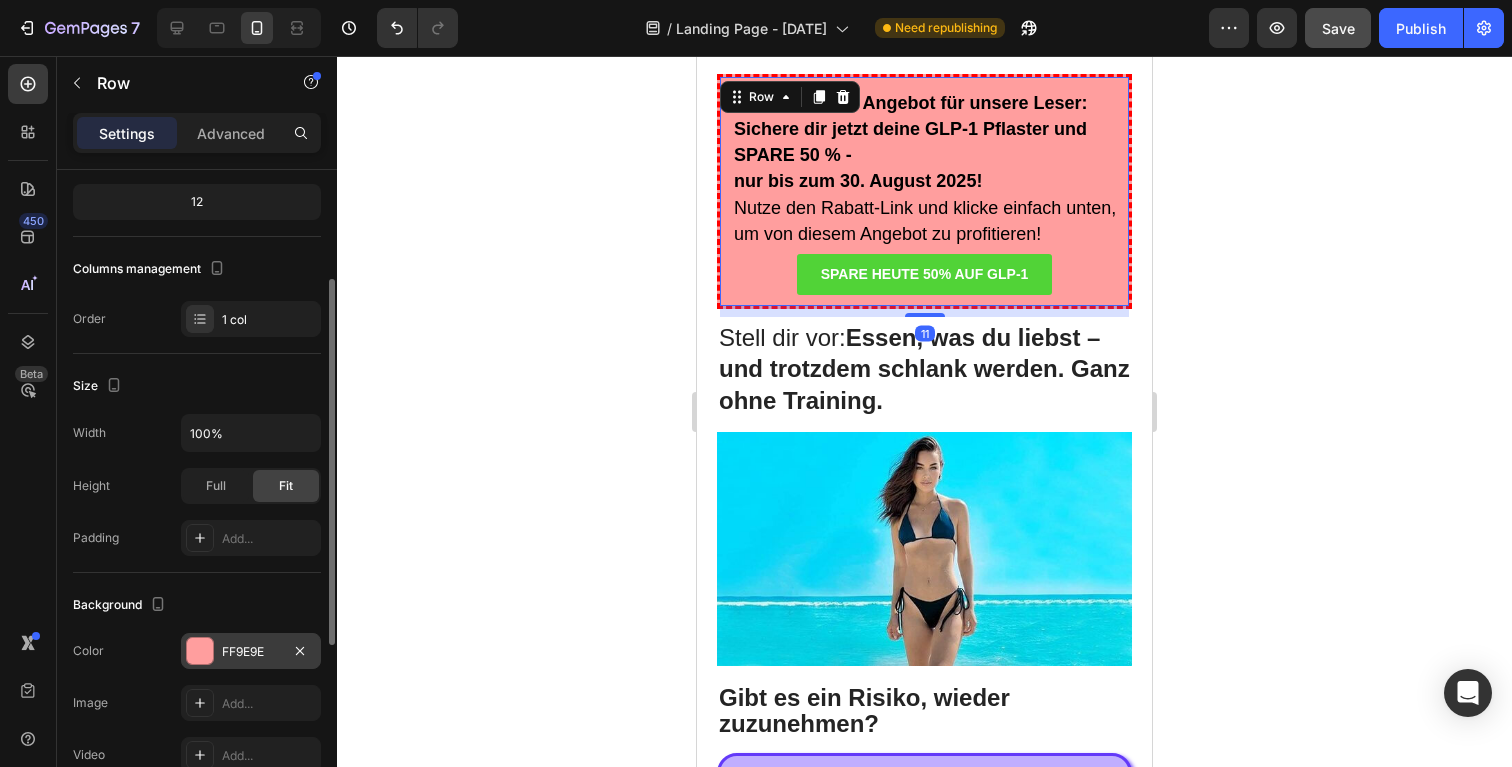 click at bounding box center [200, 651] 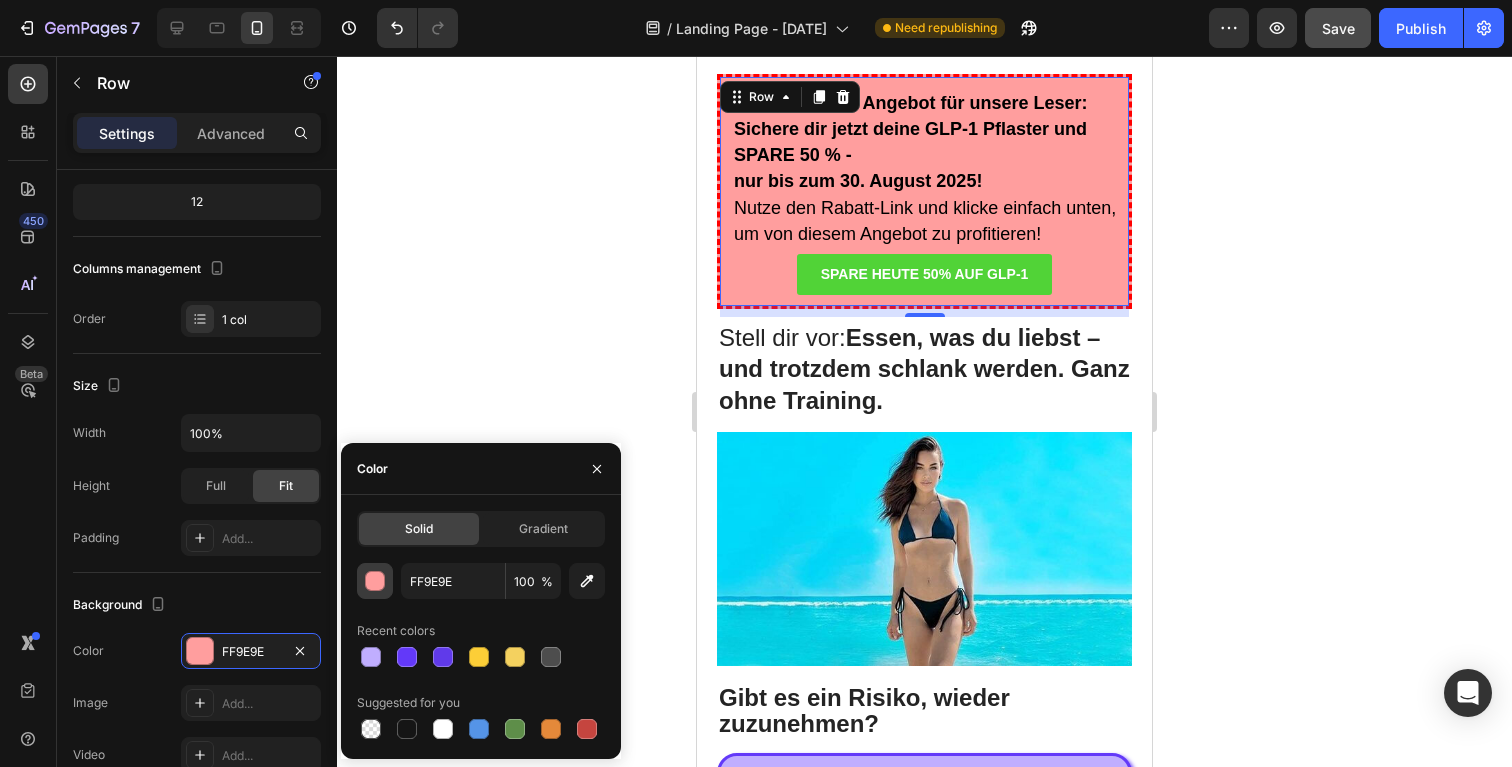 click at bounding box center [376, 582] 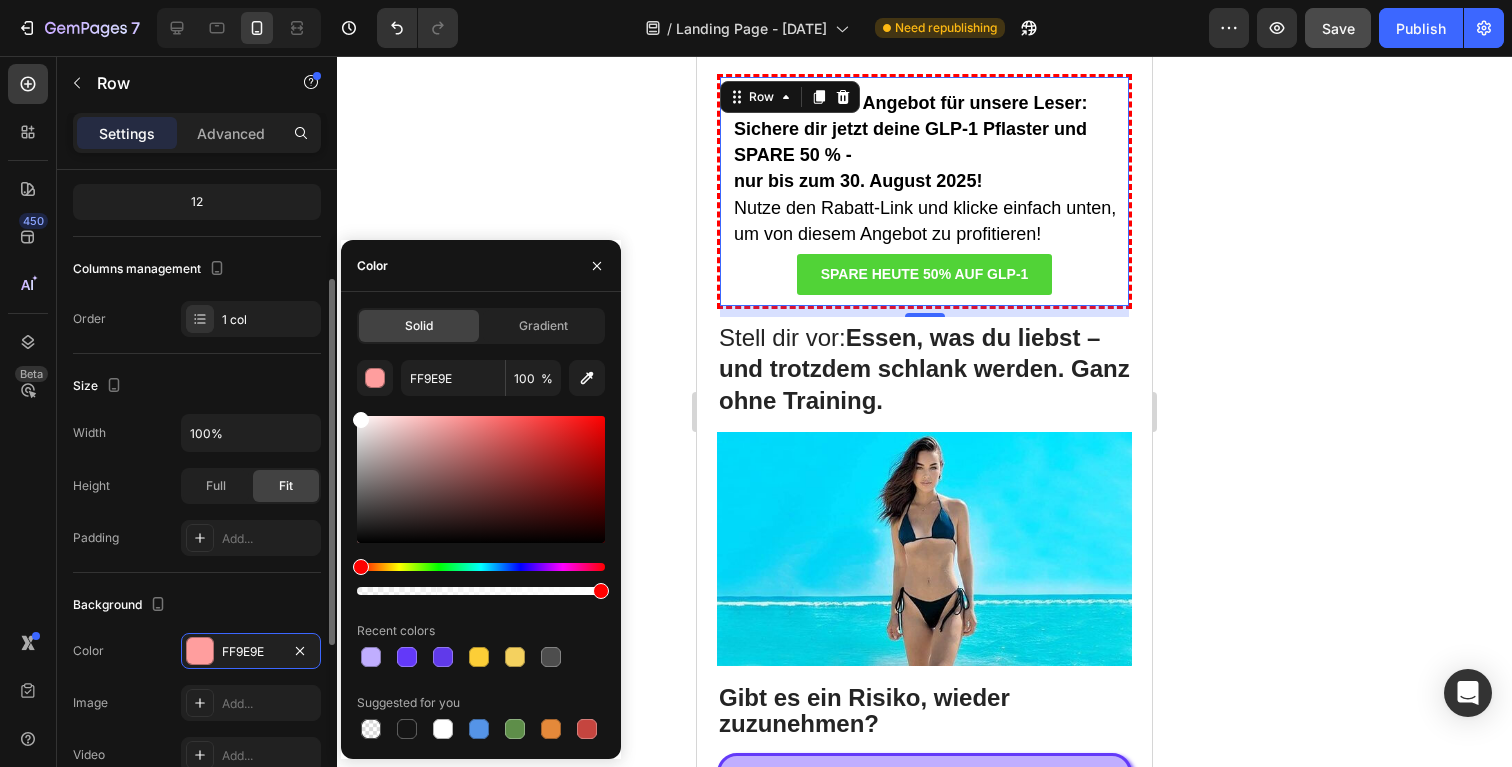 drag, startPoint x: 466, startPoint y: 487, endPoint x: 268, endPoint y: 344, distance: 244.23964 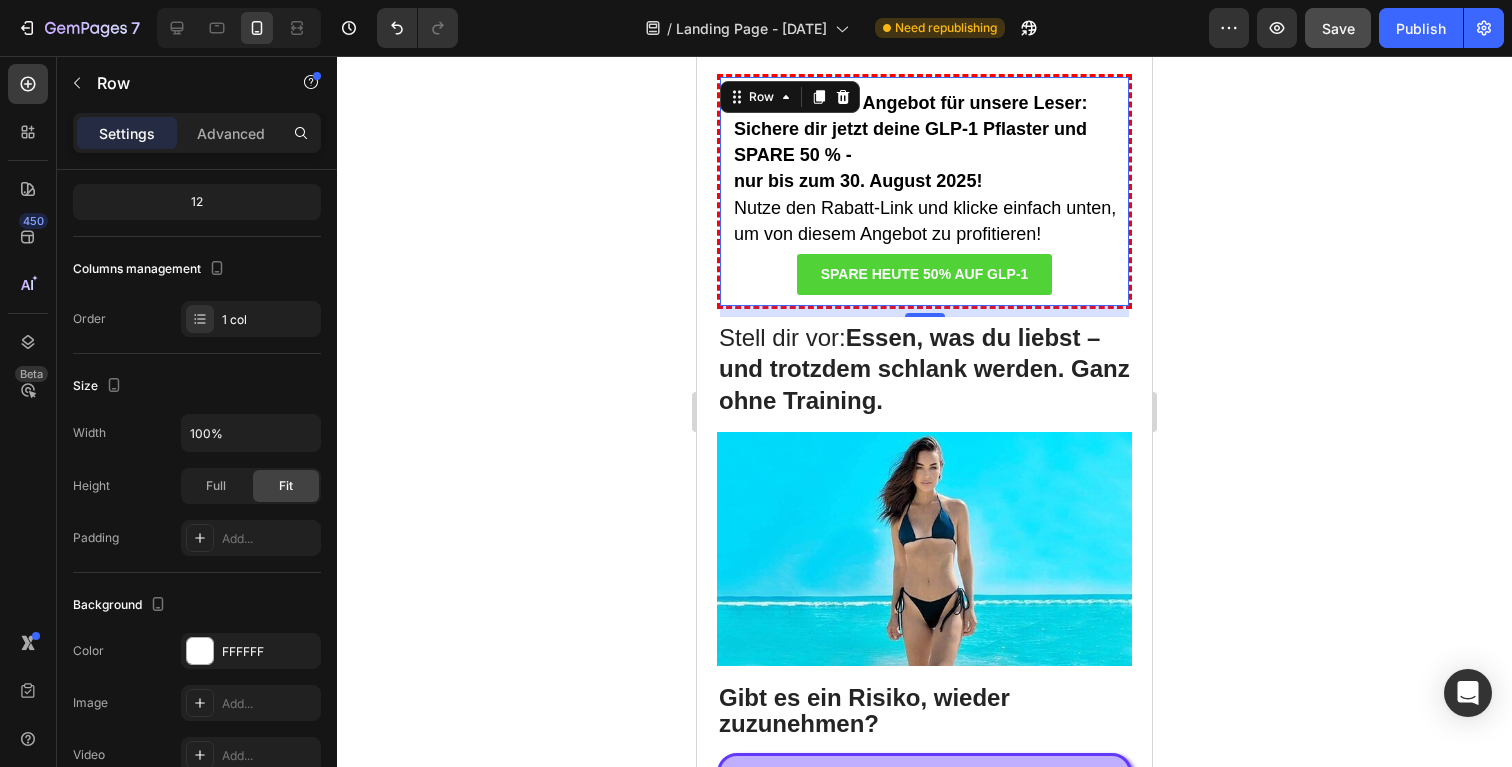 click 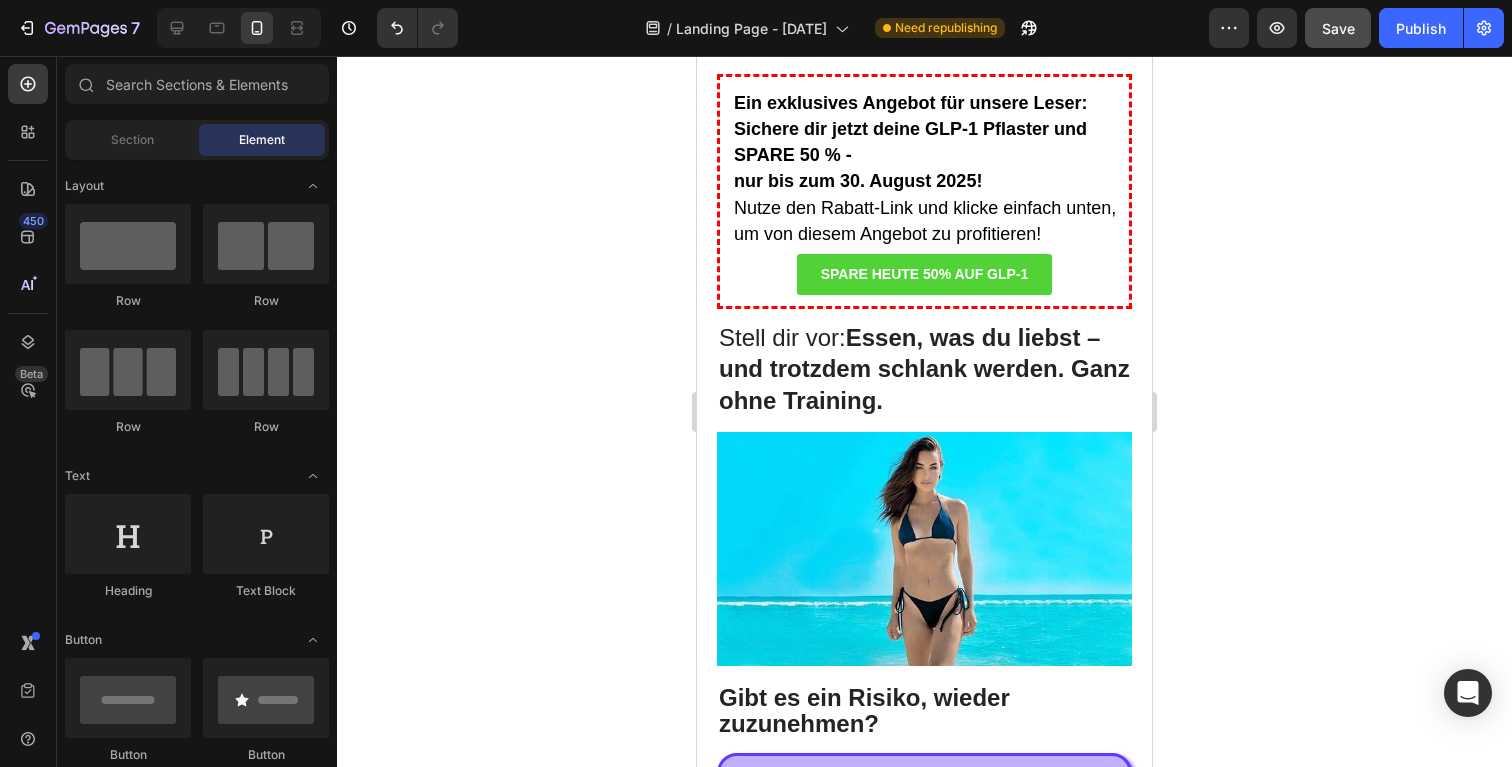 click 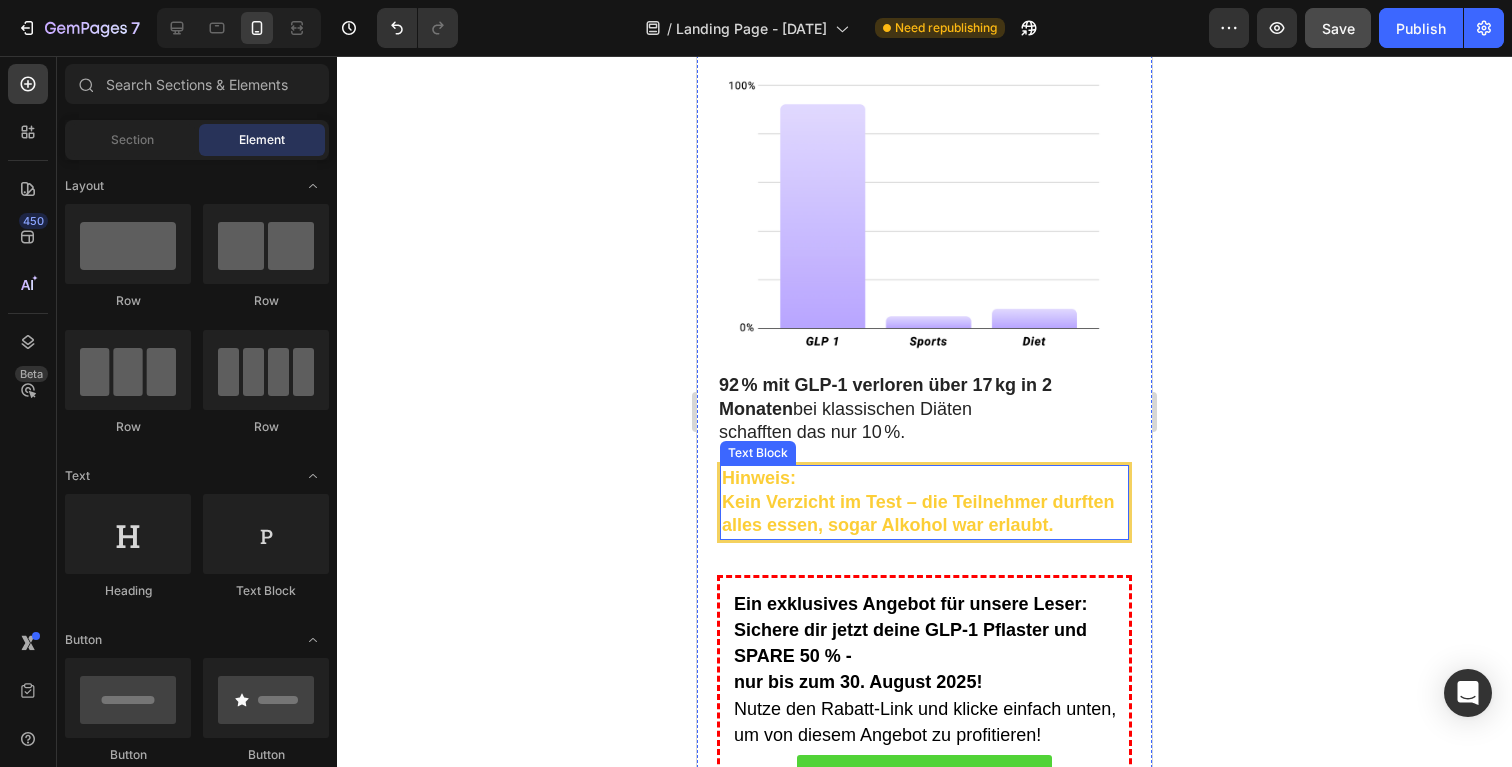 scroll, scrollTop: 13066, scrollLeft: 0, axis: vertical 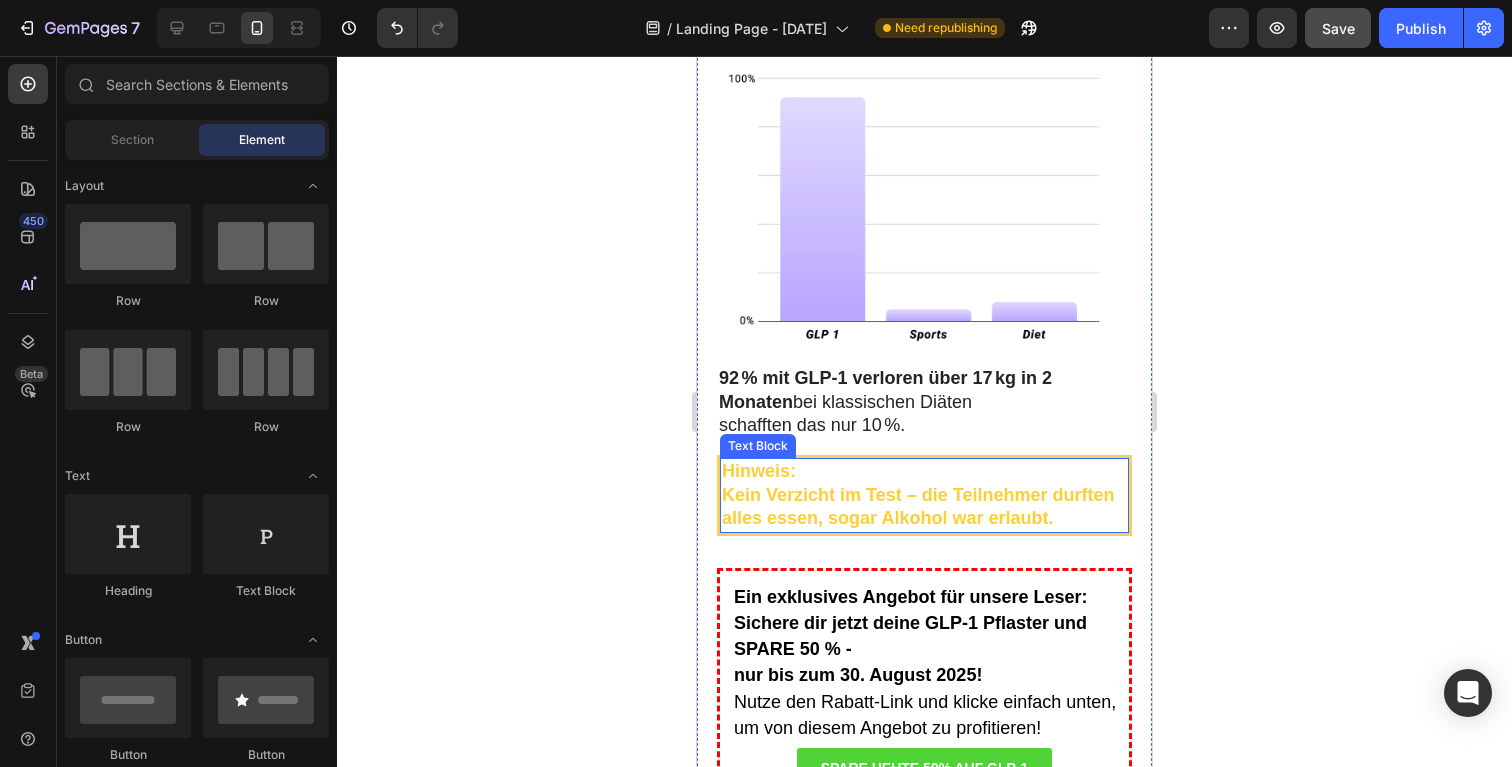 click on "Hinweis:" at bounding box center [924, 471] 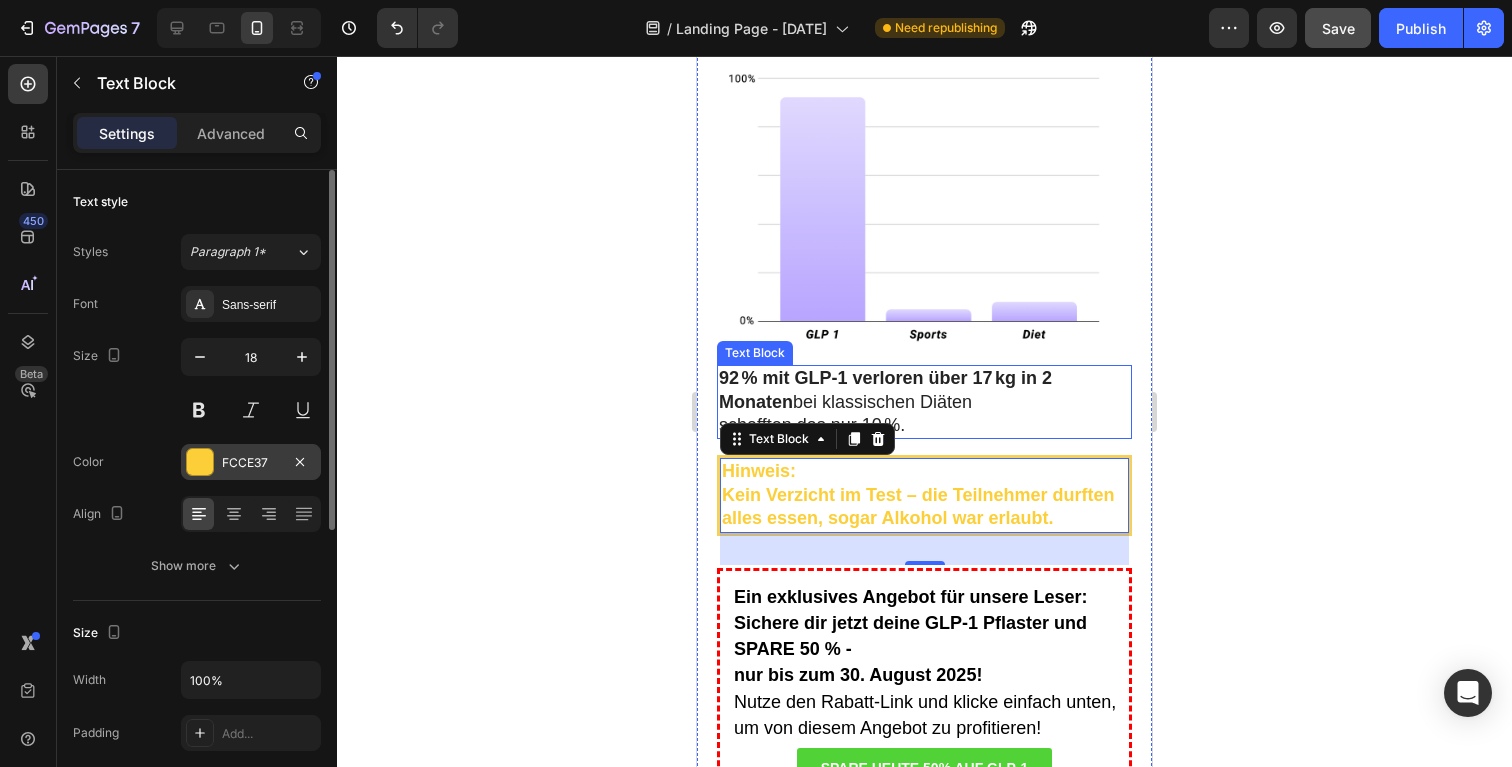 click at bounding box center [200, 462] 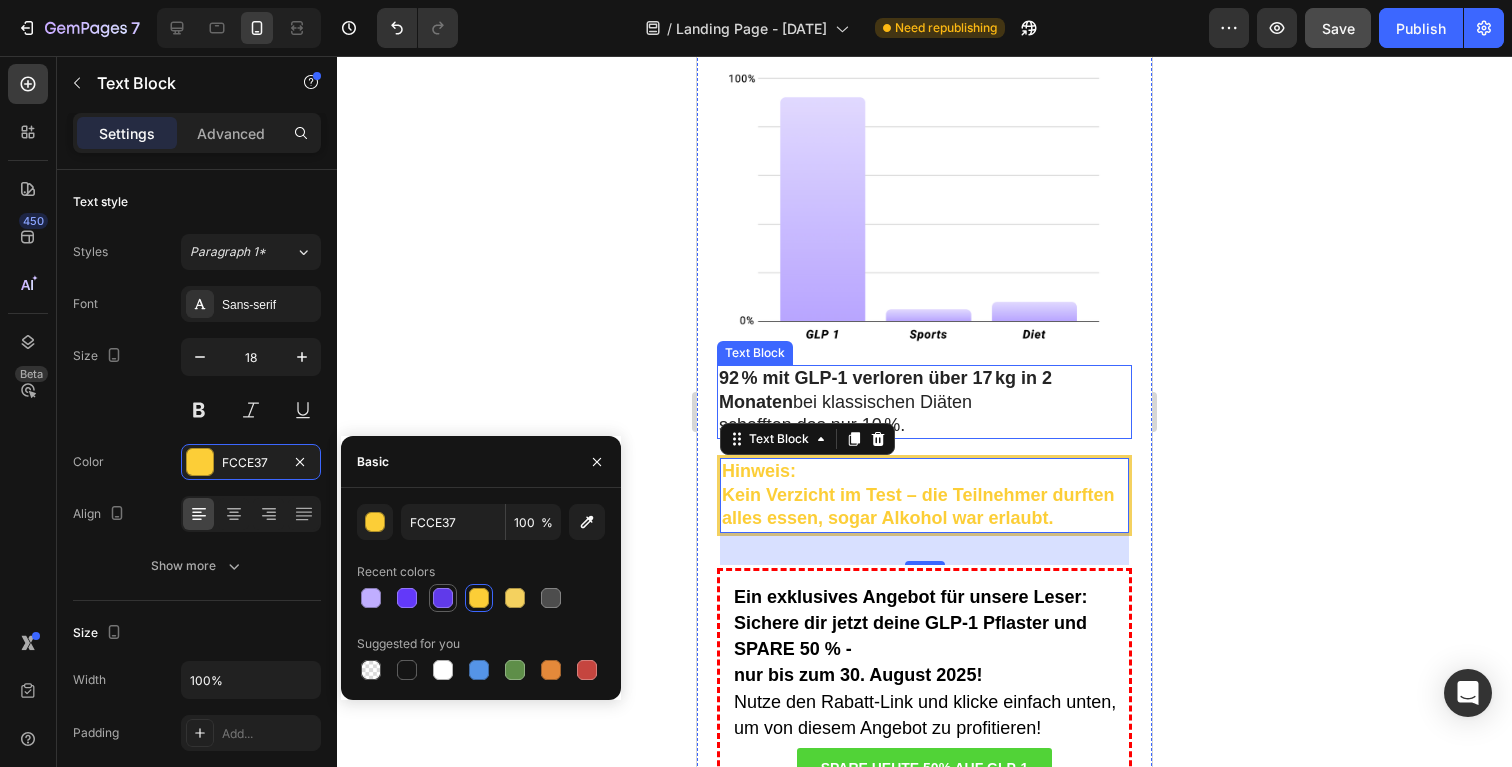 click at bounding box center [443, 598] 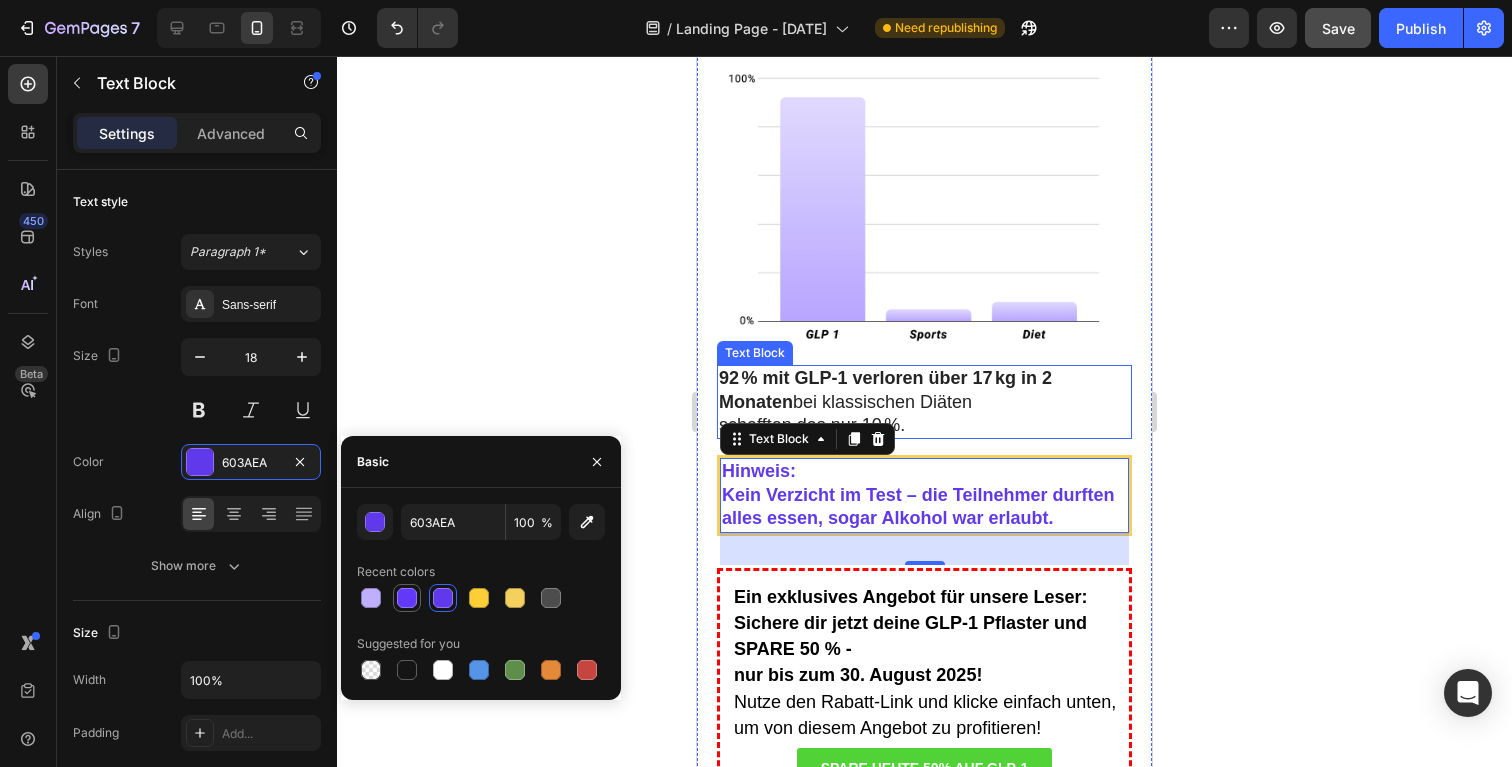 click at bounding box center (407, 598) 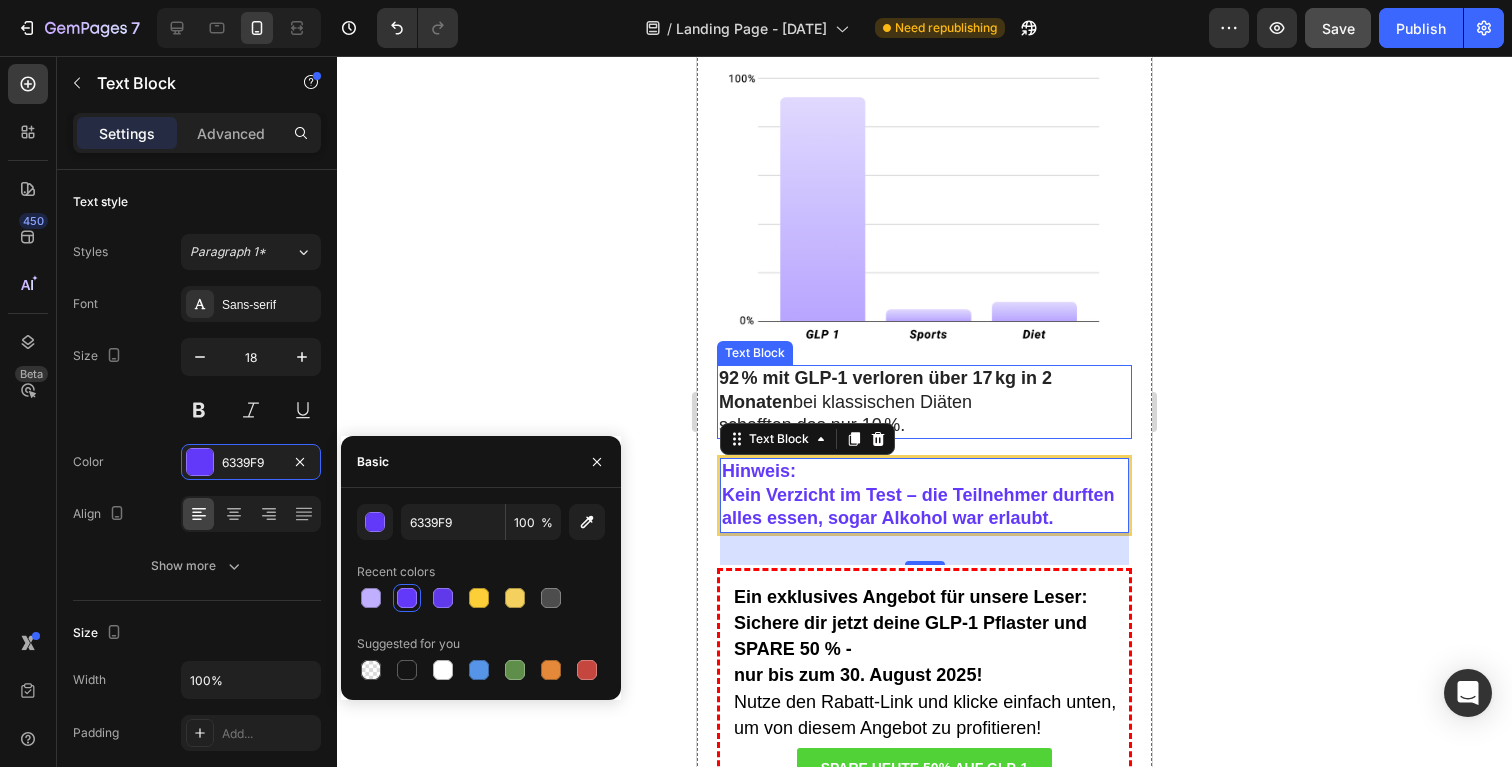 click at bounding box center [407, 598] 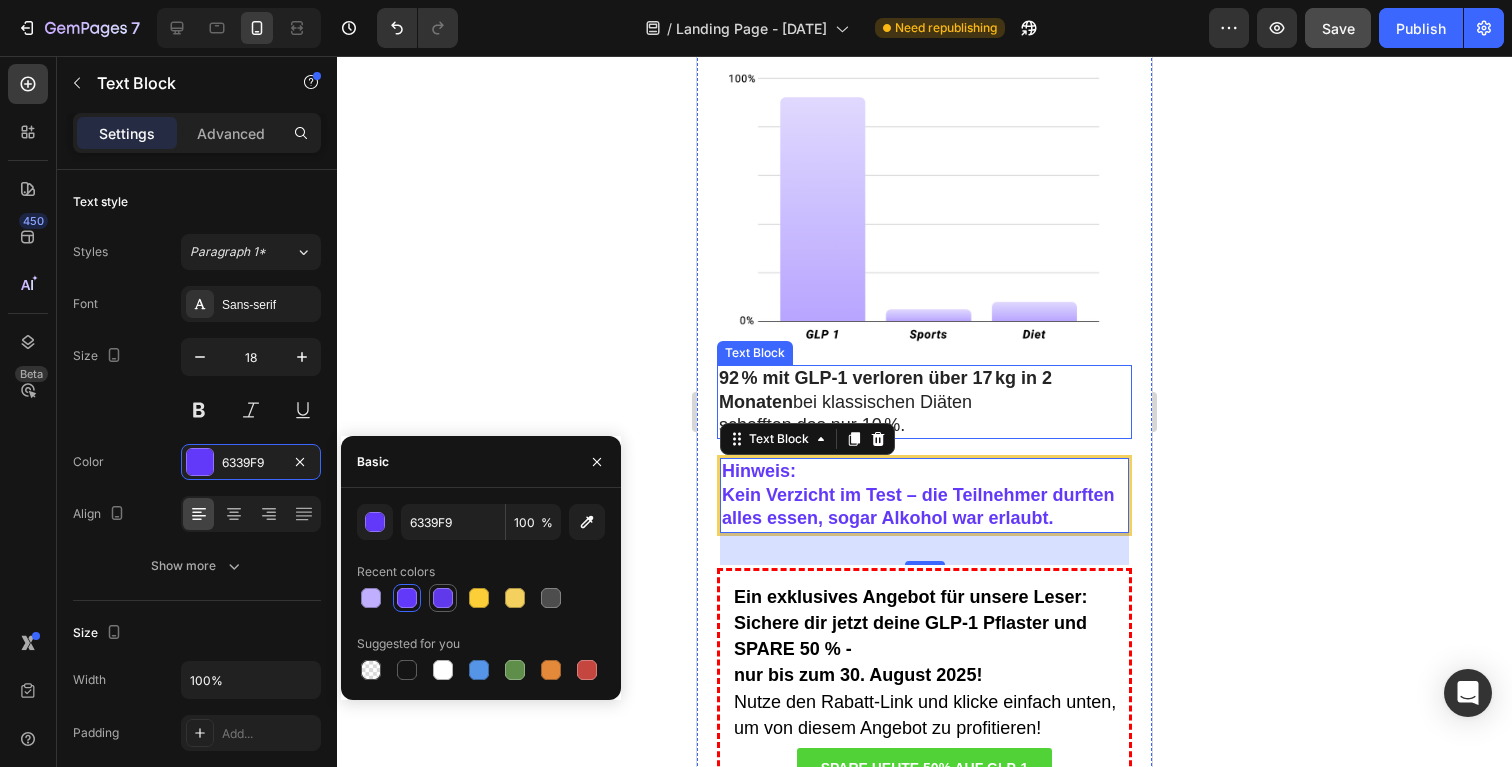 click at bounding box center (443, 598) 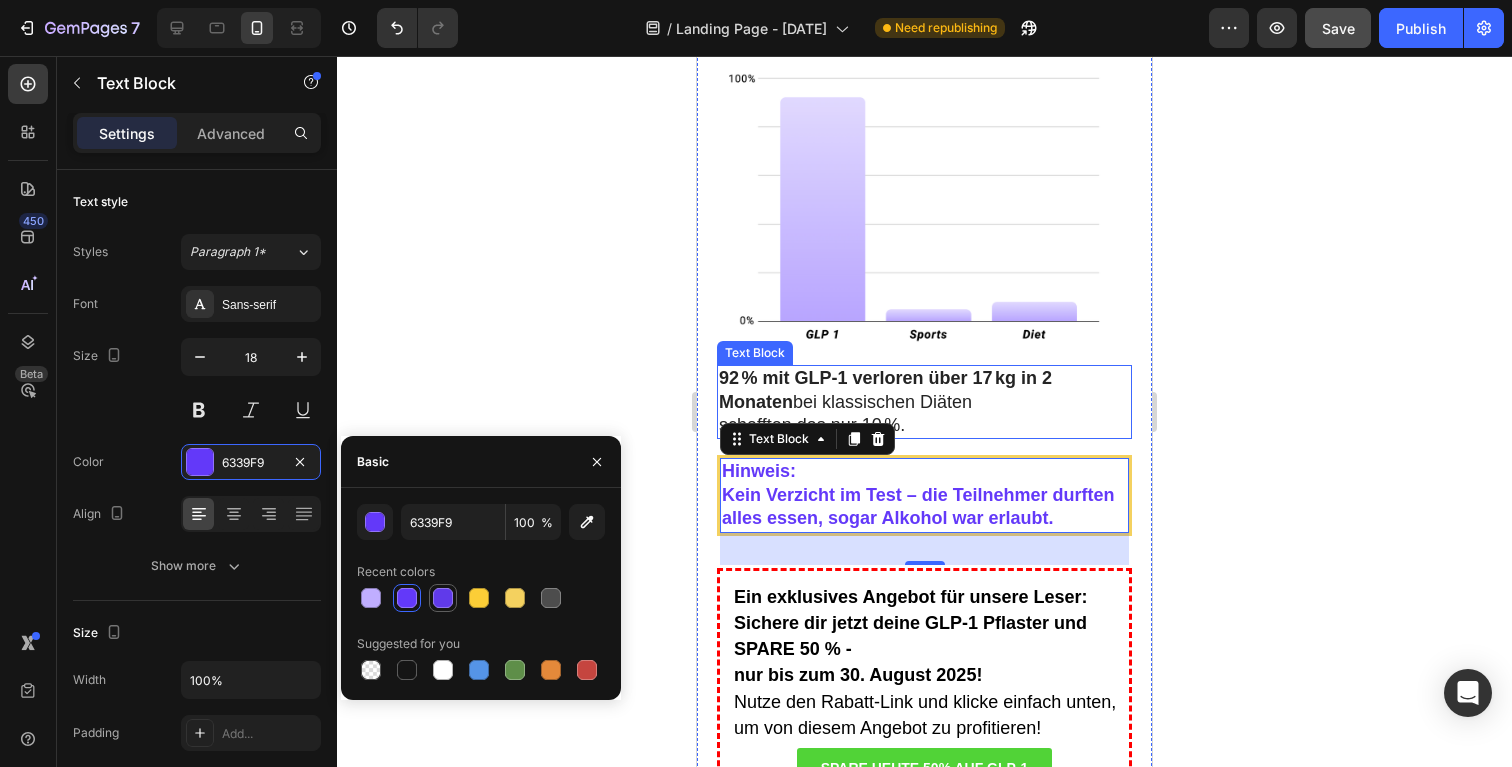 type on "603AEA" 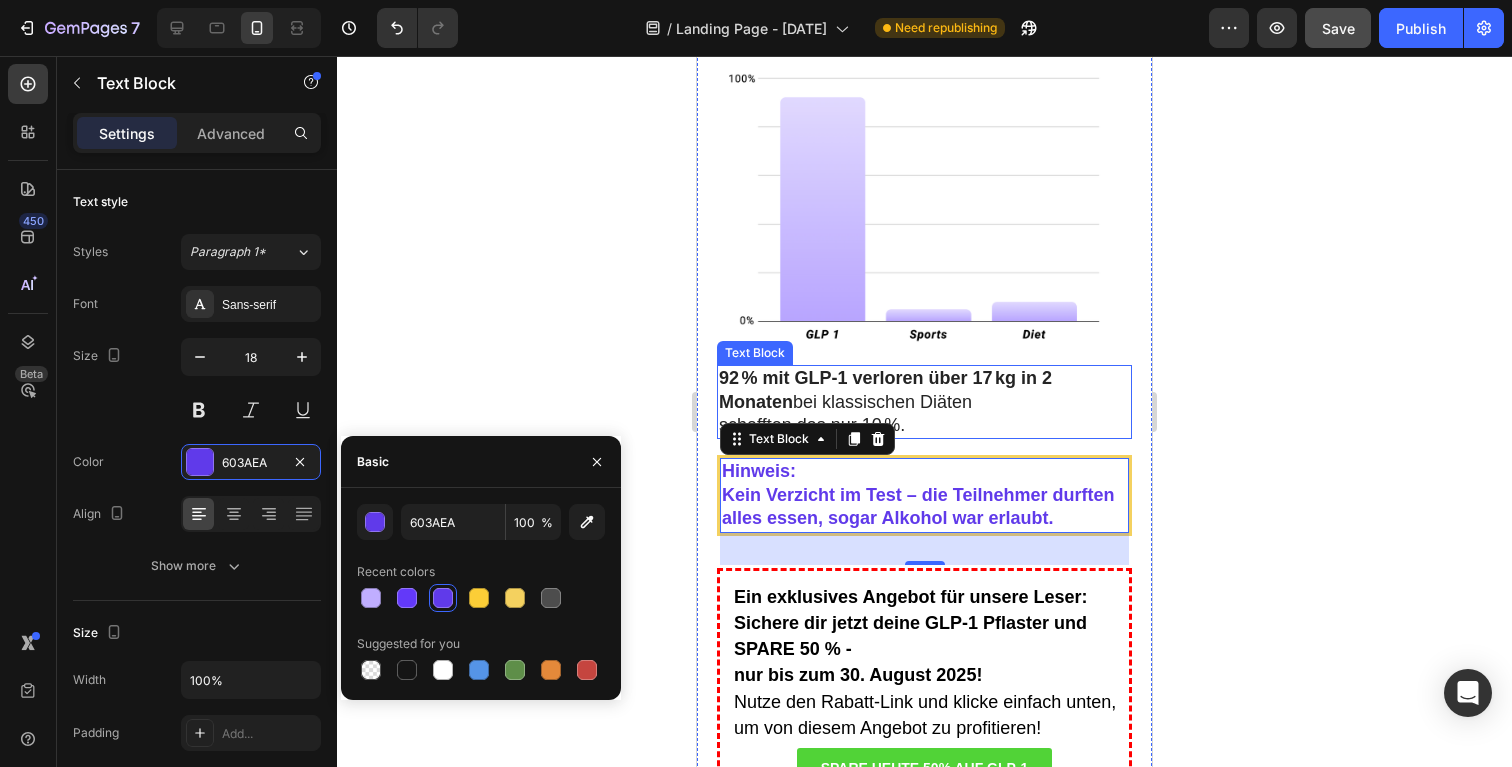 click 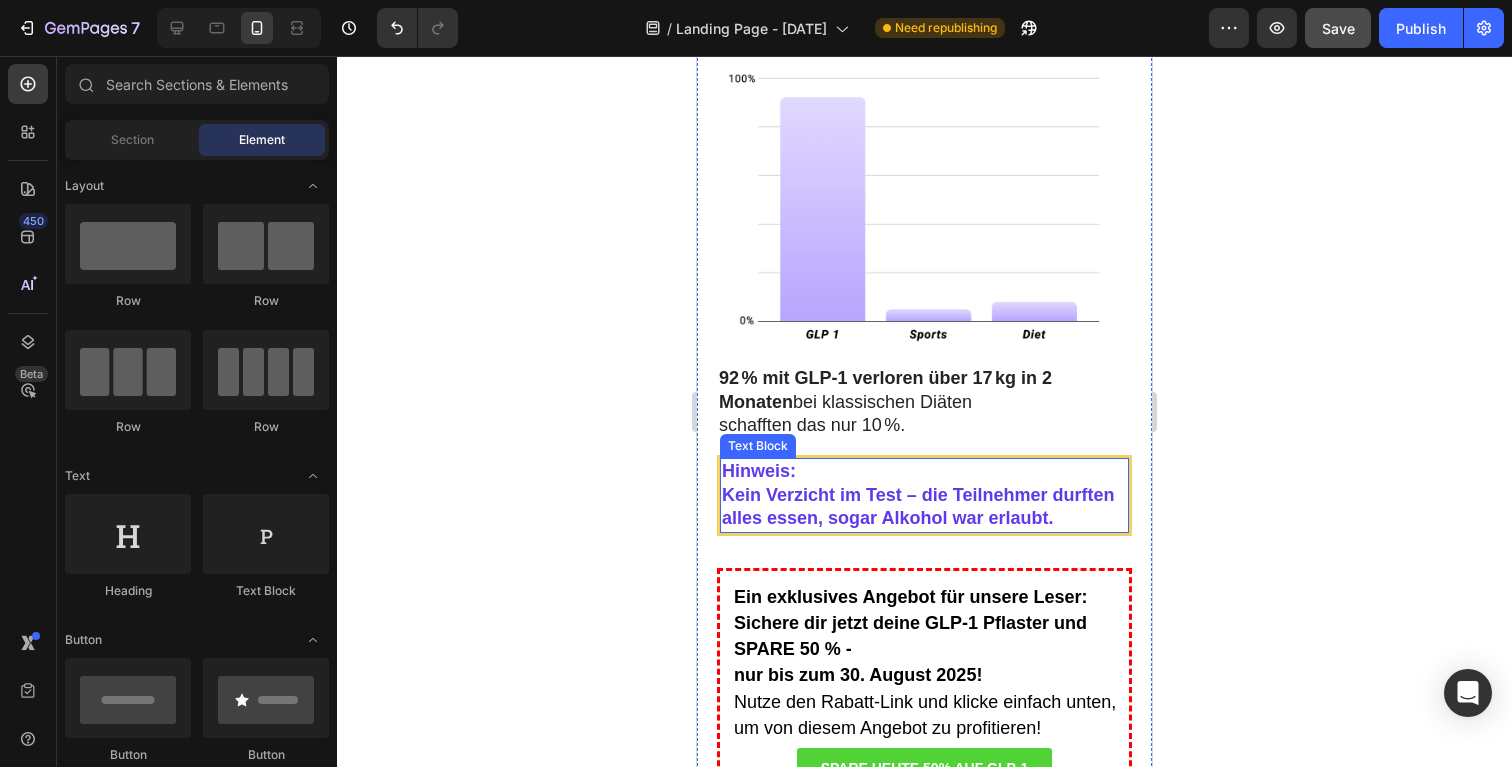 click on "Hinweis:" at bounding box center (924, 471) 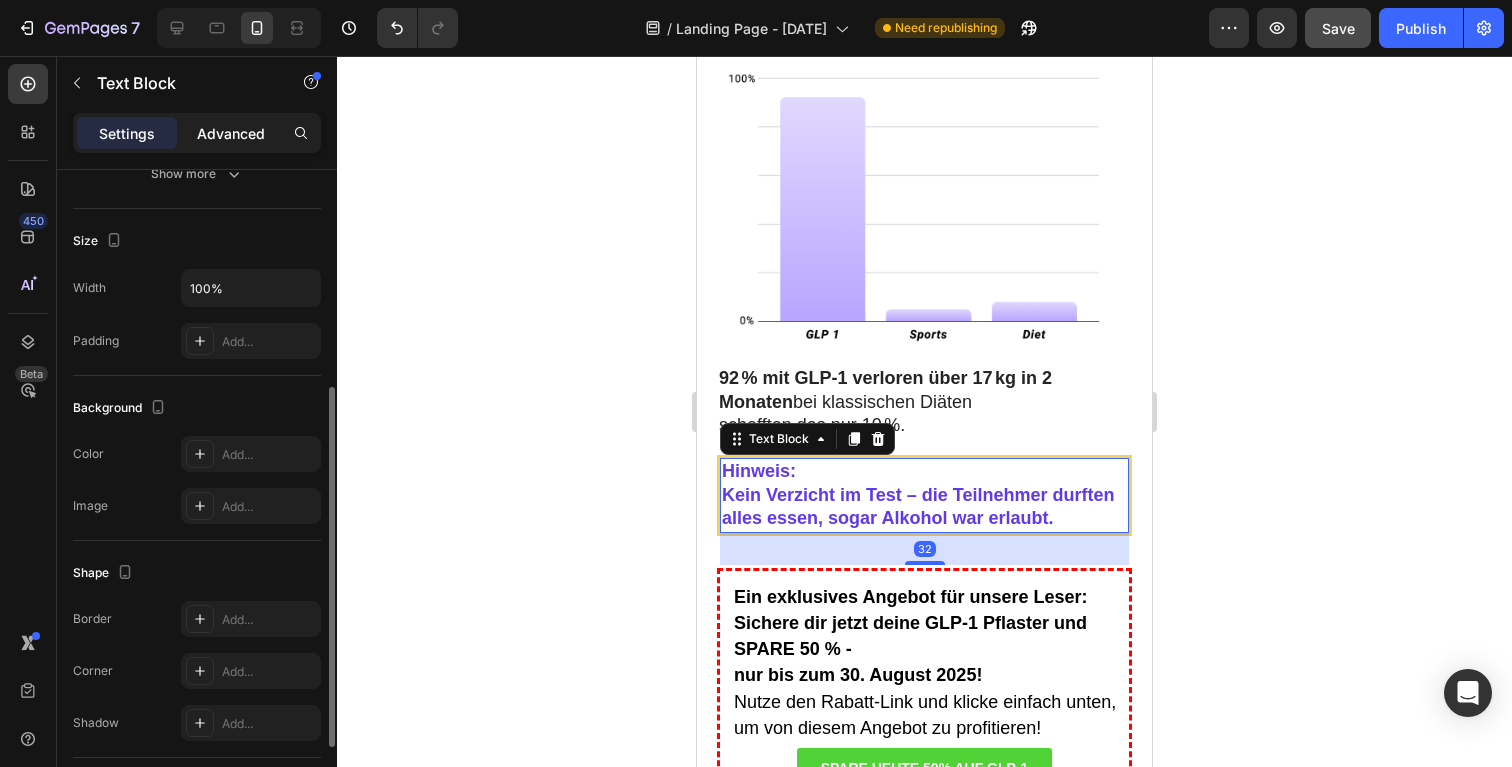 click on "Advanced" at bounding box center [231, 133] 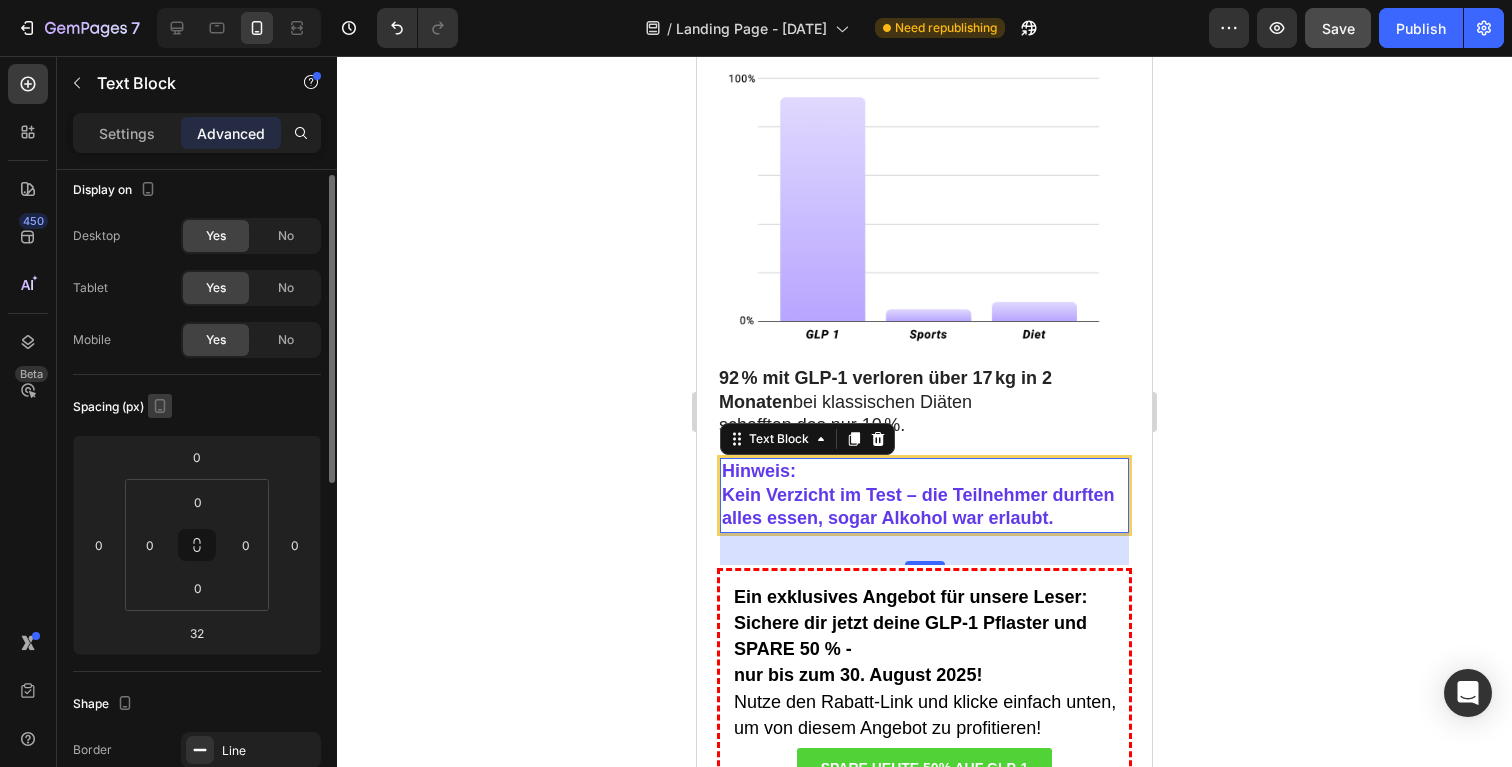 scroll, scrollTop: 0, scrollLeft: 0, axis: both 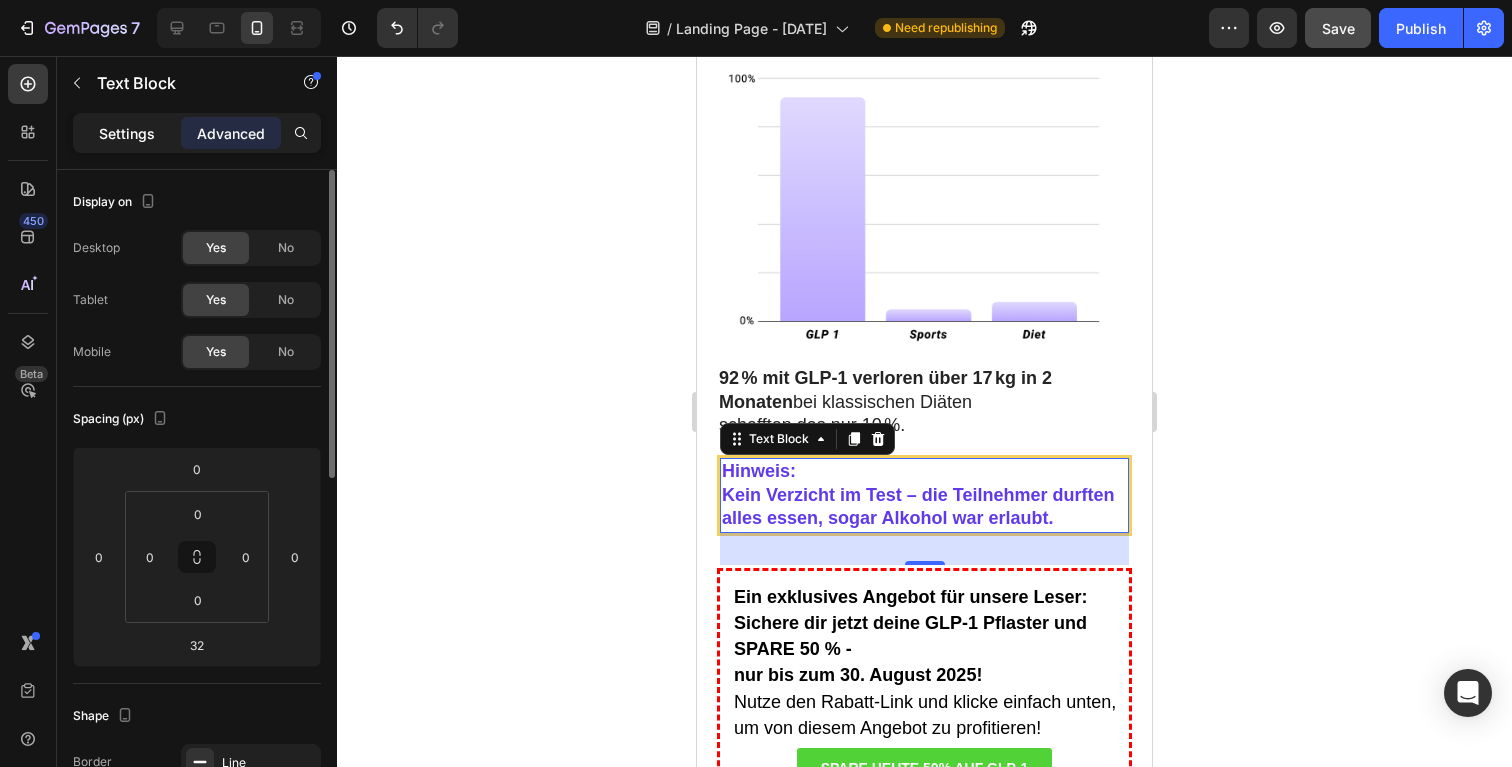 click on "Settings" at bounding box center (127, 133) 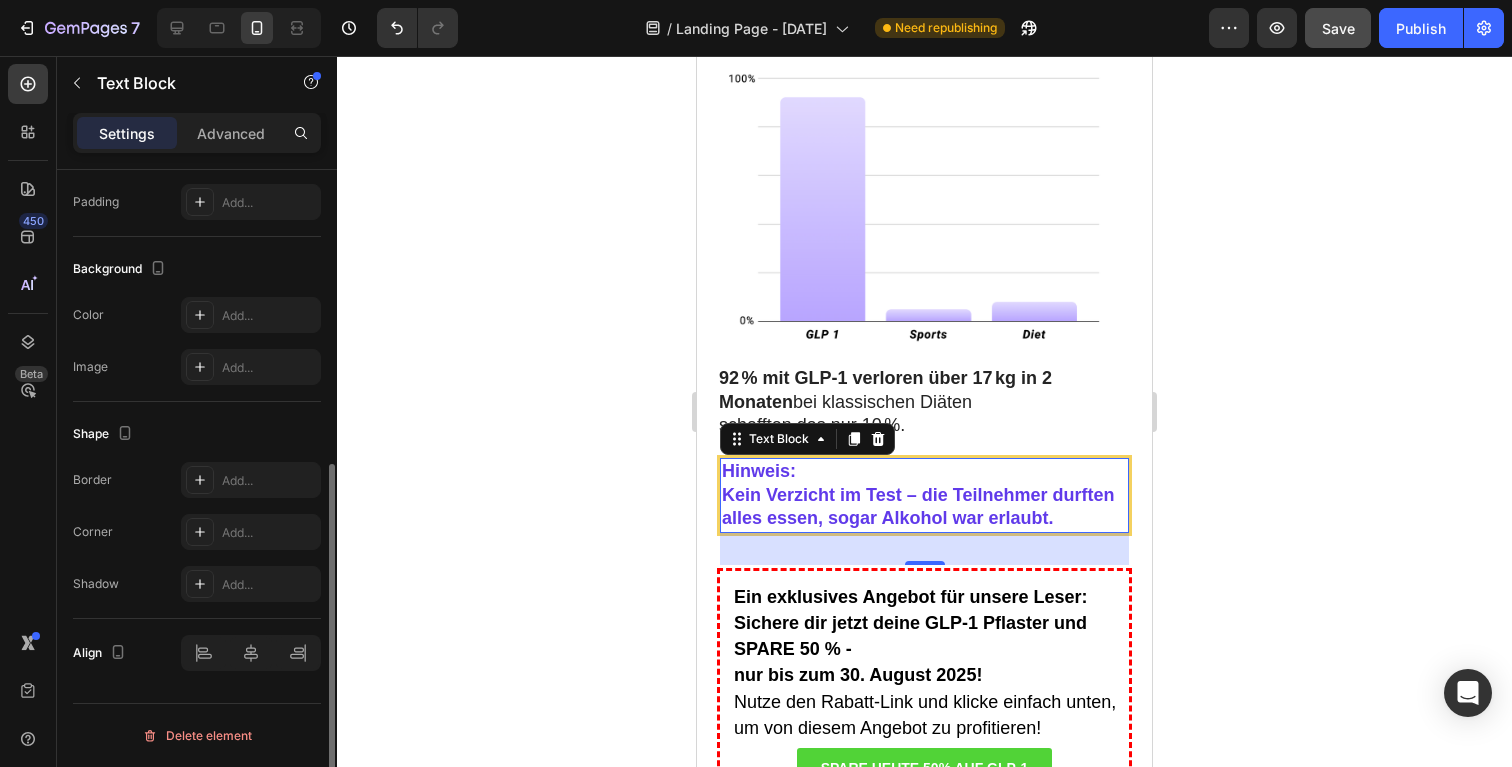 scroll, scrollTop: 0, scrollLeft: 0, axis: both 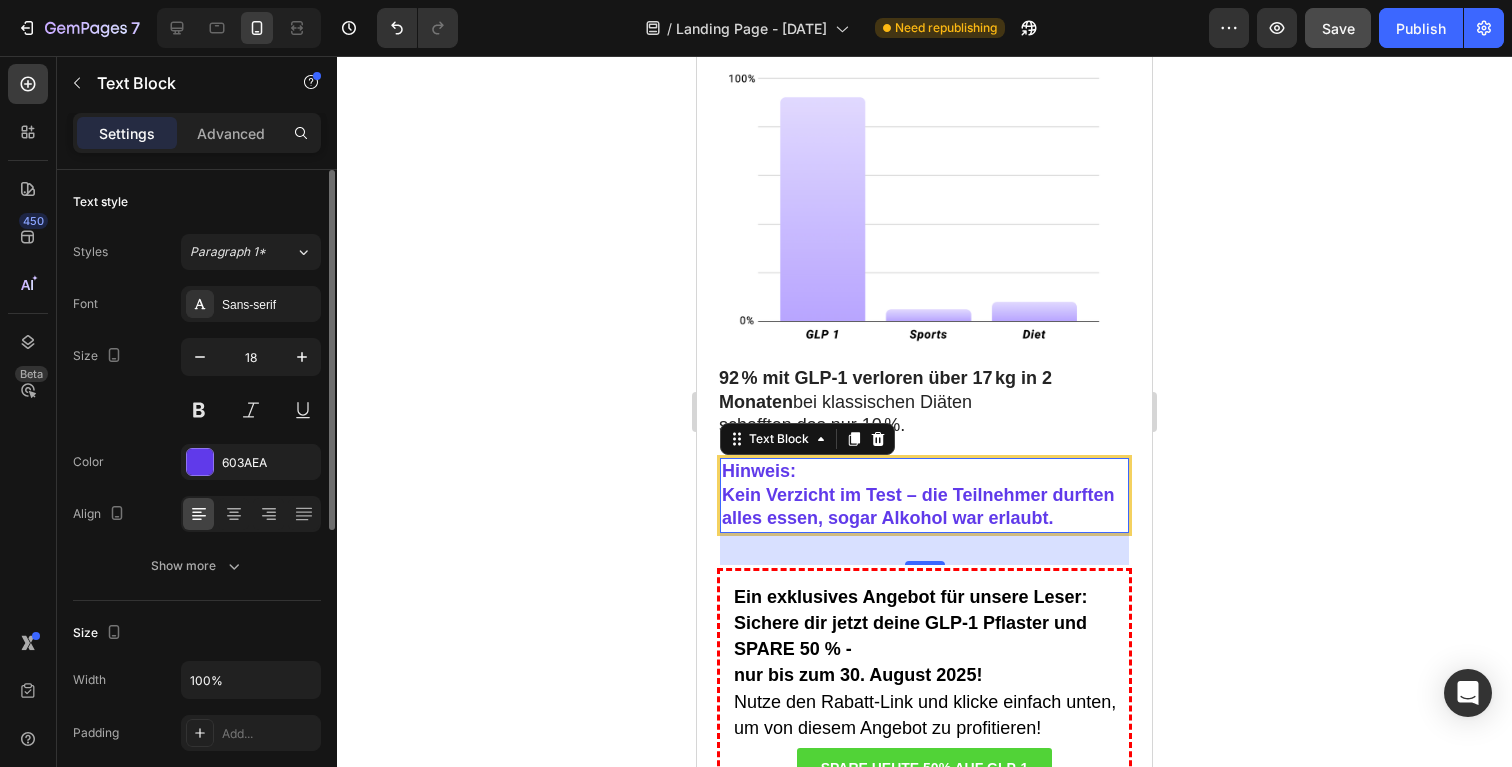 click on "Hinweis:  Kein Verzicht im Test – die Teilnehmer durften alles essen, sogar Alkohol war erlaubt. Text Block   32" at bounding box center [924, 495] 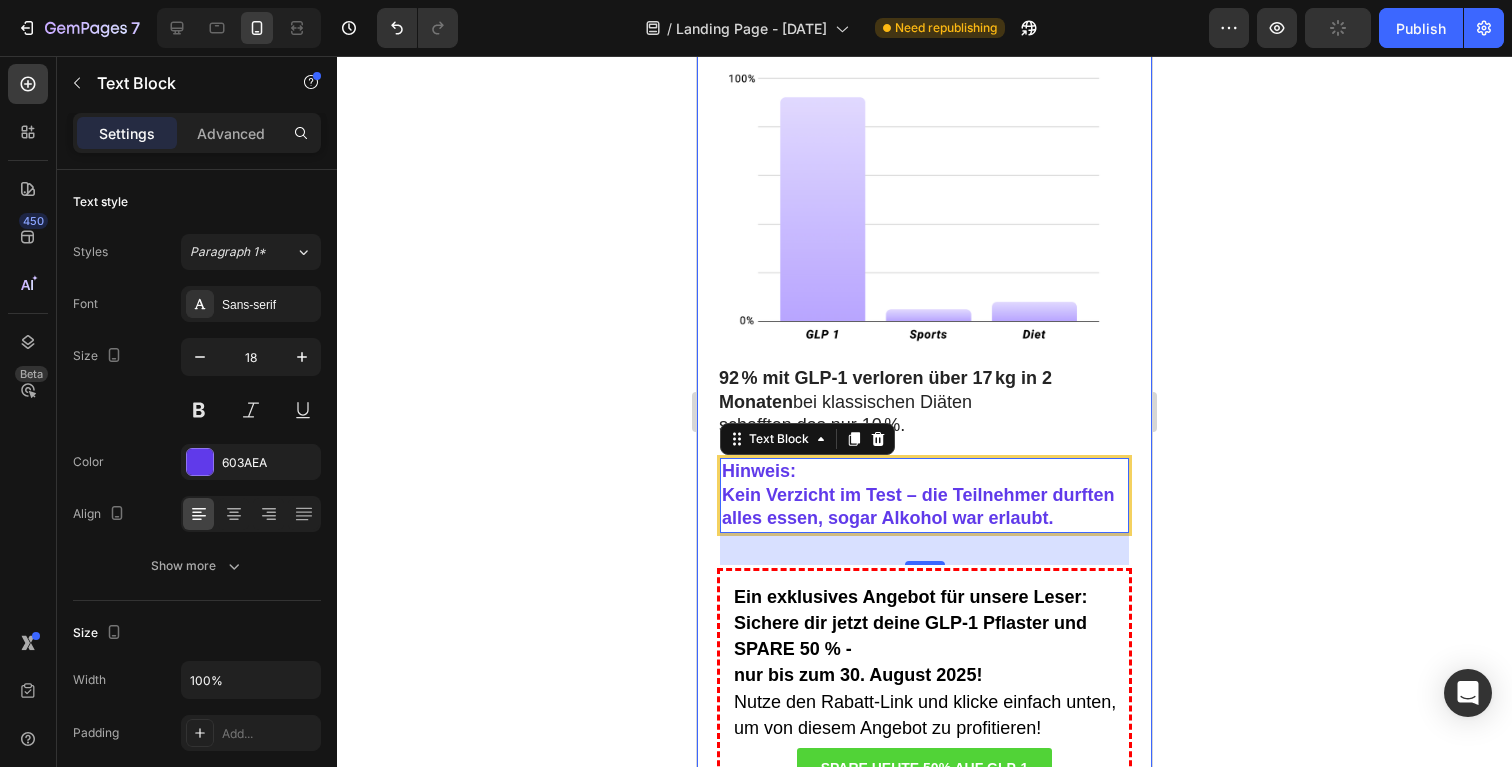 click on "[NAME] war enttäuscht: Ihr eigener Professor unterstützte teure, riskante Produkte – aber blockierte ihre natürliche und günstige Lösung.   Später erfuhr sie: Mitarbeiter ihres Instituts hatten heimlich Studien mit ihrer Formel durchgeführt – mit überraschend positiven Ergebnissen.   Die Folge : Sie verkauften die Ergebniss samt Formel an ein Pharmaunternehmen.   Dort wurde ein neues Produkt entwickelt.  Doch es war schwächer, falsch dosiert – und viel teurer.   Trotz vollmundiger Versprechen zeigte es kaum Wirkung.   Für diese Konzerne zählt nur der Umsatz –  nicht die Gesundheit der Menschen. Text Block Image Ich konnte nicht zusehen, wie meine Formel missbraucht wurde. Ich musste die Wahrheit sagen.   [NAME] gründete die eigene Produktion – 100 % natürlich, wirksam und deutlich günstiger.   Ihre Formel kann laut ihr  bis zu 14 kg pro Woche  ermöglichen – ohne großen Aufwand.   Der Rechtsstreit läuft, doch [NAME] bleibt überzeugt.   Sie empfiehlt,  Text Block ." at bounding box center [924, 2205] 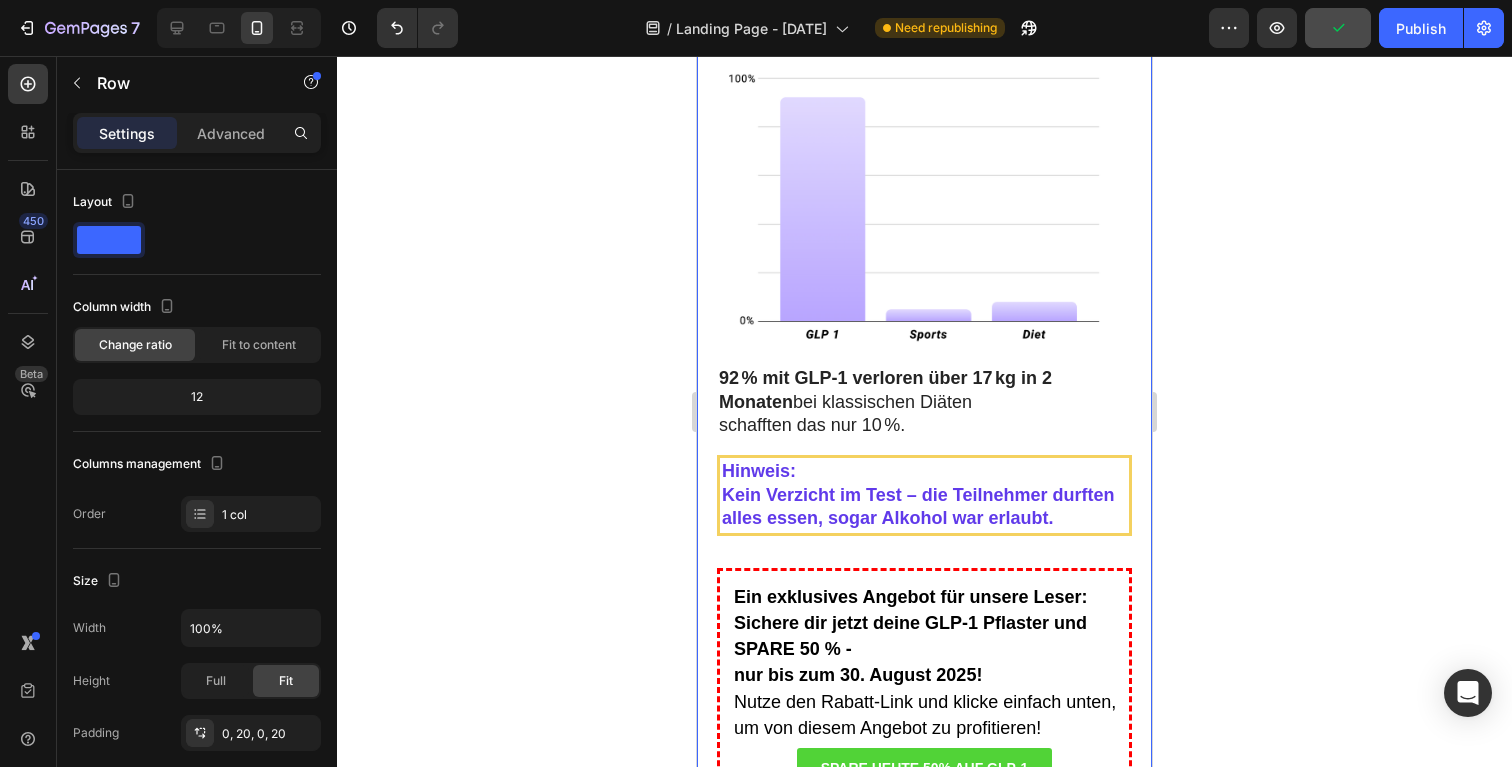 click on "[NAME] war enttäuscht: Ihr eigener Professor unterstützte teure, riskante Produkte – aber blockierte ihre natürliche und günstige Lösung.   Später erfuhr sie: Mitarbeiter ihres Instituts hatten heimlich Studien mit ihrer Formel durchgeführt – mit überraschend positiven Ergebnissen.   Die Folge : Sie verkauften die Ergebniss samt Formel an ein Pharmaunternehmen.   Dort wurde ein neues Produkt entwickelt.  Doch es war schwächer, falsch dosiert – und viel teurer.   Trotz vollmundiger Versprechen zeigte es kaum Wirkung.   Für diese Konzerne zählt nur der Umsatz –  nicht die Gesundheit der Menschen. Text Block Image Ich konnte nicht zusehen, wie meine Formel missbraucht wurde. Ich musste die Wahrheit sagen.   [NAME] gründete die eigene Produktion – 100 % natürlich, wirksam und deutlich günstiger.   Ihre Formel kann laut ihr  bis zu 14 kg pro Woche  ermöglichen – ohne großen Aufwand.   Der Rechtsstreit läuft, doch [NAME] bleibt überzeugt.   Sie empfiehlt,  Text Block ." at bounding box center (924, 2205) 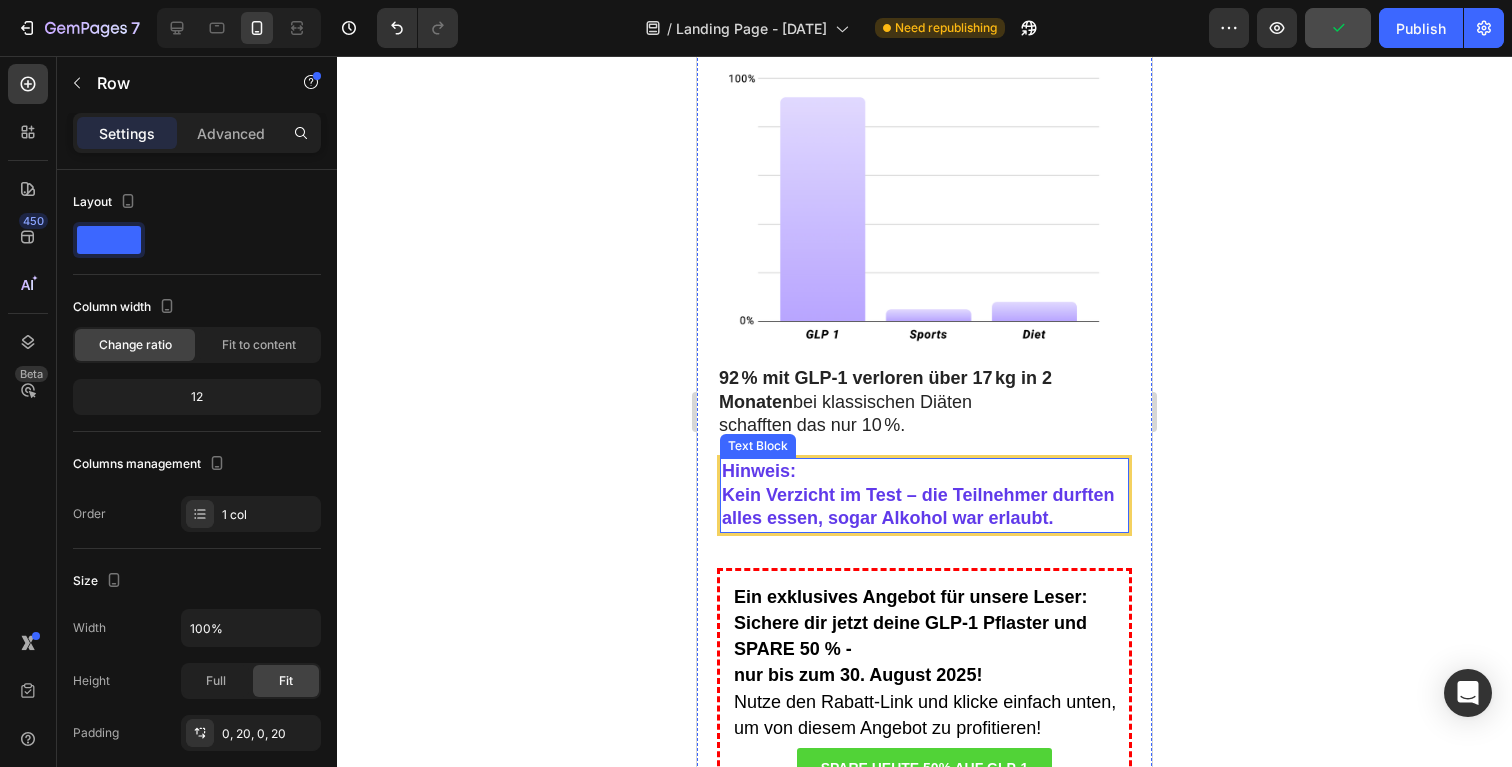 click on "Hinweis:  Kein Verzicht im Test – die Teilnehmer durften alles essen, sogar Alkohol war erlaubt. Text Block" at bounding box center [924, 495] 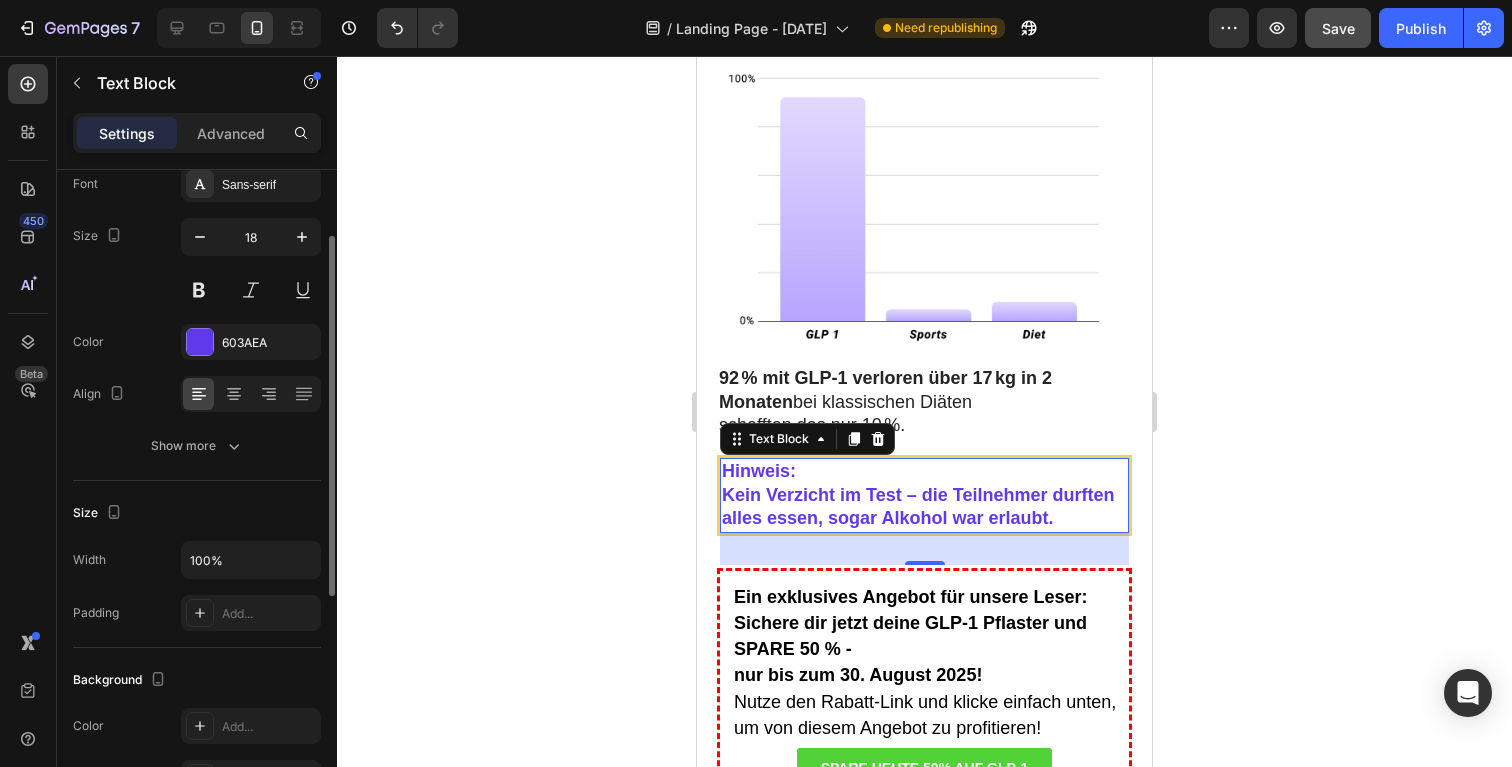 scroll, scrollTop: 0, scrollLeft: 0, axis: both 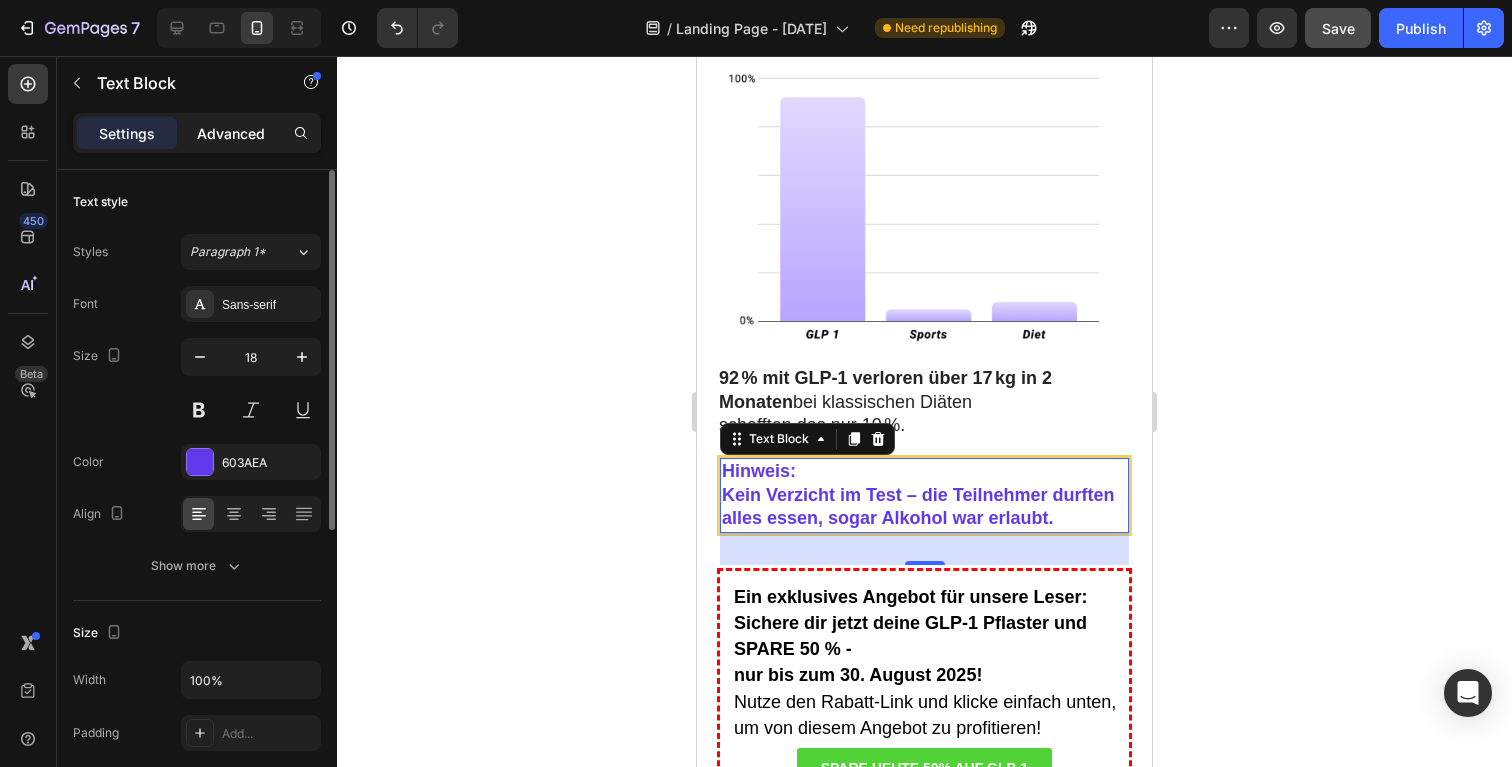 click on "Advanced" at bounding box center [231, 133] 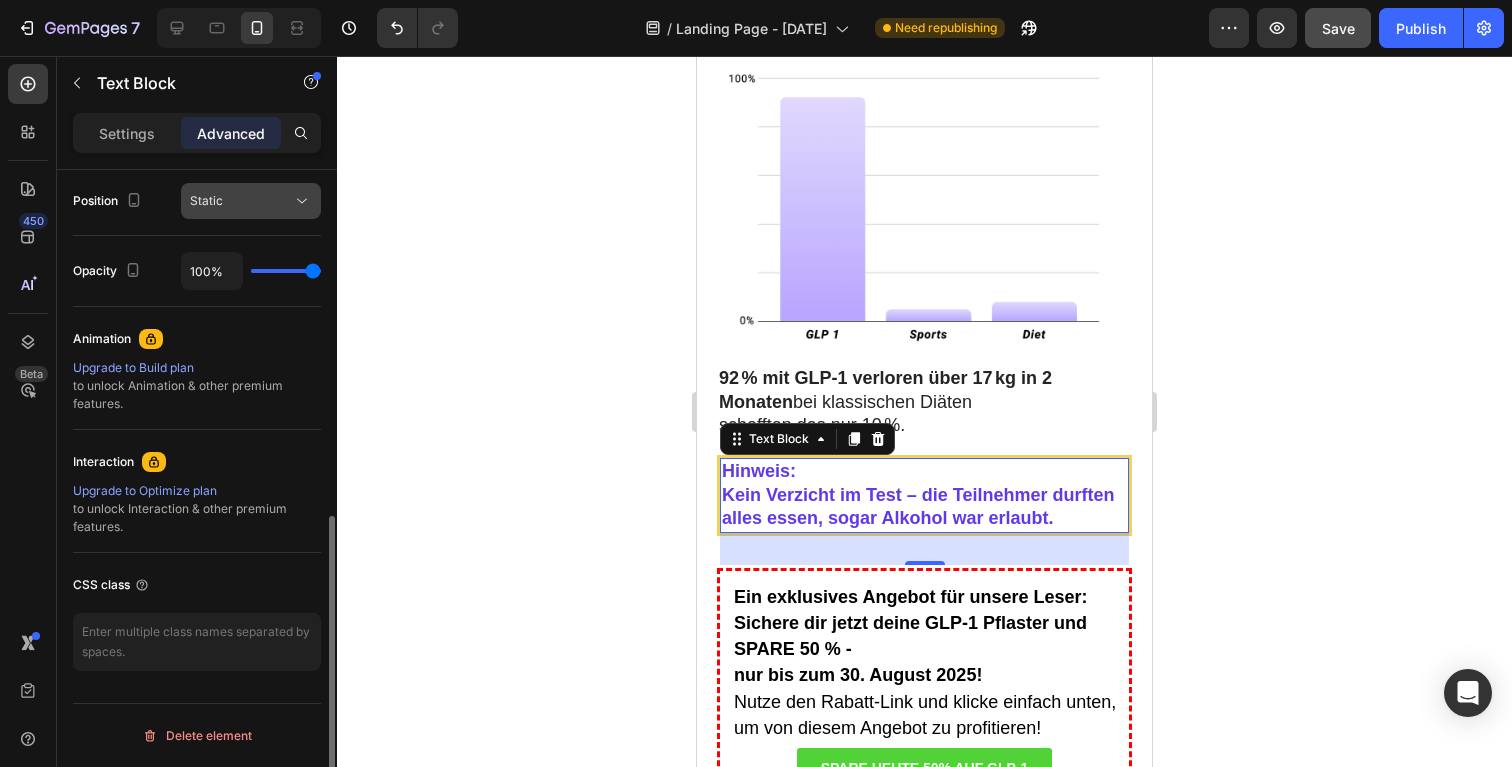 scroll, scrollTop: 549, scrollLeft: 0, axis: vertical 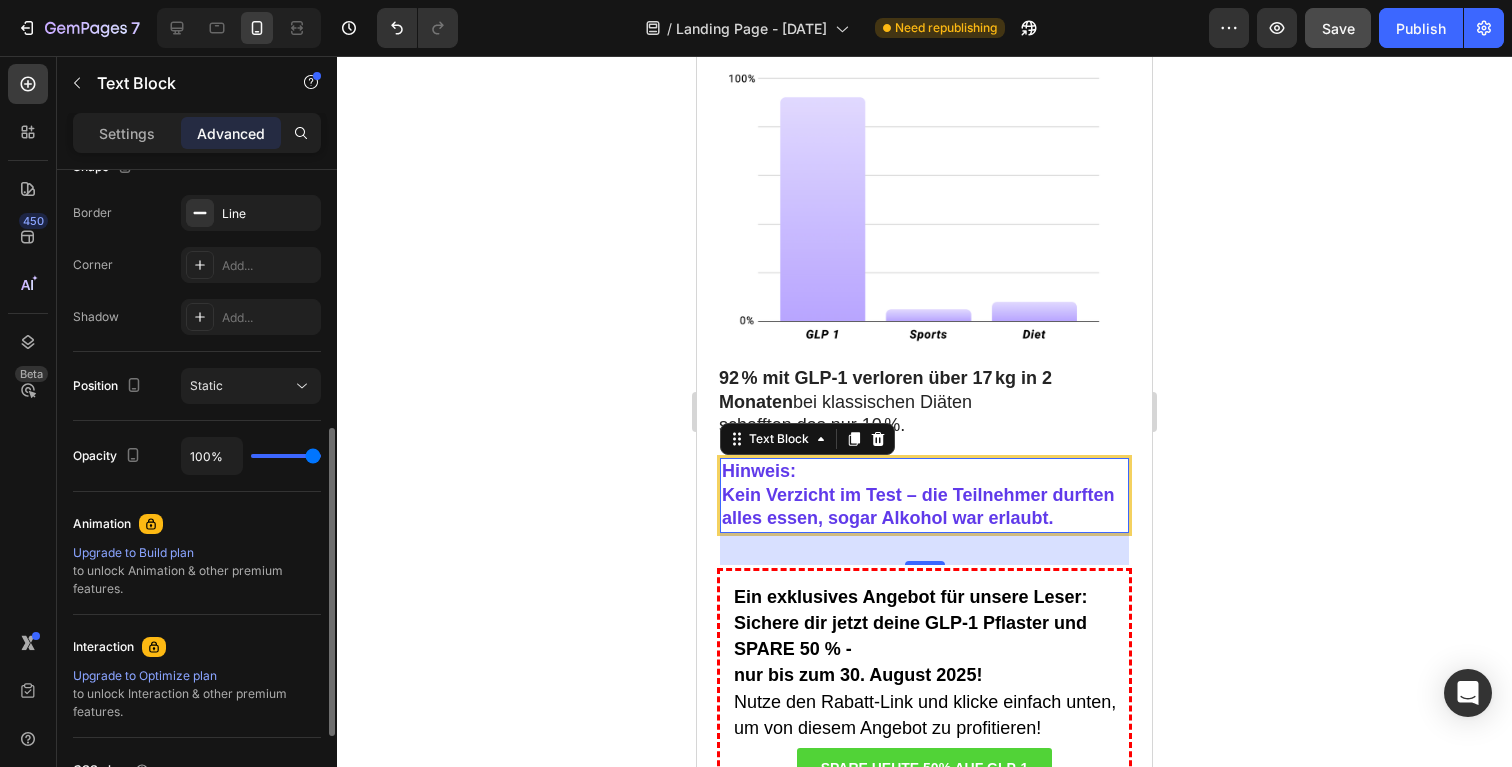 click on "Kein Verzicht im Test – die Teilnehmer durften alles essen, sogar Alkohol war erlaubt." at bounding box center (924, 507) 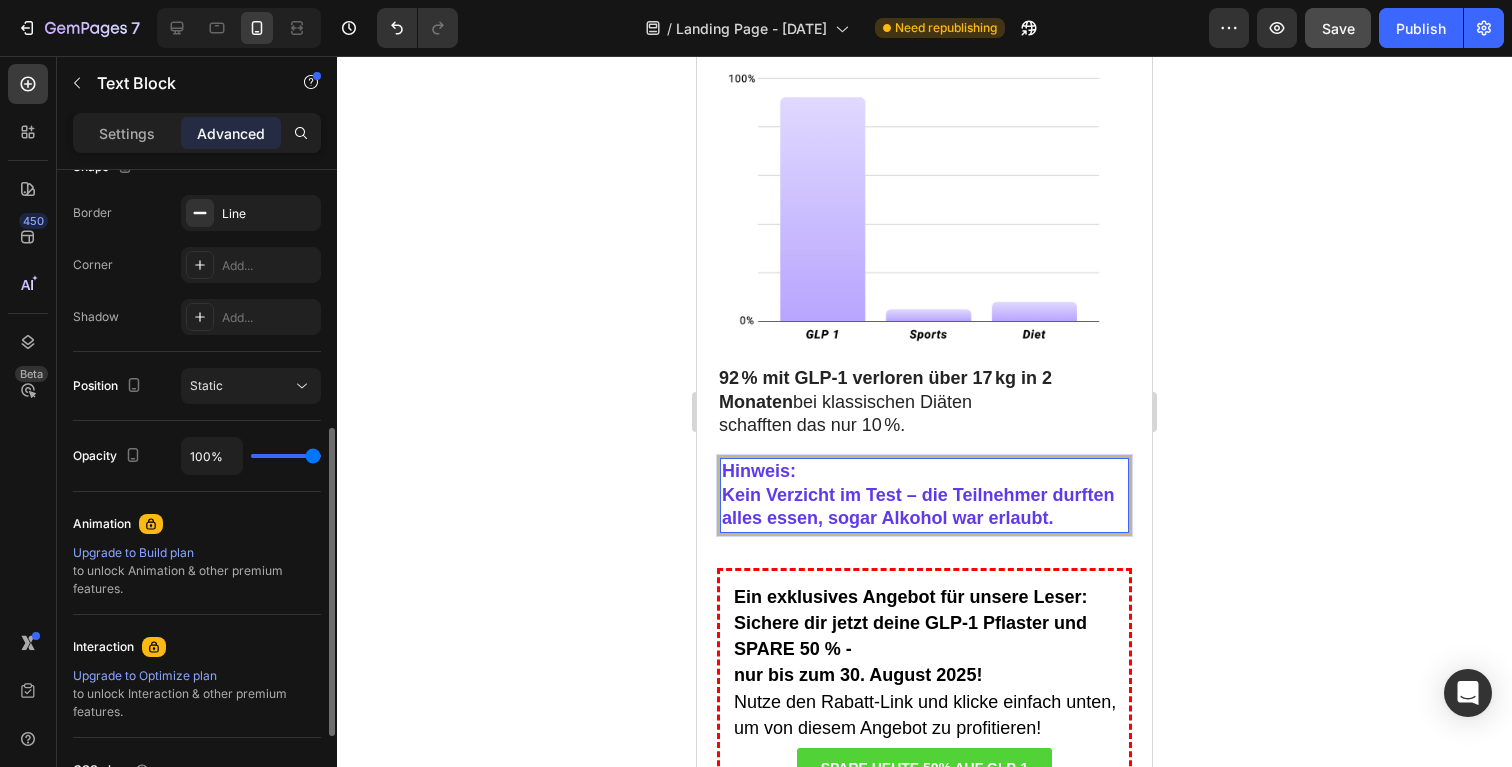 click on "Hinweis:" at bounding box center (924, 471) 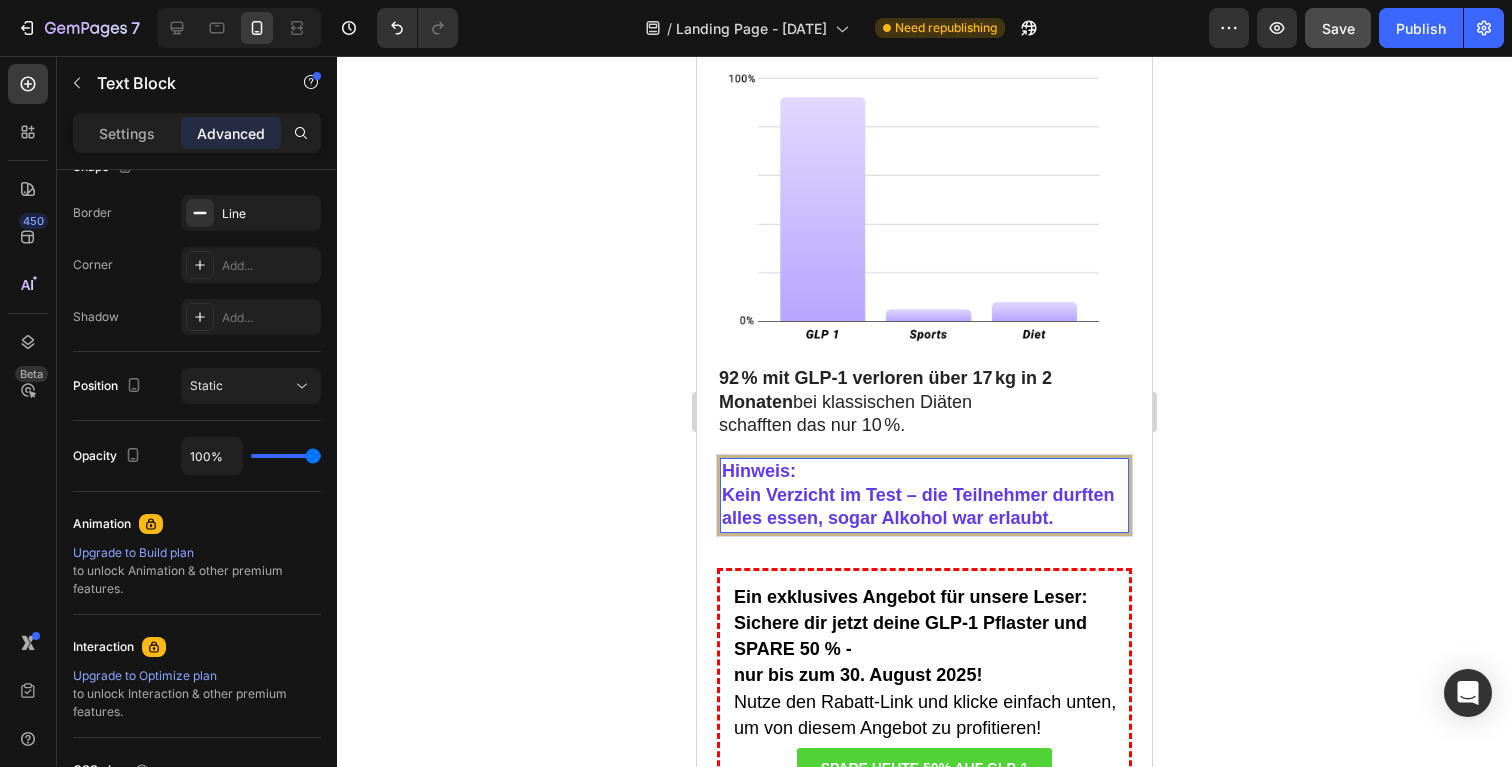 click on "Hinweis:  Kein Verzicht im Test – die Teilnehmer durften alles essen, sogar Alkohol war erlaubt. Text Block   32" at bounding box center (924, 495) 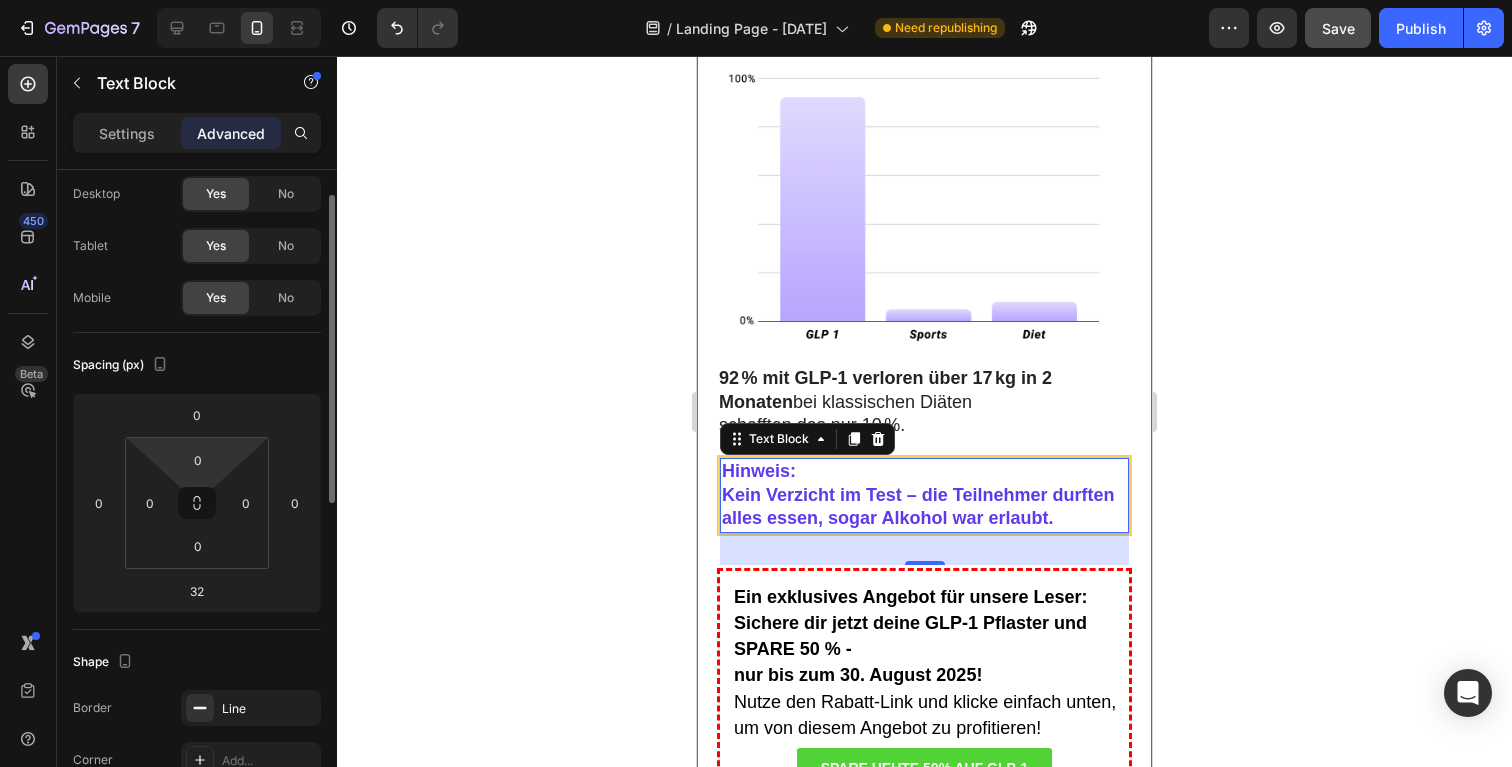 scroll, scrollTop: 0, scrollLeft: 0, axis: both 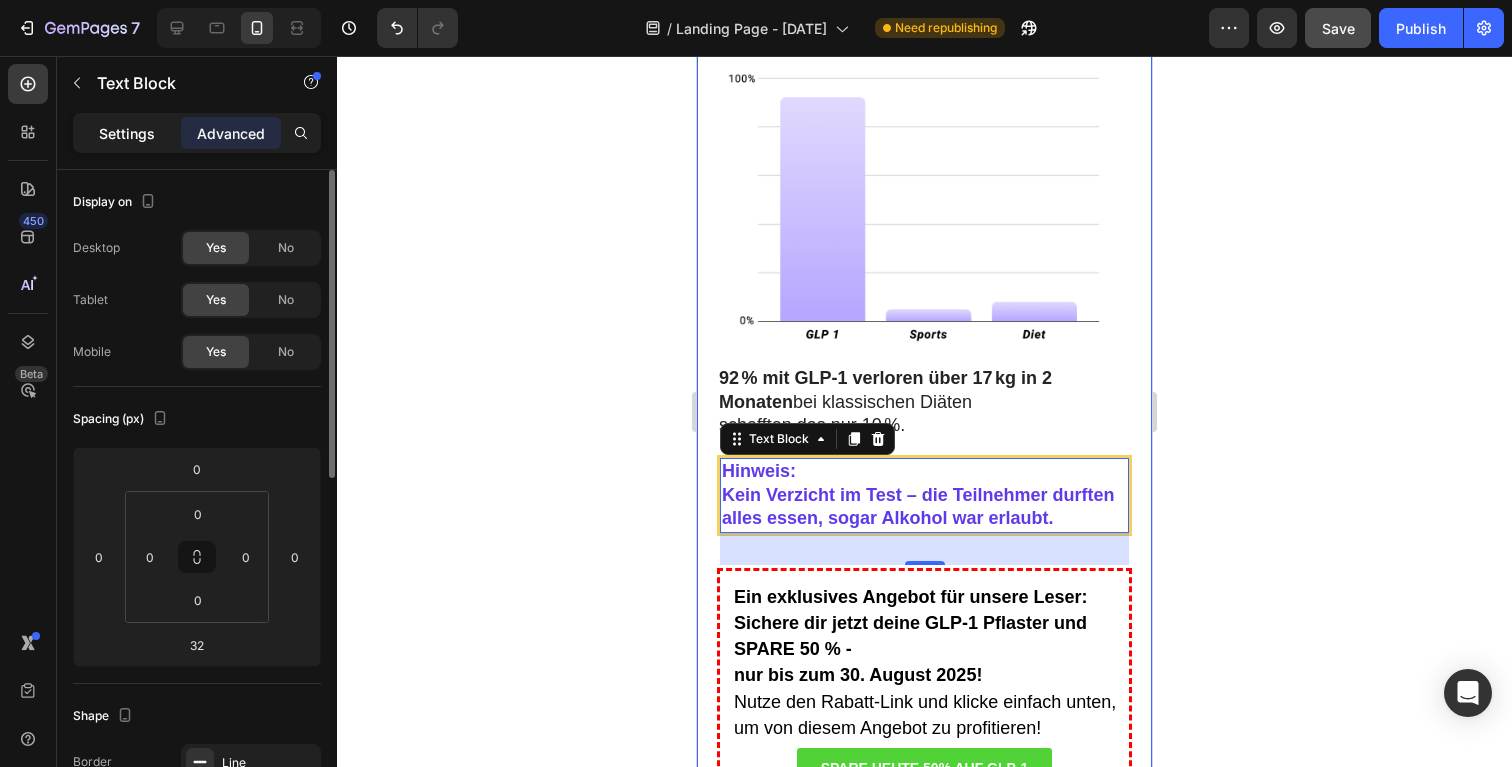 click on "Settings" at bounding box center [127, 133] 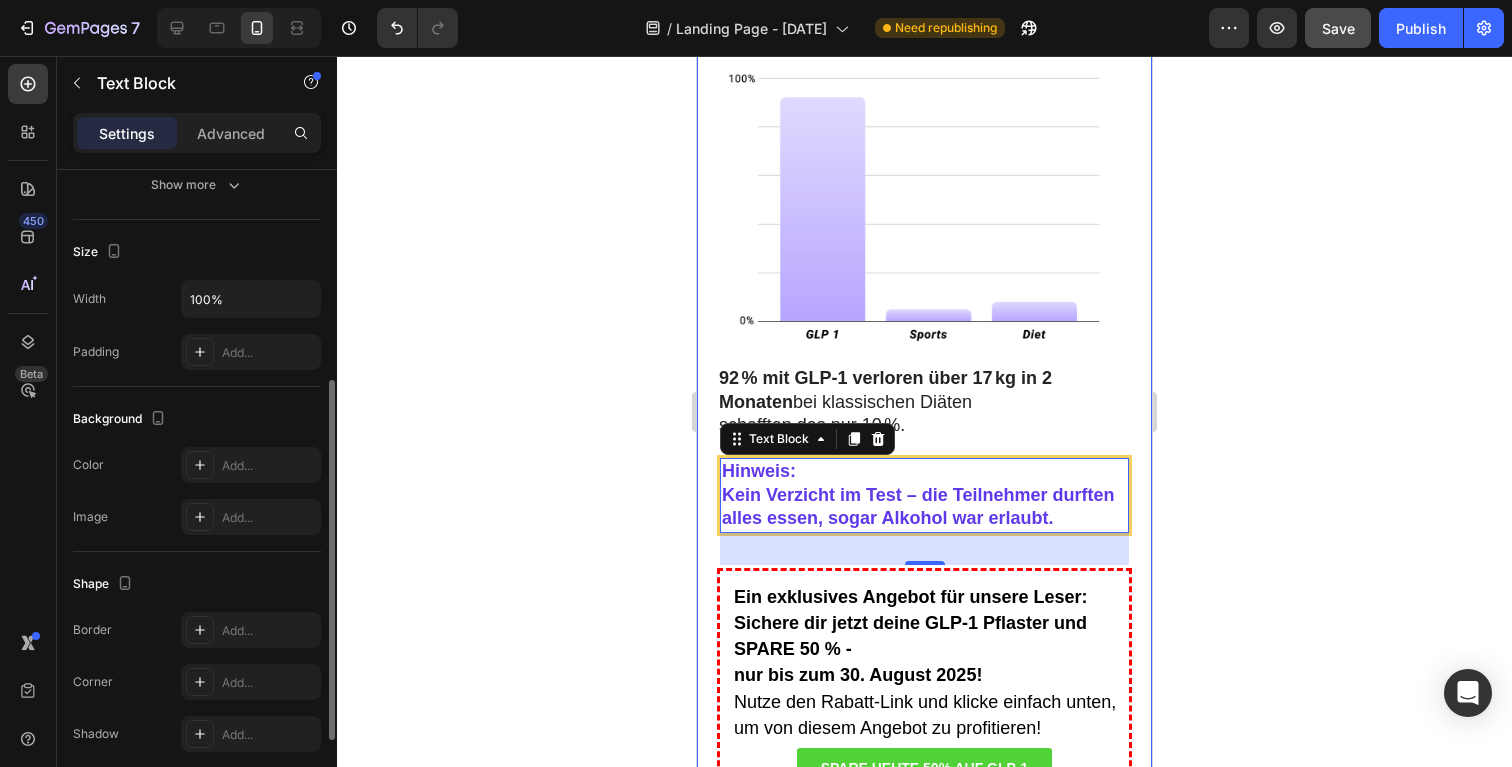 scroll, scrollTop: 377, scrollLeft: 0, axis: vertical 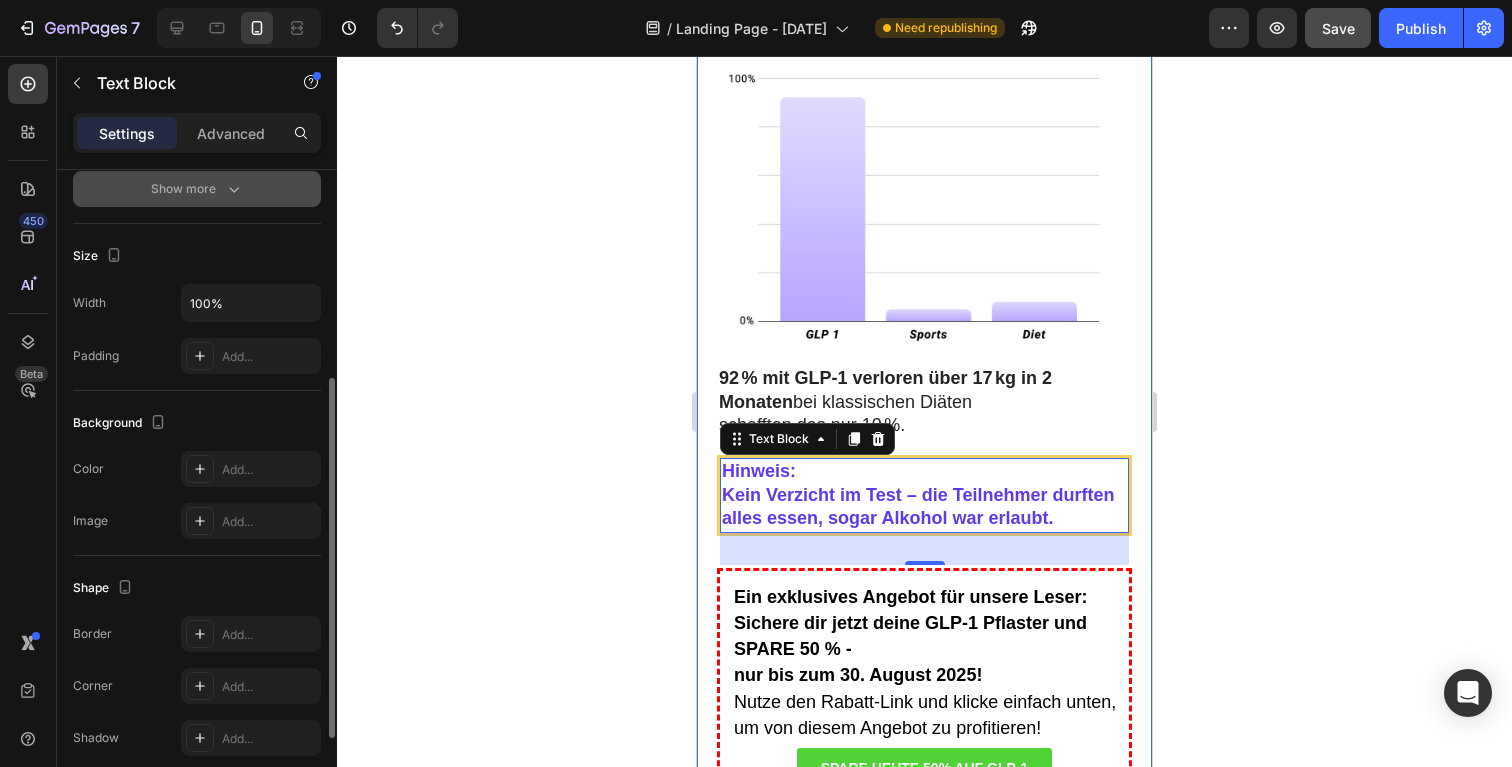 click on "Show more" at bounding box center [197, 189] 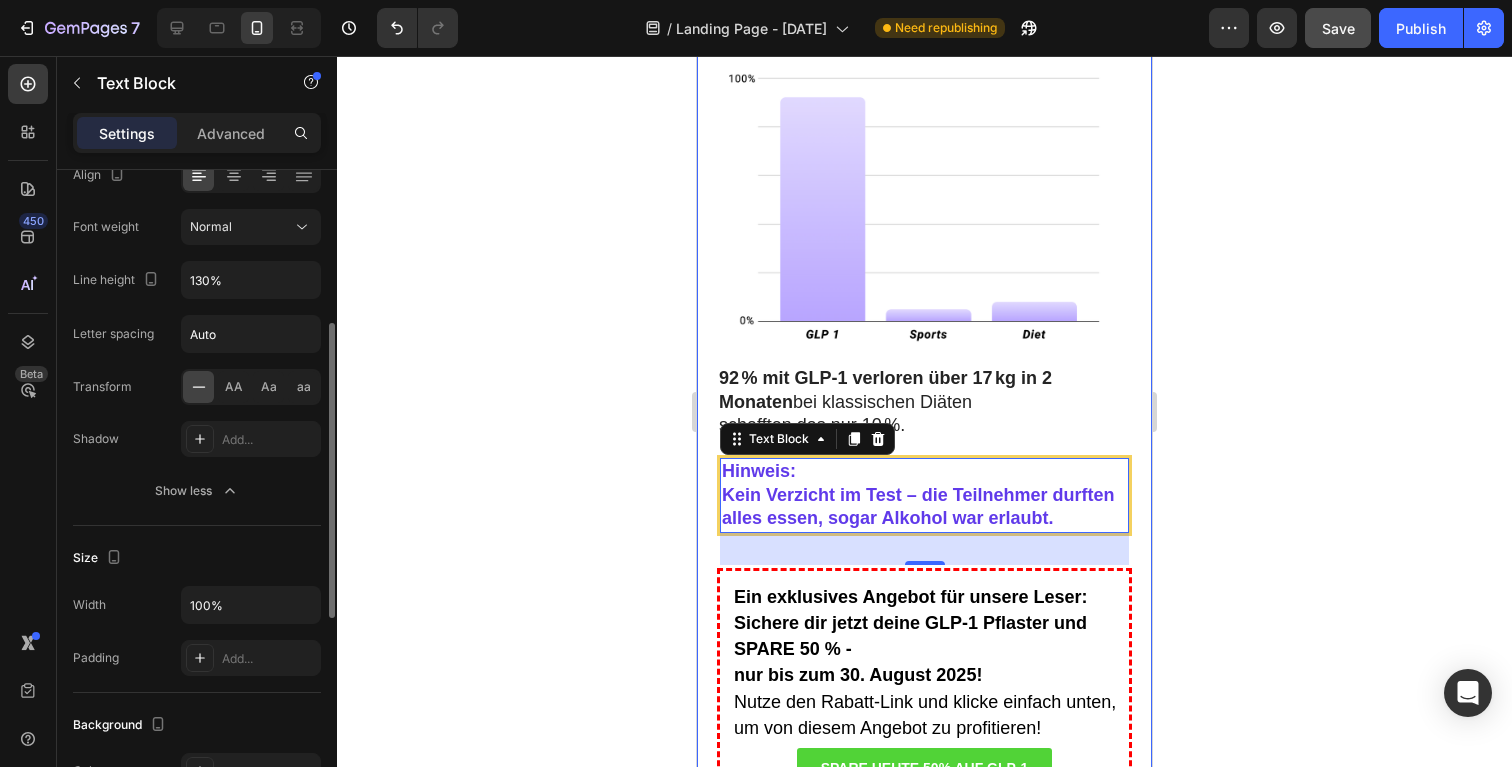 scroll, scrollTop: 212, scrollLeft: 0, axis: vertical 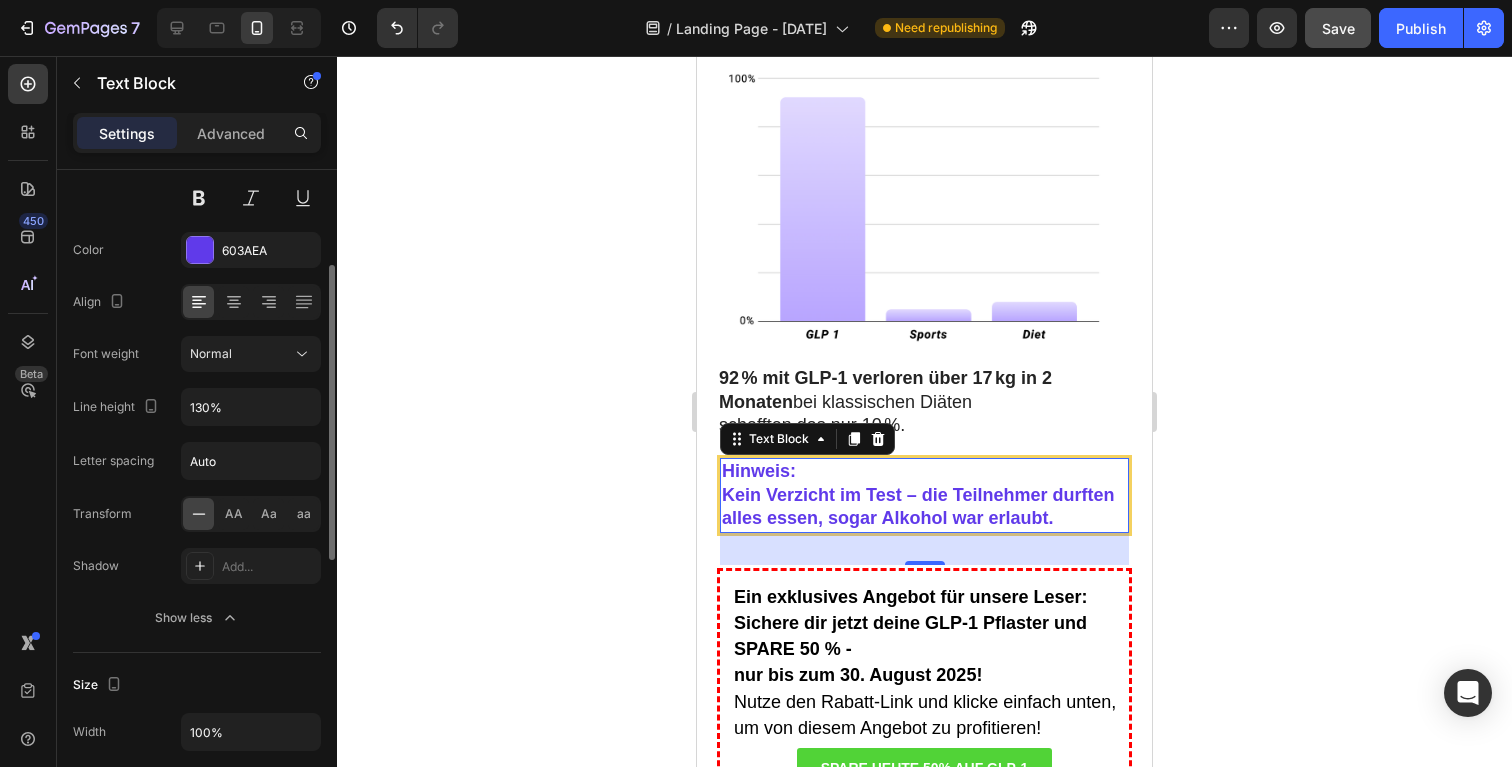 click on "Hinweis:  Kein Verzicht im Test – die Teilnehmer durften alles essen, sogar Alkohol war erlaubt. Text Block   32" at bounding box center (924, 495) 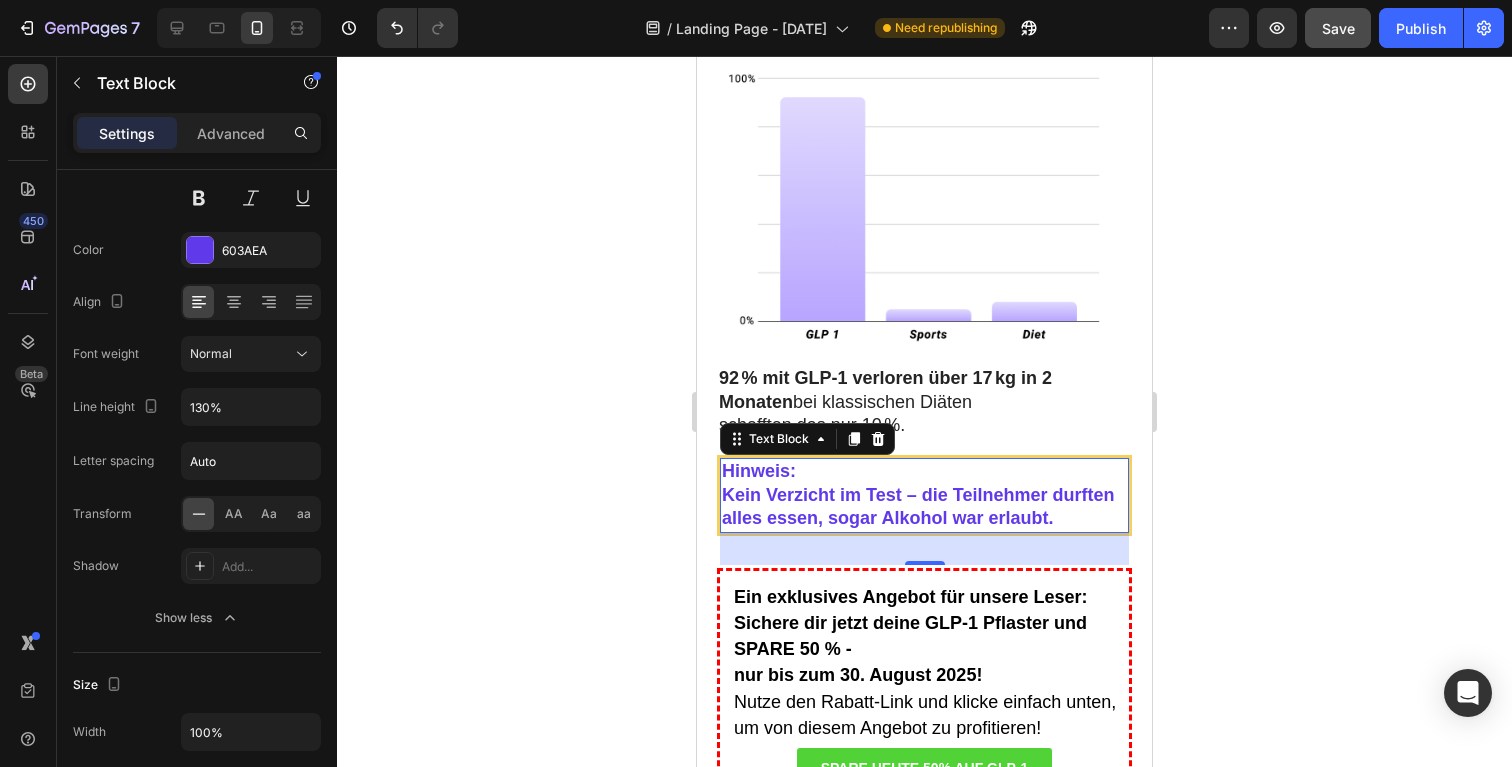 click on "Hinweis:  Kein Verzicht im Test – die Teilnehmer durften alles essen, sogar Alkohol war erlaubt. Text Block   32" at bounding box center (924, 495) 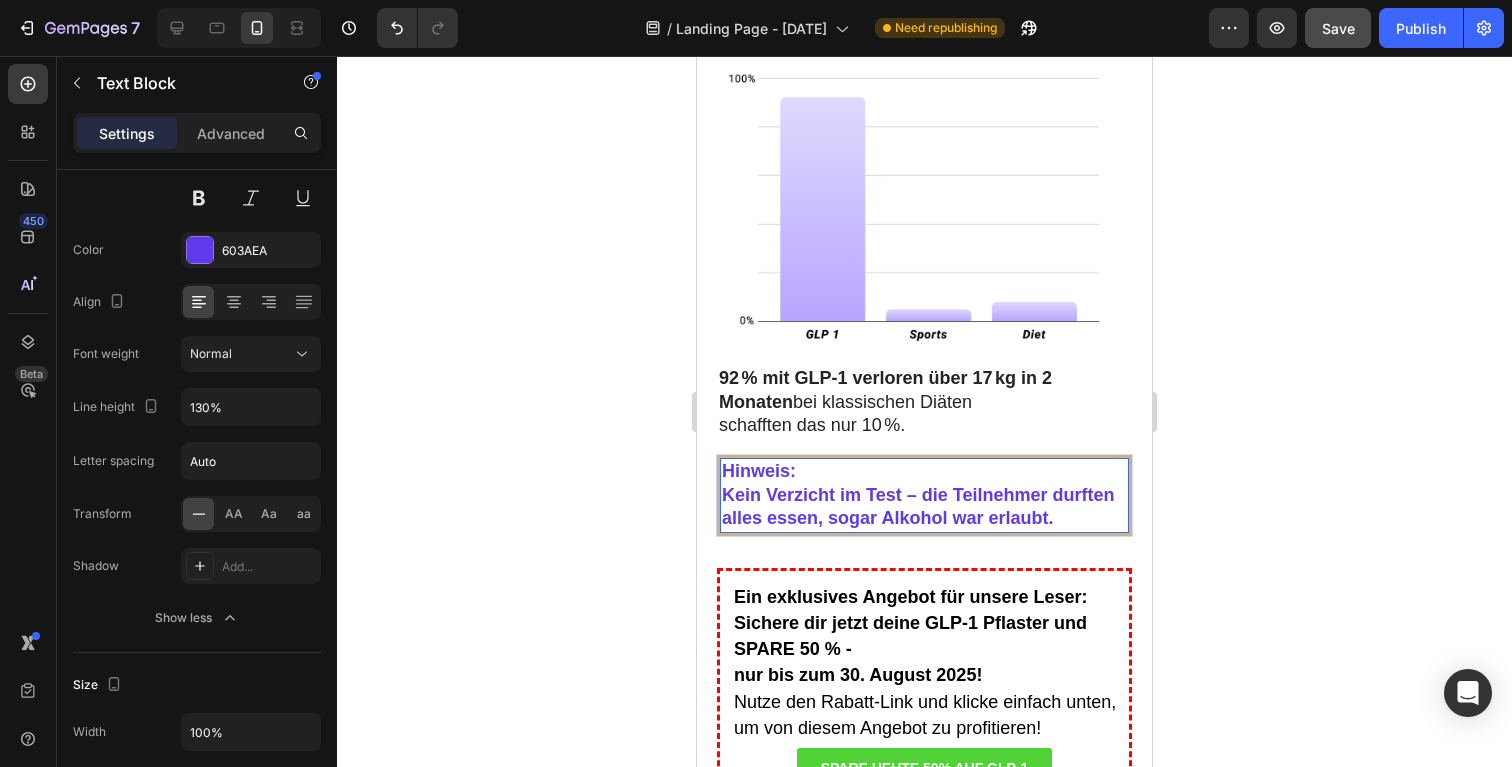click on "Hinweis:" at bounding box center [924, 471] 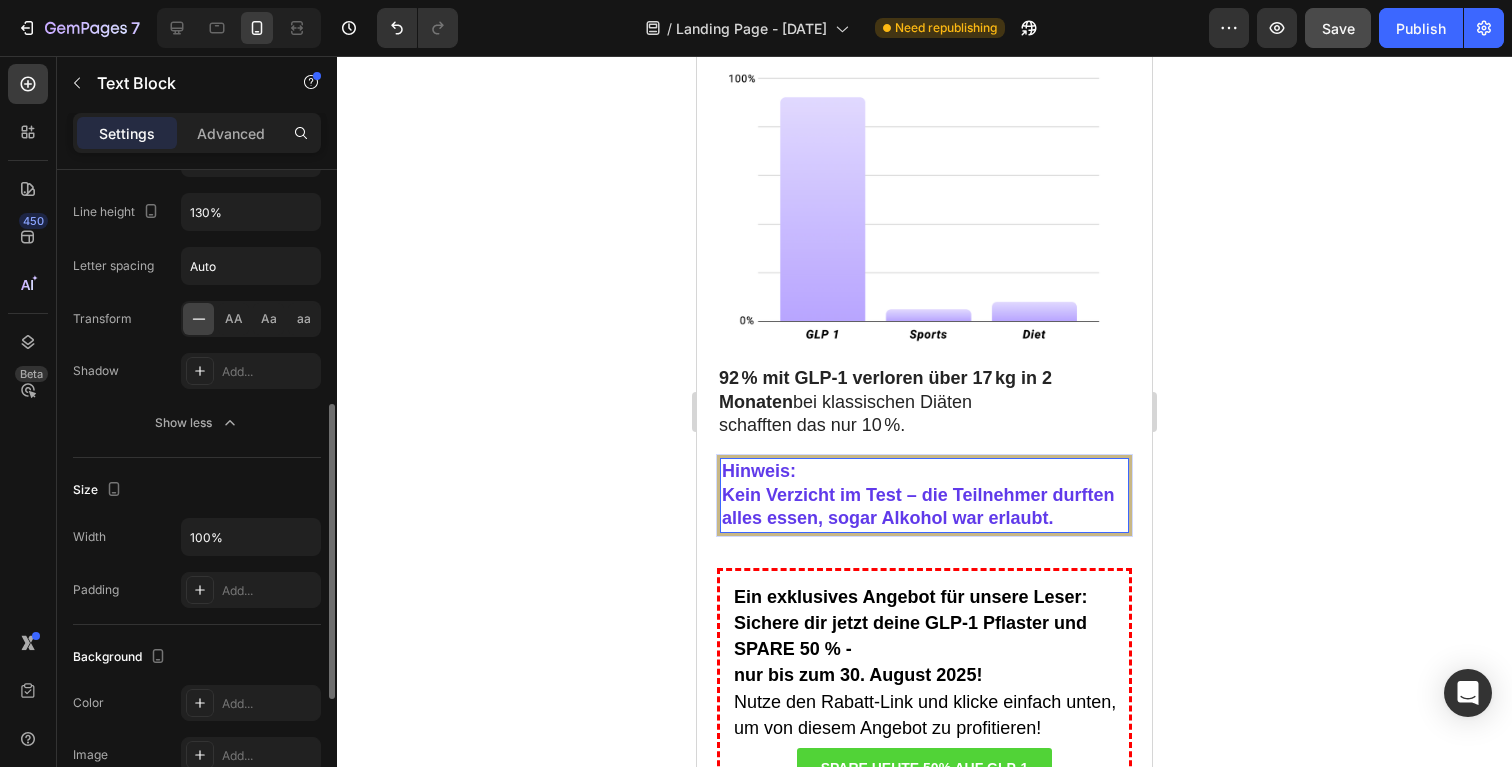 scroll, scrollTop: 442, scrollLeft: 0, axis: vertical 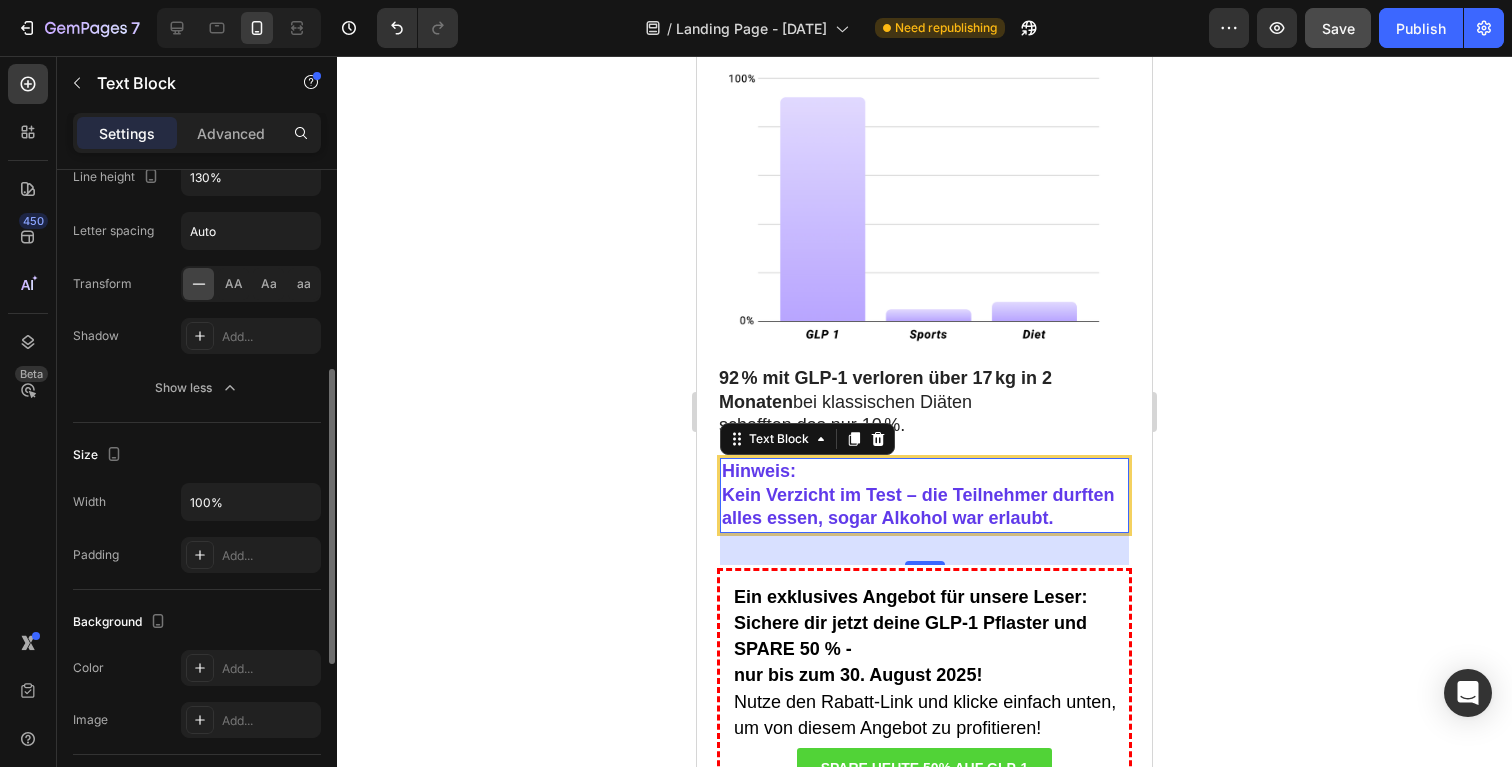 drag, startPoint x: 1444, startPoint y: 437, endPoint x: 1375, endPoint y: 441, distance: 69.115845 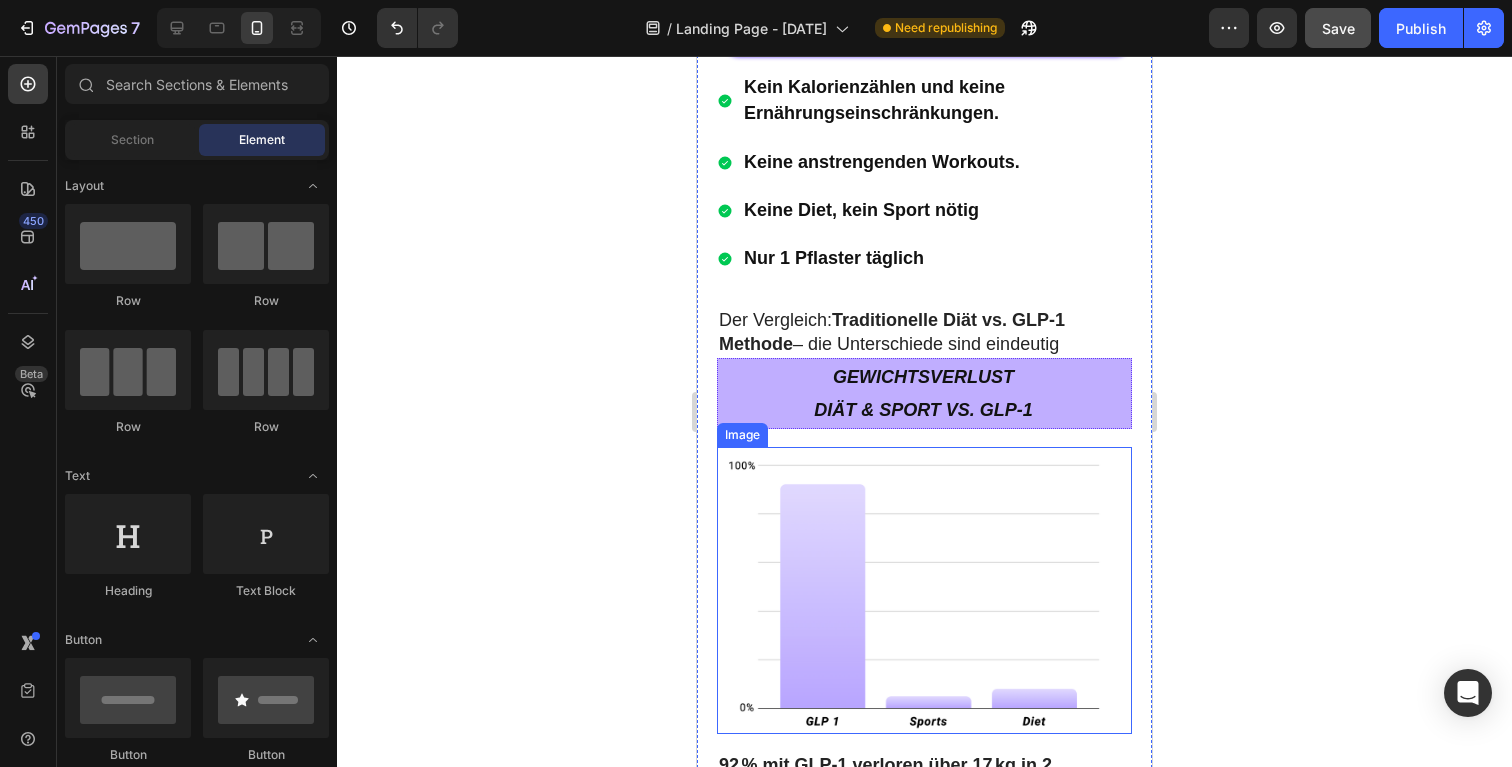 scroll, scrollTop: 12900, scrollLeft: 0, axis: vertical 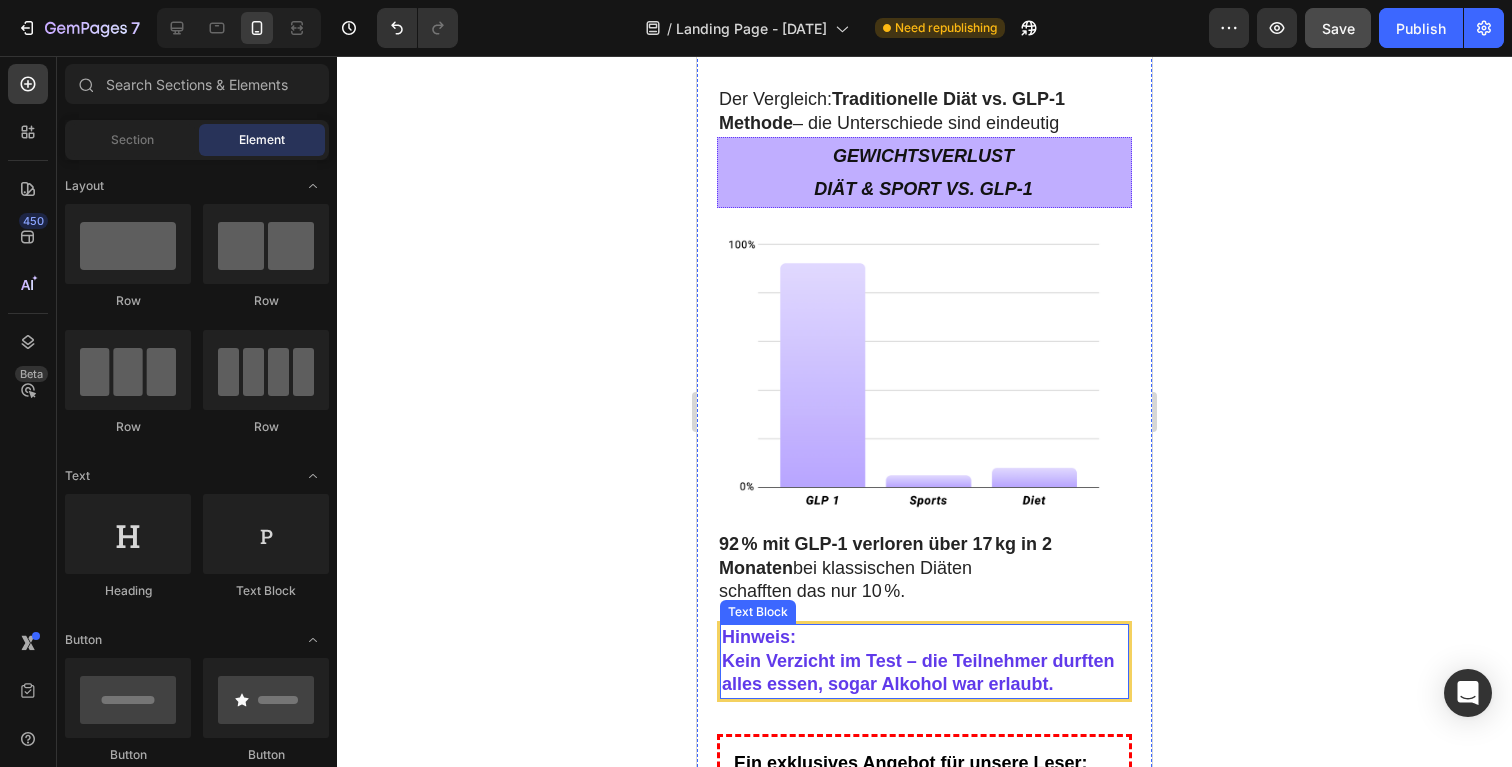 click on "Hinweis:" at bounding box center [924, 637] 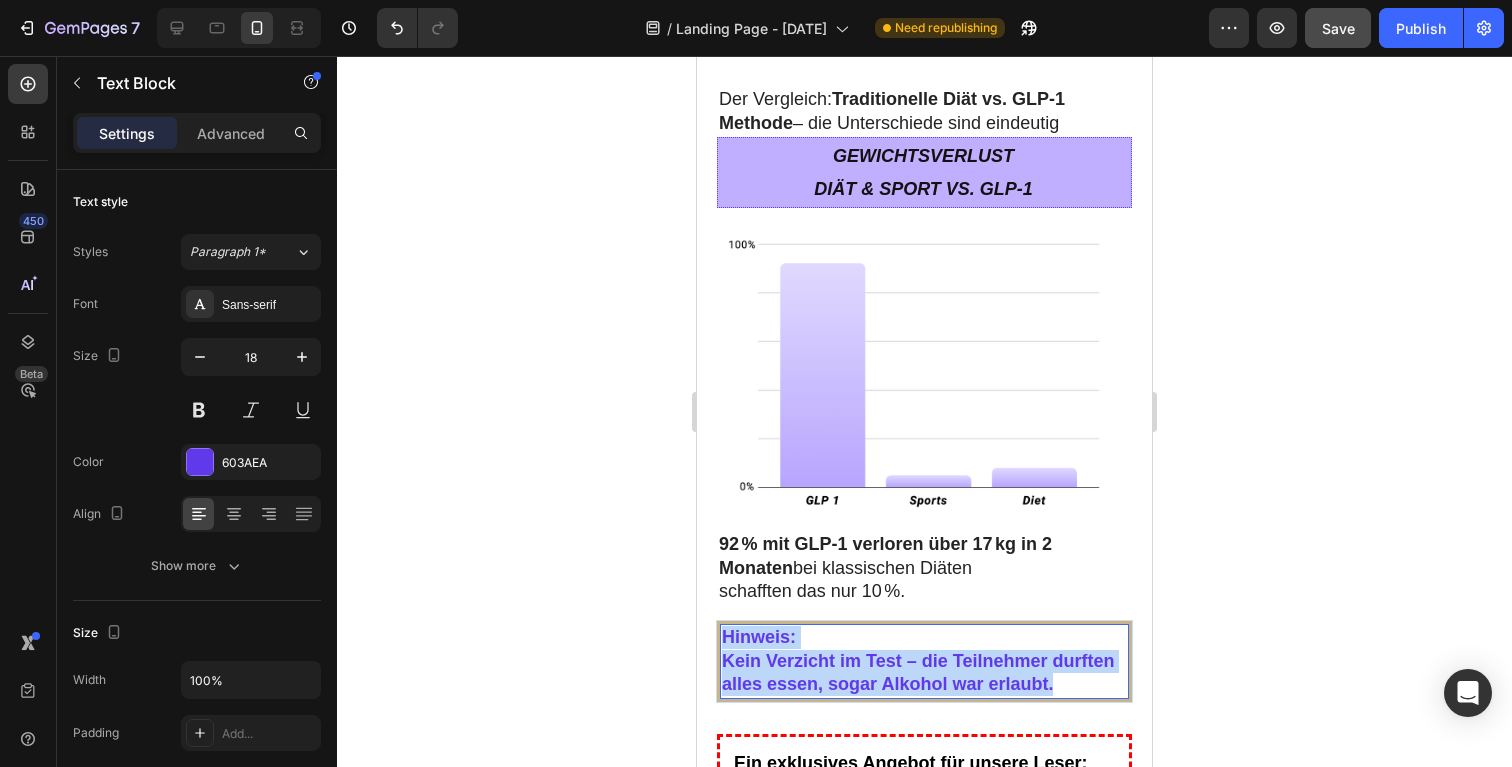 drag, startPoint x: 793, startPoint y: 689, endPoint x: 1056, endPoint y: 618, distance: 272.41513 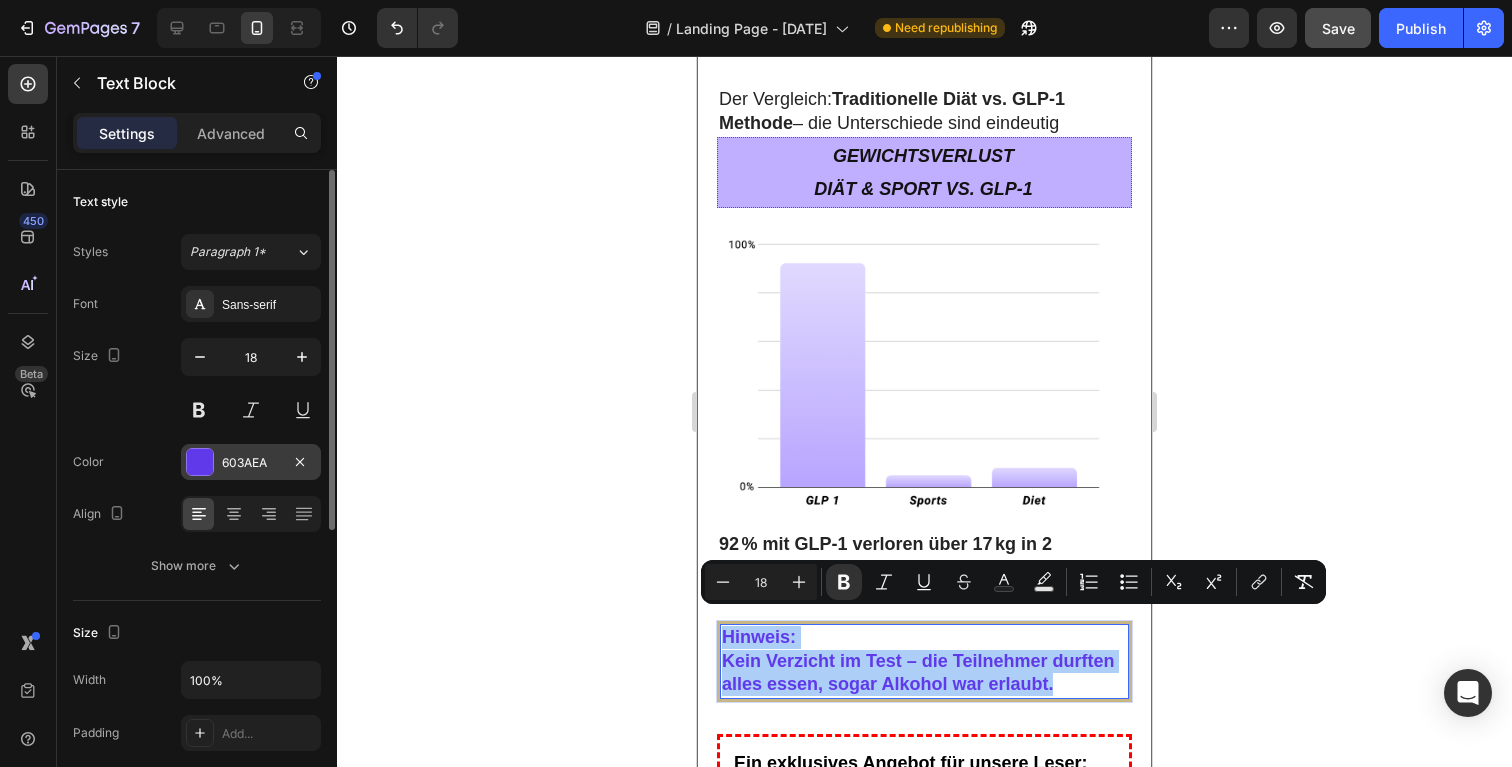 click at bounding box center (200, 462) 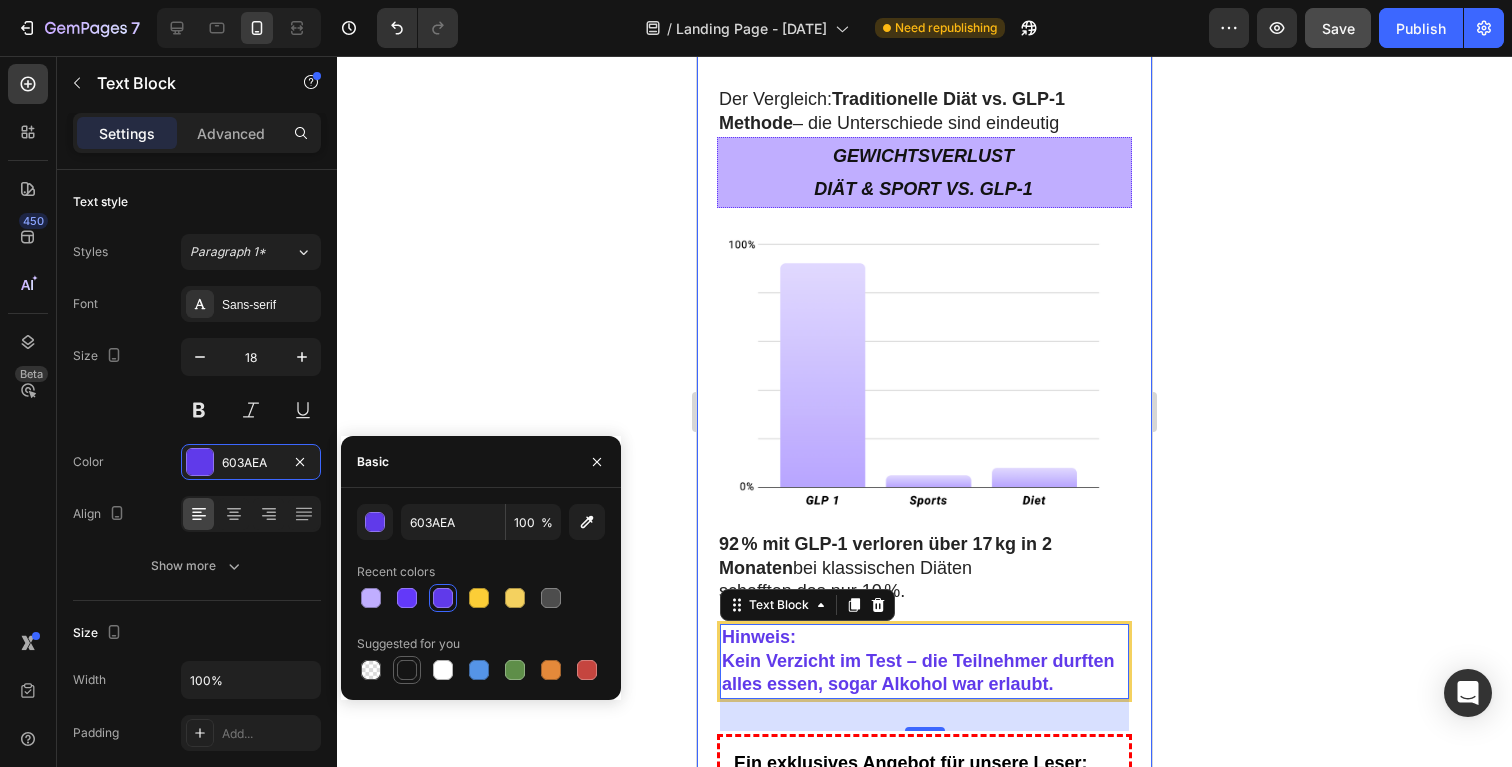 click at bounding box center [407, 670] 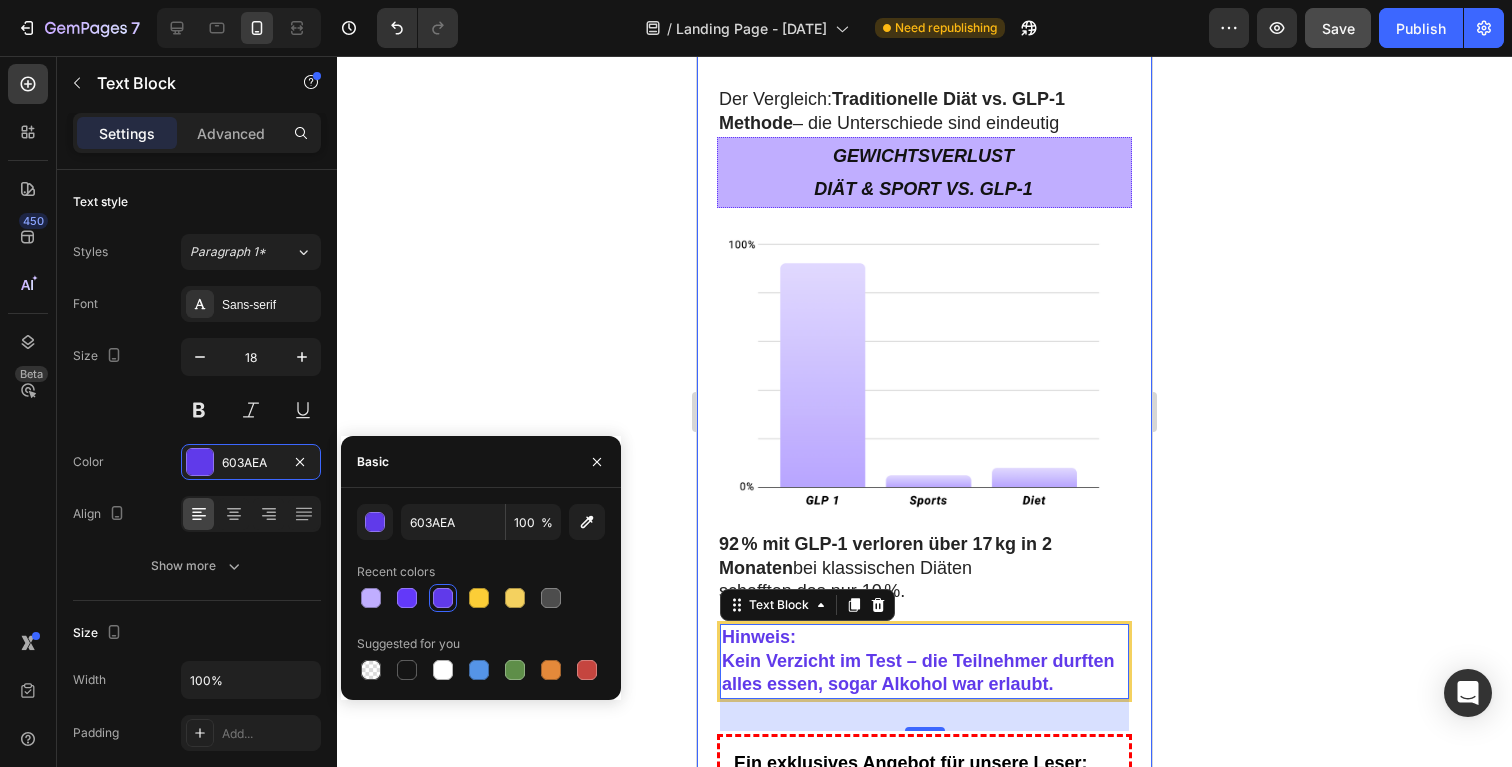 type on "151515" 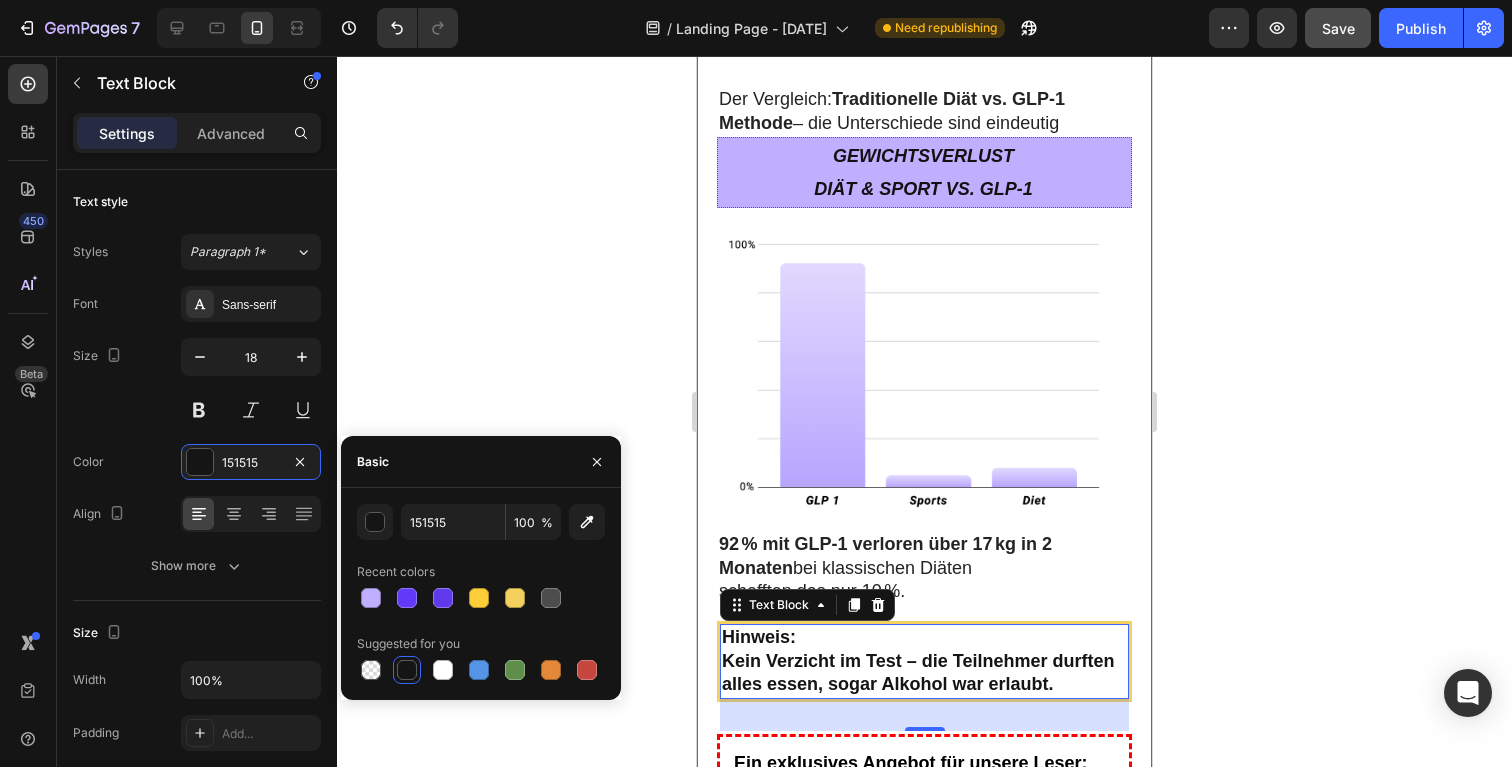 click 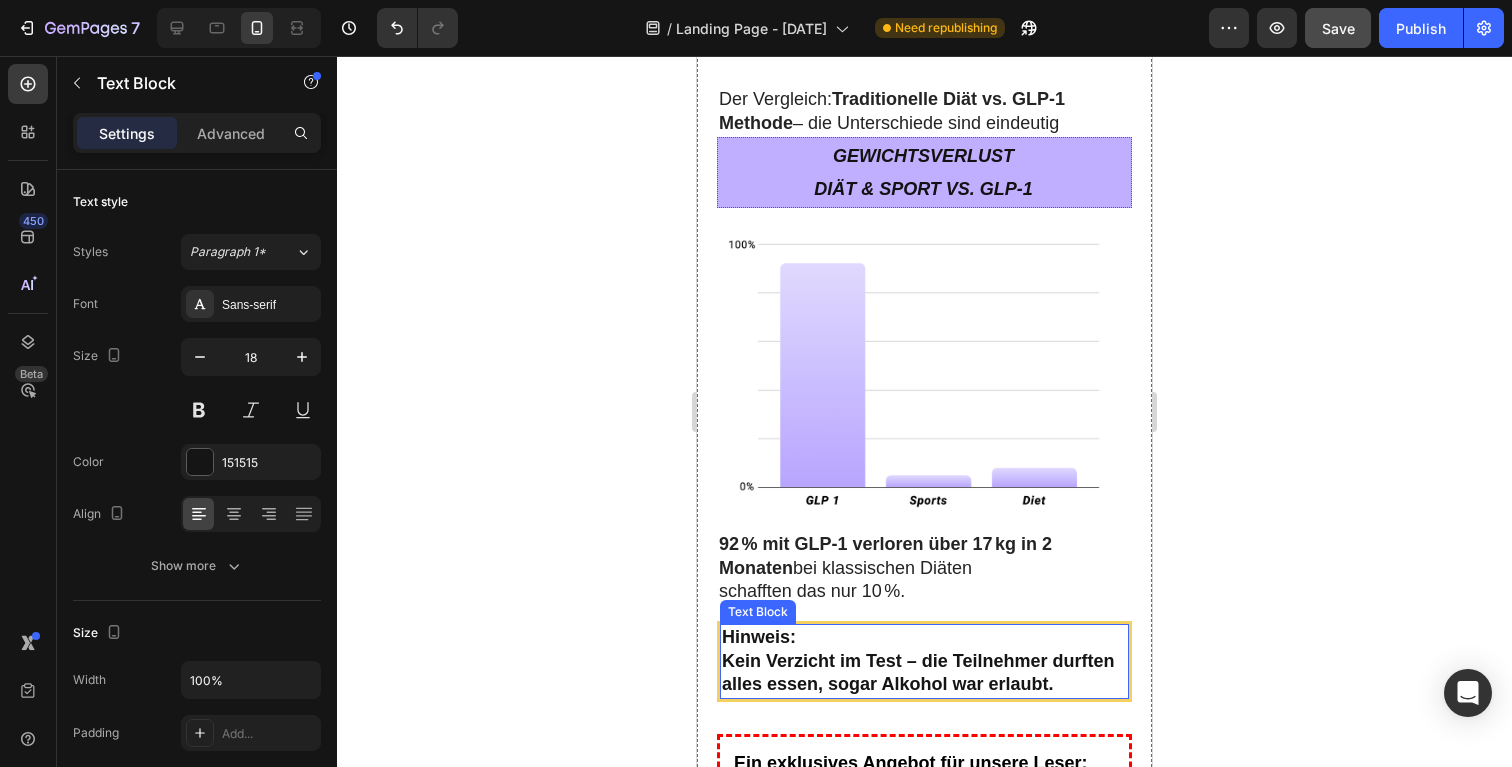 click on "Hinweis:  Kein Verzicht im Test – die Teilnehmer durften alles essen, sogar Alkohol war erlaubt. Text Block" at bounding box center (924, 661) 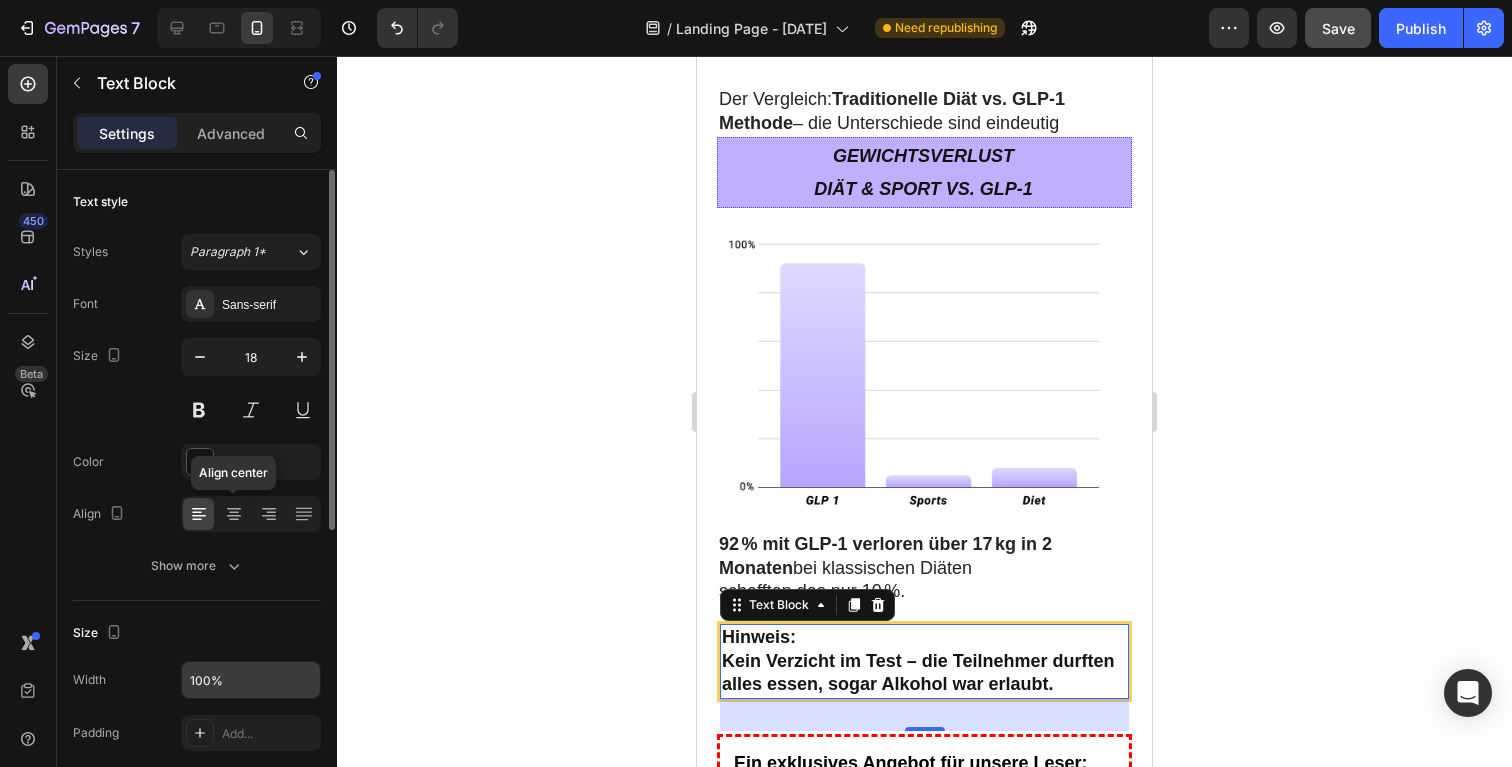 scroll, scrollTop: 168, scrollLeft: 0, axis: vertical 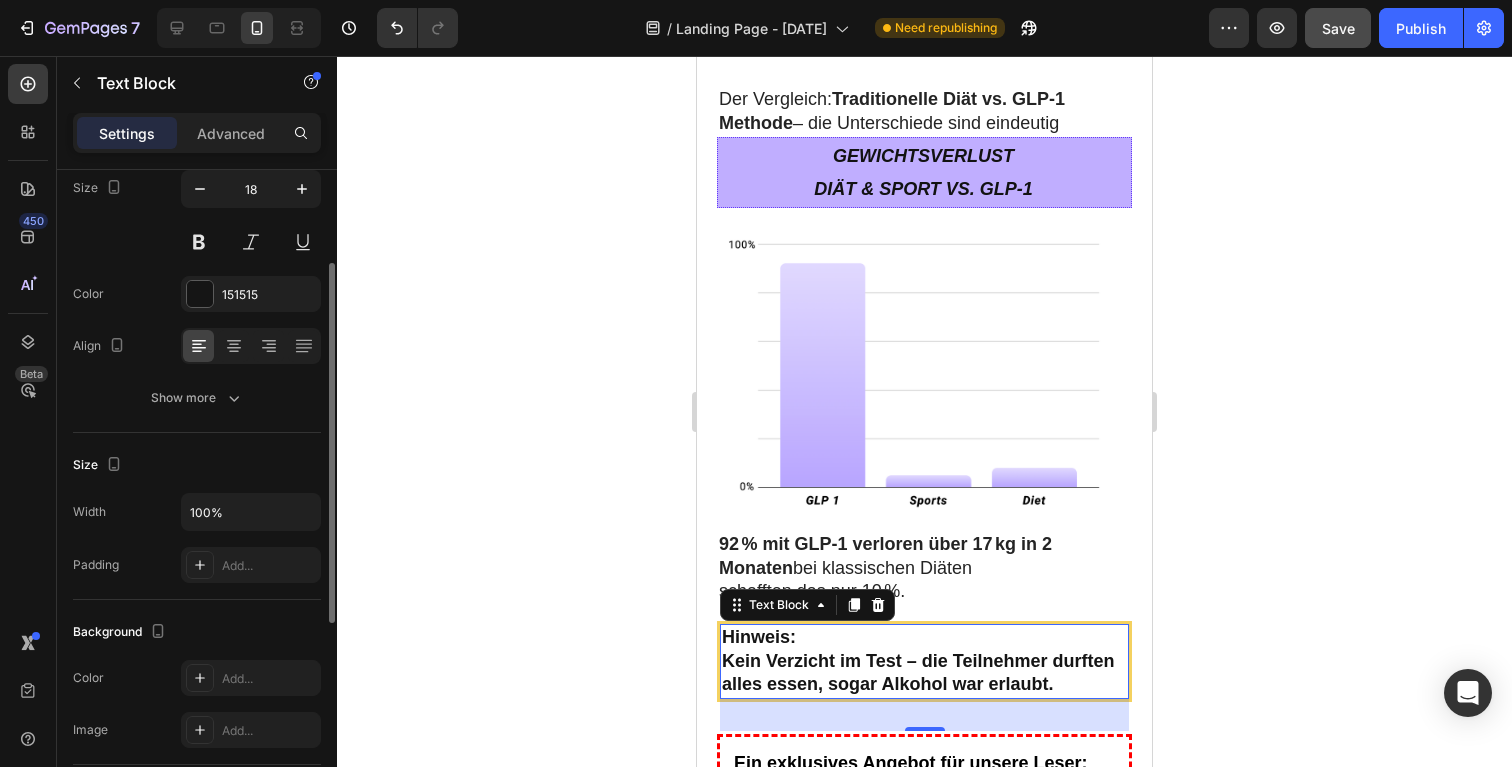 click on "Show more" at bounding box center (197, 398) 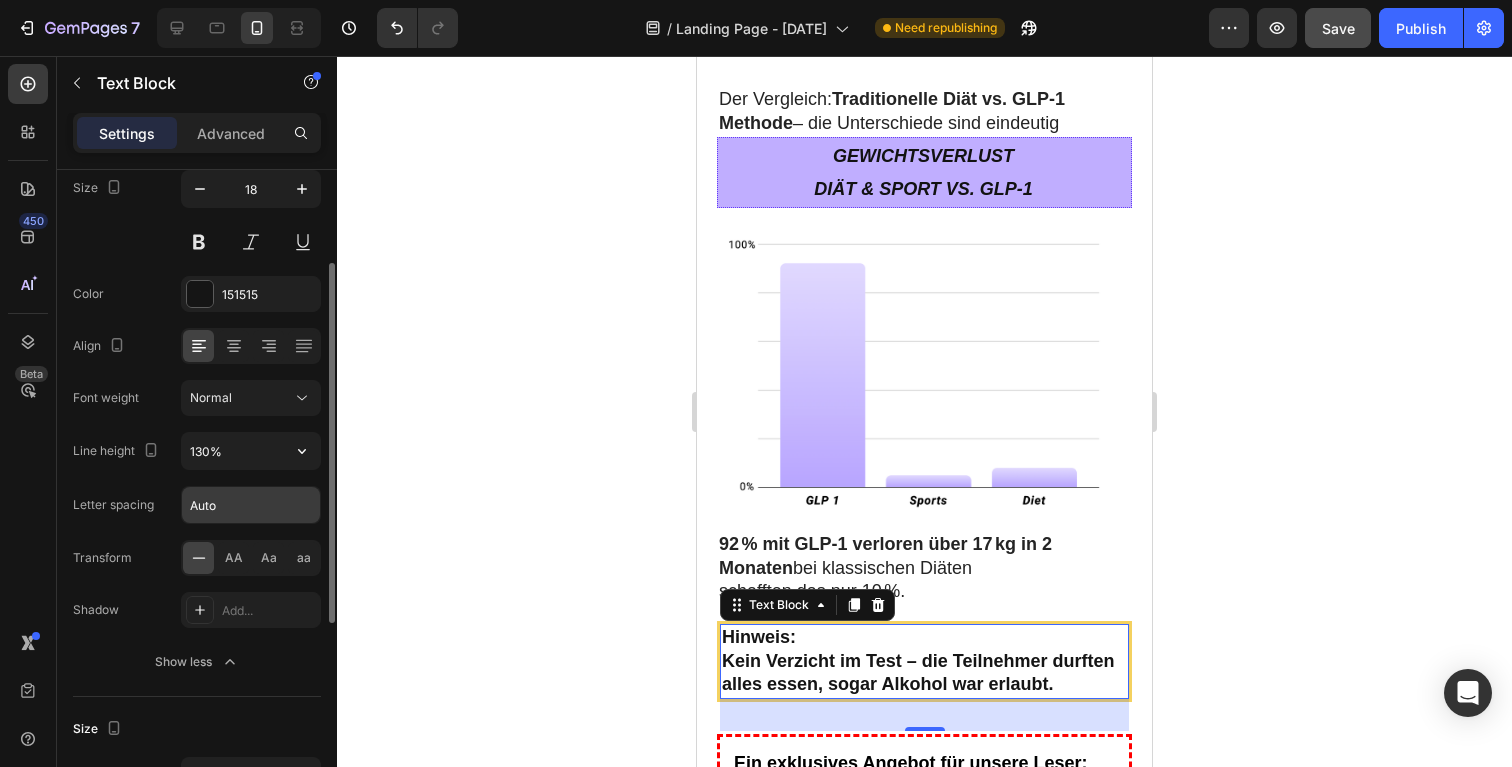 scroll, scrollTop: 337, scrollLeft: 0, axis: vertical 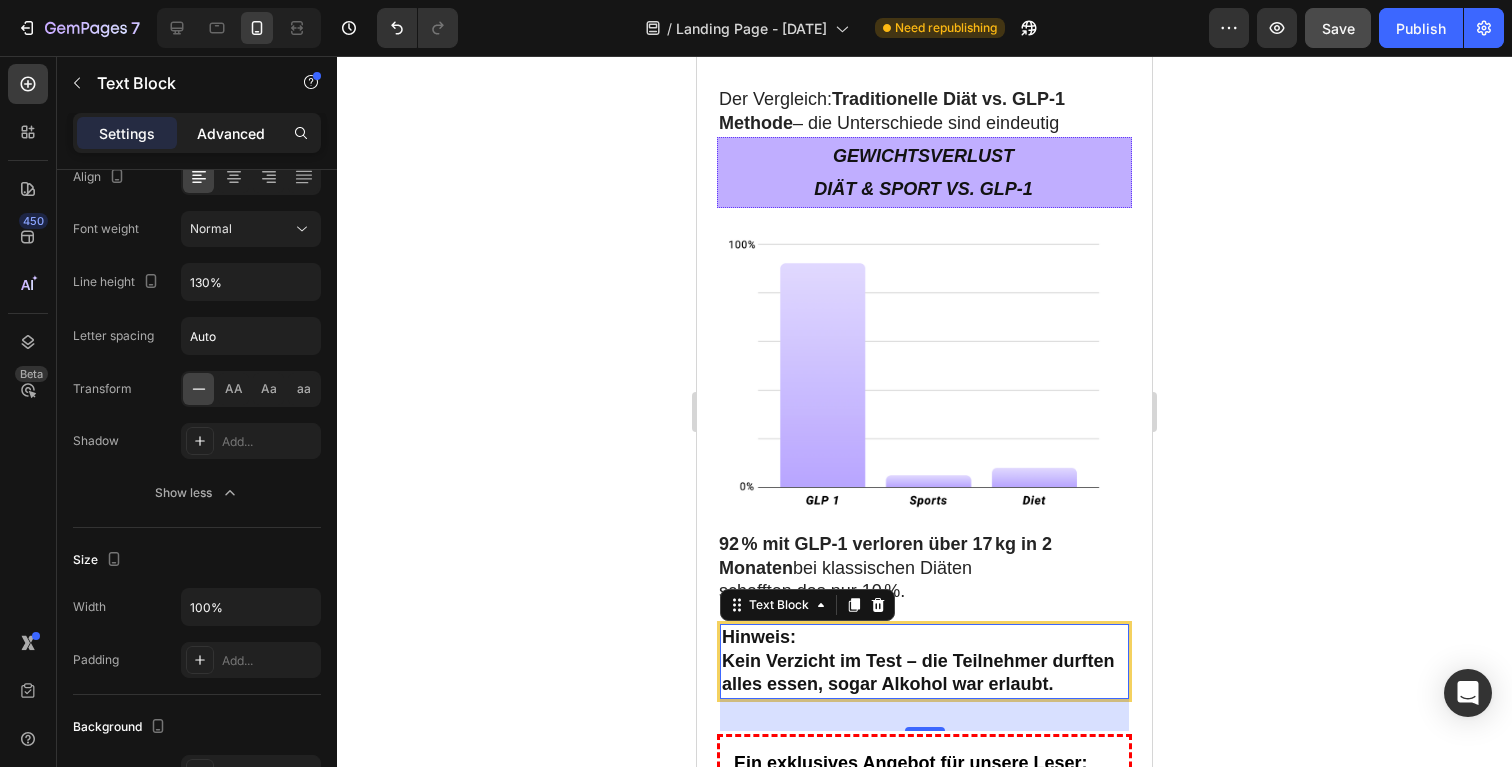 click on "Advanced" at bounding box center (231, 133) 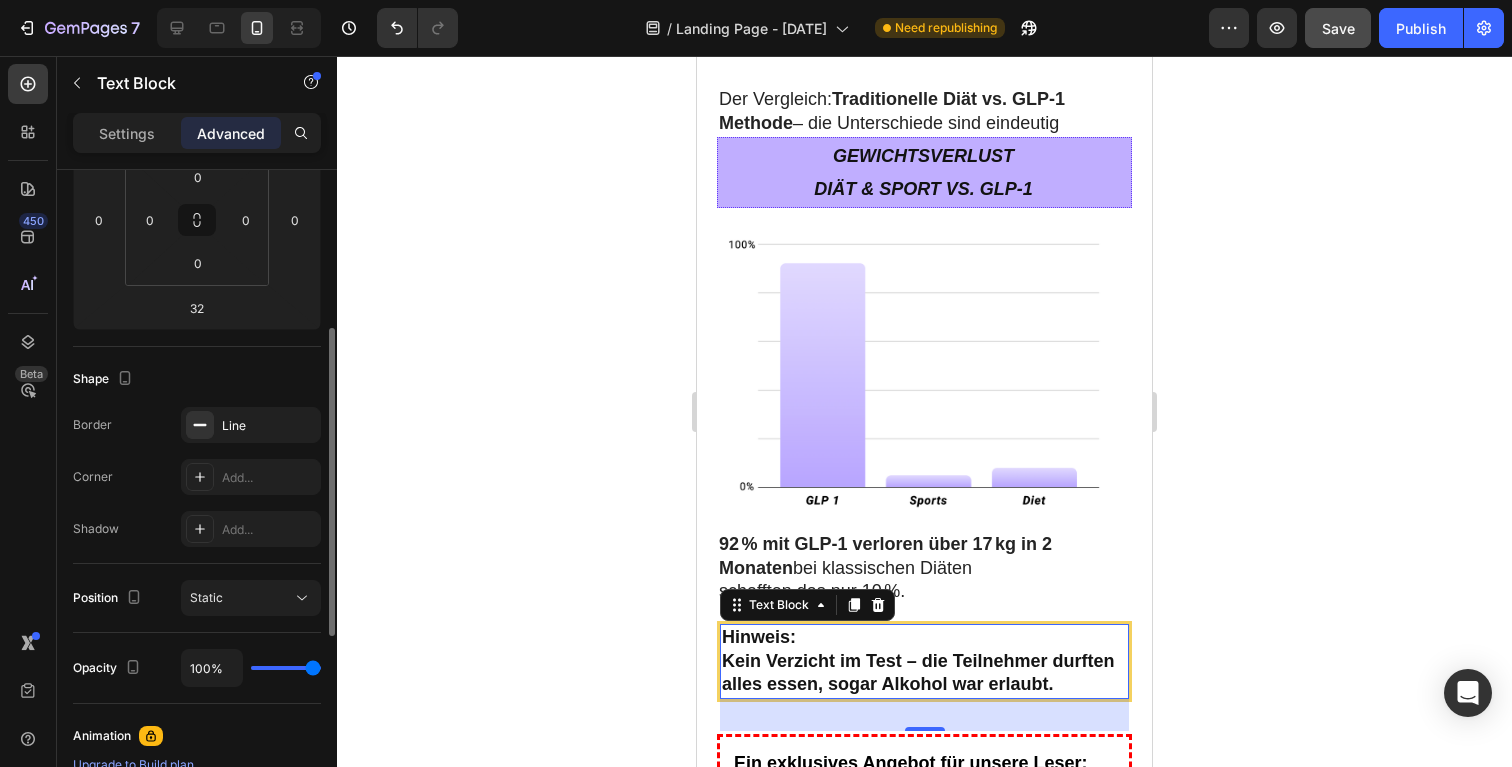 scroll, scrollTop: 341, scrollLeft: 0, axis: vertical 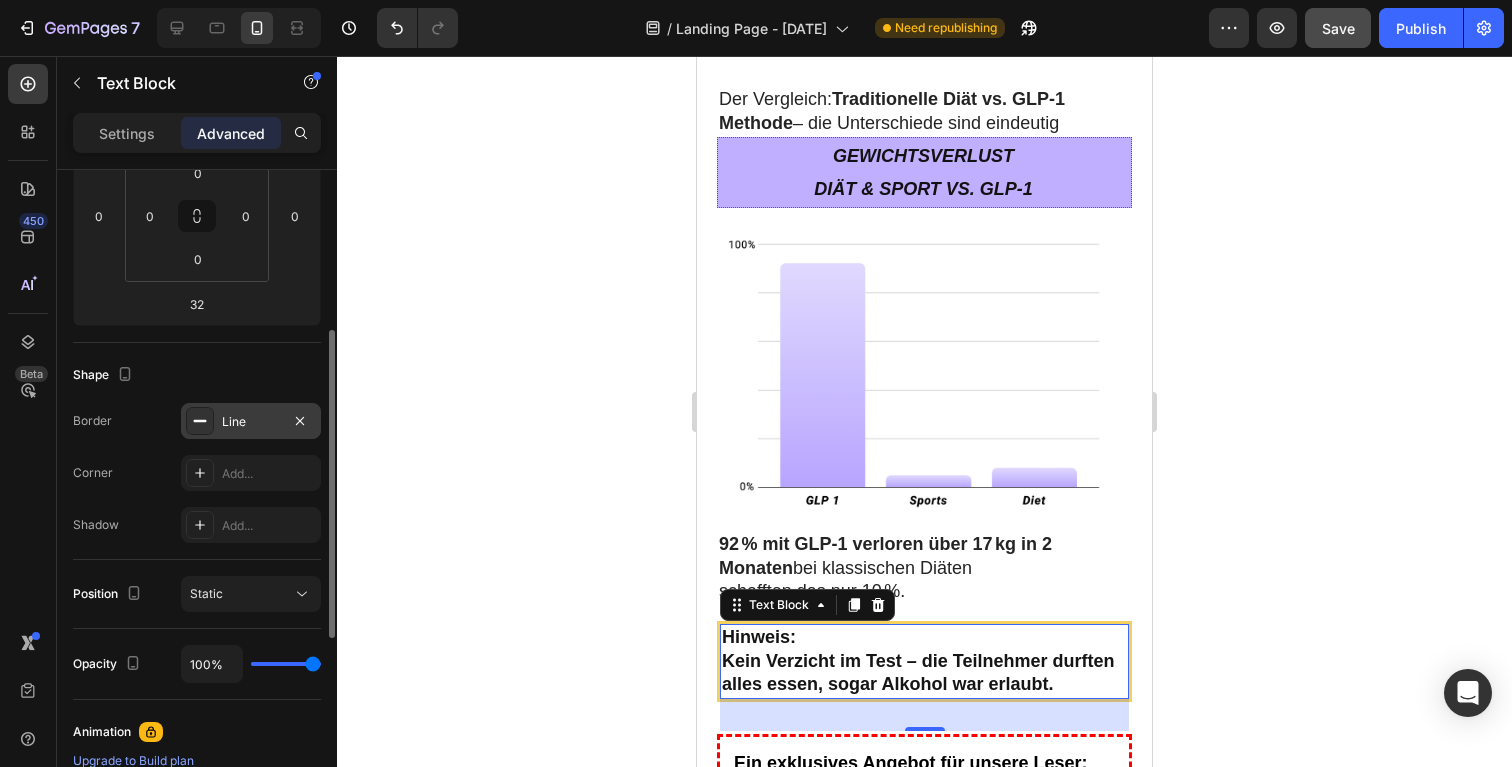 click at bounding box center (200, 421) 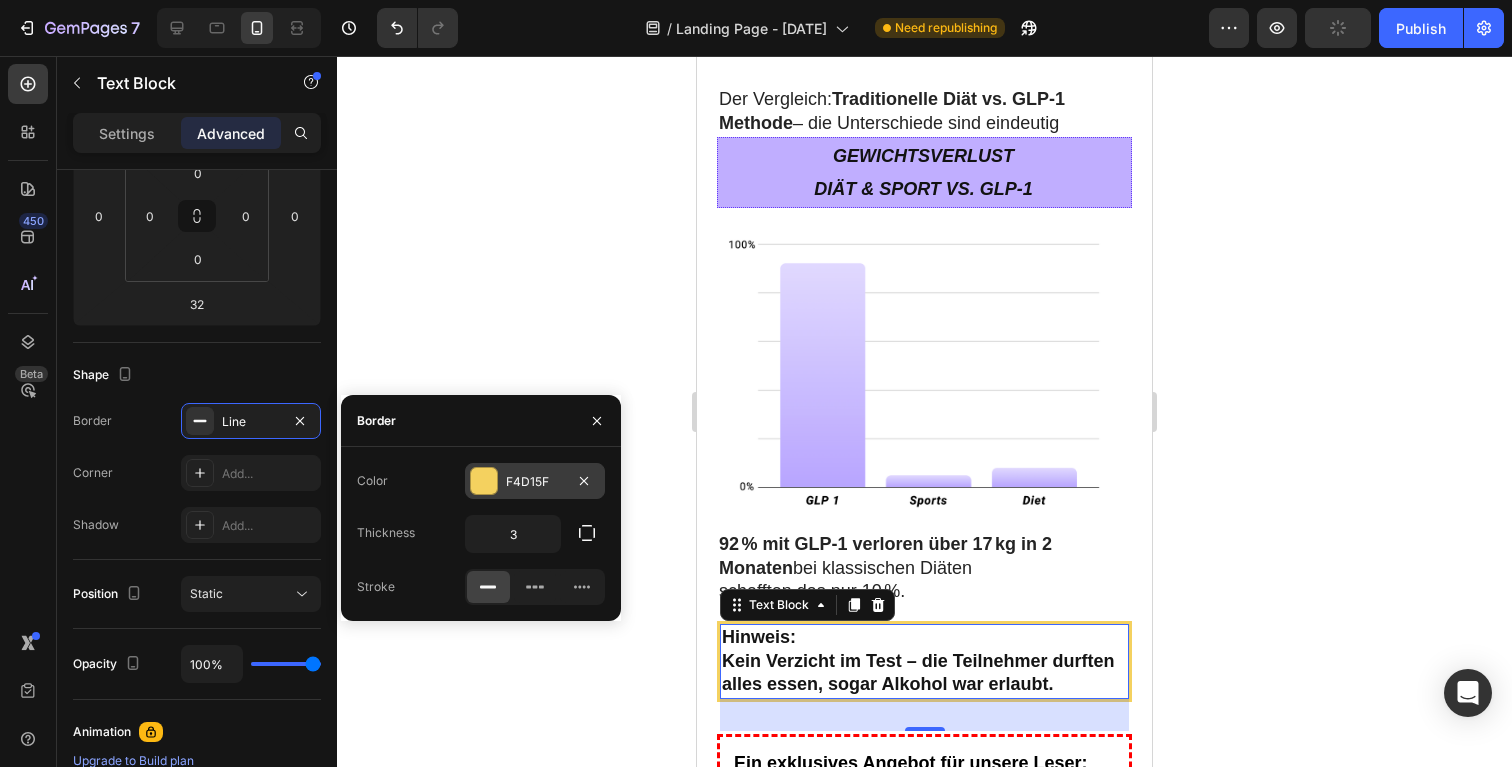 click at bounding box center [484, 481] 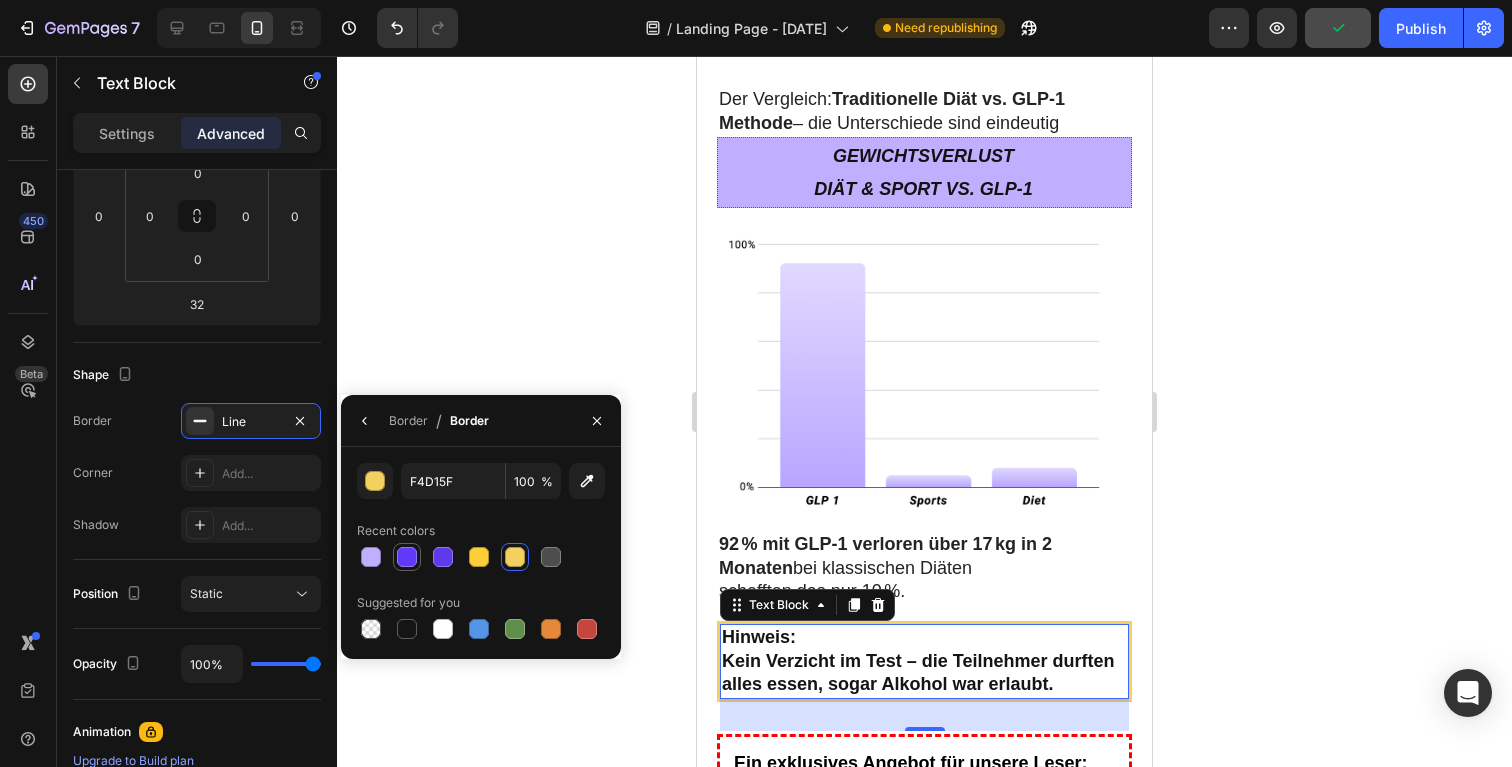 click at bounding box center (407, 557) 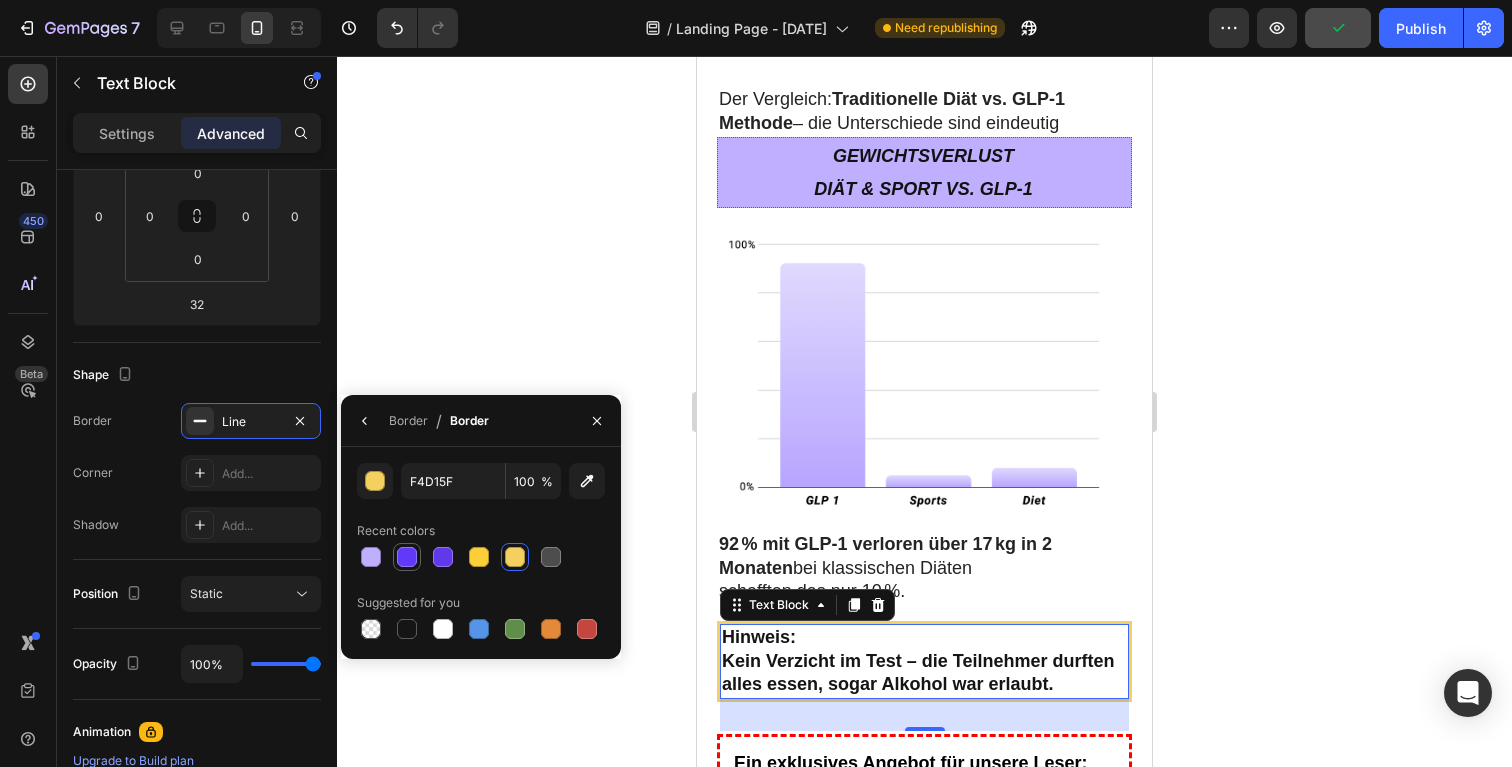 type on "6339F9" 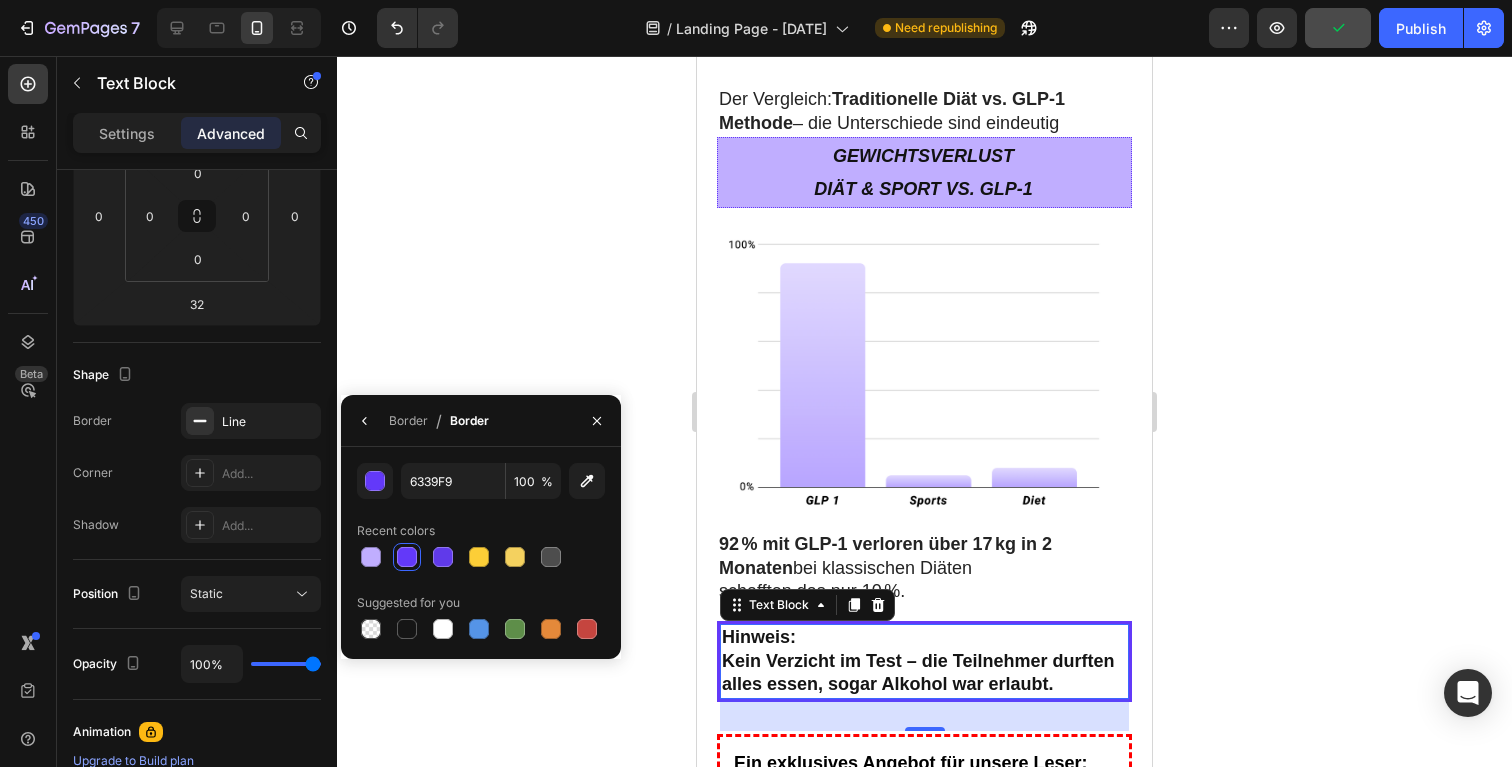 click 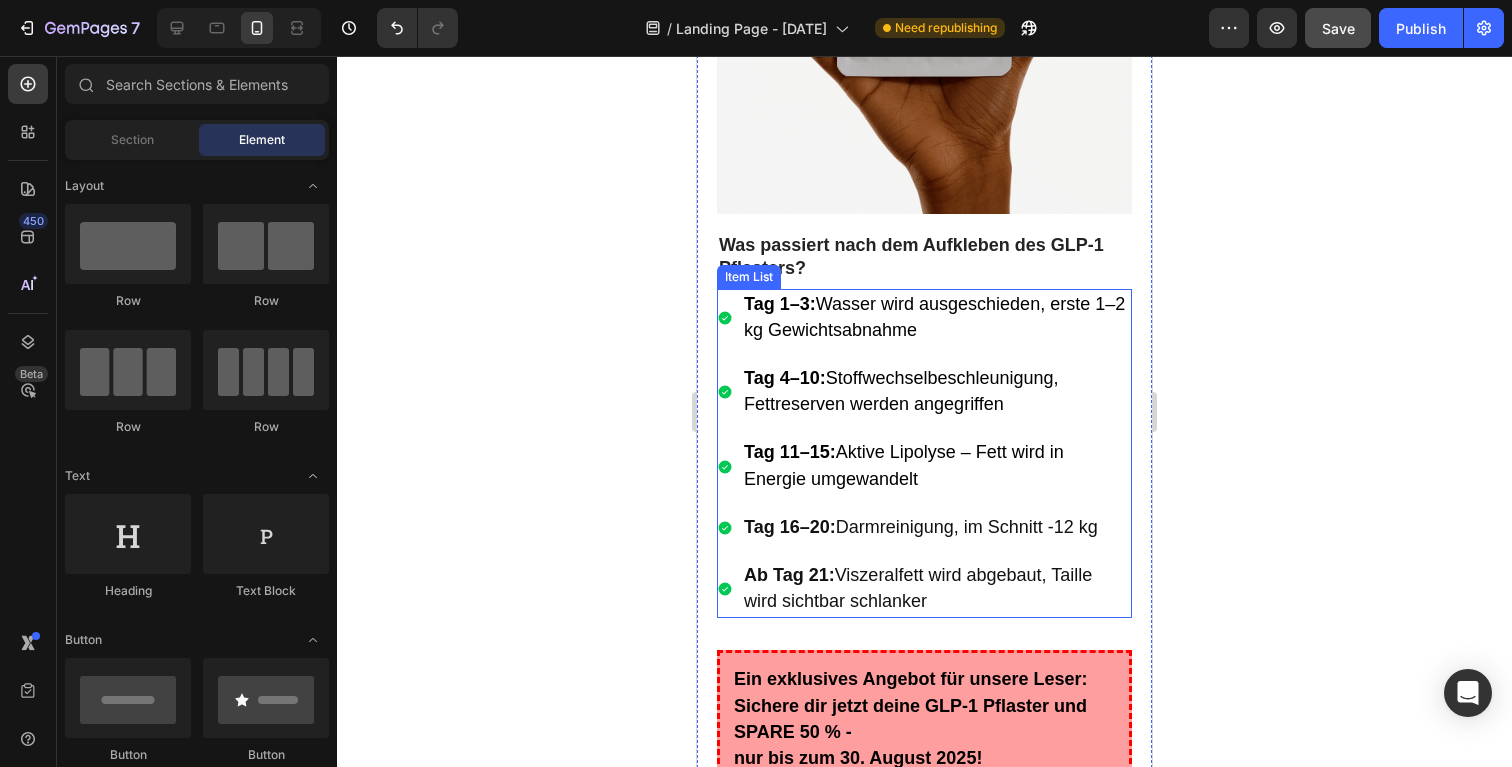 scroll, scrollTop: 15775, scrollLeft: 0, axis: vertical 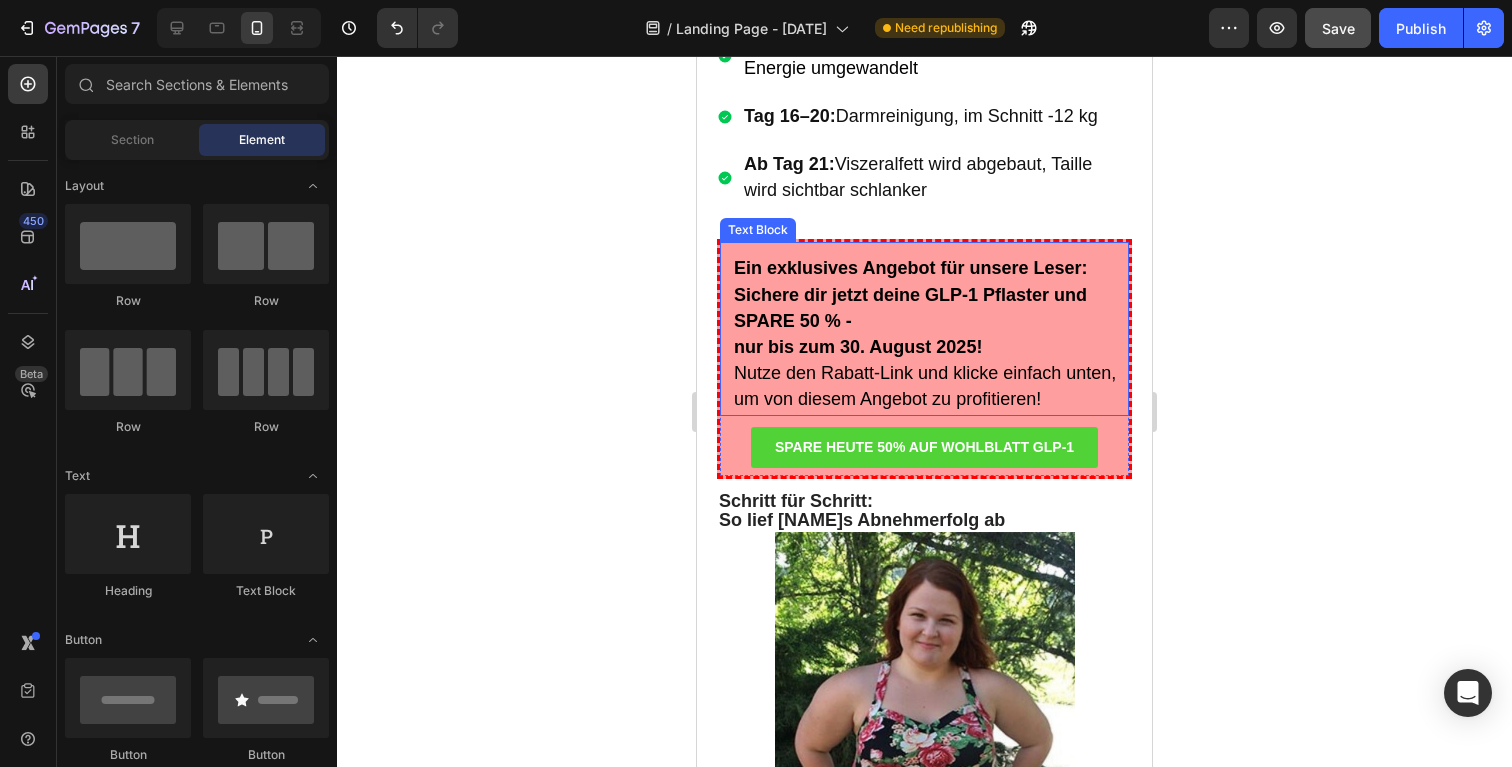 click on "Ein exklusives Angebot für unsere Leser: Sichere dir jetzt deine GLP-1 Pflaster und SPARE 50 % -  nur bis zum 30. August 2025! Nutze den Rabatt-Link und klicke einfach unten, um von diesem Angebot zu profitieren! Text Block" at bounding box center (924, 328) 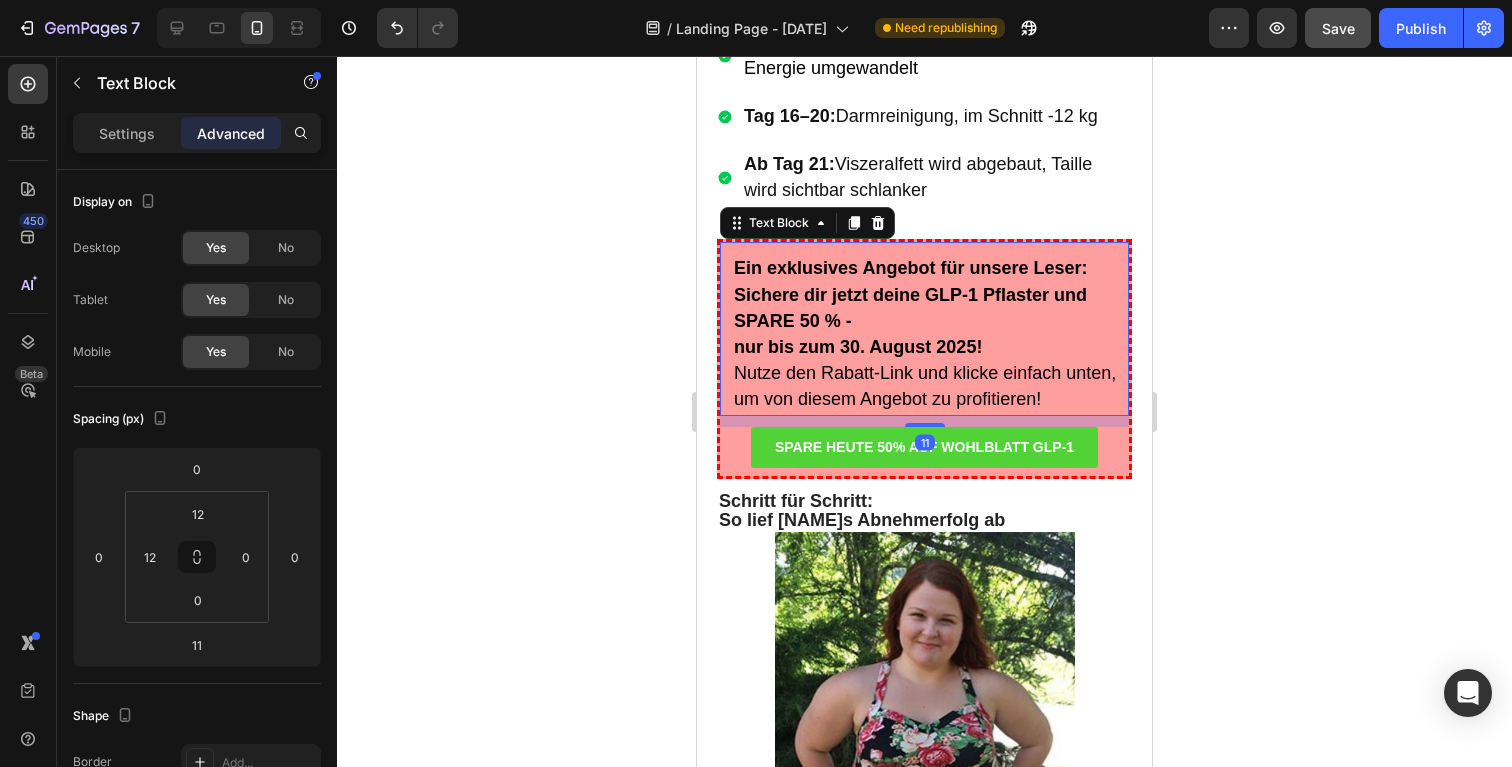 click on "11" at bounding box center (924, 421) 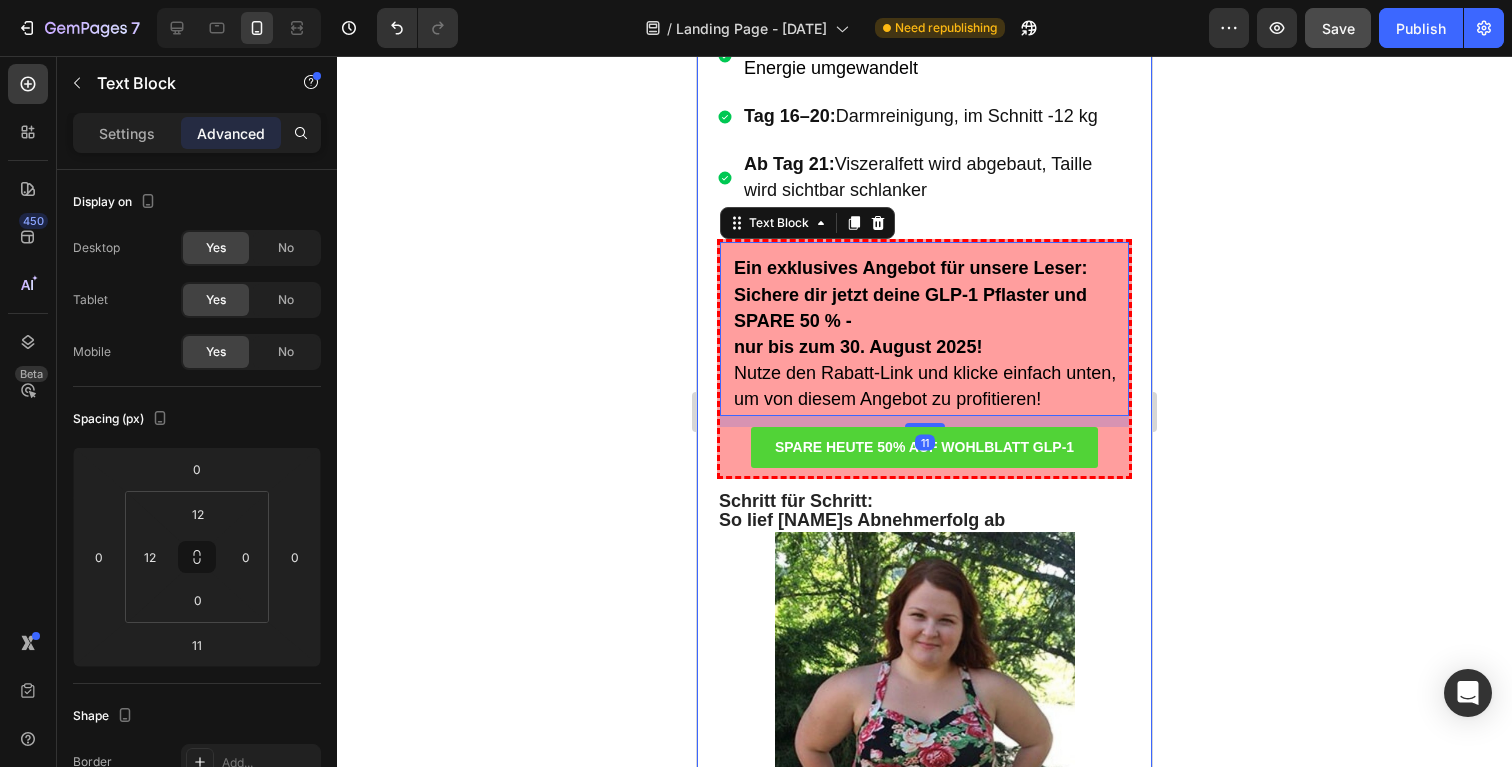 click on "[NAME] war enttäuscht: Ihr eigener Professor unterstützte teure, riskante Produkte – aber blockierte ihre natürliche und günstige Lösung.   Später erfuhr sie: Mitarbeiter ihres Instituts hatten heimlich Studien mit ihrer Formel durchgeführt – mit überraschend positiven Ergebnissen.   Die Folge : Sie verkauften die Ergebniss samt Formel an ein Pharmaunternehmen.   Dort wurde ein neues Produkt entwickelt.  Doch es war schwächer, falsch dosiert – und viel teurer.   Trotz vollmundiger Versprechen zeigte es kaum Wirkung.   Für diese Konzerne zählt nur der Umsatz –  nicht die Gesundheit der Menschen. Text Block Image Ich konnte nicht zusehen, wie meine Formel missbraucht wurde. Ich musste die Wahrheit sagen.   [NAME] gründete die eigene Produktion – 100 % natürlich, wirksam und deutlich günstiger.   Ihre Formel kann laut ihr  bis zu 14 kg pro Woche  ermöglichen – ohne großen Aufwand.   Der Rechtsstreit läuft, doch [NAME] bleibt überzeugt.   Sie empfiehlt,  Text Block ." at bounding box center (924, -504) 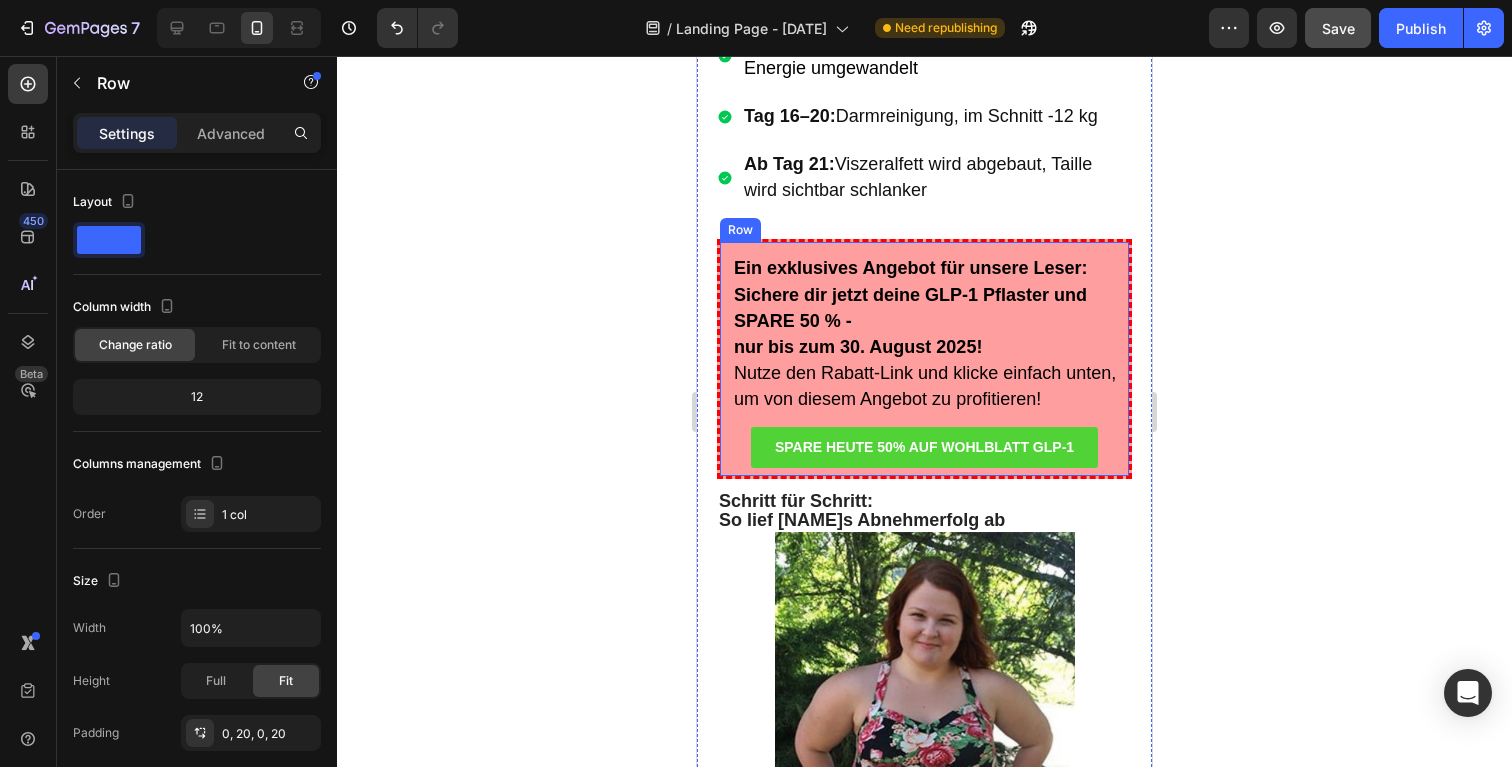 click on "Ein exklusives Angebot für unsere Leser: Sichere dir jetzt deine GLP-1 Pflaster und SPARE 50 % -  nur bis zum 30. August 2025! Nutze den Rabatt-Link und klicke einfach unten, um von diesem Angebot zu profitieren! Text Block SPARE HEUTE 50% AUF WOHLBLATT GLP-1 Button" at bounding box center (924, 358) 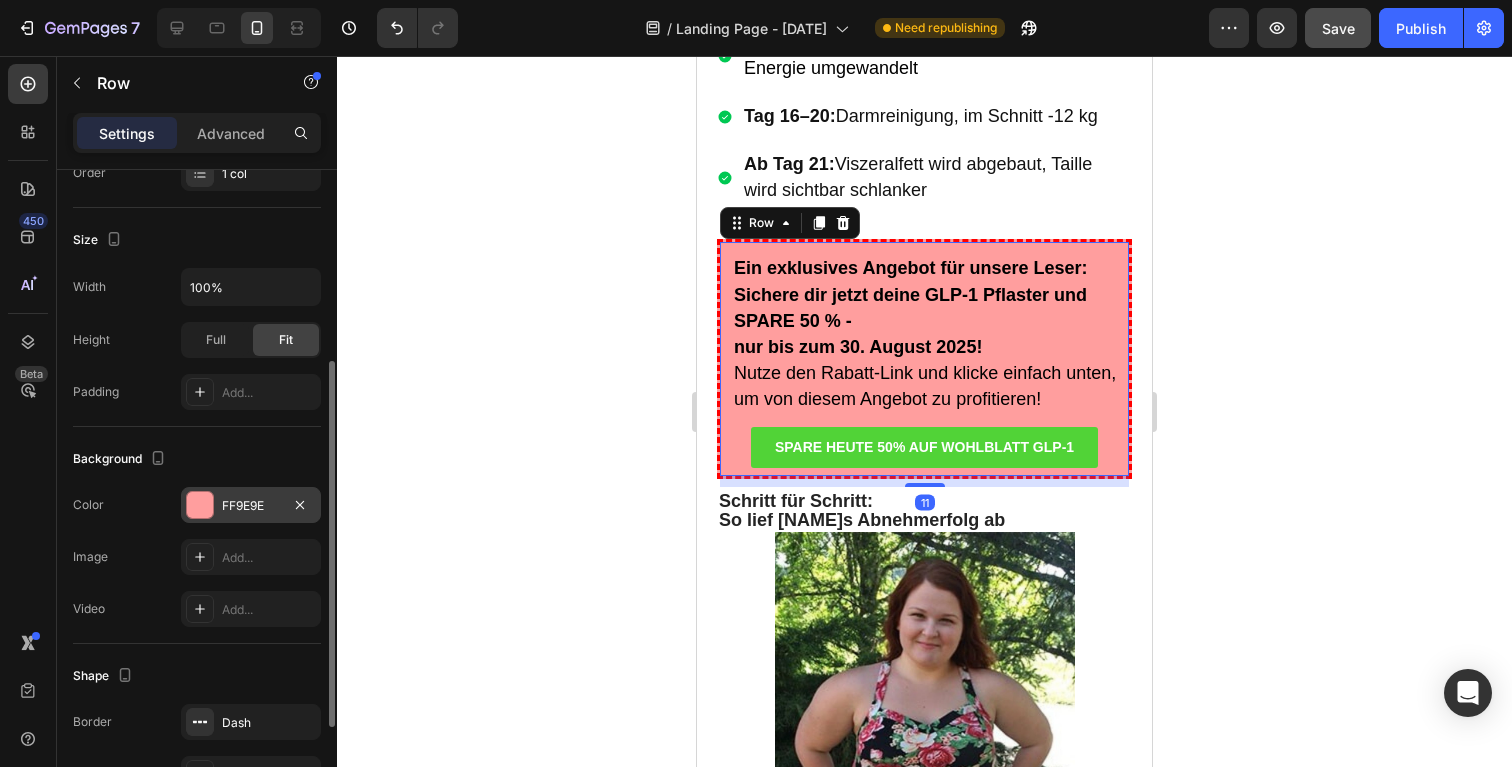 click on "FF9E9E" at bounding box center [251, 506] 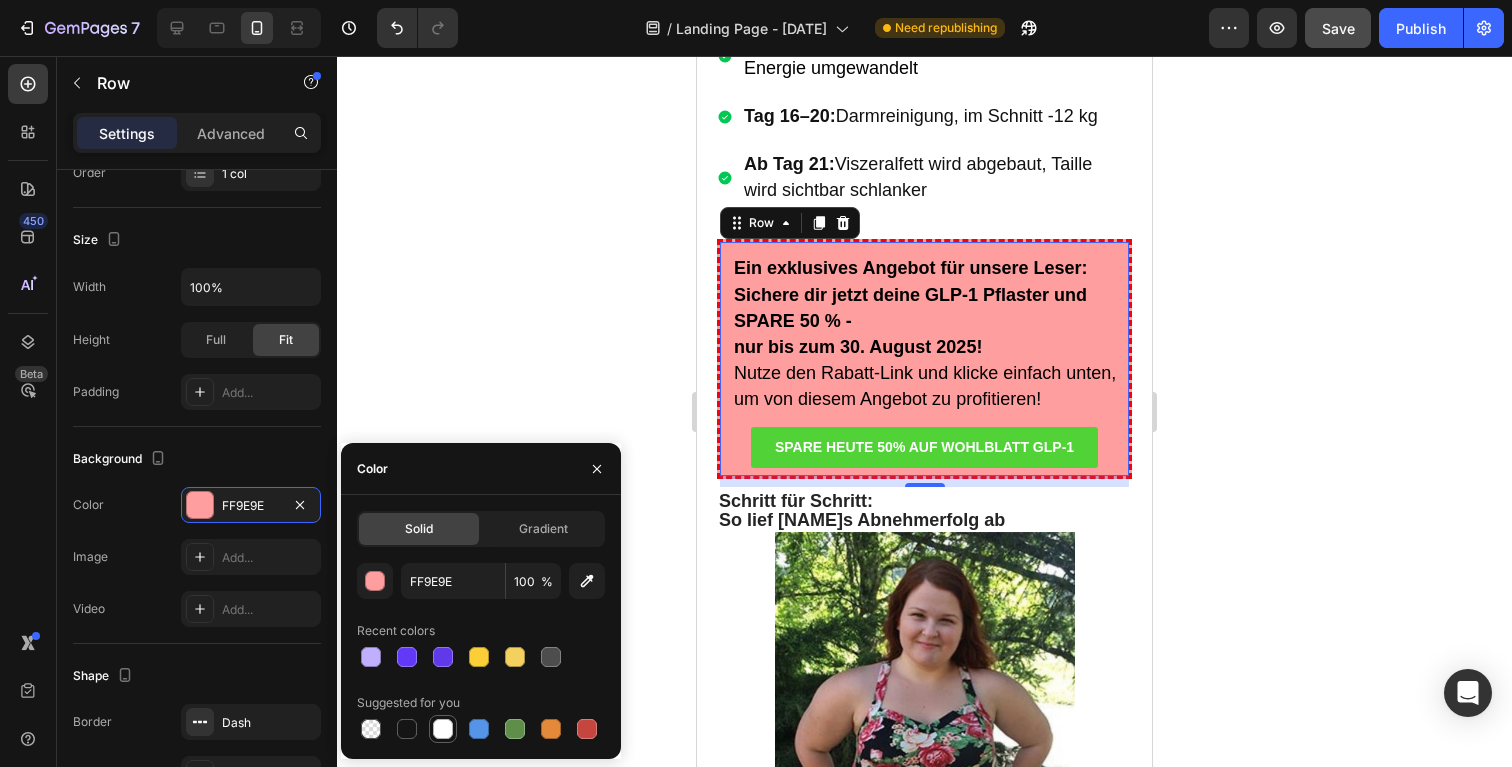 click at bounding box center [443, 729] 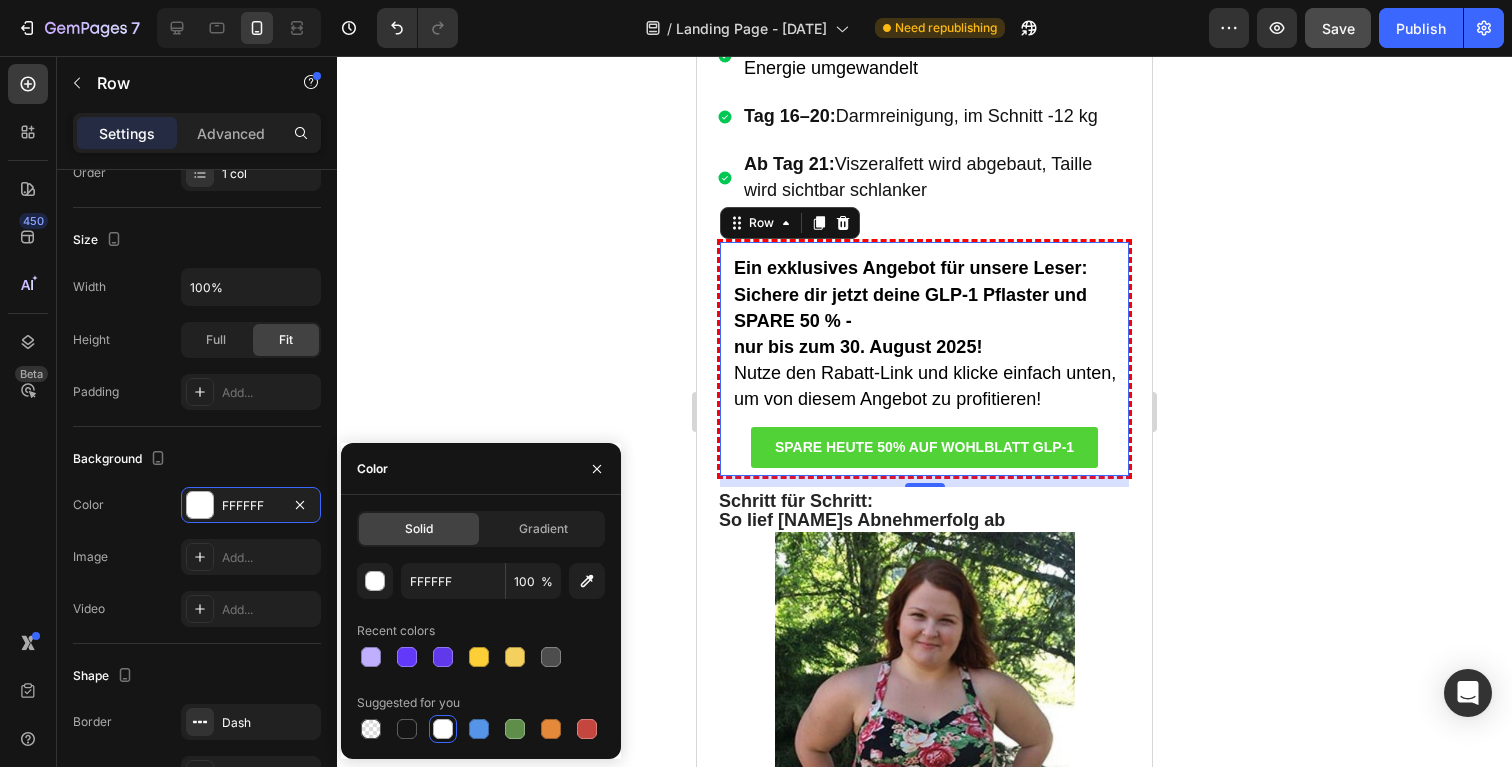 click 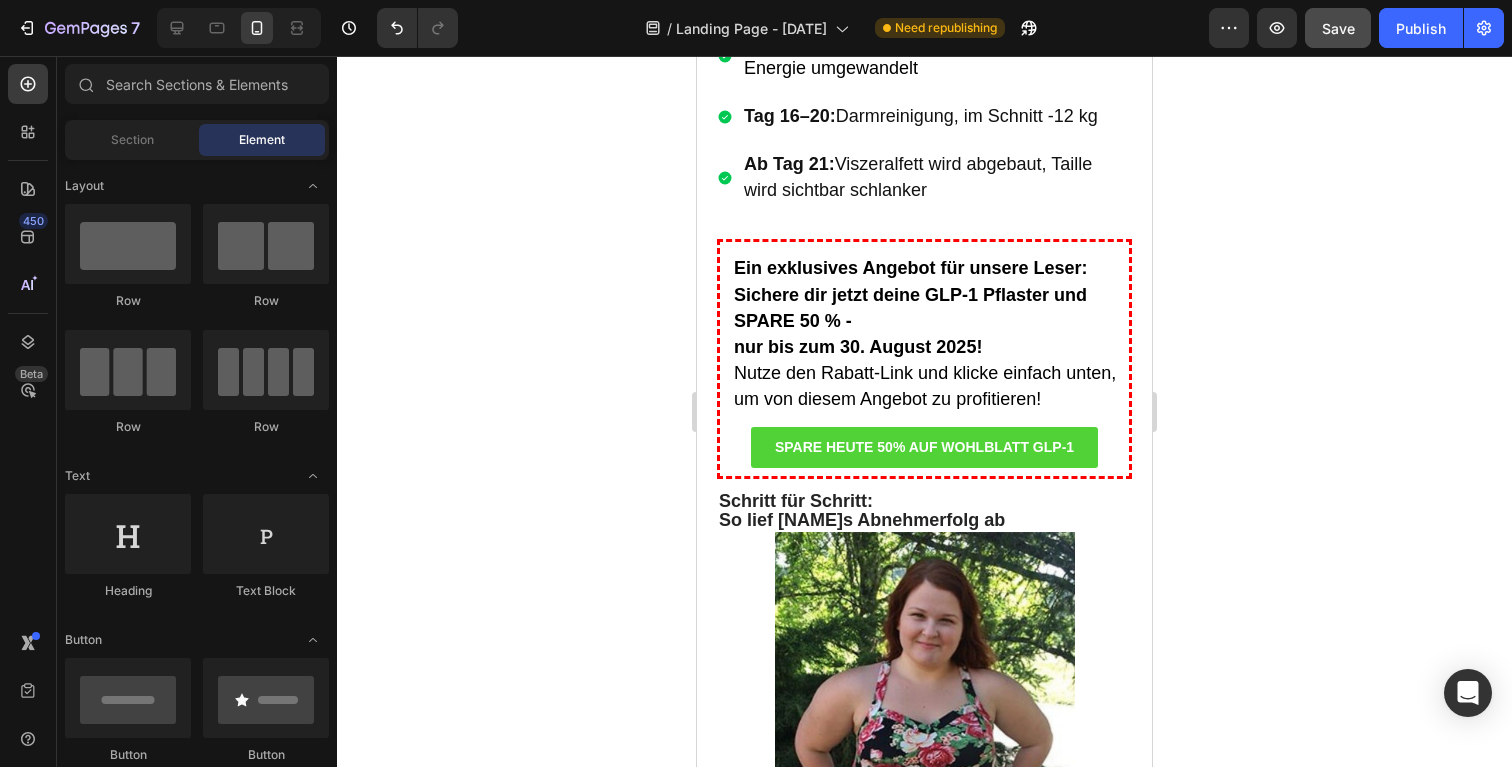 click 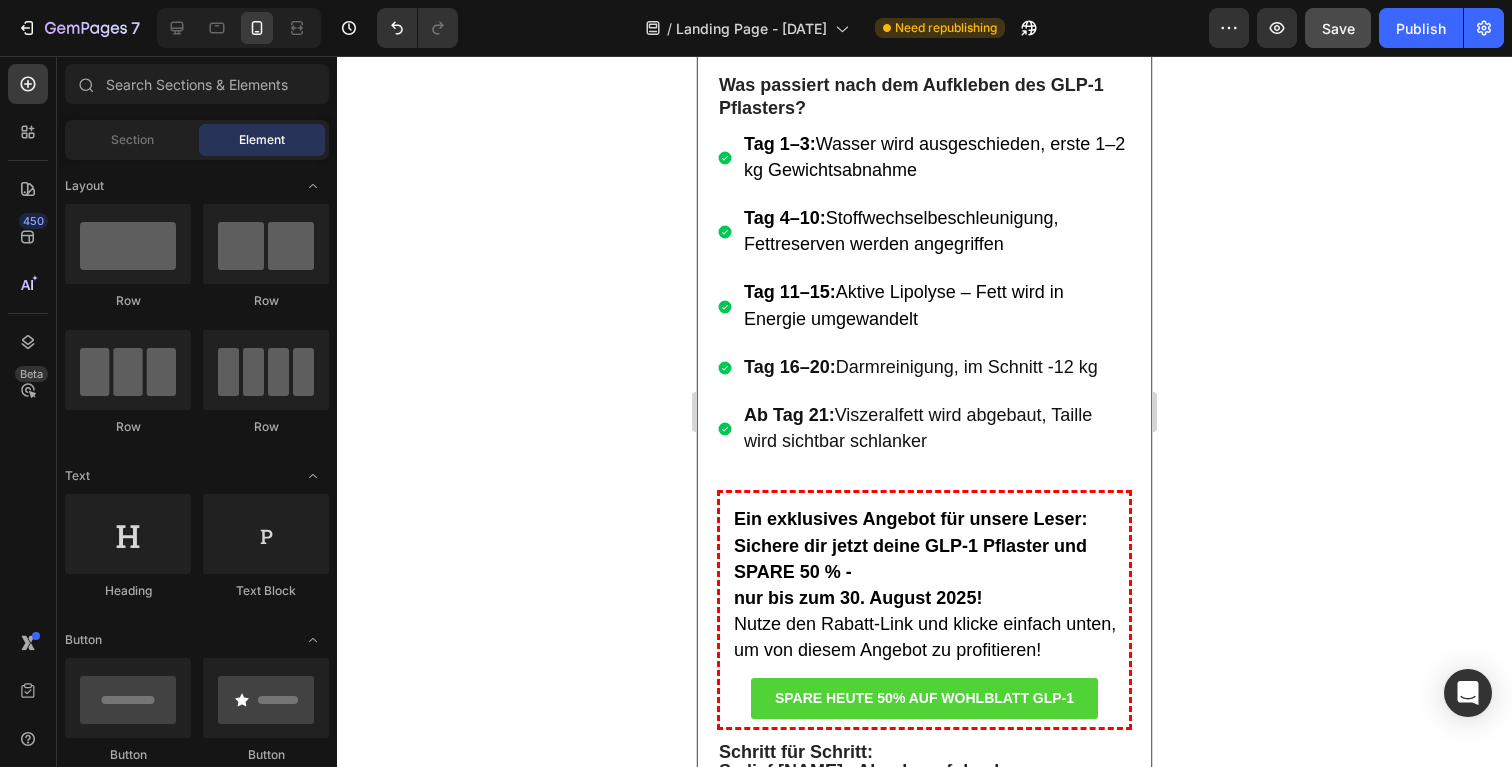 scroll, scrollTop: 15534, scrollLeft: 0, axis: vertical 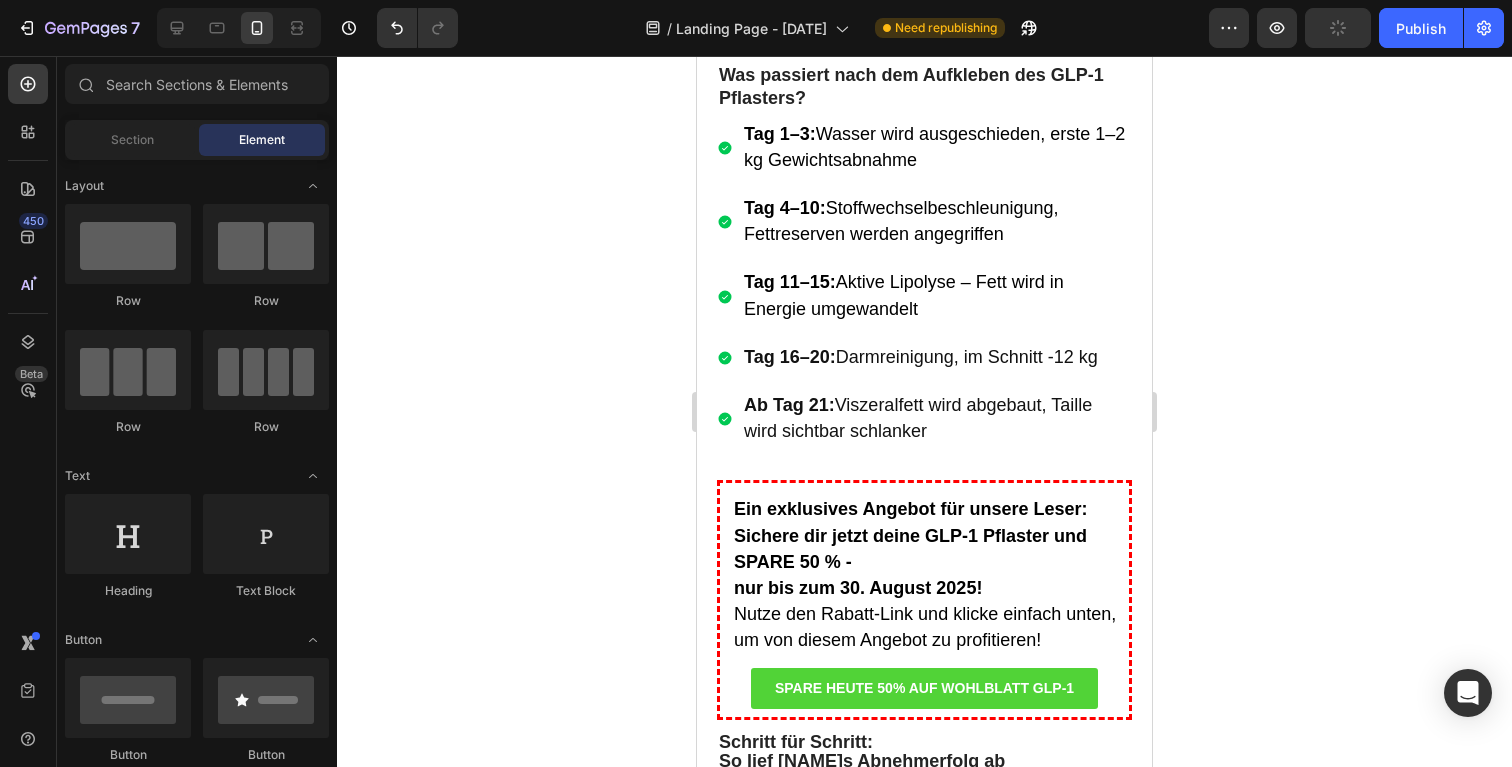 click 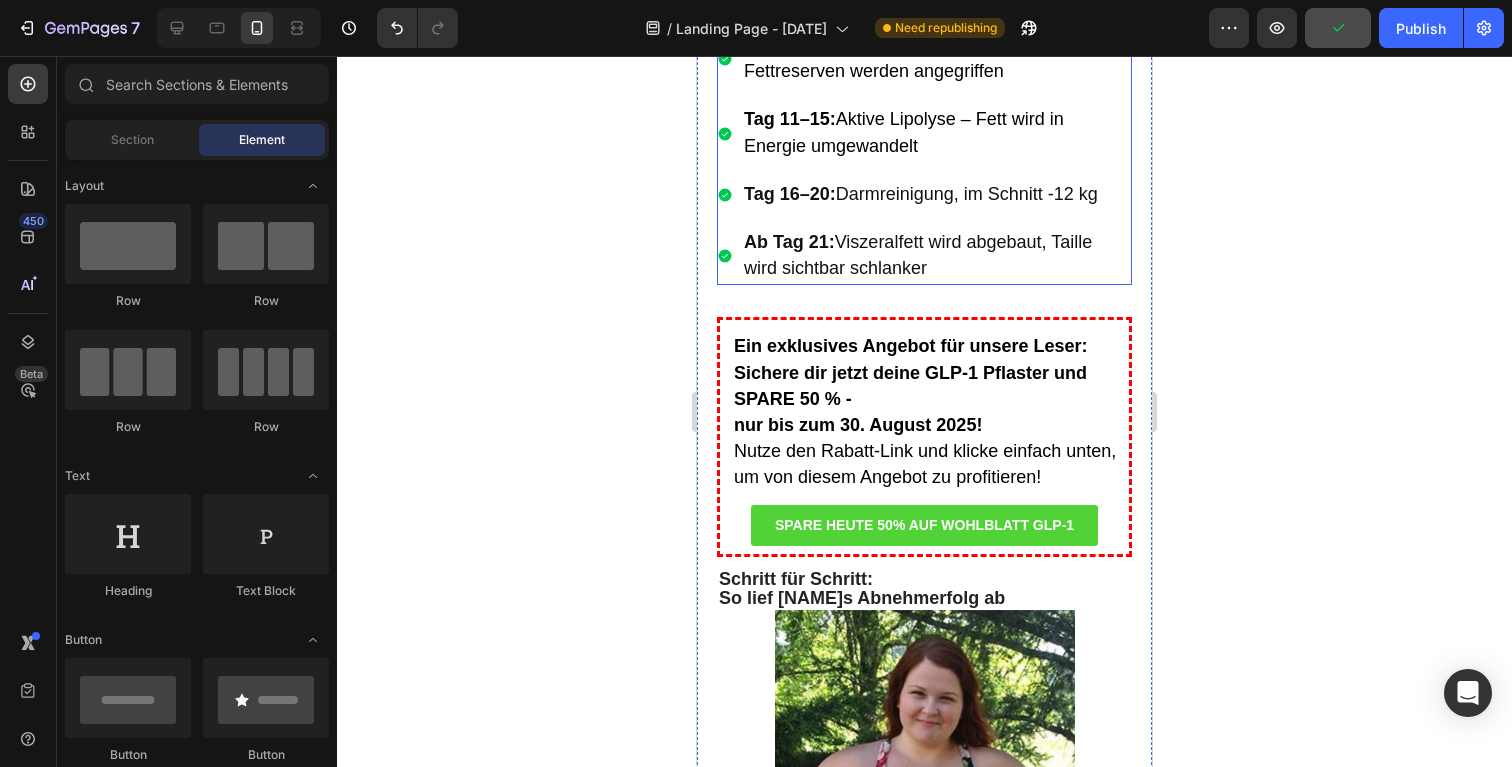 scroll, scrollTop: 15699, scrollLeft: 0, axis: vertical 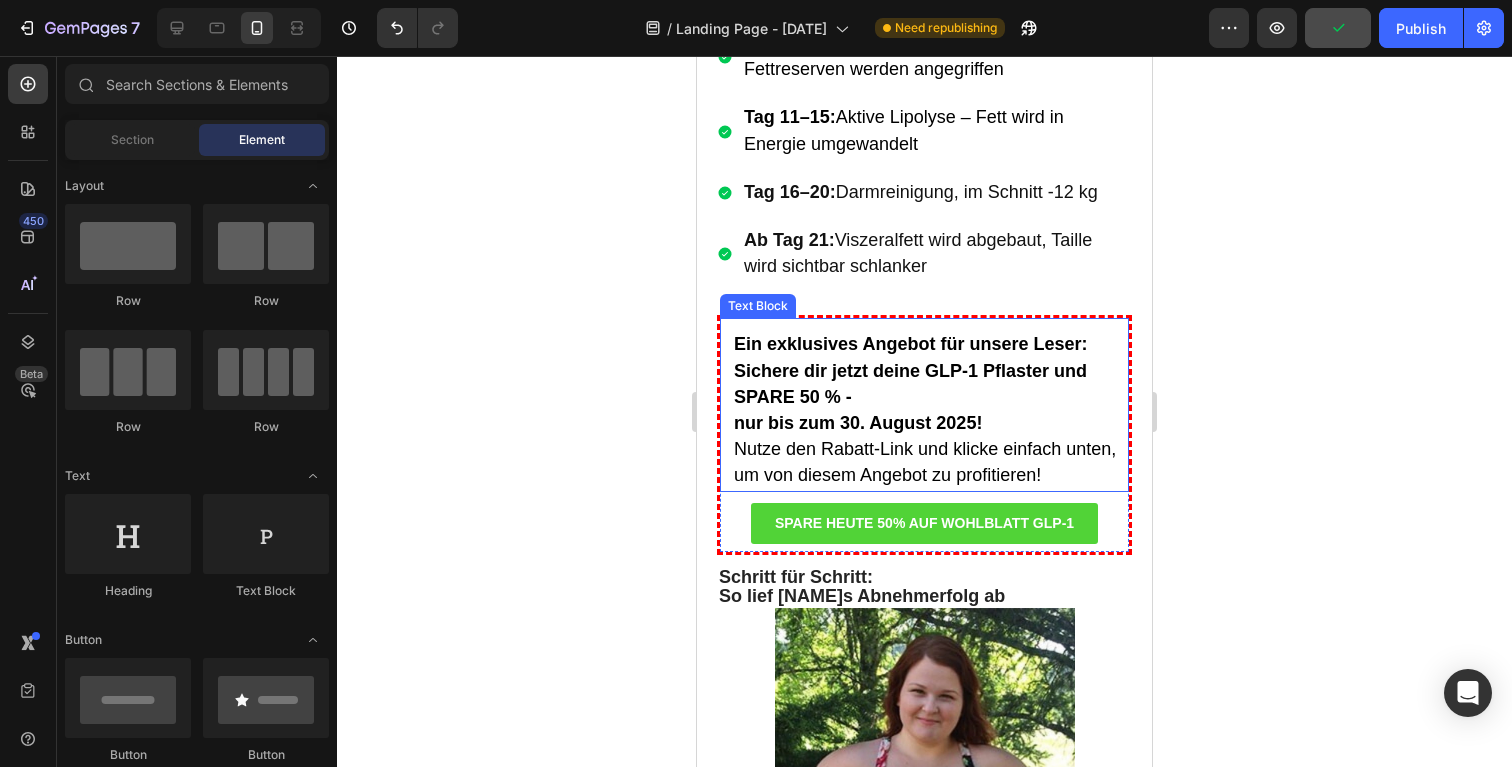 click on "nur bis zum 30. August 2025!" at bounding box center (930, 424) 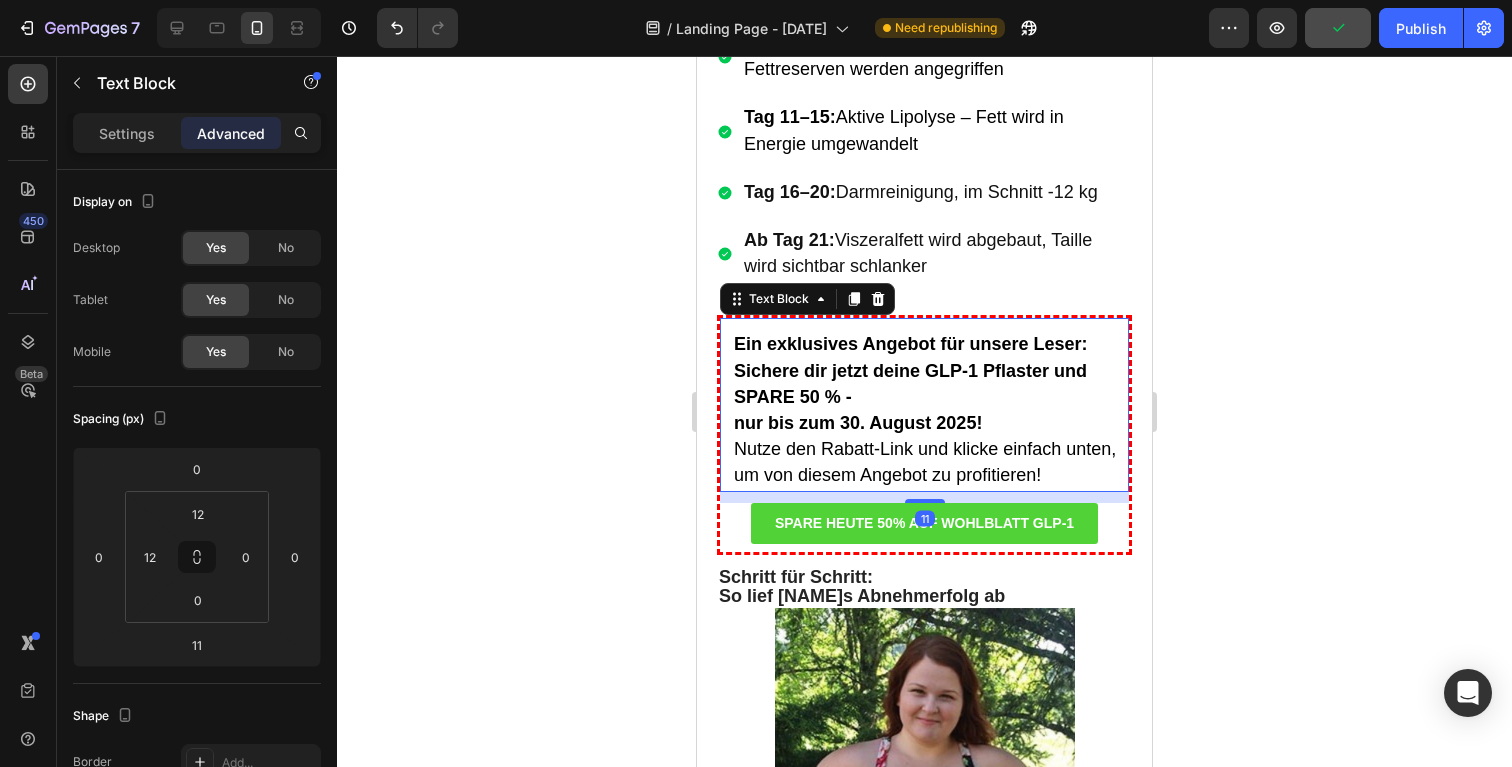 click on "nur bis zum 30. August 2025!" at bounding box center [930, 424] 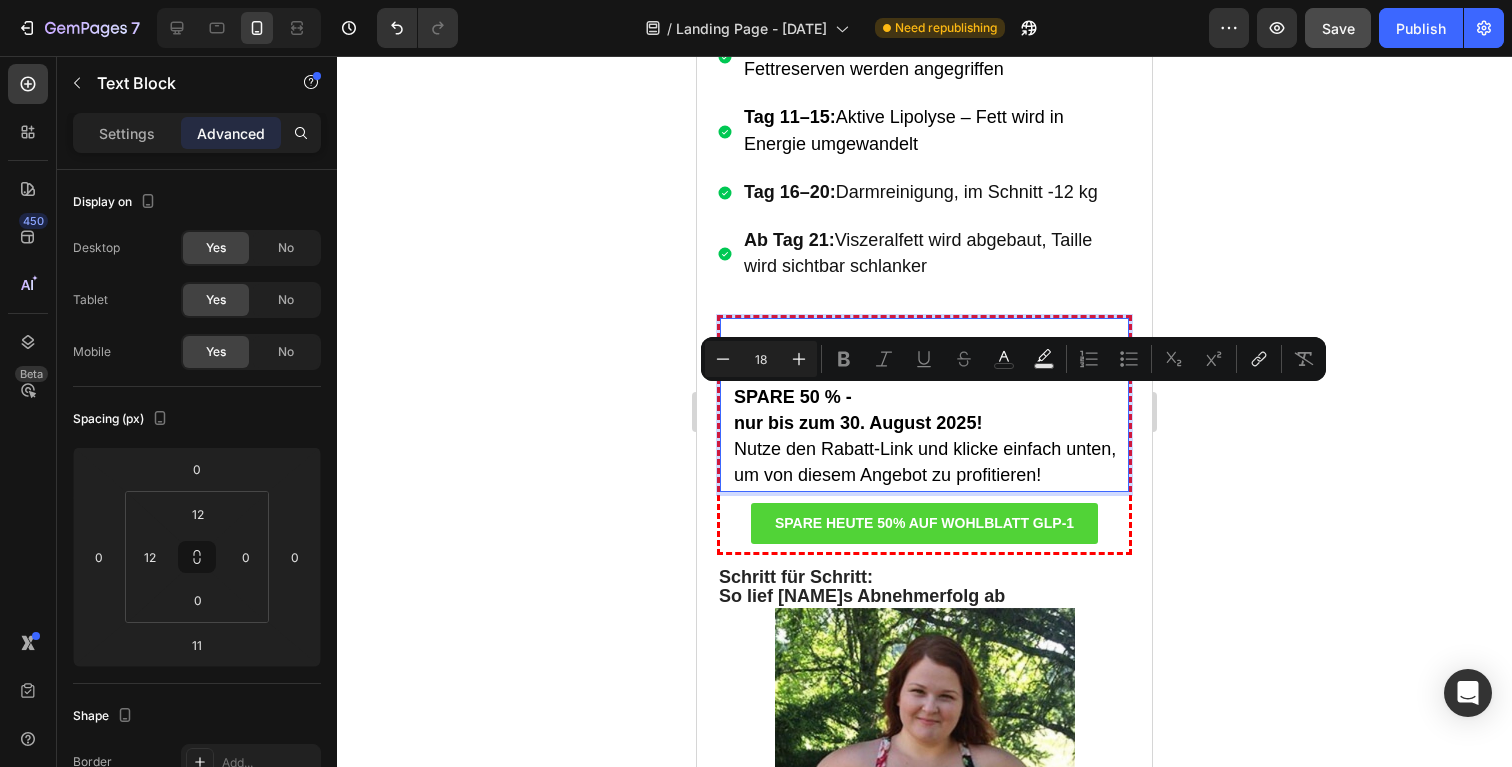 click on "nur bis zum 30. August 2025!" at bounding box center (930, 424) 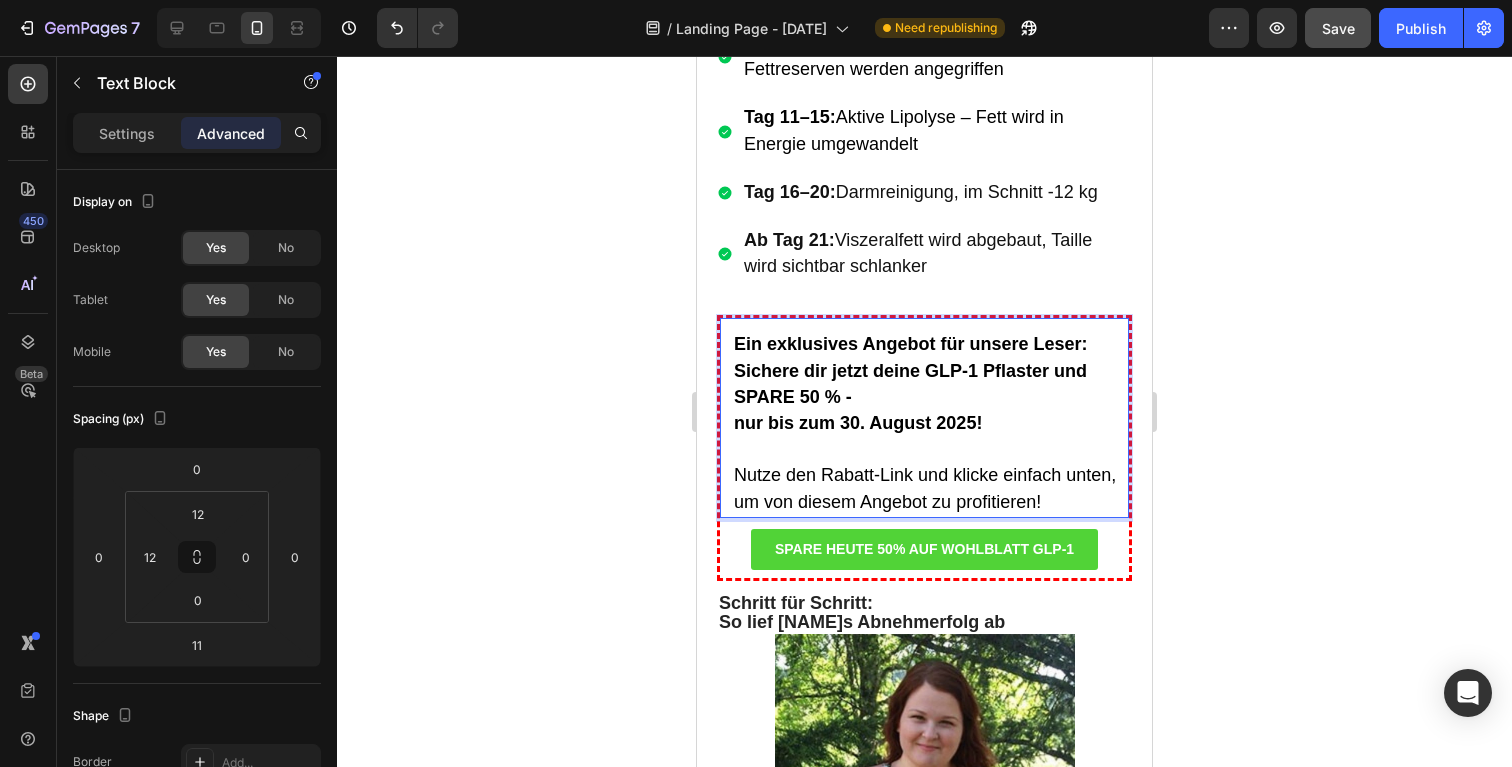 click 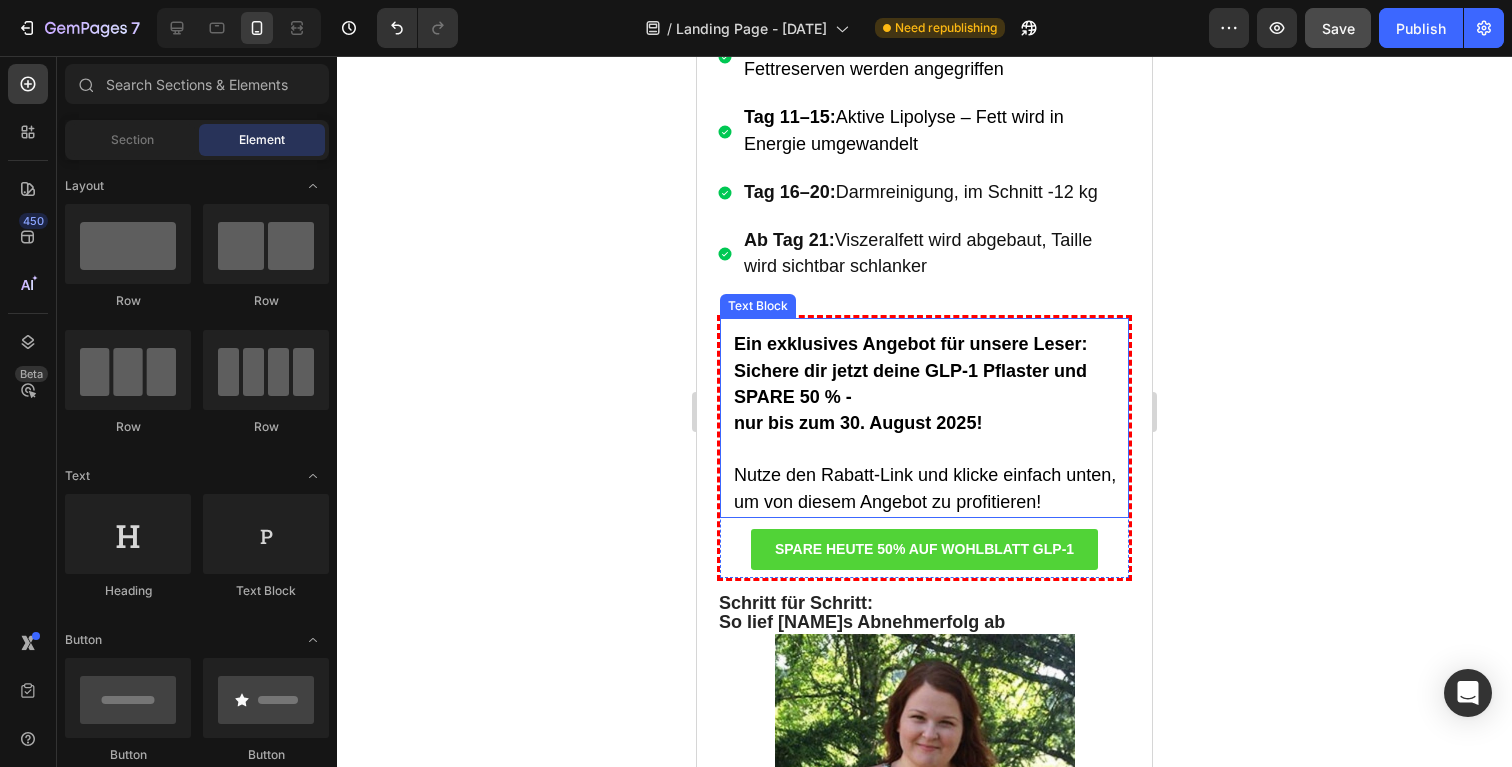 click at bounding box center [930, 450] 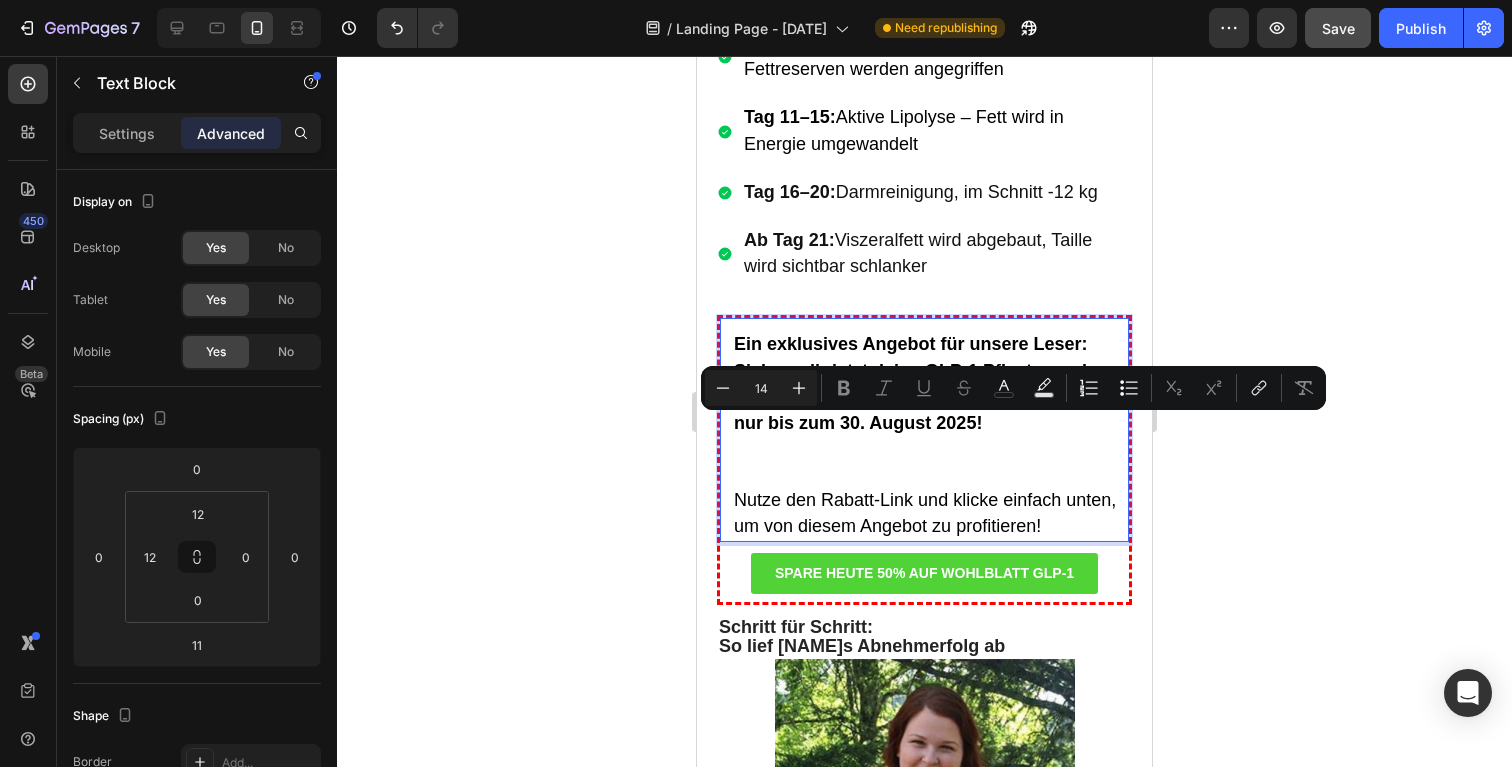 click at bounding box center [930, 462] 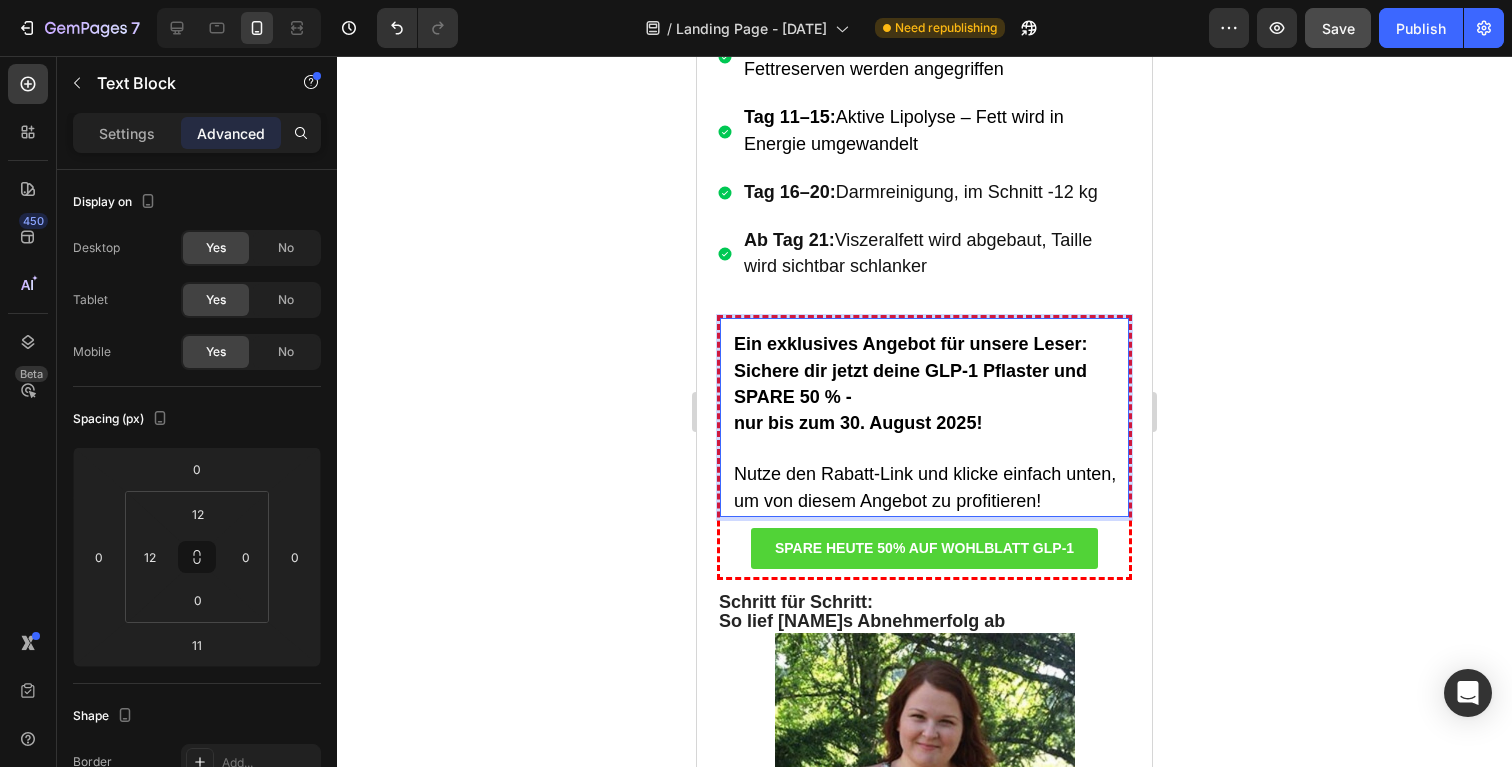 click on "nur bis zum 30. August 2025!" at bounding box center (930, 436) 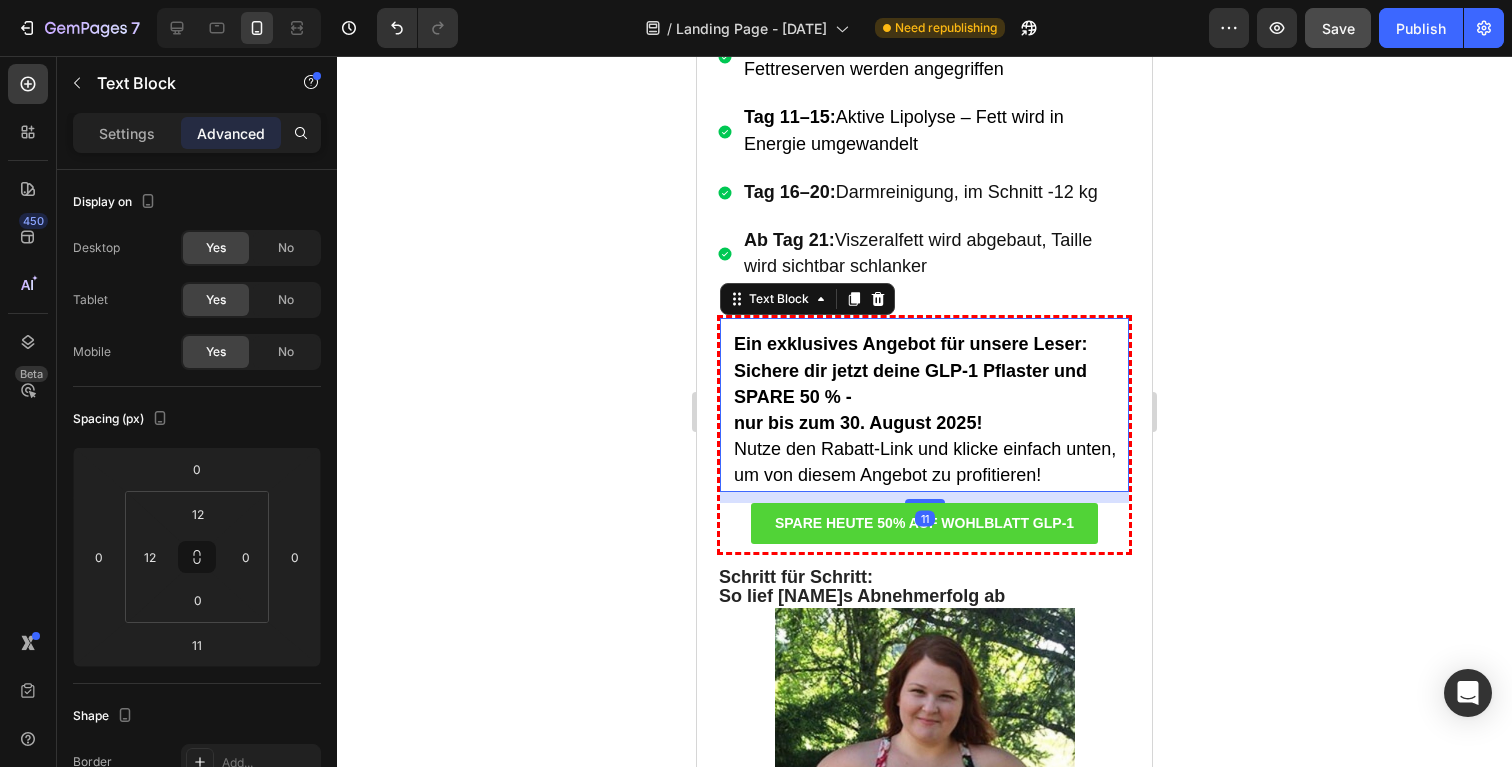 click 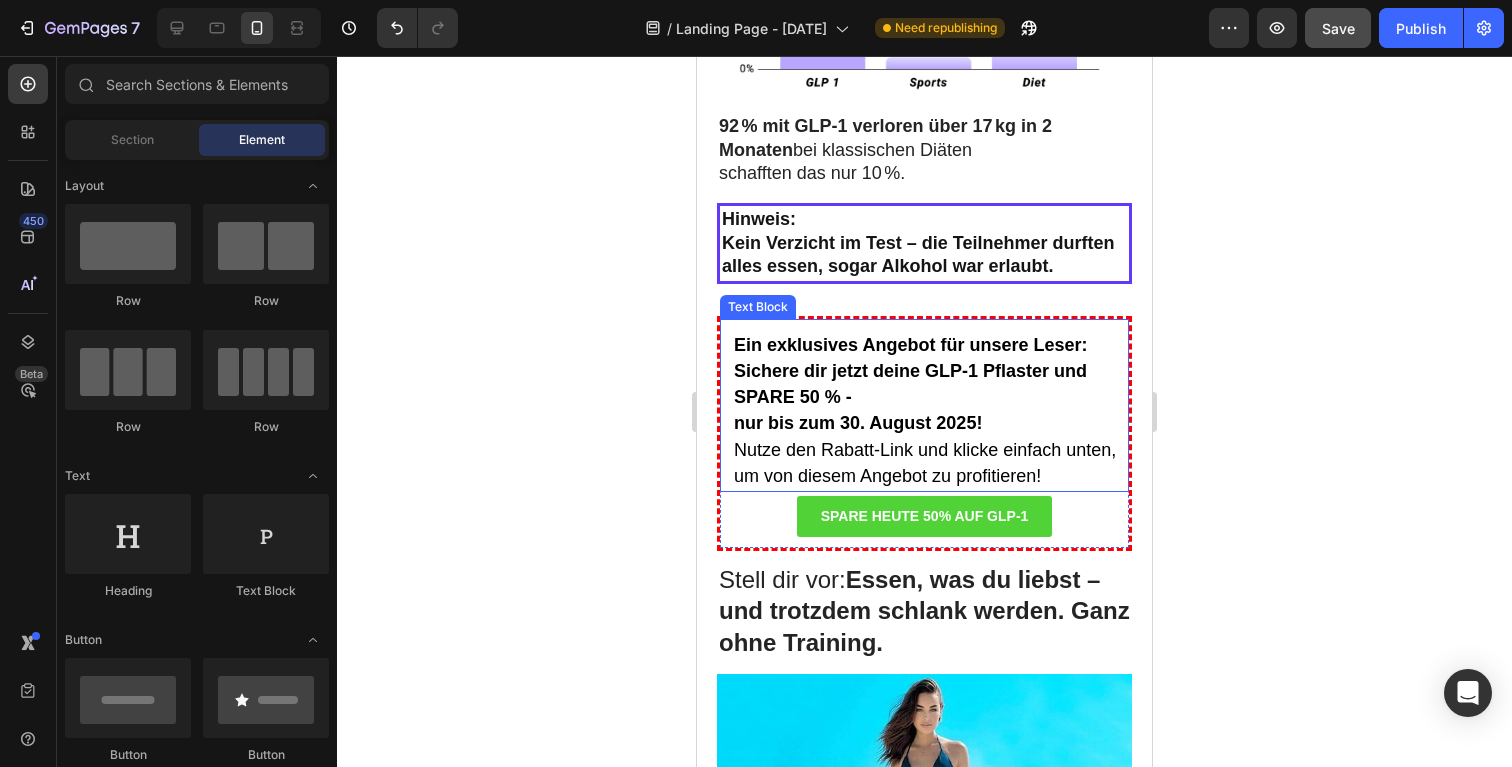 scroll, scrollTop: 13315, scrollLeft: 0, axis: vertical 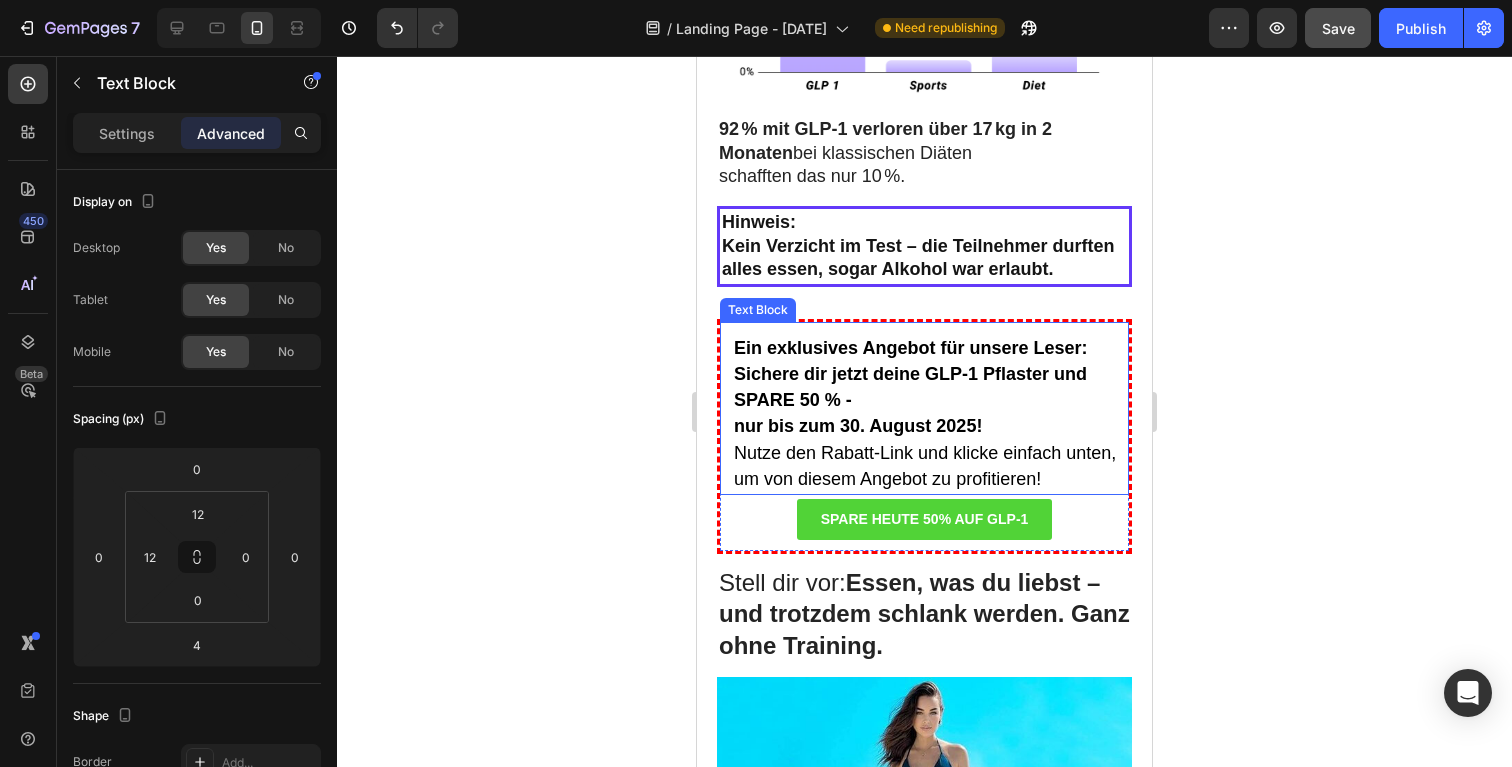 click on "Ein exklusives Angebot für unsere Leser:" at bounding box center (930, 349) 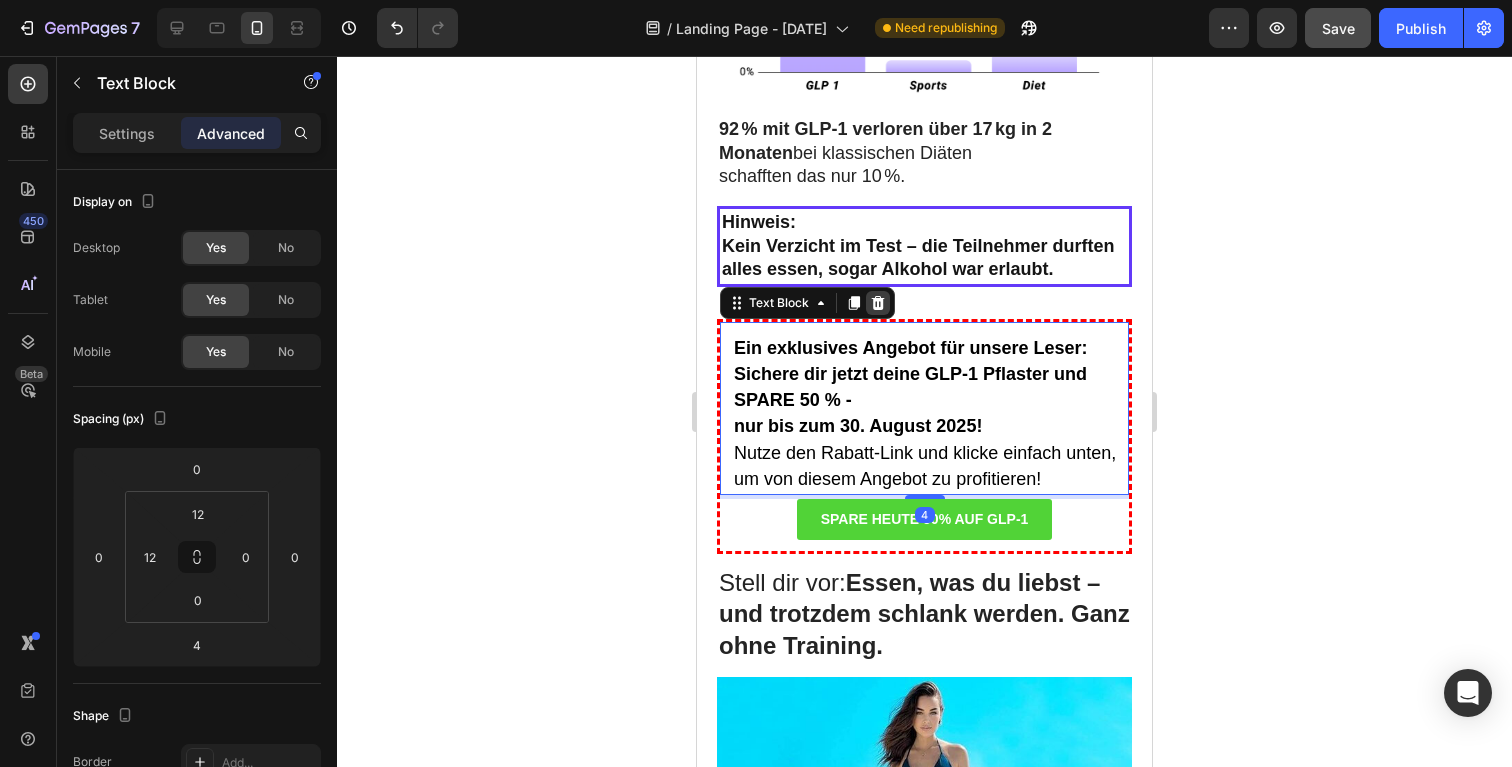 click 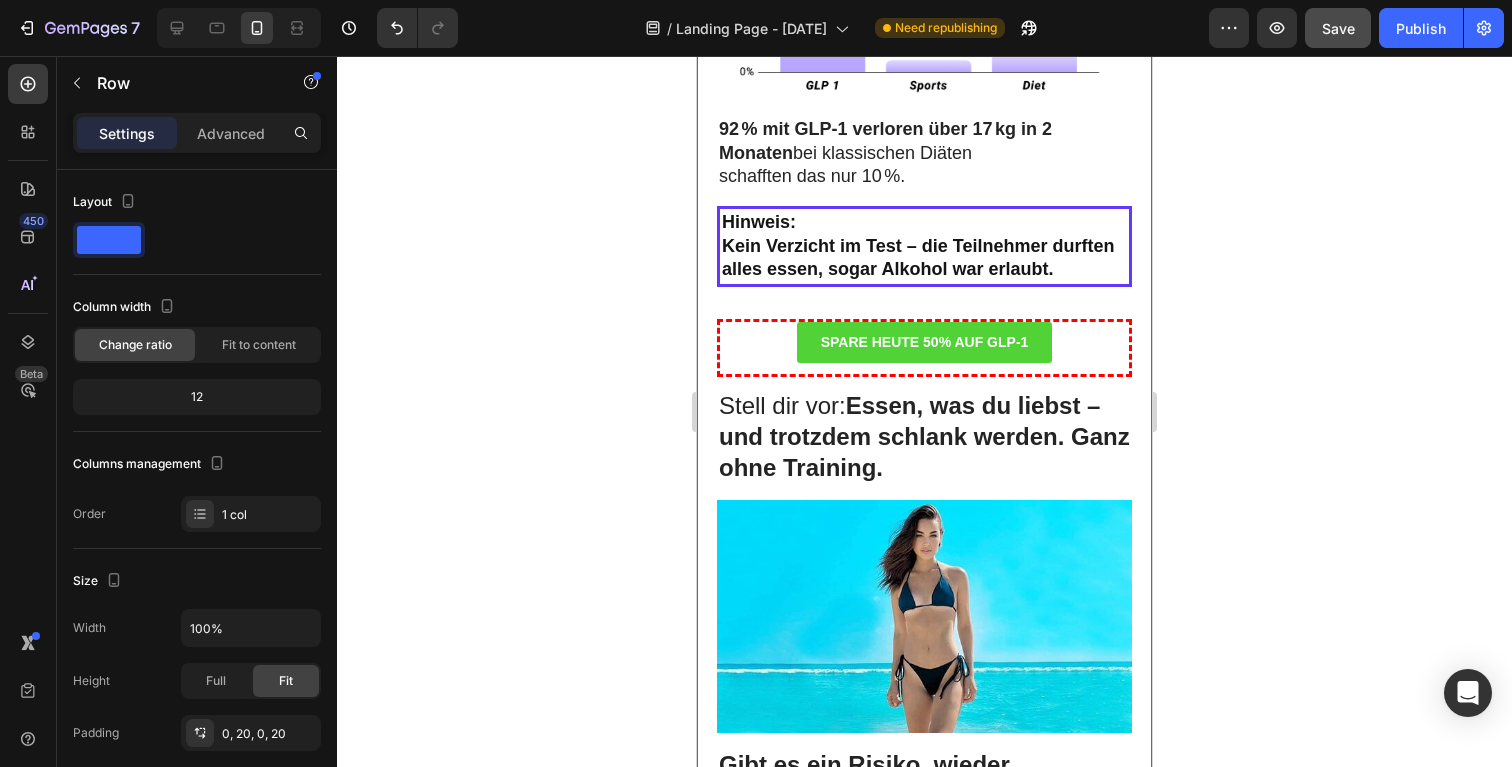 click on "[NAME] war enttäuscht: Ihr eigener Professor unterstützte teure, riskante Produkte – aber blockierte ihre natürliche und günstige Lösung.   Später erfuhr sie: Mitarbeiter ihres Instituts hatten heimlich Studien mit ihrer Formel durchgeführt – mit überraschend positiven Ergebnissen.   Die Folge : Sie verkauften die Ergebniss samt Formel an ein Pharmaunternehmen.   Dort wurde ein neues Produkt entwickelt.  Doch es war schwächer, falsch dosiert – und viel teurer.   Trotz vollmundiger Versprechen zeigte es kaum Wirkung.   Für diese Konzerne zählt nur der Umsatz –  nicht die Gesundheit der Menschen. Text Block Image Ich konnte nicht zusehen, wie meine Formel missbraucht wurde. Ich musste die Wahrheit sagen.   [NAME] gründete die eigene Produktion – 100 % natürlich, wirksam und deutlich günstiger.   Ihre Formel kann laut ihr  bis zu 14 kg pro Woche  ermöglichen – ohne großen Aufwand.   Der Rechtsstreit läuft, doch [NAME] bleibt überzeugt.   Sie empfiehlt,  Text Block ." at bounding box center (924, 1867) 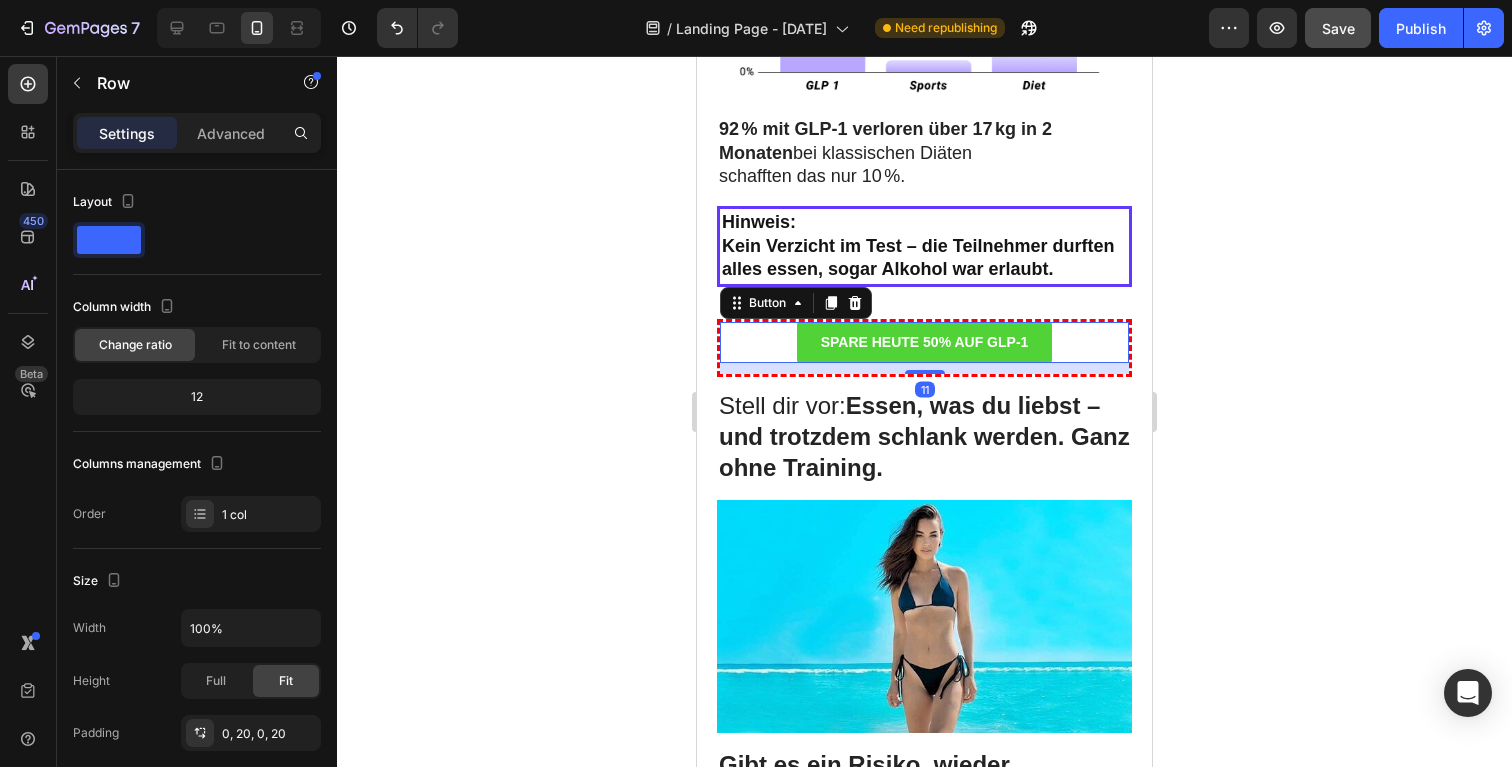 click on "SPARE HEUTE 50% AUF GLP-1 Button   11" at bounding box center [924, 342] 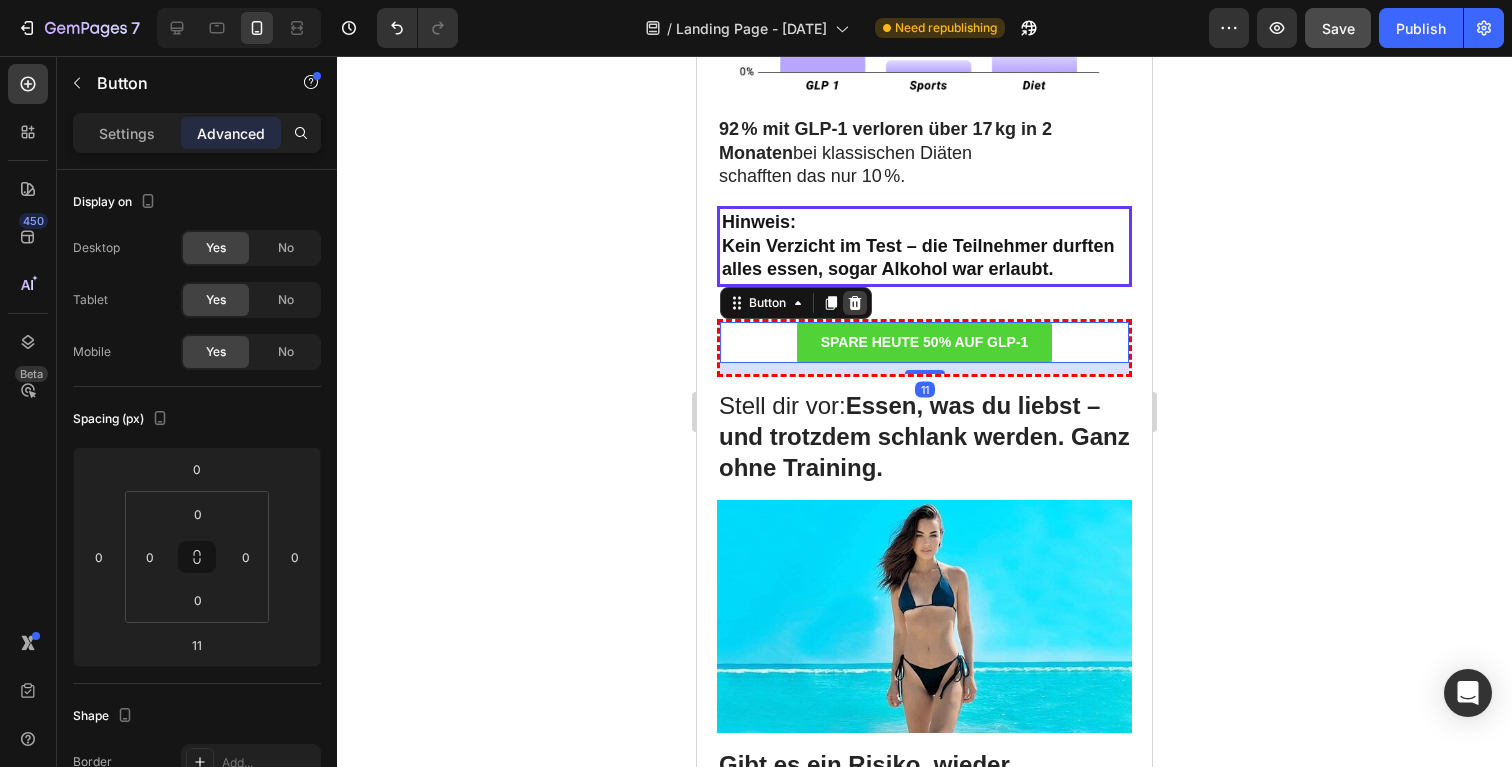 click at bounding box center [855, 303] 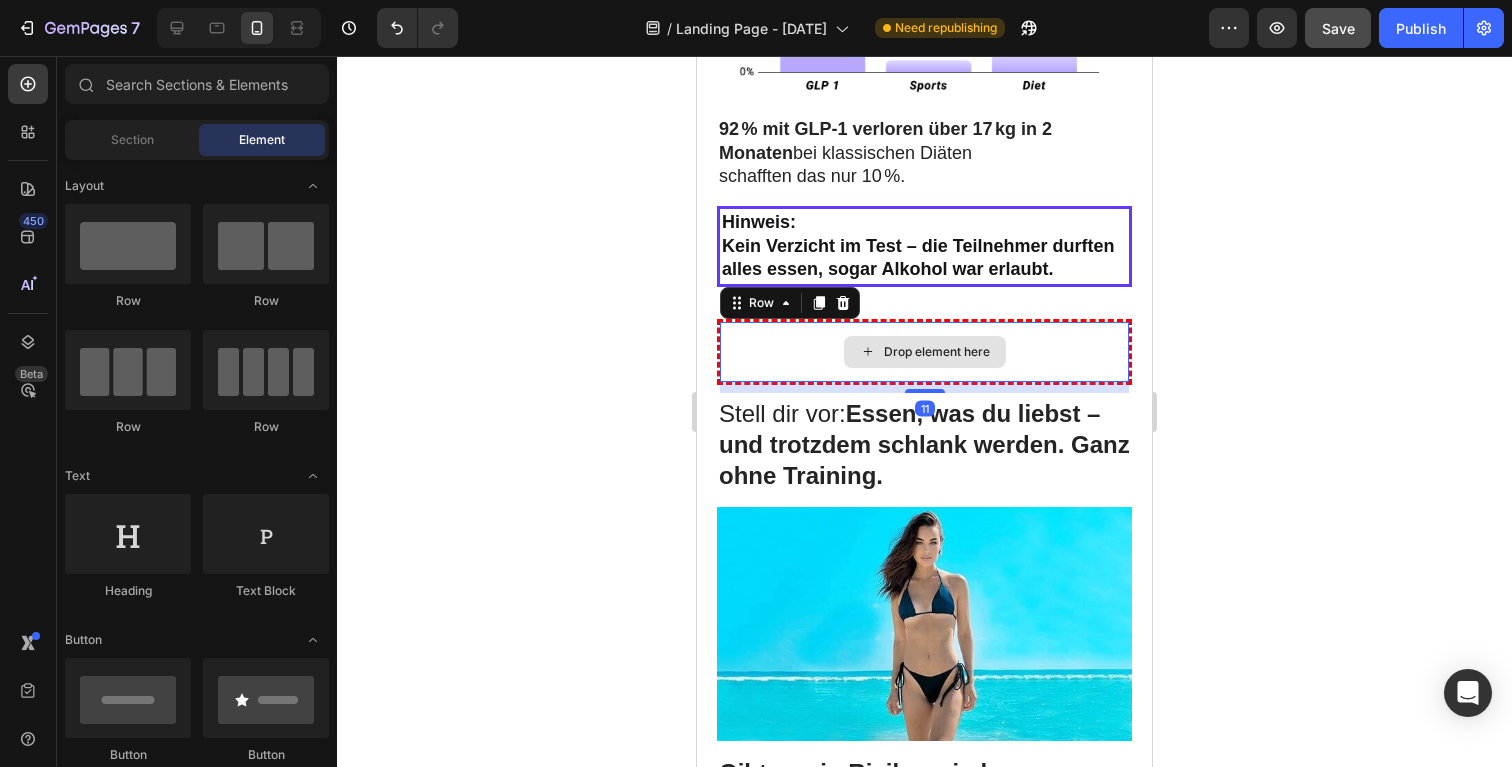 click on "Drop element here" at bounding box center (924, 352) 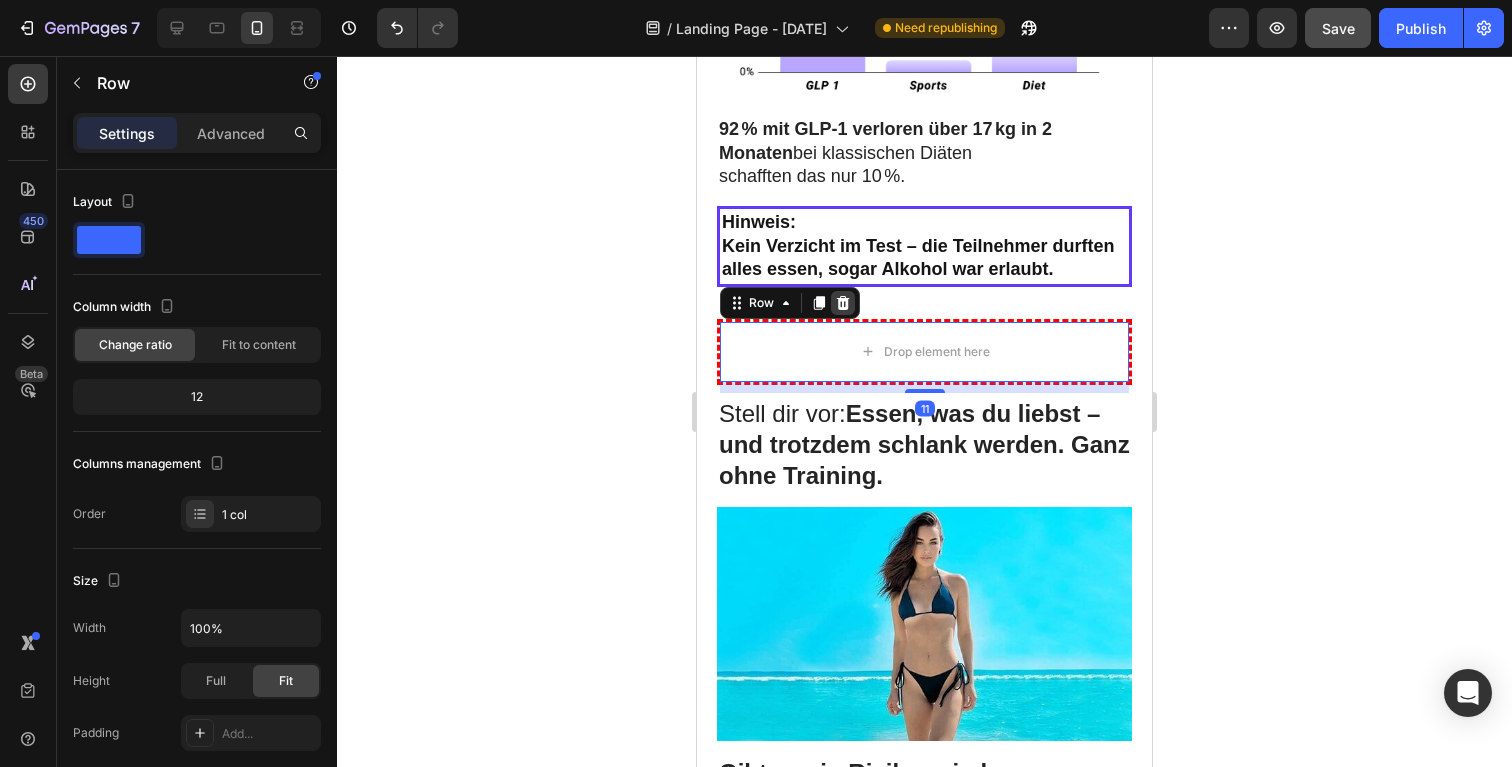 click 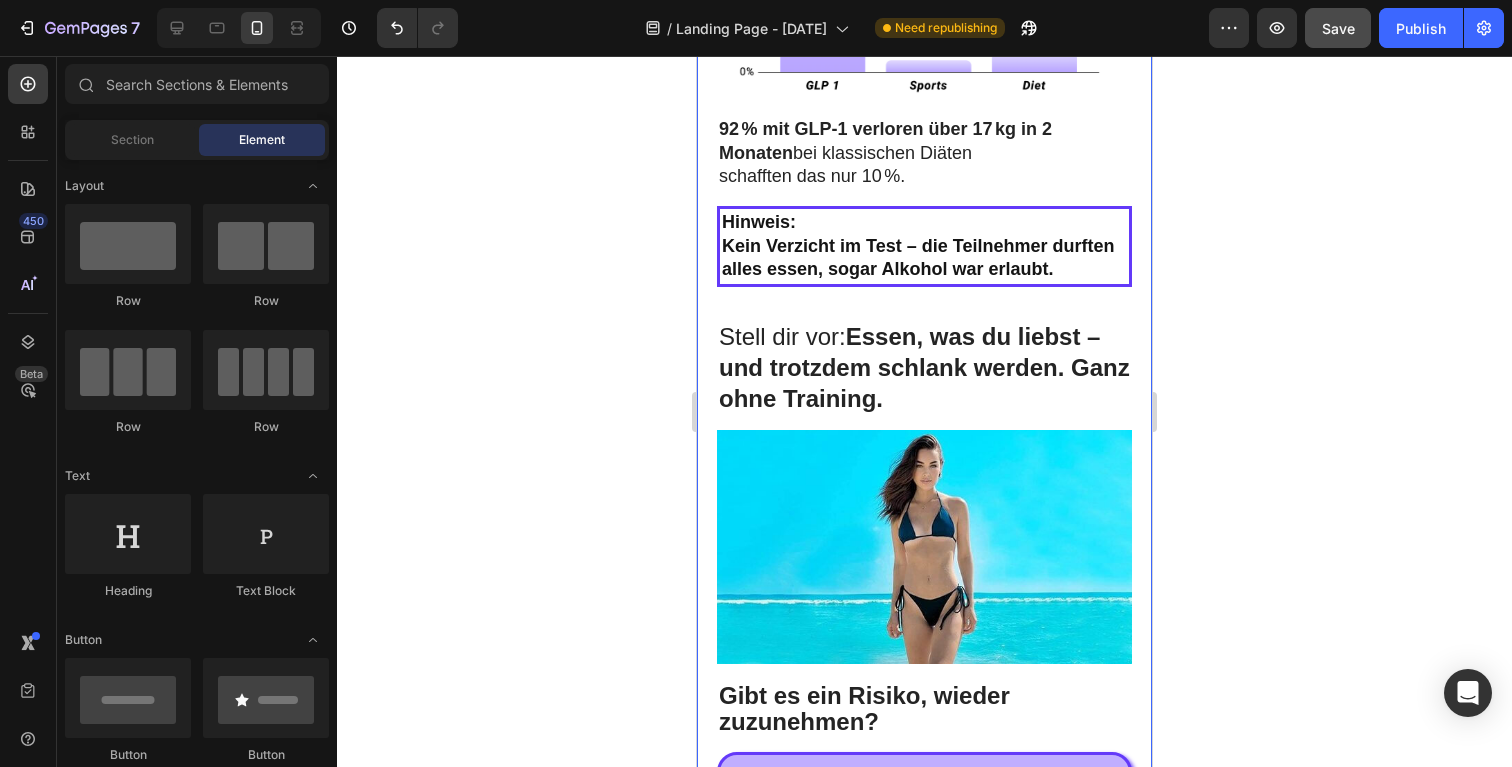 click on "[NAME] war enttäuscht: Ihr eigener Professor unterstützte teure, riskante Produkte – aber blockierte ihre natürliche und günstige Lösung.   Später erfuhr sie: Mitarbeiter ihres Instituts hatten heimlich Studien mit ihrer Formel durchgeführt – mit überraschend positiven Ergebnissen.   Die Folge : Sie verkauften die Ergebniss samt Formel an ein Pharmaunternehmen.   Dort wurde ein neues Produkt entwickelt.  Doch es war schwächer, falsch dosiert – und viel teurer.   Trotz vollmundiger Versprechen zeigte es kaum Wirkung.   Für diese Konzerne zählt nur der Umsatz –  nicht die Gesundheit der Menschen. Text Block Image Ich konnte nicht zusehen, wie meine Formel missbraucht wurde. Ich musste die Wahrheit sagen.   [NAME] gründete die eigene Produktion – 100 % natürlich, wirksam und deutlich günstiger.   Ihre Formel kann laut ihr  bis zu 14 kg pro Woche  ermöglichen – ohne großen Aufwand.   Der Rechtsstreit läuft, doch [NAME] bleibt überzeugt.   Sie empfiehlt,  Text Block ." at bounding box center [924, 1832] 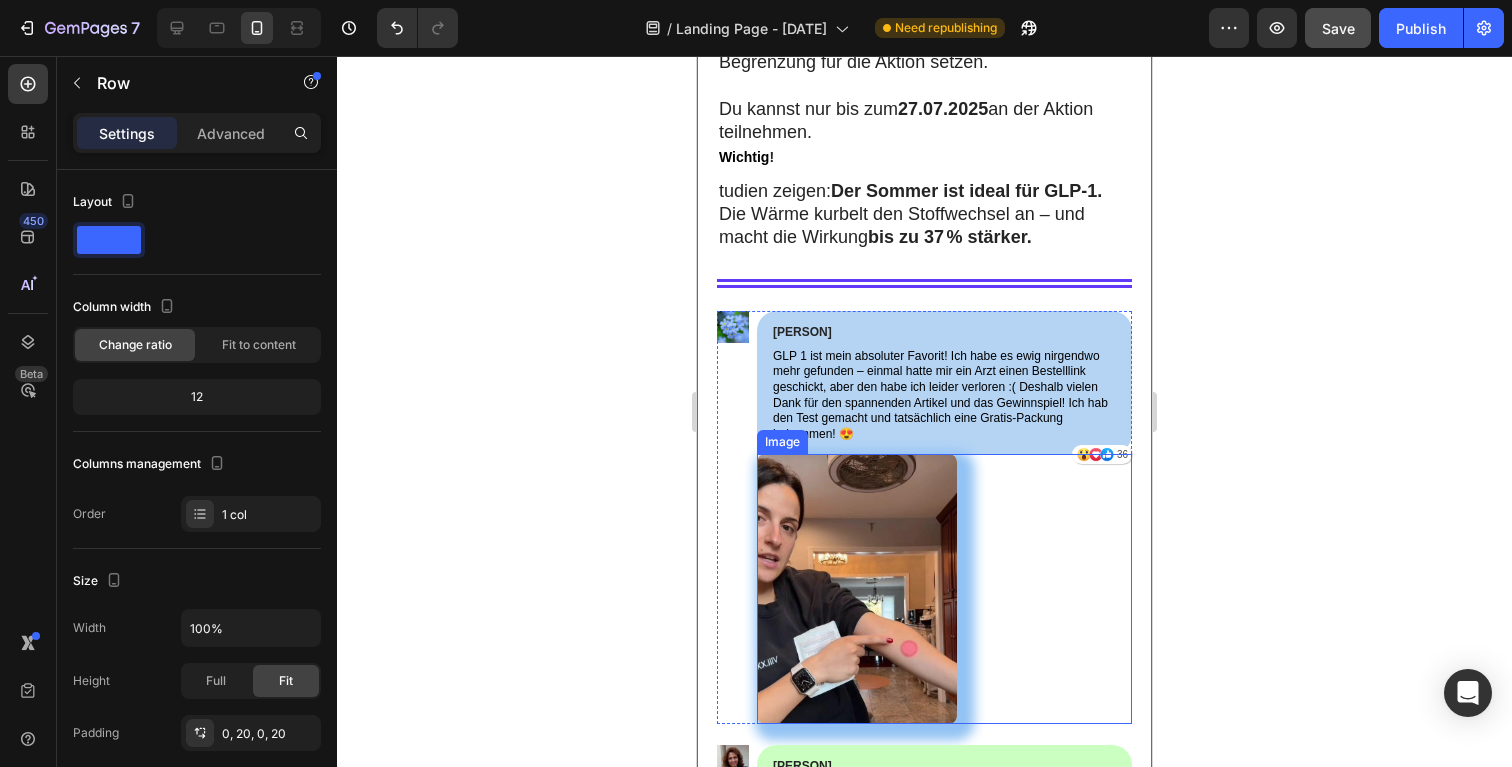scroll, scrollTop: 18512, scrollLeft: 0, axis: vertical 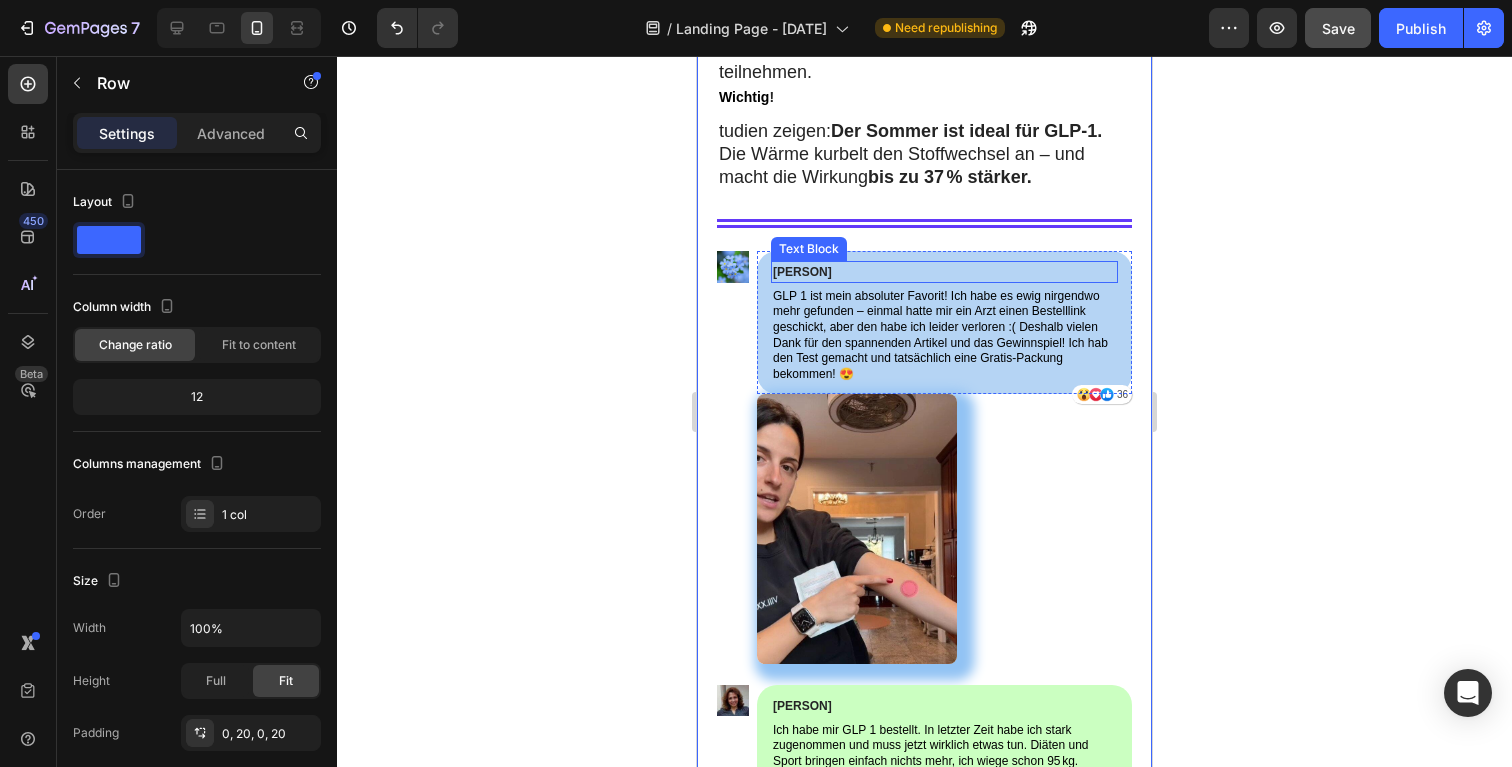 click on "Text Block" at bounding box center (809, 249) 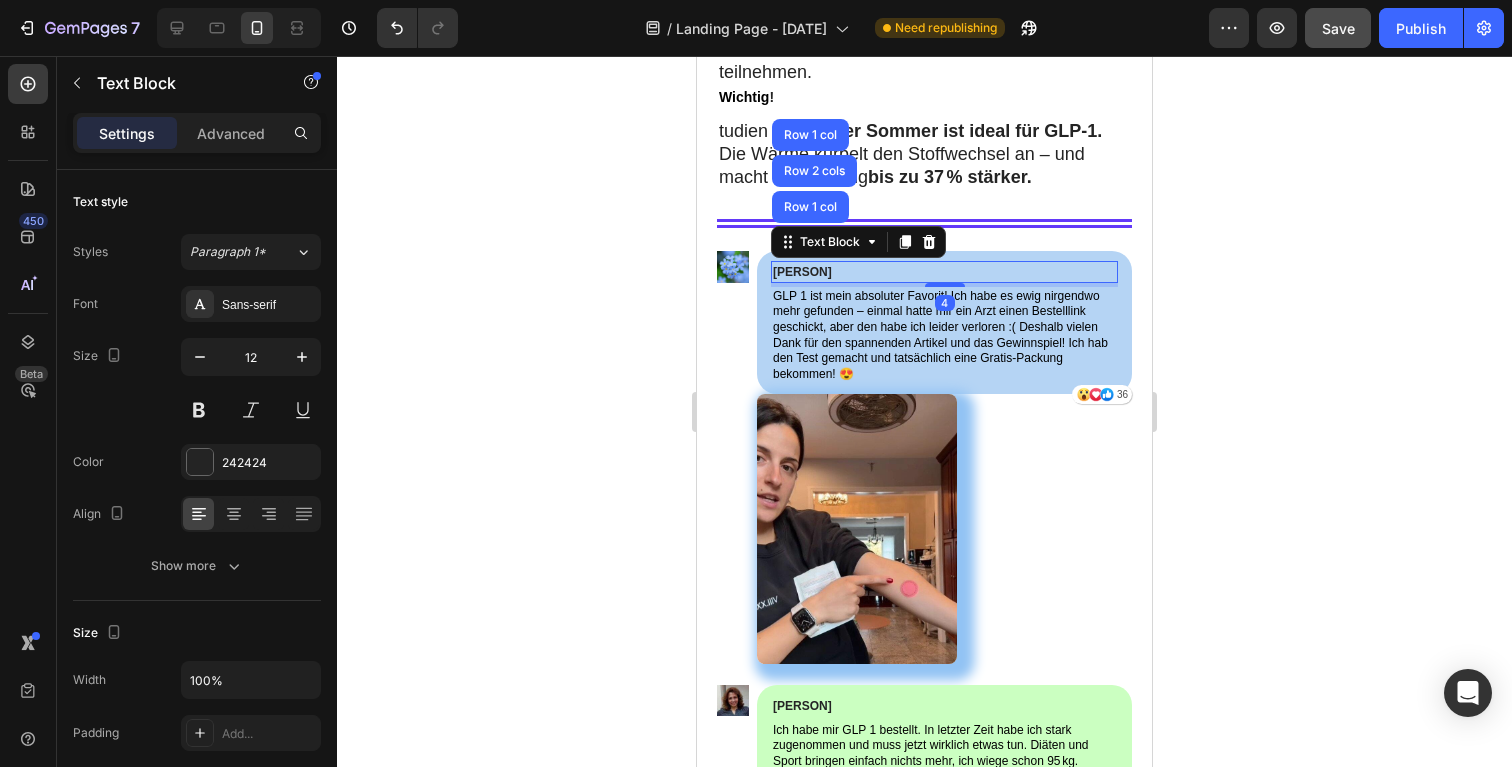 click 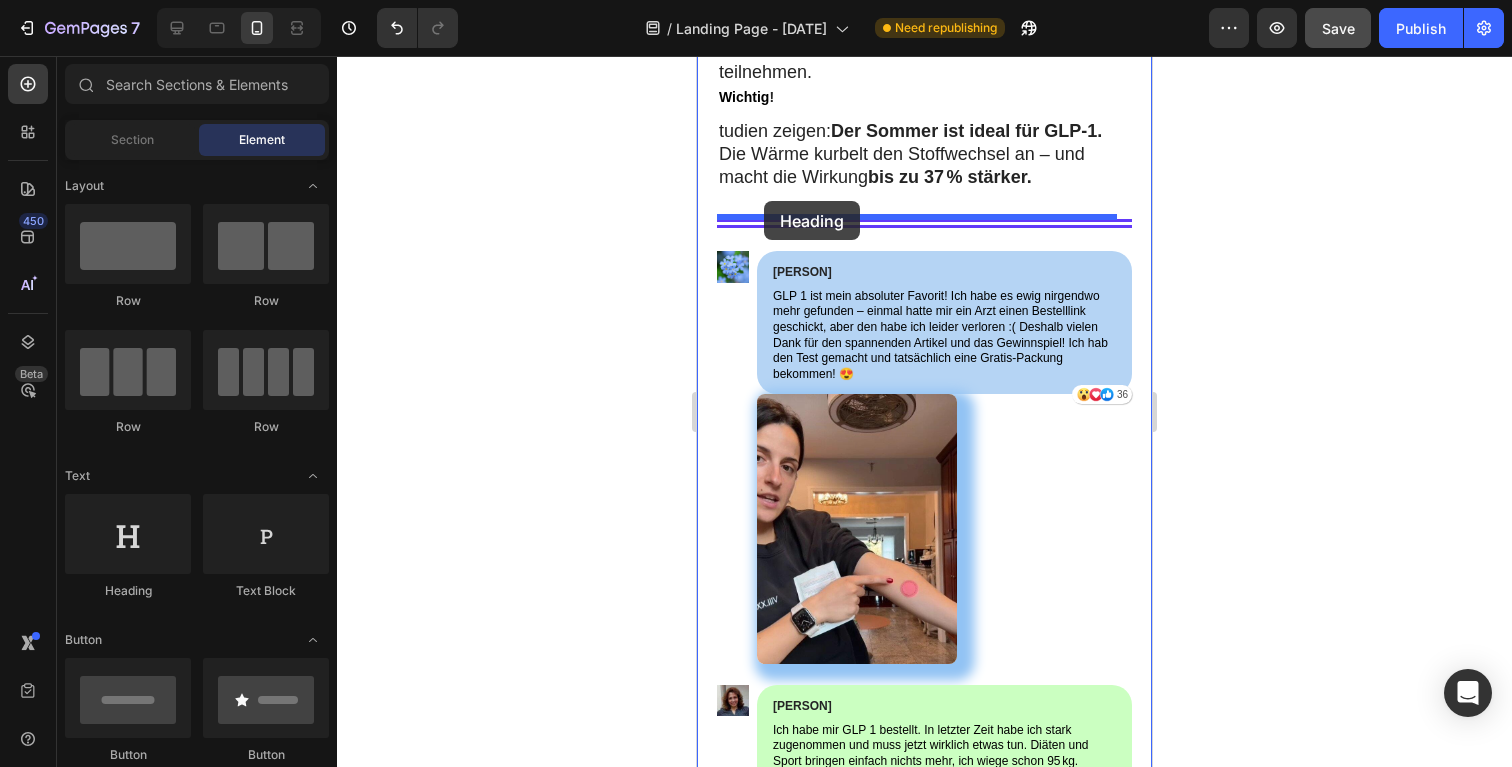 drag, startPoint x: 878, startPoint y: 586, endPoint x: 764, endPoint y: 201, distance: 401.52335 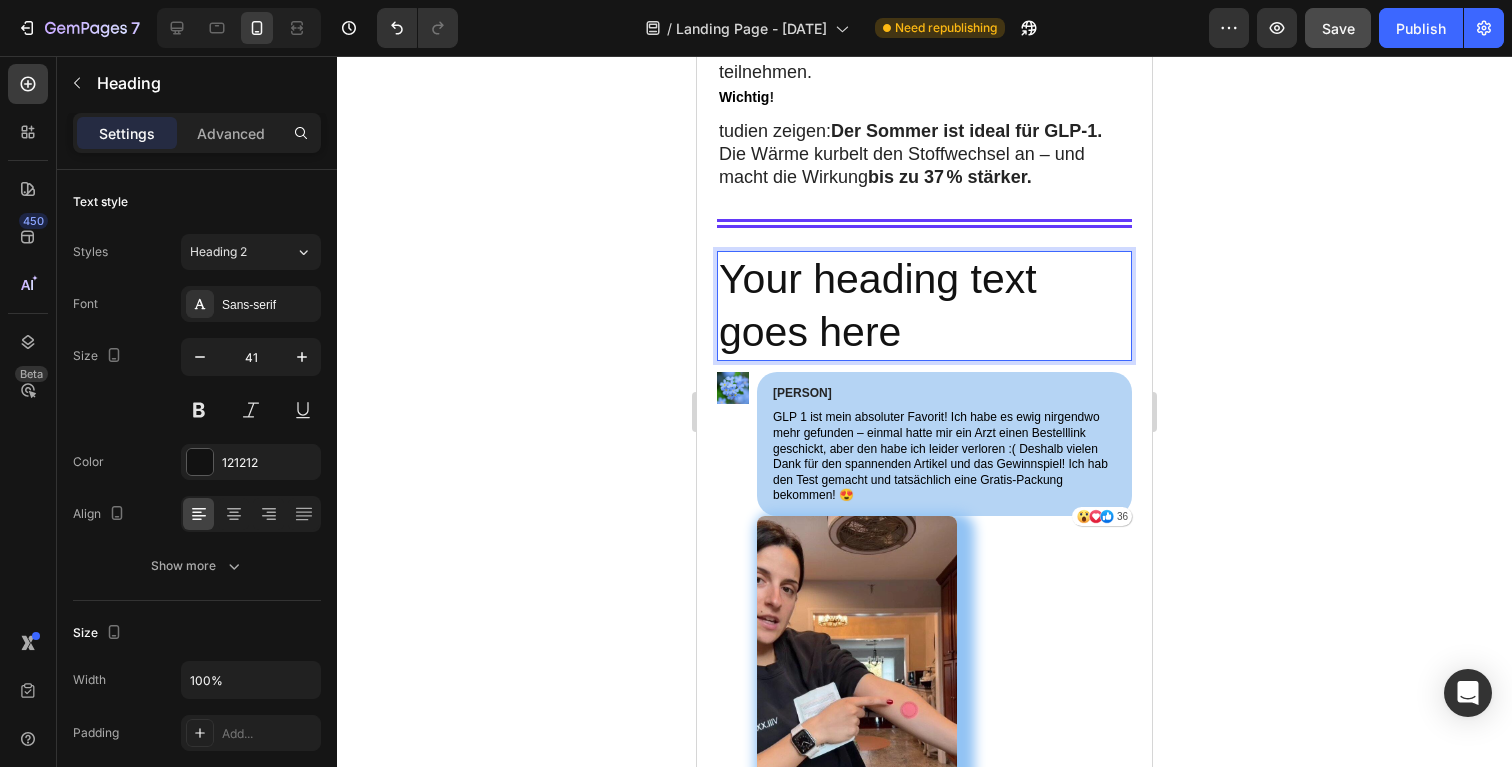 click on "Your heading text goes here" at bounding box center [924, 306] 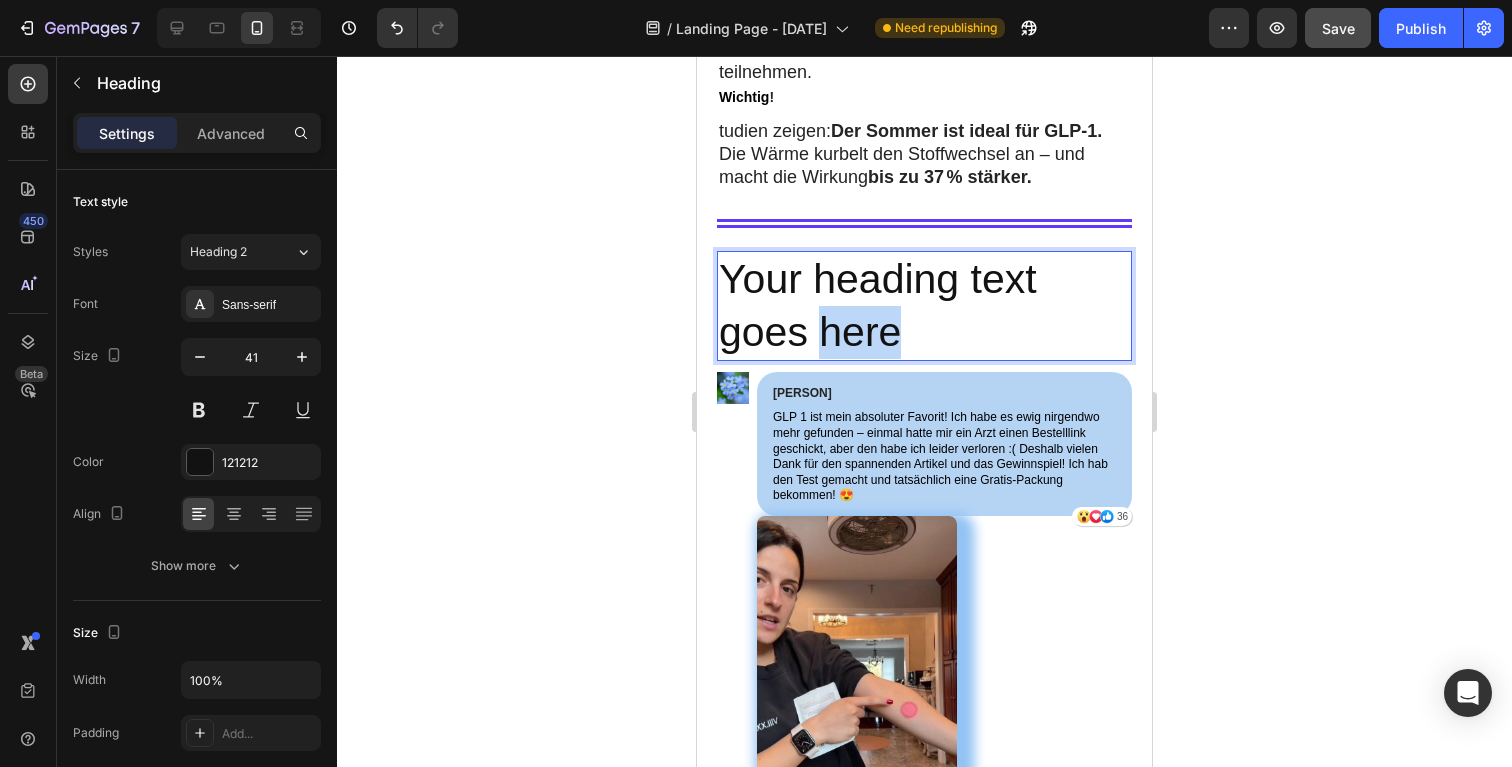 click on "Your heading text goes here" at bounding box center [924, 306] 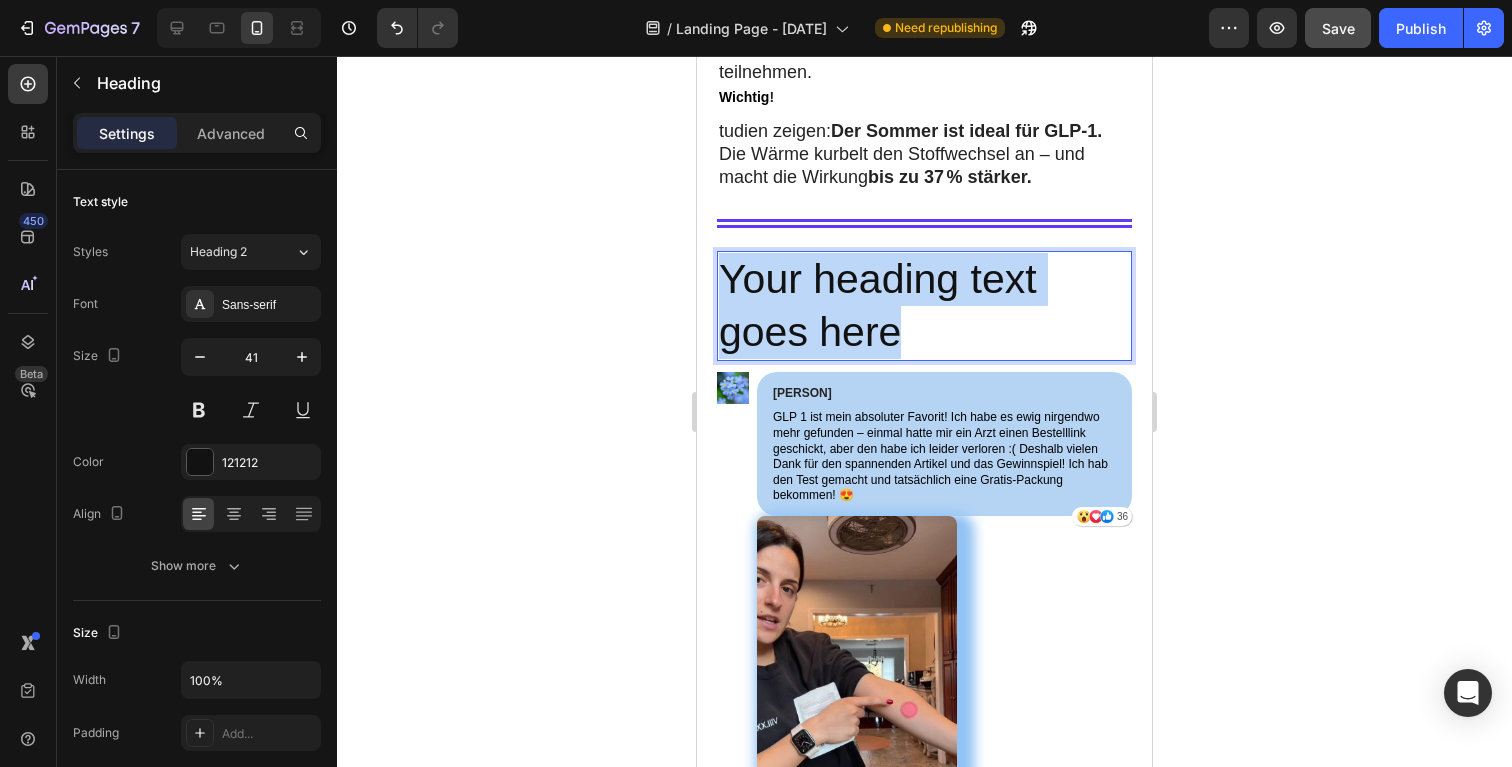 click on "Your heading text goes here" at bounding box center (924, 306) 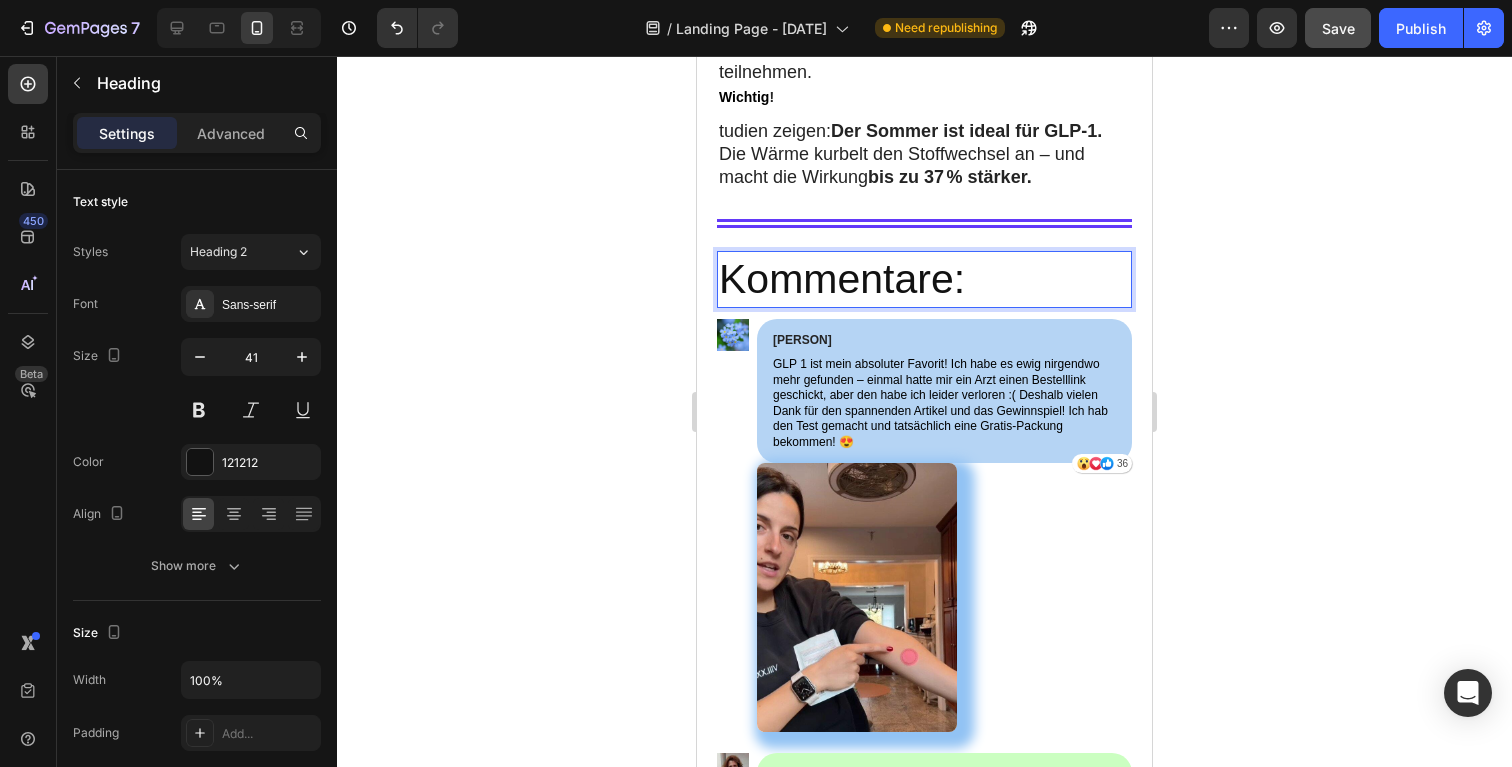 click 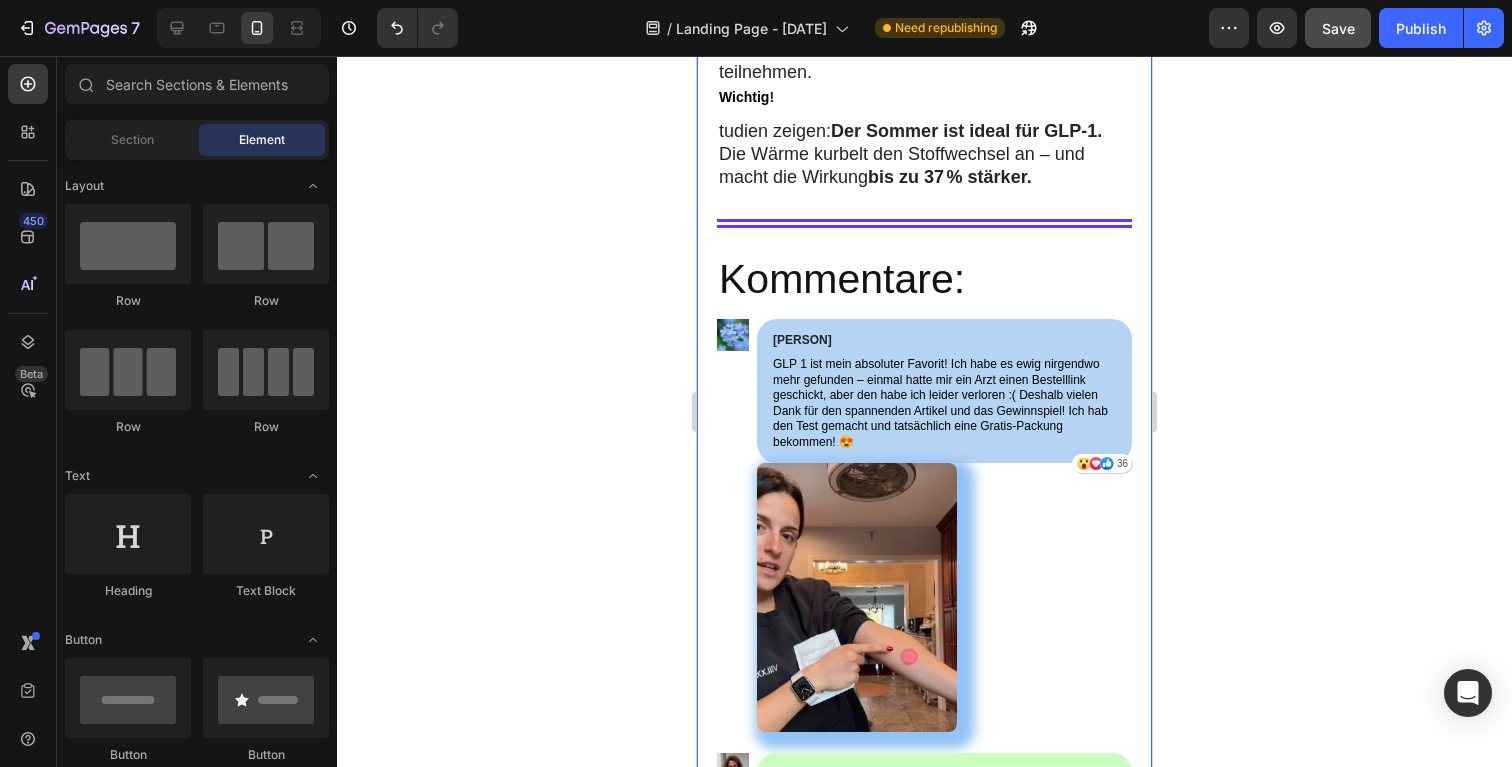click on "Kommentare:" at bounding box center [924, 279] 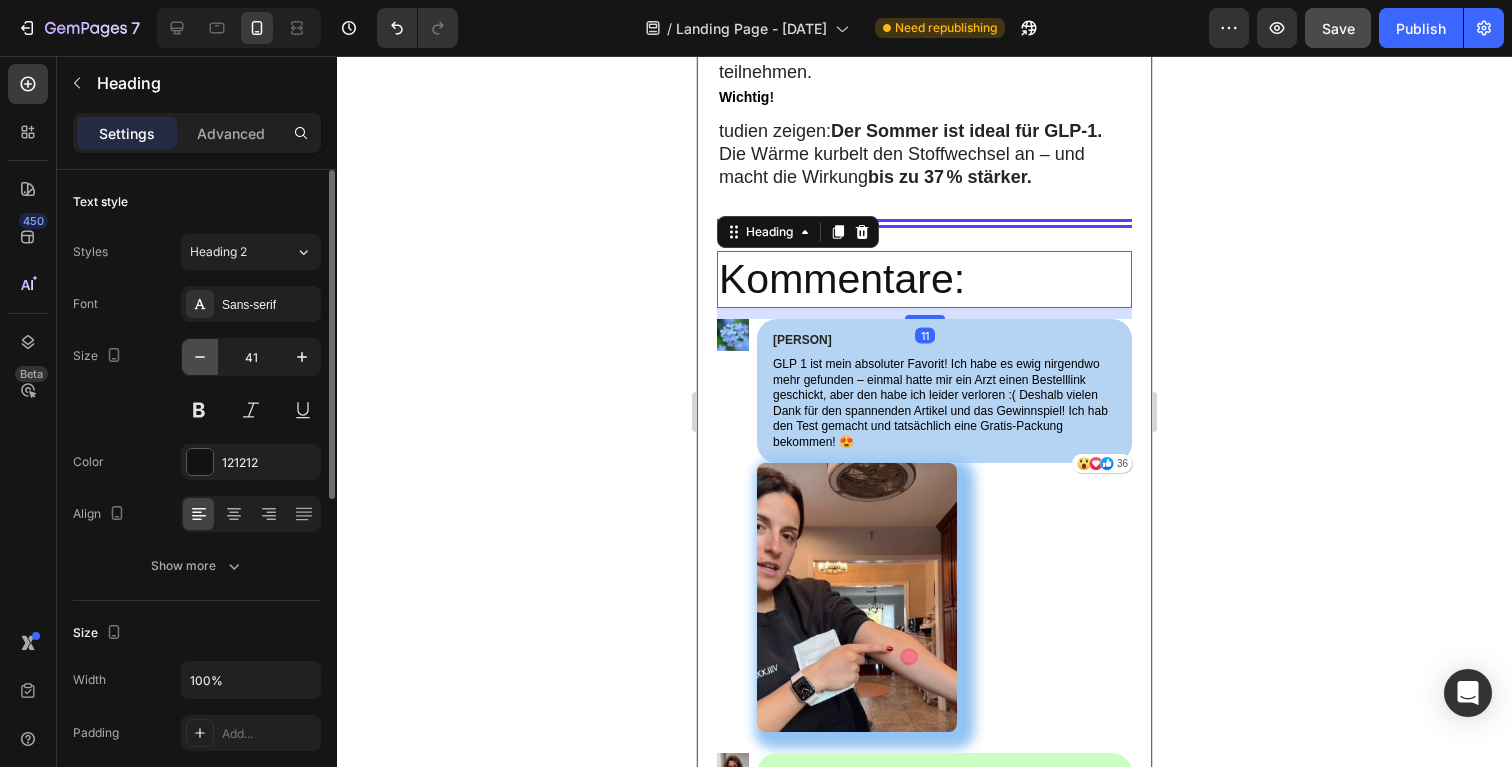 click at bounding box center [200, 357] 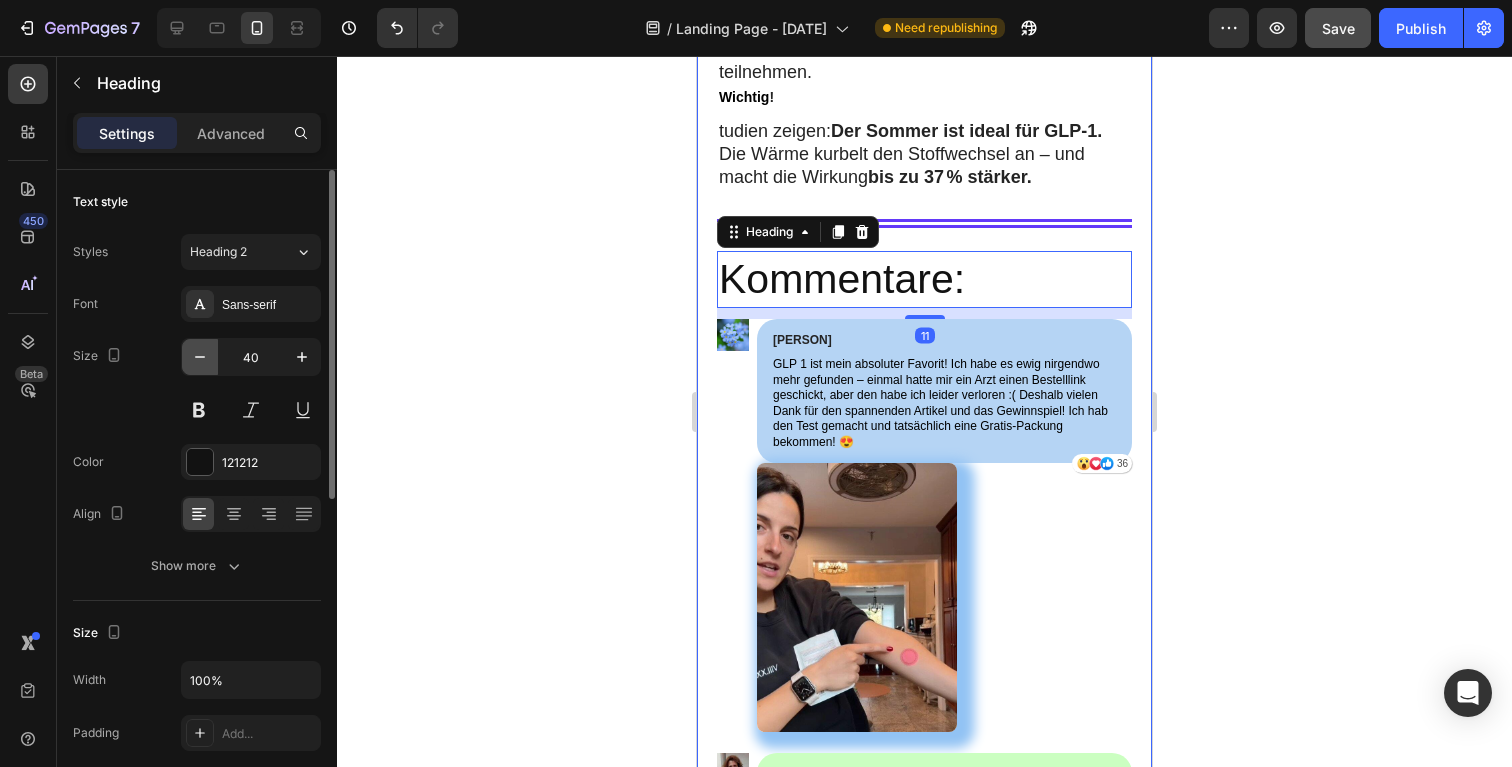 click at bounding box center (200, 357) 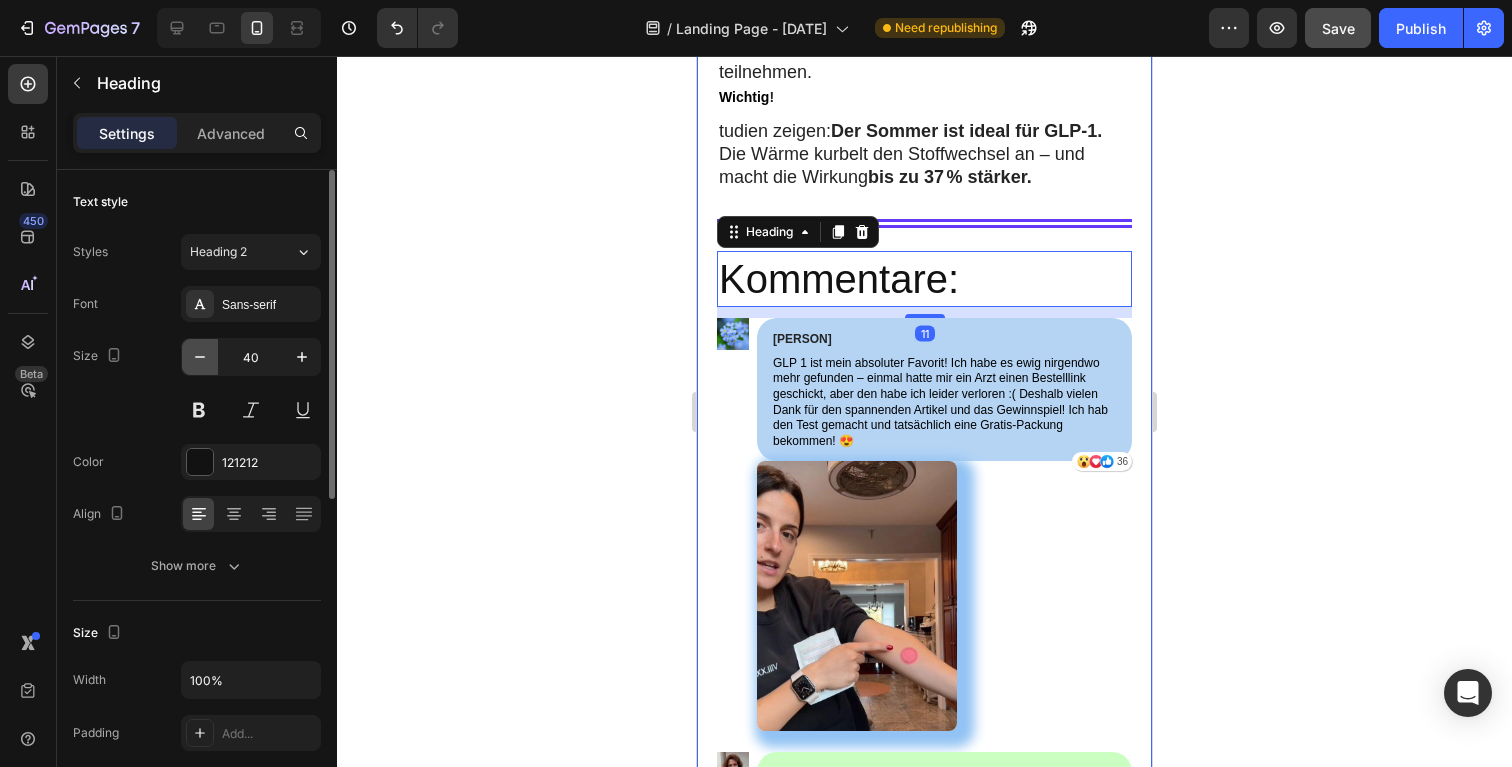 click at bounding box center (200, 357) 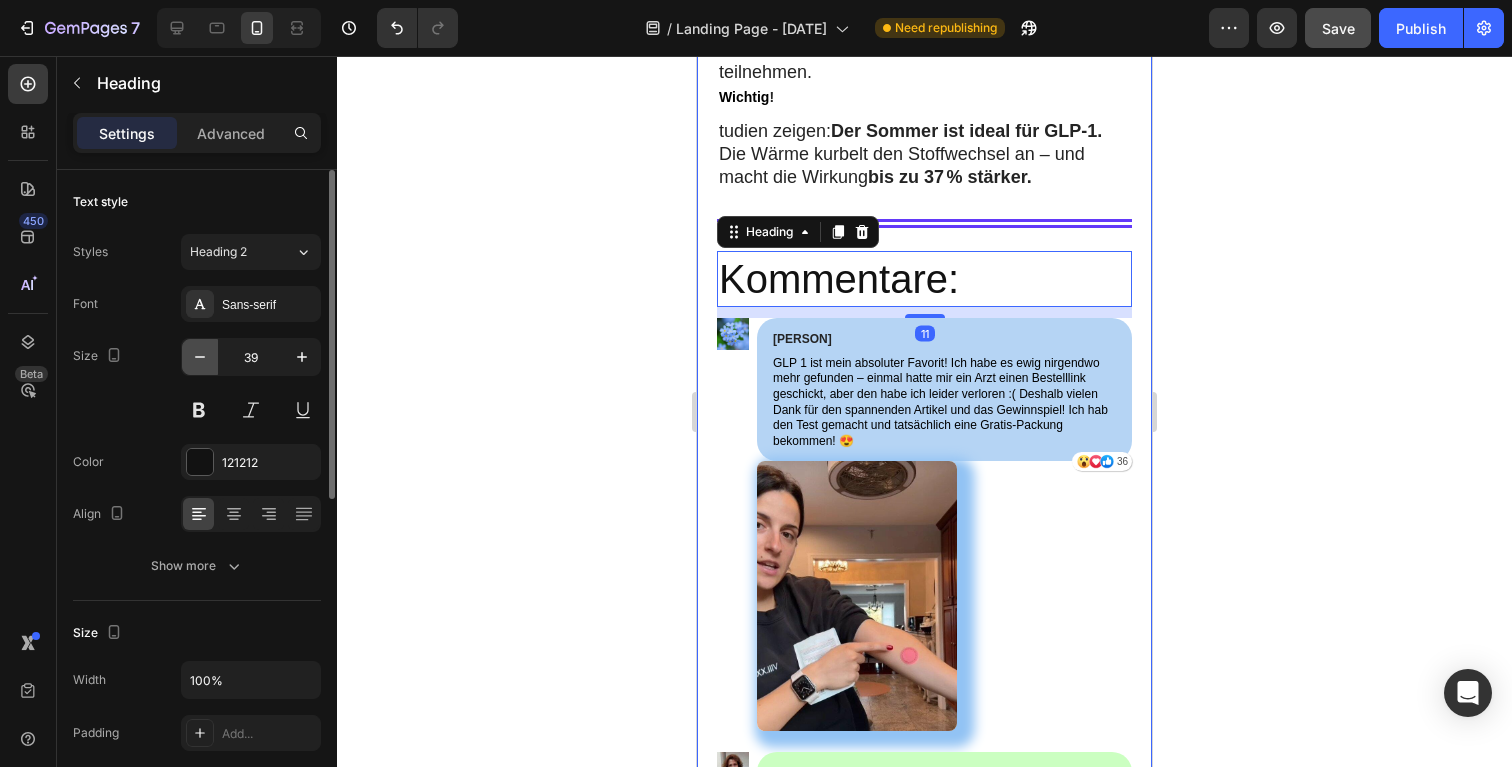 click at bounding box center [200, 357] 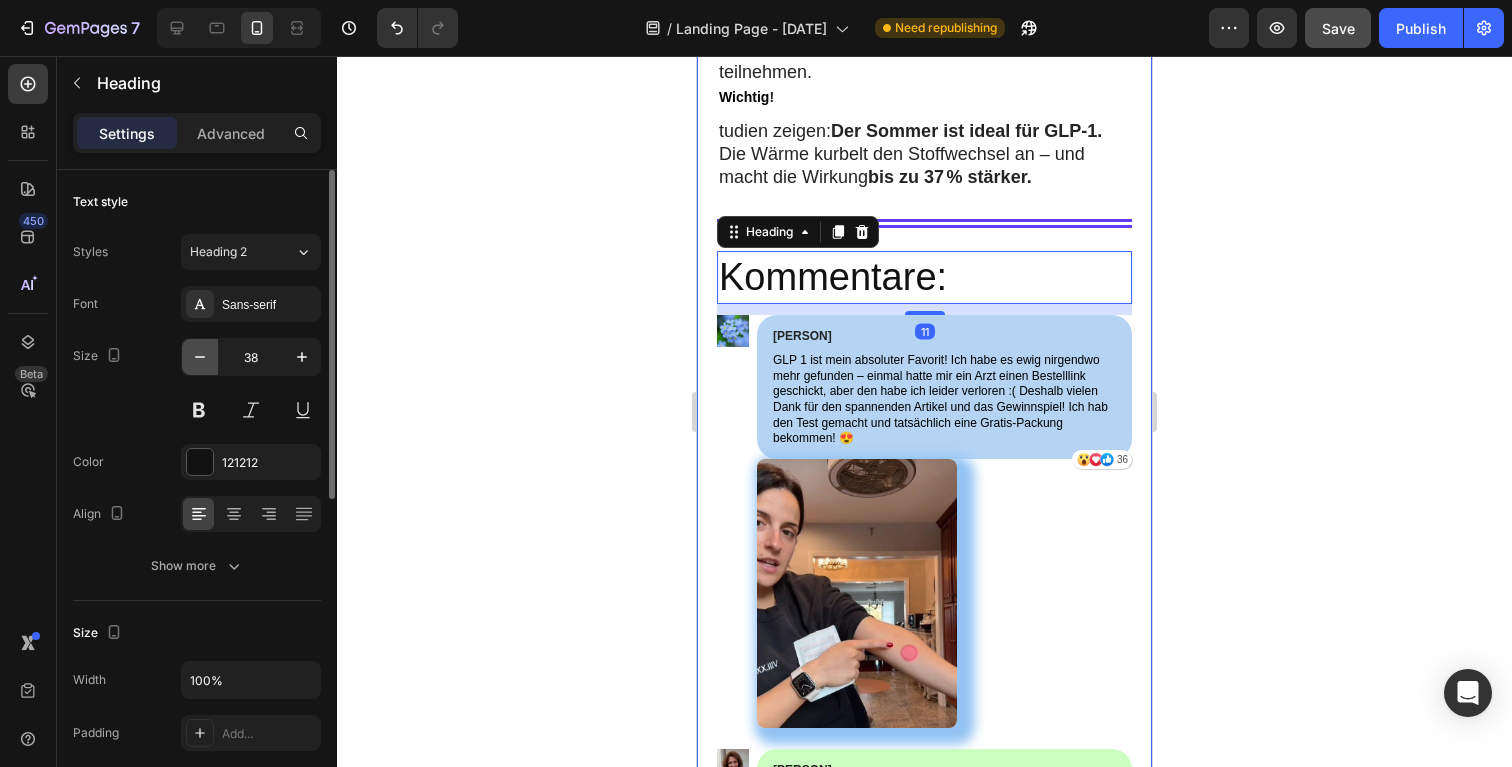 click at bounding box center (200, 357) 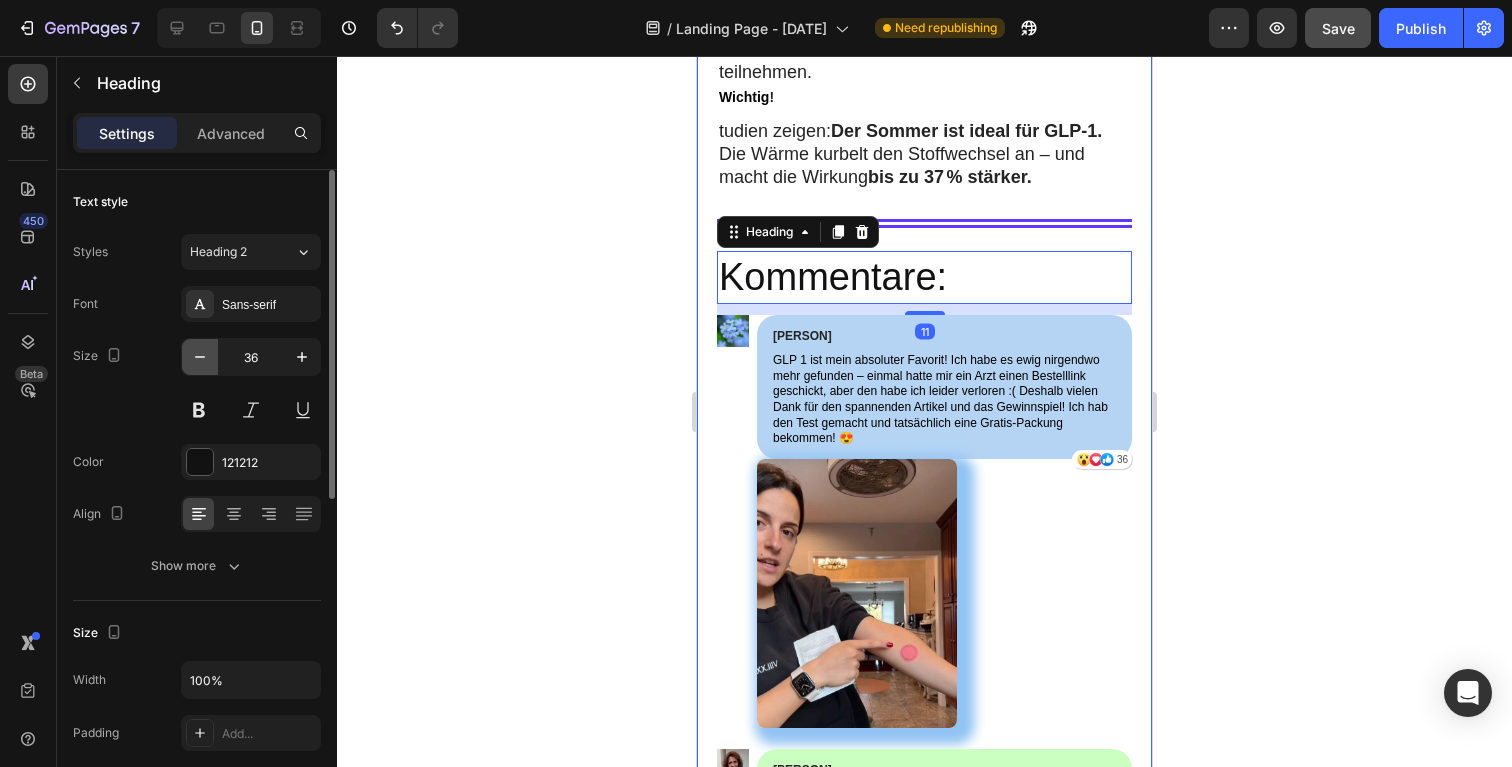 click at bounding box center (200, 357) 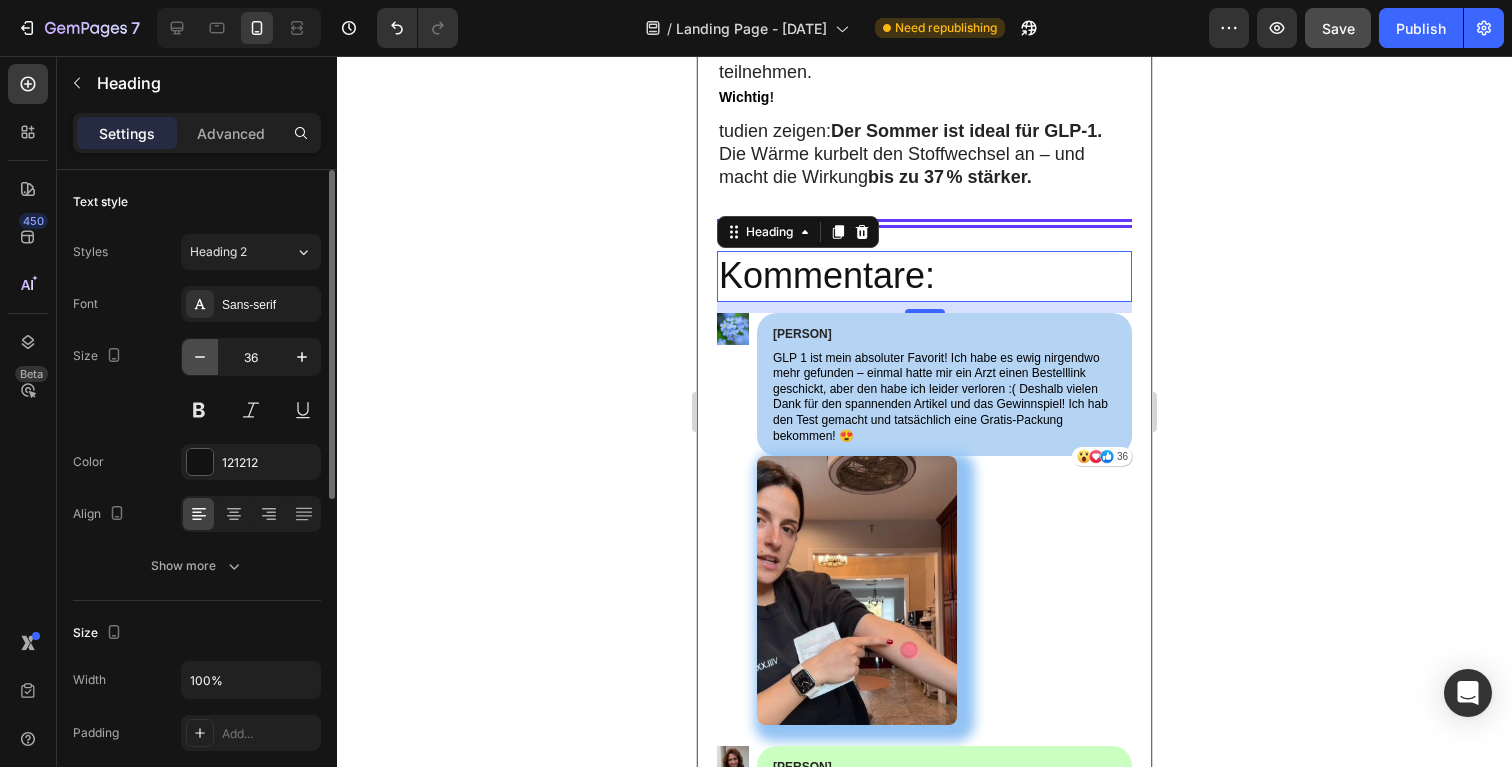 click at bounding box center [200, 357] 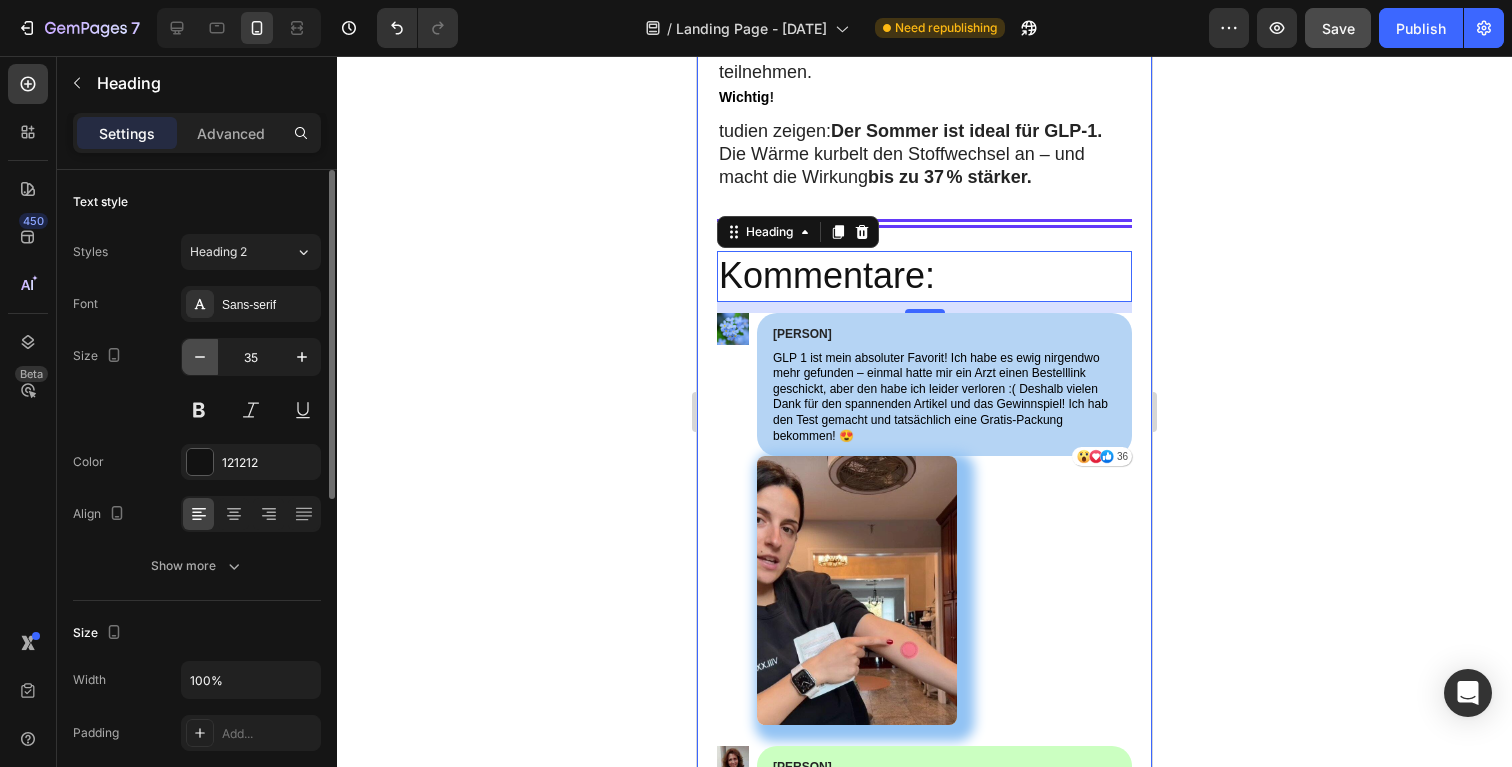 click at bounding box center [200, 357] 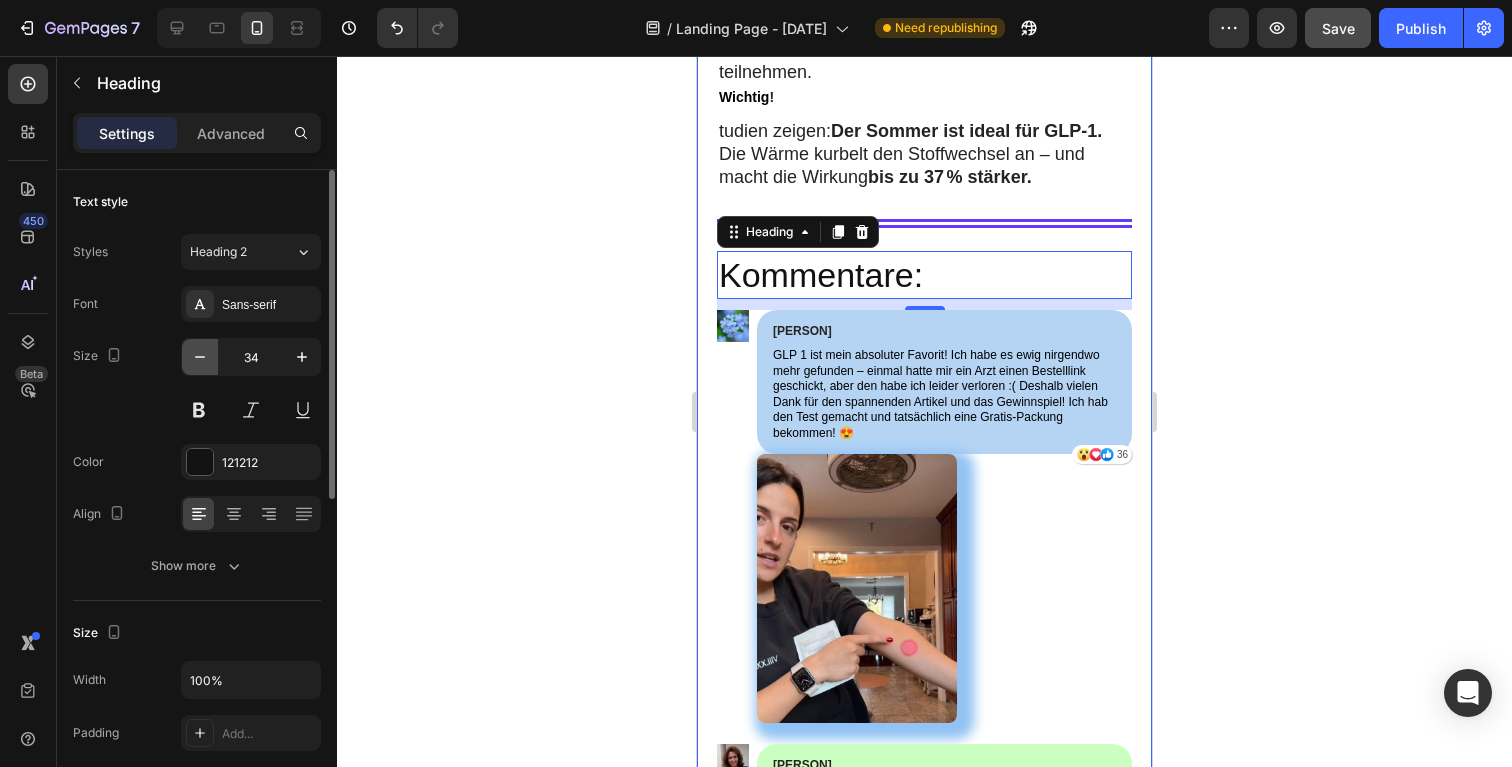 click at bounding box center (200, 357) 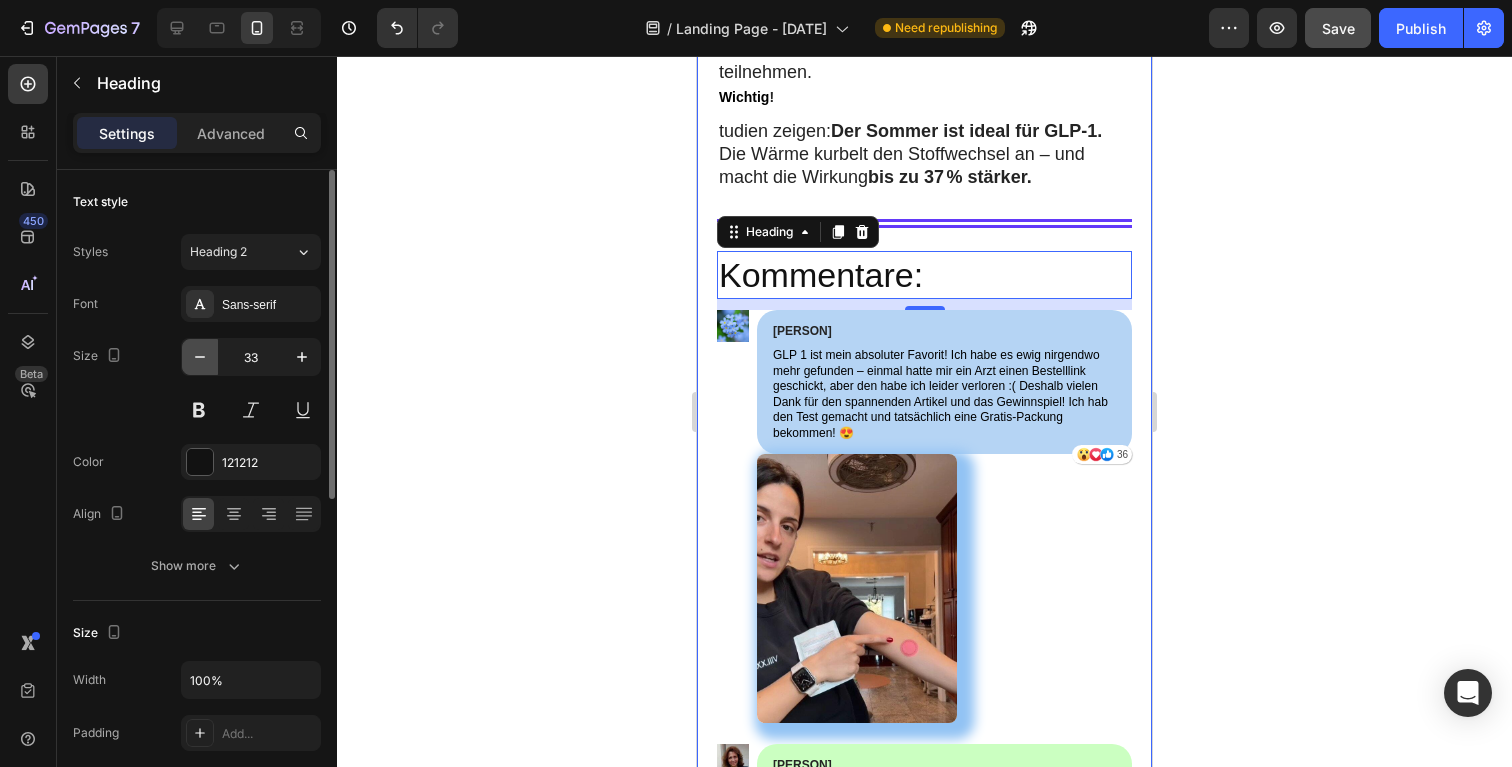 click at bounding box center [200, 357] 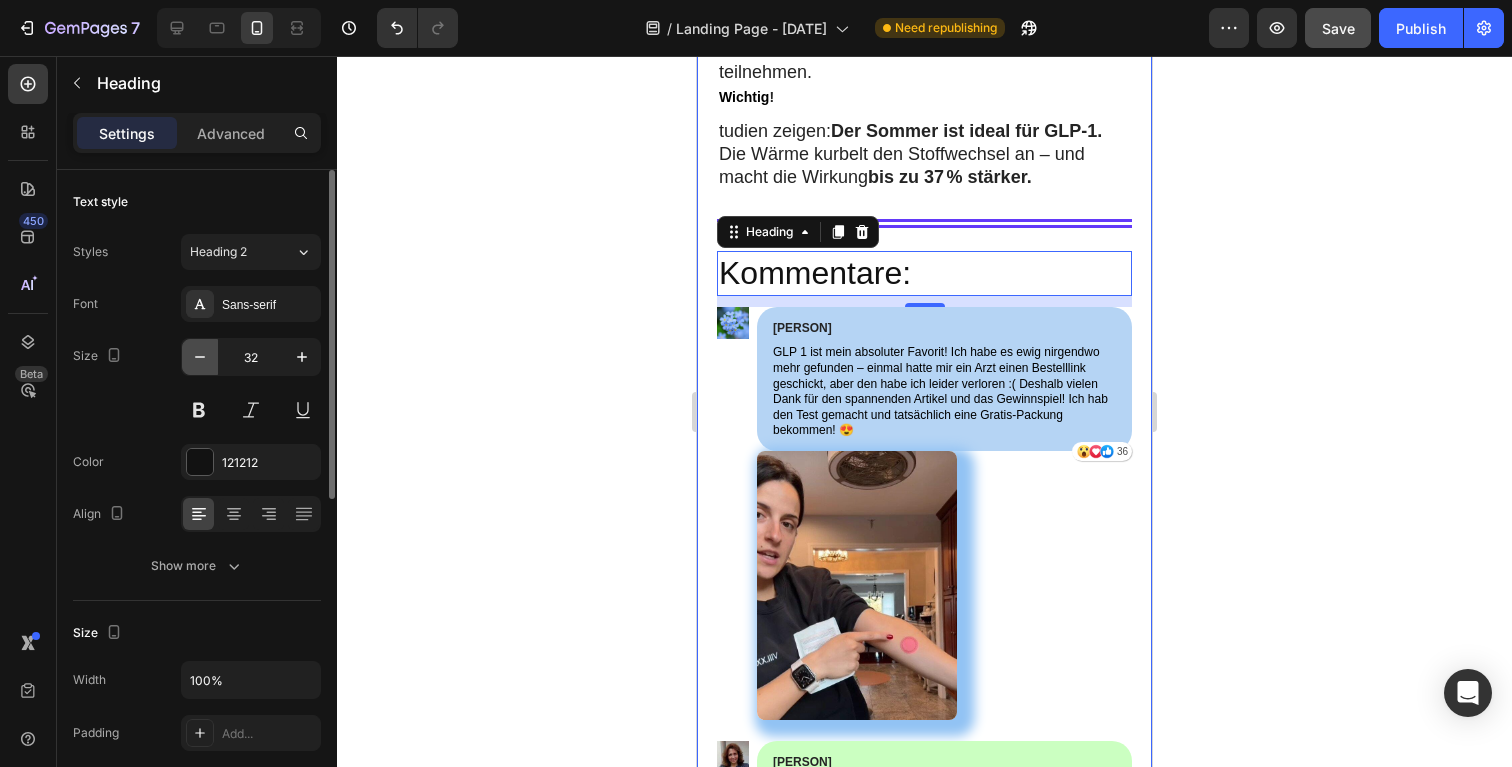 click at bounding box center (200, 357) 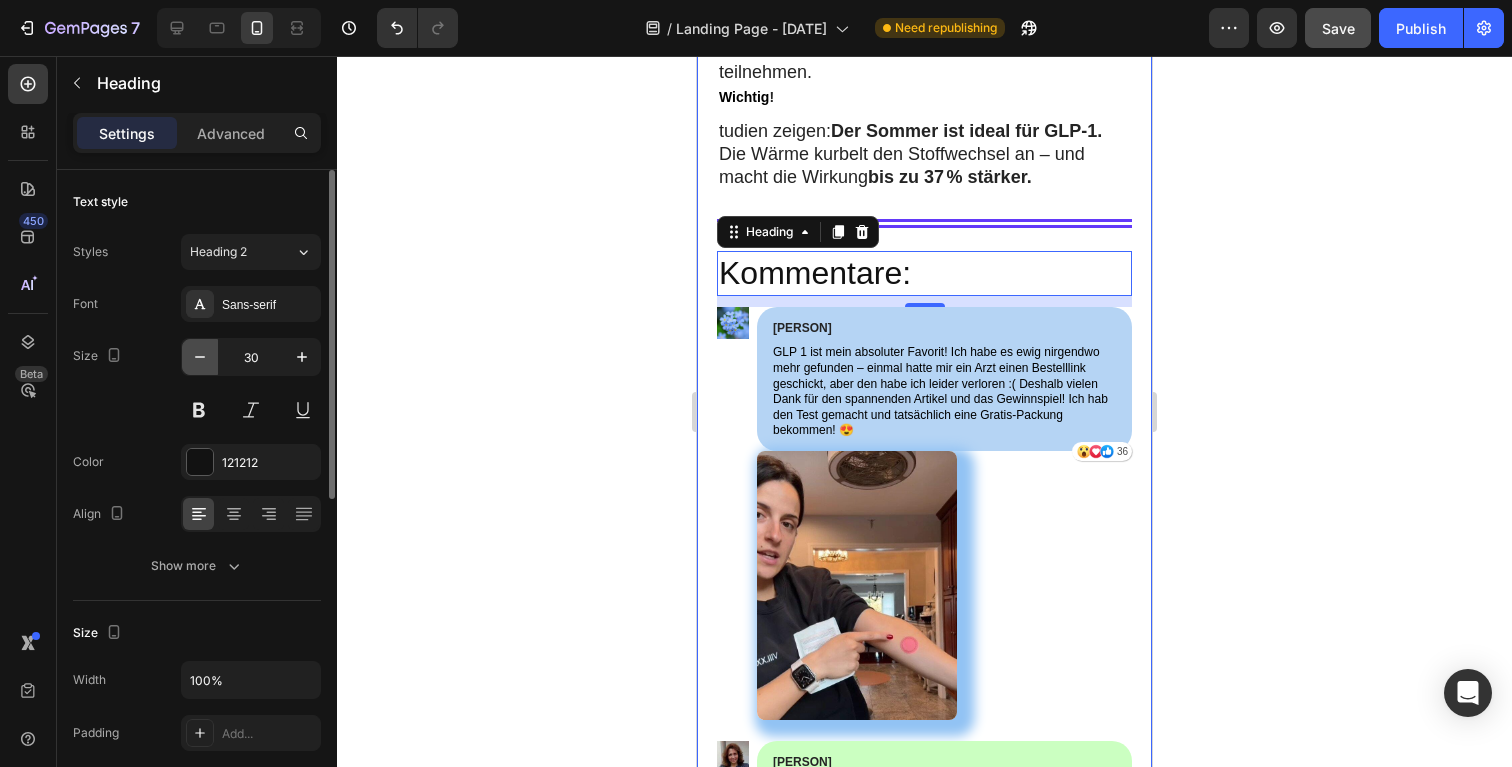 click at bounding box center [200, 357] 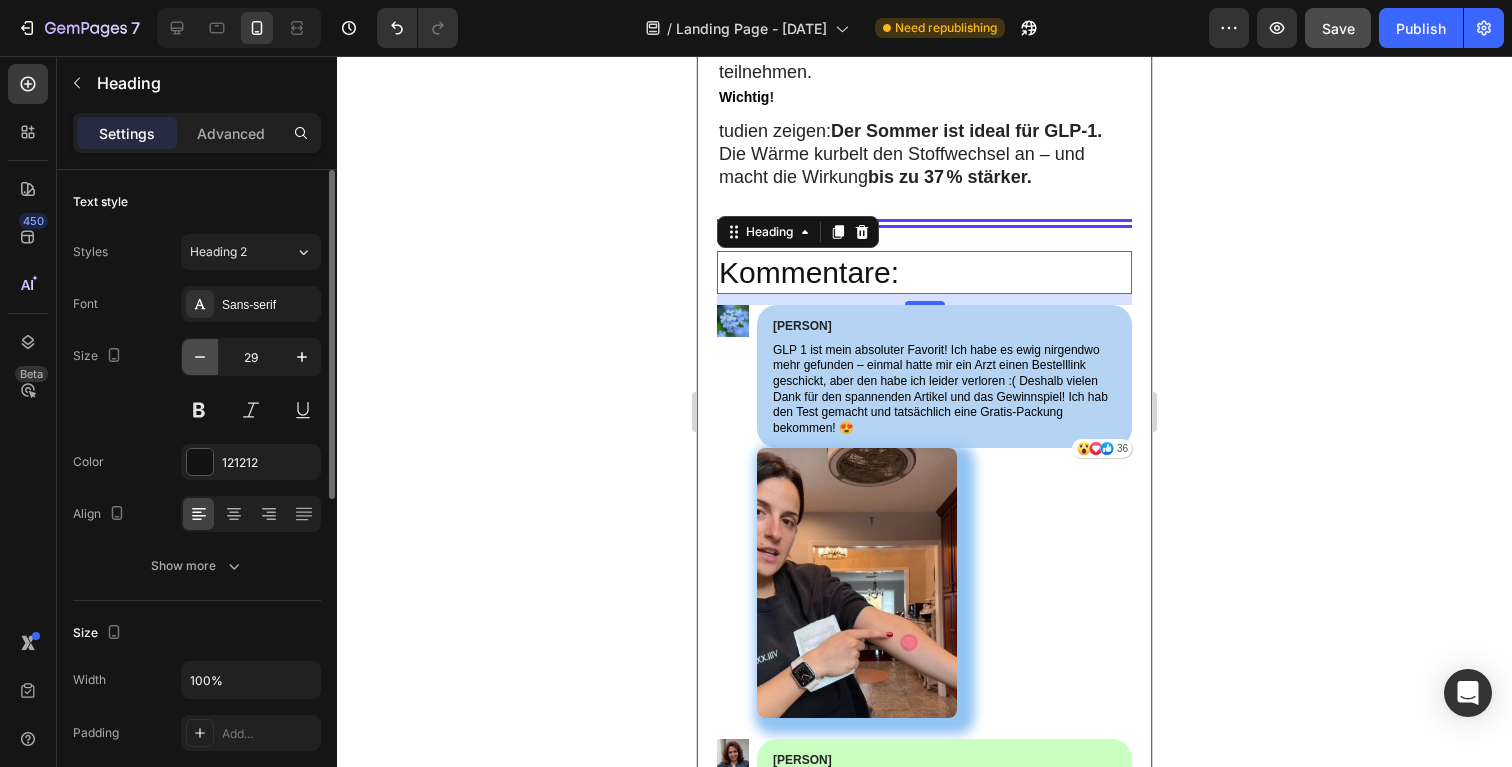 click at bounding box center (200, 357) 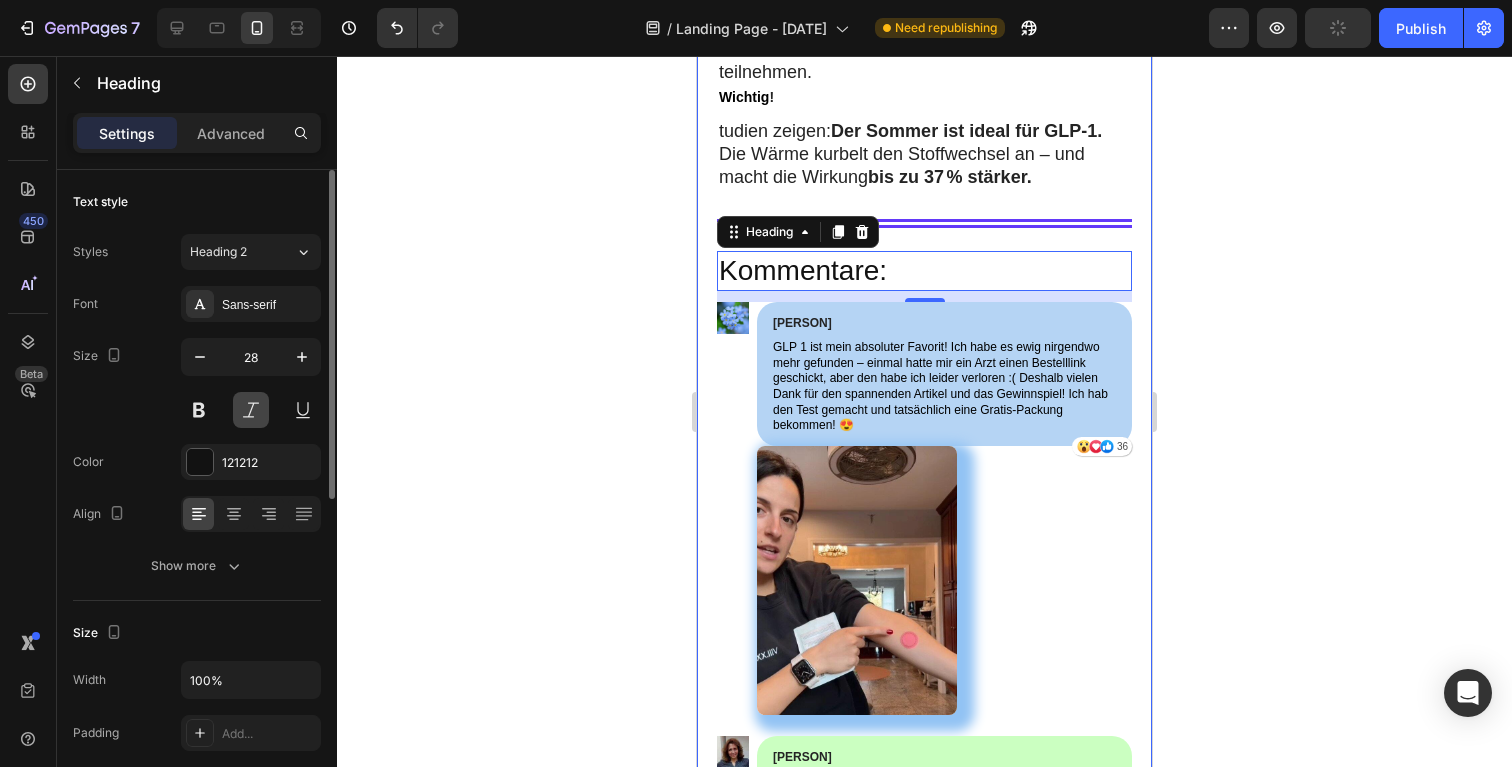 click at bounding box center [251, 410] 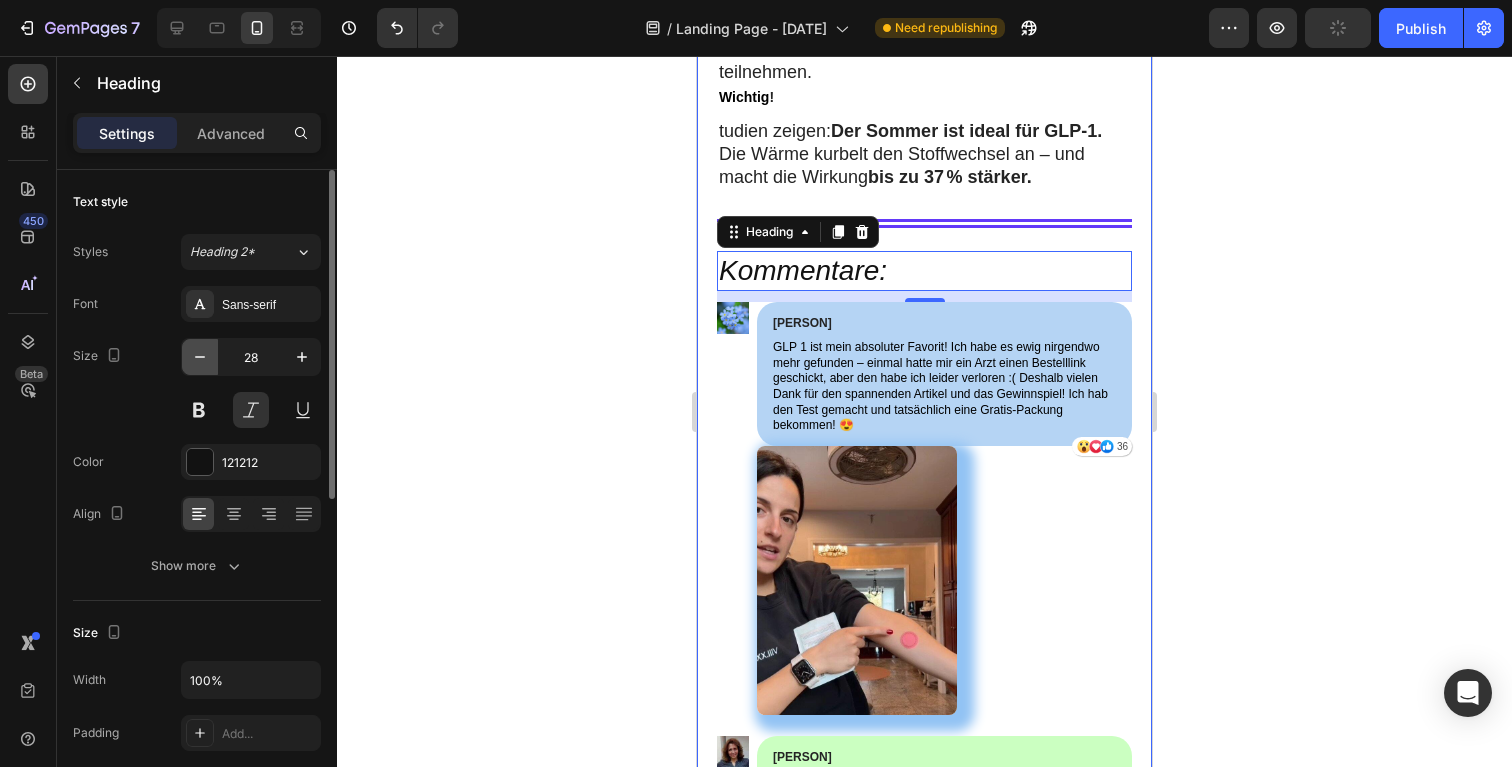 click at bounding box center [200, 357] 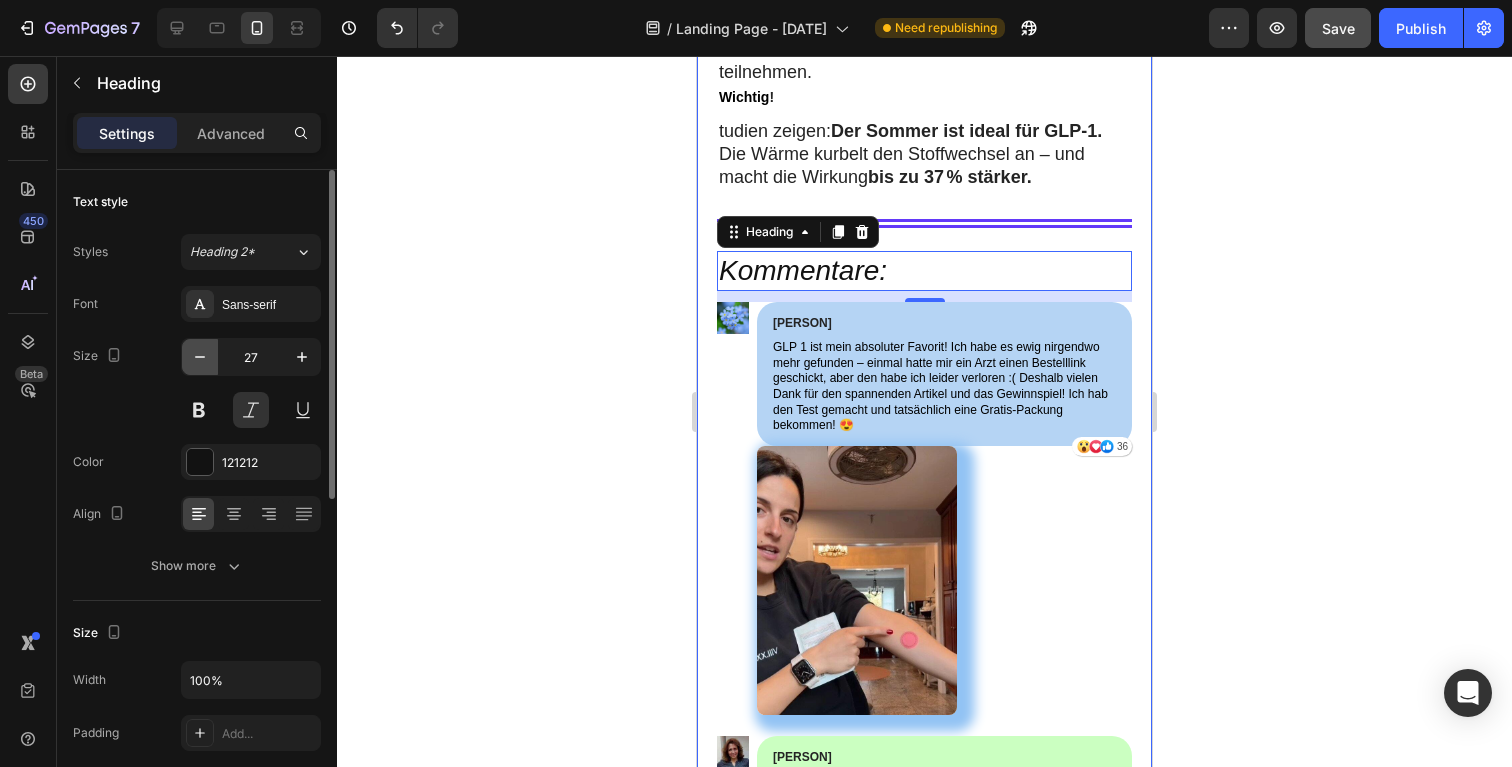 click at bounding box center [200, 357] 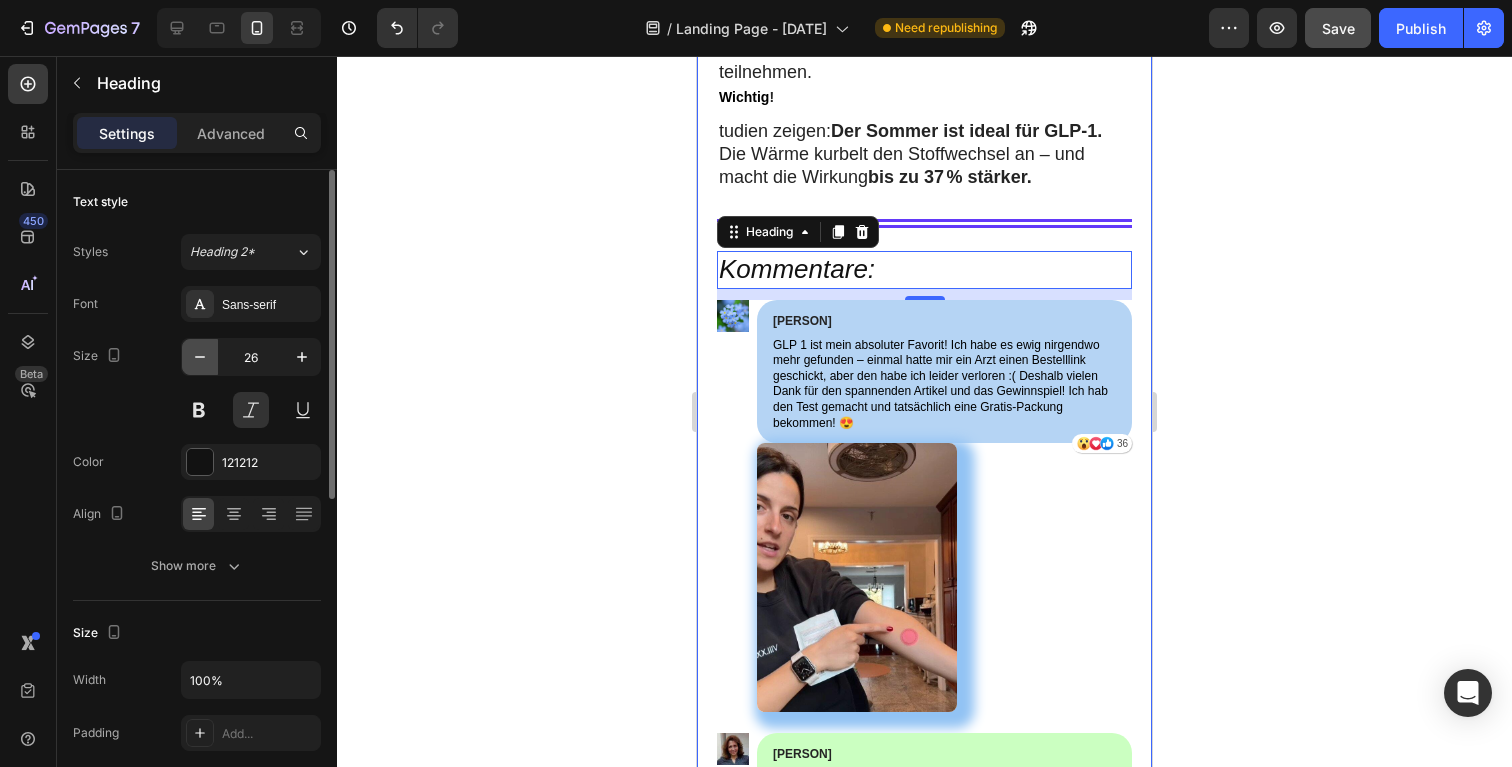 click at bounding box center (200, 357) 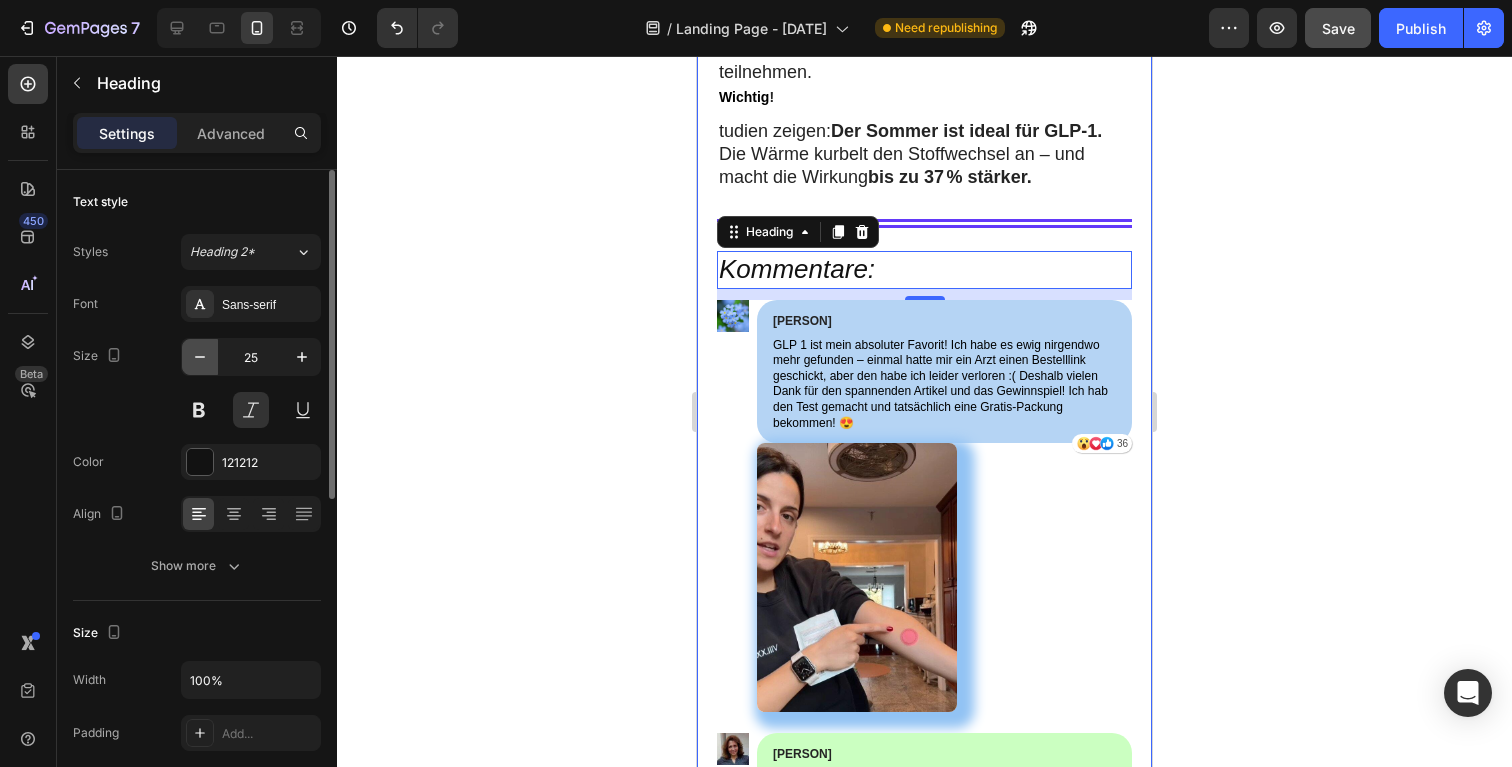 click at bounding box center [200, 357] 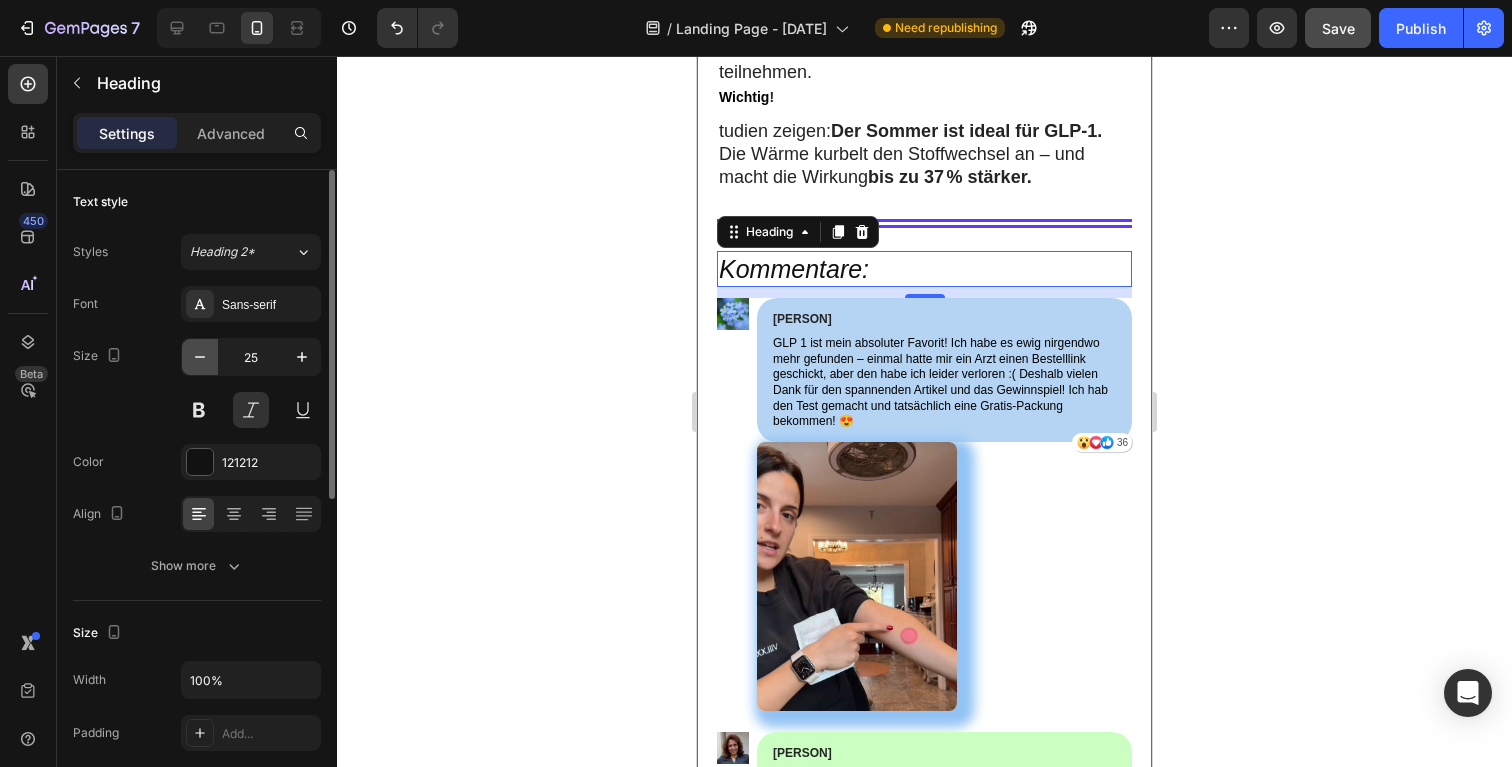 type on "24" 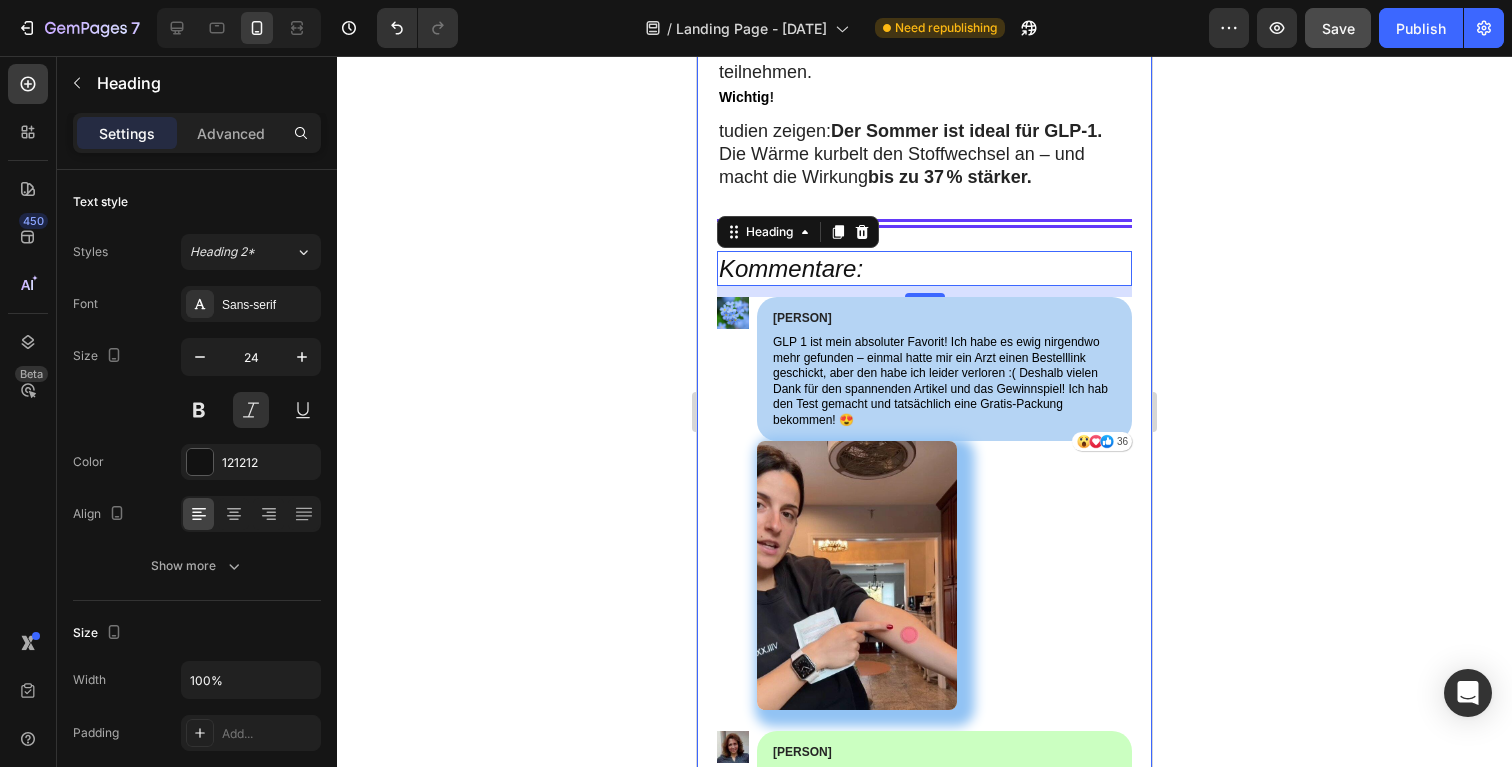click 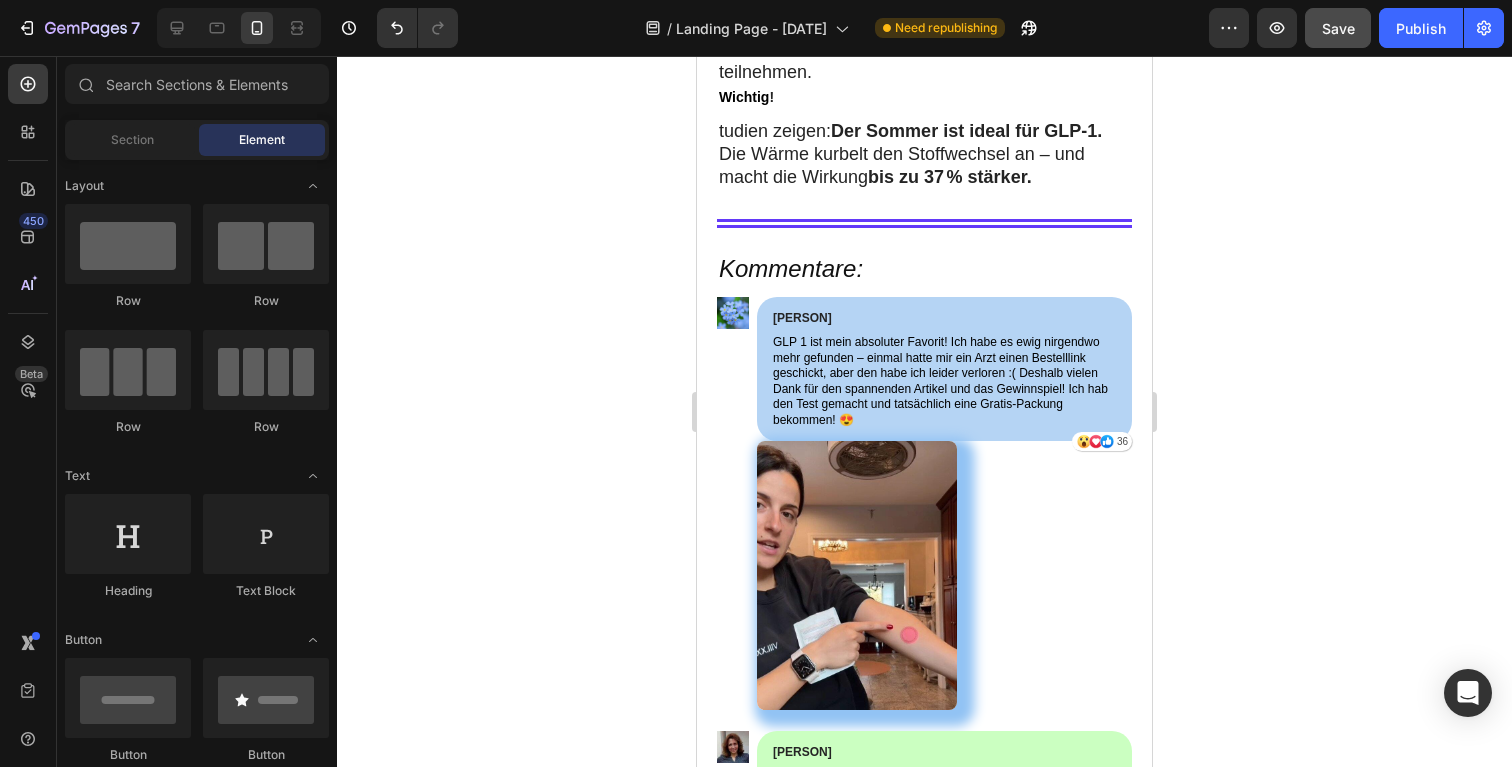 click 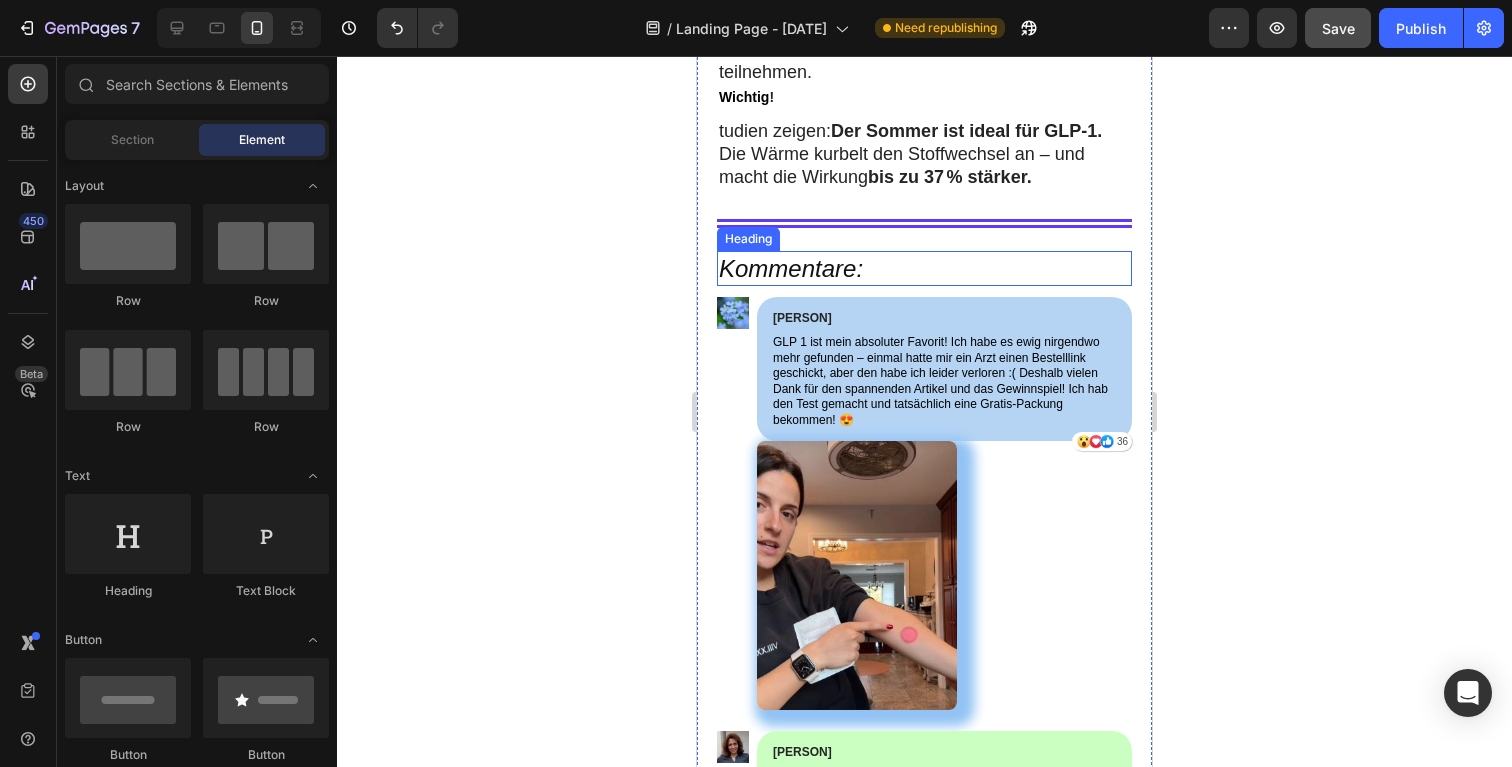 click on "Kommentare:" at bounding box center (924, 268) 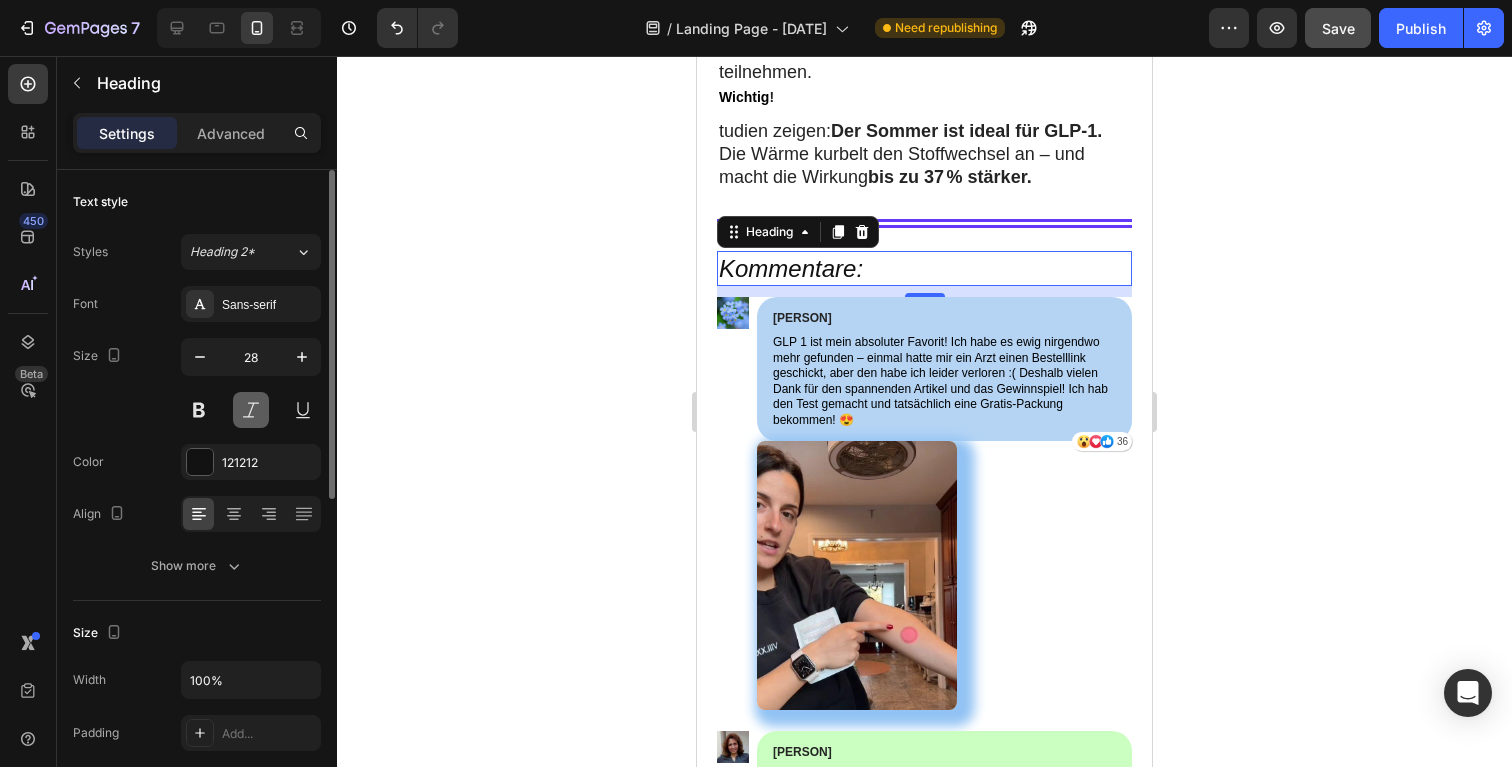click at bounding box center (251, 410) 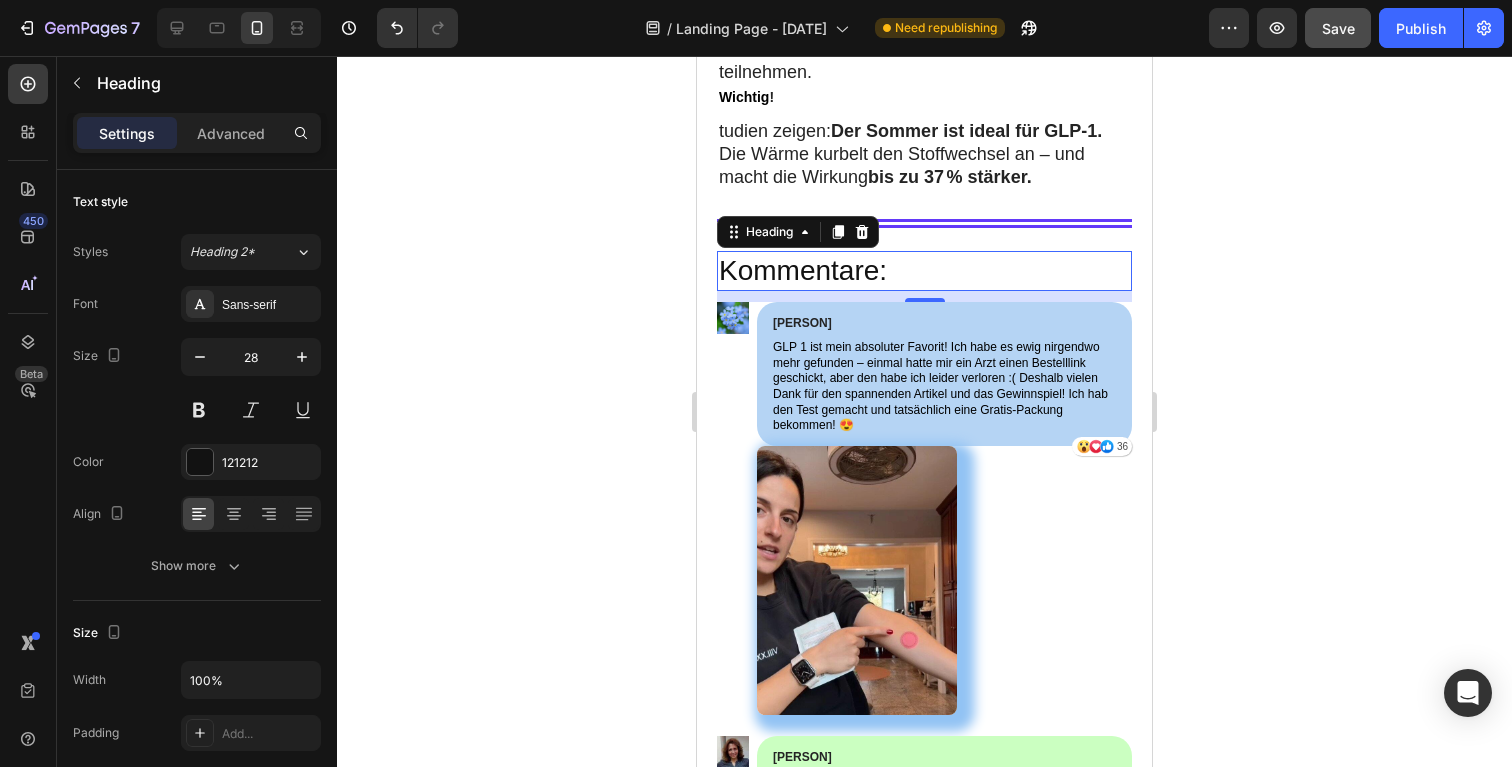 click 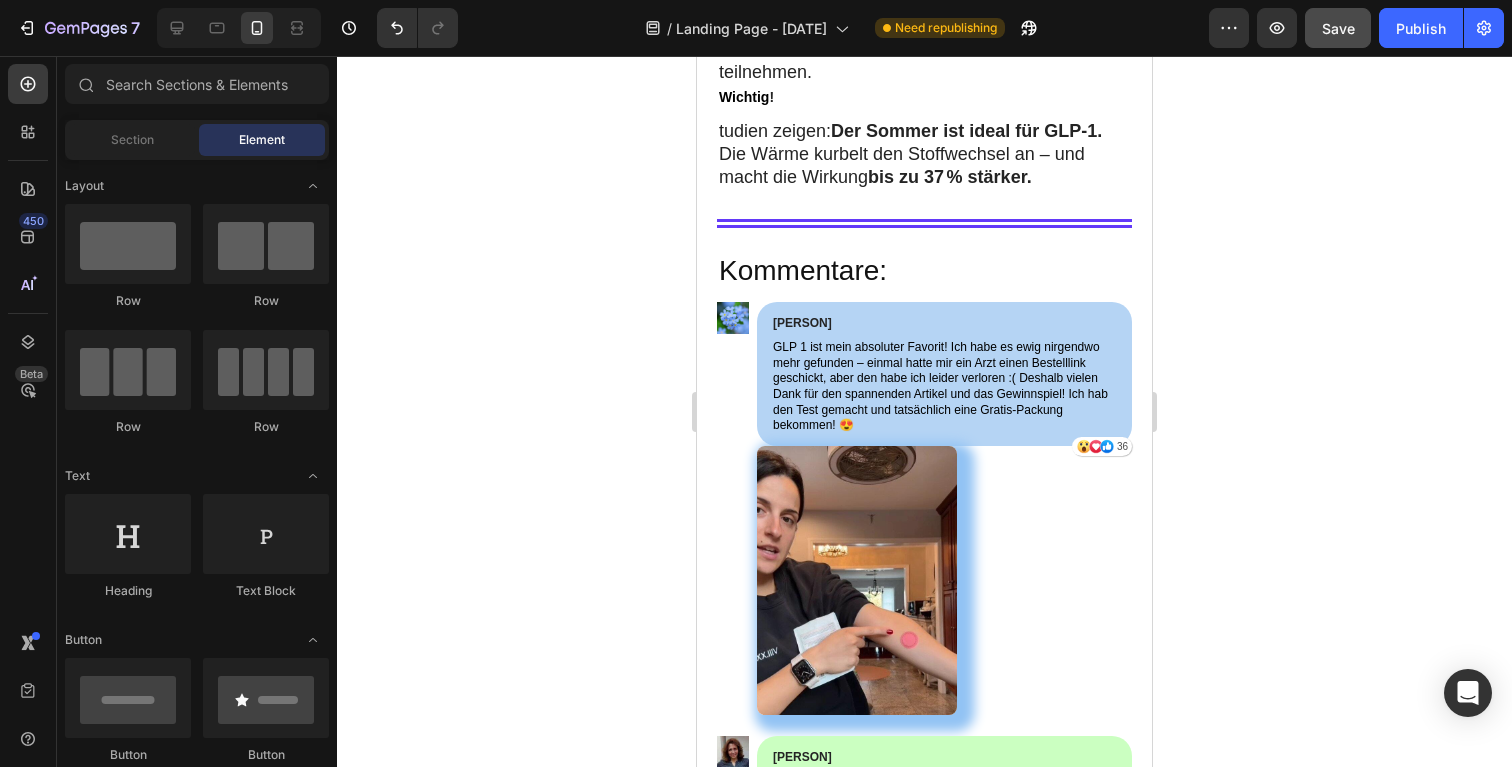 click 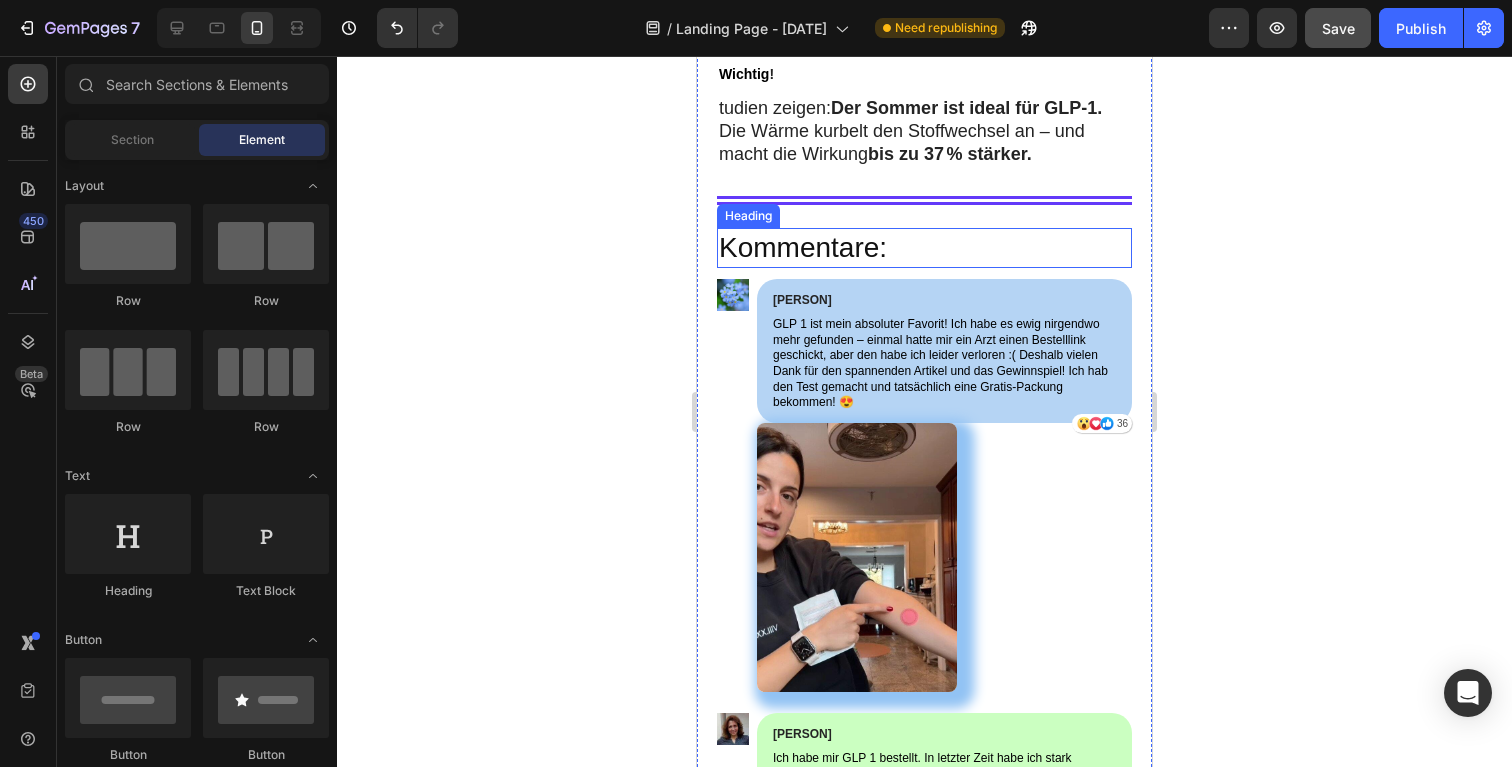 scroll, scrollTop: 18506, scrollLeft: 0, axis: vertical 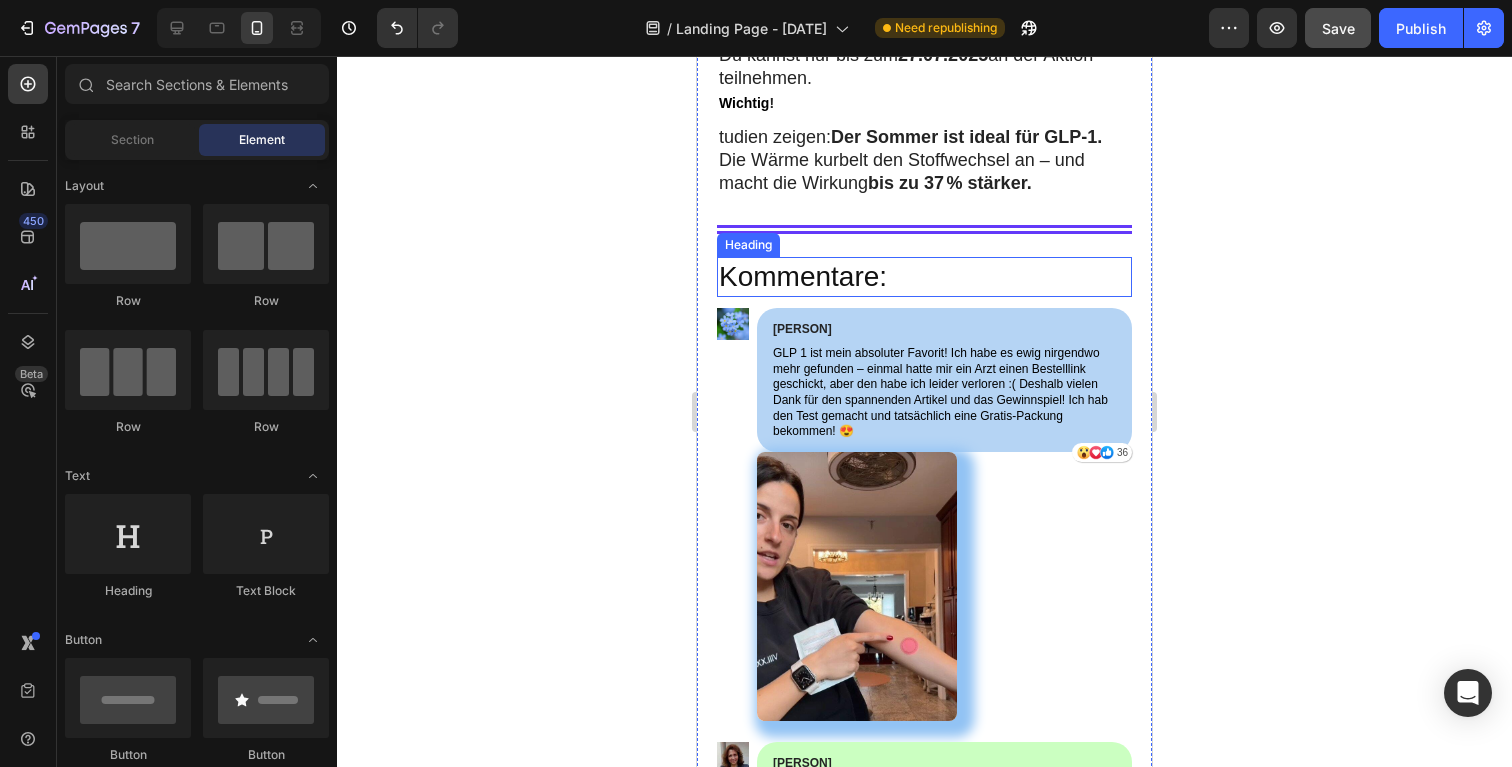 click on "Kommentare:" at bounding box center [924, 277] 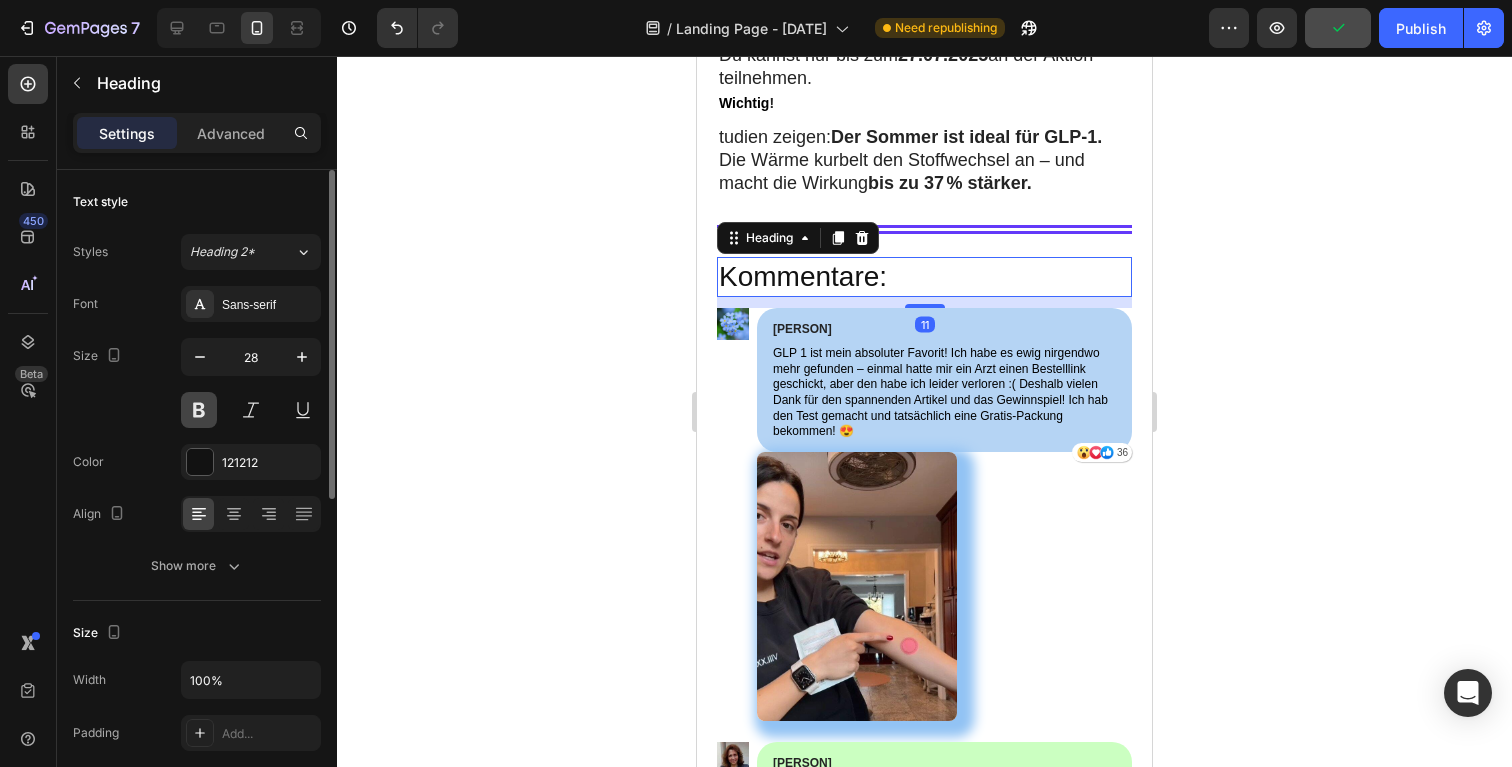 click at bounding box center [199, 410] 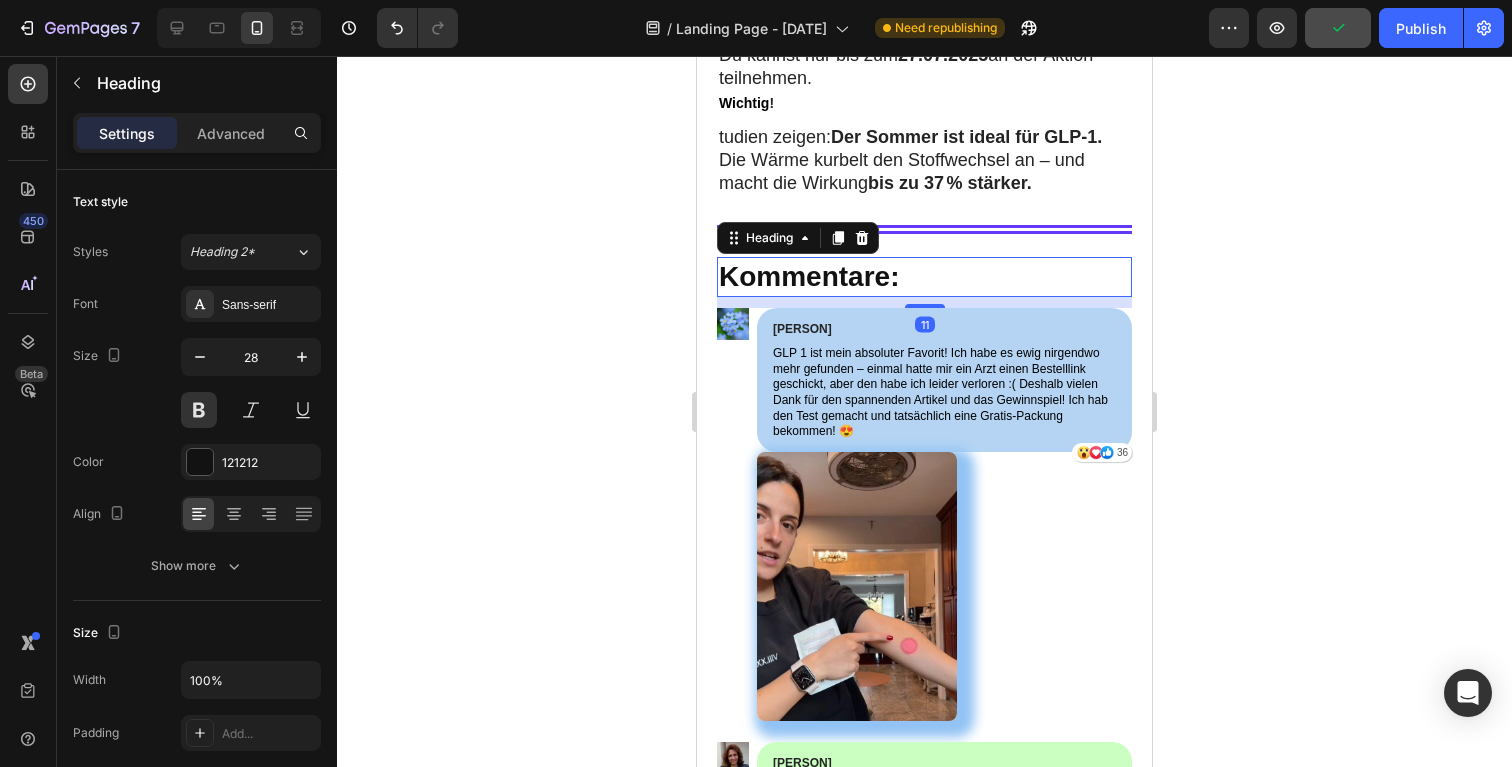 click 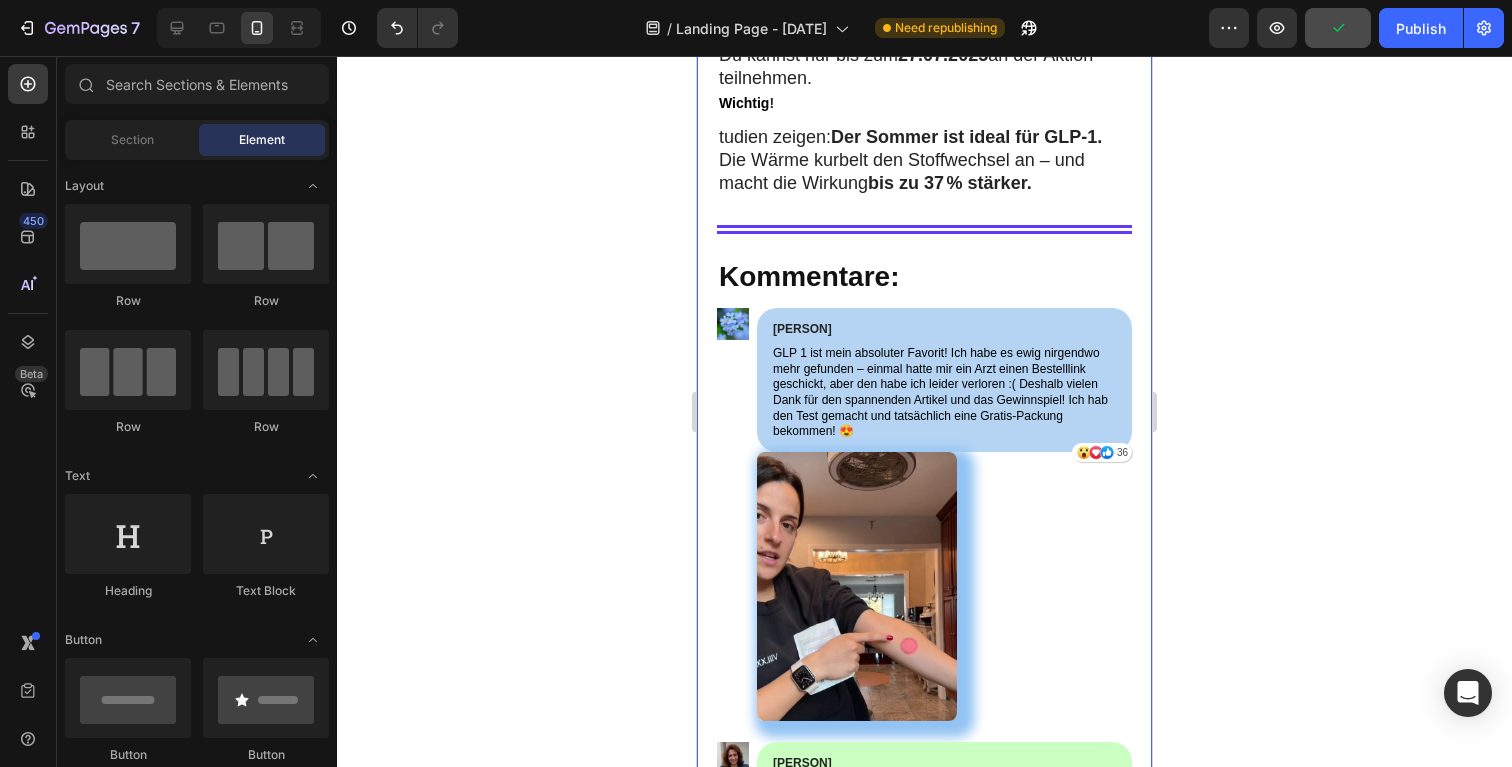 click on "Kommentare:" at bounding box center [924, 277] 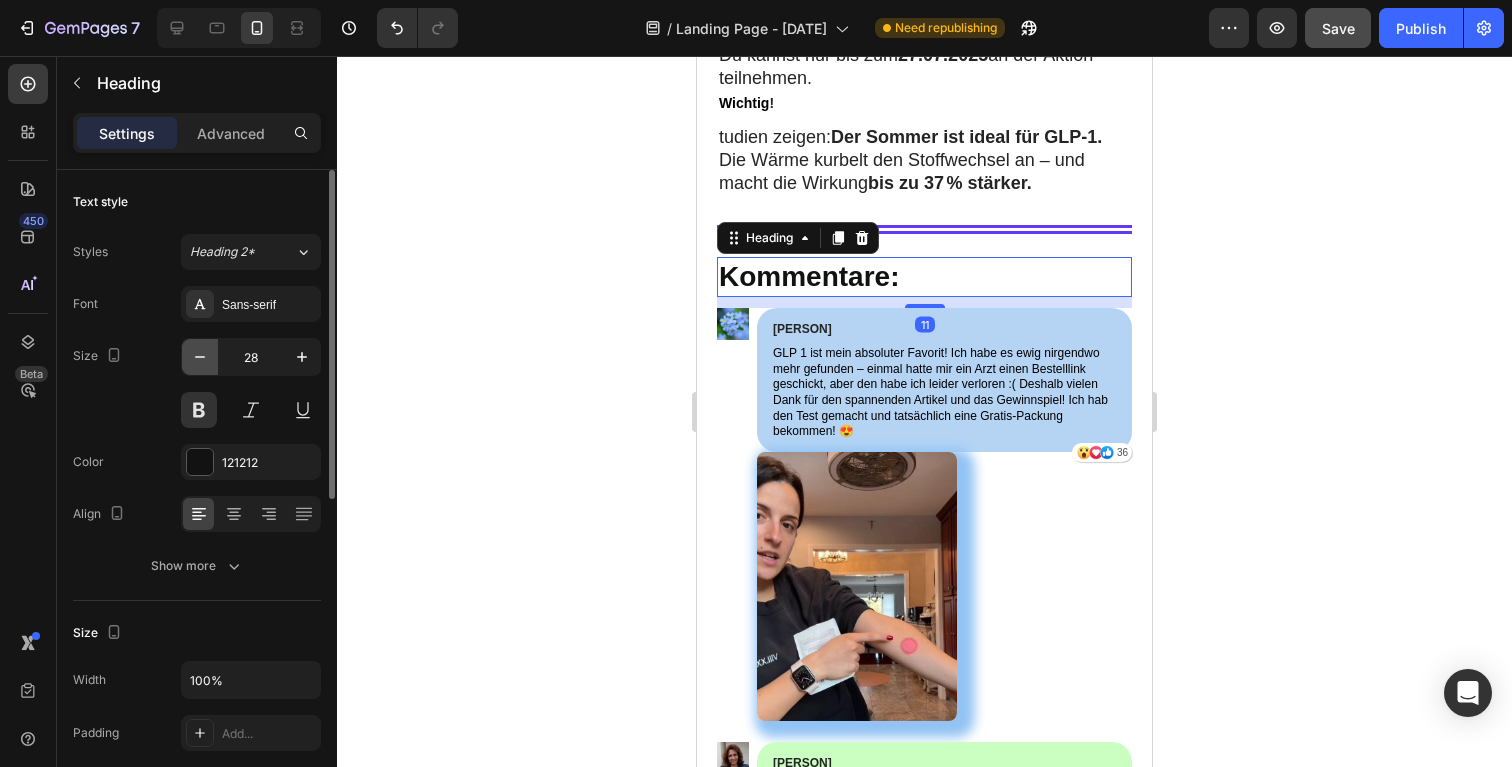 click 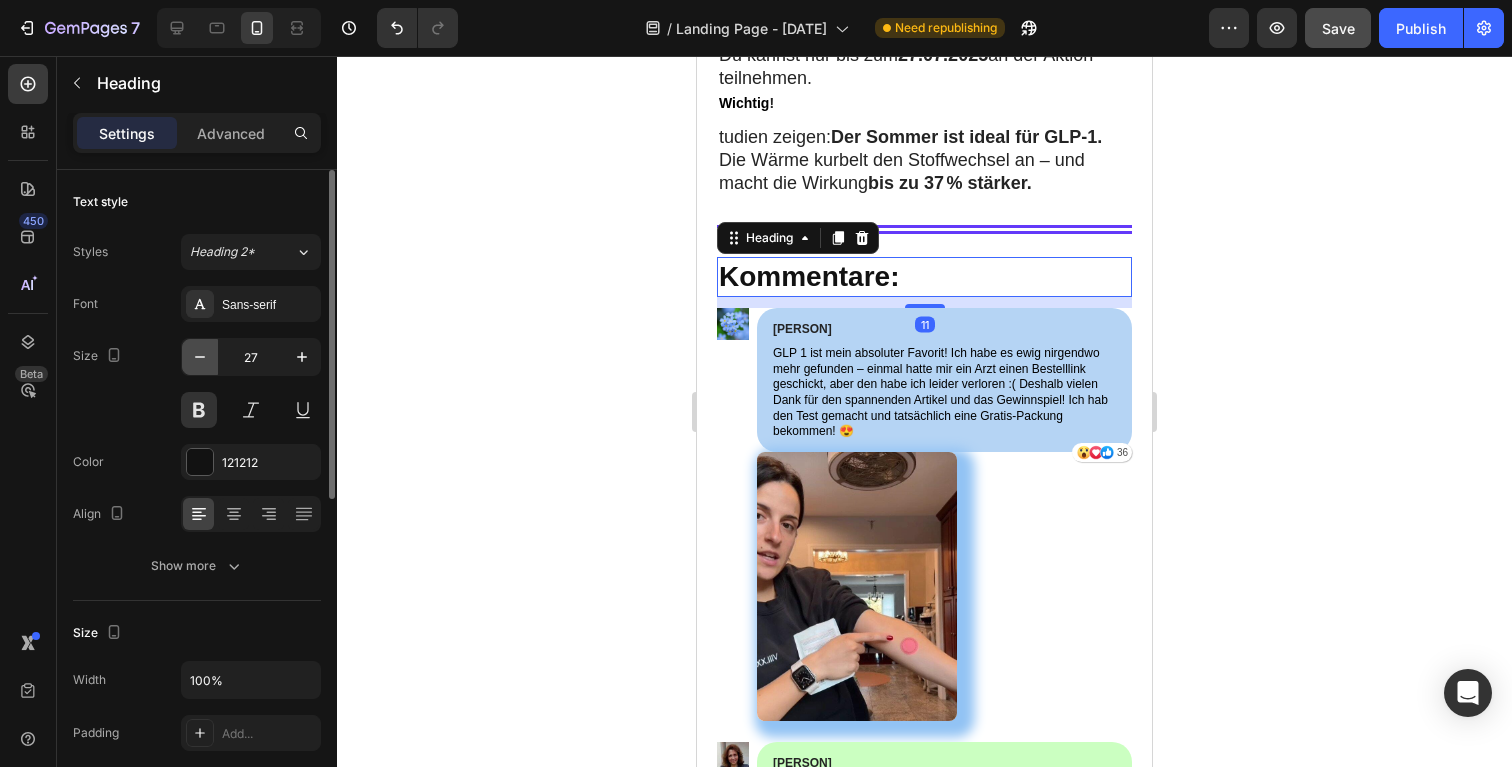 click 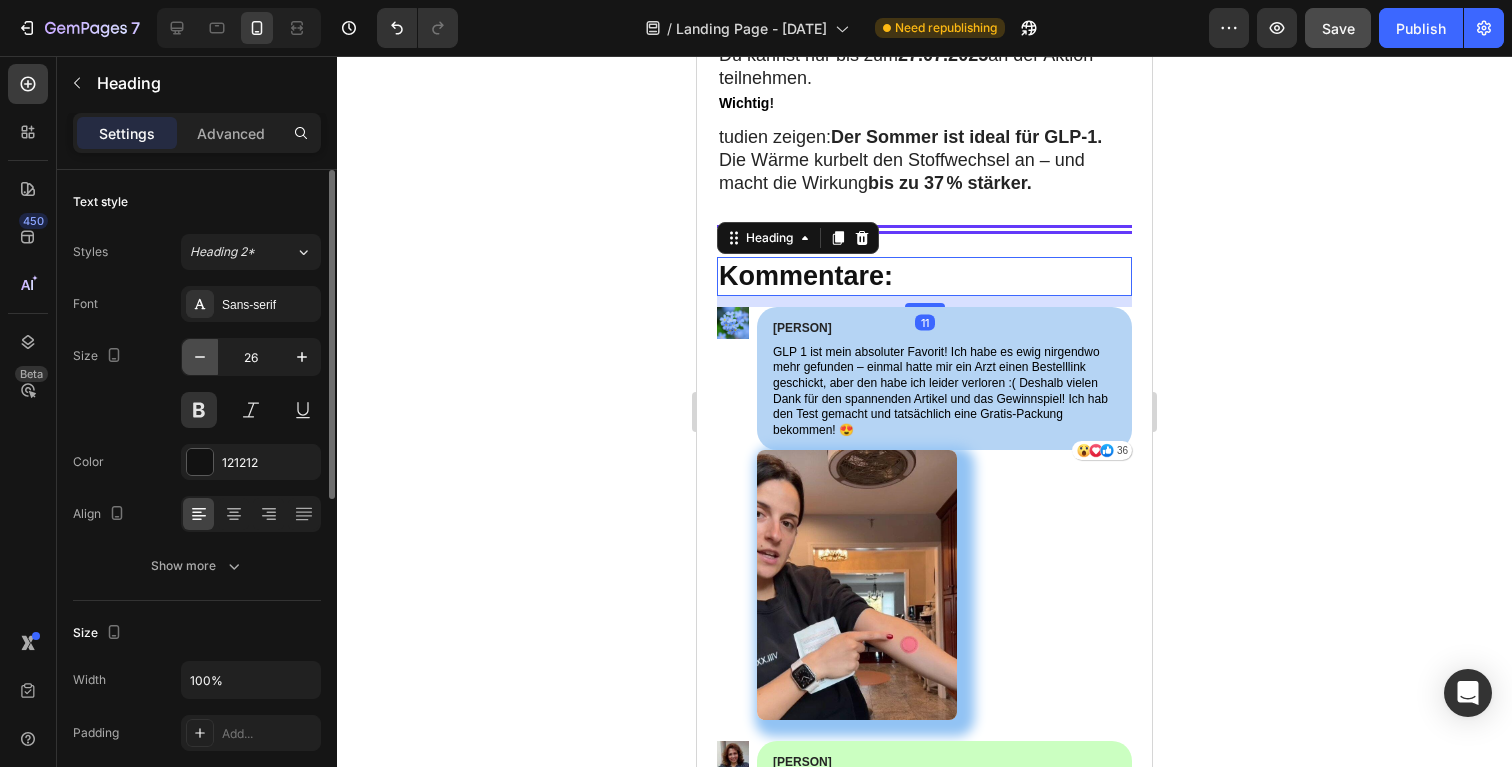 click 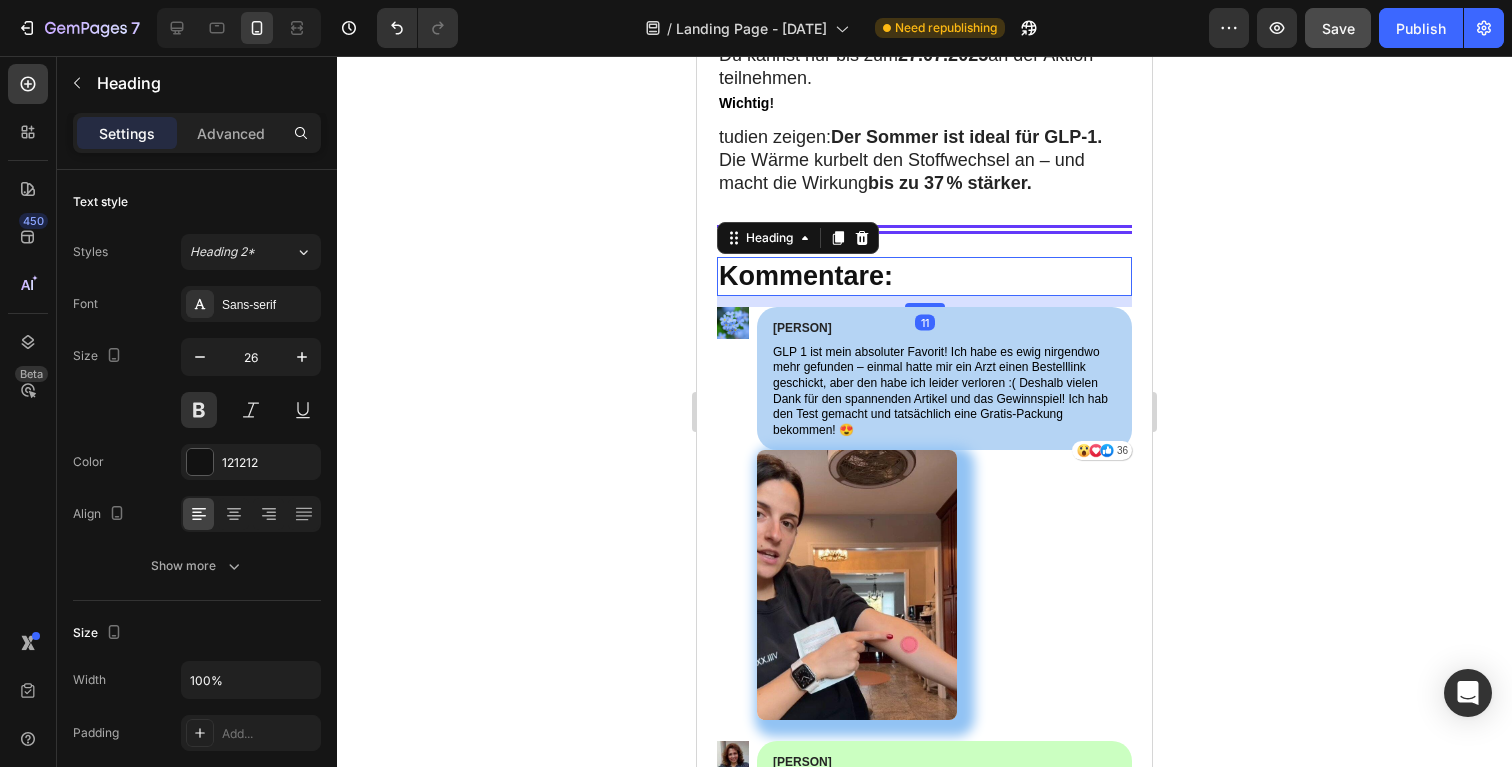 type on "25" 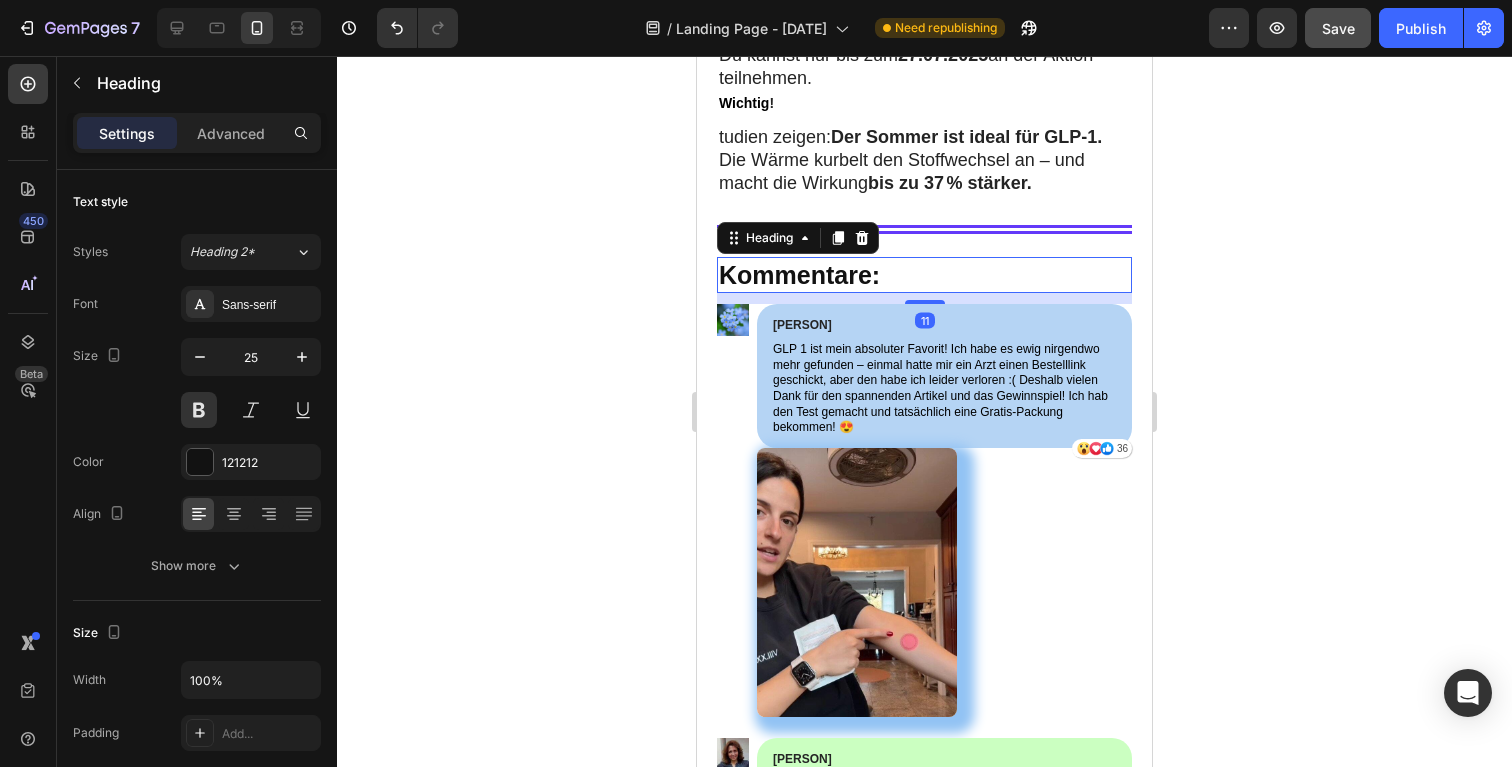 click 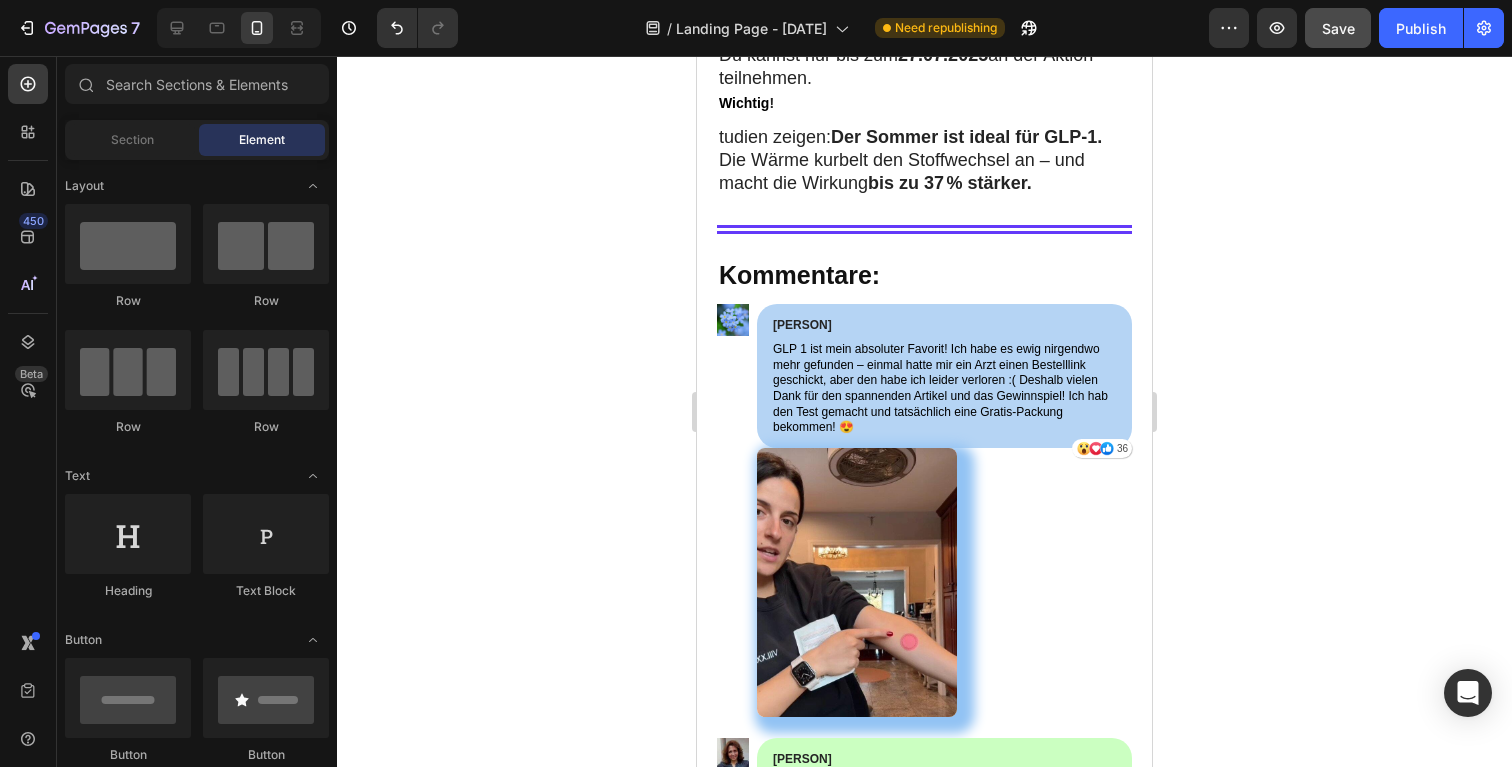 click 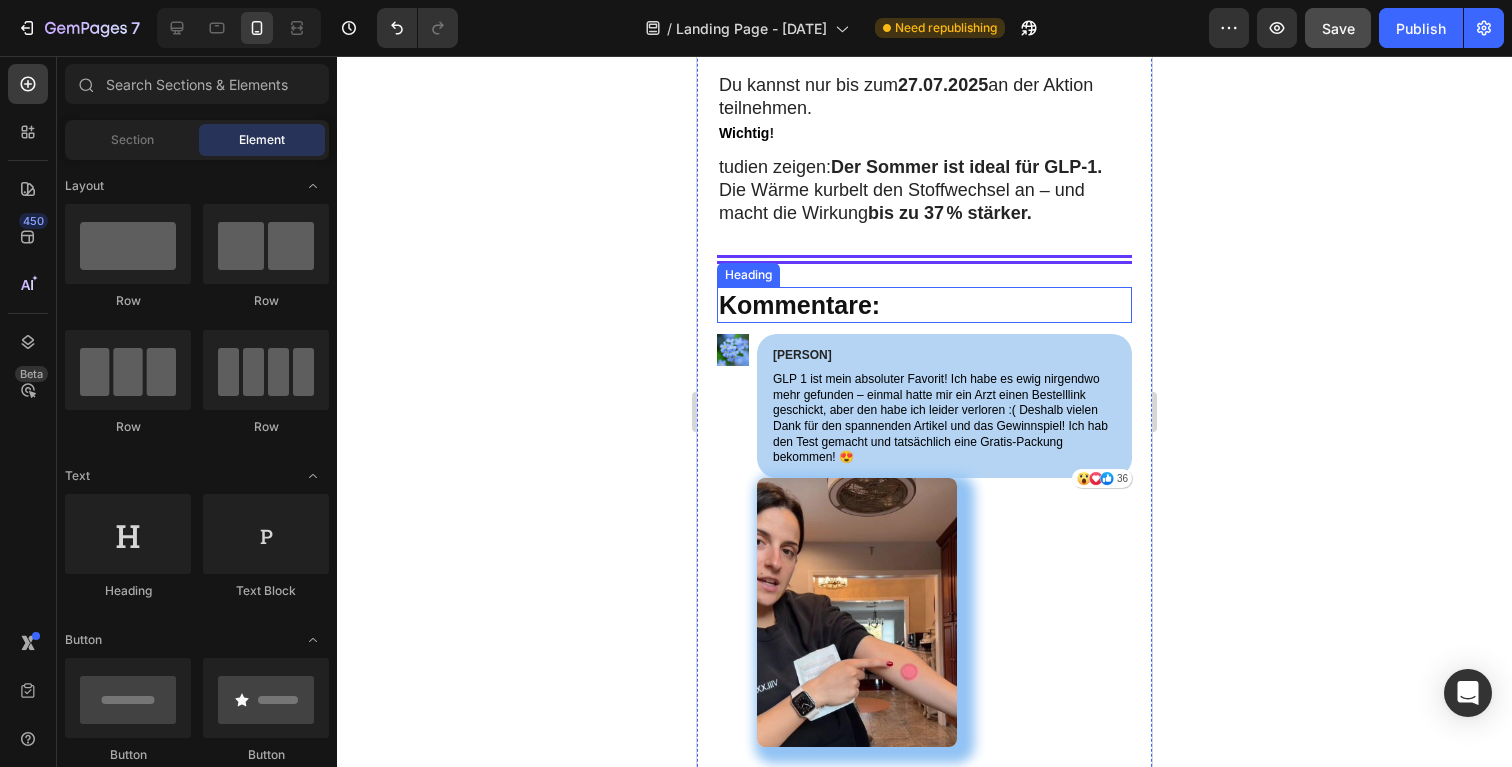 scroll, scrollTop: 18506, scrollLeft: 0, axis: vertical 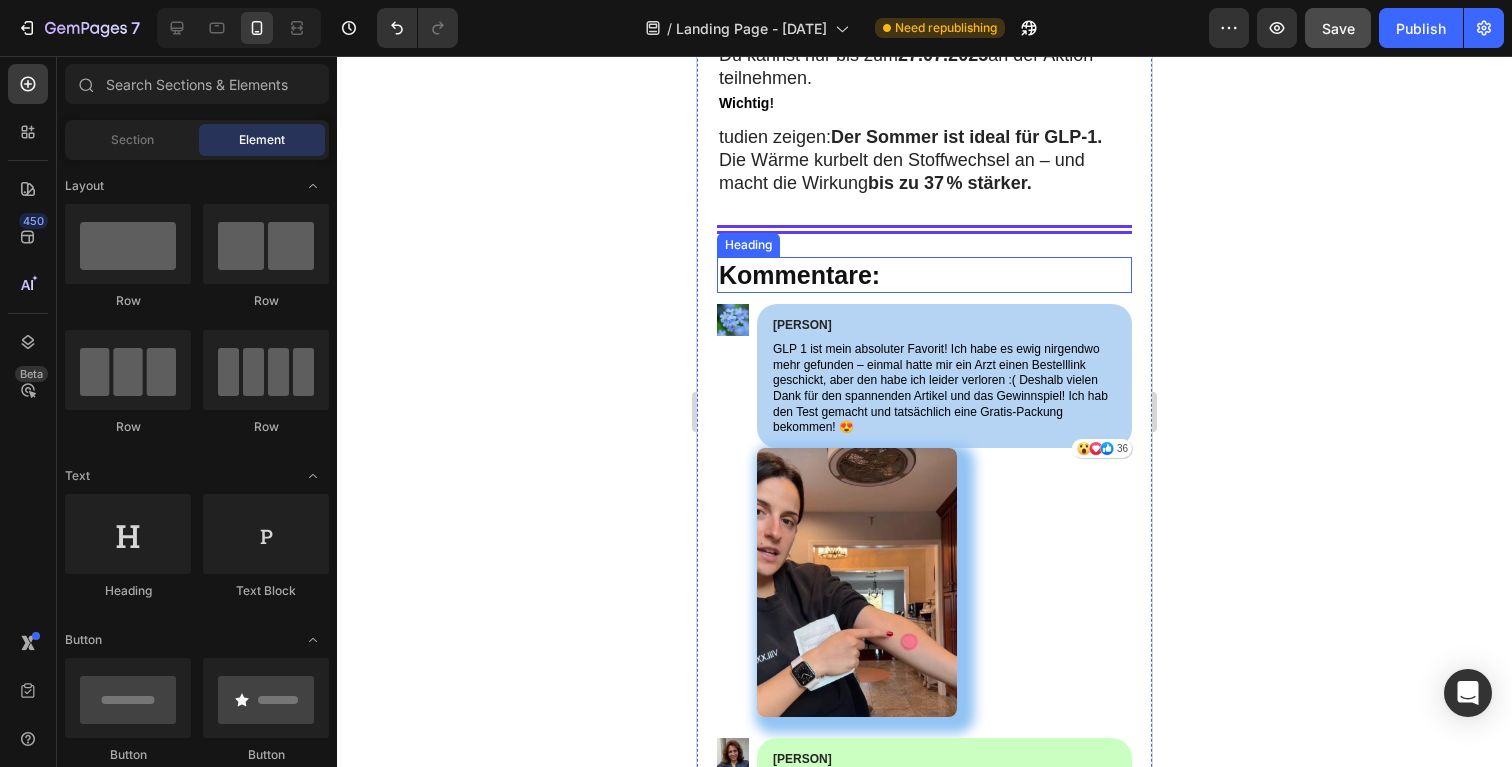 click on "Kommentare:" at bounding box center [924, 275] 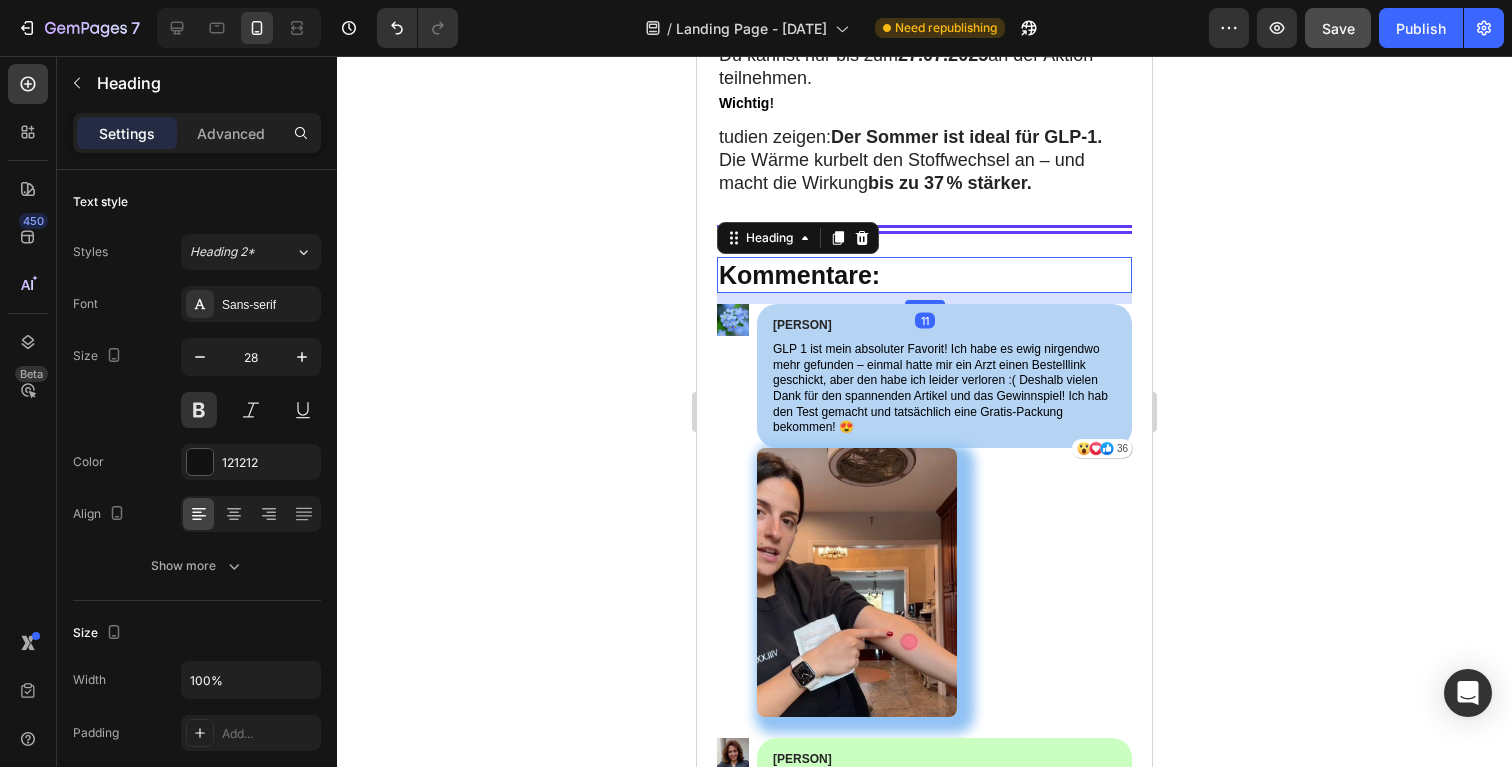 click on "Kommentare:" at bounding box center [924, 275] 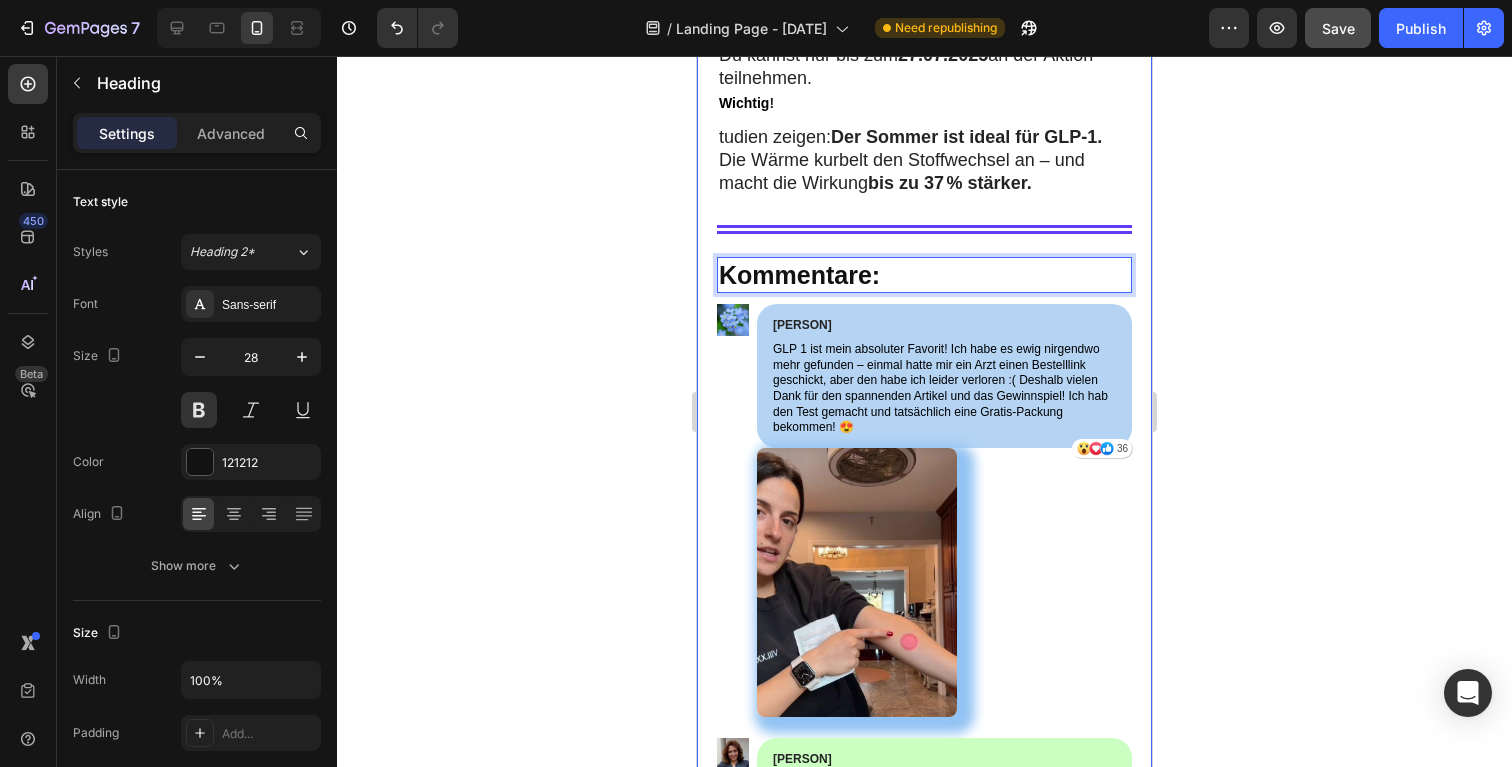 click on "[NAME] war enttäuscht: Ihr eigener Professor unterstützte teure, riskante Produkte – aber blockierte ihre natürliche und günstige Lösung.   Später erfuhr sie: Mitarbeiter ihres Instituts hatten heimlich Studien mit ihrer Formel durchgeführt – mit überraschend positiven Ergebnissen.   Die Folge : Sie verkauften die Ergebniss samt Formel an ein Pharmaunternehmen.   Dort wurde ein neues Produkt entwickelt.  Doch es war schwächer, falsch dosiert – und viel teurer.   Trotz vollmundiger Versprechen zeigte es kaum Wirkung.   Für diese Konzerne zählt nur der Umsatz –  nicht die Gesundheit der Menschen. Text Block Image Ich konnte nicht zusehen, wie meine Formel missbraucht wurde. Ich musste die Wahrheit sagen.   [NAME] gründete die eigene Produktion – 100 % natürlich, wirksam und deutlich günstiger.   Ihre Formel kann laut ihr  bis zu 14 kg pro Woche  ermöglichen – ohne großen Aufwand.   Der Rechtsstreit läuft, doch [NAME] bleibt überzeugt.   Sie empfiehlt,  Text Block ." at bounding box center (924, -3335) 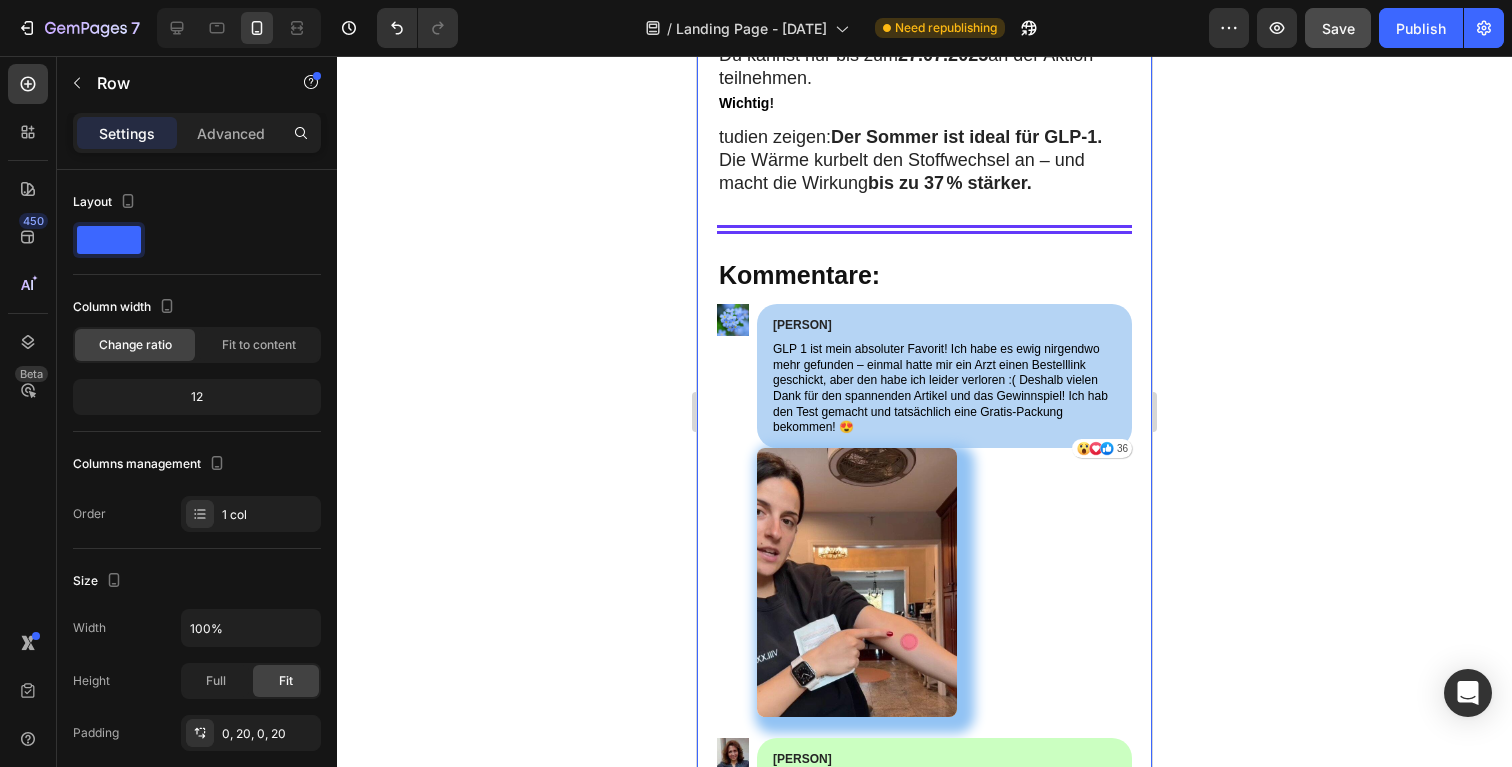 click on "[NAME] war enttäuscht: Ihr eigener Professor unterstützte teure, riskante Produkte – aber blockierte ihre natürliche und günstige Lösung.   Später erfuhr sie: Mitarbeiter ihres Instituts hatten heimlich Studien mit ihrer Formel durchgeführt – mit überraschend positiven Ergebnissen.   Die Folge : Sie verkauften die Ergebniss samt Formel an ein Pharmaunternehmen.   Dort wurde ein neues Produkt entwickelt.  Doch es war schwächer, falsch dosiert – und viel teurer.   Trotz vollmundiger Versprechen zeigte es kaum Wirkung.   Für diese Konzerne zählt nur der Umsatz –  nicht die Gesundheit der Menschen. Text Block Image Ich konnte nicht zusehen, wie meine Formel missbraucht wurde. Ich musste die Wahrheit sagen.   [NAME] gründete die eigene Produktion – 100 % natürlich, wirksam und deutlich günstiger.   Ihre Formel kann laut ihr  bis zu 14 kg pro Woche  ermöglichen – ohne großen Aufwand.   Der Rechtsstreit läuft, doch [NAME] bleibt überzeugt.   Sie empfiehlt,  Text Block ." at bounding box center [924, -3335] 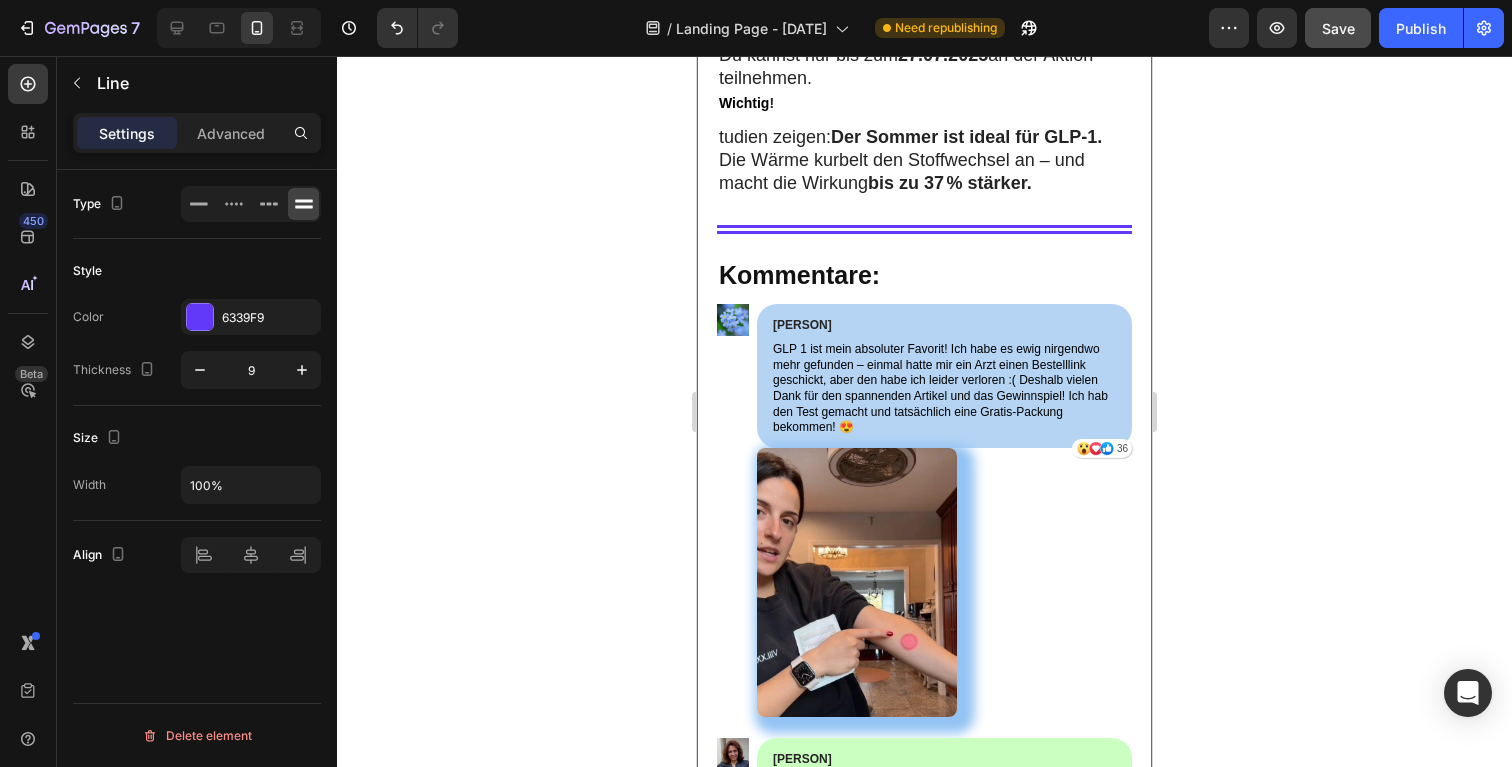 drag, startPoint x: 906, startPoint y: 210, endPoint x: 843, endPoint y: 250, distance: 74.62573 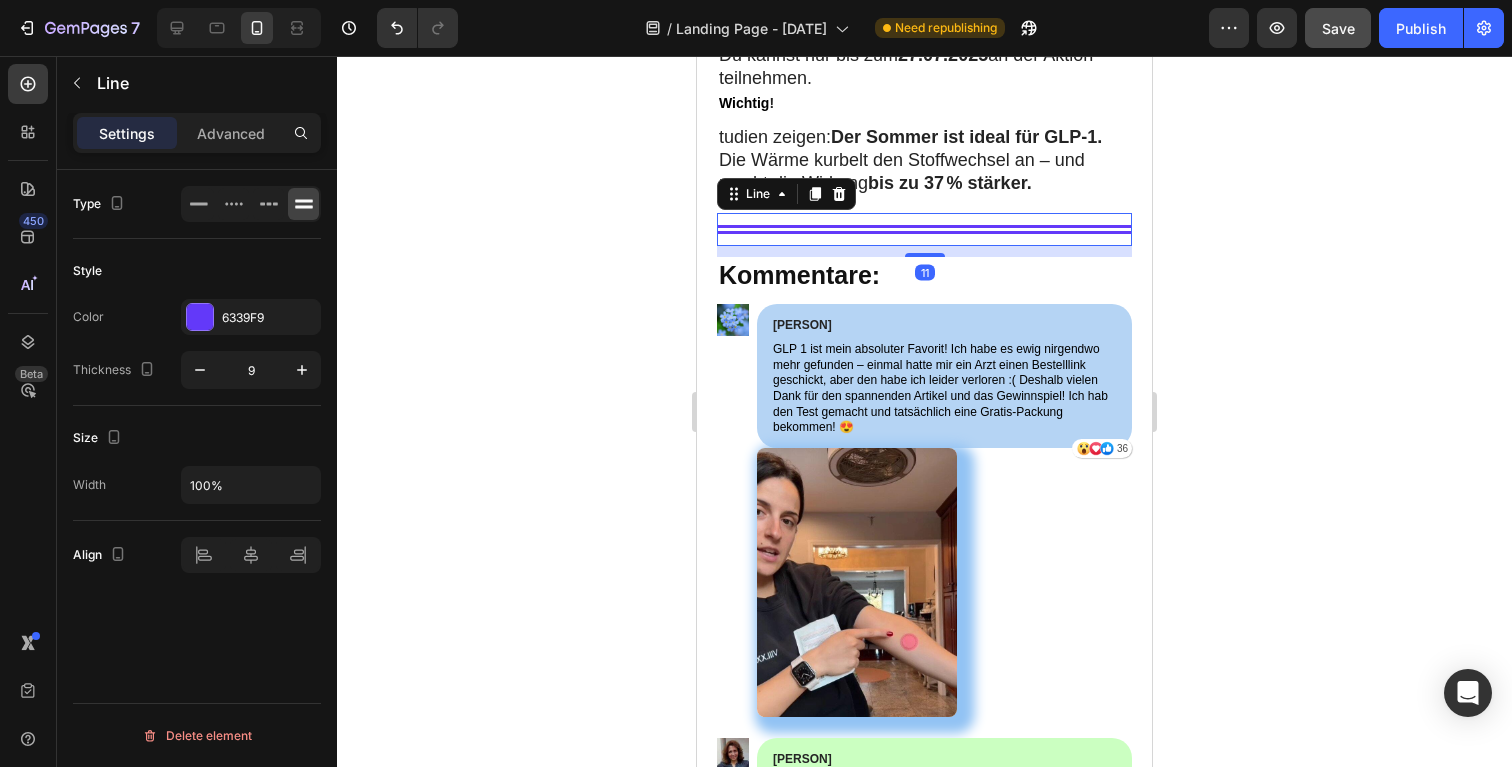 drag, startPoint x: 903, startPoint y: 222, endPoint x: 964, endPoint y: 214, distance: 61.522354 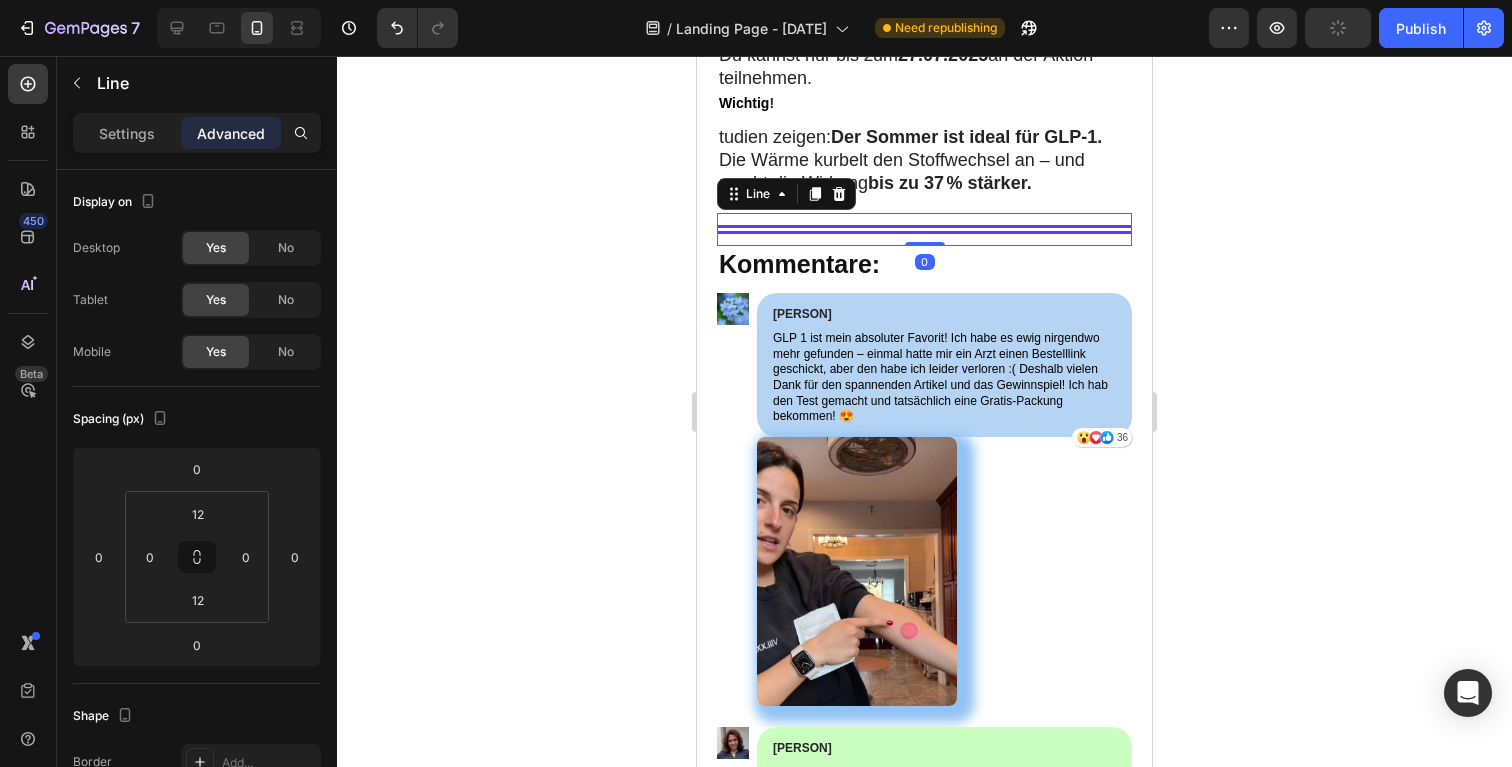 click 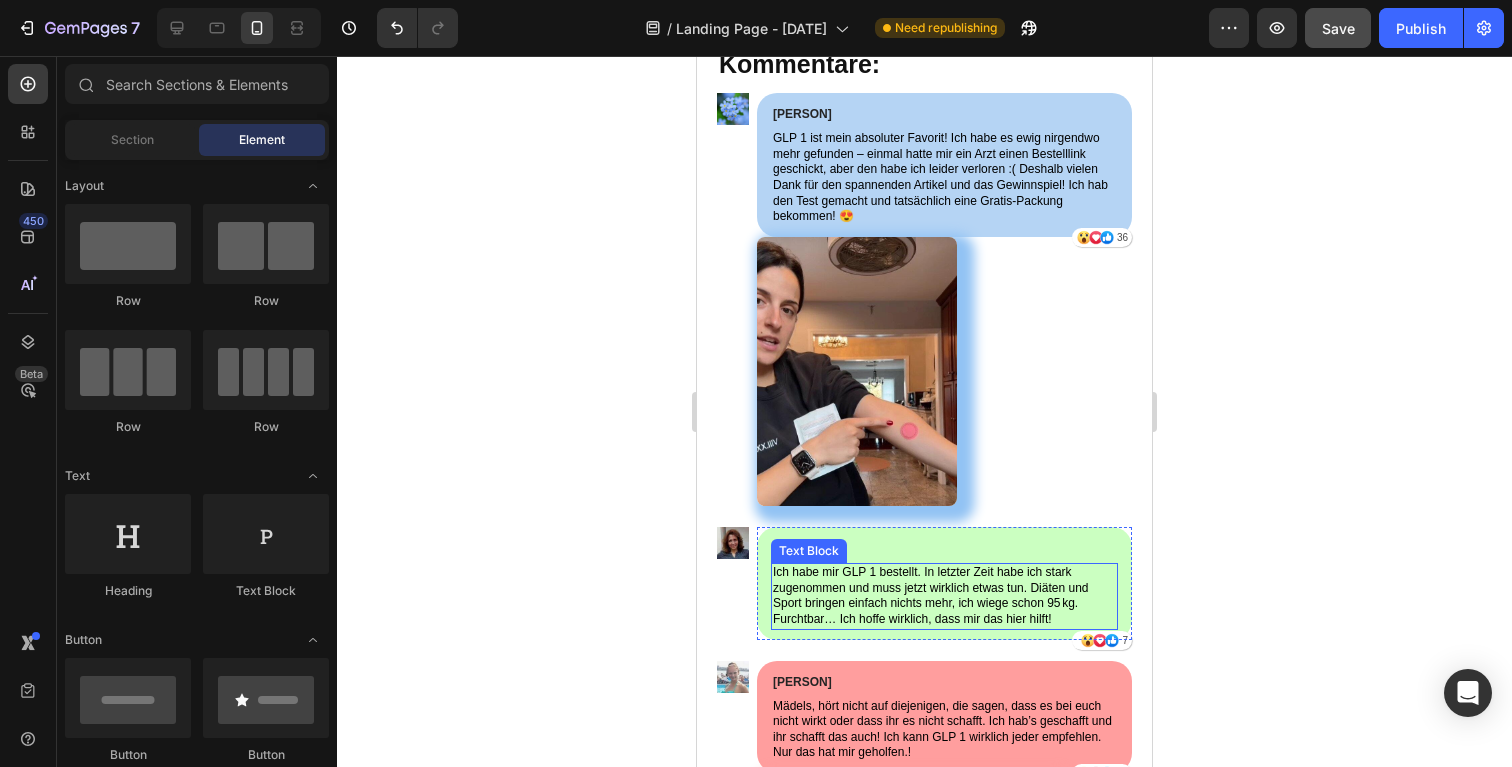 scroll, scrollTop: 18412, scrollLeft: 0, axis: vertical 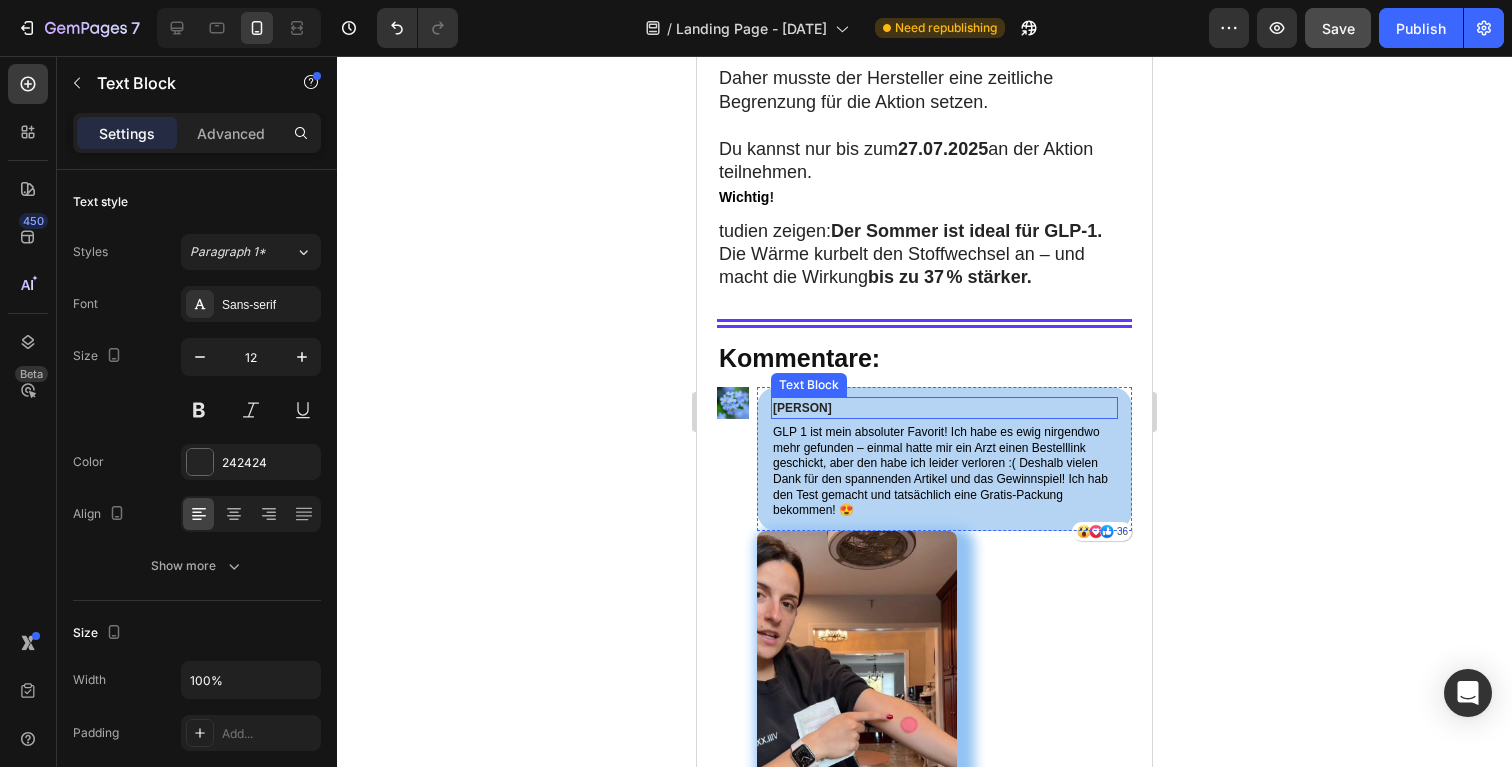 click on "[PERSON]" at bounding box center (944, 408) 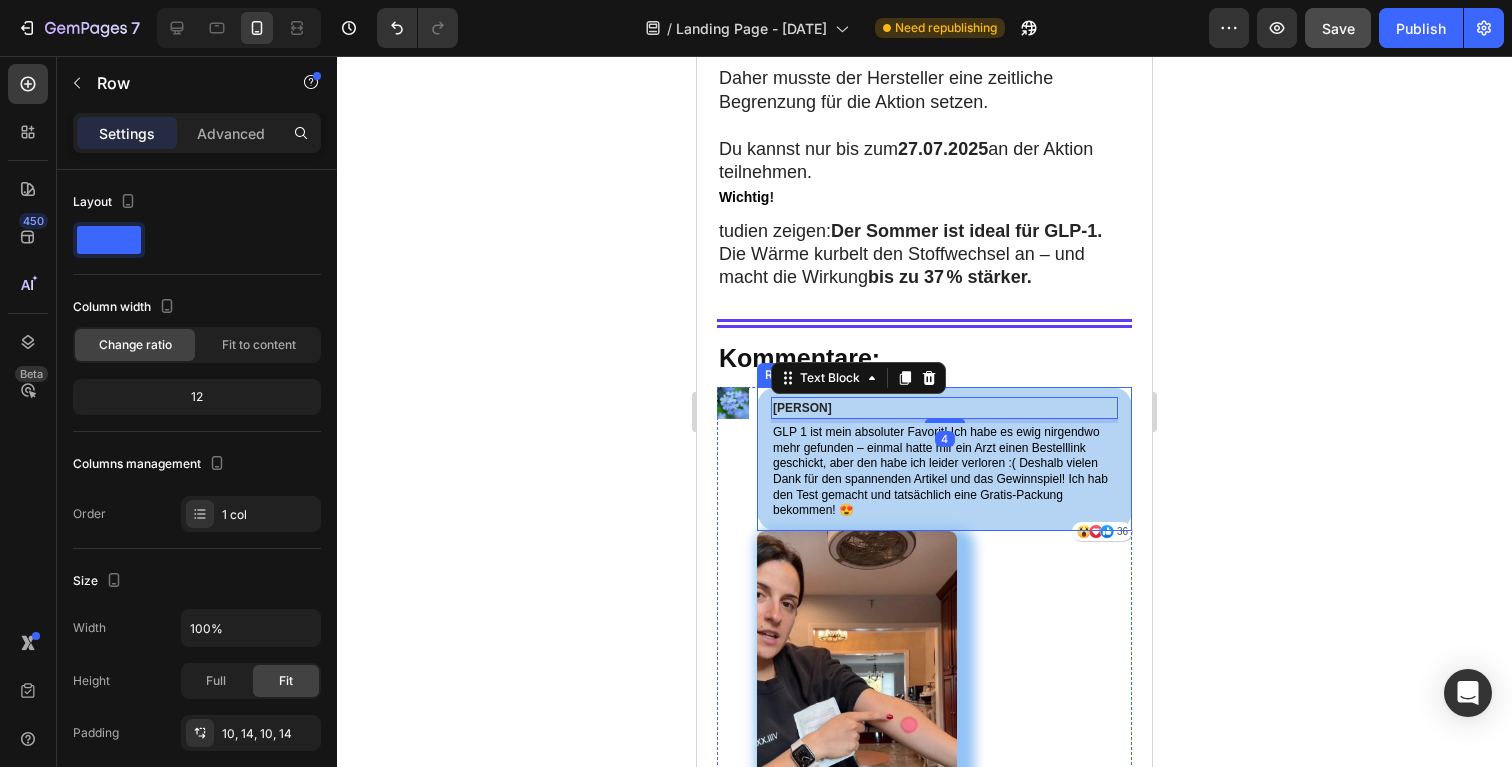 click on "[NAME] Text Block   4 GLP 1 ist mein absoluter Favorit! Ich habe es ewig nirgendwo mehr gefunden – einmal hatte mir ein Arzt einen Bestelllink geschickt, aber den habe ich leider verloren :( Deshalb vielen Dank für den spannenden Artikel und das Gewinnspiel! Ich hab den Test gemacht und tatsächlich eine Gratis-Packung bekommen! 😍 Text Block
Icon
Icon
Icon 36 Text Block Row Row" at bounding box center (944, 459) 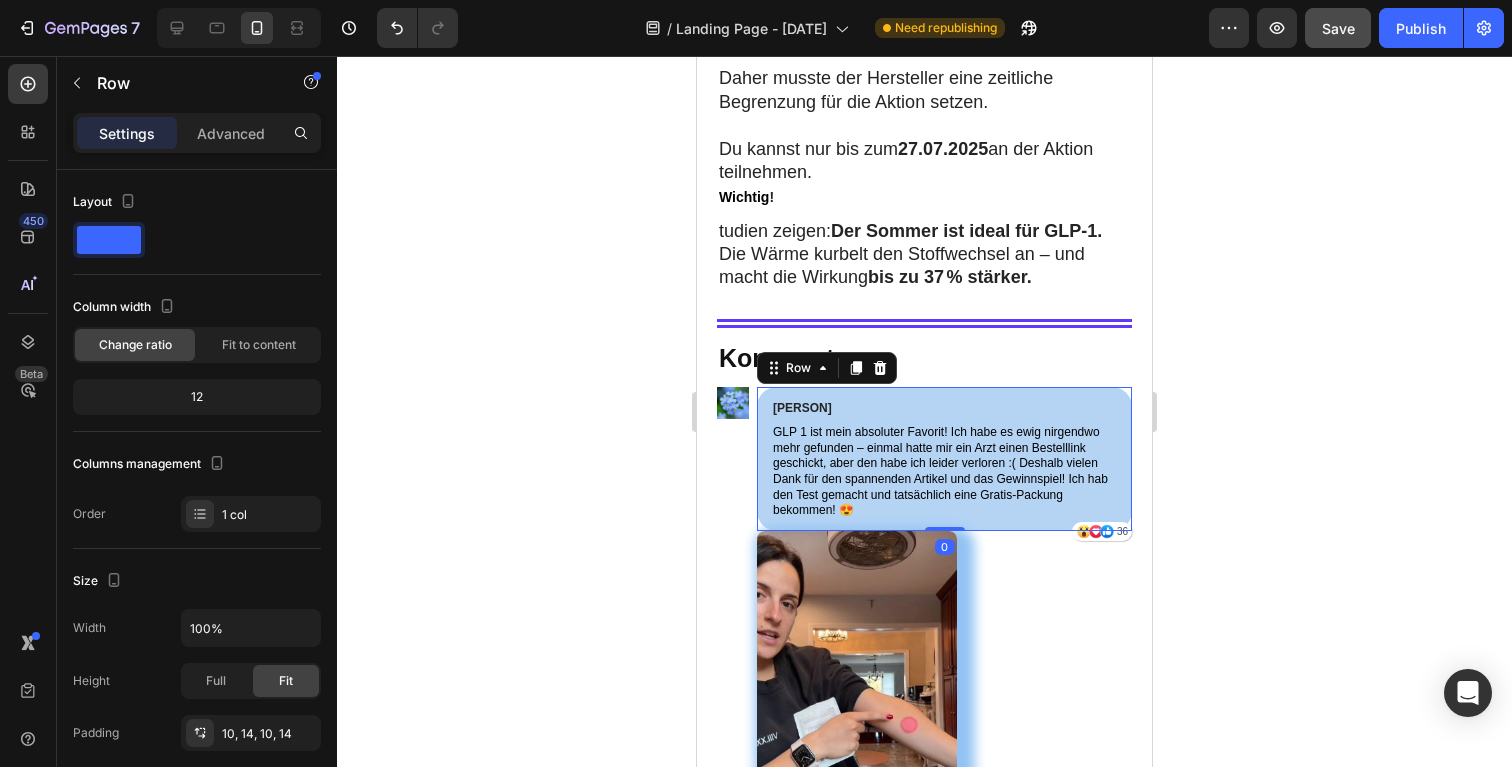 click on "Sarah Leihfeld Text Block GLP 1 ist mein absoluter Favorit! Ich habe es ewig nirgendwo mehr gefunden – einmal hatte mir ein Arzt einen Bestelllink geschickt, aber den habe ich leider verloren :( Deshalb vielen Dank für den spannenden Artikel und das Gewinnspiel! Ich hab den Test gemacht und tatsächlich eine Gratis-Packung bekommen! 😍 Text Block
Icon
Icon
Icon 36 Text Block Row Row   0" at bounding box center (944, 459) 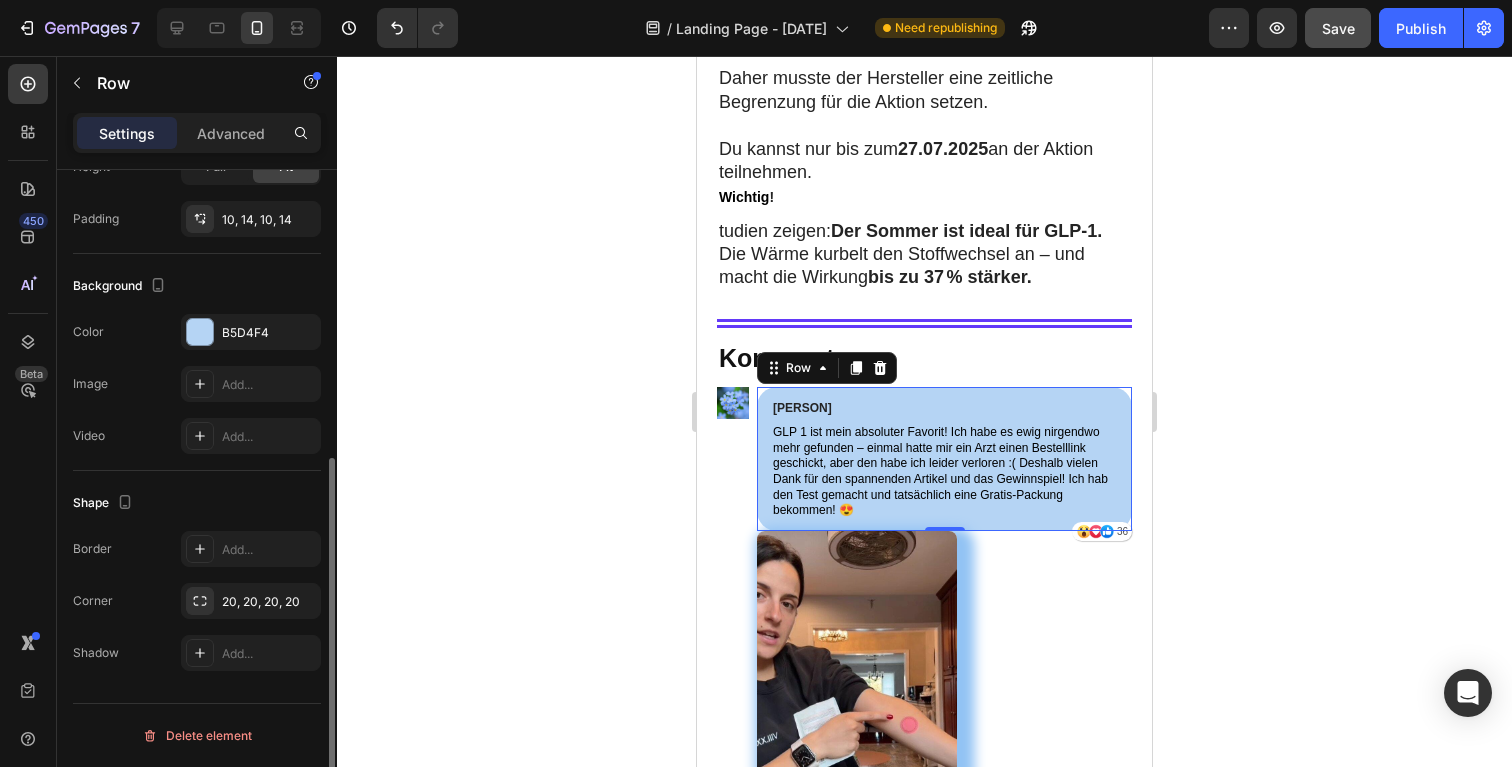 scroll, scrollTop: 510, scrollLeft: 0, axis: vertical 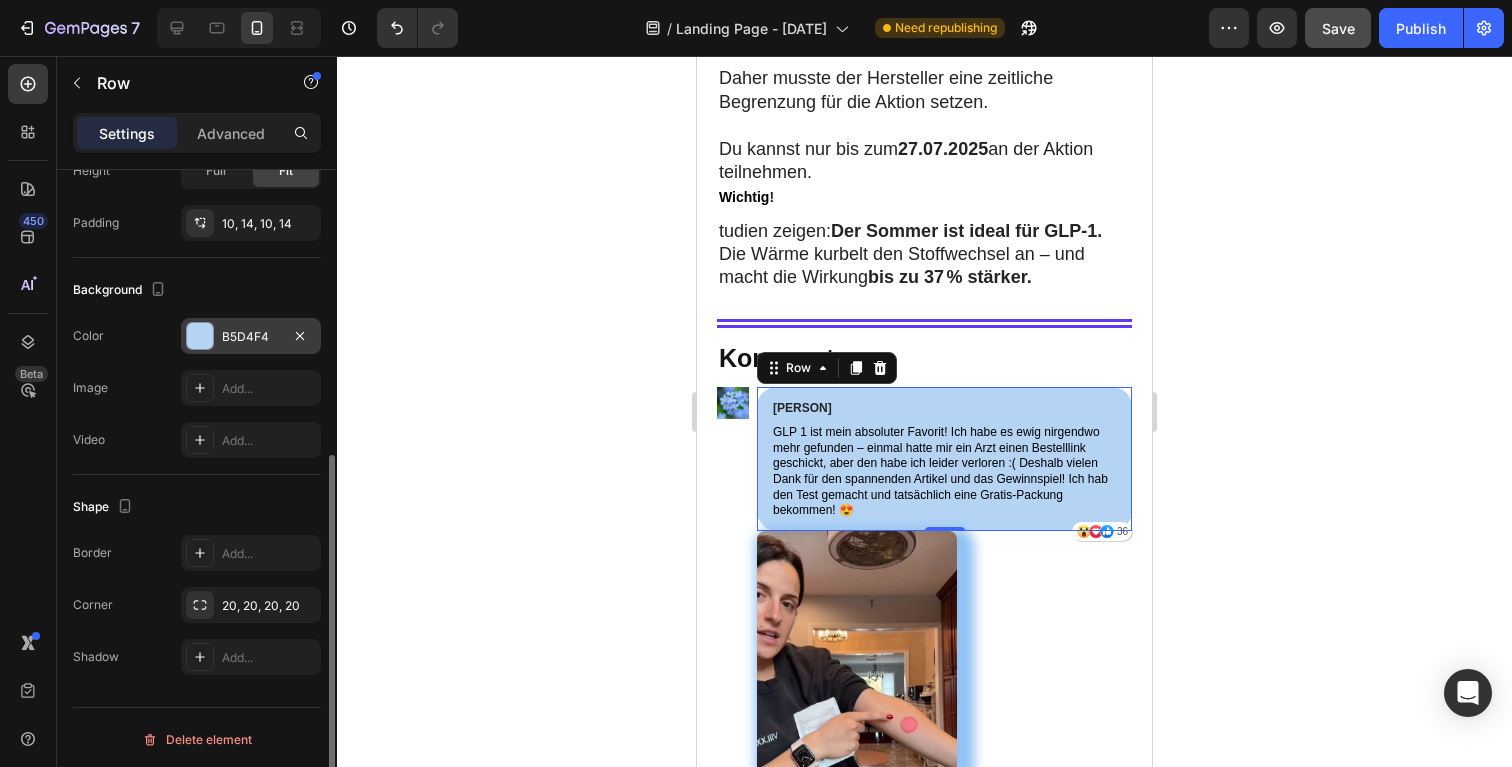 click on "B5D4F4" at bounding box center [251, 336] 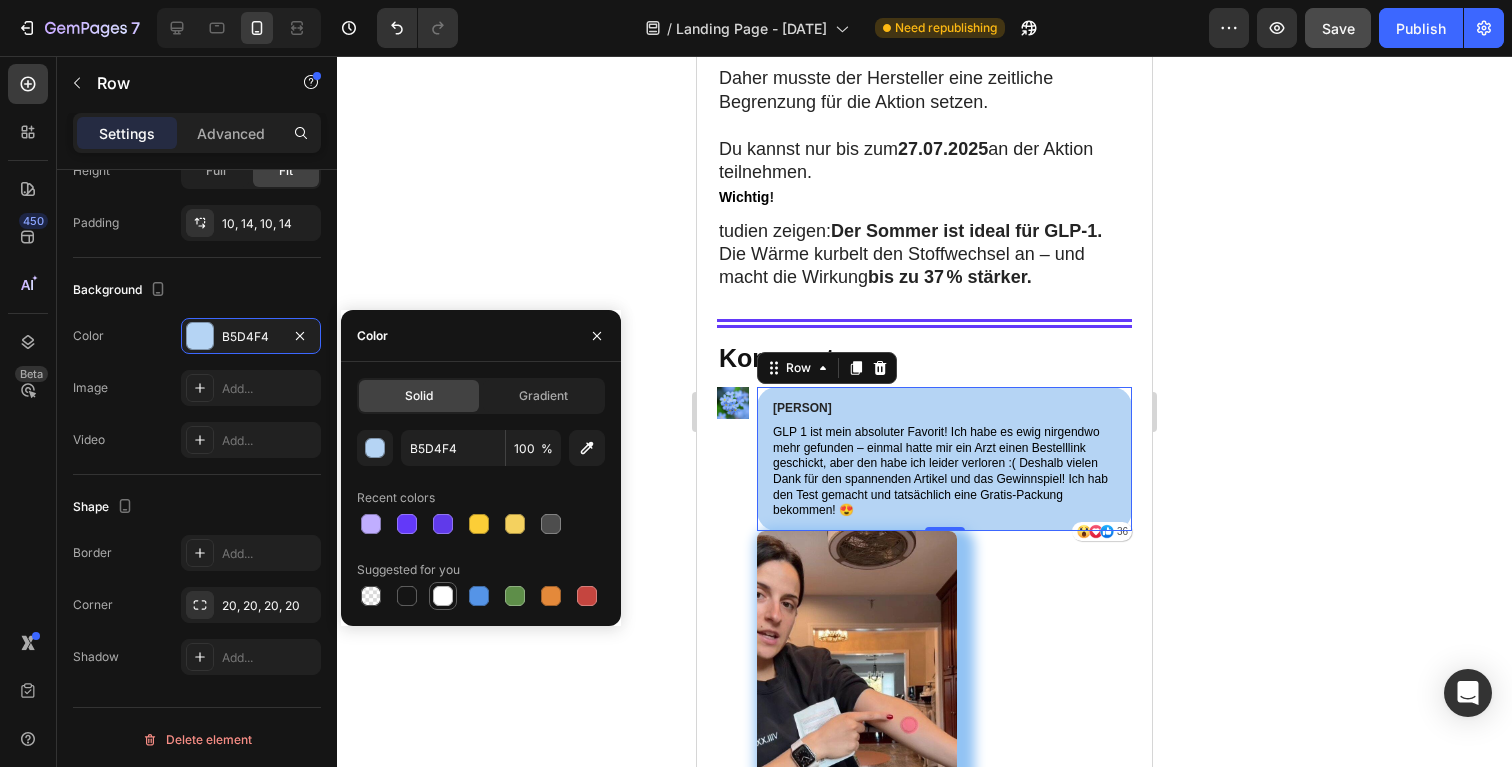 click at bounding box center [443, 596] 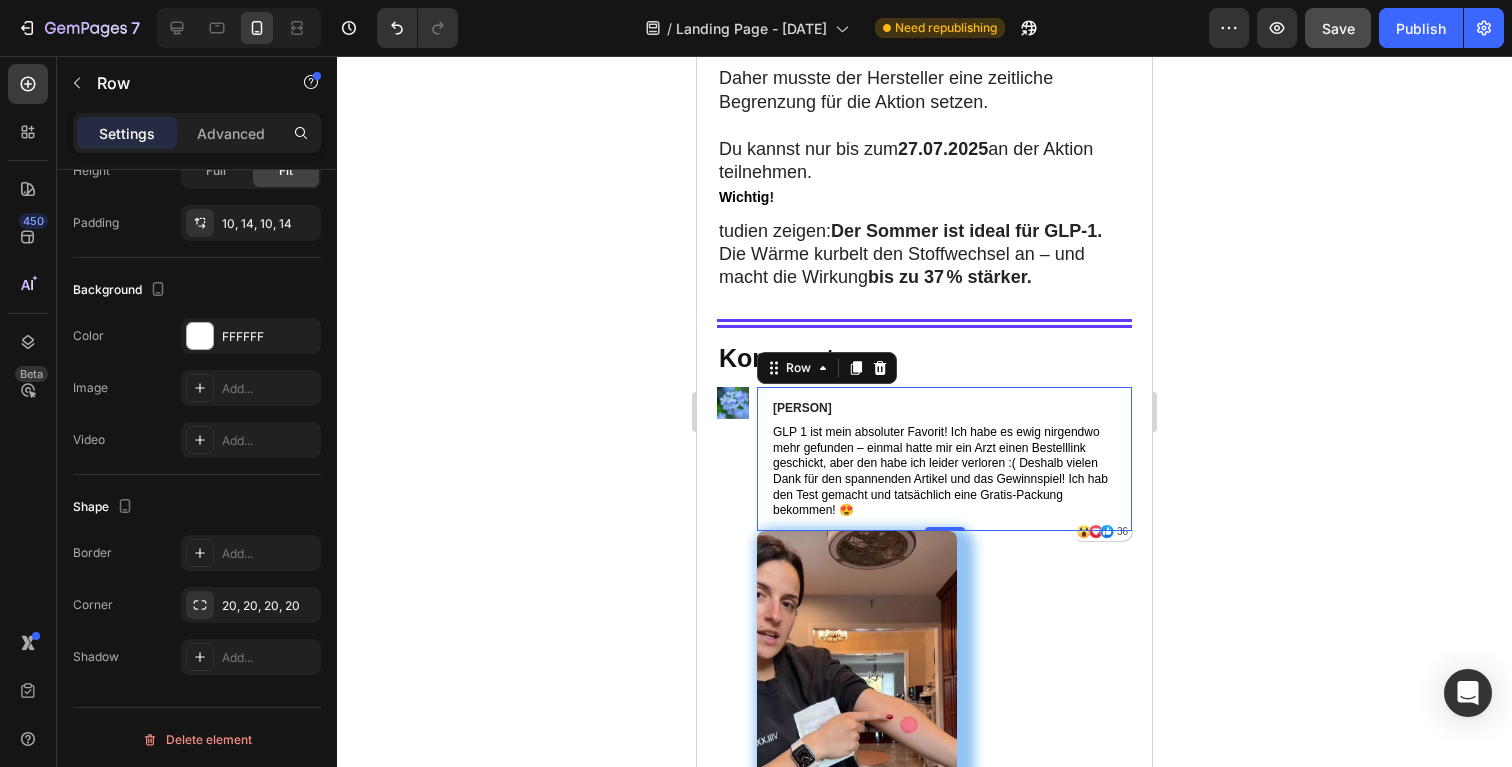 click 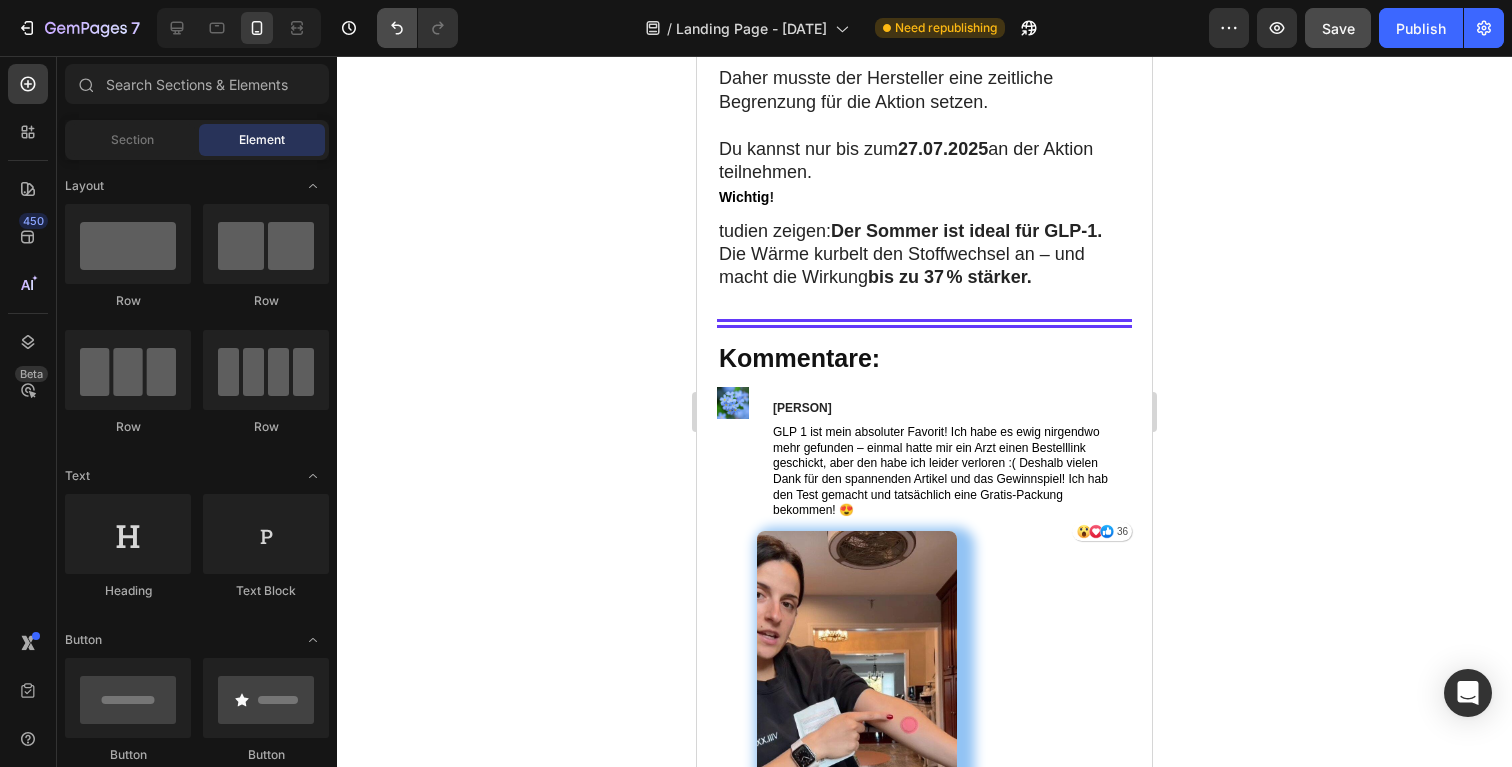 click 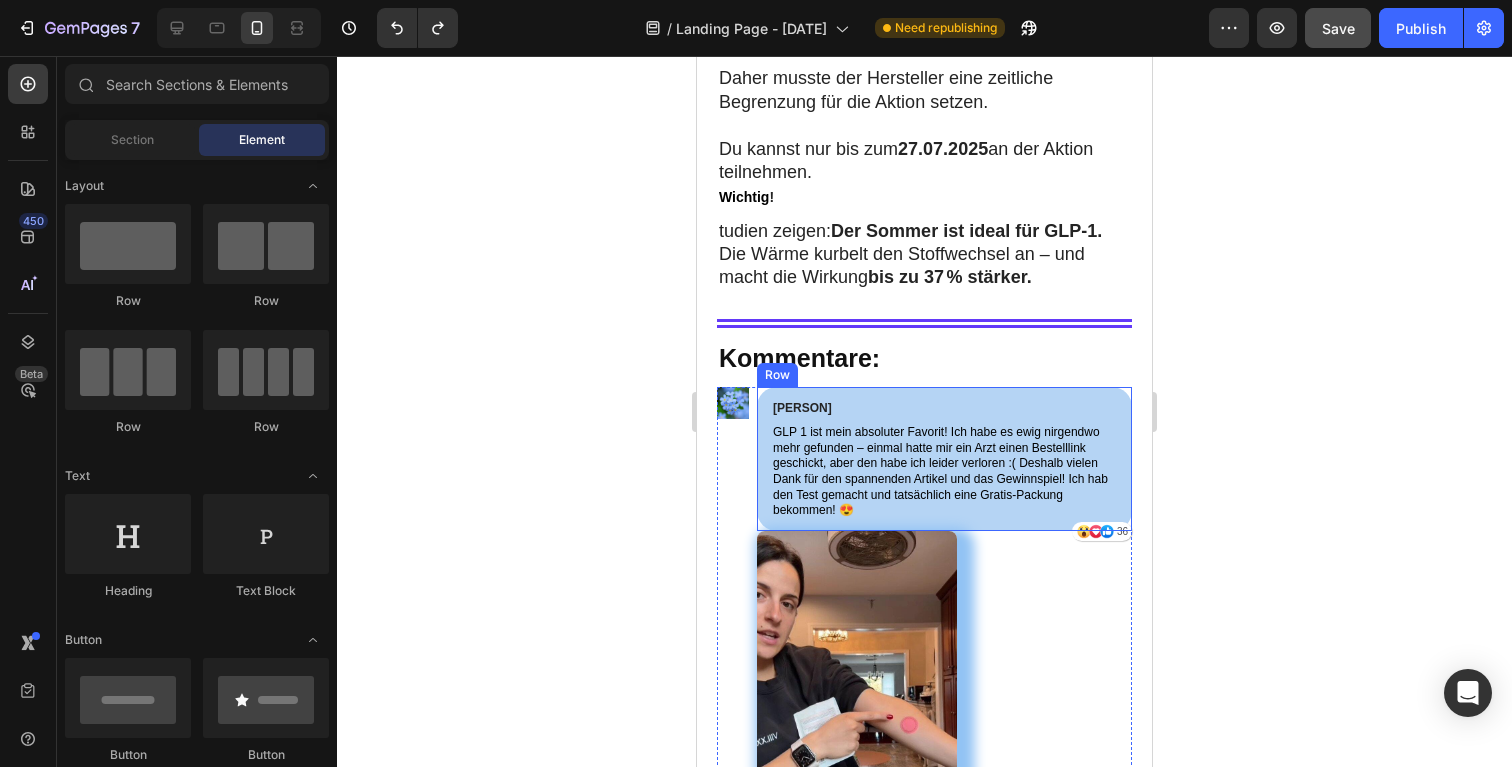 click on "[NAME] Text Block GLP 1 ist mein absoluter Favorit! Ich habe es ewig nirgendwo mehr gefunden – einmal hatte mir ein Arzt einen Bestelllink geschickt, aber den habe ich leider verloren :( Deshalb vielen Dank für den spannenden Artikel und das Gewinnspiel! Ich hab den Test gemacht und tatsächlich eine Gratis-Packung bekommen! 😍 Text Block
Icon
Icon
Icon 36 Text Block Row Row" at bounding box center (944, 459) 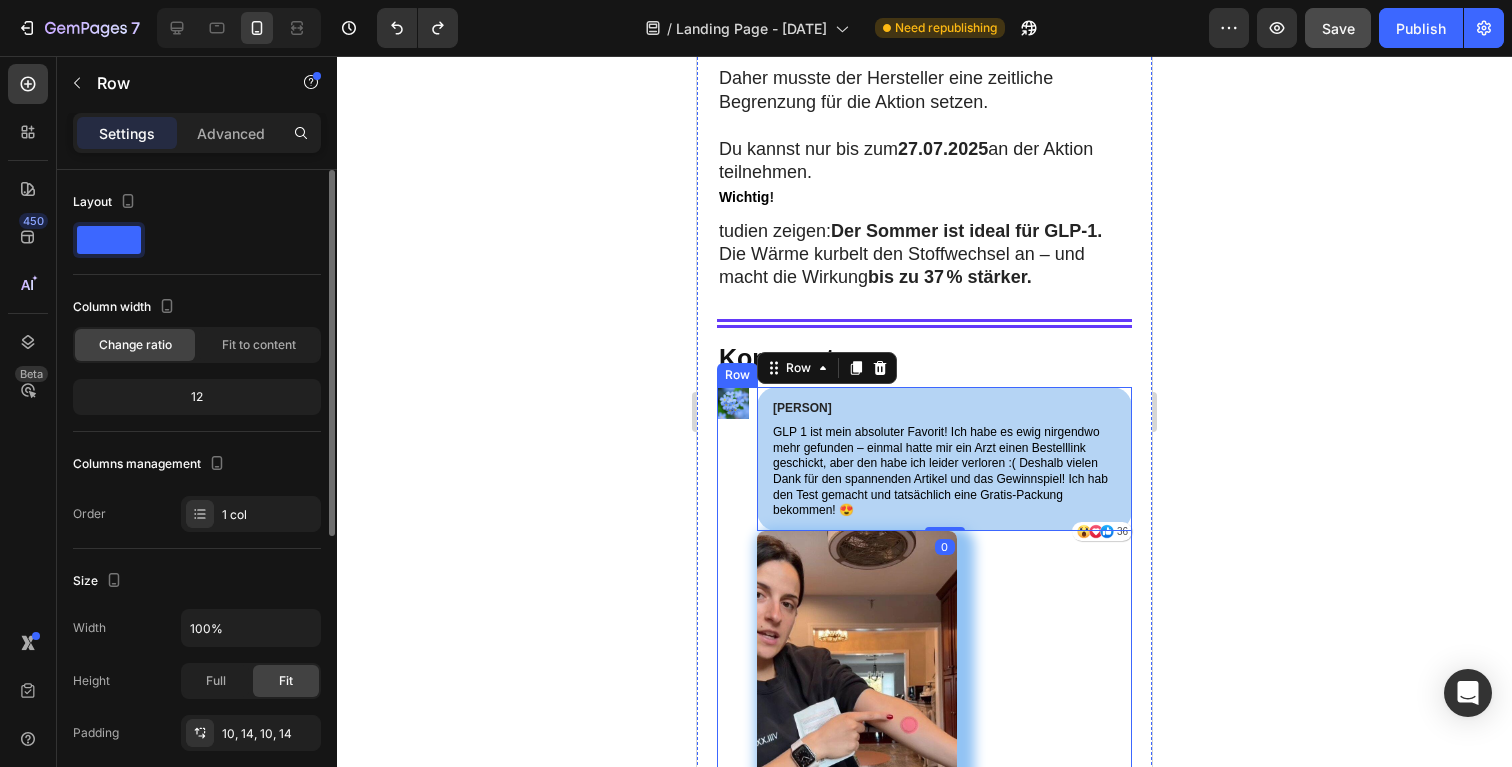 click 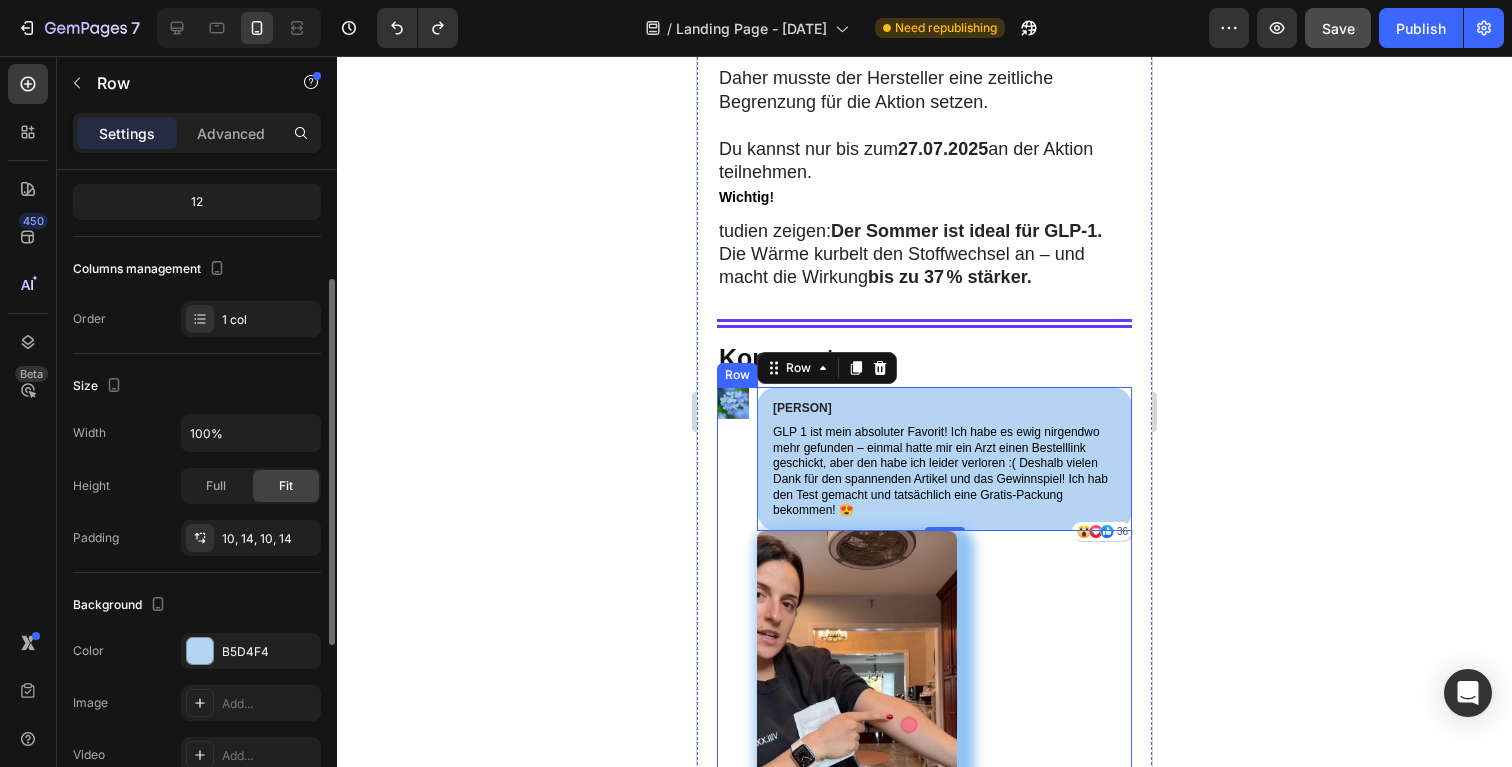 scroll, scrollTop: 353, scrollLeft: 0, axis: vertical 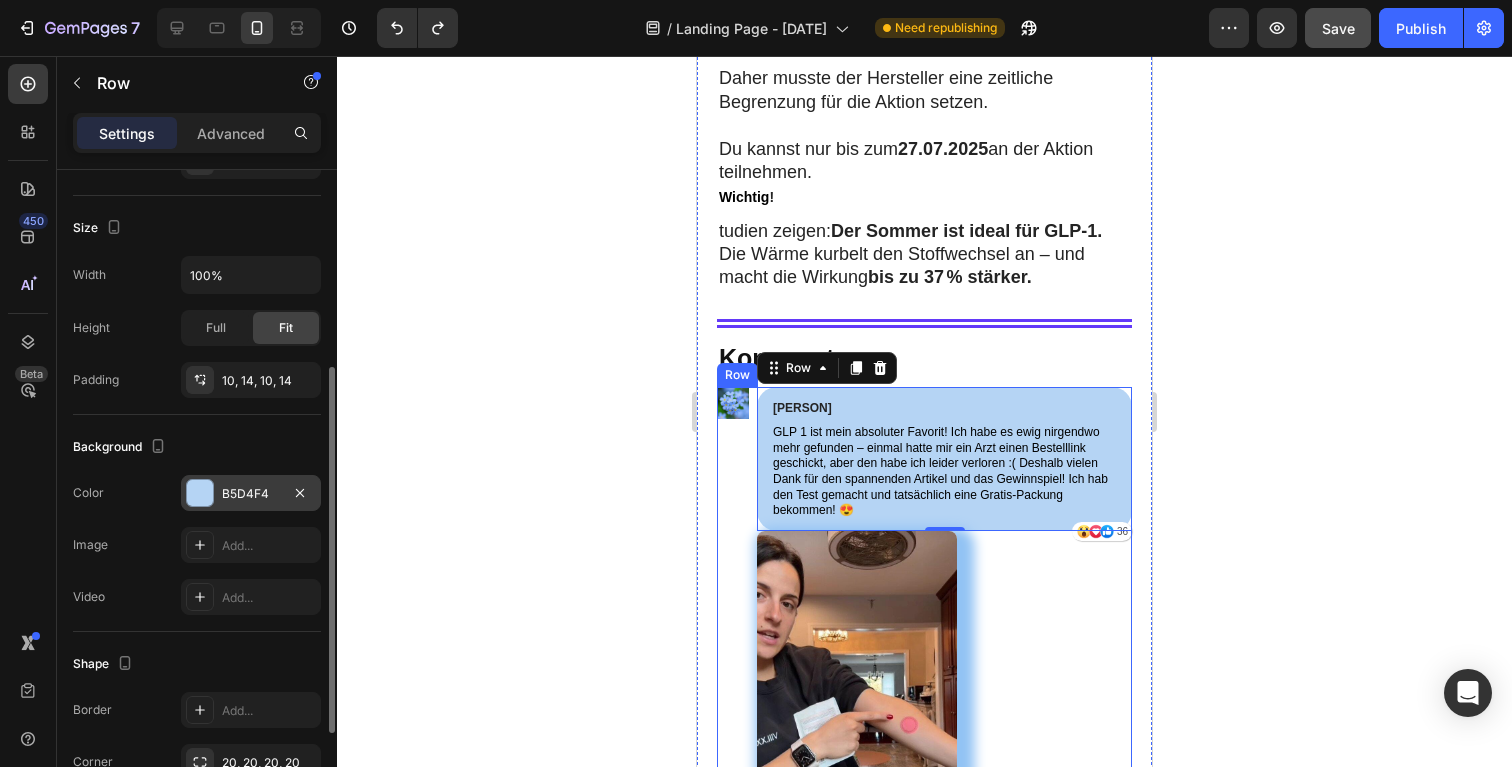 click on "B5D4F4" at bounding box center [251, 494] 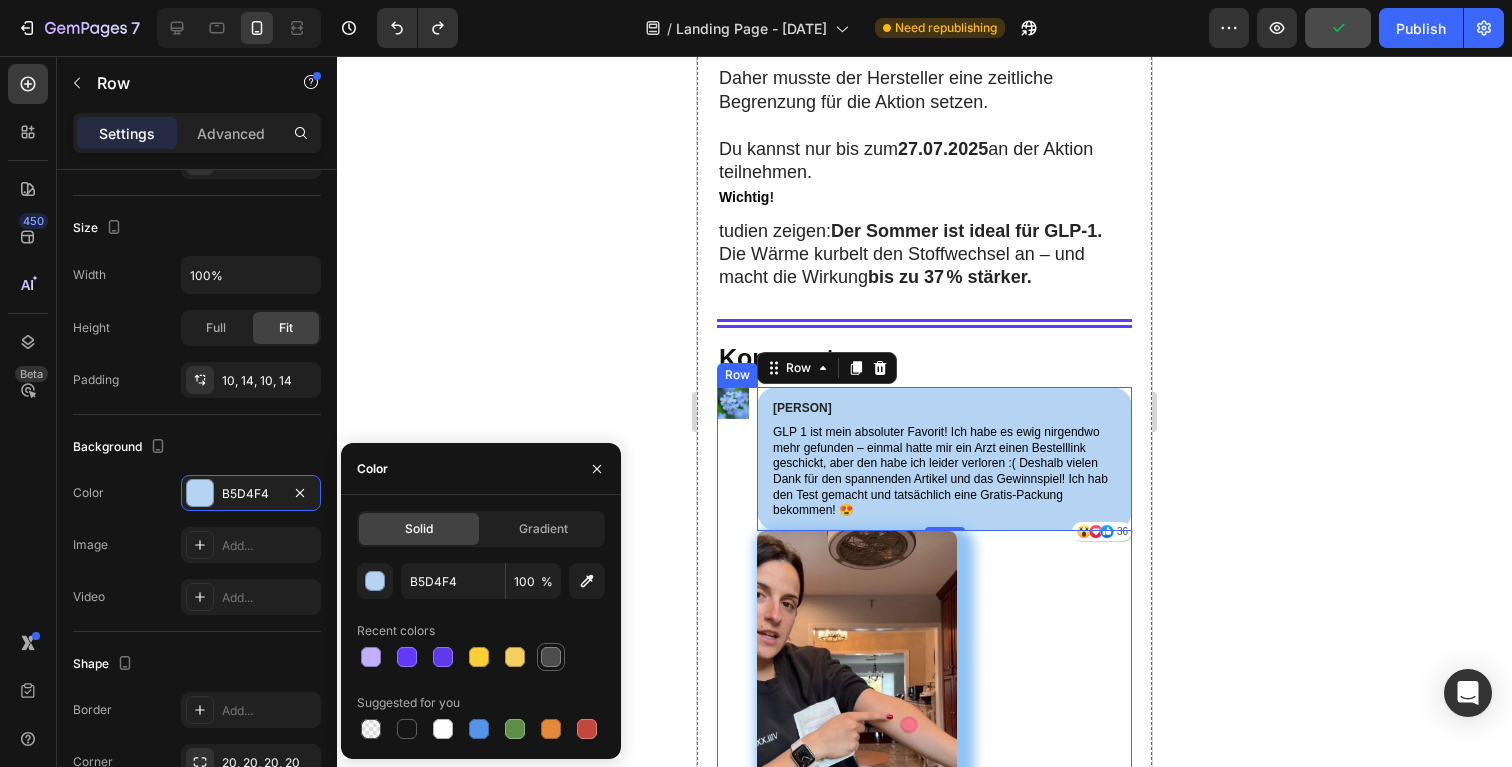click at bounding box center [551, 657] 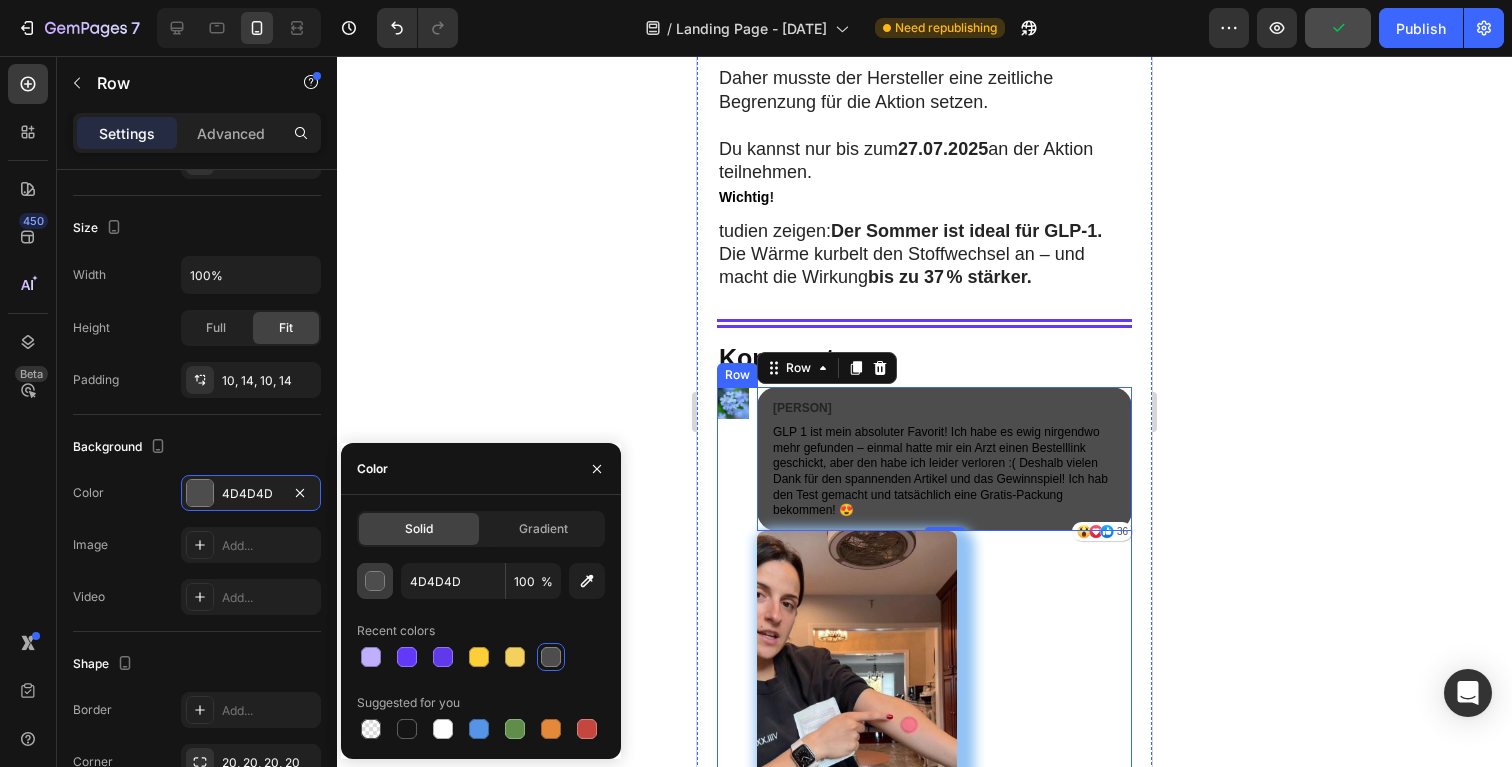 click 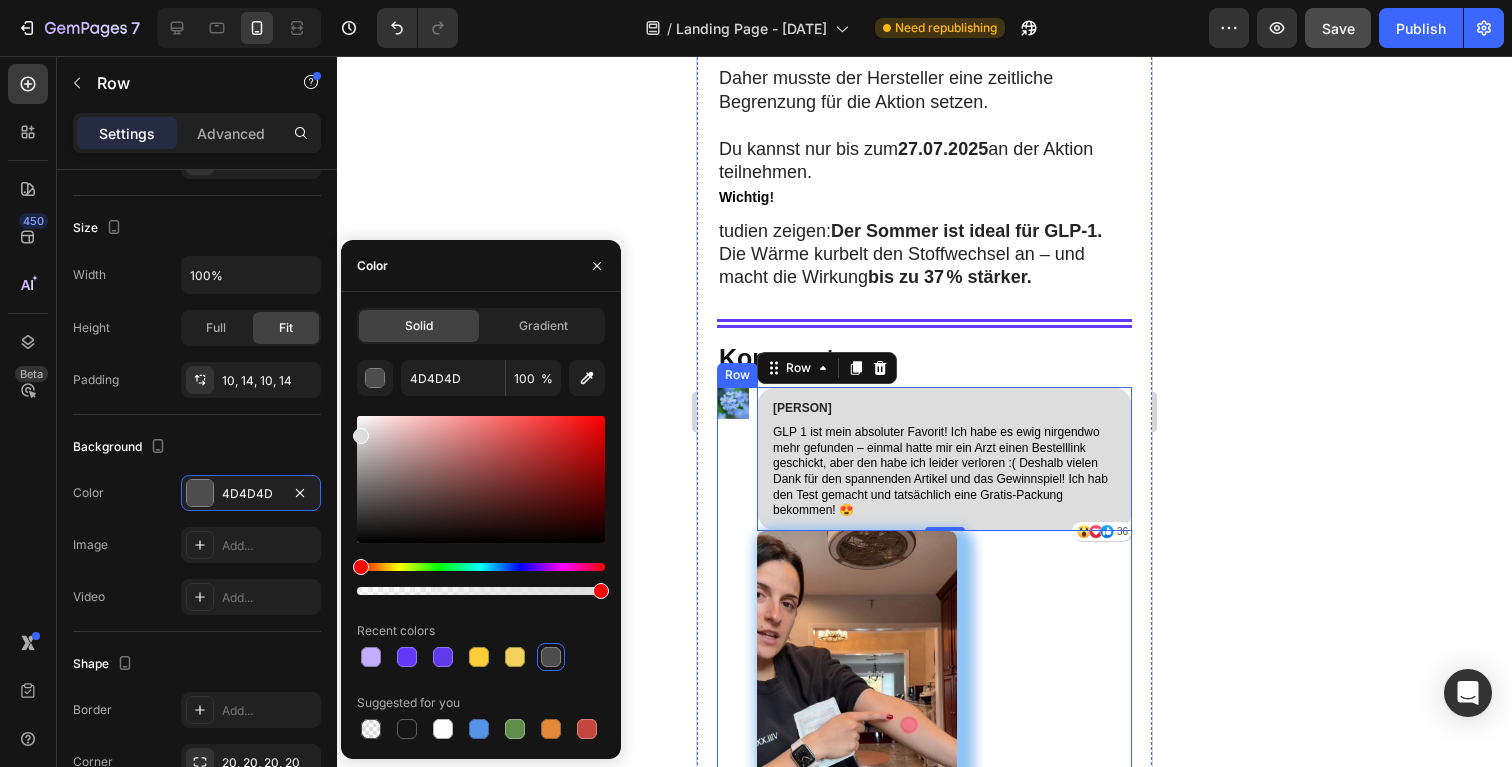 drag, startPoint x: 404, startPoint y: 429, endPoint x: 652, endPoint y: 432, distance: 248.01814 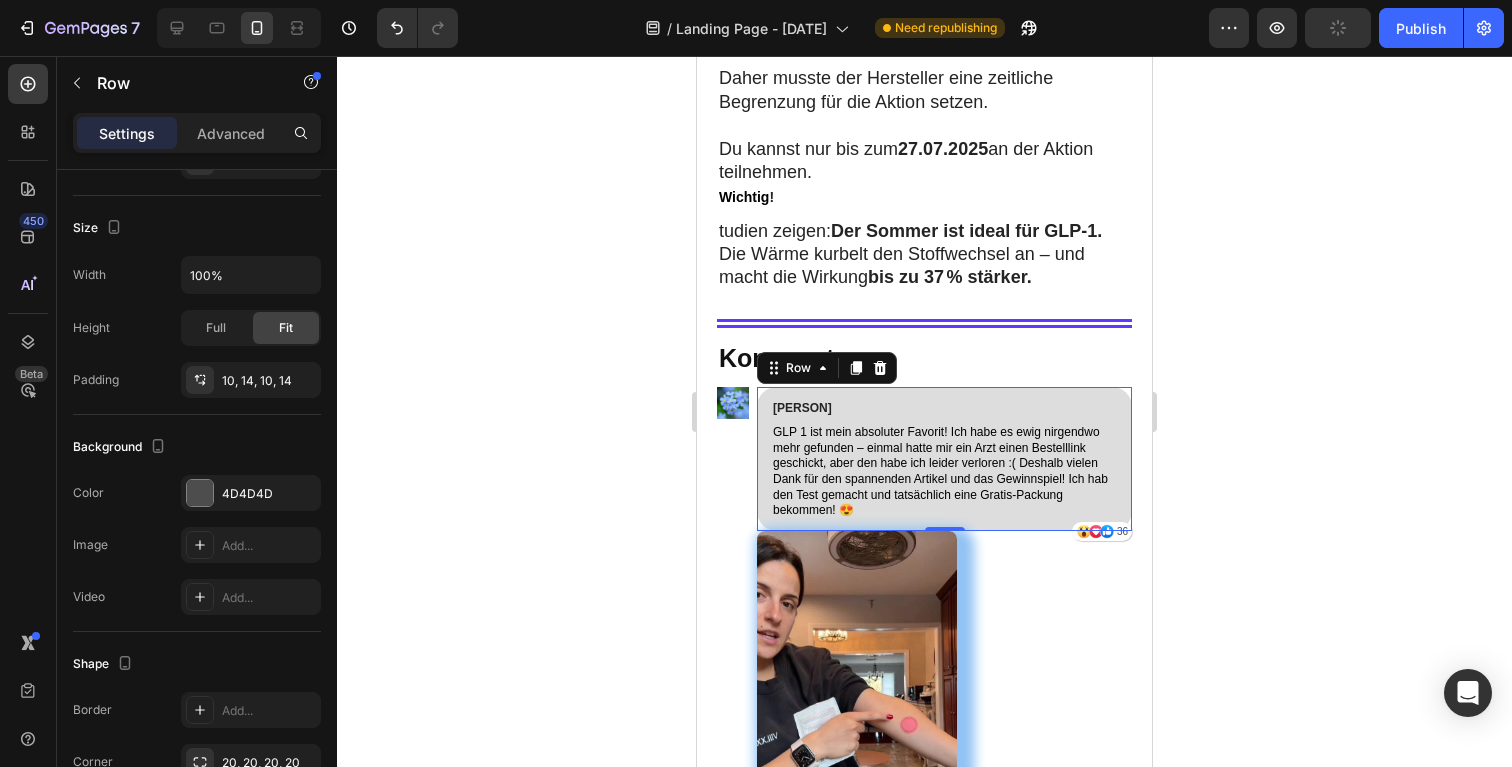 click 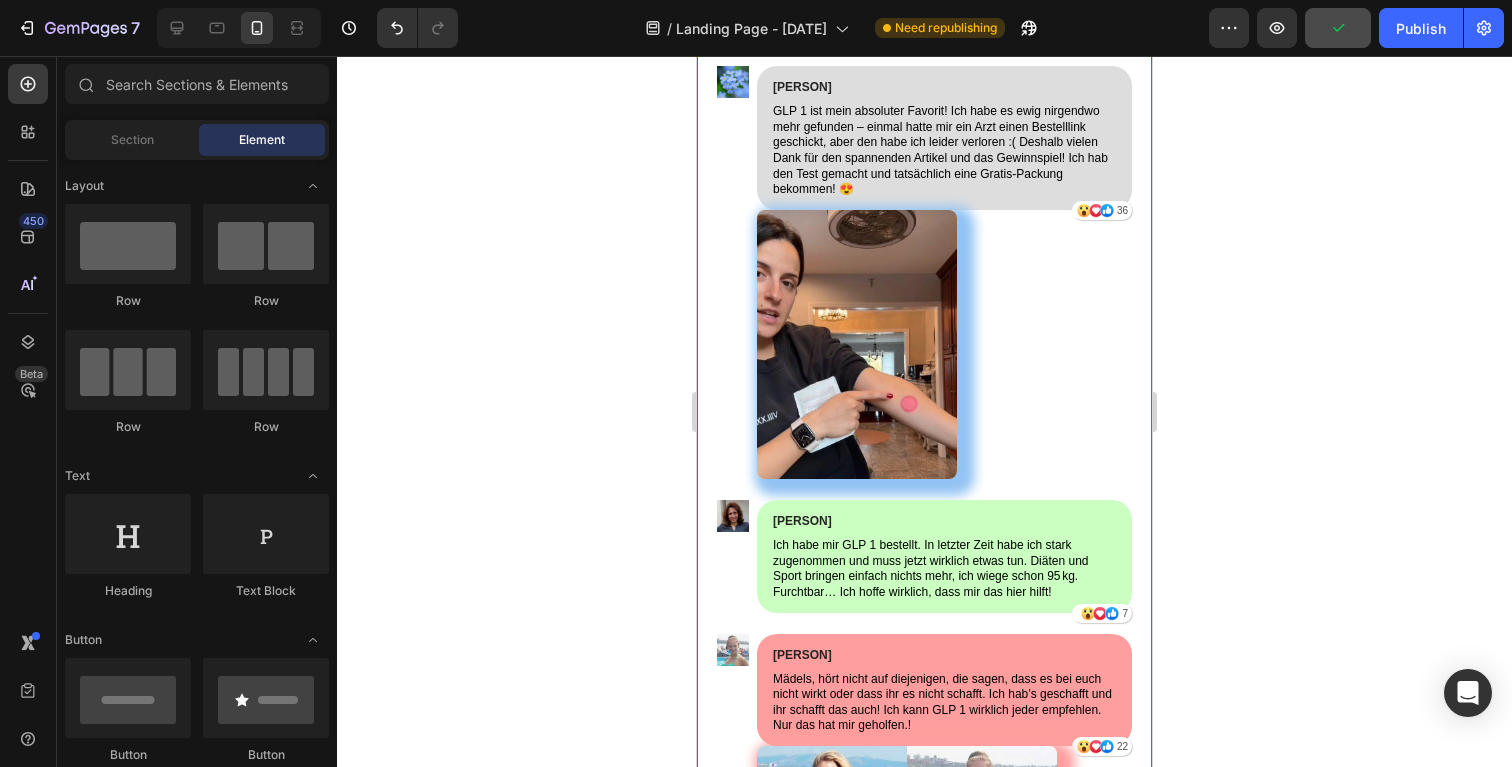 scroll, scrollTop: 18740, scrollLeft: 0, axis: vertical 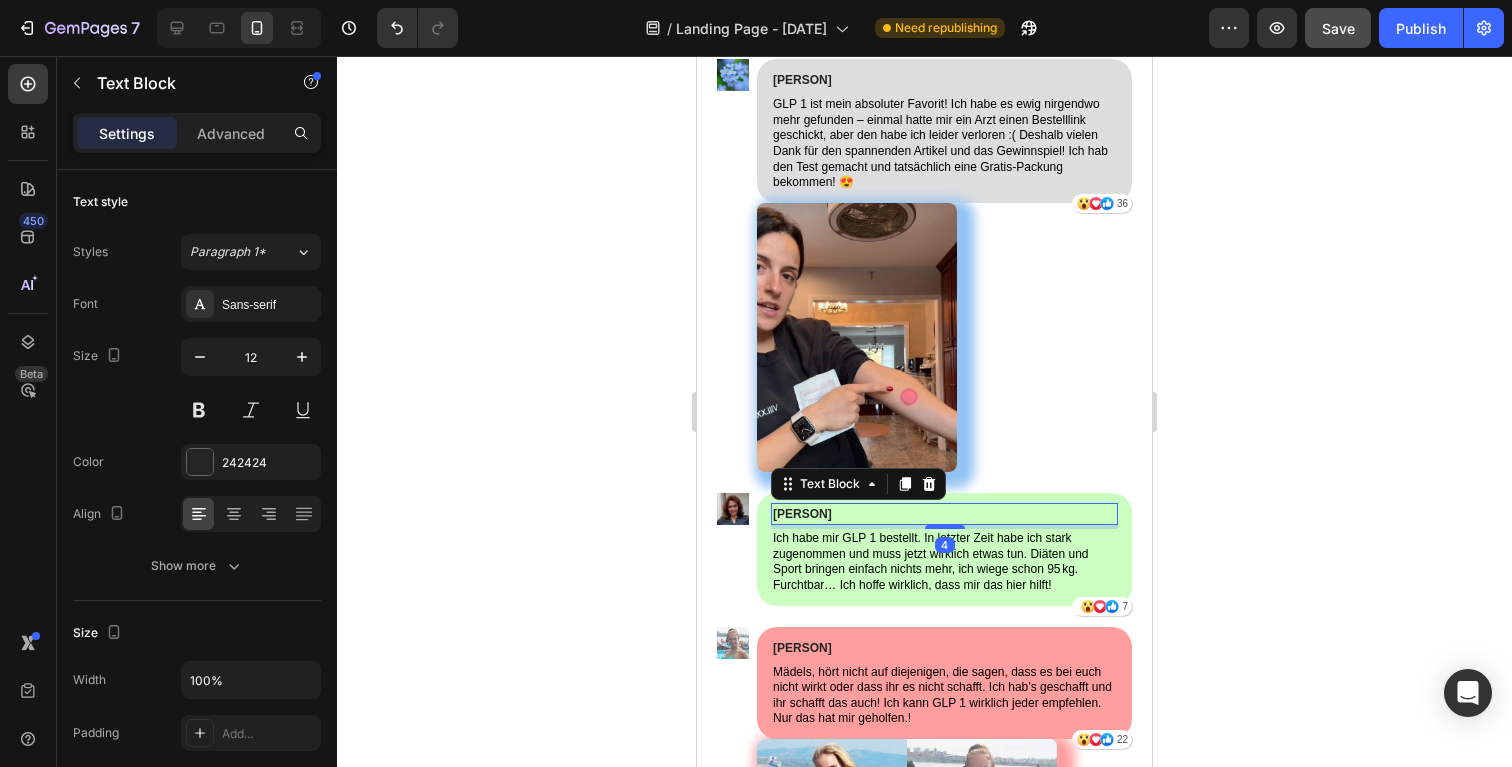 click on "[PERSON]" at bounding box center (944, 514) 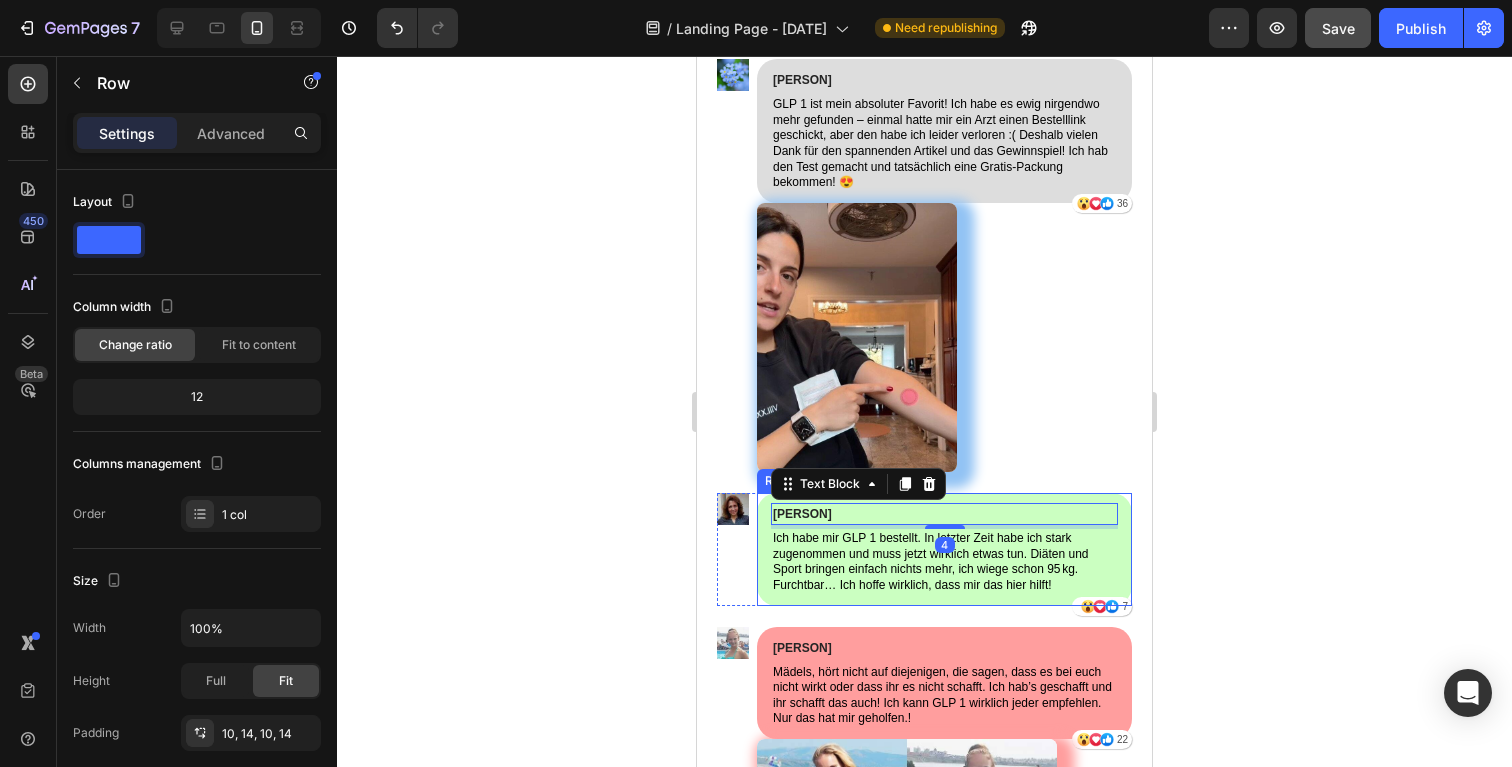 click on "[NAME] [LAST] Text Block Ich habe mir GLP 1 bestellt. In letzter Zeit habe ich stark zugenommen und muss jetzt wirklich etwas tun. Diäten und Sport bringen einfach nichts mehr, ich wiege schon 95 kg. Furchtbar… Ich hoffe wirklich, dass mir das hier hilft!  Text Block
Icon
Icon
Icon 7 Text Block Row Row" at bounding box center [944, 549] 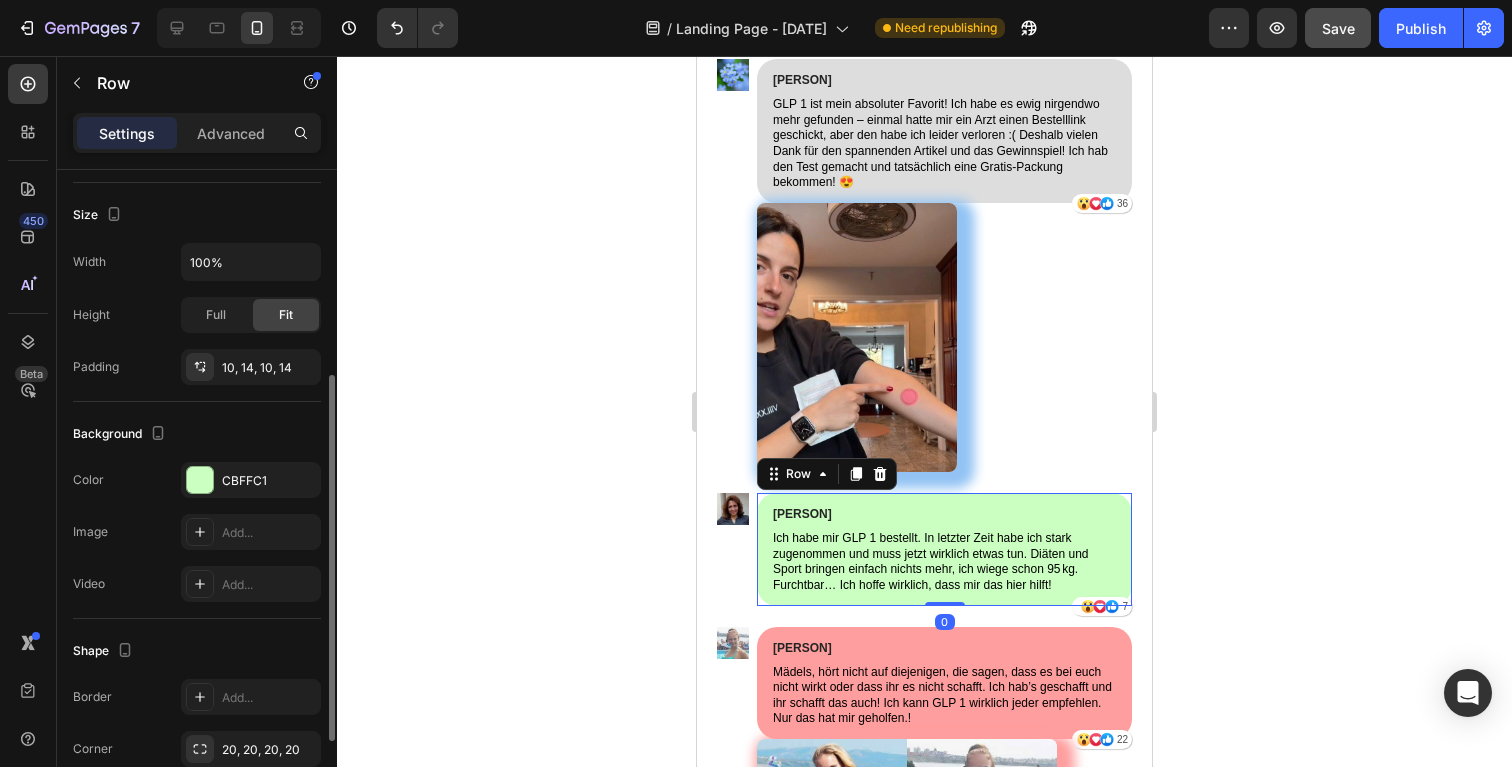 scroll, scrollTop: 398, scrollLeft: 0, axis: vertical 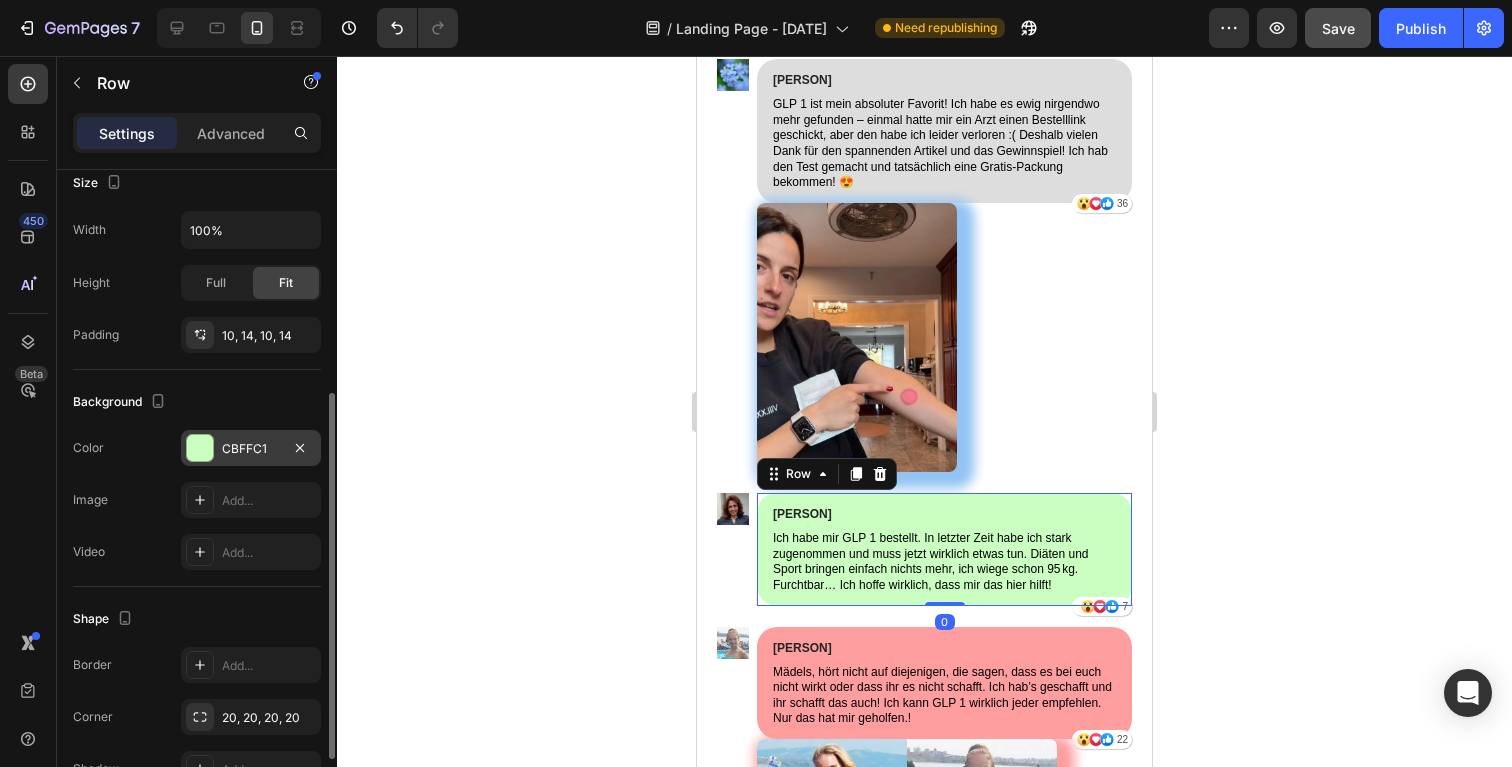 click on "CBFFC1" at bounding box center [251, 448] 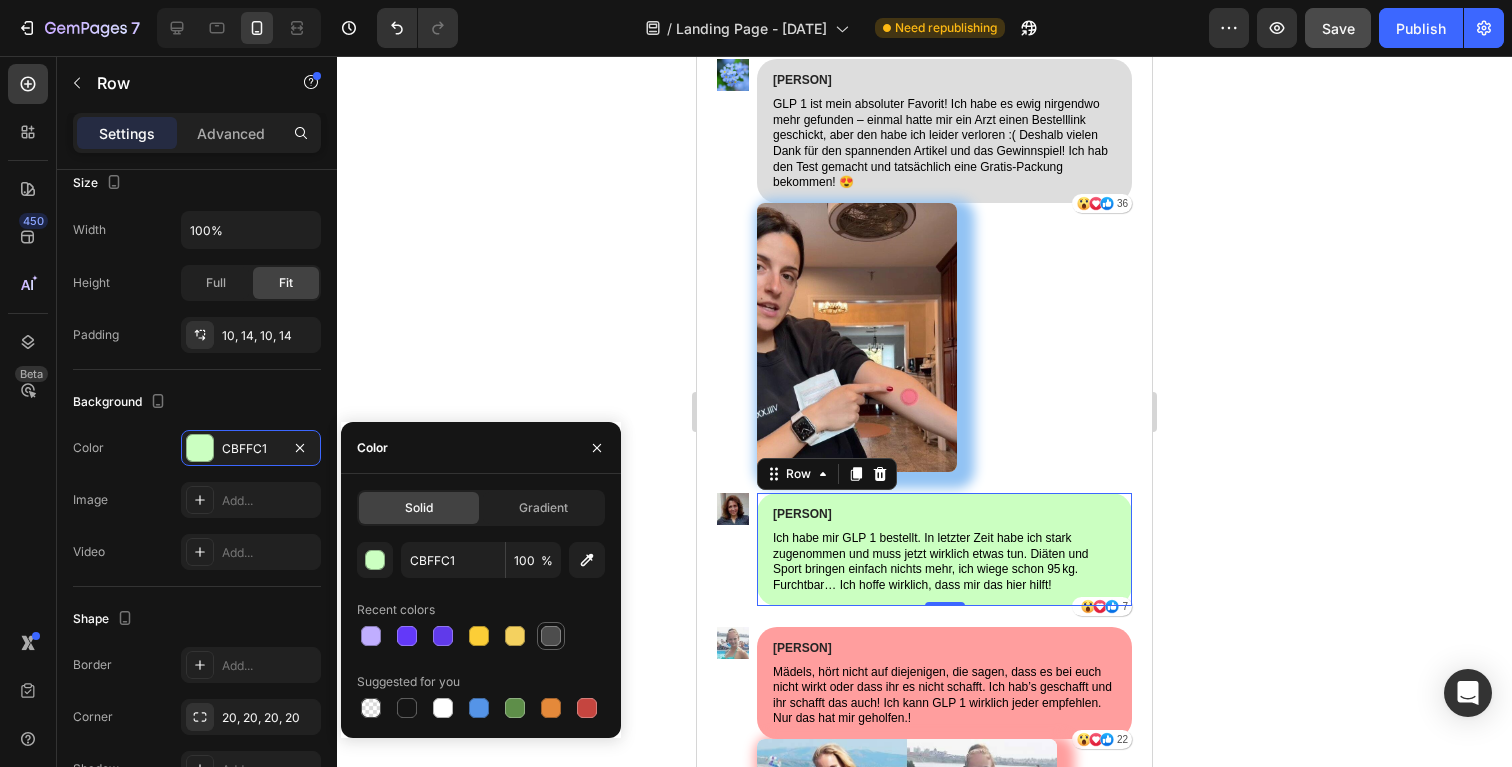 click at bounding box center (551, 636) 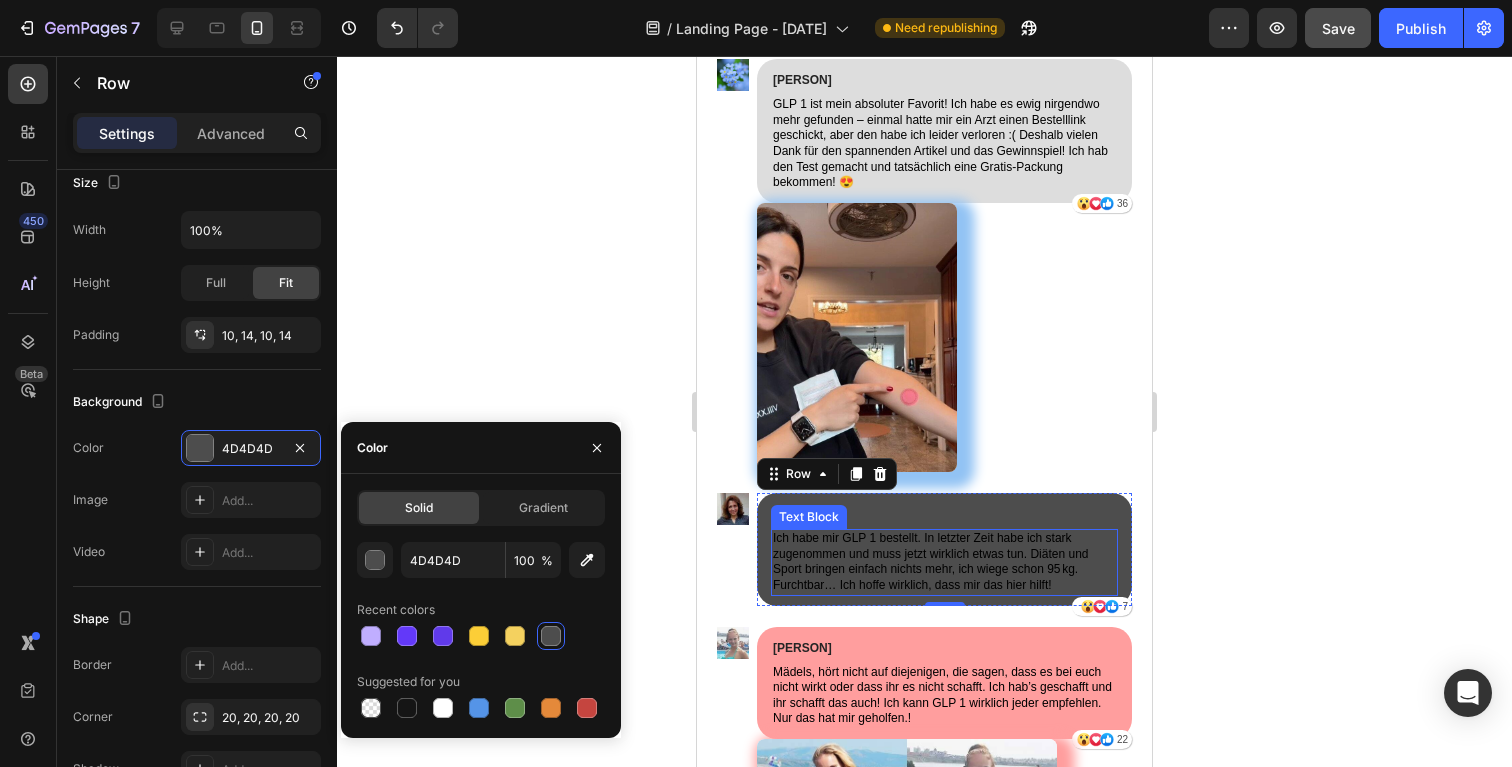 click 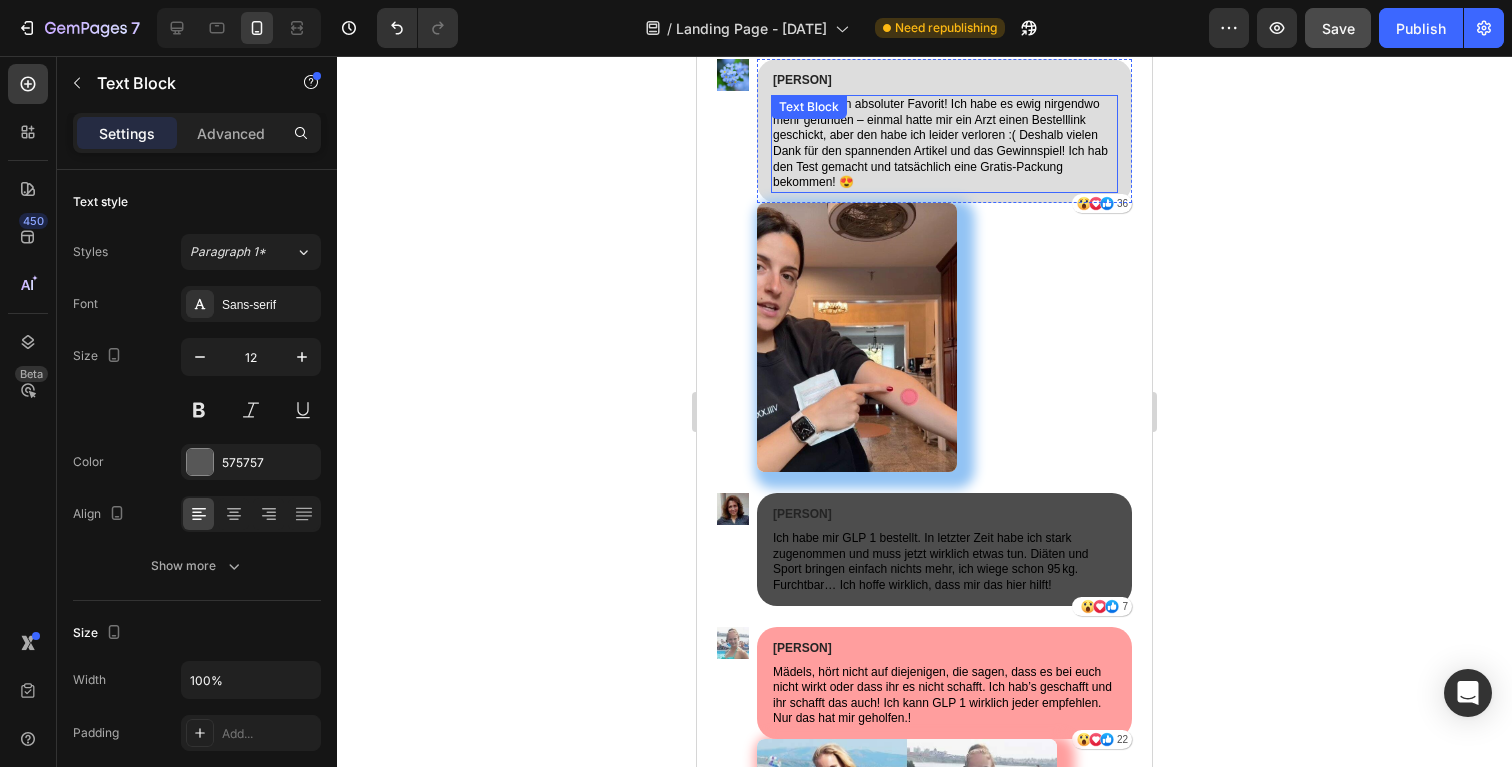click on "GLP 1 ist mein absoluter Favorit! Ich habe es ewig nirgendwo mehr gefunden – einmal hatte mir ein Arzt einen Bestelllink geschickt, aber den habe ich leider verloren :( Deshalb vielen Dank für den spannenden Artikel und das Gewinnspiel! Ich hab den Test gemacht und tatsächlich eine Gratis-Packung bekommen! 😍" at bounding box center [944, 144] 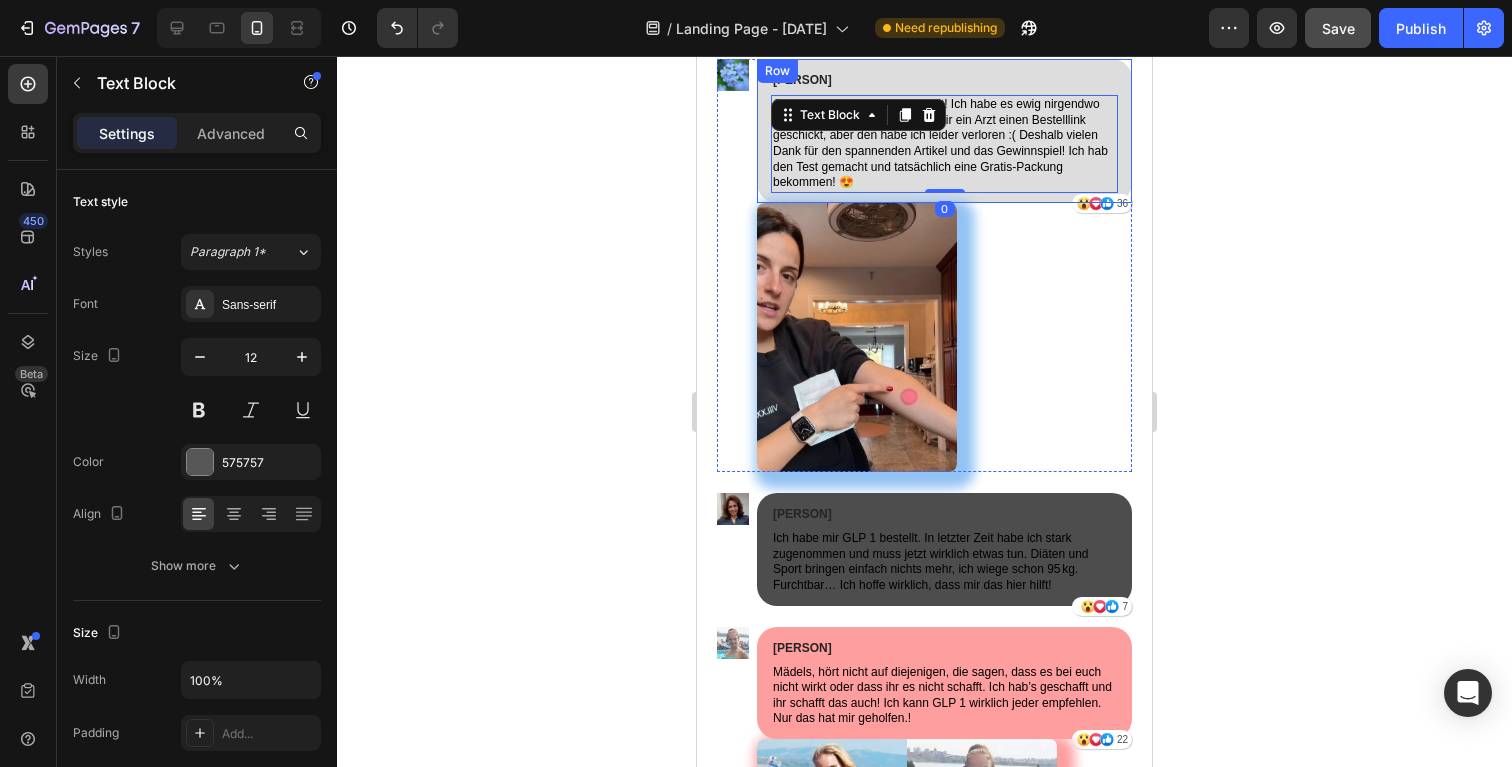 click on "Sarah Leihfeld Text Block GLP 1 ist mein absoluter Favorit! Ich habe es ewig nirgendwo mehr gefunden – einmal hatte mir ein Arzt einen Bestelllink geschickt, aber den habe ich leider verloren :( Deshalb vielen Dank für den spannenden Artikel und das Gewinnspiel! Ich hab den Test gemacht und tatsächlich eine Gratis-Packung bekommen! 😍 Text Block   0
Icon
Icon
Icon 36 Text Block Row Row" at bounding box center (944, 131) 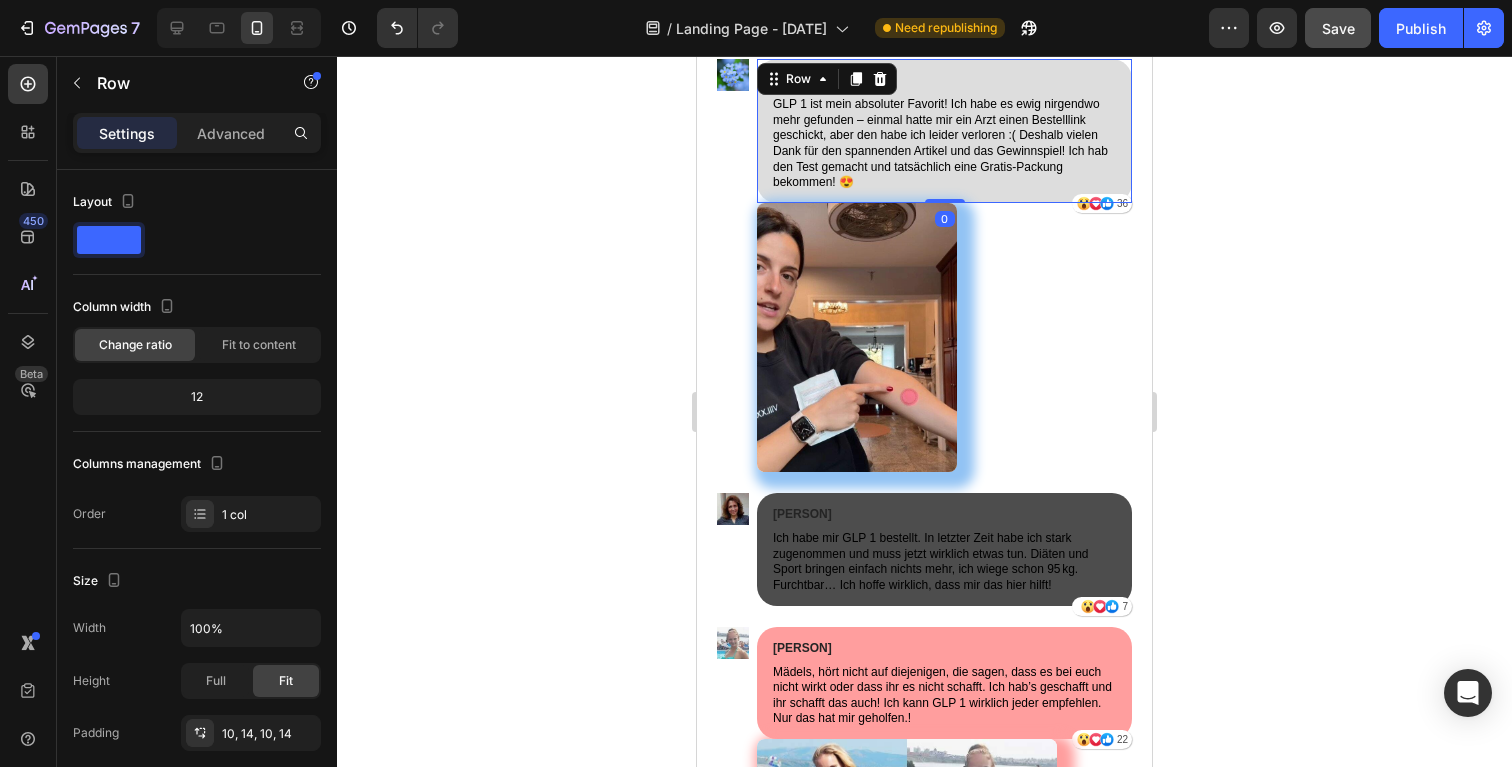 click on "Sarah Leihfeld Text Block GLP 1 ist mein absoluter Favorit! Ich habe es ewig nirgendwo mehr gefunden – einmal hatte mir ein Arzt einen Bestelllink geschickt, aber den habe ich leider verloren :( Deshalb vielen Dank für den spannenden Artikel und das Gewinnspiel! Ich hab den Test gemacht und tatsächlich eine Gratis-Packung bekommen! 😍 Text Block
Icon
Icon
Icon 36 Text Block Row Row   0" at bounding box center [944, 131] 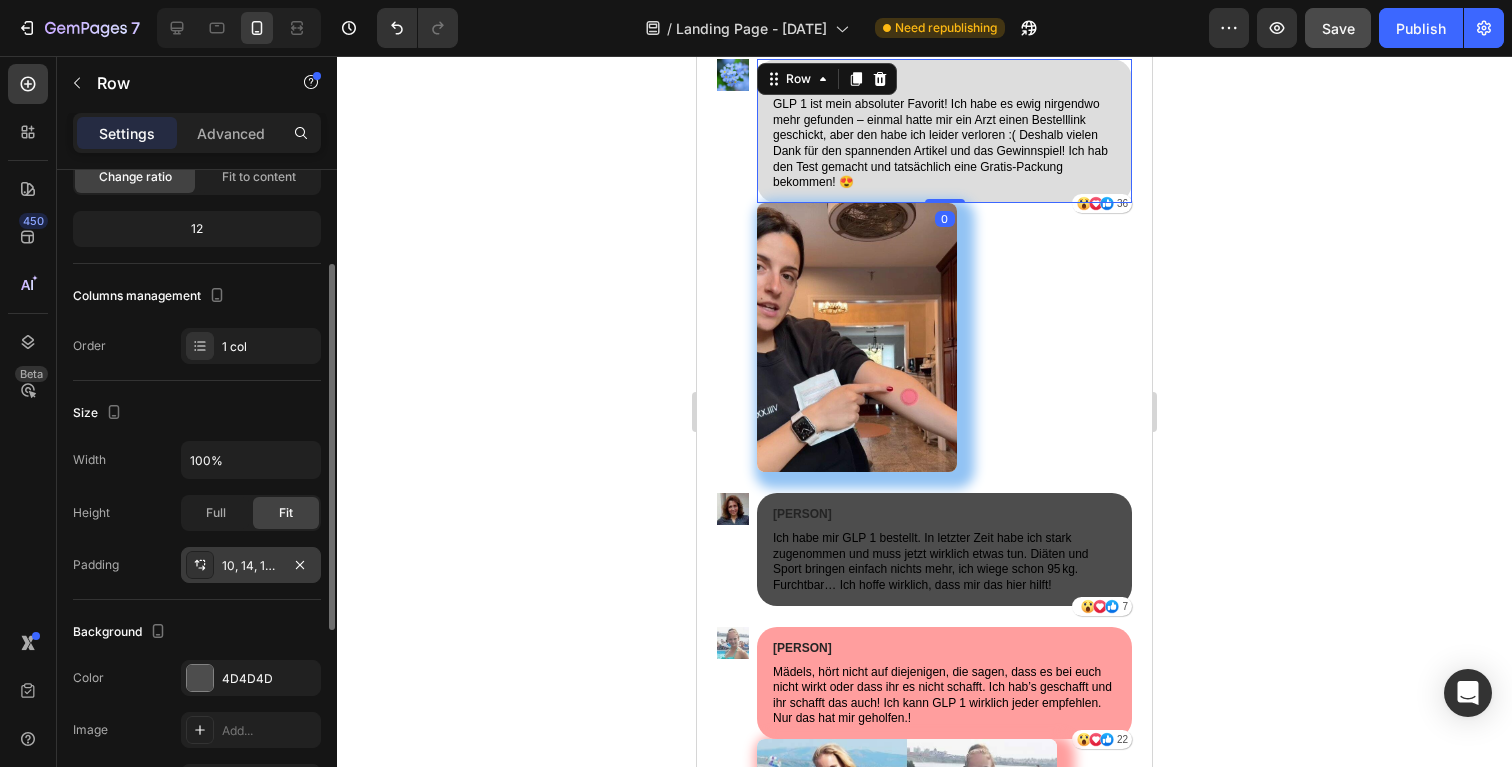 scroll, scrollTop: 206, scrollLeft: 0, axis: vertical 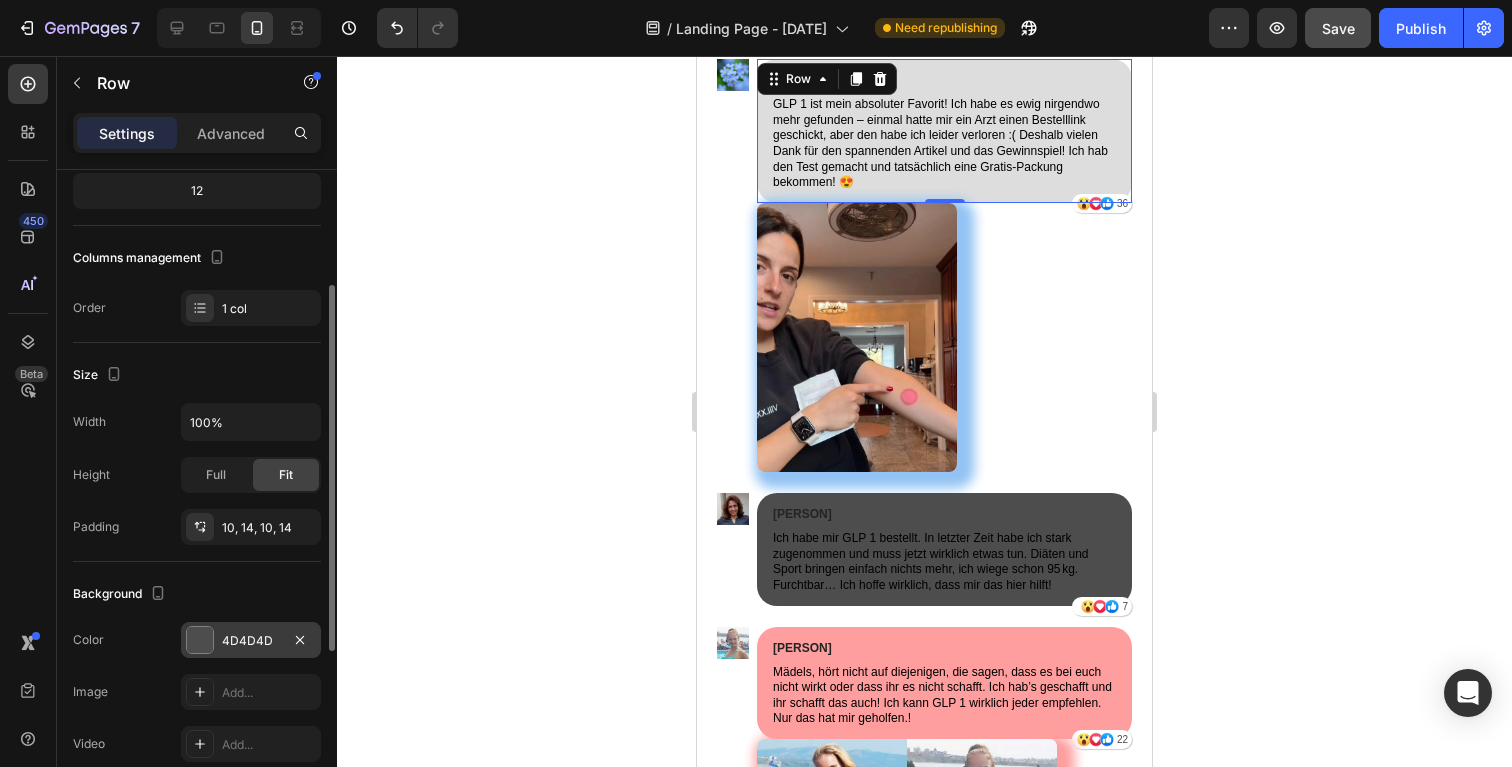 click at bounding box center (200, 640) 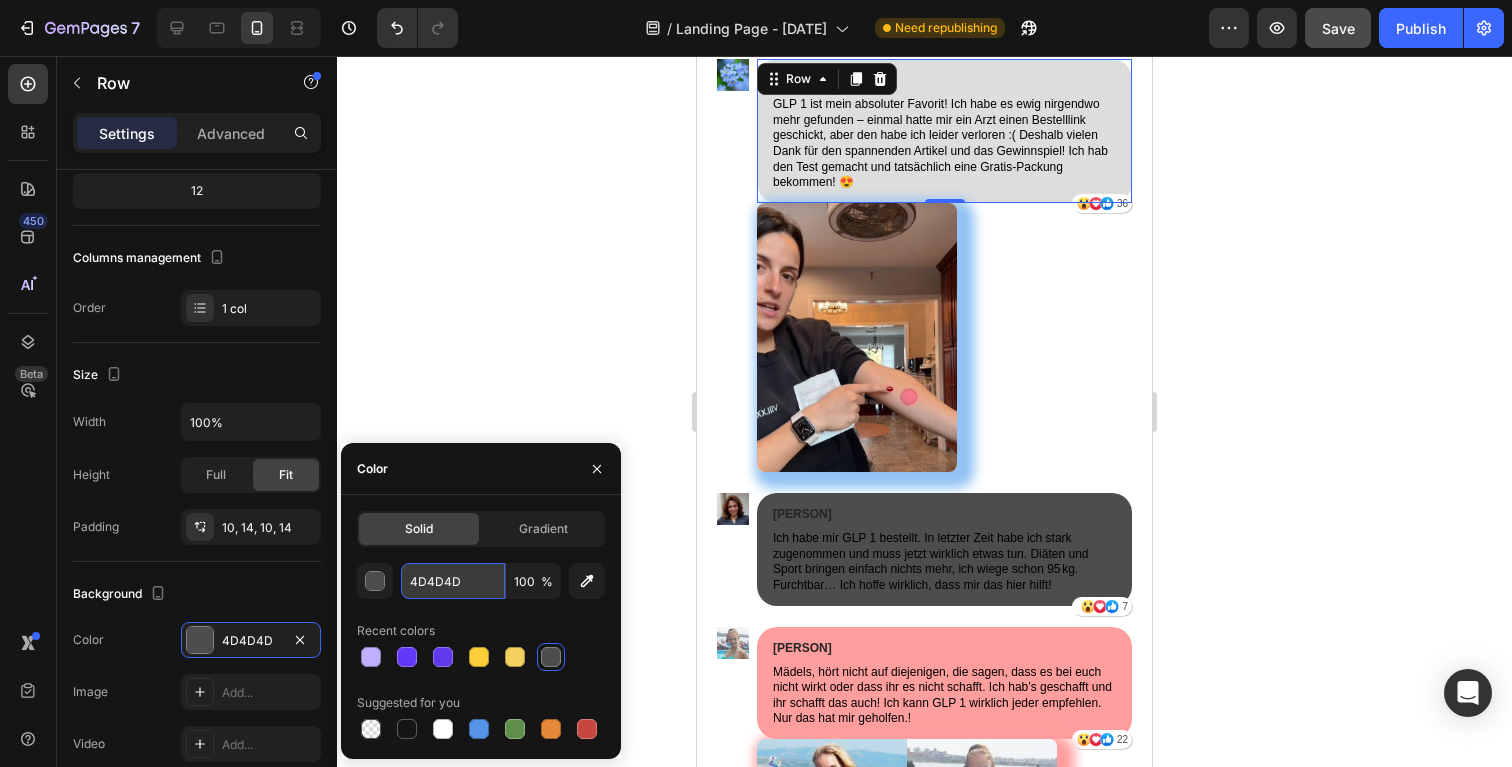 click on "4D4D4D" at bounding box center [453, 581] 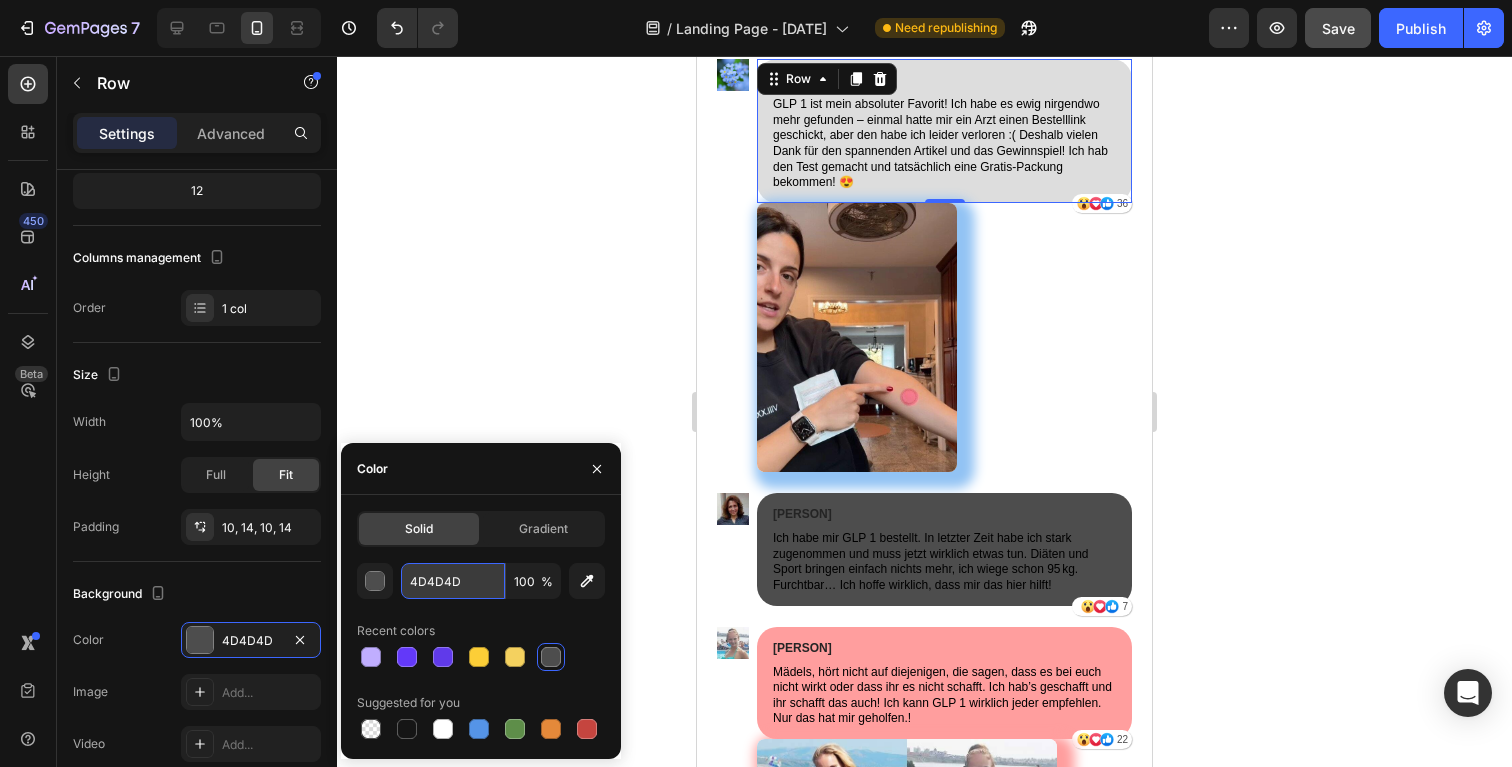 click on "4D4D4D" at bounding box center (453, 581) 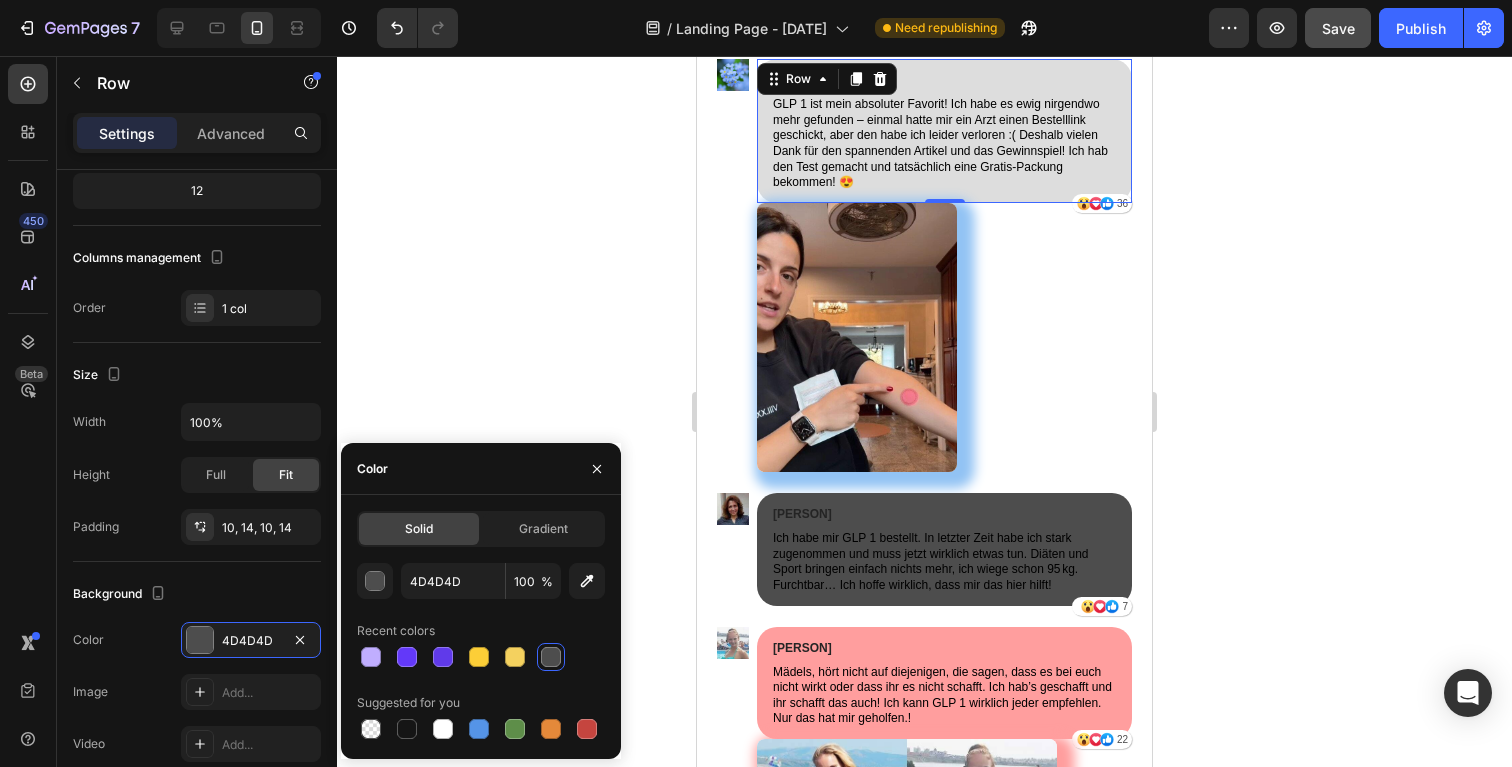 click 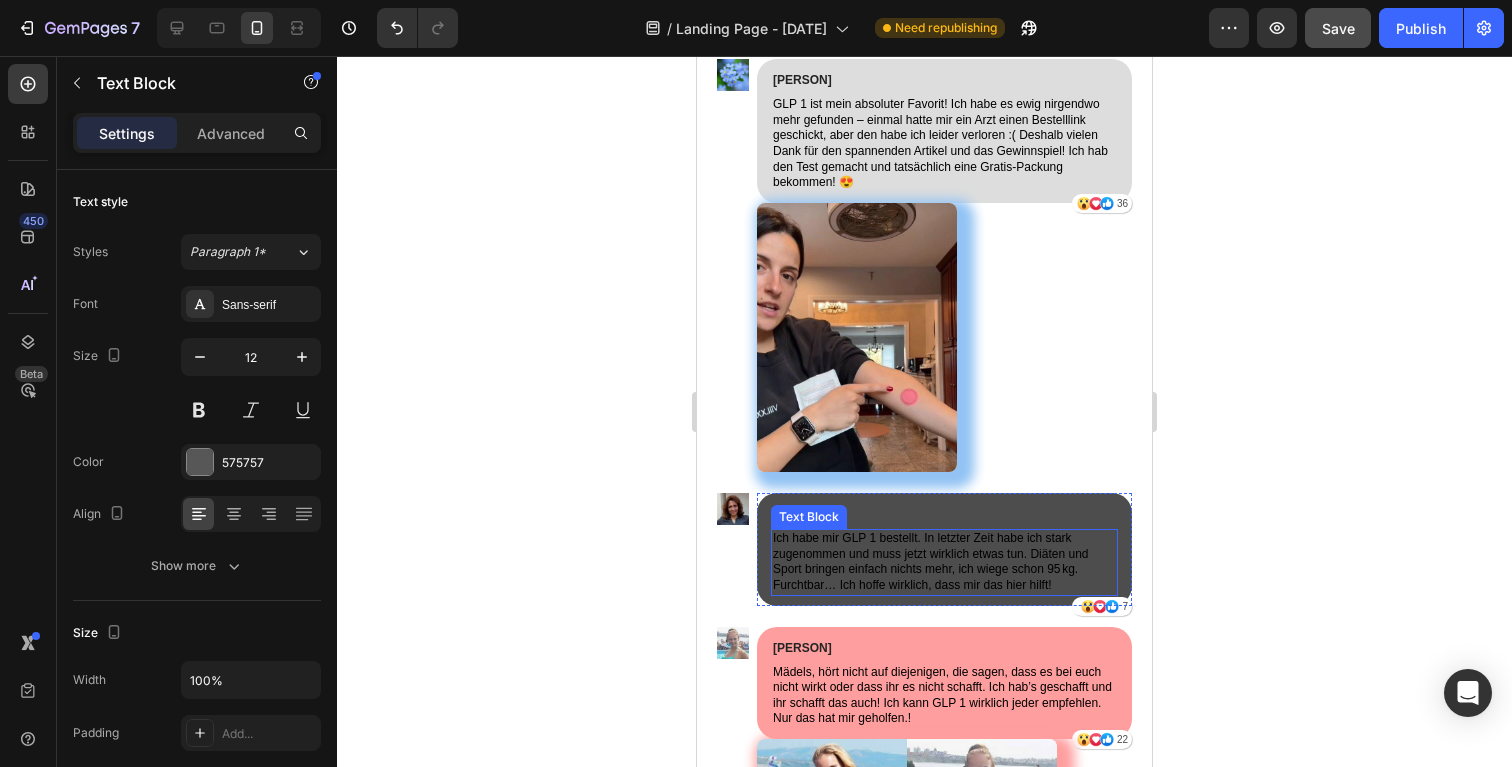 click on "Ich habe mir GLP 1 bestellt. In letzter Zeit habe ich stark zugenommen und muss jetzt wirklich etwas tun. Diäten und Sport bringen einfach nichts mehr, ich wiege schon 95 kg. Furchtbar… Ich hoffe wirklich, dass mir das hier hilft!" at bounding box center [931, 561] 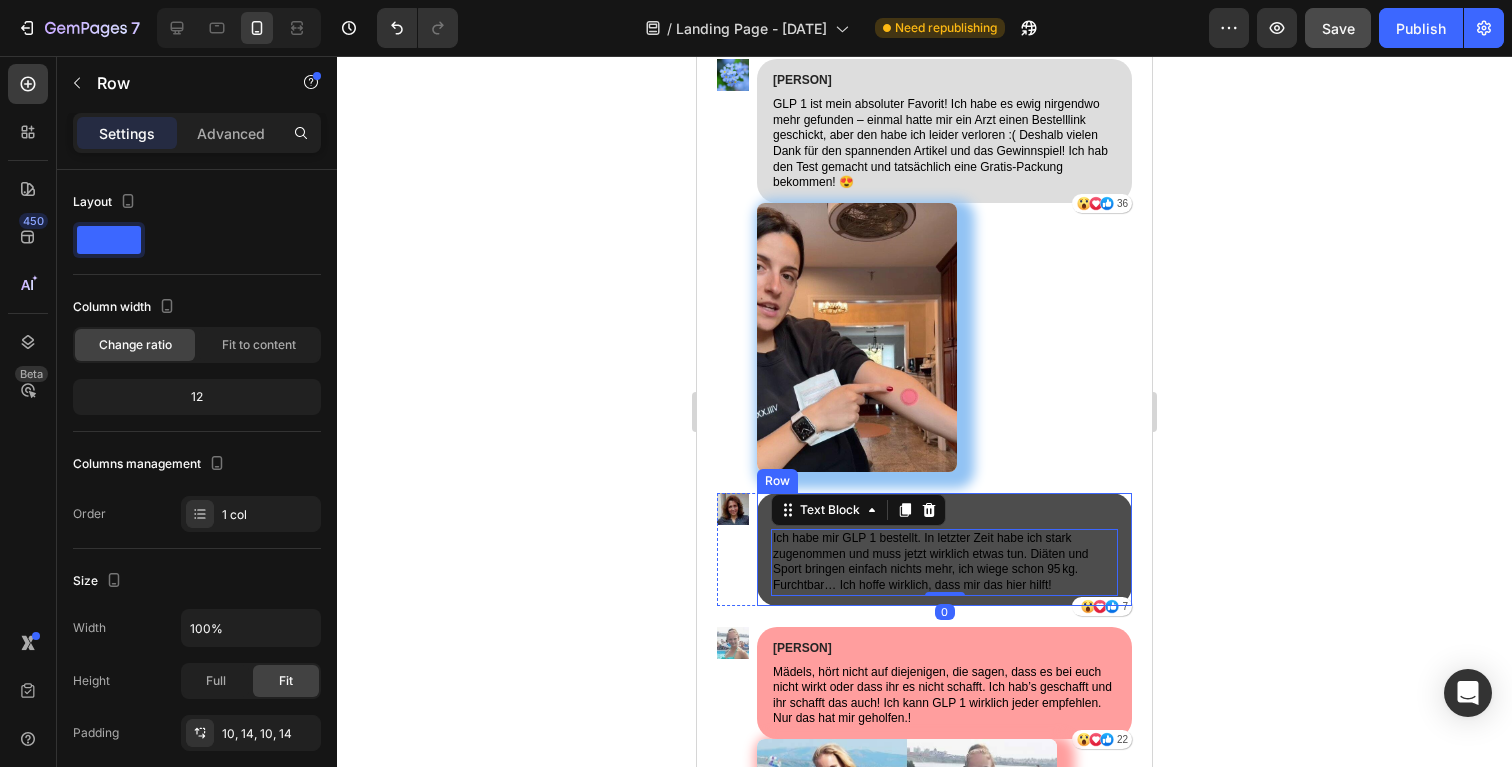 click on "[NAME] [LAST] Text Block Ich habe mir GLP 1 bestellt. In letzter Zeit habe ich stark zugenommen und muss jetzt wirklich etwas tun. Diäten und Sport bringen einfach nichts mehr, ich wiege schon 95 kg. Furchtbar… Ich hoffe wirklich, dass mir das hier hilft!  Text Block   0
Icon
Icon
Icon 7 Text Block Row Row" at bounding box center (944, 549) 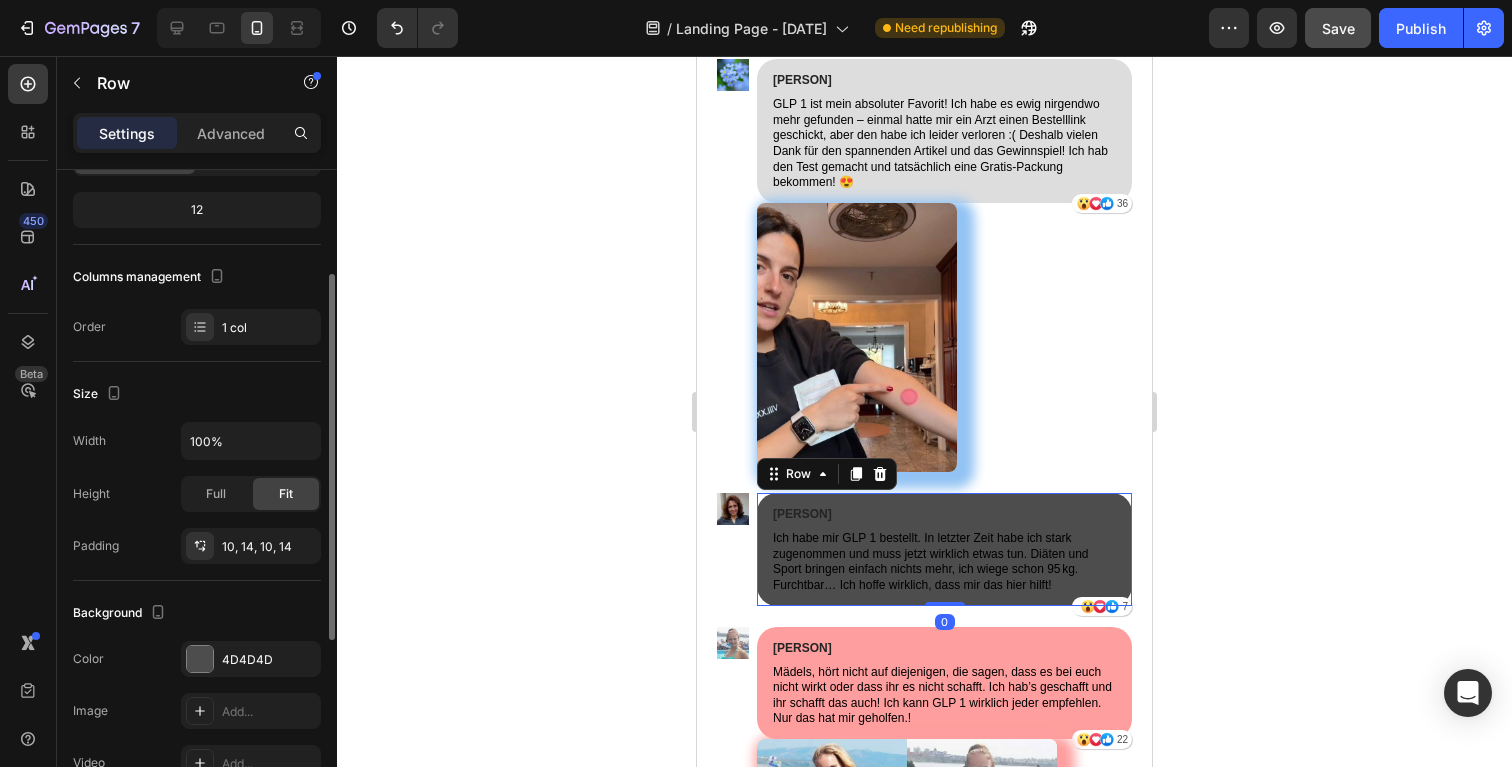 scroll, scrollTop: 225, scrollLeft: 0, axis: vertical 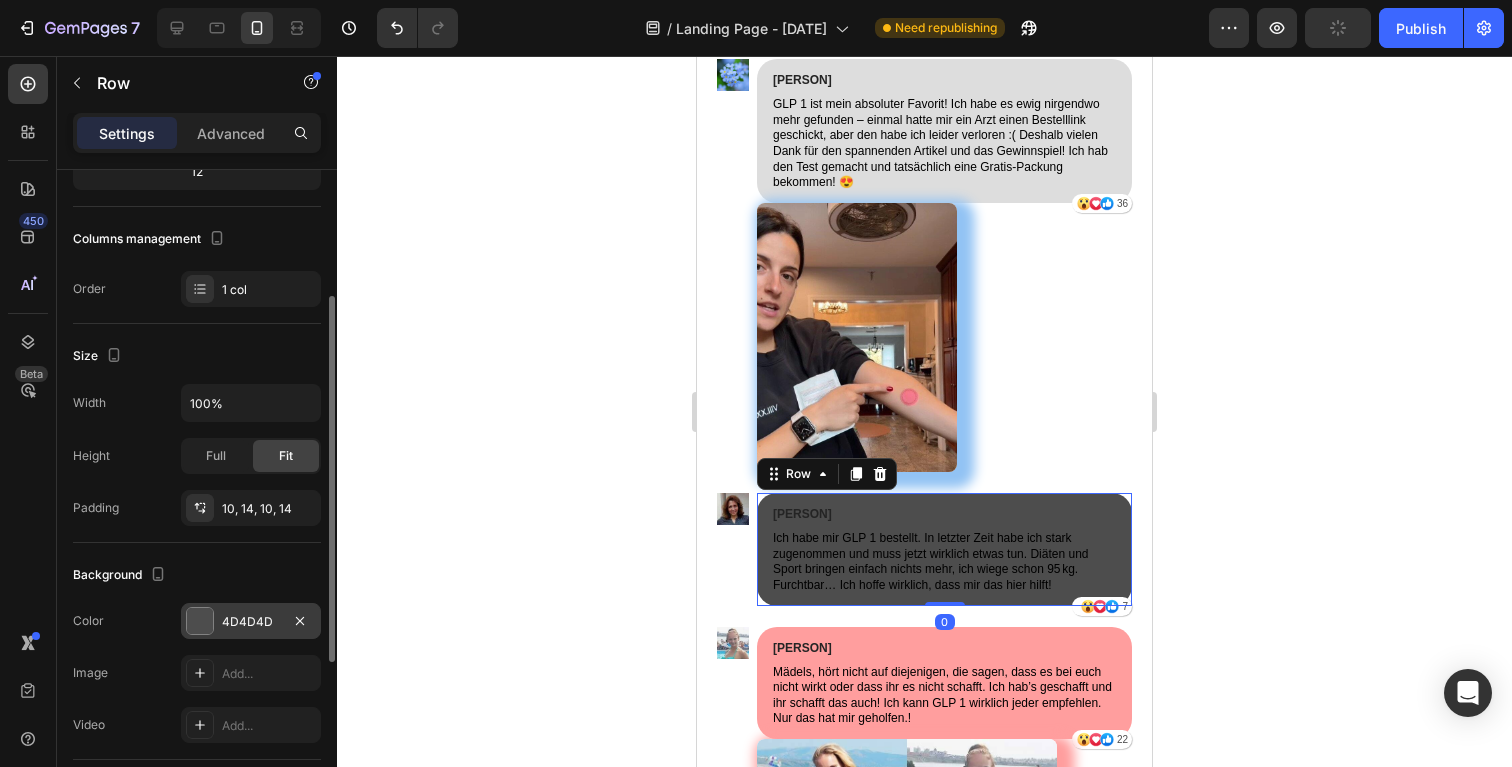 click at bounding box center (200, 621) 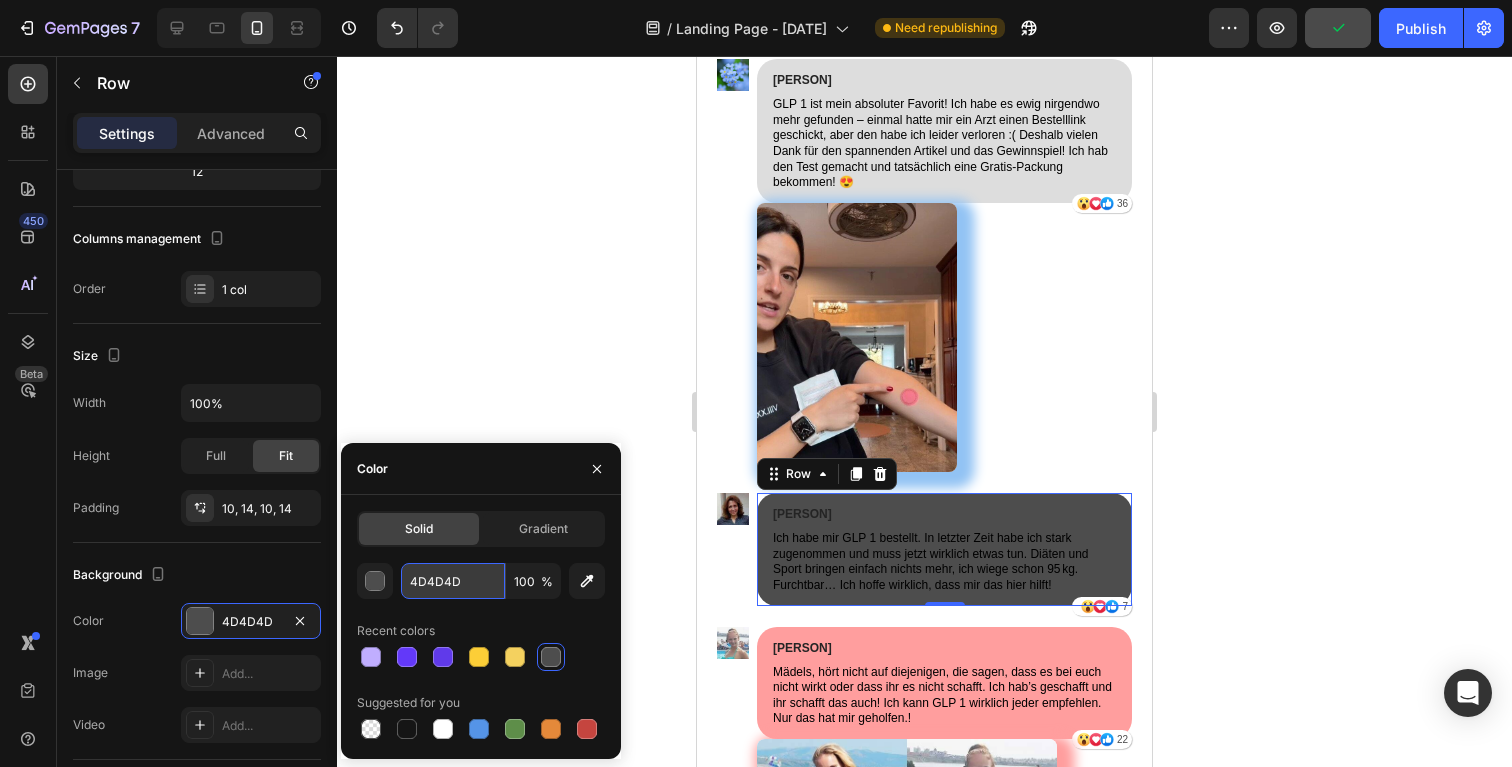 click on "4D4D4D" at bounding box center [453, 581] 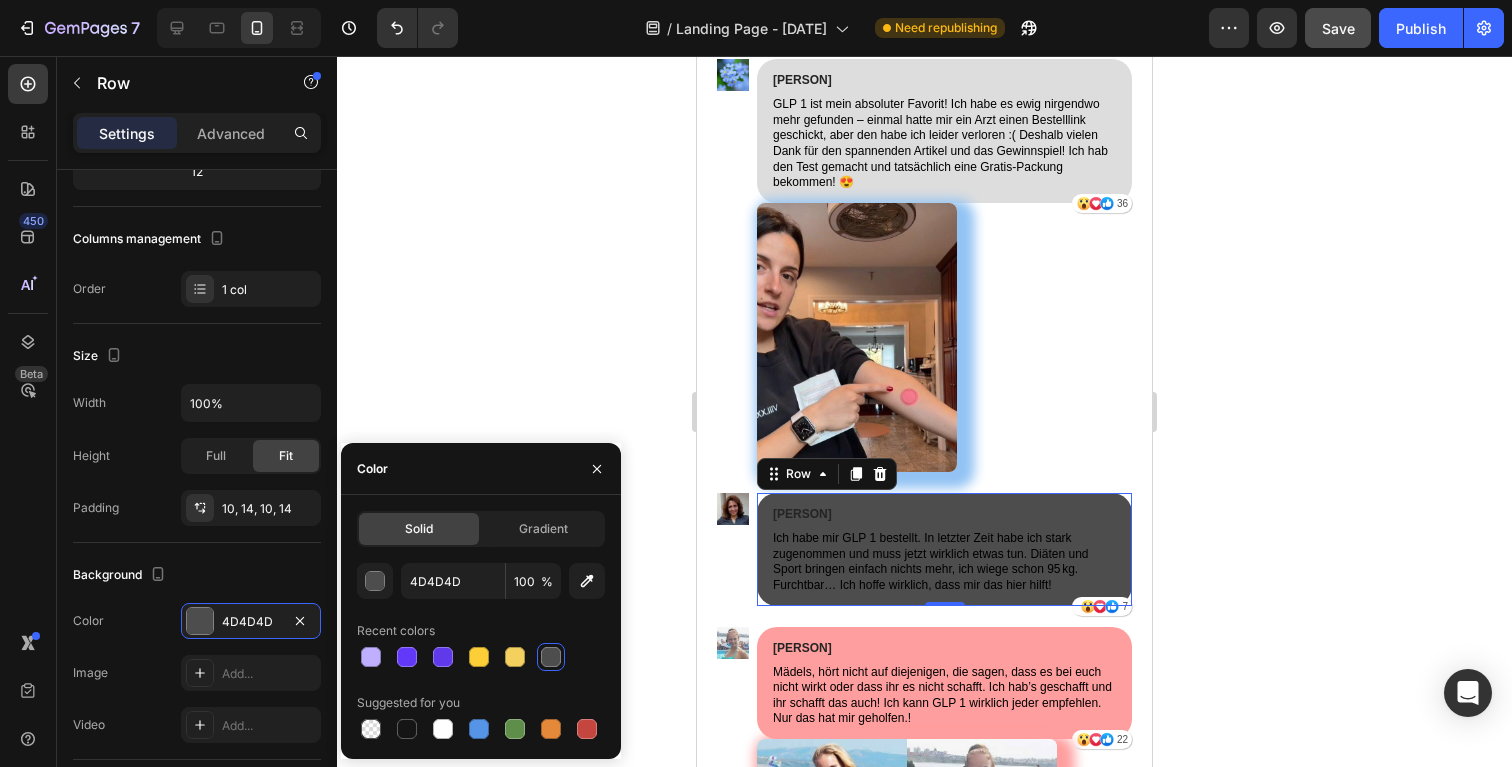 click 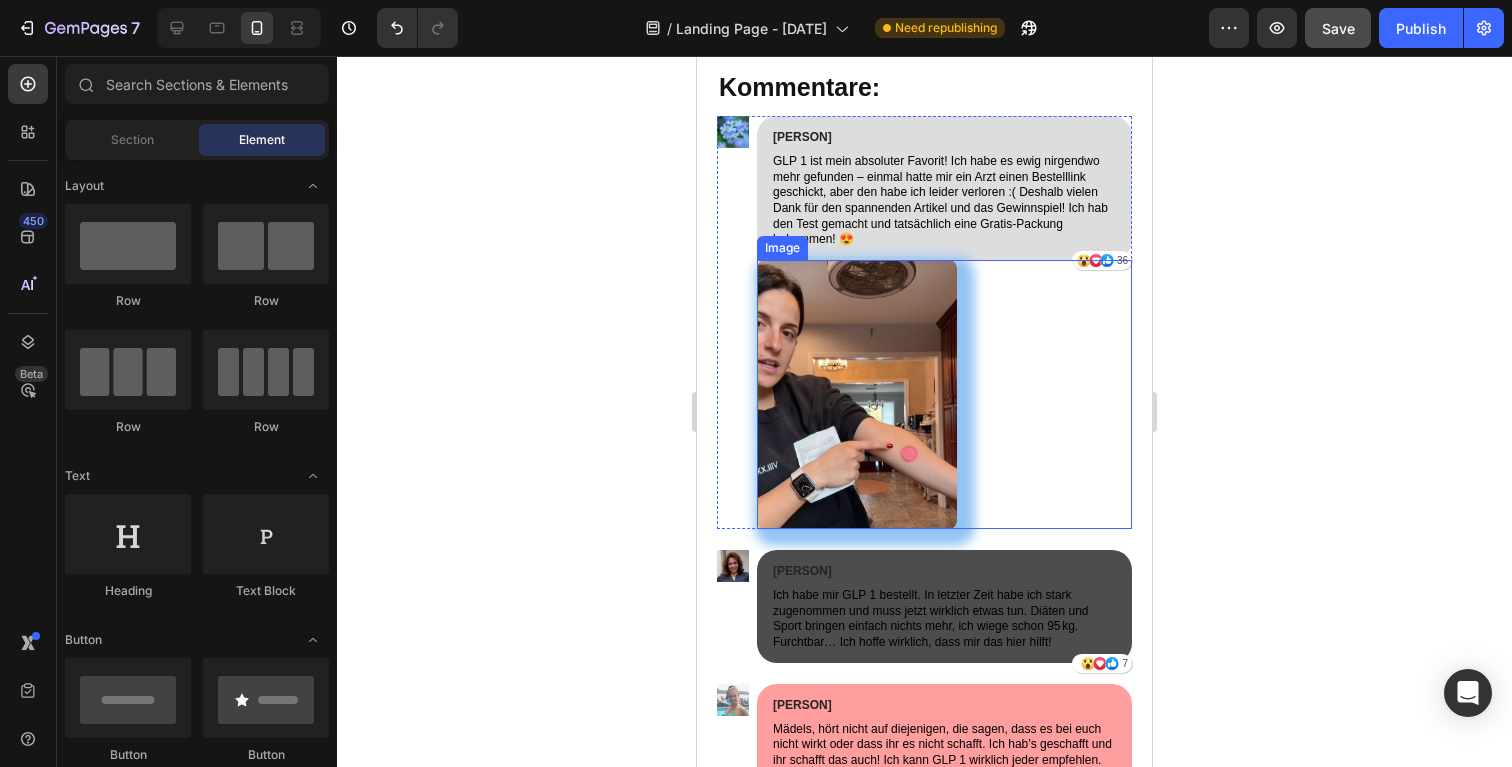 scroll, scrollTop: 18682, scrollLeft: 0, axis: vertical 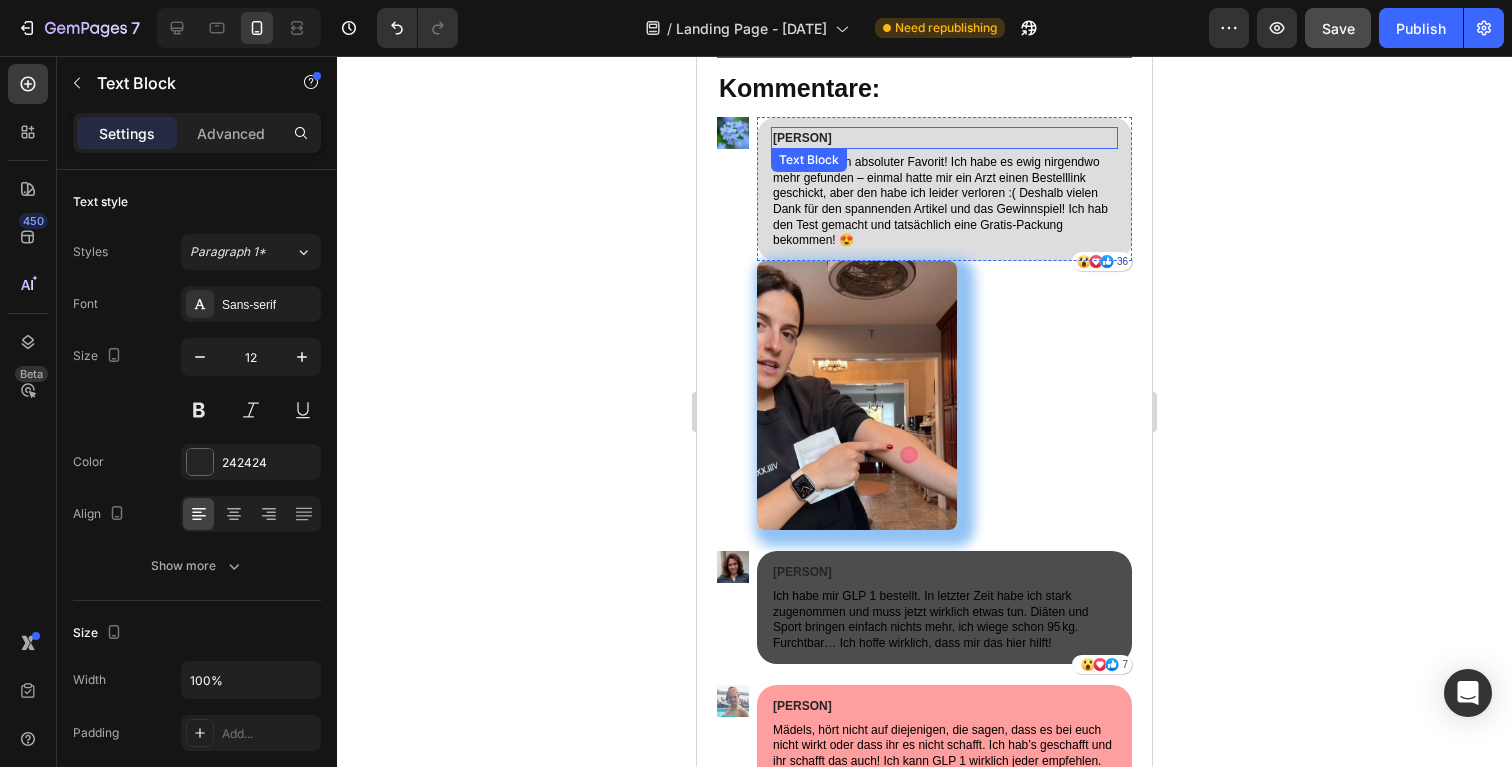 click on "[PERSON]" at bounding box center [944, 138] 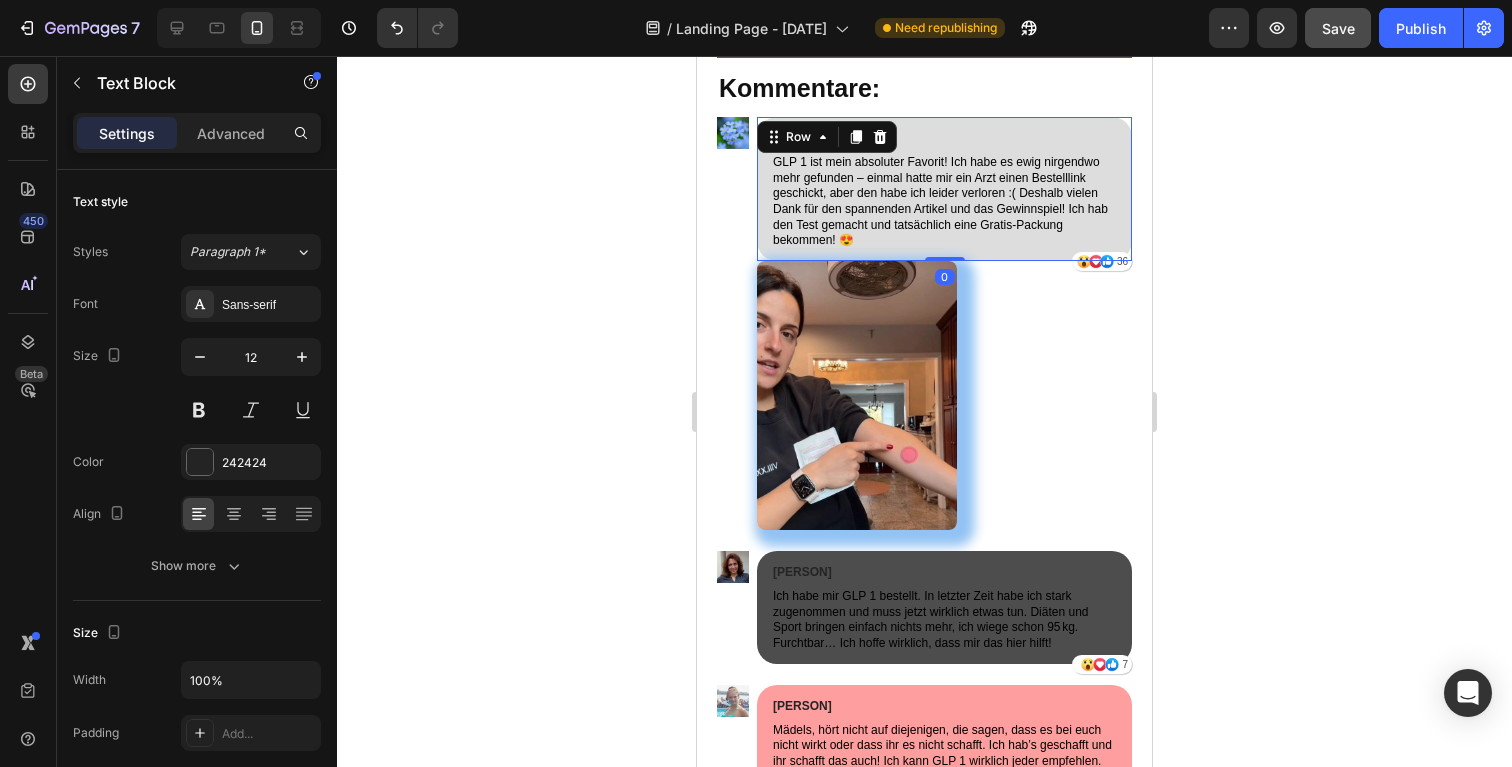 click on "Sarah Leihfeld Text Block GLP 1 ist mein absoluter Favorit! Ich habe es ewig nirgendwo mehr gefunden – einmal hatte mir ein Arzt einen Bestelllink geschickt, aber den habe ich leider verloren :( Deshalb vielen Dank für den spannenden Artikel und das Gewinnspiel! Ich hab den Test gemacht und tatsächlich eine Gratis-Packung bekommen! 😍 Text Block
Icon
Icon
Icon 36 Text Block Row Row   0" at bounding box center (944, 189) 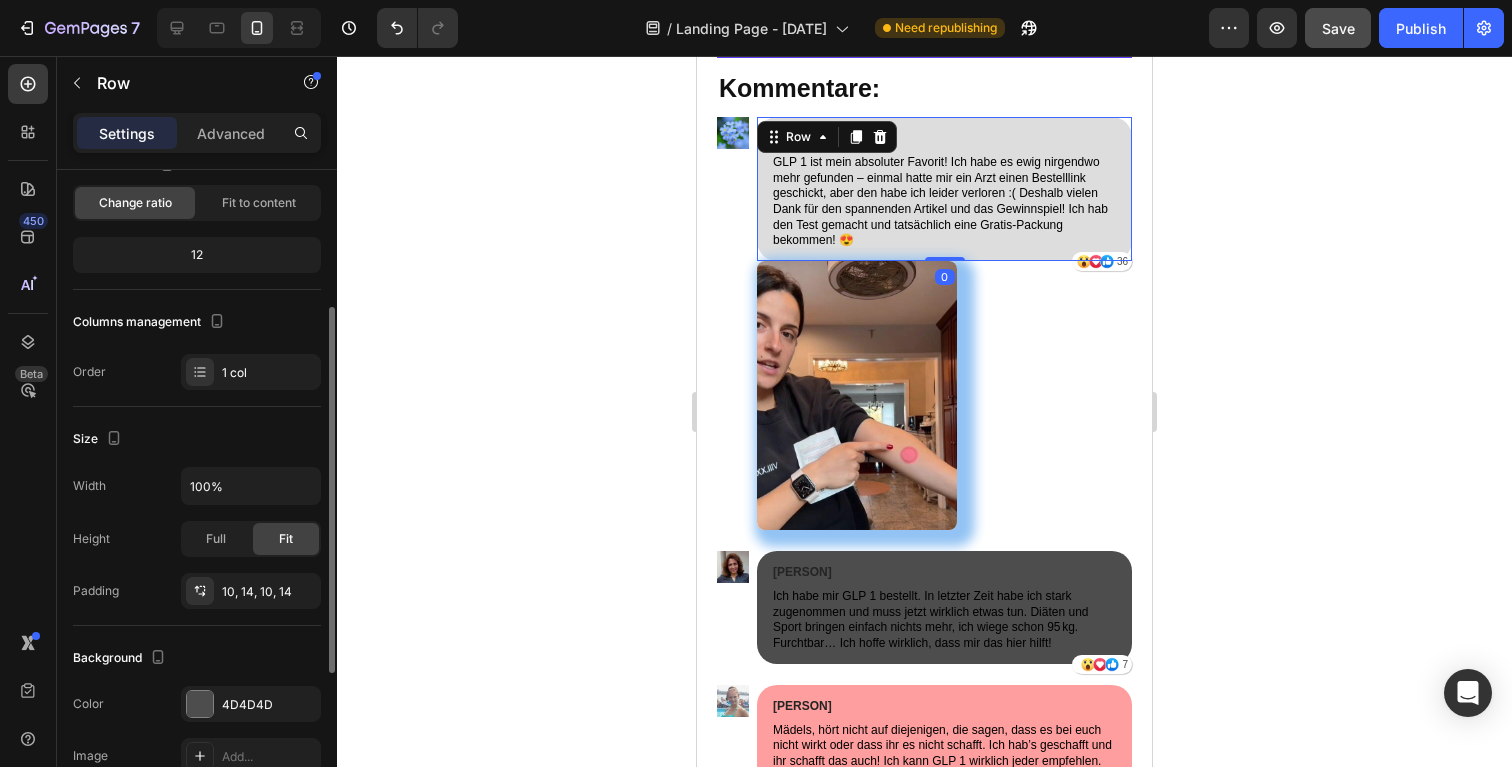 scroll, scrollTop: 179, scrollLeft: 0, axis: vertical 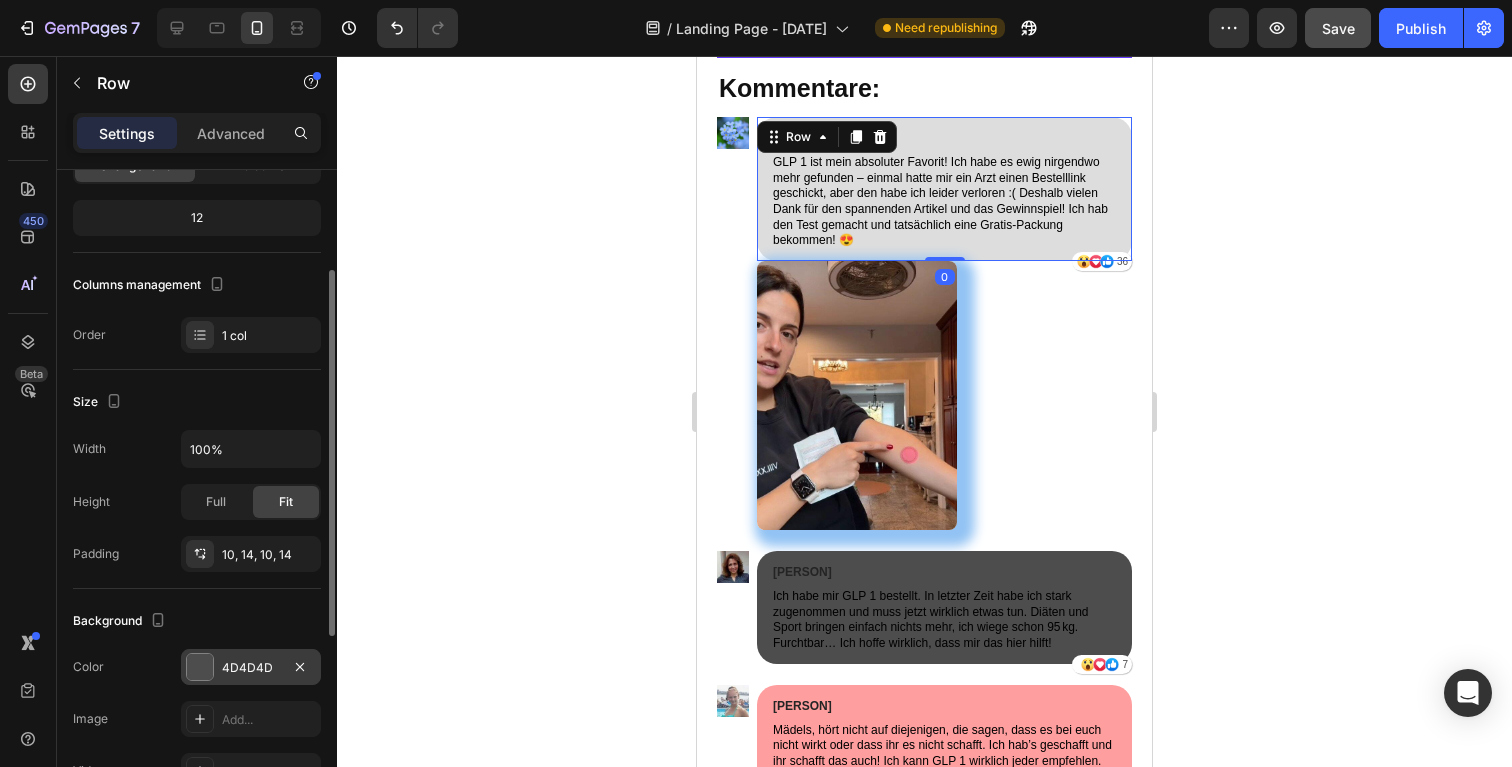 click at bounding box center [200, 667] 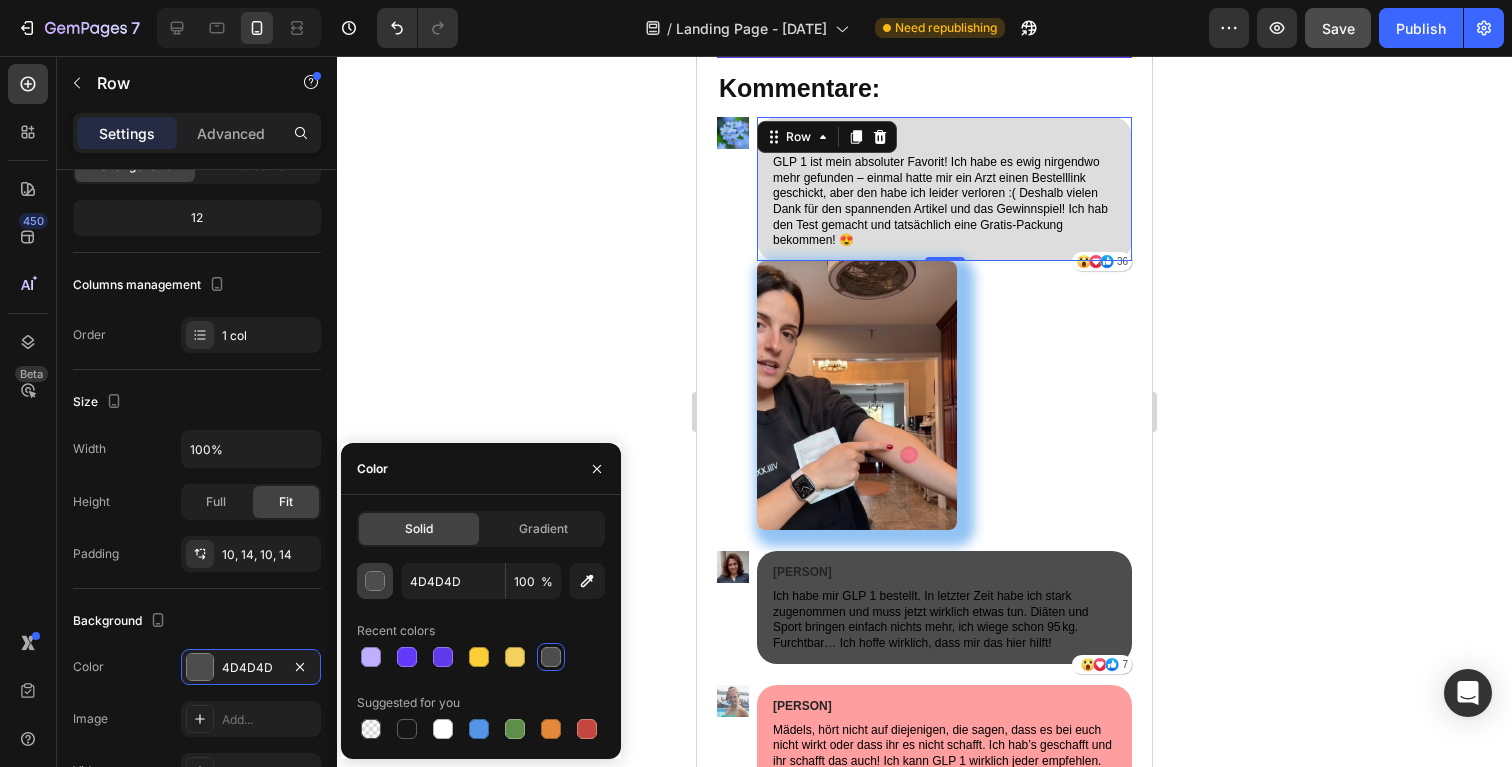 click at bounding box center (376, 582) 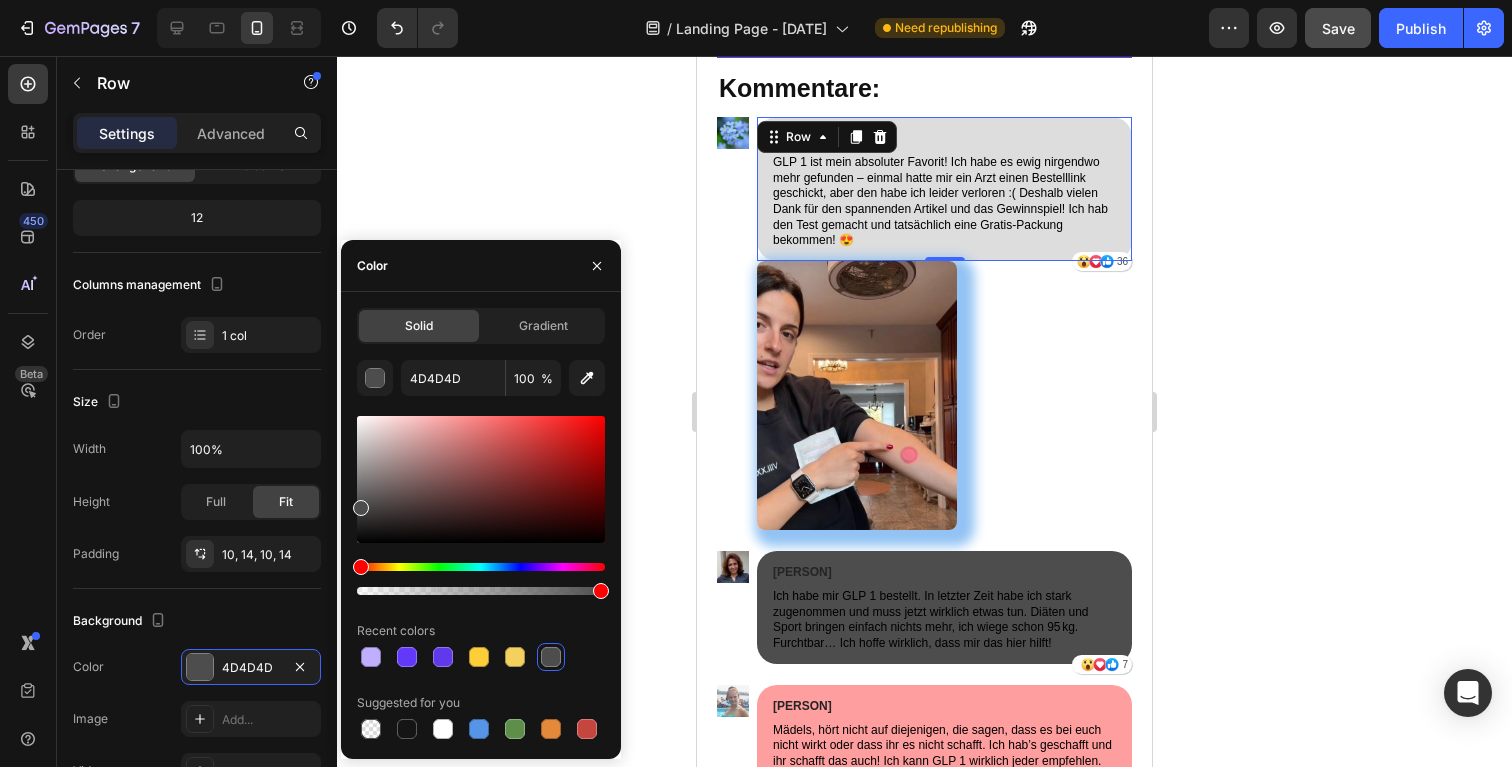 click on "Solid Gradient 4D4D4D 100 % Recent colors Suggested for you" at bounding box center [481, 525] 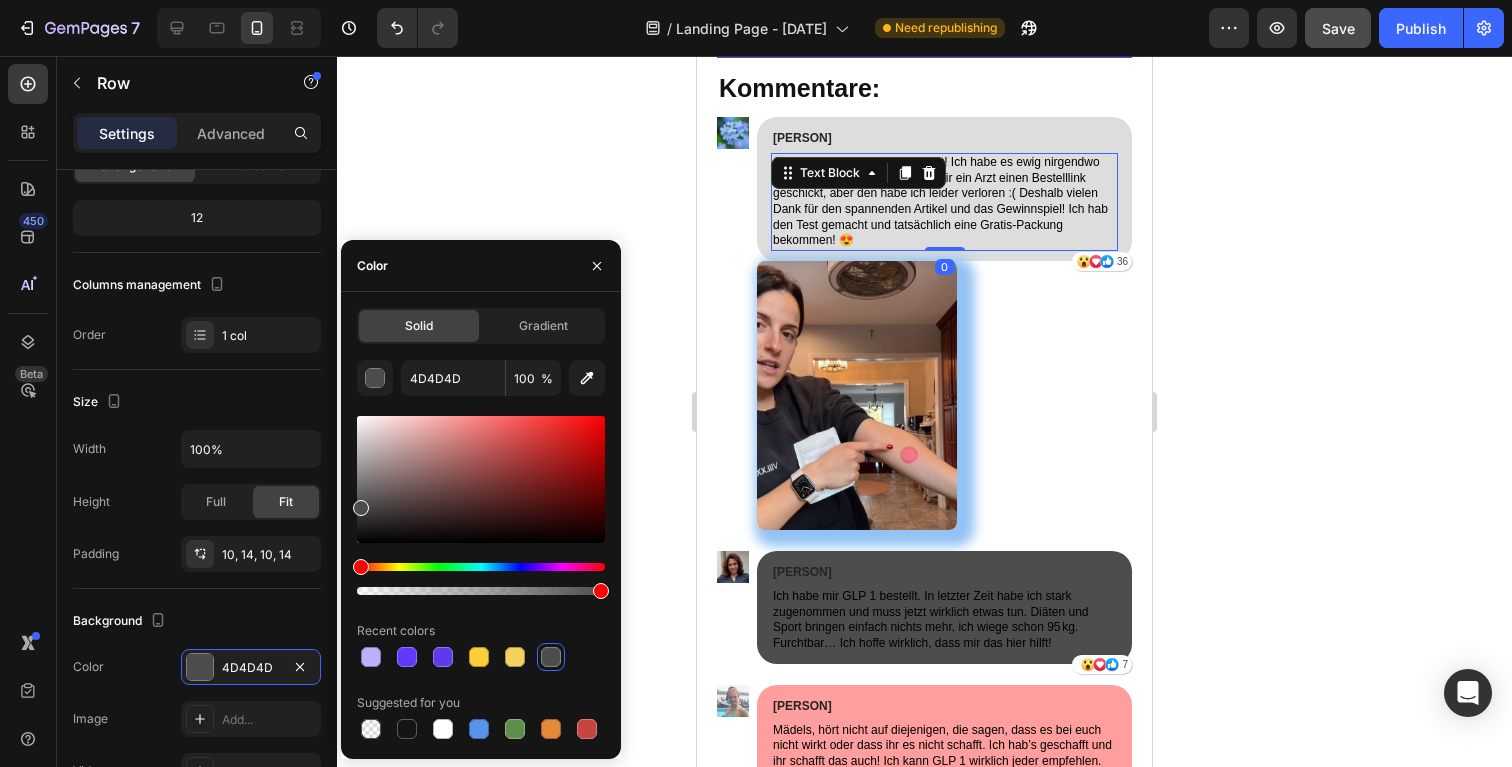 click on "GLP 1 ist mein absoluter Favorit! Ich habe es ewig nirgendwo mehr gefunden – einmal hatte mir ein Arzt einen Bestelllink geschickt, aber den habe ich leider verloren :( Deshalb vielen Dank für den spannenden Artikel und das Gewinnspiel! Ich hab den Test gemacht und tatsächlich eine Gratis-Packung bekommen! 😍" at bounding box center [944, 202] 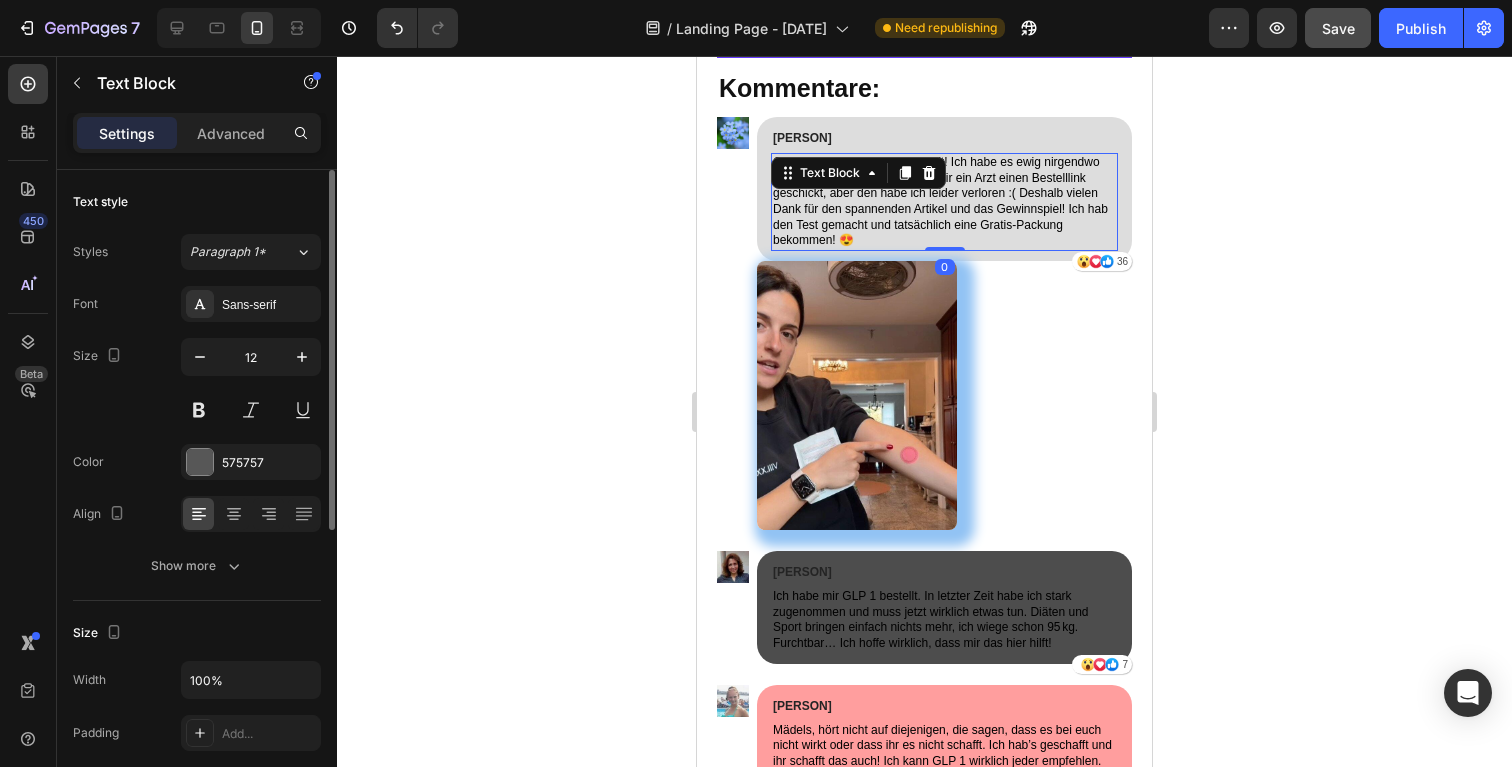 click on "GLP 1 ist mein absoluter Favorit! Ich habe es ewig nirgendwo mehr gefunden – einmal hatte mir ein Arzt einen Bestelllink geschickt, aber den habe ich leider verloren :( Deshalb vielen Dank für den spannenden Artikel und das Gewinnspiel! Ich hab den Test gemacht und tatsächlich eine Gratis-Packung bekommen! 😍" at bounding box center (944, 202) 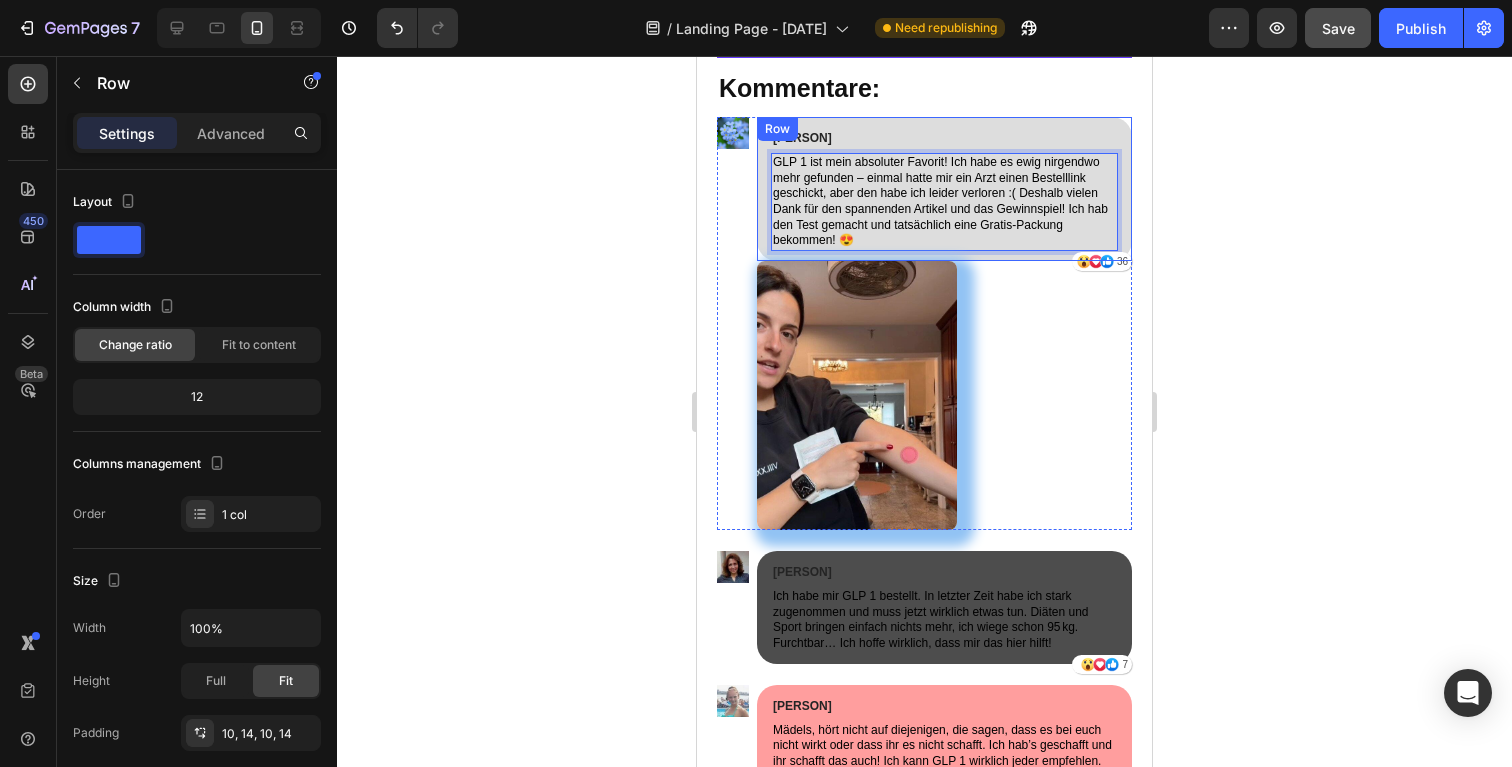 click on "Sarah Leihfeld Text Block GLP 1 ist mein absoluter Favorit! Ich habe es ewig nirgendwo mehr gefunden – einmal hatte mir ein Arzt einen Bestelllink geschickt, aber den habe ich leider verloren :( Deshalb vielen Dank für den spannenden Artikel und das Gewinnspiel! Ich hab den Test gemacht und tatsächlich eine Gratis-Packung bekommen! 😍 Text Block   0
Icon
Icon
Icon 36 Text Block Row Row" at bounding box center (944, 189) 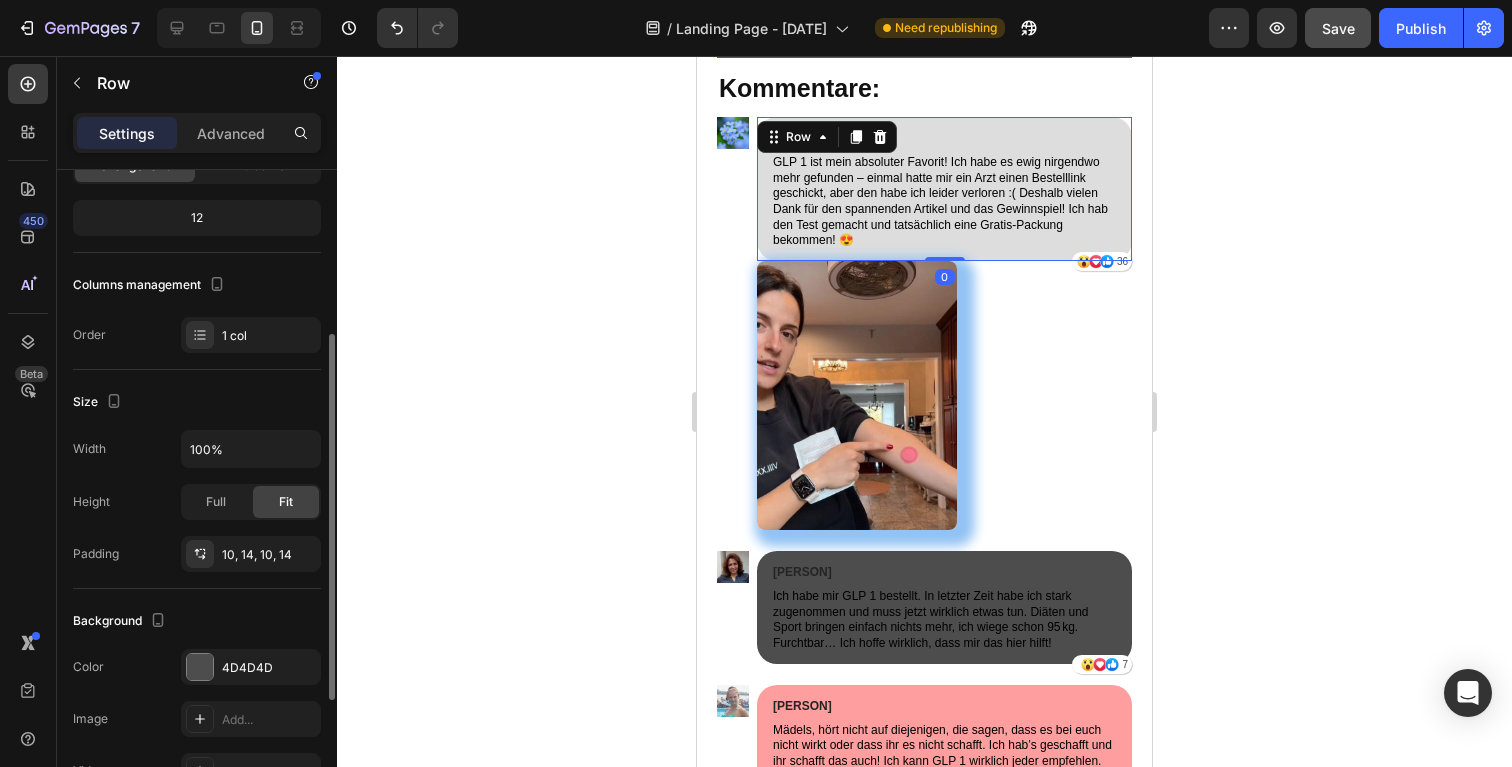 scroll, scrollTop: 364, scrollLeft: 0, axis: vertical 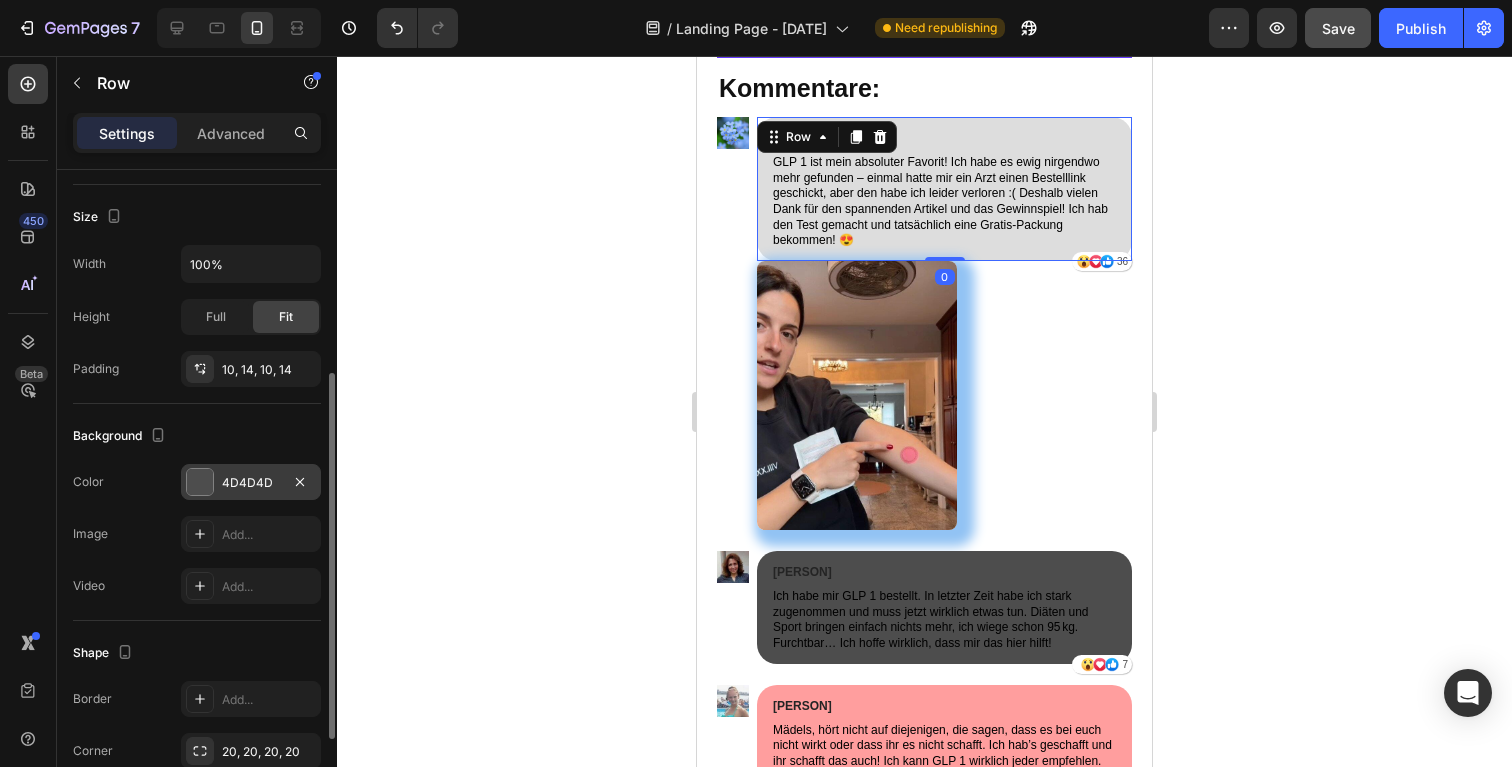 click at bounding box center [200, 482] 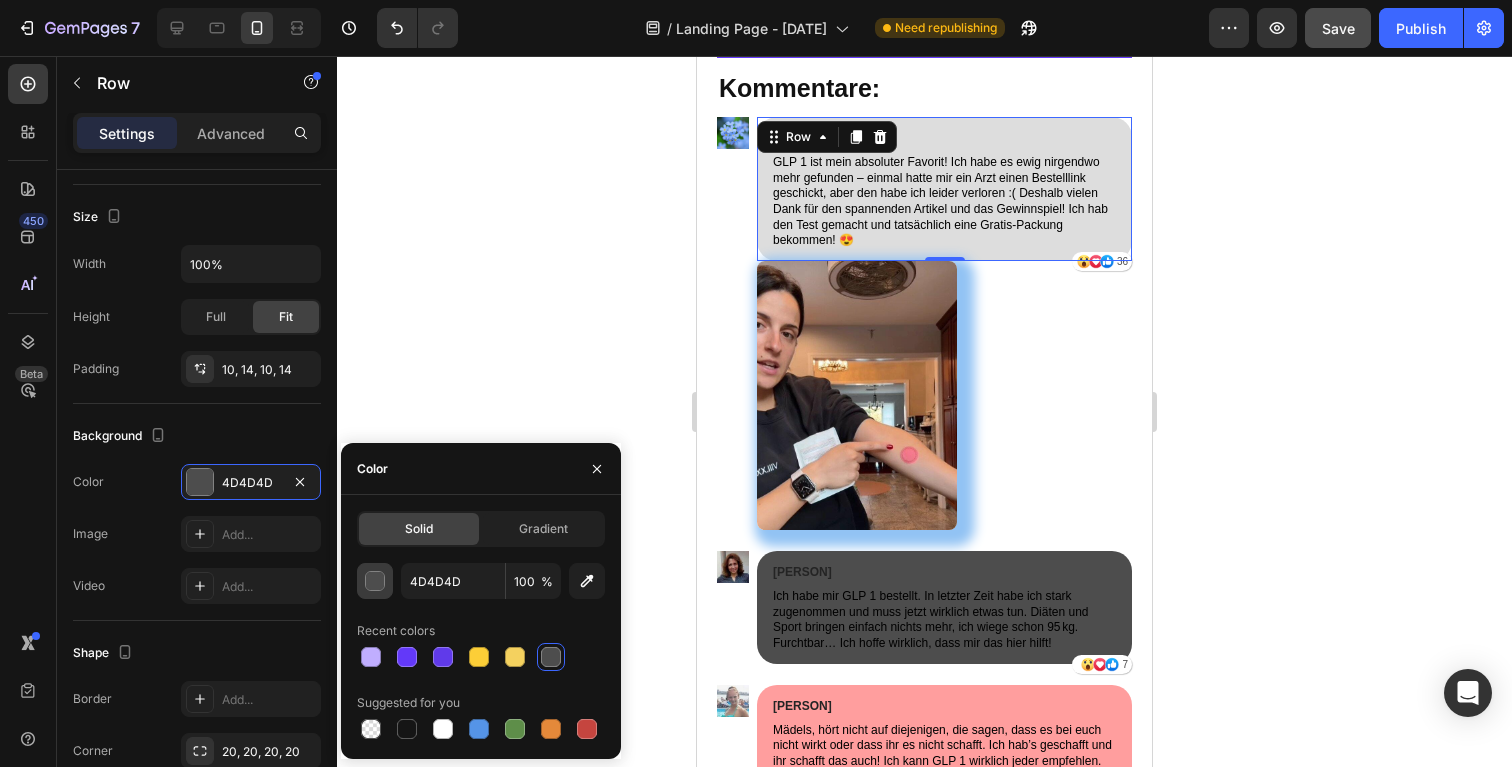 click at bounding box center [375, 581] 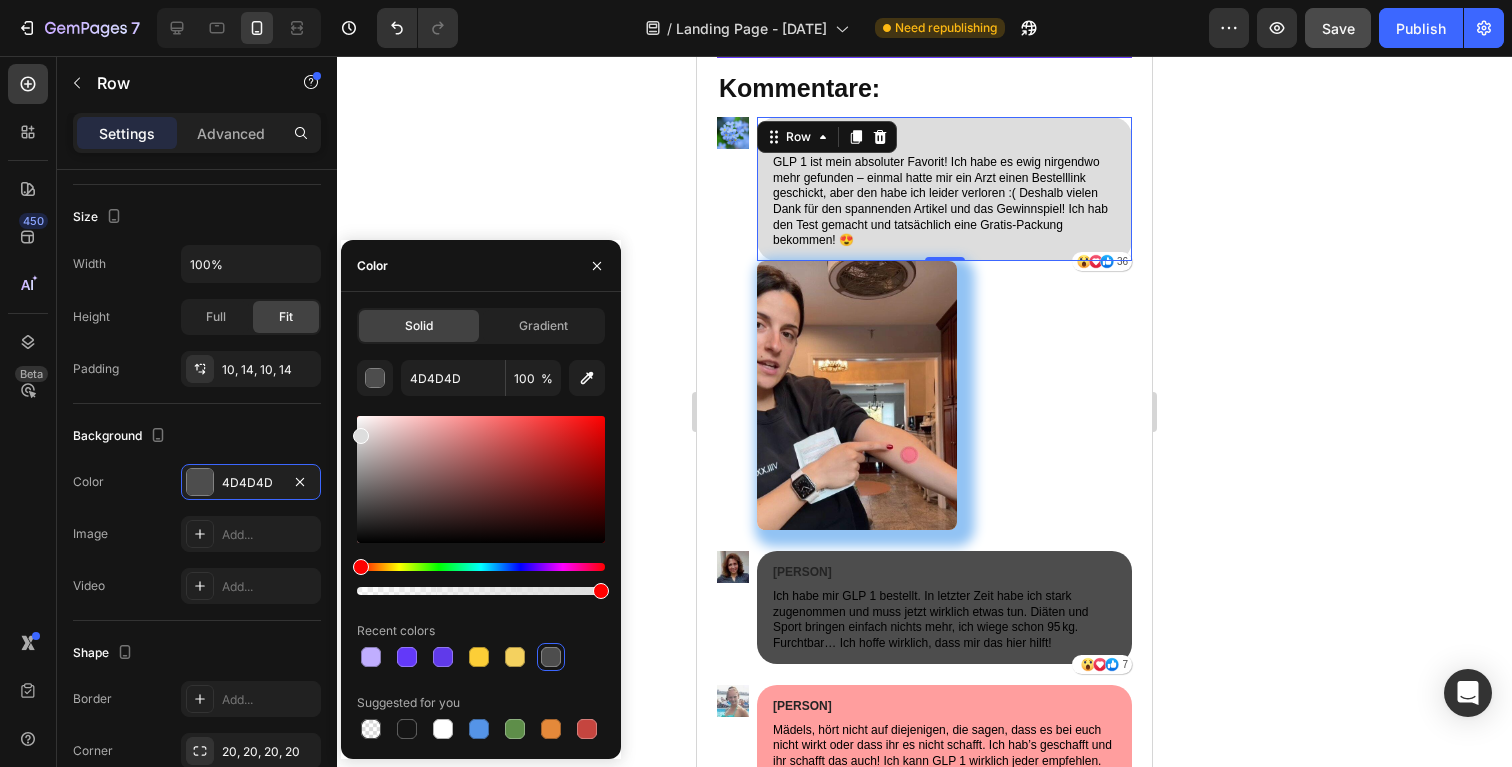 drag, startPoint x: 359, startPoint y: 453, endPoint x: 351, endPoint y: 432, distance: 22.472204 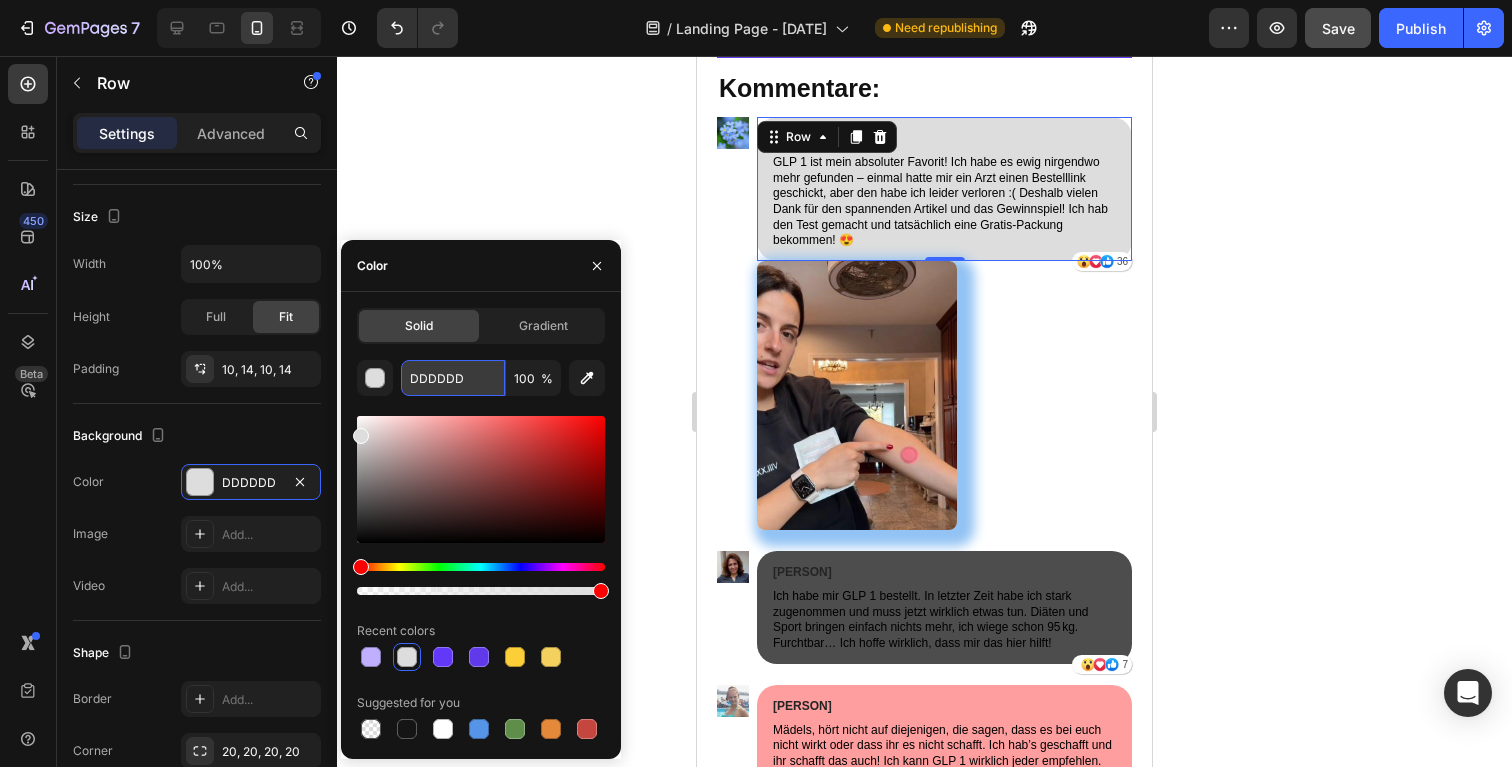 click on "DDDDDD" at bounding box center (453, 378) 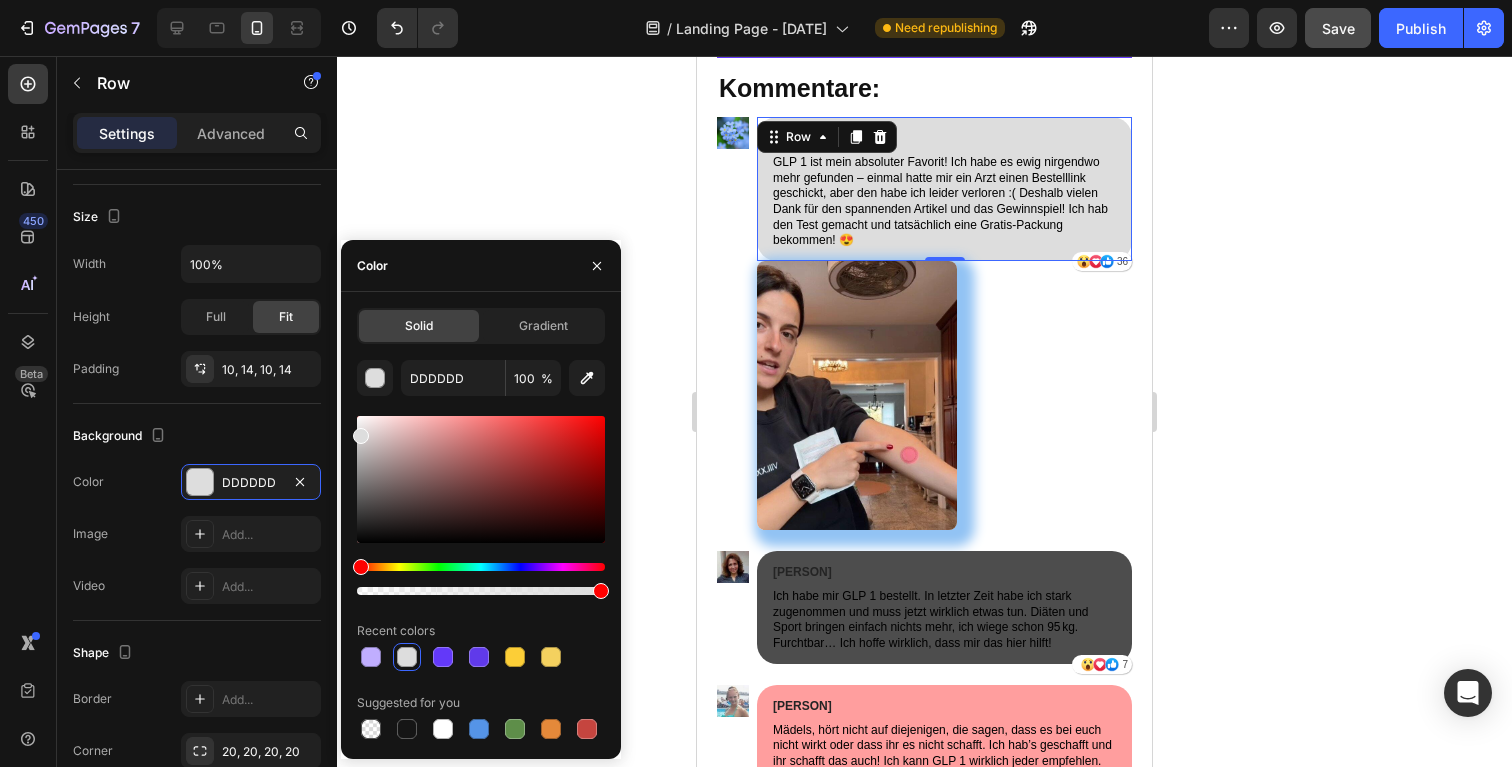 click 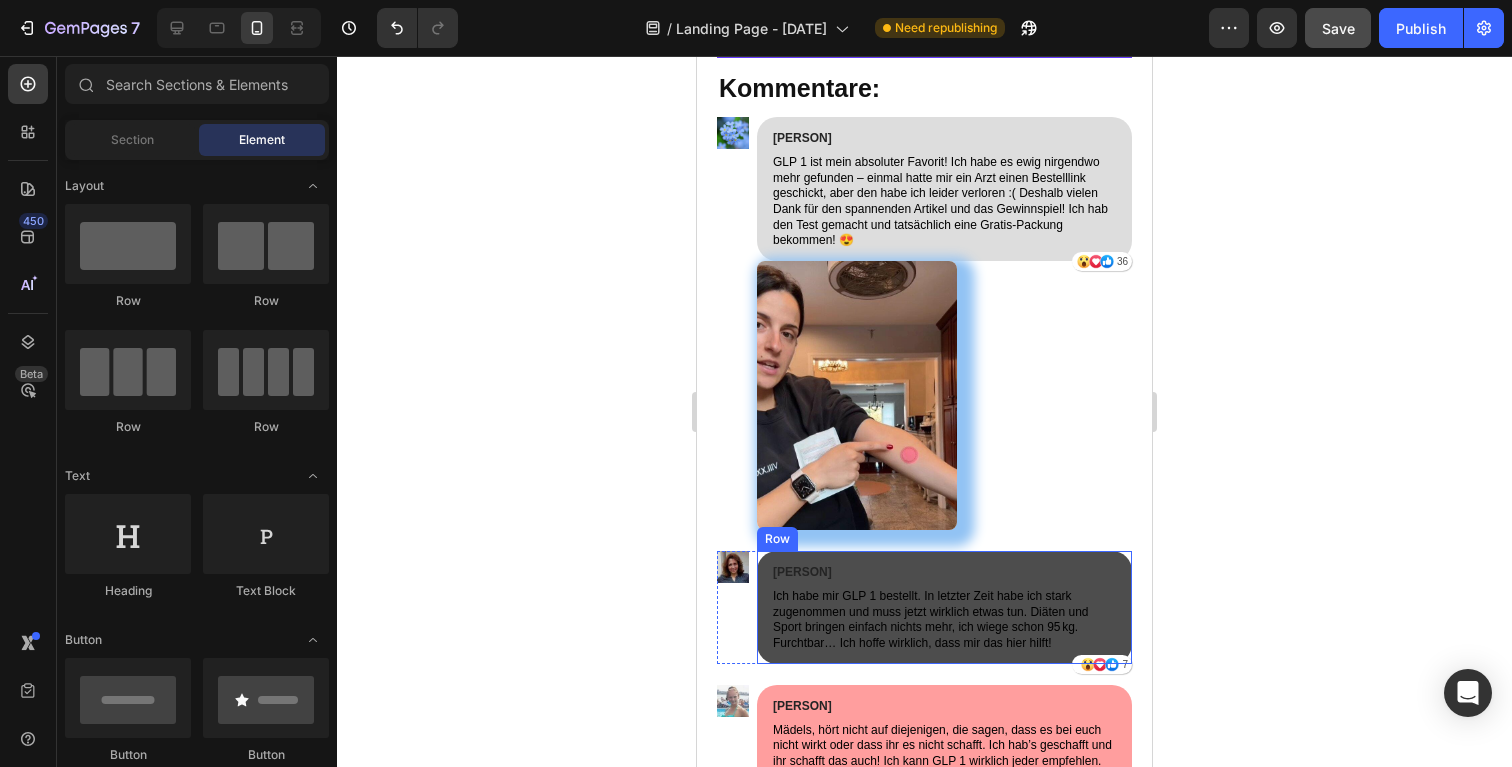 click on "[NAME] Text Block Ich habe mir GLP 1 bestellt. In letzter Zeit habe ich stark zugenommen und muss jetzt wirklich etwas tun. Diäten und Sport bringen einfach nichts mehr, ich wiege schon 95 kg. Furchtbar… Ich hoffe wirklich, dass mir das hier hilft!  Text Block
Icon
Icon
Icon 7 Text Block Row Row" at bounding box center [944, 607] 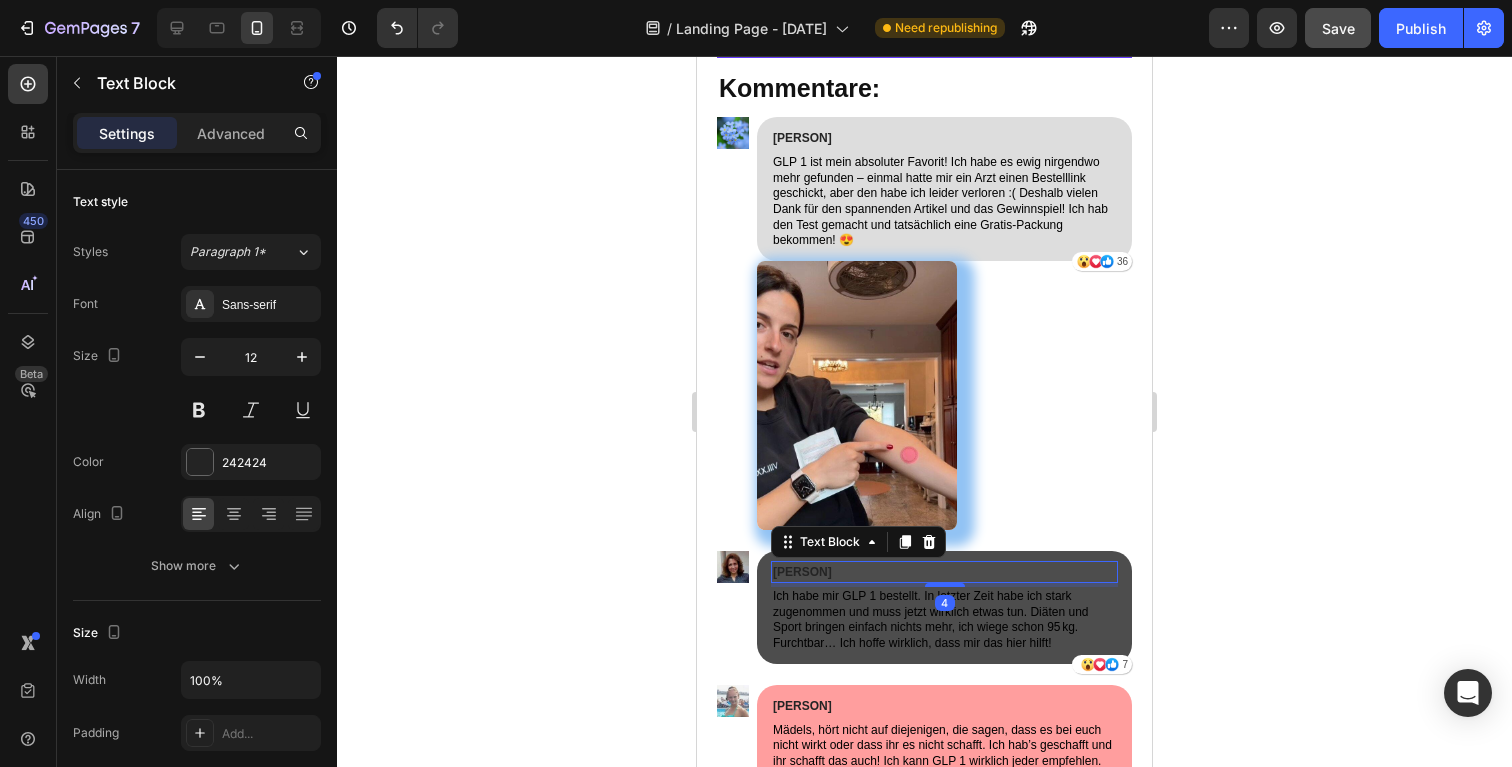click on "[PERSON]" at bounding box center (944, 572) 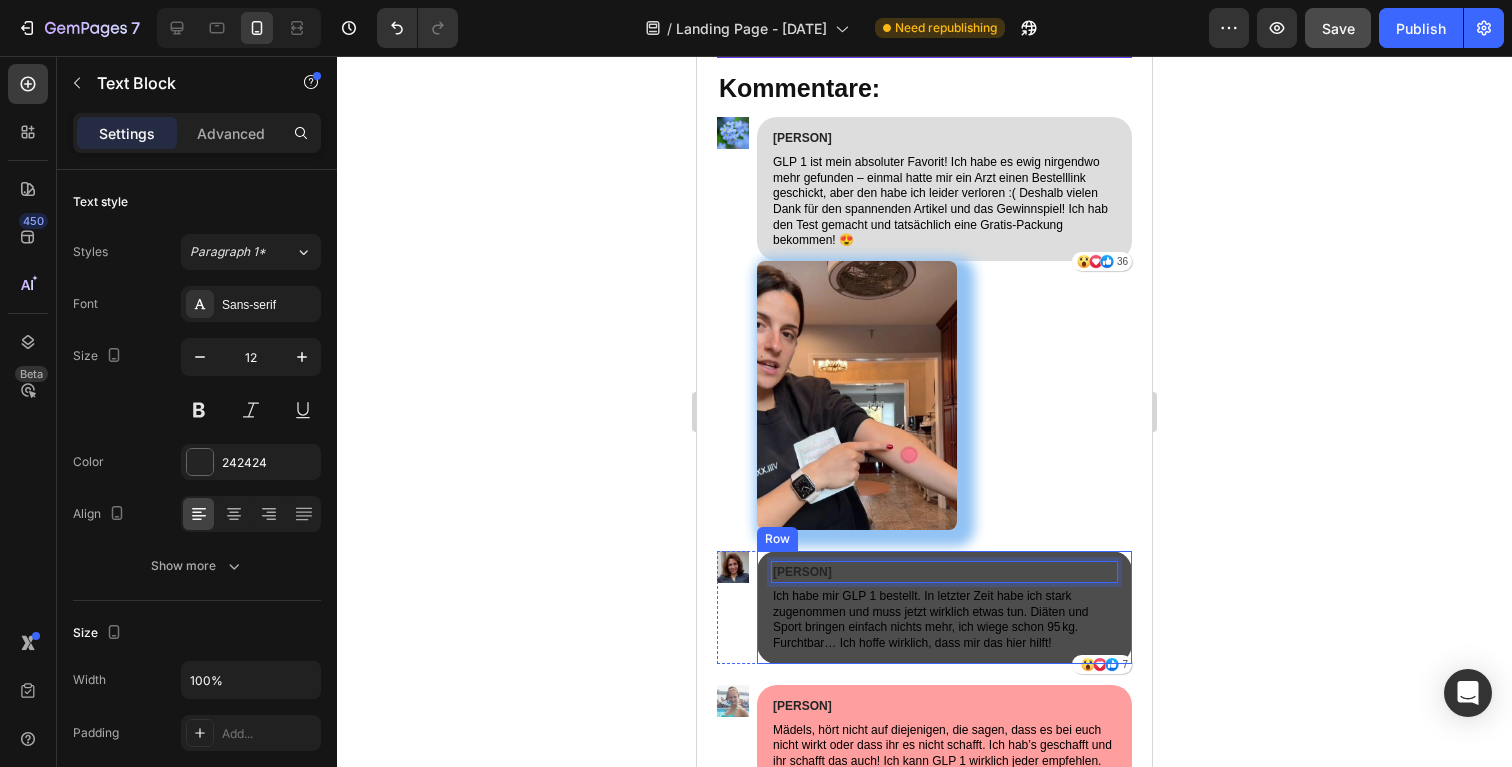click on "[NAME] [LAST] Text Block Ich habe mir GLP 1 bestellt. In letzter Zeit habe ich stark zugenommen und muss jetzt wirklich etwas tun. Diäten und Sport bringen einfach nichts mehr, ich wiege schon 95 kg. Furchtbar… Ich hoffe wirklich, dass mir das hier hilft!  Text Block
Icon
Icon
Icon 7 Text Block Row Row" at bounding box center (944, 607) 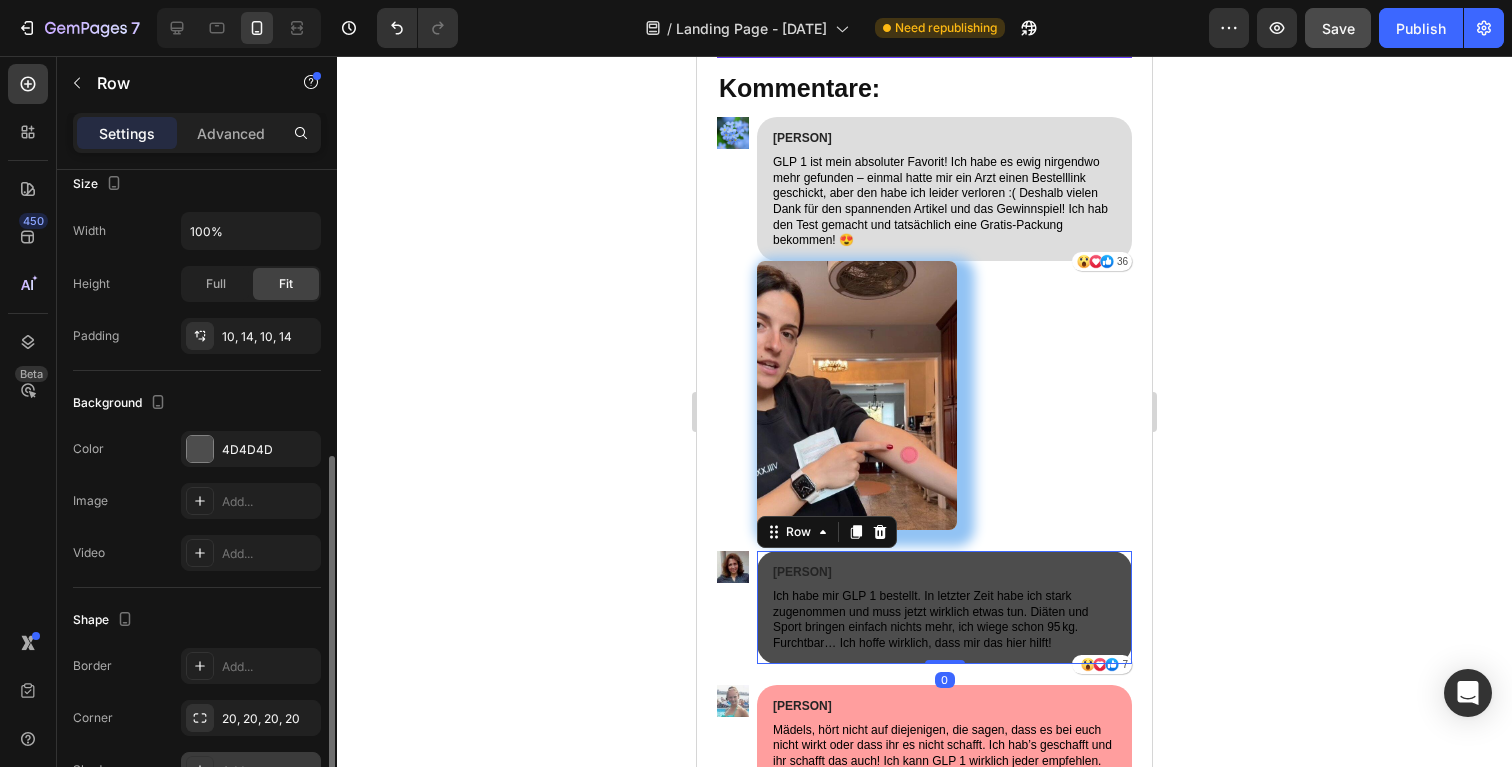 scroll, scrollTop: 514, scrollLeft: 0, axis: vertical 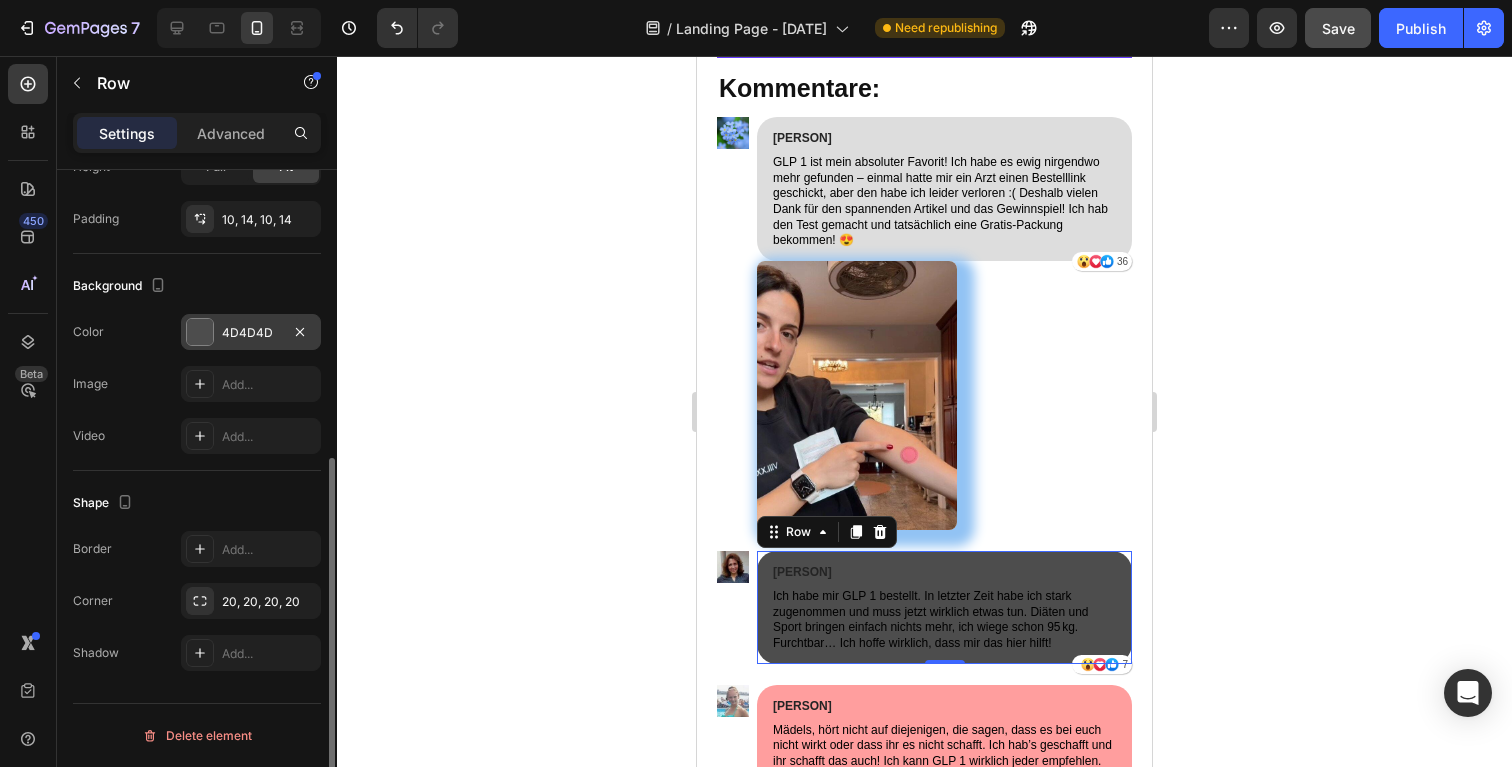 click at bounding box center [200, 332] 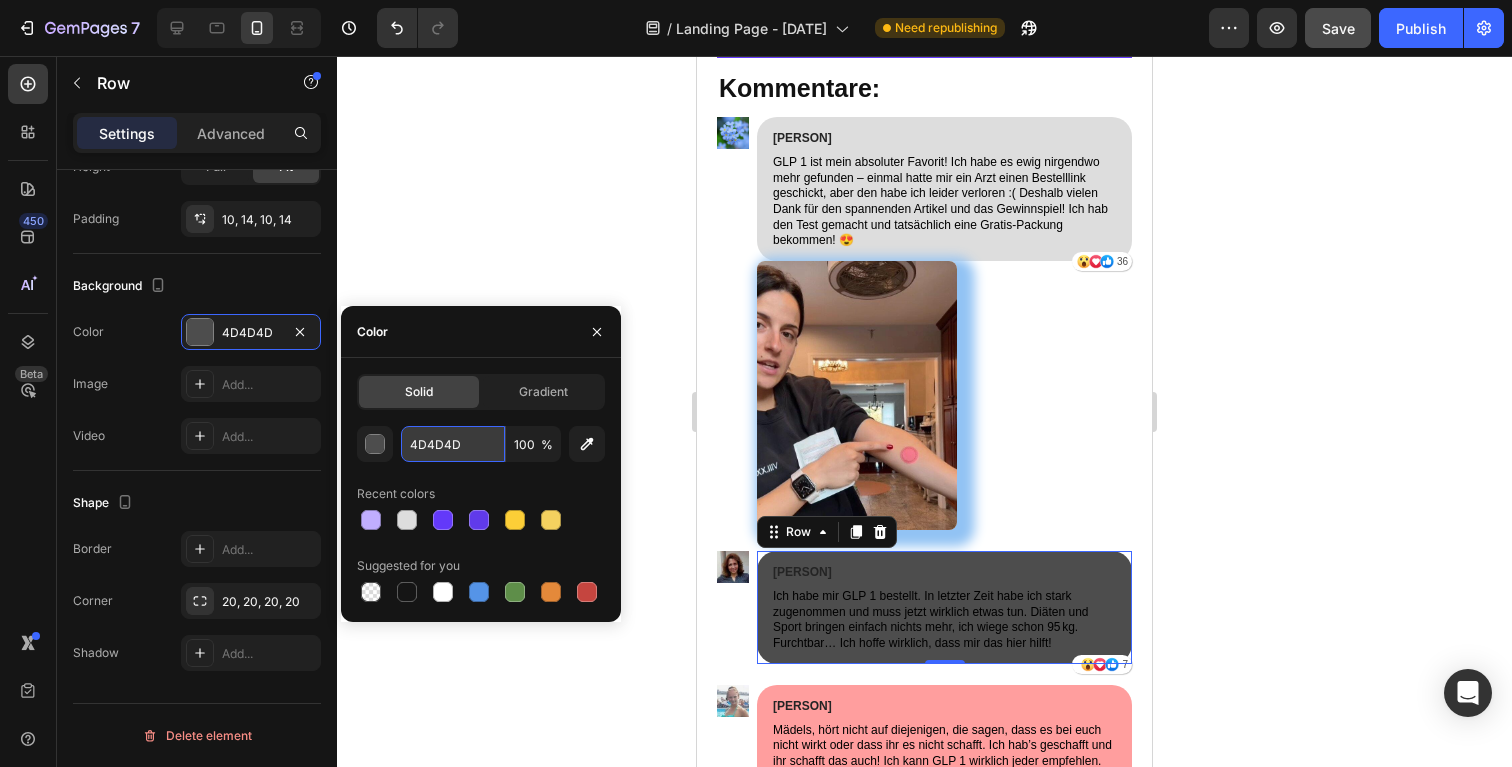 click on "4D4D4D" at bounding box center (453, 444) 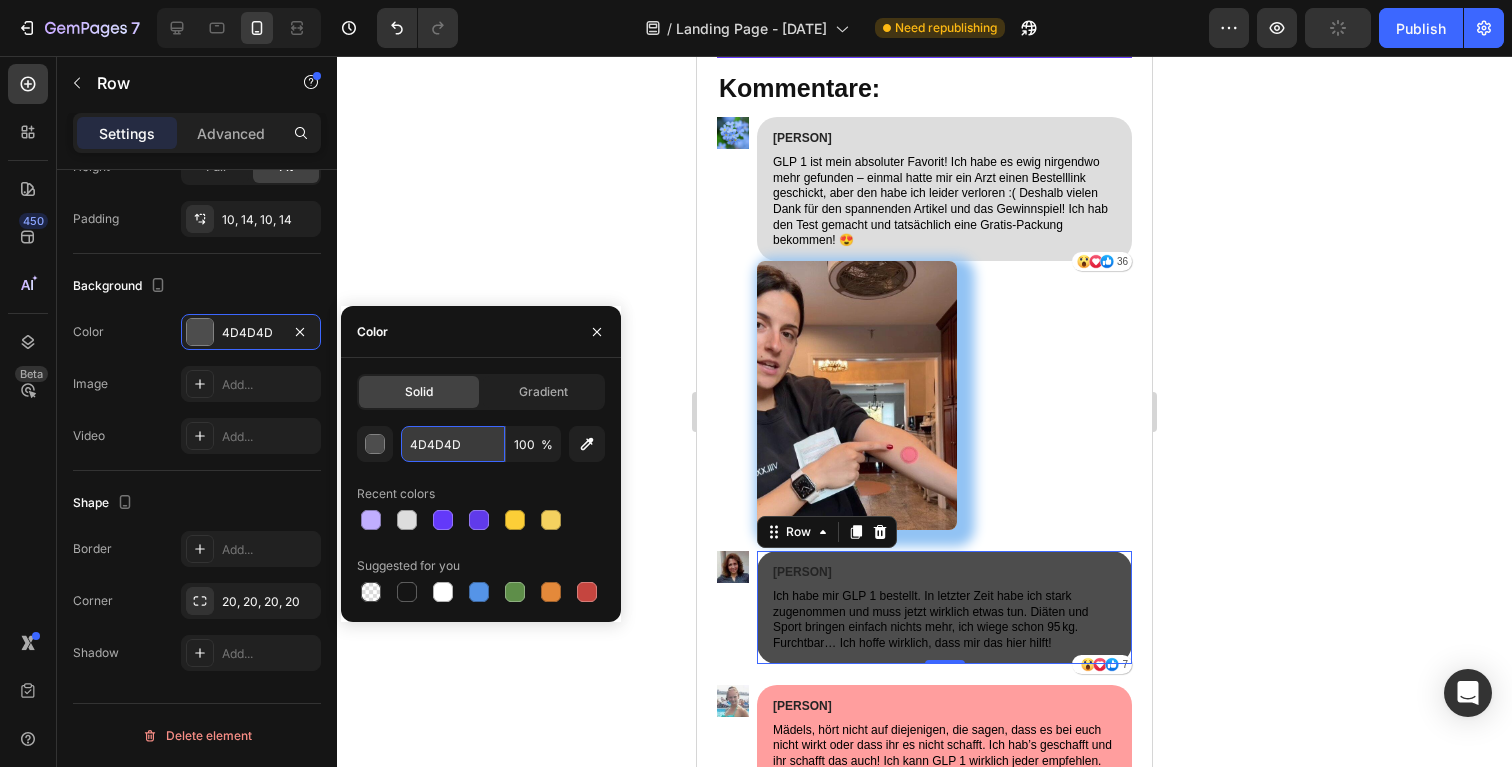 click on "4D4D4D" at bounding box center (453, 444) 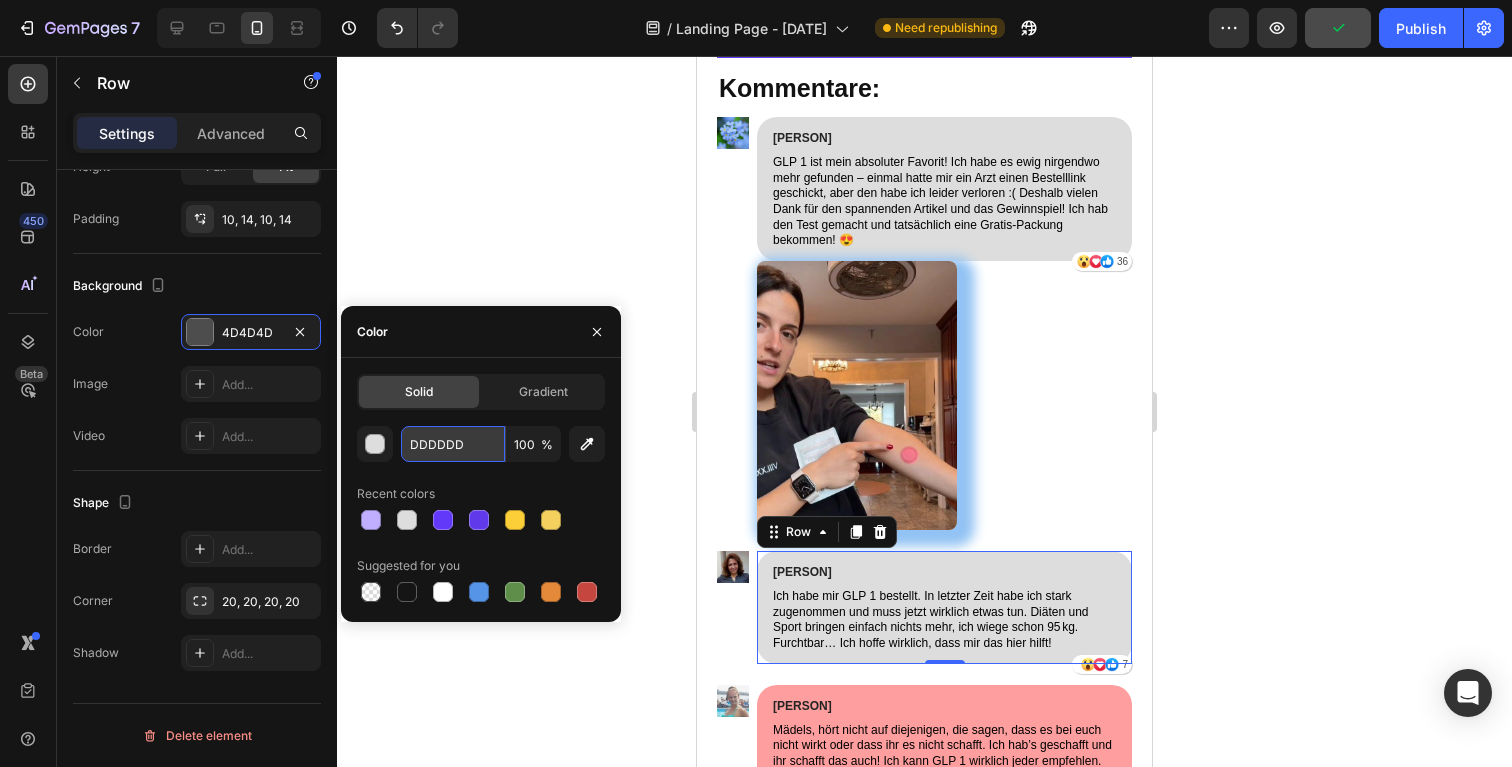 type on "DDDDDD" 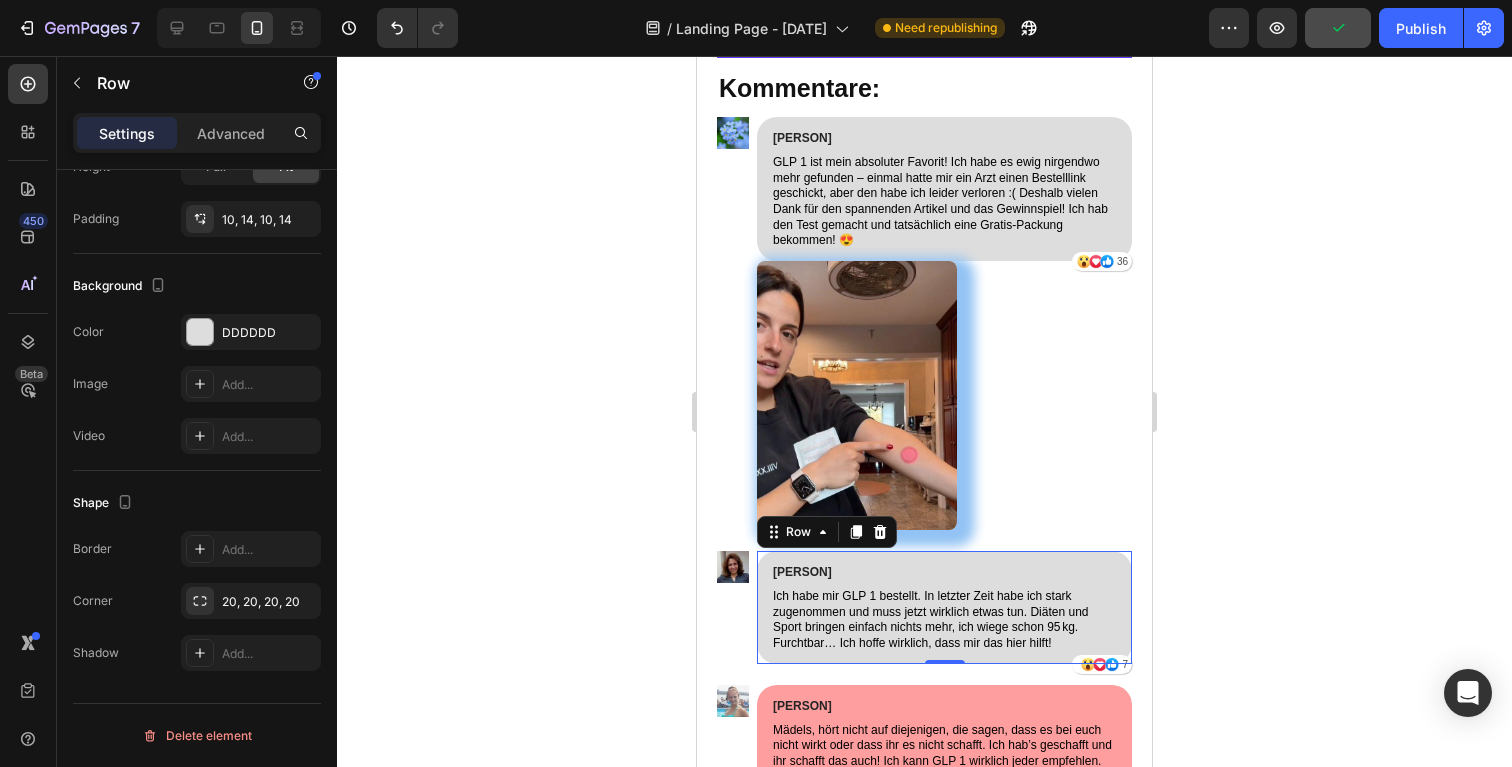 click 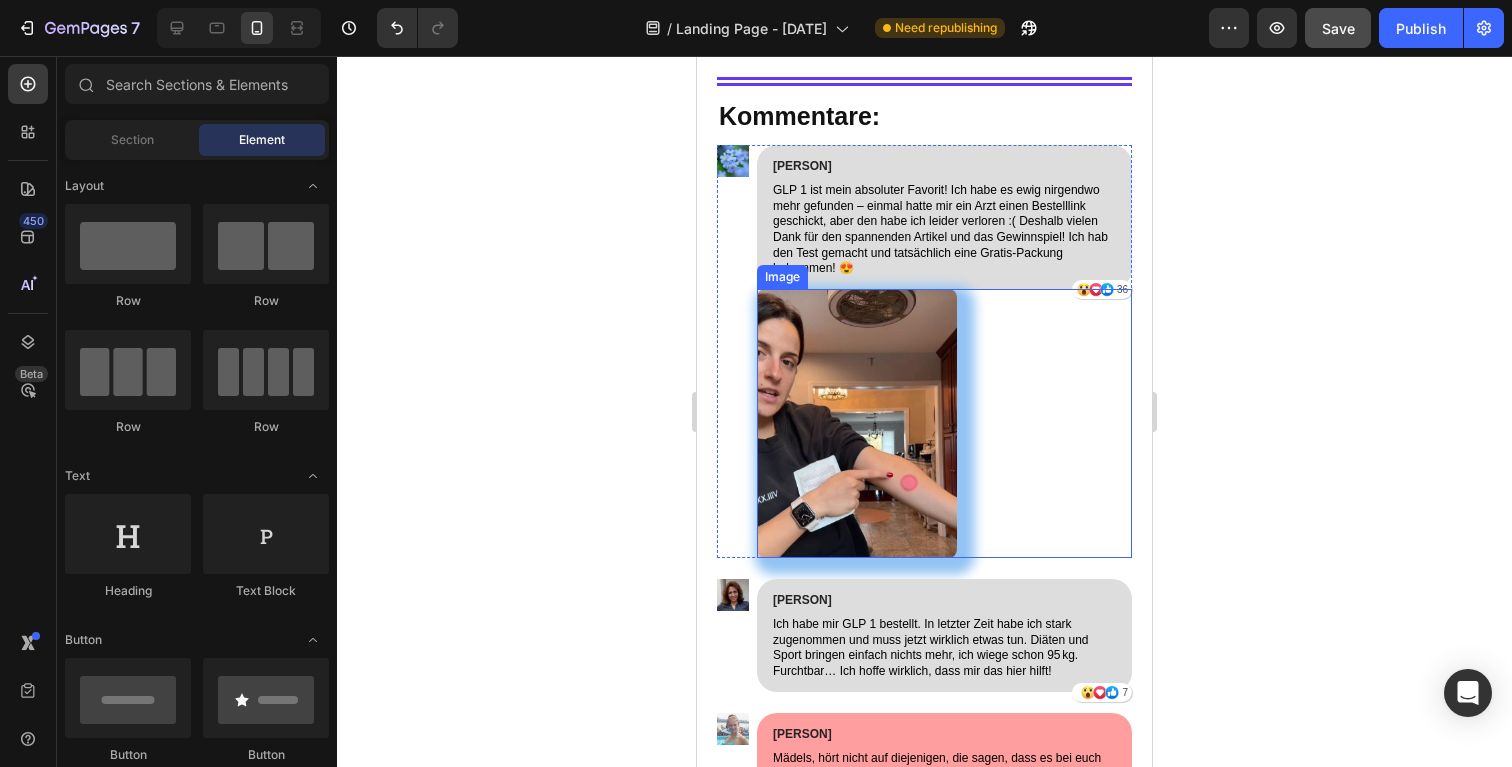 scroll, scrollTop: 19034, scrollLeft: 0, axis: vertical 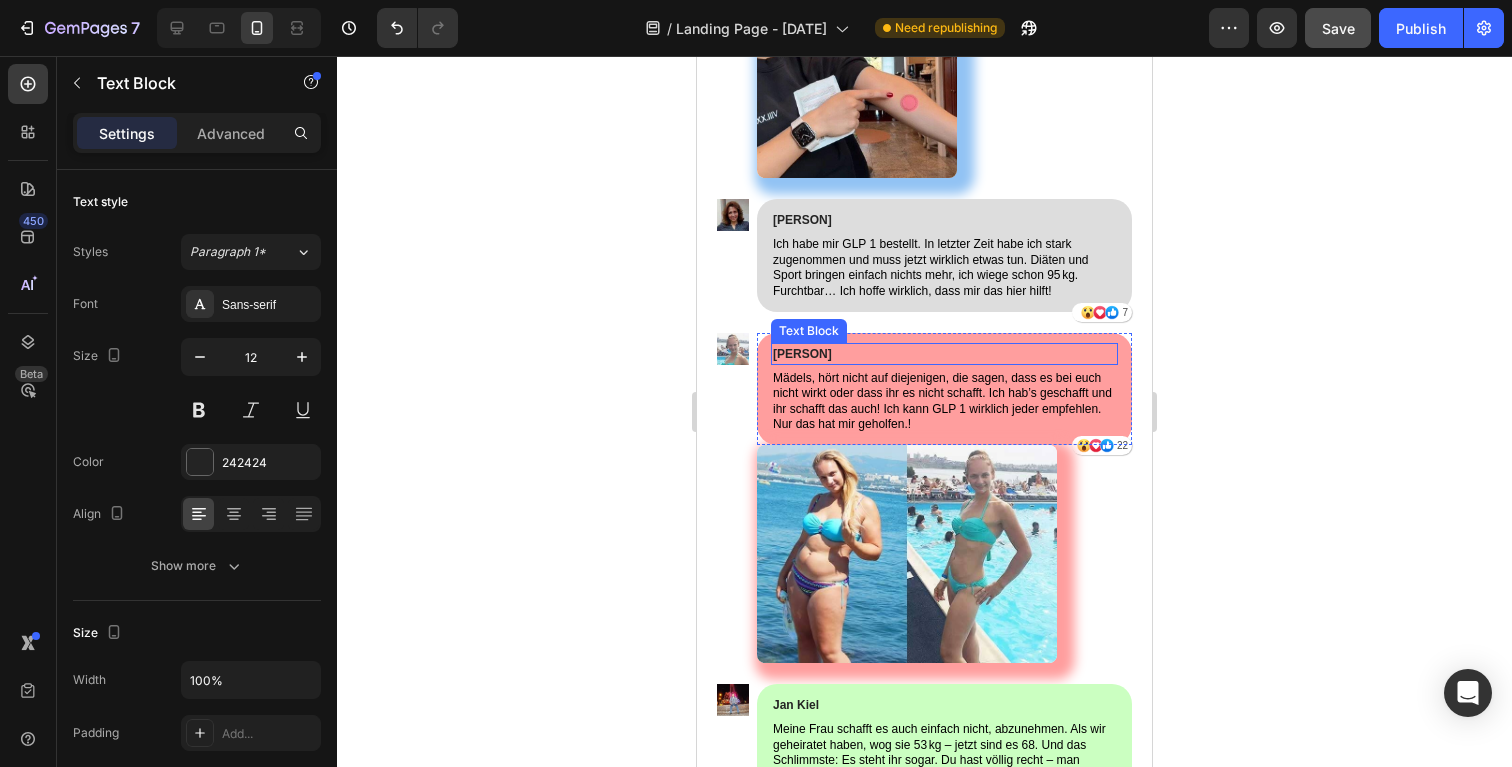 click on "[PERSON]" at bounding box center [944, 354] 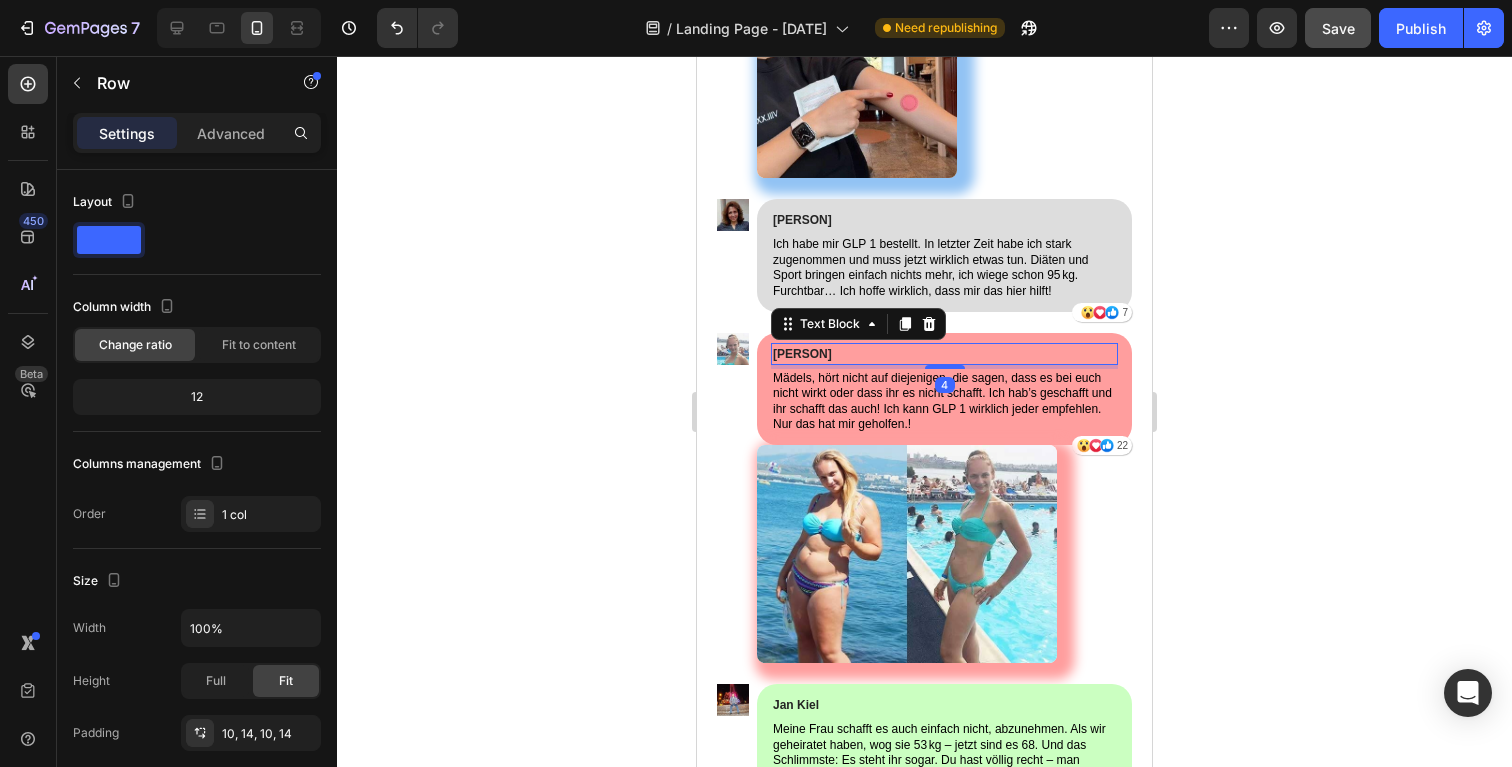 click on "[NAME] [LAST] Text Block   4 Mädels, hört nicht auf diejenigen, die sagen, dass es bei euch nicht wirkt oder dass ihr es nicht schafft. Ich hab’s geschafft und ihr schafft das auch! Ich kann GLP 1 wirklich jeder empfehlen. Nur das hat mir geholfen.! Text Block
Icon
Icon
Icon 22 Text Block Row Row" at bounding box center [944, 389] 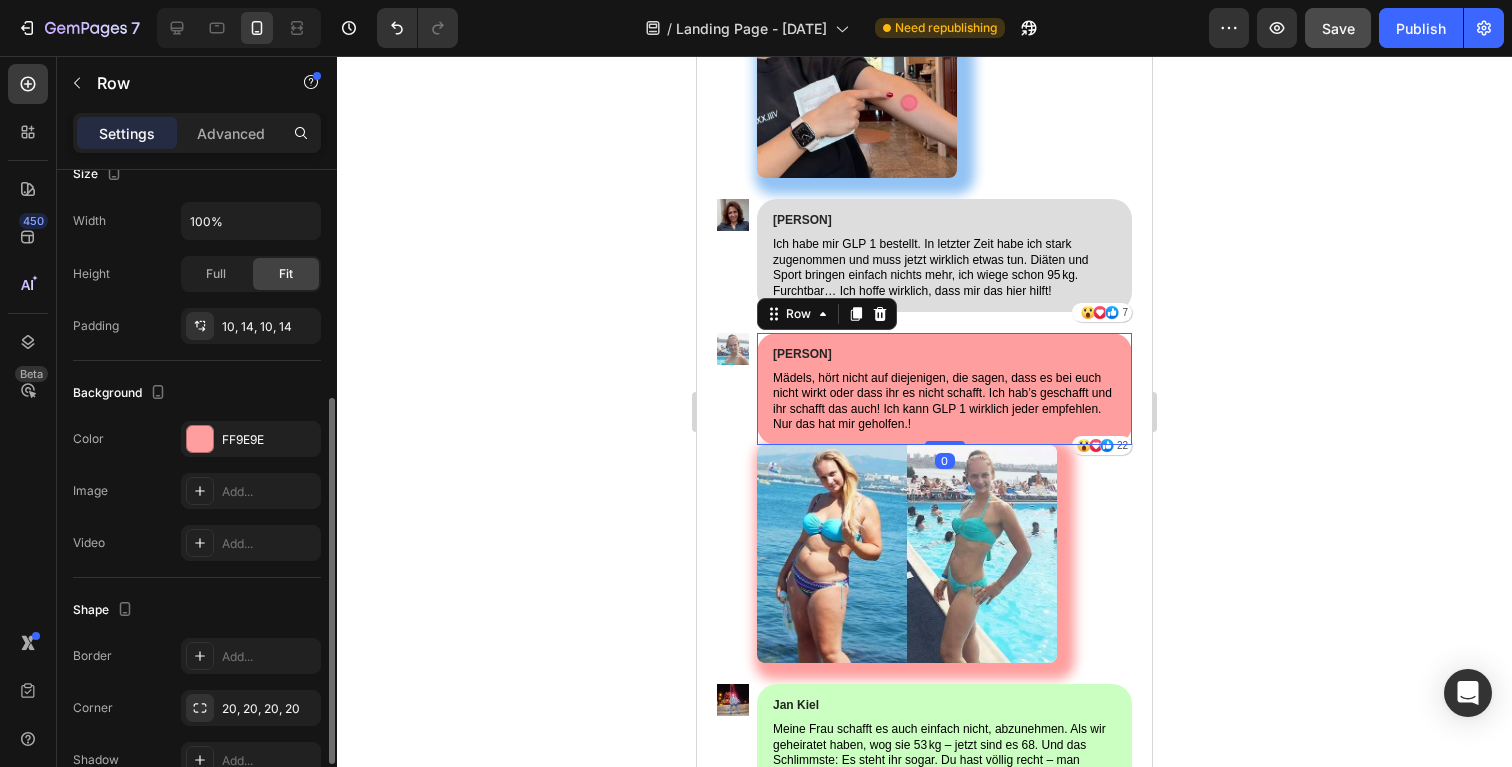 scroll, scrollTop: 514, scrollLeft: 0, axis: vertical 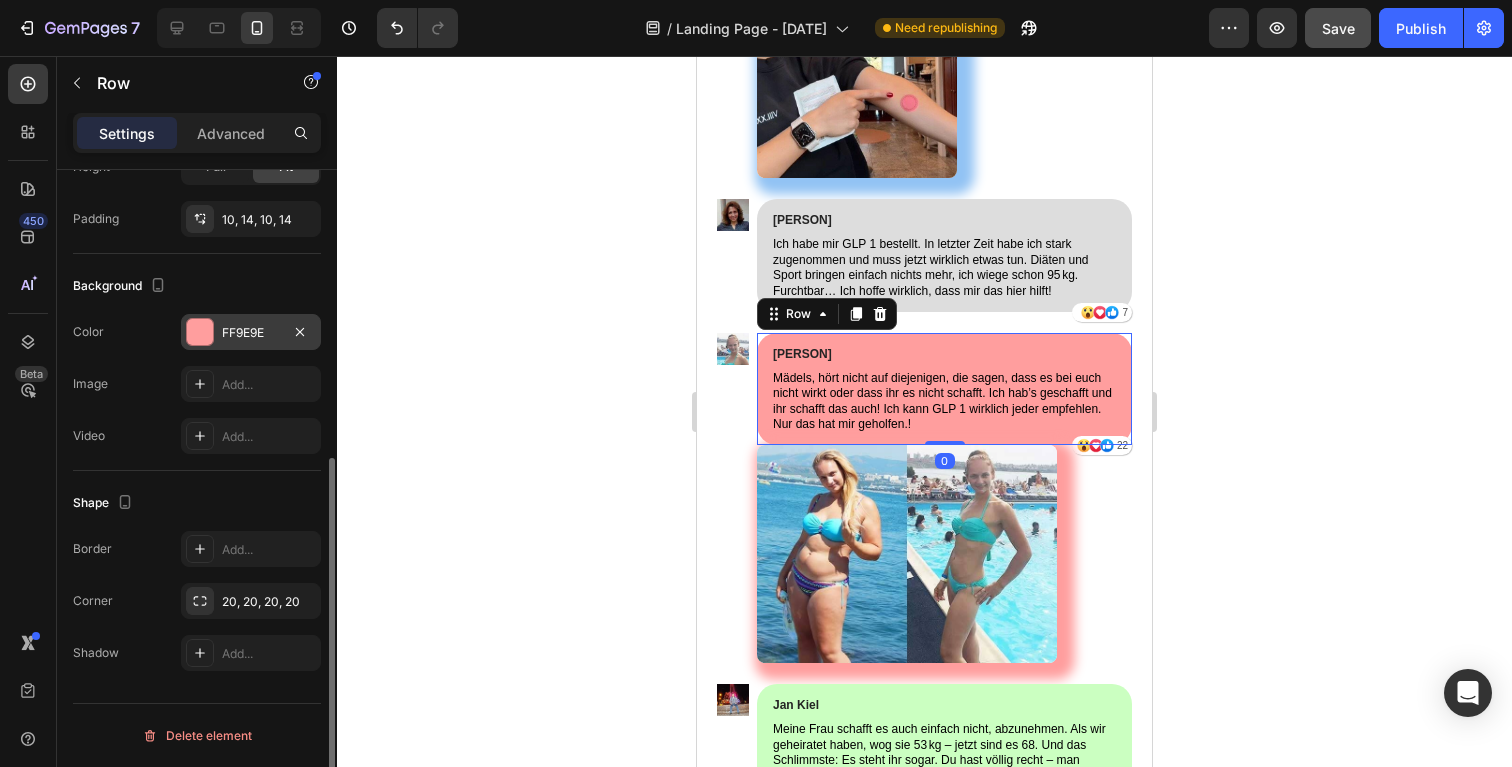click at bounding box center (200, 332) 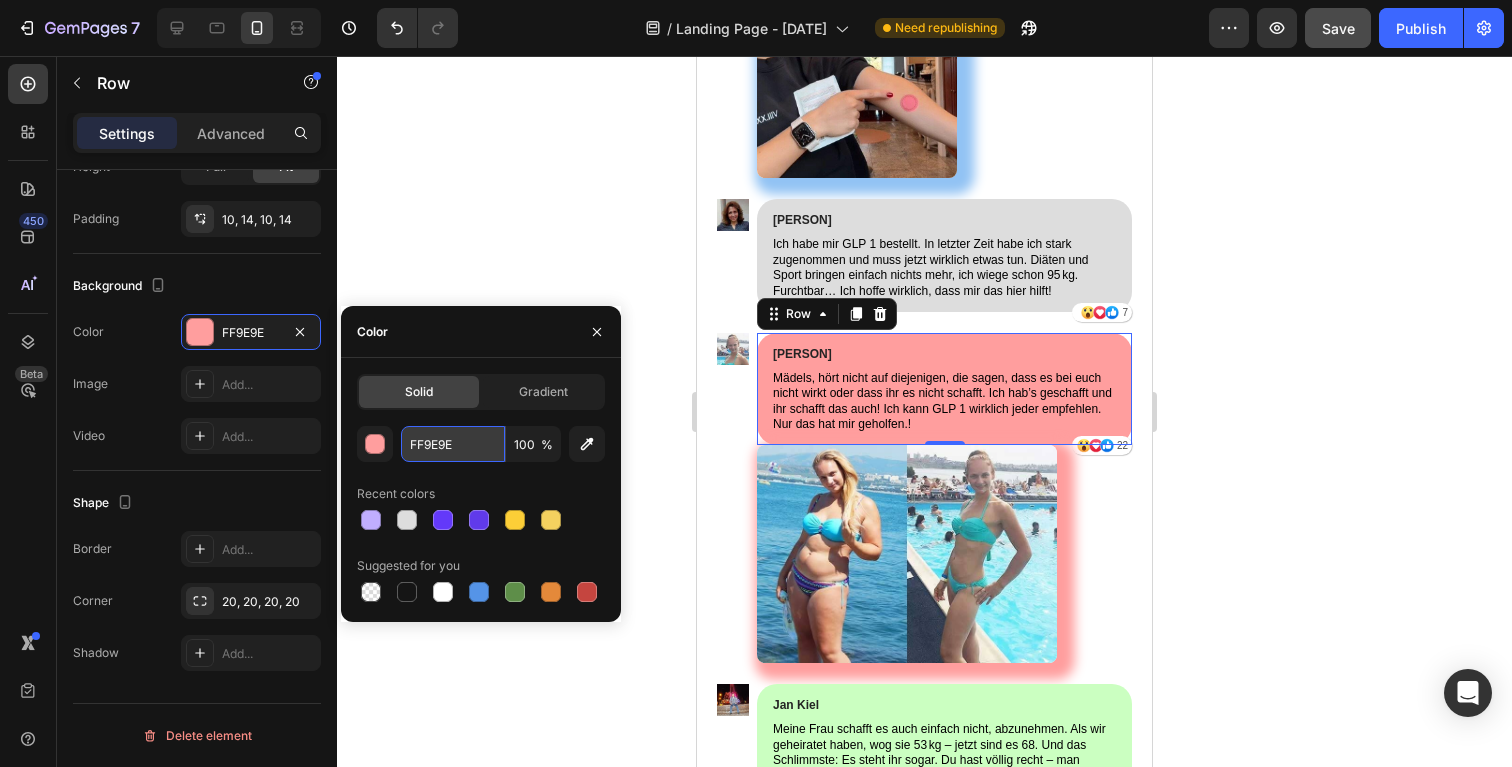 click on "FF9E9E" at bounding box center (453, 444) 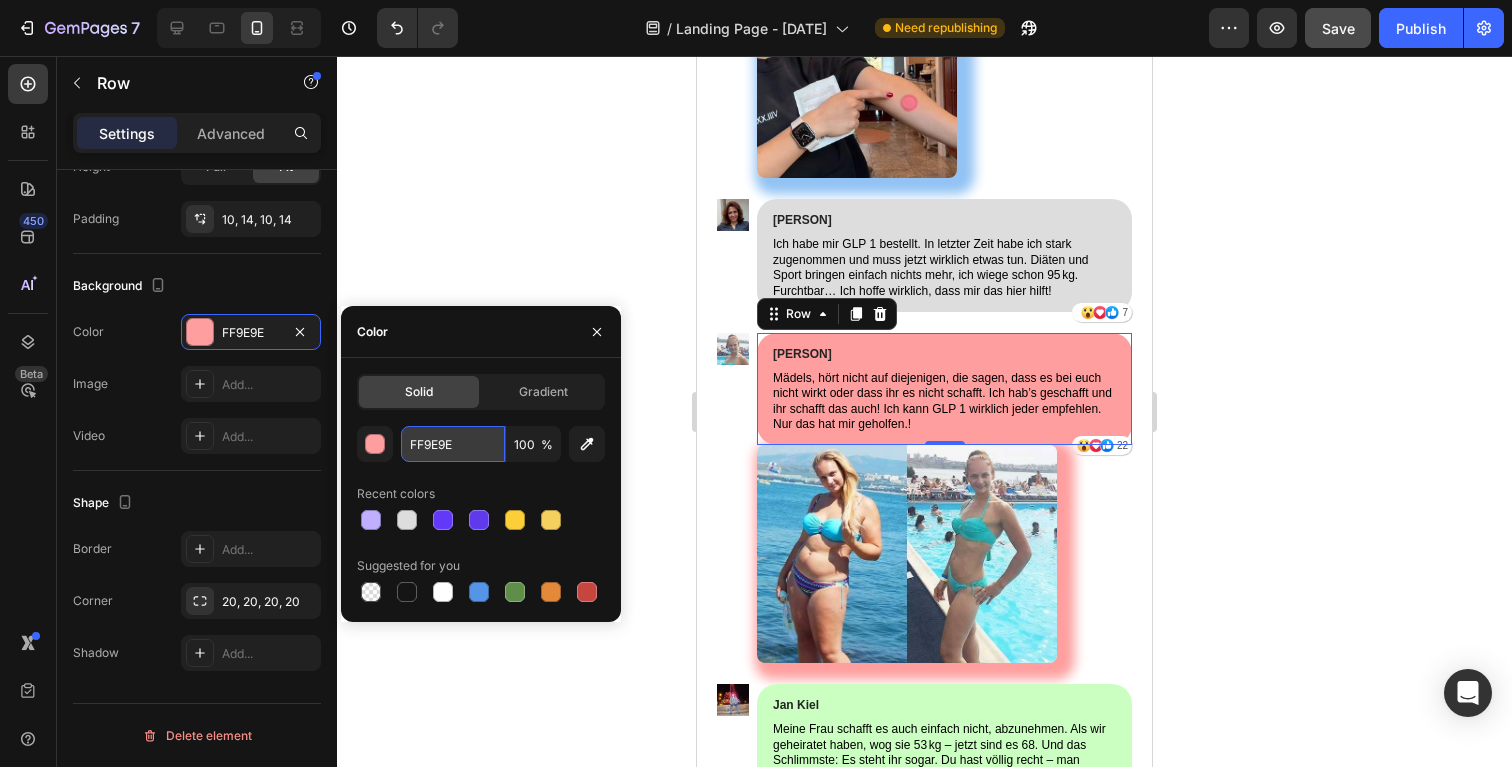 click on "FF9E9E" at bounding box center (453, 444) 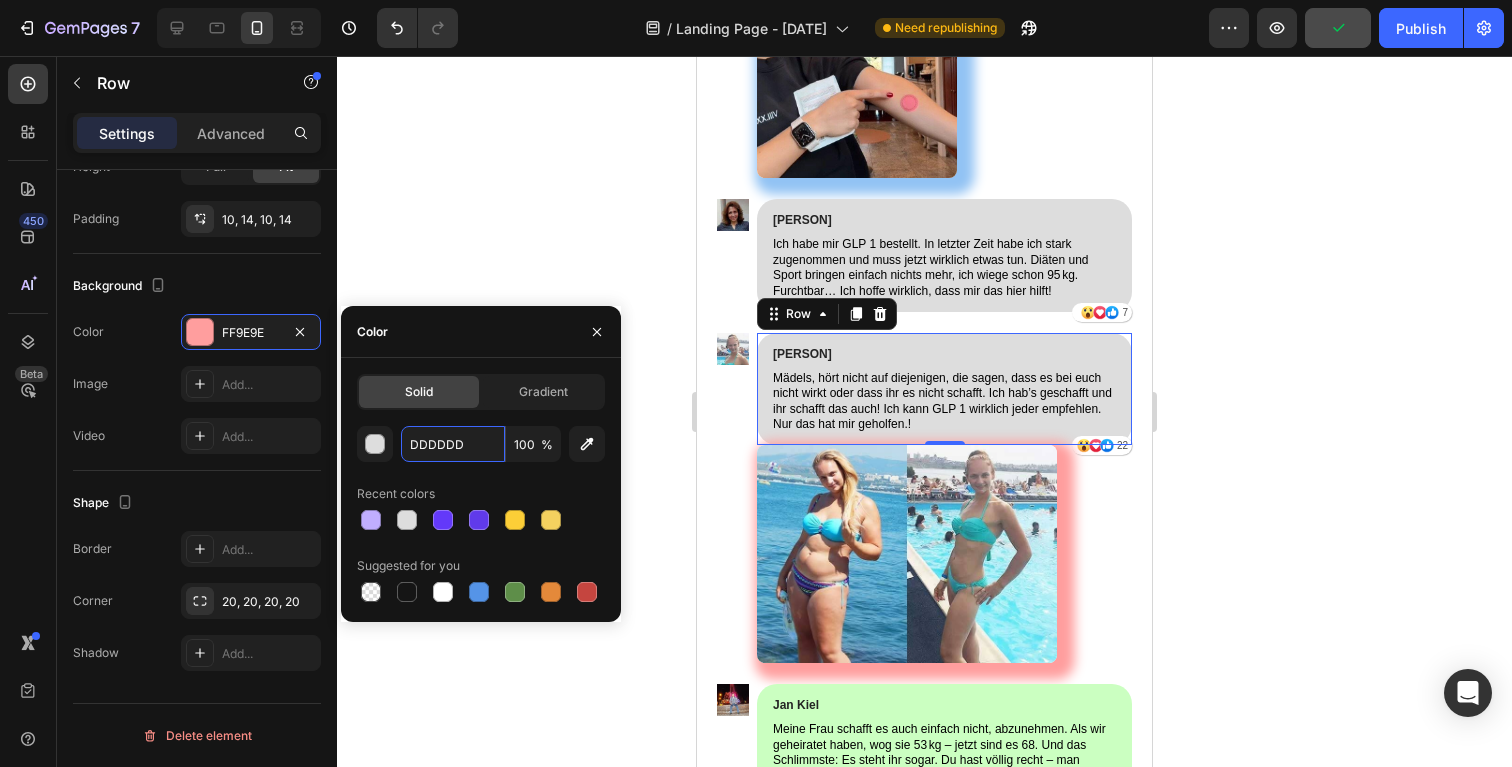 type on "DDDDDD" 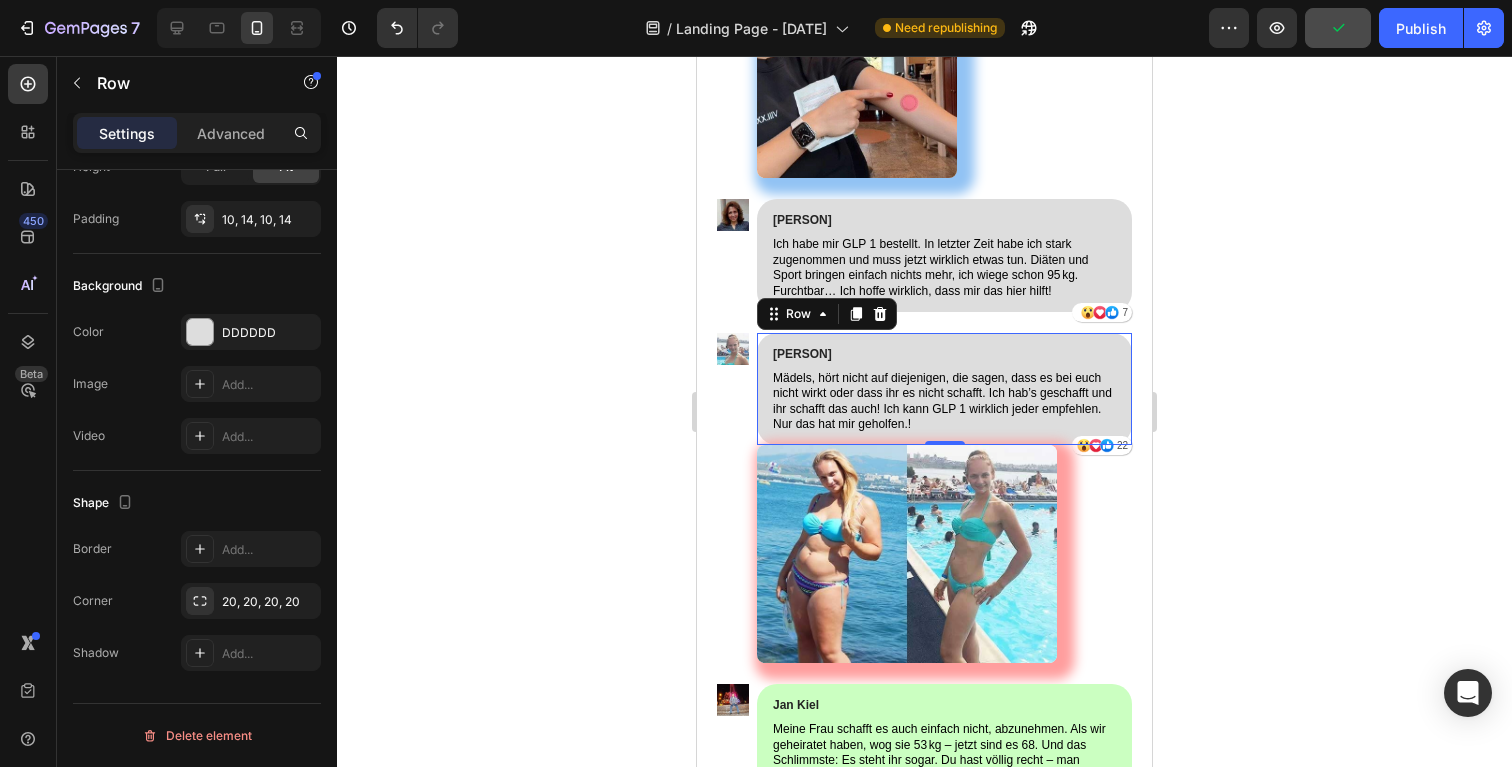 click 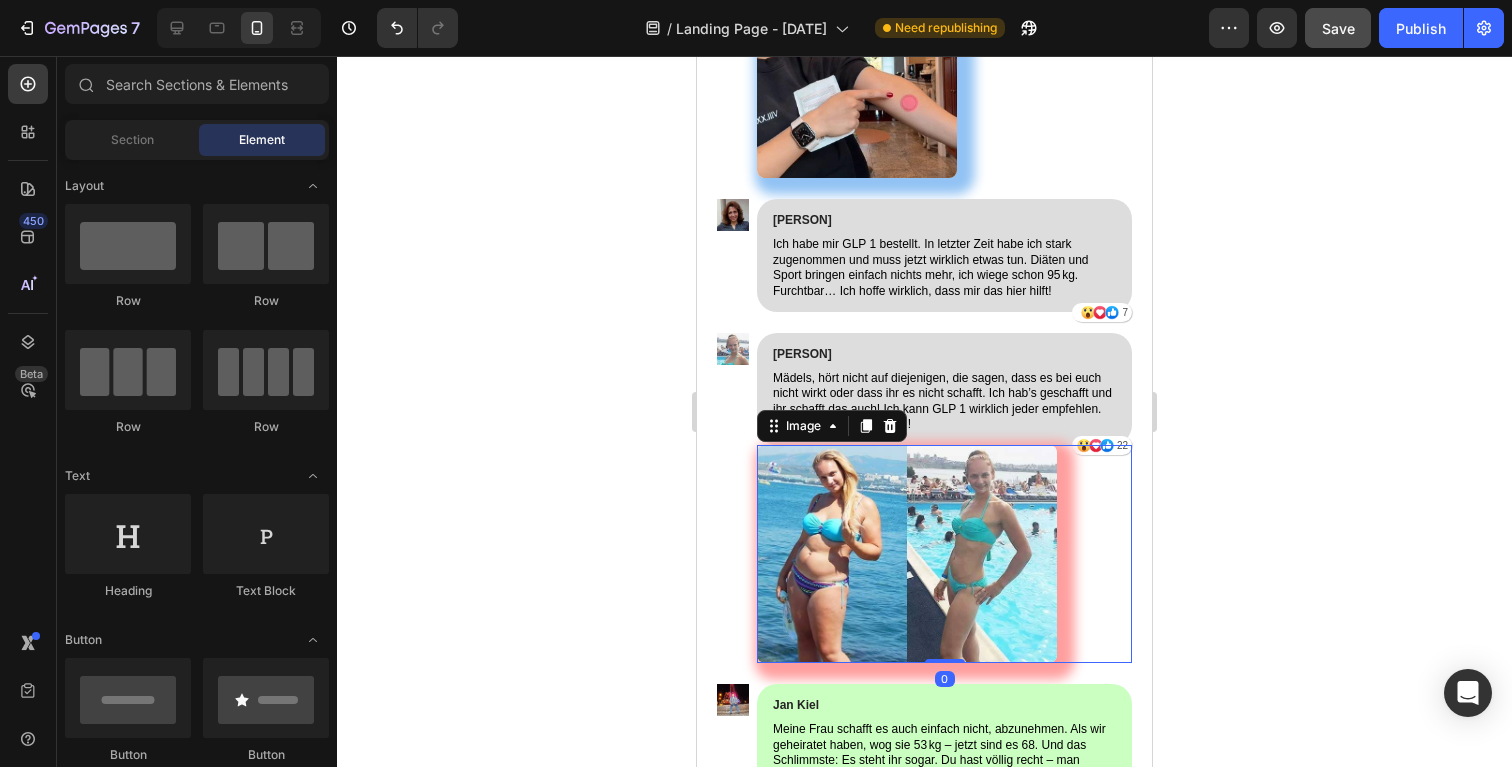 click at bounding box center [944, 554] 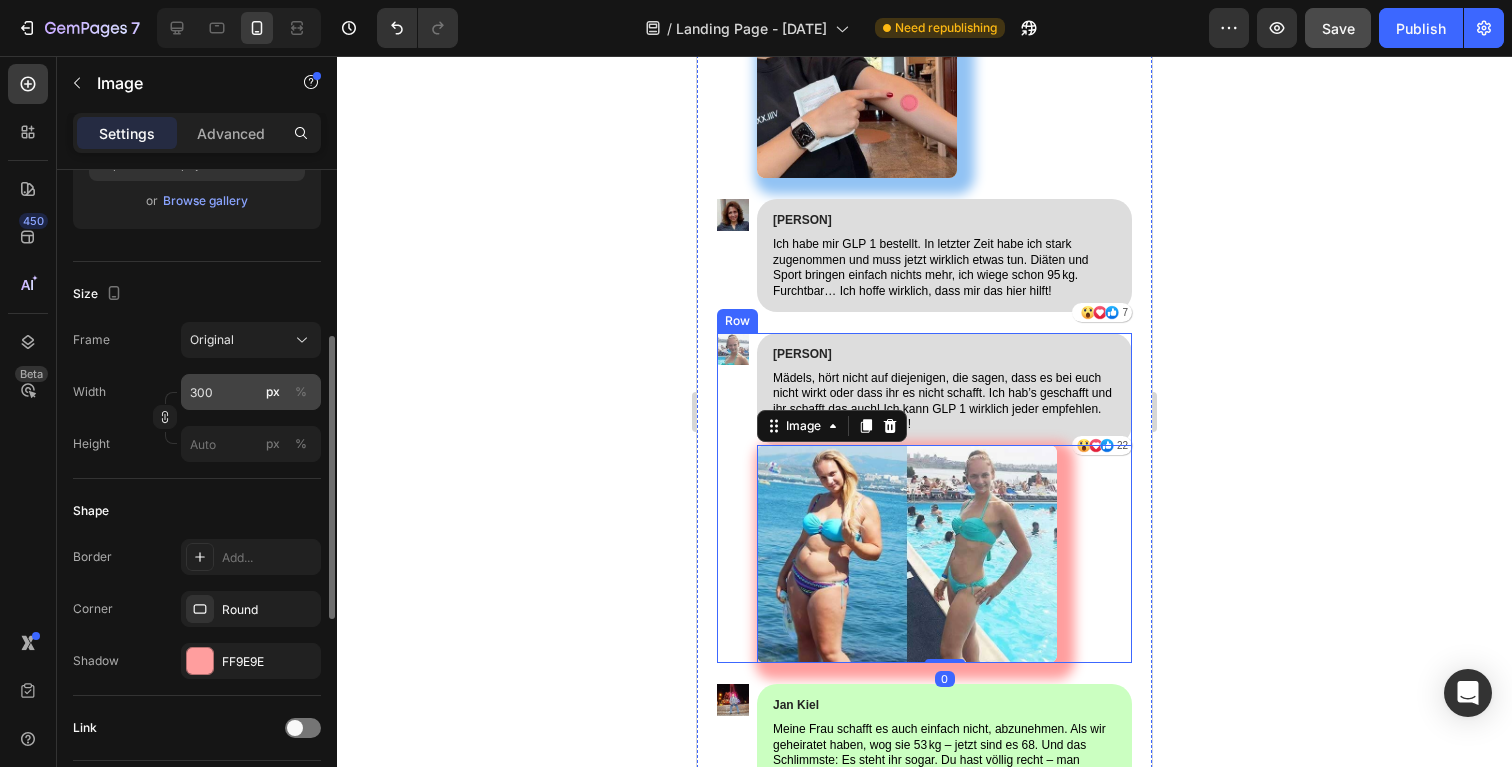 scroll, scrollTop: 788, scrollLeft: 0, axis: vertical 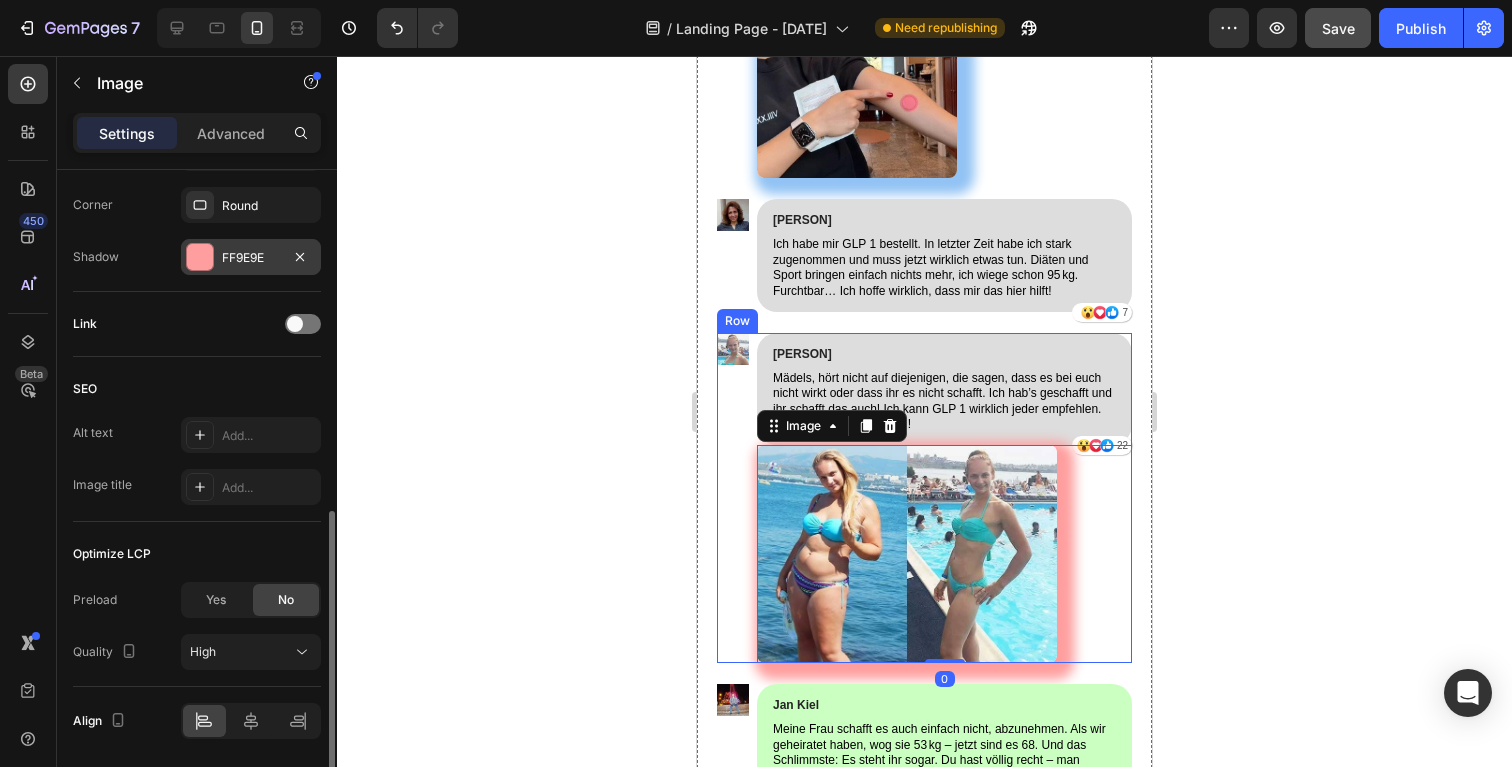 click at bounding box center (200, 257) 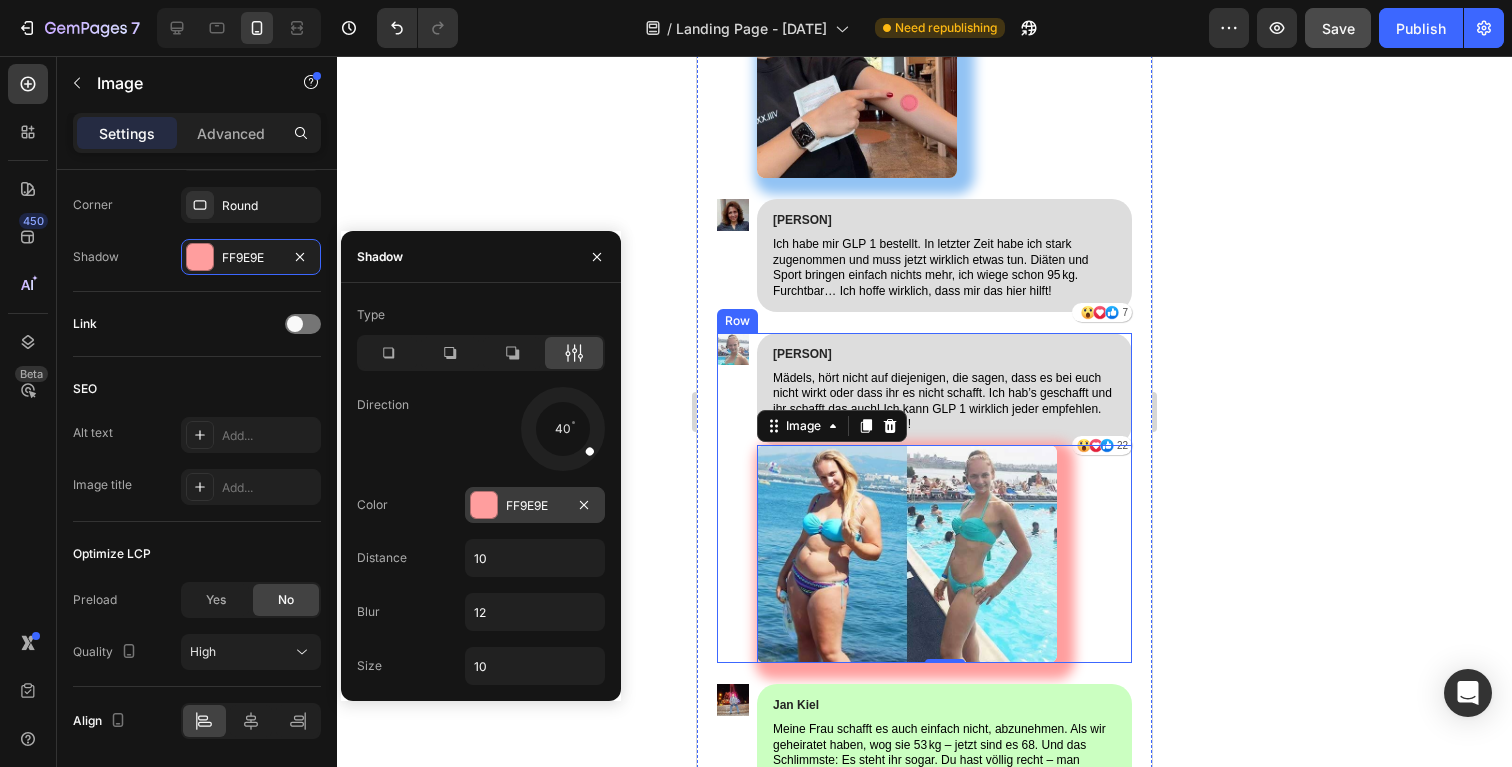click at bounding box center [484, 505] 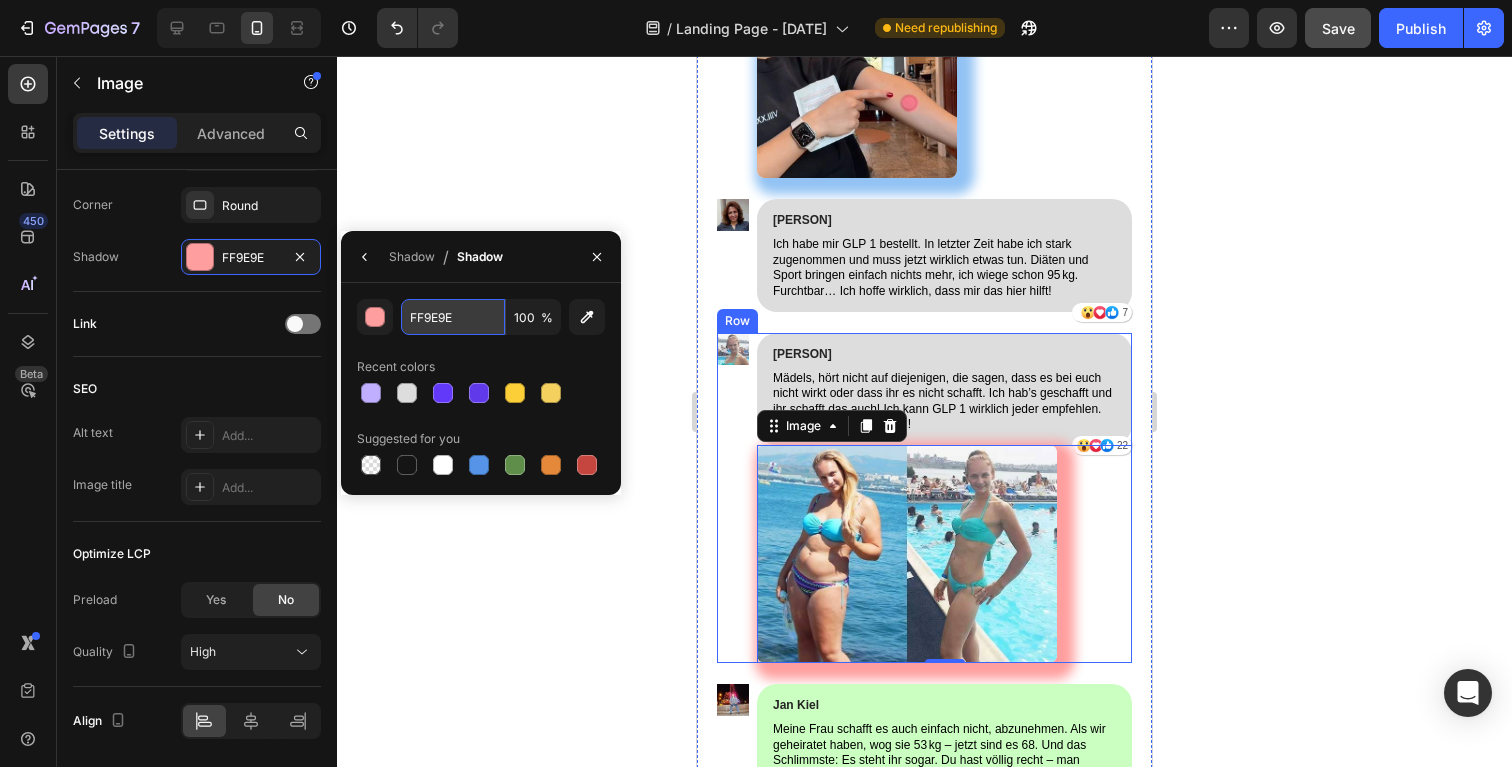 click on "FF9E9E" at bounding box center [453, 317] 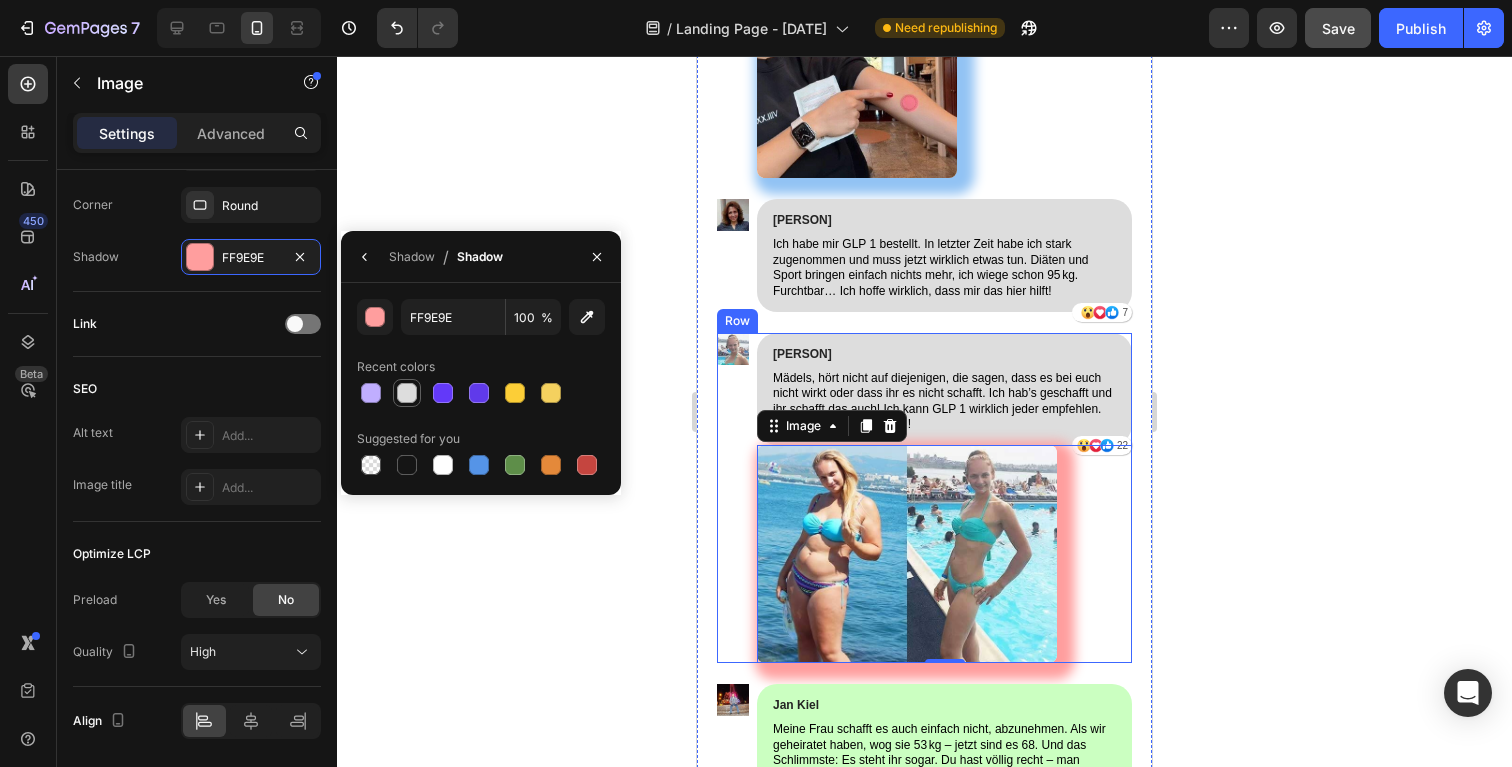click at bounding box center (407, 393) 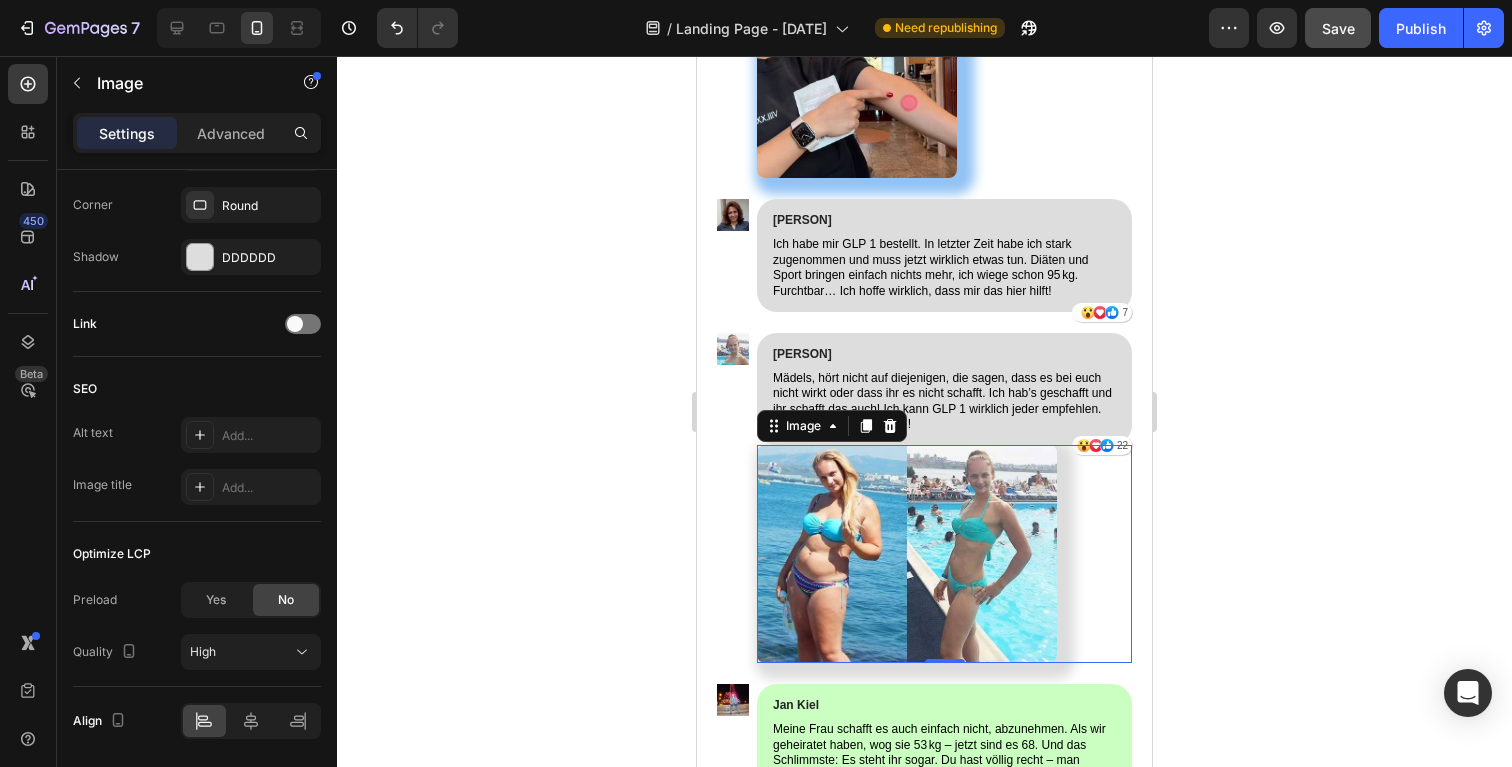 click 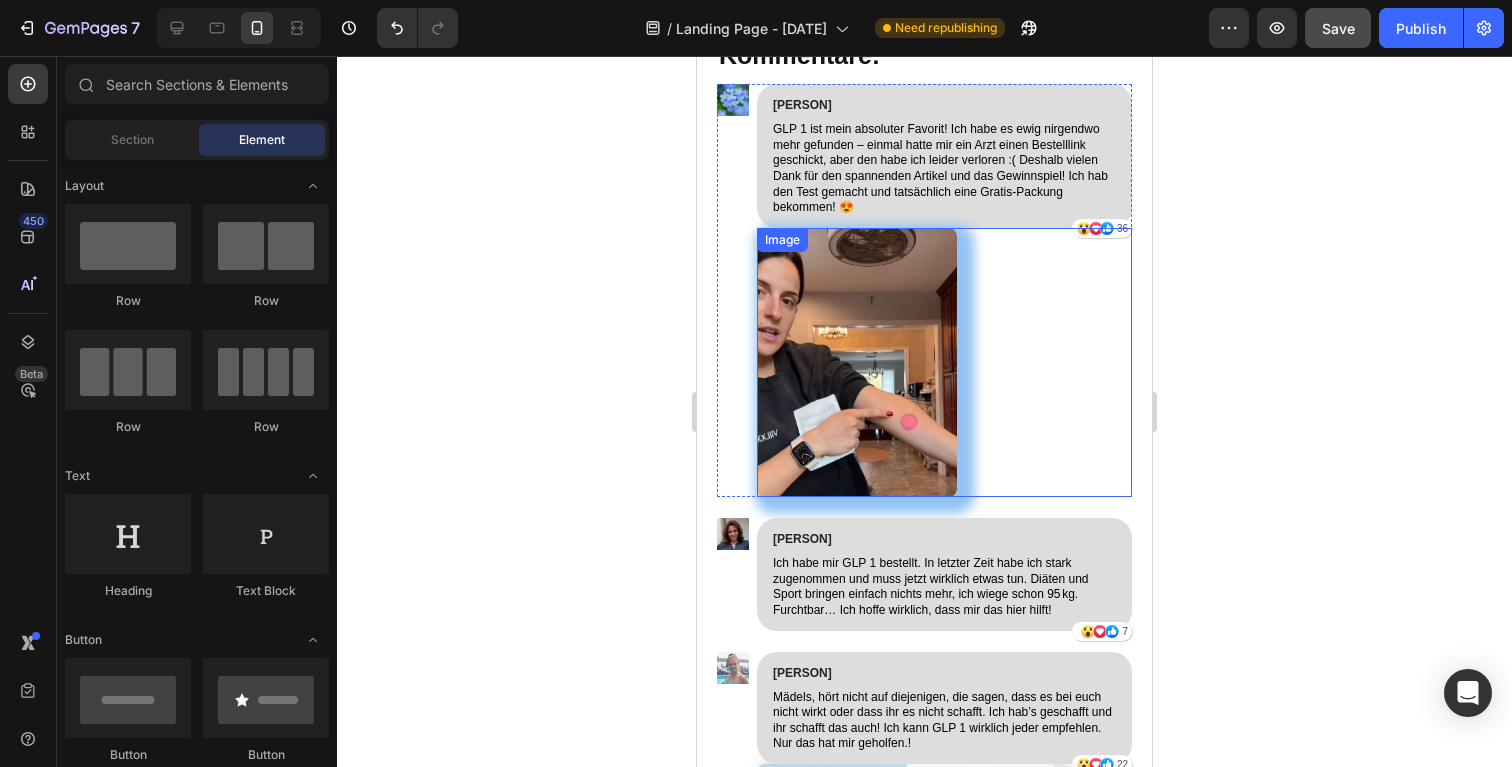 scroll, scrollTop: 18708, scrollLeft: 0, axis: vertical 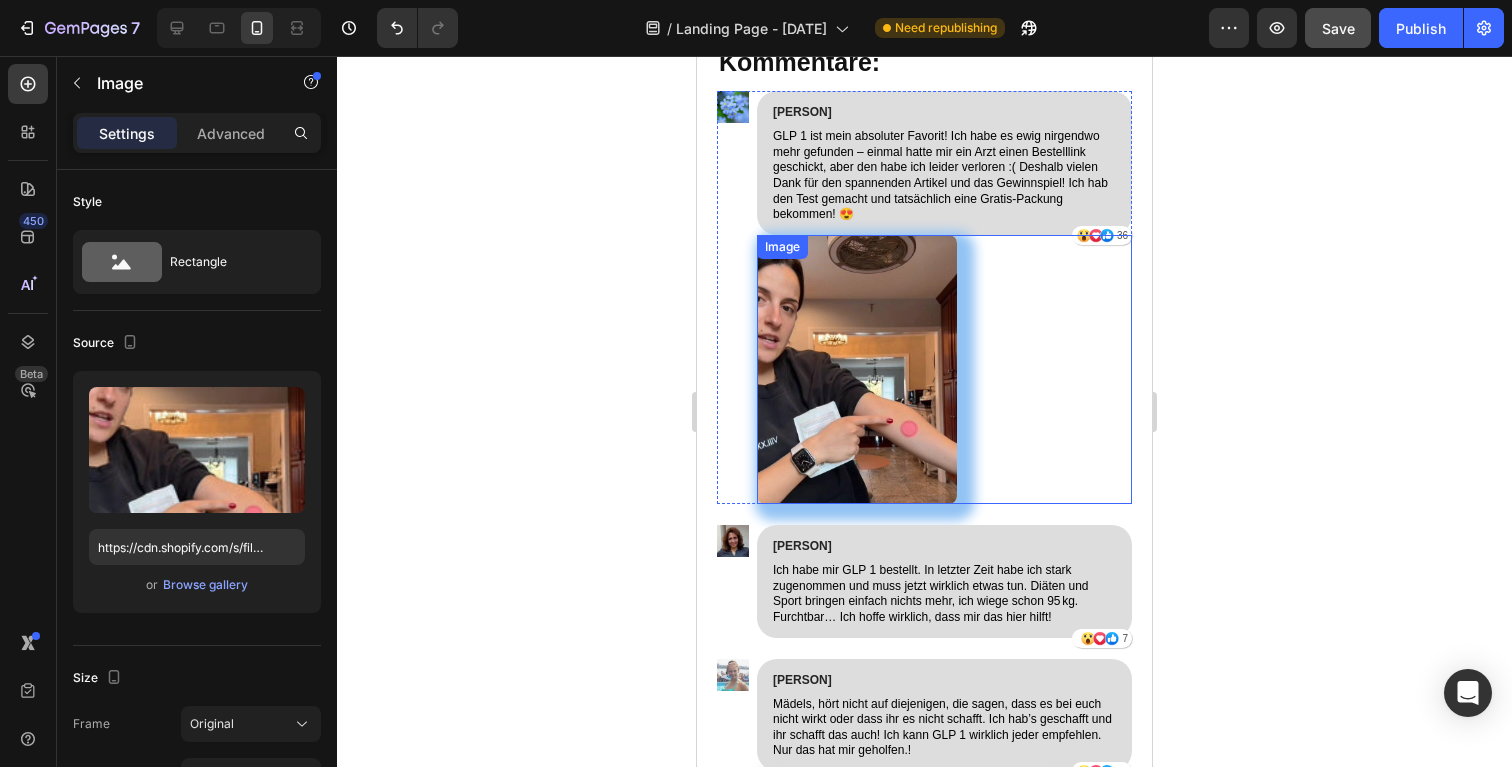 click at bounding box center (944, 369) 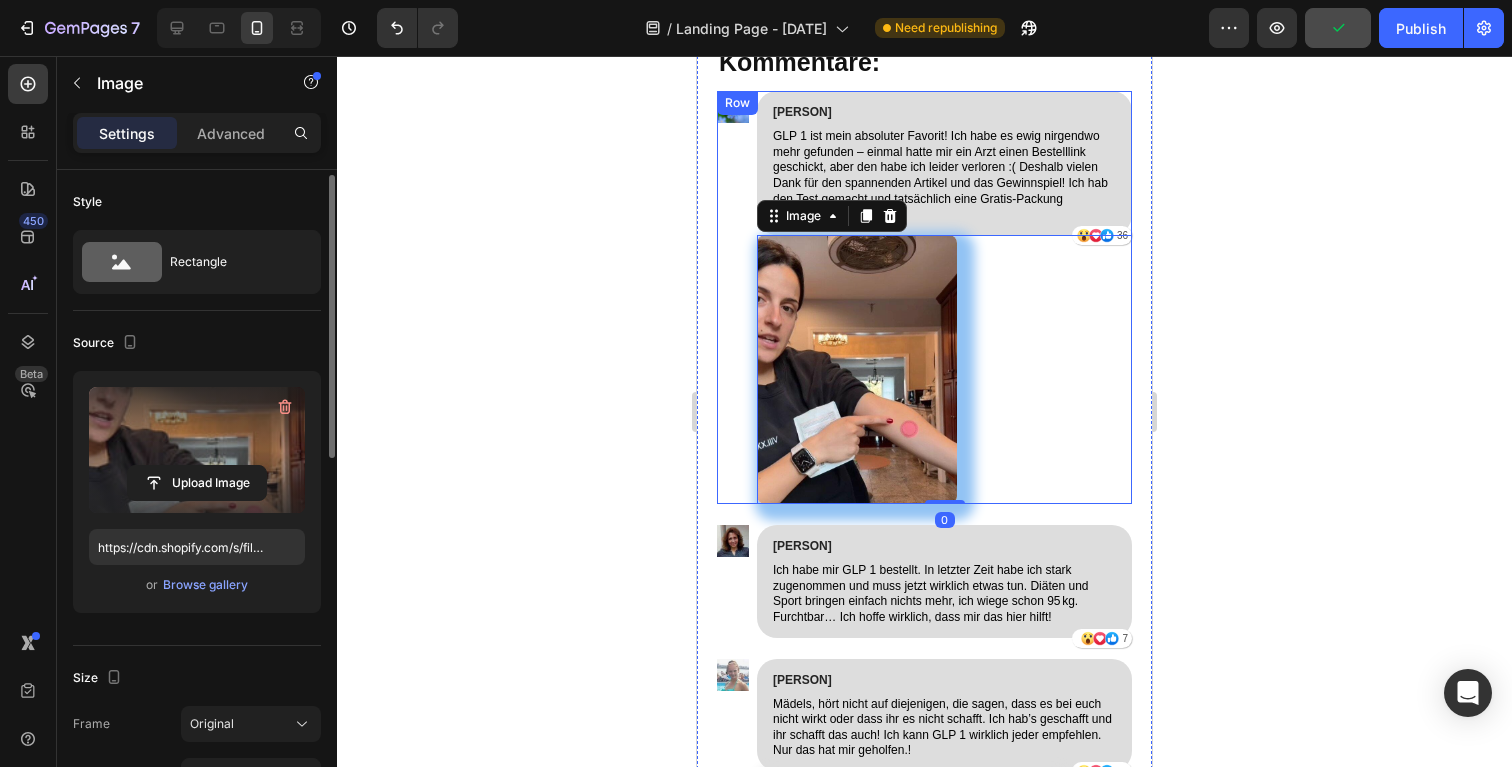 scroll, scrollTop: 421, scrollLeft: 0, axis: vertical 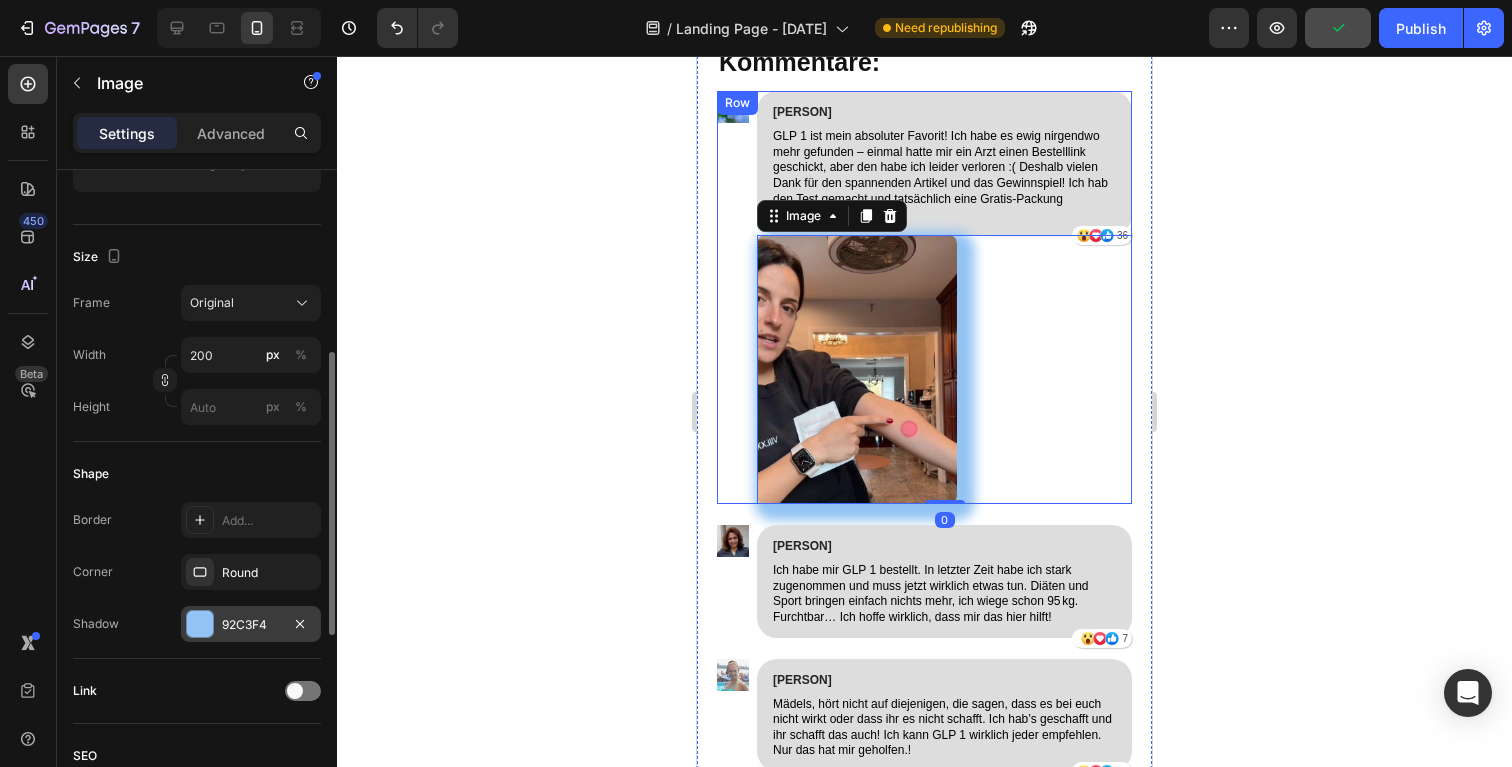 click at bounding box center (200, 624) 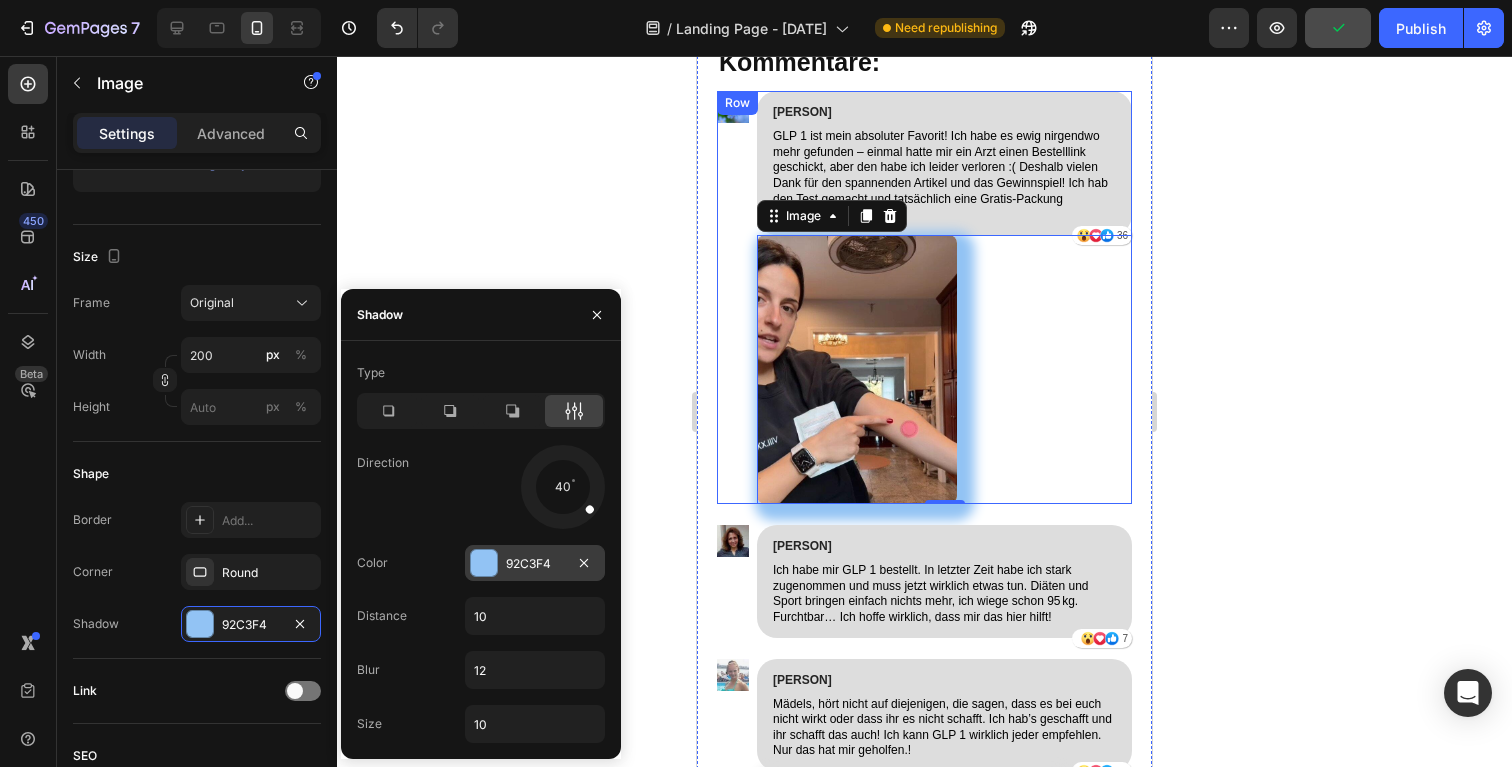 click on "92C3F4" at bounding box center [535, 563] 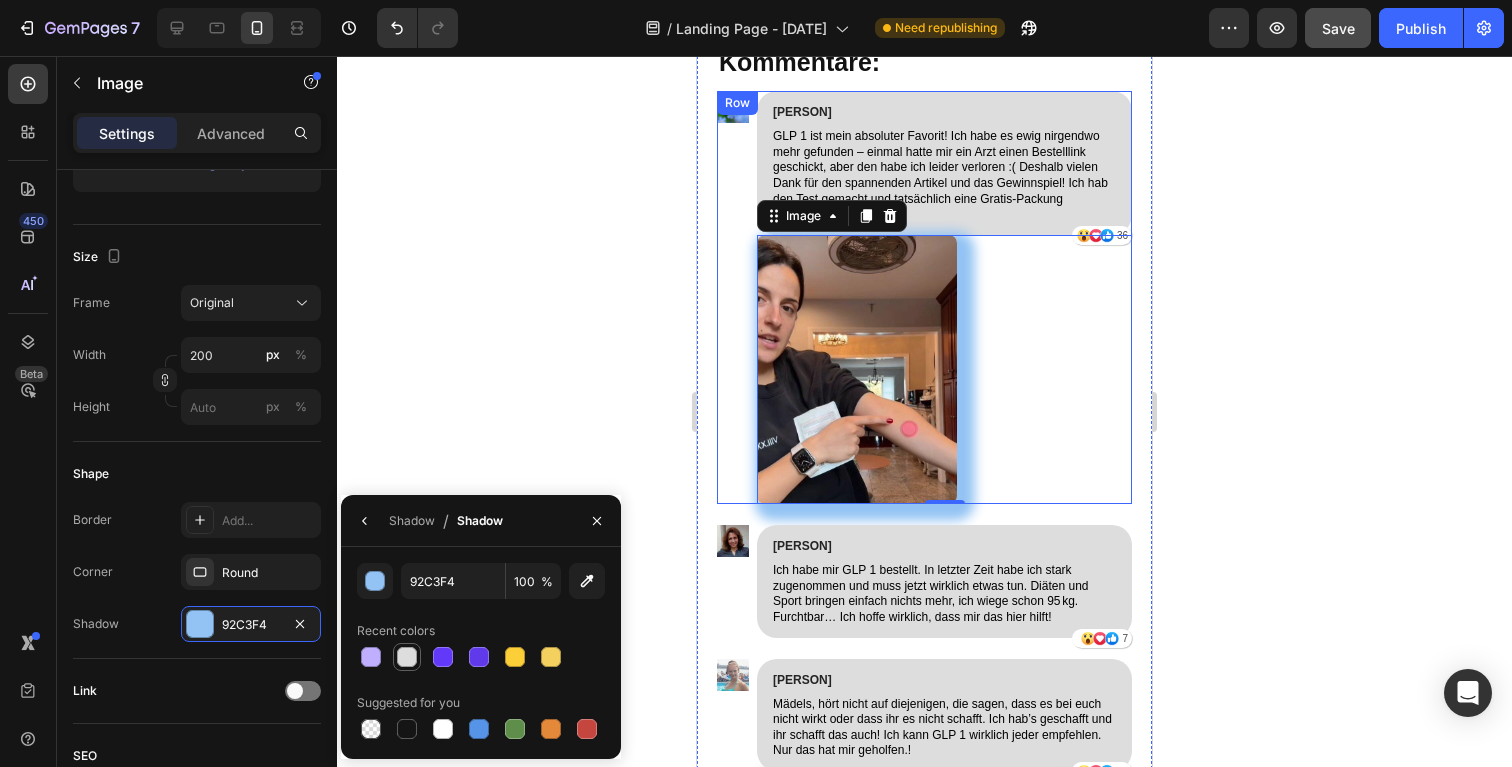 click at bounding box center [407, 657] 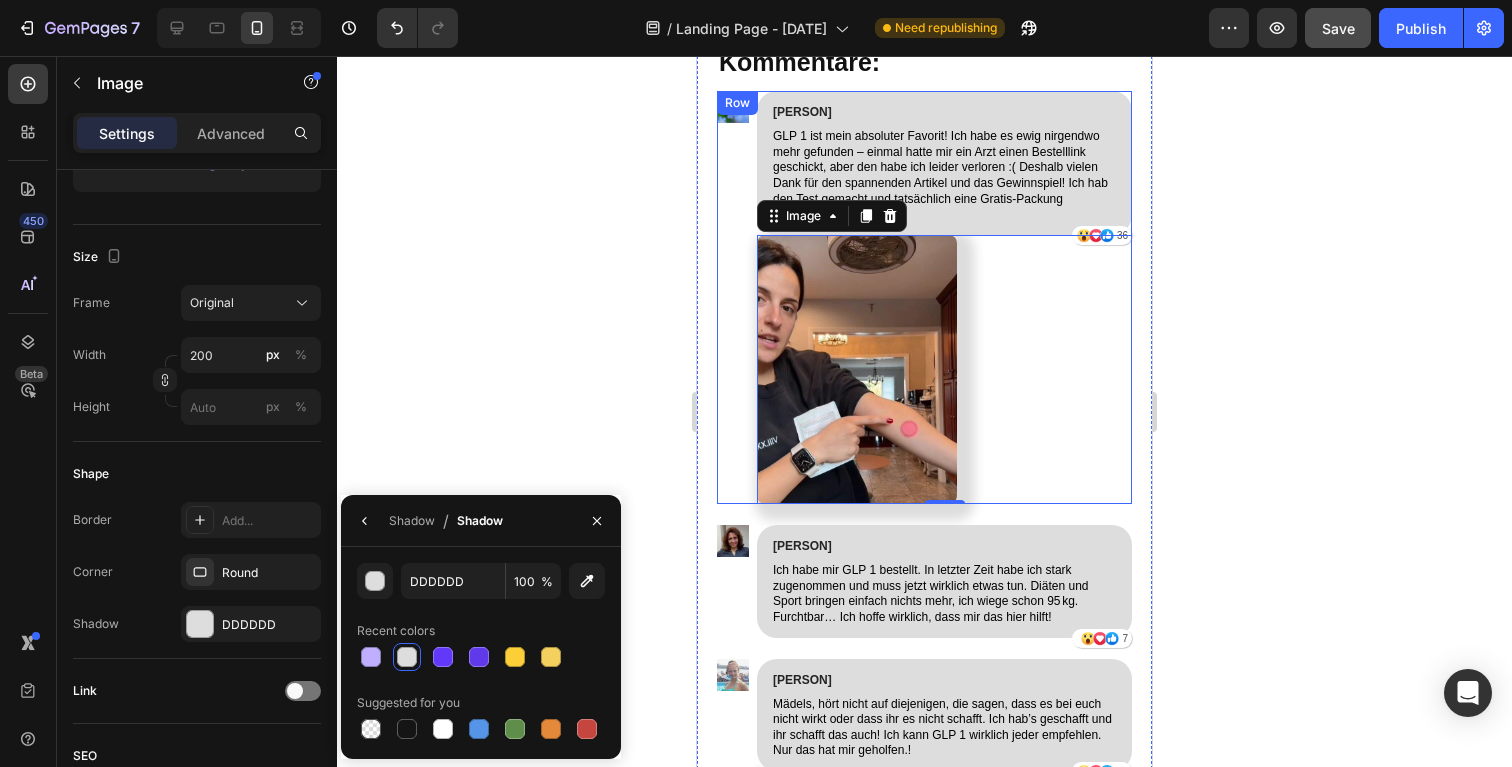 click 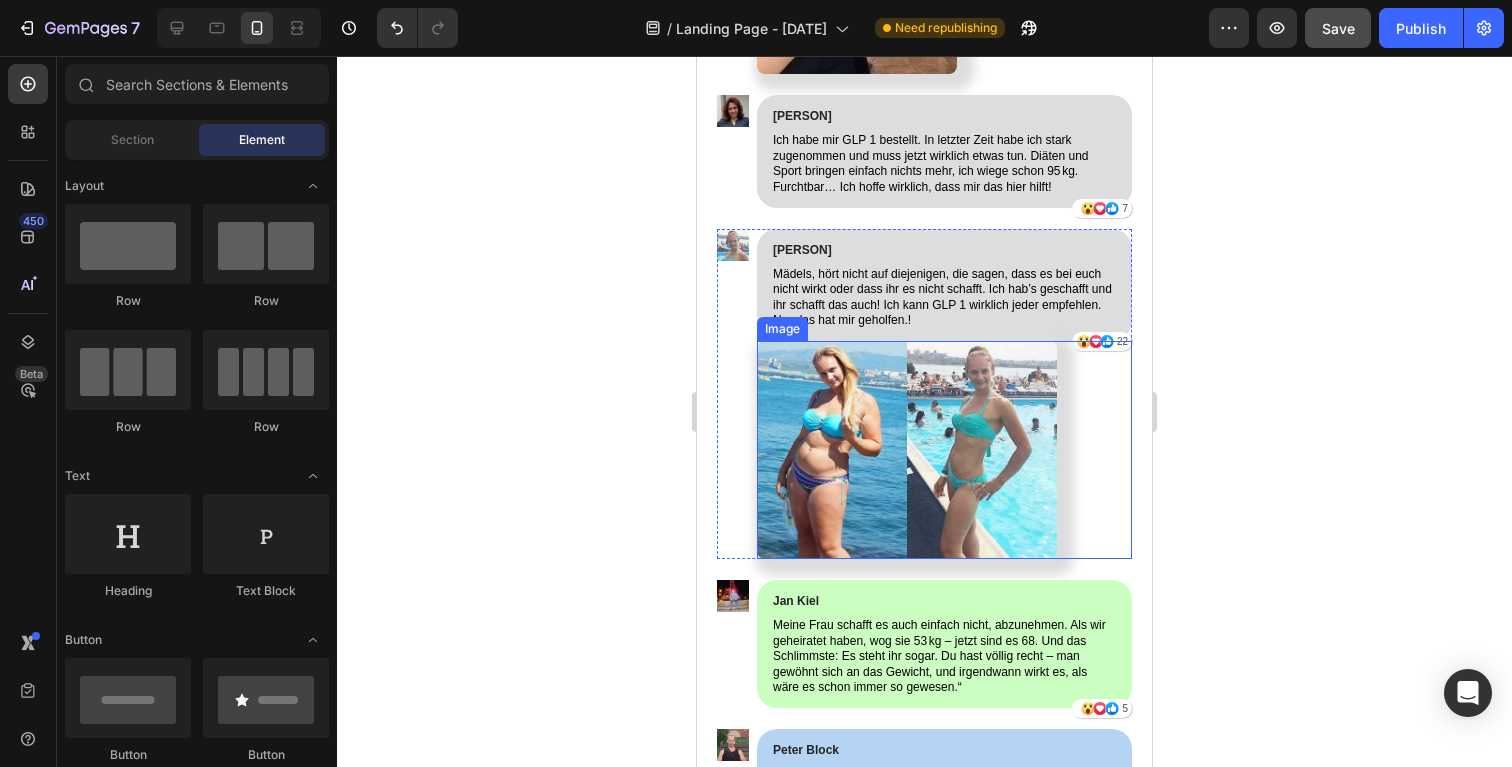 scroll, scrollTop: 19193, scrollLeft: 0, axis: vertical 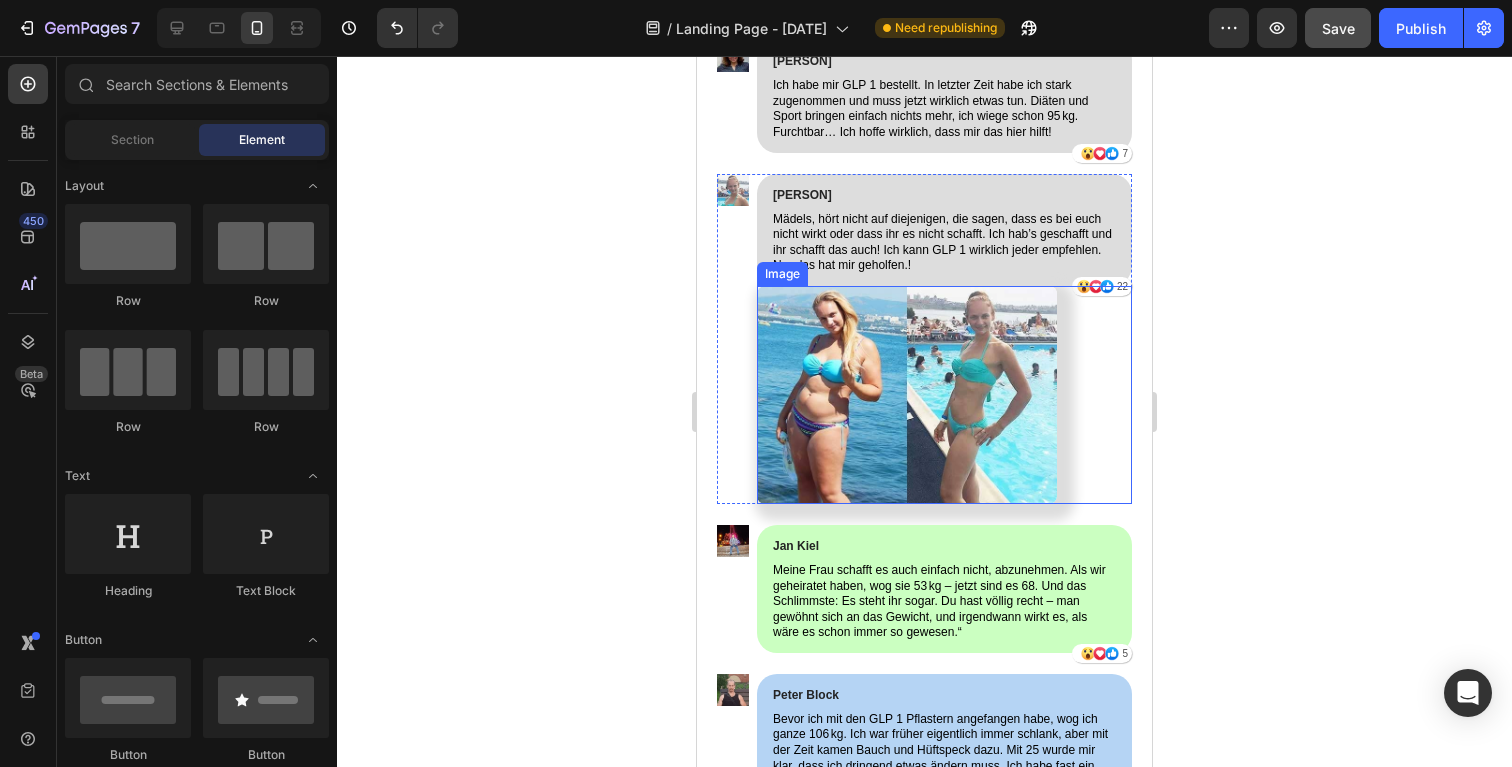 click at bounding box center (944, 395) 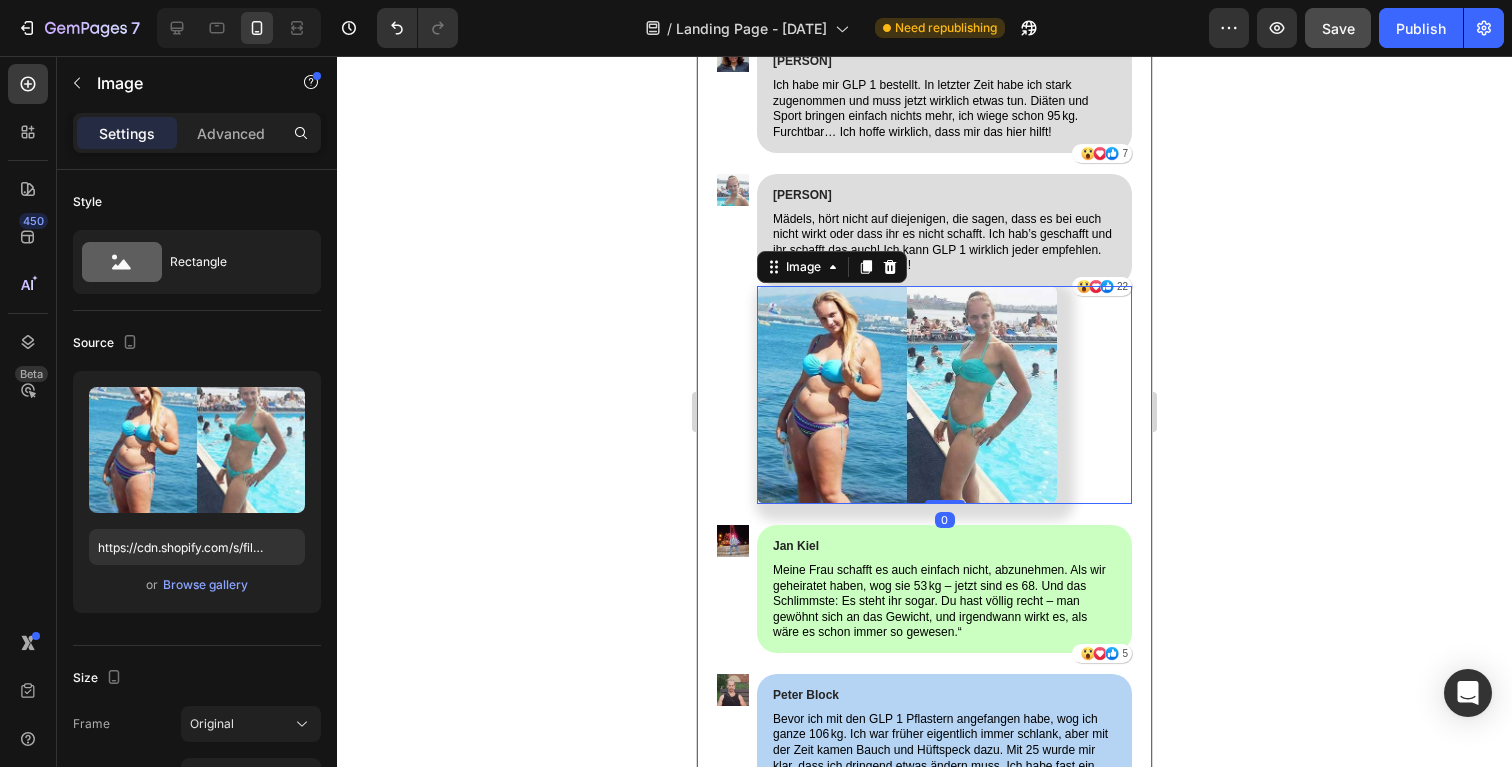 click 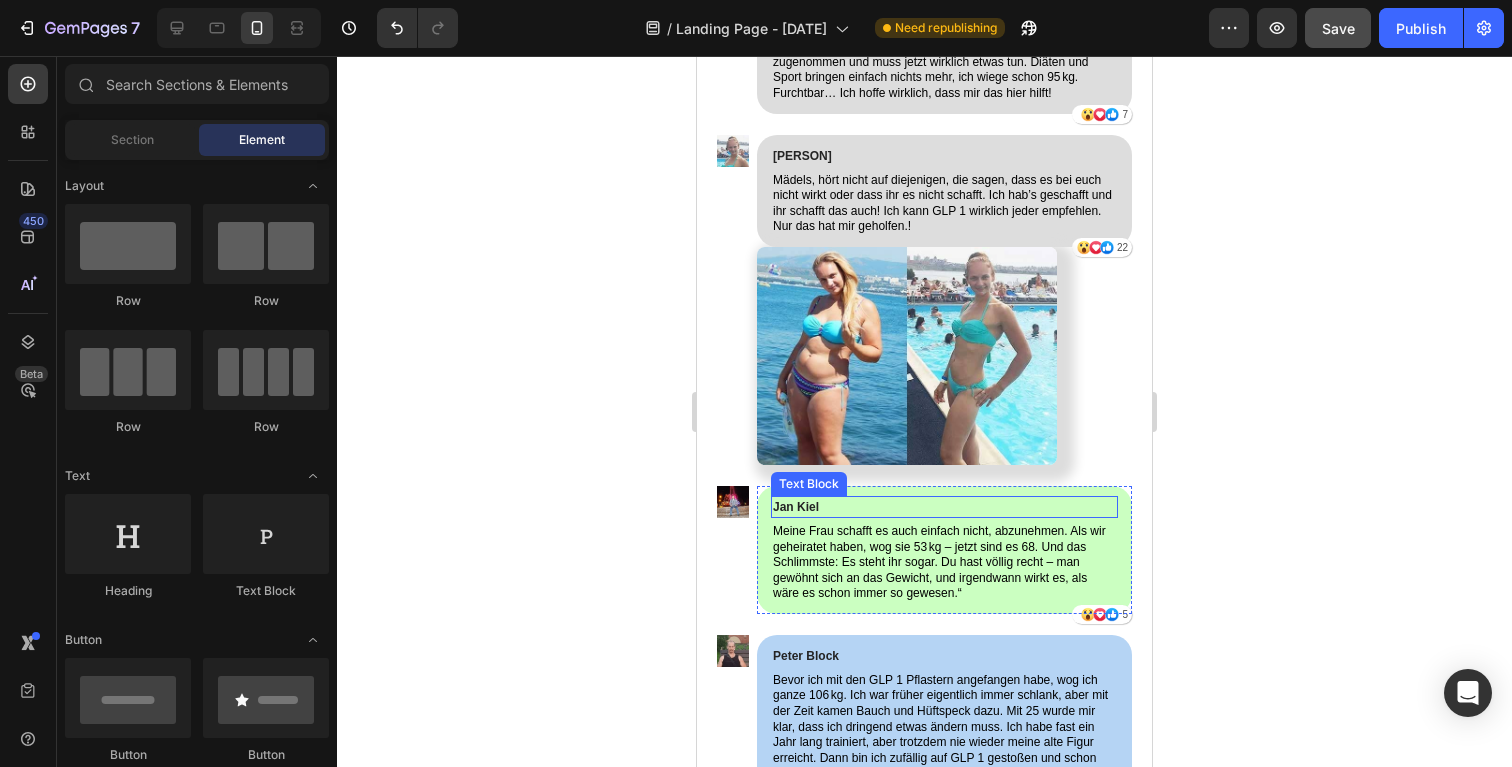 scroll, scrollTop: 19234, scrollLeft: 0, axis: vertical 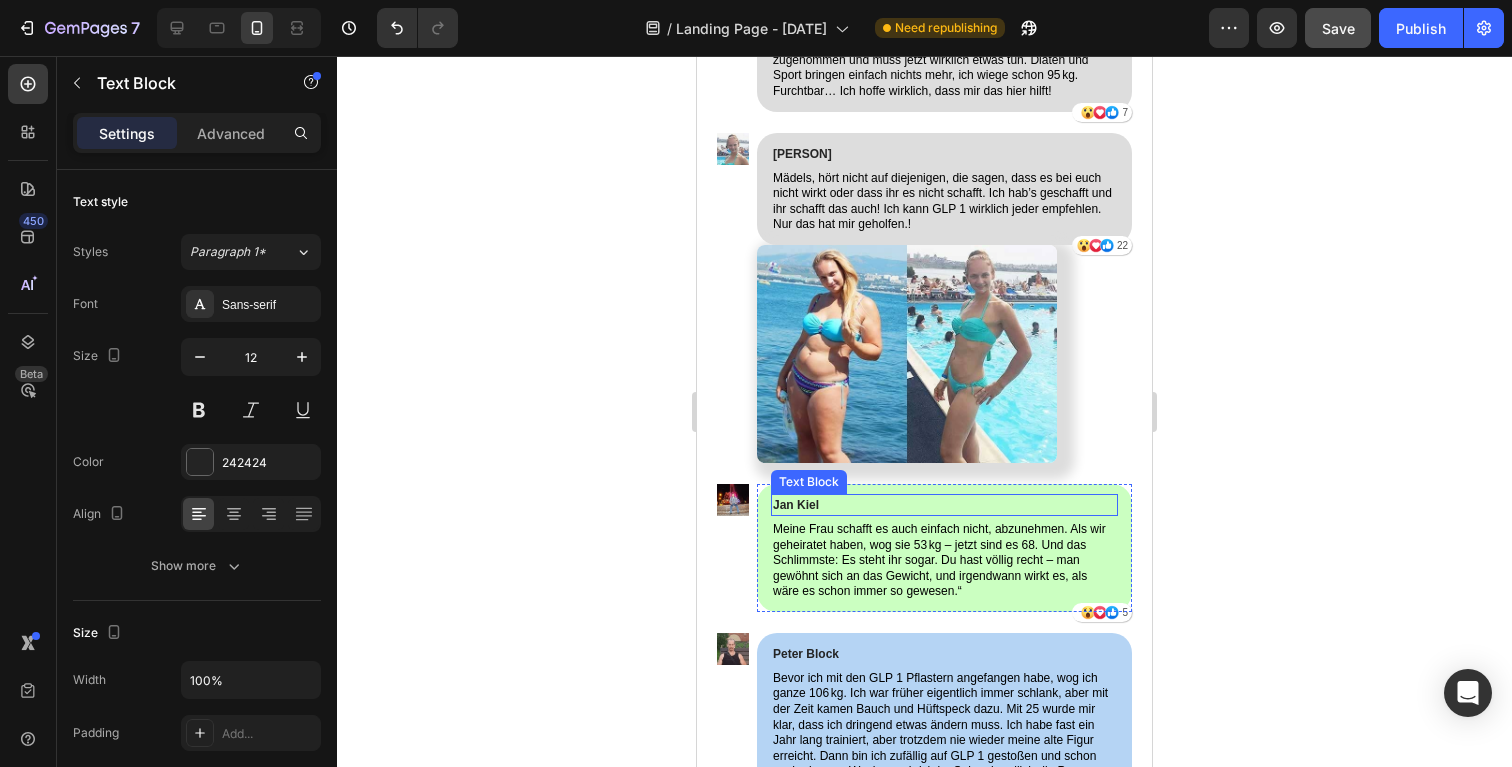click on "Jan Kiel" at bounding box center [944, 505] 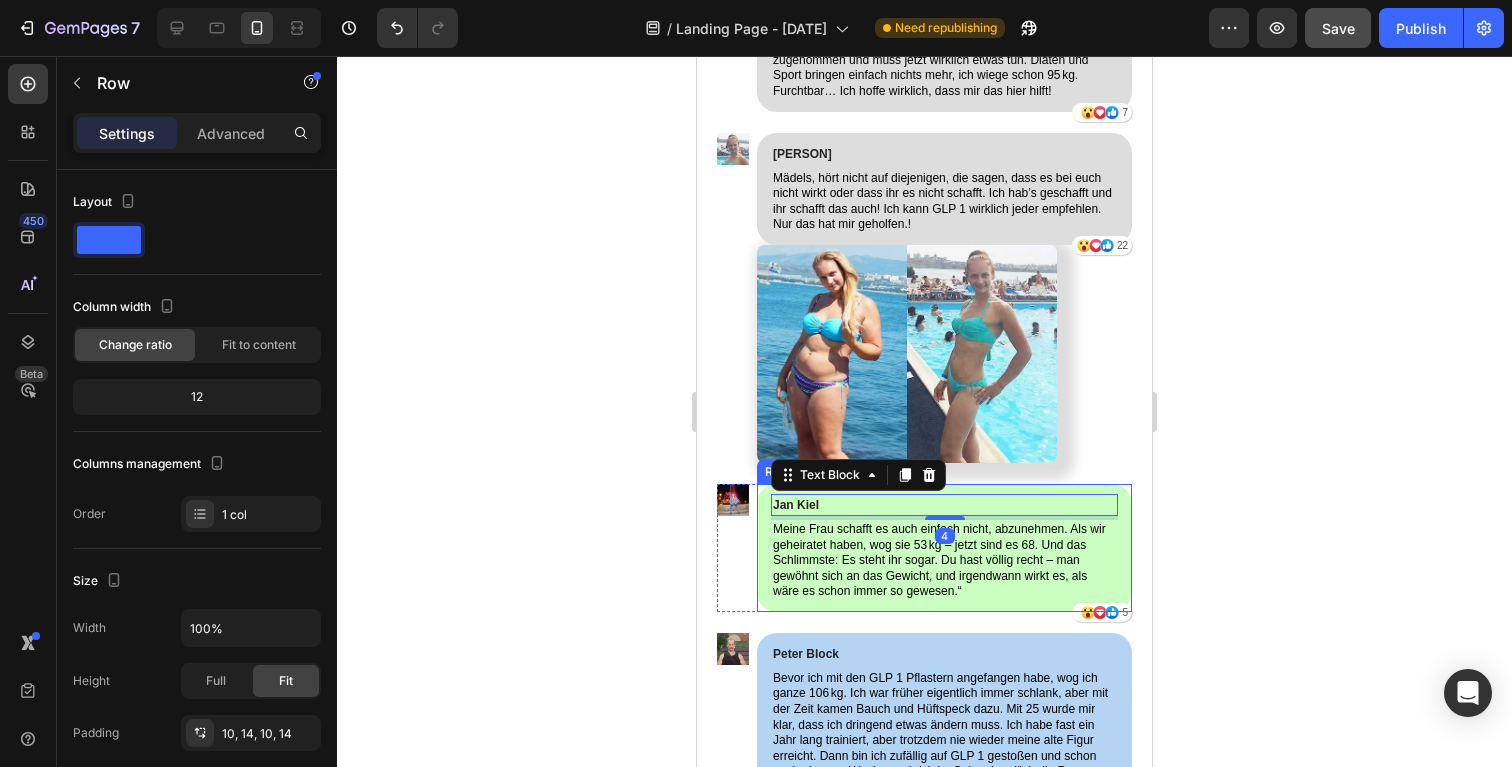 click on "[NAME] Text Block   4 Meine Frau schafft es auch einfach nicht, abzunehmen. Als wir geheiratet haben, wog sie 53 kg – jetzt sind es 68. Und das Schlimmste: Es steht ihr sogar. Du hast völlig recht – man gewöhnt sich an das Gewicht, und irgendwann wirkt es, als wäre es schon immer so gewesen.“ Text Block
Icon
Icon
Icon 5 Text Block Row Row" at bounding box center [944, 548] 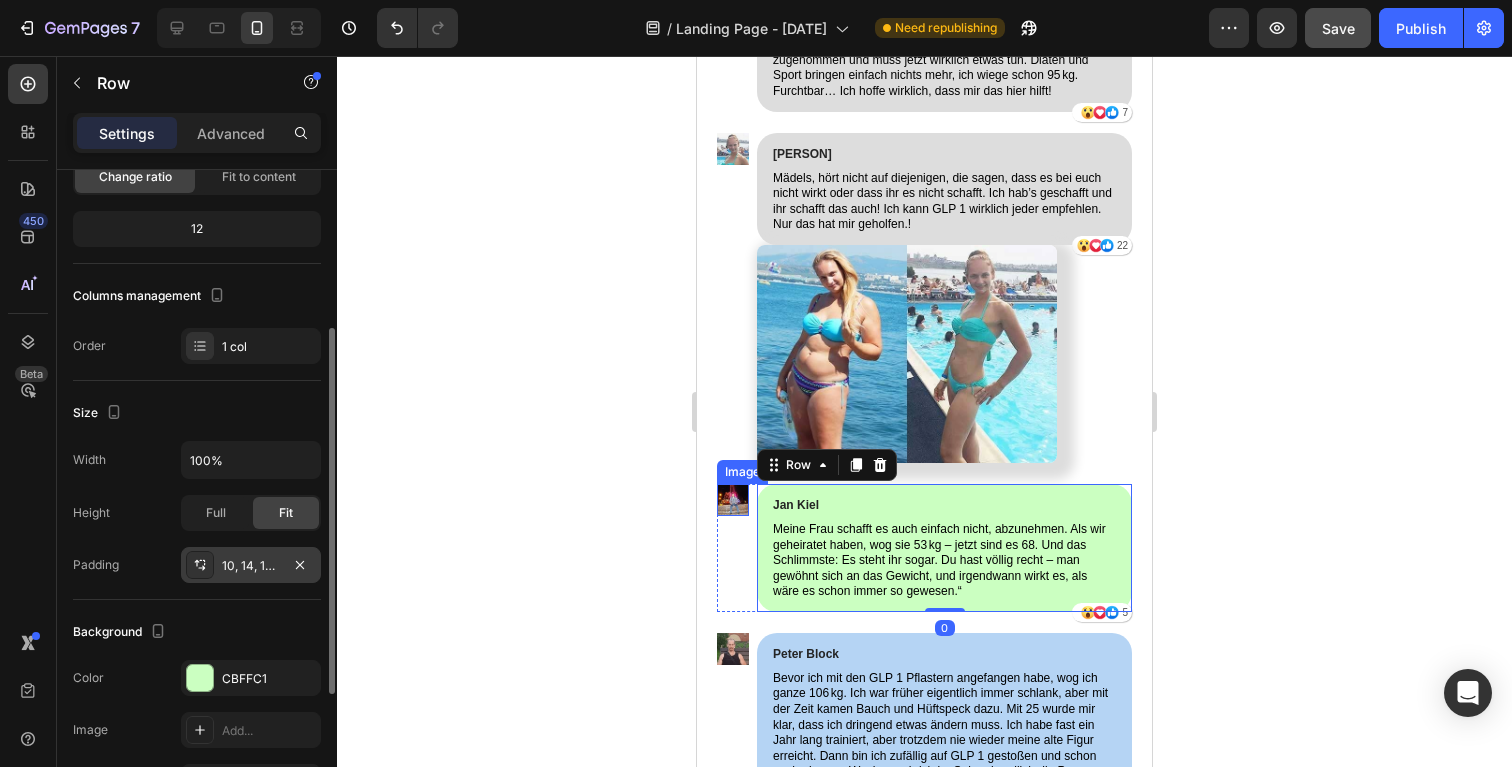 scroll, scrollTop: 321, scrollLeft: 0, axis: vertical 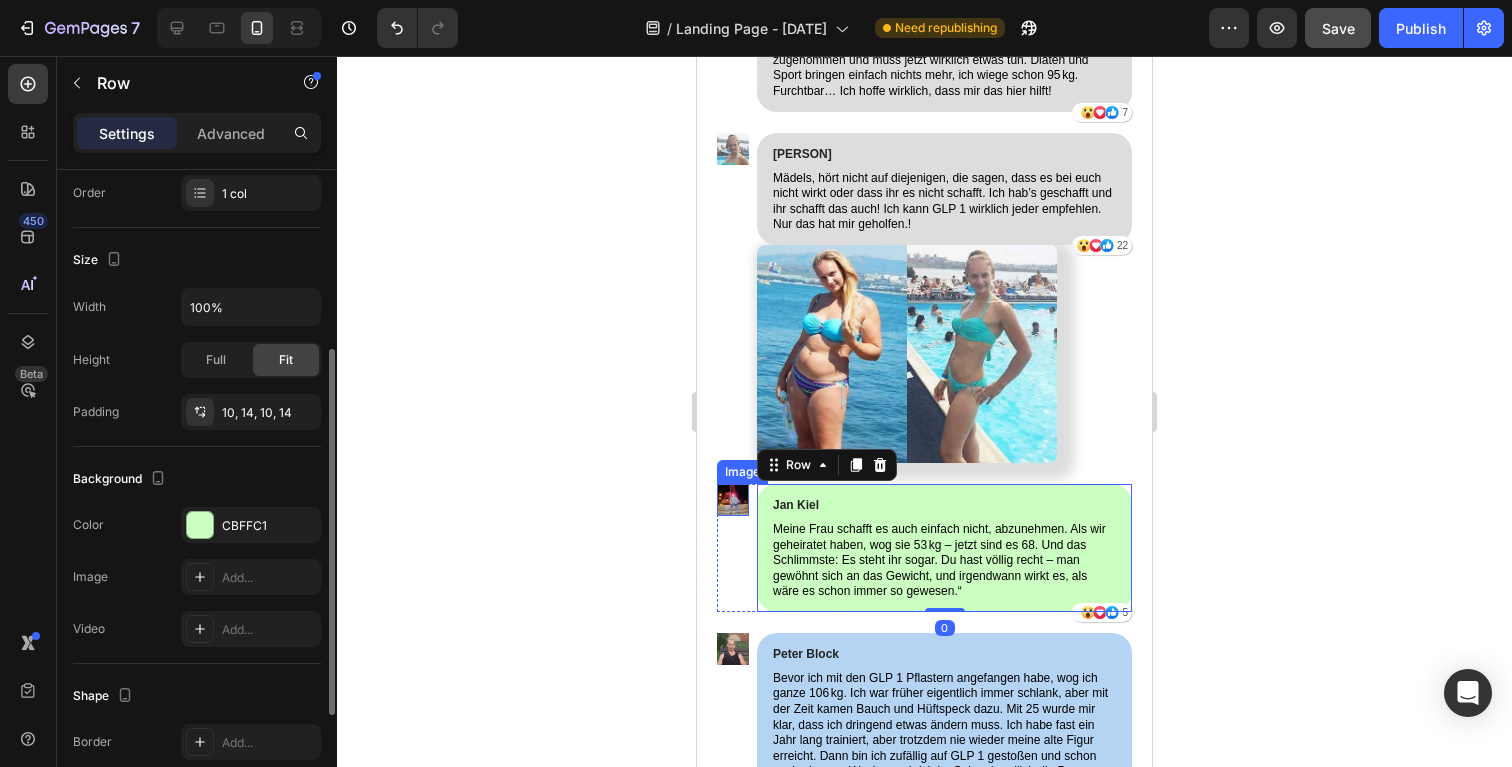 click on "The changes might be hidden by  the video. Color CBFFC1 Image Add... Video Add..." 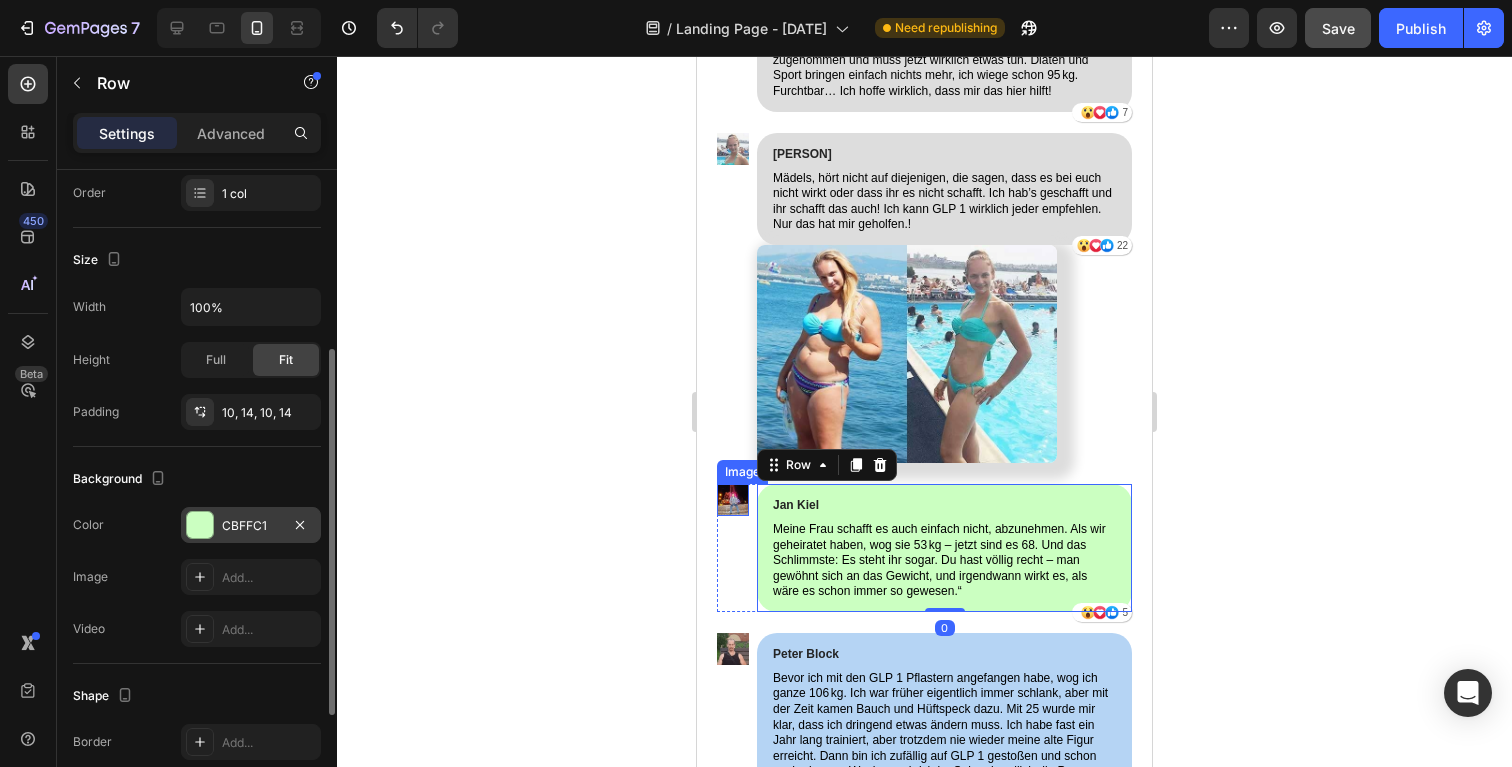 click at bounding box center (200, 525) 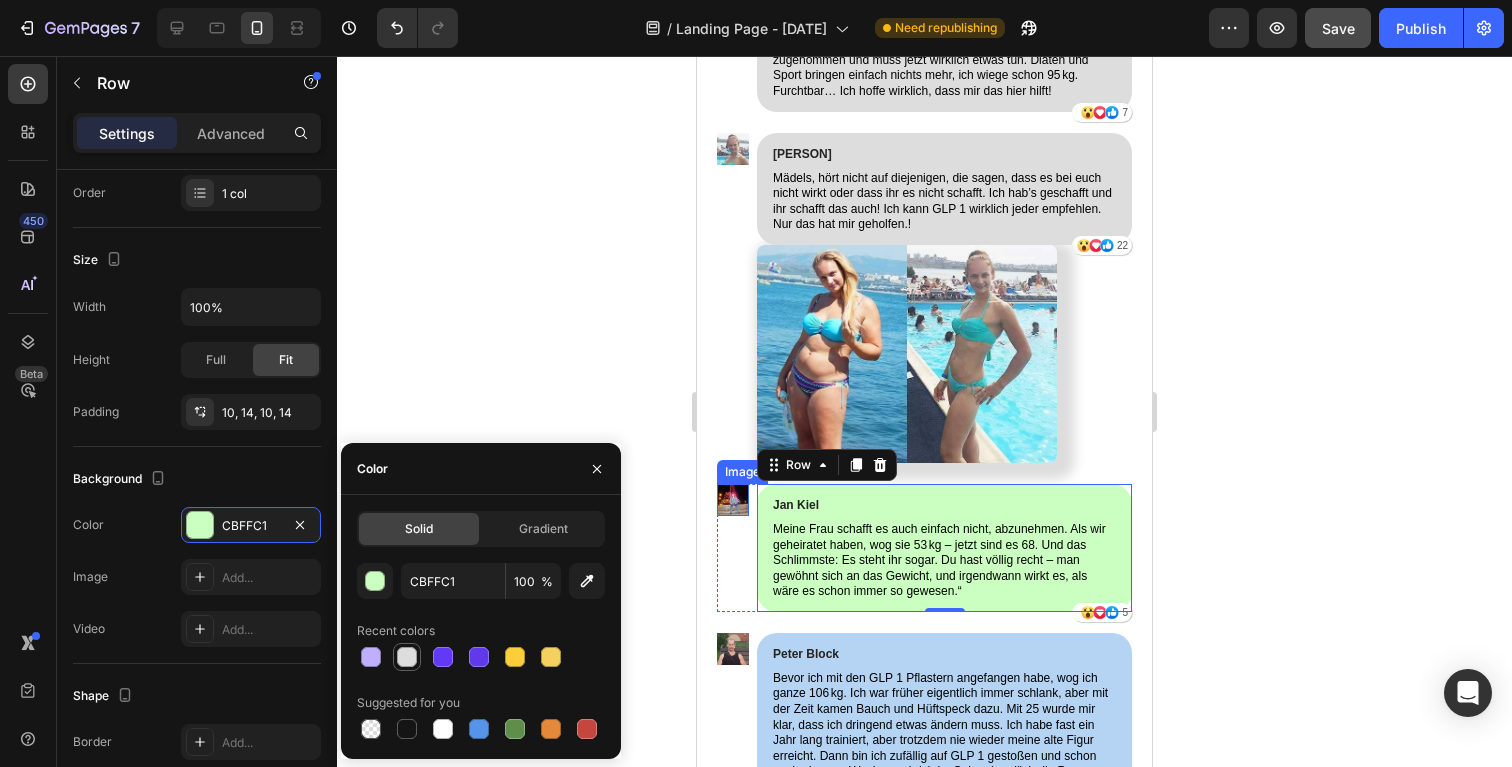 click at bounding box center [407, 657] 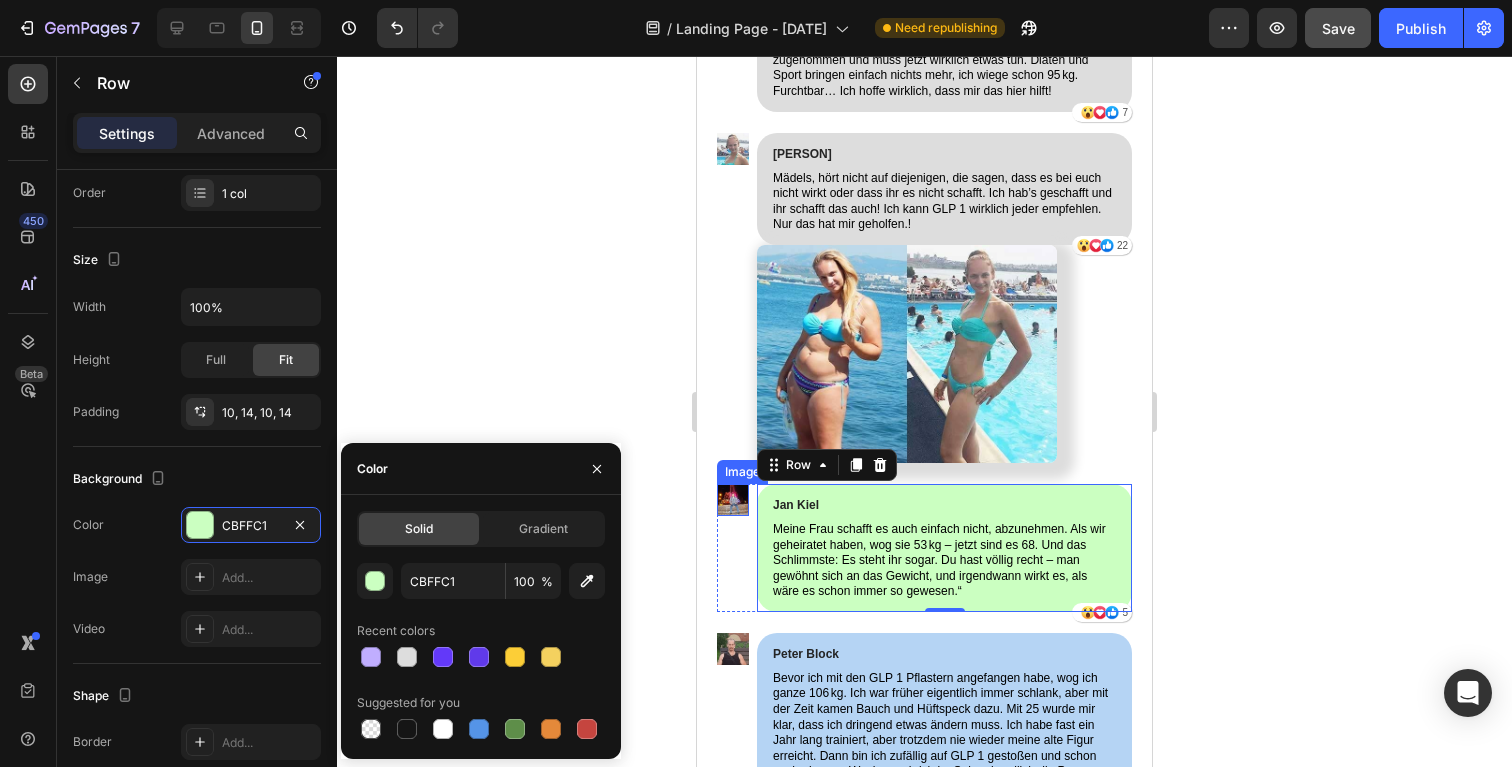 type on "DDDDDD" 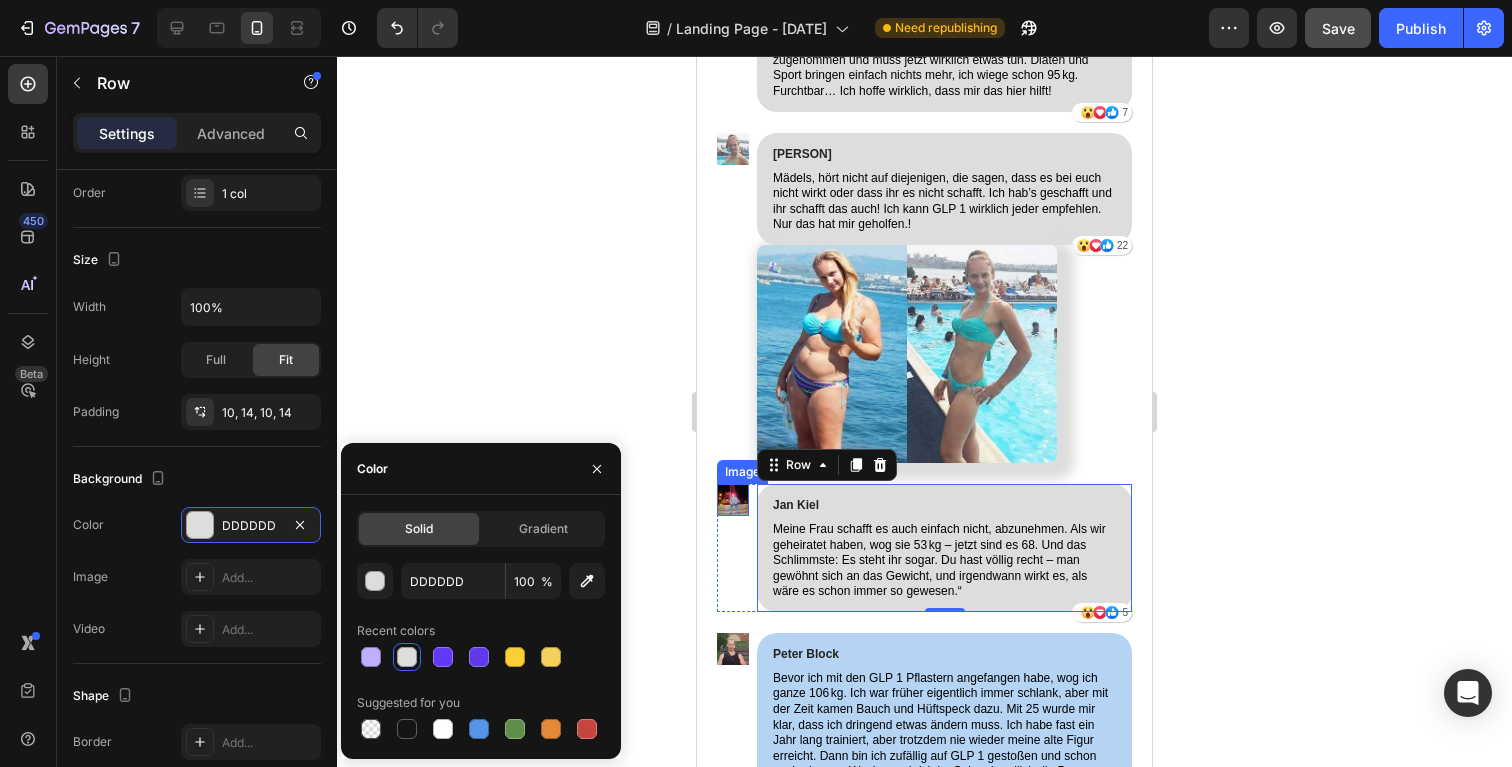 click 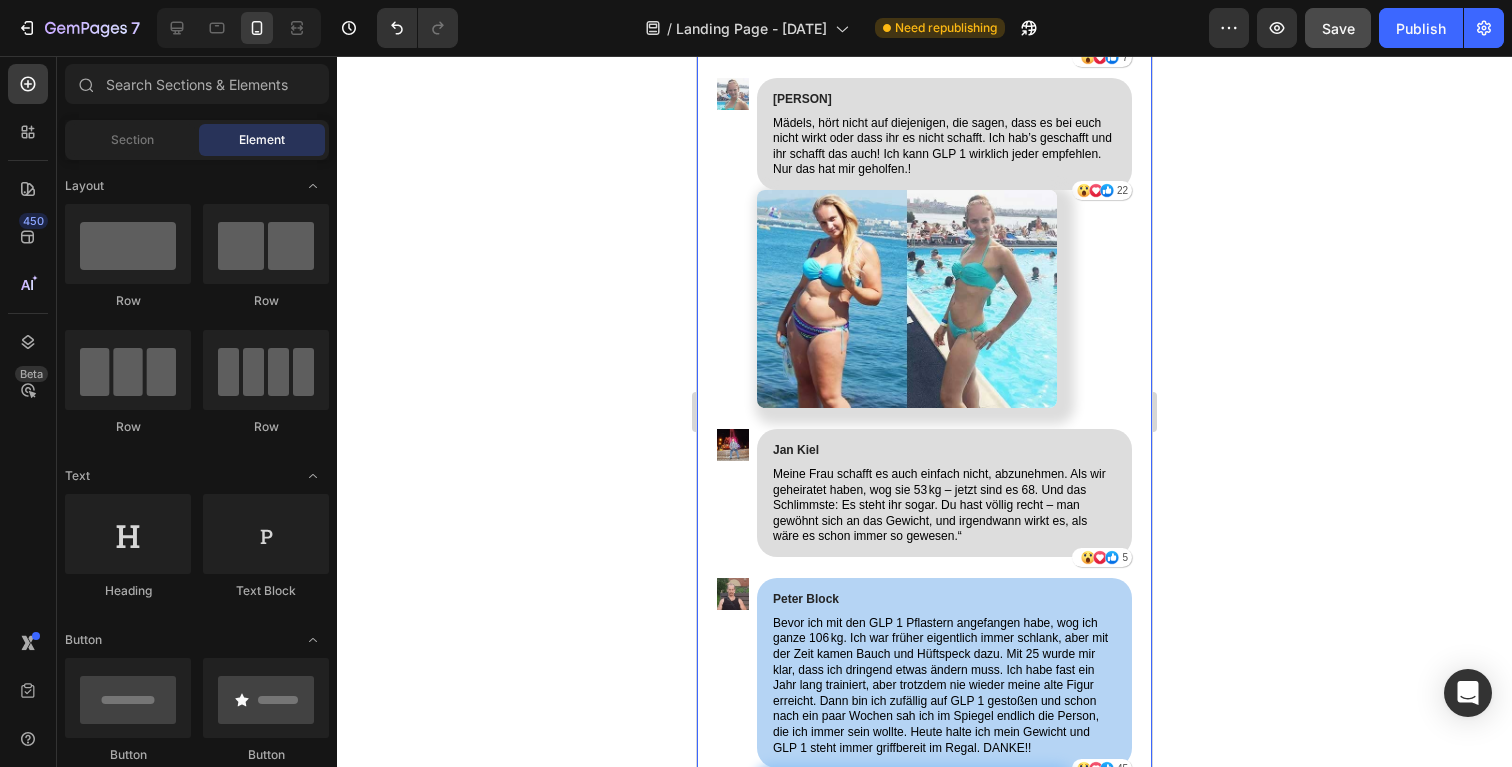 scroll, scrollTop: 19402, scrollLeft: 0, axis: vertical 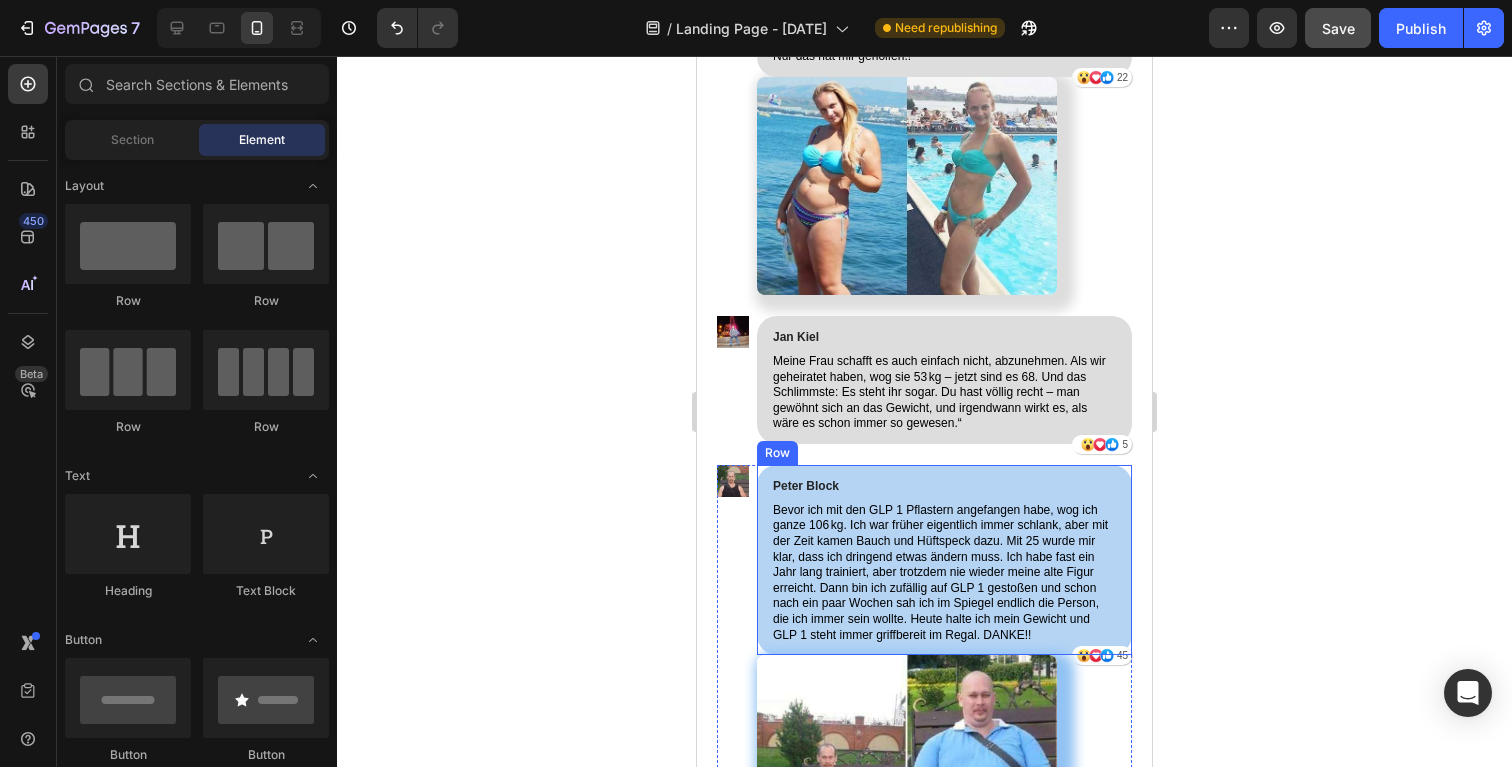 click on "[NAME] Block Text Block Bevor ich mit den GLP 1 Pflastern angefangen habe, wog ich ganze 106 kg. Ich war früher eigentlich immer schlank, aber mit der Zeit kamen Bauch und Hüftspeck dazu. Mit 25 wurde mir klar, dass ich dringend etwas ändern muss. Ich habe fast ein Jahr lang trainiert, aber trotzdem nie wieder meine alte Figur erreicht. Dann bin ich zufällig auf GLP 1 gestoßen und schon nach ein paar Wochen sah ich im Spiegel endlich die Person, die ich immer sein wollte. Heute halte ich mein Gewicht und GLP 1 steht immer griffbereit im Regal. DANKE!! Text Block
Icon
Icon
Icon 45 Text Block Row Row" at bounding box center [944, 560] 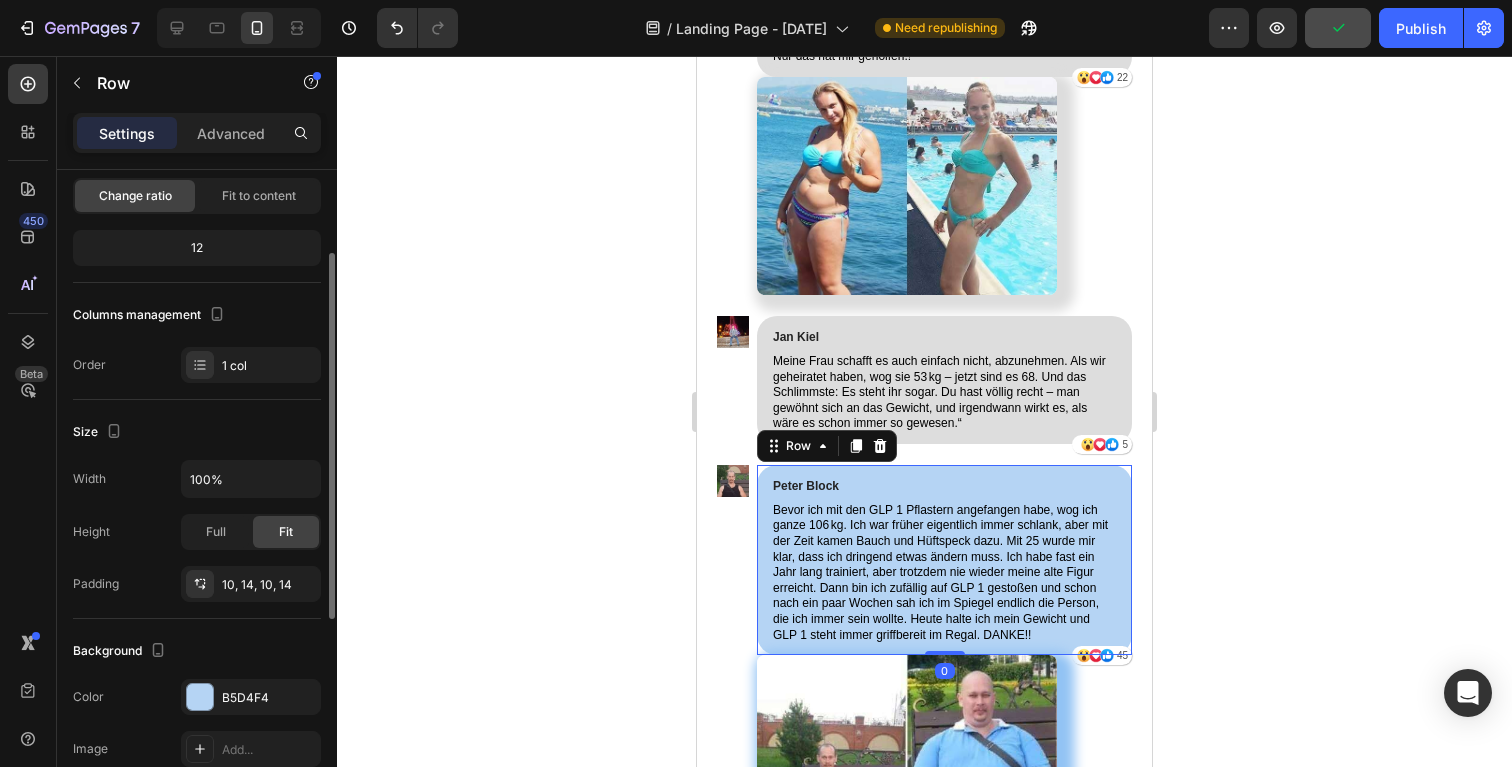 scroll, scrollTop: 318, scrollLeft: 0, axis: vertical 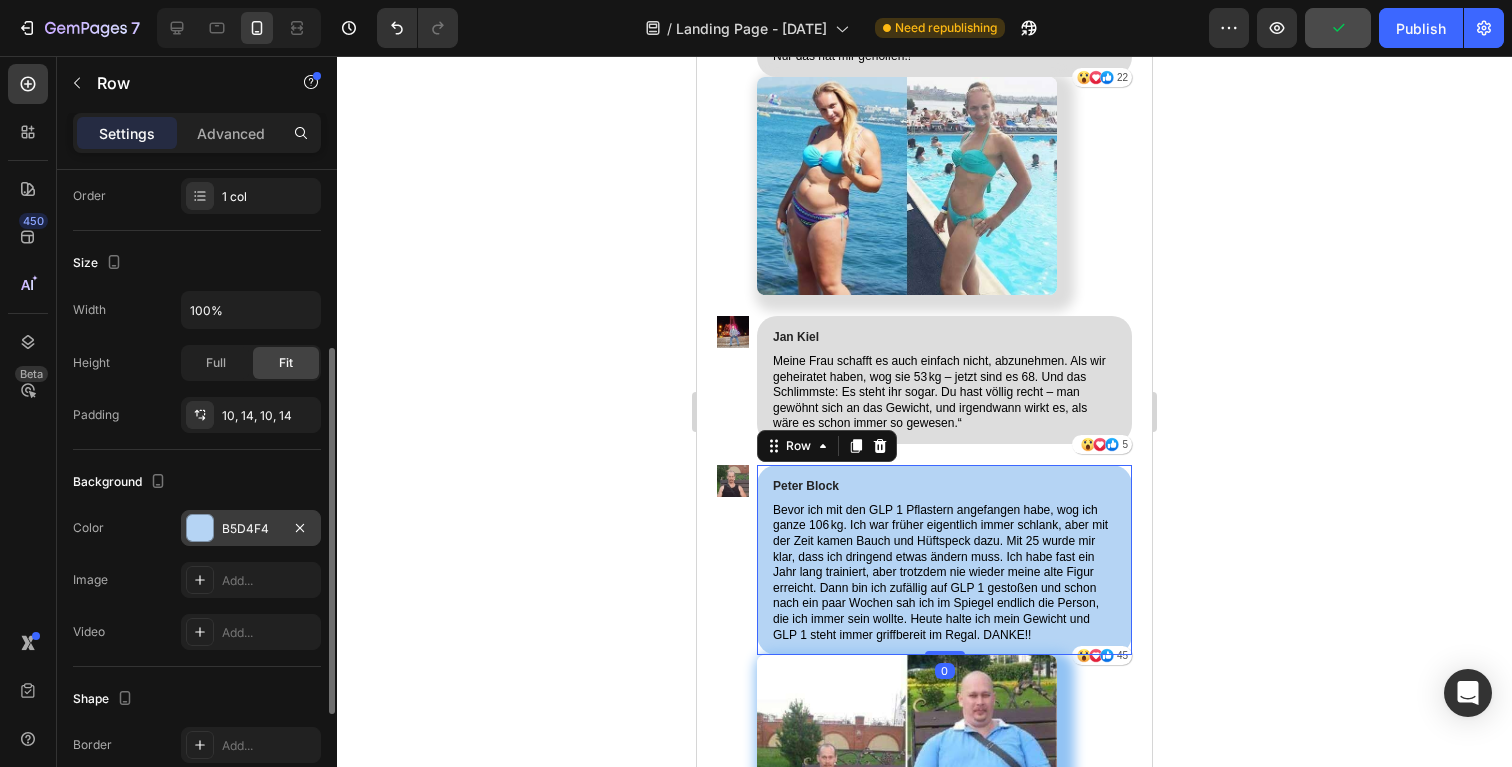 click at bounding box center [200, 528] 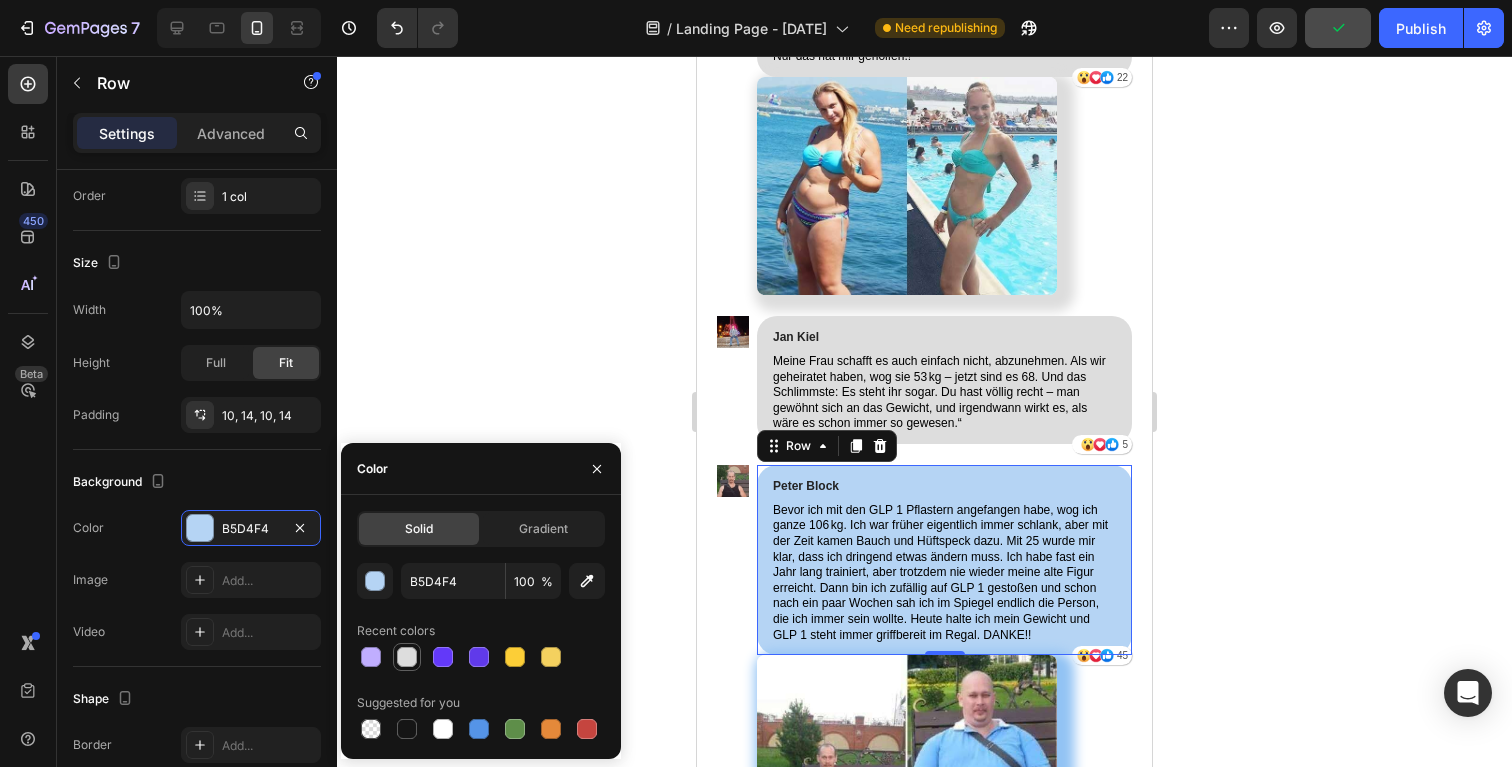 drag, startPoint x: 402, startPoint y: 659, endPoint x: 18, endPoint y: 517, distance: 409.4142 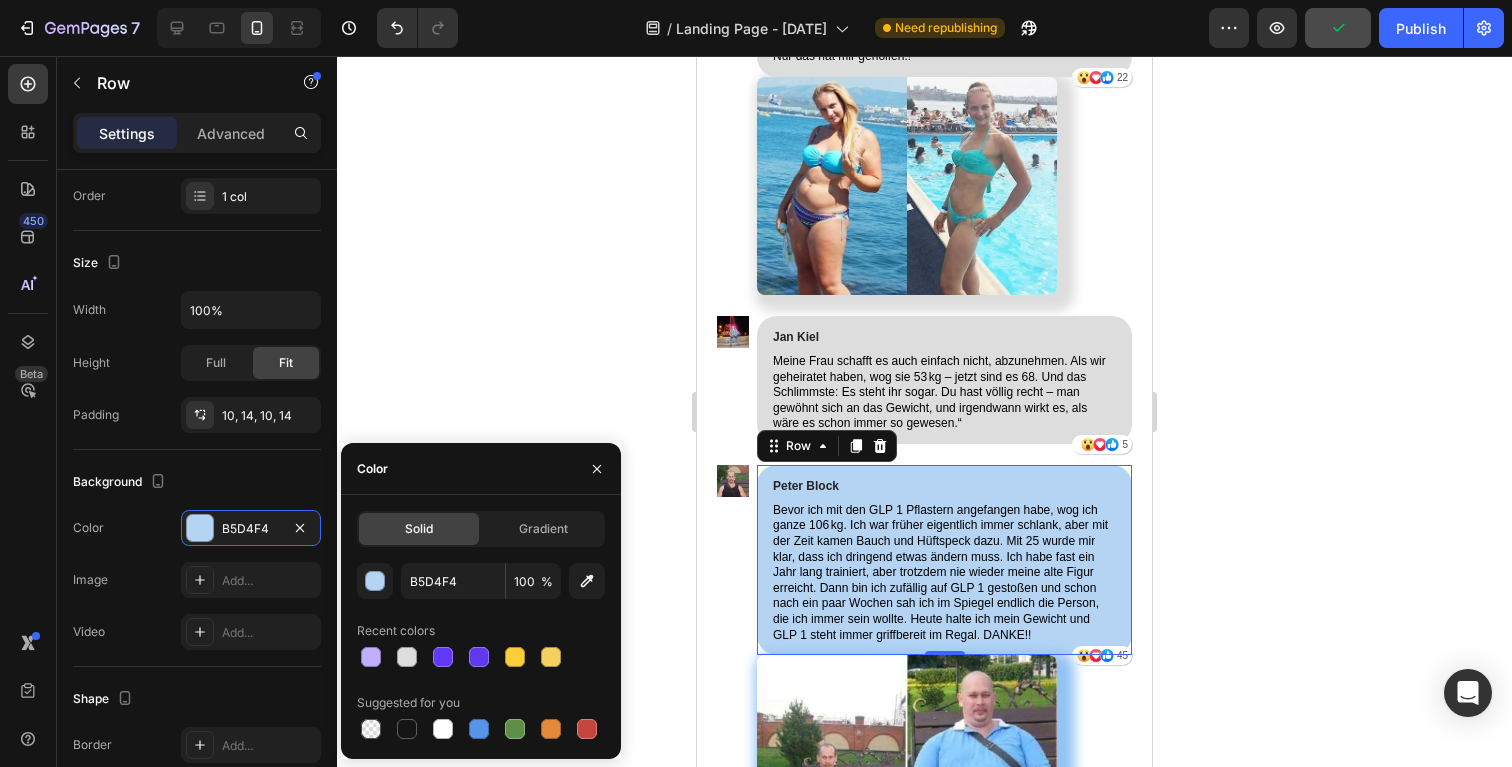 type on "DDDDDD" 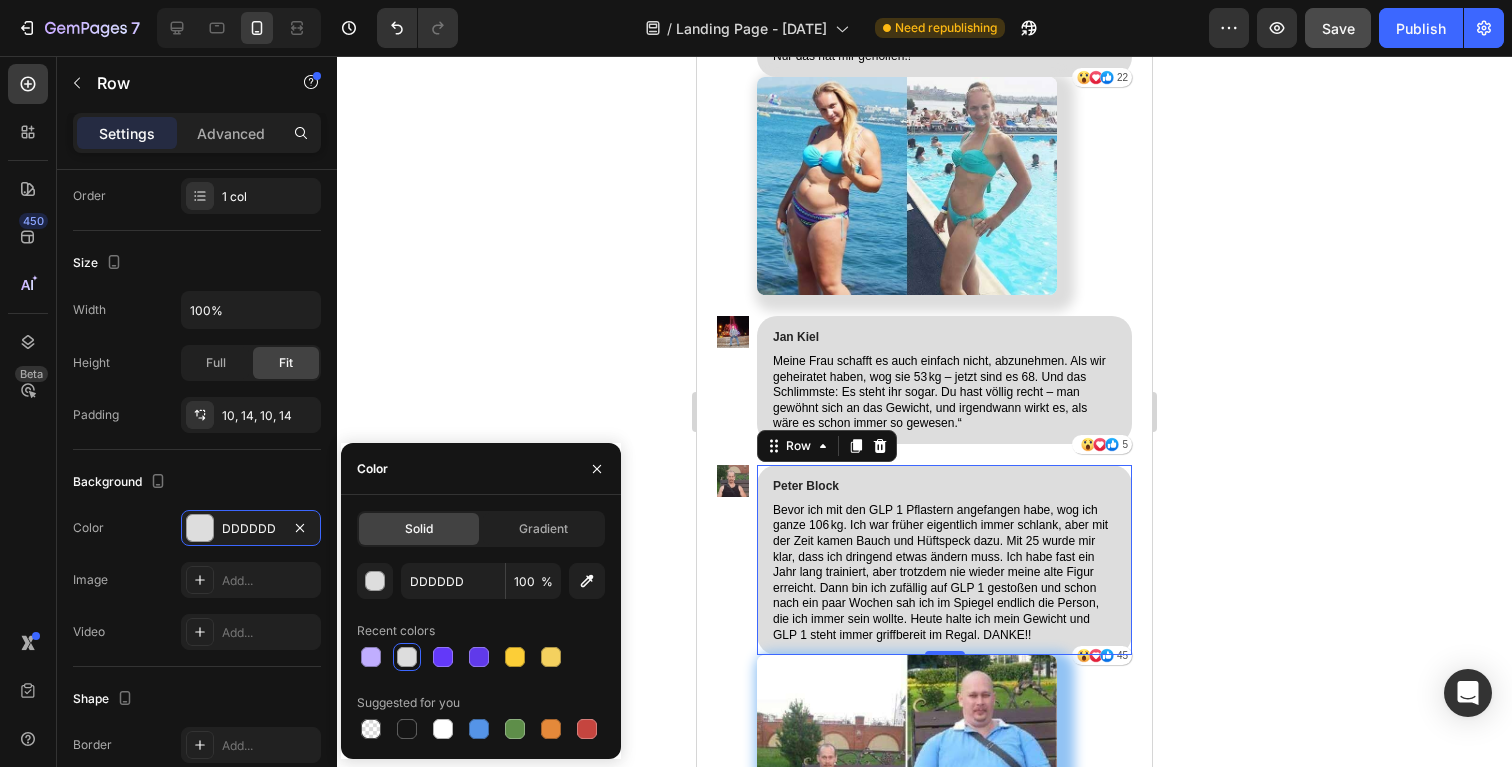 click 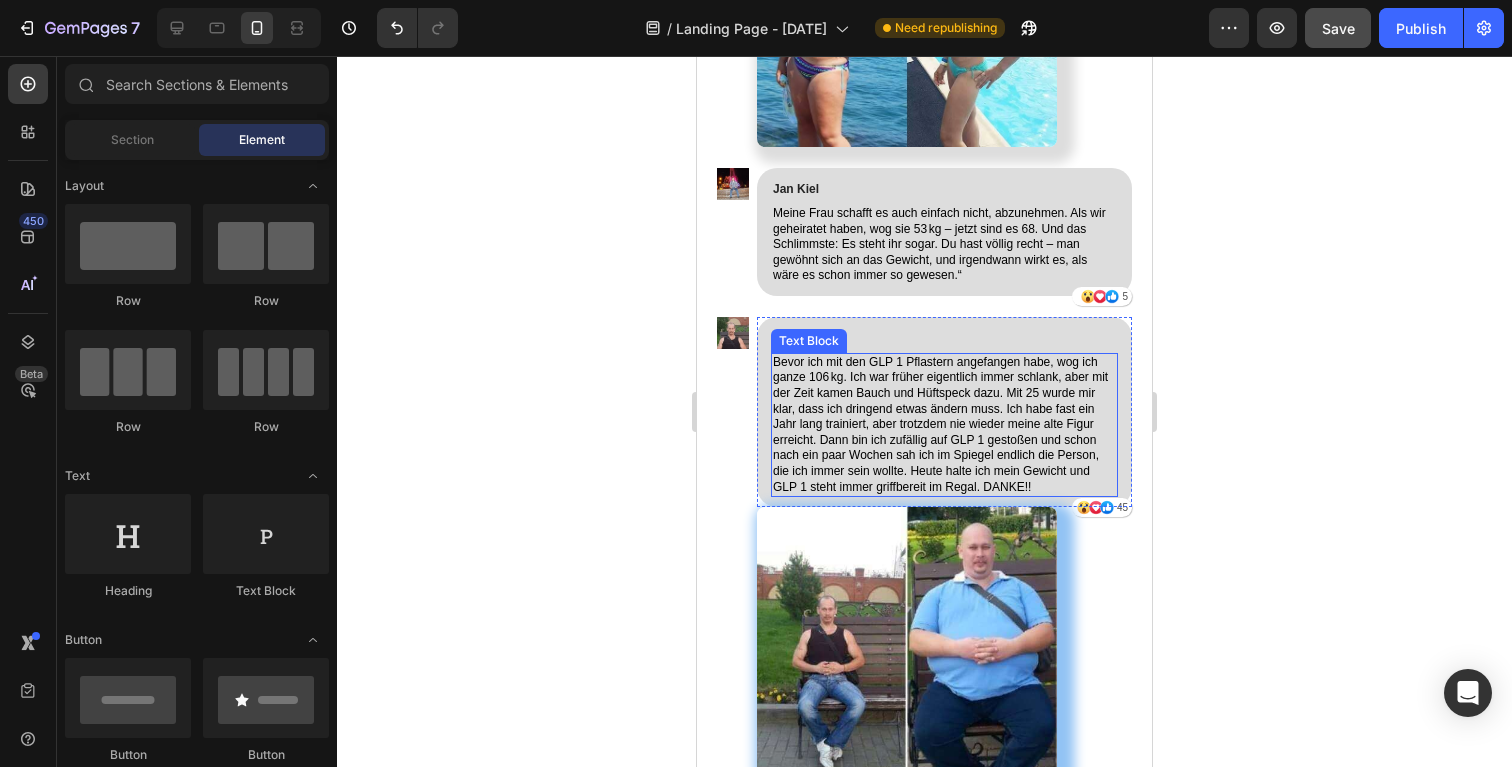 scroll, scrollTop: 19567, scrollLeft: 0, axis: vertical 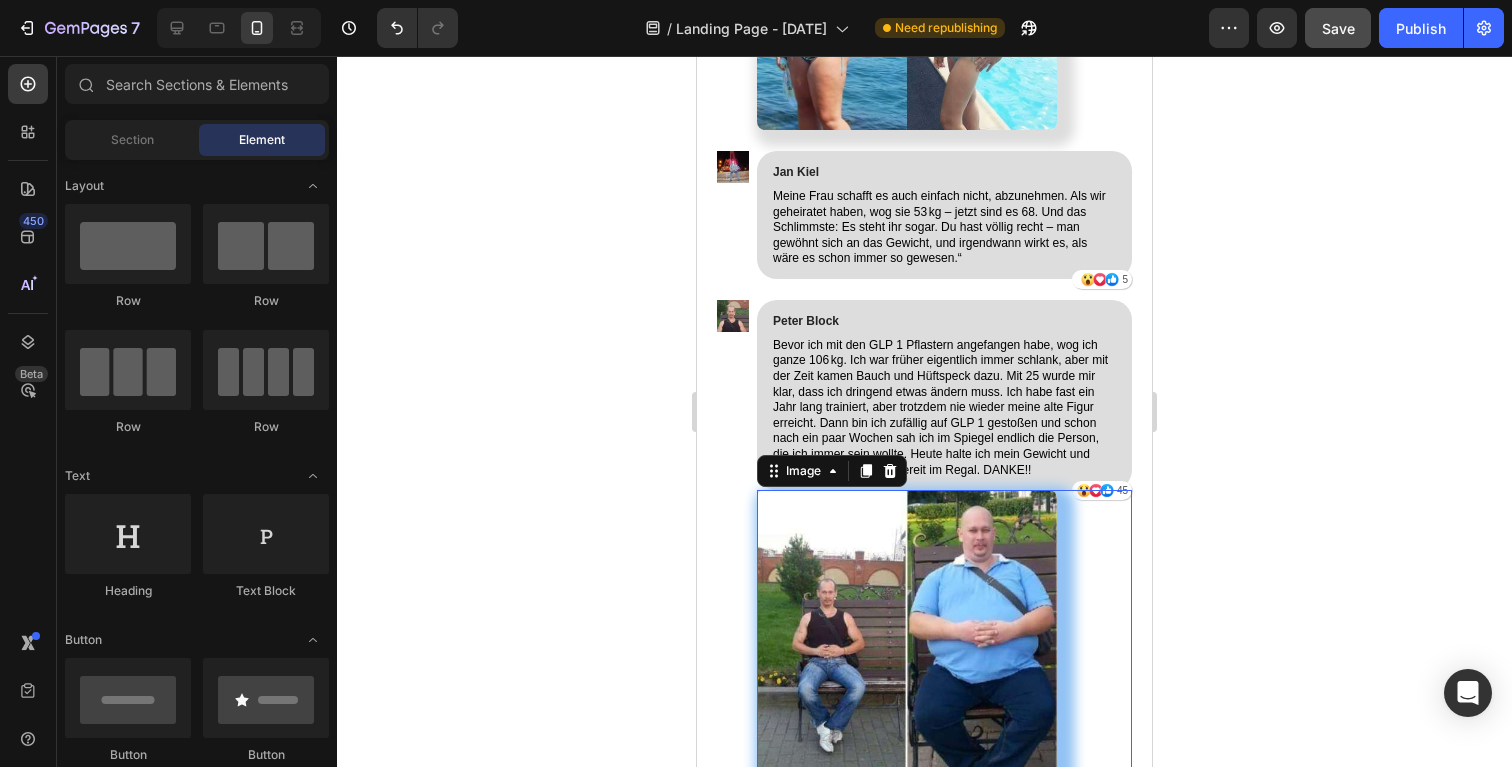 click at bounding box center [944, 639] 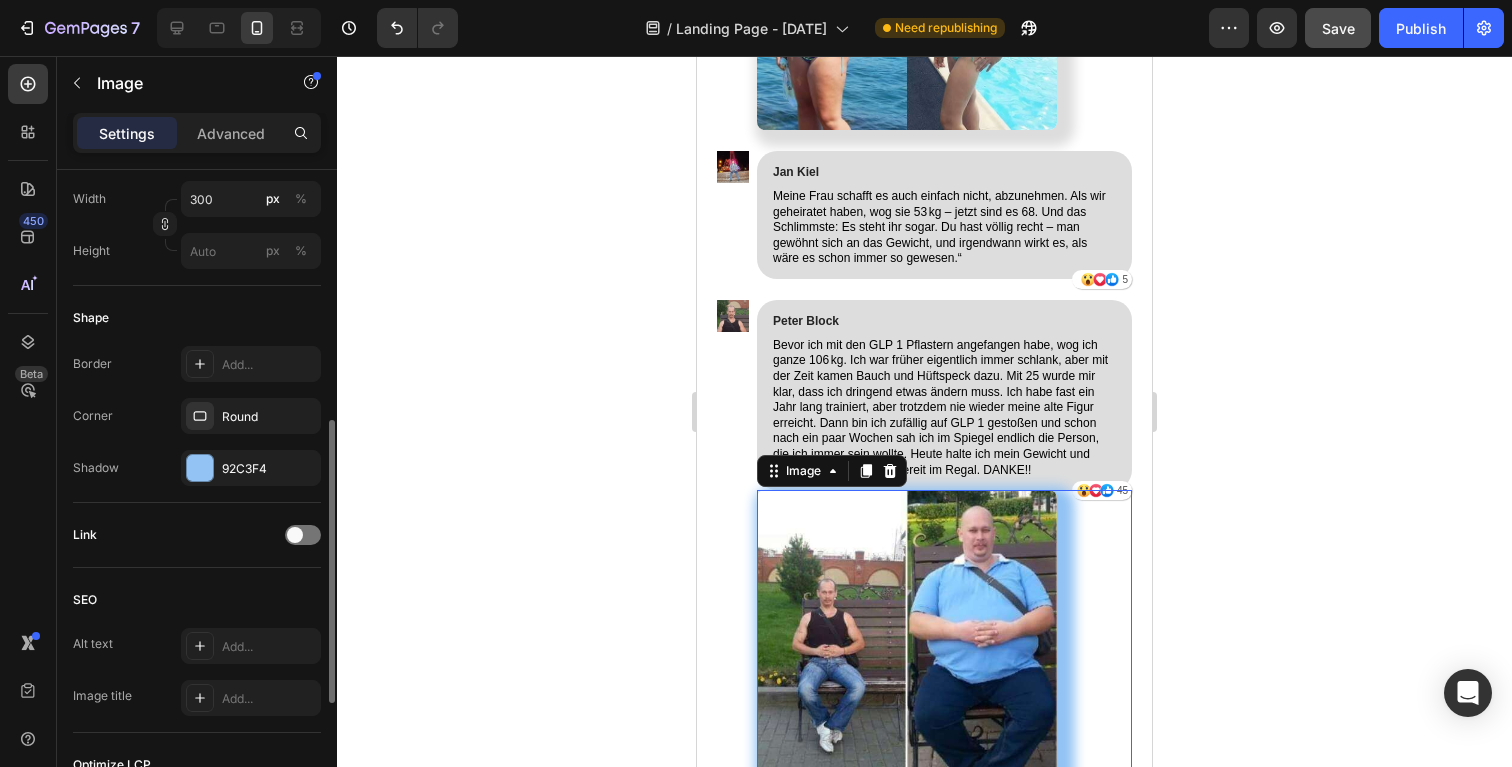 scroll, scrollTop: 581, scrollLeft: 0, axis: vertical 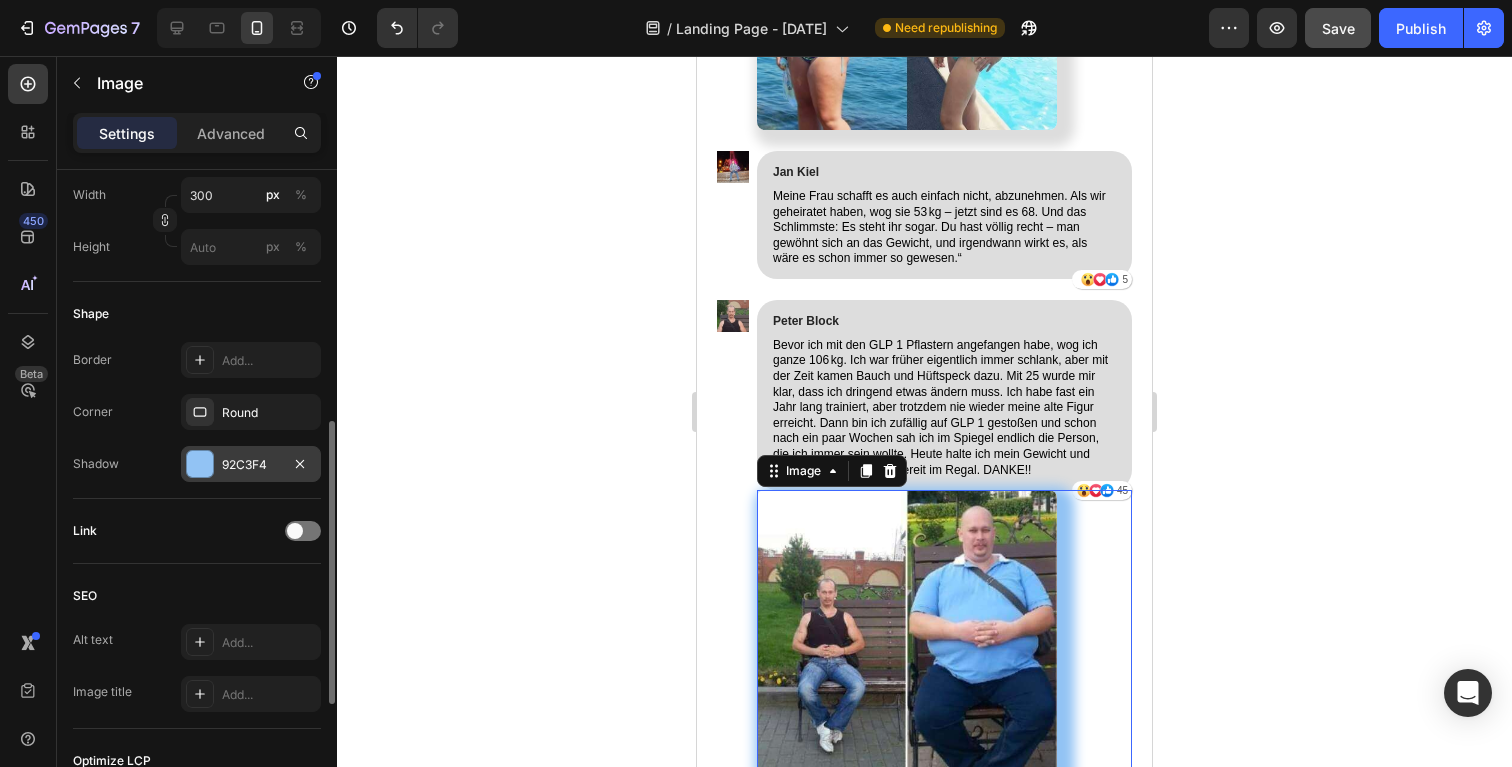 click at bounding box center (200, 464) 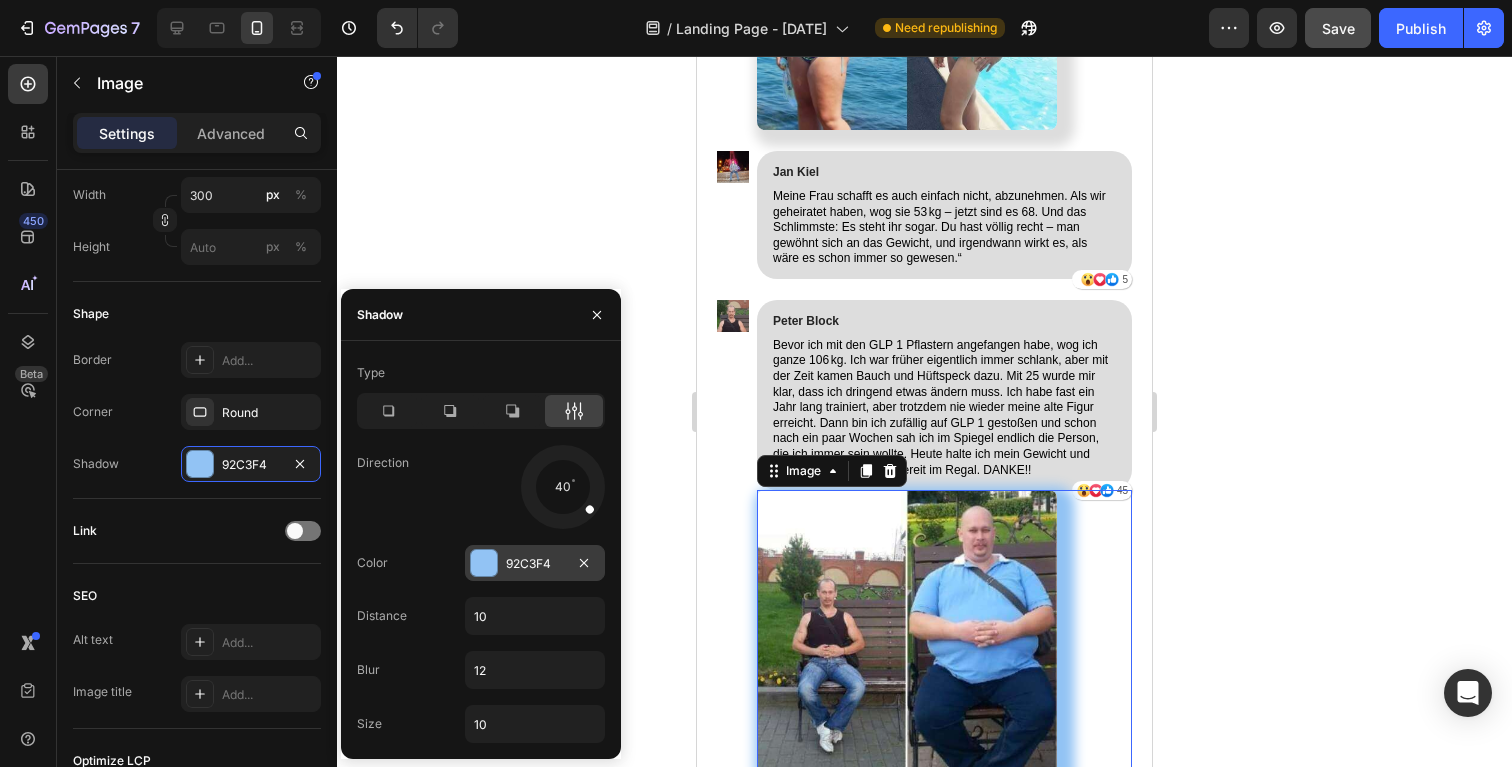 click at bounding box center [484, 563] 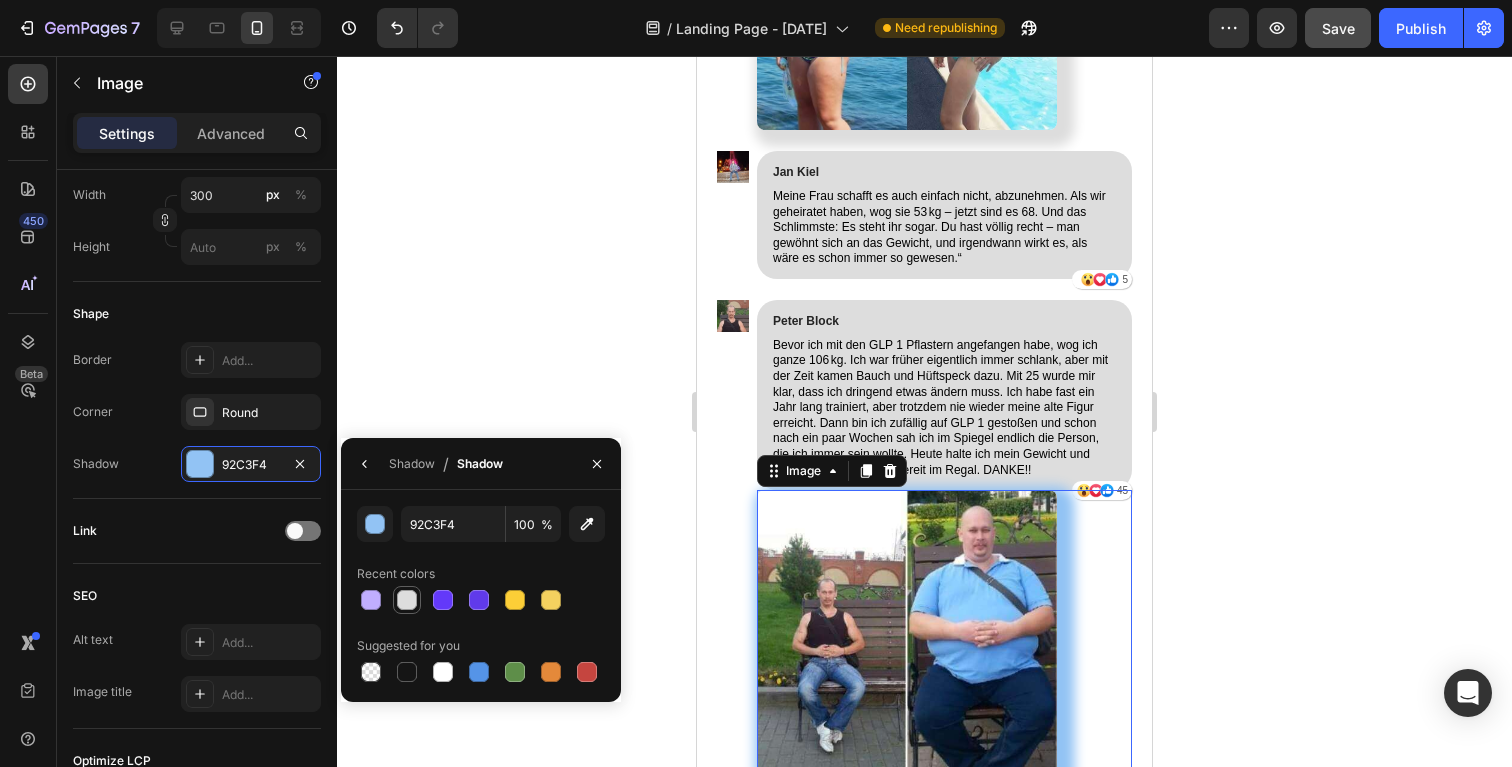 click at bounding box center [407, 600] 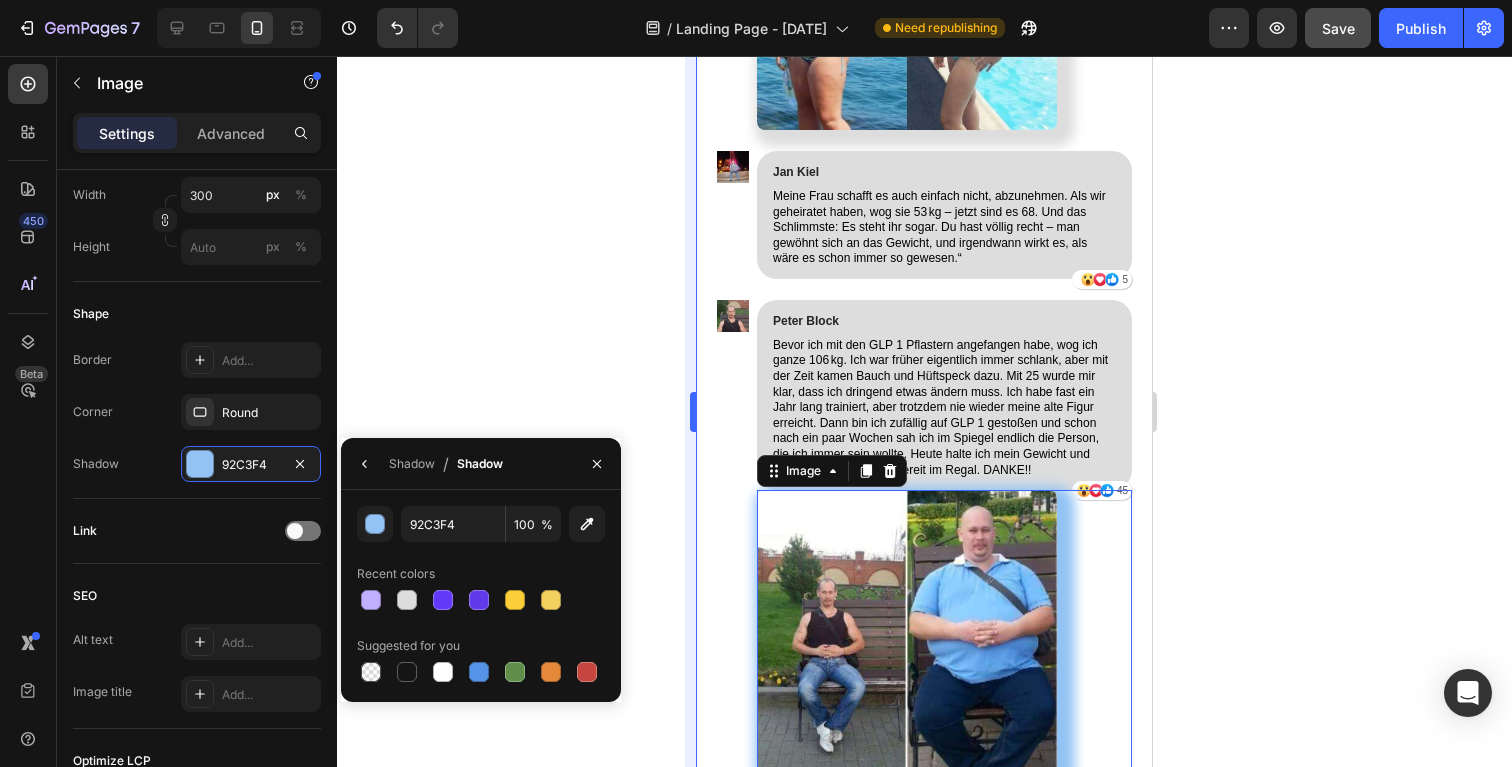 type on "DDDDDD" 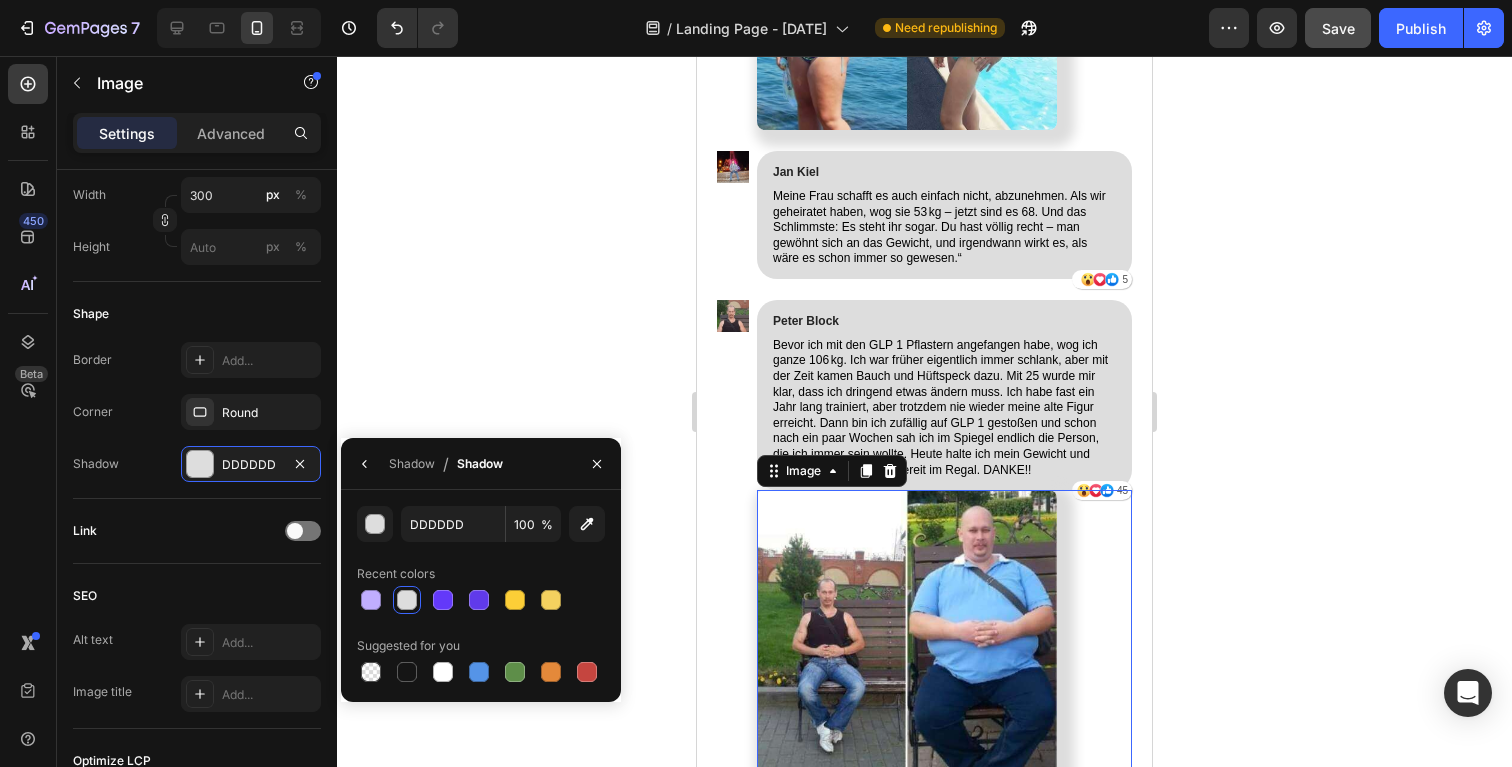click 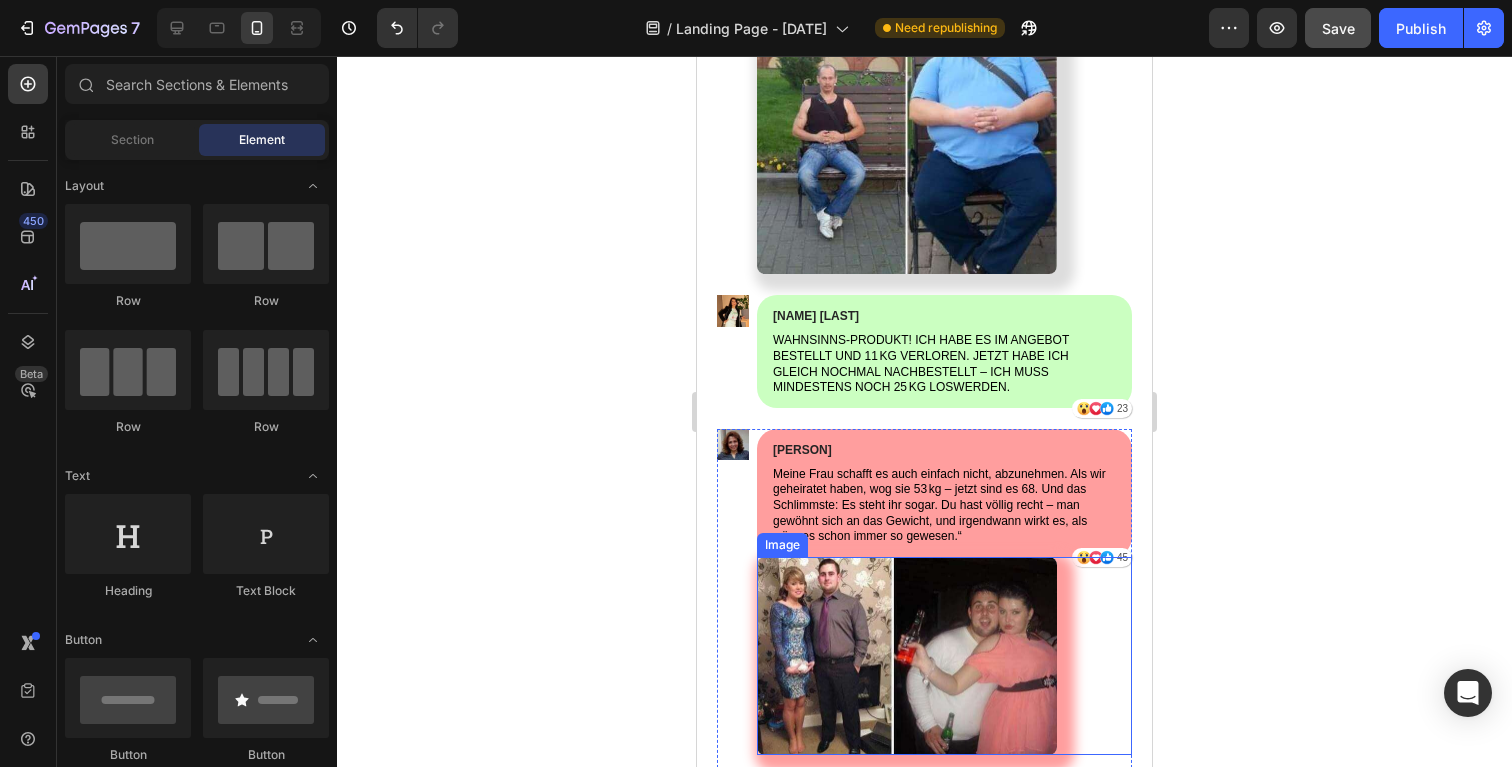 scroll, scrollTop: 19973, scrollLeft: 0, axis: vertical 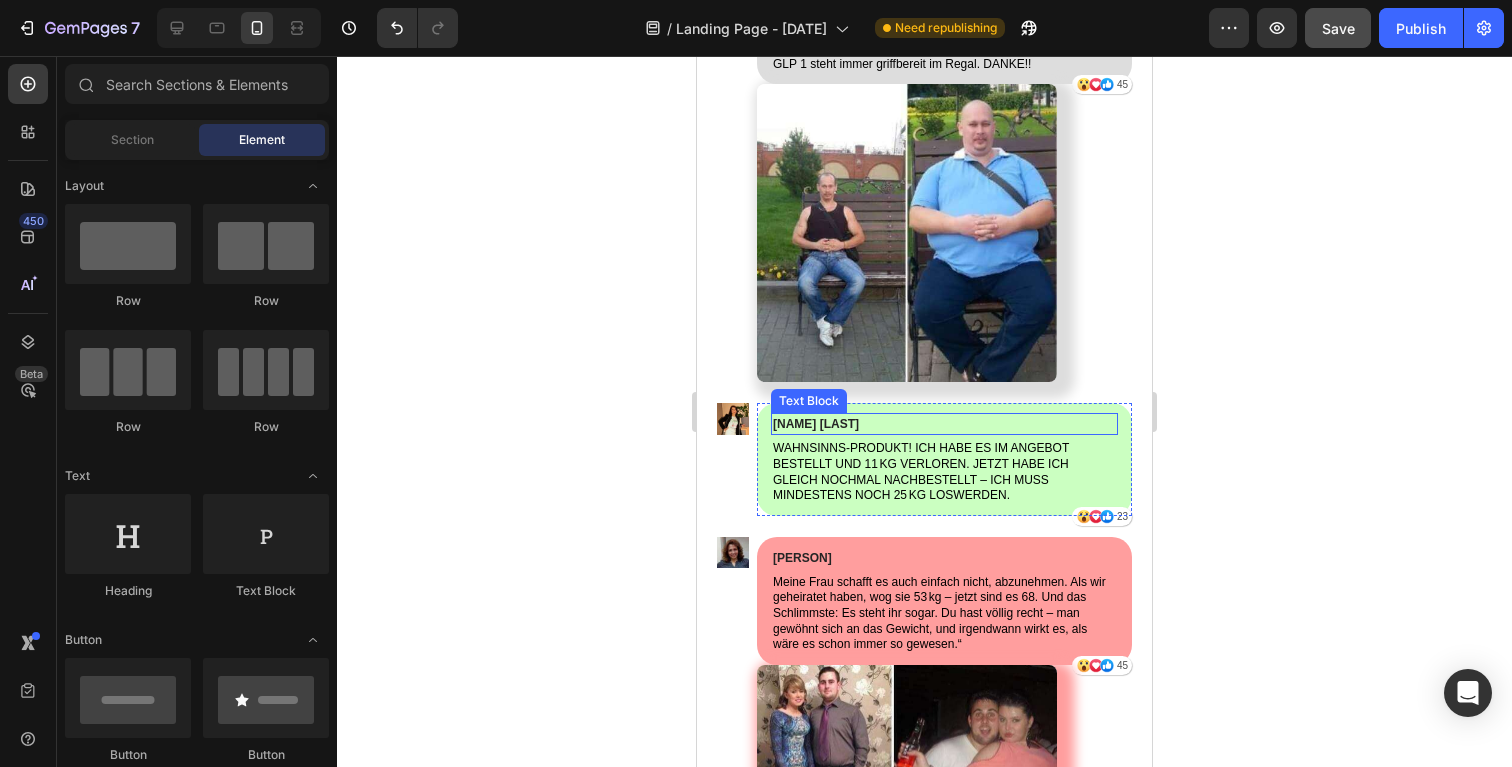 click on "[NAME] [LAST] Text Block WAHNSINNS-PRODUKT! ICH HABE ES IM ANGEBOT BESTELLT UND 11 KG VERLOREN. JETZT HABE ICH GLEICH NOCHMAL NACHBESTELLT – ICH MUSS MINDESTENS NOCH 25 KG LOSWERDEN. Text Block
Icon
Icon
Icon 23 Text Block Row Row" at bounding box center (944, 459) 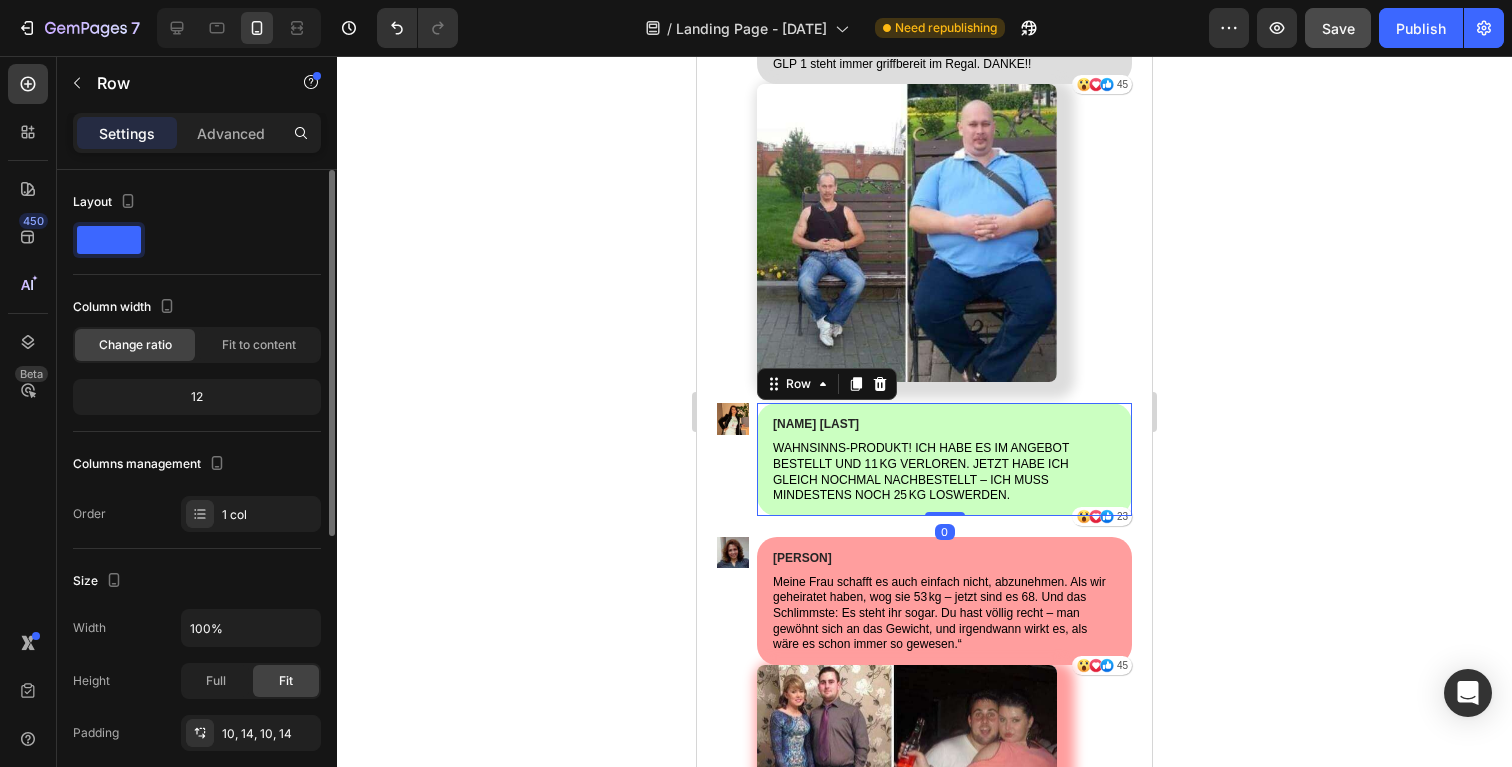 scroll, scrollTop: 164, scrollLeft: 0, axis: vertical 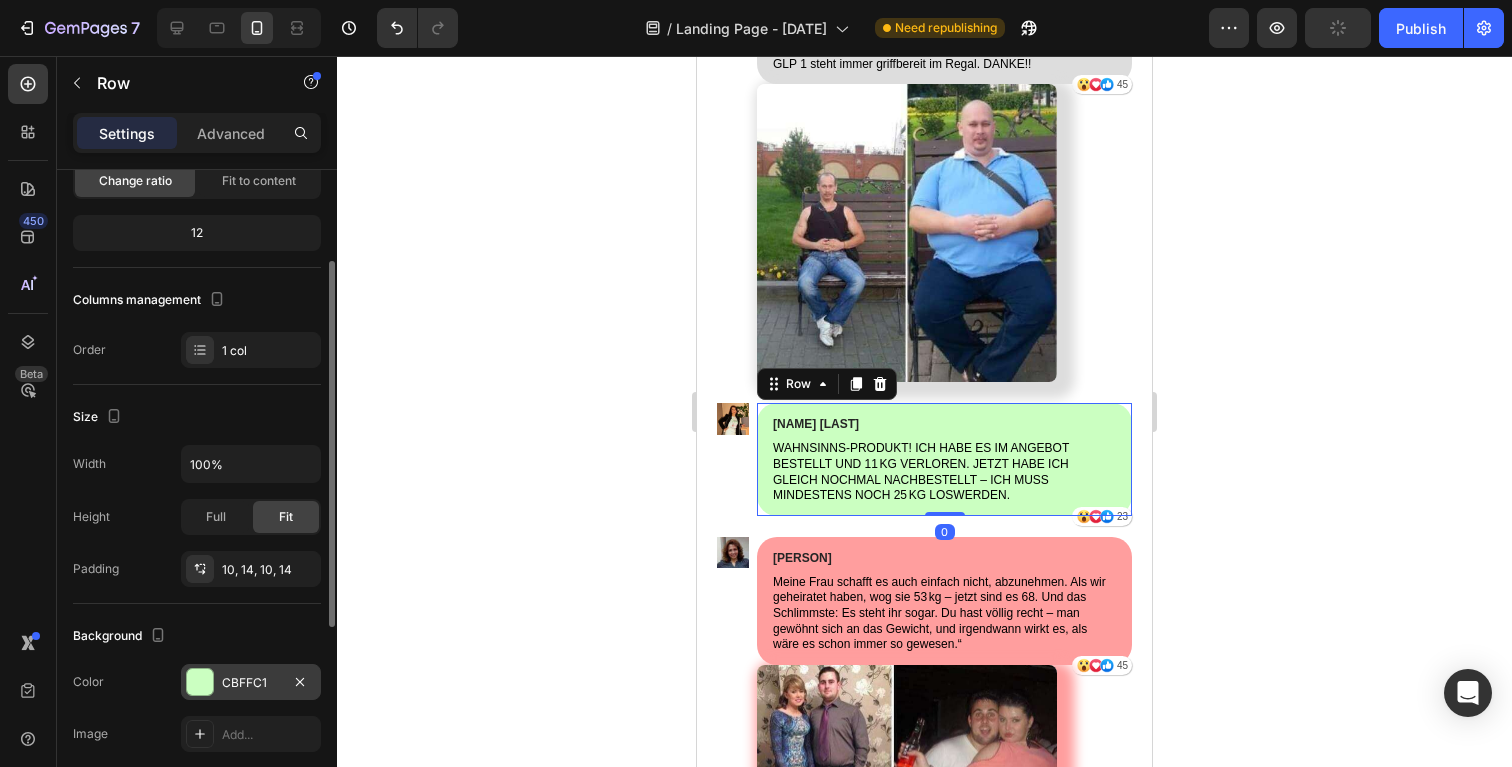click at bounding box center (200, 682) 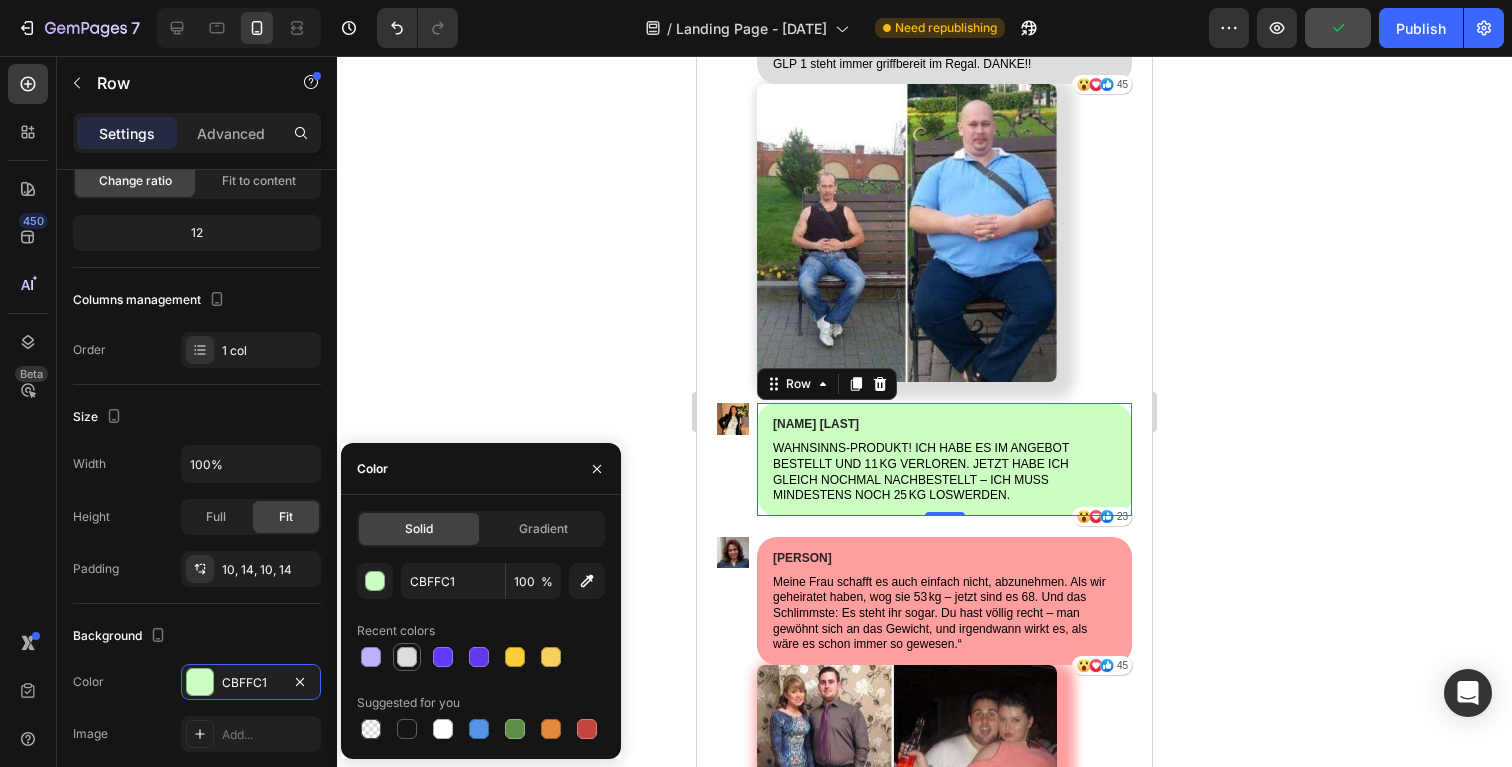 click at bounding box center [407, 657] 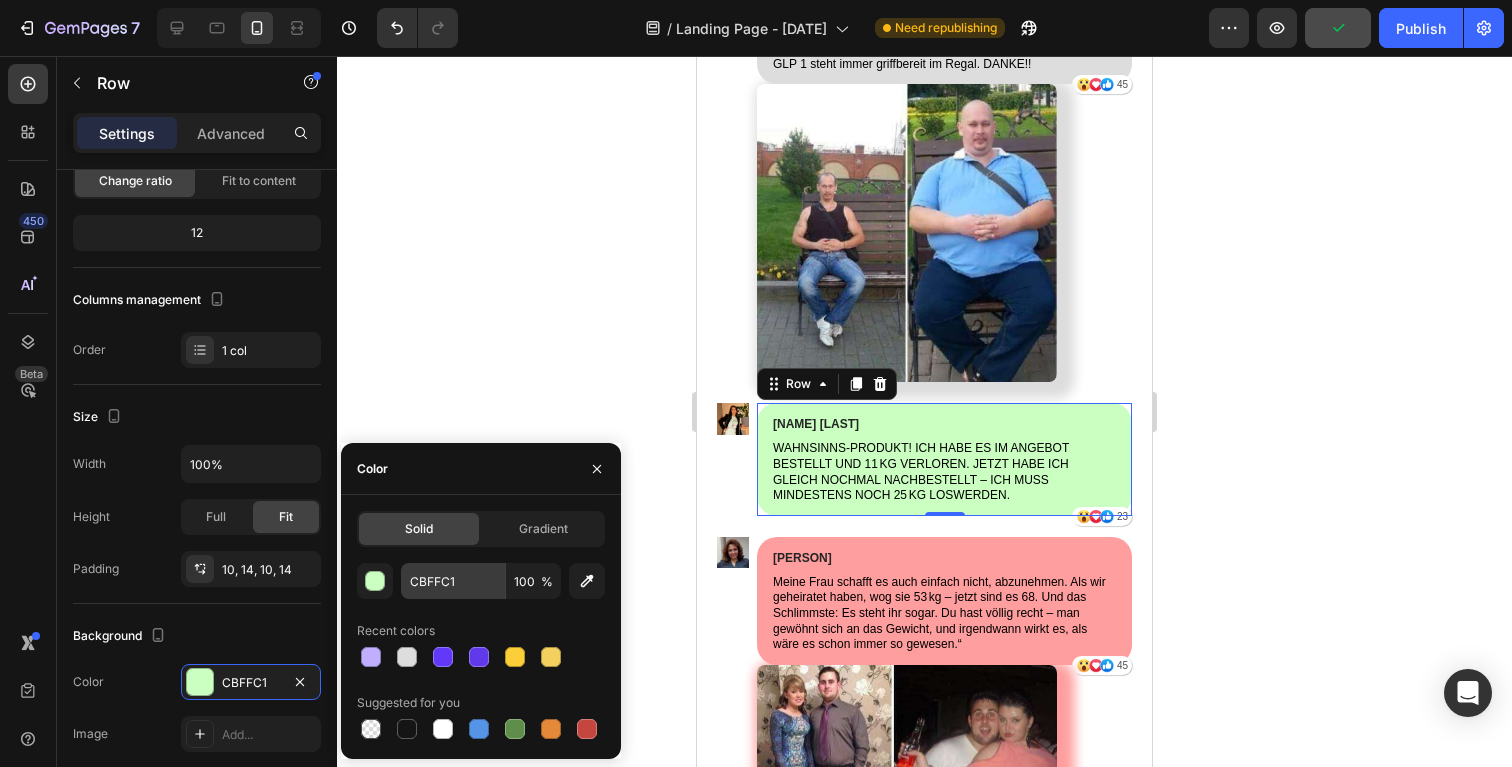type on "DDDDDD" 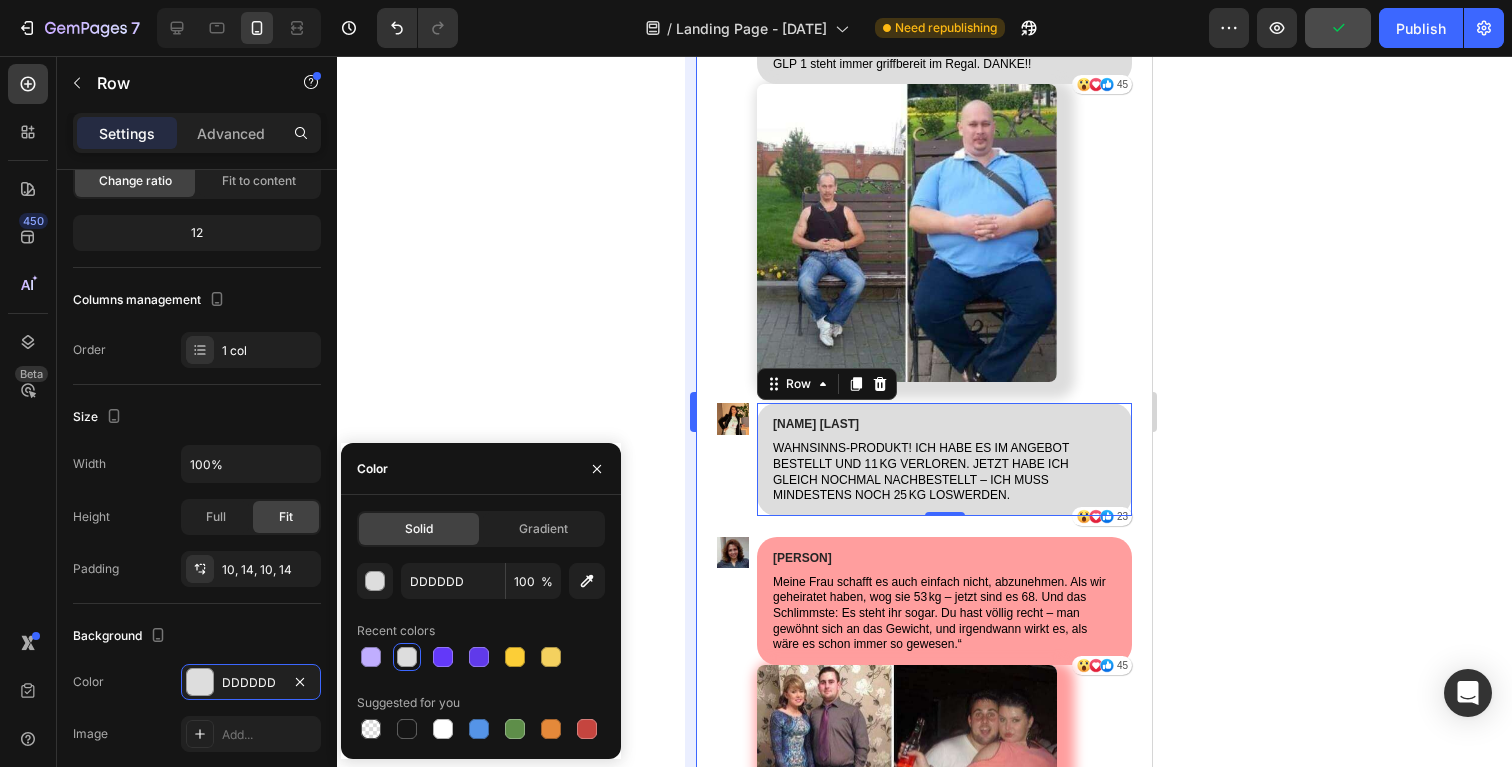 drag, startPoint x: 574, startPoint y: 354, endPoint x: 693, endPoint y: 371, distance: 120.20815 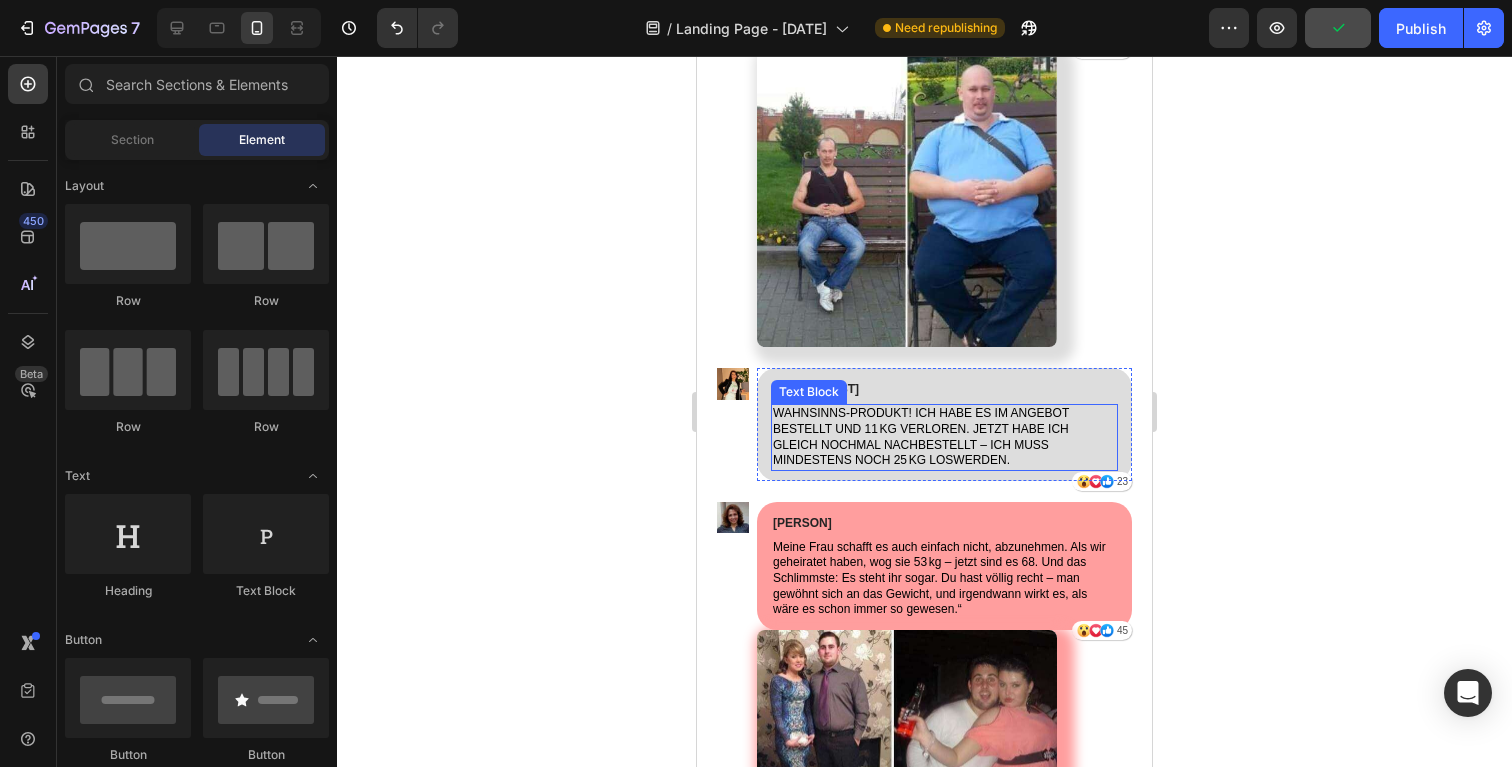 scroll, scrollTop: 20010, scrollLeft: 0, axis: vertical 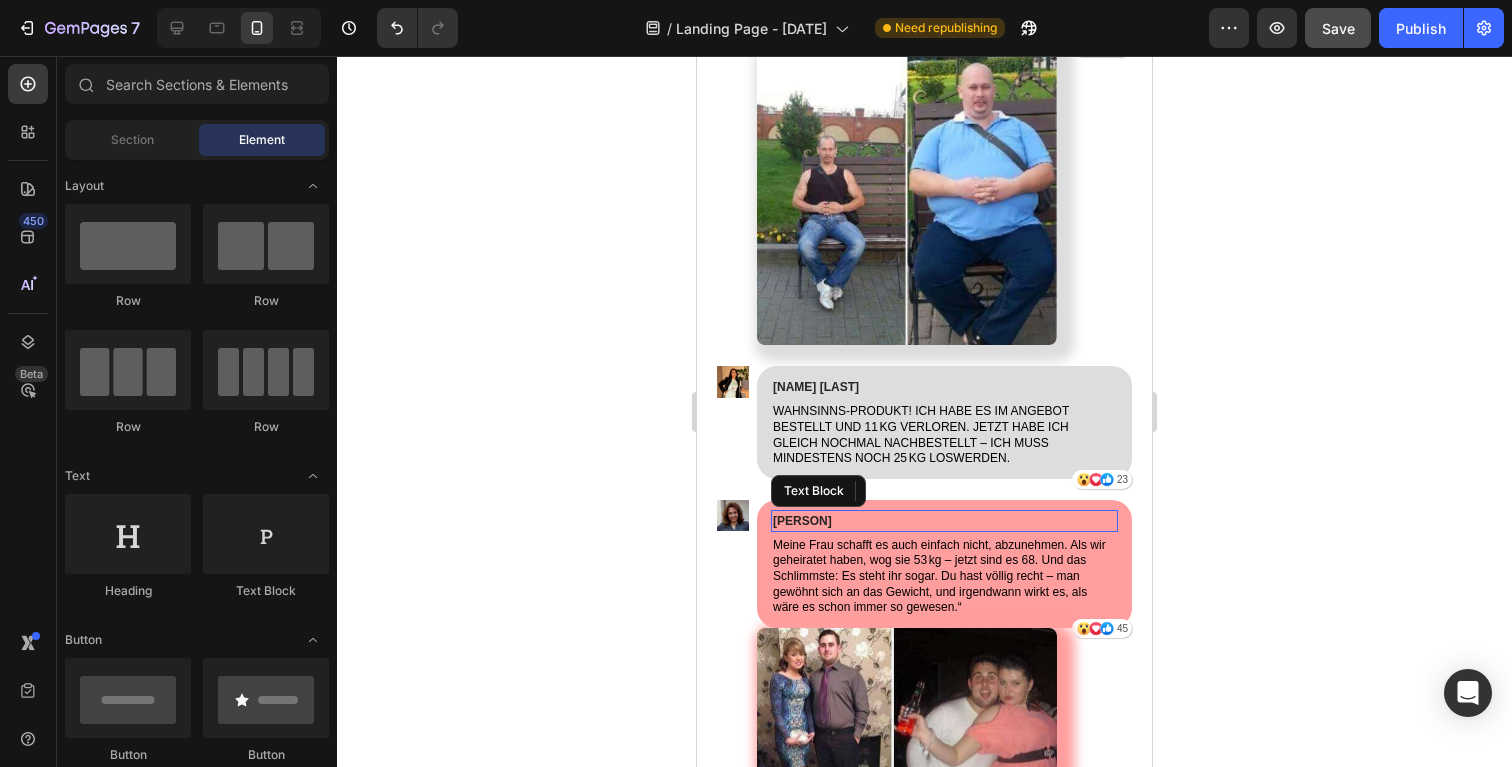 click on "[PERSON]" at bounding box center (944, 521) 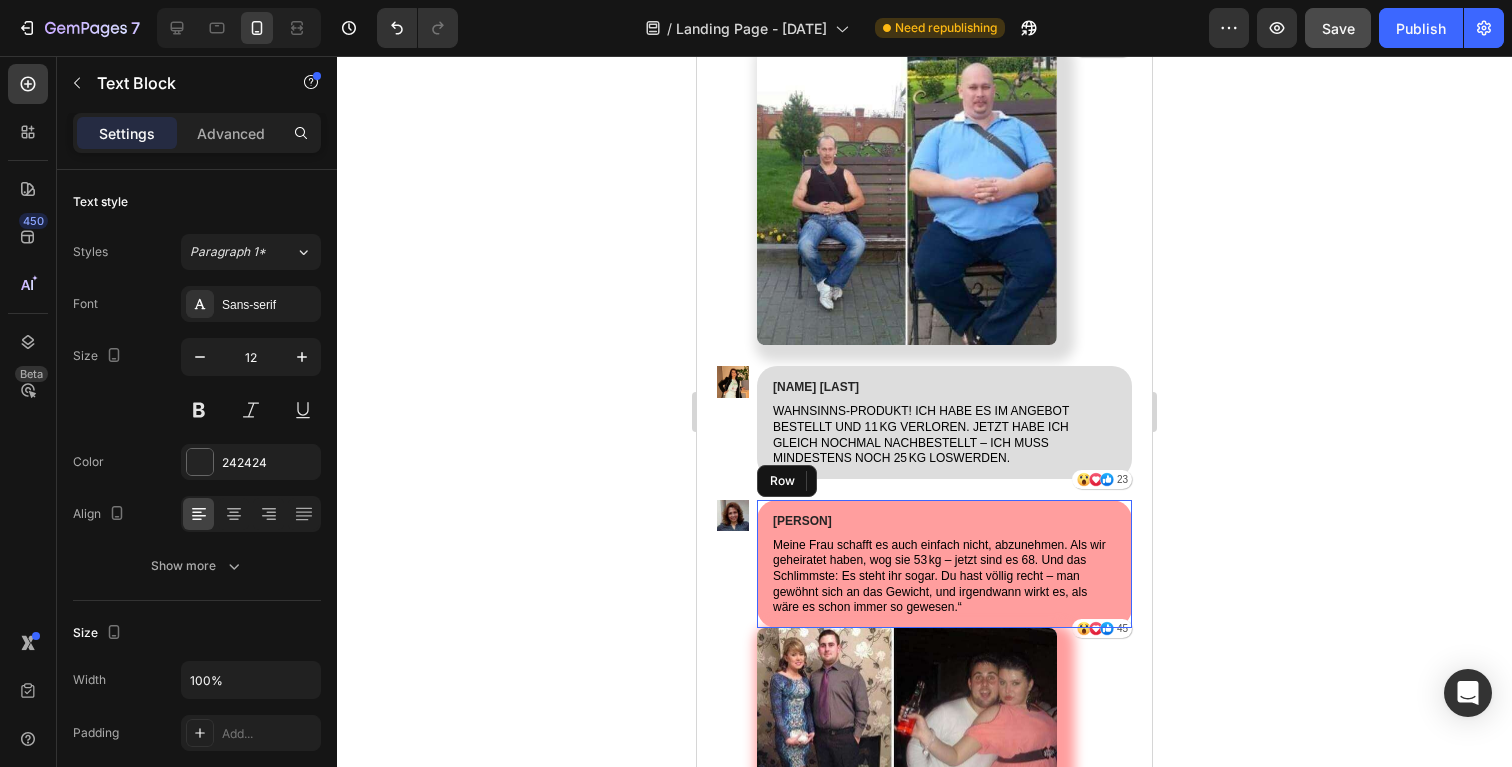 click on "[NAME] [LAST] Text Block   4 Meine Frau schafft es auch einfach nicht, abzunehmen. Als wir geheiratet haben, wog sie 53 kg – jetzt sind es 68. Und das Schlimmste: Es steht ihr sogar. Du hast völlig recht – man gewöhnt sich an das Gewicht, und irgendwann wirkt es, als wäre es schon immer so gewesen.“ Text Block
Icon
Icon
Icon 45 Text Block Row Row" at bounding box center [944, 564] 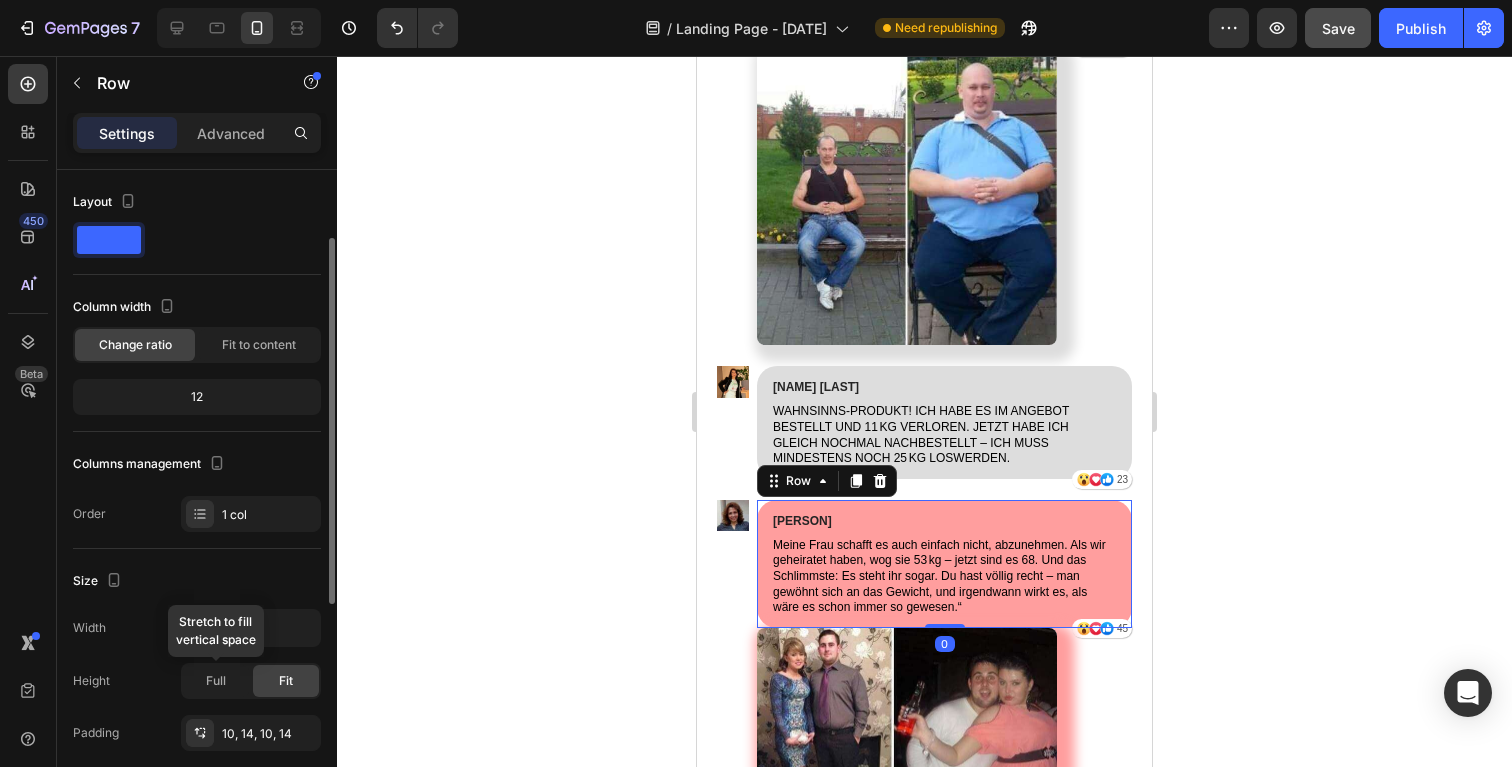 scroll, scrollTop: 421, scrollLeft: 0, axis: vertical 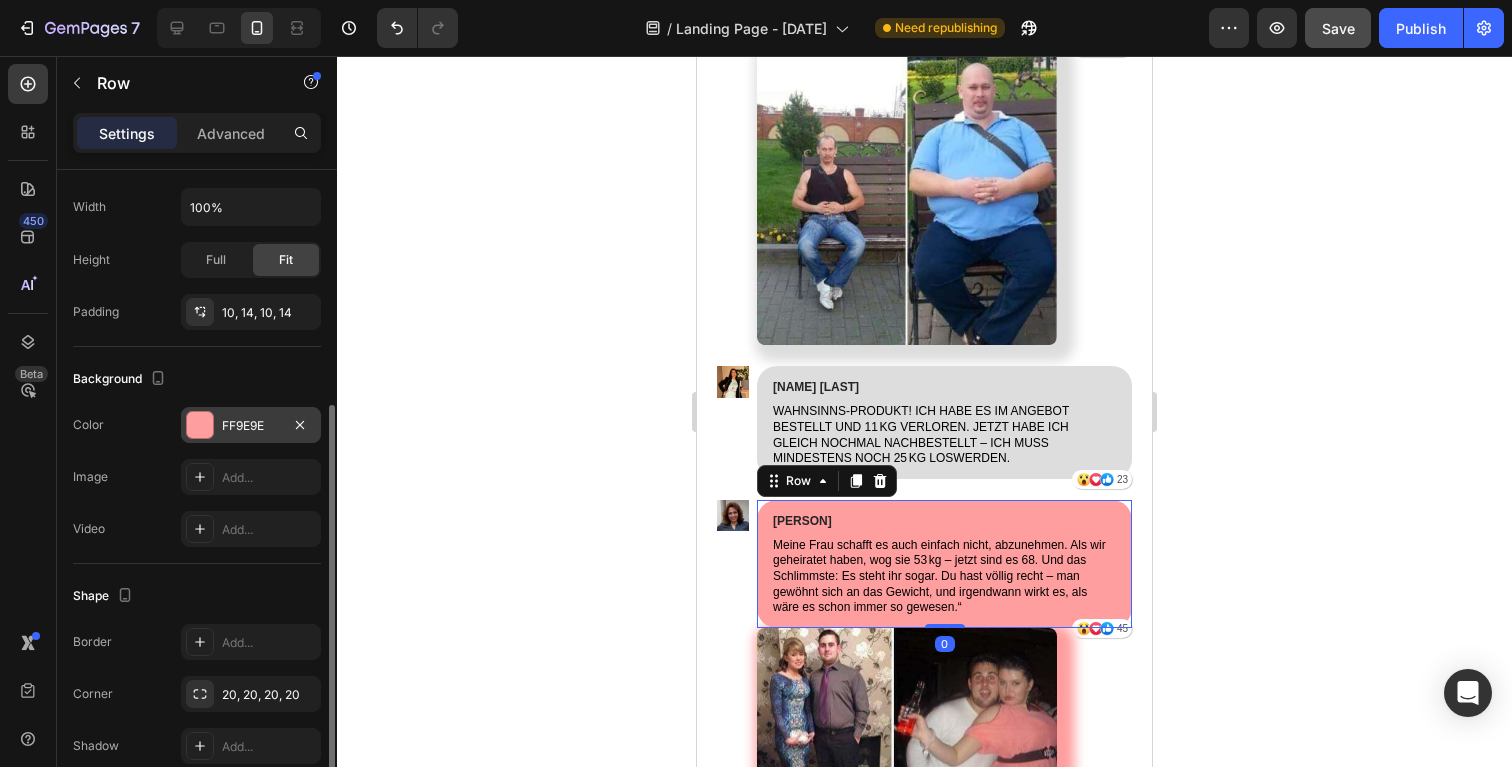 click on "FF9E9E" at bounding box center (251, 426) 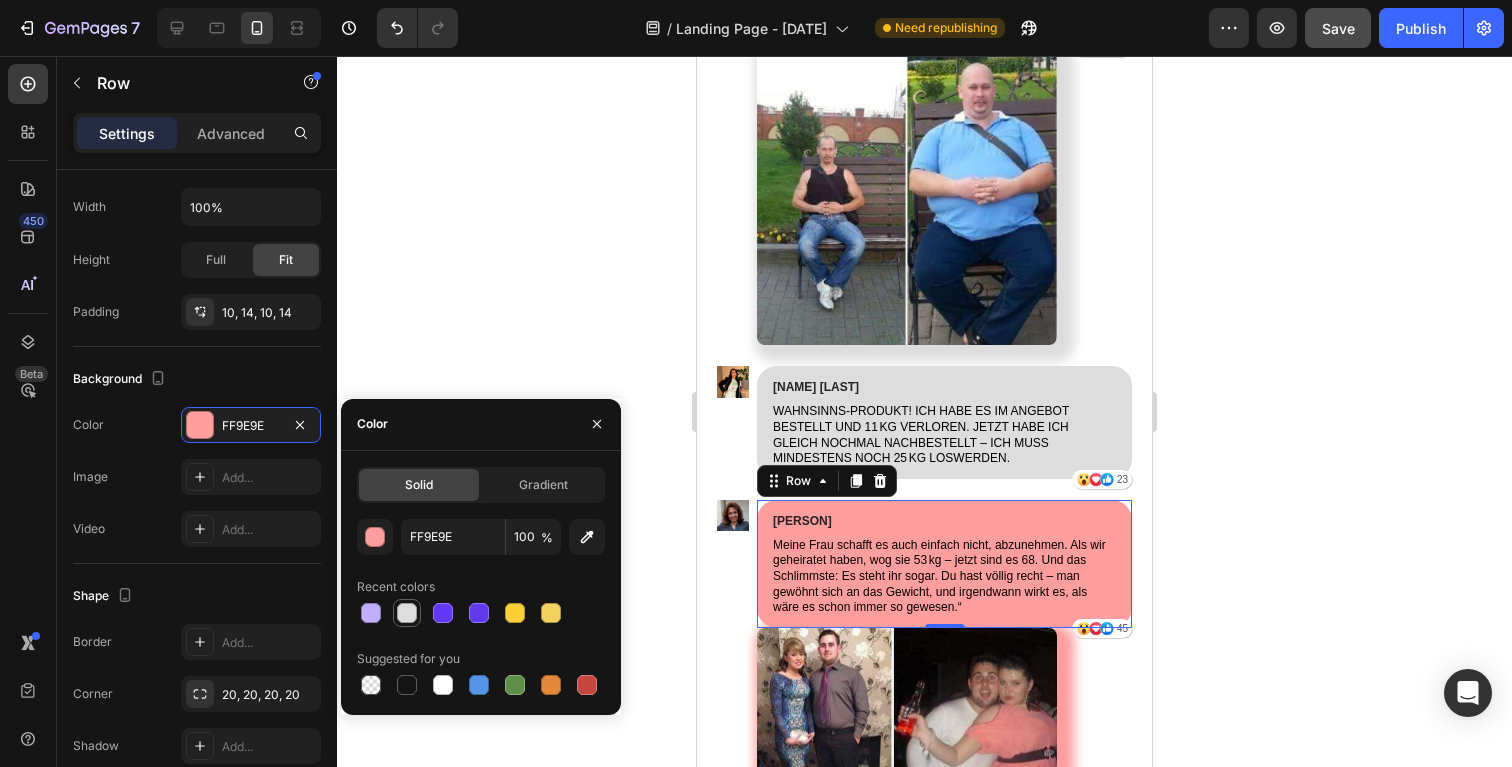 click at bounding box center (407, 613) 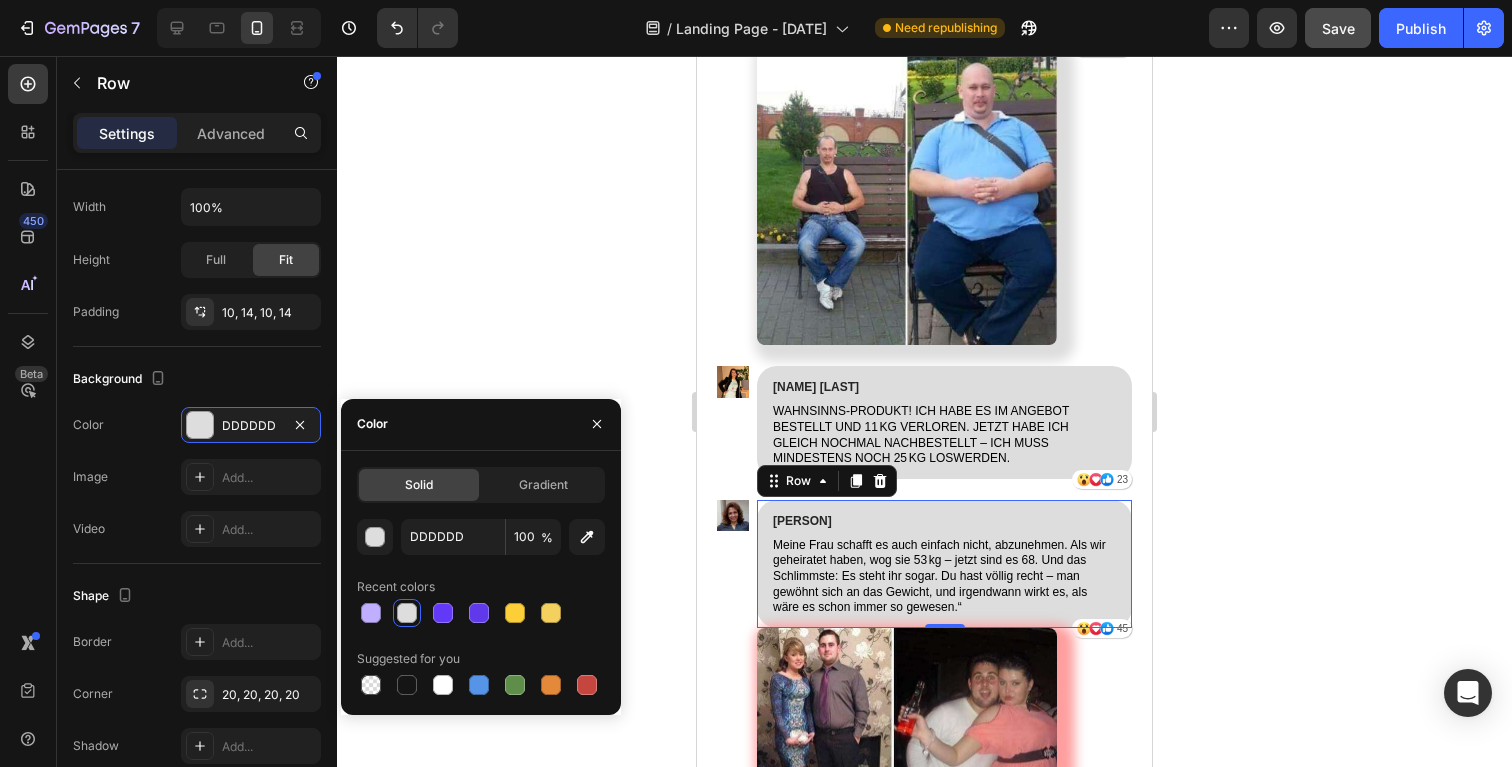 click 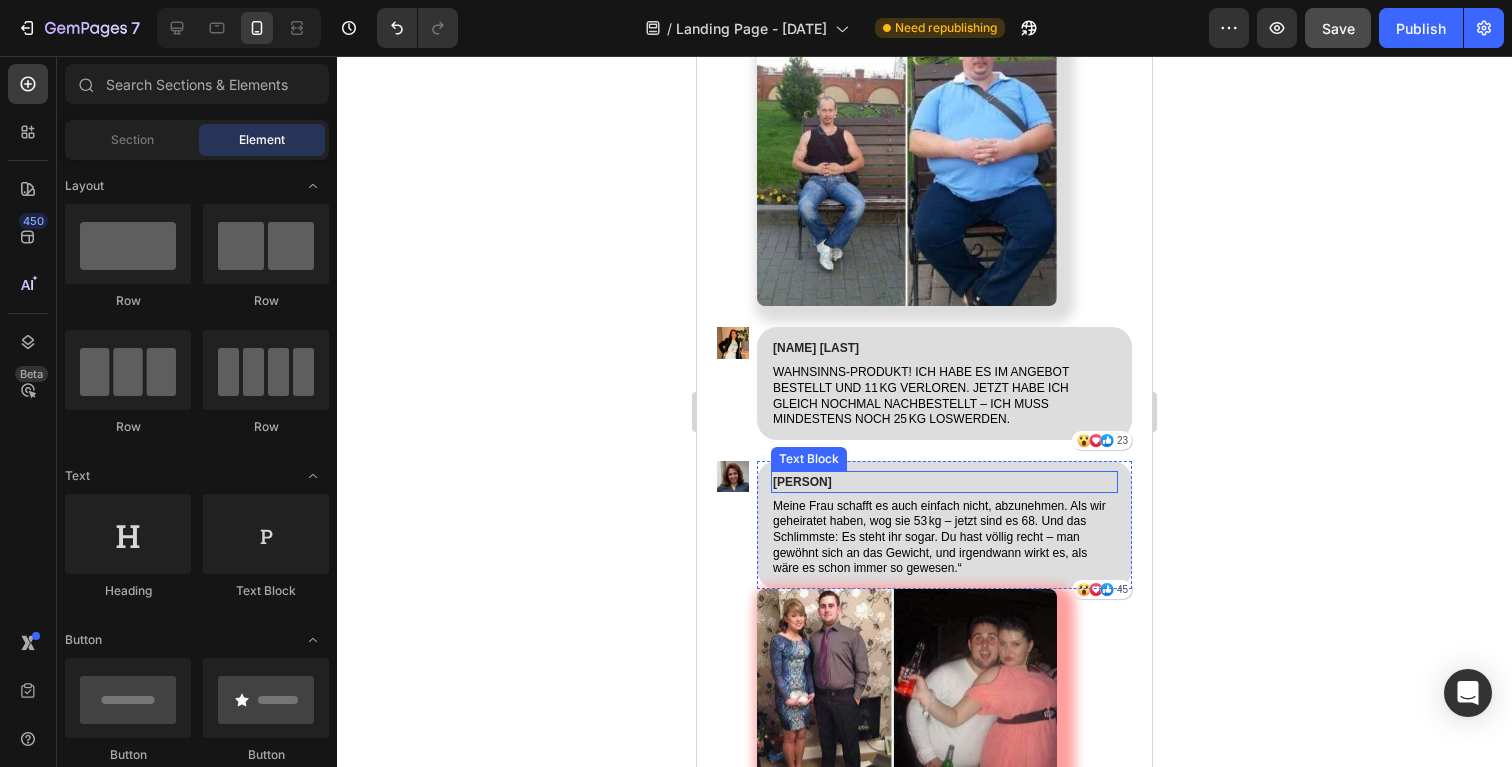 scroll, scrollTop: 20051, scrollLeft: 0, axis: vertical 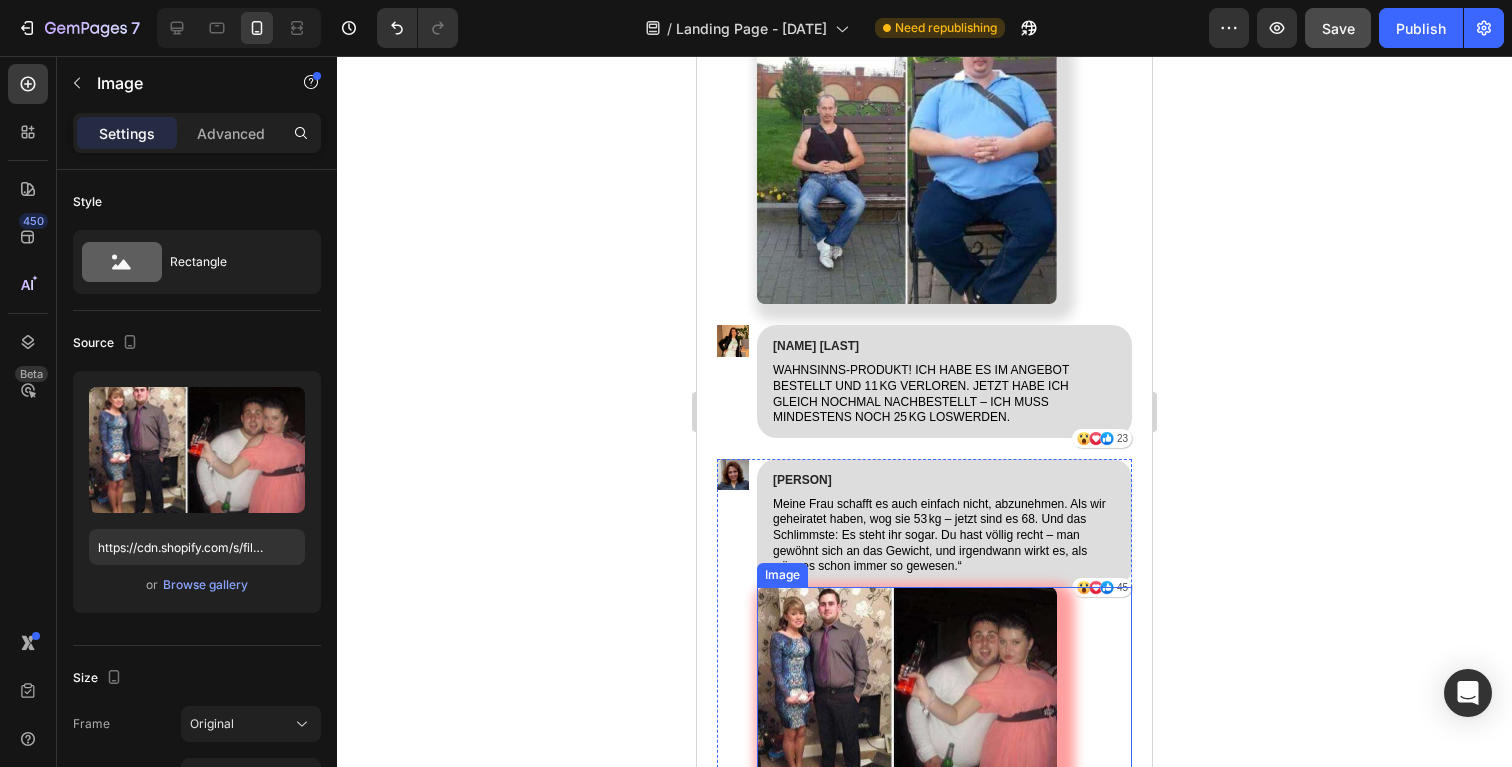 click at bounding box center (944, 686) 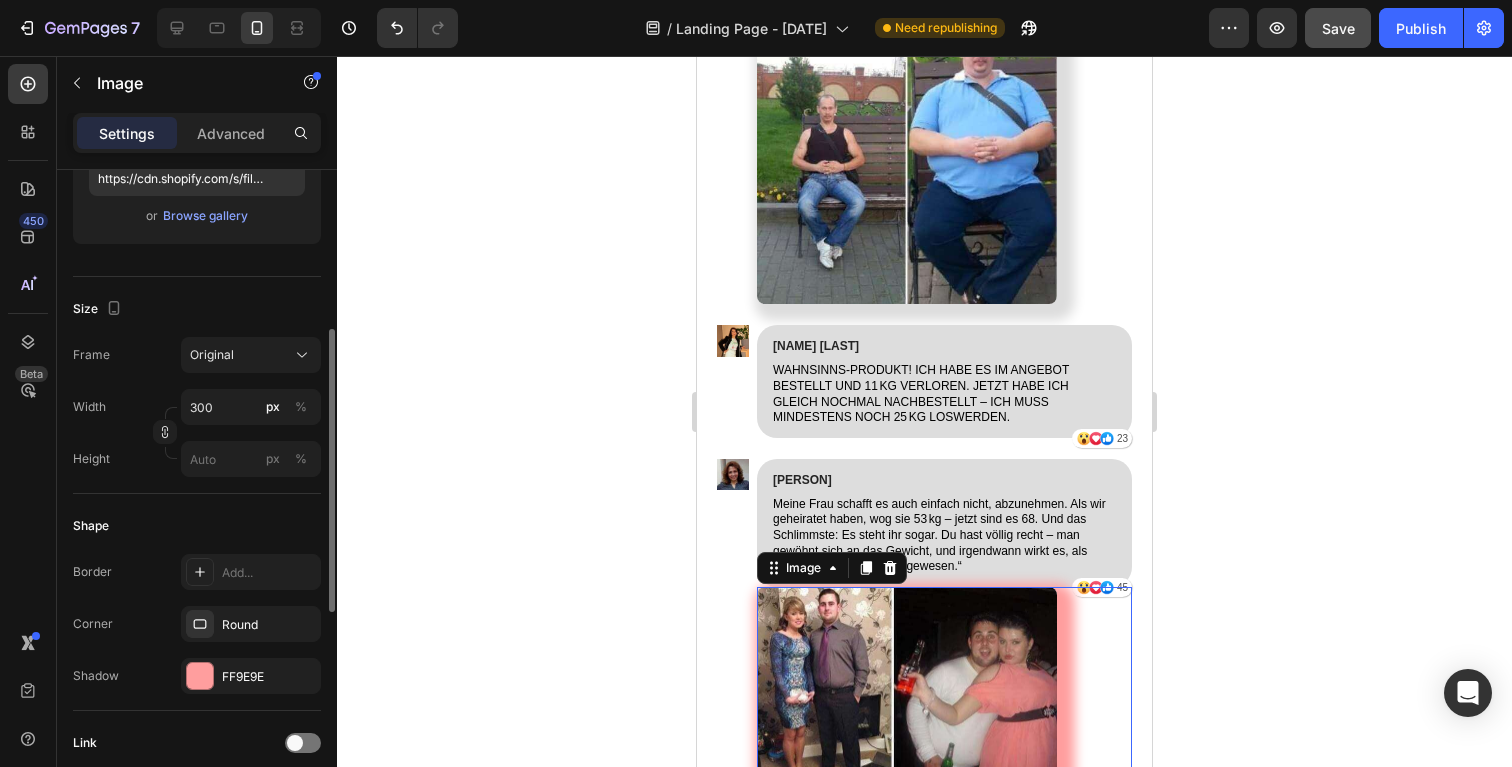 scroll, scrollTop: 373, scrollLeft: 0, axis: vertical 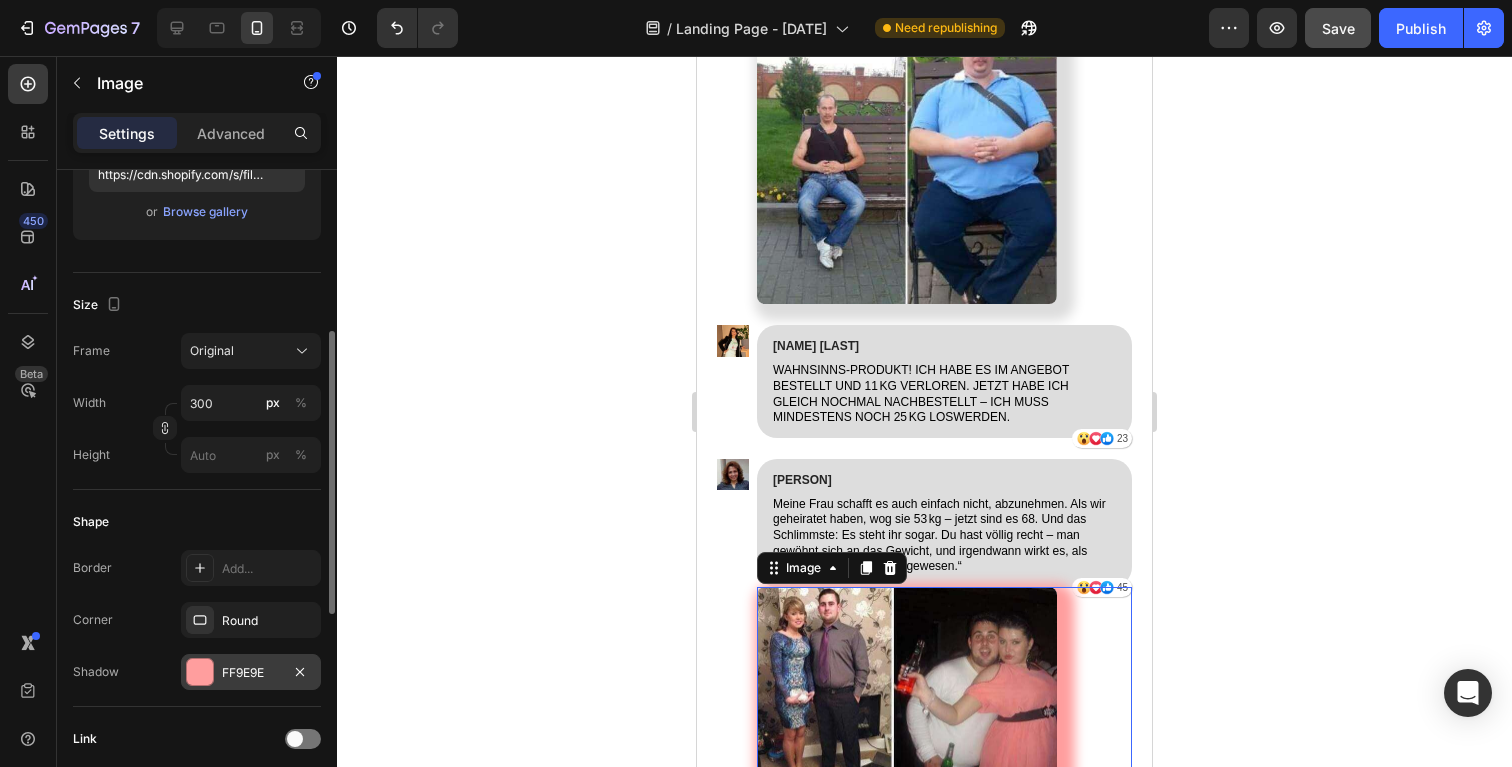 click on "FF9E9E" at bounding box center [251, 672] 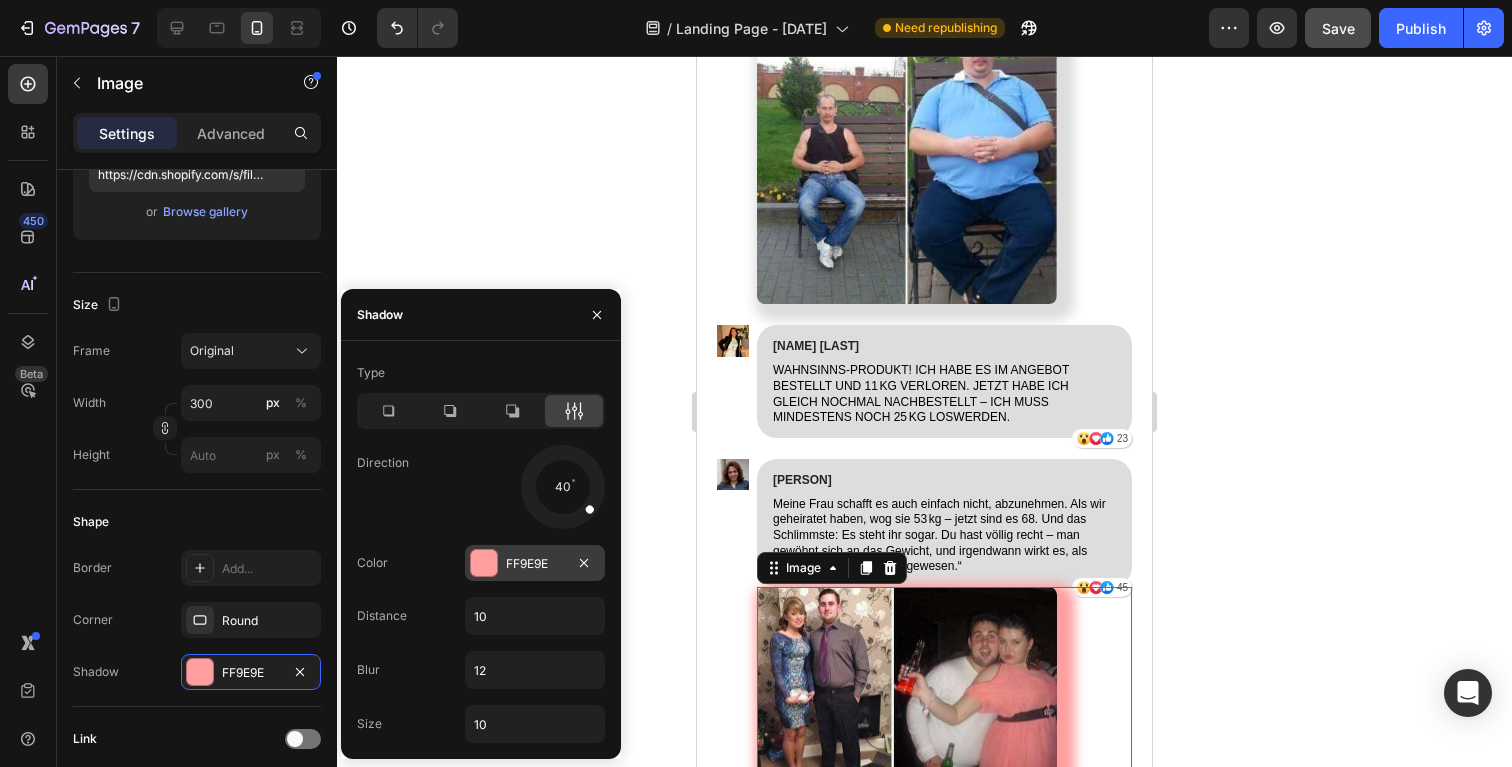 click on "FF9E9E" at bounding box center [535, 564] 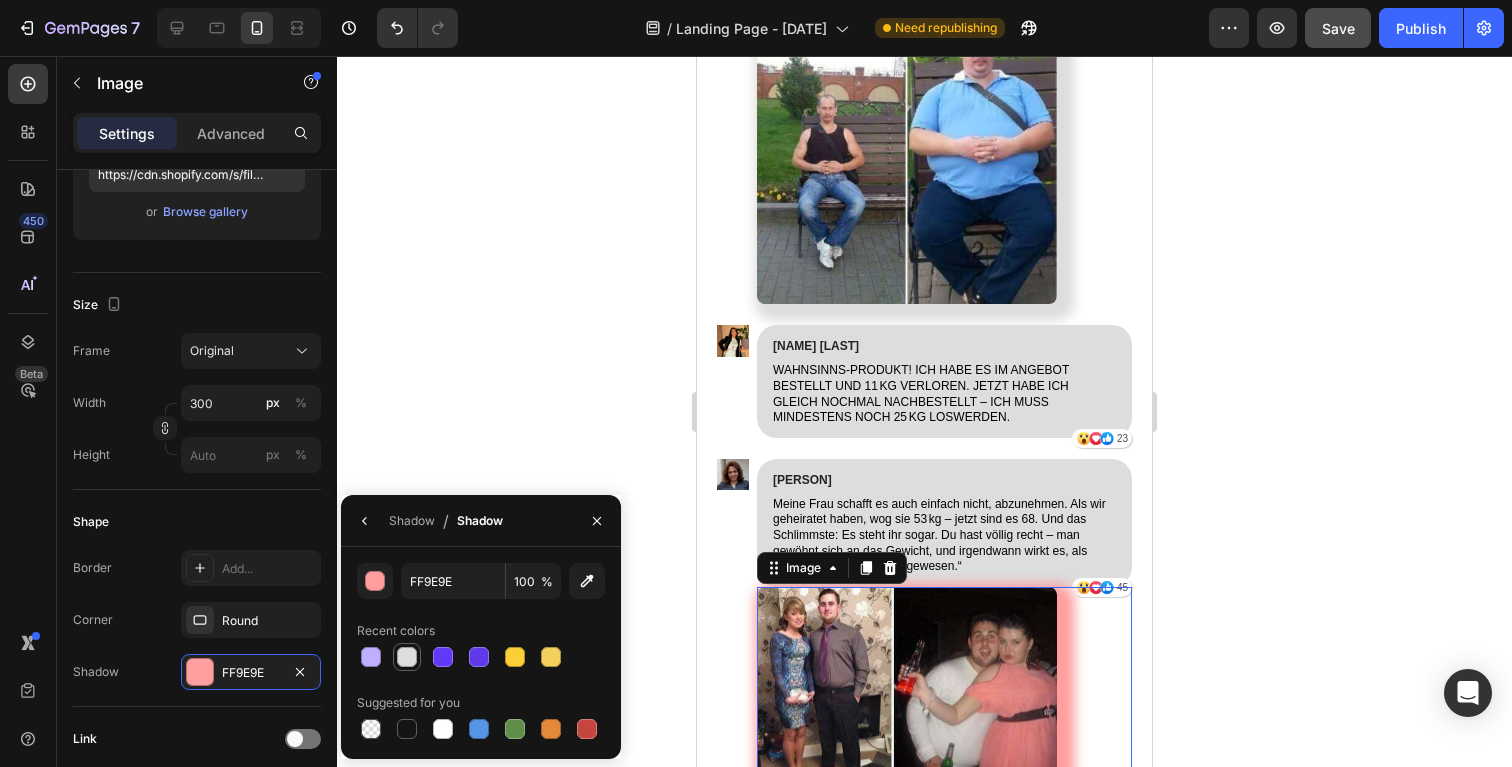 click at bounding box center [407, 657] 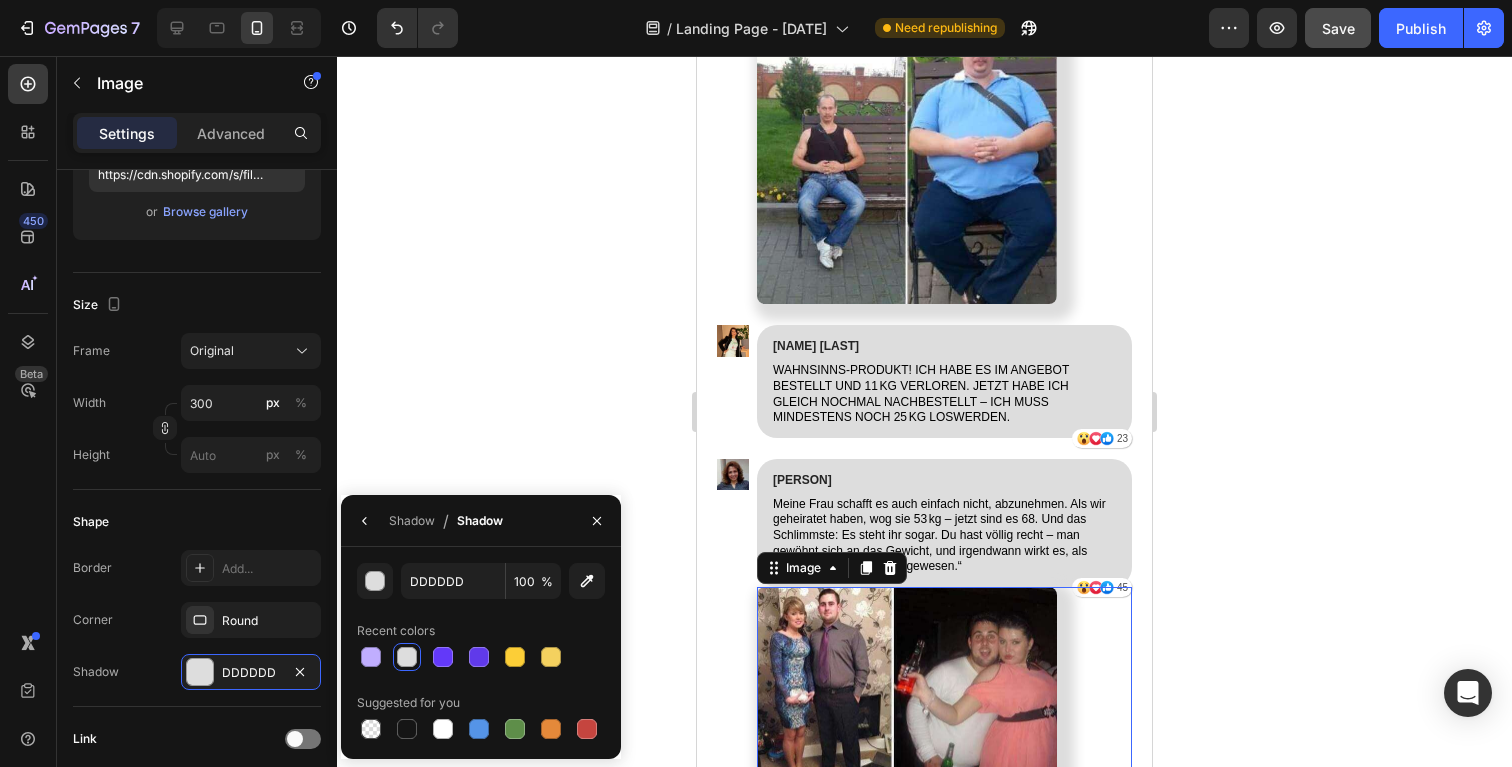 drag, startPoint x: 1389, startPoint y: 393, endPoint x: 1283, endPoint y: 384, distance: 106.381386 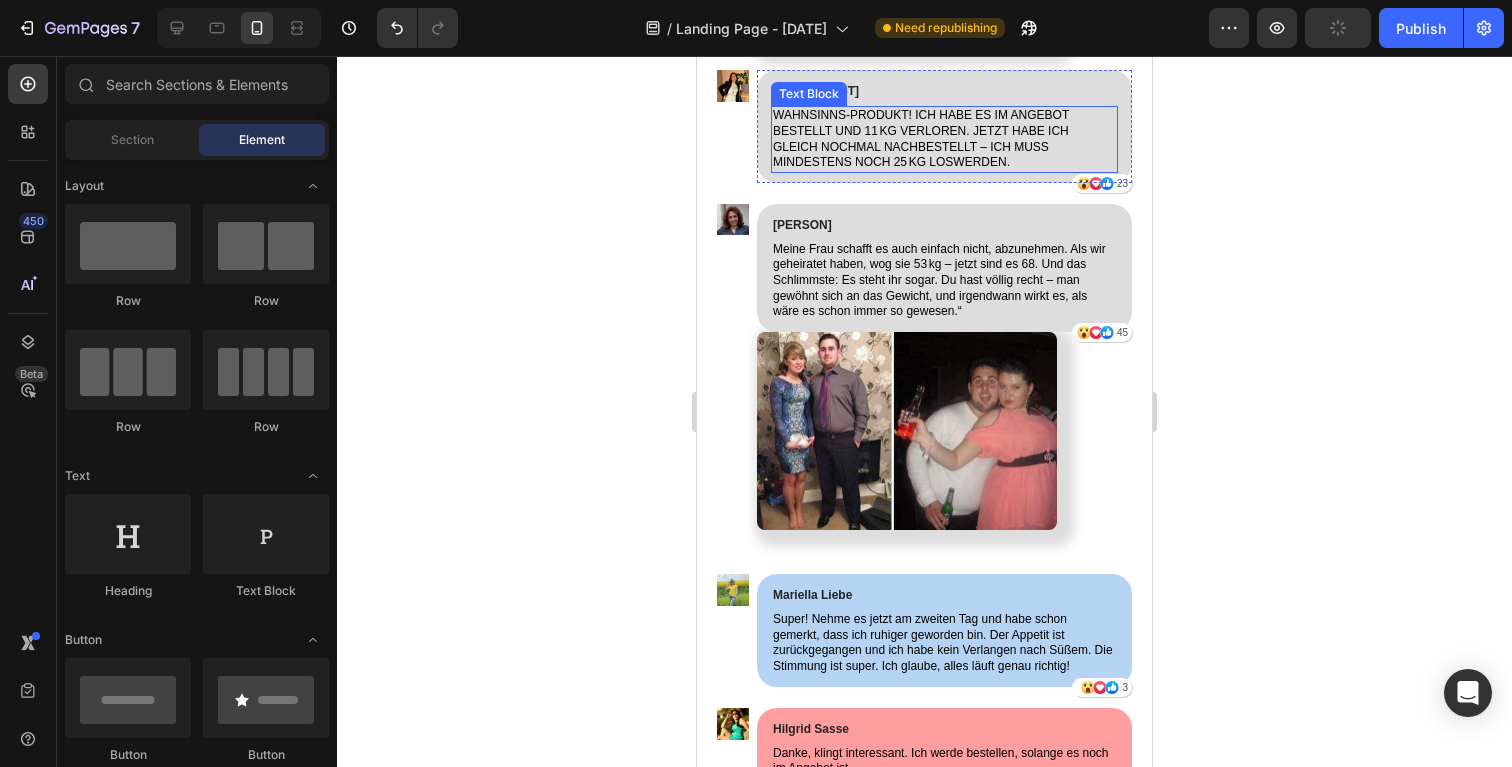 scroll, scrollTop: 20492, scrollLeft: 0, axis: vertical 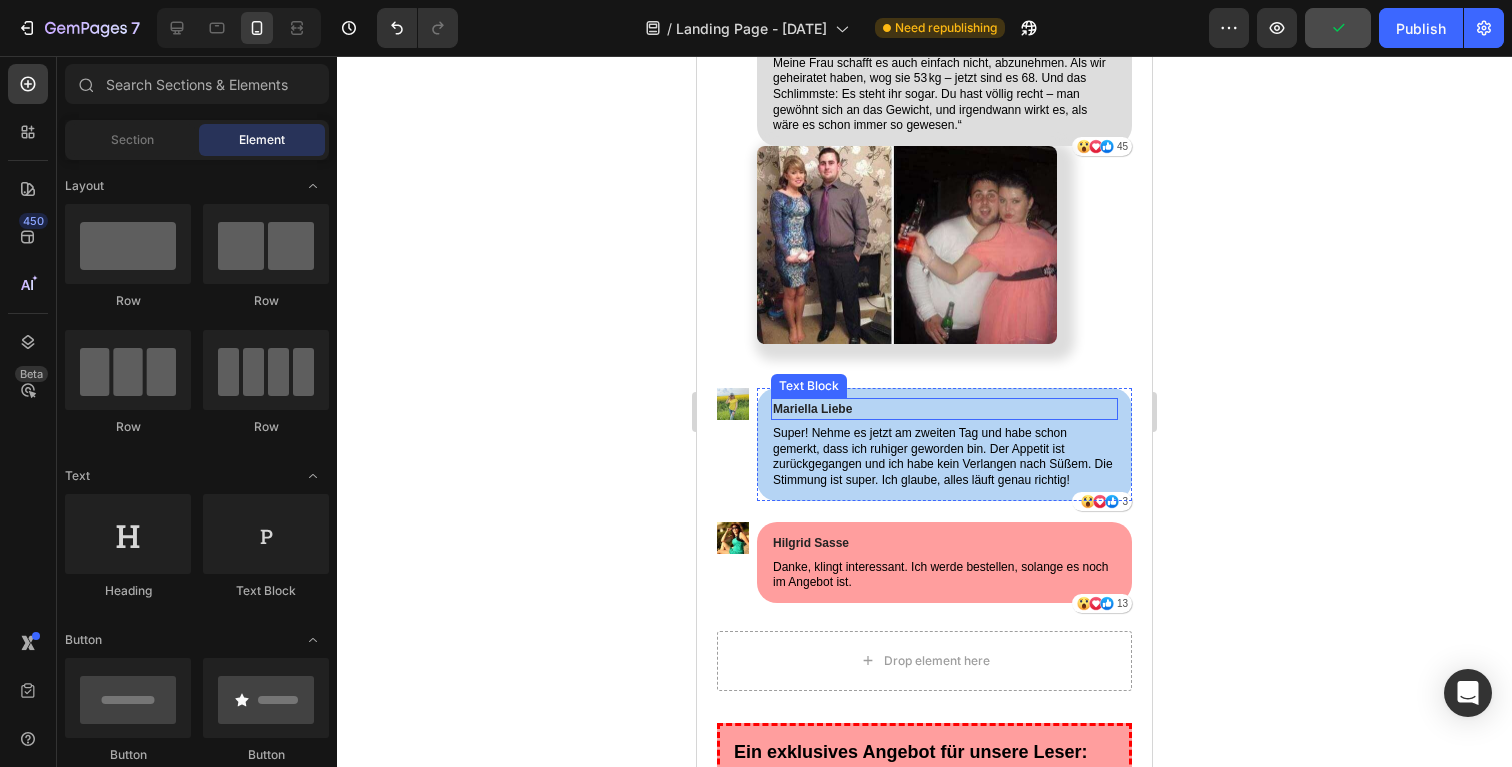 click on "Mariella Liebe" at bounding box center (944, 409) 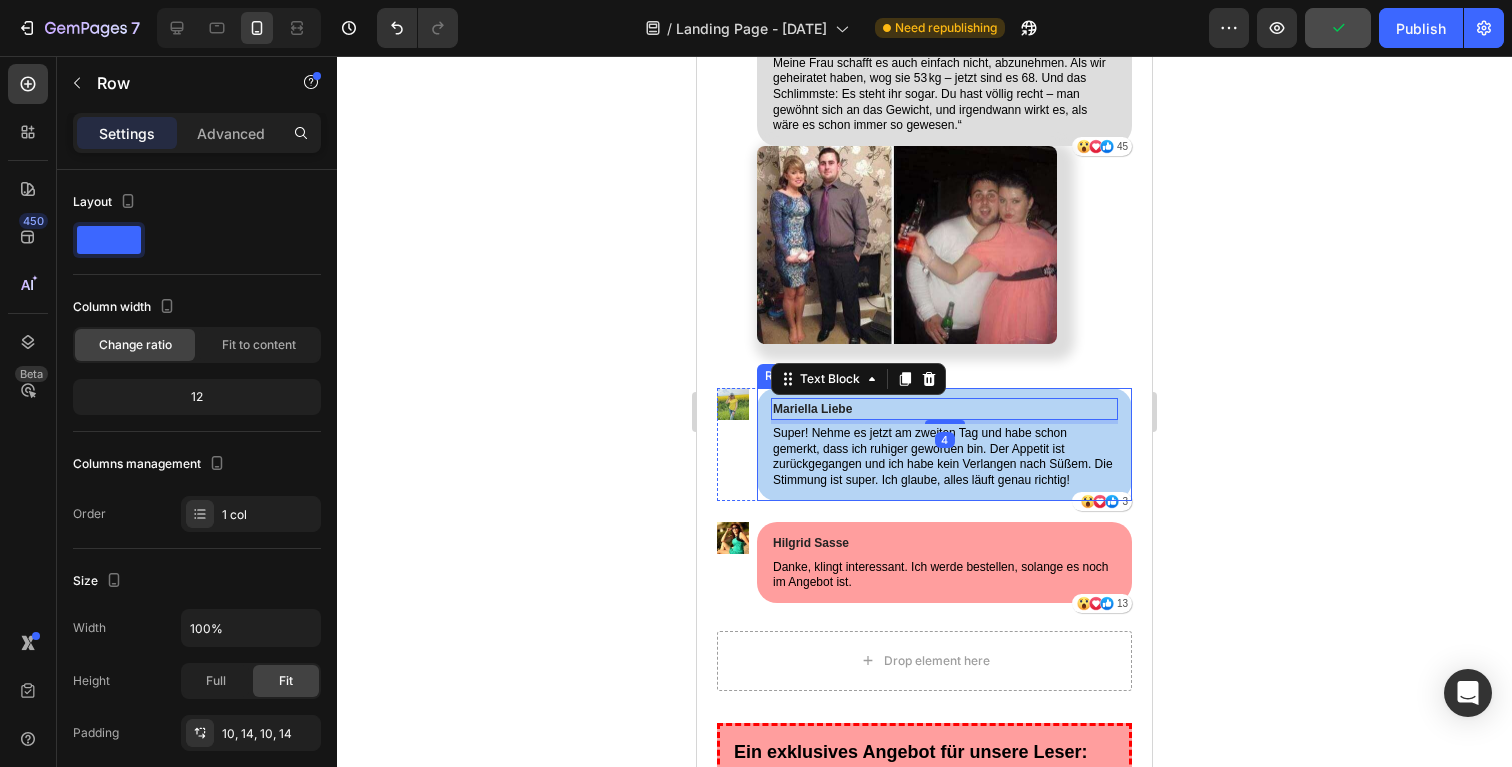 click on "[NAME] Text Block   4 Super! Nehme es jetzt am zweiten Tag und habe schon gemerkt, dass ich ruhiger geworden bin. Der Appetit ist zurückgegangen und ich habe kein Verlangen nach Süßem. Die Stimmung ist super. Ich glaube, alles läuft genau richtig! Text Block
Icon
Icon
Icon 3 Text Block Row Row" at bounding box center [944, 444] 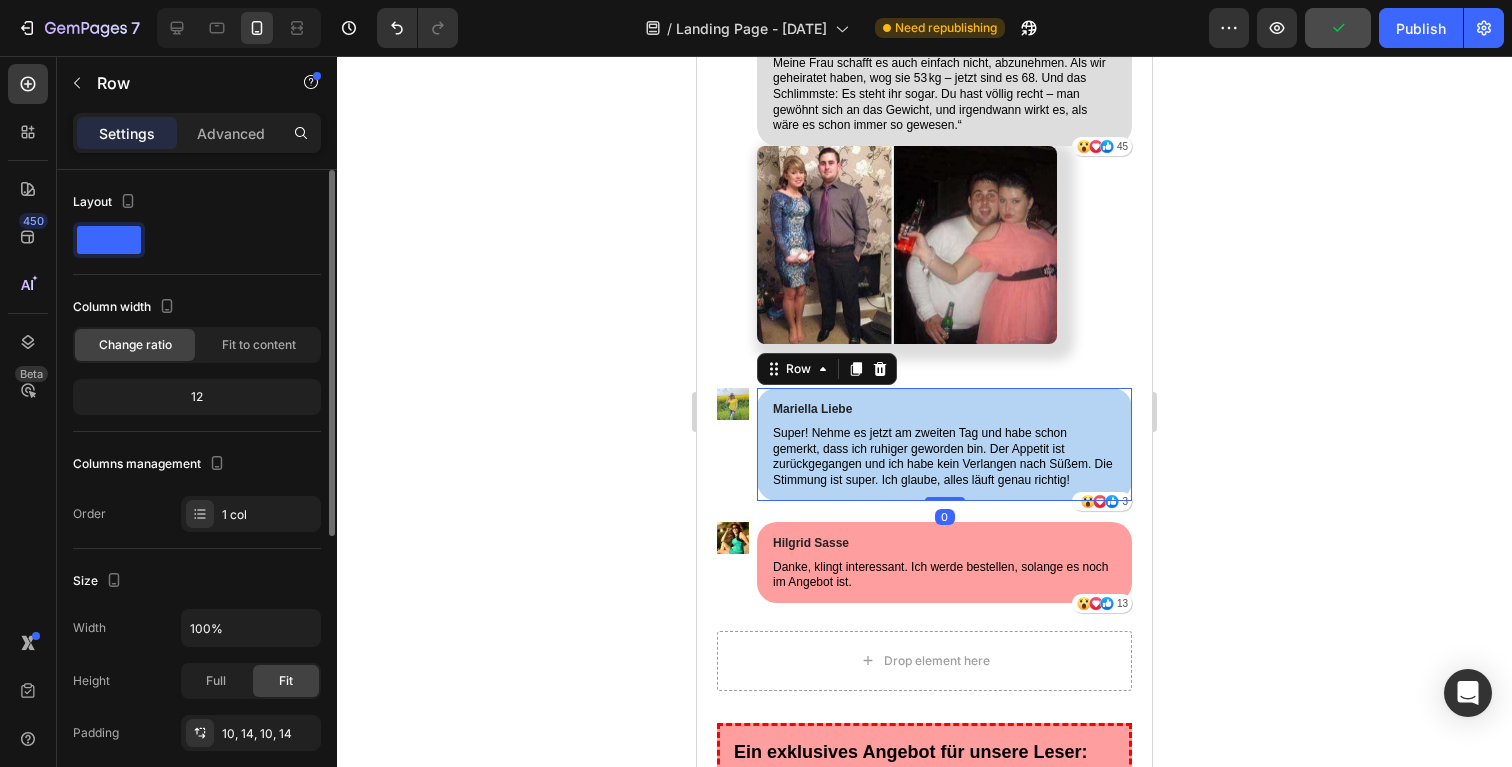 scroll, scrollTop: 176, scrollLeft: 0, axis: vertical 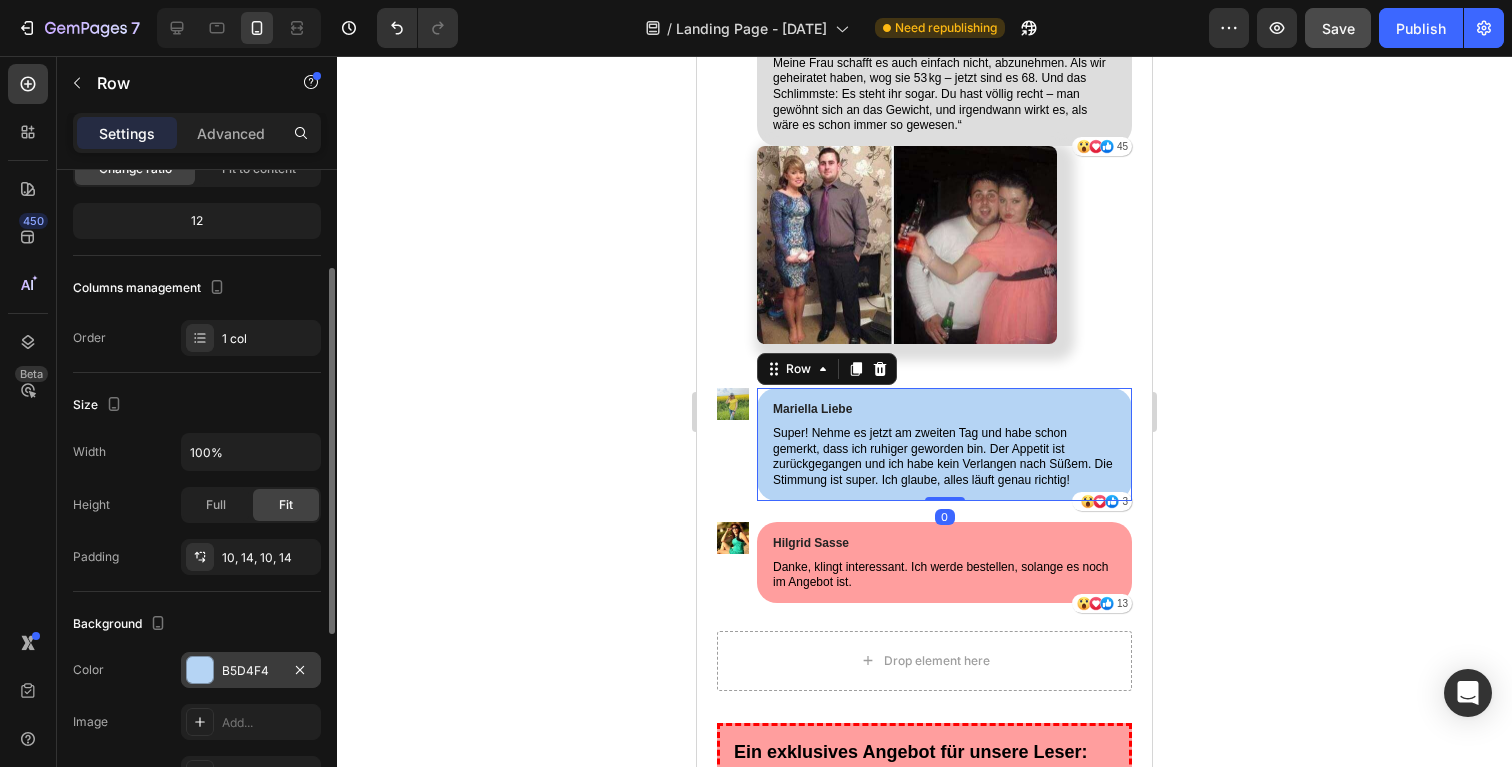 click at bounding box center [200, 670] 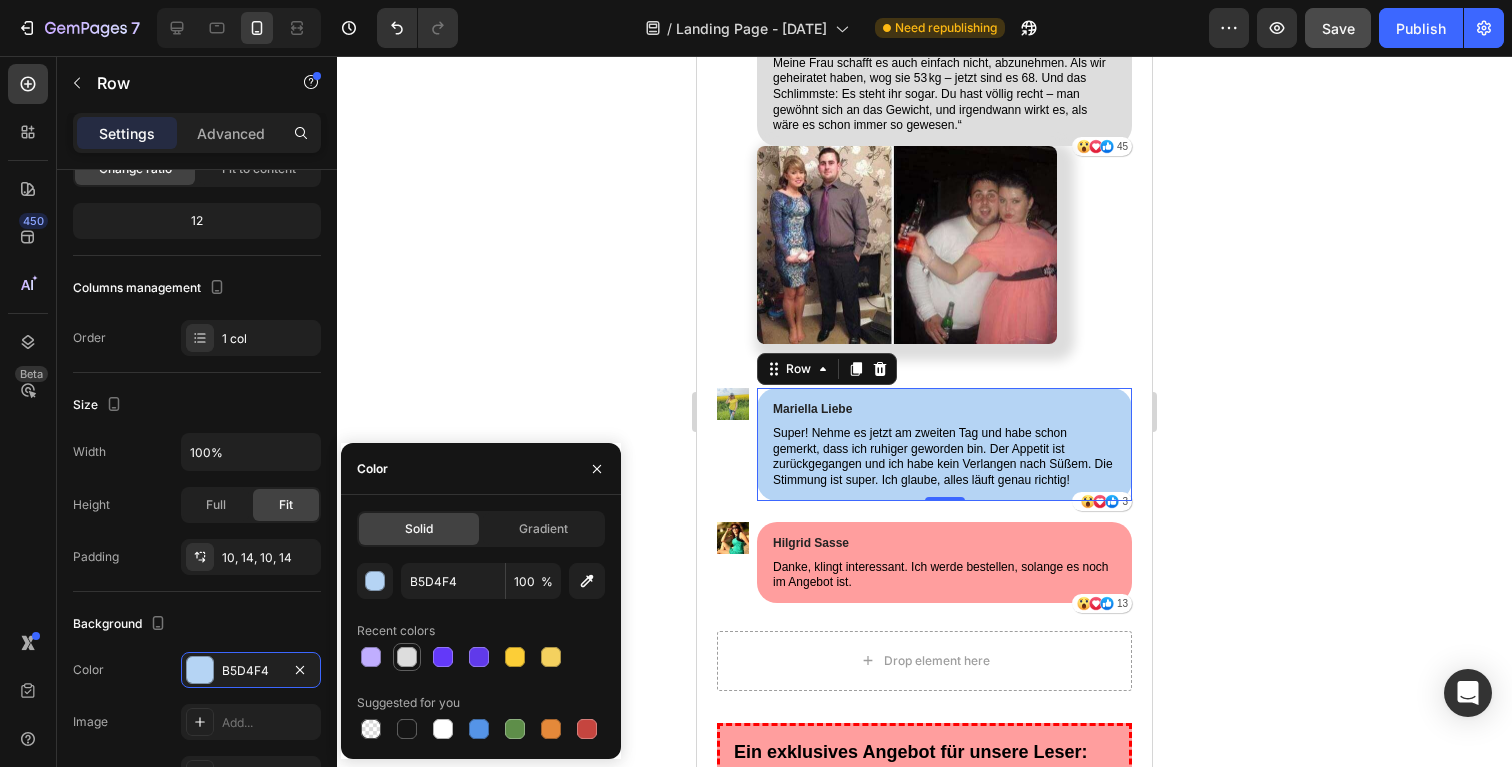 click at bounding box center [407, 657] 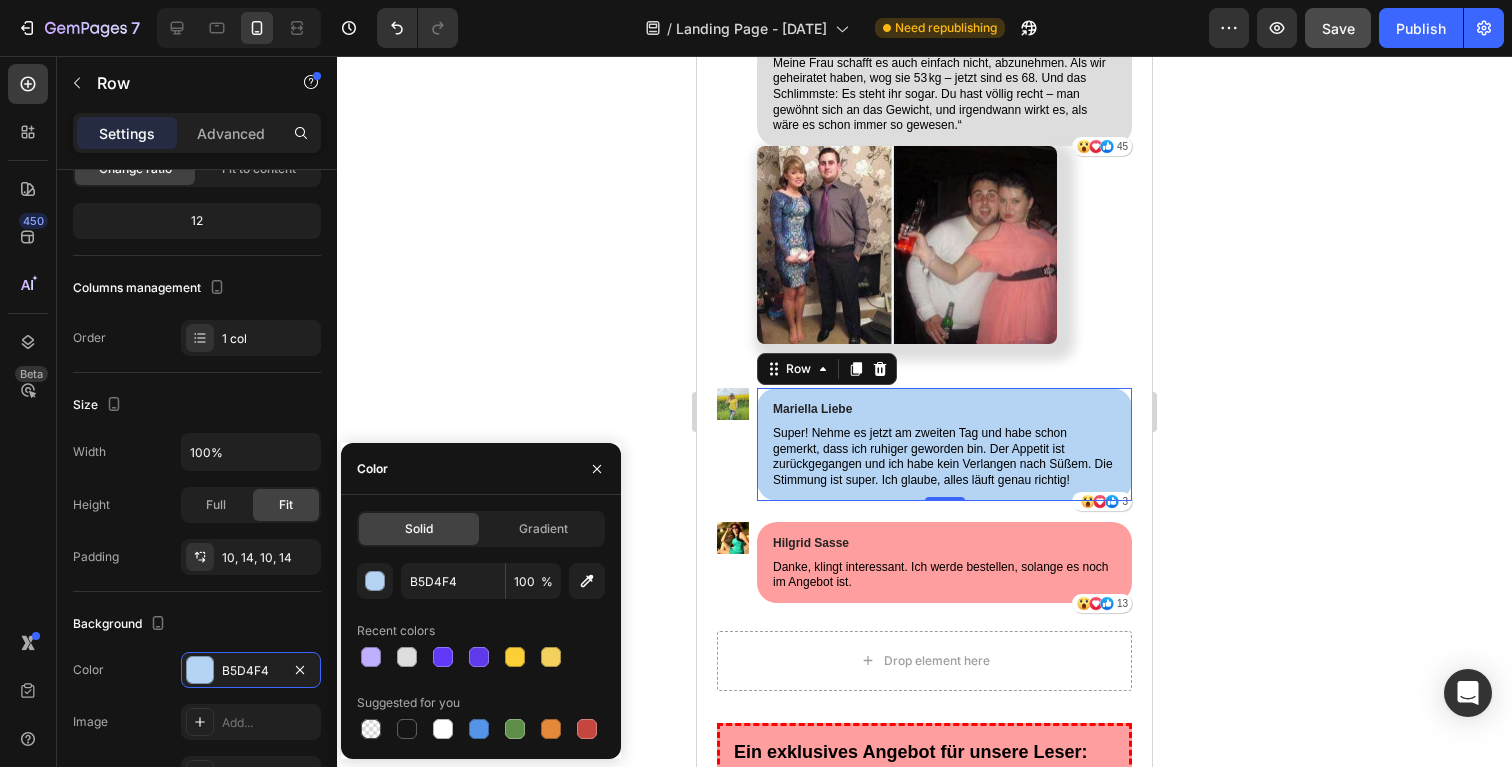 type on "DDDDDD" 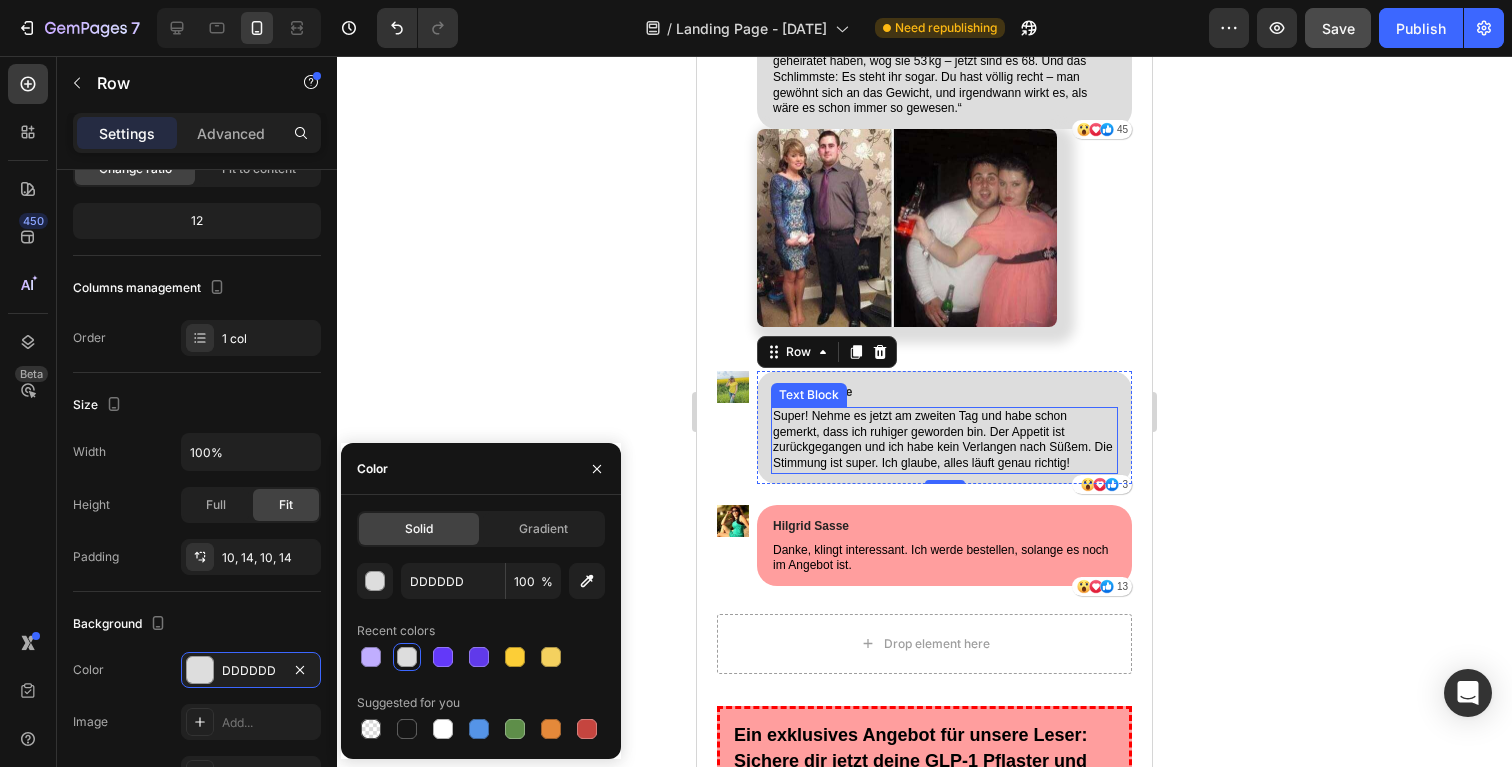 scroll, scrollTop: 20533, scrollLeft: 0, axis: vertical 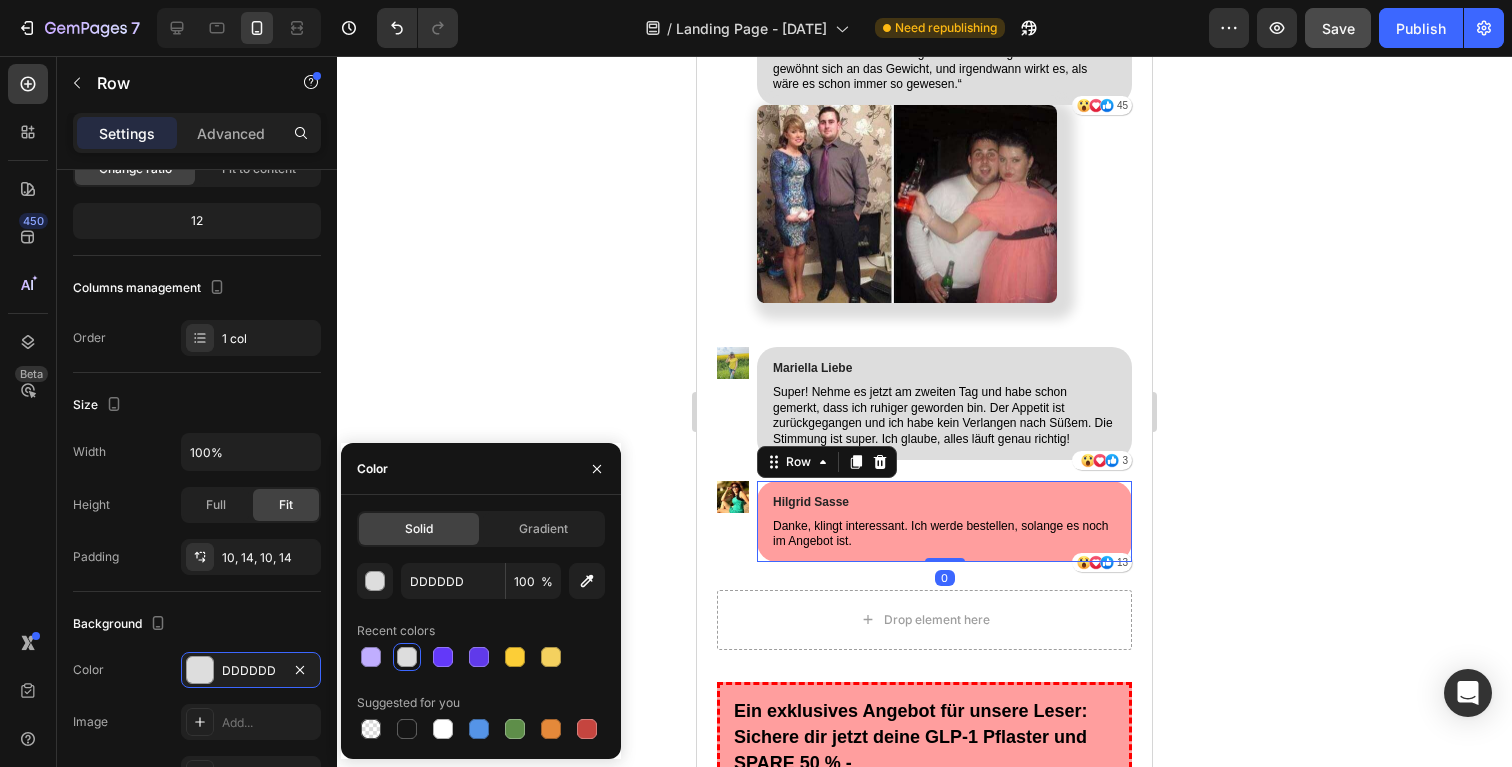click on "[NAME] [LAST] Text Block Danke, klingt interessant. Ich werde bestellen, solange es noch im Angebot ist. Text Block
Icon
Icon
Icon 13 Text Block Row Row   0" at bounding box center (944, 521) 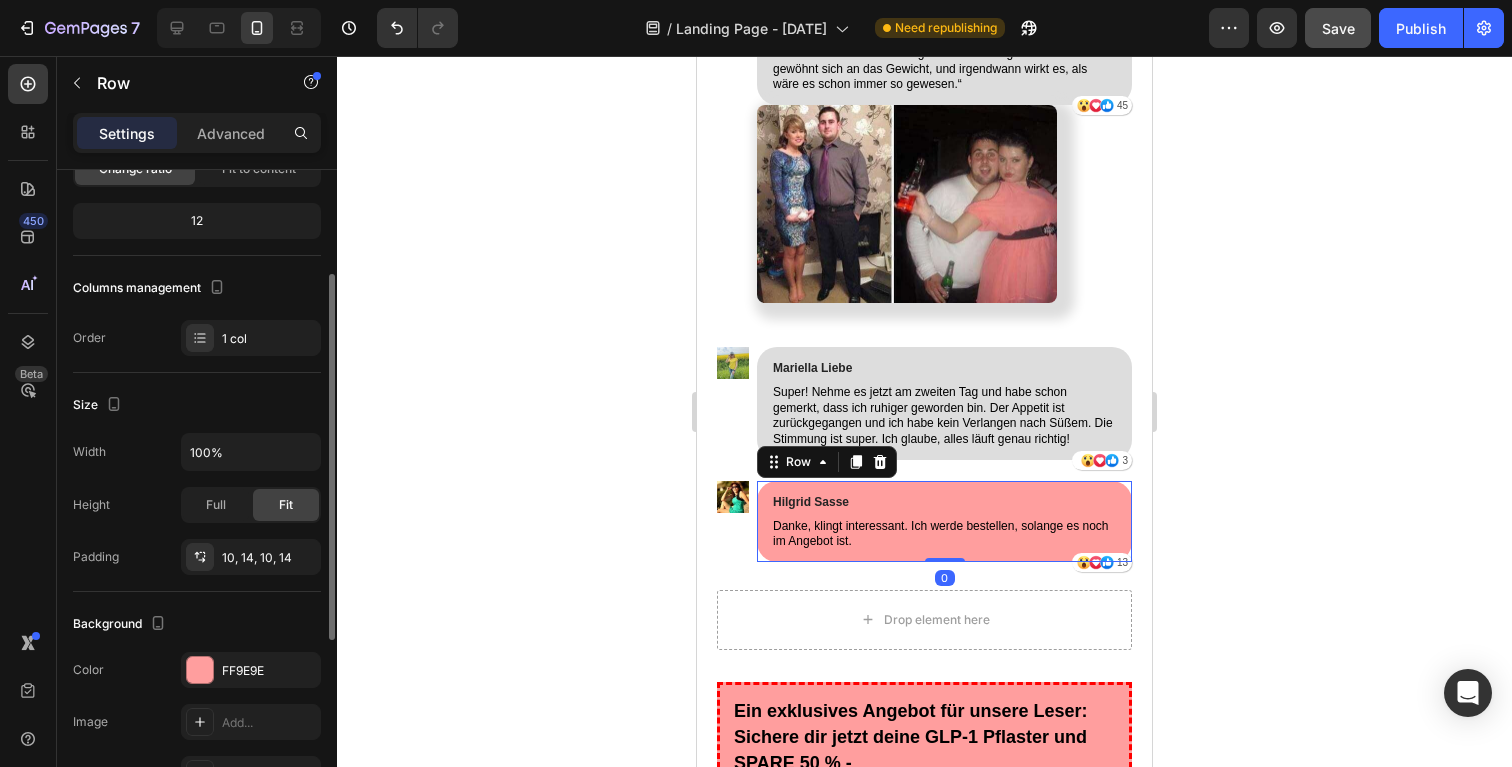 scroll, scrollTop: 210, scrollLeft: 0, axis: vertical 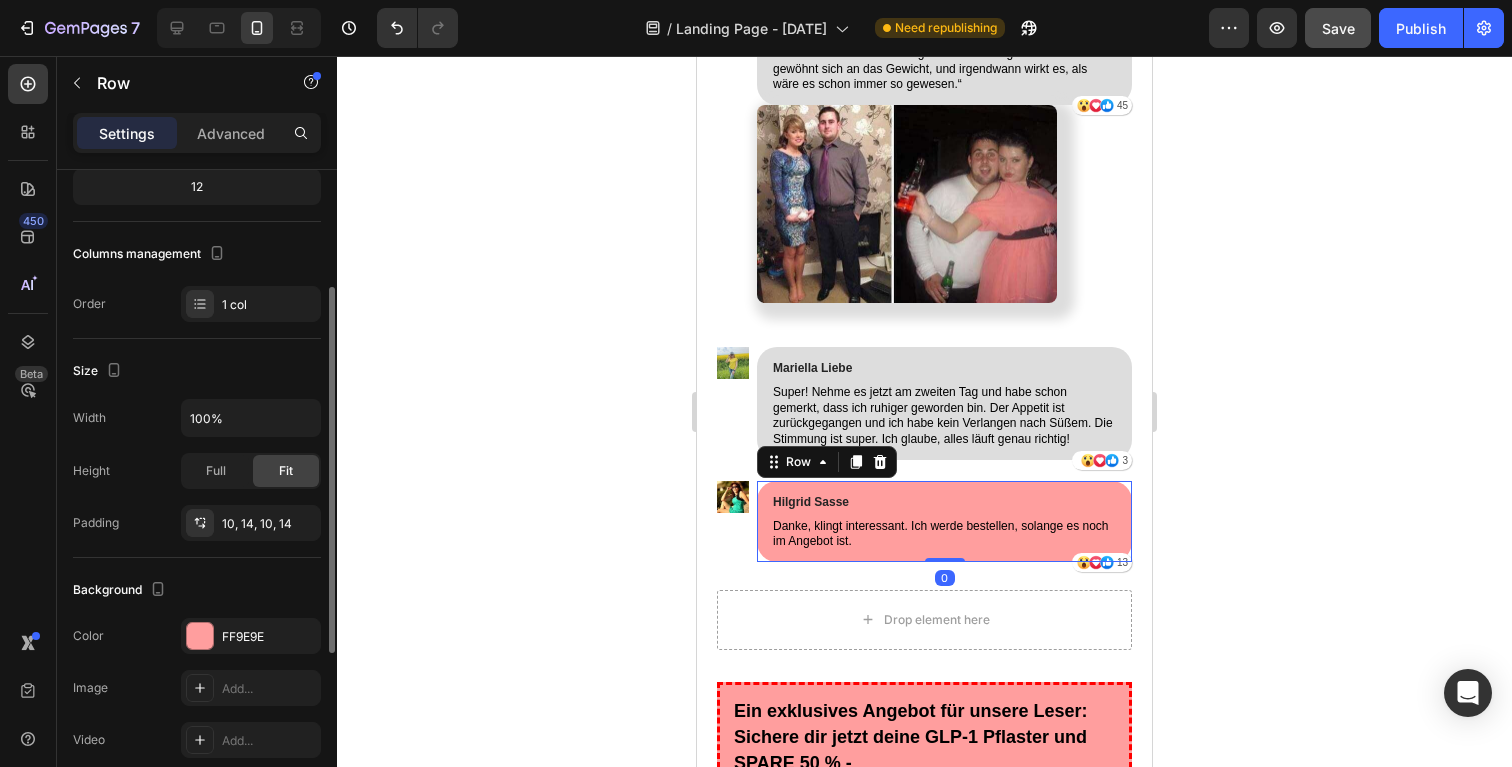 click on "Background The changes might be hidden by  the video. Color FF9E9E Image Add... Video Add..." 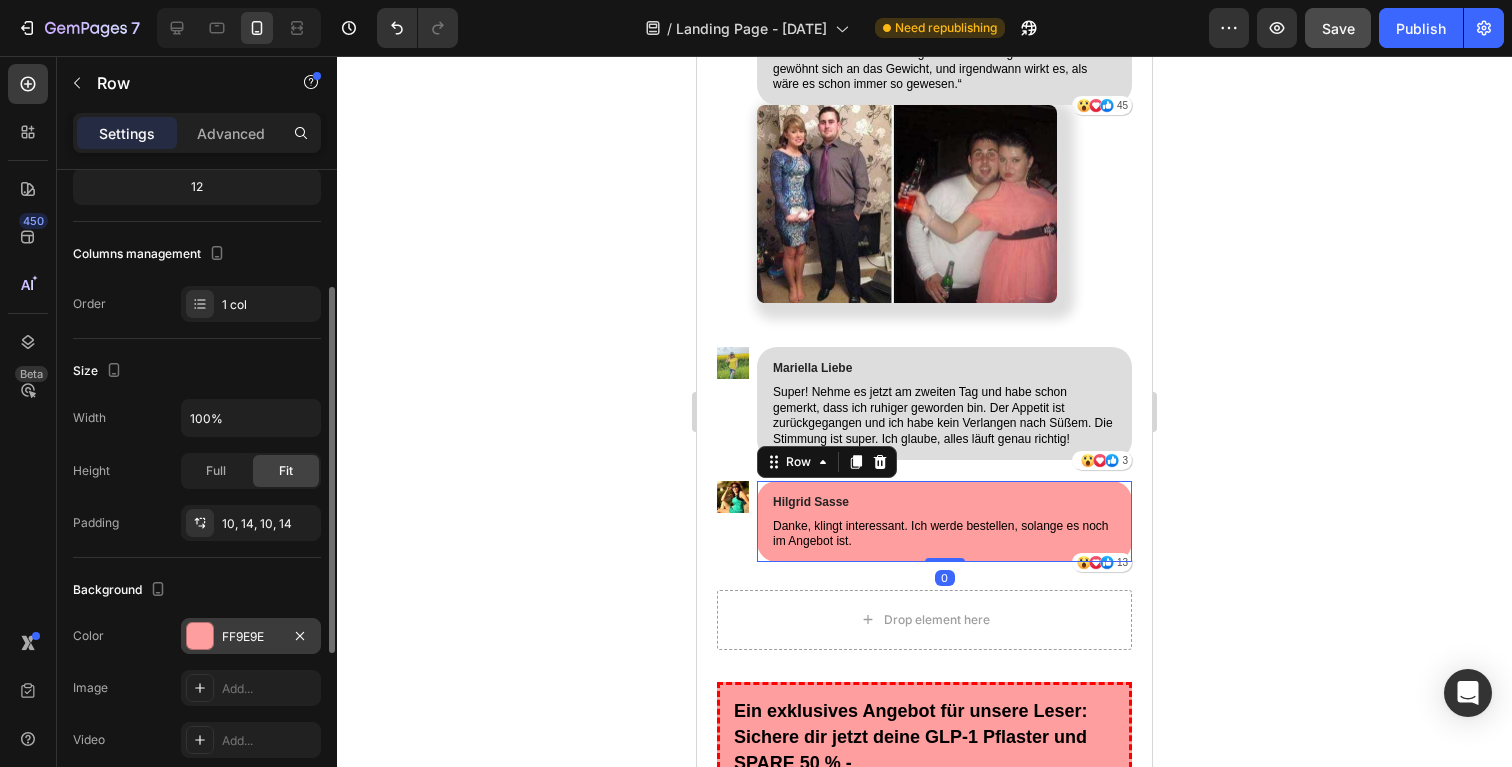 click on "FF9E9E" at bounding box center (251, 636) 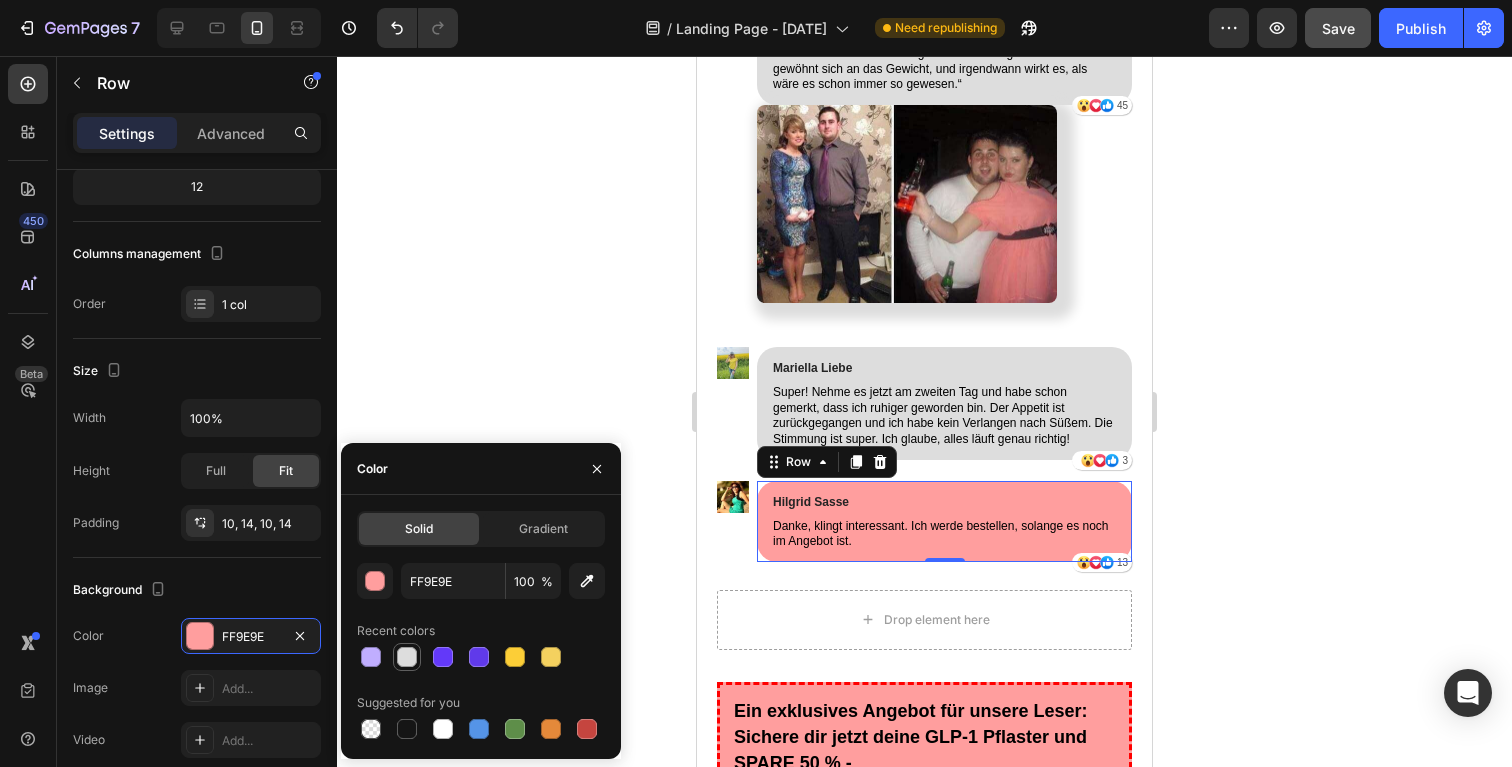 click at bounding box center [407, 657] 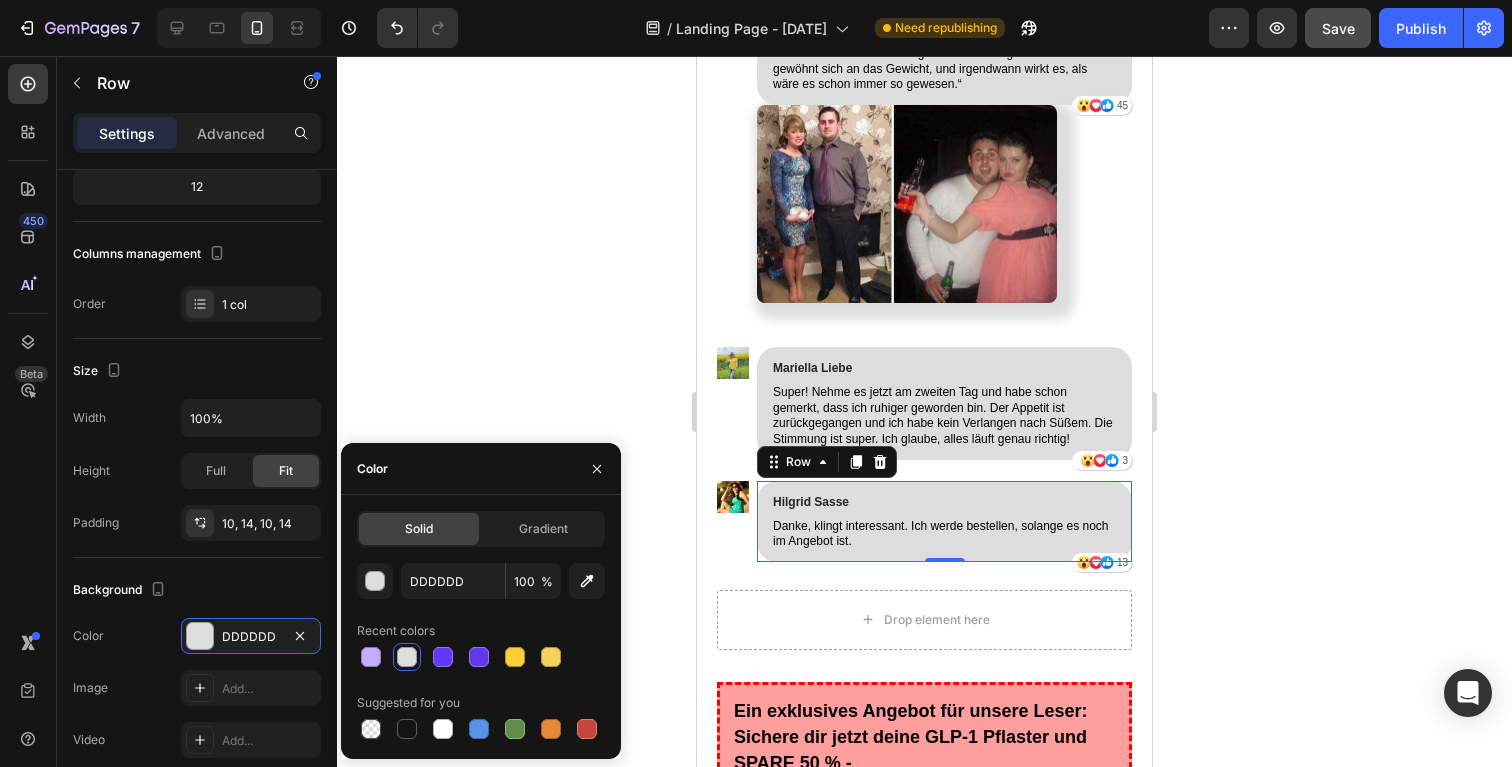 click 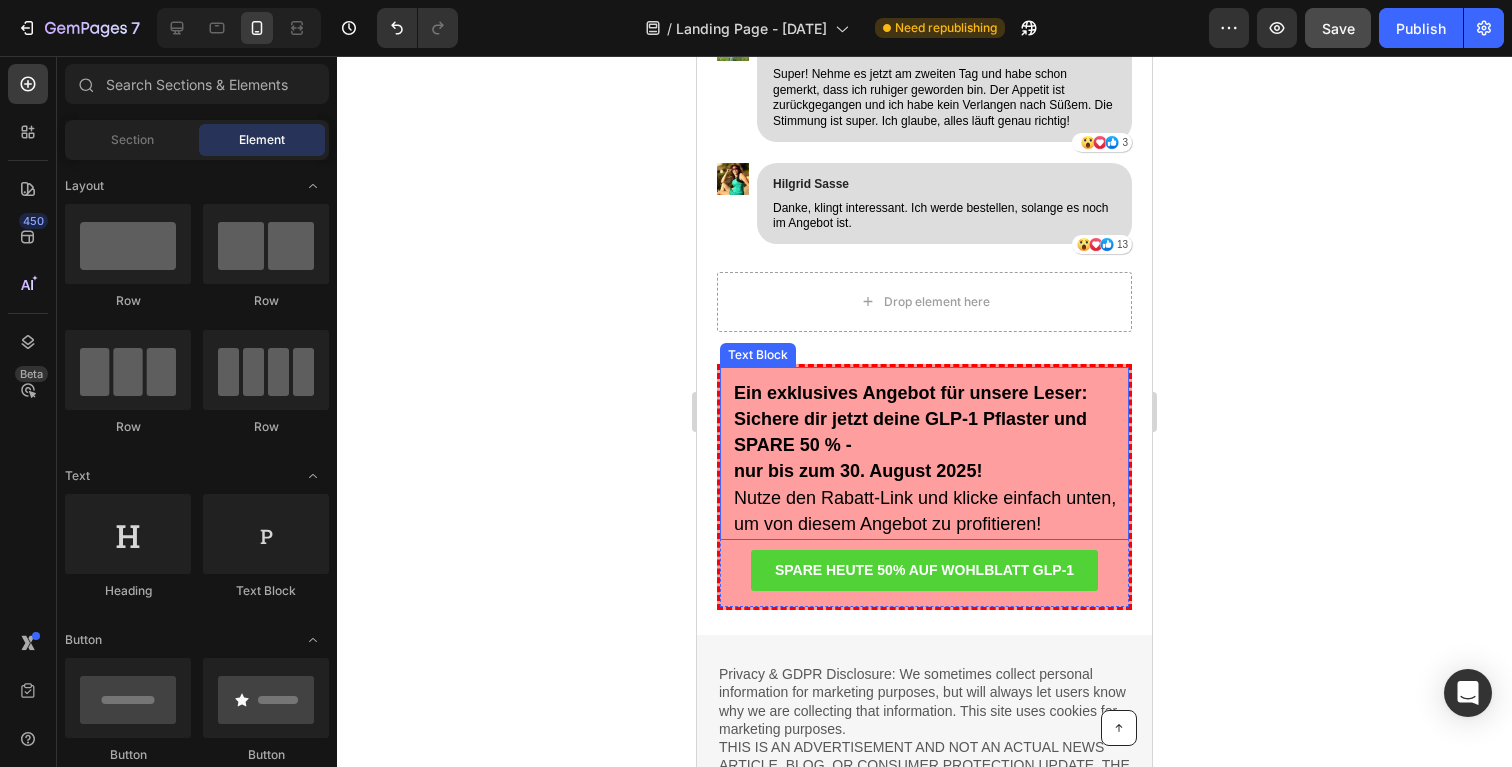 scroll, scrollTop: 20921, scrollLeft: 0, axis: vertical 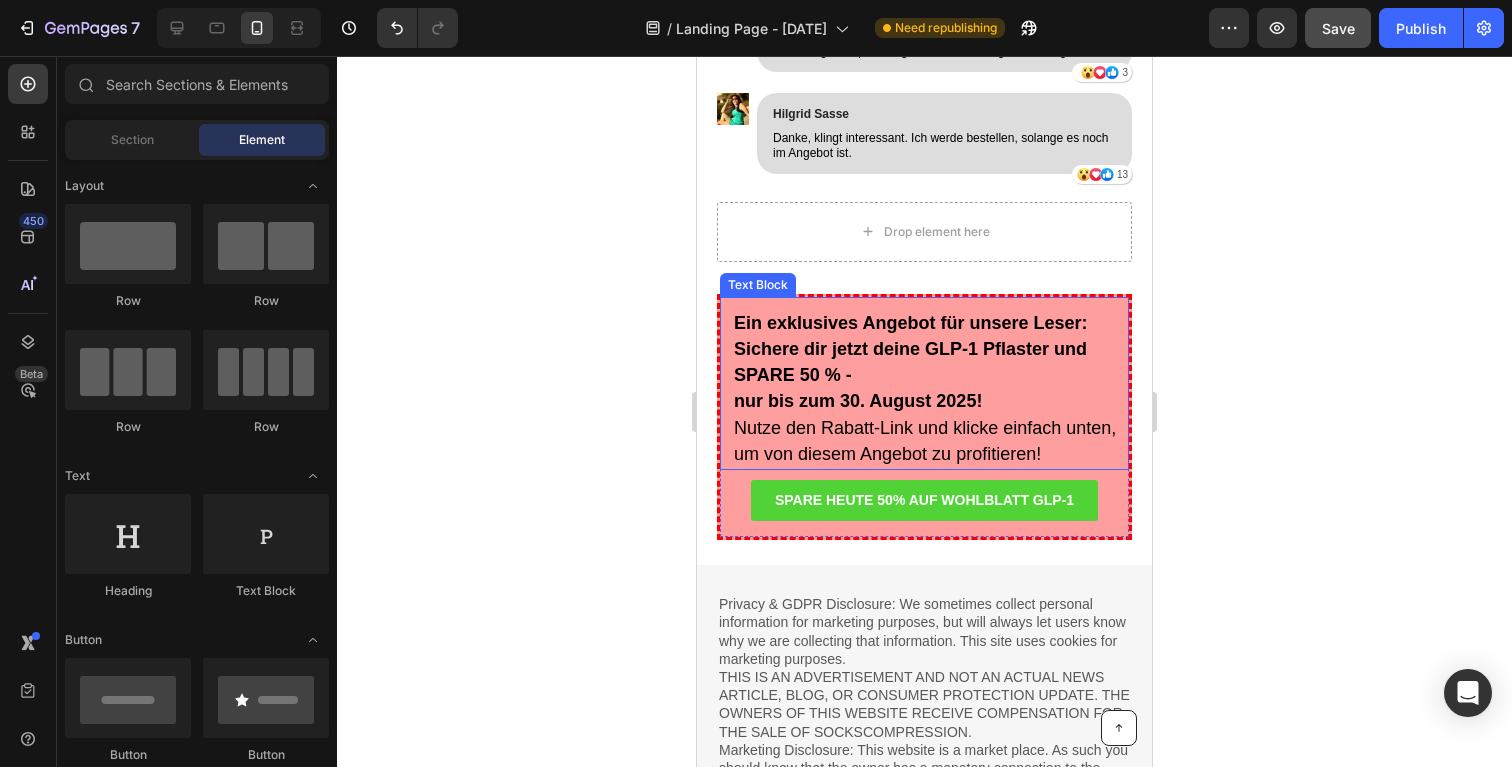 click on "Sichere dir jetzt deine GLP-1 Pflaster und SPARE 50 % -" at bounding box center (930, 363) 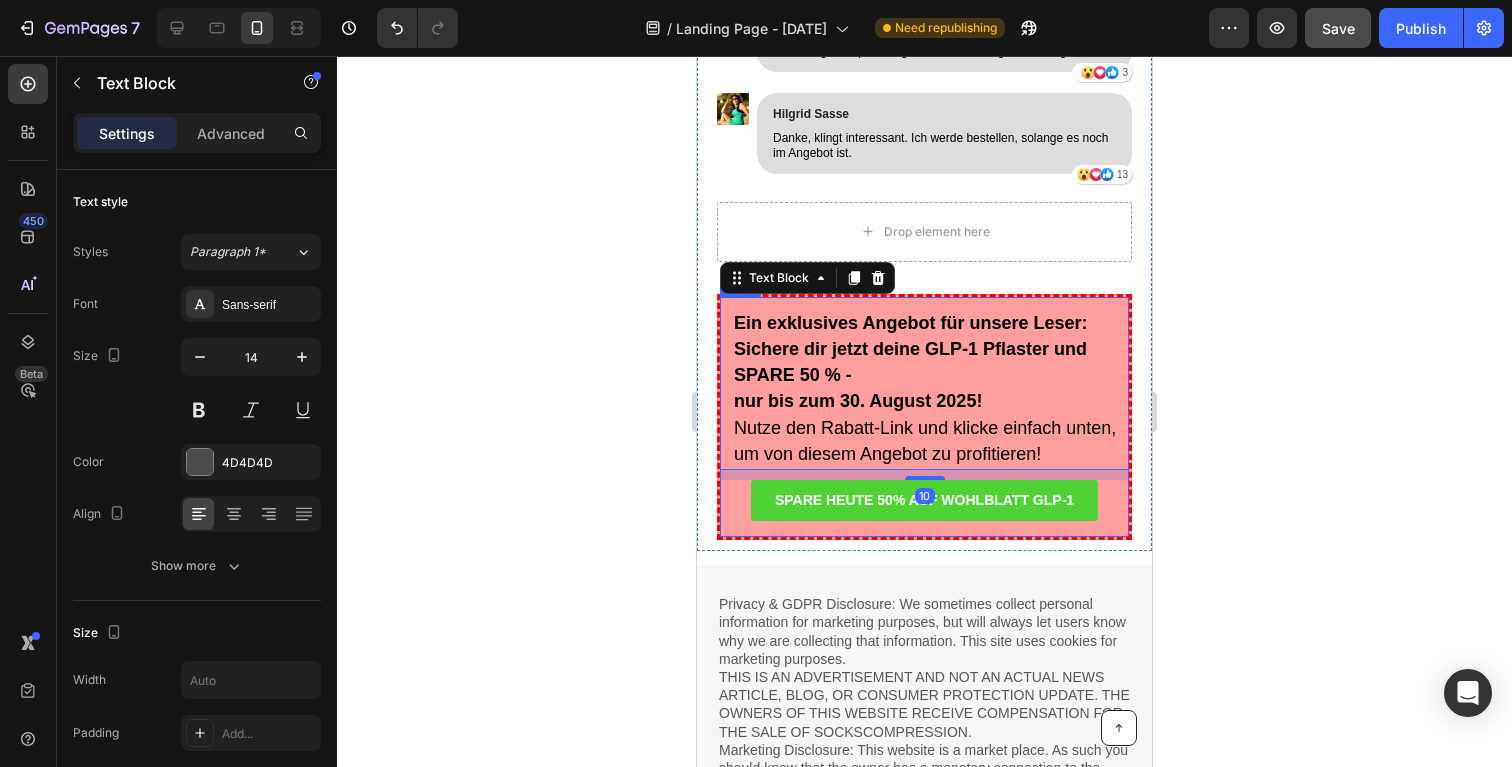 click on "SPARE HEUTE 50% AUF WOHLBLATT GLP-1 Button" at bounding box center (924, 508) 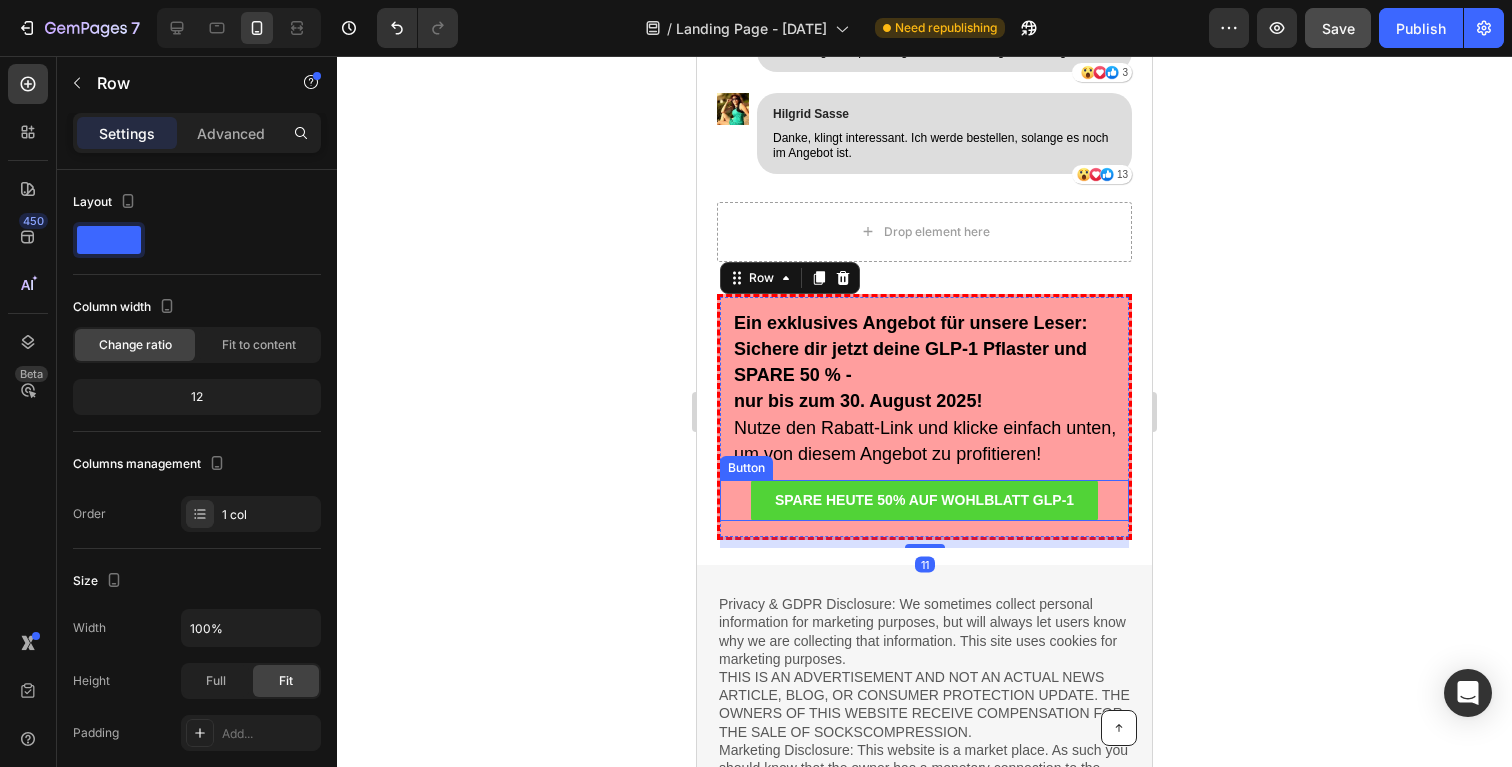 click on "SPARE HEUTE 50% AUF WOHLBLATT GLP-1 Button" at bounding box center (924, 500) 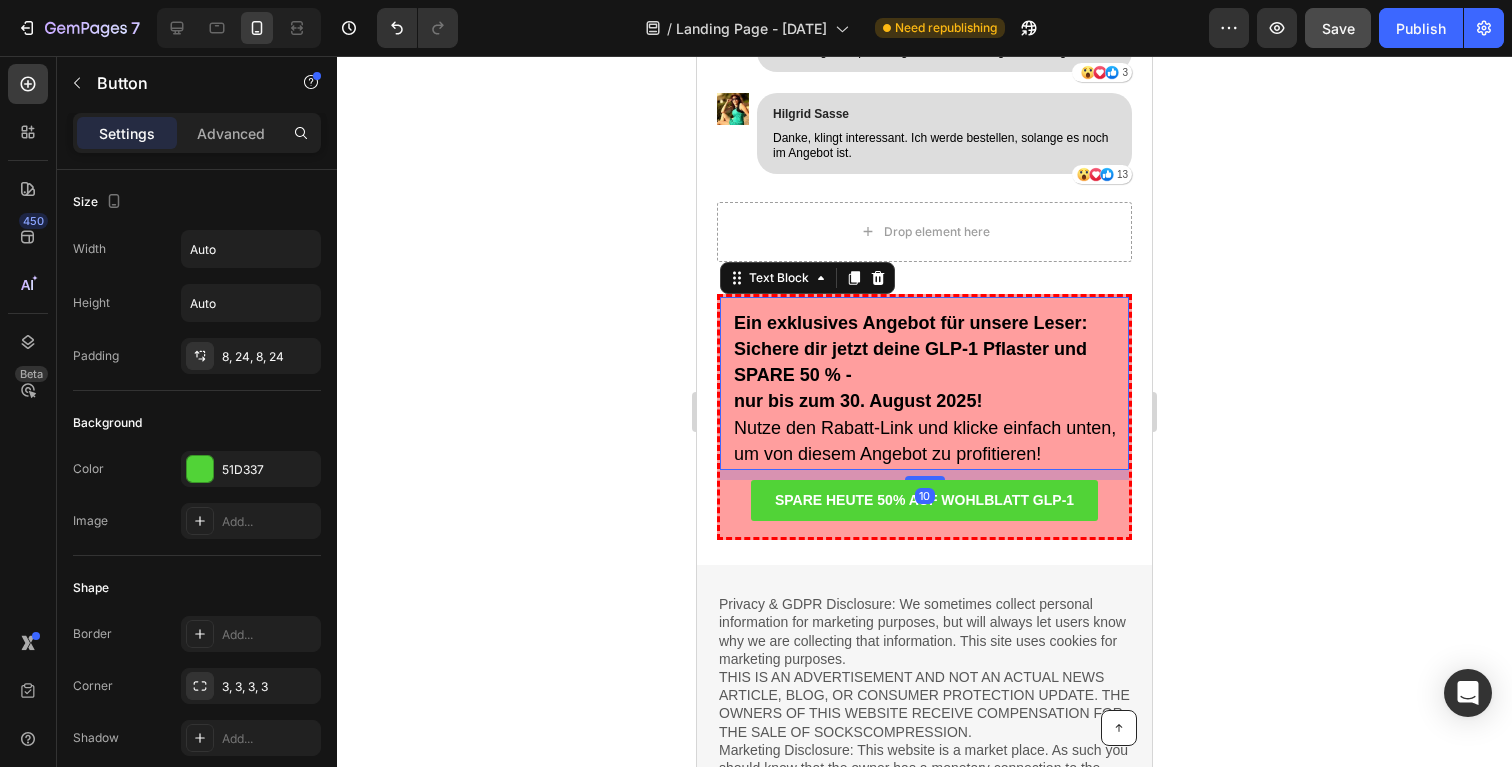 click on "Ein exklusives Angebot für unsere Leser: Sichere dir jetzt deine GLP-1 Pflaster und SPARE 50 % -  nur bis zum 30. August 2025! Nutze den Rabatt-Link und klicke einfach unten, um von diesem Angebot zu profitieren! Text Block   10" at bounding box center [924, 383] 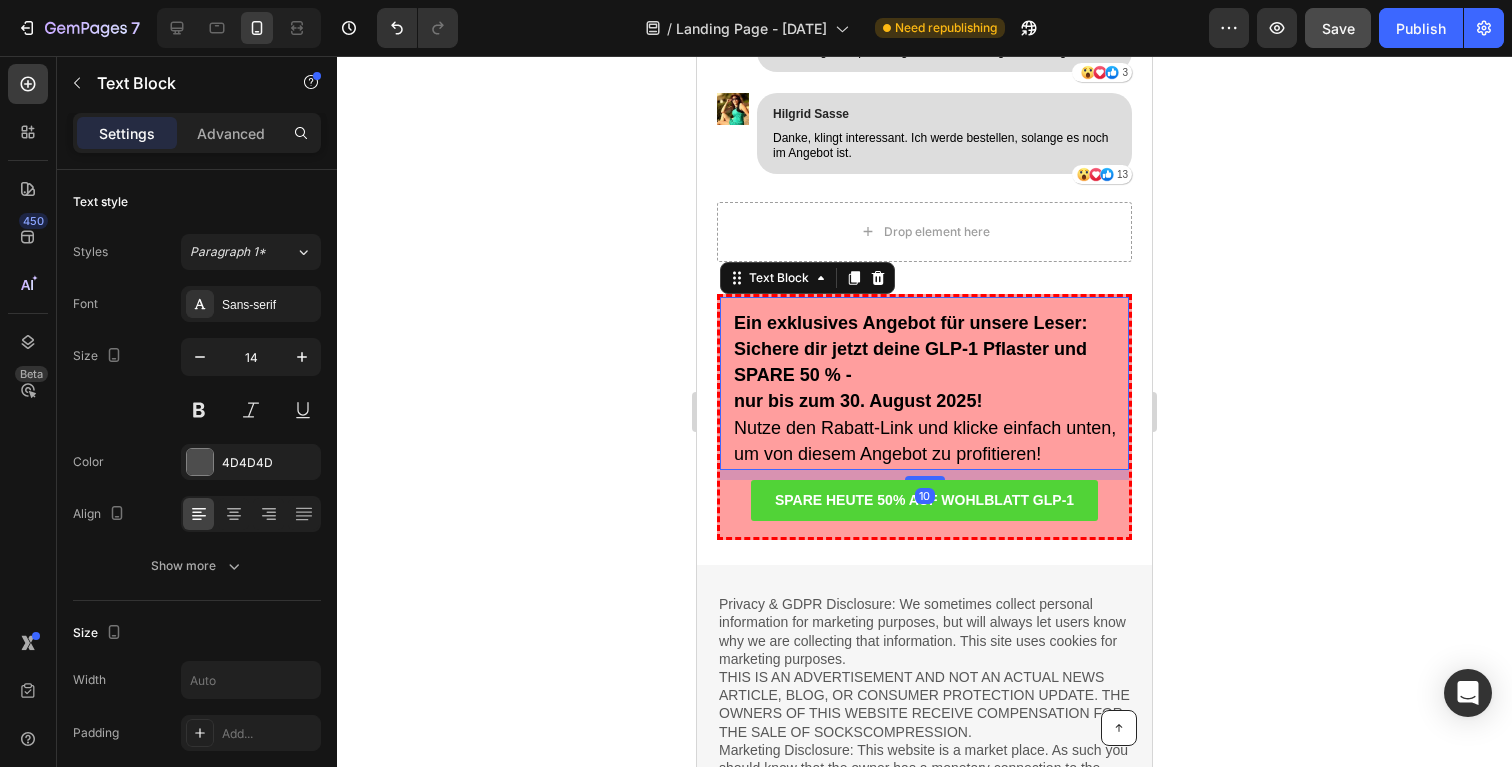 click on "Ein exklusives Angebot für unsere Leser: Sichere dir jetzt deine GLP-1 Pflaster und SPARE 50 % -  nur bis zum 30. August 2025! Nutze den Rabatt-Link und klicke einfach unten, um von diesem Angebot zu profitieren! Text Block   10" at bounding box center (924, 383) 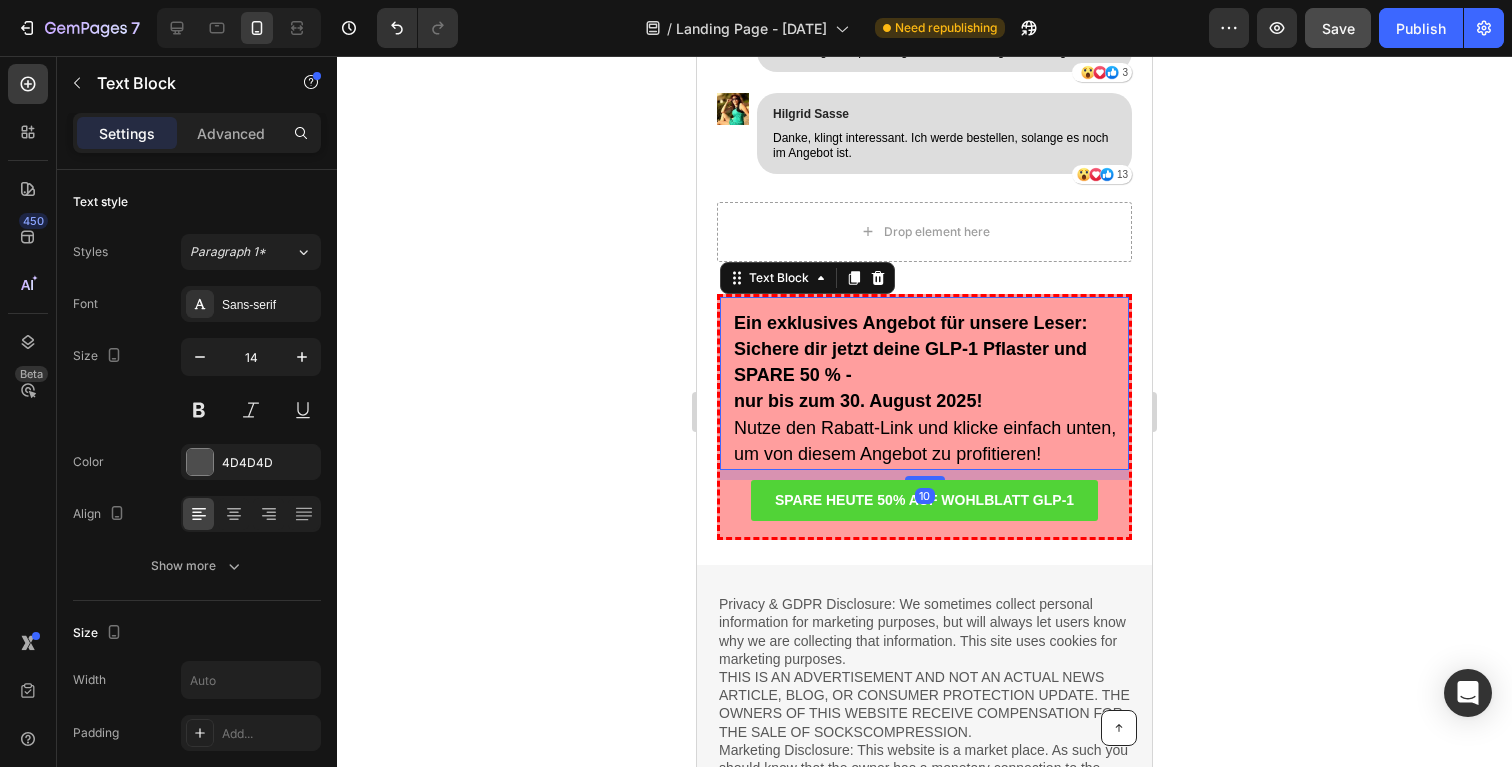 drag, startPoint x: 721, startPoint y: 450, endPoint x: 1128, endPoint y: 401, distance: 409.93903 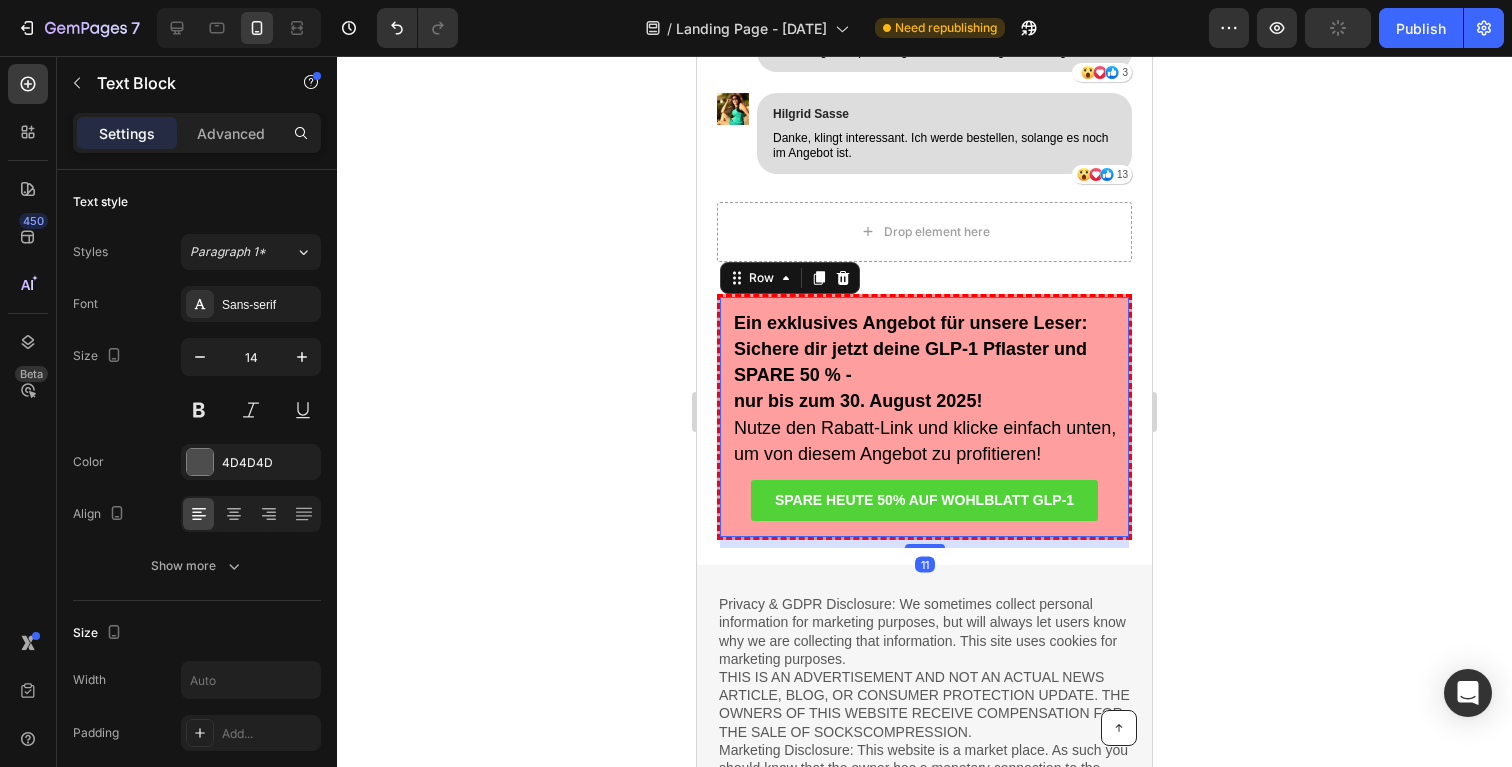 click on "Ein exklusives Angebot für unsere Leser: Sichere dir jetzt deine GLP-1 Pflaster und SPARE 50 % -  nur bis zum 30. August 2025! Nutze den Rabatt-Link und klicke einfach unten, um von diesem Angebot zu profitieren! Text Block SPARE HEUTE 50% AUF WOHLBLATT GLP-1 Button Row   11" at bounding box center [924, 417] 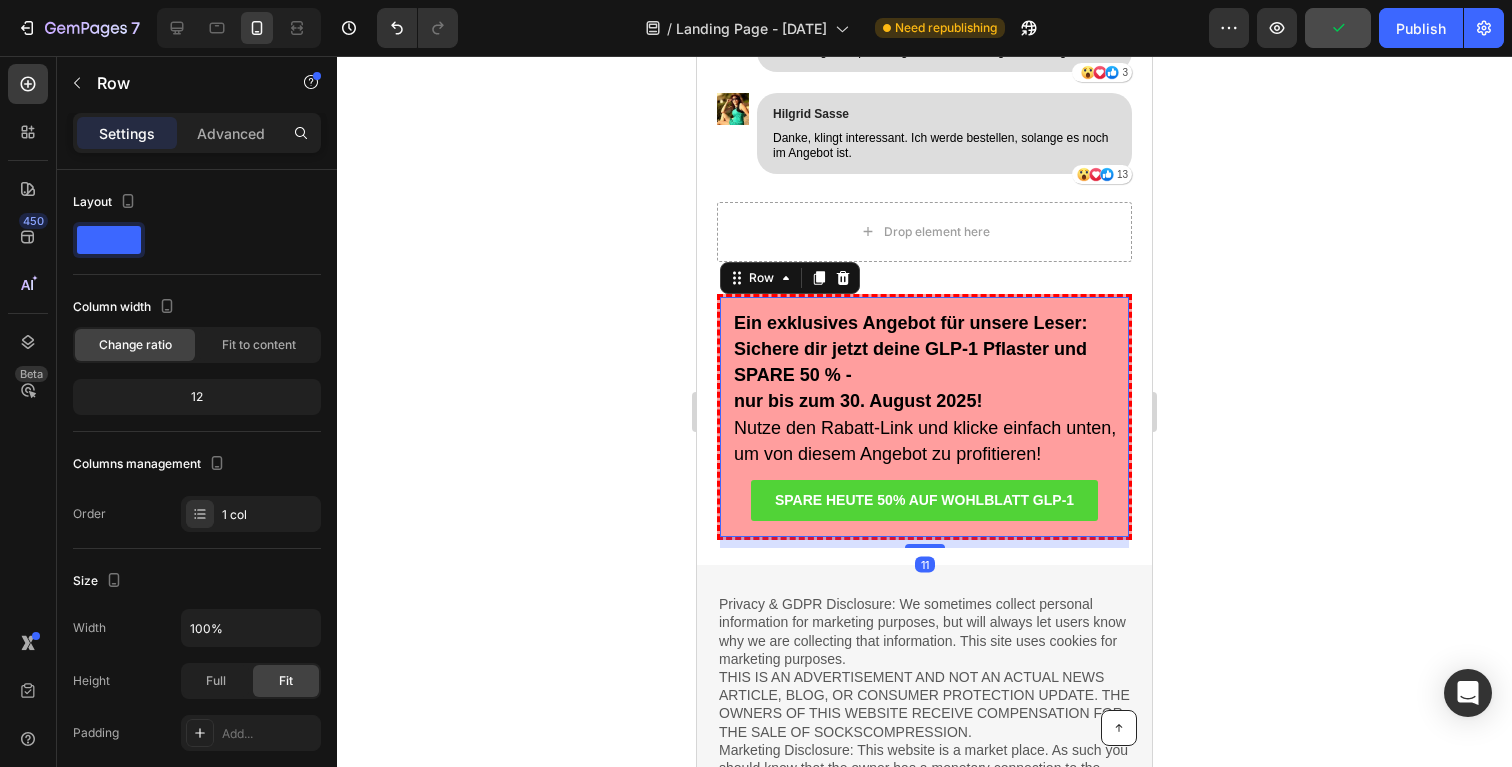 click on "Ein exklusives Angebot für unsere Leser: Sichere dir jetzt deine GLP-1 Pflaster und SPARE 50 % -  nur bis zum 30. August 2025! Nutze den Rabatt-Link und klicke einfach unten, um von diesem Angebot zu profitieren! Text Block SPARE HEUTE 50% AUF WOHLBLATT GLP-1 Button Row   11" at bounding box center (924, 417) 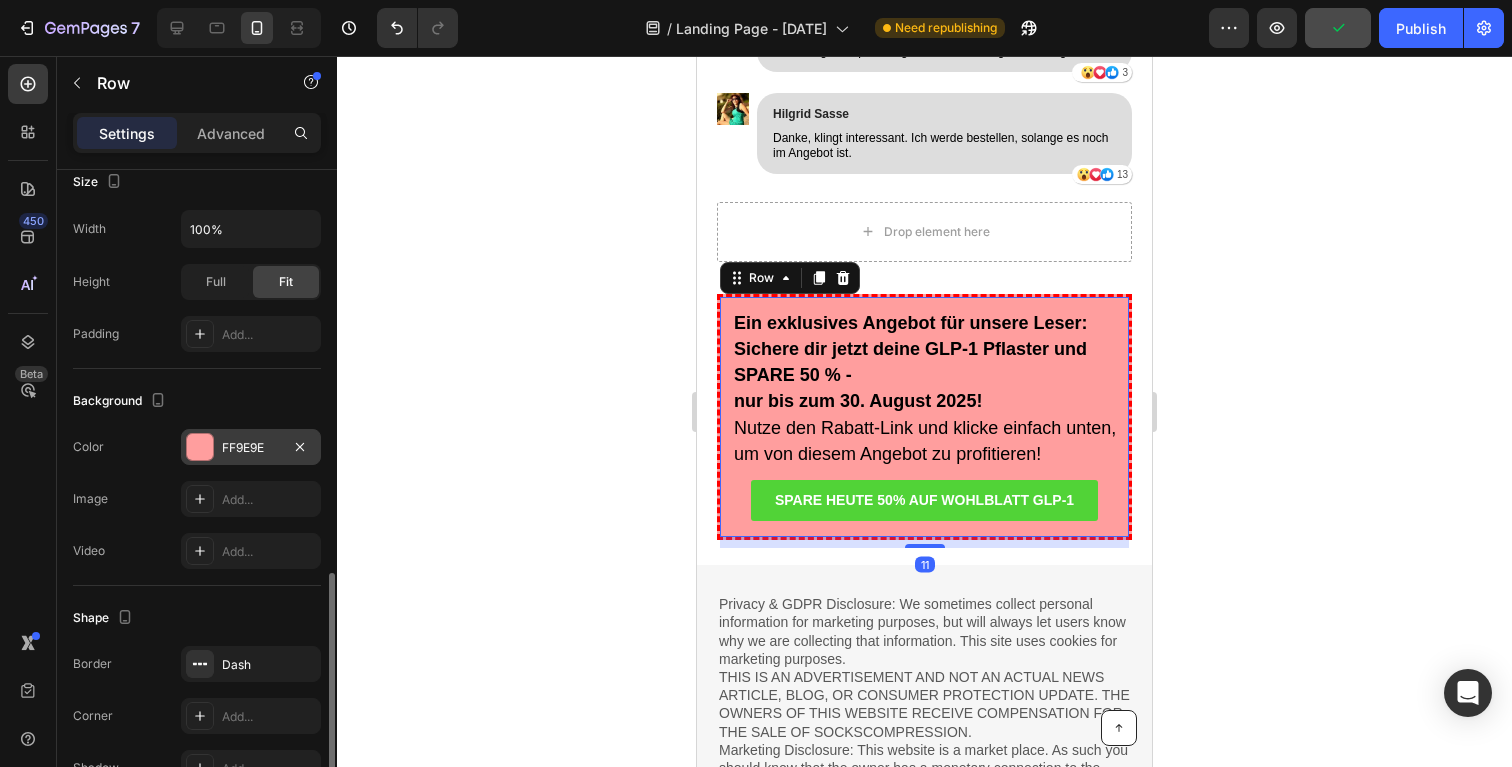scroll, scrollTop: 514, scrollLeft: 0, axis: vertical 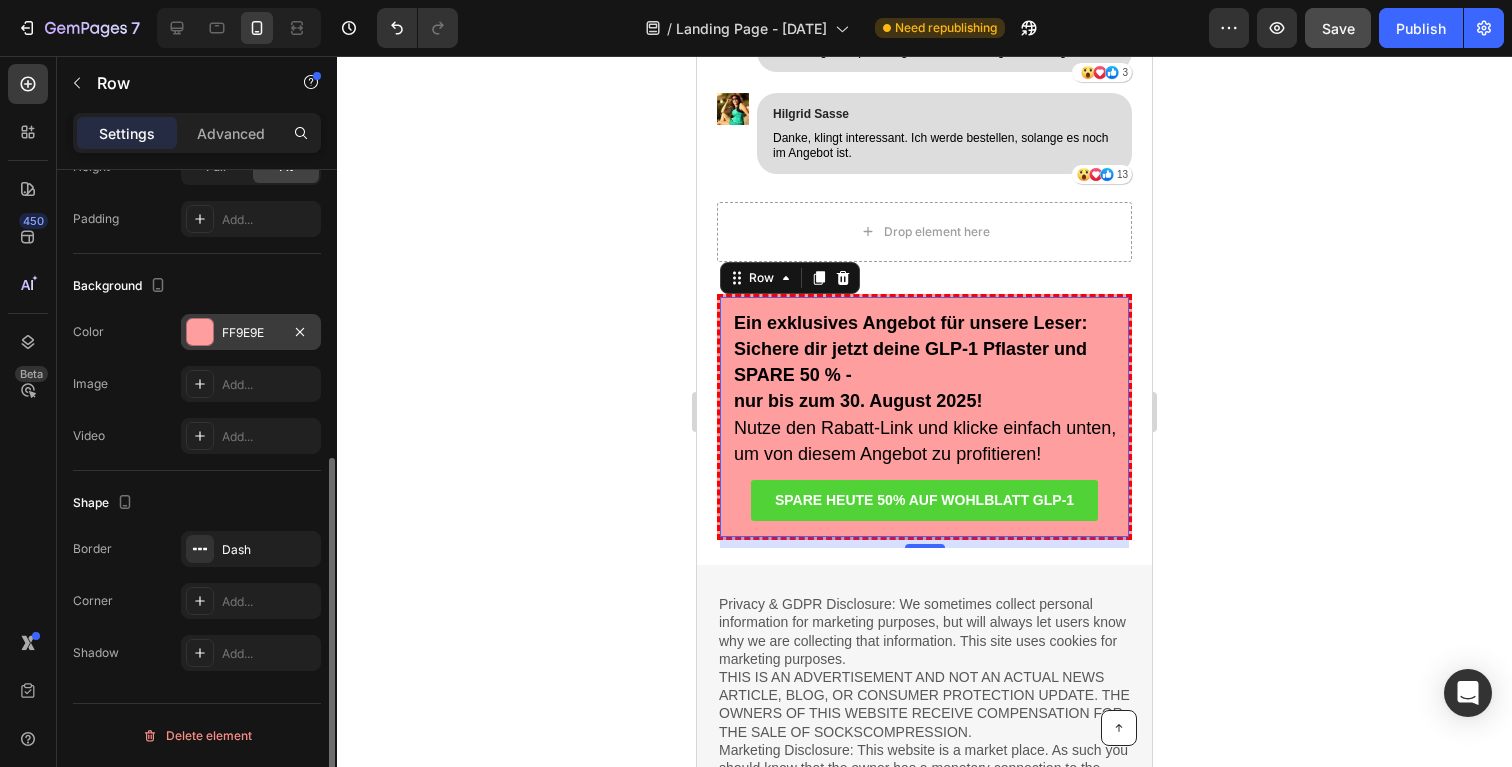 click at bounding box center [200, 332] 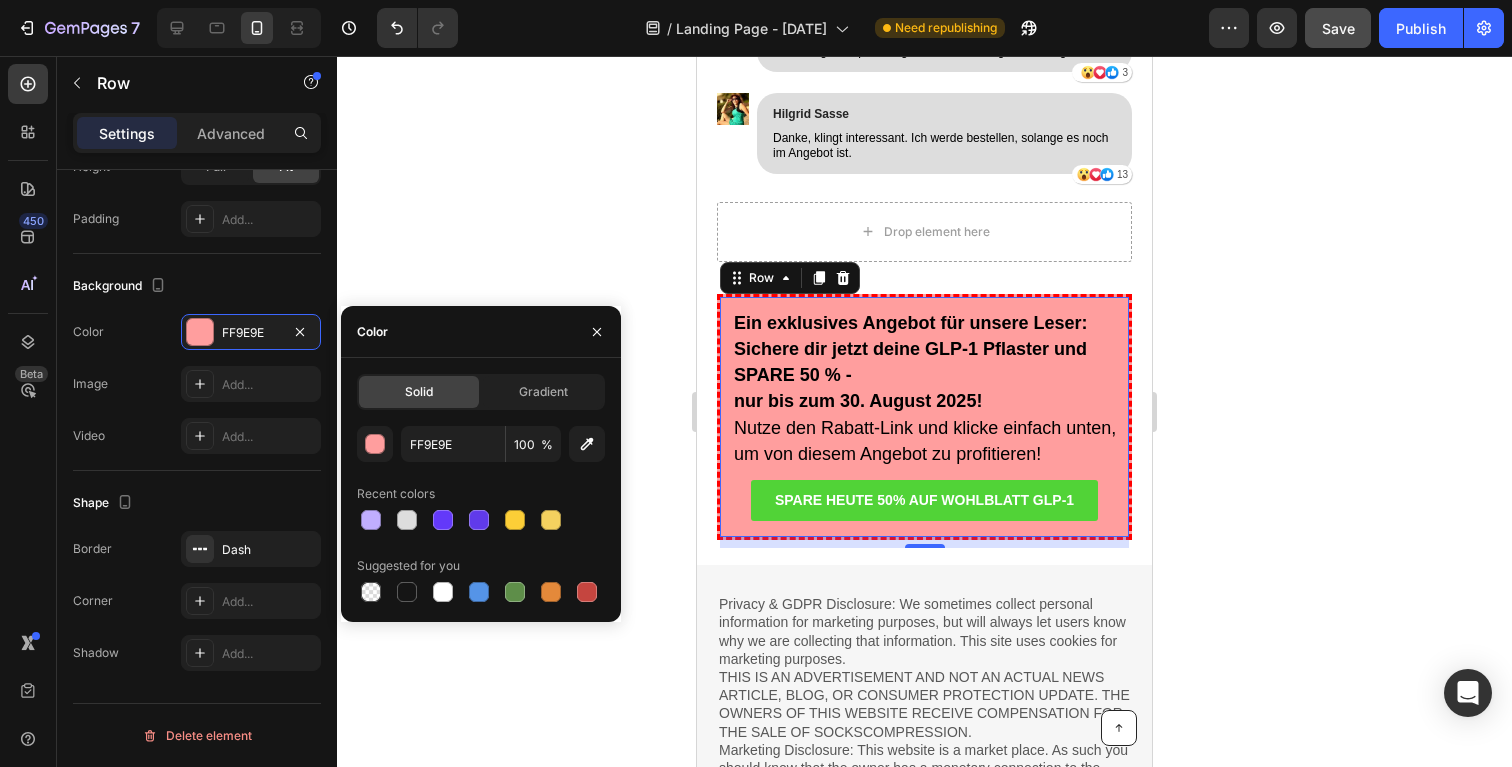 click on "Recent colors" at bounding box center (396, 494) 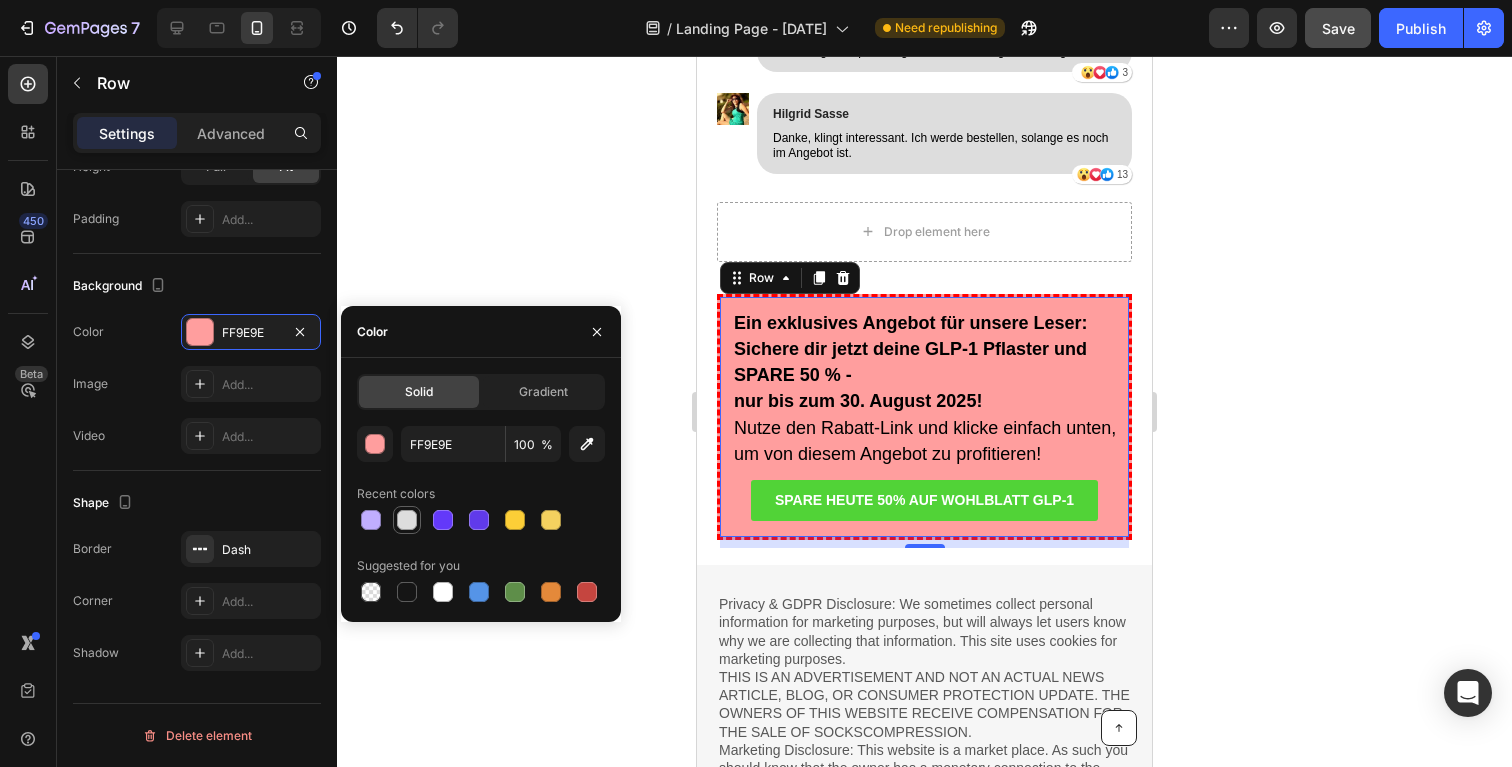 click at bounding box center [407, 520] 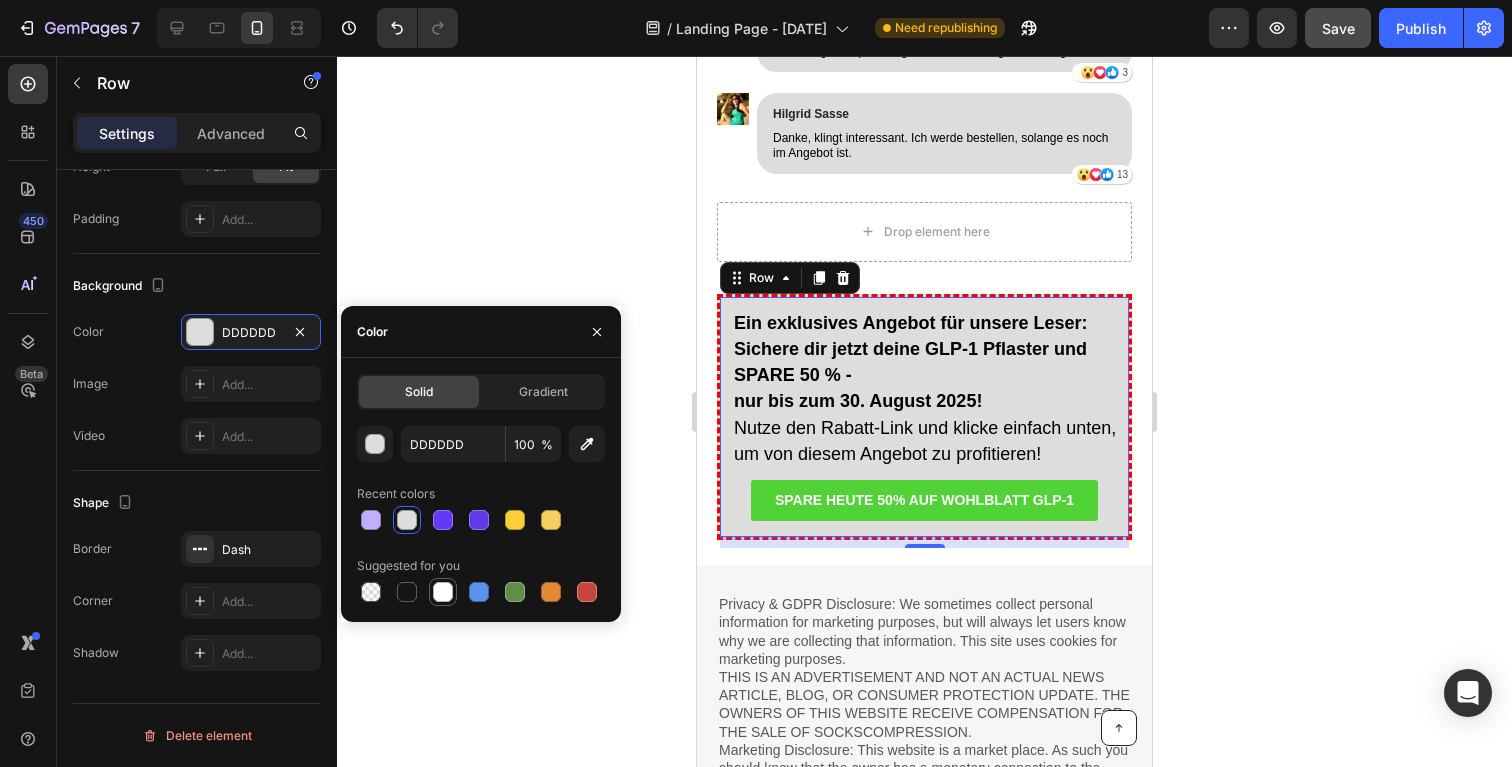 click at bounding box center [443, 592] 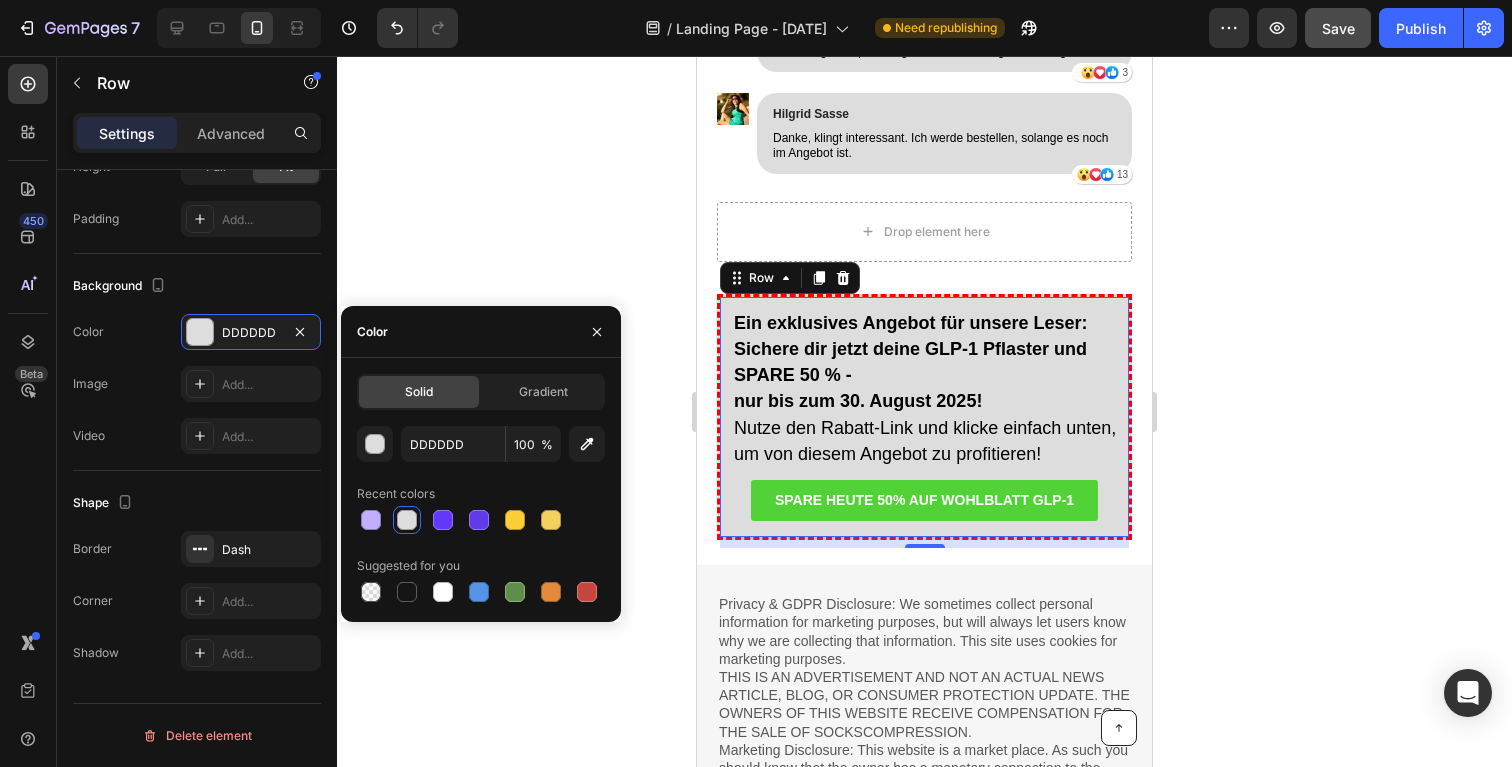 type on "FFFFFF" 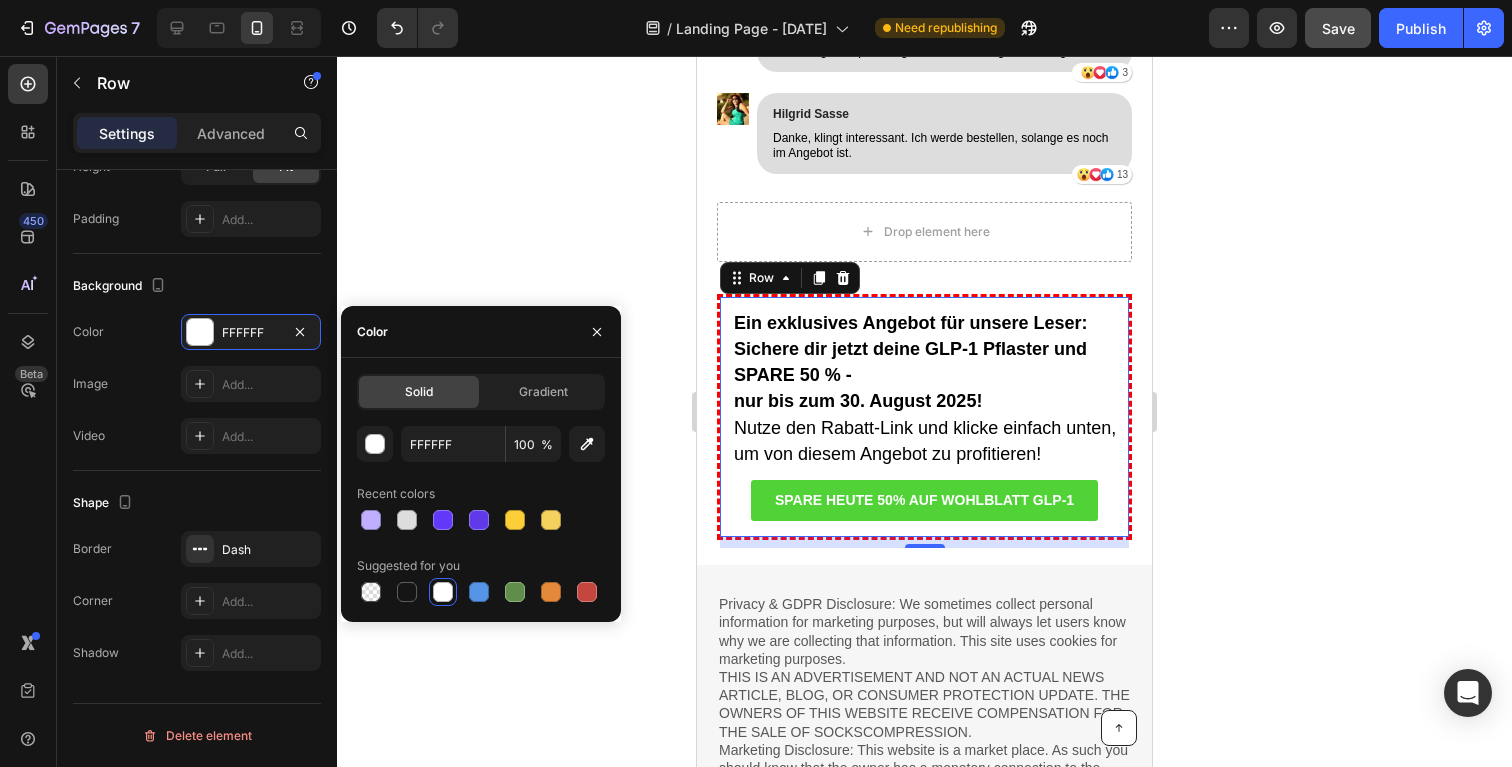 drag, startPoint x: 1230, startPoint y: 372, endPoint x: 1210, endPoint y: 374, distance: 20.09975 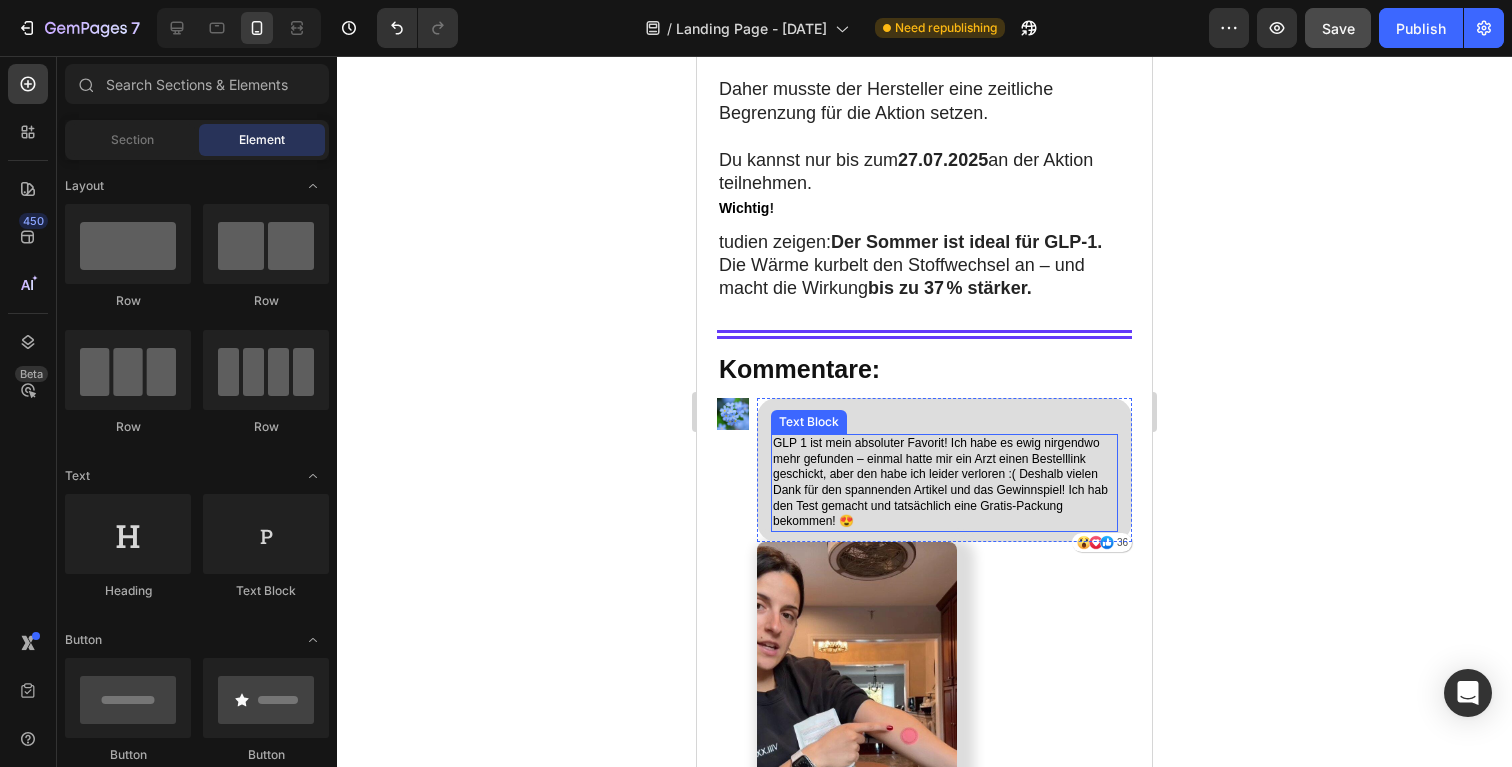 scroll, scrollTop: 17412, scrollLeft: 0, axis: vertical 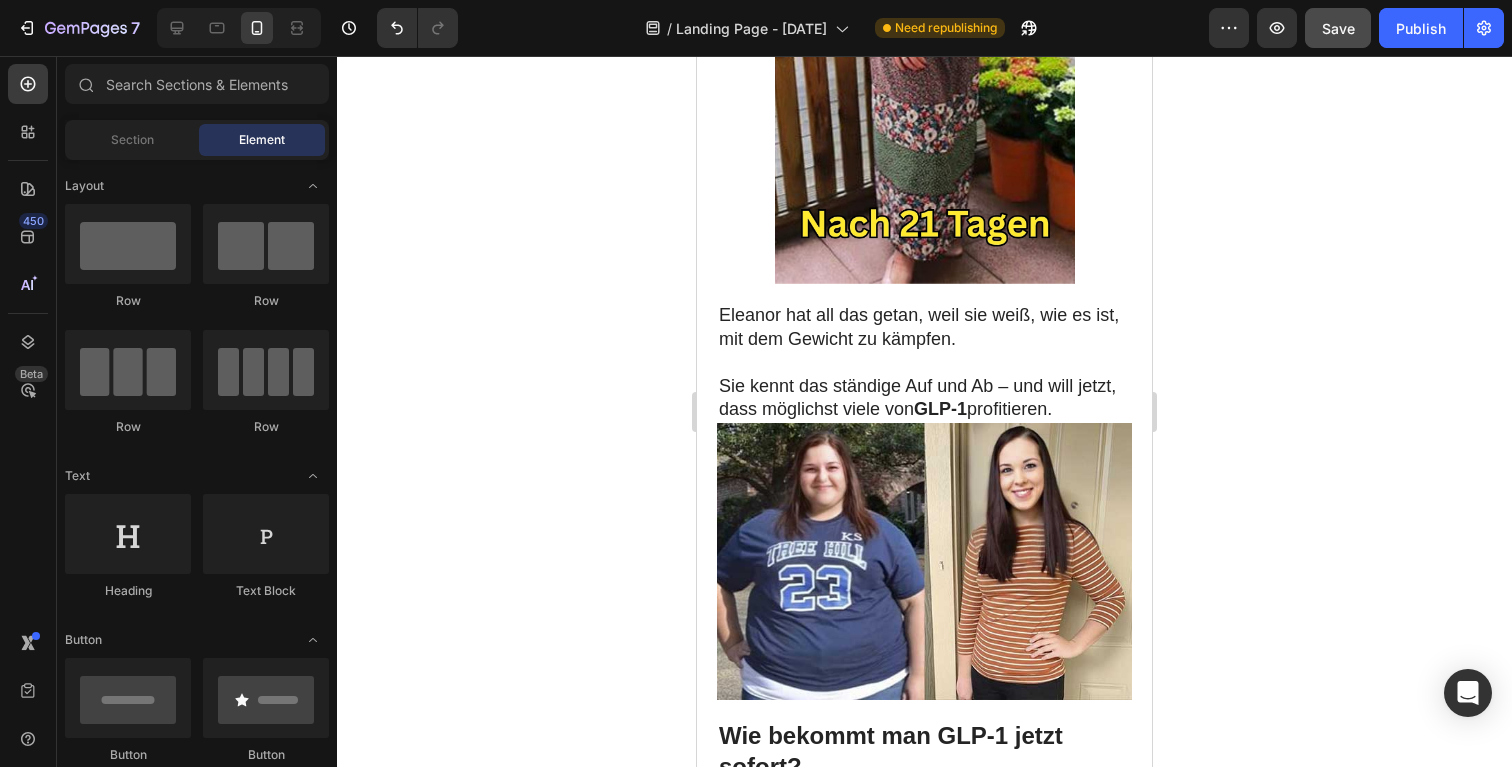 click on "Save" 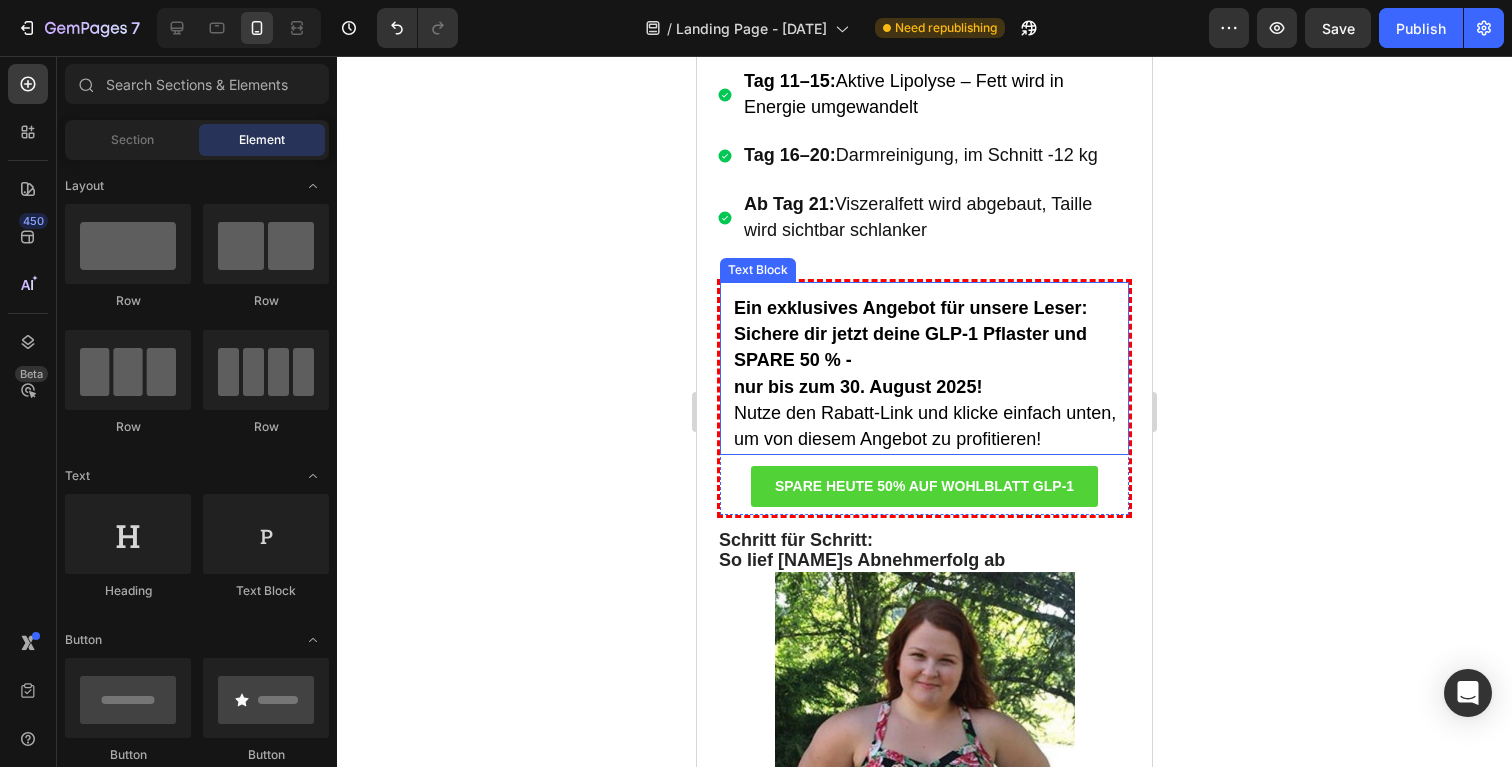 scroll, scrollTop: 15483, scrollLeft: 0, axis: vertical 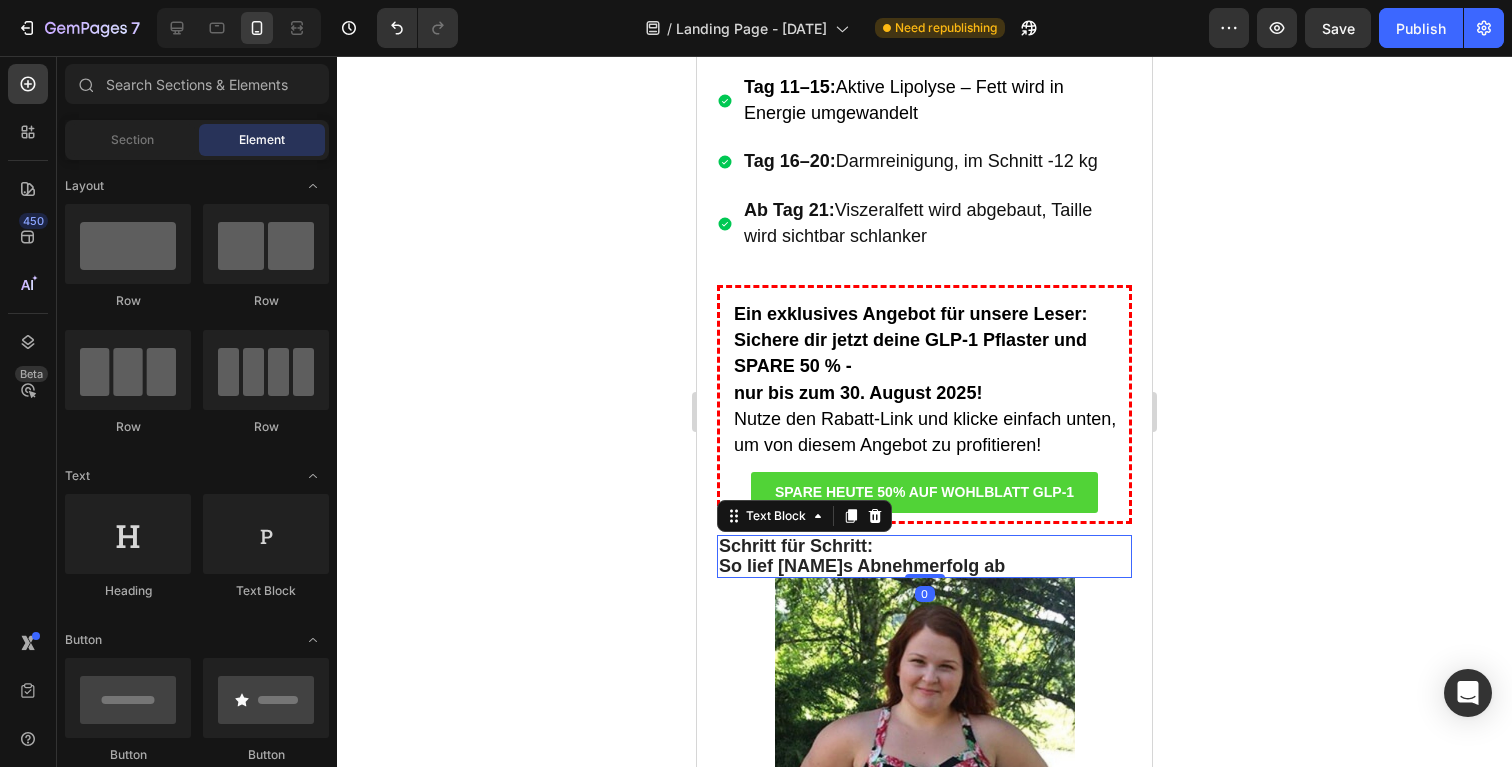 click on "Schritt für Schritt:" at bounding box center (924, 546) 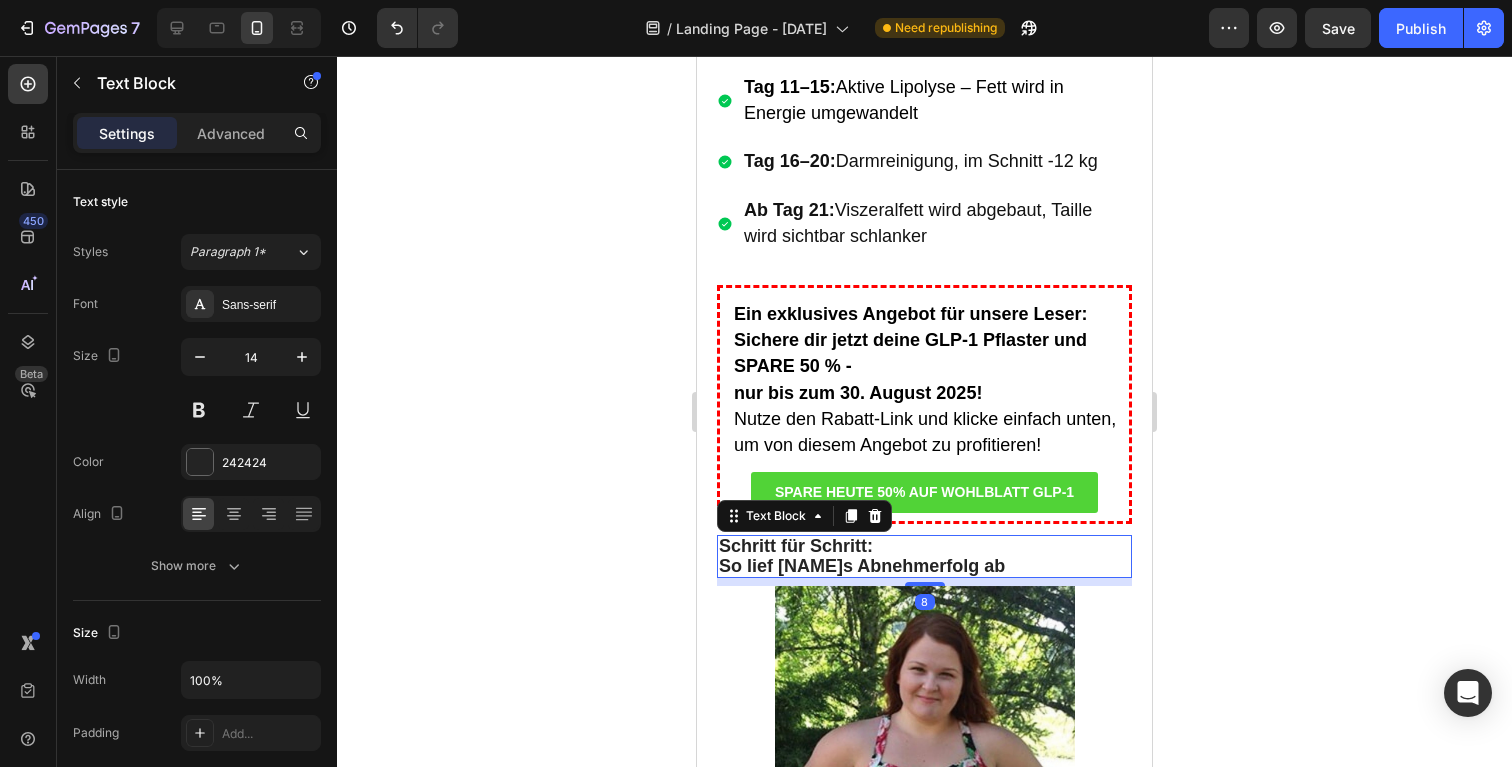 click on "[NAME] war enttäuscht: Ihr eigener Professor unterstützte teure, riskante Produkte – aber blockierte ihre natürliche und günstige Lösung.   Später erfuhr sie: Mitarbeiter ihres Instituts hatten heimlich Studien mit ihrer Formel durchgeführt – mit überraschend positiven Ergebnissen.   Die Folge : Sie verkauften die Ergebniss samt Formel an ein Pharmaunternehmen.   Dort wurde ein neues Produkt entwickelt.  Doch es war schwächer, falsch dosiert – und viel teurer.   Trotz vollmundiger Versprechen zeigte es kaum Wirkung.   Für diese Konzerne zählt nur der Umsatz –  nicht die Gesundheit der Menschen. Text Block Image Ich konnte nicht zusehen, wie meine Formel missbraucht wurde. Ich musste die Wahrheit sagen.   [NAME] gründete die eigene Produktion – 100 % natürlich, wirksam und deutlich günstiger.   Ihre Formel kann laut ihr  bis zu 14 kg pro Woche  ermöglichen – ohne großen Aufwand.   Der Rechtsstreit läuft, doch [NAME] bleibt überzeugt.   Sie empfiehlt,  Text Block ." at bounding box center [924, -313] 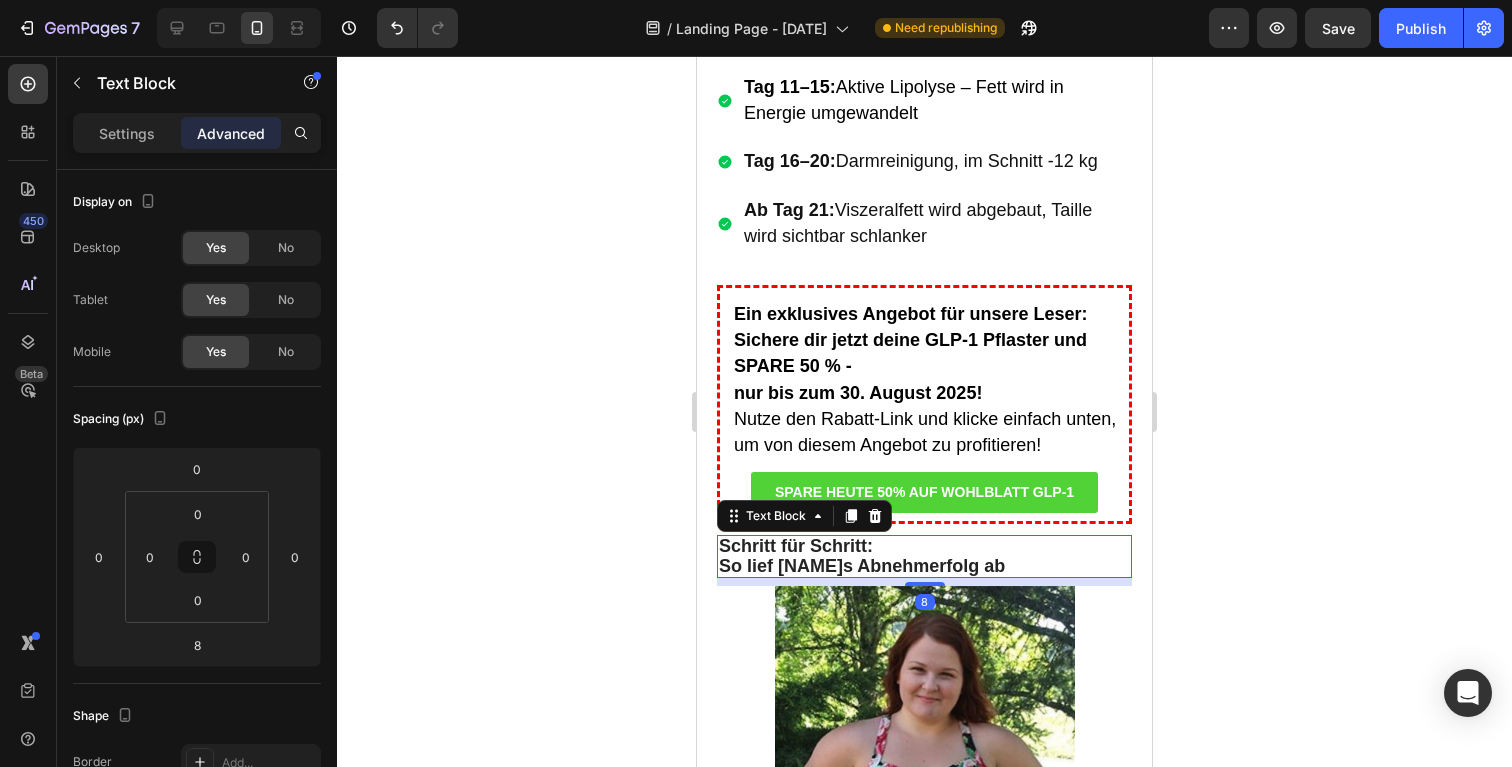 click on "[NAME] war enttäuscht: Ihr eigener Professor unterstützte teure, riskante Produkte – aber blockierte ihre natürliche und günstige Lösung.   Später erfuhr sie: Mitarbeiter ihres Instituts hatten heimlich Studien mit ihrer Formel durchgeführt – mit überraschend positiven Ergebnissen.   Die Folge : Sie verkauften die Ergebniss samt Formel an ein Pharmaunternehmen.   Dort wurde ein neues Produkt entwickelt.  Doch es war schwächer, falsch dosiert – und viel teurer.   Trotz vollmundiger Versprechen zeigte es kaum Wirkung.   Für diese Konzerne zählt nur der Umsatz –  nicht die Gesundheit der Menschen. Text Block Image Ich konnte nicht zusehen, wie meine Formel missbraucht wurde. Ich musste die Wahrheit sagen.   [NAME] gründete die eigene Produktion – 100 % natürlich, wirksam und deutlich günstiger.   Ihre Formel kann laut ihr  bis zu 14 kg pro Woche  ermöglichen – ohne großen Aufwand.   Der Rechtsstreit läuft, doch [NAME] bleibt überzeugt.   Sie empfiehlt,  Text Block ." at bounding box center [924, -313] 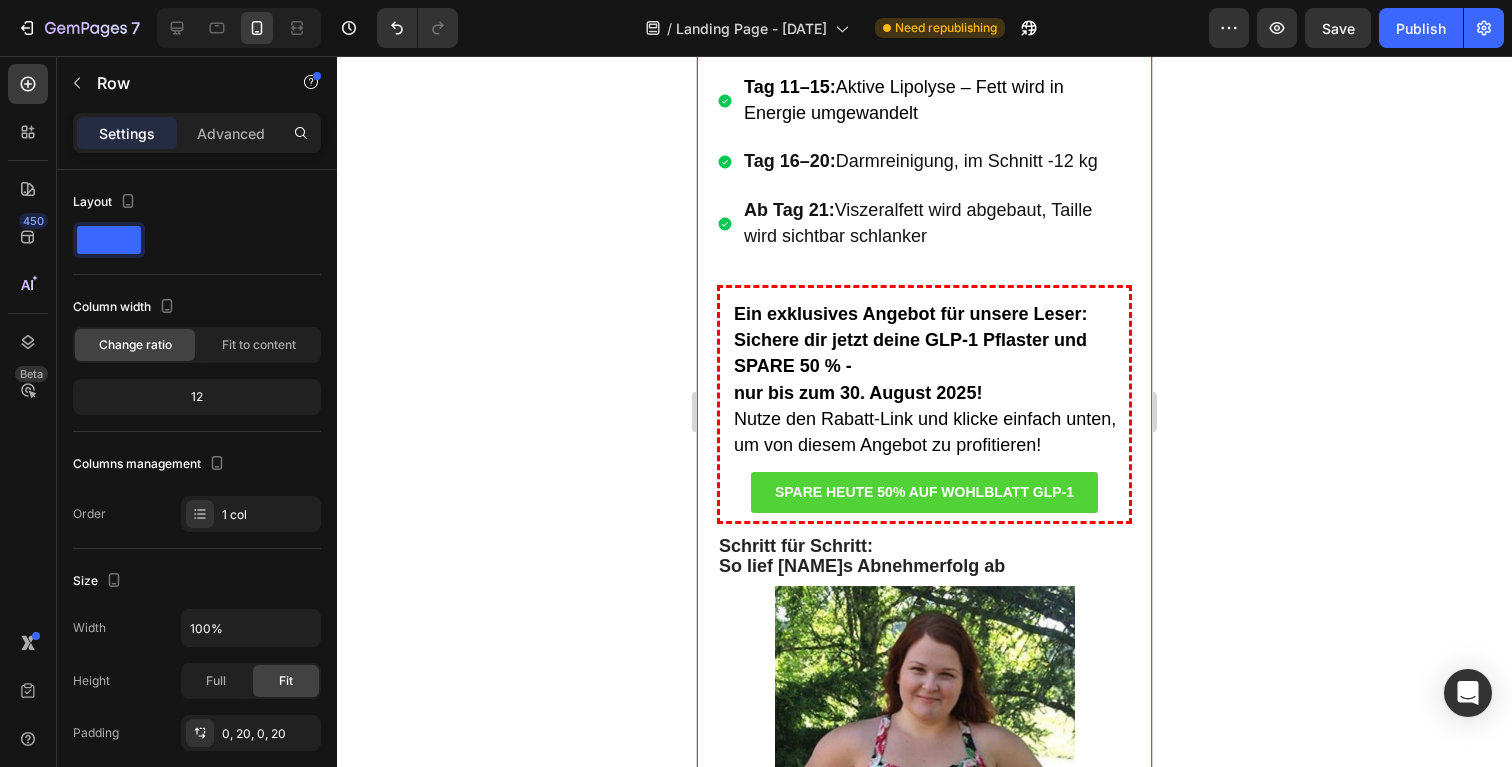 click on "[NAME] war enttäuscht: Ihr eigener Professor unterstützte teure, riskante Produkte – aber blockierte ihre natürliche und günstige Lösung.   Später erfuhr sie: Mitarbeiter ihres Instituts hatten heimlich Studien mit ihrer Formel durchgeführt – mit überraschend positiven Ergebnissen.   Die Folge : Sie verkauften die Ergebniss samt Formel an ein Pharmaunternehmen.   Dort wurde ein neues Produkt entwickelt.  Doch es war schwächer, falsch dosiert – und viel teurer.   Trotz vollmundiger Versprechen zeigte es kaum Wirkung.   Für diese Konzerne zählt nur der Umsatz –  nicht die Gesundheit der Menschen. Text Block Image Ich konnte nicht zusehen, wie meine Formel missbraucht wurde. Ich musste die Wahrheit sagen.   [NAME] gründete die eigene Produktion – 100 % natürlich, wirksam und deutlich günstiger.   Ihre Formel kann laut ihr  bis zu 14 kg pro Woche  ermöglichen – ohne großen Aufwand.   Der Rechtsstreit läuft, doch [NAME] bleibt überzeugt.   Sie empfiehlt,  Text Block ." at bounding box center (924, -313) 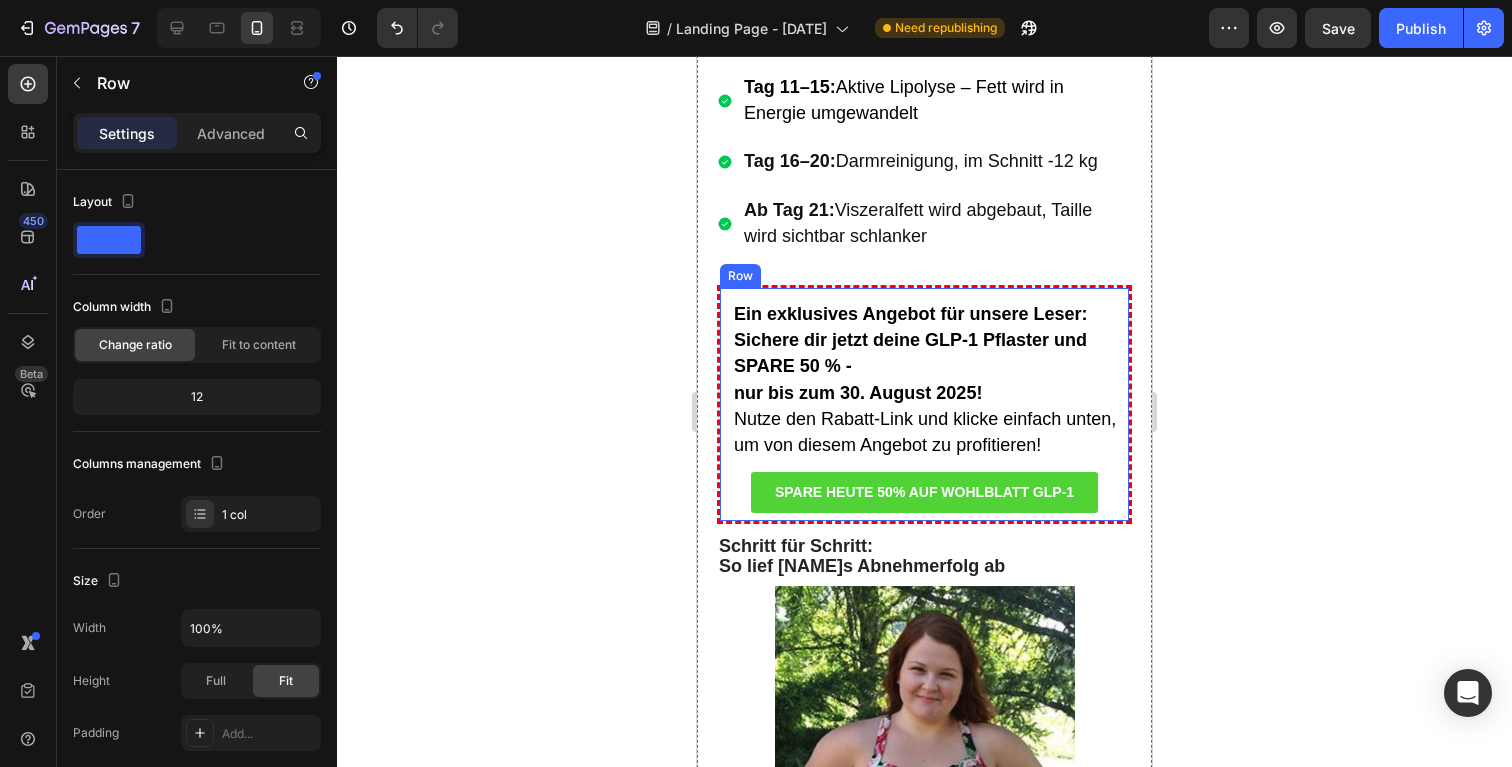 click on "Ein exklusives Angebot für unsere Leser: Sichere dir jetzt deine GLP-1 Pflaster und SPARE 50 % -  nur bis zum [DATE]! Nutze den Rabatt-Link und klicke einfach unten, um von diesem Angebot zu profitieren! Text Block SPARE HEUTE 50% AUF WOHLBLATT GLP-1 Button Row" at bounding box center (924, 404) 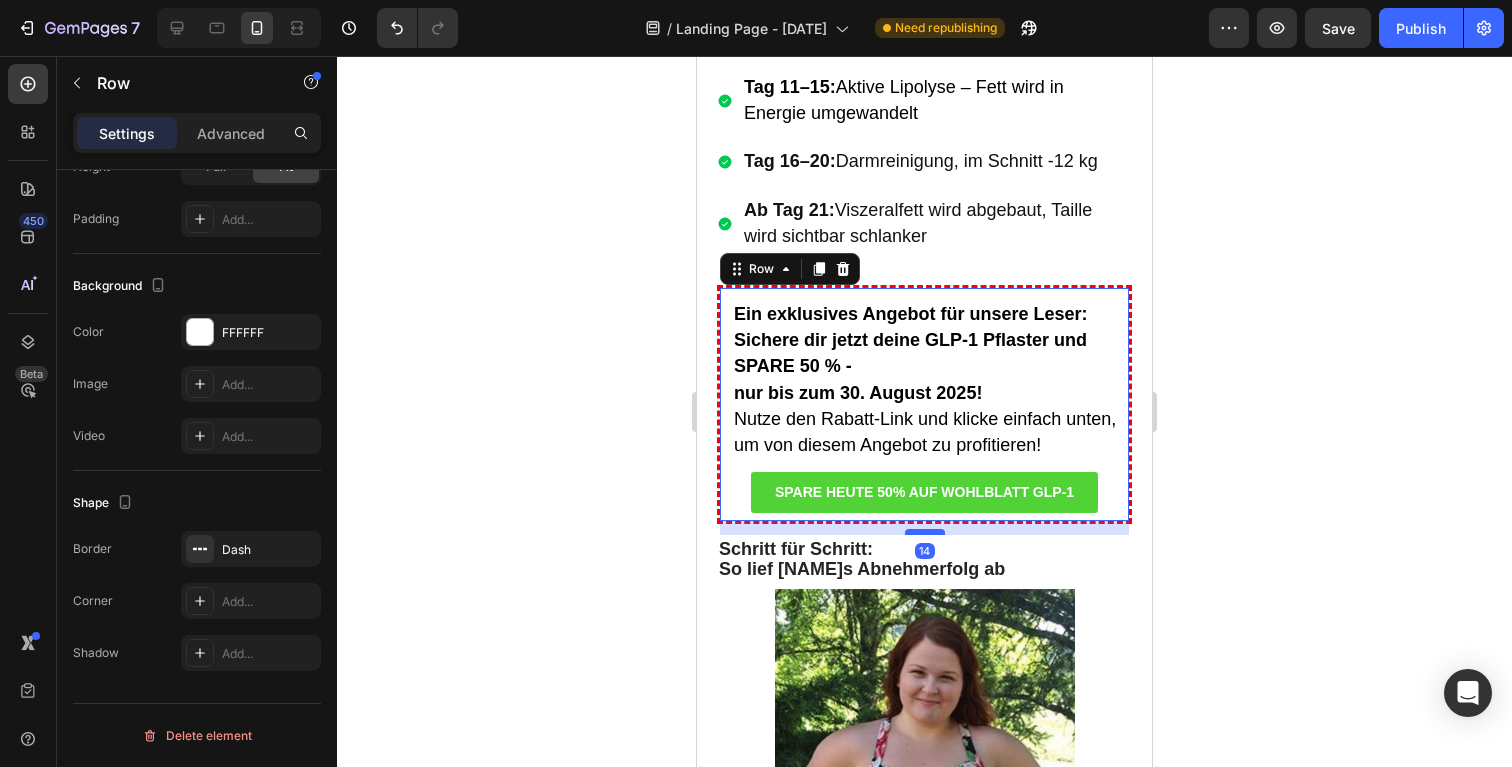click at bounding box center (925, 532) 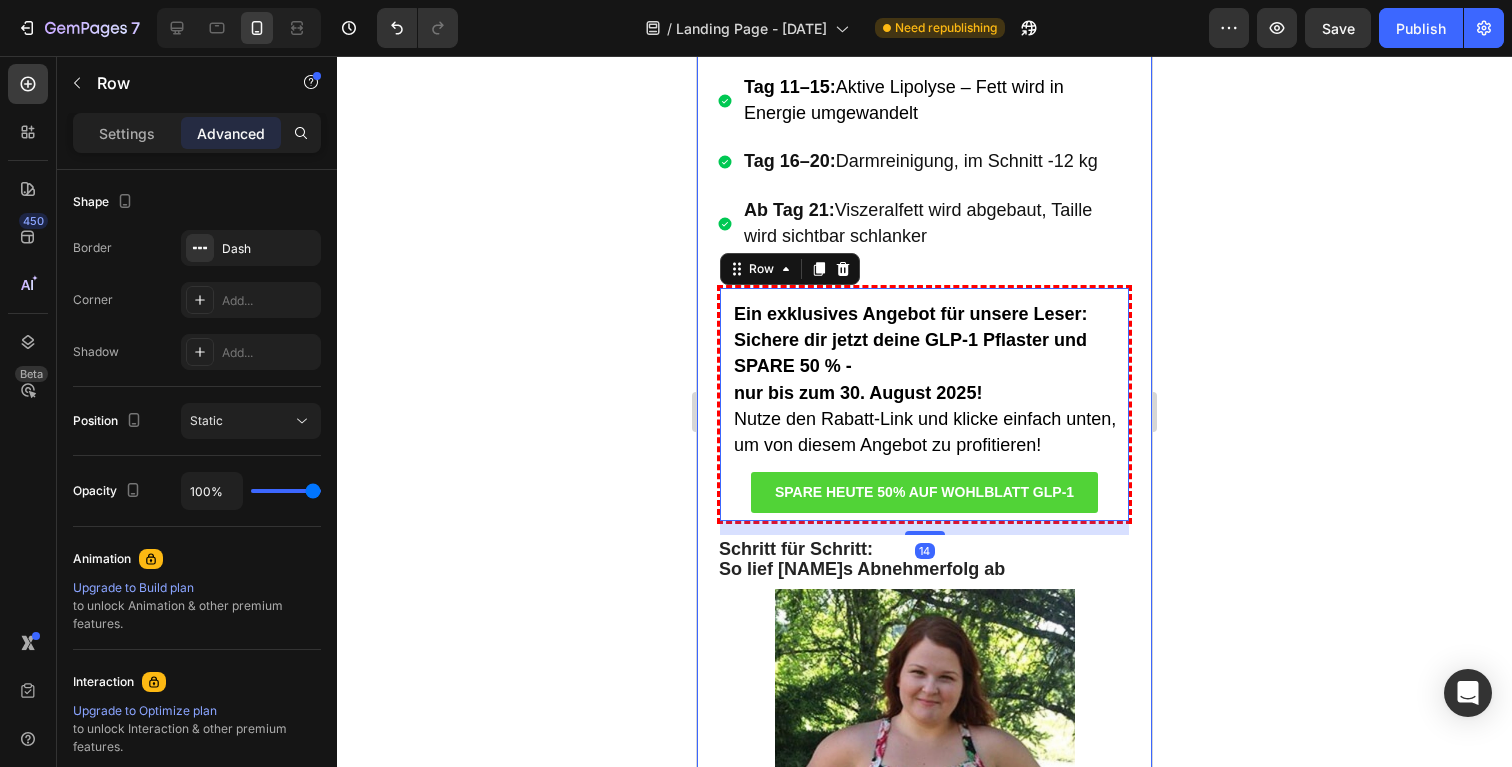 click on "[NAME] war enttäuscht: Ihr eigener Professor unterstützte teure, riskante Produkte – aber blockierte ihre natürliche und günstige Lösung.   Später erfuhr sie: Mitarbeiter ihres Instituts hatten heimlich Studien mit ihrer Formel durchgeführt – mit überraschend positiven Ergebnissen.   Die Folge : Sie verkauften die Ergebniss samt Formel an ein Pharmaunternehmen.   Dort wurde ein neues Produkt entwickelt.  Doch es war schwächer, falsch dosiert – und viel teurer.   Trotz vollmundiger Versprechen zeigte es kaum Wirkung.   Für diese Konzerne zählt nur der Umsatz –  nicht die Gesundheit der Menschen. Text Block Image Ich konnte nicht zusehen, wie meine Formel missbraucht wurde. Ich musste die Wahrheit sagen.   [NAME] gründete die eigene Produktion – 100 % natürlich, wirksam und deutlich günstiger.   Ihre Formel kann laut ihr  bis zu 14 kg pro Woche  ermöglichen – ohne großen Aufwand.   Der Rechtsstreit läuft, doch [NAME] bleibt überzeugt.   Sie empfiehlt,  Text Block ." at bounding box center (924, -312) 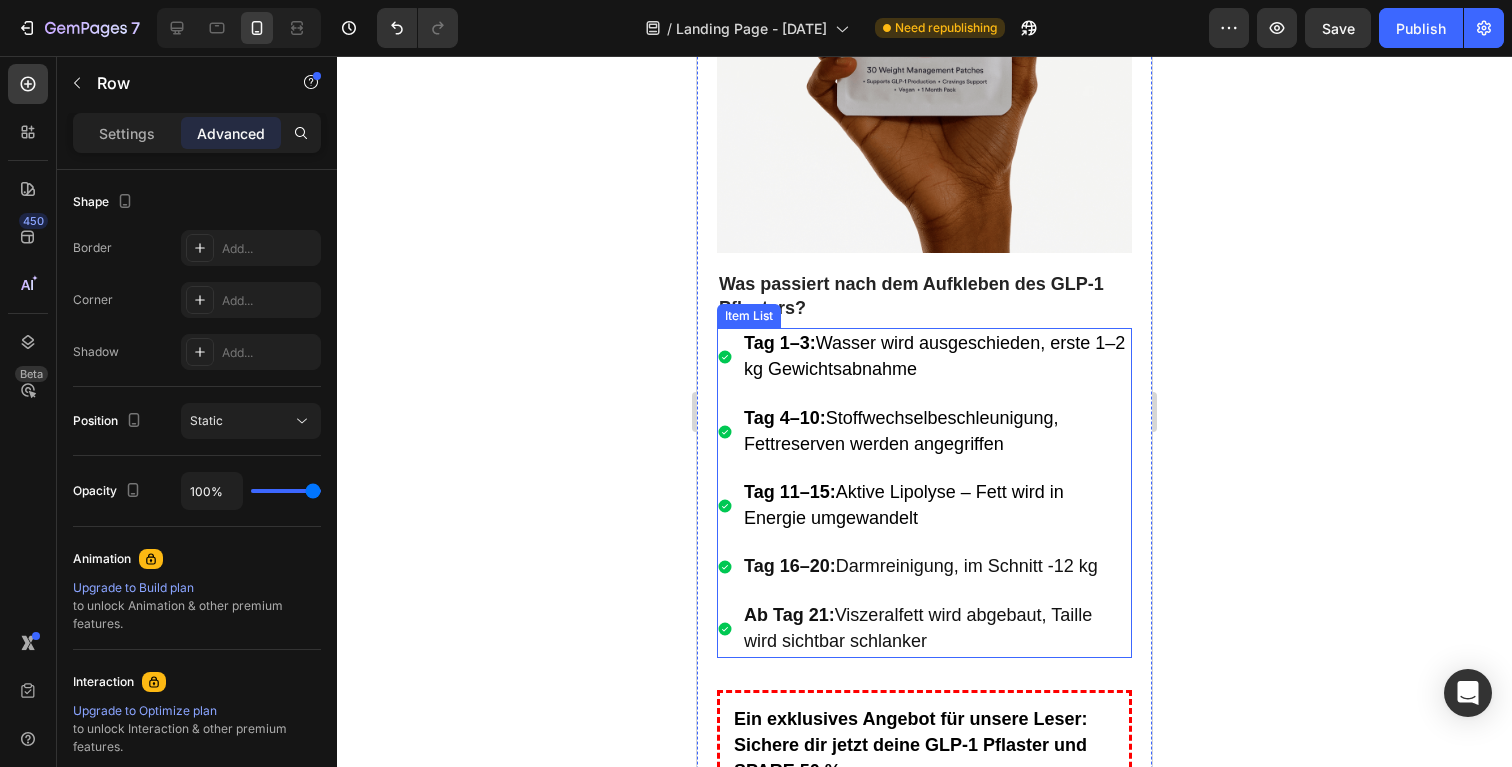 scroll, scrollTop: 15088, scrollLeft: 0, axis: vertical 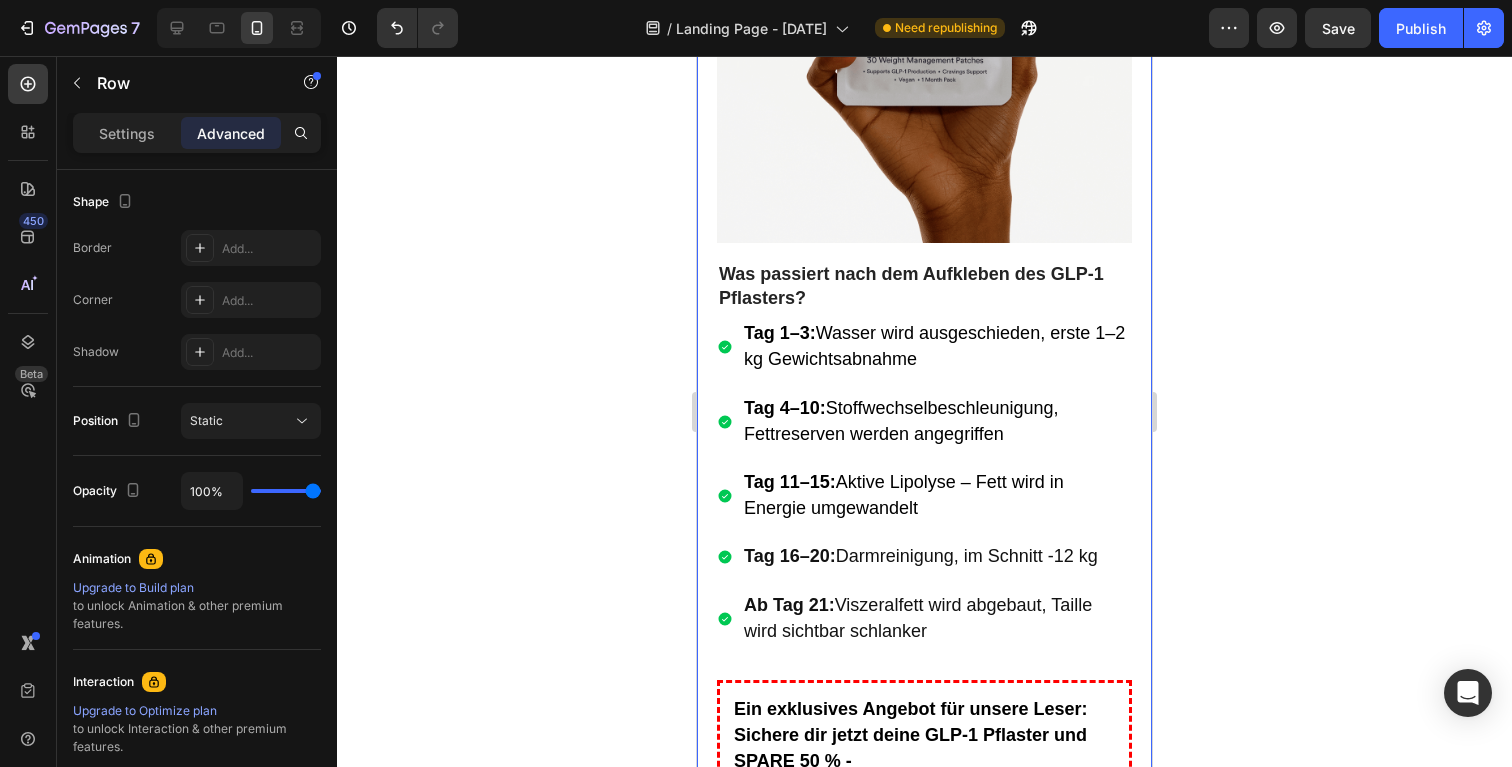 click on "[NAME] war enttäuscht: Ihr eigener Professor unterstützte teure, riskante Produkte – aber blockierte ihre natürliche und günstige Lösung.   Später erfuhr sie: Mitarbeiter ihres Instituts hatten heimlich Studien mit ihrer Formel durchgeführt – mit überraschend positiven Ergebnissen.   Die Folge : Sie verkauften die Ergebniss samt Formel an ein Pharmaunternehmen.   Dort wurde ein neues Produkt entwickelt.  Doch es war schwächer, falsch dosiert – und viel teurer.   Trotz vollmundiger Versprechen zeigte es kaum Wirkung.   Für diese Konzerne zählt nur der Umsatz –  nicht die Gesundheit der Menschen. Text Block Image Ich konnte nicht zusehen, wie meine Formel missbraucht wurde. Ich musste die Wahrheit sagen.   [NAME] gründete die eigene Produktion – 100 % natürlich, wirksam und deutlich günstiger.   Ihre Formel kann laut ihr  bis zu 14 kg pro Woche  ermöglichen – ohne großen Aufwand.   Der Rechtsstreit läuft, doch [NAME] bleibt überzeugt.   Sie empfiehlt,  Text Block ." at bounding box center [924, 83] 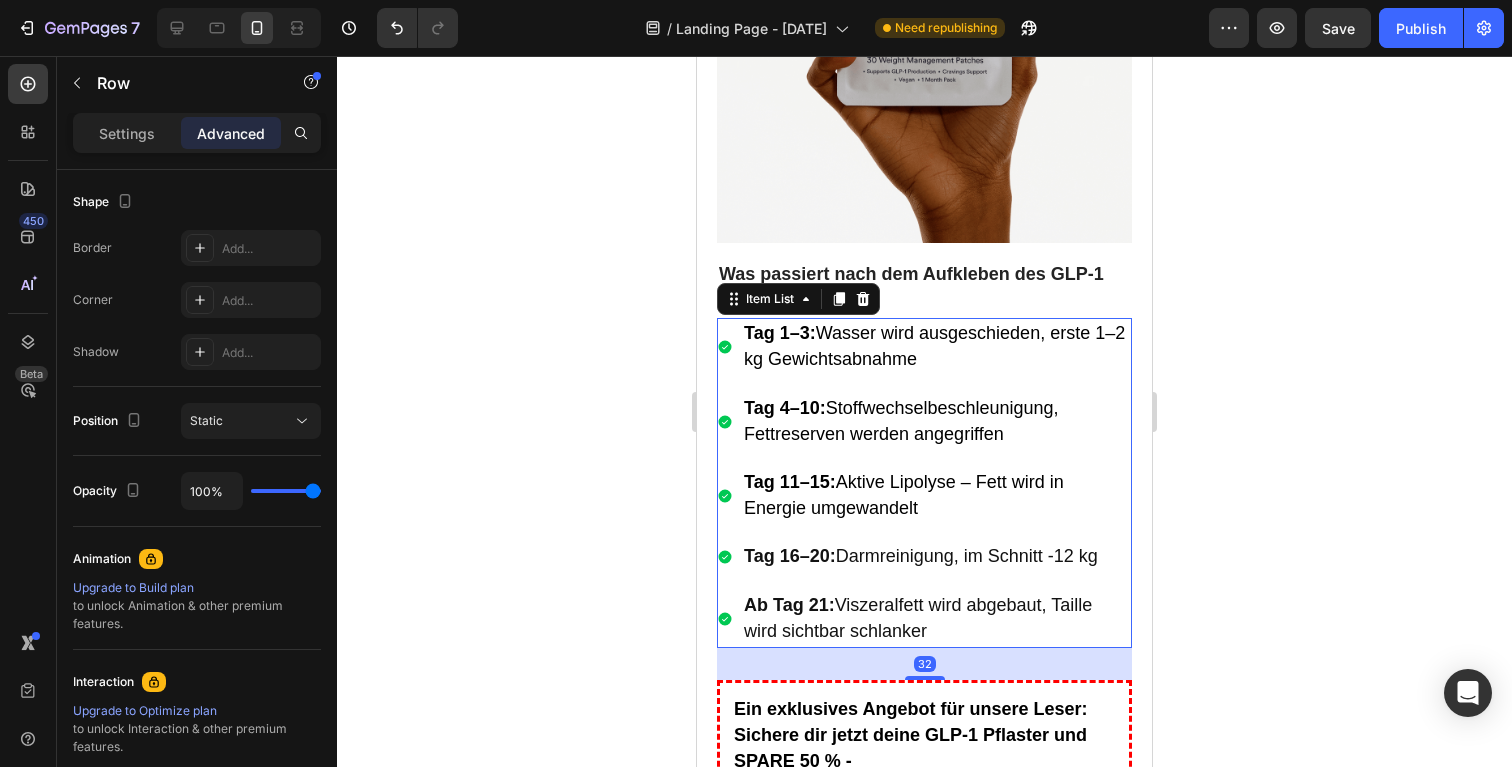 click on "Ab Tag 21:  Viszeralfett wird abgebaut, Taille wird sichtbar schlanker" at bounding box center (936, 619) 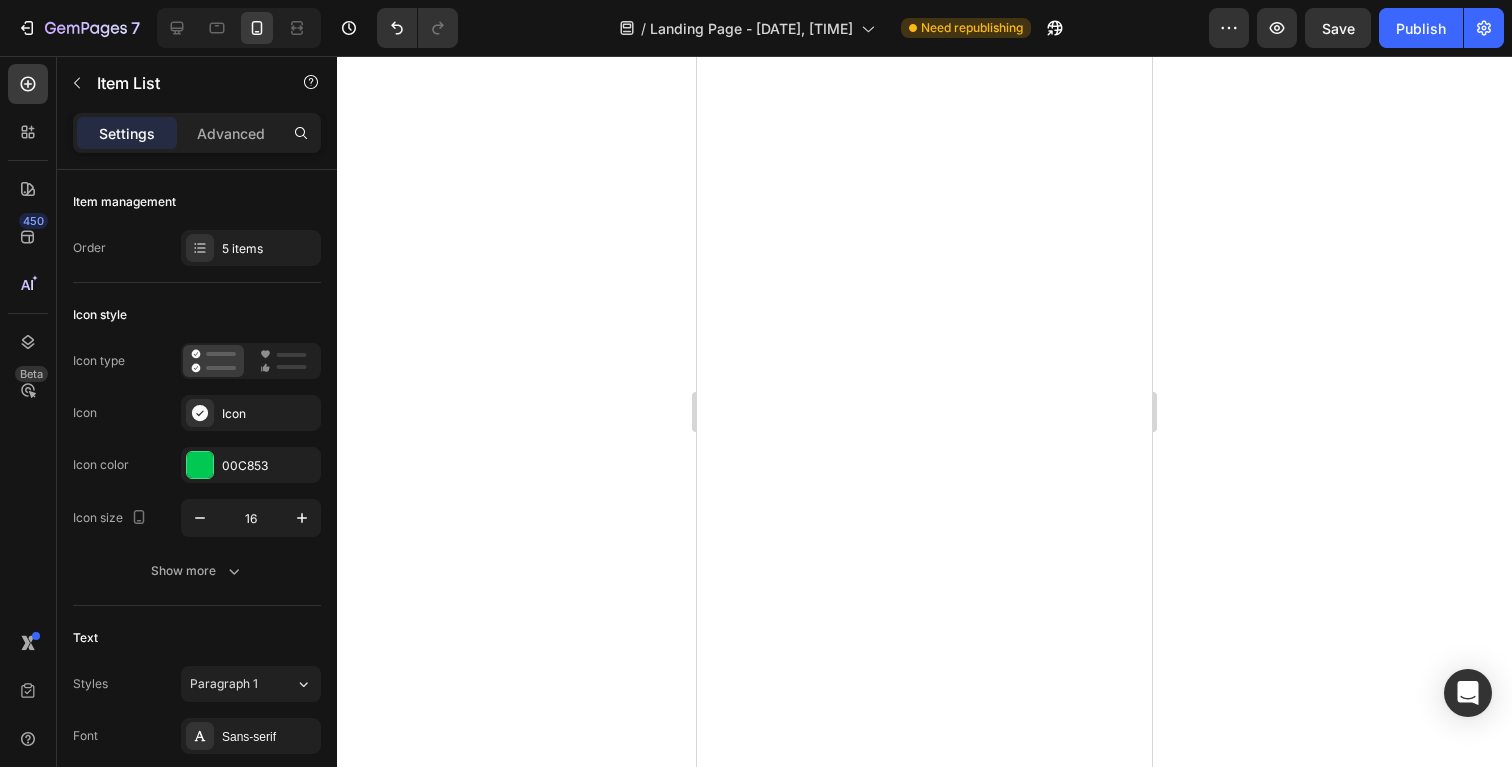 scroll, scrollTop: 0, scrollLeft: 0, axis: both 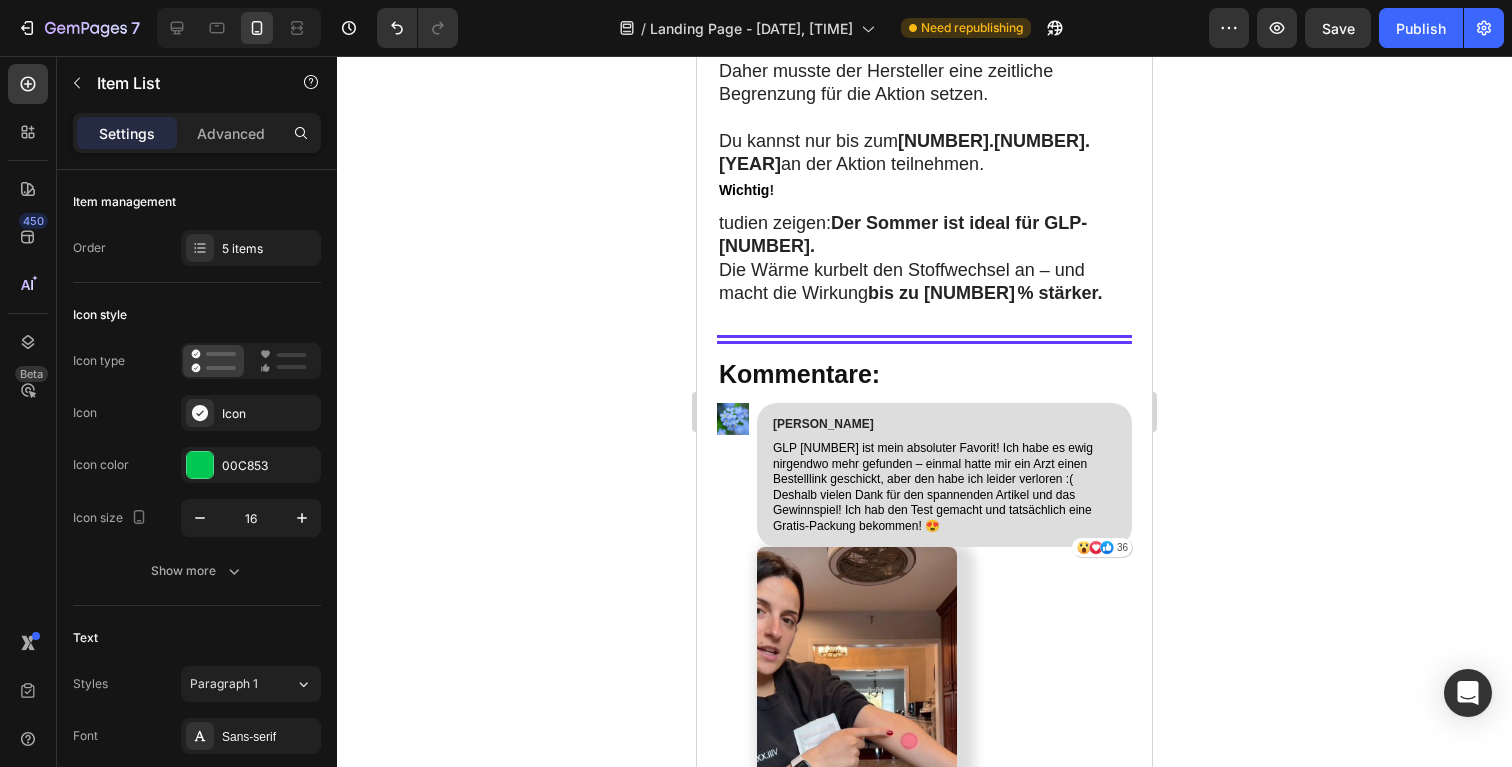 click at bounding box center (925, -788) 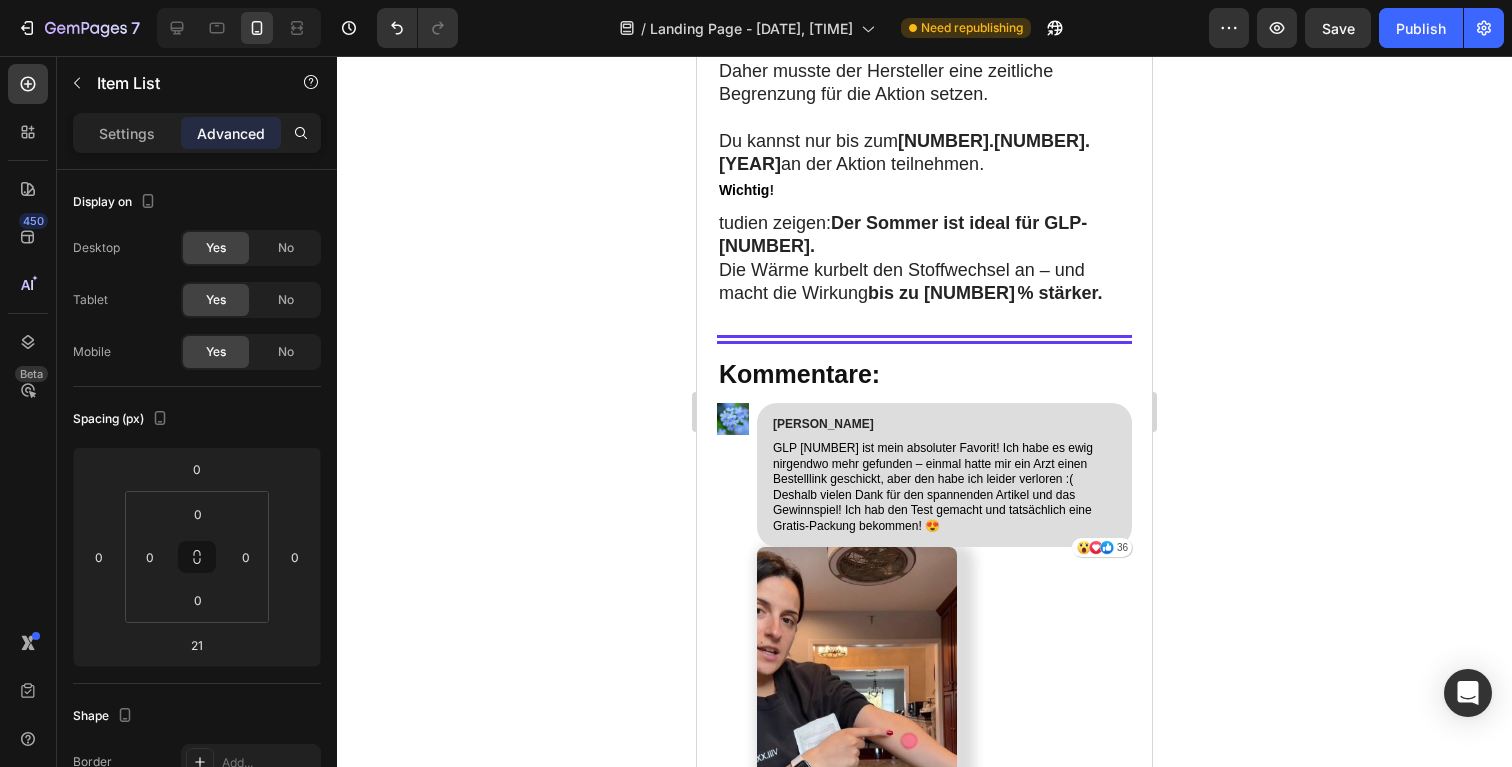 click 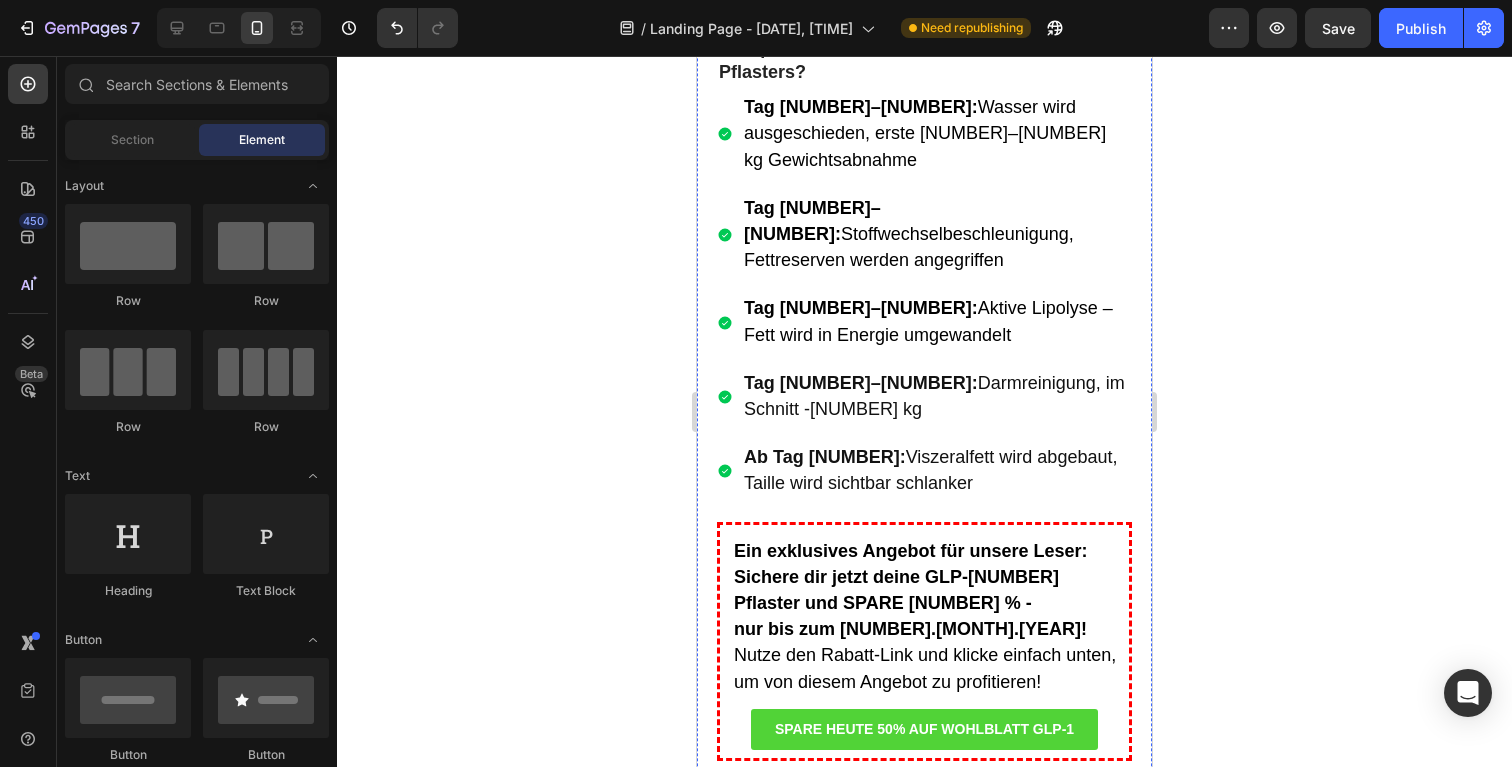 scroll, scrollTop: 13354, scrollLeft: 0, axis: vertical 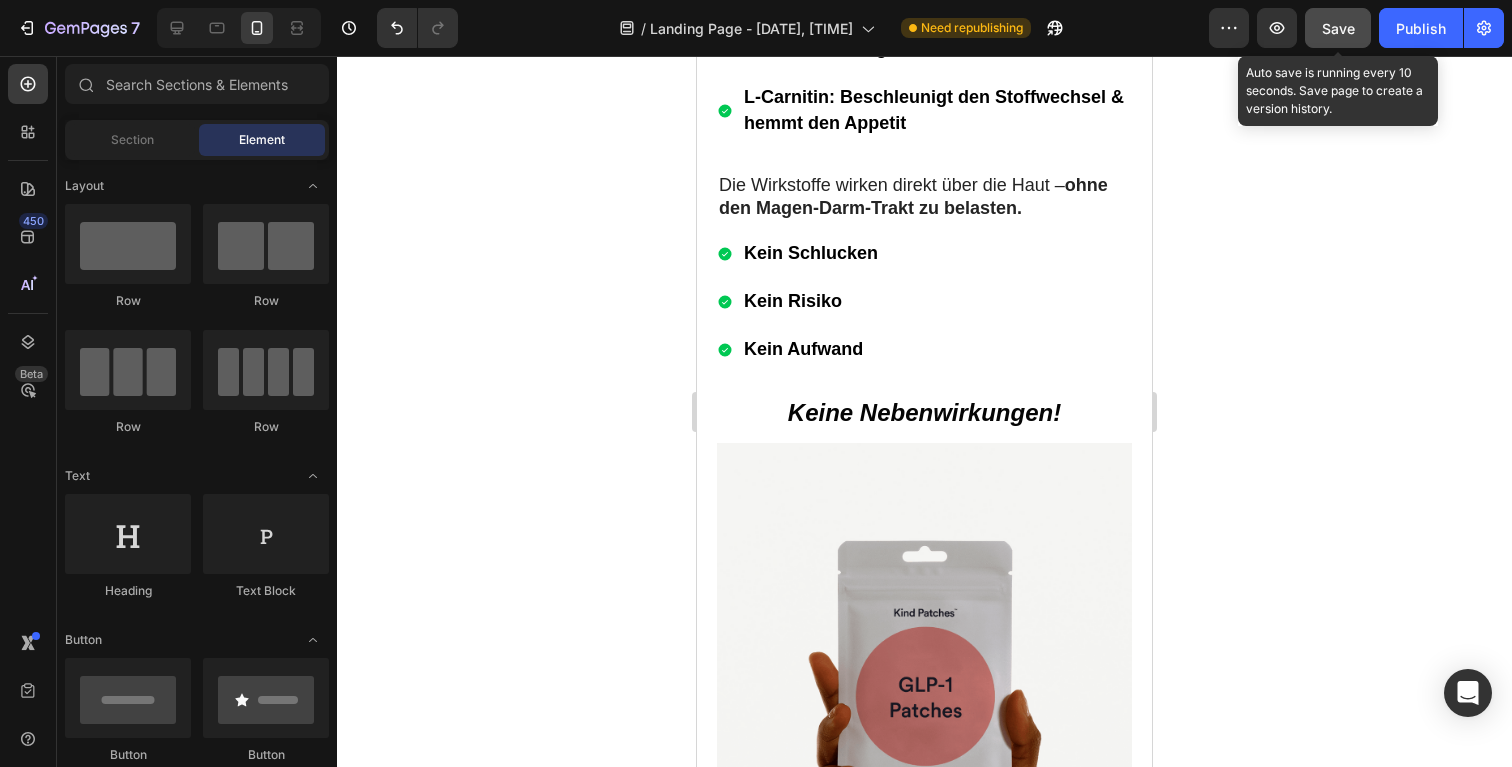 click on "Save" at bounding box center (1338, 28) 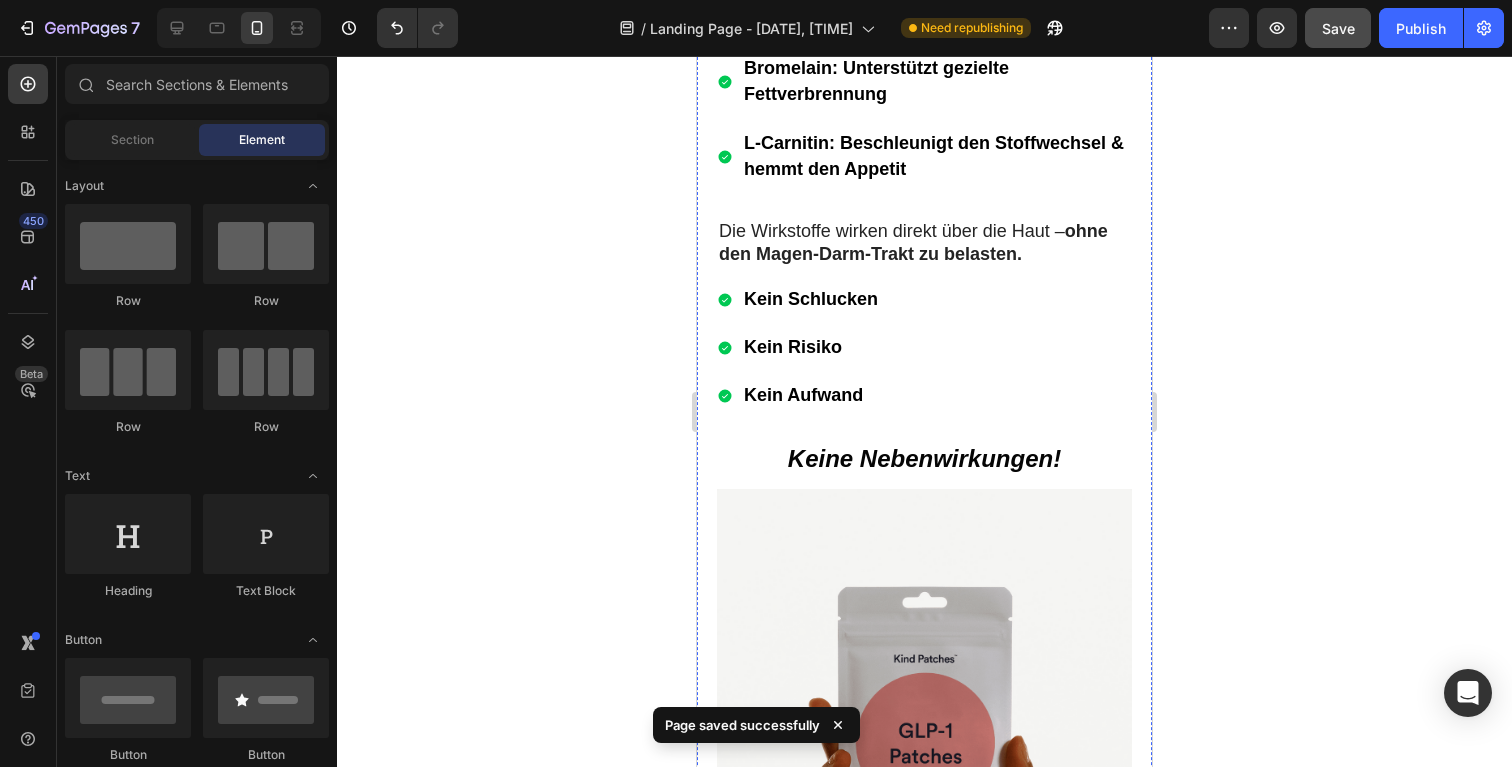 scroll, scrollTop: 13353, scrollLeft: 0, axis: vertical 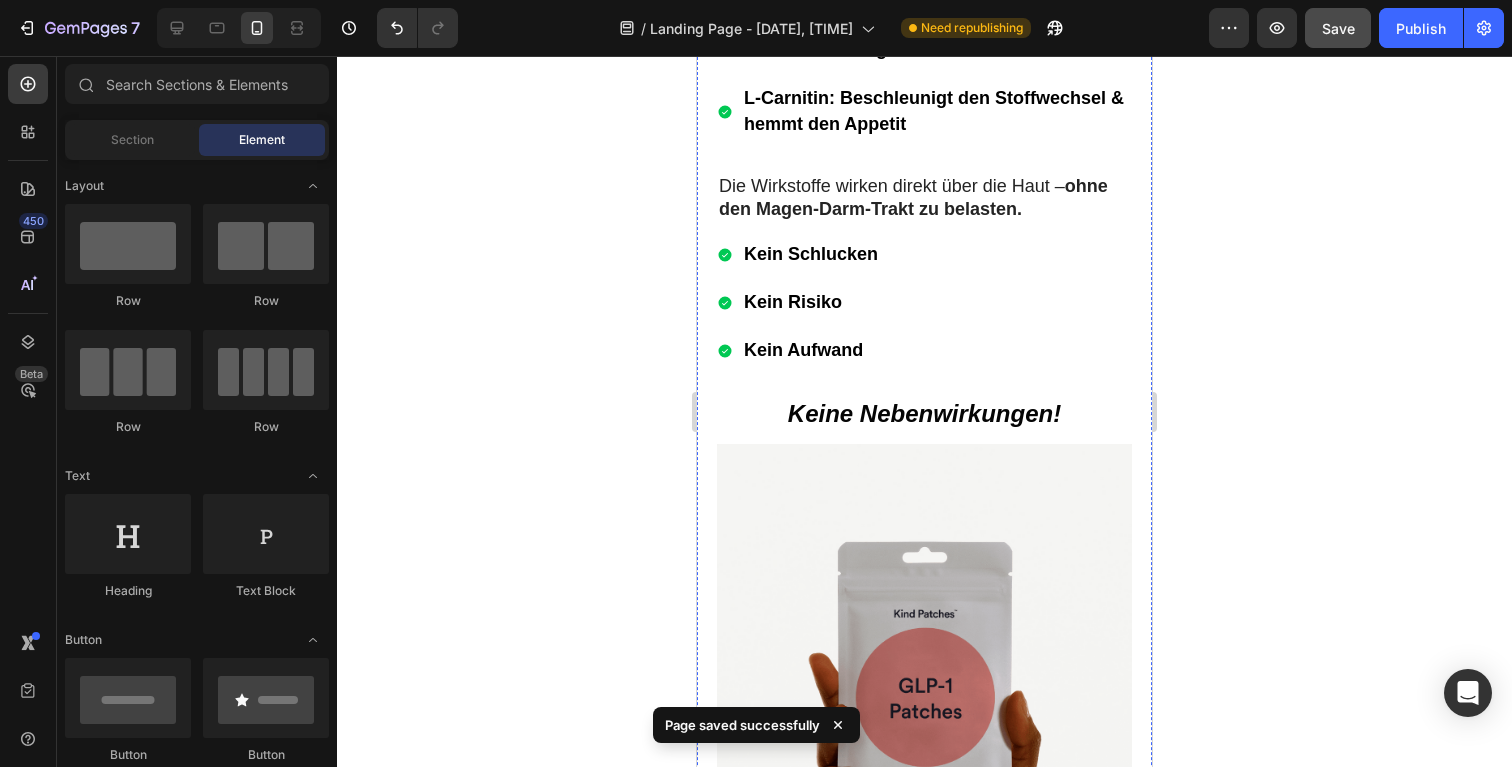 click on "Essen, was du liebst – und trotzdem schlank werden. Ganz ohne Training." at bounding box center [924, -453] 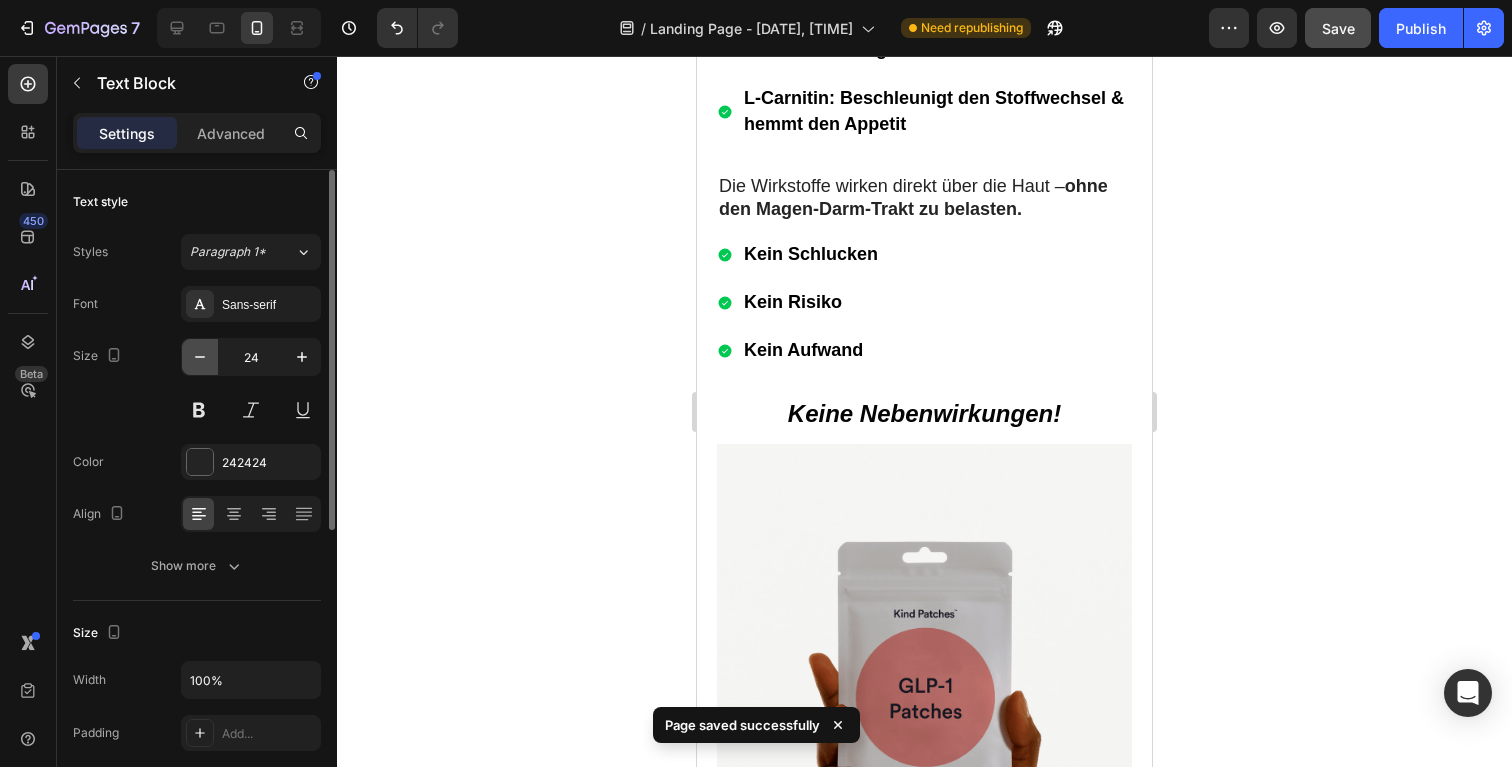 click 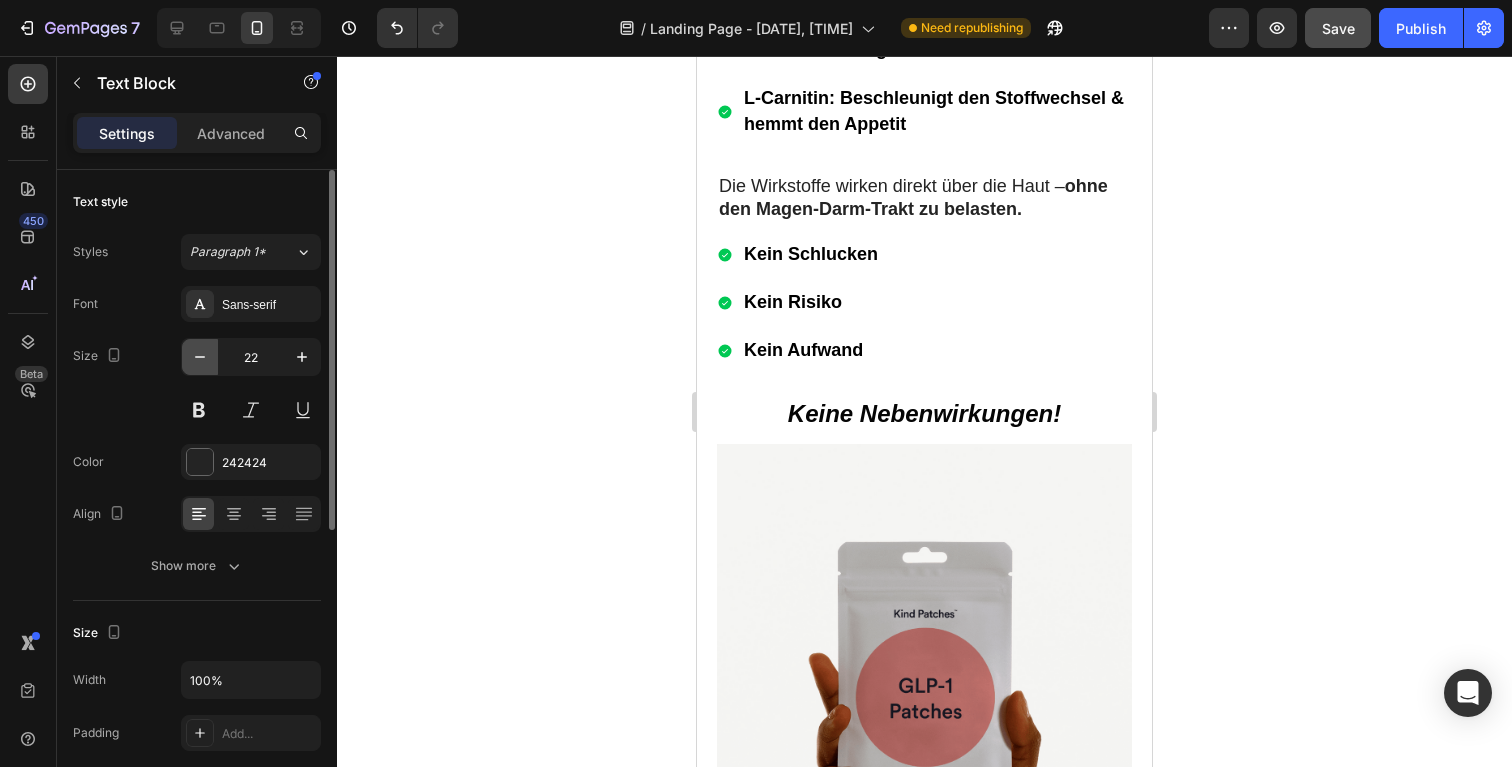 click 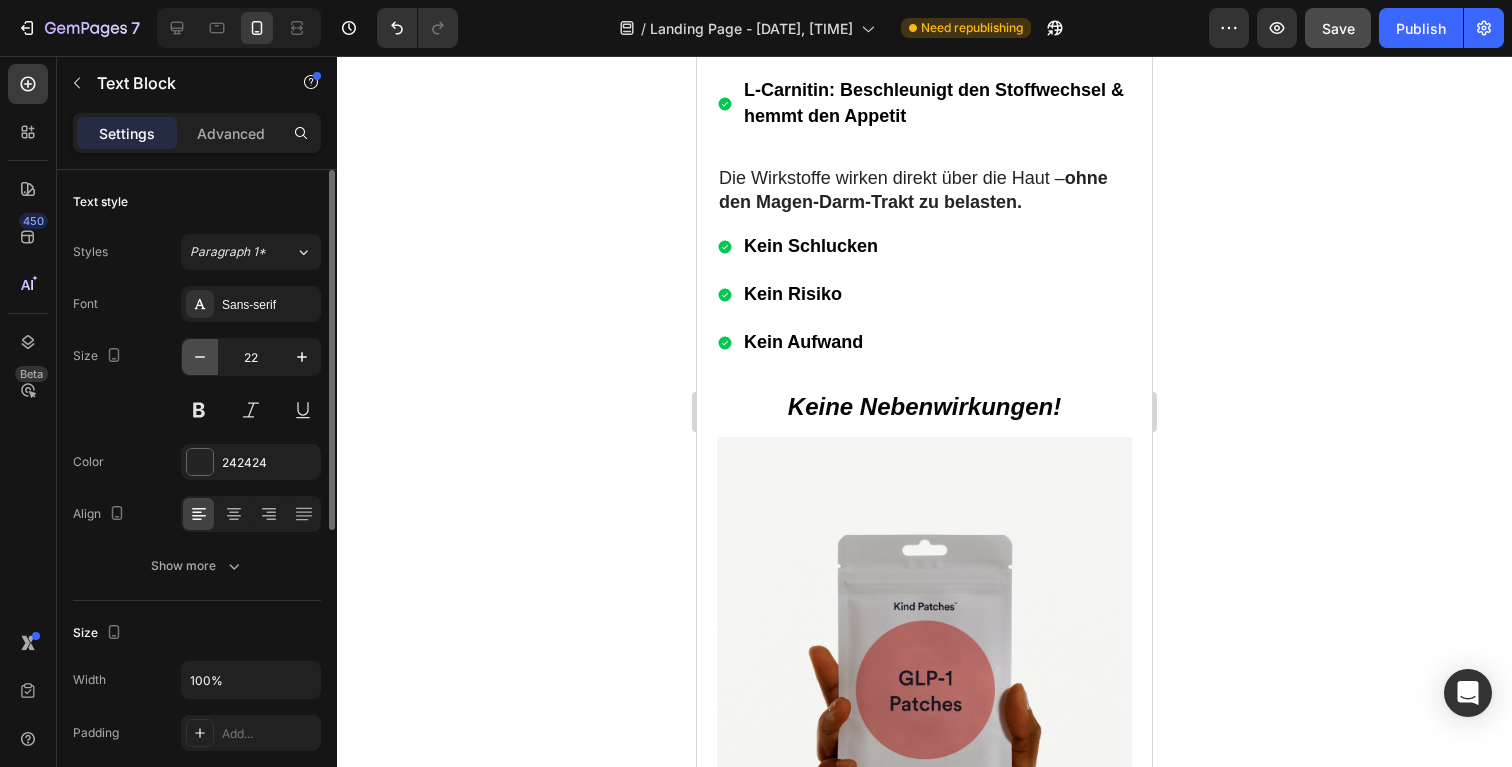 click 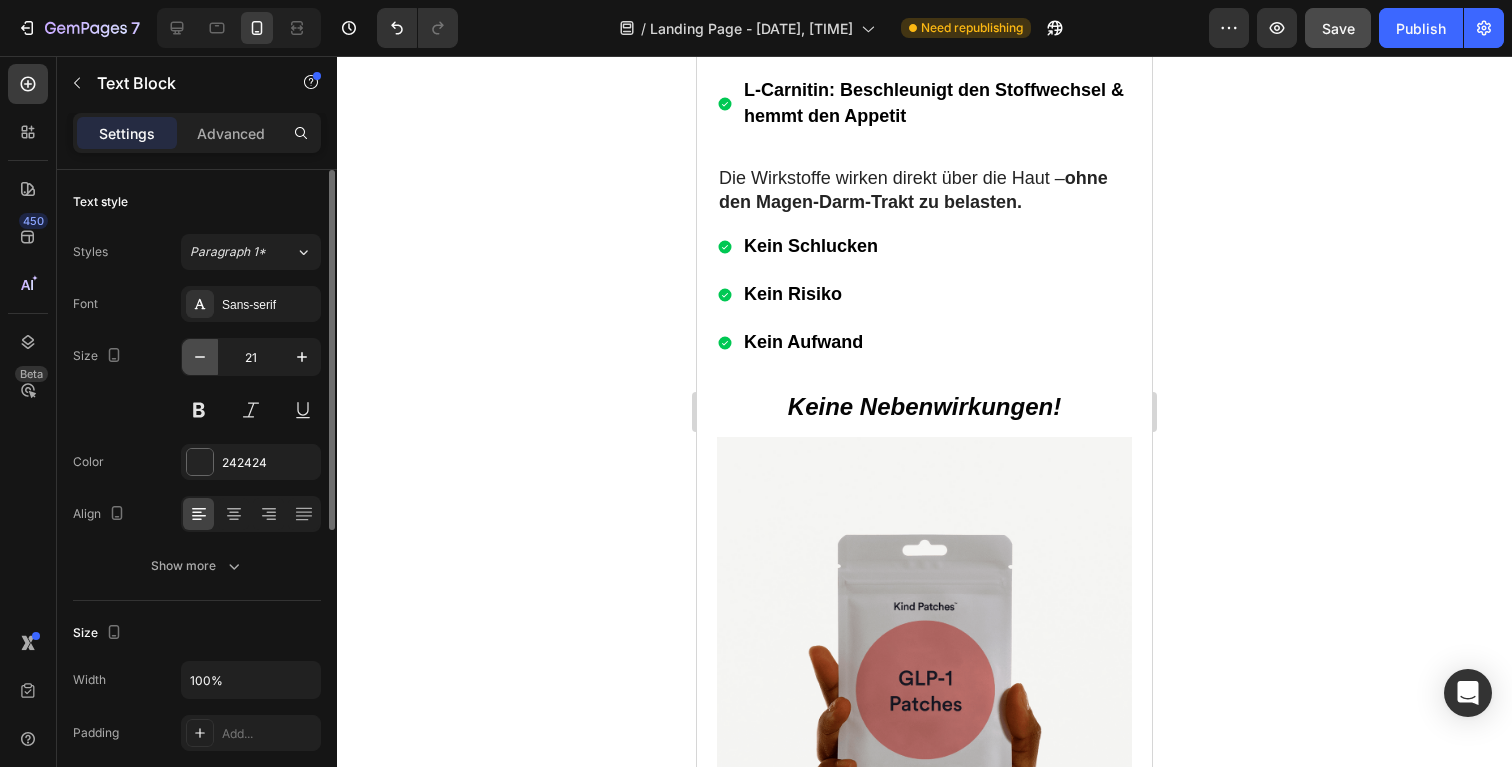 click 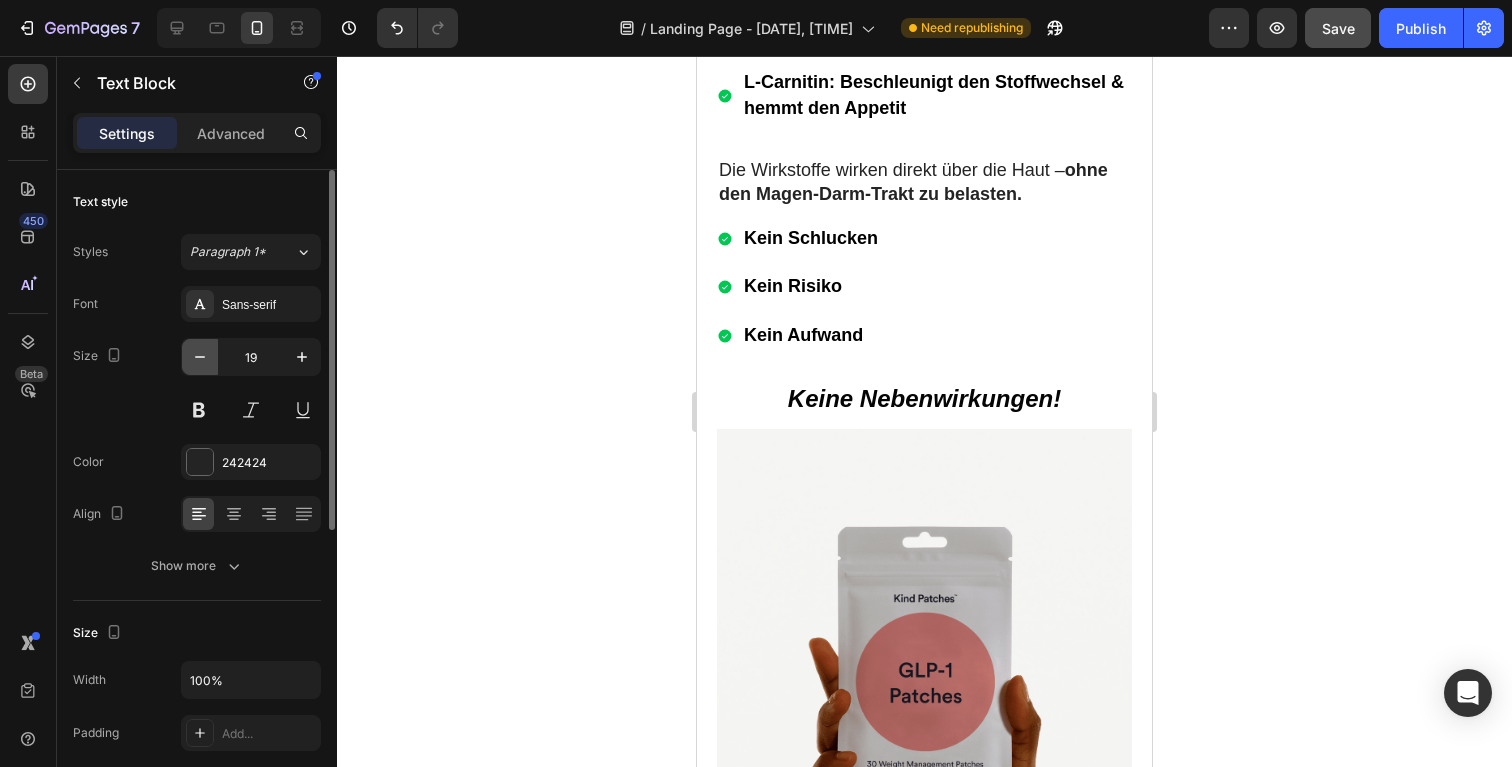 click 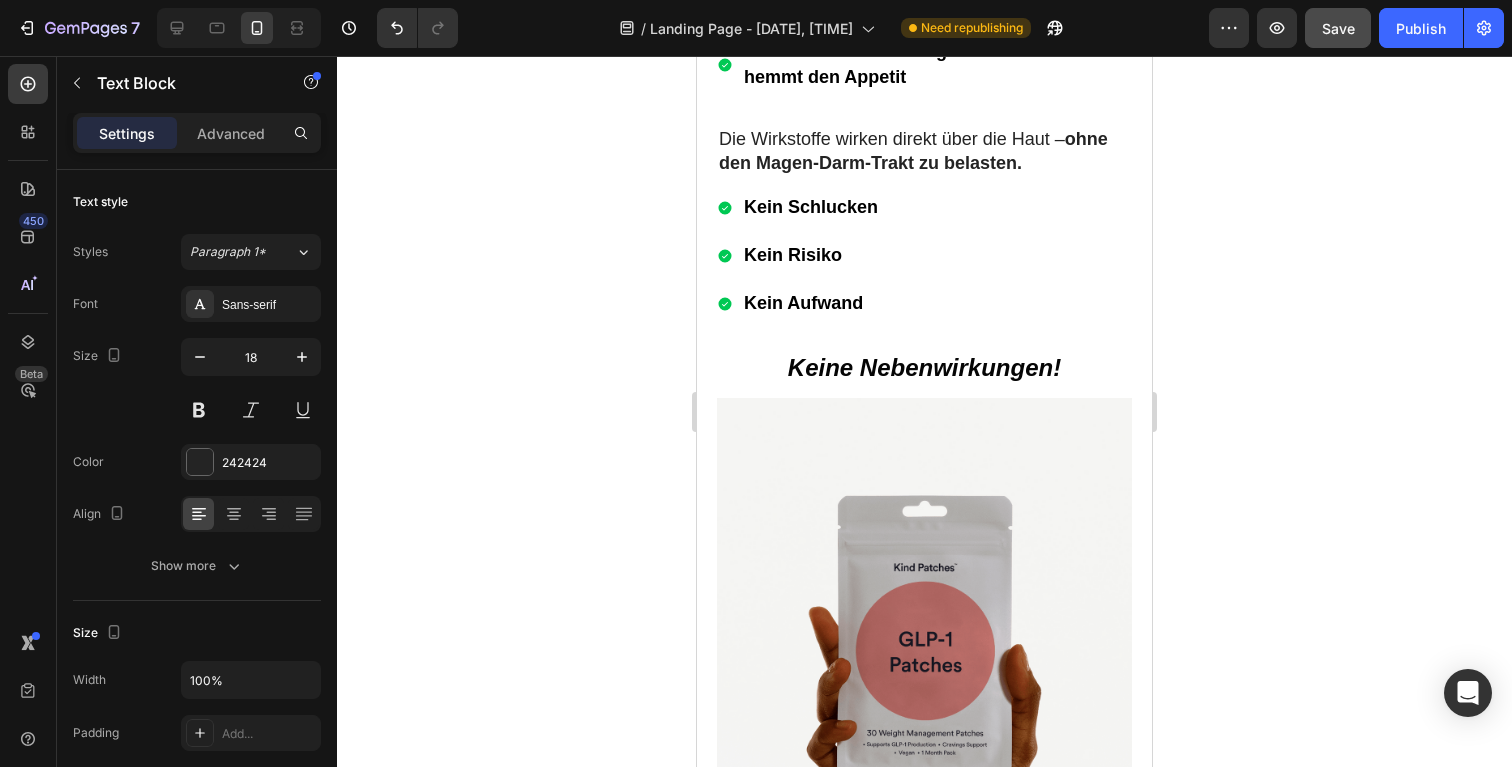 drag, startPoint x: 306, startPoint y: 353, endPoint x: 478, endPoint y: 323, distance: 174.59668 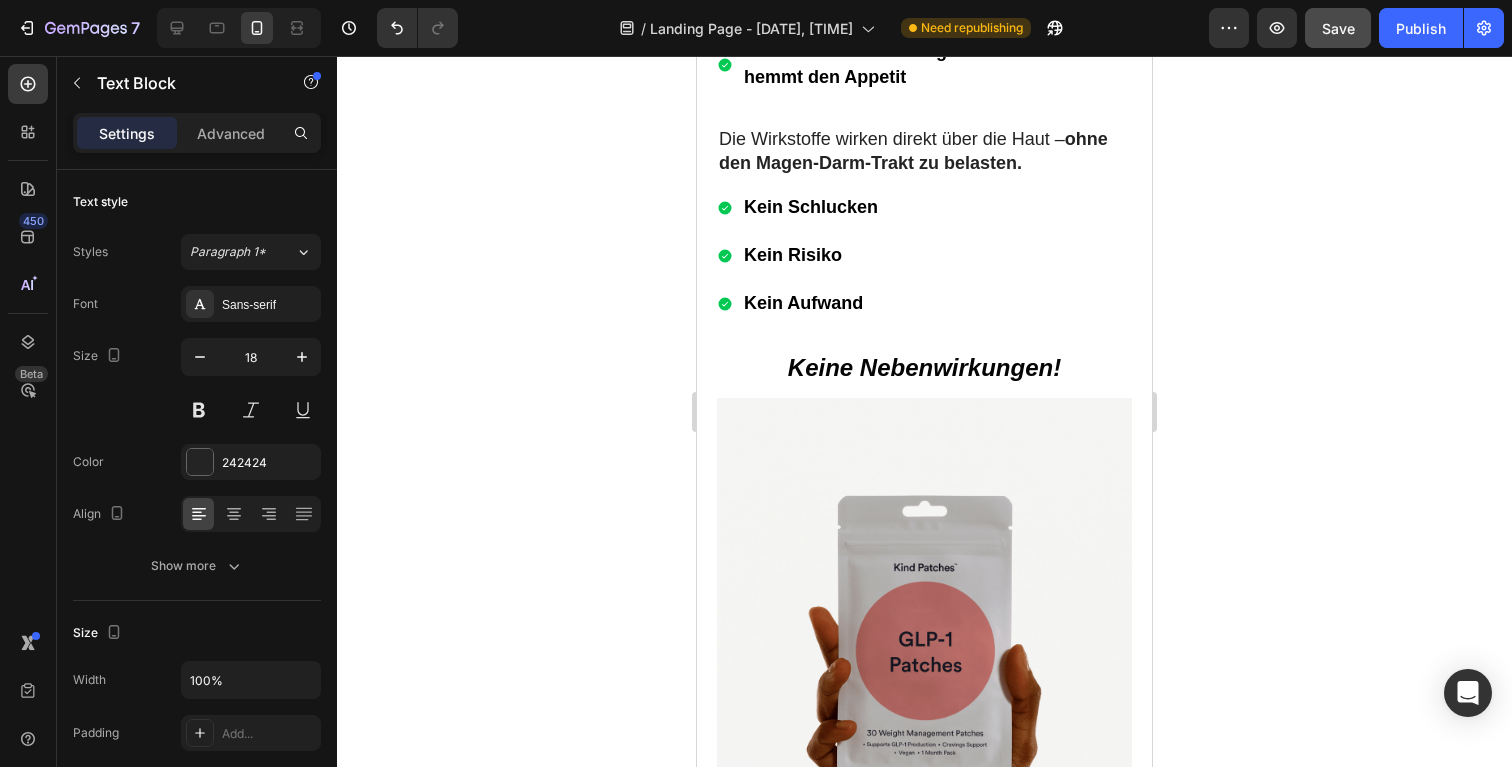 click 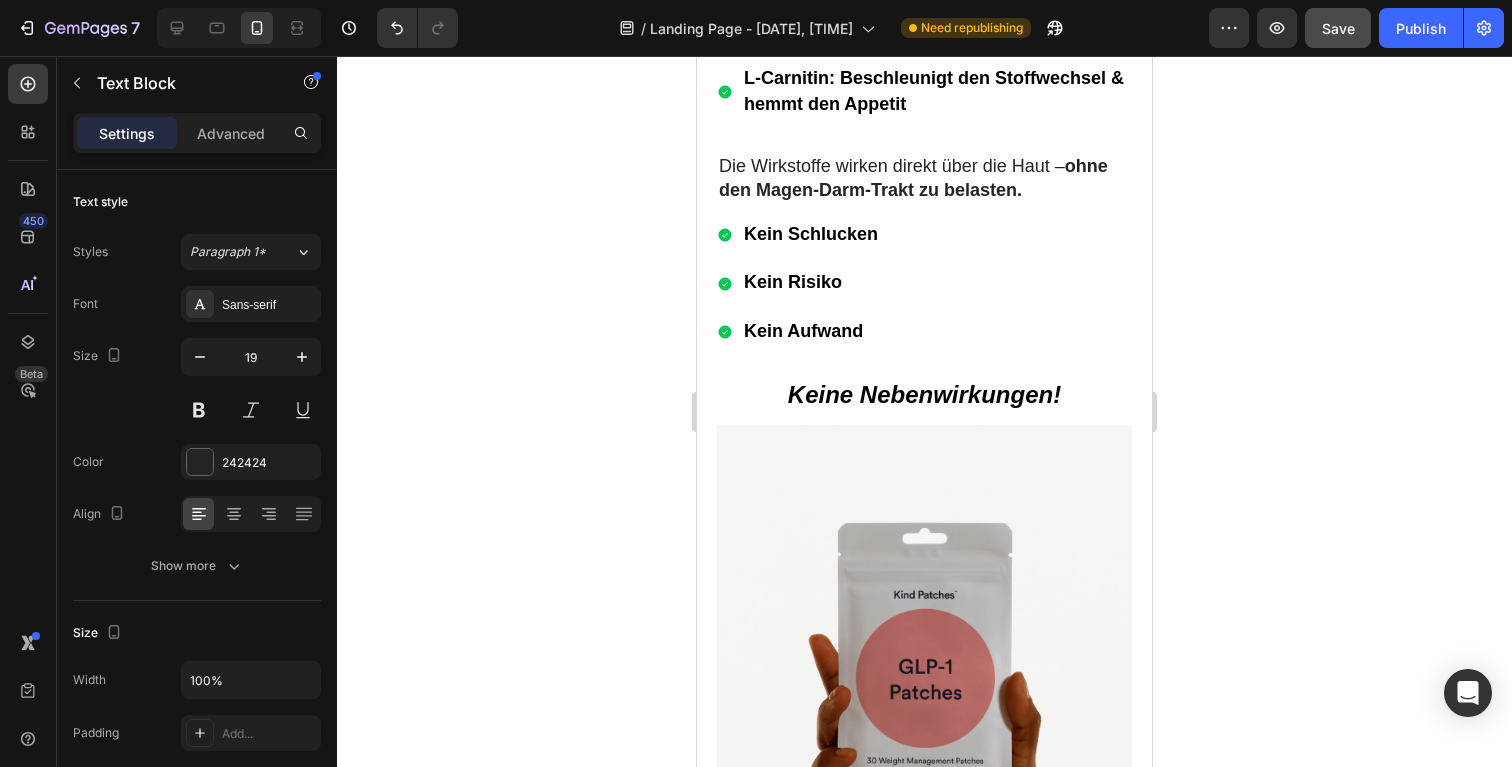 click 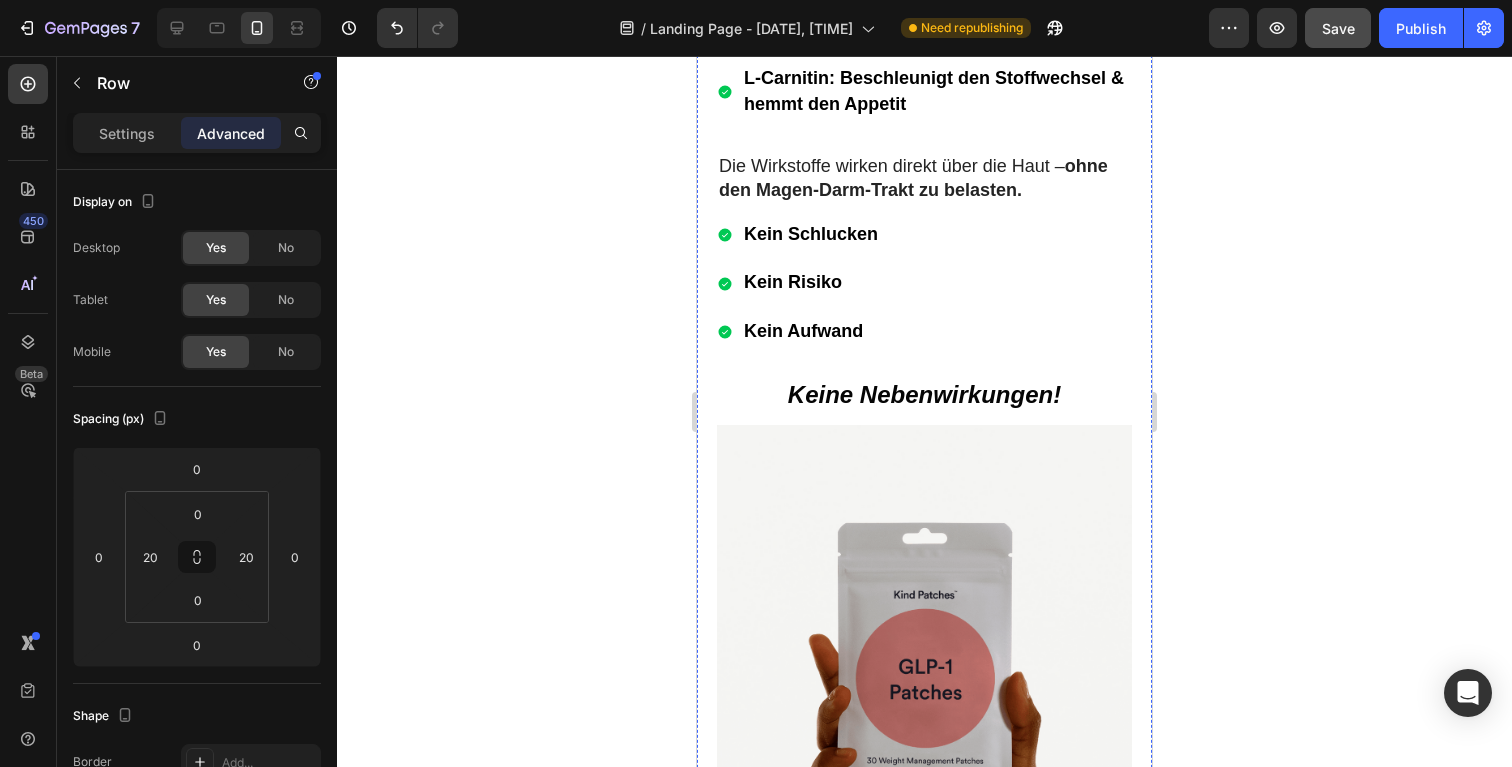 click on "[NAME] war enttäuscht: Ihr eigener Professor unterstützte teure, riskante Produkte – aber blockierte ihre natürliche und günstige Lösung.   Später erfuhr sie: Mitarbeiter ihres Instituts hatten heimlich Studien mit ihrer Formel durchgeführt – mit überraschend positiven Ergebnissen.   Die Folge : Sie verkauften die Ergebniss samt Formel an ein Pharmaunternehmen.   Dort wurde ein neues Produkt entwickelt.  Doch es war schwächer, falsch dosiert – und viel teurer.   Trotz vollmundiger Versprechen zeigte es kaum Wirkung.   Für diese Konzerne zählt nur der Umsatz –  nicht die Gesundheit der Menschen. Text Block Image Ich konnte nicht zusehen, wie meine Formel missbraucht wurde. Ich musste die Wahrheit sagen.   [NAME] gründete die eigene Produktion – 100 % natürlich, wirksam und deutlich günstiger.   Ihre Formel kann laut ihr  bis zu 14 kg pro Woche  ermöglichen – ohne großen Aufwand.   Der Rechtsstreit läuft, doch [NAME] bleibt überzeugt.   Sie empfiehlt,  Text Block ." at bounding box center (924, 66) 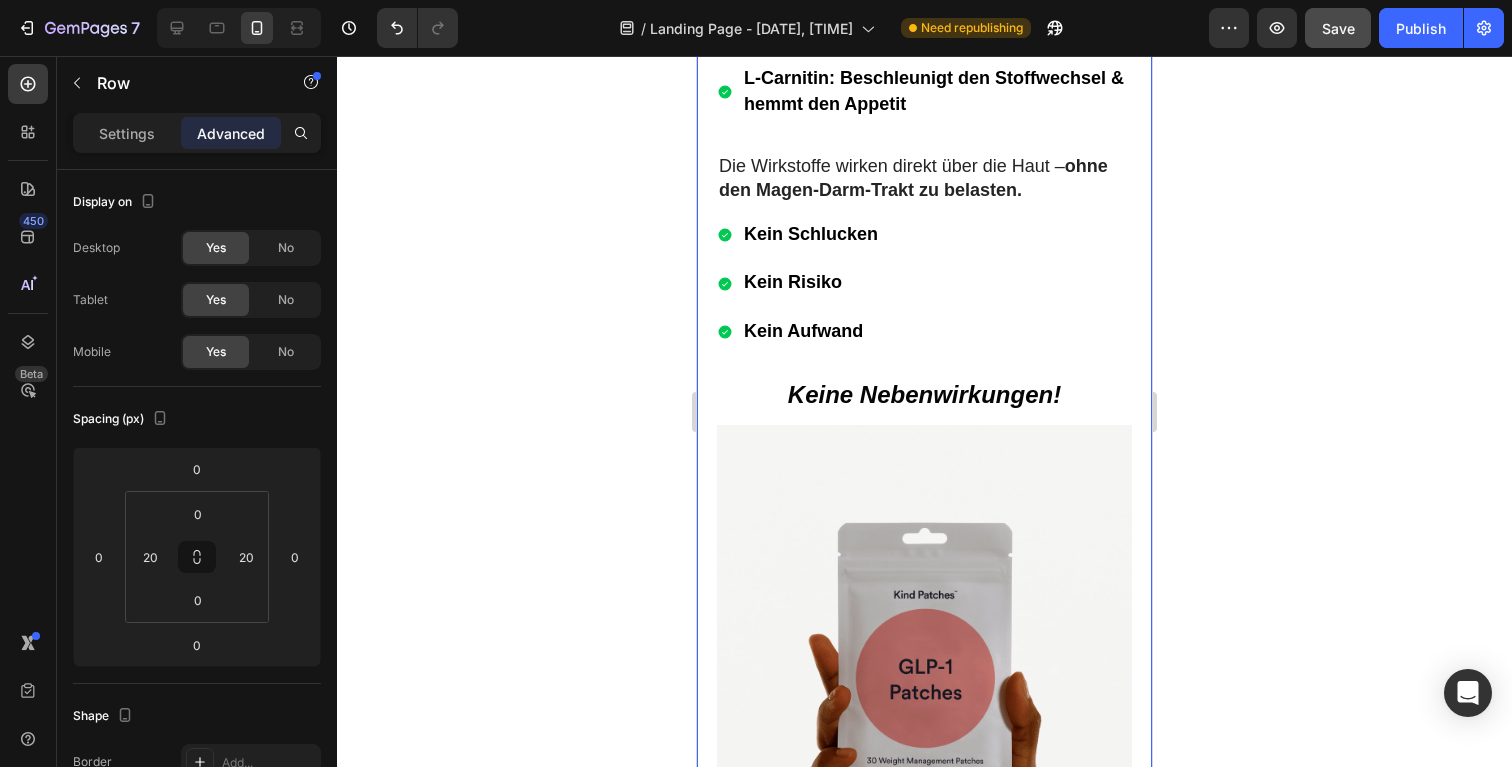 click on "Kein Verzicht im Test – die Teilnehmer durften alles essen, sogar Alkohol war erlaubt." at bounding box center (924, -562) 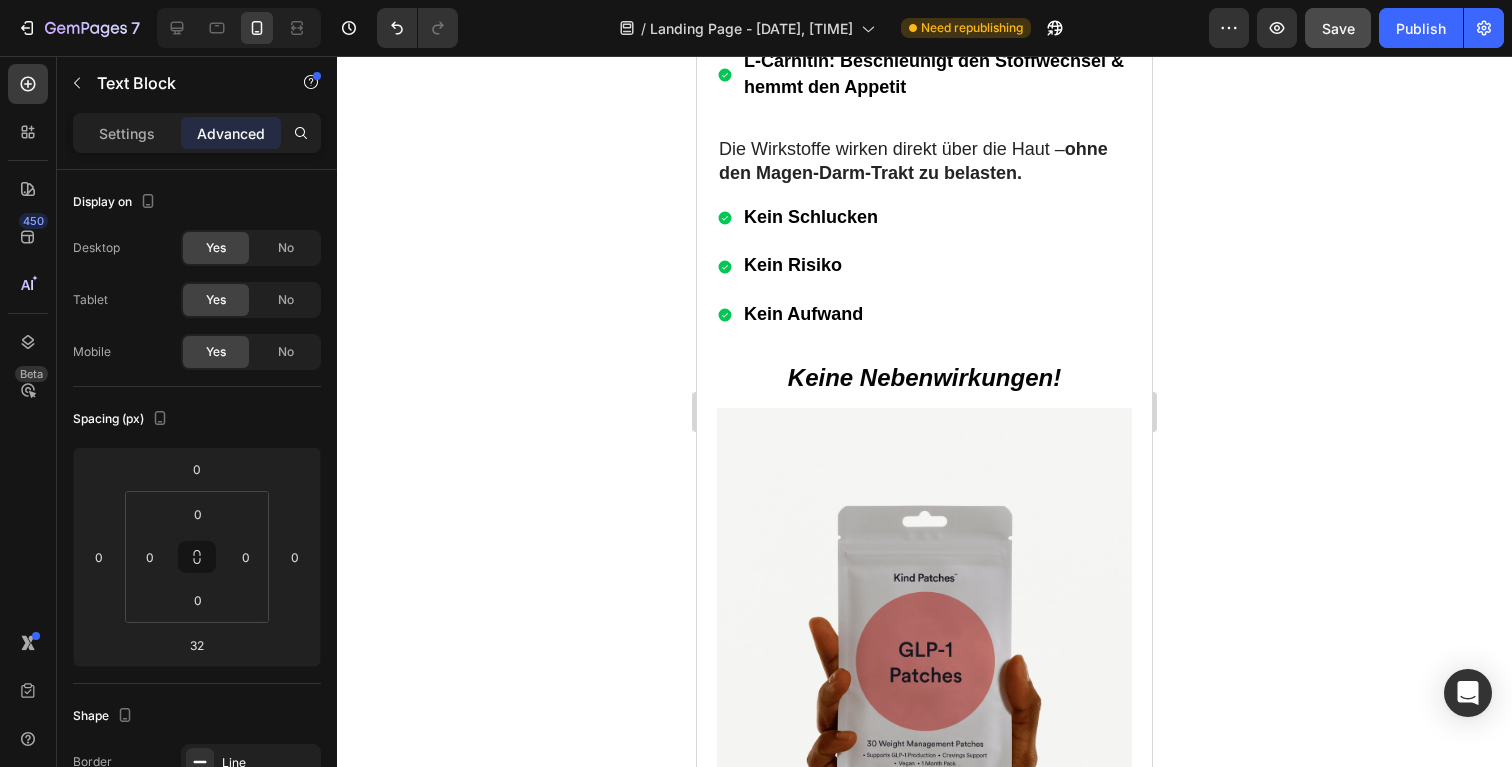 drag, startPoint x: 924, startPoint y: 284, endPoint x: 2029, endPoint y: 324, distance: 1105.7238 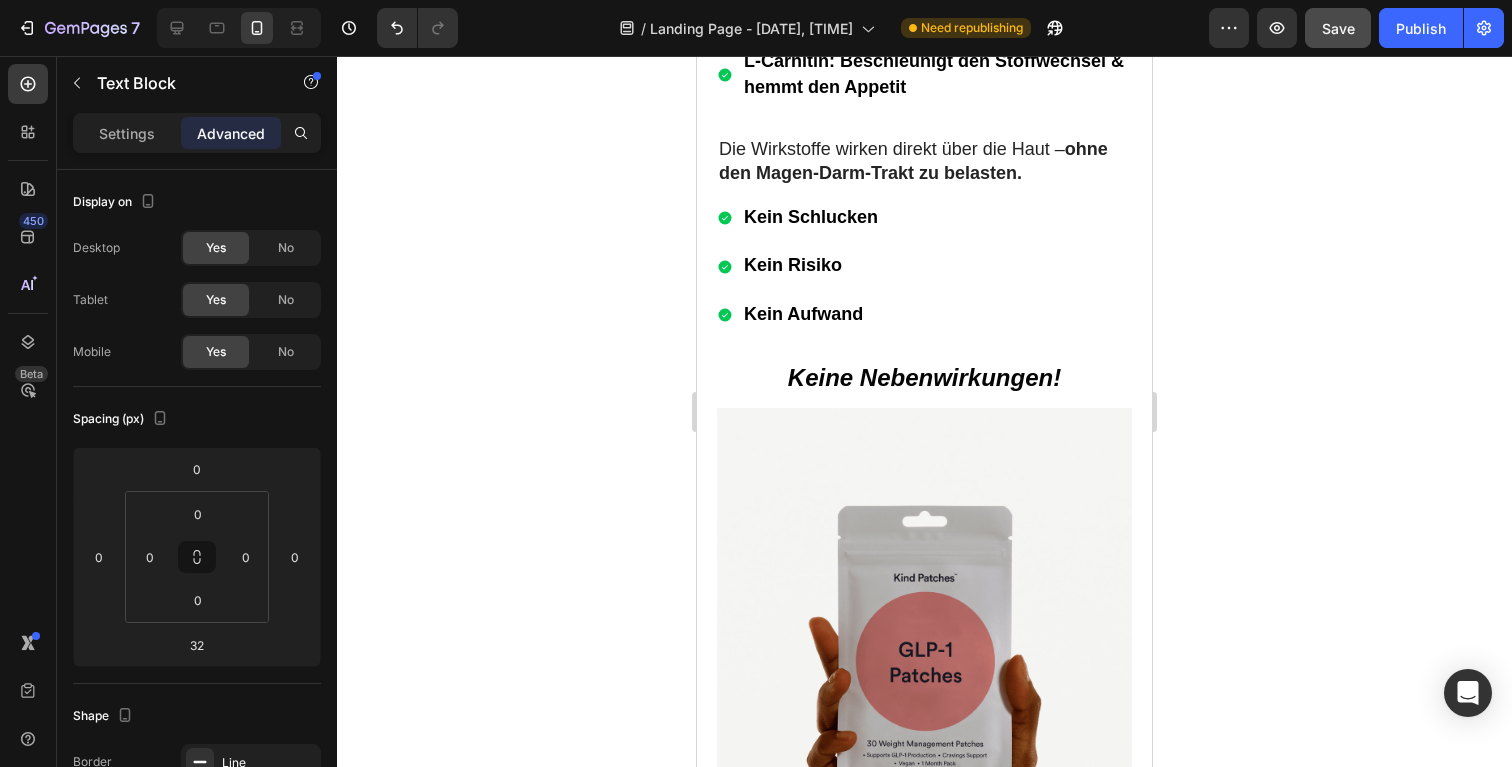 type on "15" 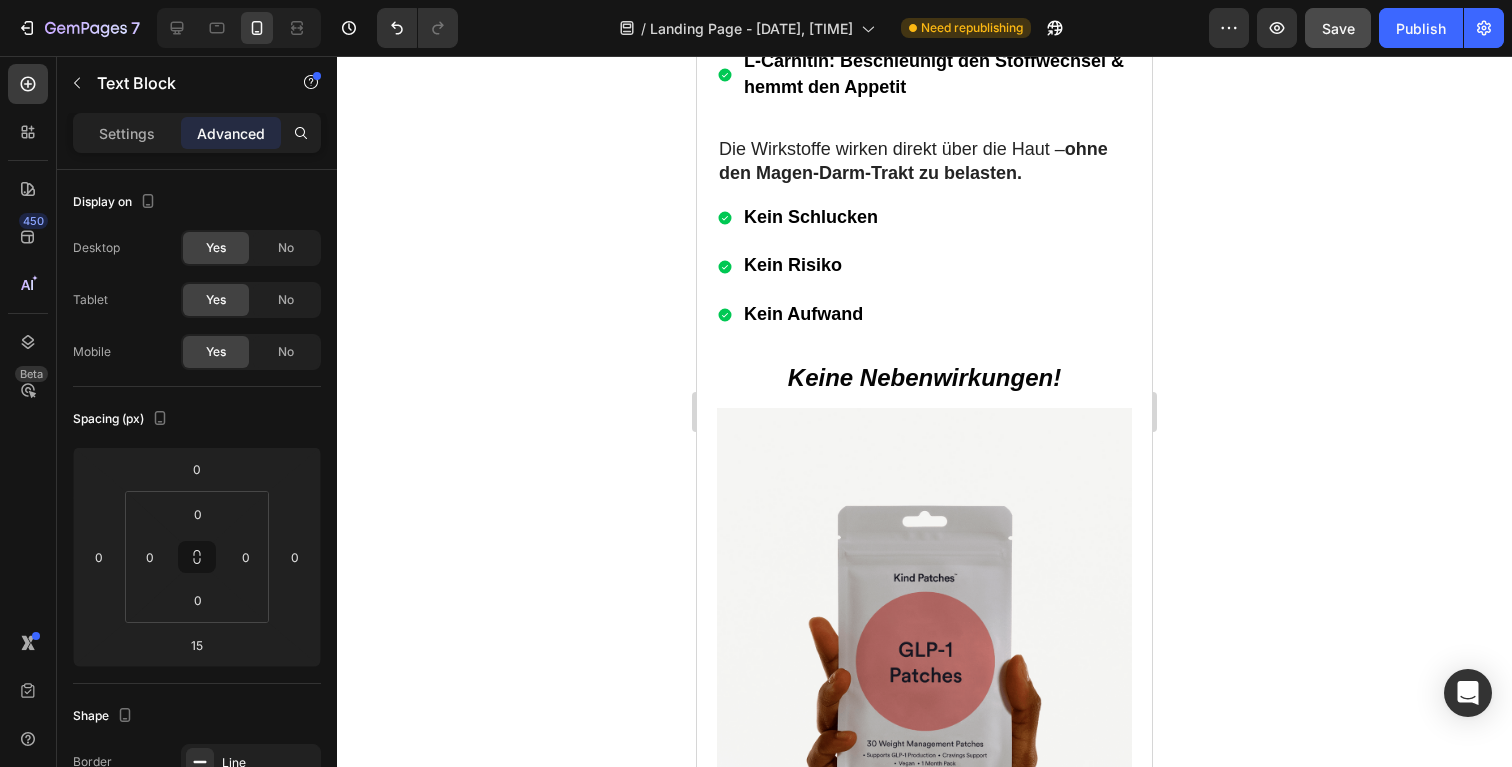 click 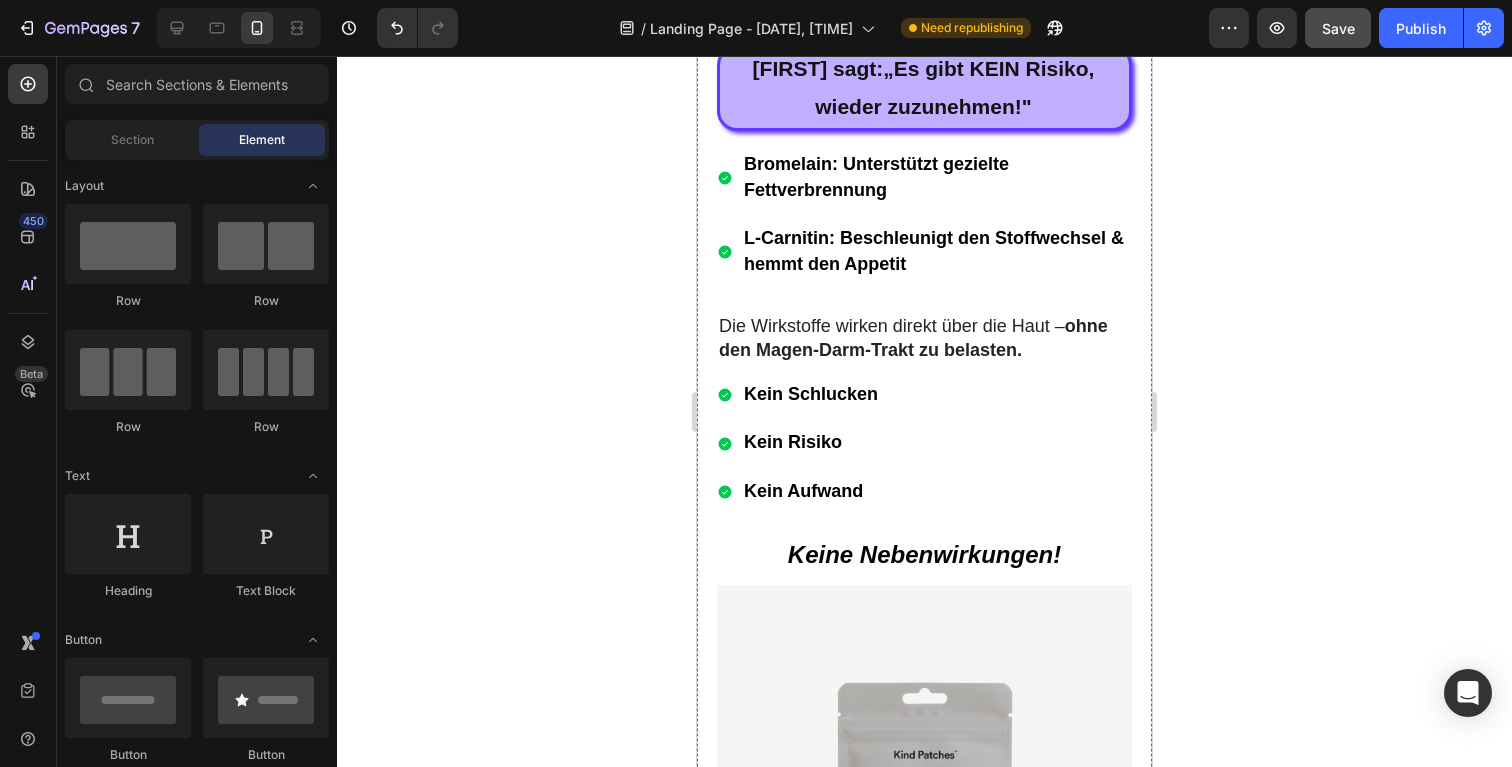 scroll, scrollTop: 13303, scrollLeft: 0, axis: vertical 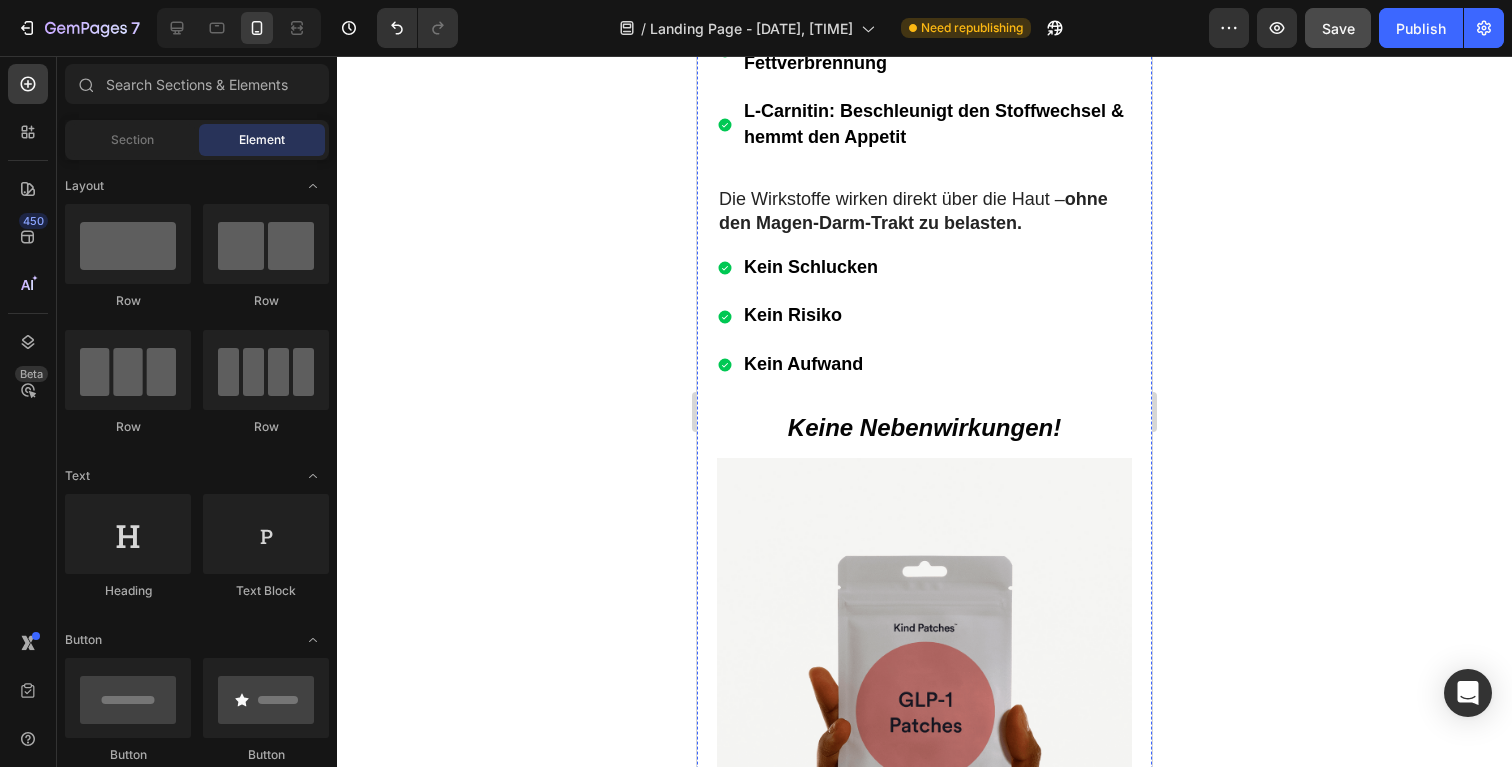 click on "Kein Verzicht im Test – die Teilnehmer durften alles essen, sogar Alkohol war erlaubt." at bounding box center (924, -512) 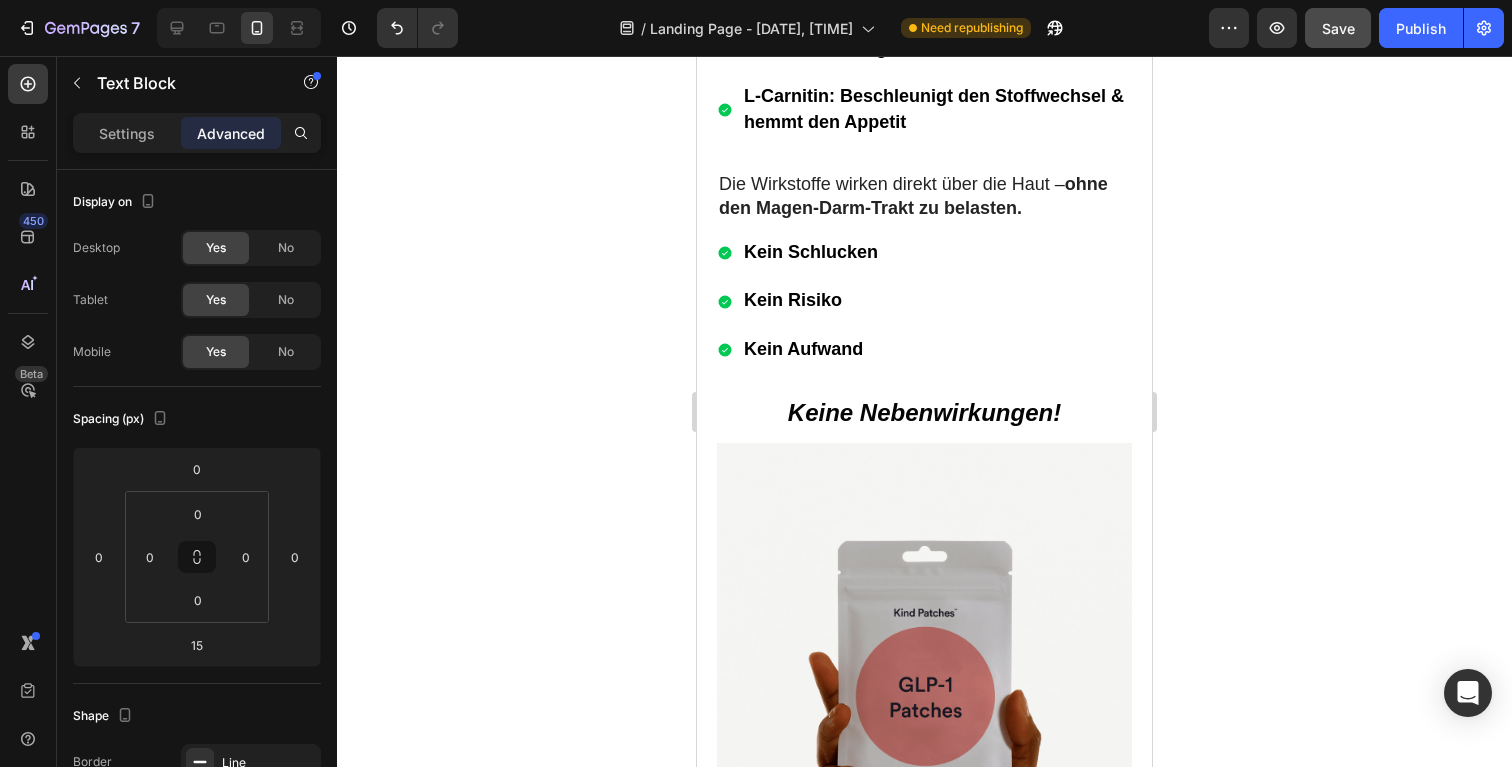 drag, startPoint x: 924, startPoint y: 316, endPoint x: 925, endPoint y: 299, distance: 17.029387 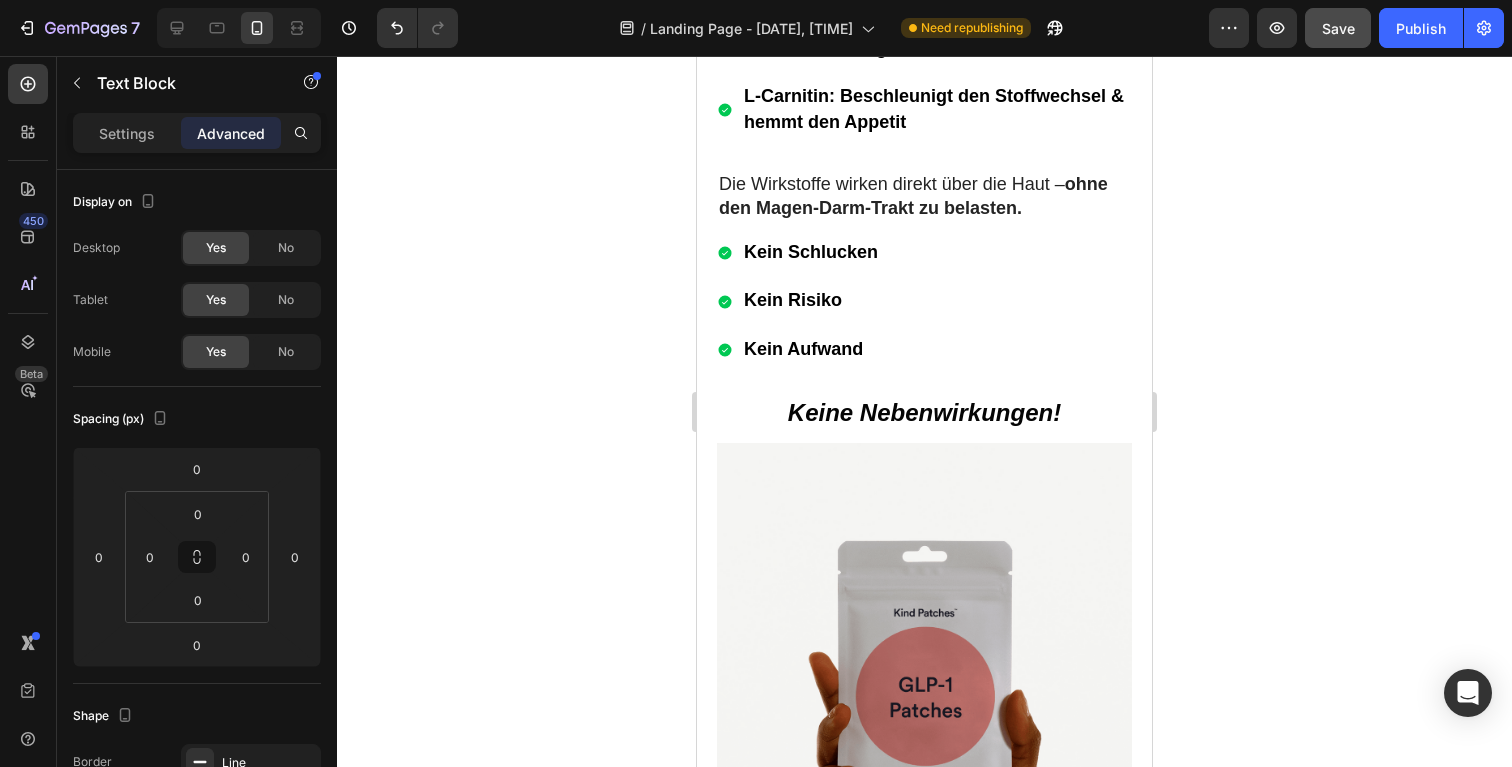 click 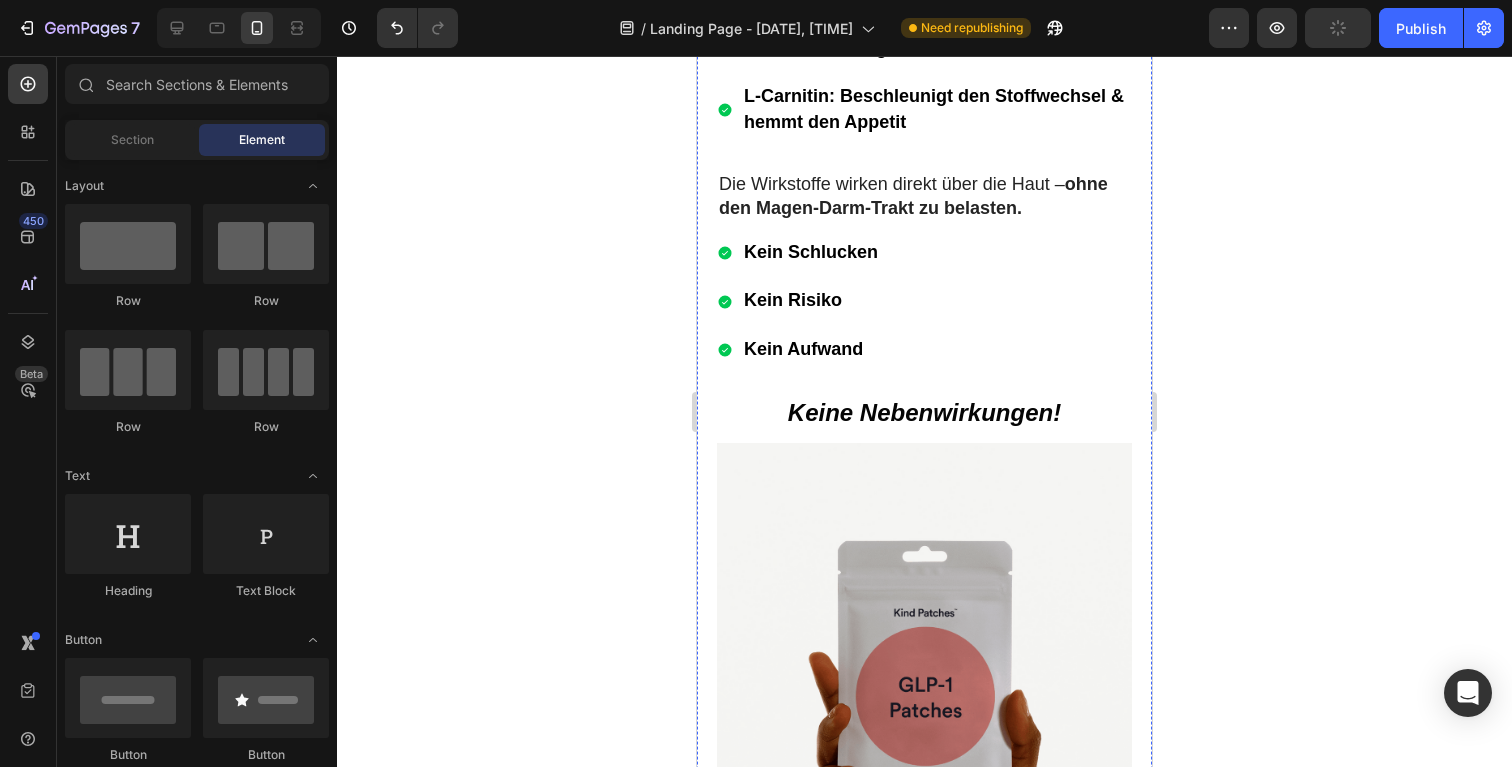 click on "Kein Verzicht im Test – die Teilnehmer durften alles essen, sogar Alkohol war erlaubt." at bounding box center [924, -512] 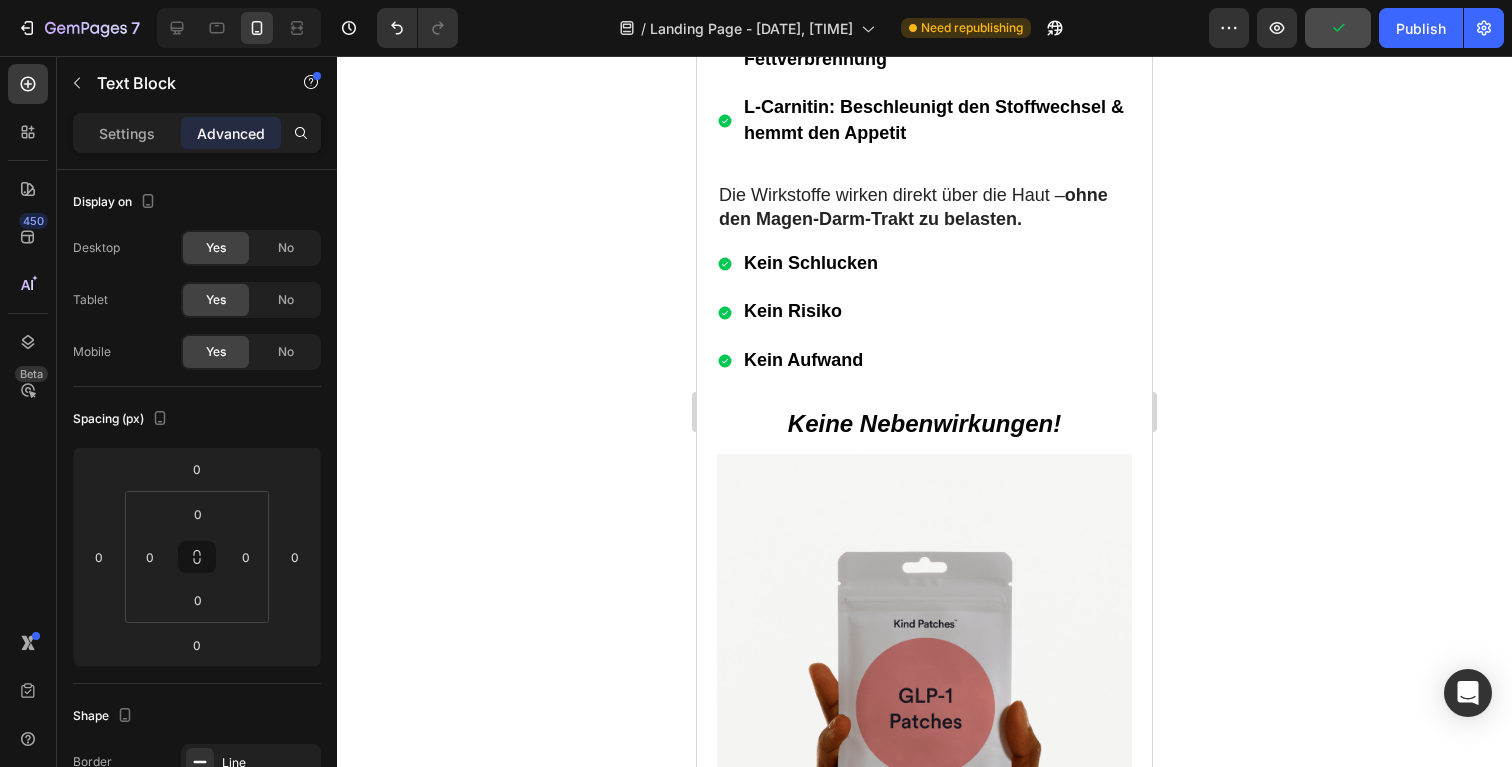 drag, startPoint x: 914, startPoint y: 301, endPoint x: 1858, endPoint y: 362, distance: 945.9688 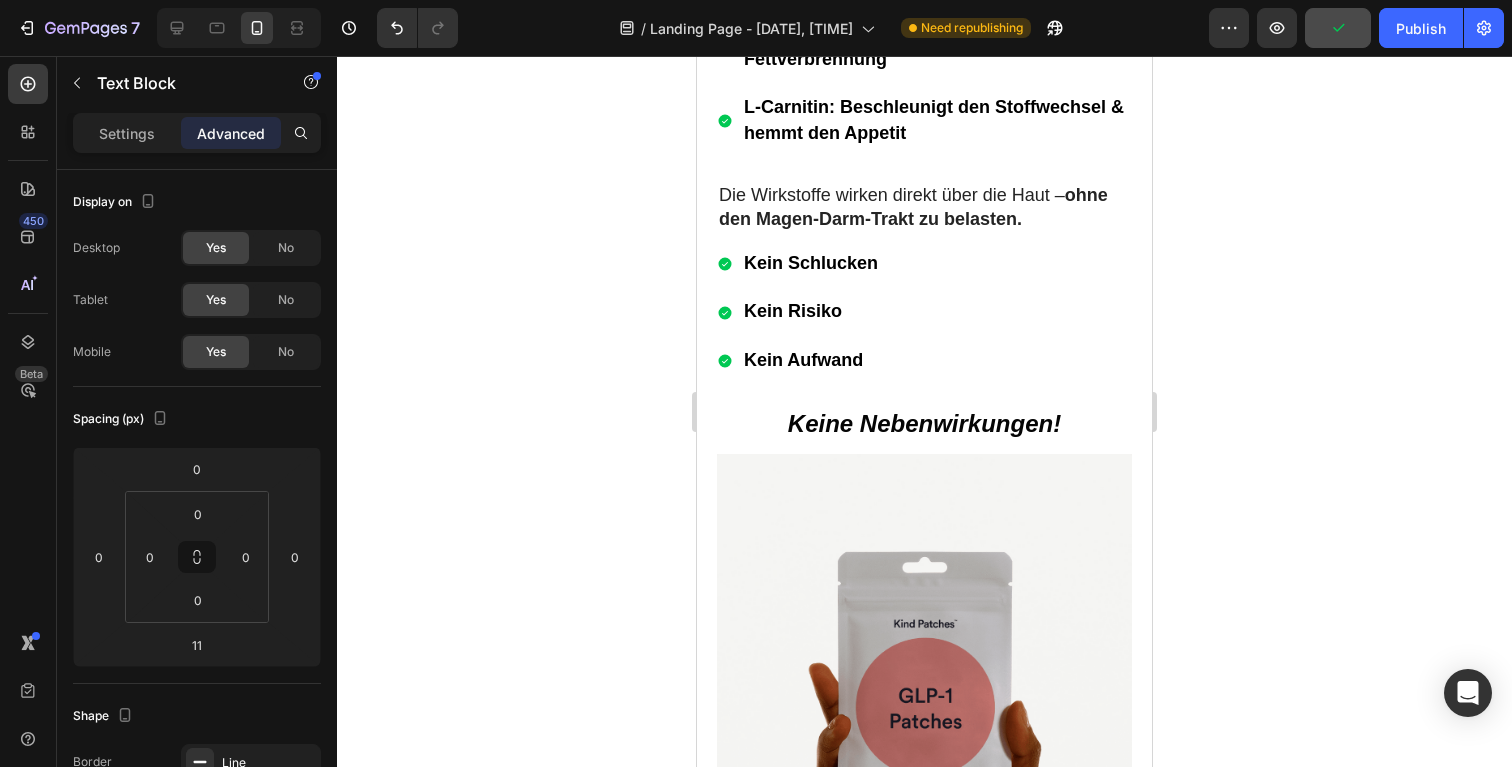 click 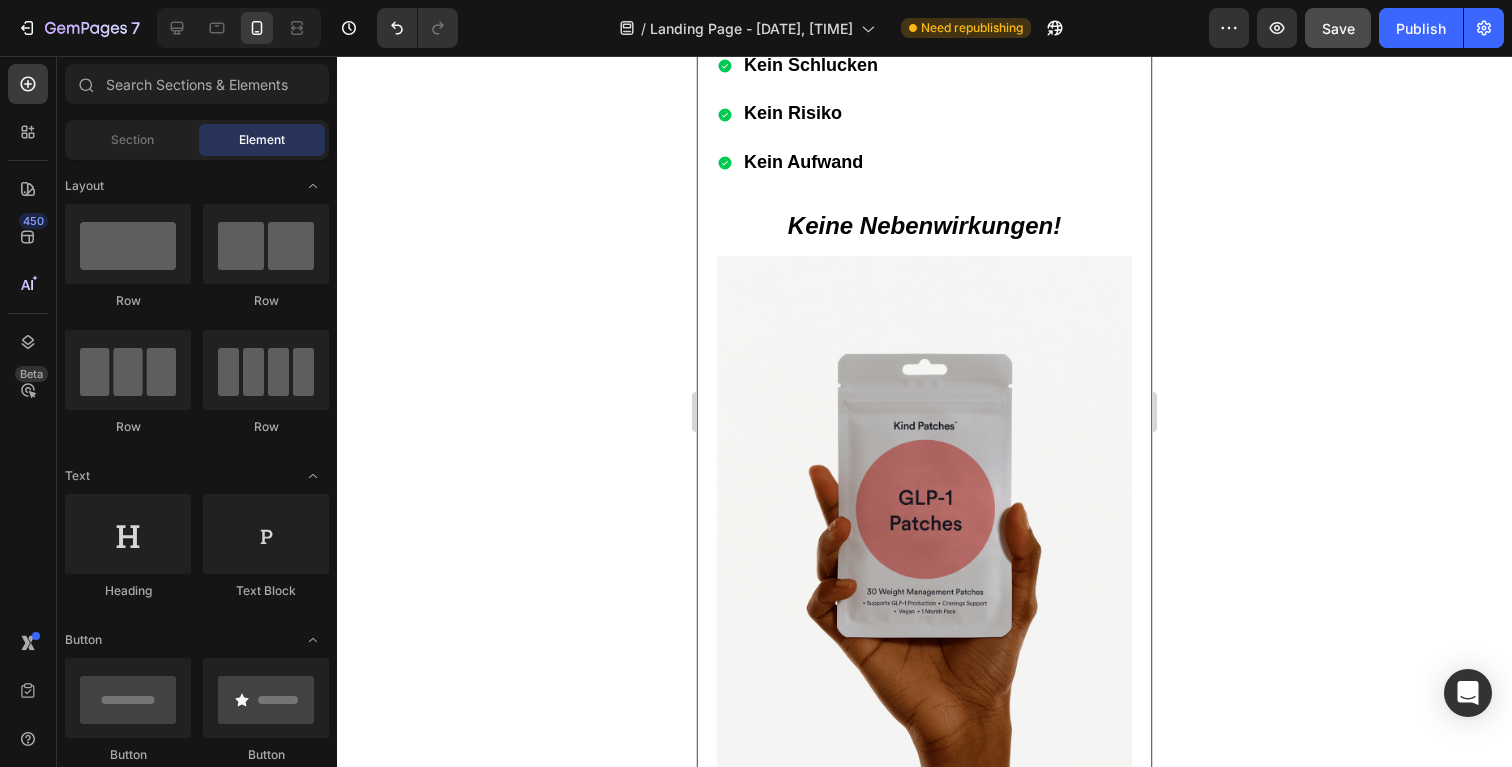 scroll, scrollTop: 13504, scrollLeft: 0, axis: vertical 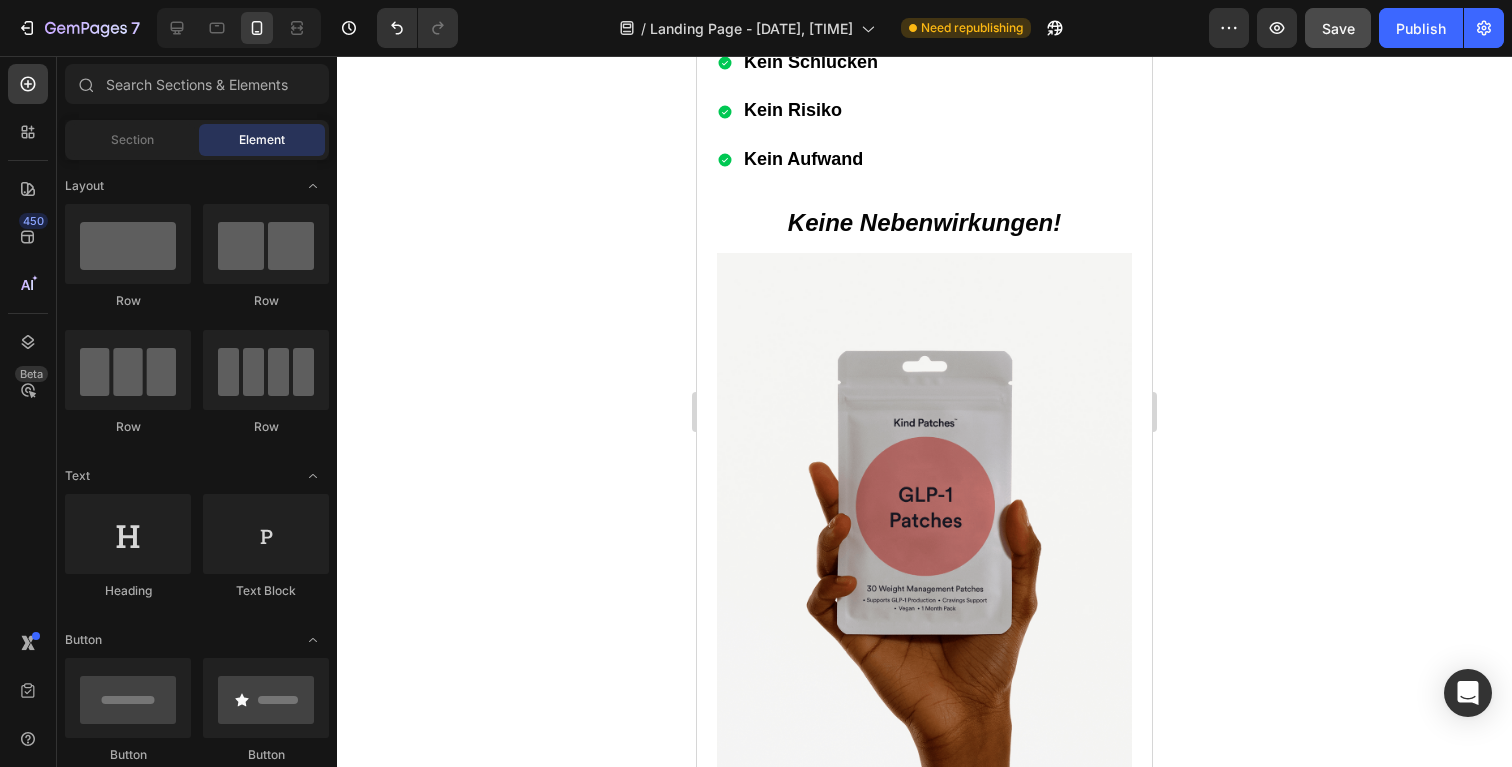 click on "Gibt es ein Risiko, wieder zuzunehmen?" at bounding box center [864, -537] 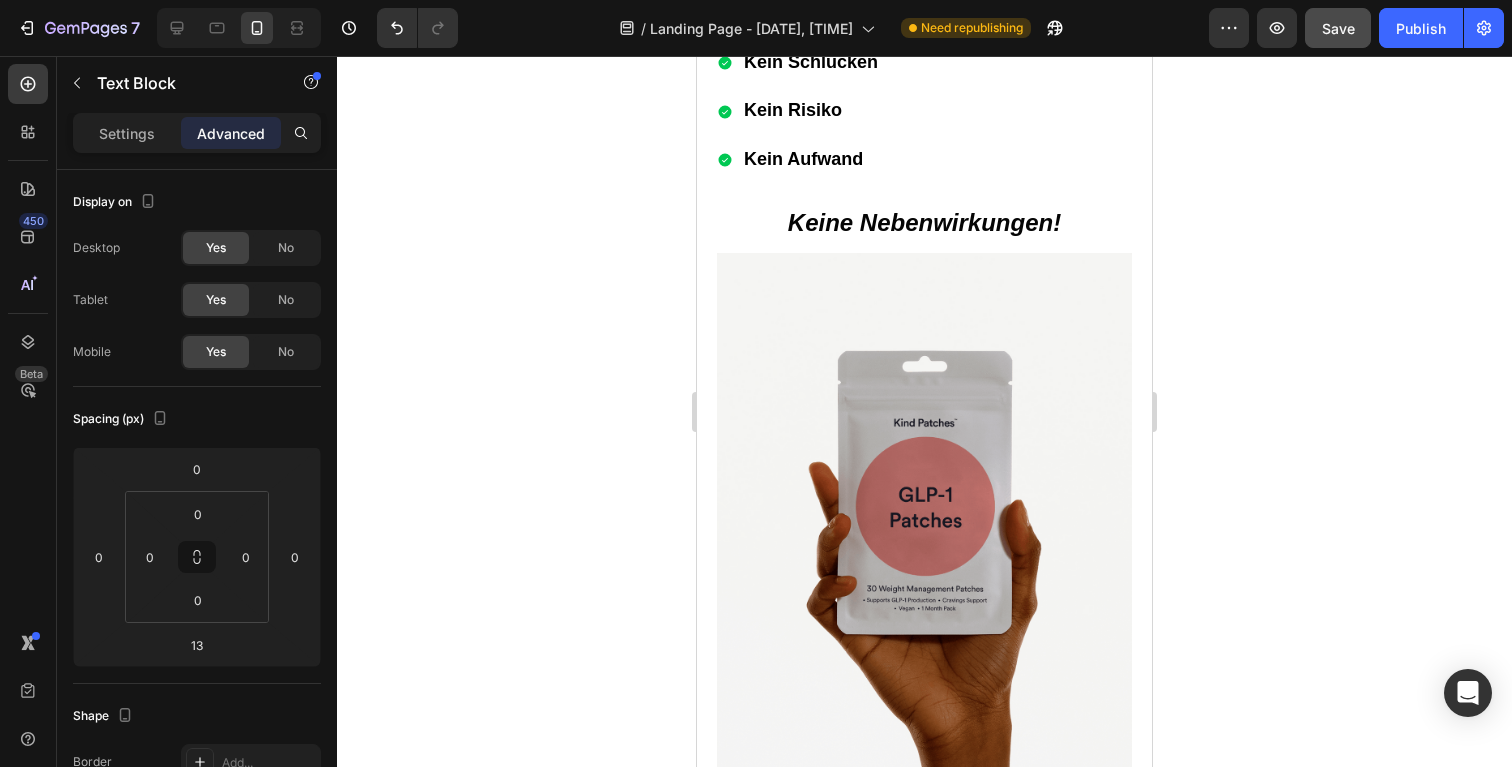 click on "Gibt es ein Risiko, wieder zuzunehmen?" at bounding box center [864, -537] 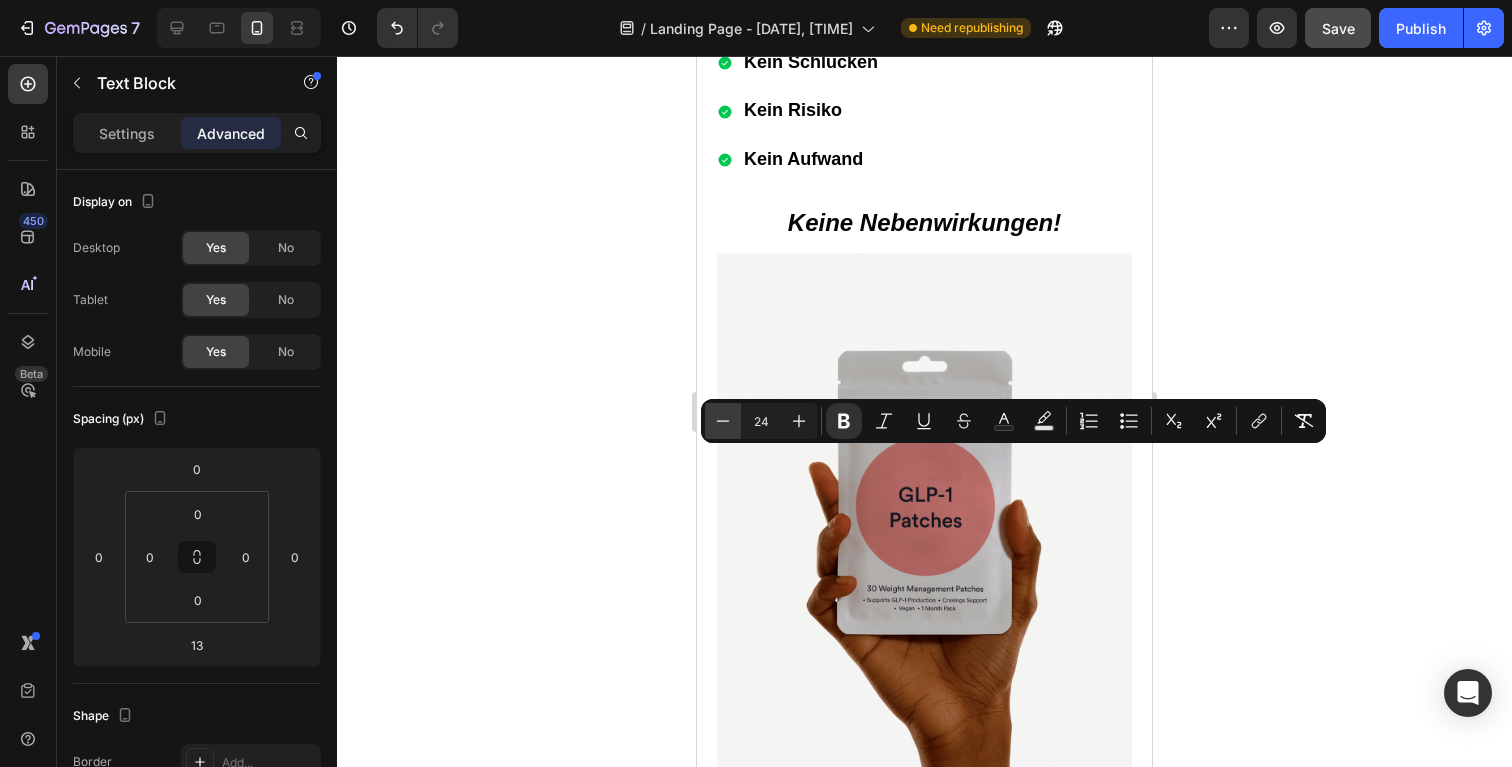 click 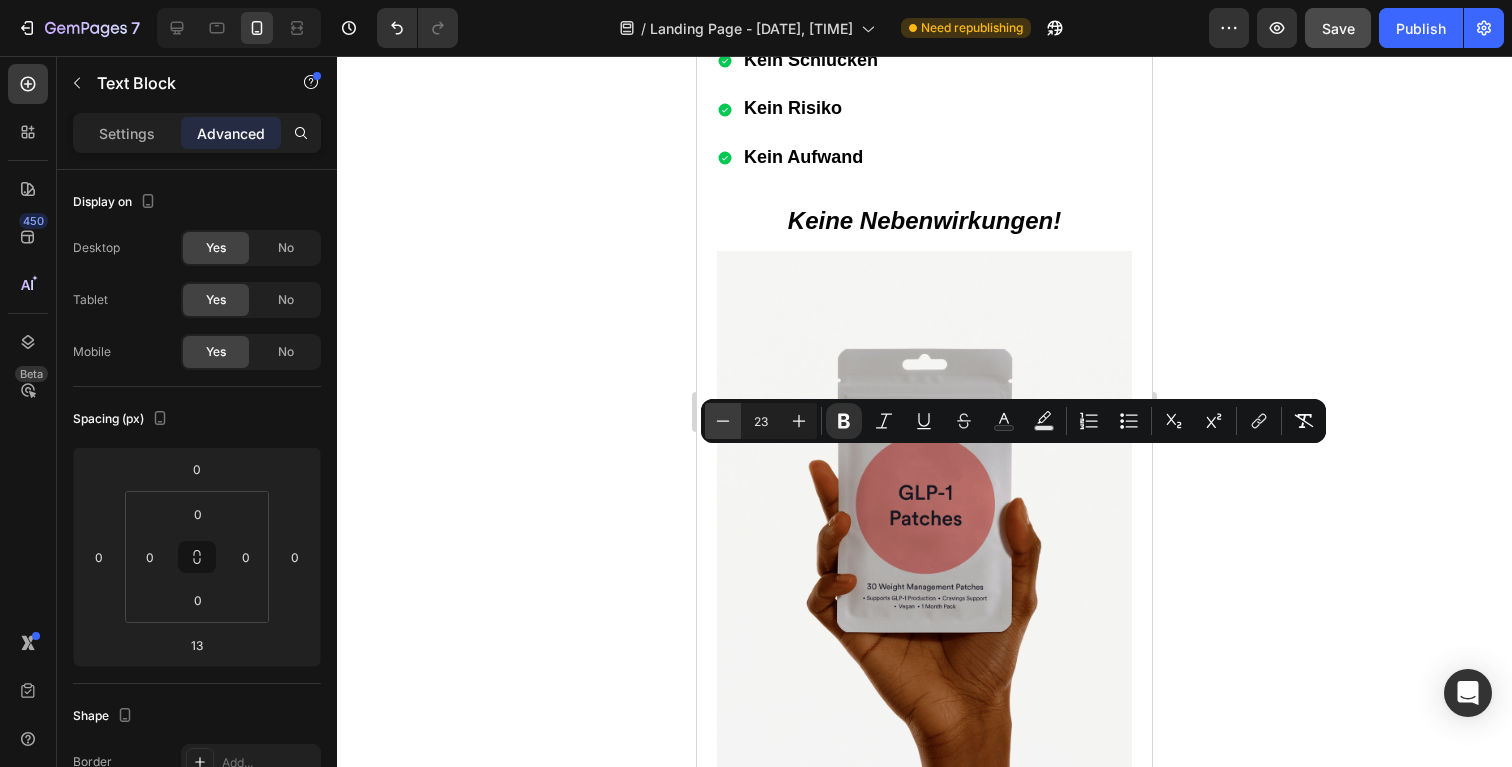 click 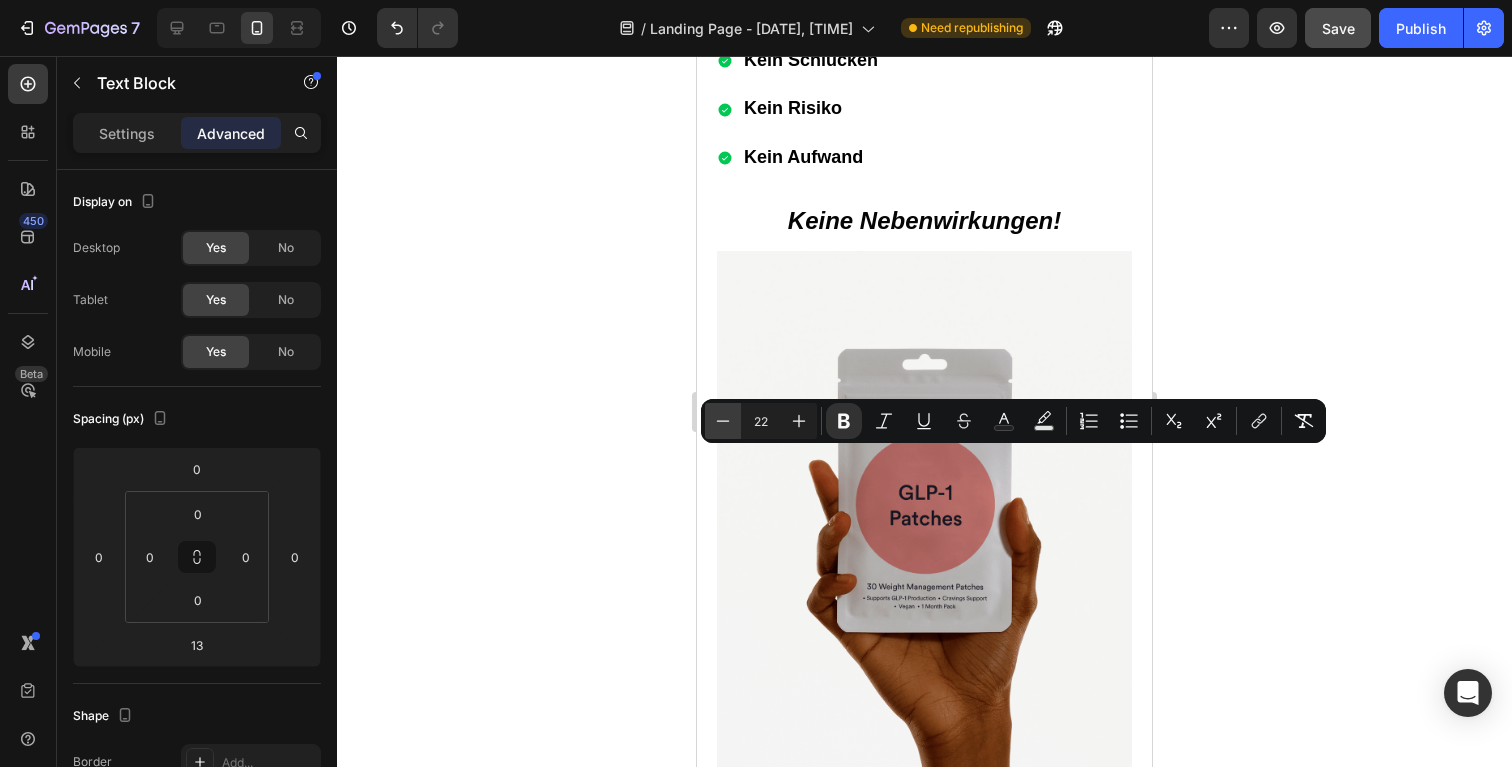 click 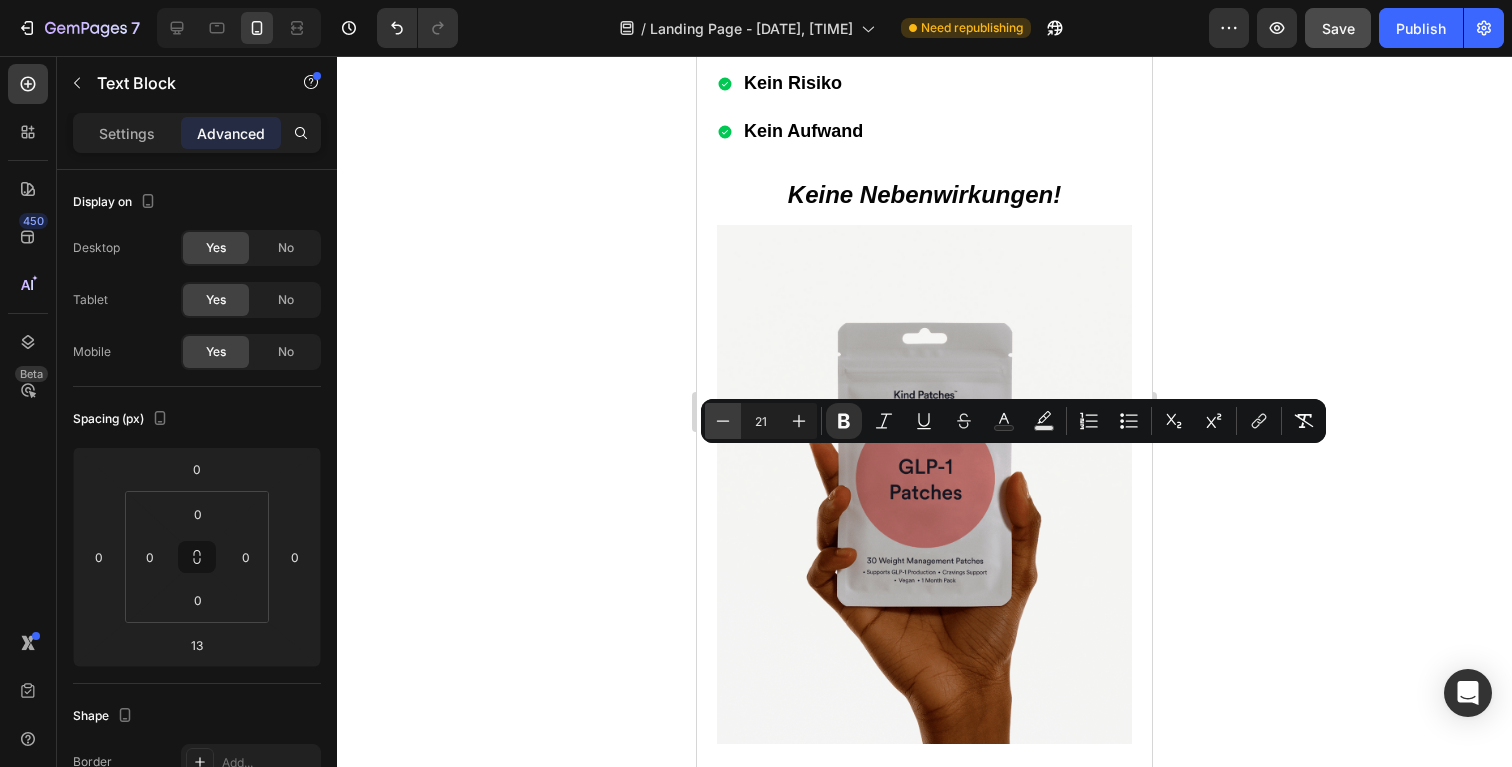 click 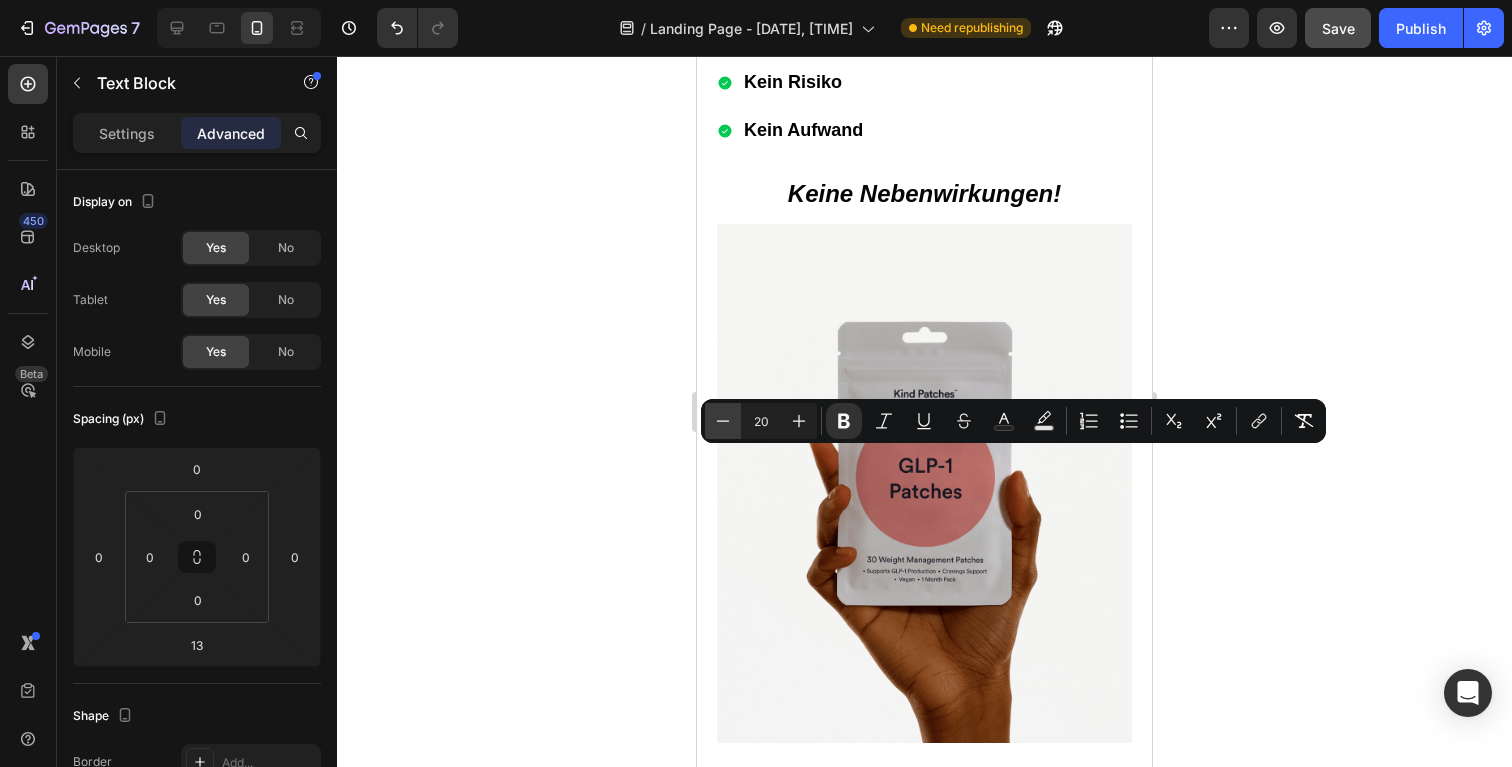 click 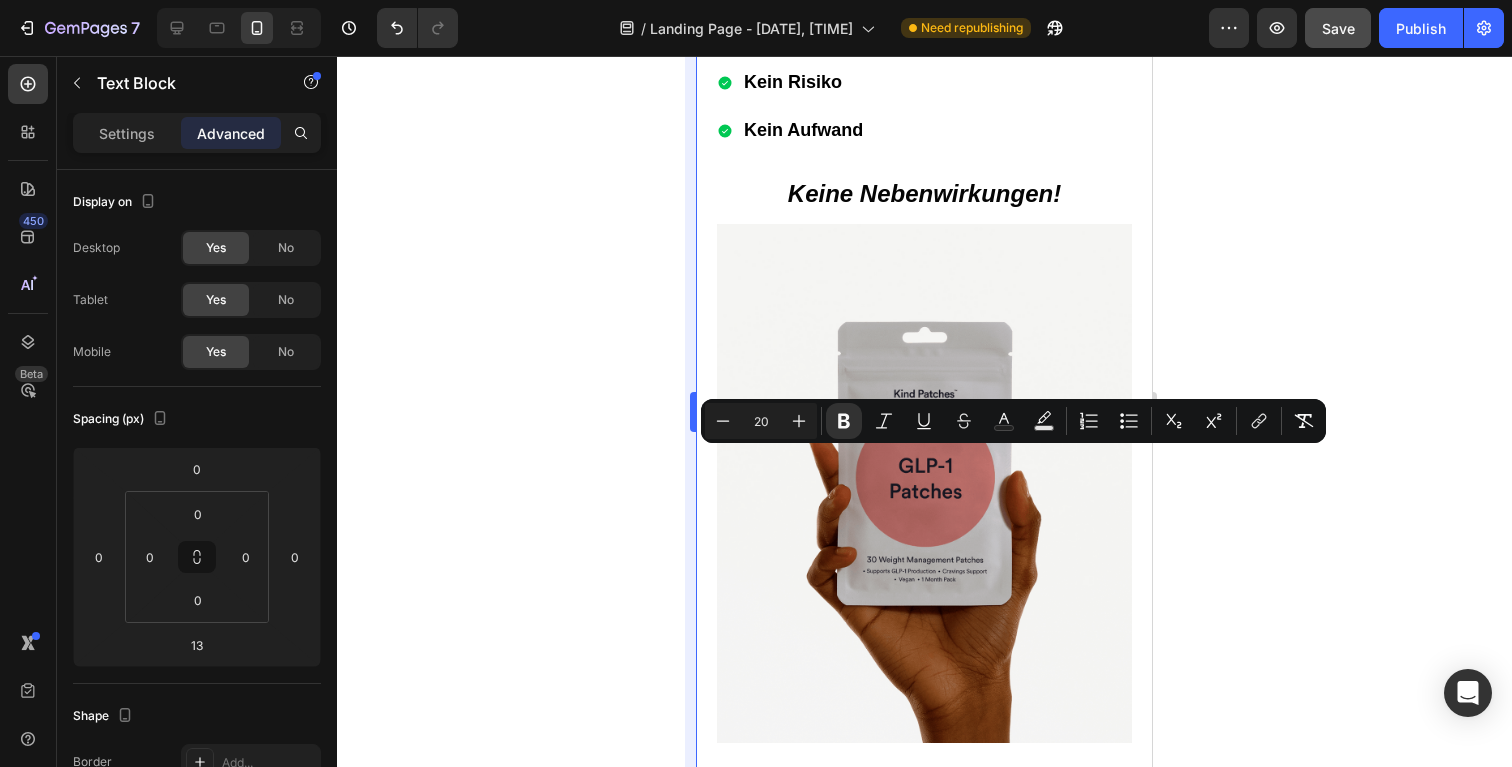 type on "19" 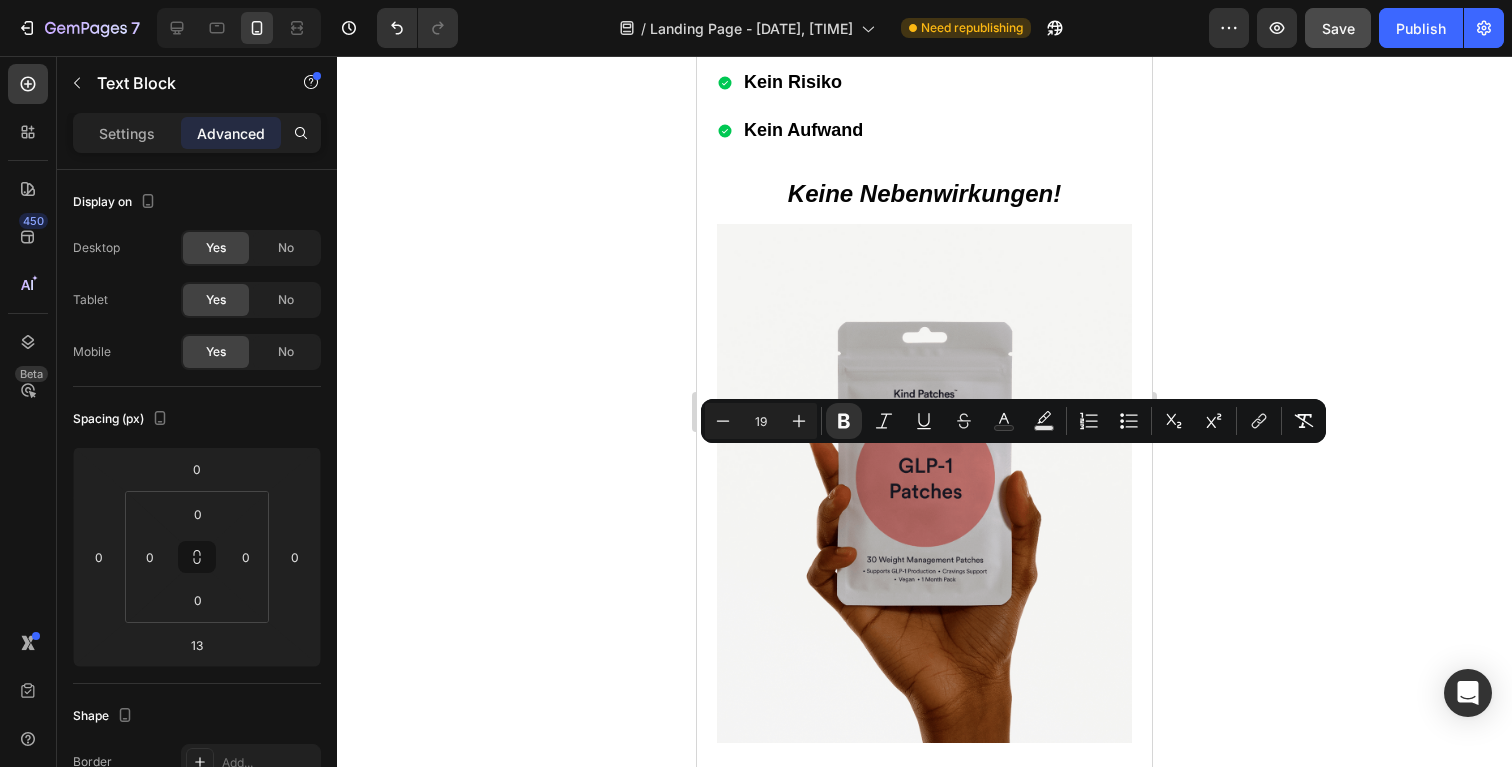 click 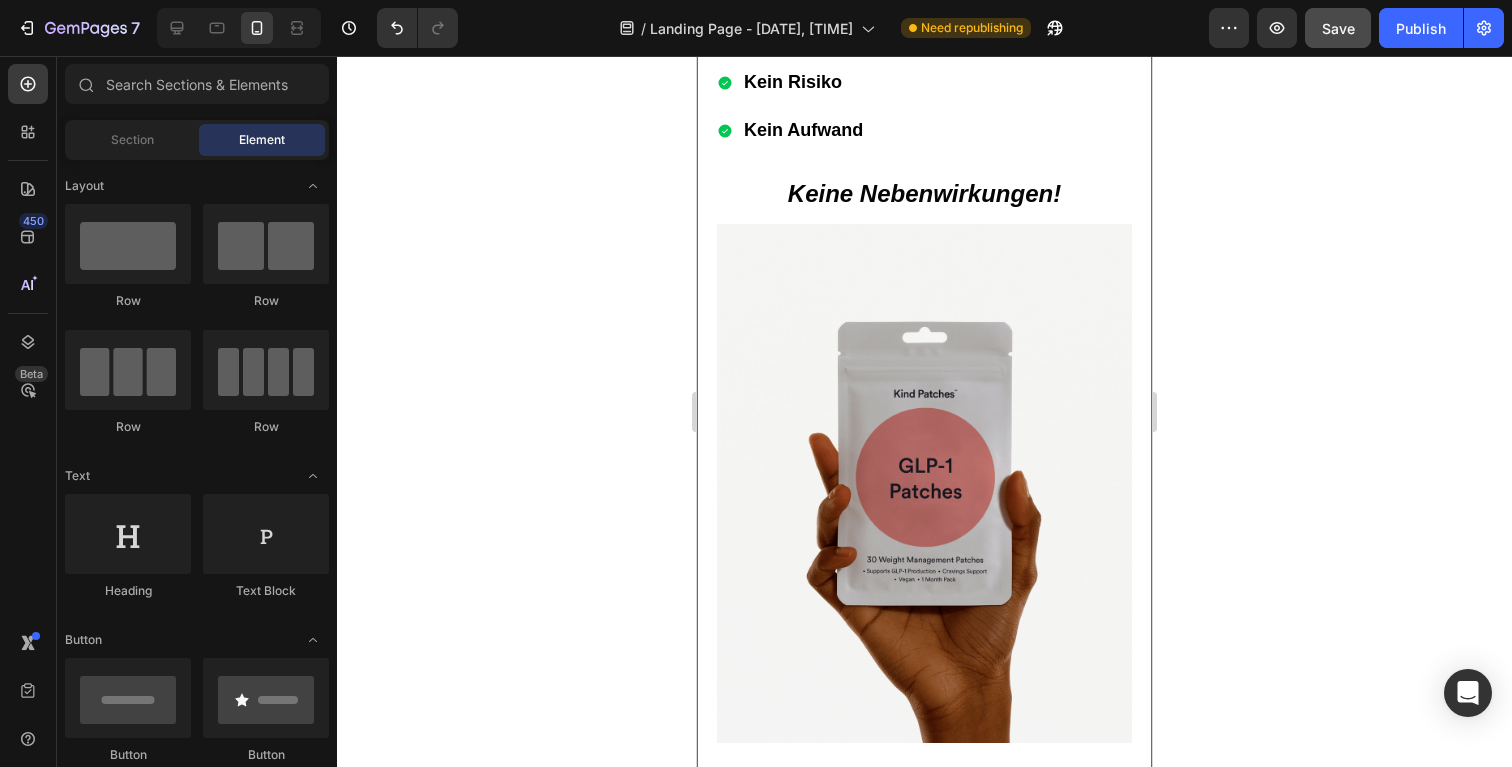 click on "[NAME] war enttäuscht: Ihr eigener Professor unterstützte teure, riskante Produkte – aber blockierte ihre natürliche und günstige Lösung.   Später erfuhr sie: Mitarbeiter ihres Instituts hatten heimlich Studien mit ihrer Formel durchgeführt – mit überraschend positiven Ergebnissen.   Die Folge : Sie verkauften die Ergebniss samt Formel an ein Pharmaunternehmen.   Dort wurde ein neues Produkt entwickelt.  Doch es war schwächer, falsch dosiert – und viel teurer.   Trotz vollmundiger Versprechen zeigte es kaum Wirkung.   Für diese Konzerne zählt nur der Umsatz –  nicht die Gesundheit der Menschen. Text Block Image Ich konnte nicht zusehen, wie meine Formel missbraucht wurde. Ich musste die Wahrheit sagen.   [NAME] gründete die eigene Produktion – 100 % natürlich, wirksam und deutlich günstiger.   Ihre Formel kann laut ihr  bis zu 14 kg pro Woche  ermöglichen – ohne großen Aufwand.   Der Rechtsstreit läuft, doch [NAME] bleibt überzeugt.   Sie empfiehlt,  Text Block ." at bounding box center [924, -109] 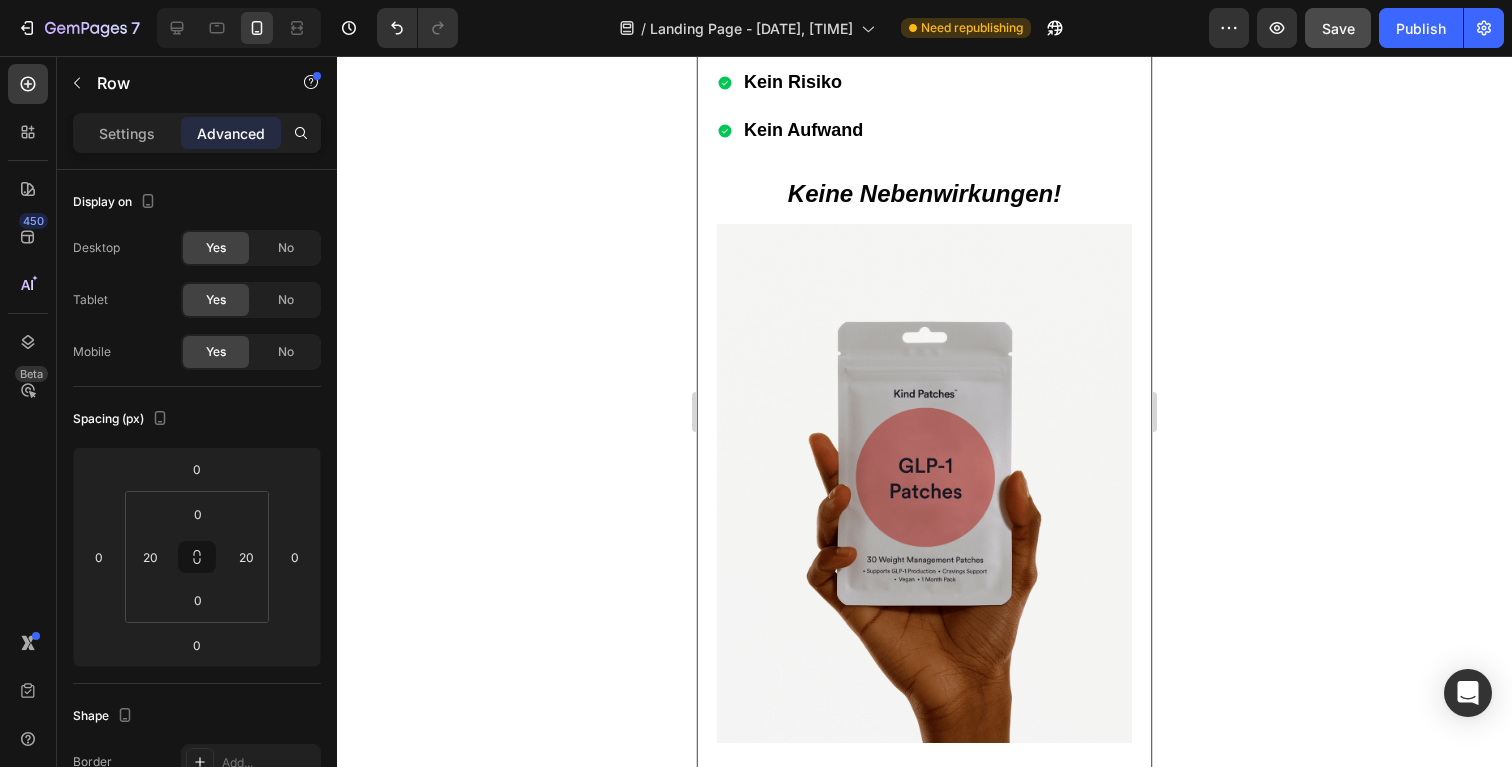 click on "Gibt es ein Risiko, wieder zuzunehmen?" at bounding box center (924, -549) 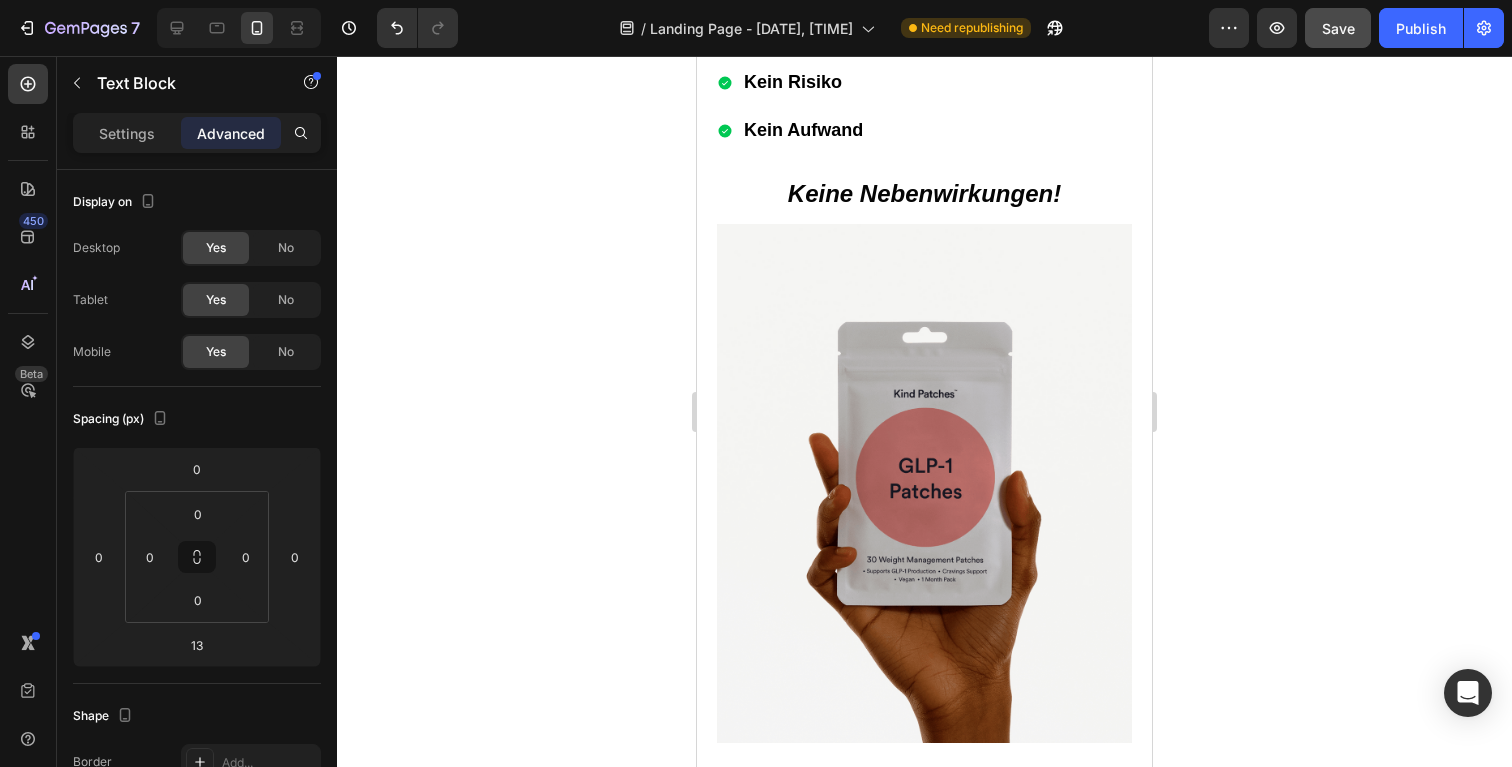 click at bounding box center (925, -524) 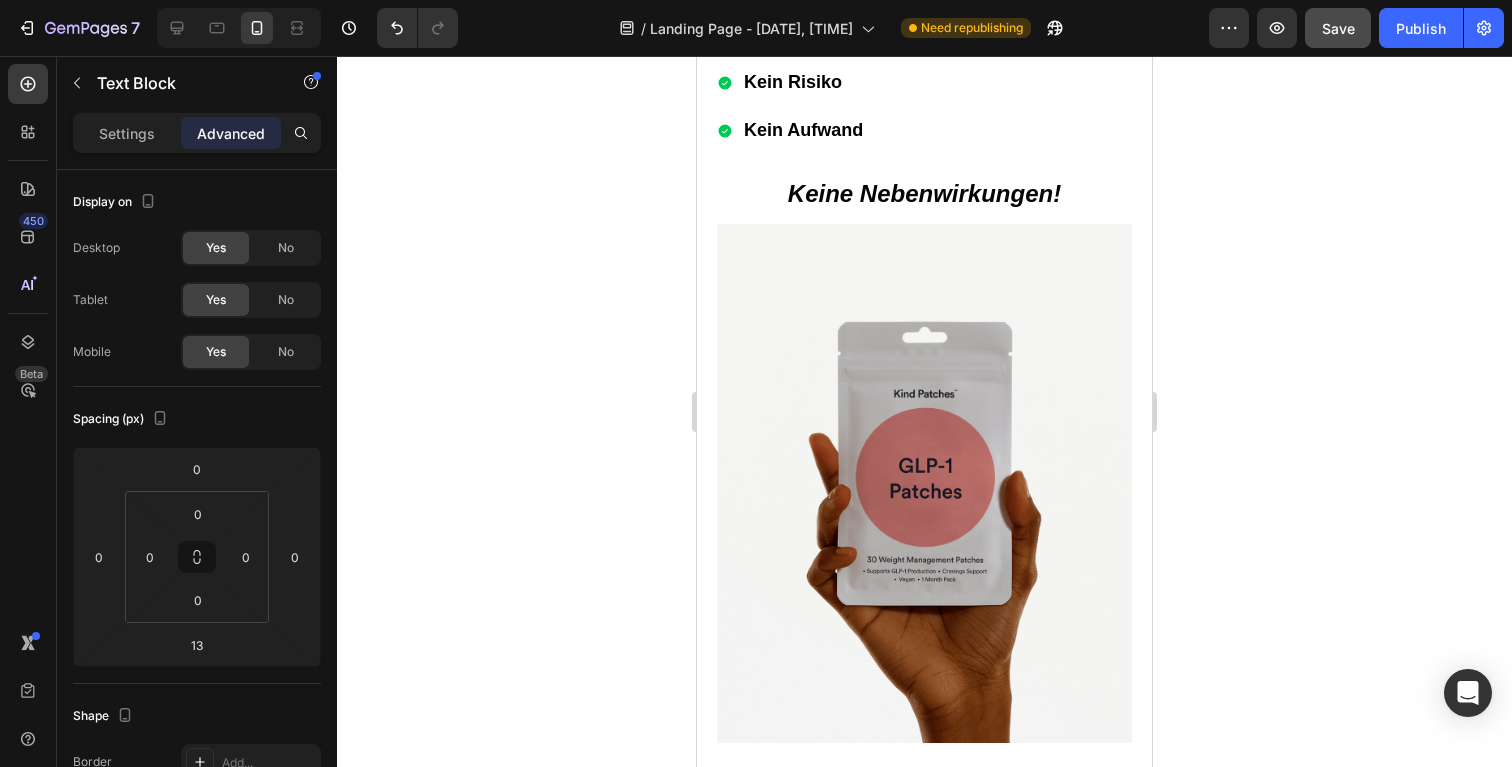 click 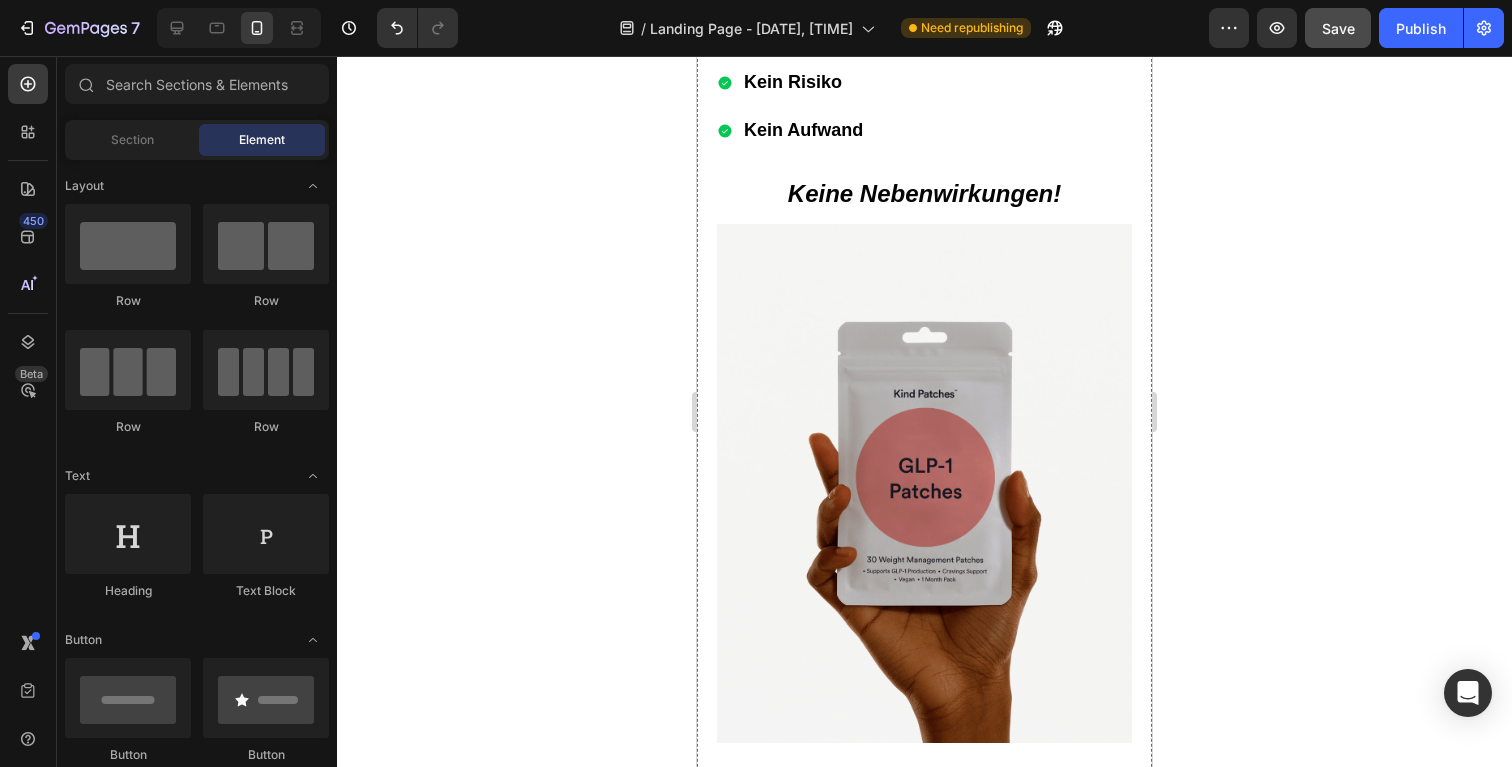 click on "Gibt es ein Risiko, wieder zuzunehmen?" at bounding box center (900, -550) 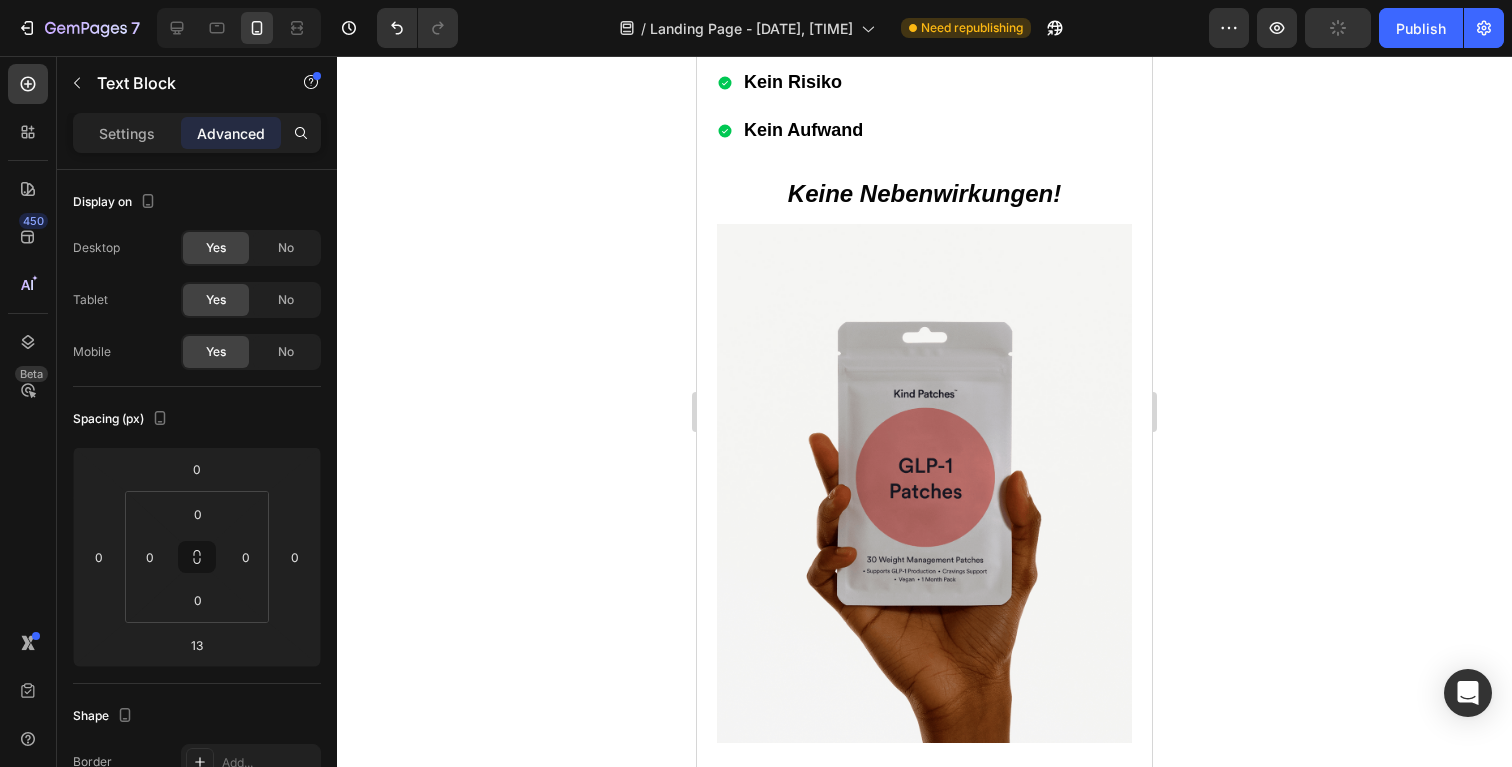 click on "Gibt es ein Risiko, wieder zuzunehmen?" at bounding box center [924, -549] 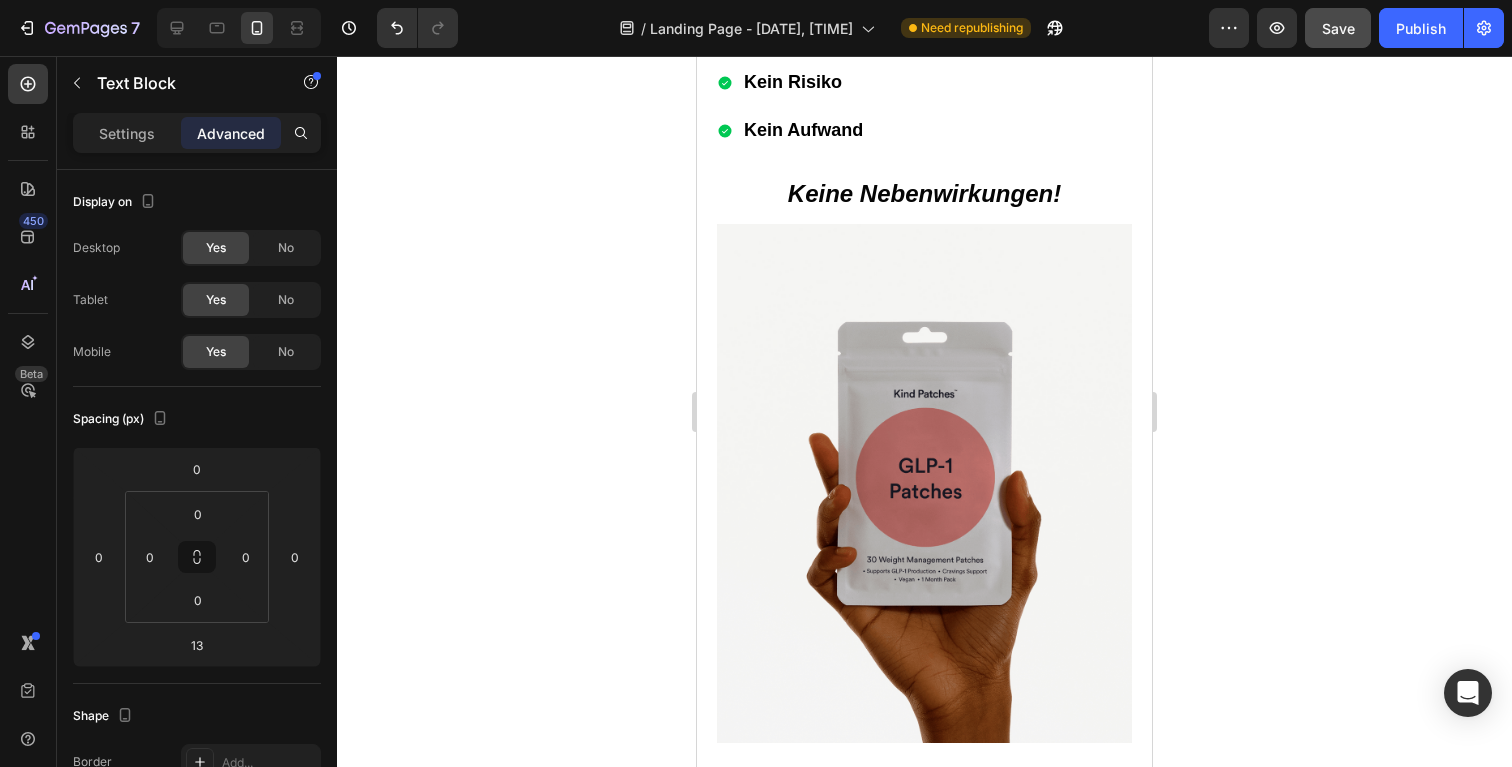 click on "[NAME] war enttäuscht: Ihr eigener Professor unterstützte teure, riskante Produkte – aber blockierte ihre natürliche und günstige Lösung.   Später erfuhr sie: Mitarbeiter ihres Instituts hatten heimlich Studien mit ihrer Formel durchgeführt – mit überraschend positiven Ergebnissen.   Die Folge : Sie verkauften die Ergebniss samt Formel an ein Pharmaunternehmen.   Dort wurde ein neues Produkt entwickelt.  Doch es war schwächer, falsch dosiert – und viel teurer.   Trotz vollmundiger Versprechen zeigte es kaum Wirkung.   Für diese Konzerne zählt nur der Umsatz –  nicht die Gesundheit der Menschen. Text Block Image Ich konnte nicht zusehen, wie meine Formel missbraucht wurde. Ich musste die Wahrheit sagen.   [NAME] gründete die eigene Produktion – 100 % natürlich, wirksam und deutlich günstiger.   Ihre Formel kann laut ihr  bis zu 14 kg pro Woche  ermöglichen – ohne großen Aufwand.   Der Rechtsstreit läuft, doch [NAME] bleibt überzeugt.   Sie empfiehlt,  Text Block ." at bounding box center [924, -109] 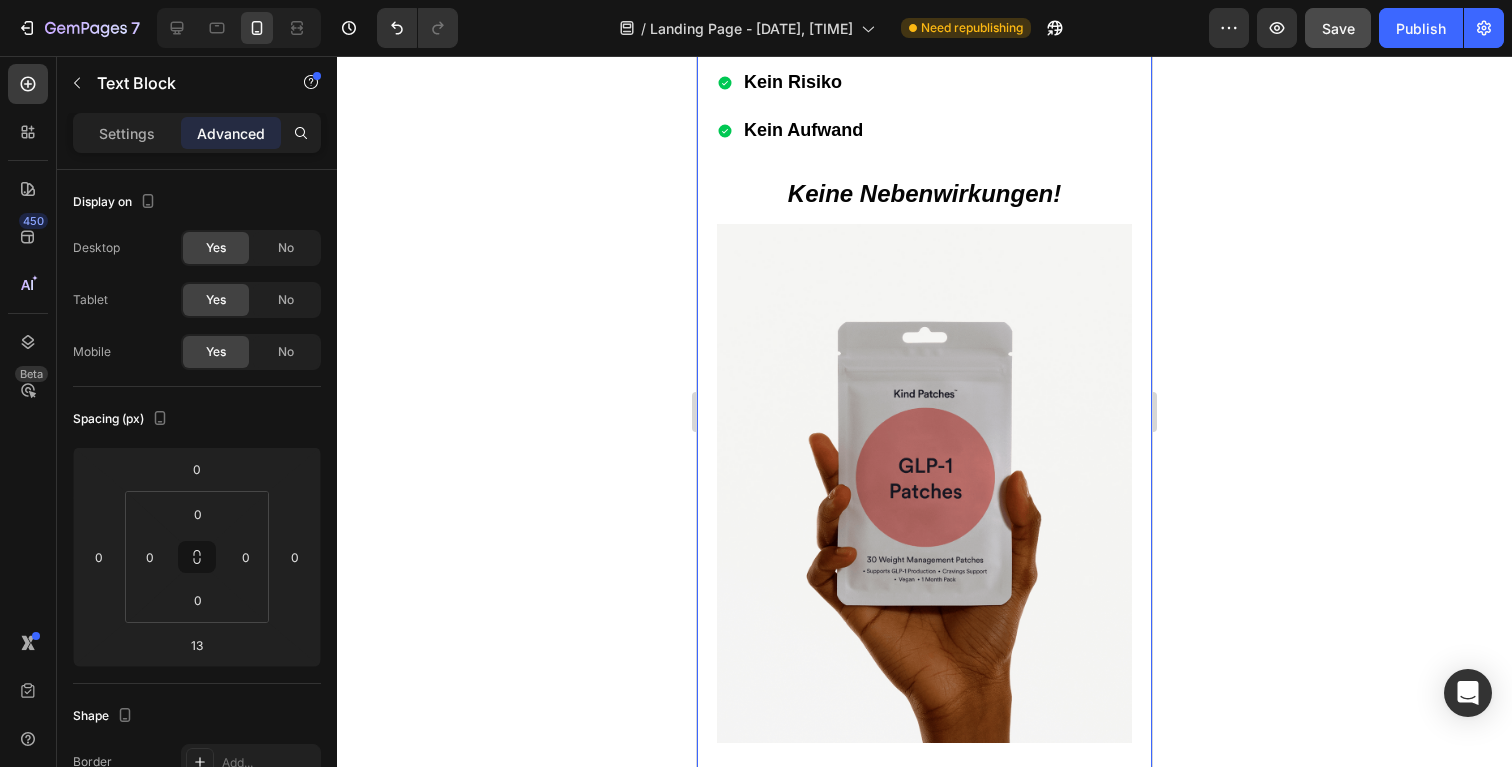 click on "Gibt es ein Risiko, wieder zuzunehmen?"" at bounding box center (904, -550) 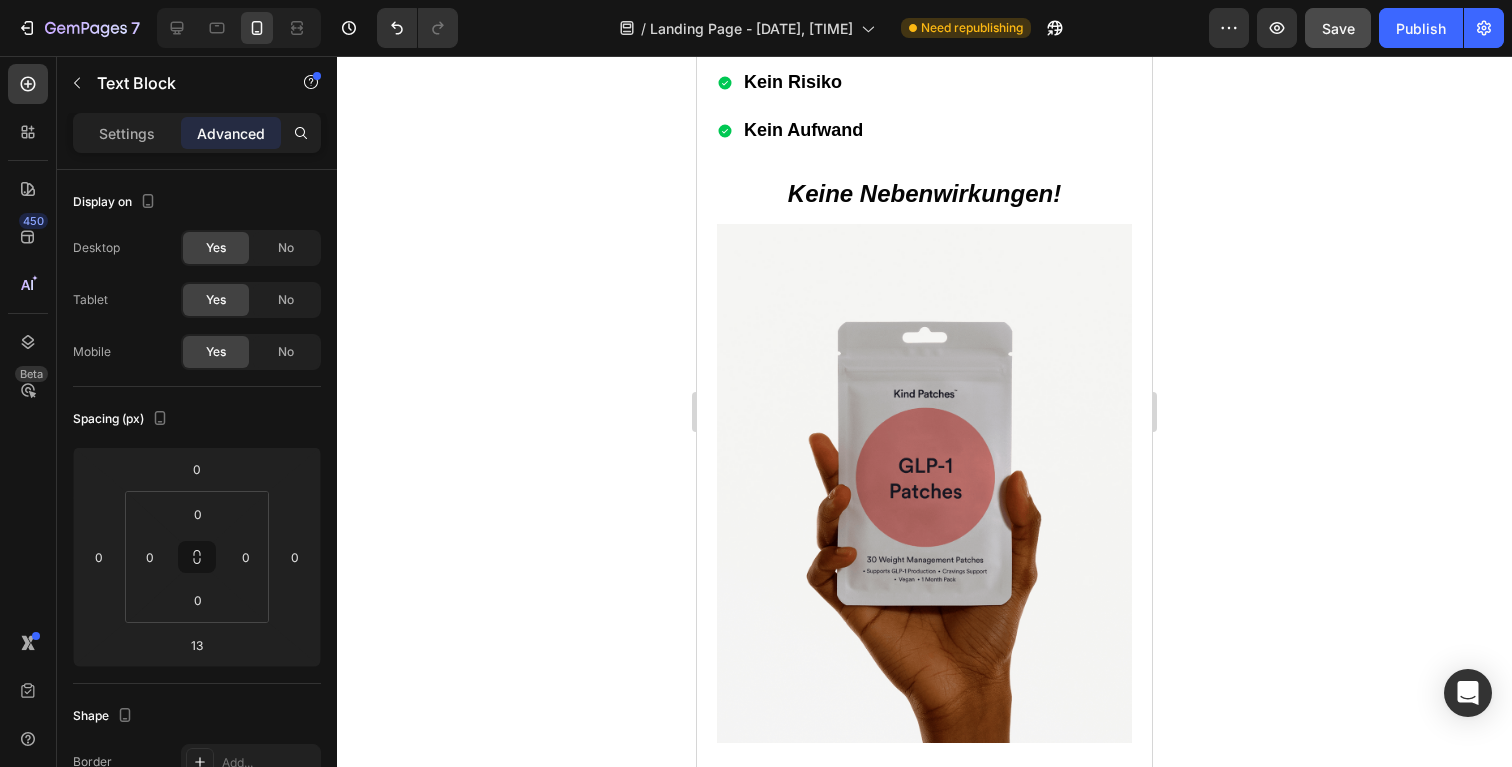 click 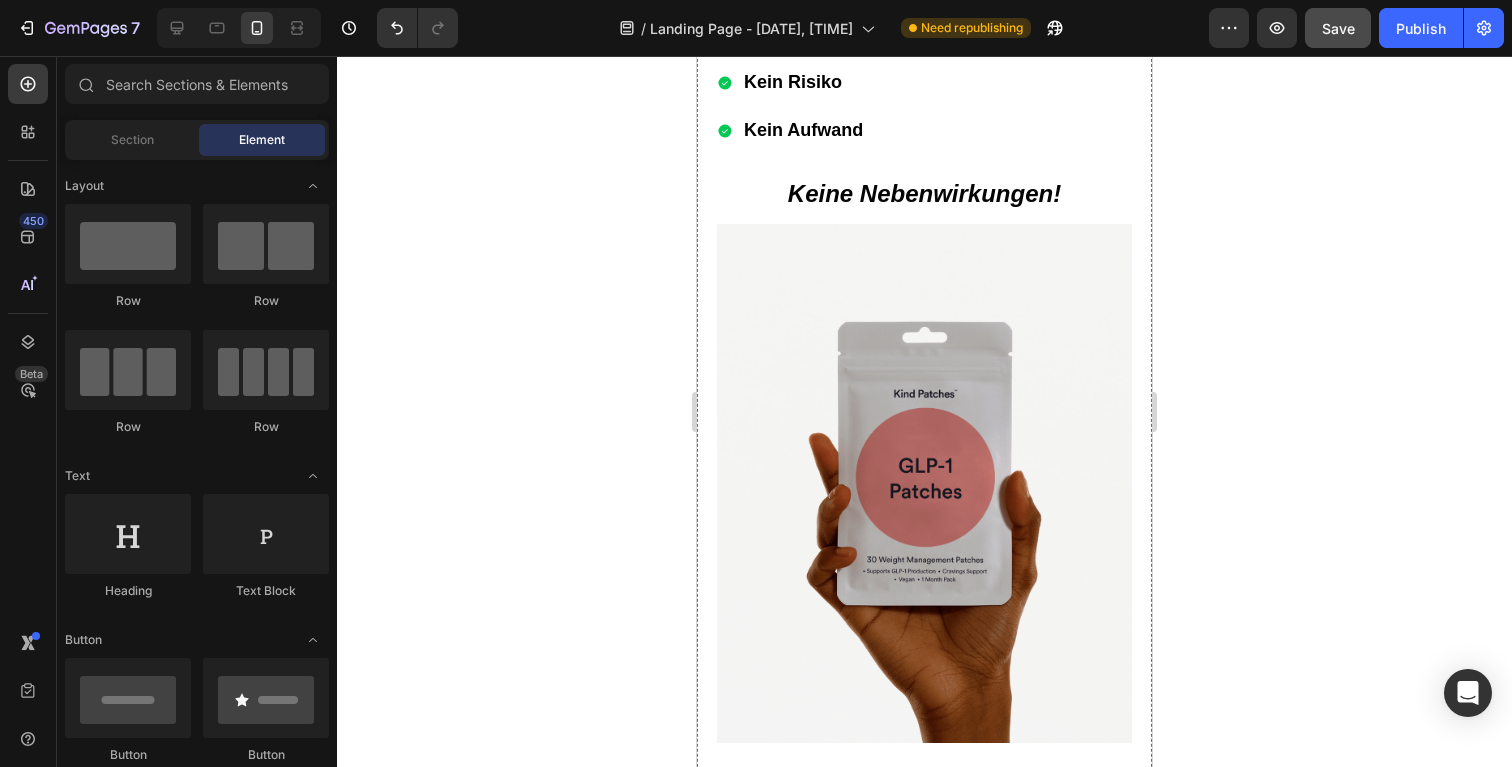 click on ""Gibt es ein Risiko, wieder zuzunehmen?"" at bounding box center [909, -550] 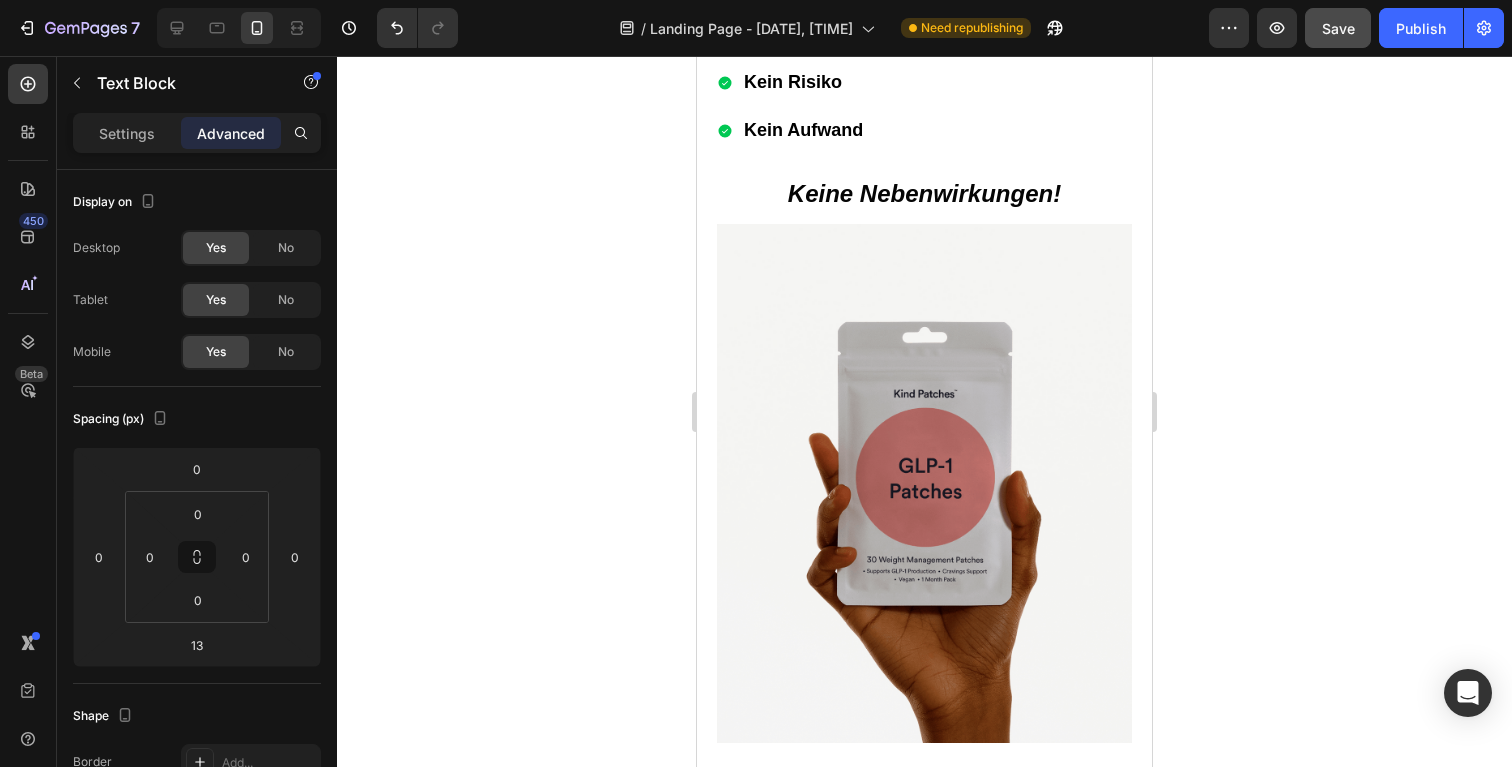 click on ""Gibt es ein Risiko, wieder zuzunehmen?"" at bounding box center (909, -550) 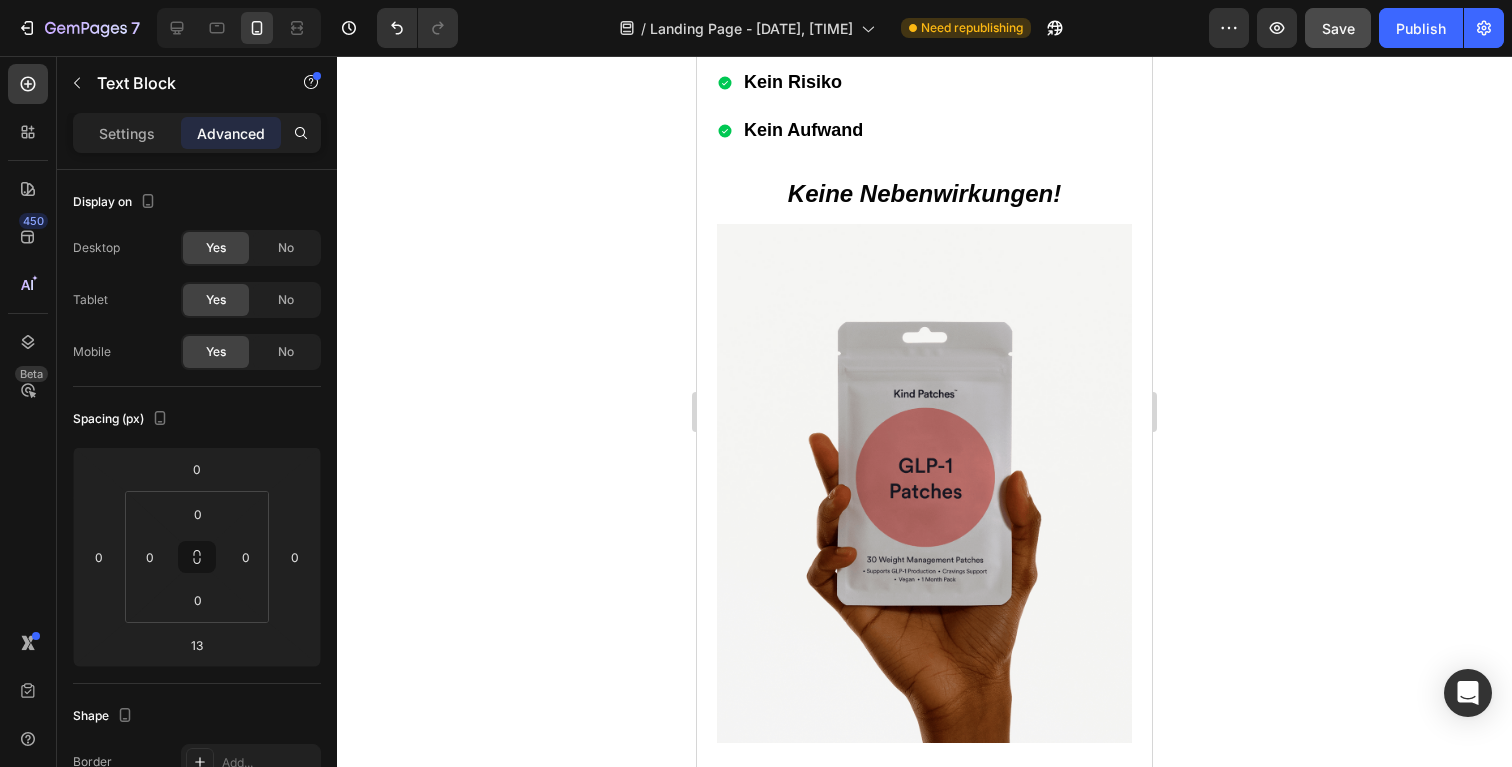 click 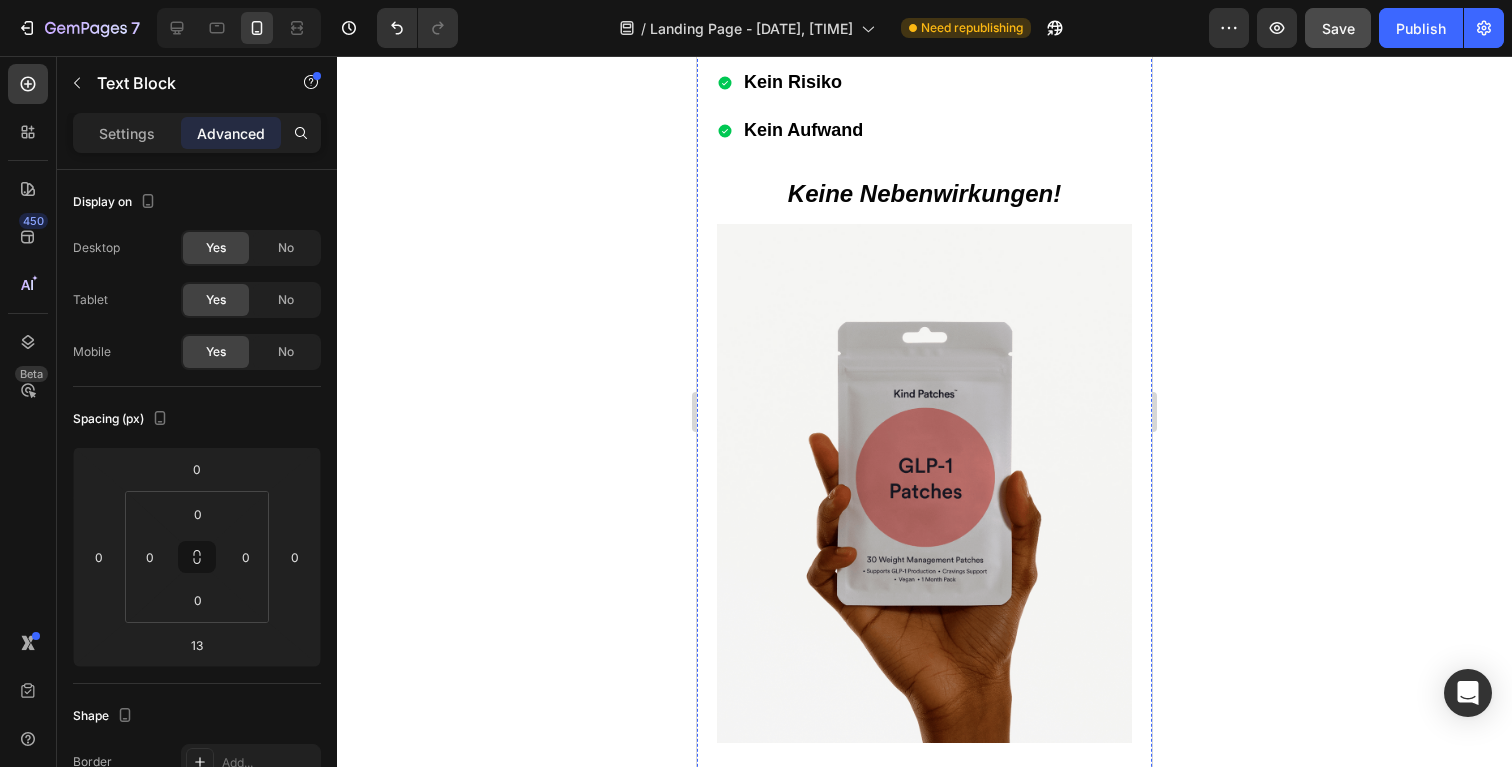 click on "Gibt es ein Risiko, wieder zuzunehmen?" at bounding box center [900, -550] 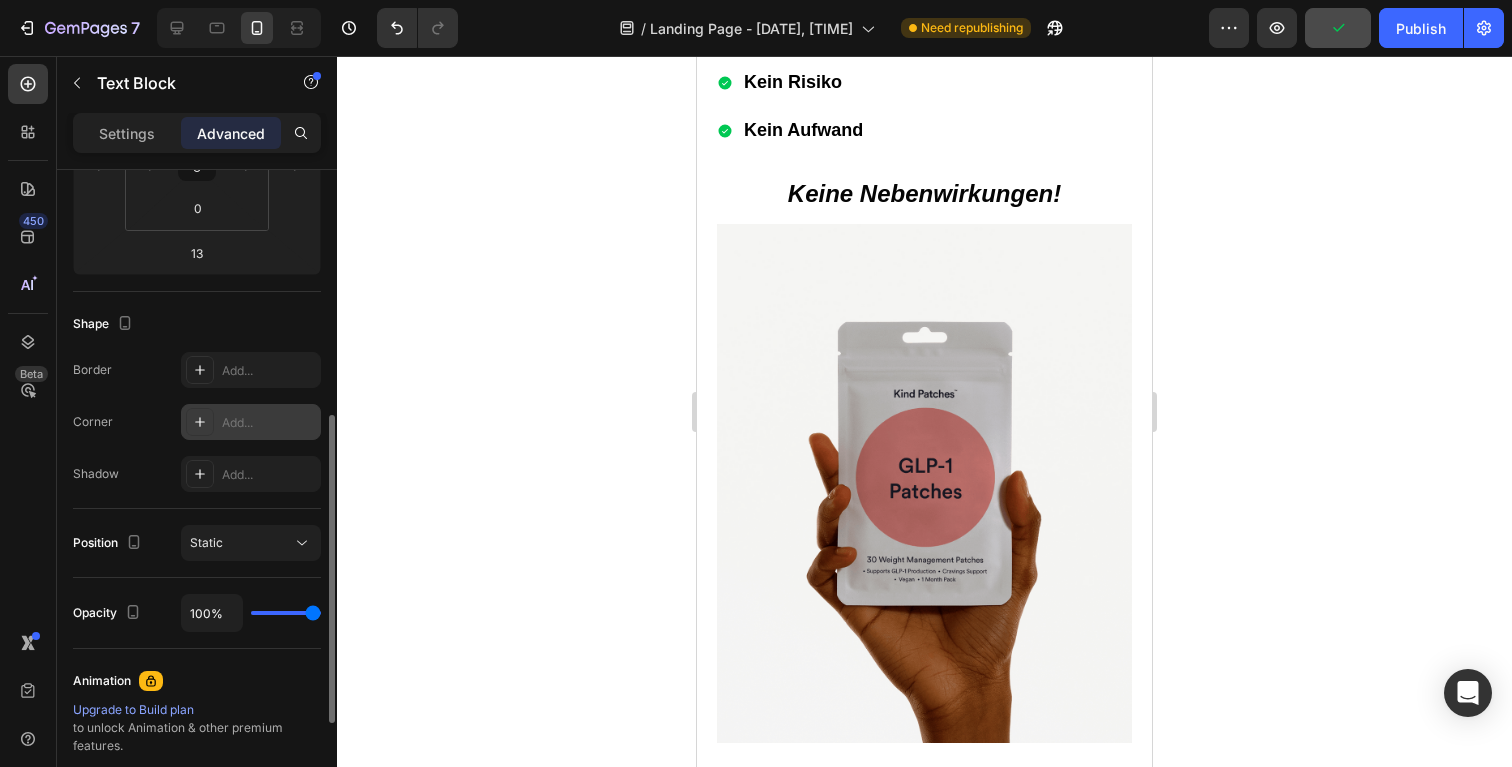 scroll, scrollTop: 433, scrollLeft: 0, axis: vertical 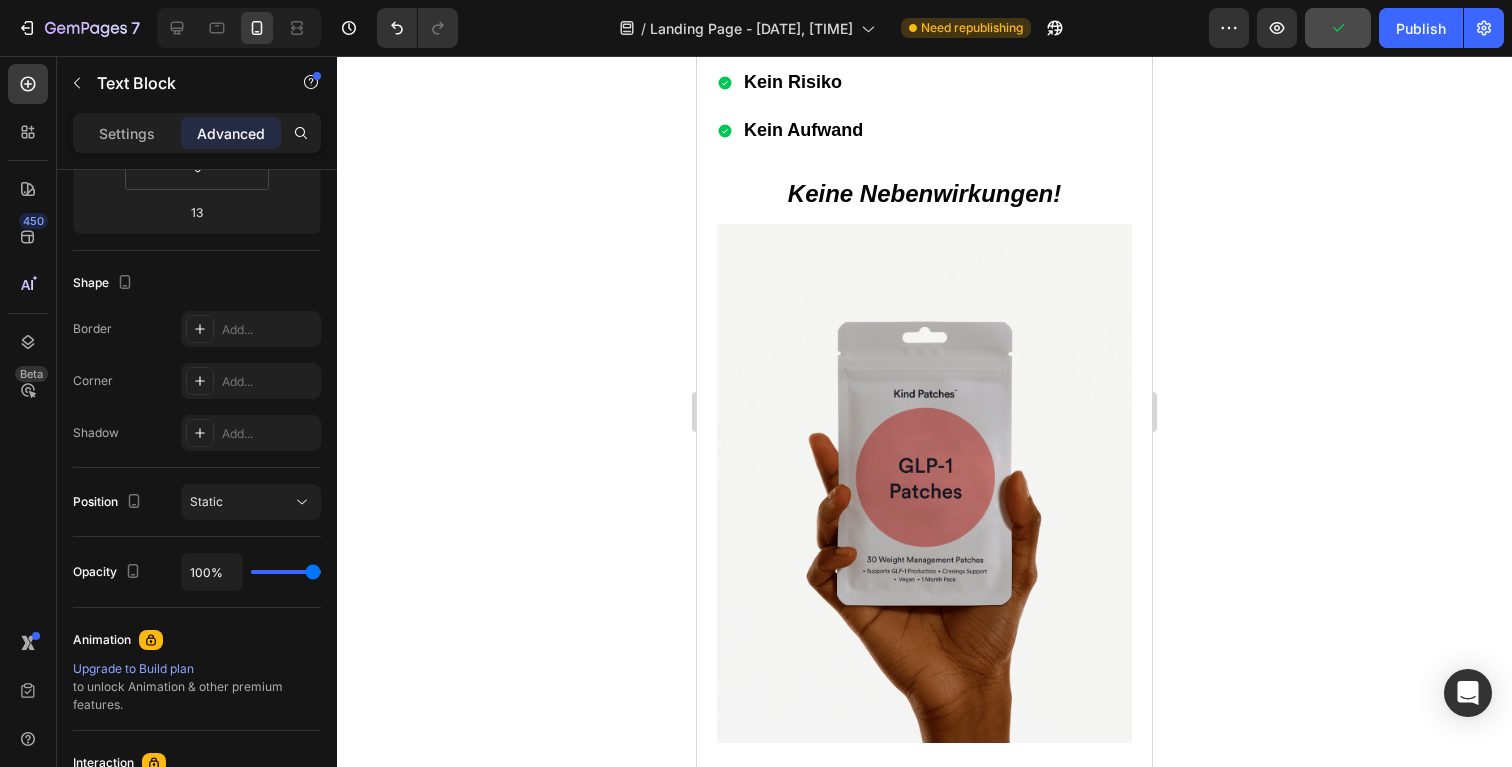 click on "Settings Advanced" at bounding box center [197, 133] 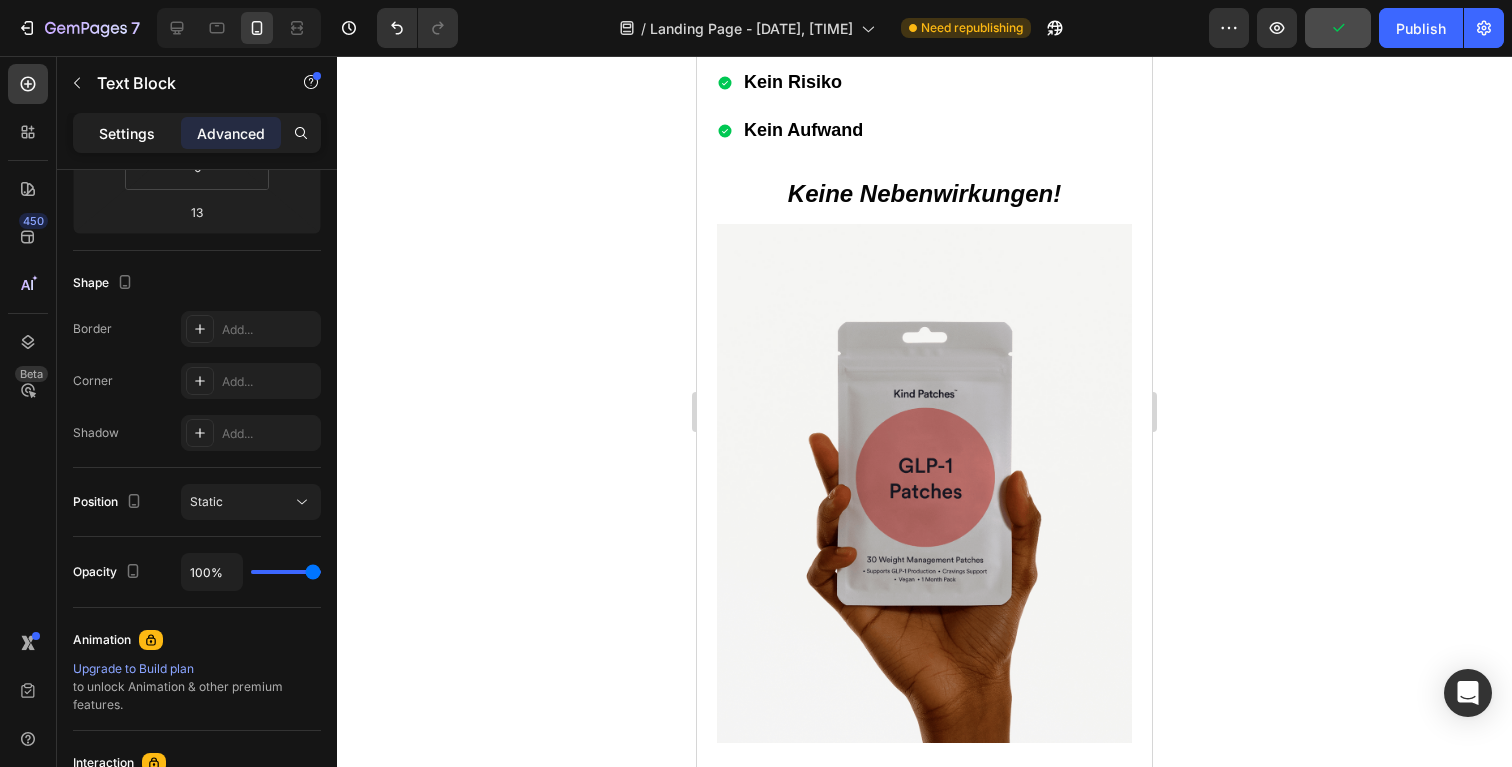 click on "Settings" 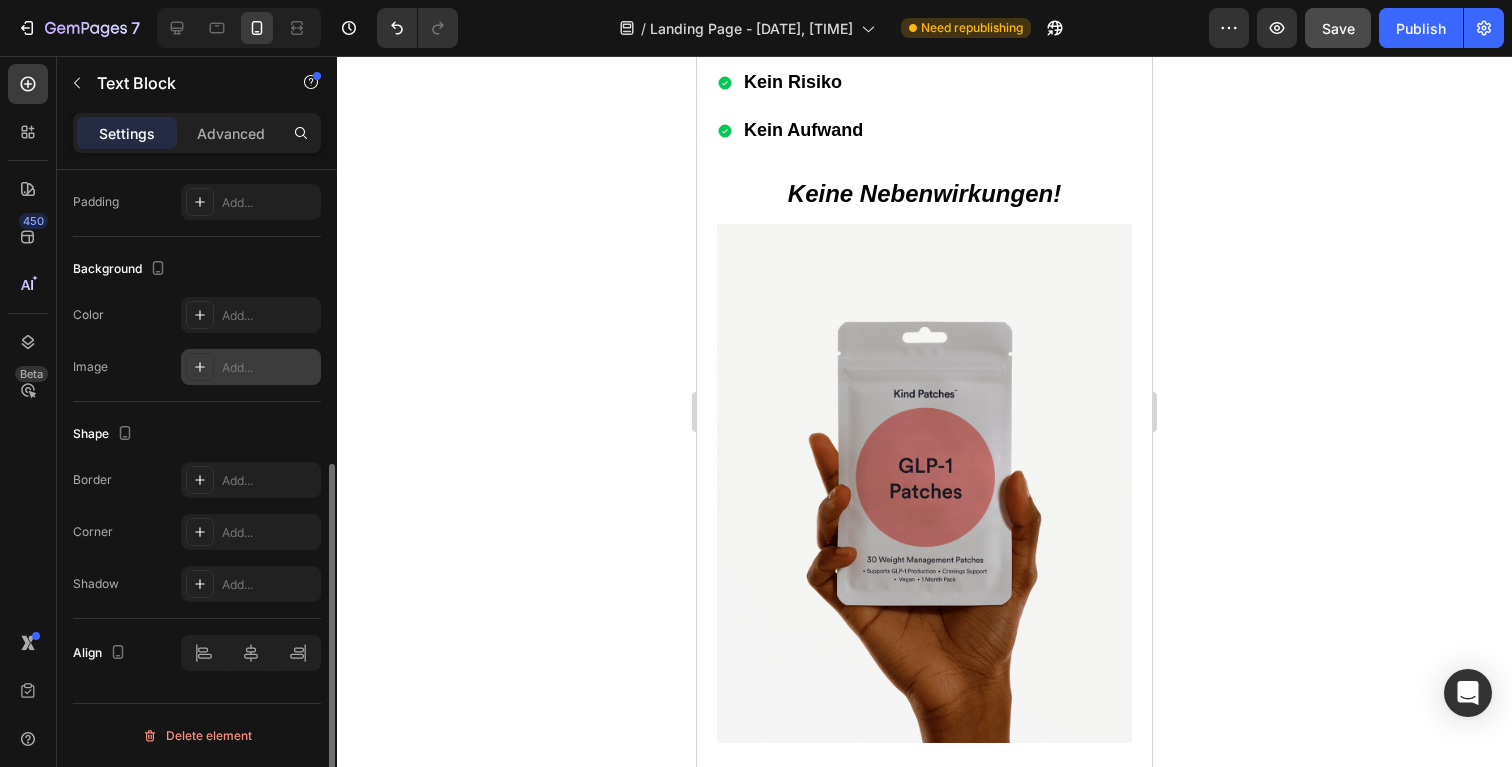 scroll, scrollTop: 471, scrollLeft: 0, axis: vertical 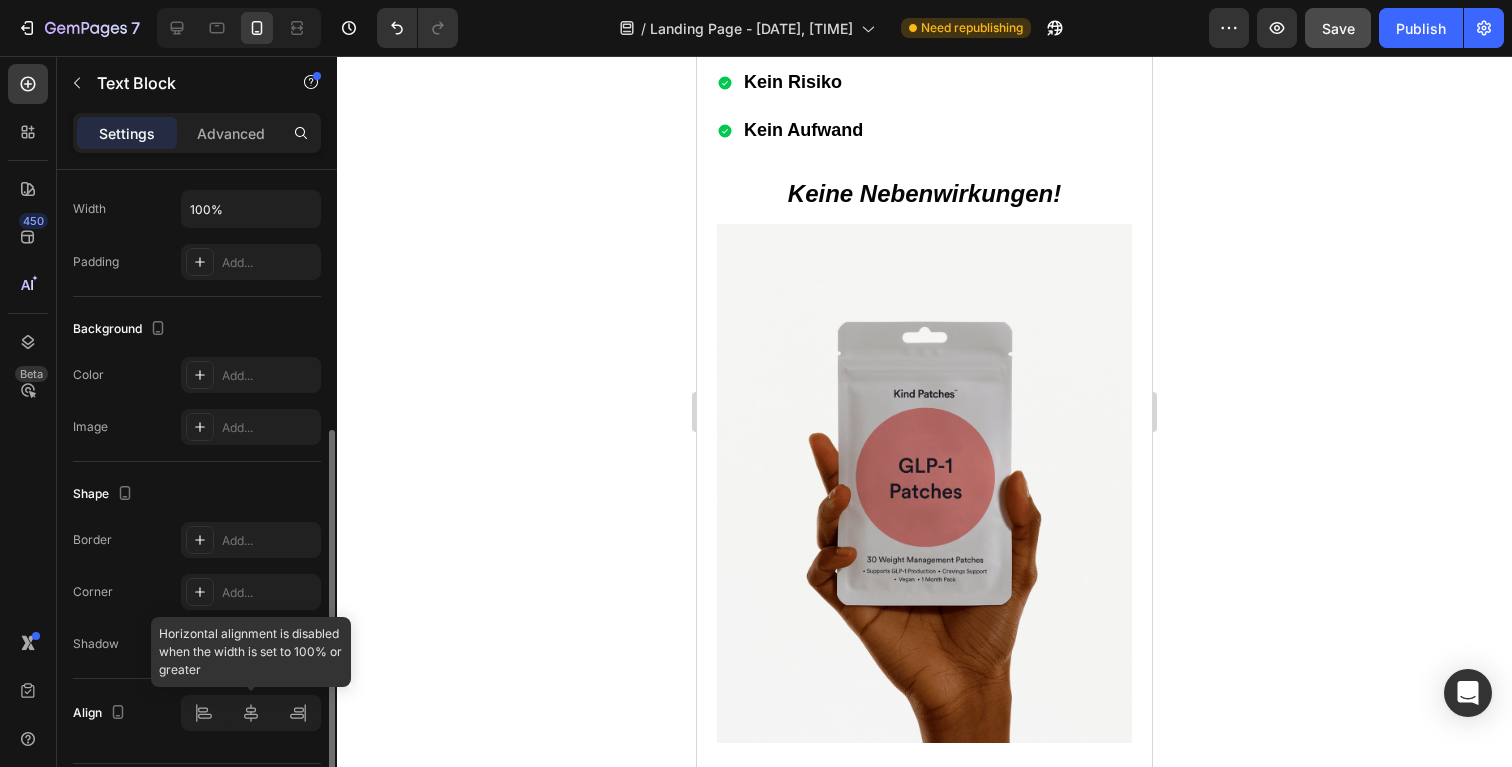 click 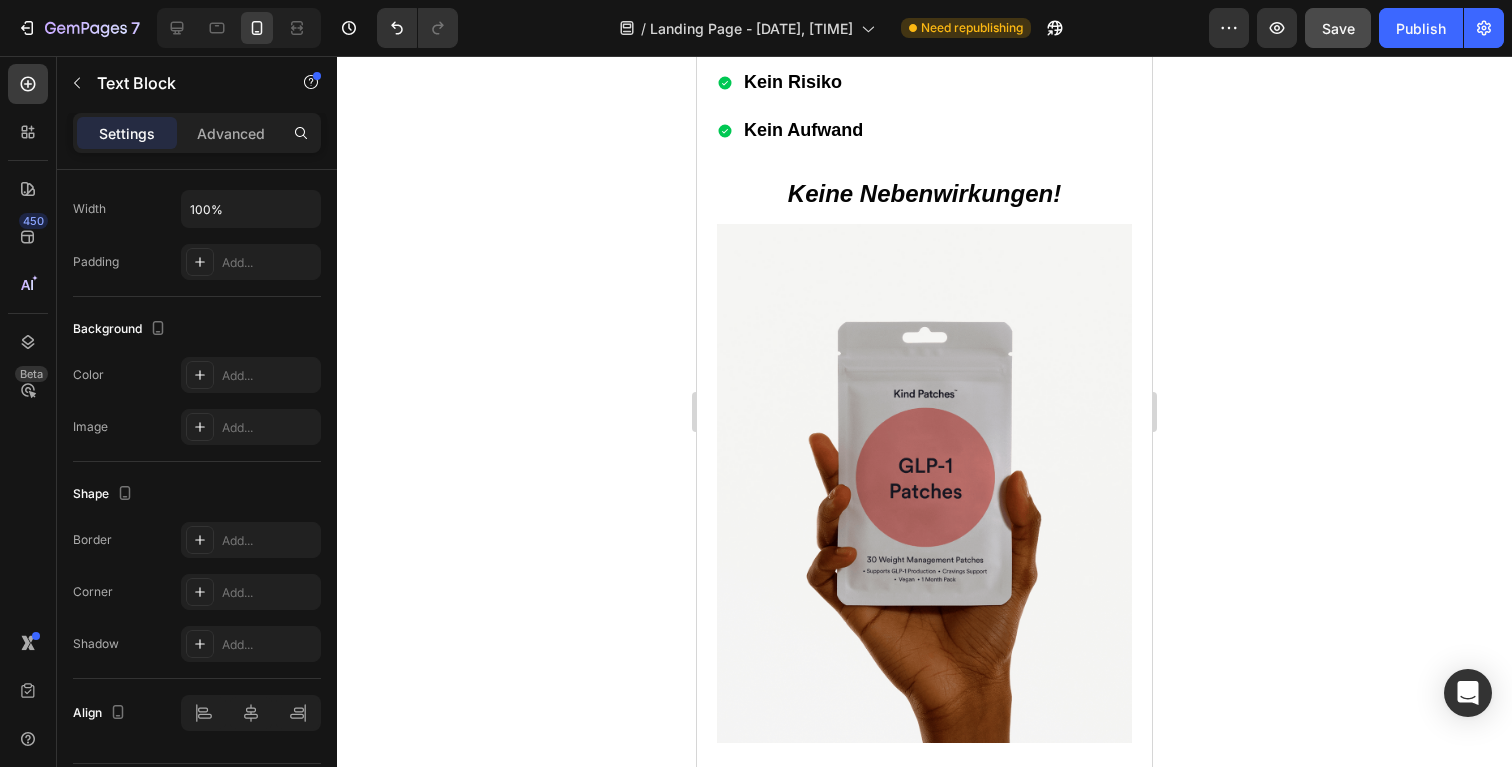 click 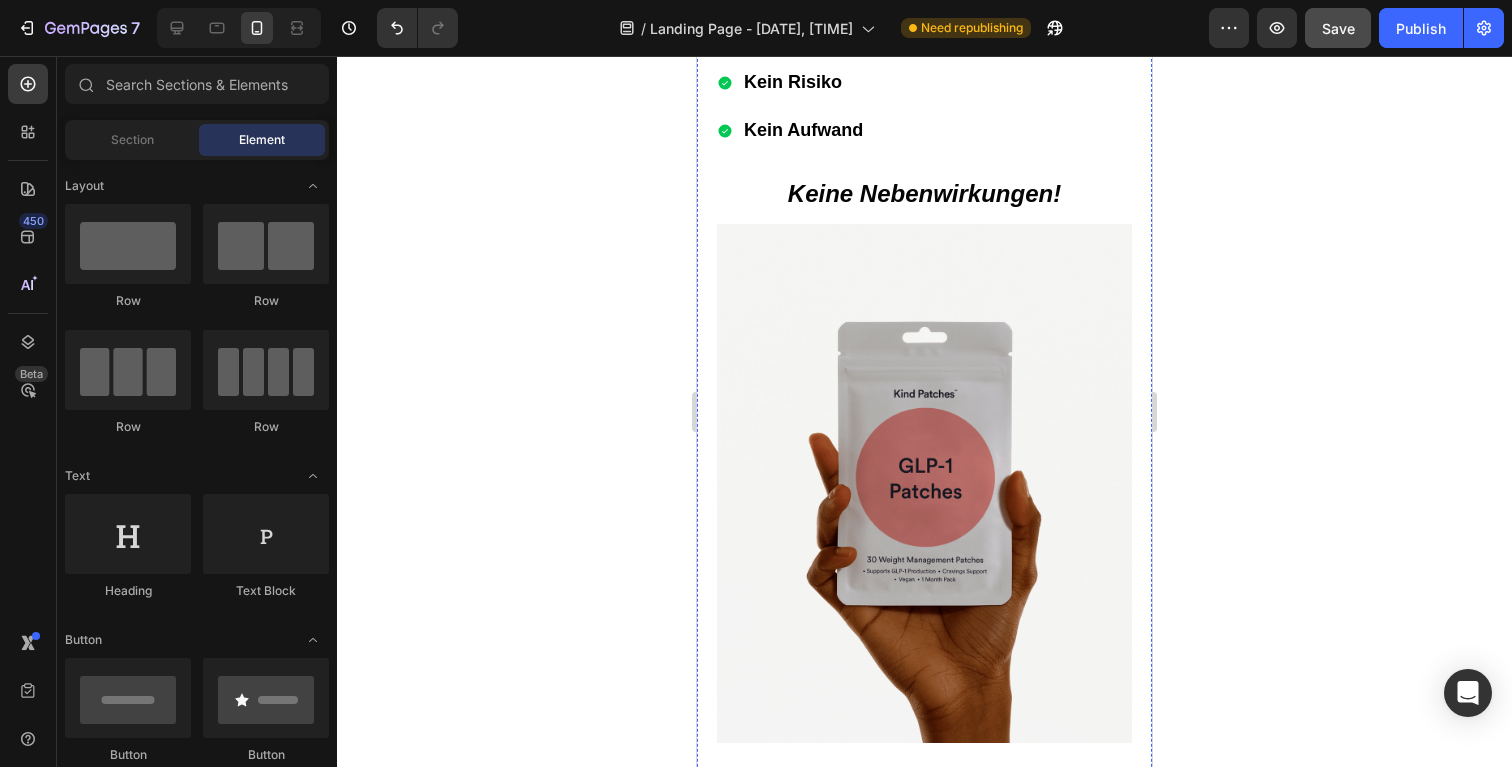 click on "Gibt es ein Risiko, wieder zuzunehmen?" at bounding box center (924, -549) 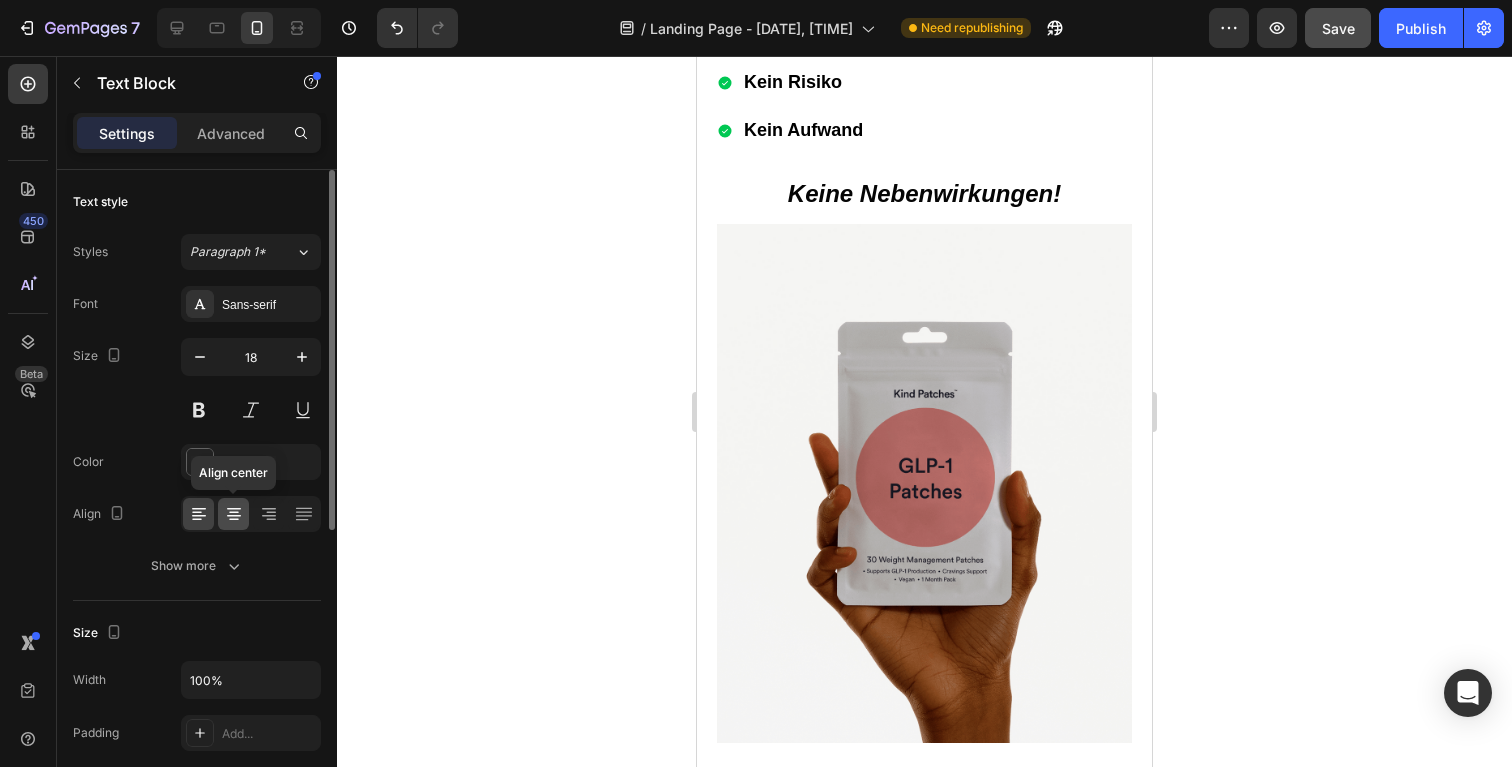 click 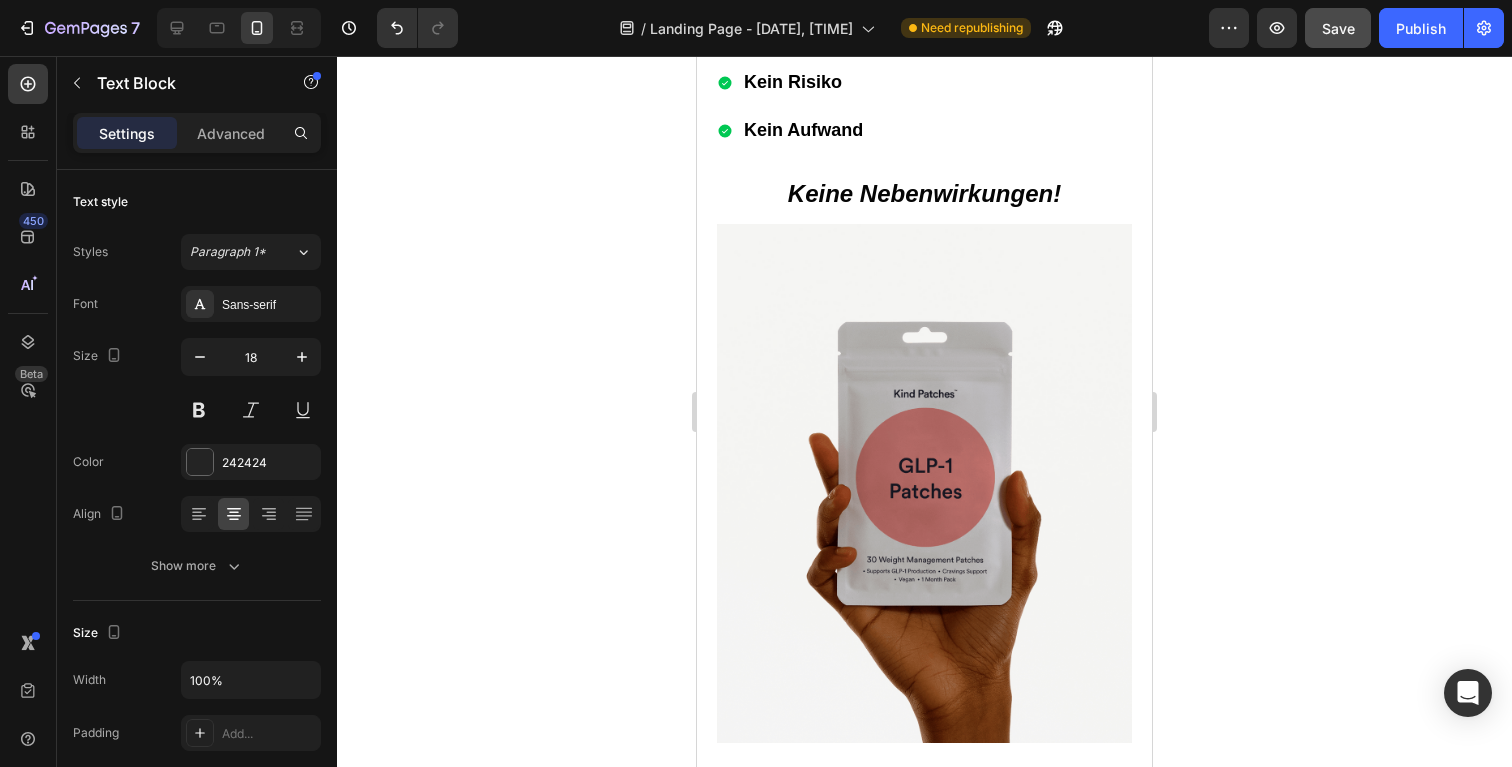 click 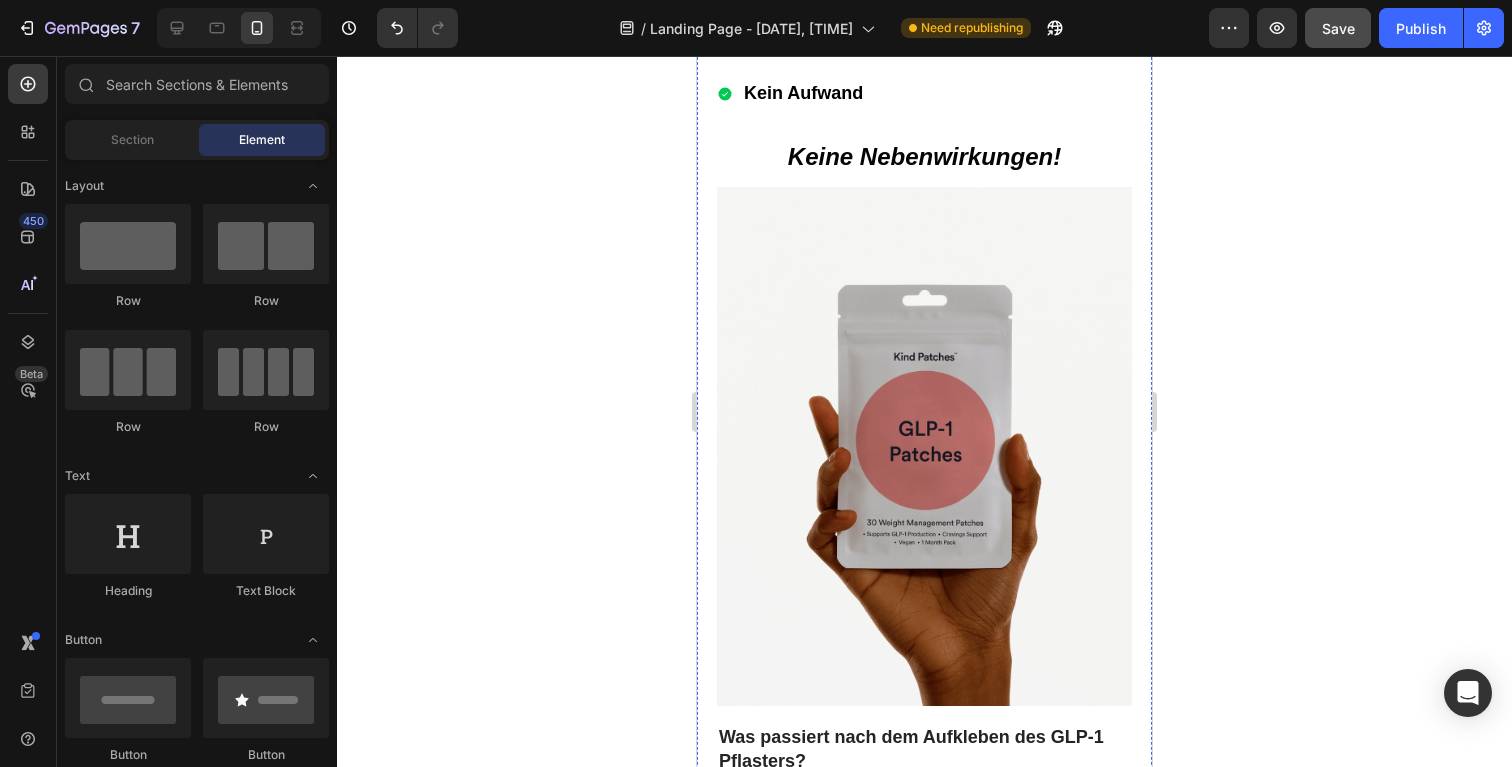 scroll, scrollTop: 13542, scrollLeft: 0, axis: vertical 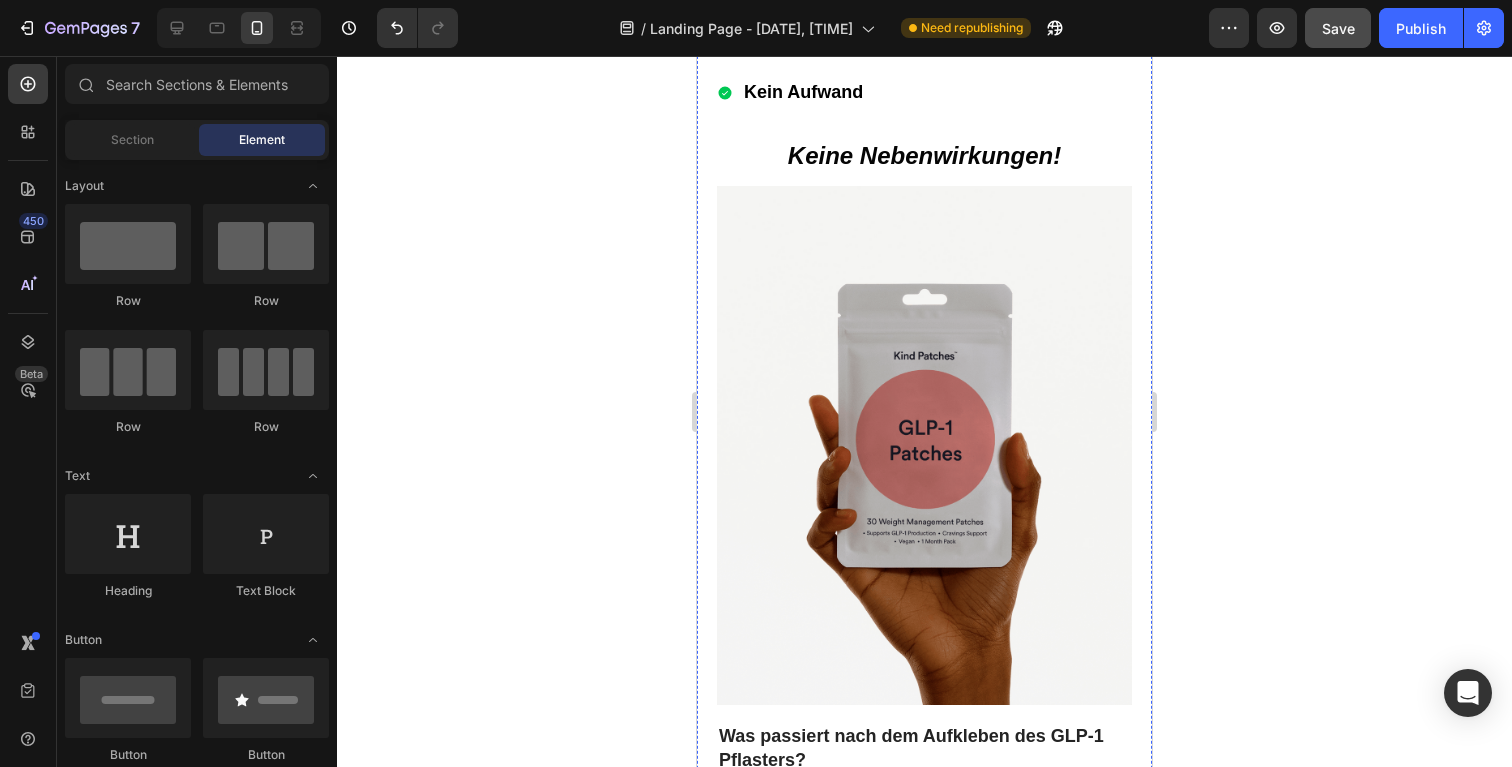 click on "Gibt es ein Risiko, wieder zuzunehmen?" at bounding box center [924, -588] 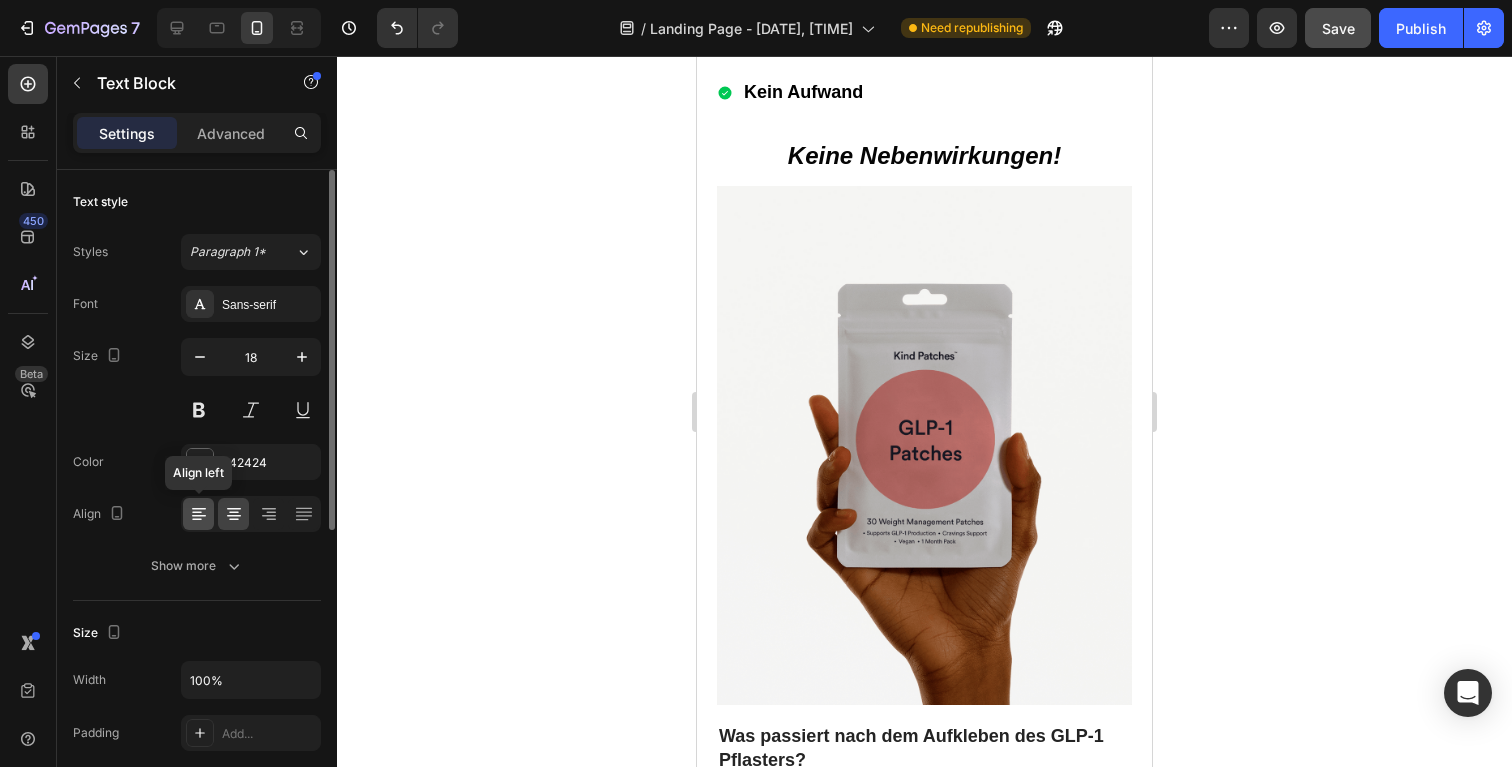 click 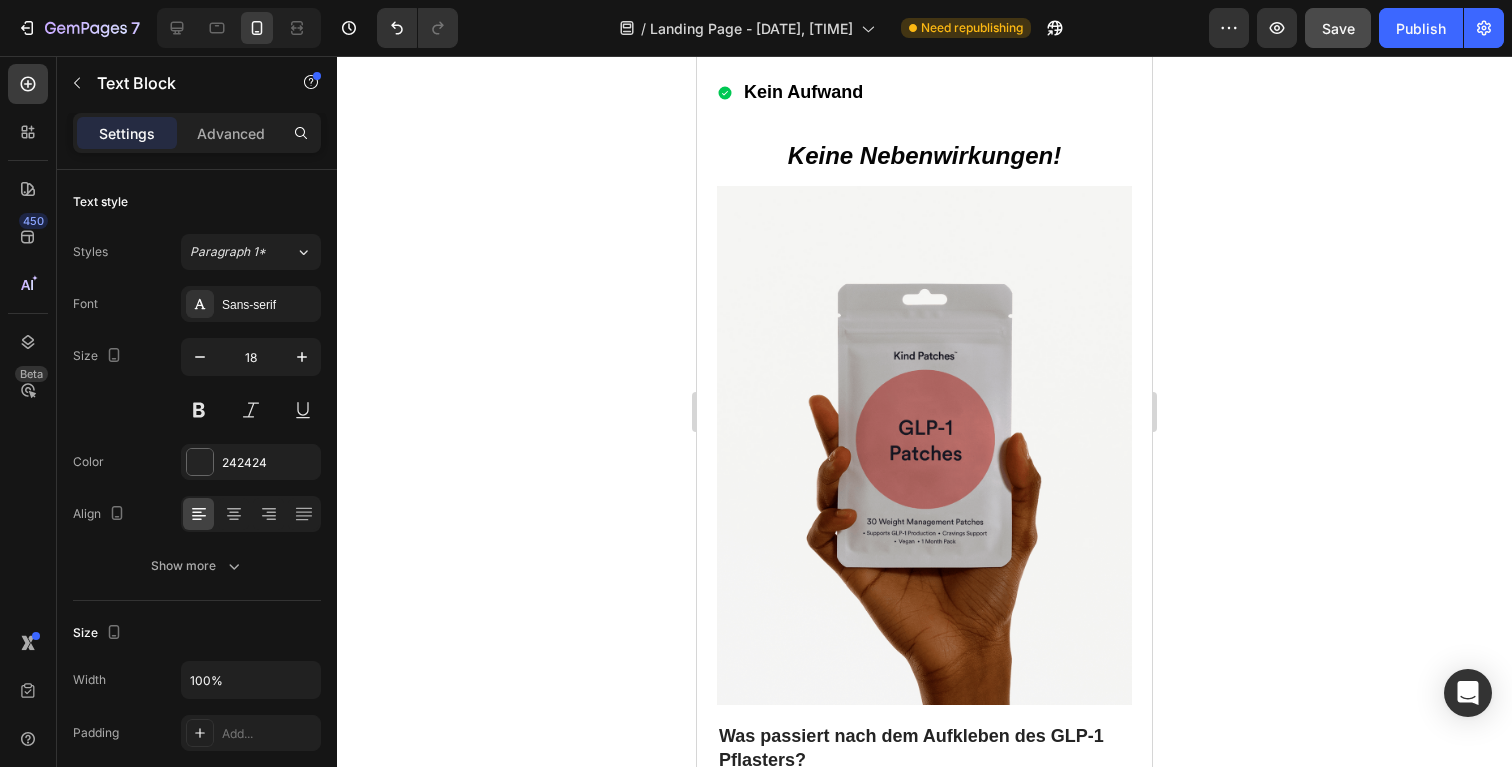 click 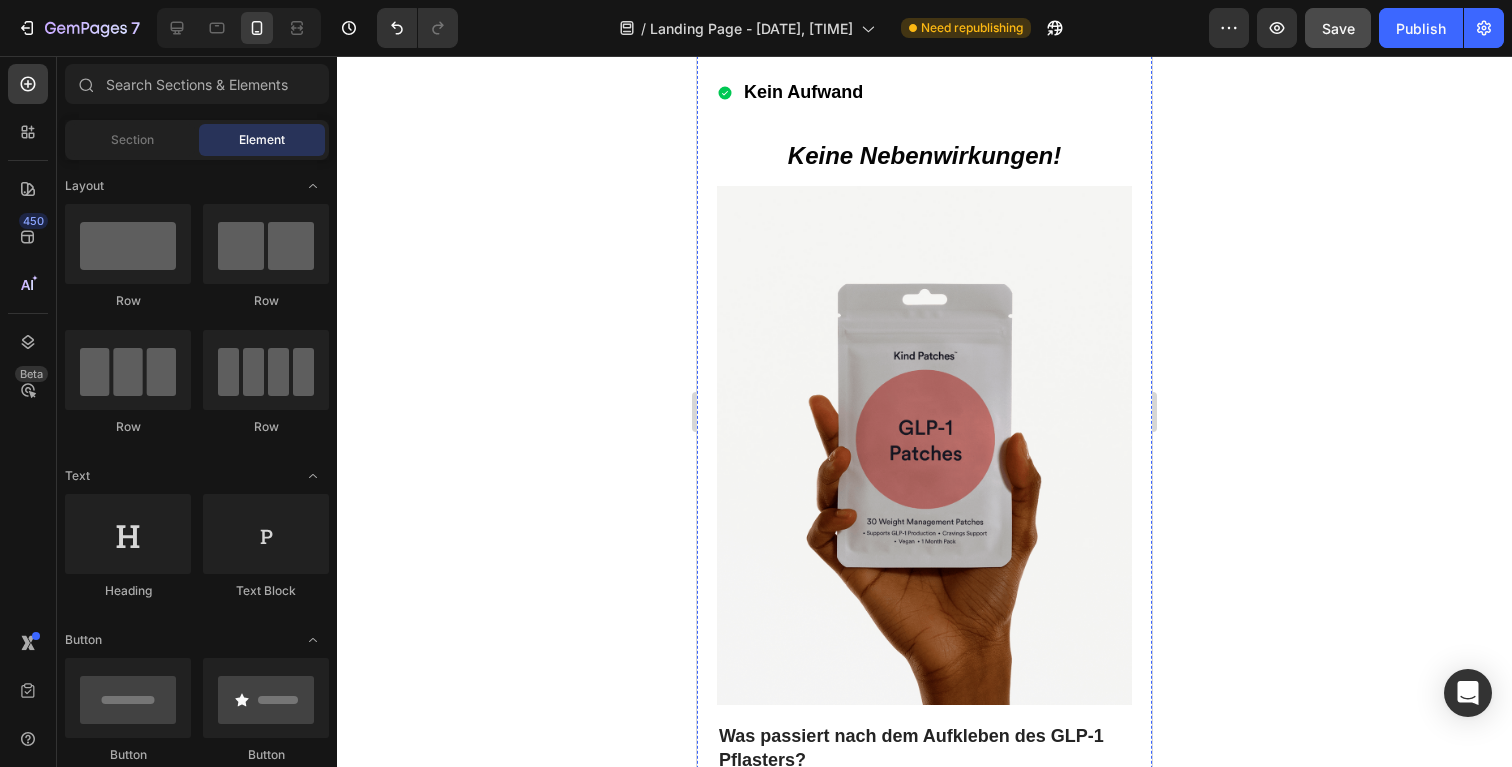 click on "Jetzt möchtest du wahrscheinlich wissen:" at bounding box center (924, -428) 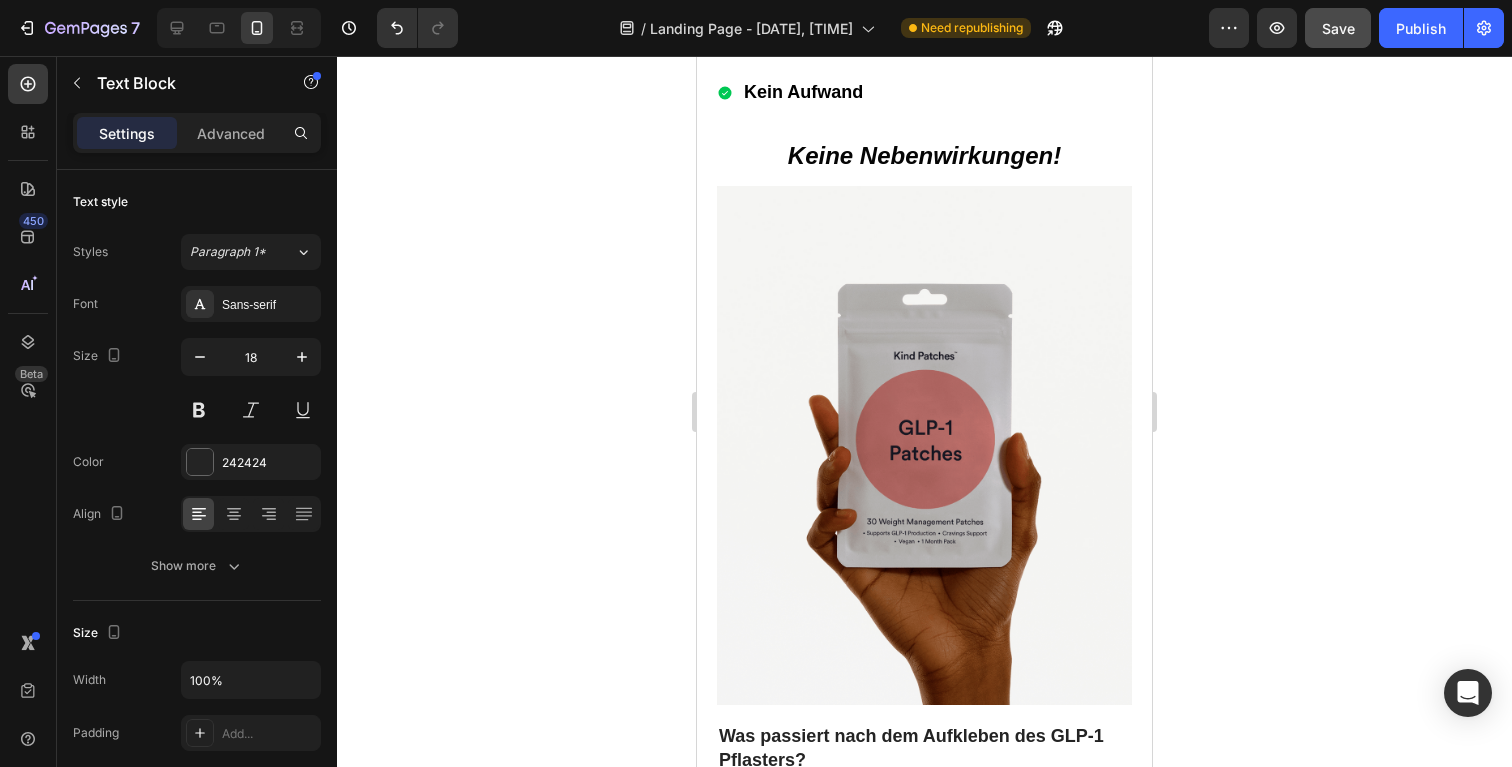 click on "Jetzt möchtest du wahrscheinlich wissen:" at bounding box center (924, -428) 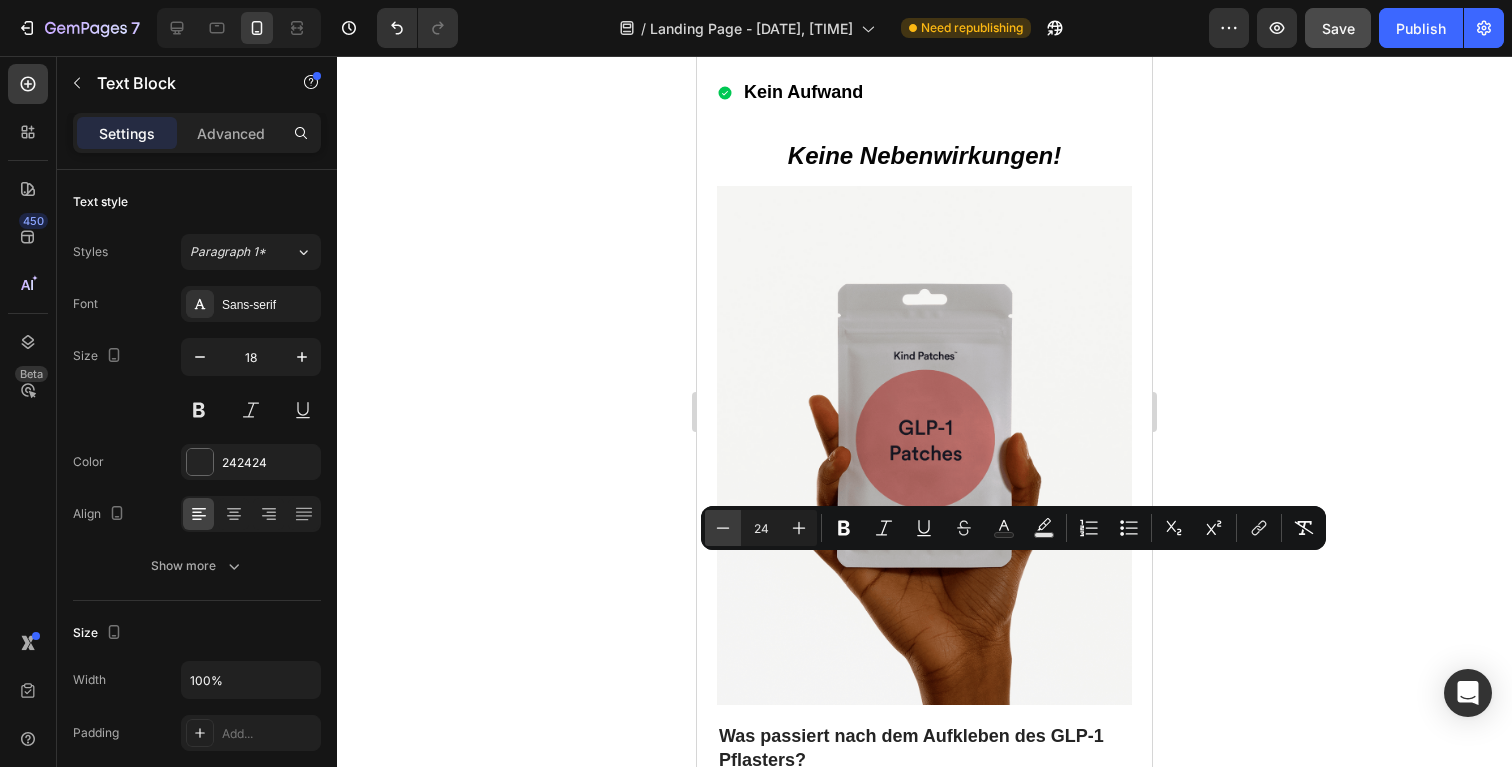 click 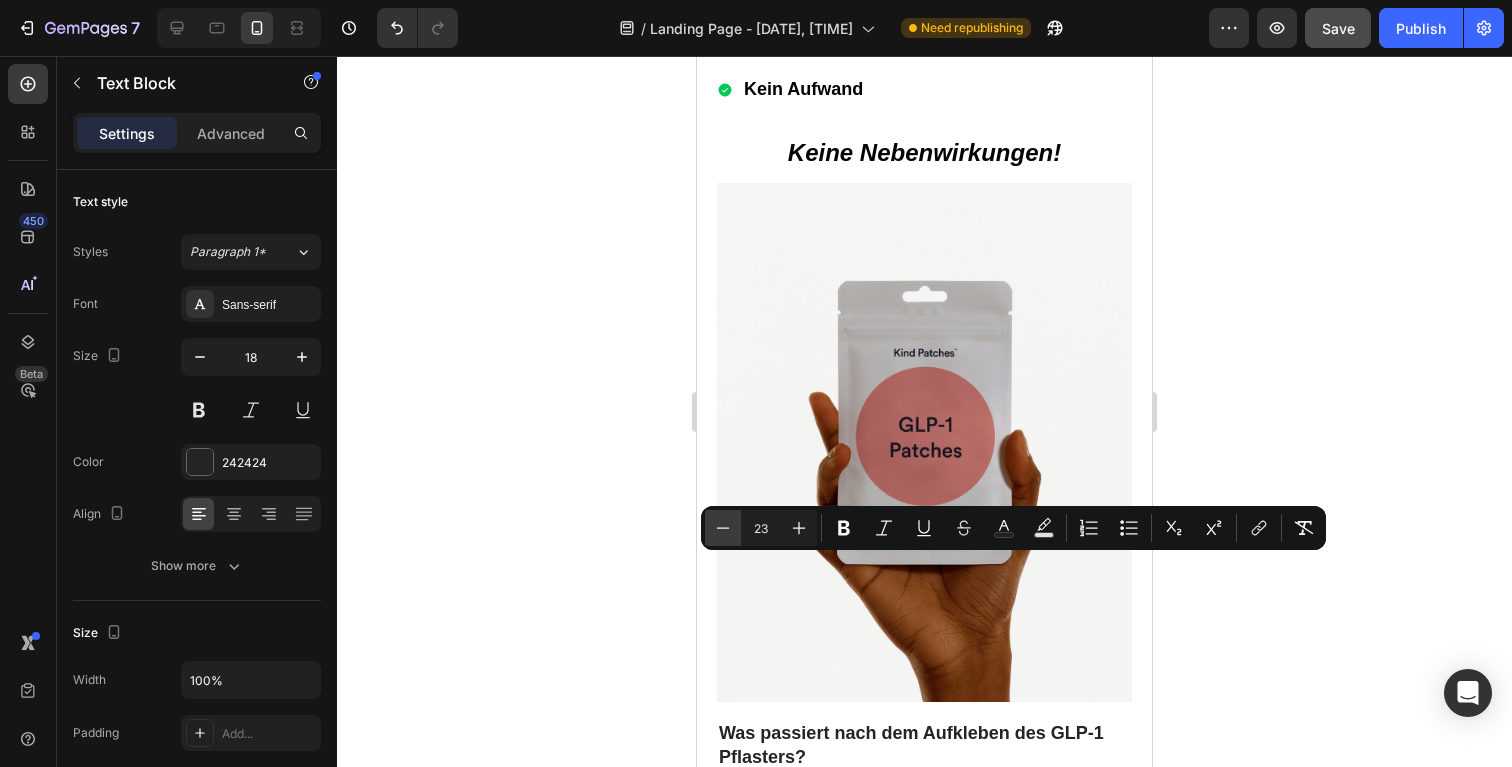 click 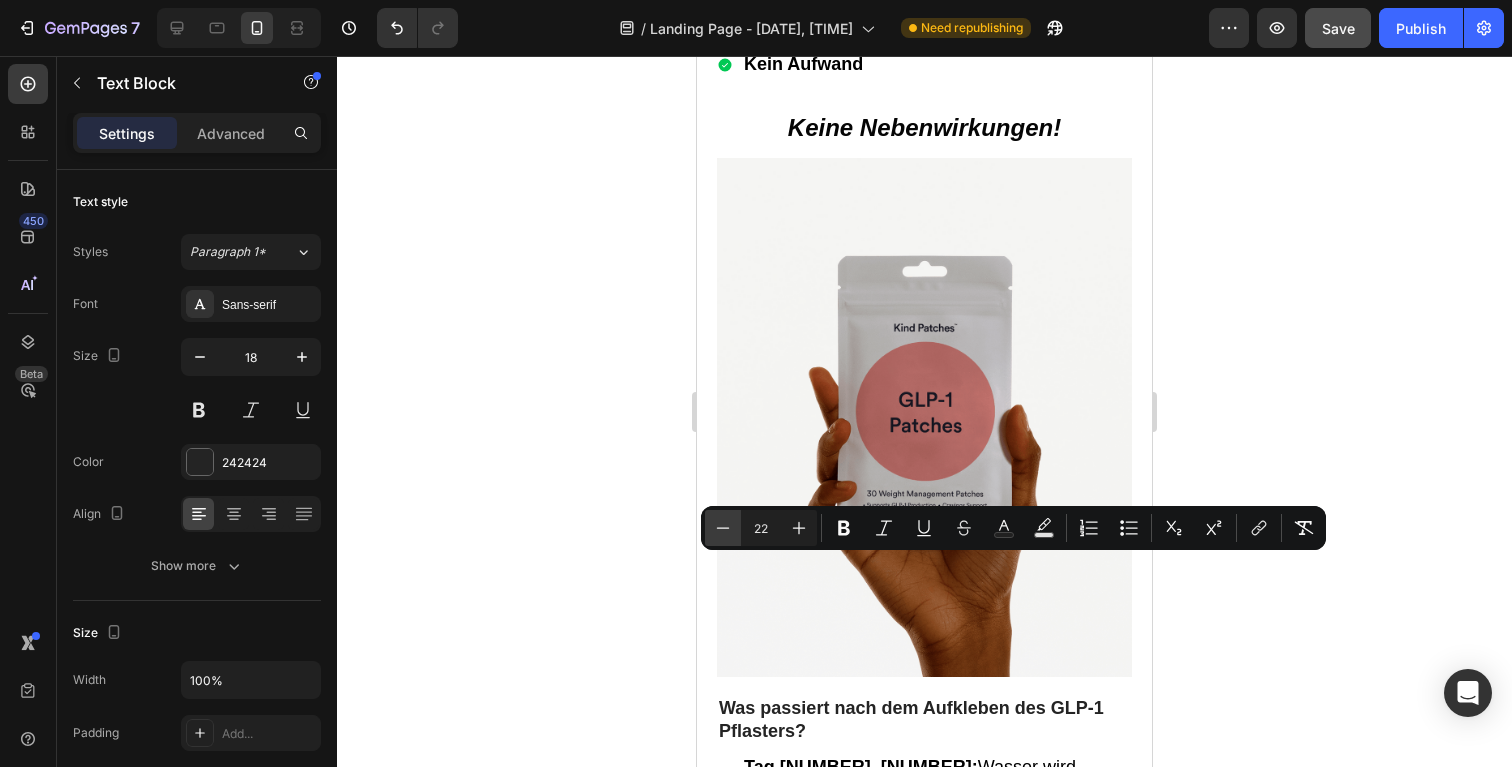 click 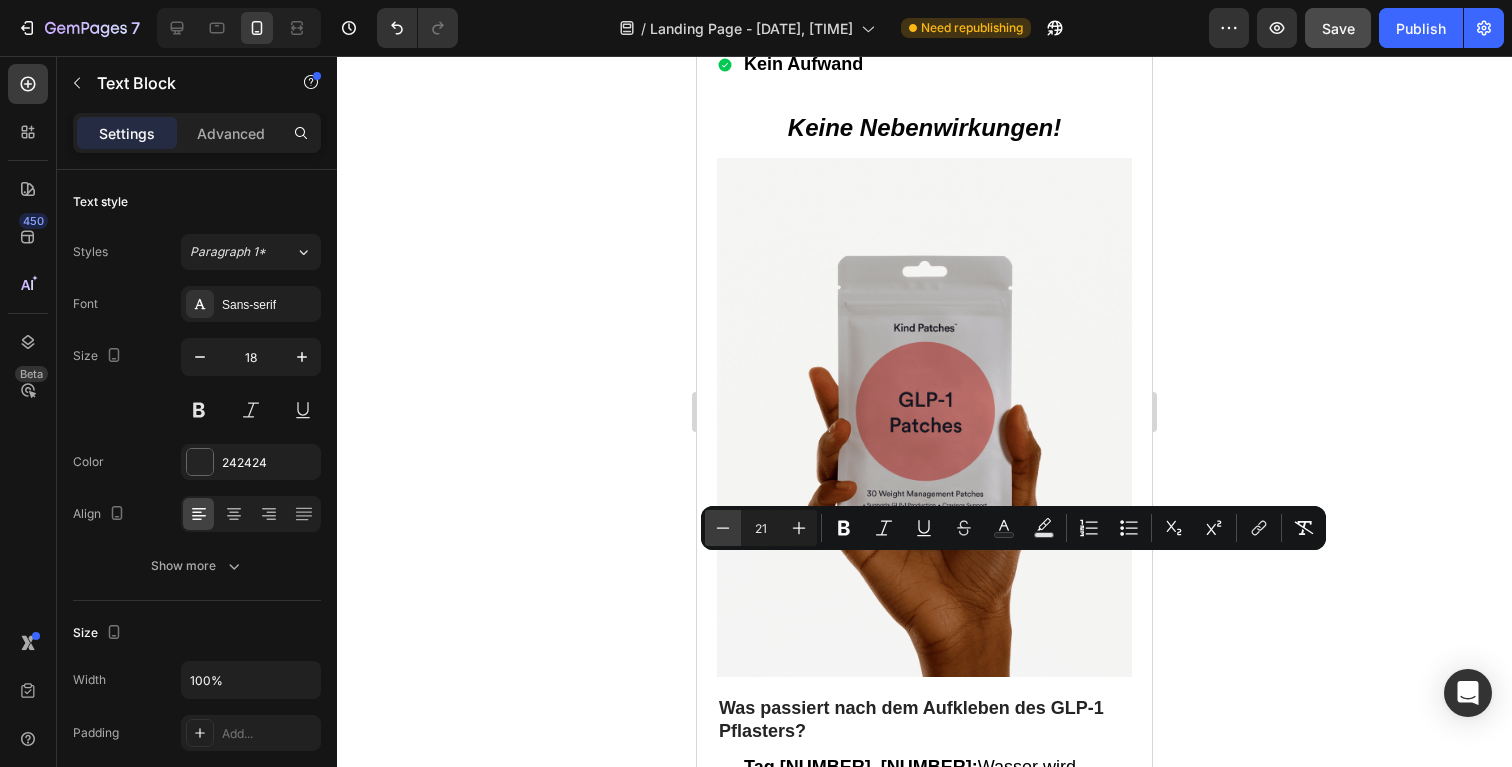click 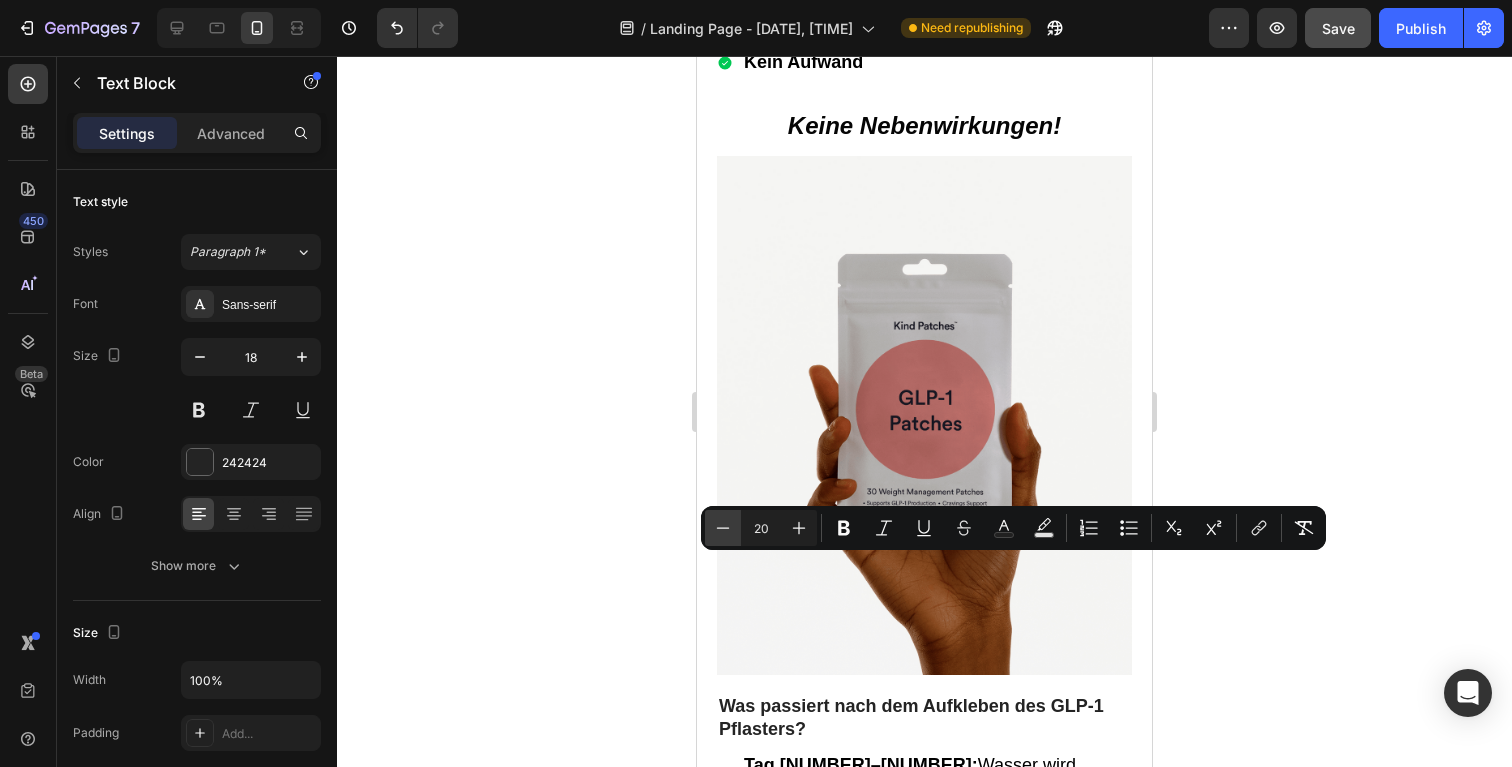 click 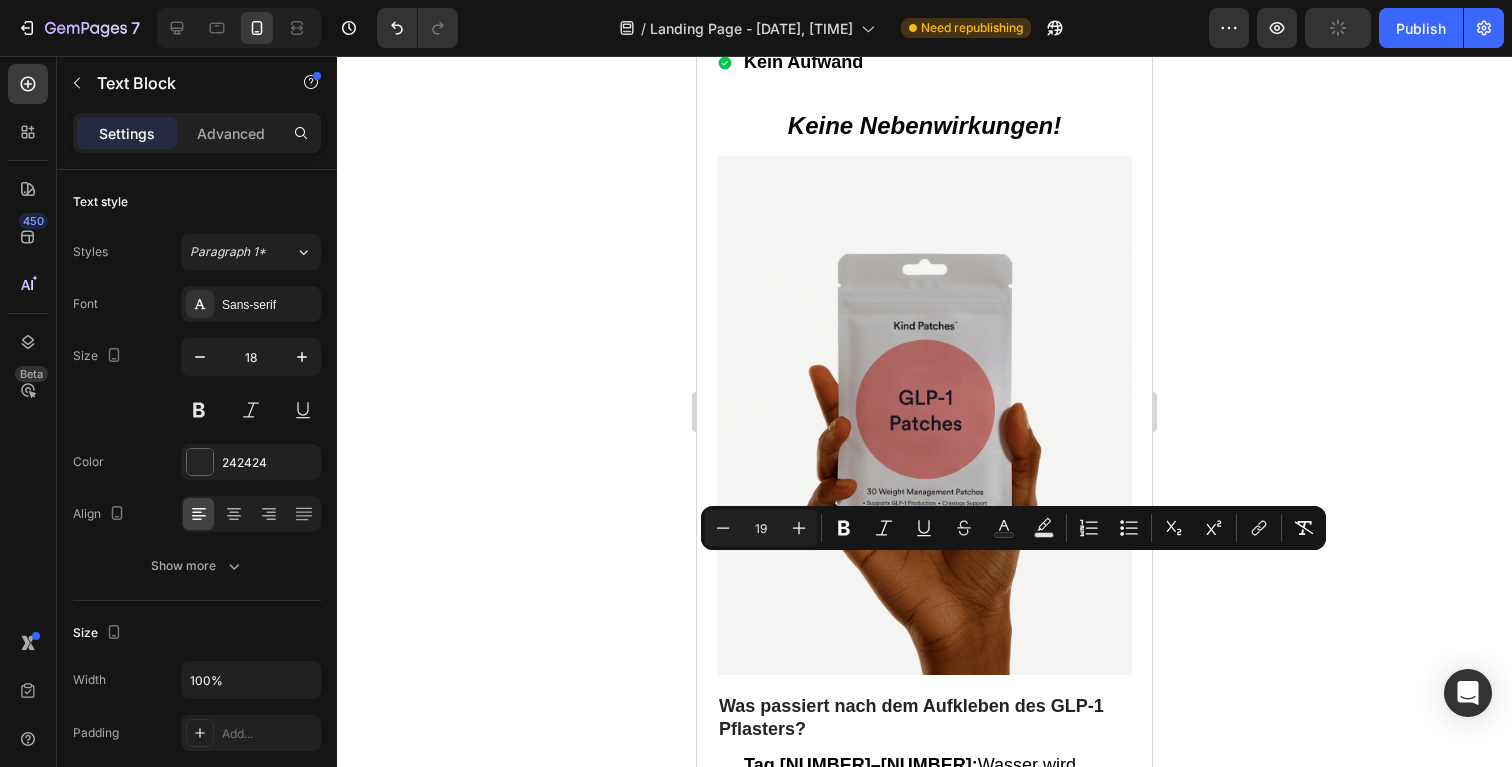 click 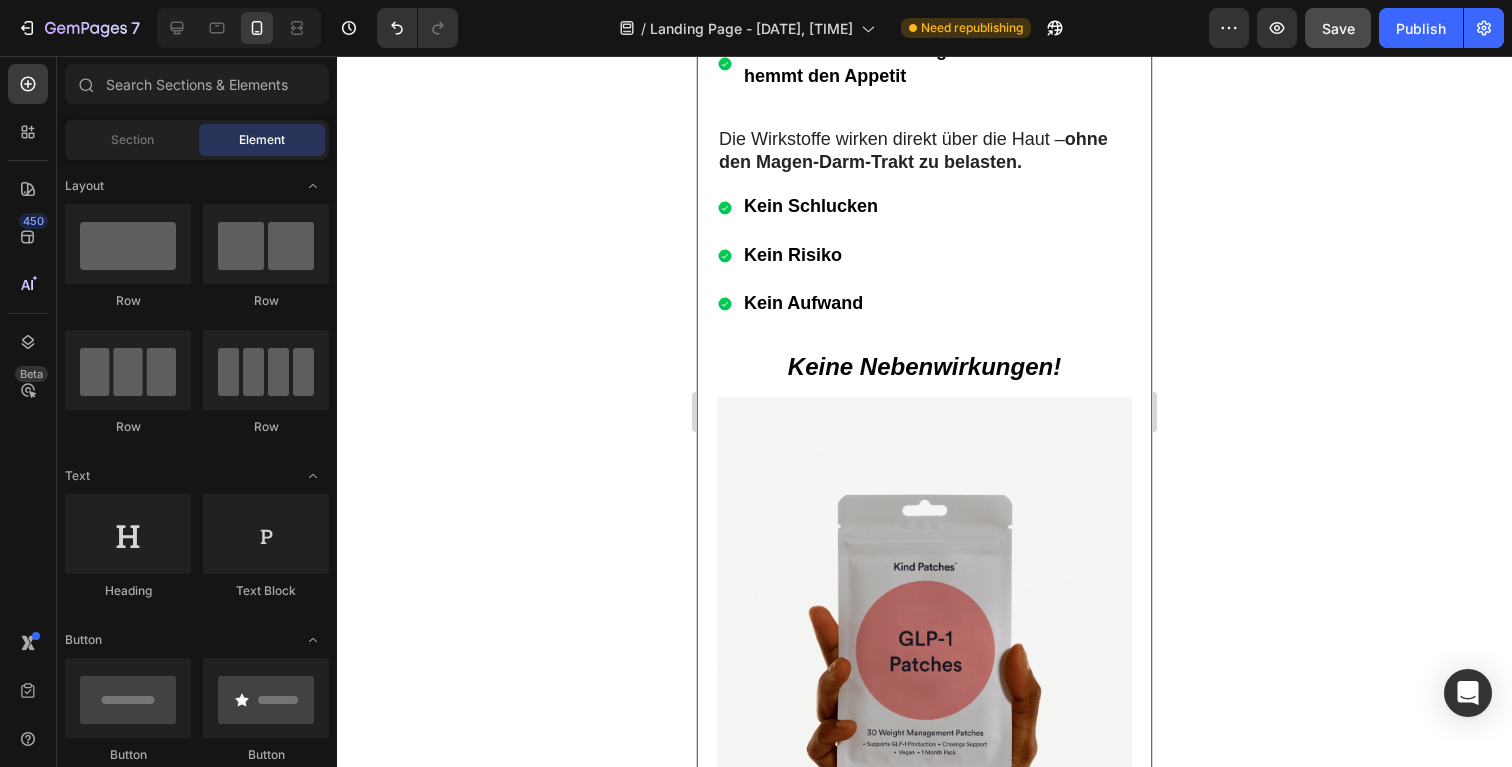 scroll, scrollTop: 13117, scrollLeft: 0, axis: vertical 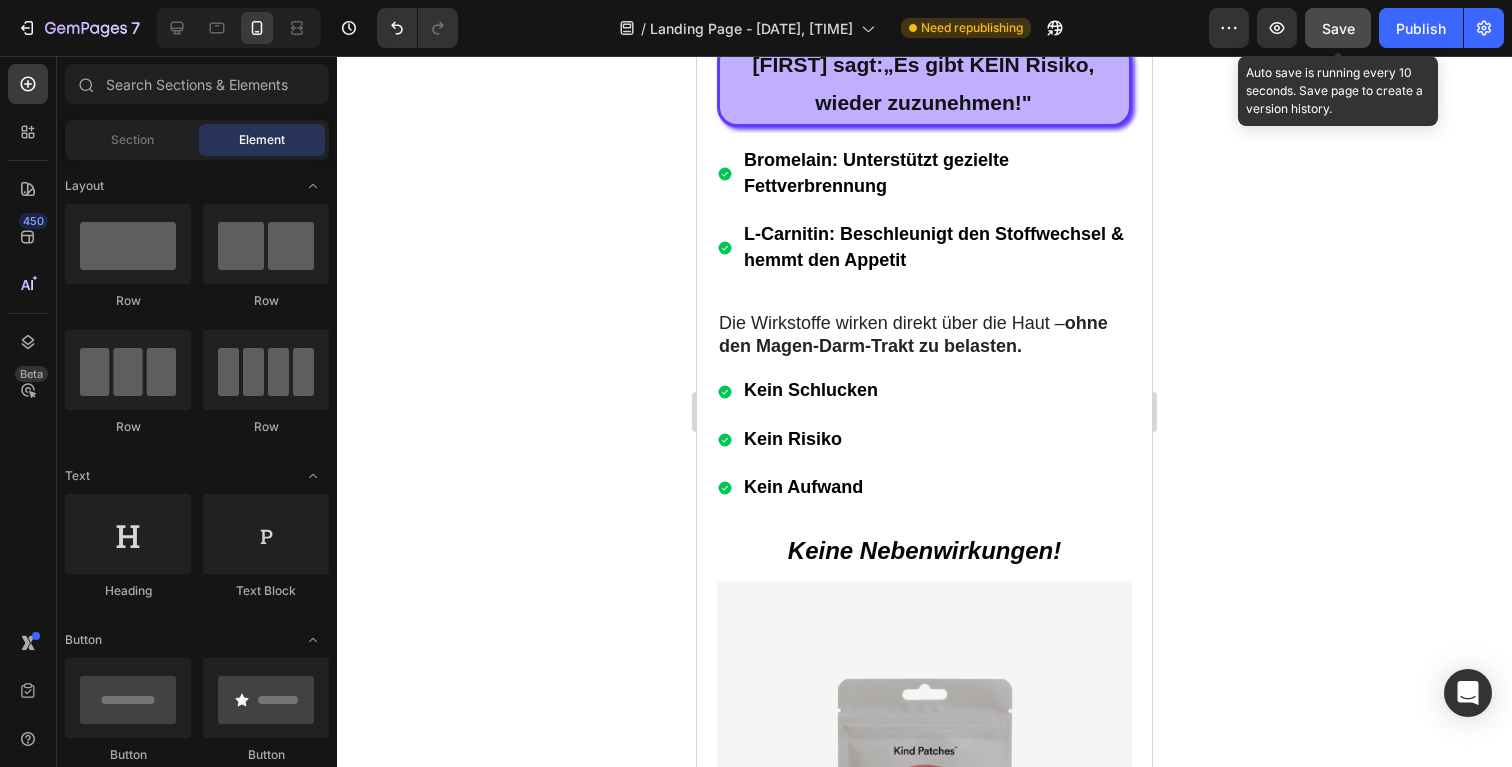 click on "Save" 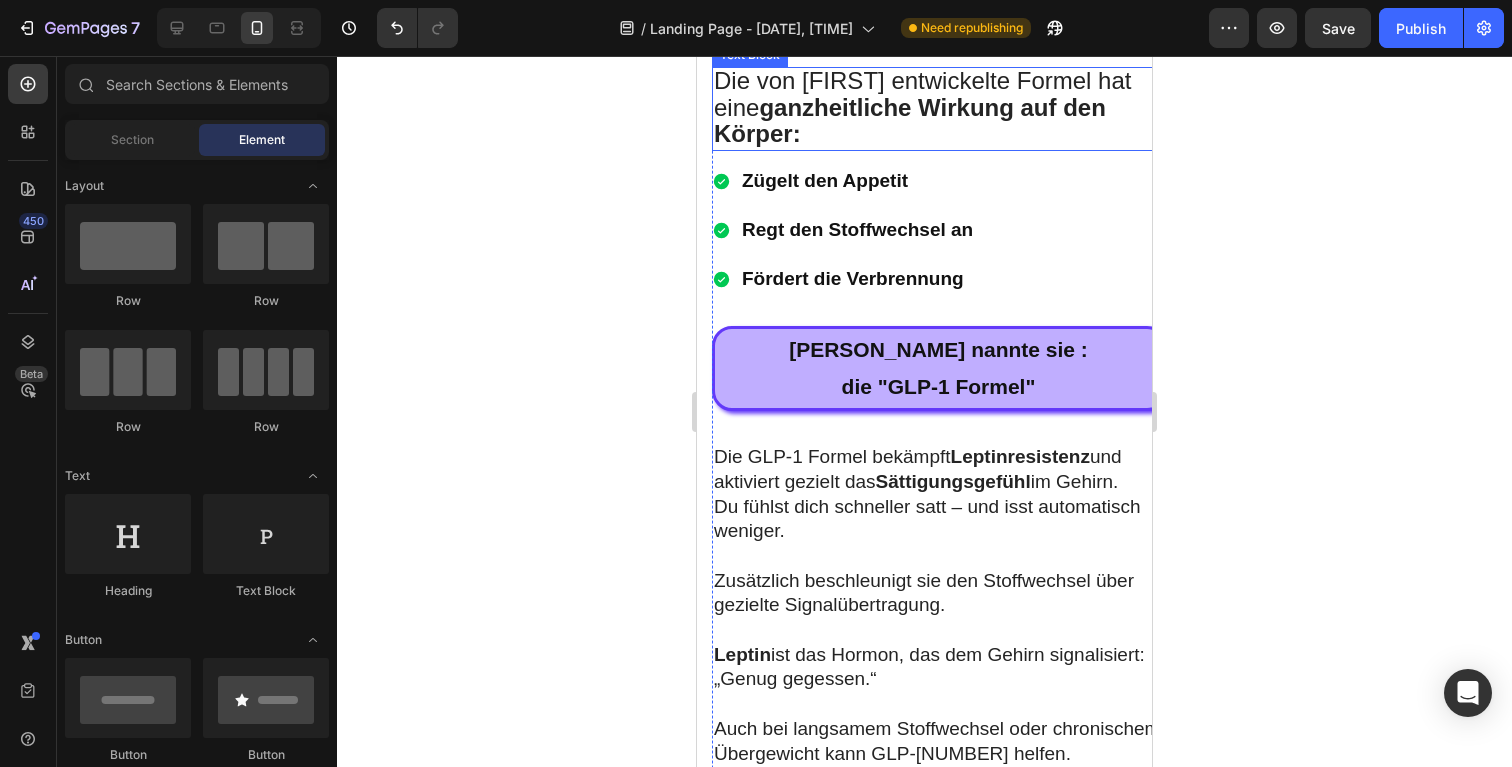 scroll, scrollTop: 5035, scrollLeft: 0, axis: vertical 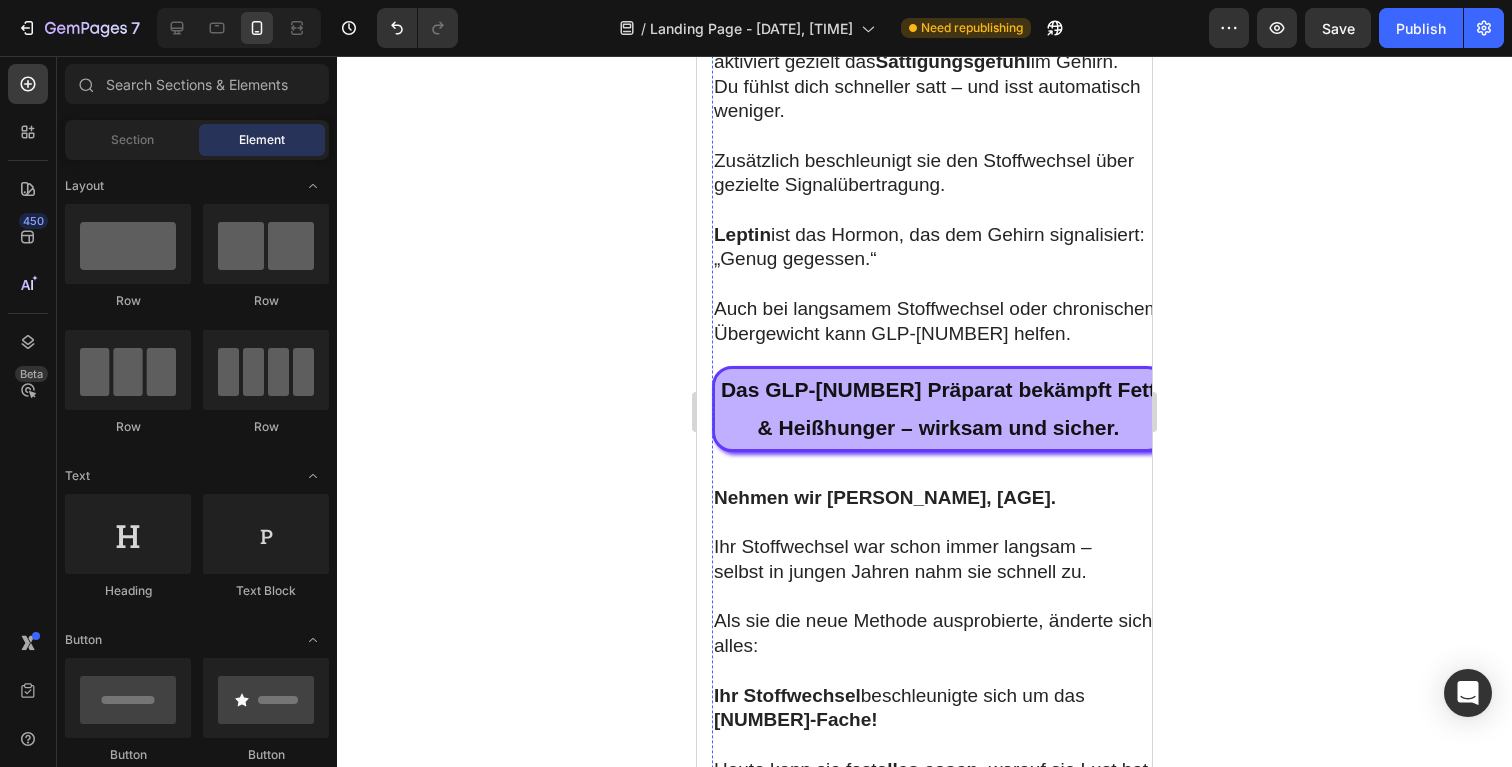 click on "Die von Eleanor entwickelte Formel hat eine  ganzheitliche   Wirkung auf den Körper:" at bounding box center (939, -311) 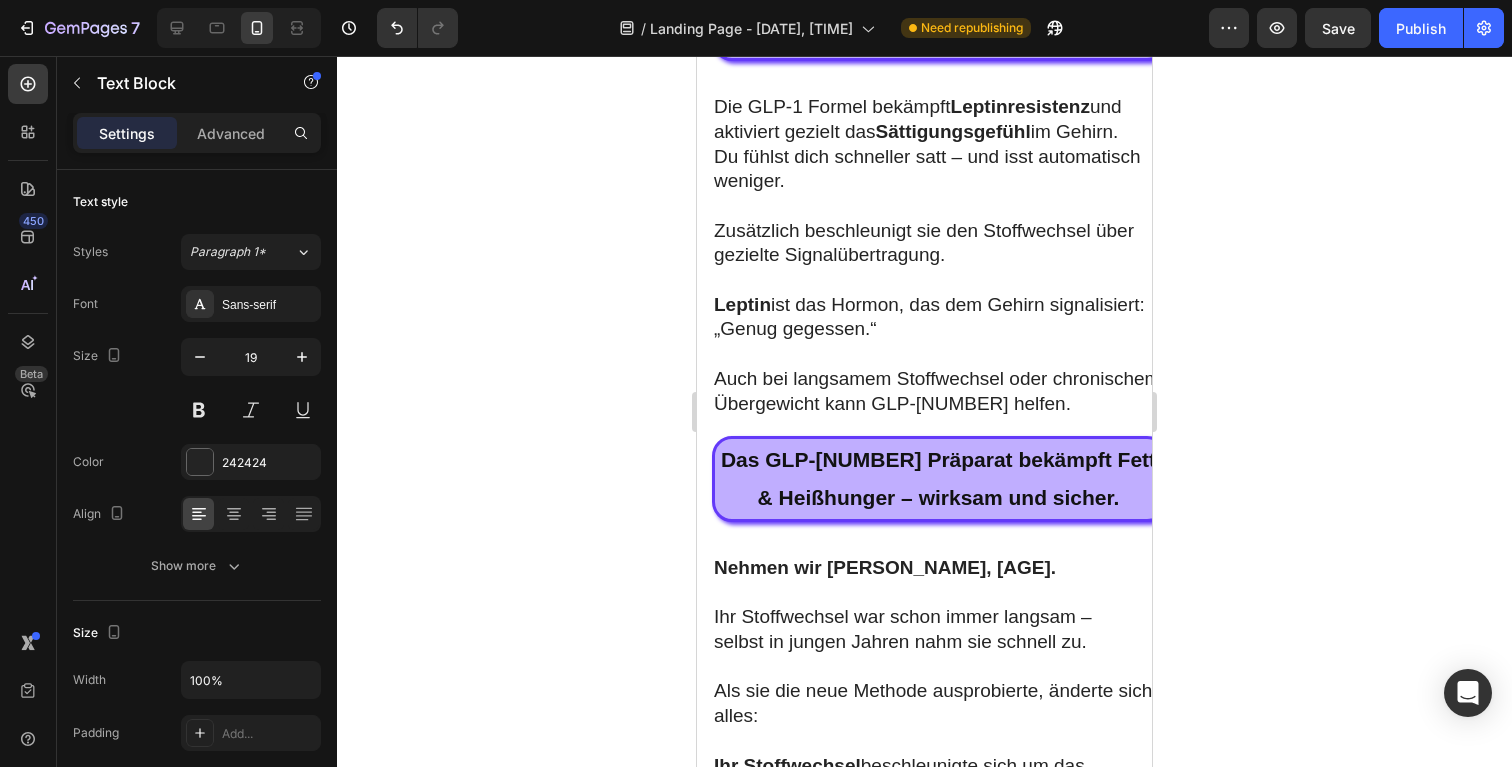 scroll, scrollTop: 4960, scrollLeft: 0, axis: vertical 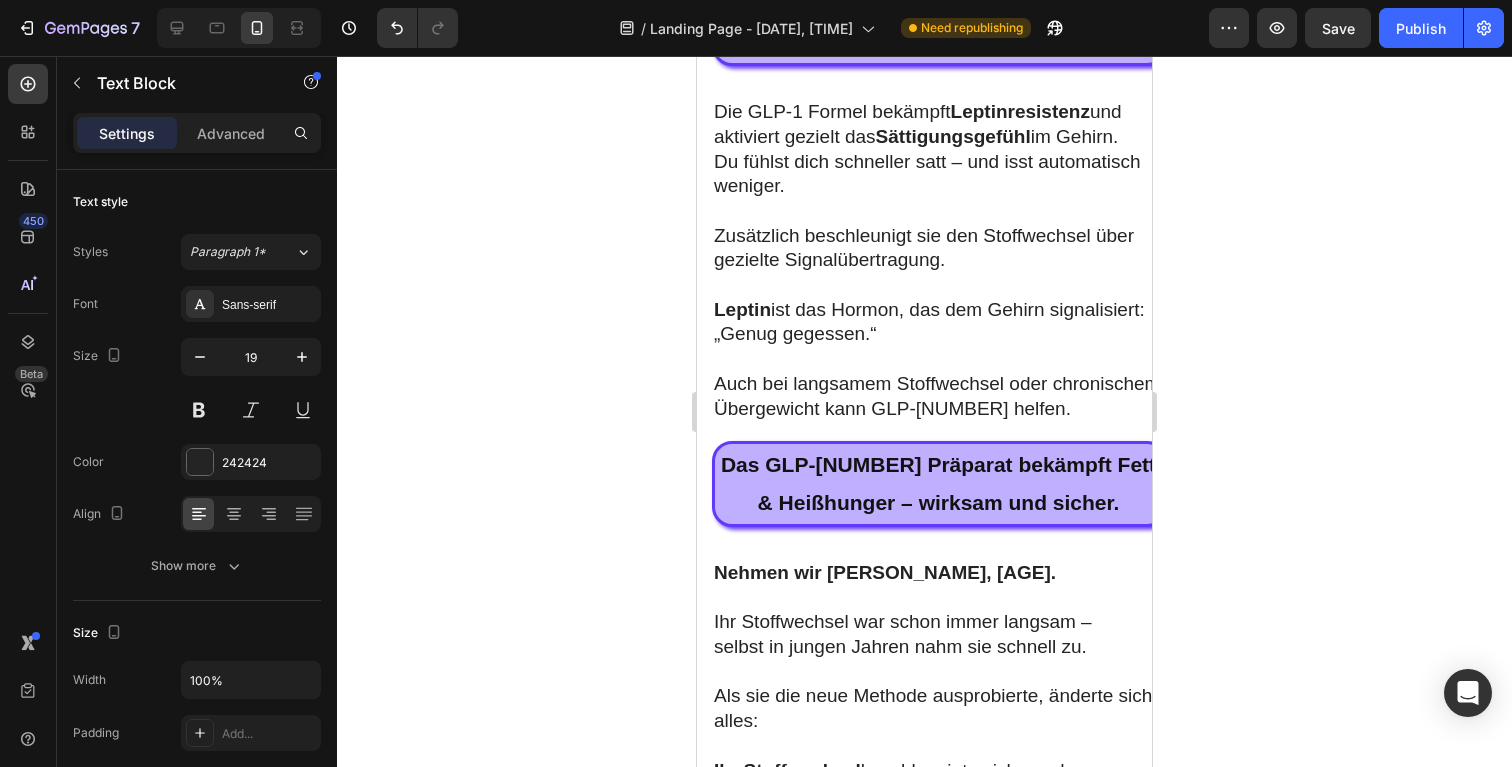 click on "Die von Eleanor entwickelte Formel hat eine  ganzheitliche   Wirkung auf den Körper:" at bounding box center [939, -236] 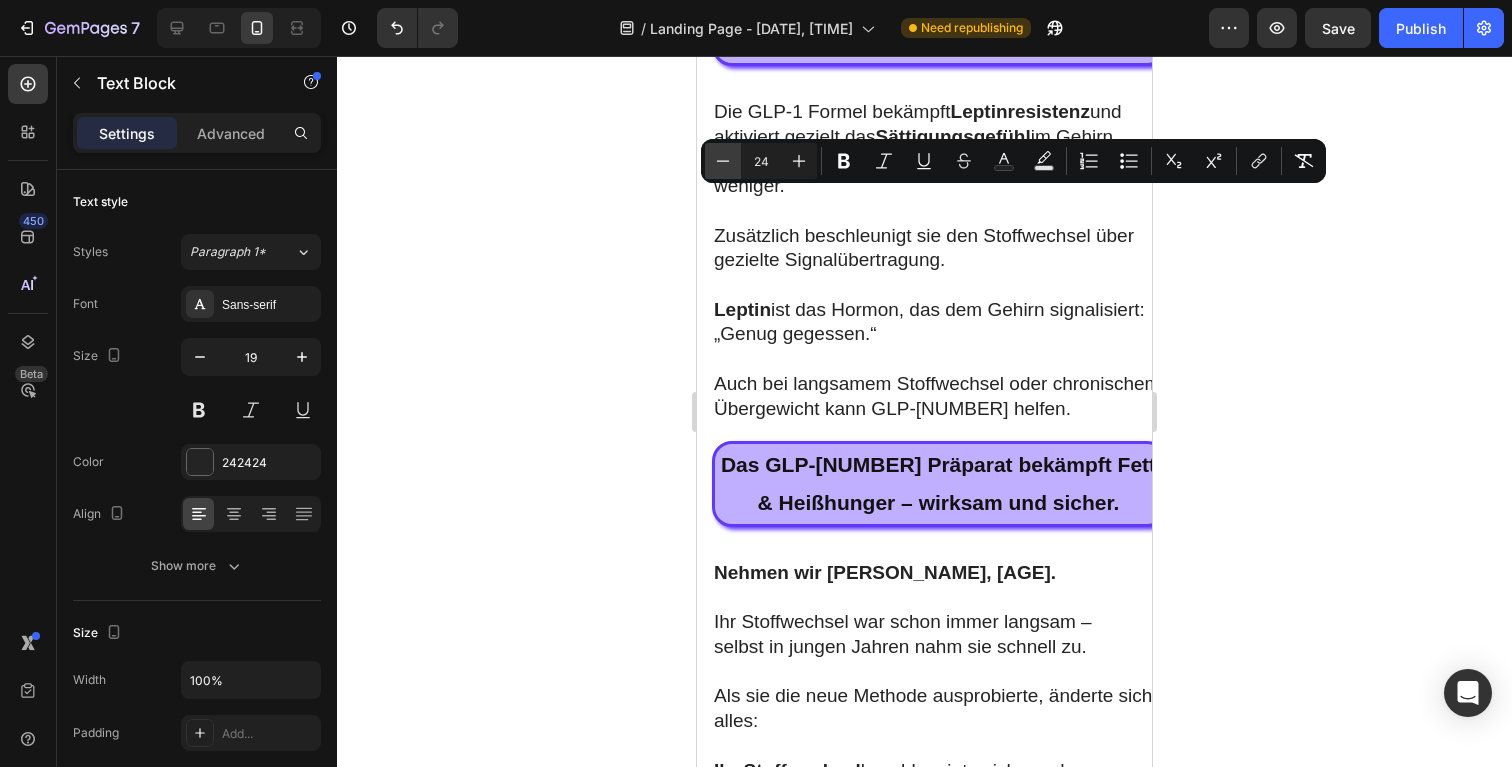 click 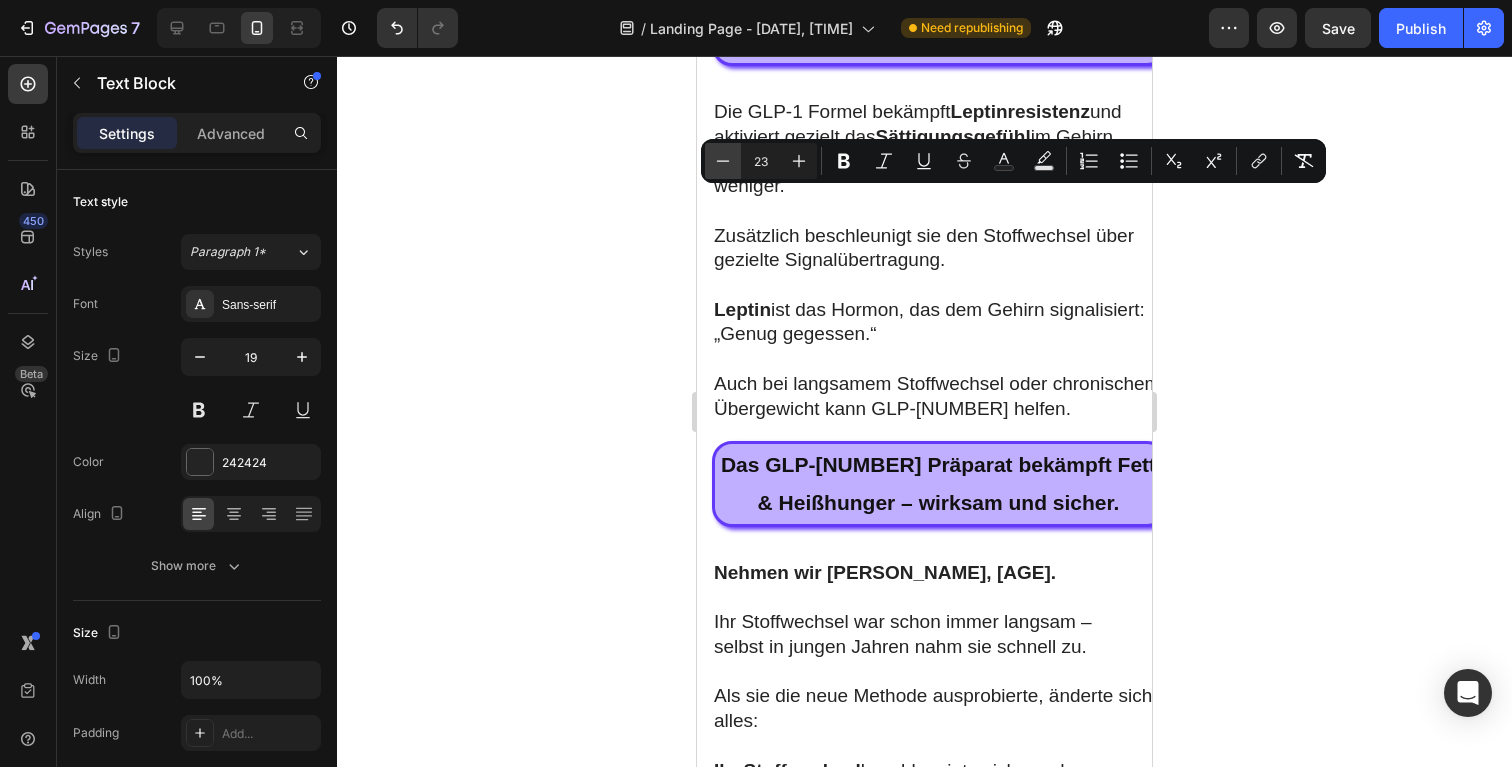 click 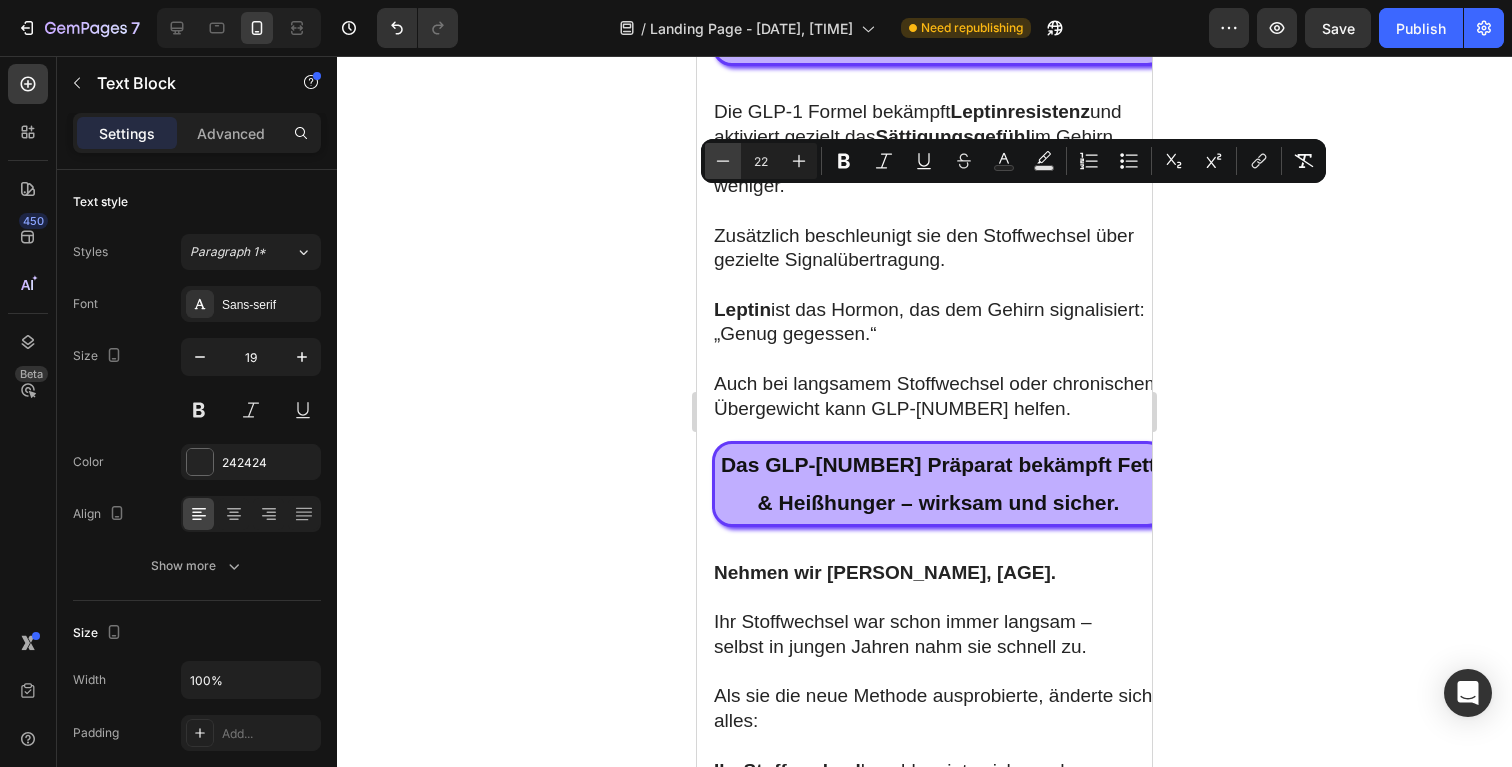 click 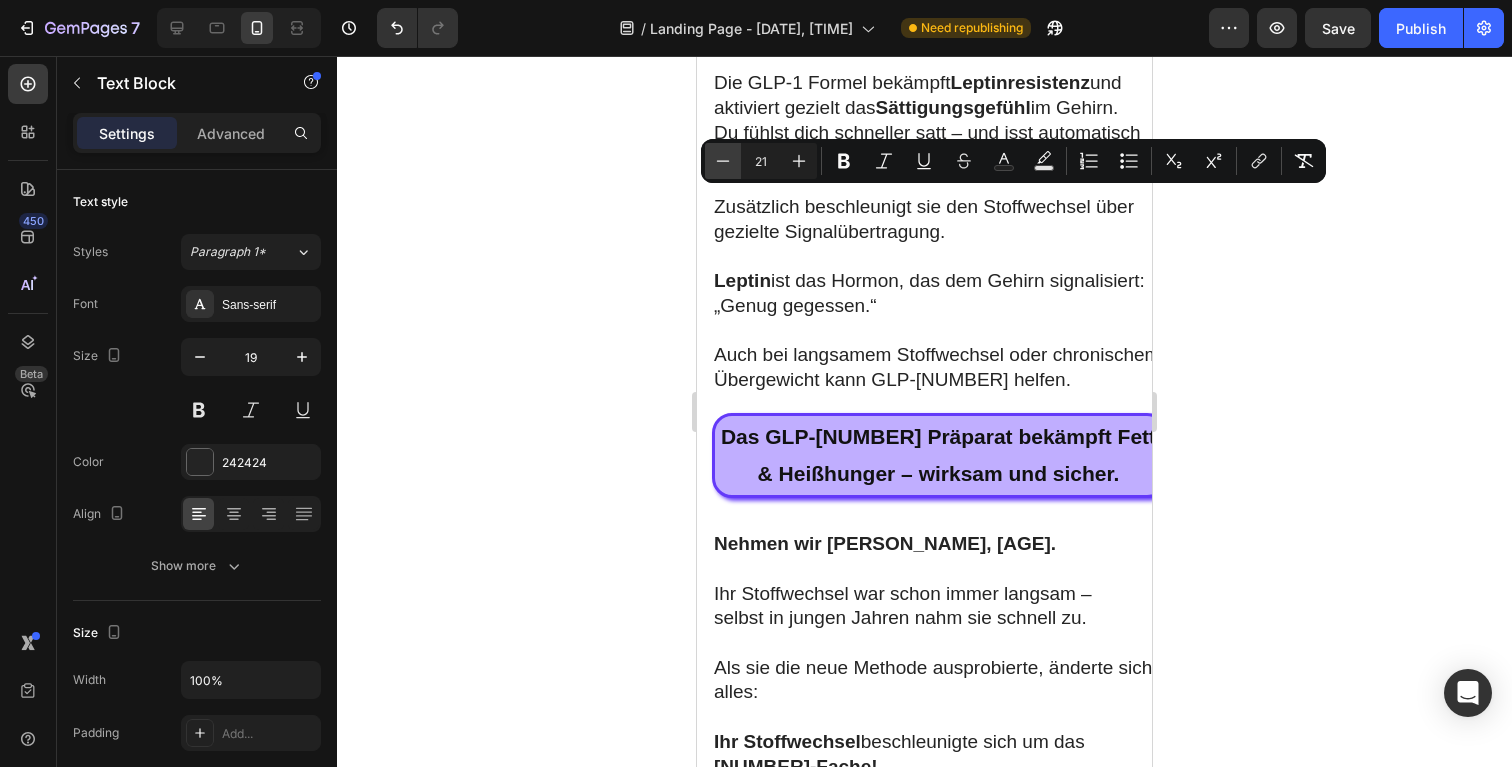 click 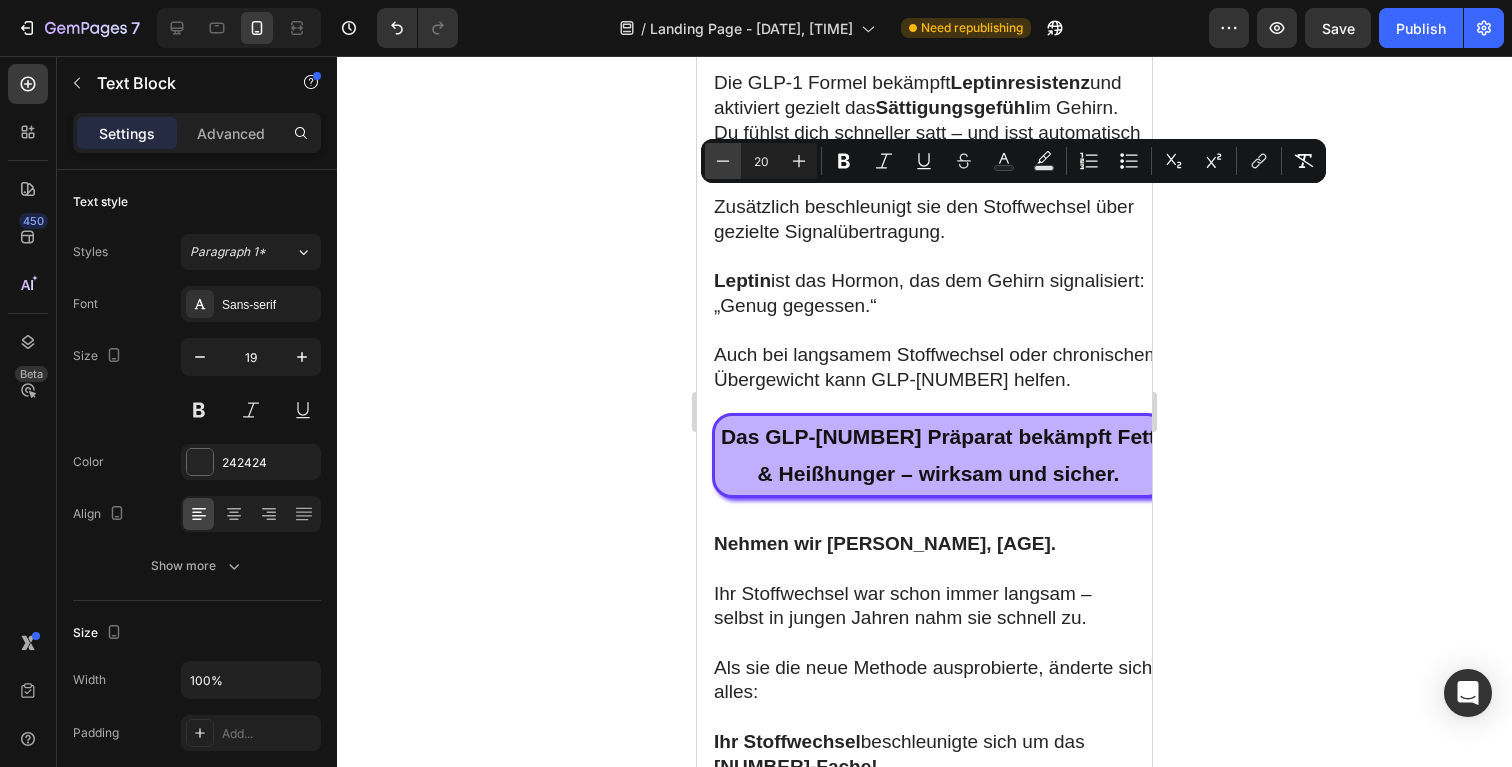 click 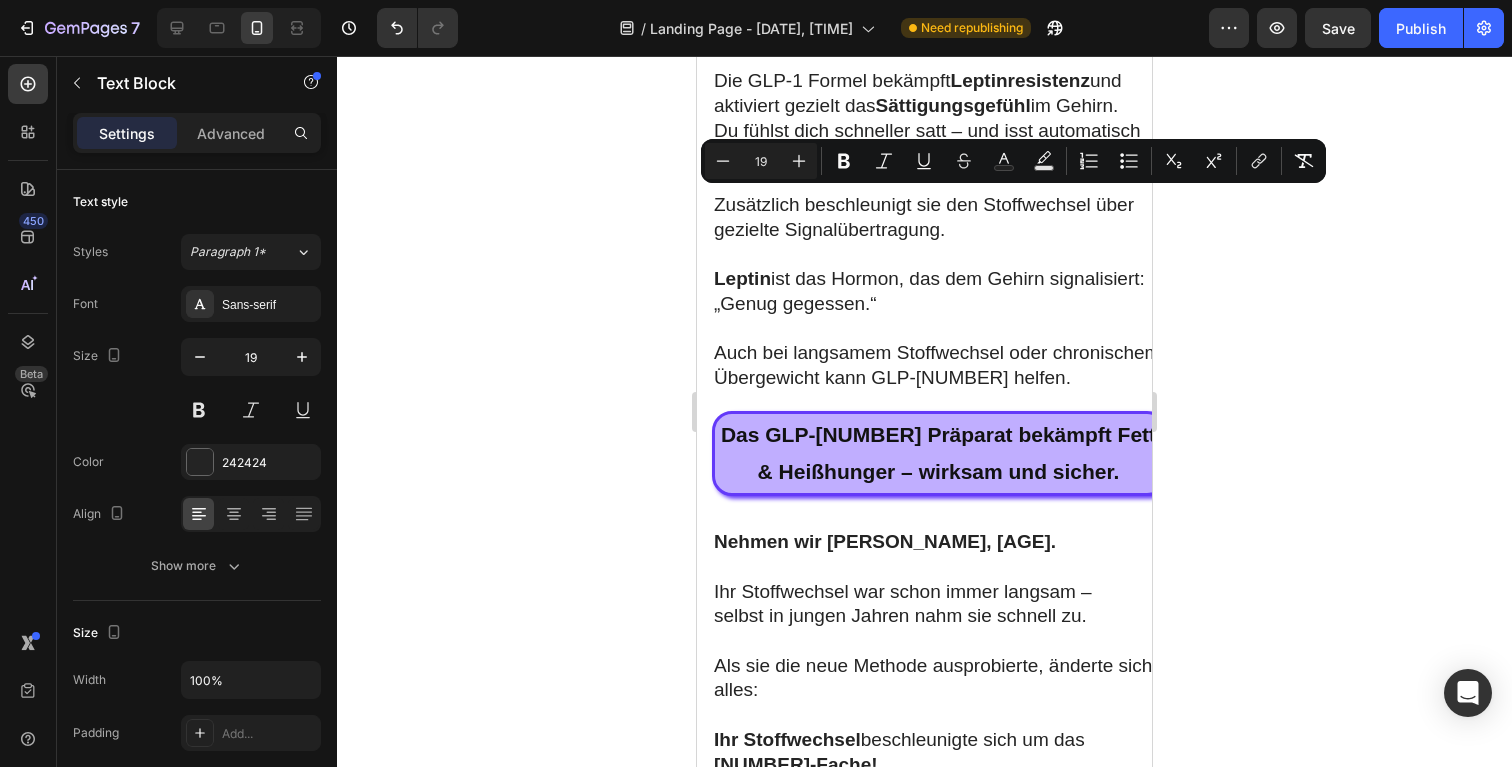 click 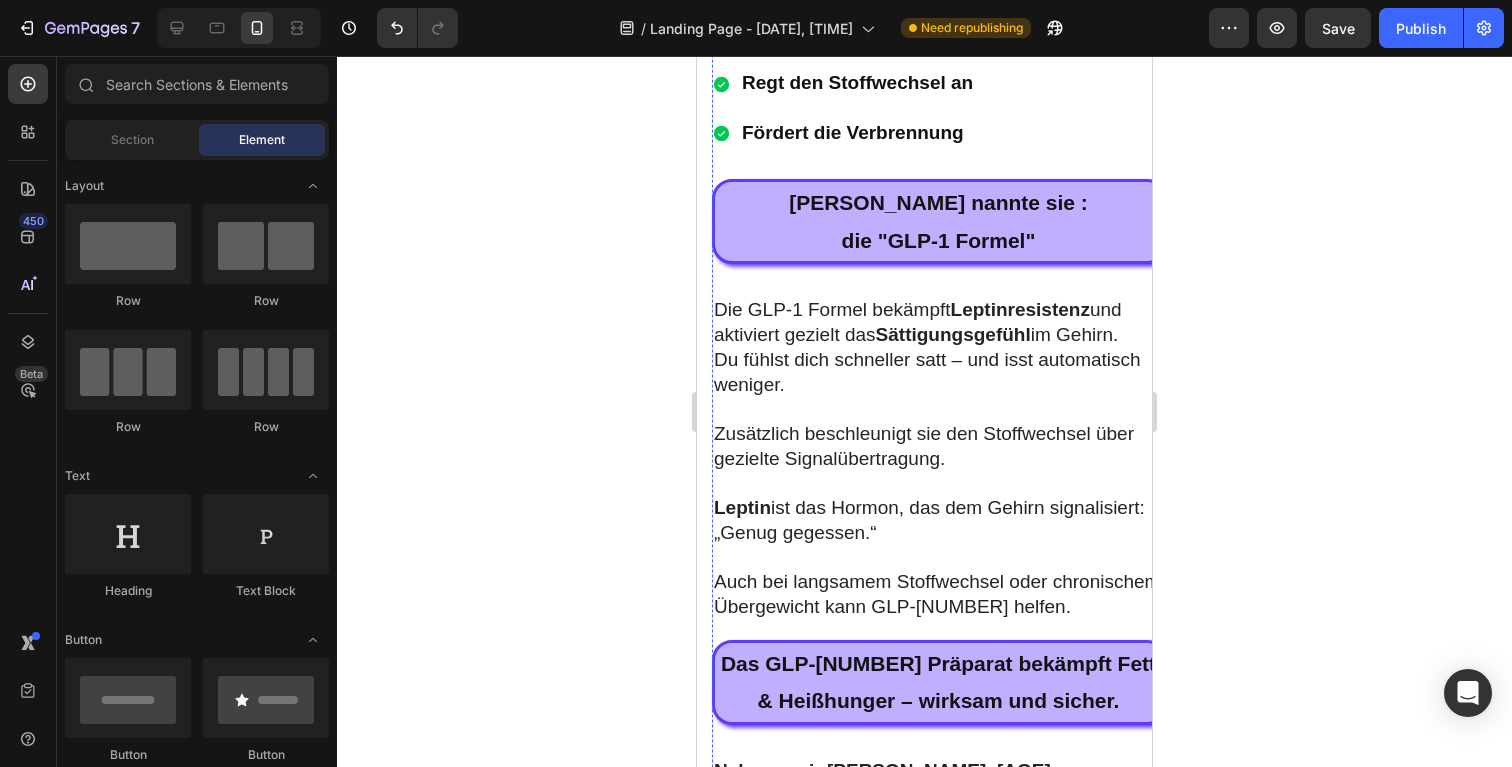 scroll, scrollTop: 4734, scrollLeft: 0, axis: vertical 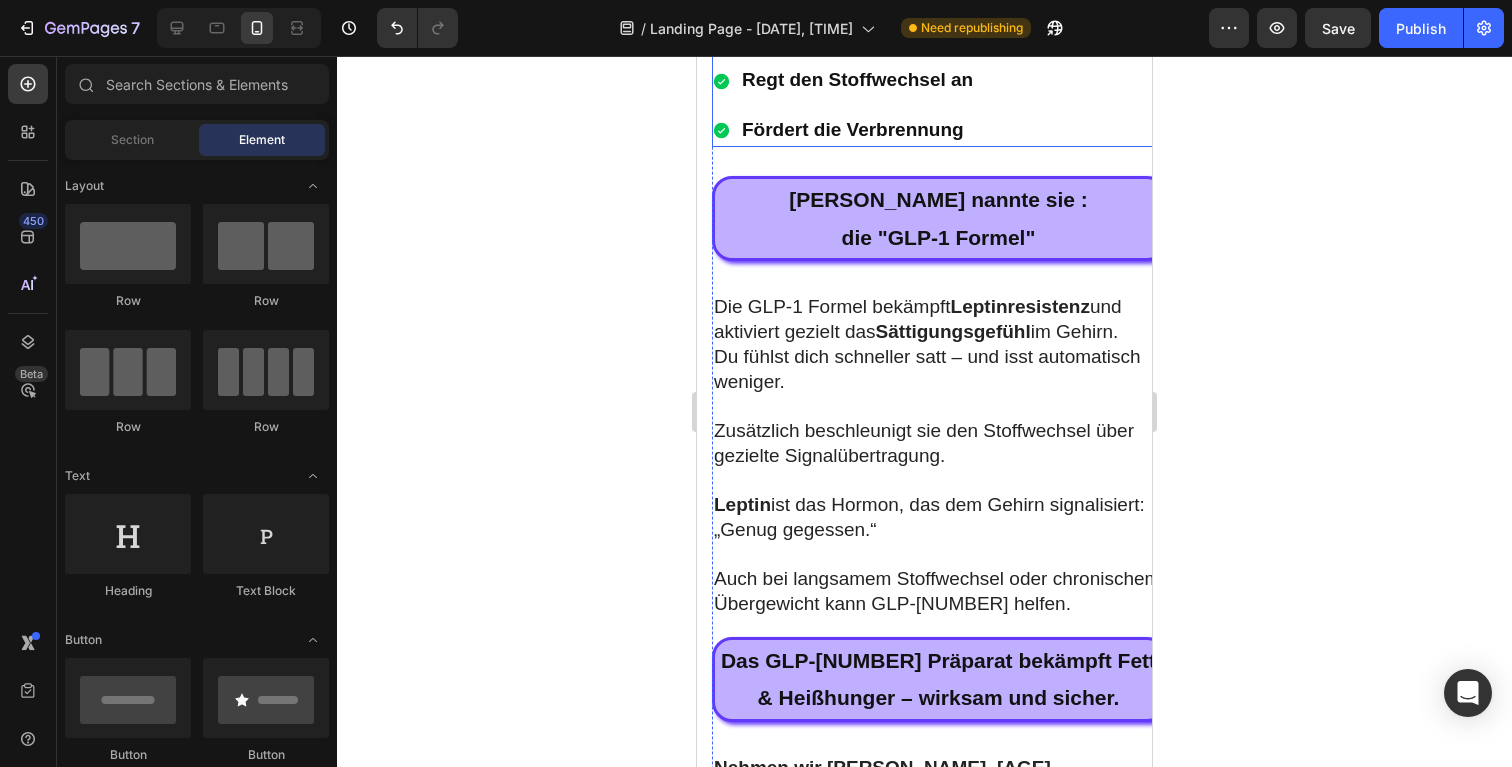 click on "Zügelt den Appetit Regt den Stoffwechsel an Fördert die Verbrennung" at bounding box center [939, 81] 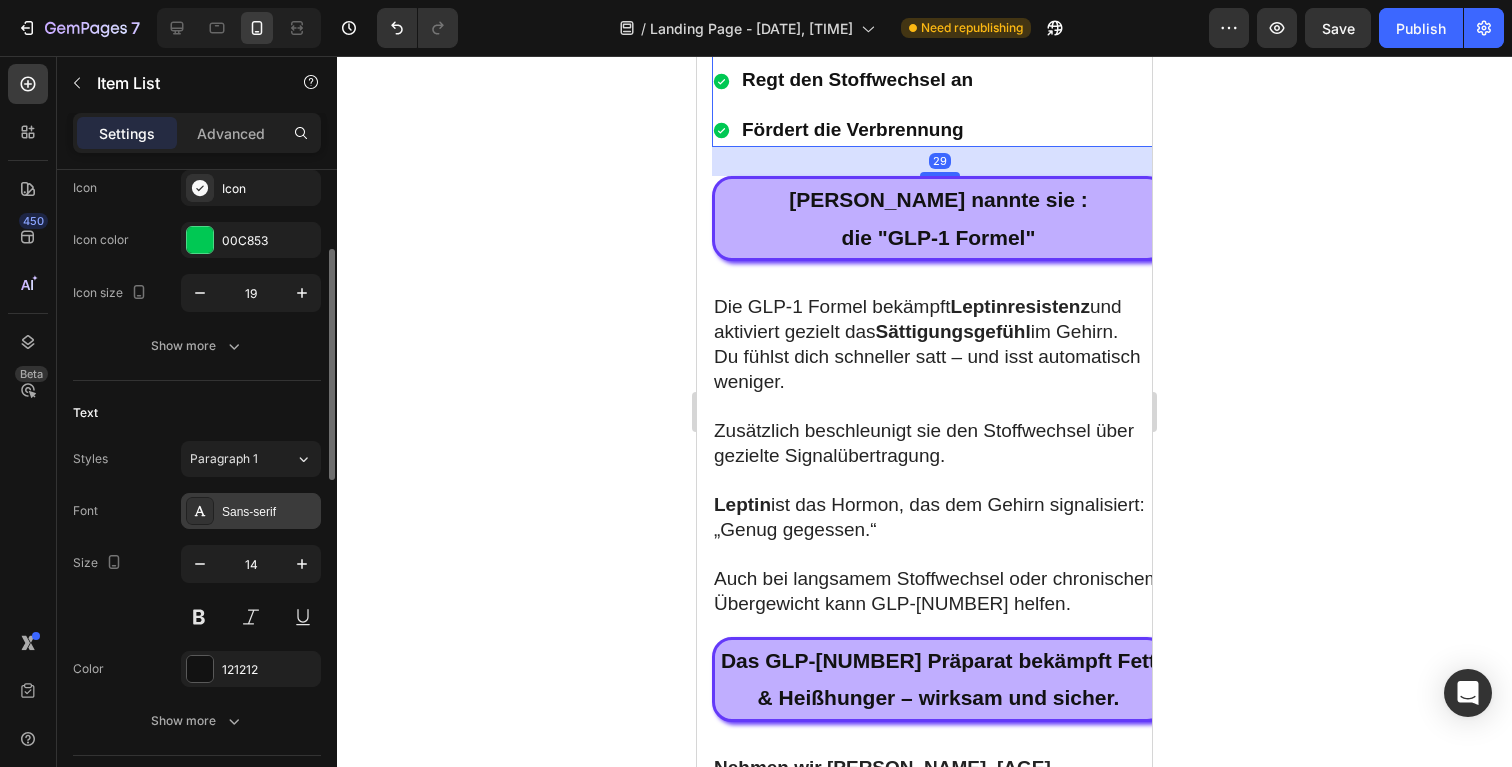 scroll, scrollTop: 410, scrollLeft: 0, axis: vertical 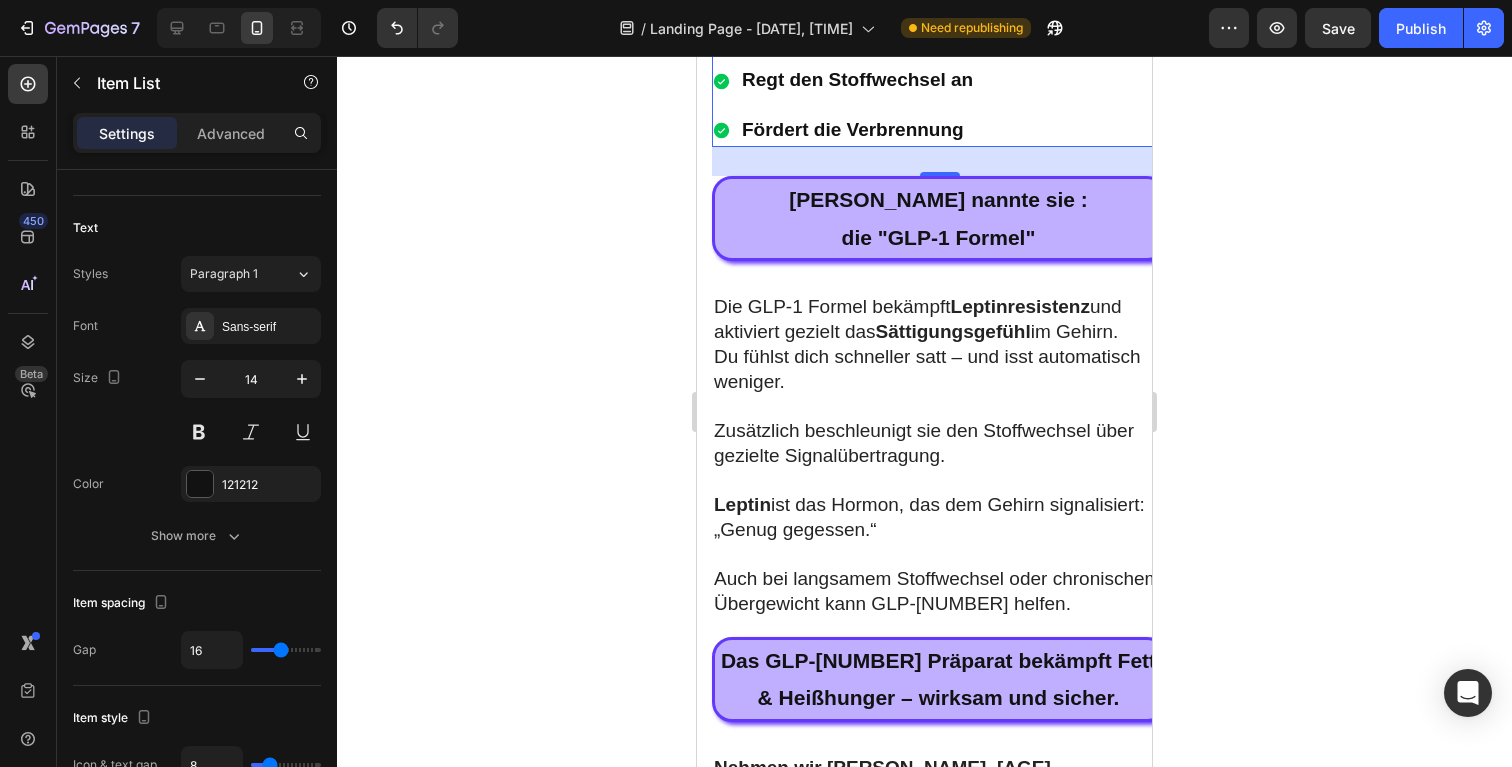 click on "Settings Advanced" at bounding box center [197, 141] 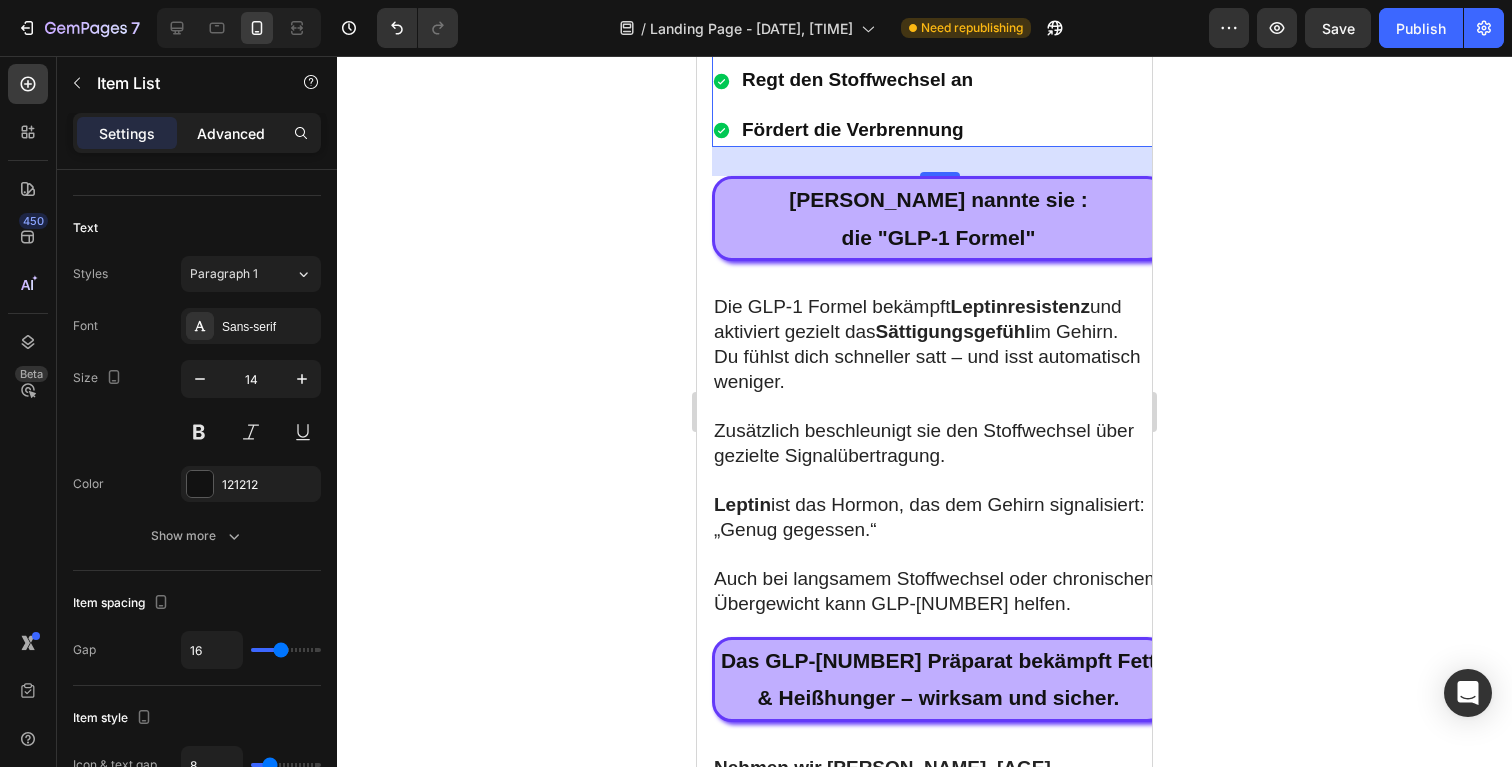 click on "Advanced" at bounding box center (231, 133) 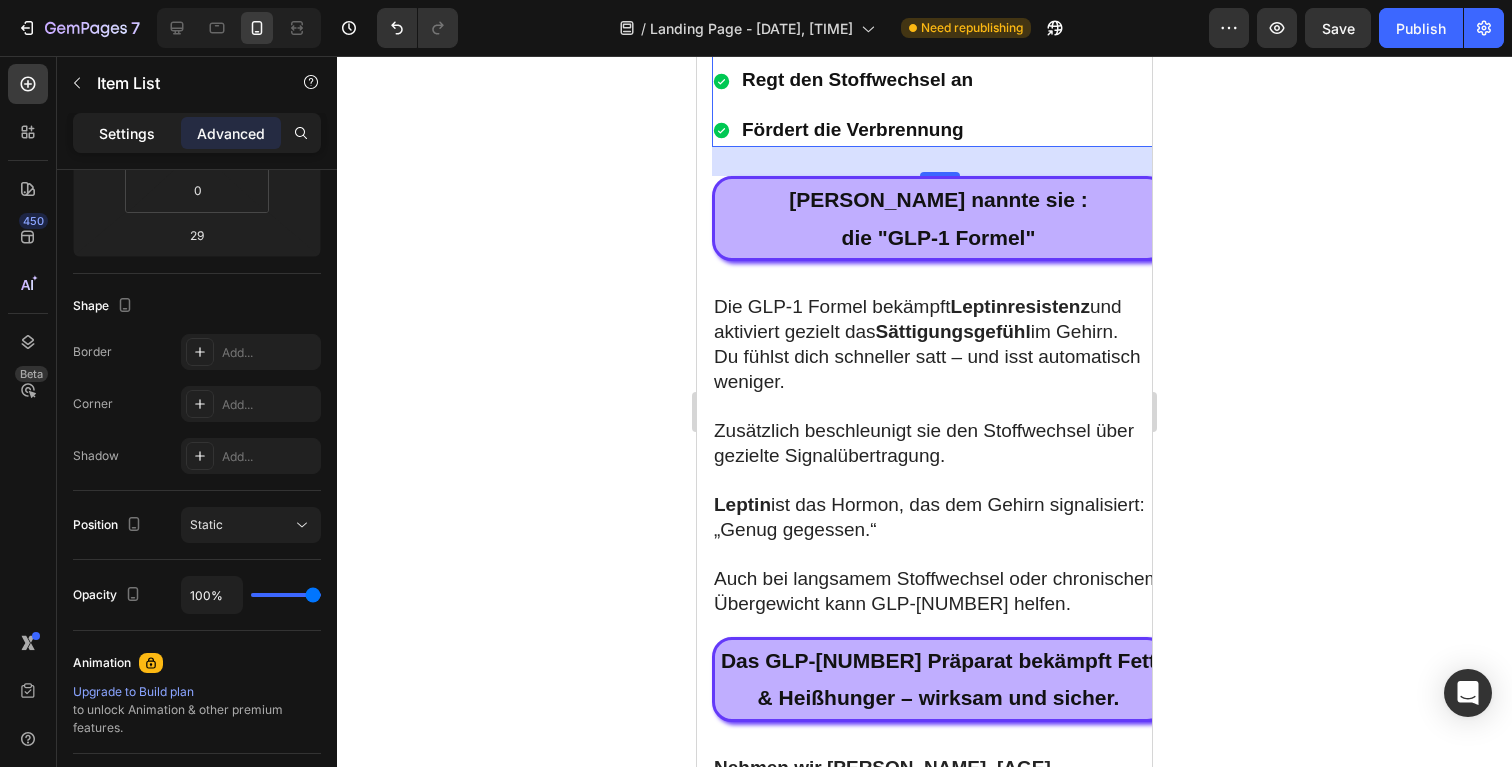 click on "Settings" at bounding box center (127, 133) 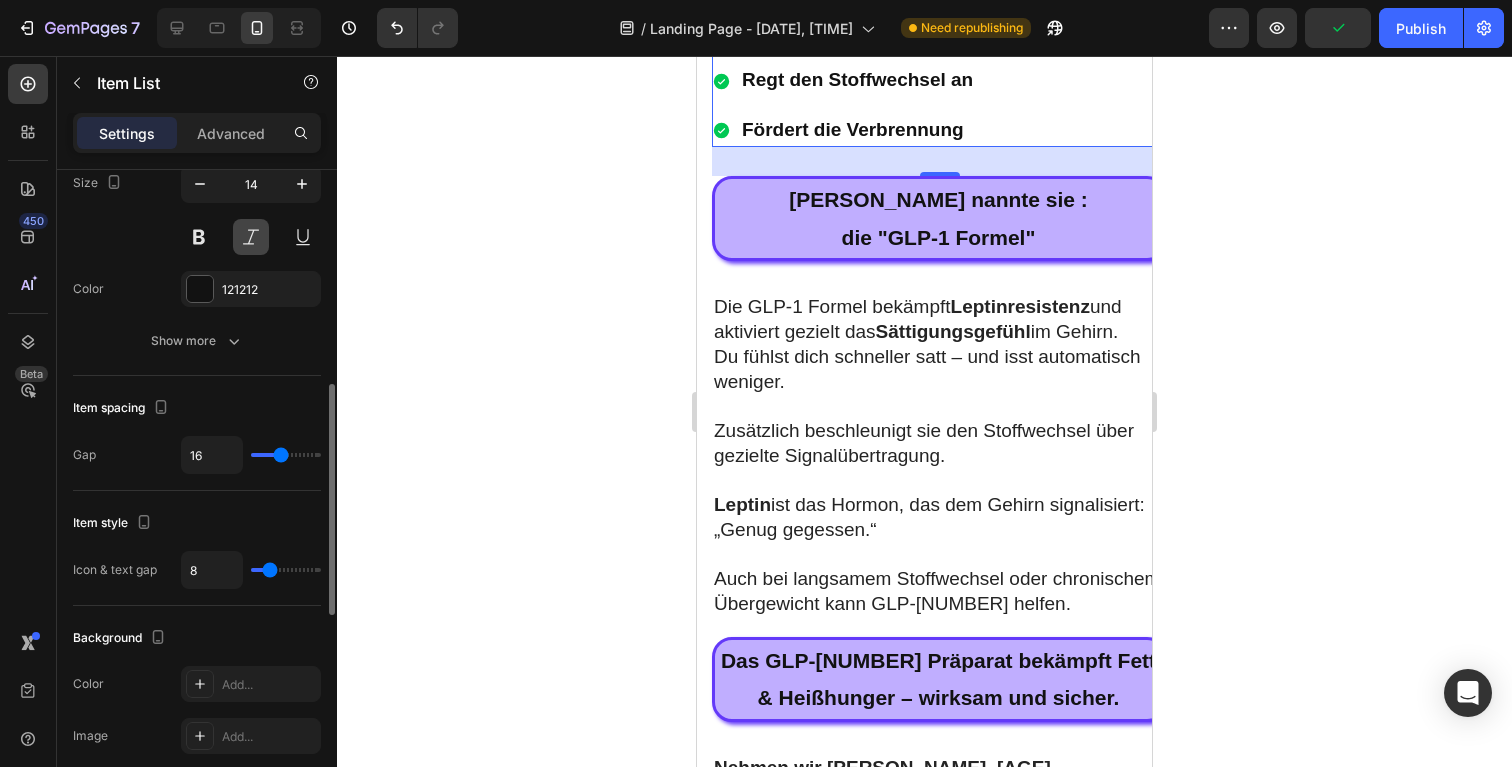 scroll, scrollTop: 210, scrollLeft: 0, axis: vertical 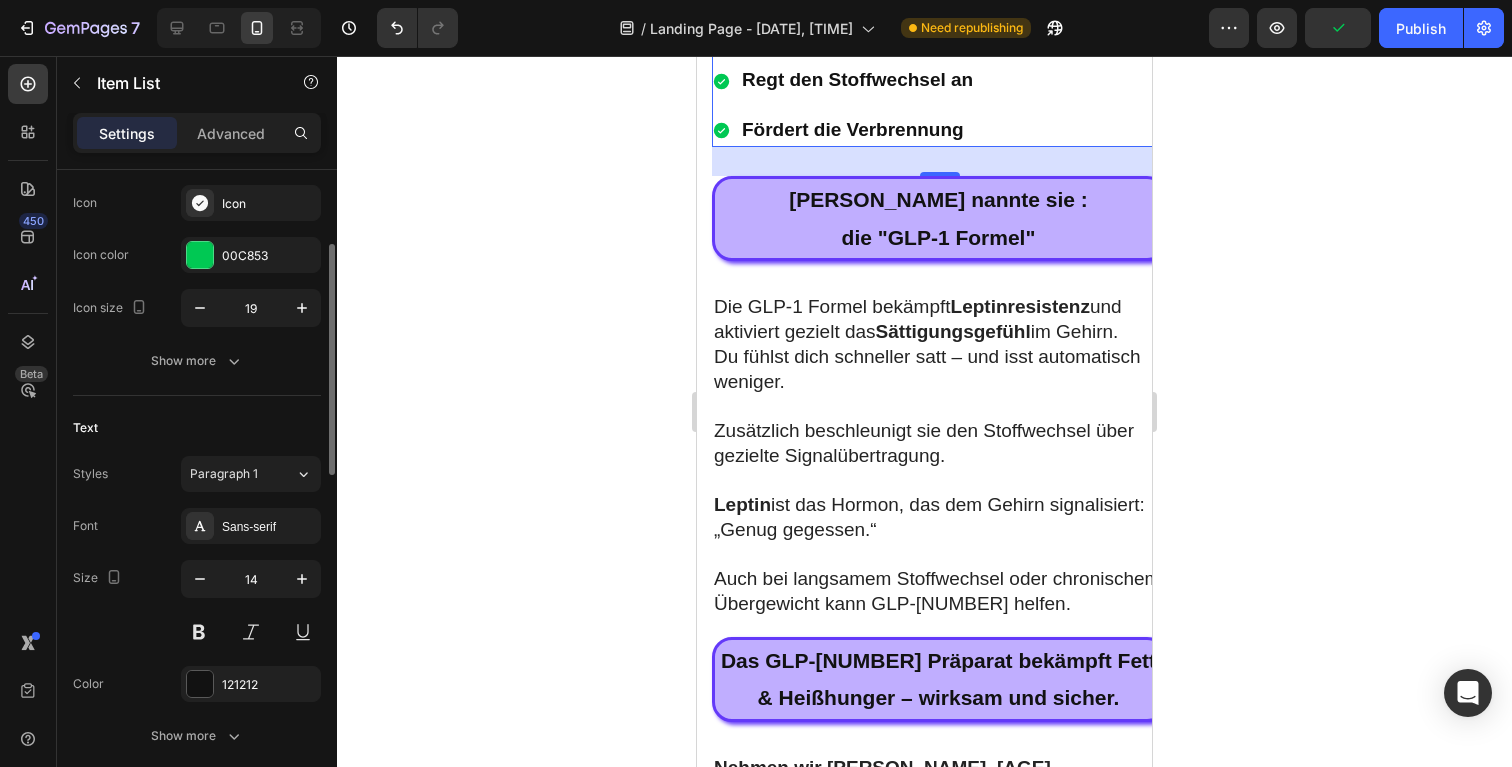 click on "Advanced" at bounding box center [231, 133] 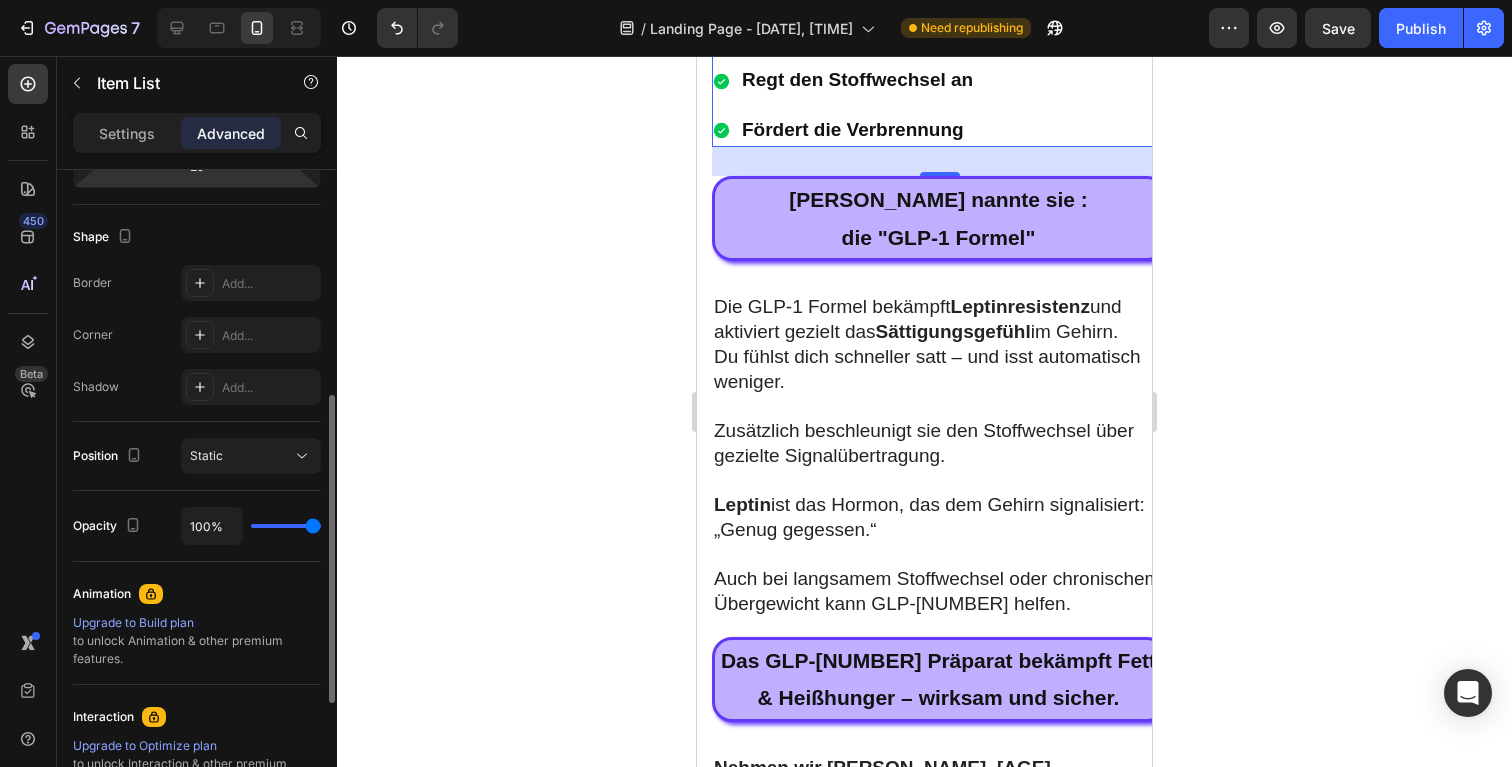 scroll, scrollTop: 514, scrollLeft: 0, axis: vertical 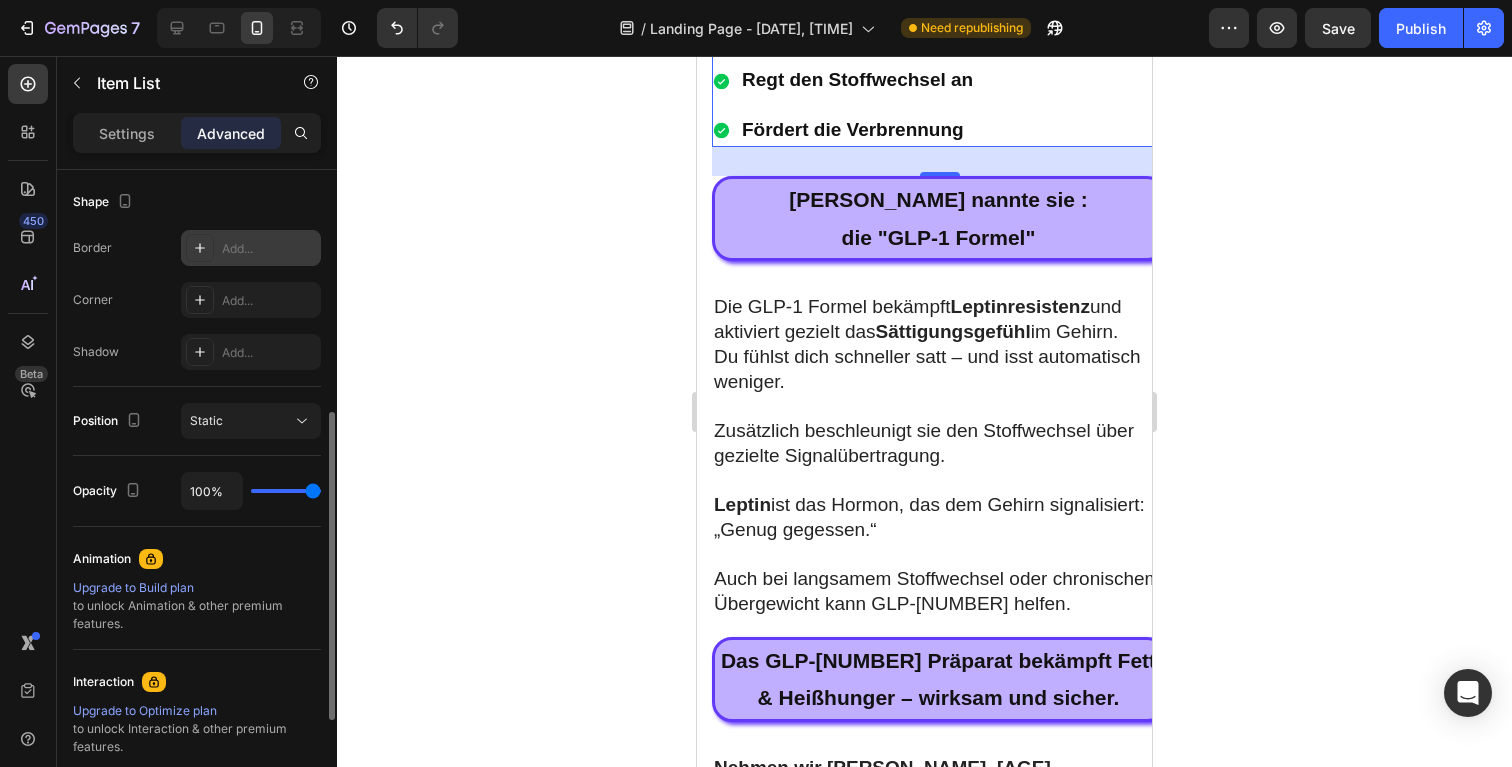 click 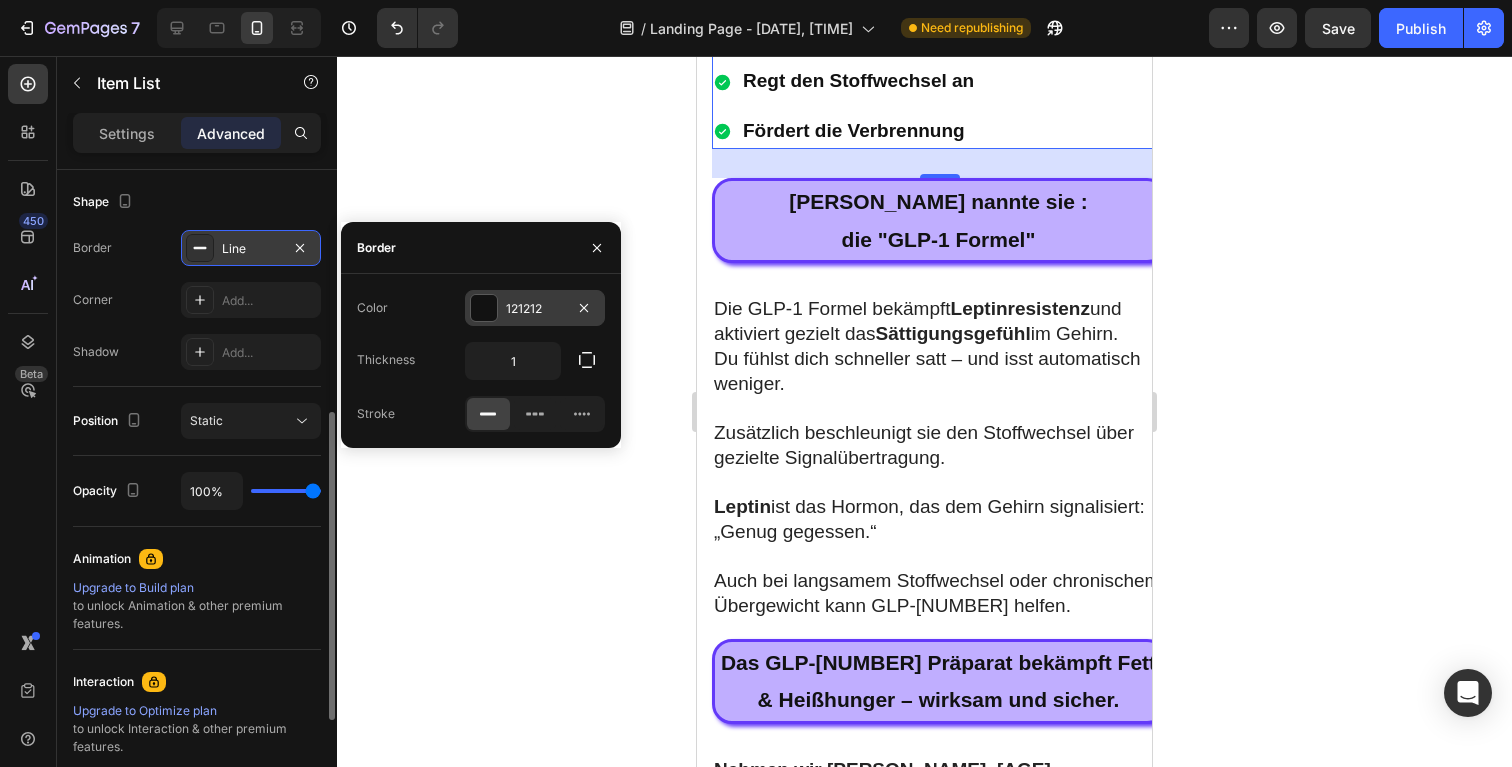 click at bounding box center (484, 308) 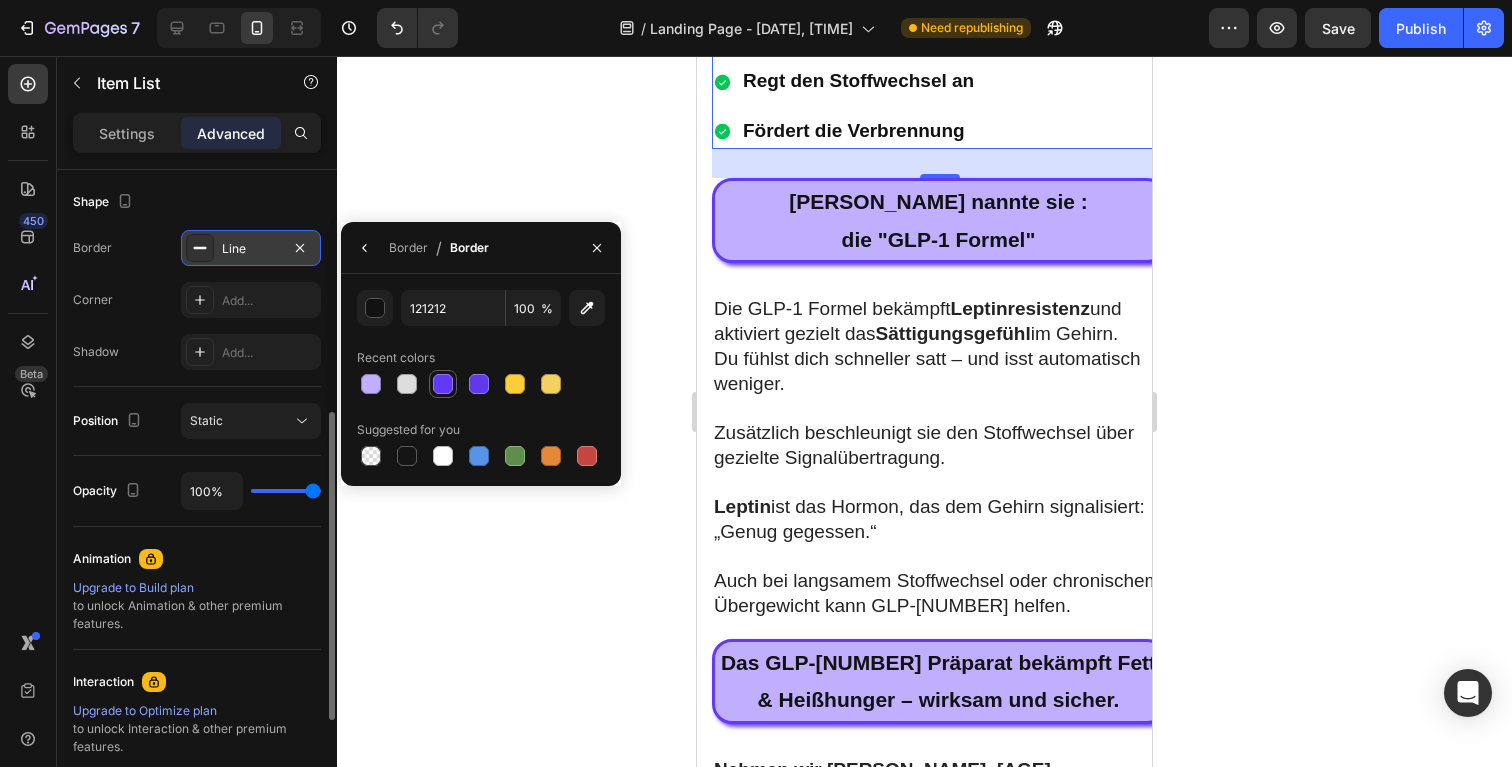 click at bounding box center [443, 384] 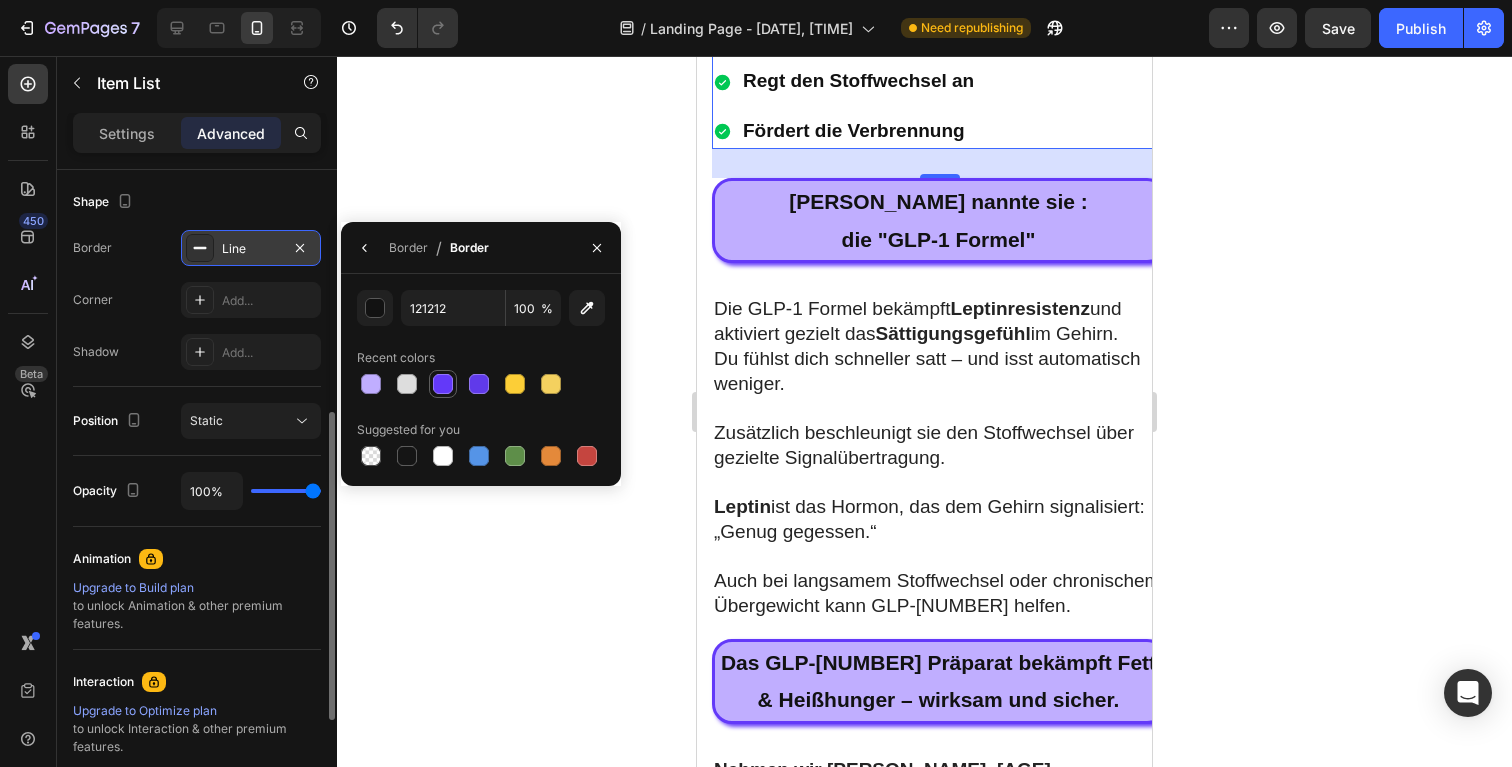 type on "6339F9" 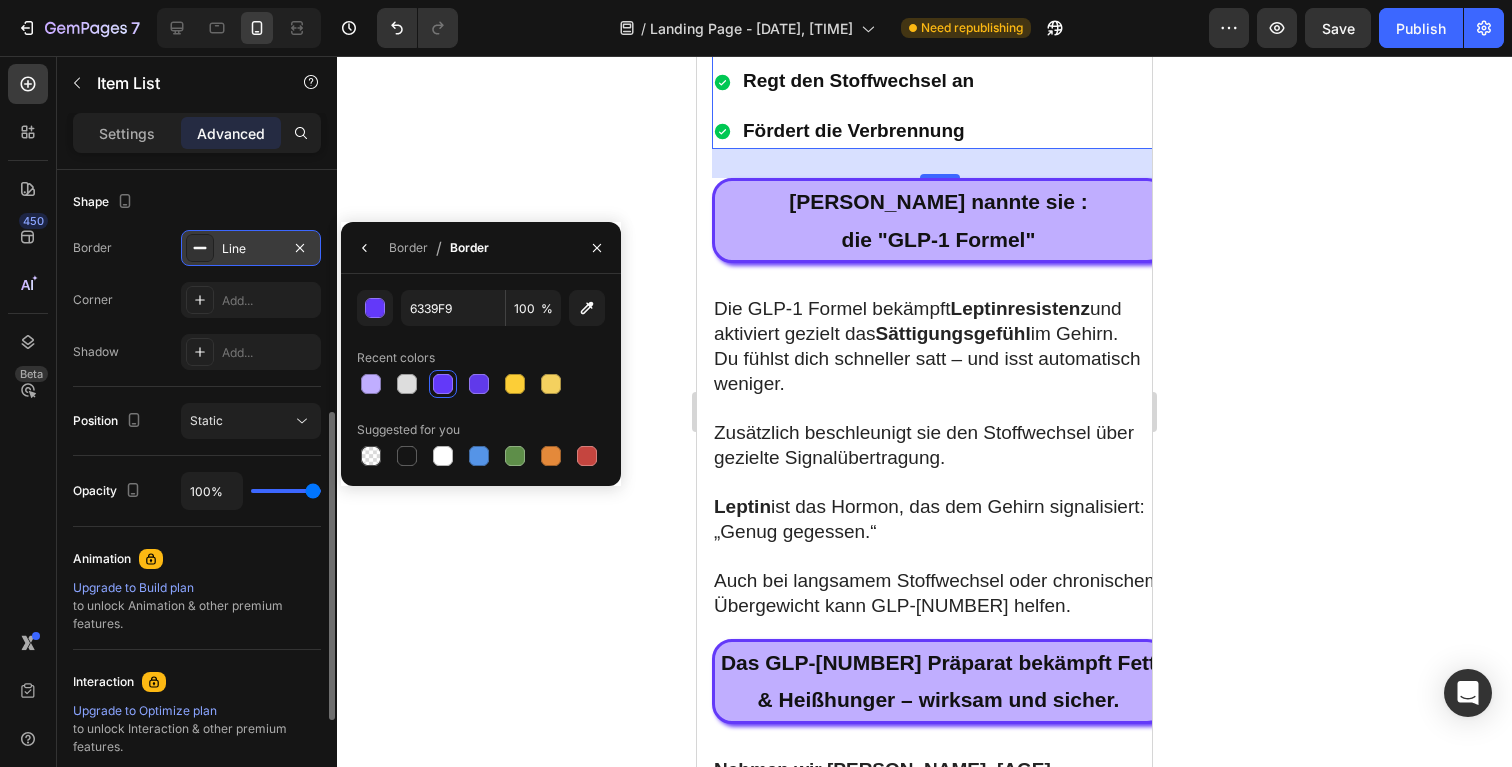 click on "Border / Border" at bounding box center [481, 248] 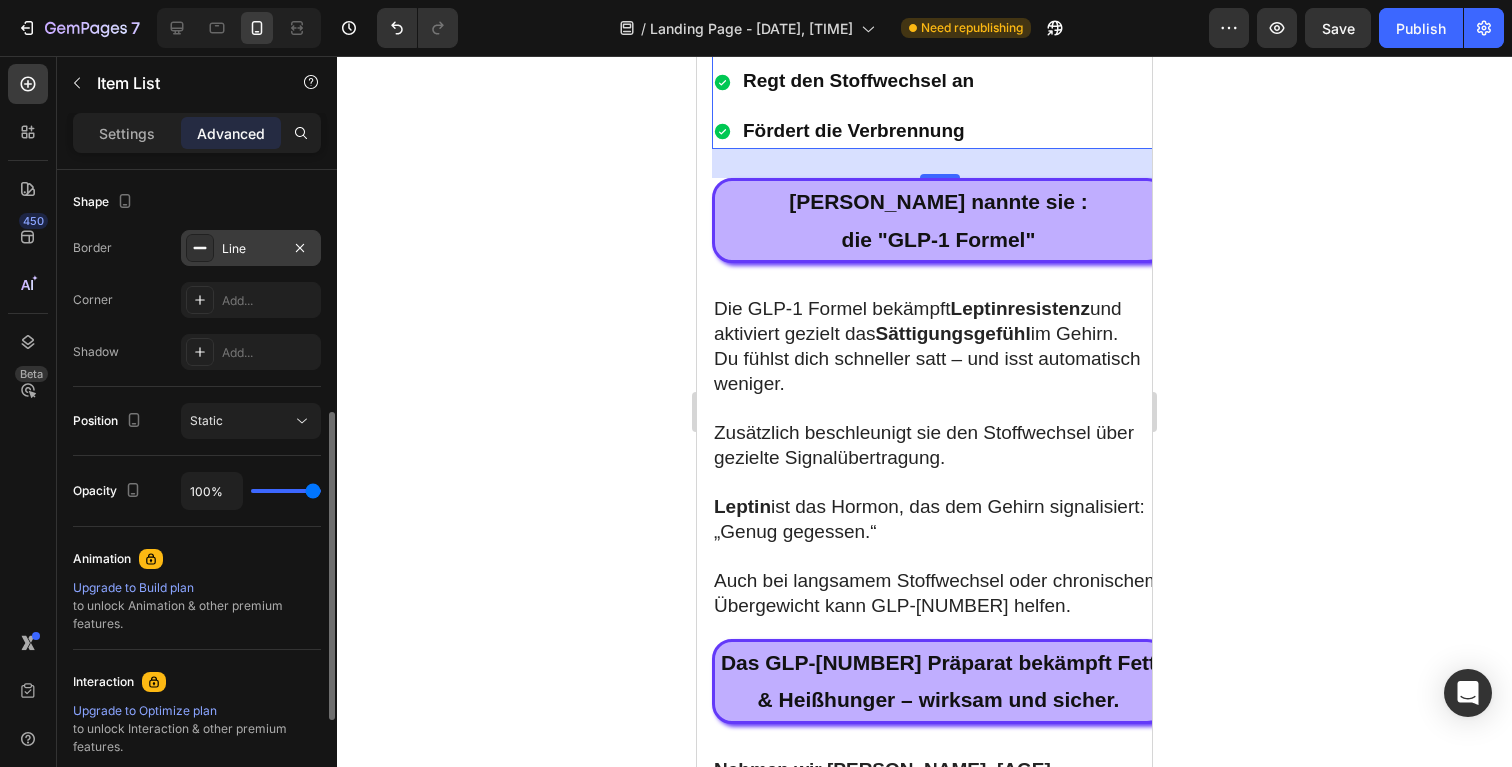 click 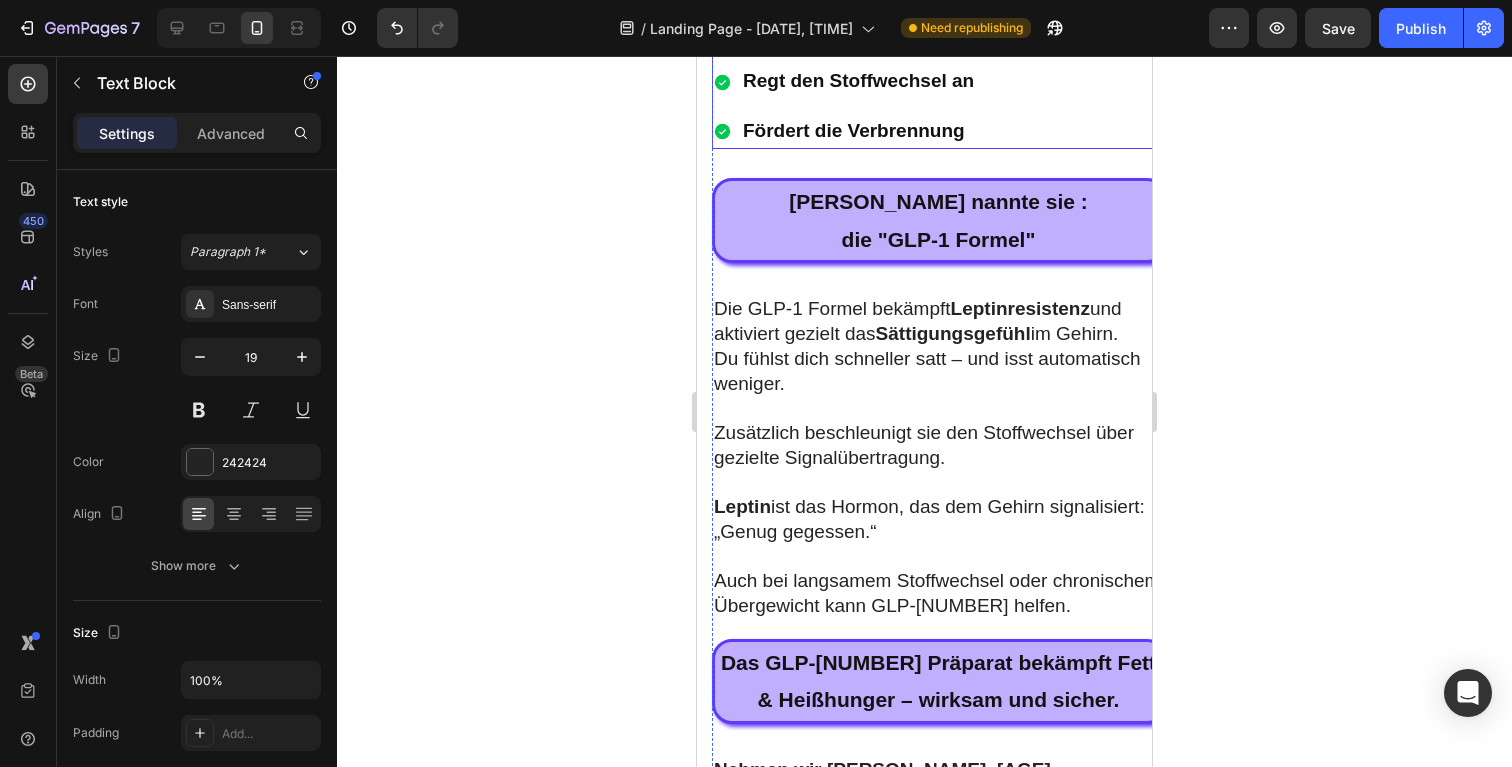 click on "ernsten Gesundheitsproblemen" at bounding box center (835, -118) 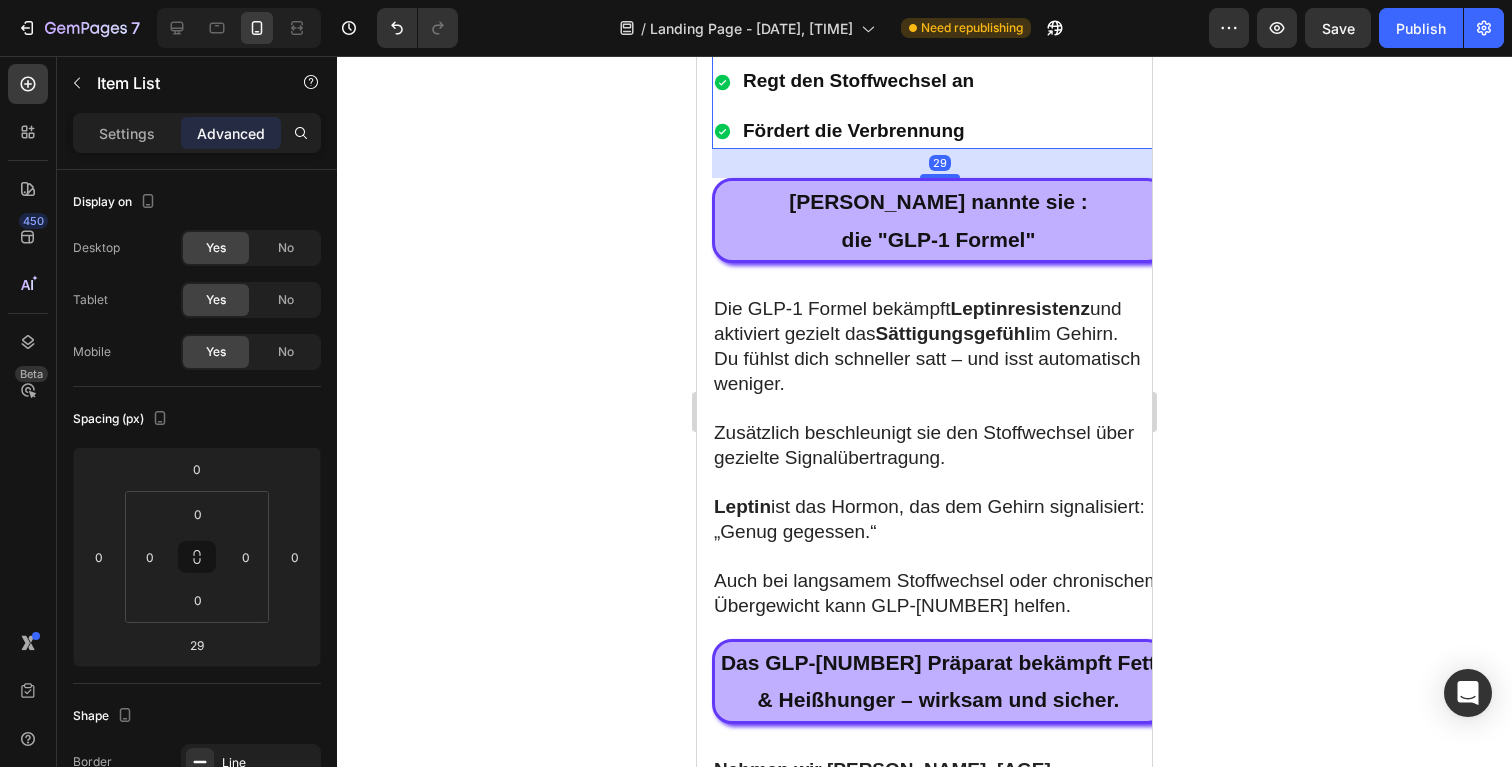 click on "Zügelt den Appetit Regt den Stoffwechsel an Fördert die Verbrennung" at bounding box center [939, 82] 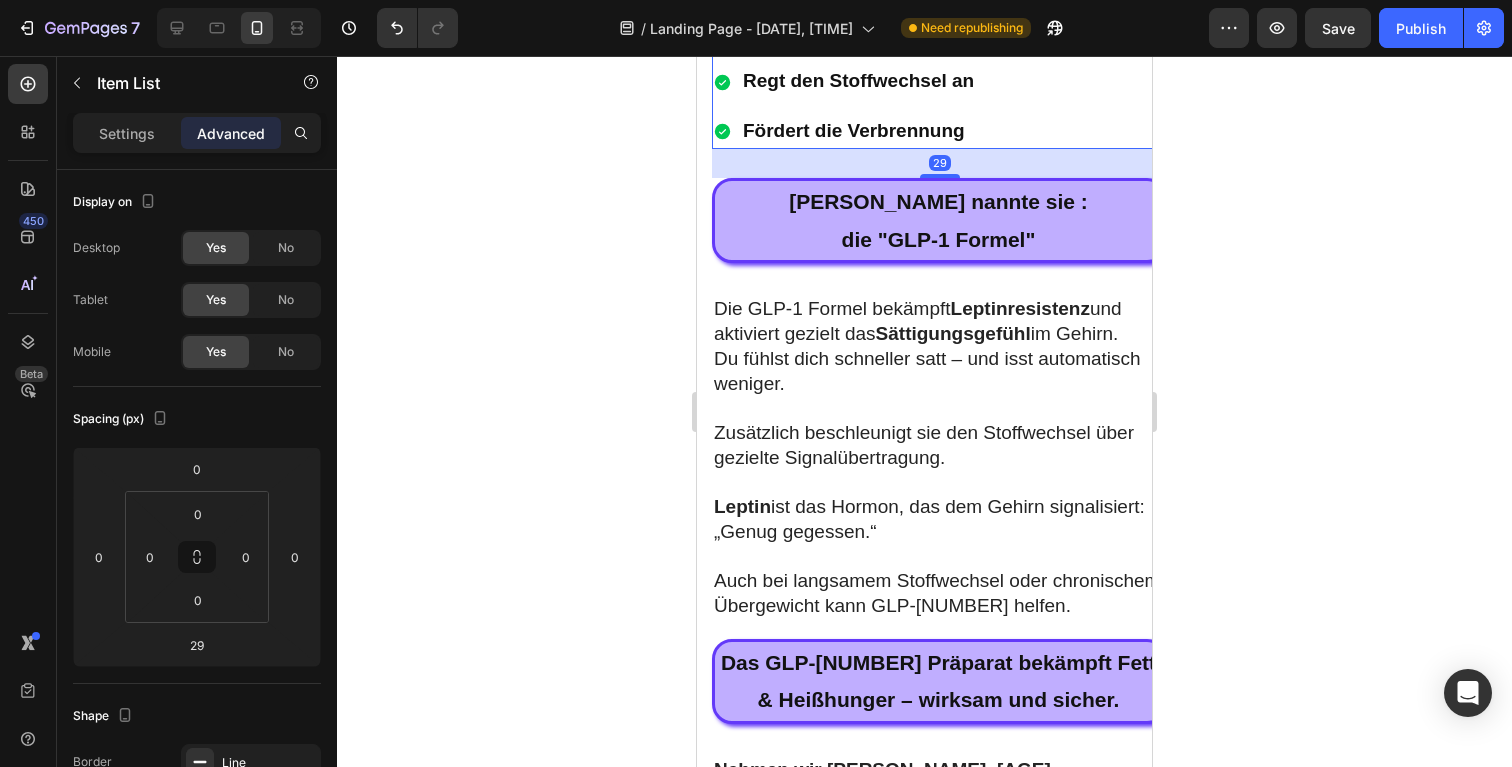 click 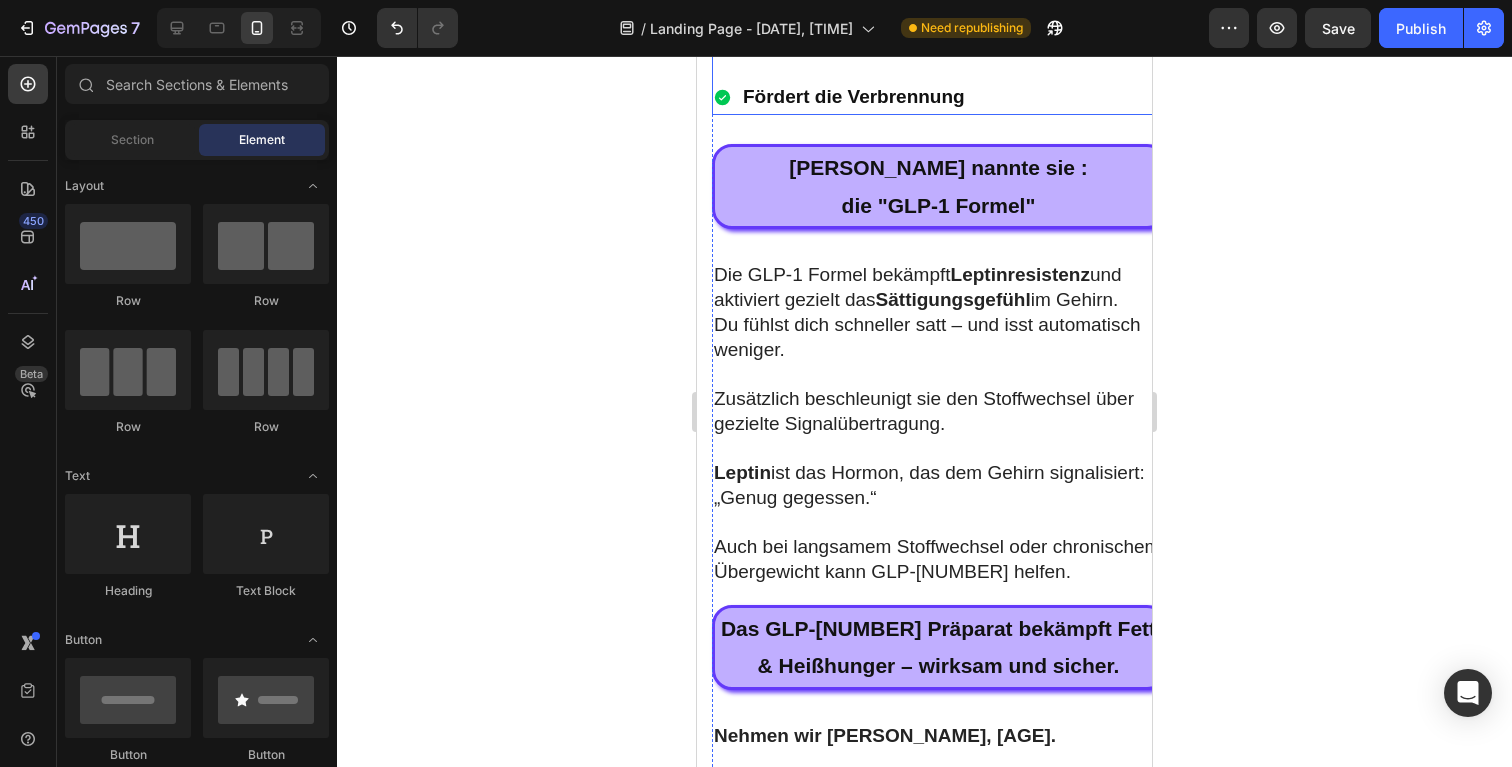 scroll, scrollTop: 4769, scrollLeft: 0, axis: vertical 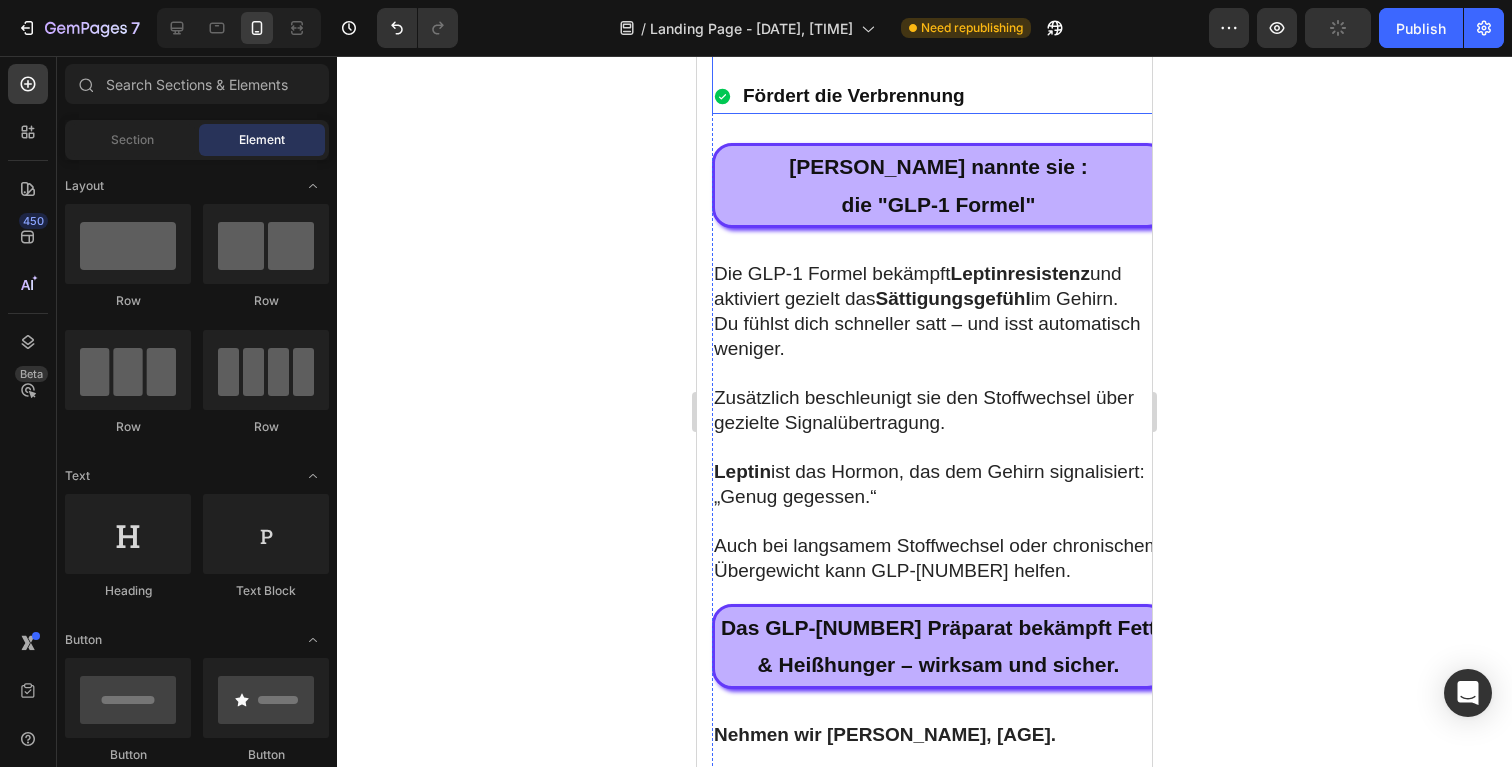click on "Zügelt den Appetit Regt den Stoffwechsel an Fördert die Verbrennung" at bounding box center [939, 47] 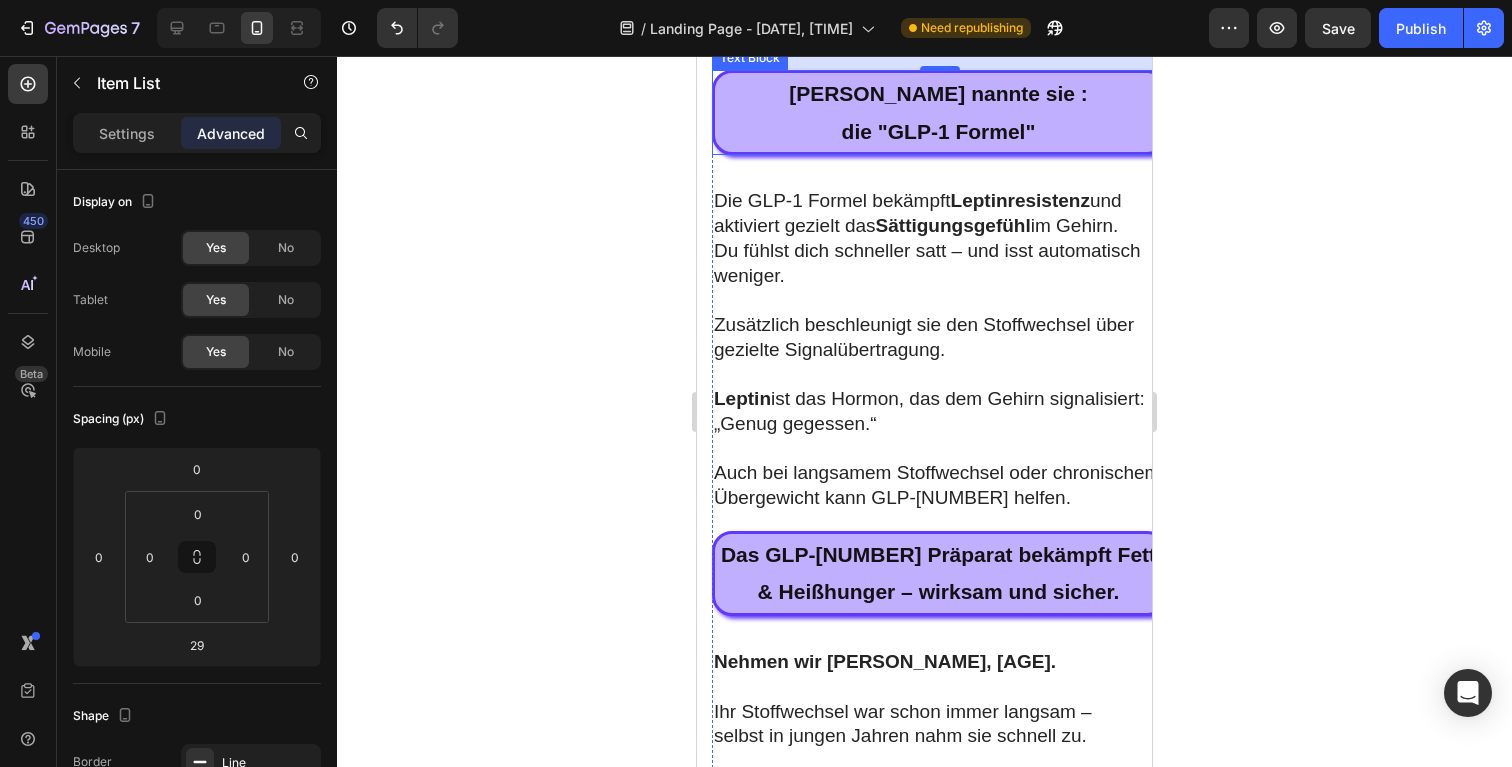 scroll, scrollTop: 4883, scrollLeft: 0, axis: vertical 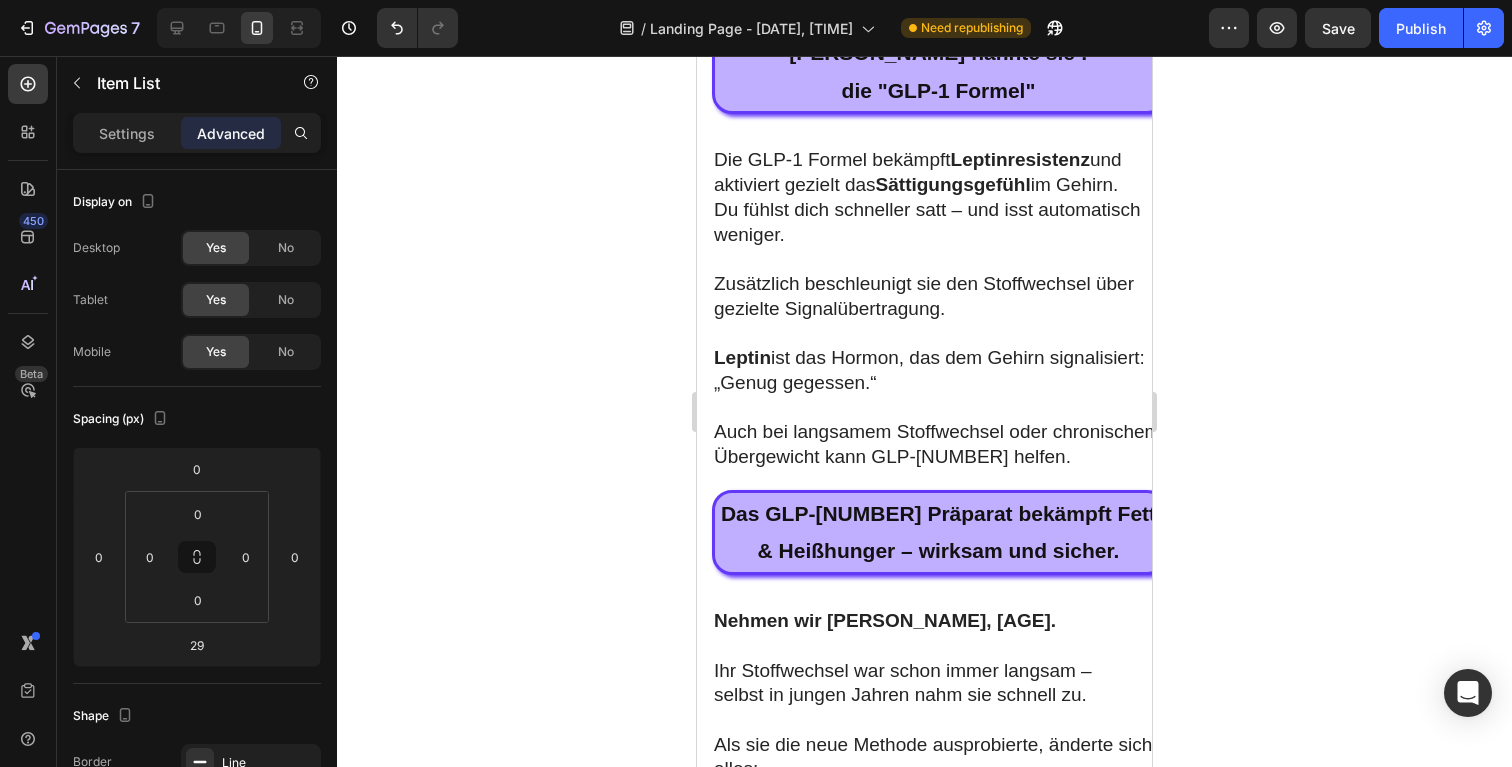 click 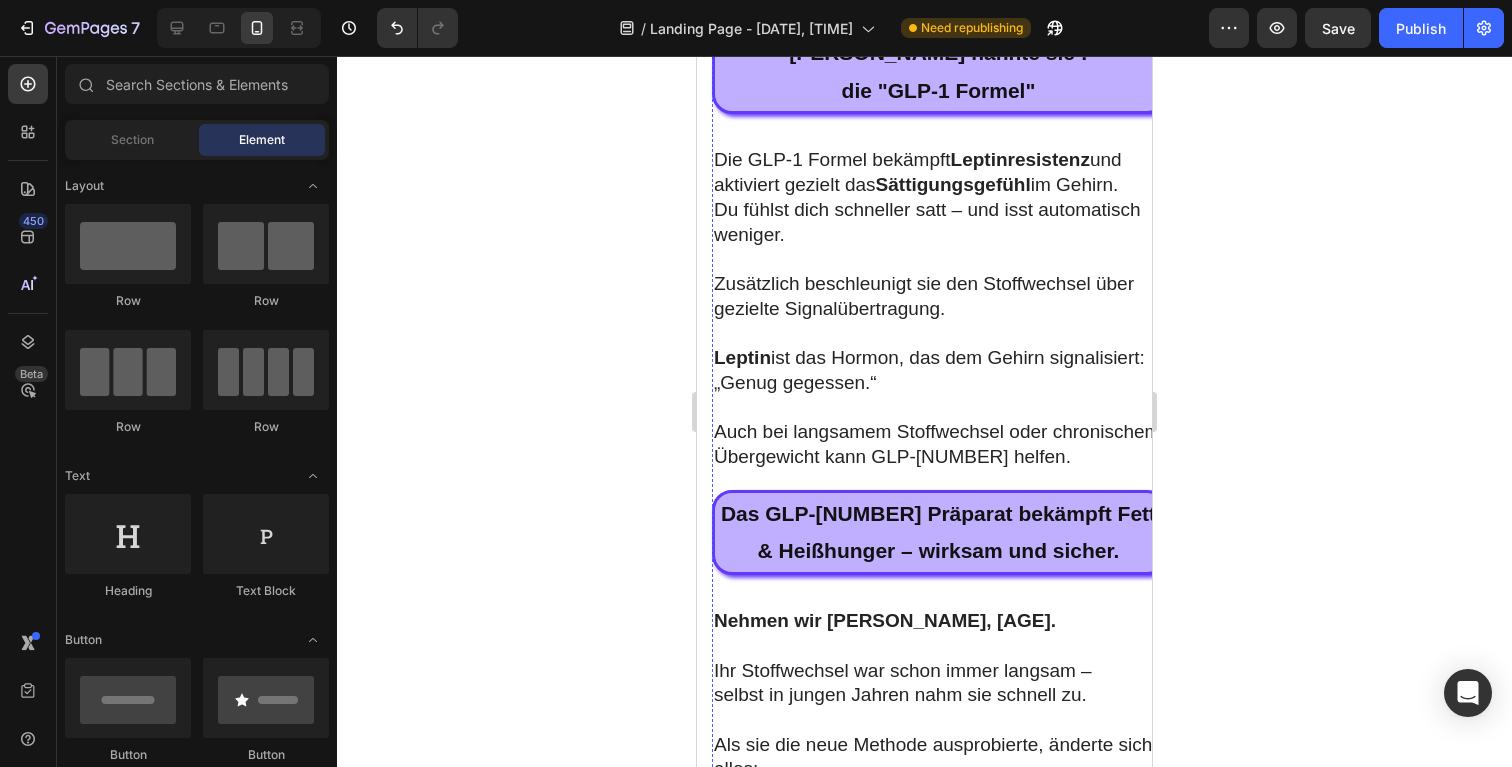 click on "Zügelt den Appetit Regt den Stoffwechsel an Fördert die Verbrennung" at bounding box center (939, -67) 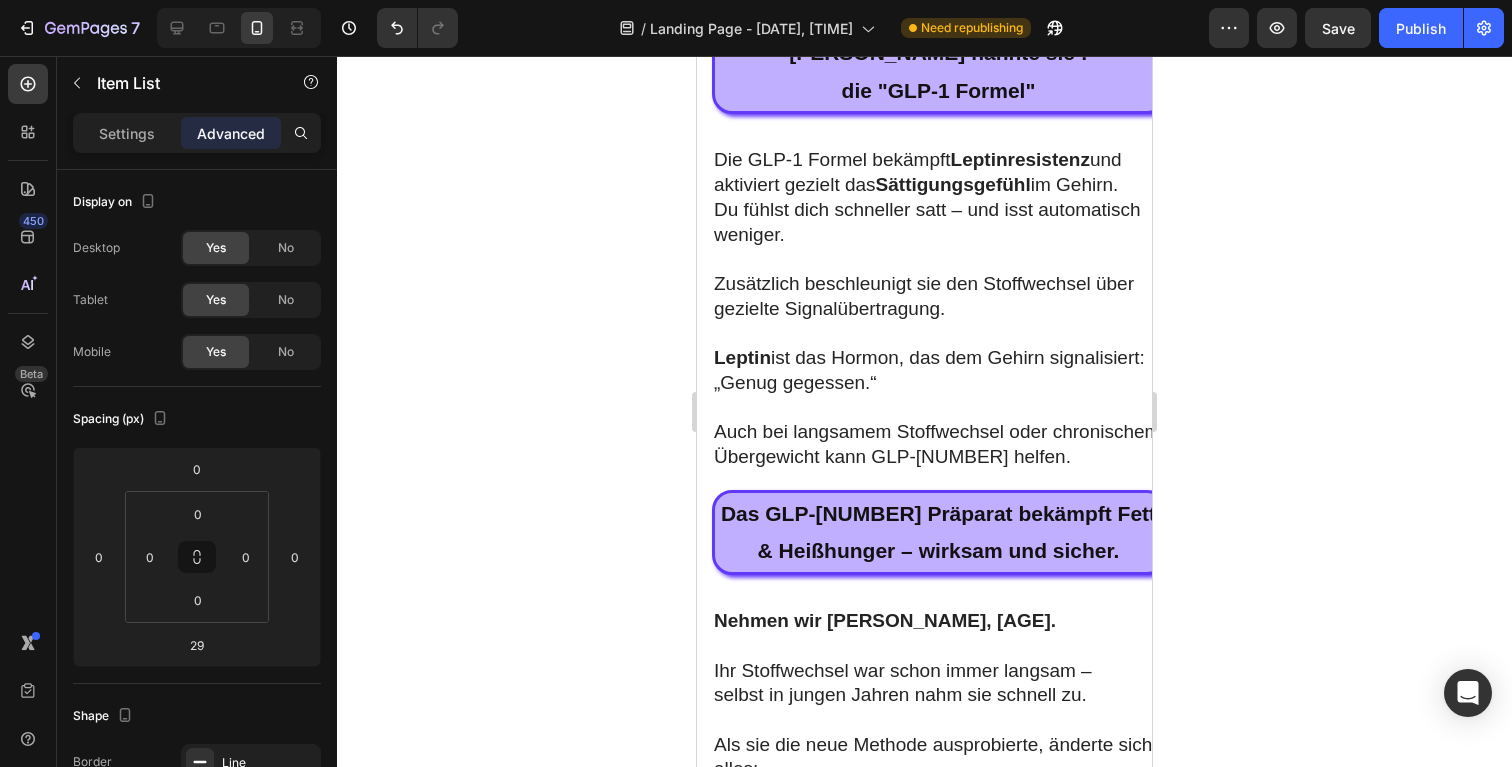click on "Zügelt den Appetit Regt den Stoffwechsel an Fördert die Verbrennung" at bounding box center [939, -67] 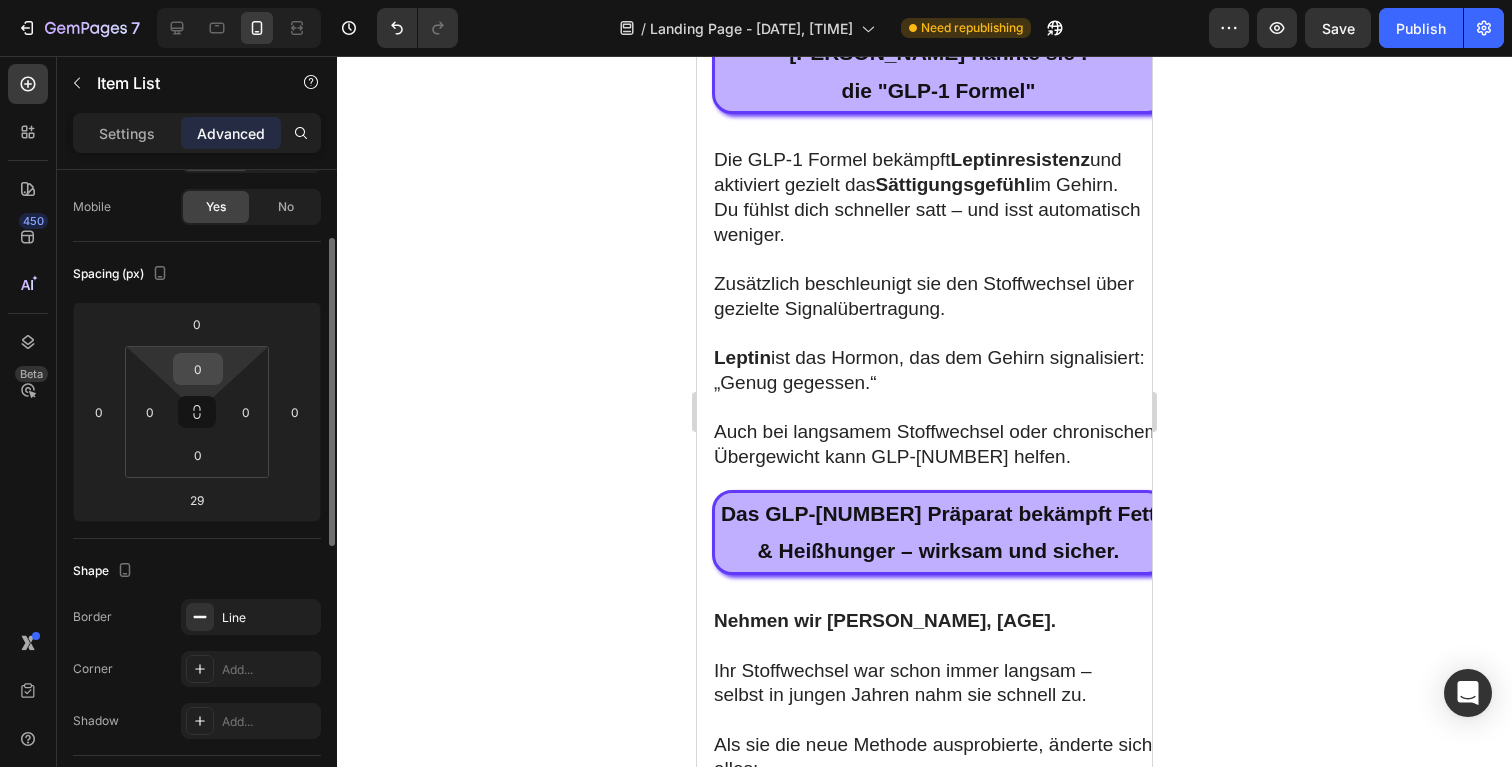 scroll, scrollTop: 341, scrollLeft: 0, axis: vertical 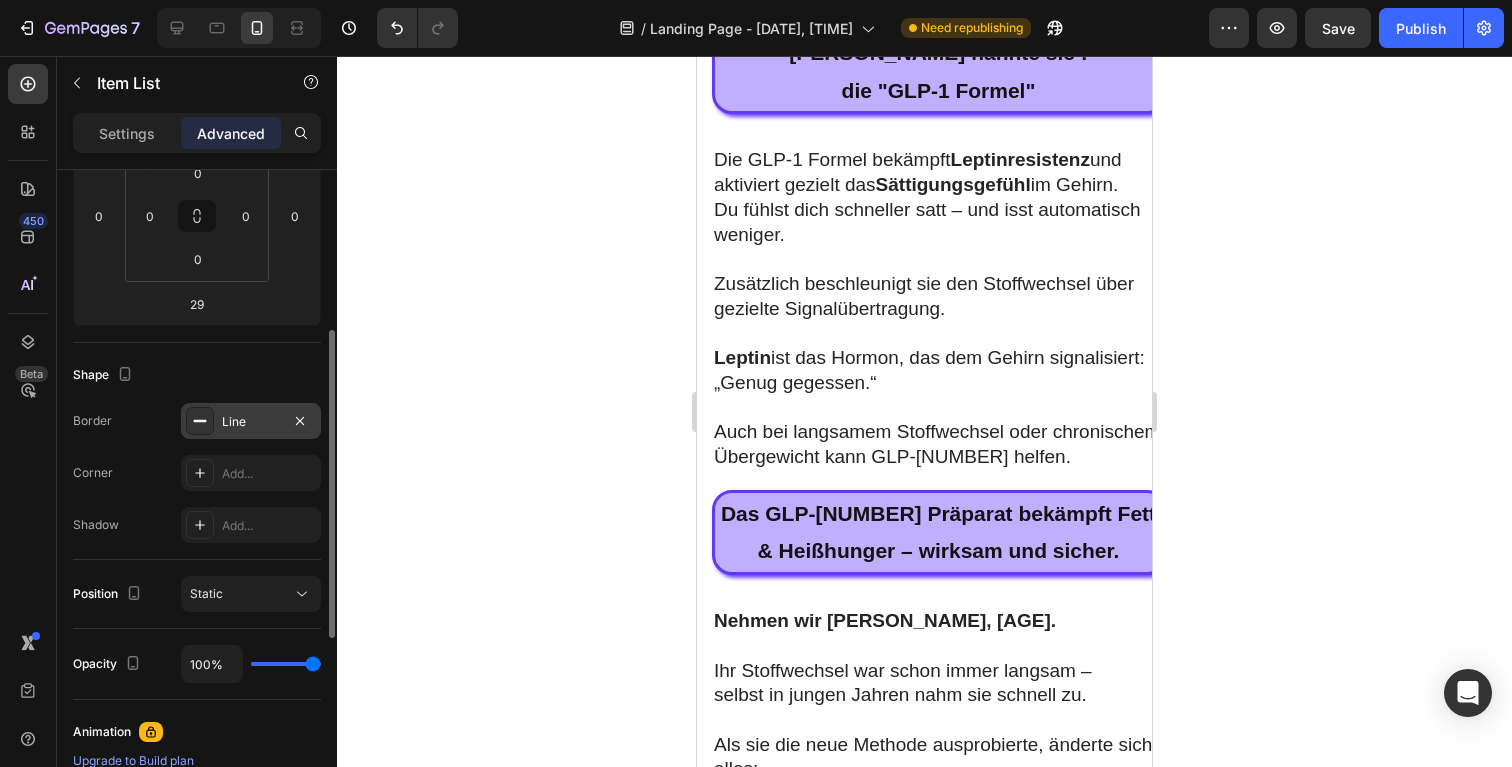 click on "Line" at bounding box center (251, 422) 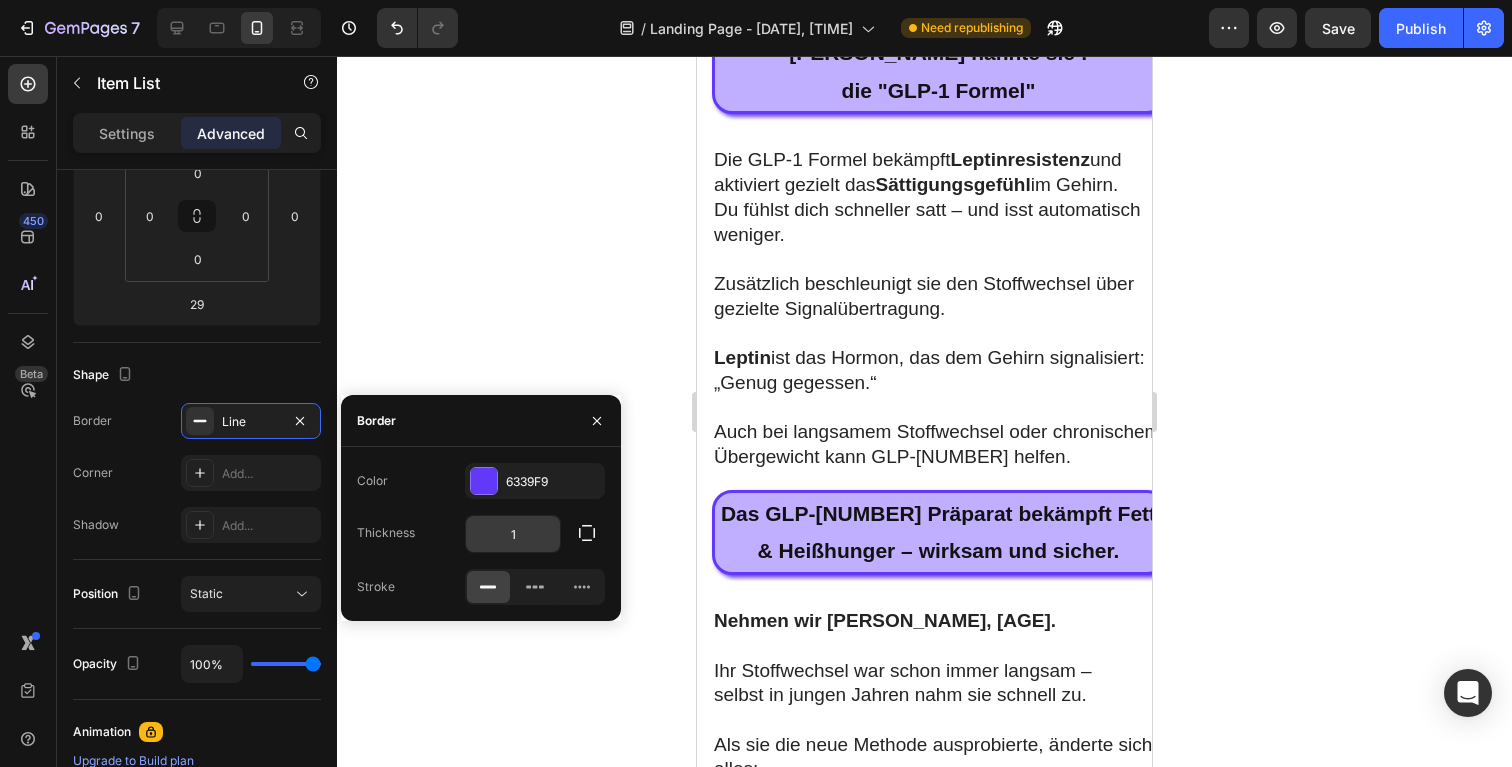 click on "1" at bounding box center [513, 534] 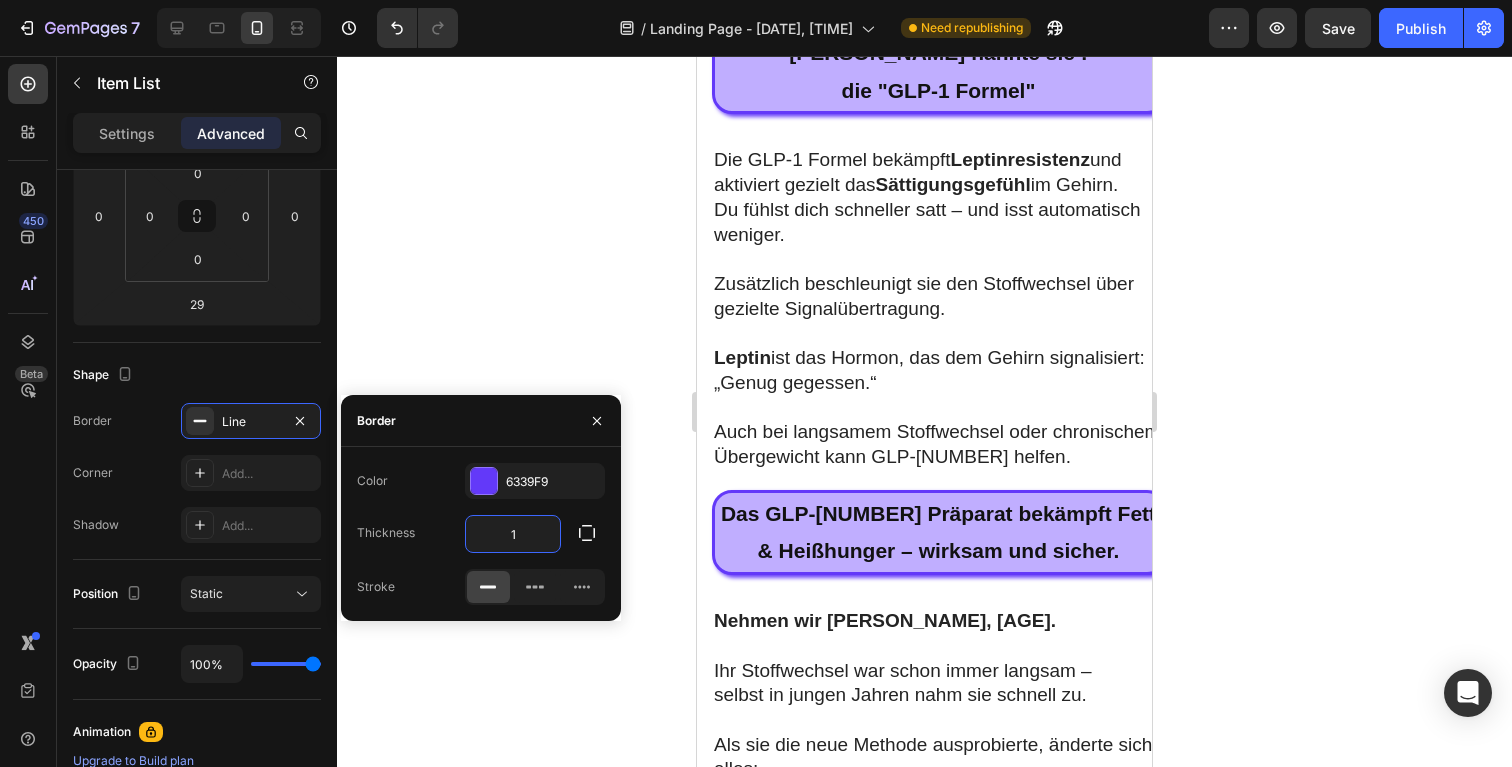 type on "3" 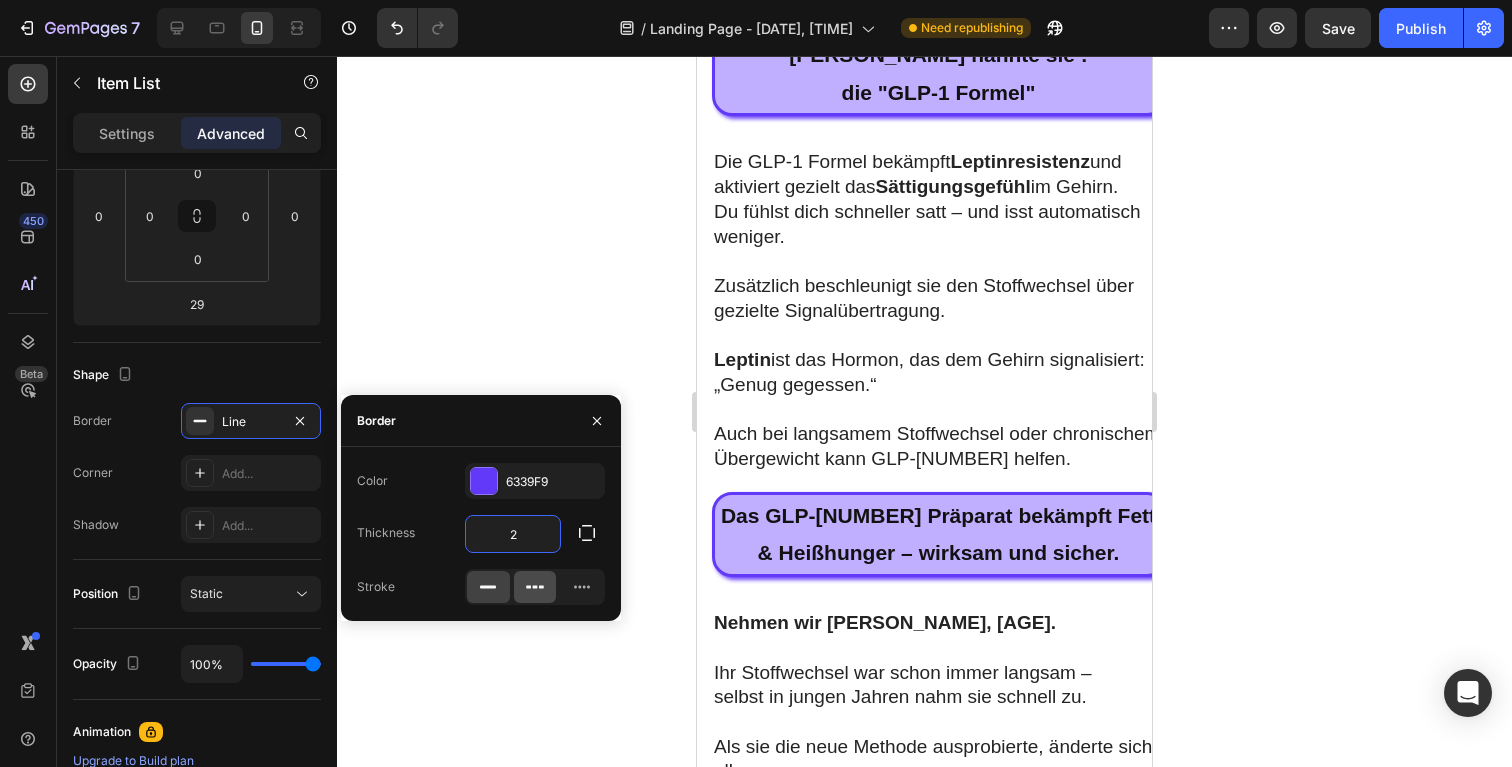 type on "2" 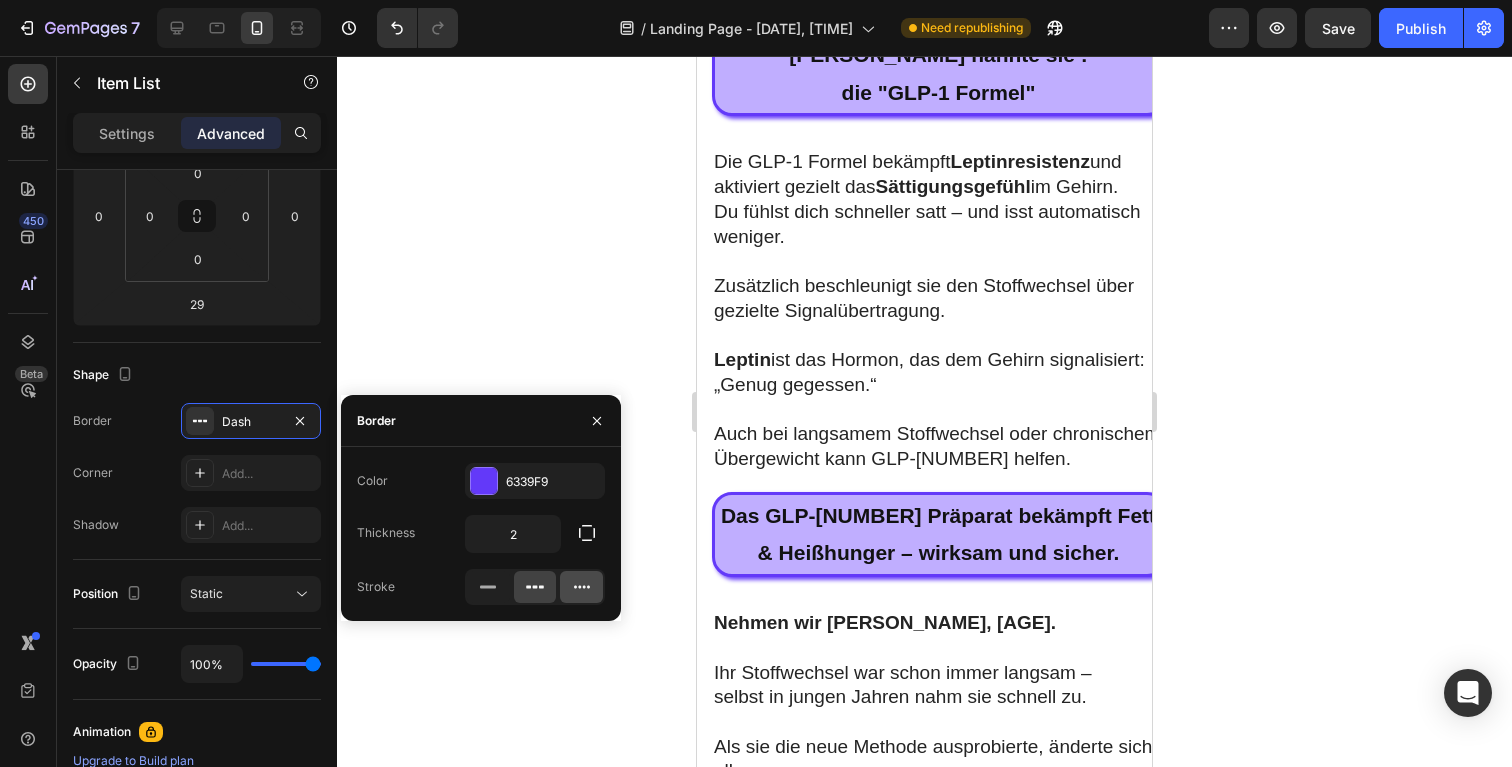 click 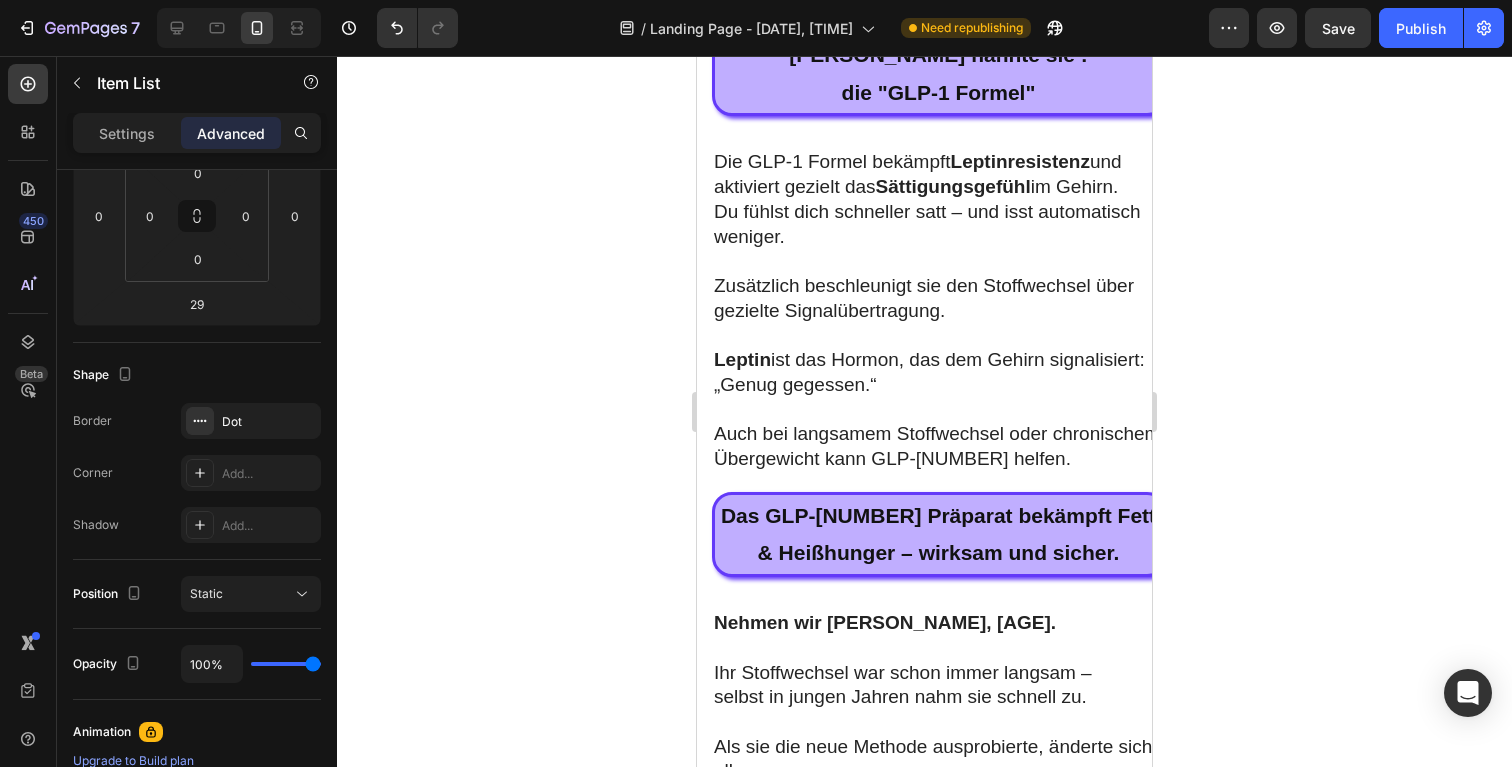 click 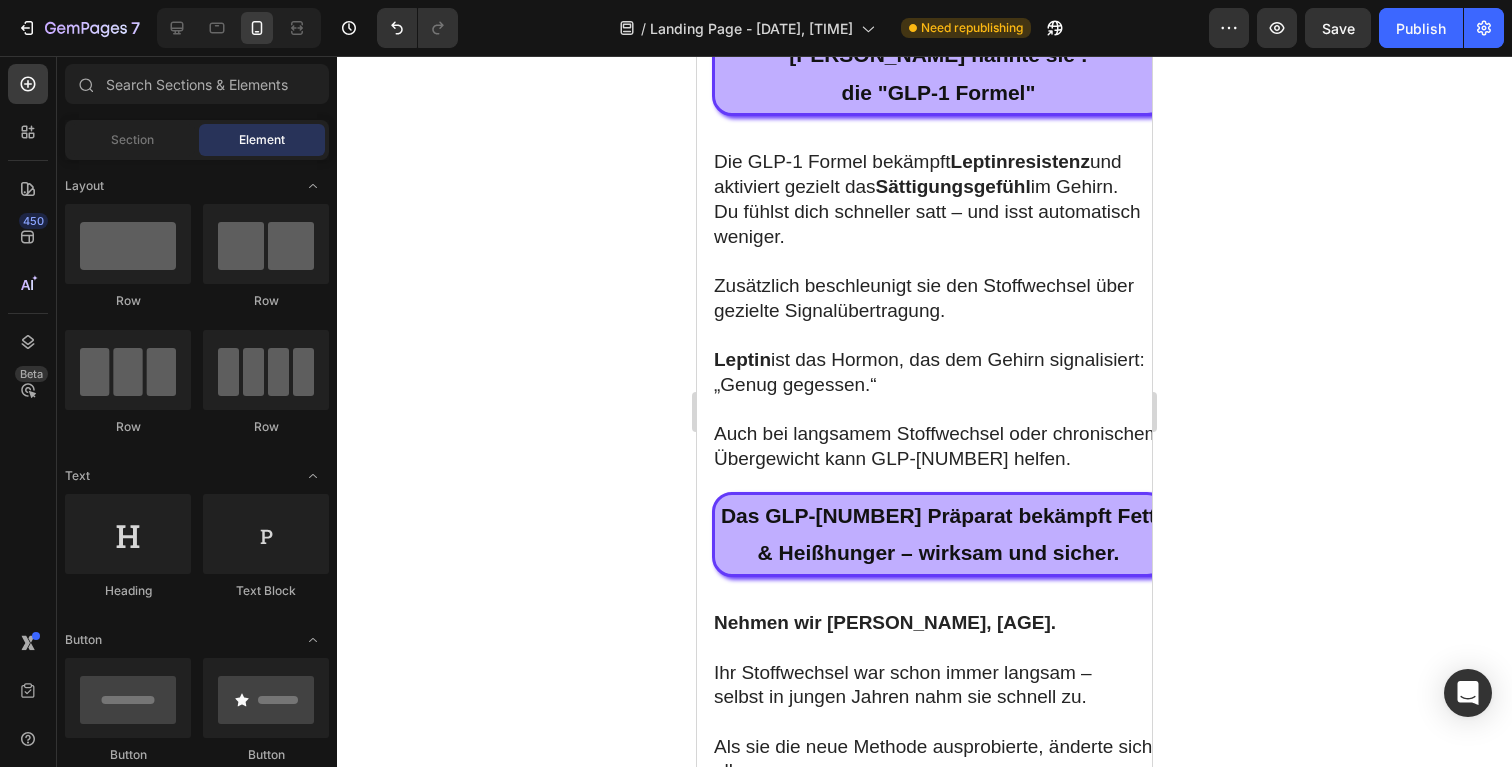 click 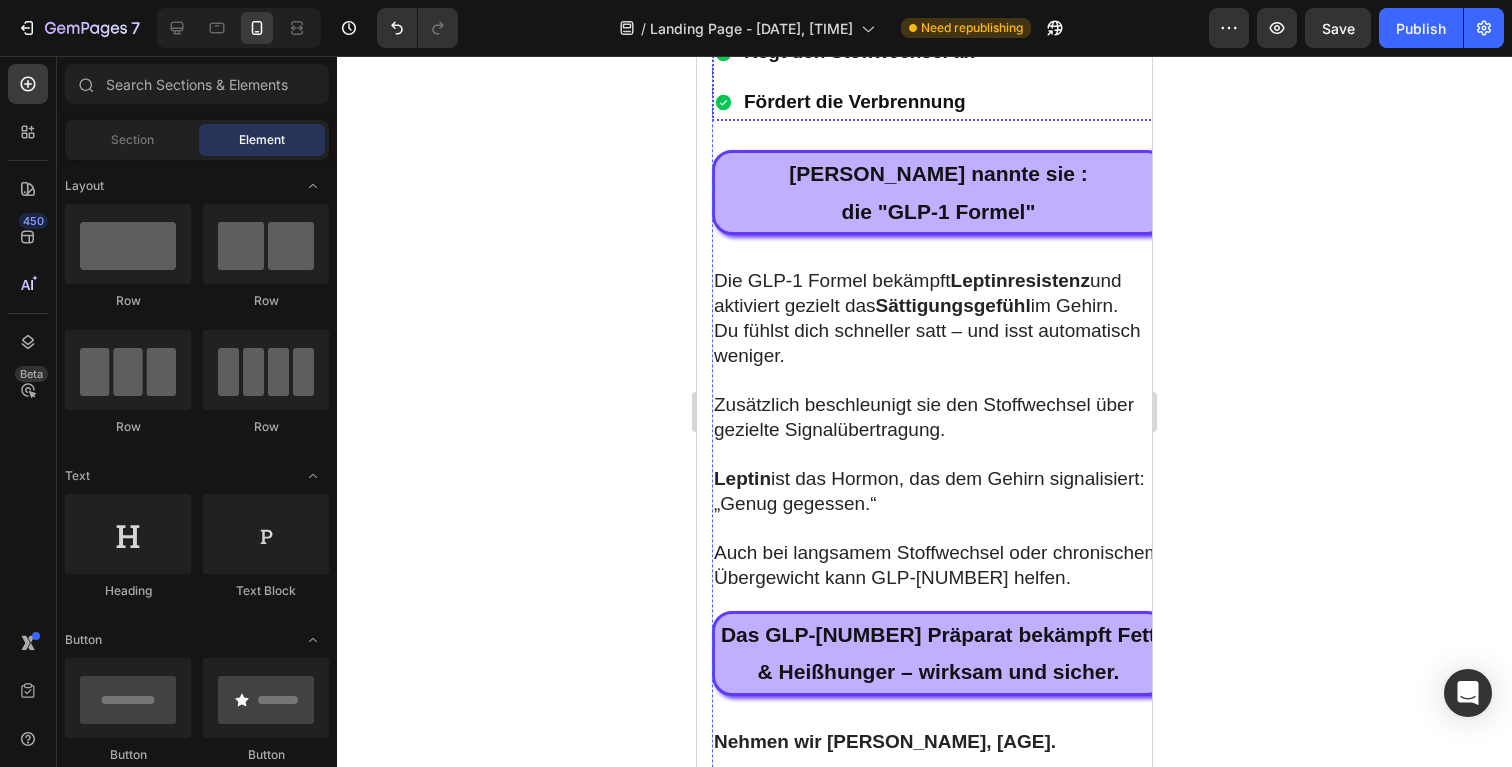 scroll, scrollTop: 4767, scrollLeft: 0, axis: vertical 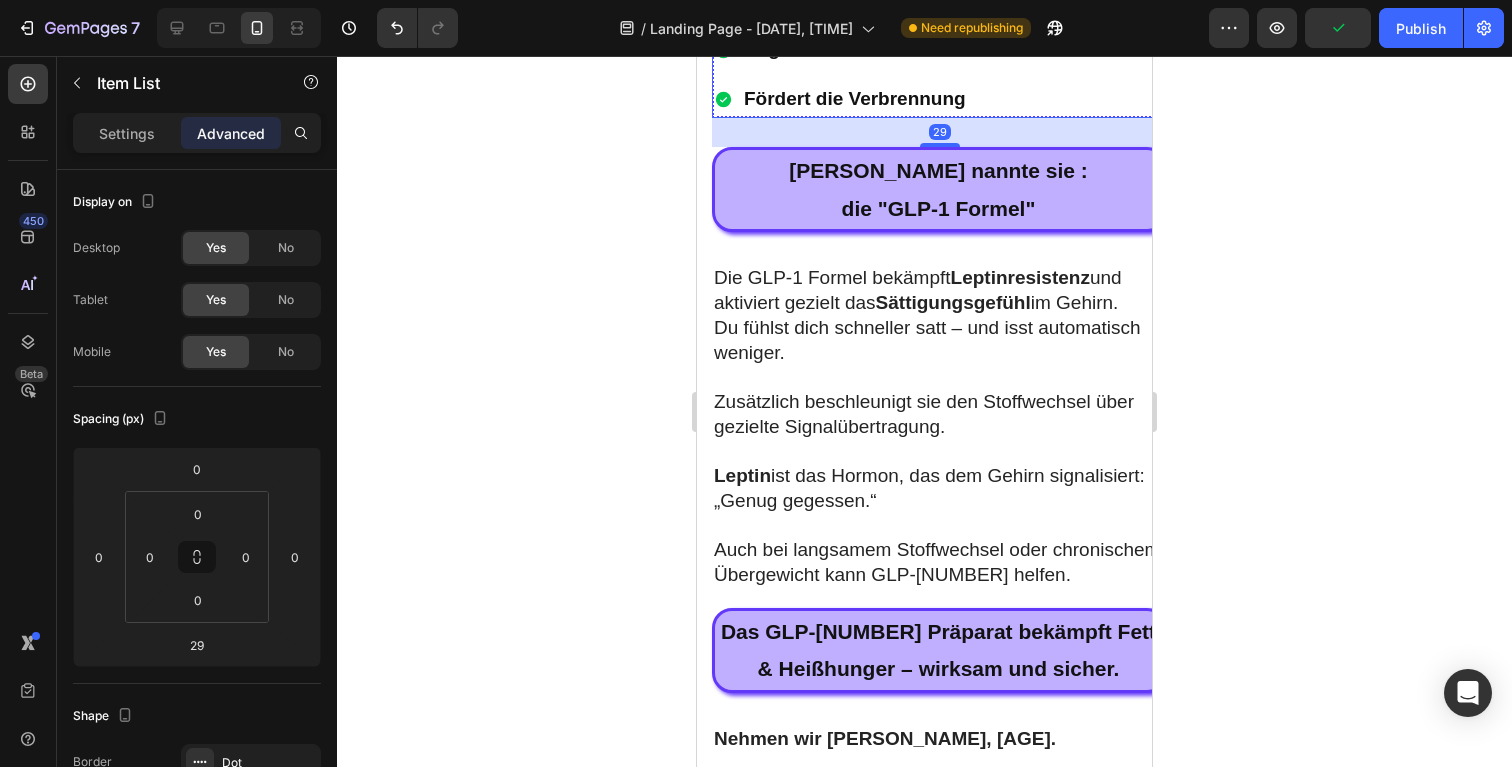 click on "Zügelt den Appetit Regt den Stoffwechsel an Fördert die Verbrennung" at bounding box center (939, 50) 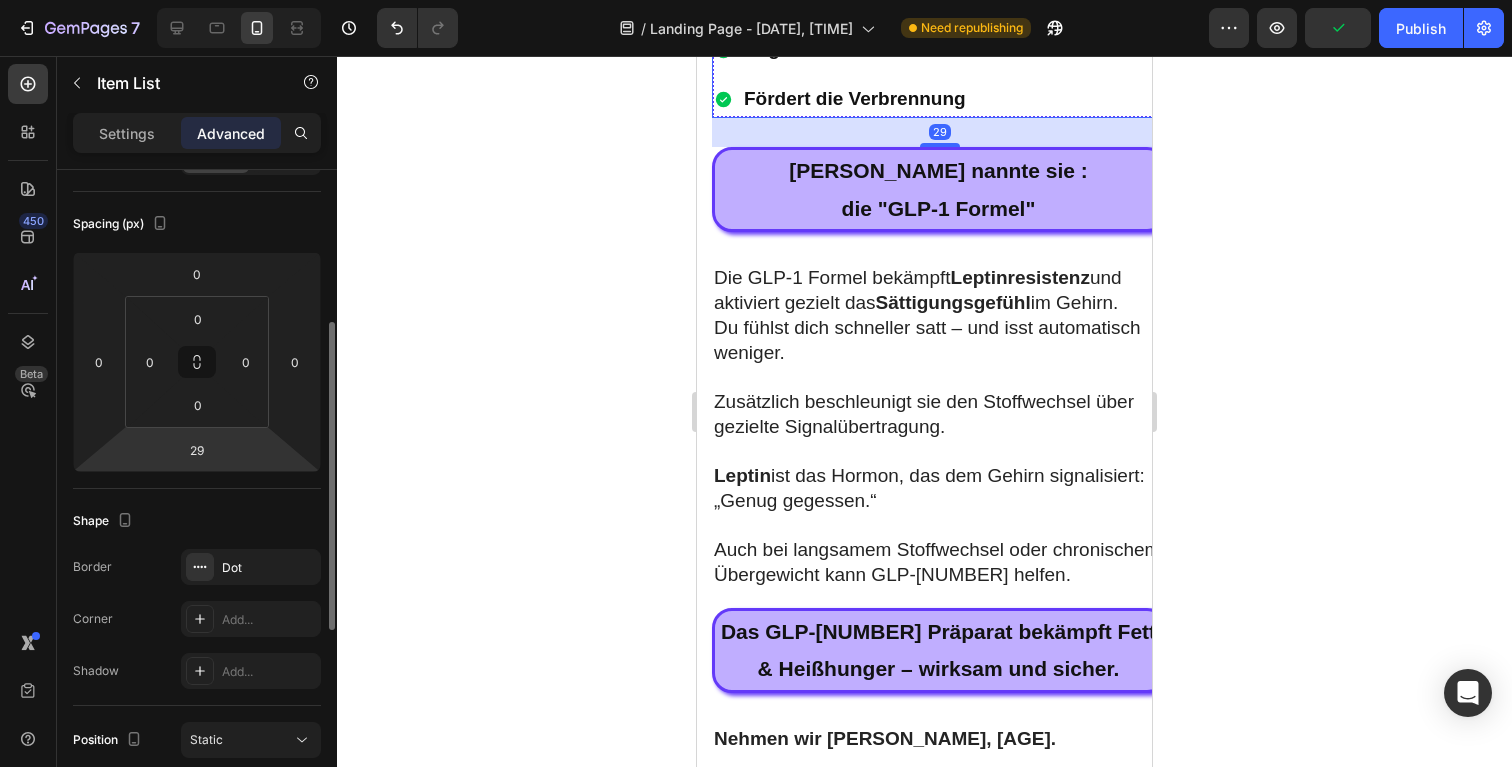 scroll, scrollTop: 356, scrollLeft: 0, axis: vertical 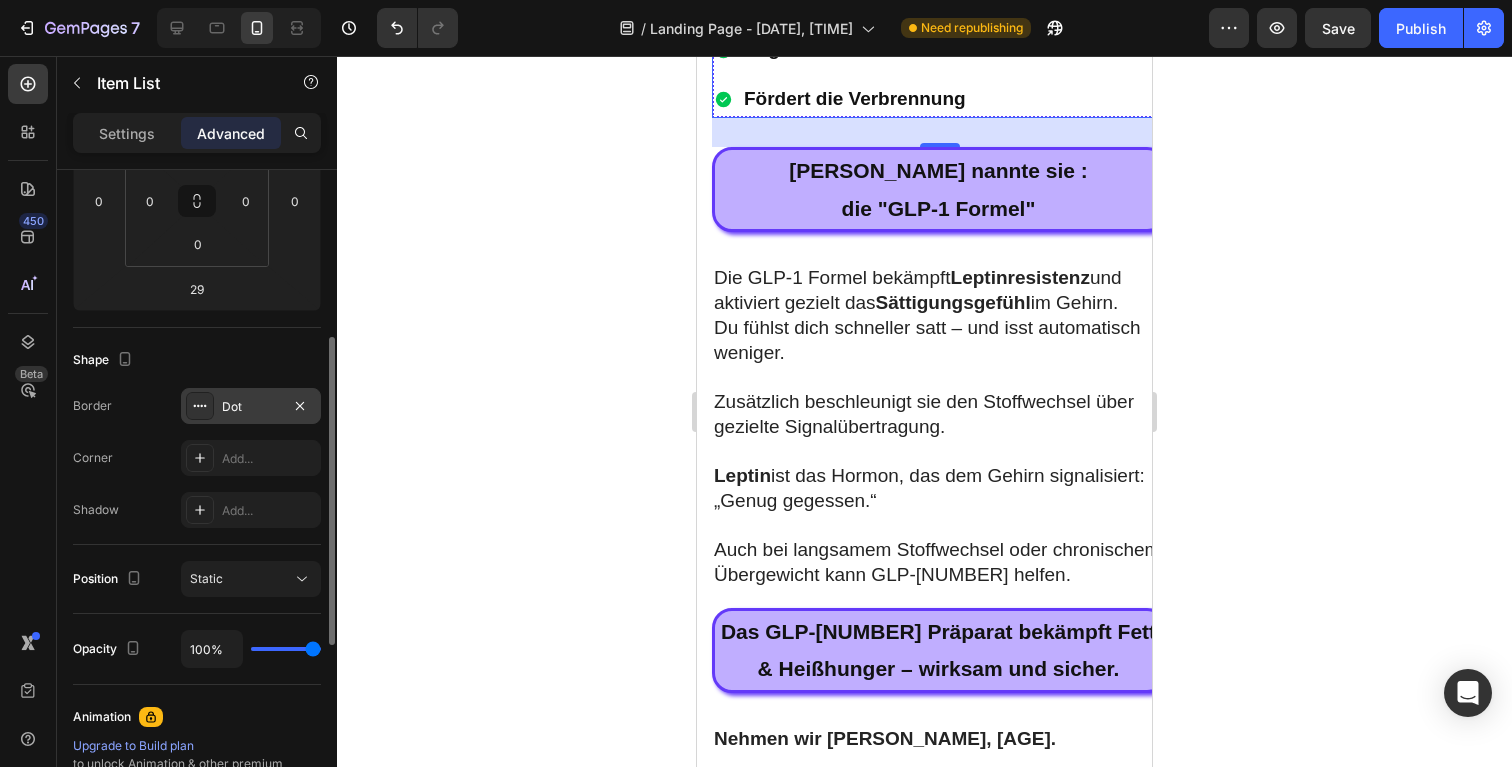 click on "Dot" at bounding box center (251, 406) 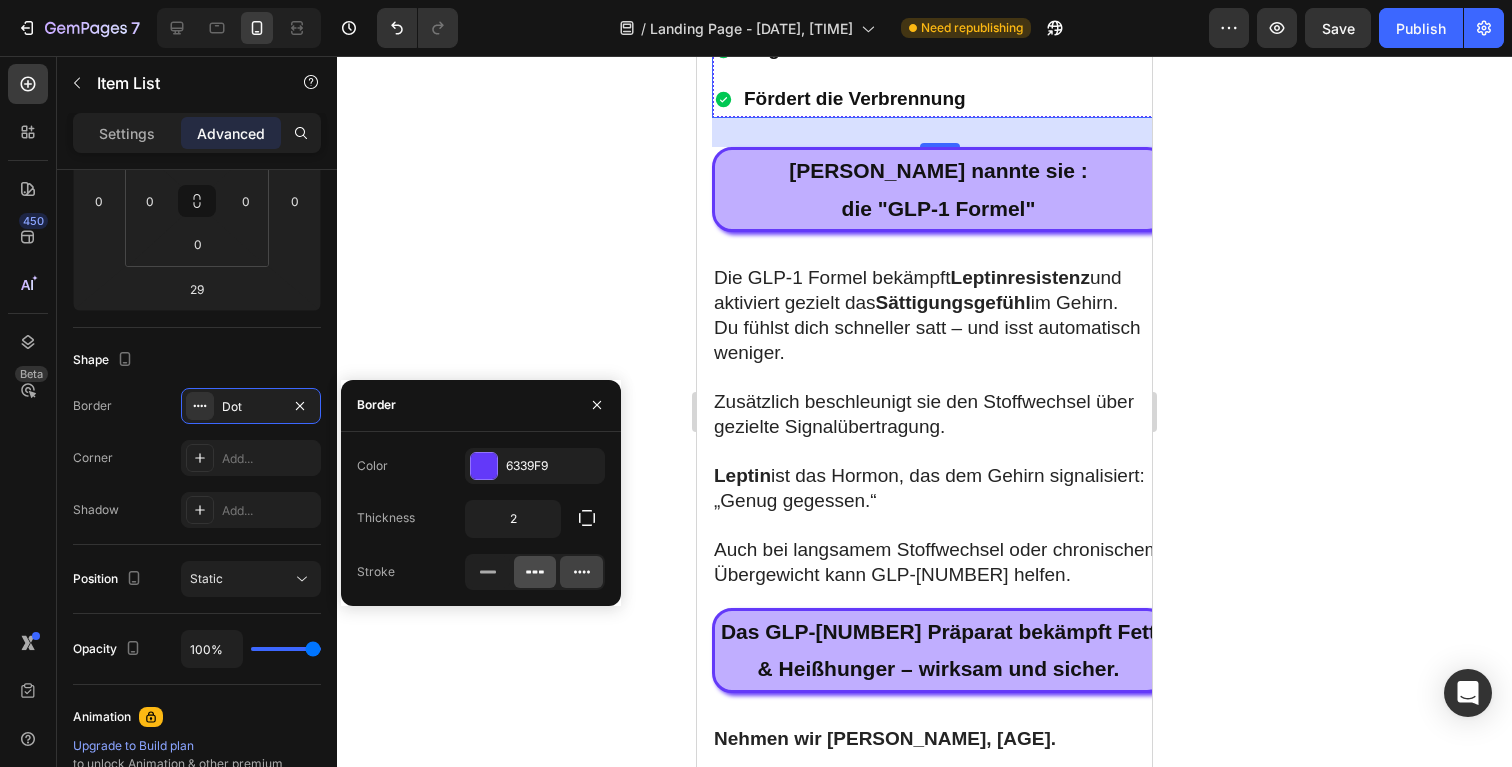 click 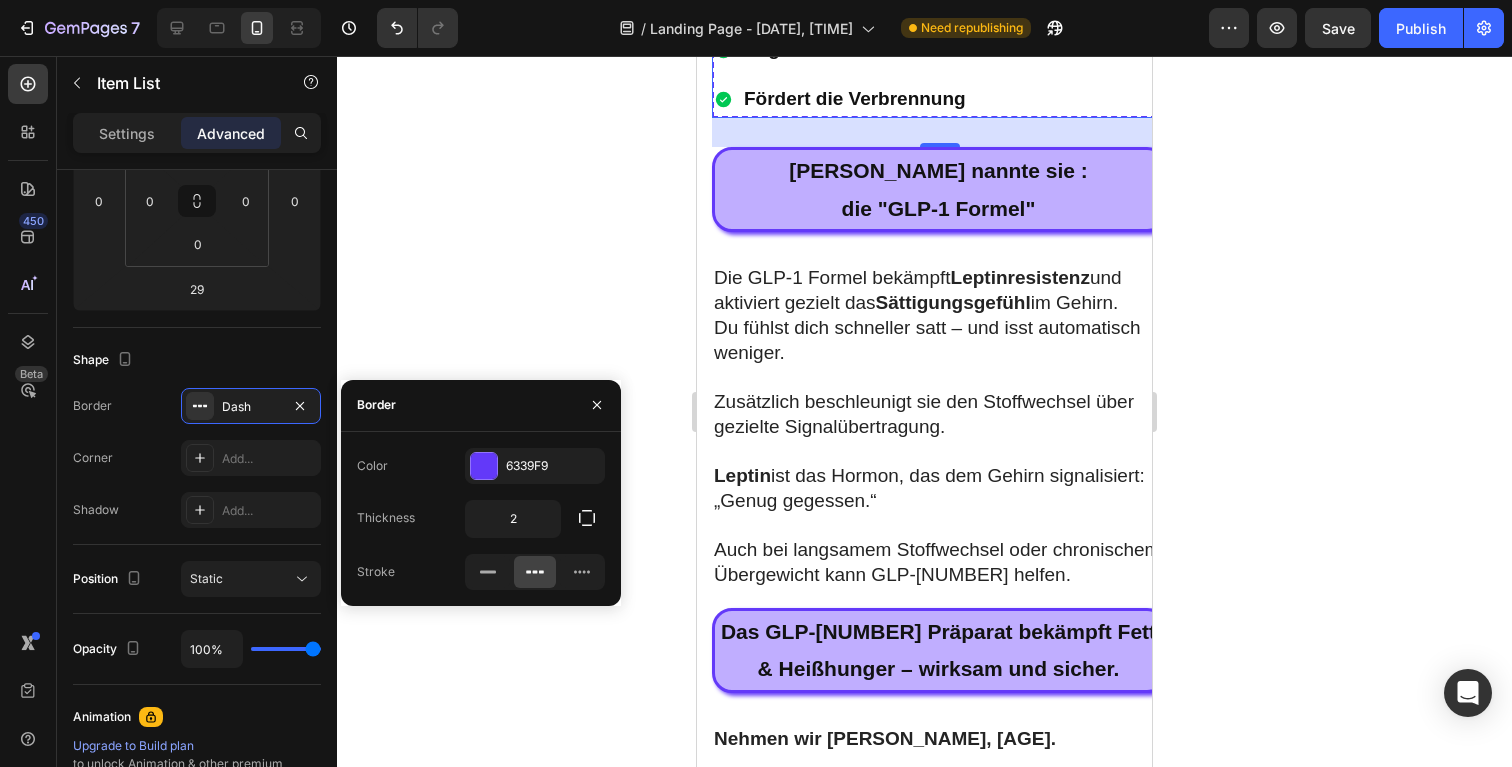 click 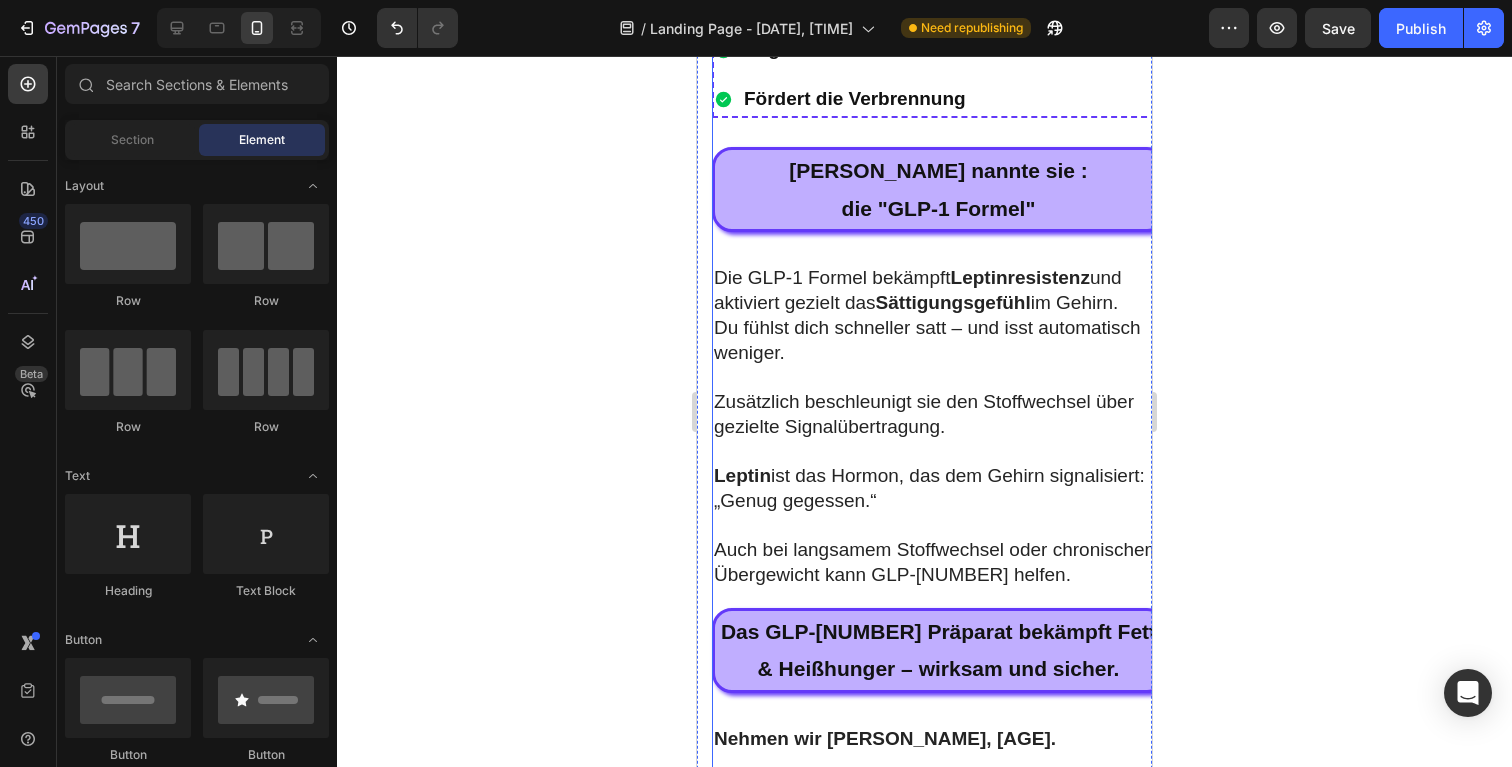 click 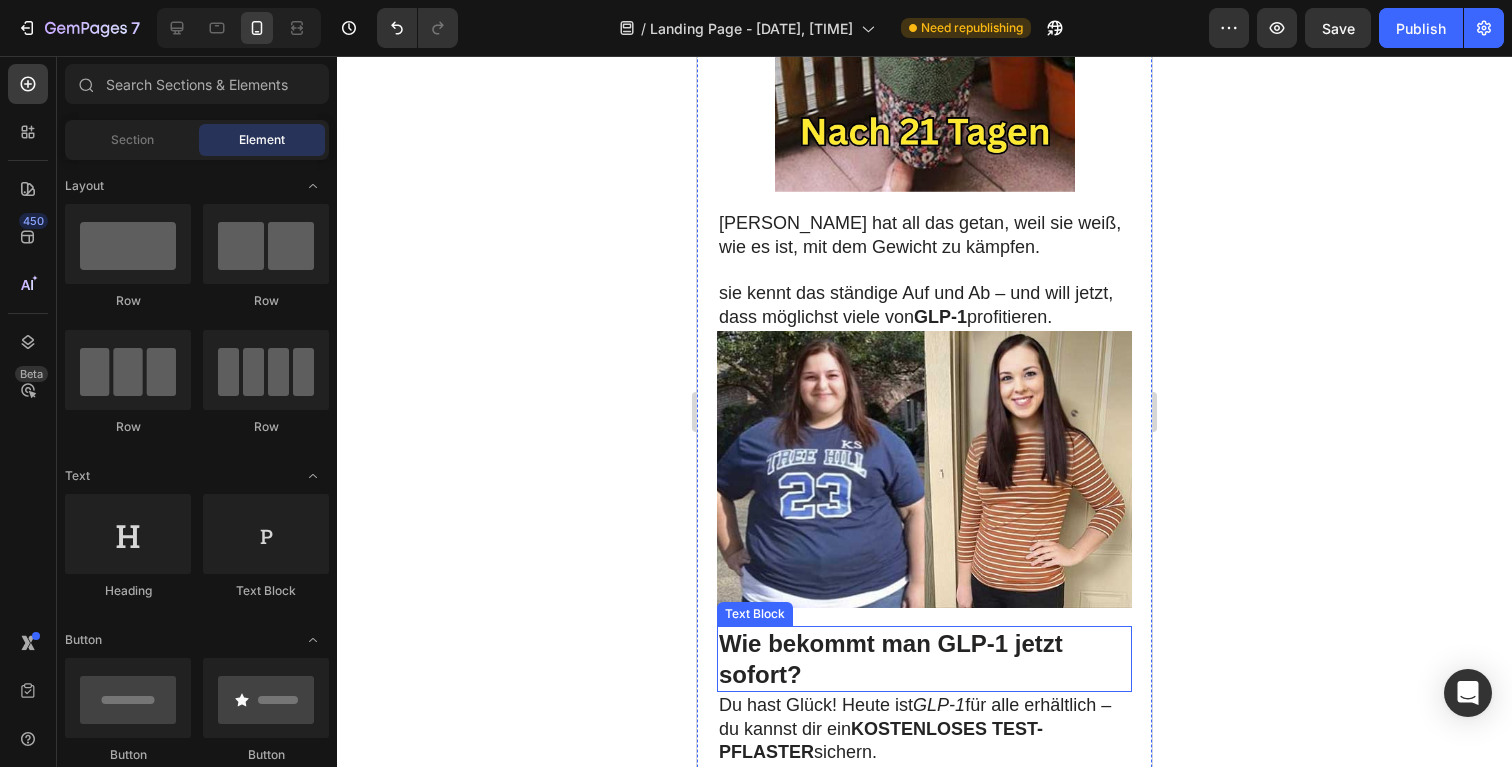 scroll, scrollTop: 17715, scrollLeft: 0, axis: vertical 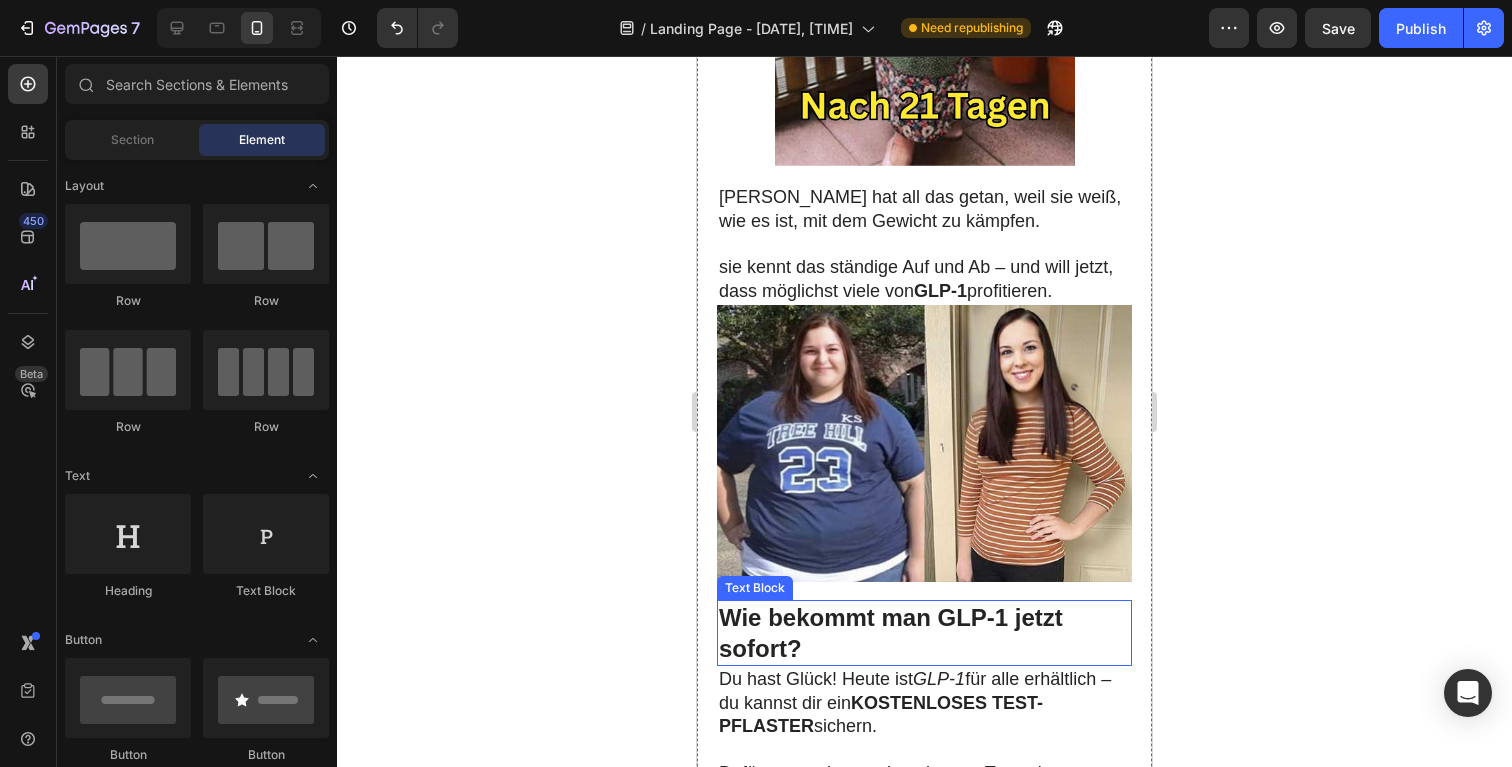 click on "Wie bekommt man GLP-1 jetzt sofort?" at bounding box center [924, 633] 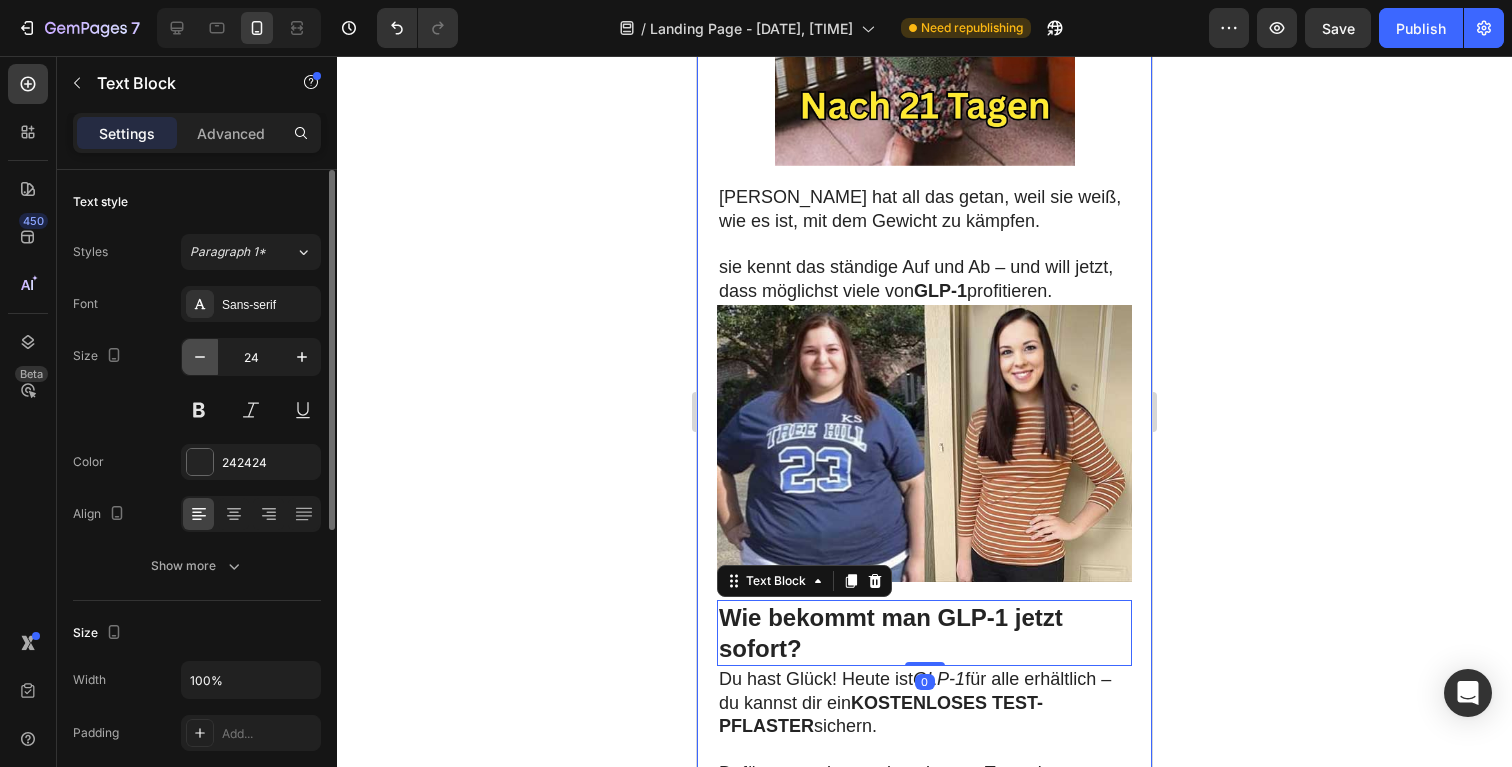 click at bounding box center (200, 357) 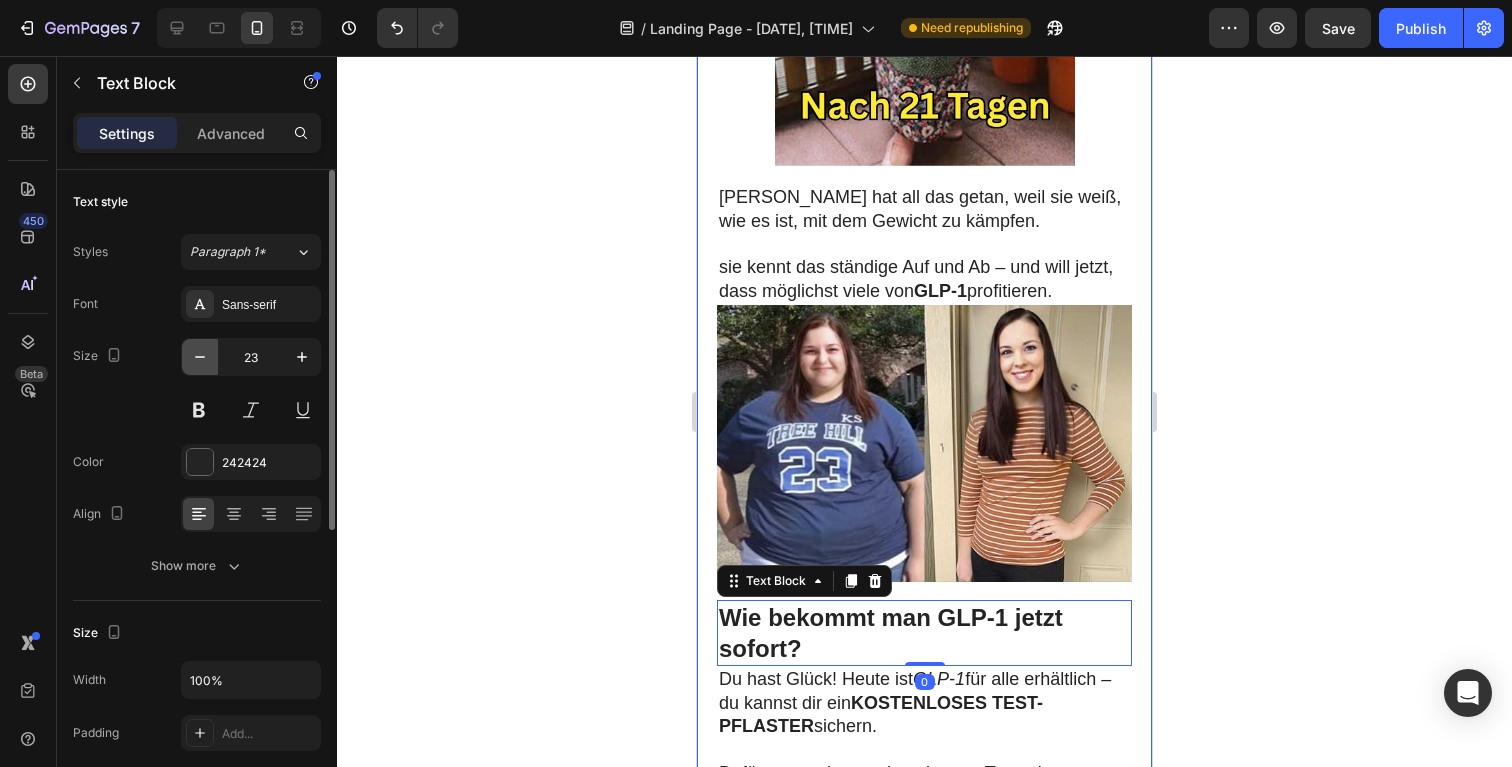 click at bounding box center [200, 357] 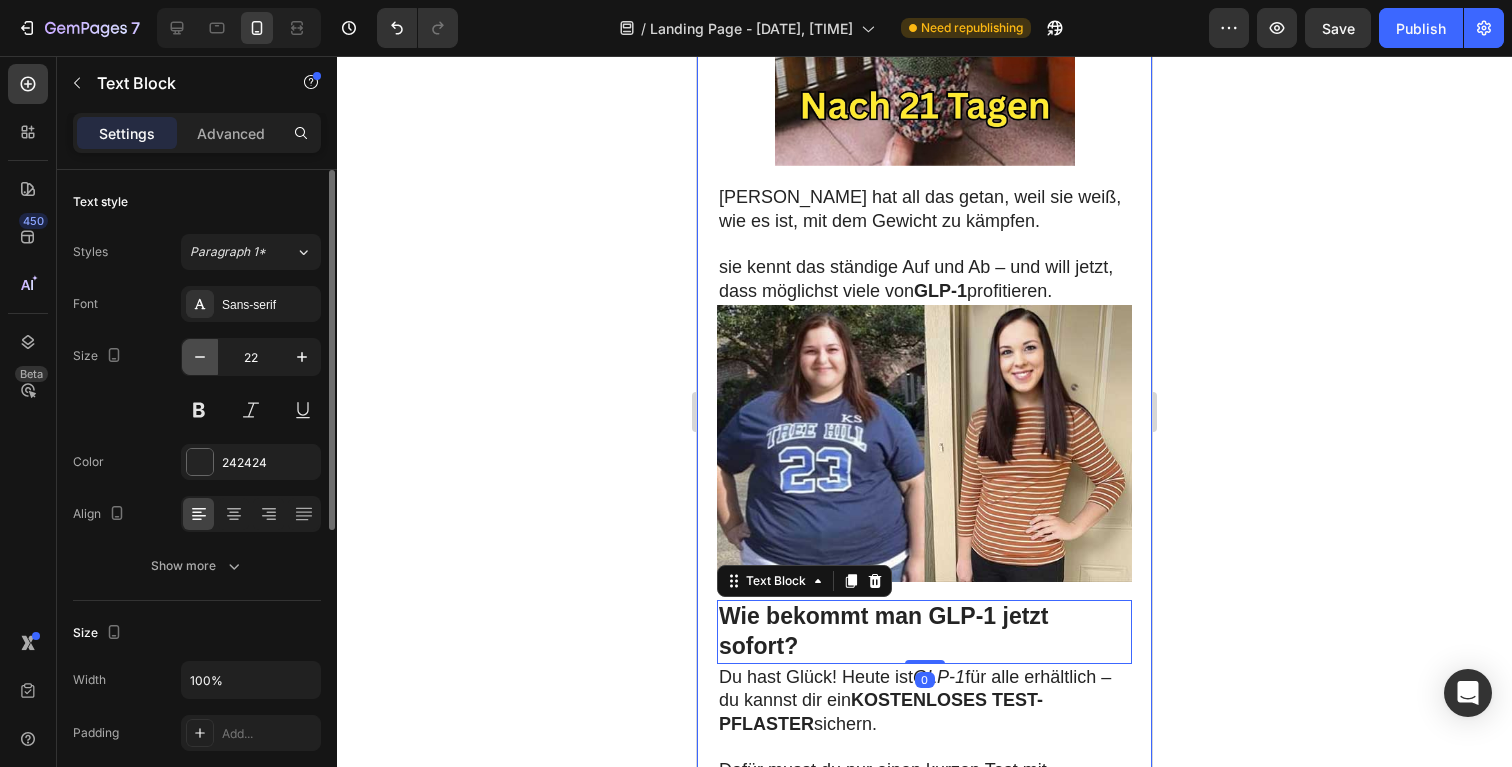 click at bounding box center (200, 357) 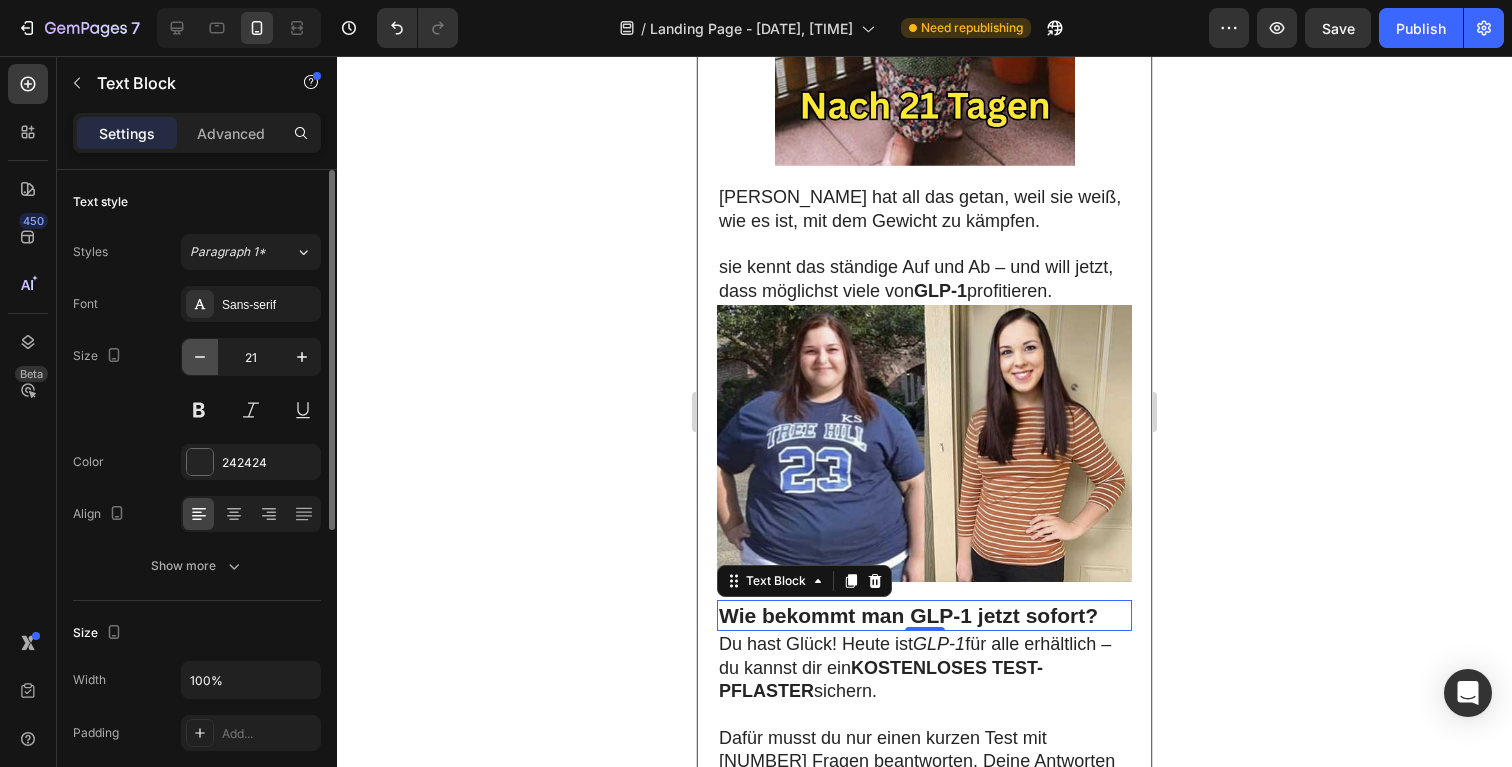 click at bounding box center (200, 357) 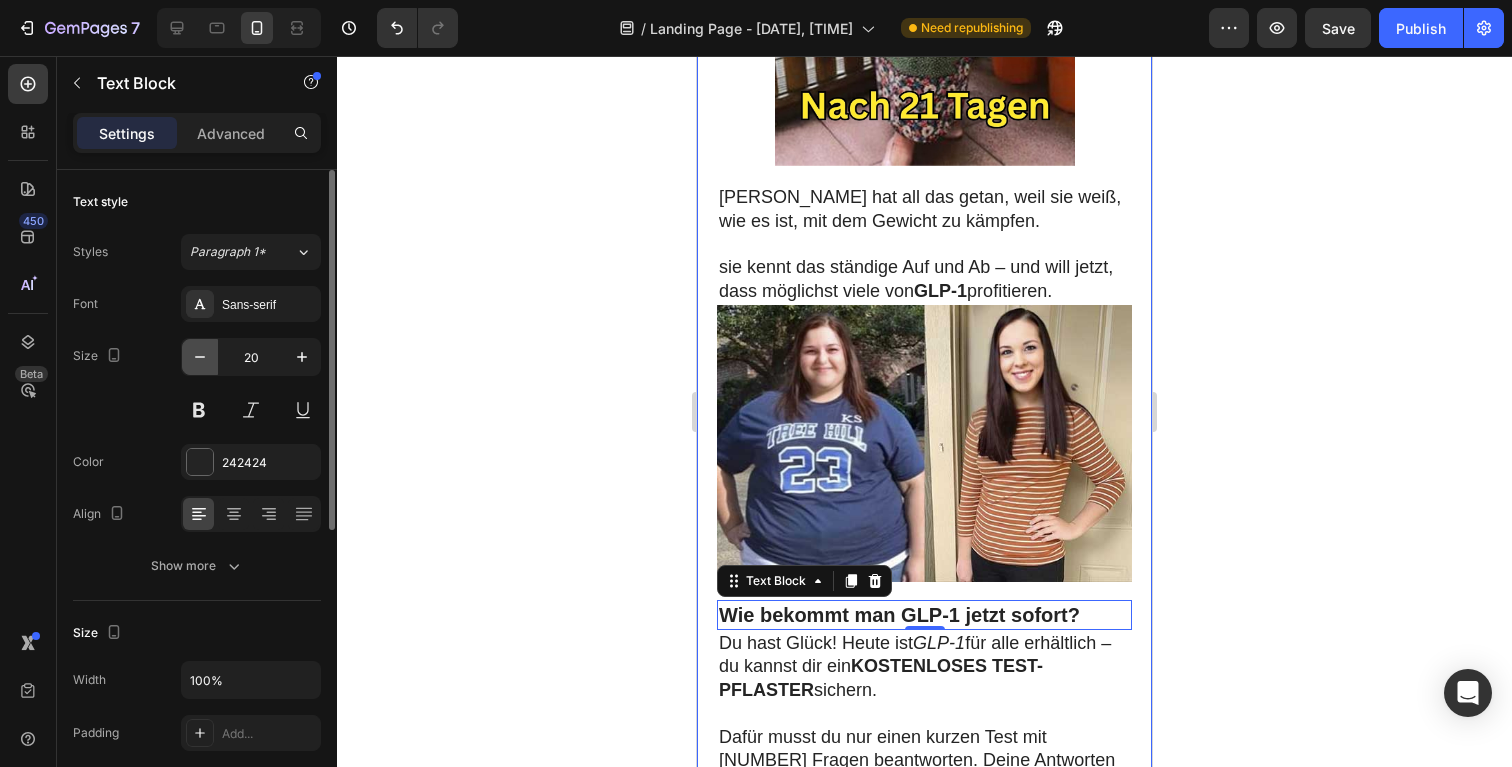 click at bounding box center [200, 357] 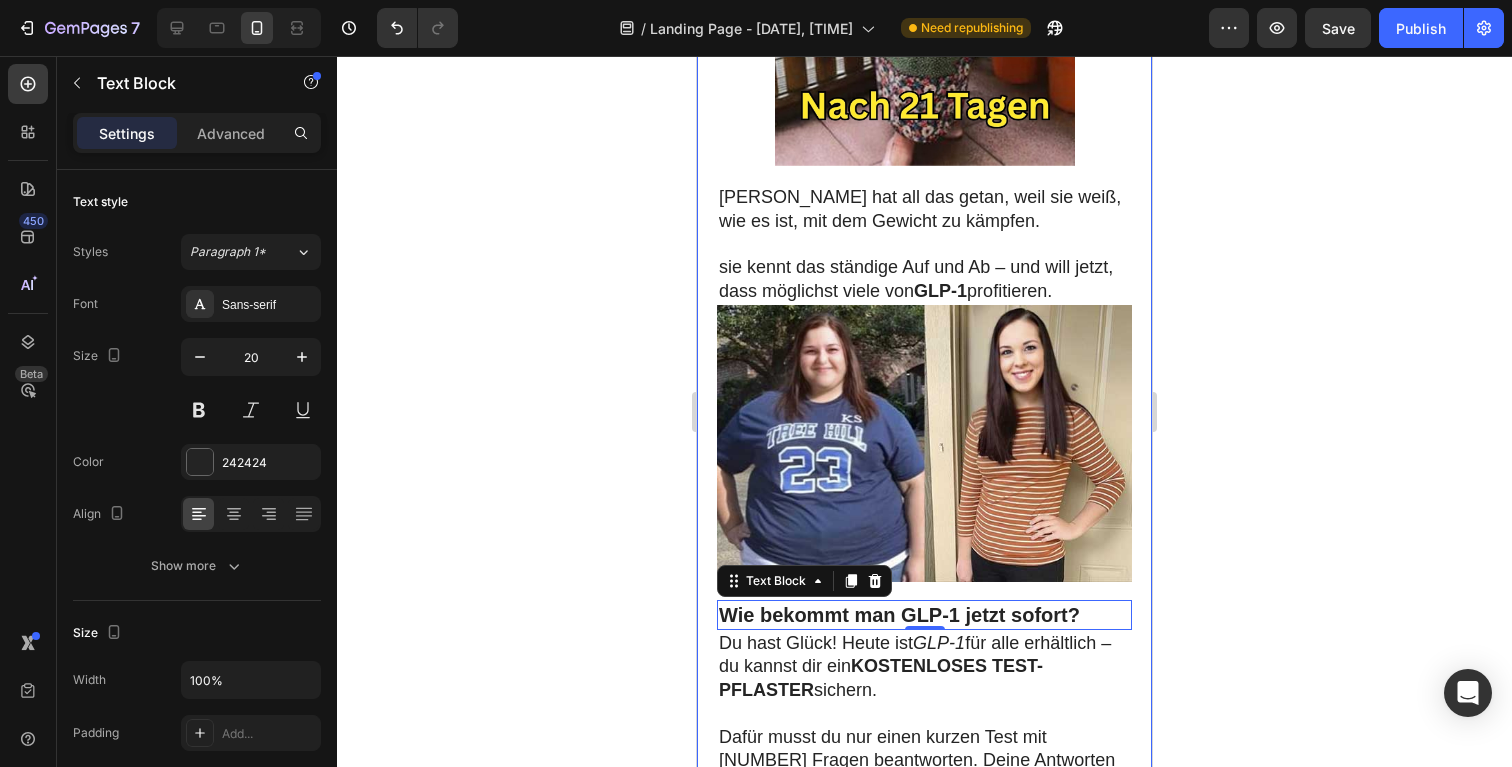 type on "19" 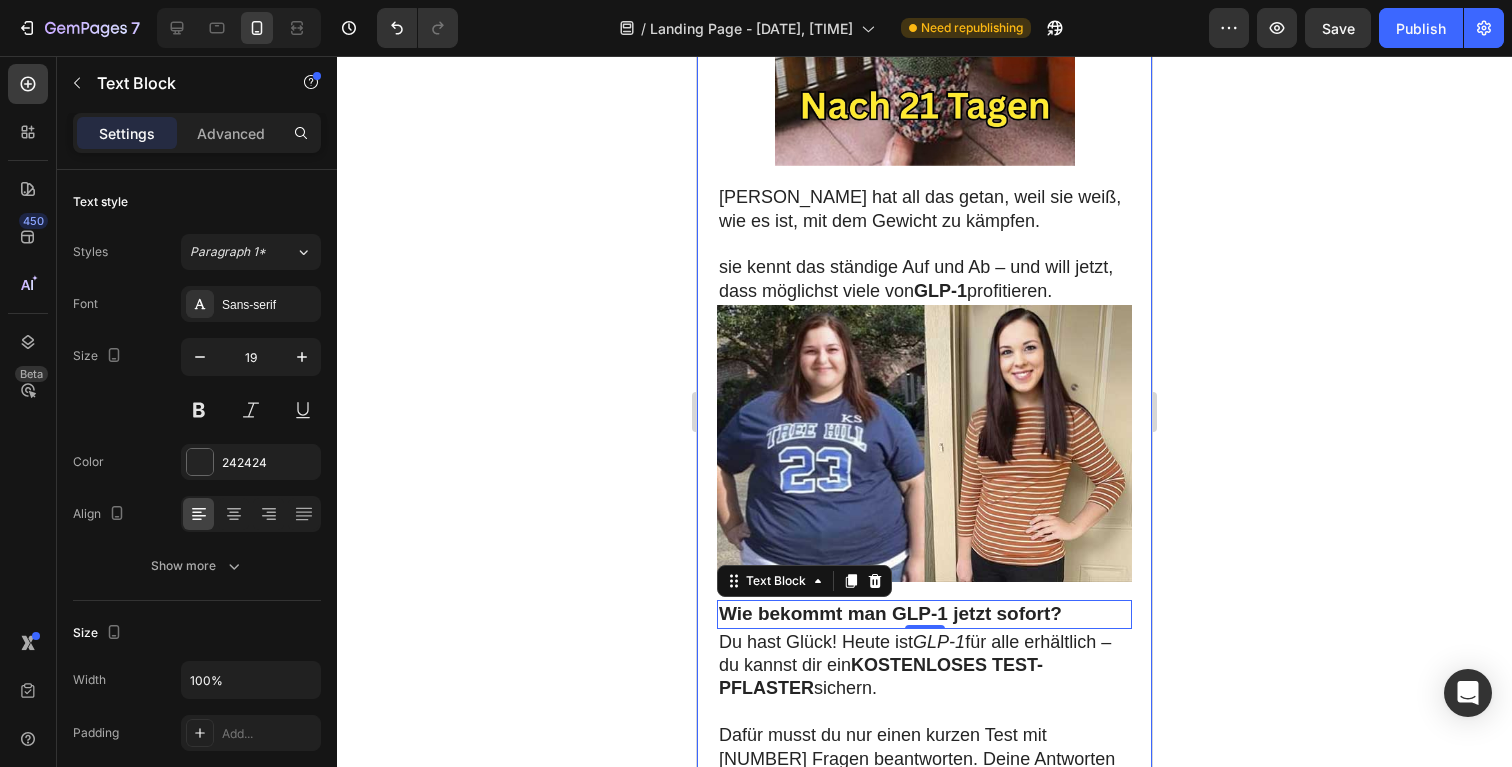 click 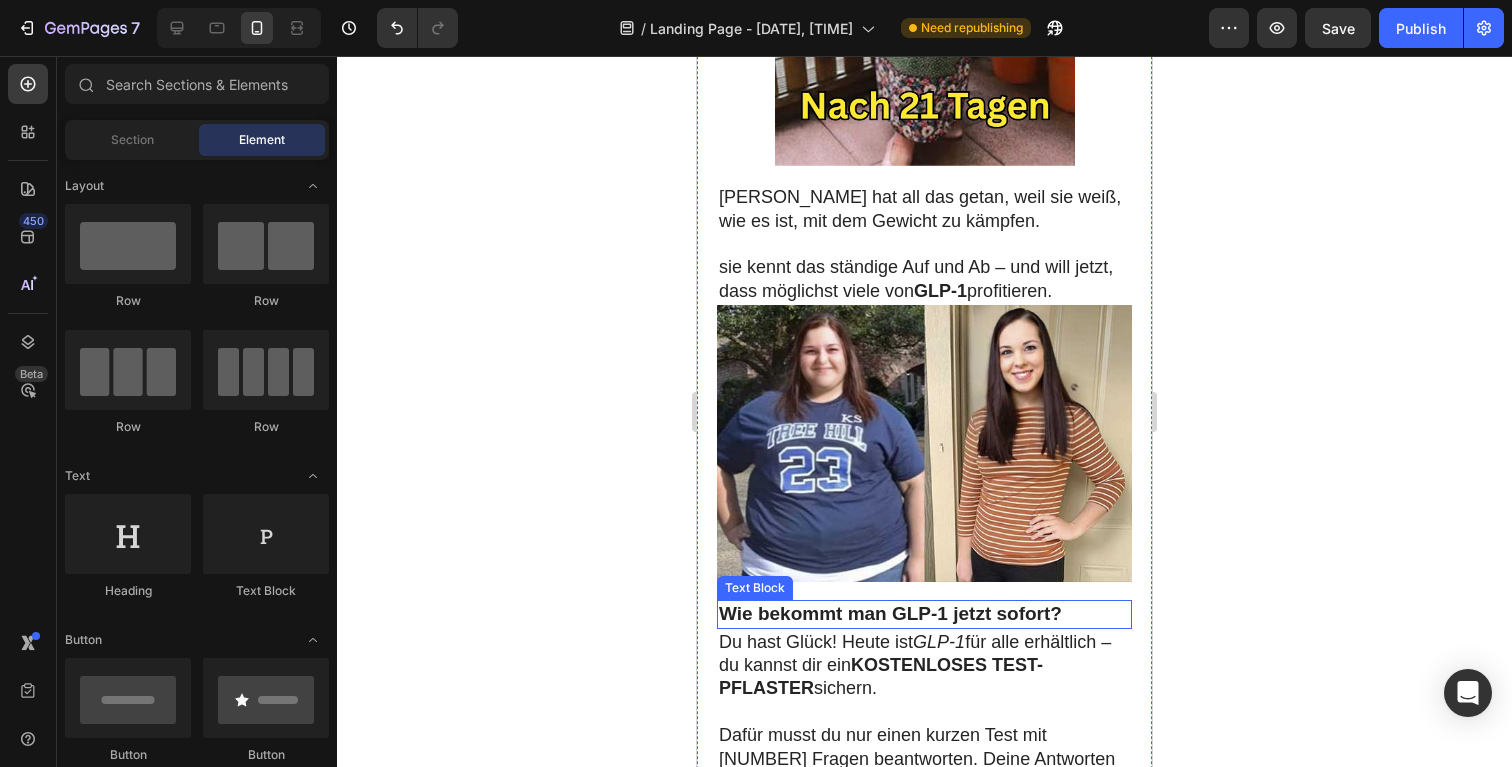click on "Wie bekommt man GLP-1 jetzt sofort?" at bounding box center [924, 614] 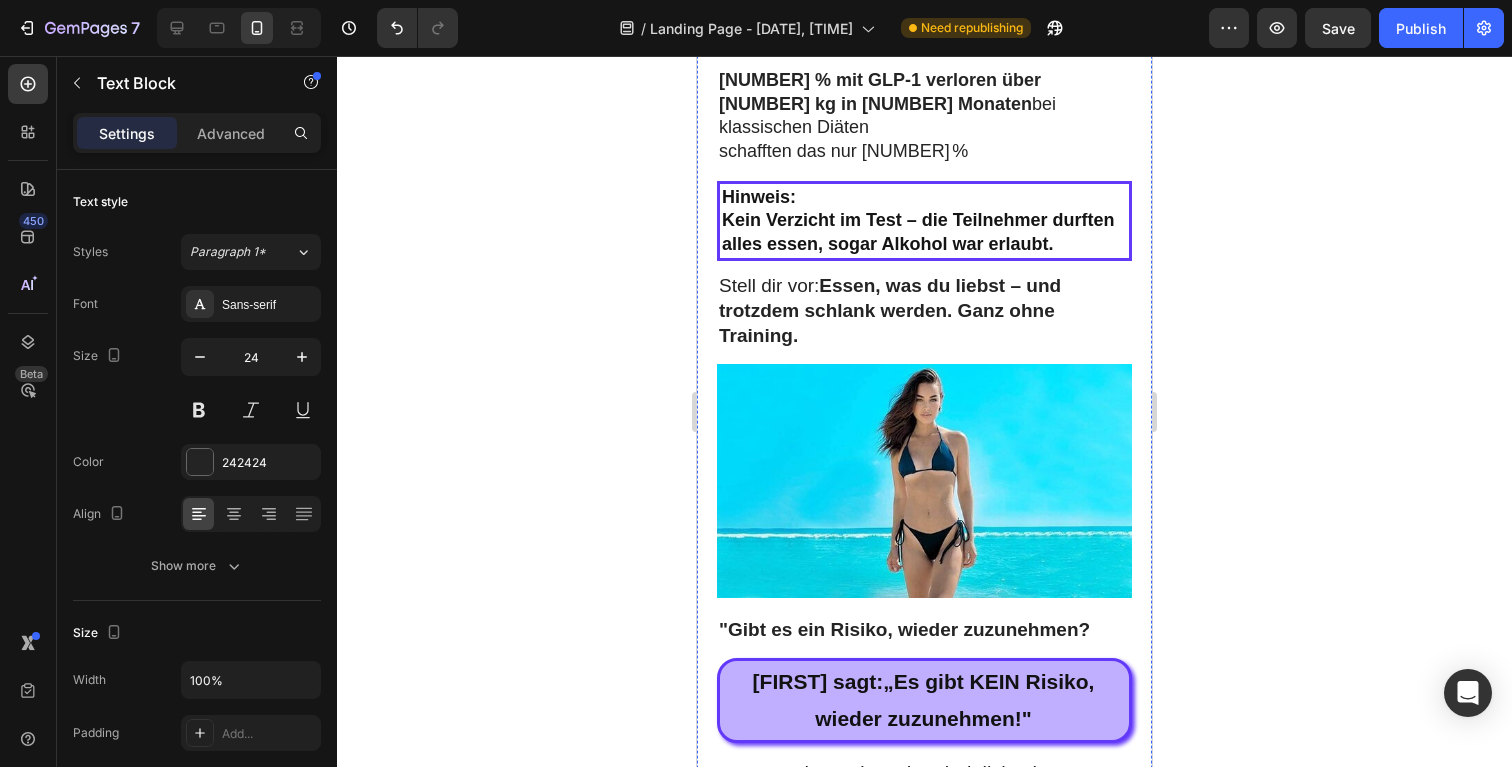 scroll, scrollTop: 13976, scrollLeft: 0, axis: vertical 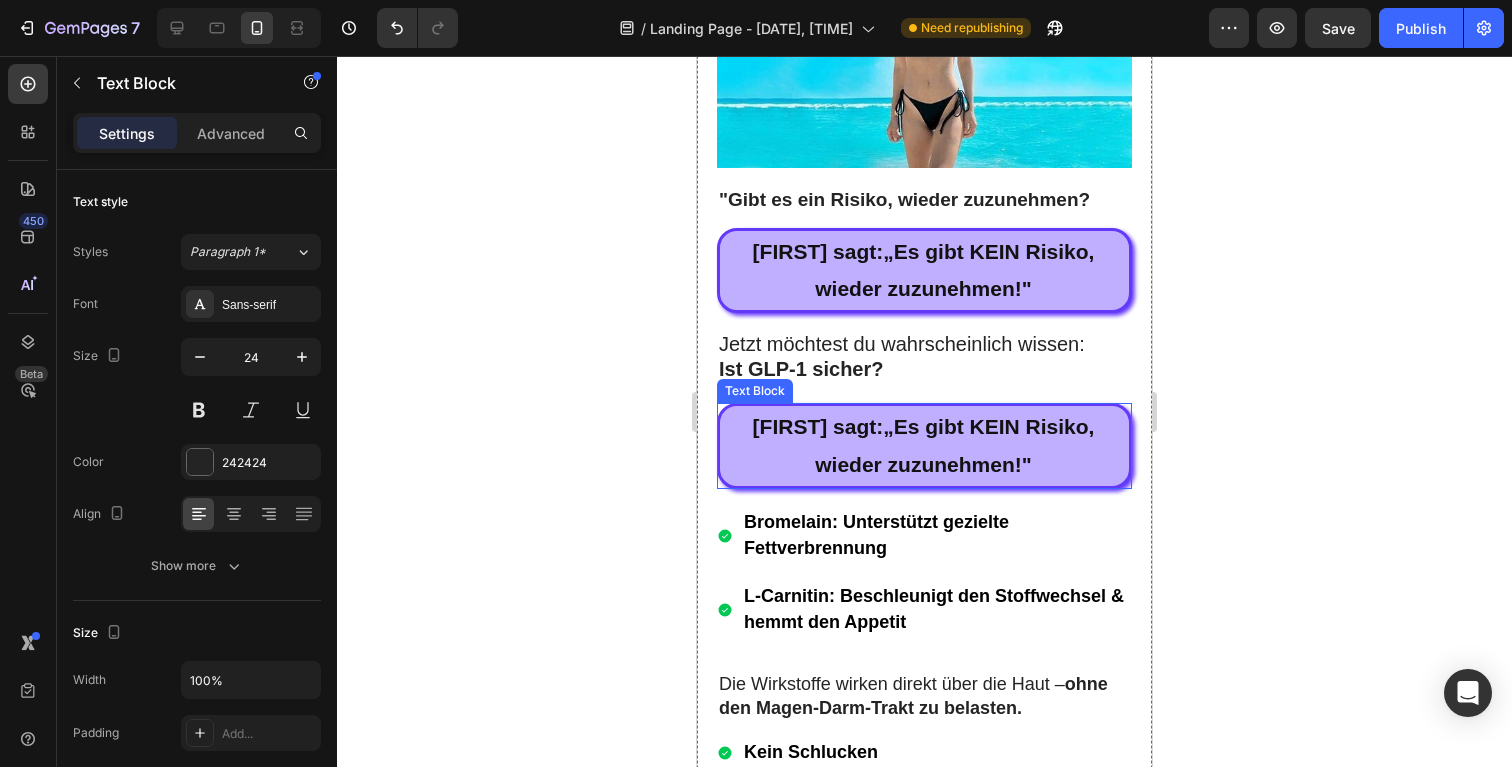 click on "Eleanor sagt:  „ Es gibt KEIN Risiko, wieder zuzunehmen!"" at bounding box center [923, 446] 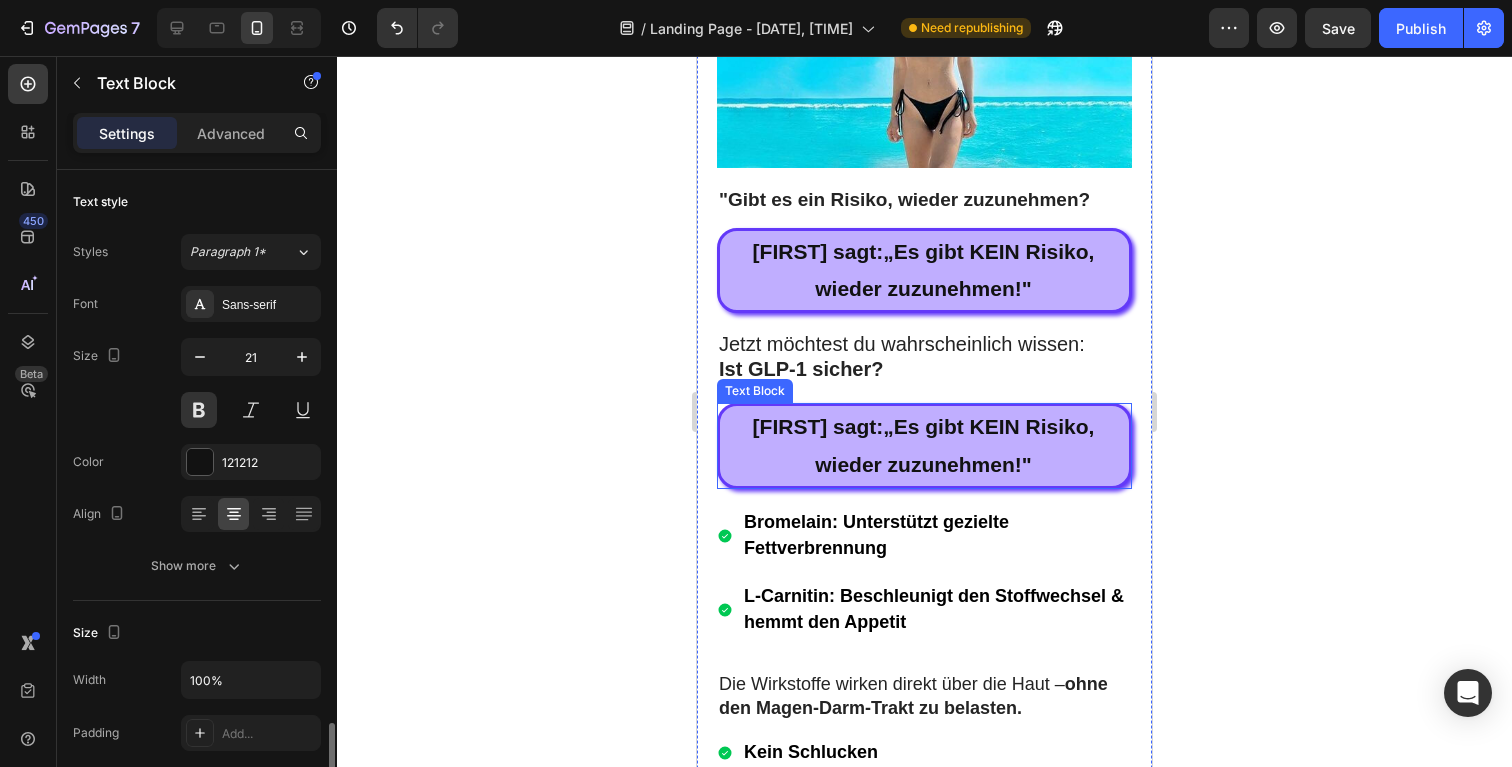 scroll, scrollTop: 356, scrollLeft: 0, axis: vertical 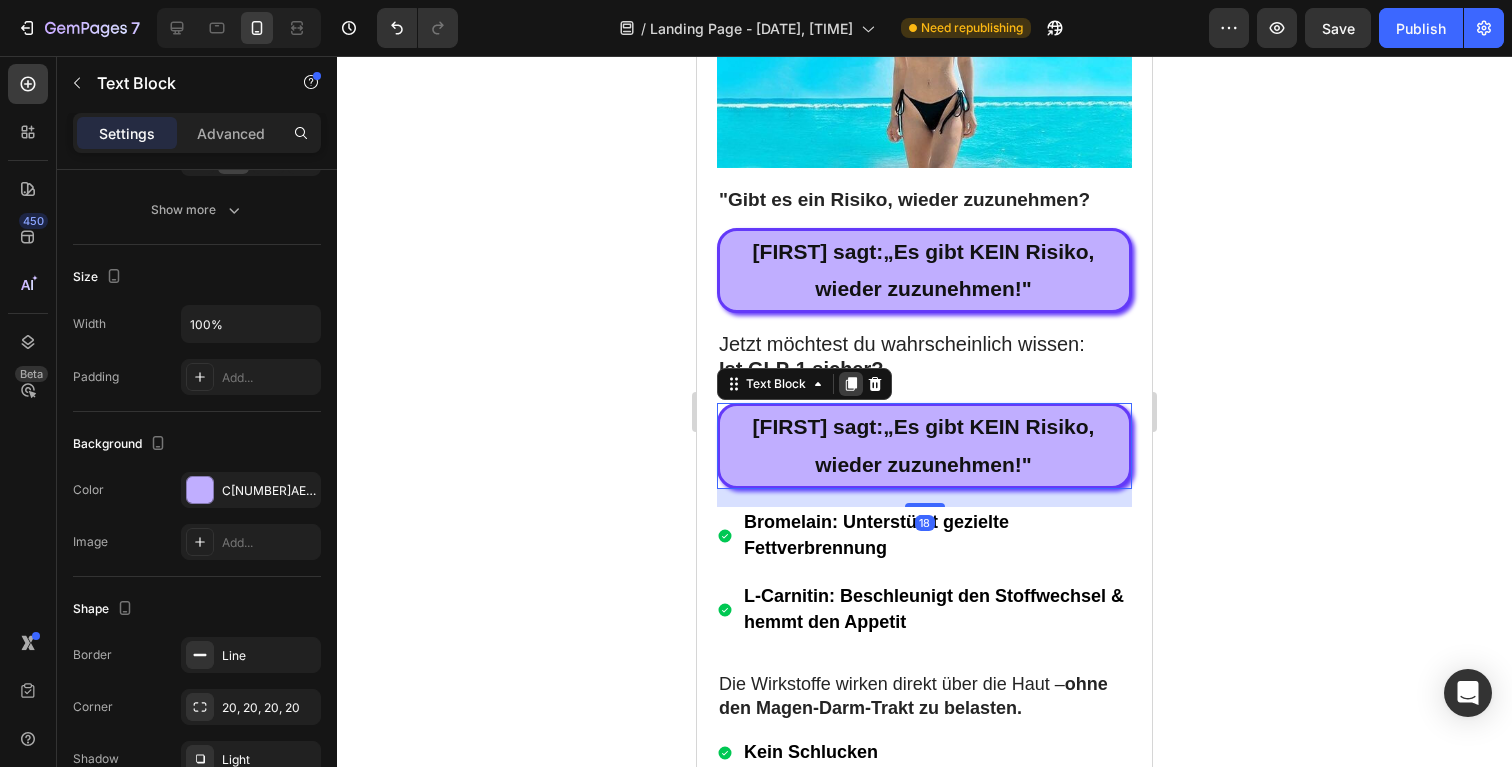click 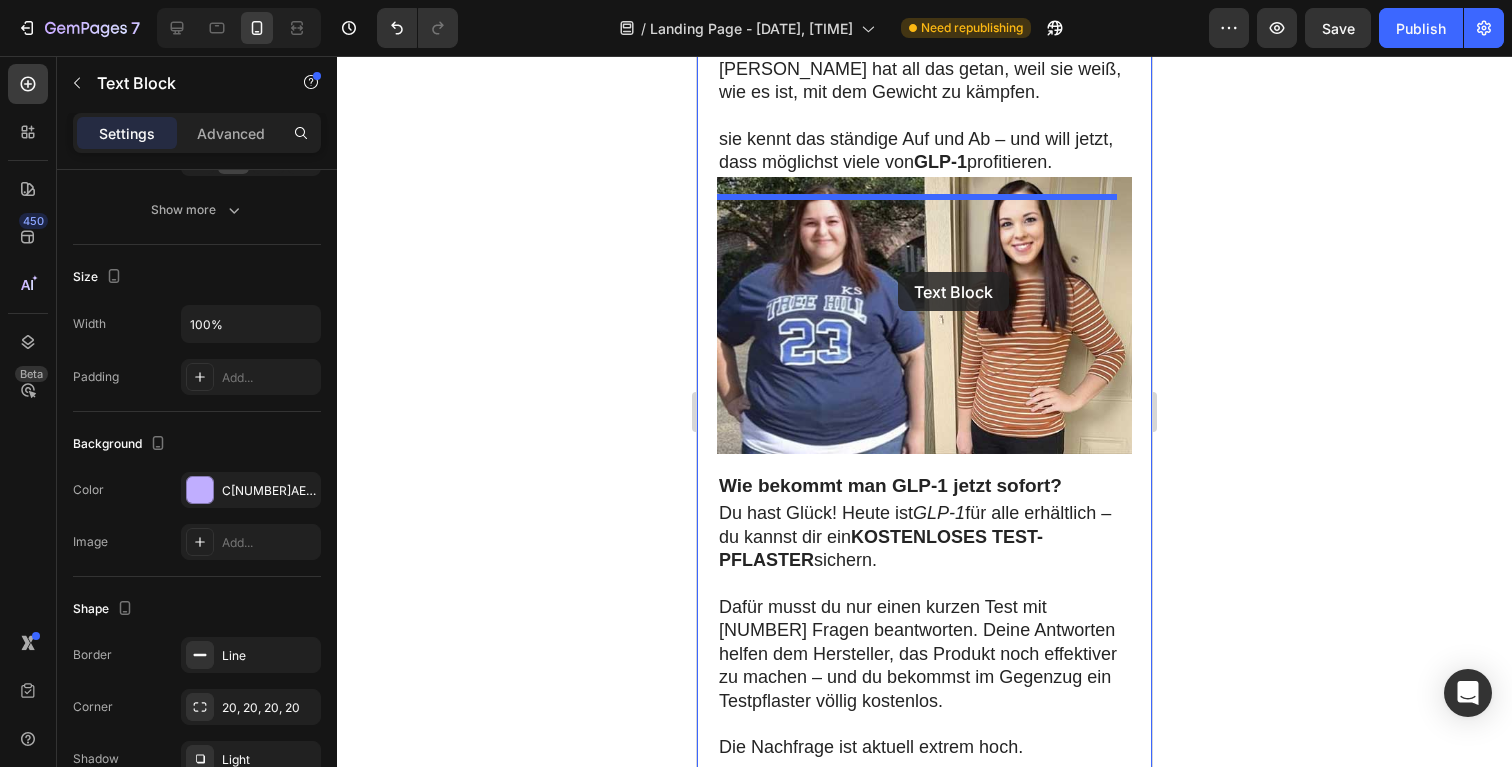 scroll, scrollTop: 17893, scrollLeft: 0, axis: vertical 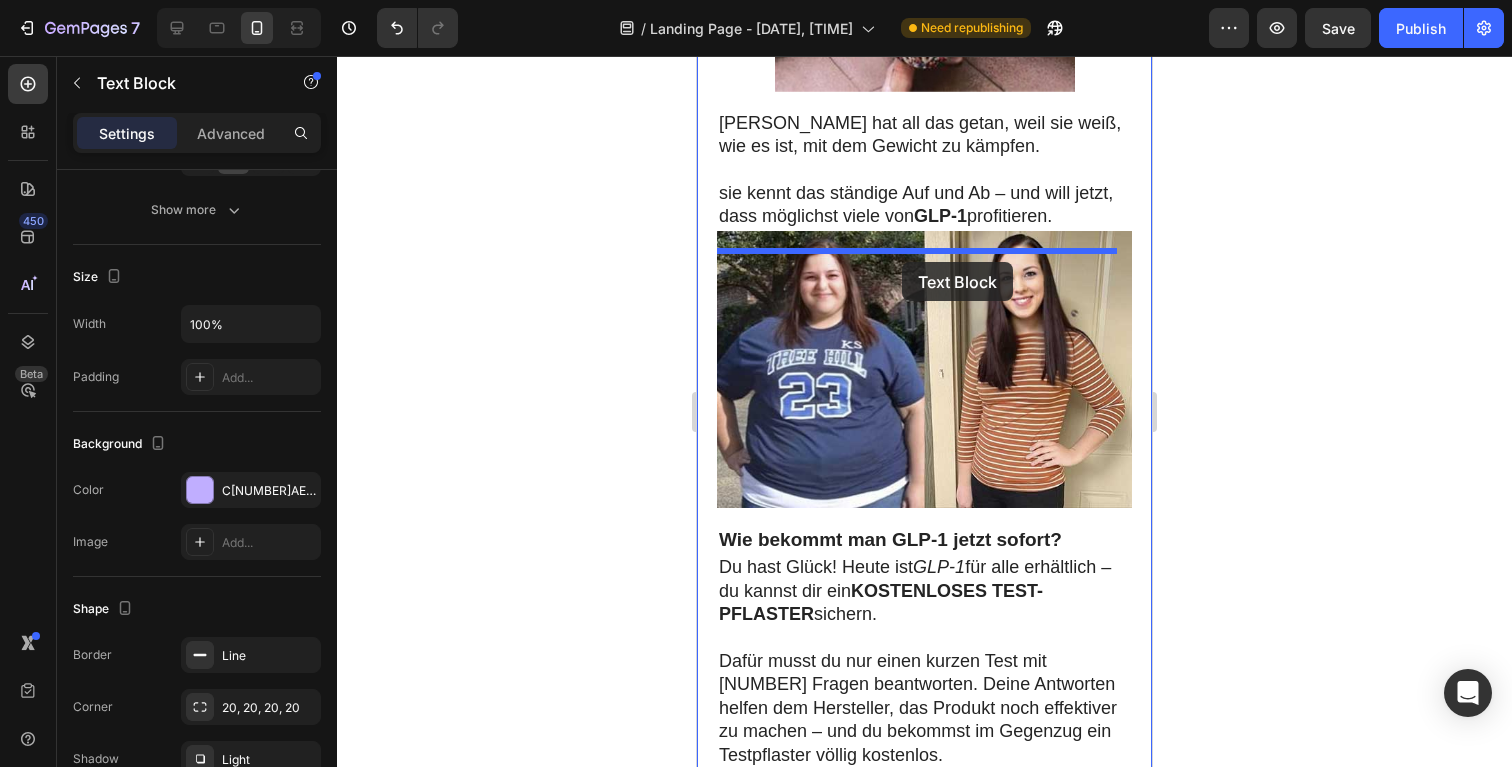 drag, startPoint x: 750, startPoint y: 362, endPoint x: 902, endPoint y: 262, distance: 181.94505 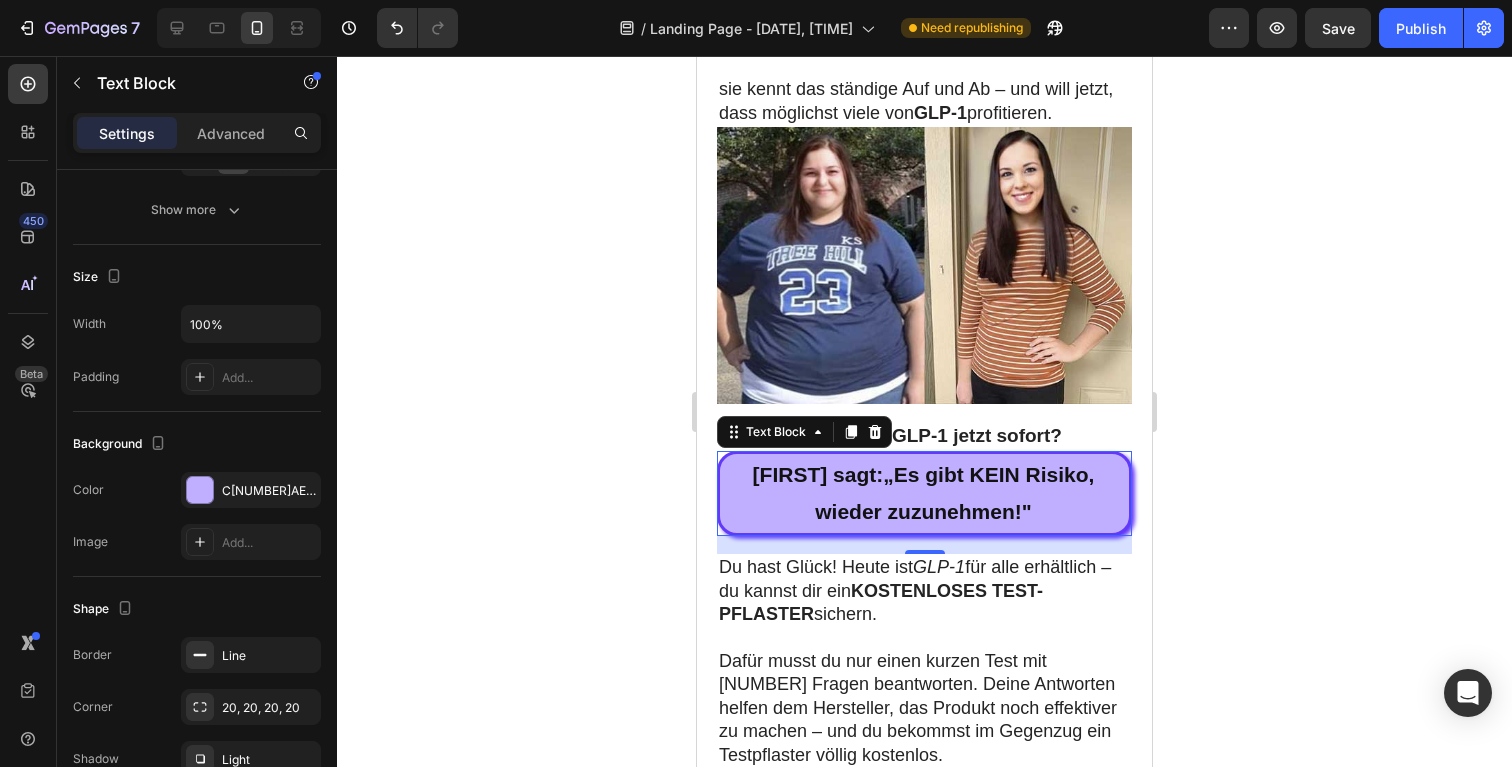 scroll, scrollTop: 17790, scrollLeft: 0, axis: vertical 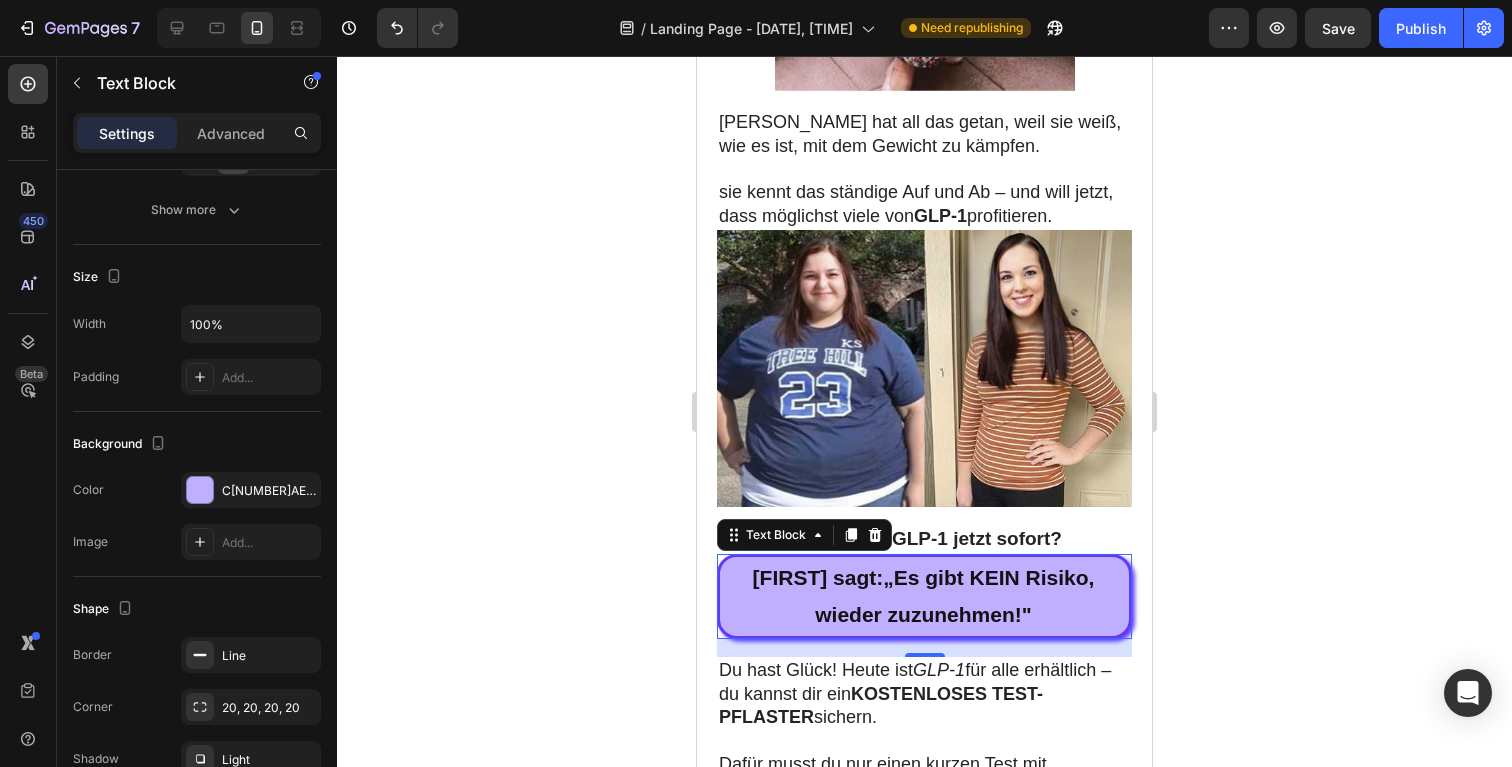 click on "Wie bekommt man GLP-1 jetzt sofort?" at bounding box center (890, 538) 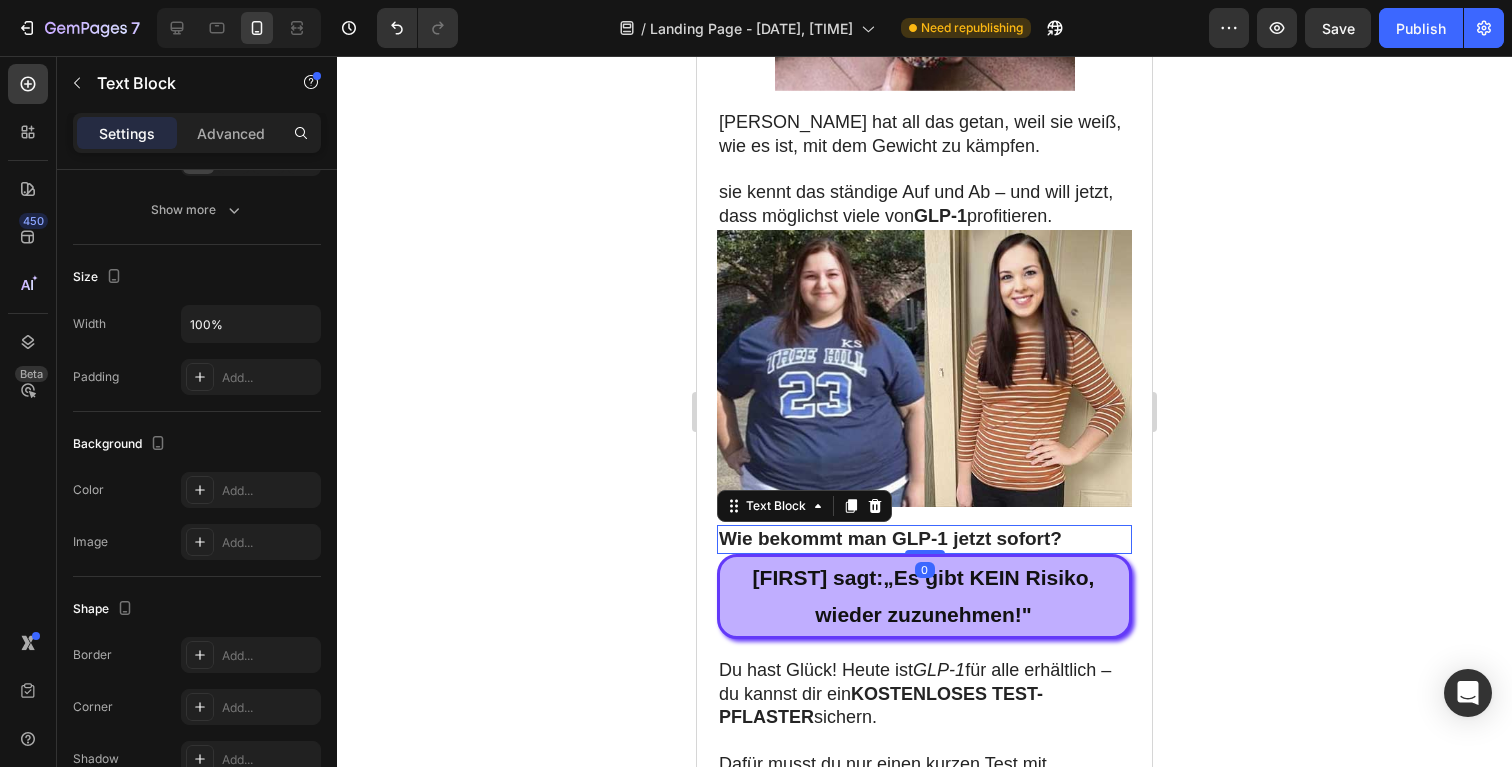 click on "Wie bekommt man GLP-1 jetzt sofort?" at bounding box center [890, 538] 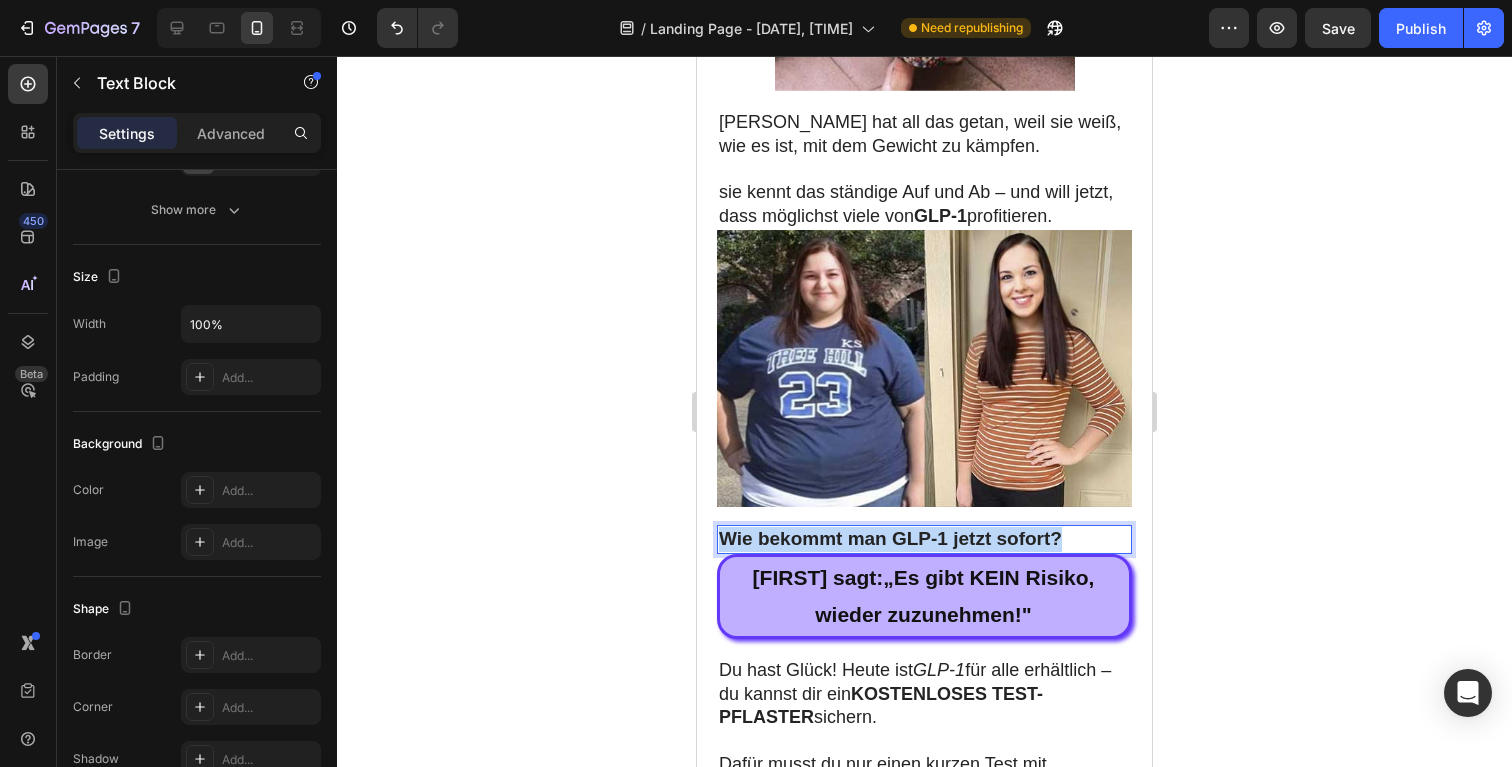 click on "Wie bekommt man GLP-1 jetzt sofort?" at bounding box center (890, 538) 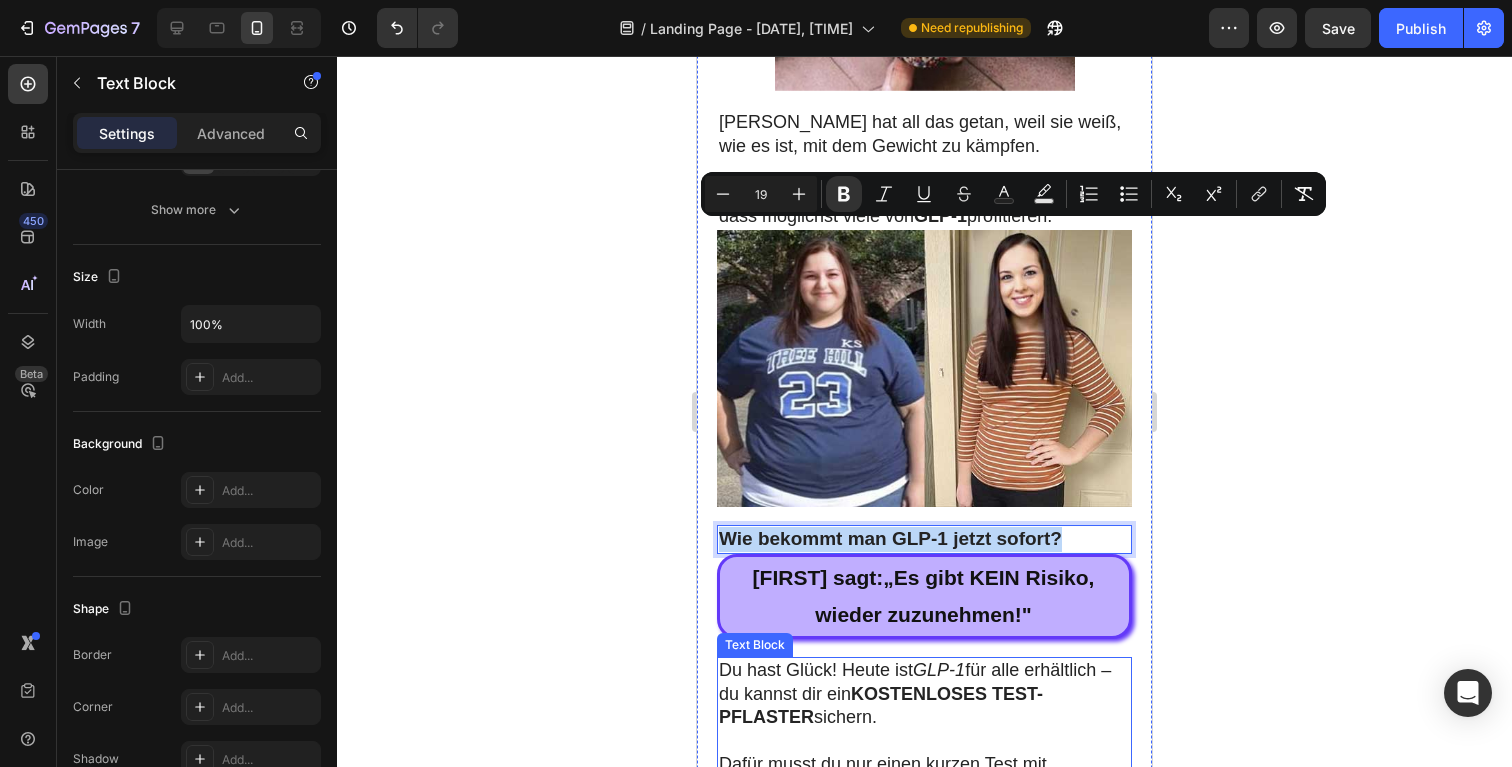 click on "Eleanor sagt:  „ Es gibt KEIN Risiko, wieder zuzunehmen!"" at bounding box center (923, 597) 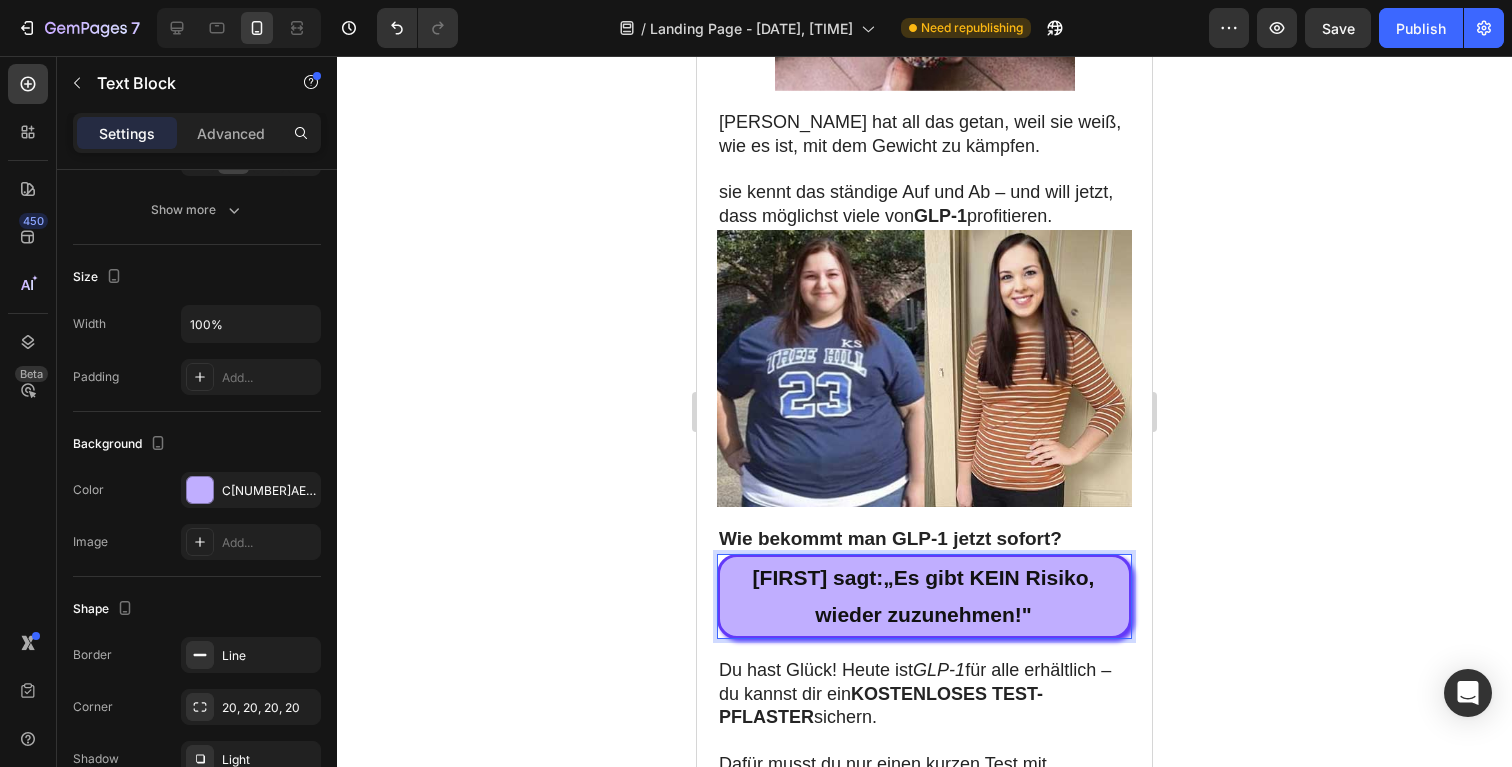 click on "Eleanor sagt:  „ Es gibt KEIN Risiko, wieder zuzunehmen!"" at bounding box center [923, 597] 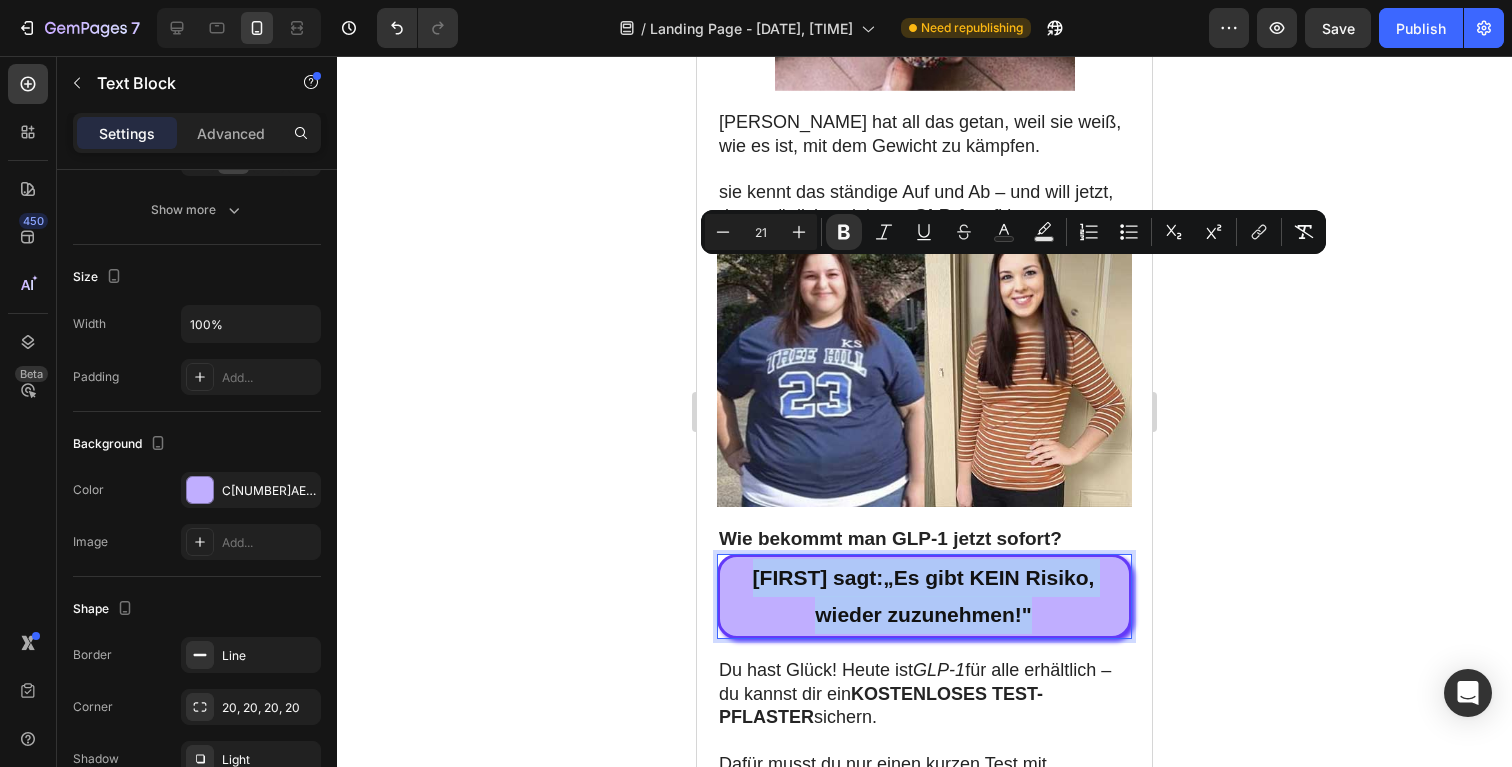 drag, startPoint x: 1030, startPoint y: 304, endPoint x: 1392, endPoint y: 311, distance: 362.0677 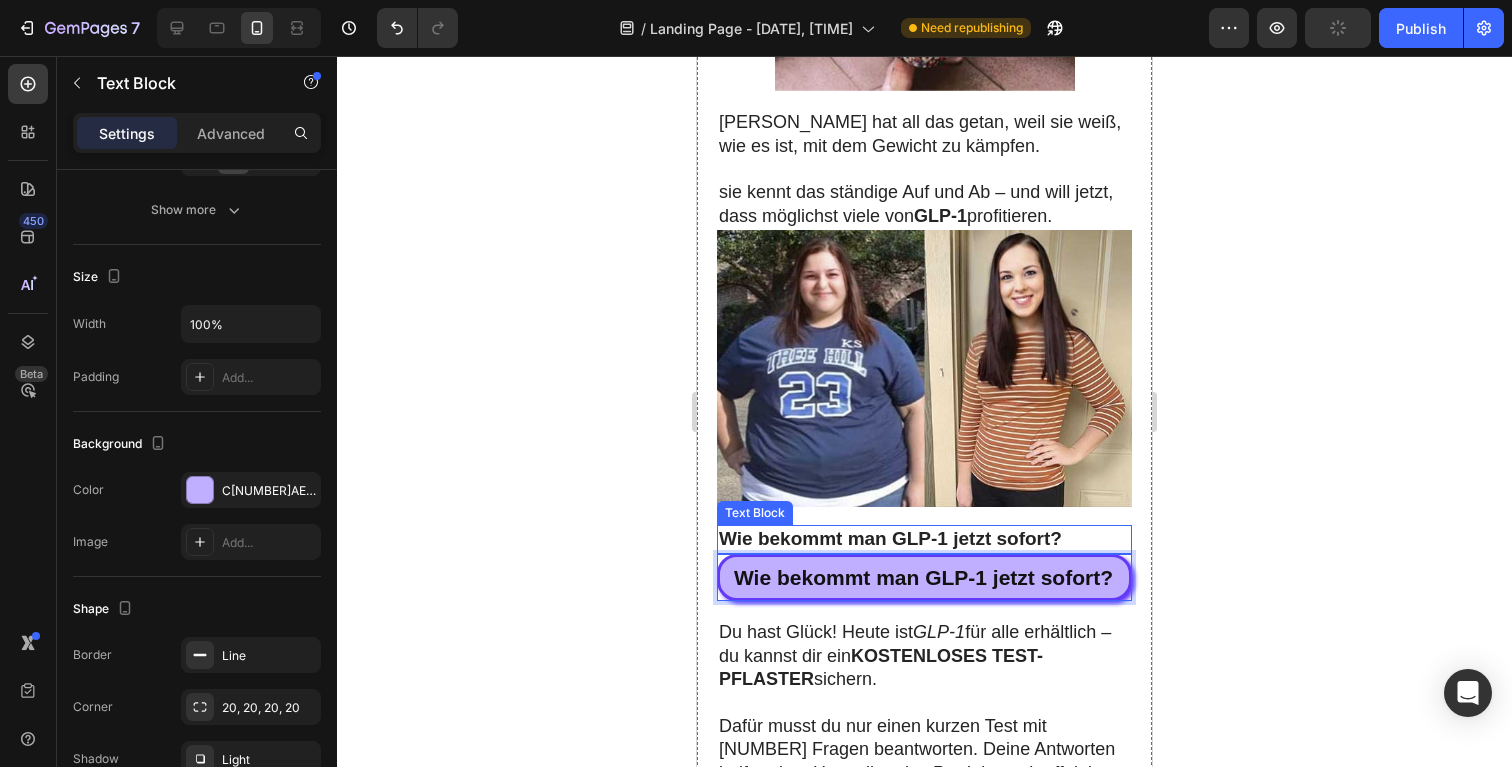 click on "Wie bekommt man GLP-1 jetzt sofort?" at bounding box center (890, 538) 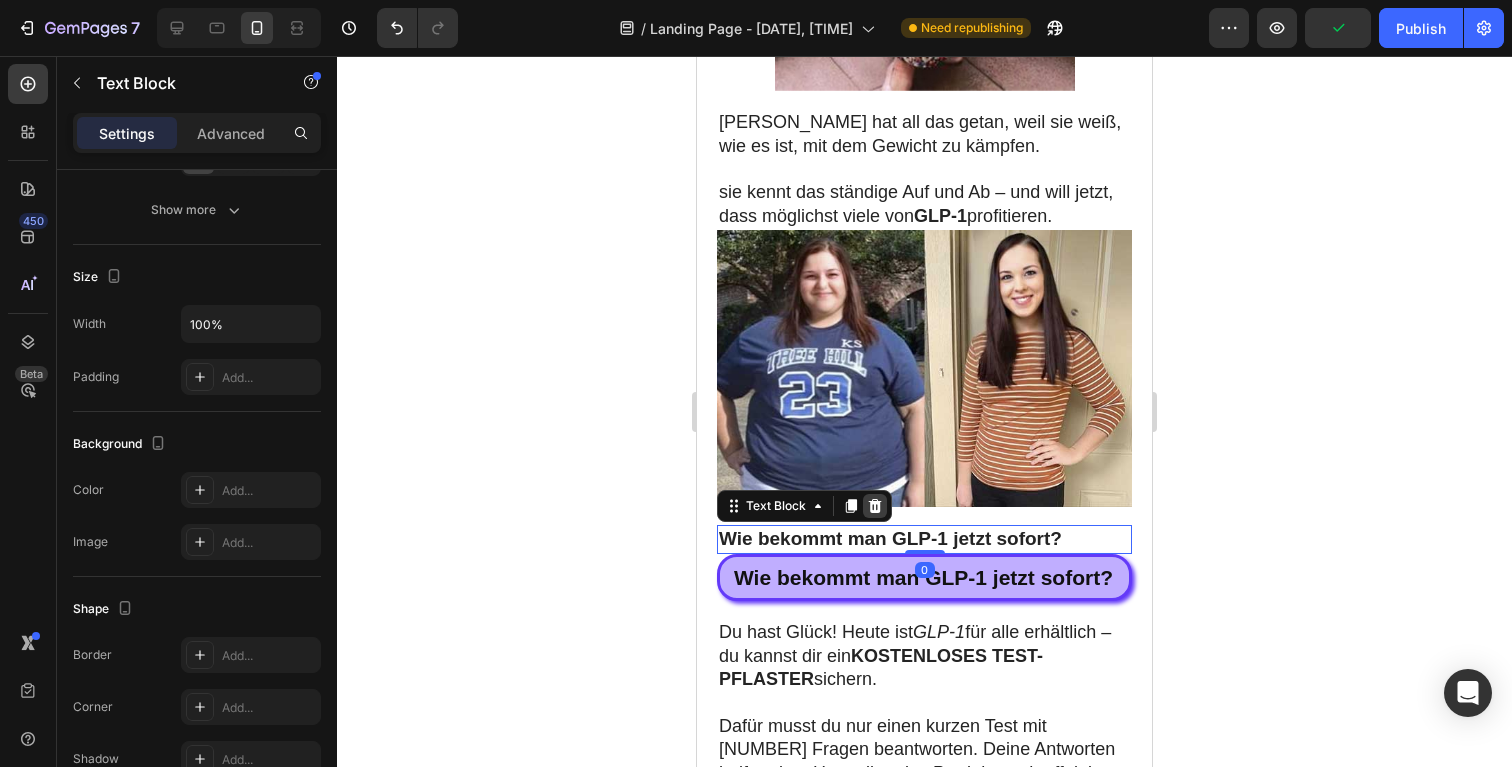 click at bounding box center (875, 506) 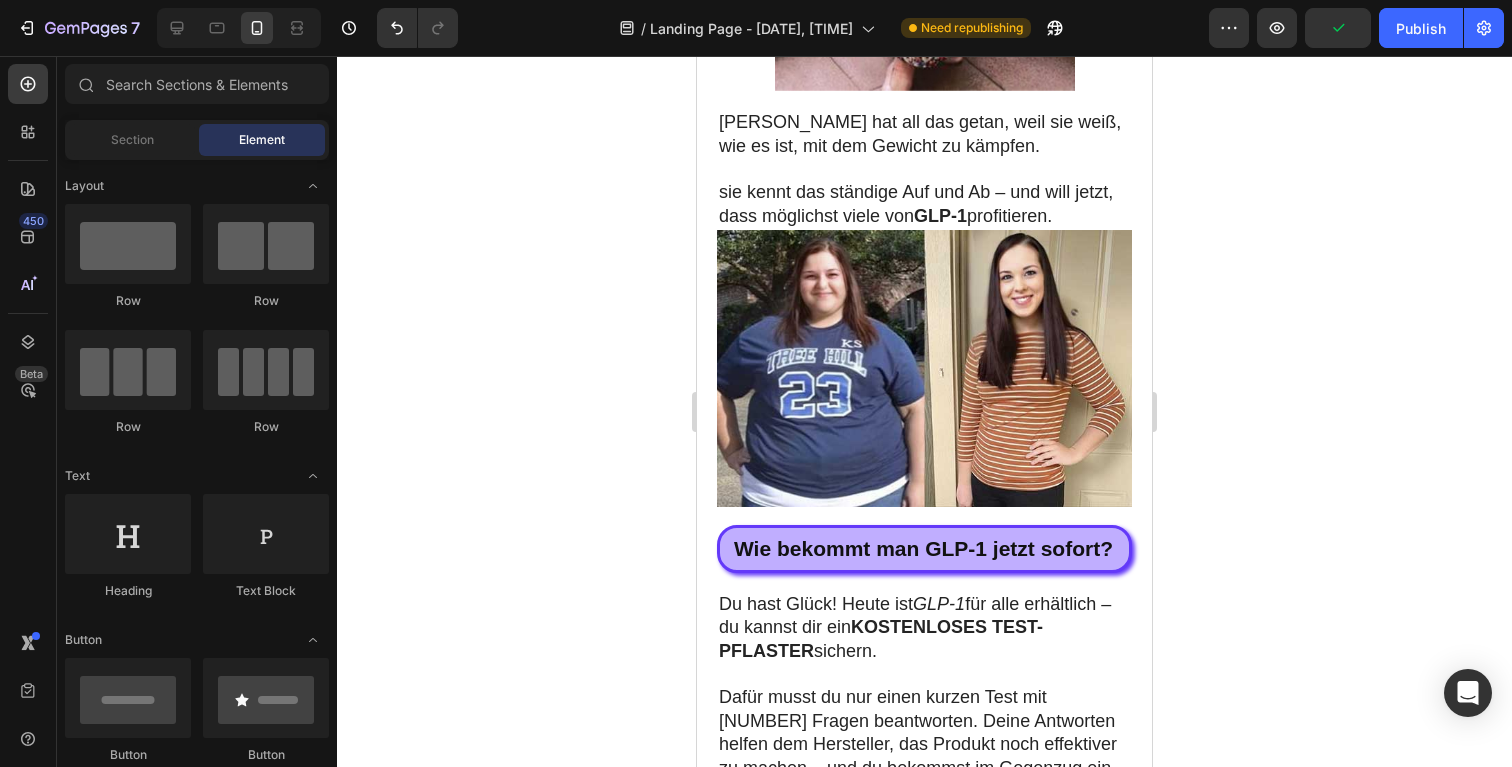 click 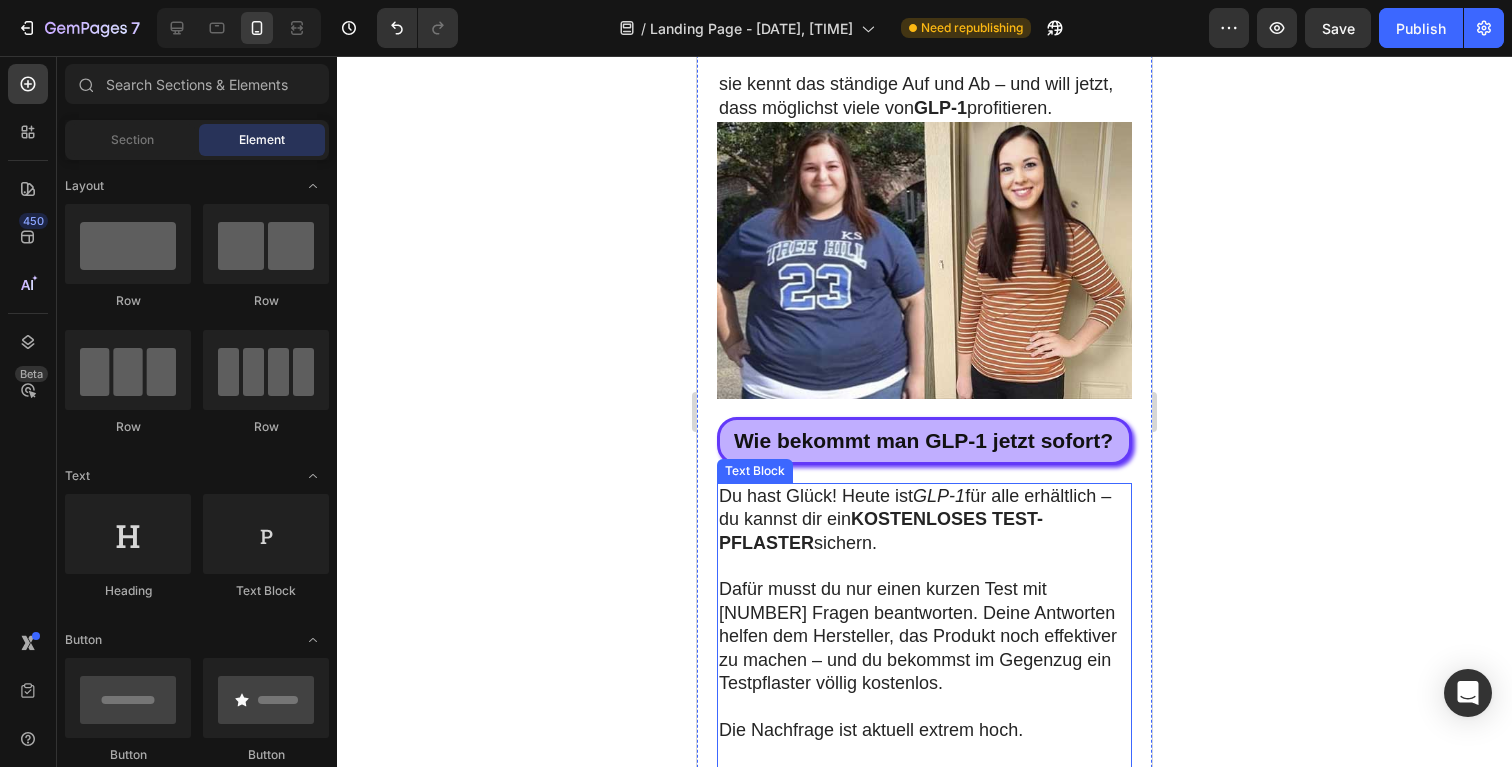scroll, scrollTop: 18020, scrollLeft: 0, axis: vertical 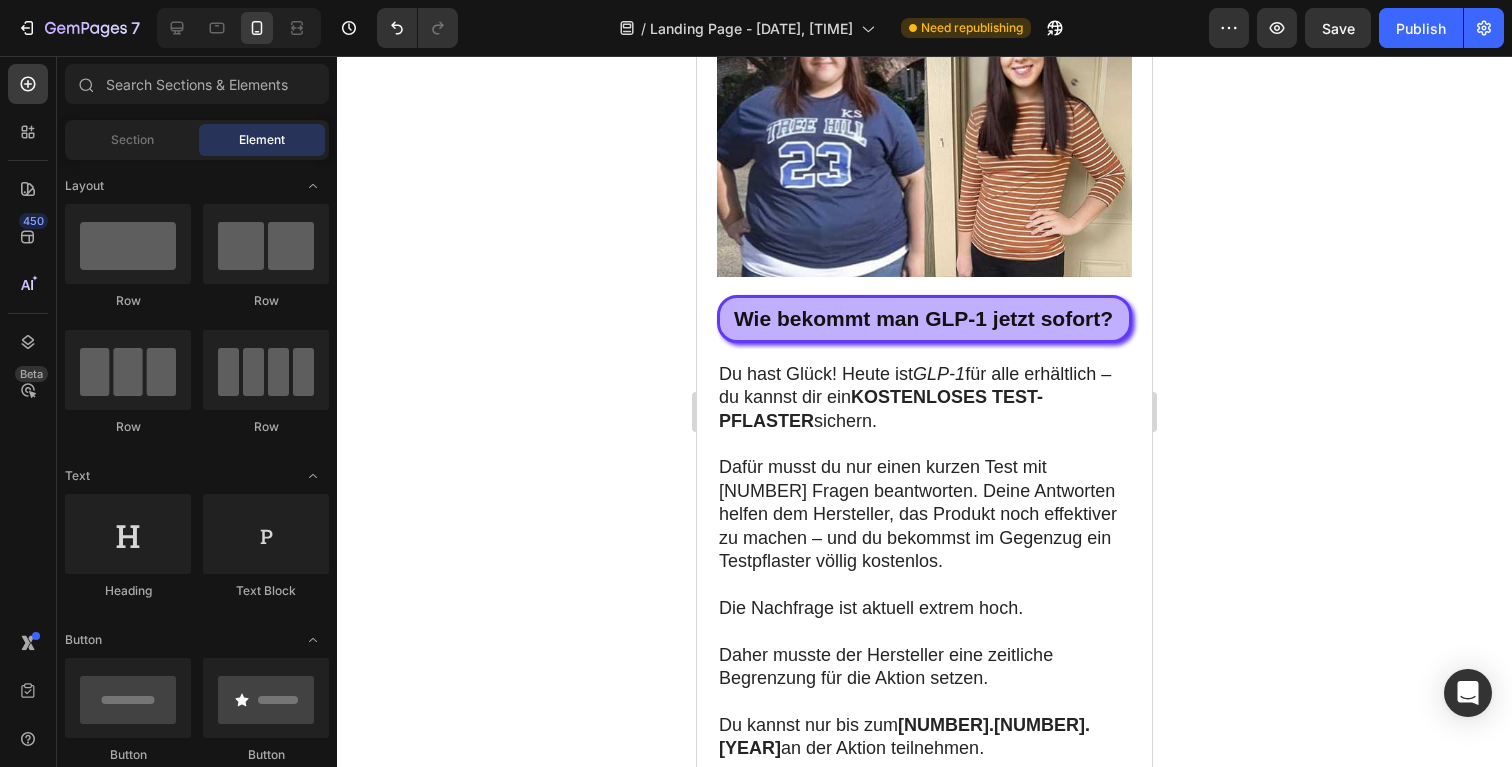click 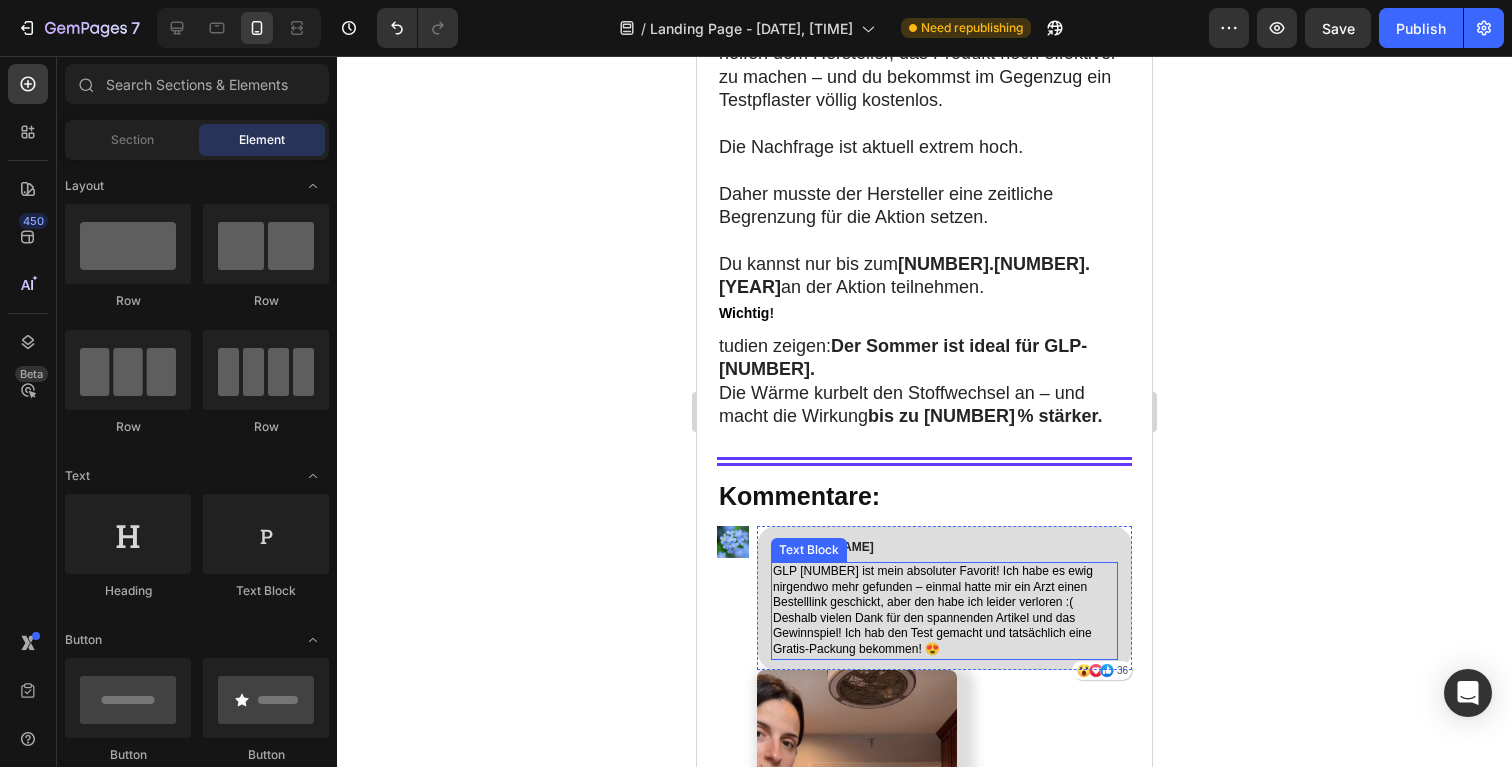 scroll, scrollTop: 18523, scrollLeft: 0, axis: vertical 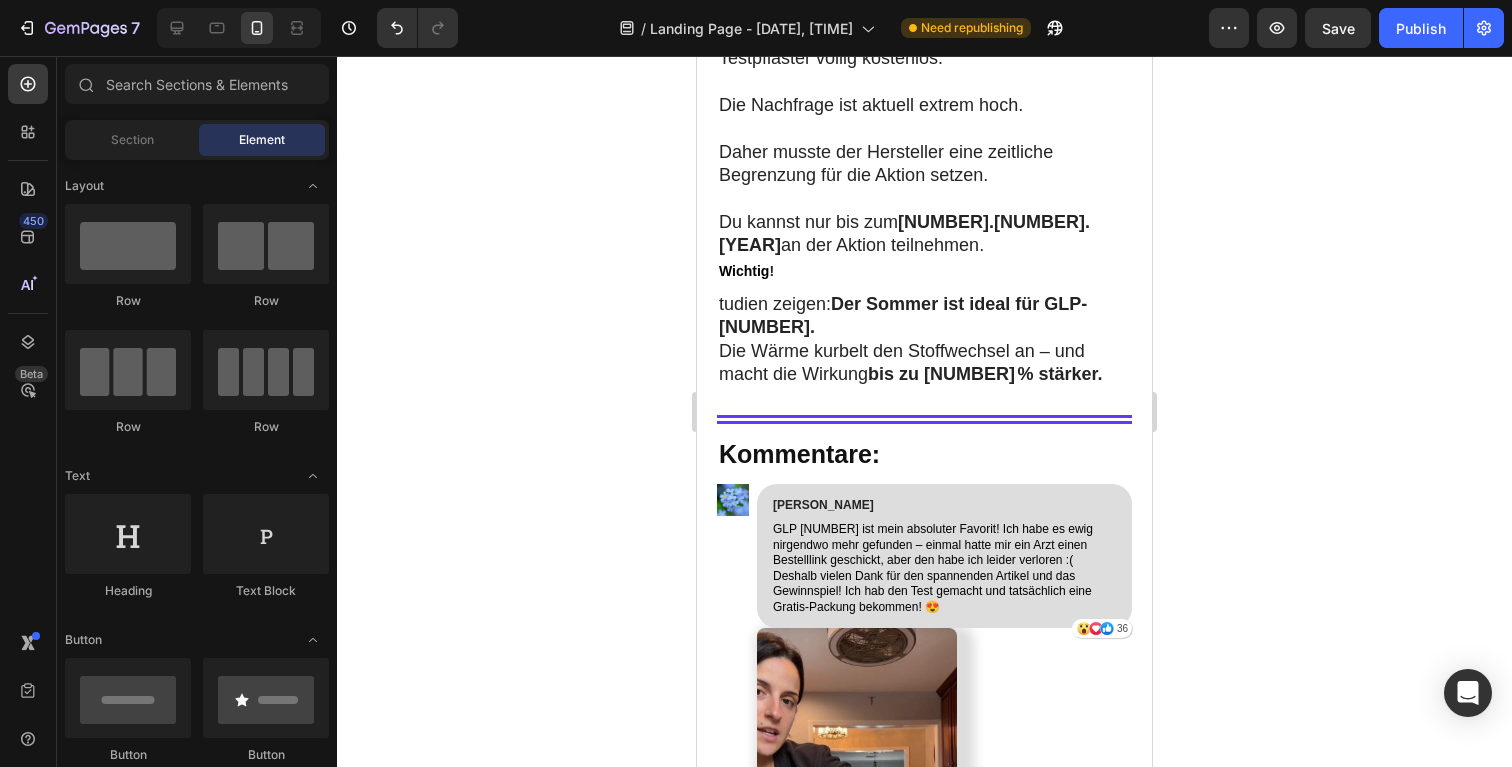 click on "Save" at bounding box center (1338, 28) 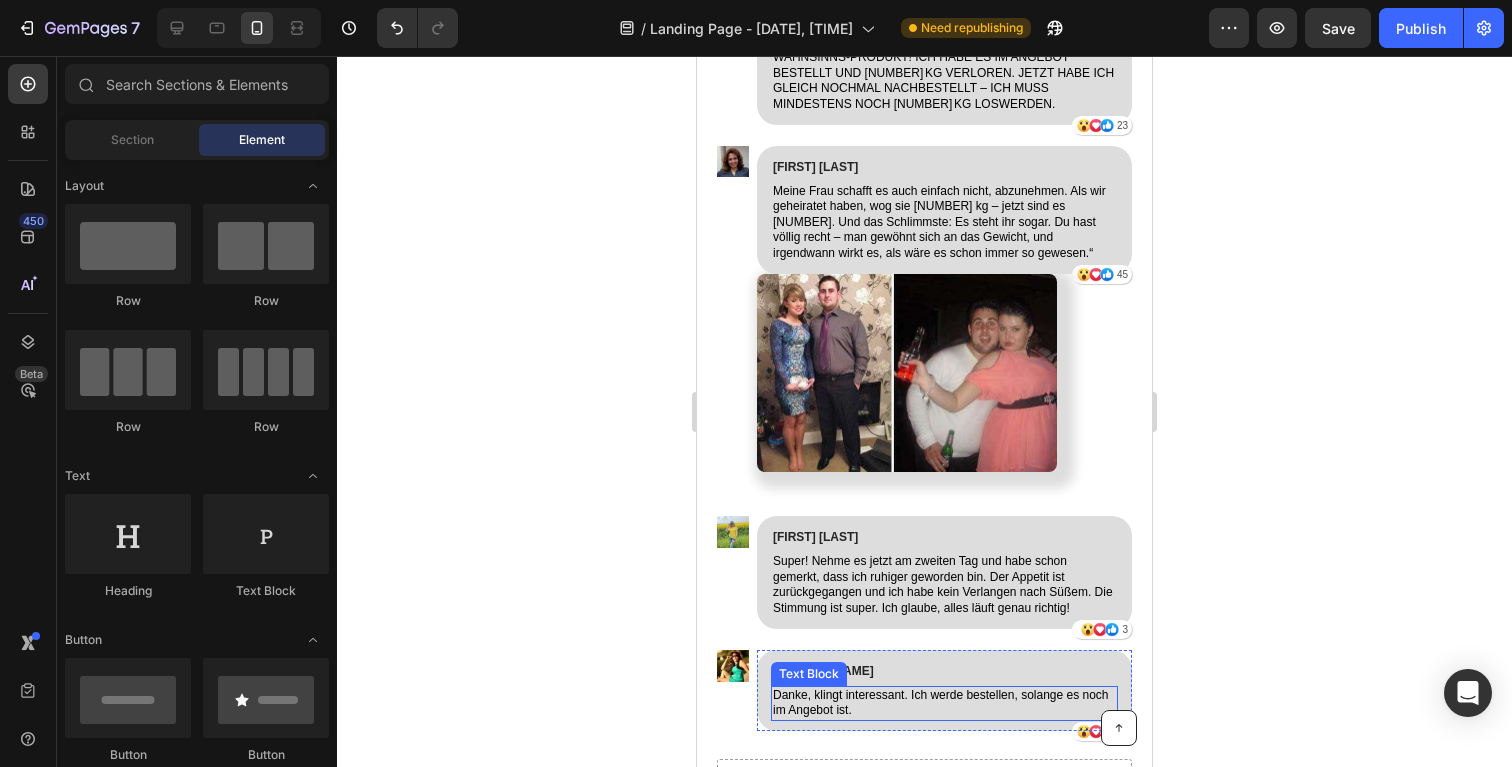 scroll, scrollTop: 20754, scrollLeft: 0, axis: vertical 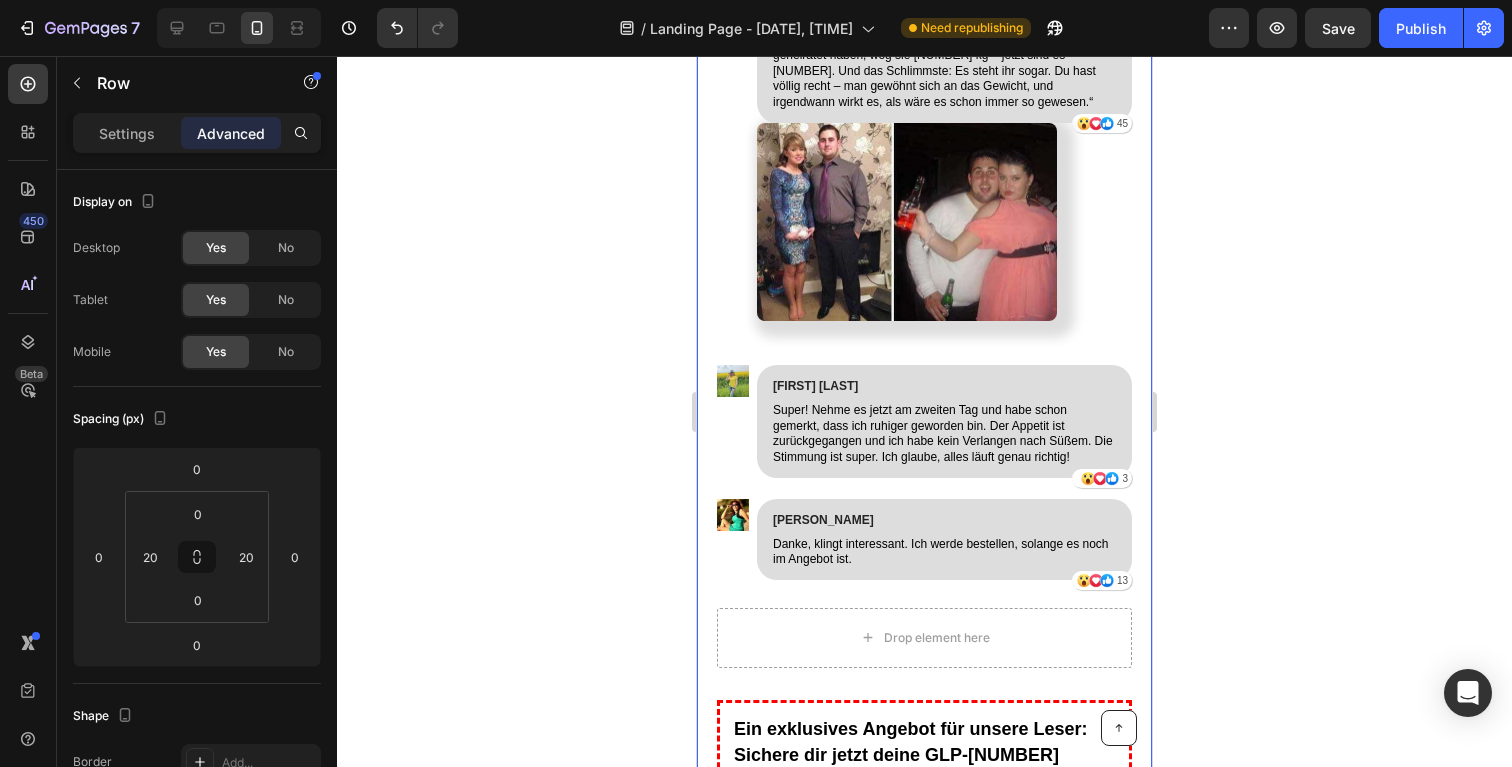 click on "[NAME] war enttäuscht: Ihr eigener Professor unterstützte teure, riskante Produkte – aber blockierte ihre natürliche und günstige Lösung.   Später erfuhr sie: Mitarbeiter ihres Instituts hatten heimlich Studien mit ihrer Formel durchgeführt – mit überraschend positiven Ergebnissen.   Die Folge : Sie verkauften die Ergebniss samt Formel an ein Pharmaunternehmen.   Dort wurde ein neues Produkt entwickelt.  Doch es war schwächer, falsch dosiert – und viel teurer.   Trotz vollmundiger Versprechen zeigte es kaum Wirkung.   Für diese Konzerne zählt nur der Umsatz –  nicht die Gesundheit der Menschen. Text Block Image Ich konnte nicht zusehen, wie meine Formel missbraucht wurde. Ich musste die Wahrheit sagen.   [NAME] gründete die eigene Produktion – 100 % natürlich, wirksam und deutlich günstiger.   Ihre Formel kann laut ihr  bis zu 14 kg pro Woche  ermöglichen – ohne großen Aufwand.   Der Rechtsstreit läuft, doch [NAME] bleibt überzeugt.   Sie empfiehlt,  Text Block ." at bounding box center (924, -5483) 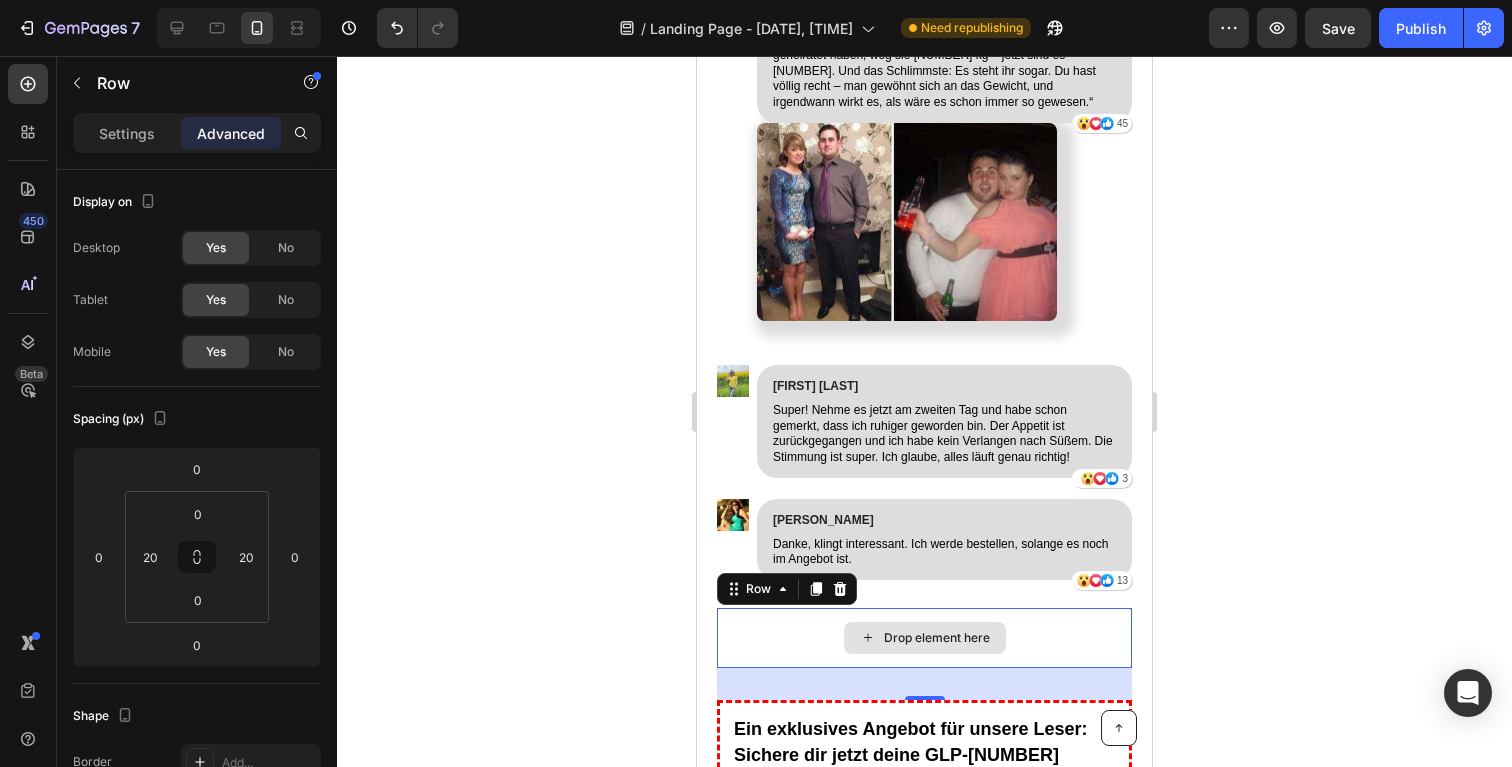 scroll, scrollTop: 356, scrollLeft: 0, axis: vertical 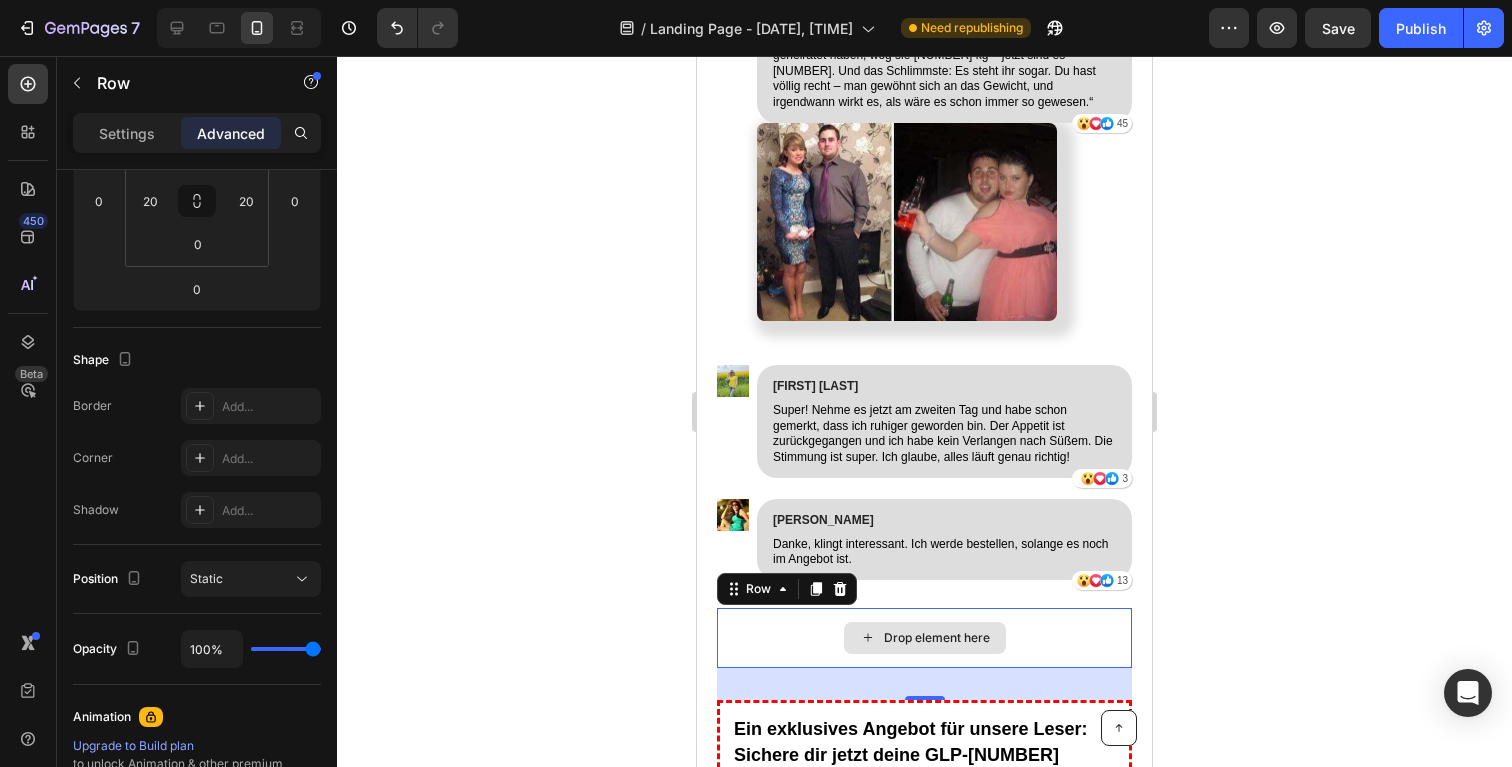 click on "Drop element here" at bounding box center [924, 638] 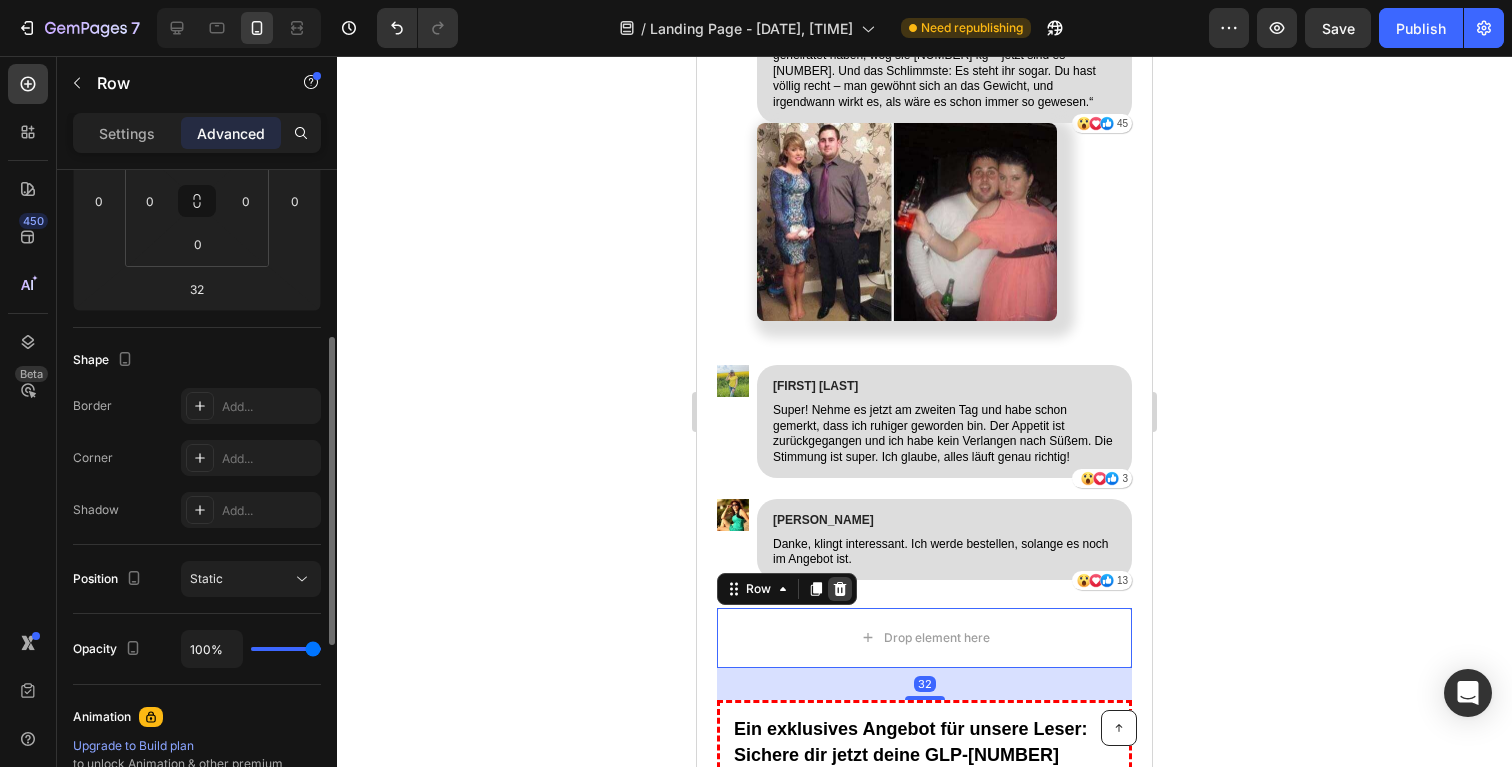 click 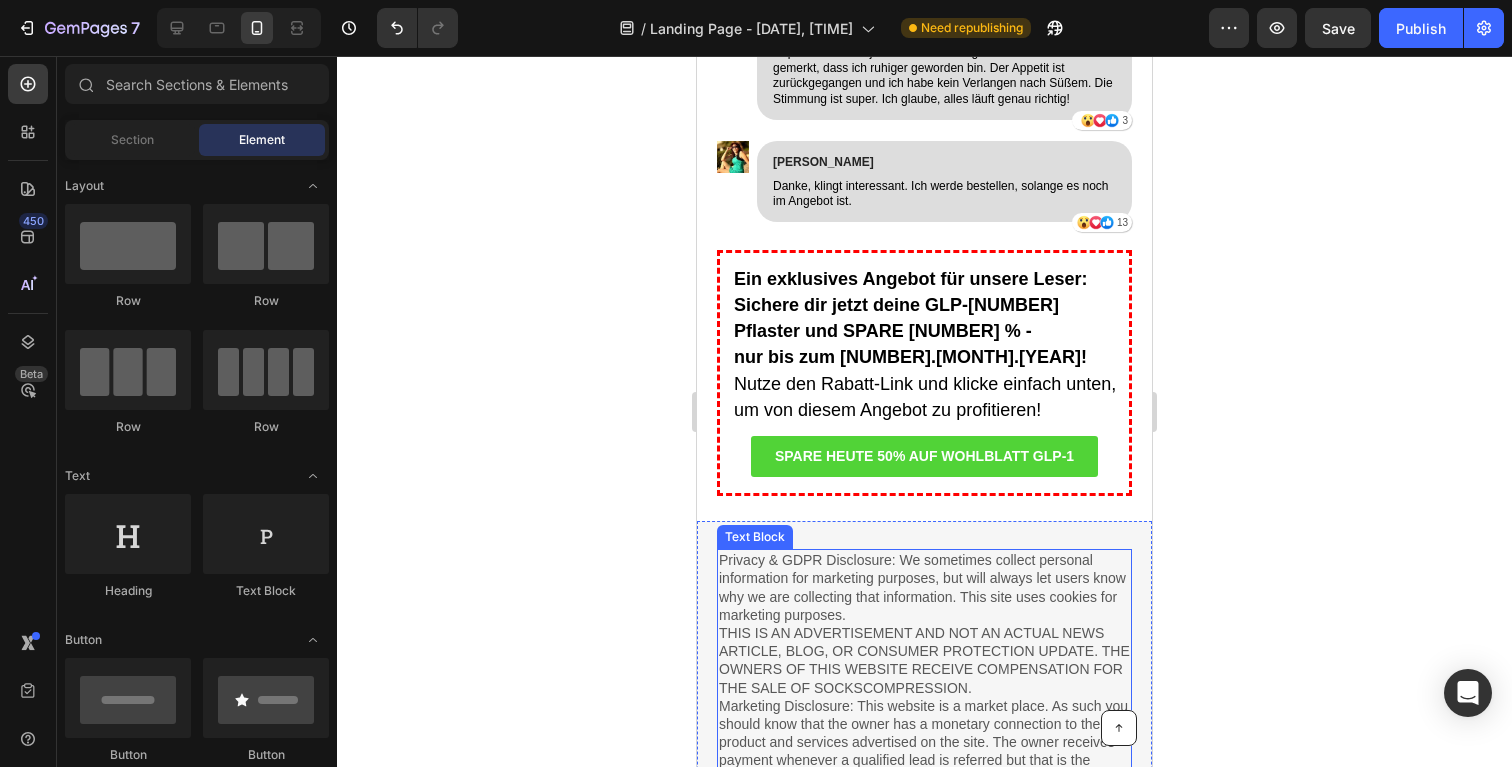 scroll, scrollTop: 20099, scrollLeft: 0, axis: vertical 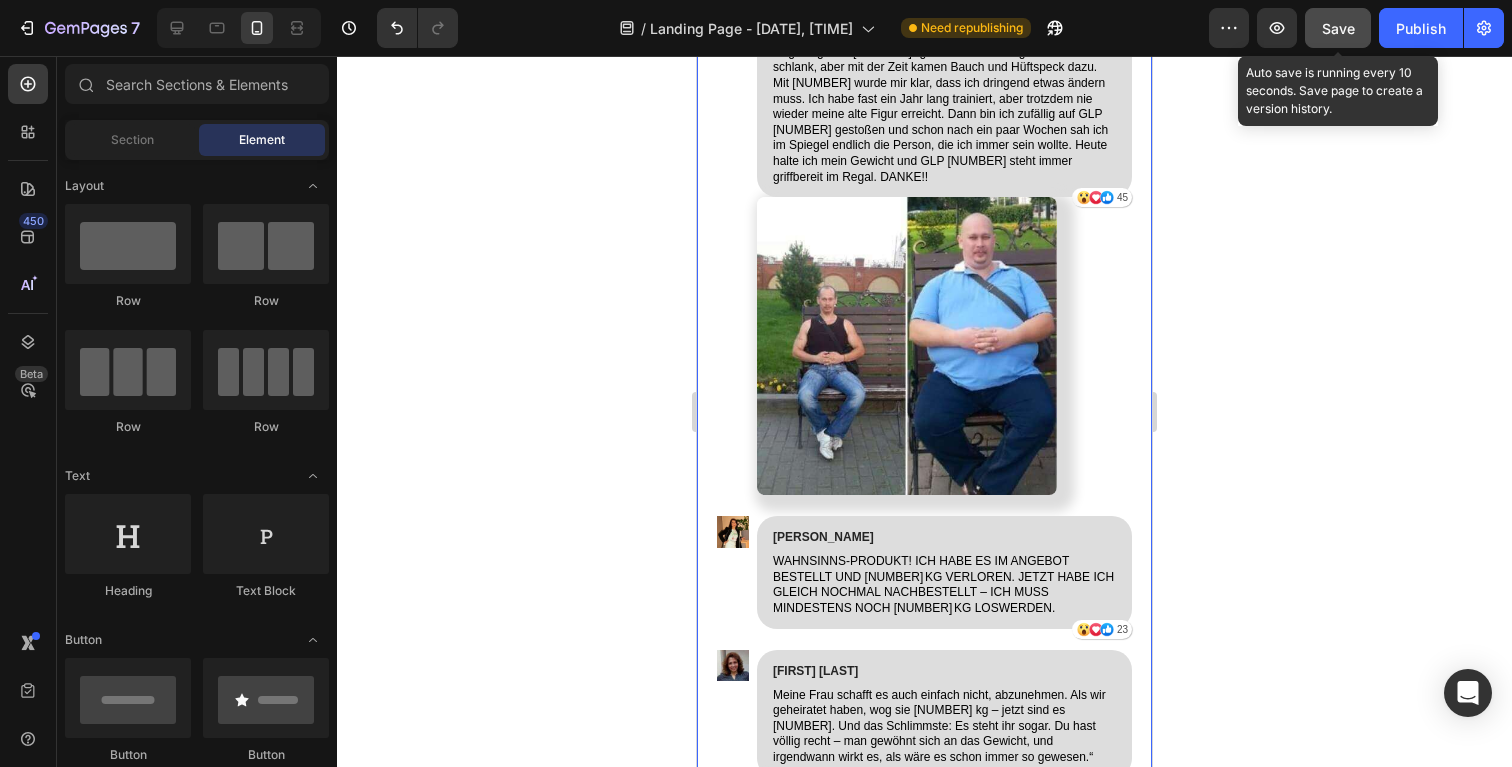 click on "Save" 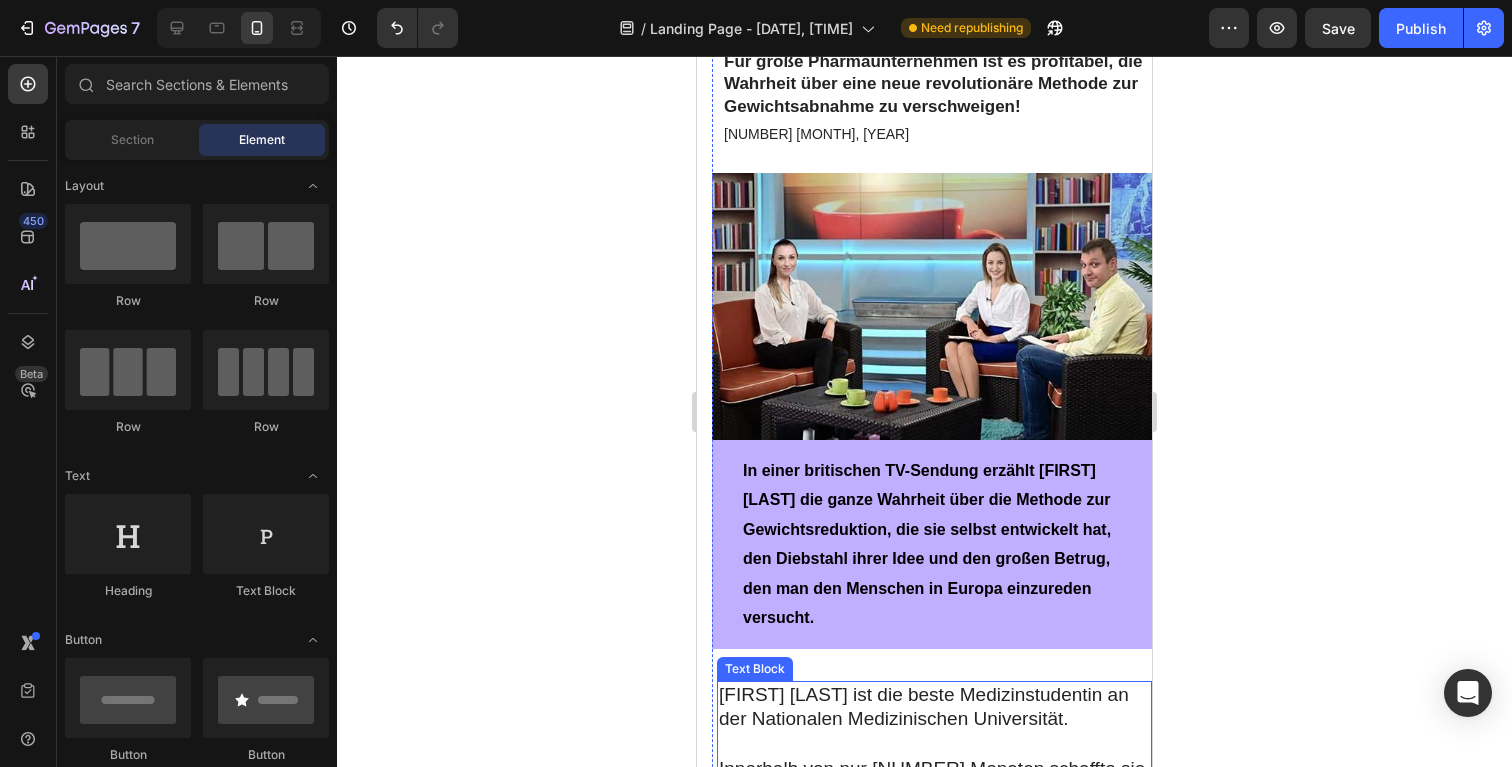 scroll, scrollTop: 0, scrollLeft: 0, axis: both 